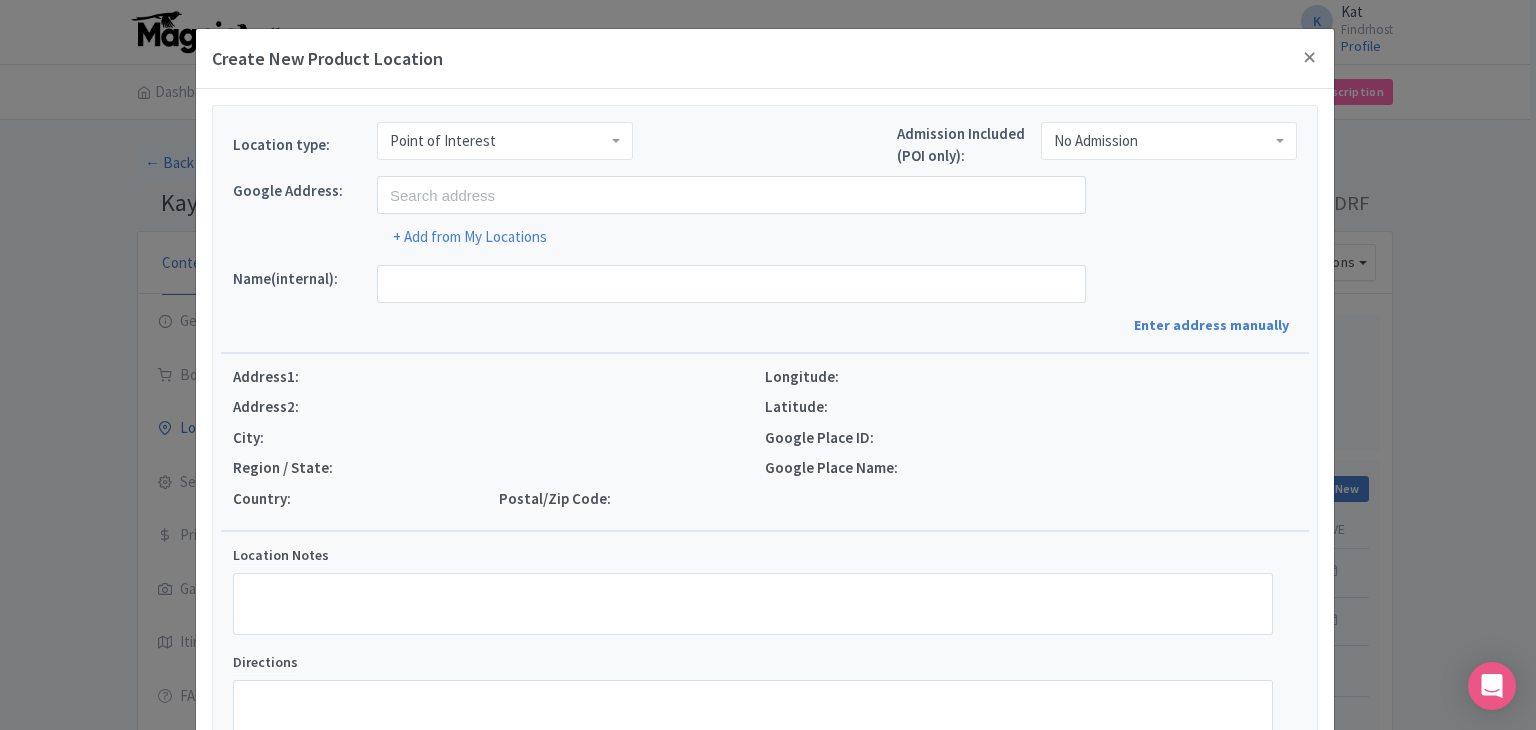 scroll, scrollTop: 212, scrollLeft: 0, axis: vertical 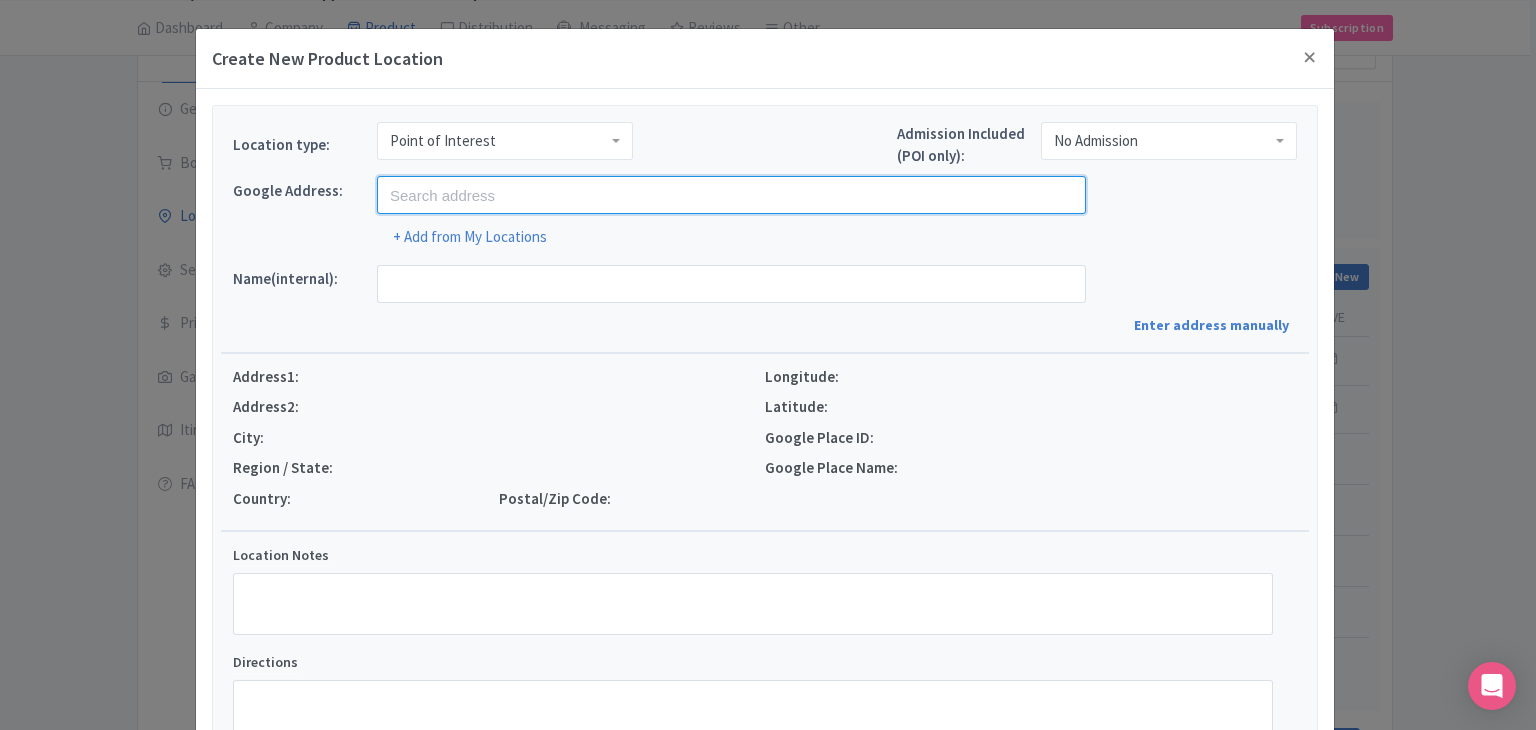 paste on "[GEOGRAPHIC_DATA]" 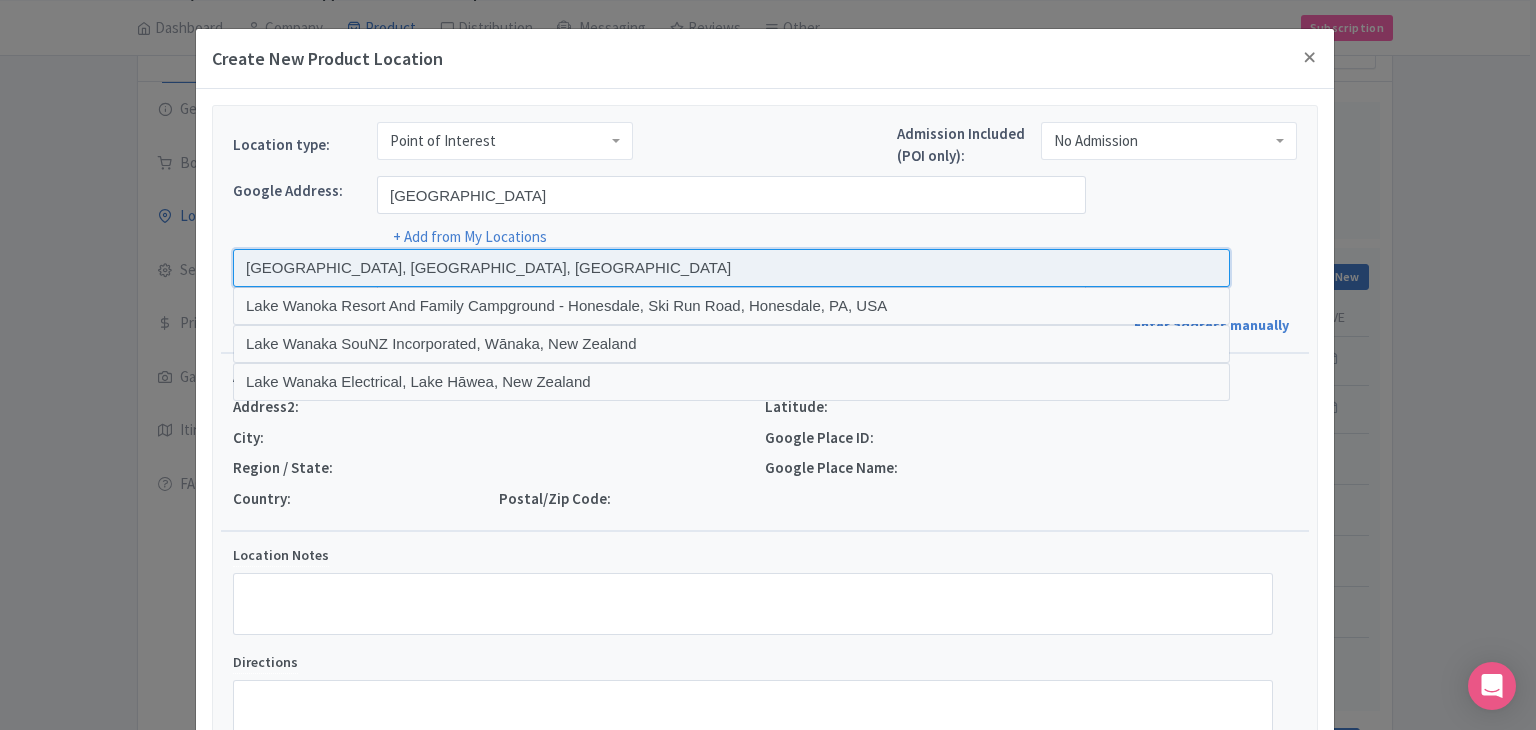 click on "Rainforest Trail, Rainforest Trail - Trail B, [GEOGRAPHIC_DATA], [GEOGRAPHIC_DATA], [GEOGRAPHIC_DATA]" at bounding box center [731, 268] 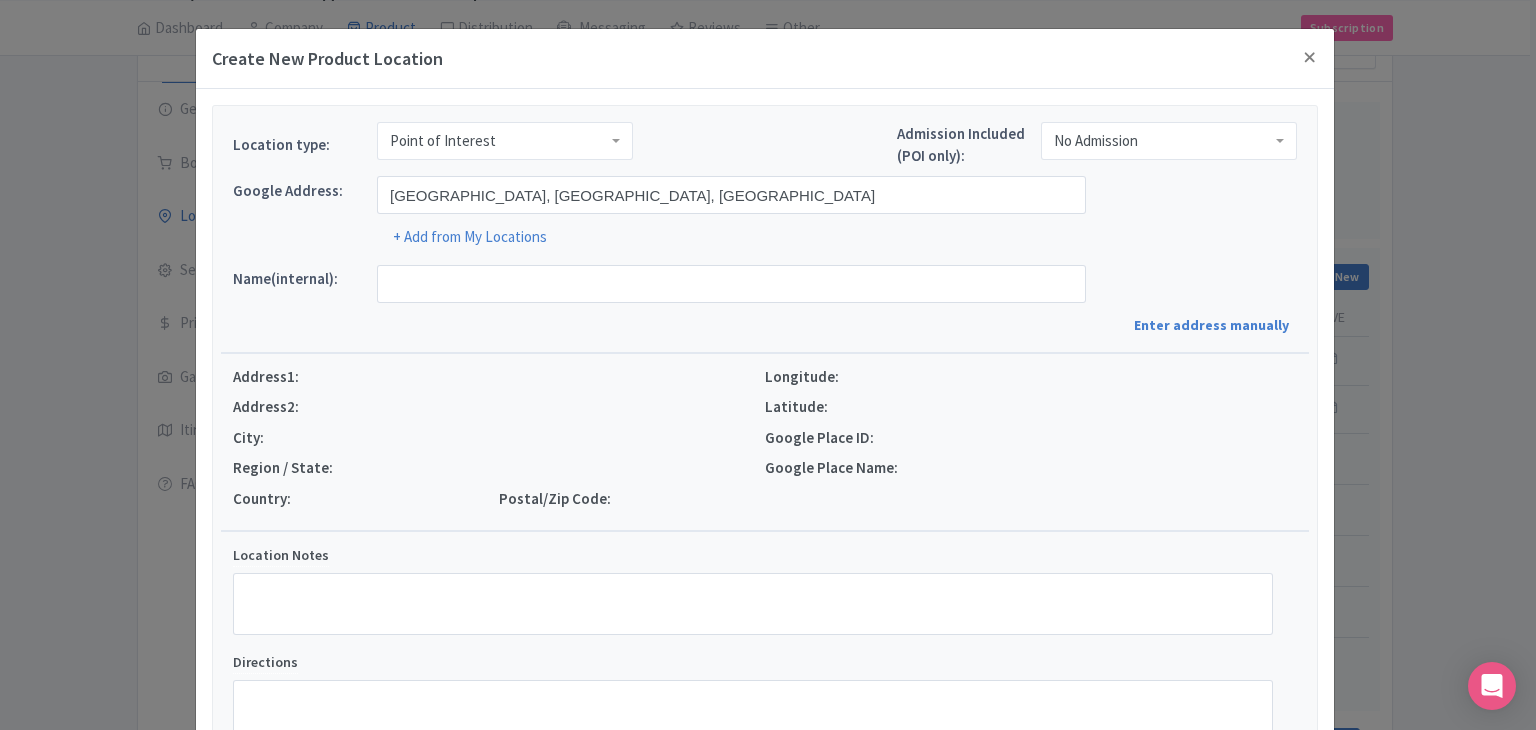 type on "[GEOGRAPHIC_DATA], [GEOGRAPHIC_DATA], [GEOGRAPHIC_DATA], [GEOGRAPHIC_DATA]" 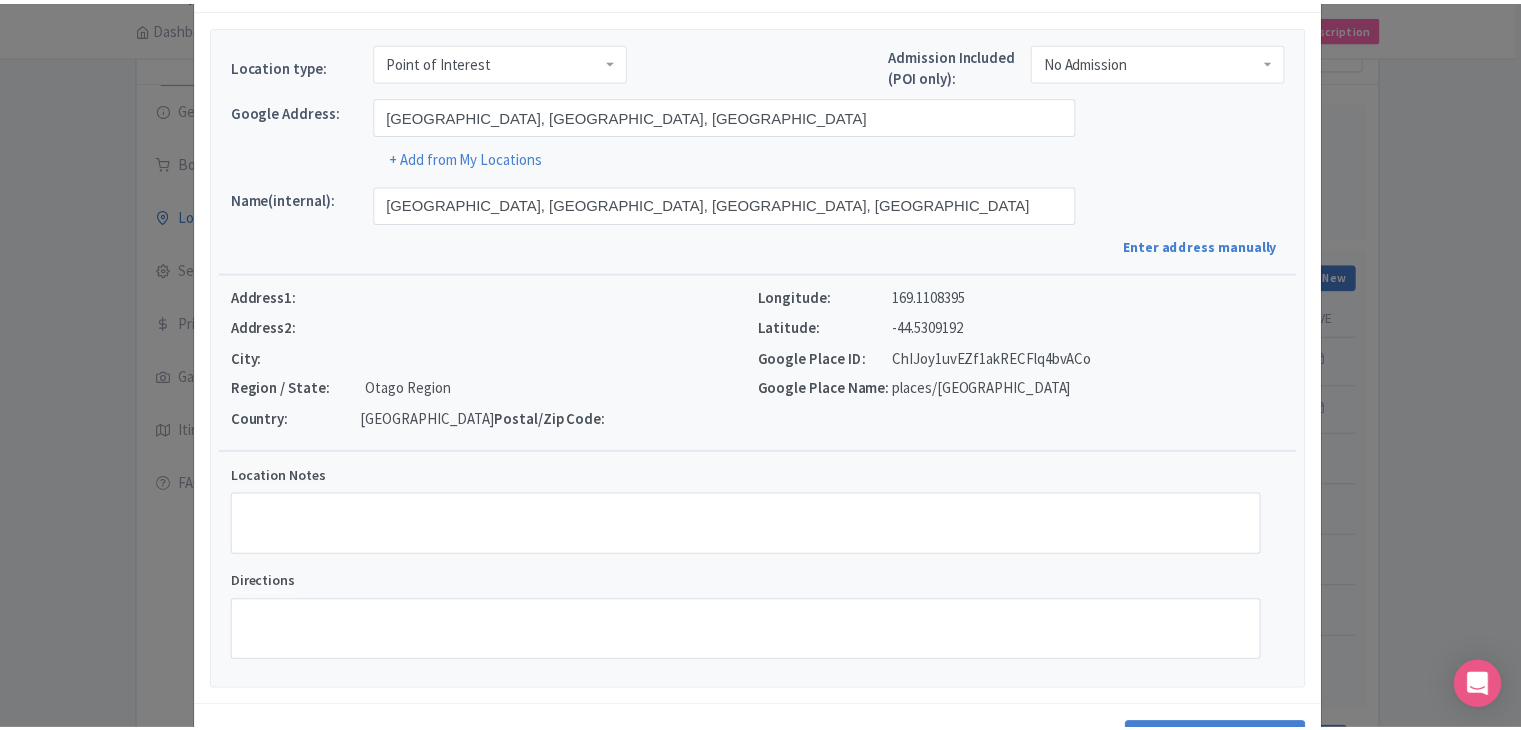 scroll, scrollTop: 152, scrollLeft: 0, axis: vertical 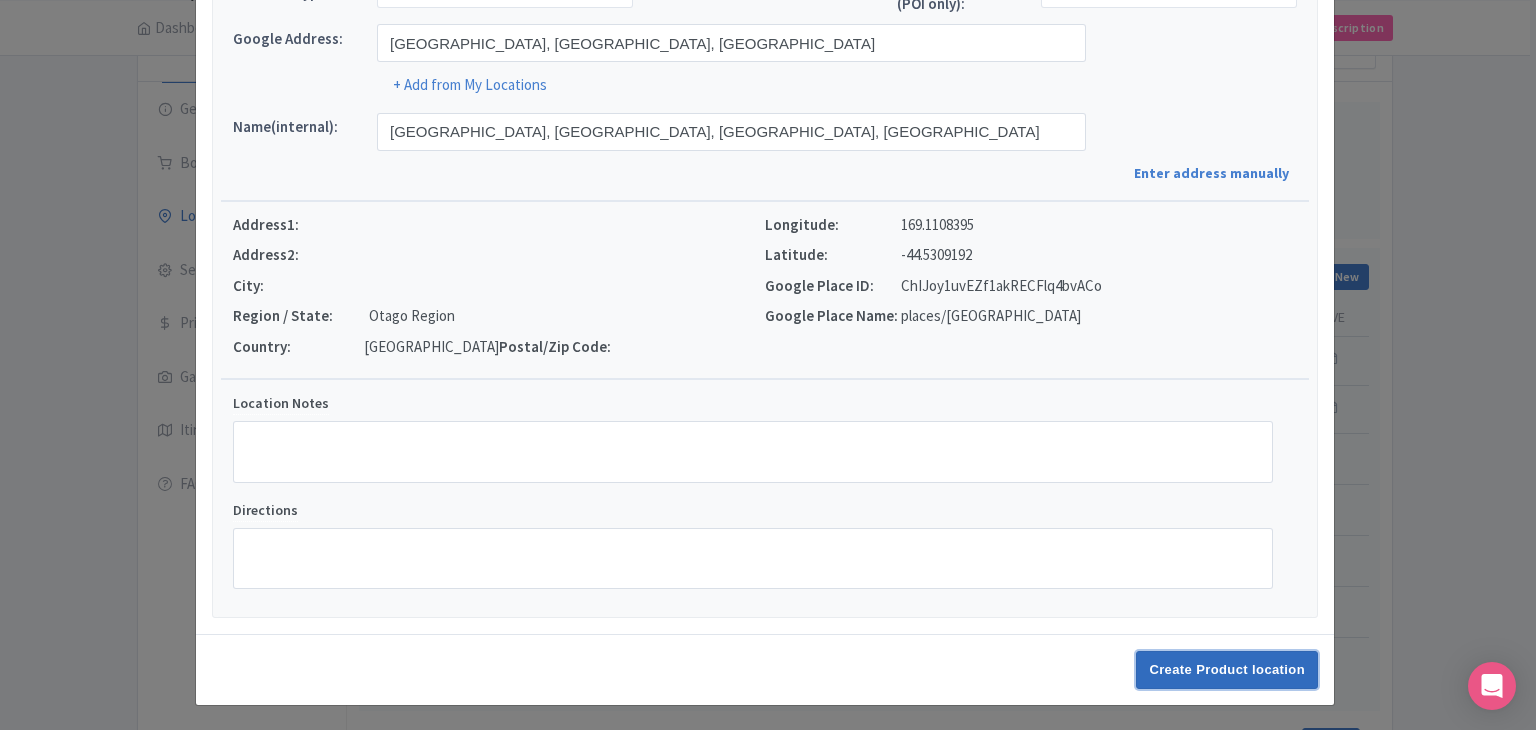 click on "Create Product location" at bounding box center (1227, 670) 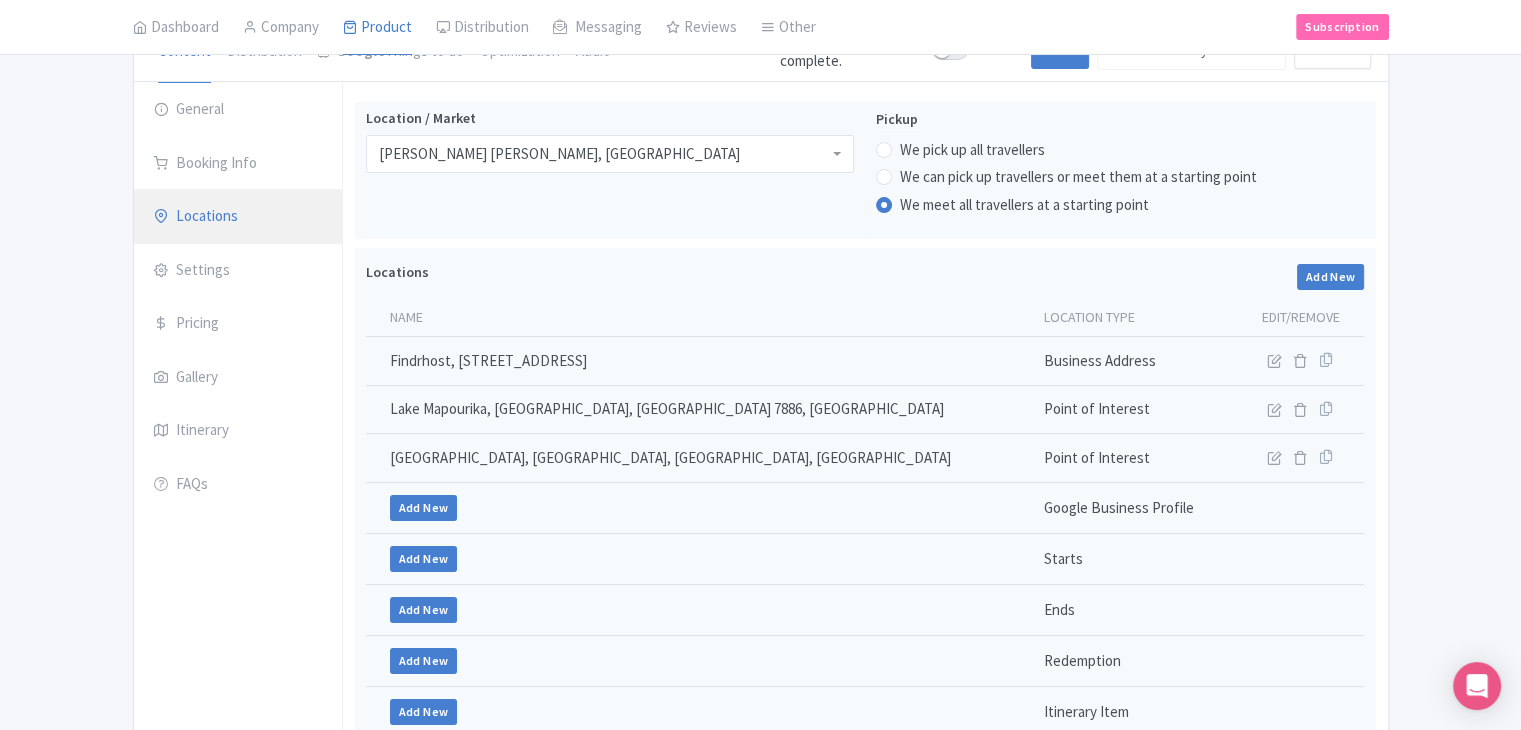 click on "Locations" at bounding box center (238, 217) 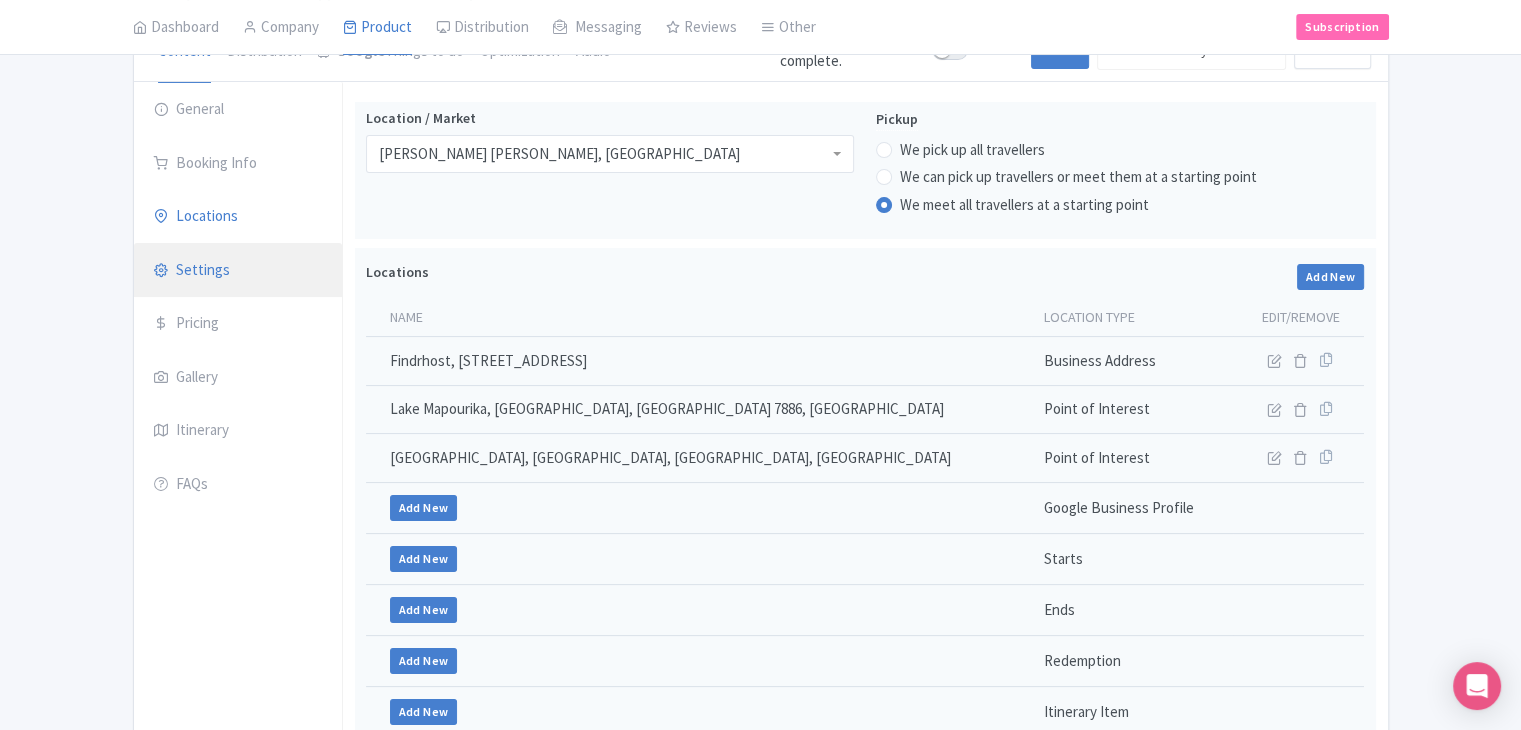 click on "Settings" at bounding box center (238, 271) 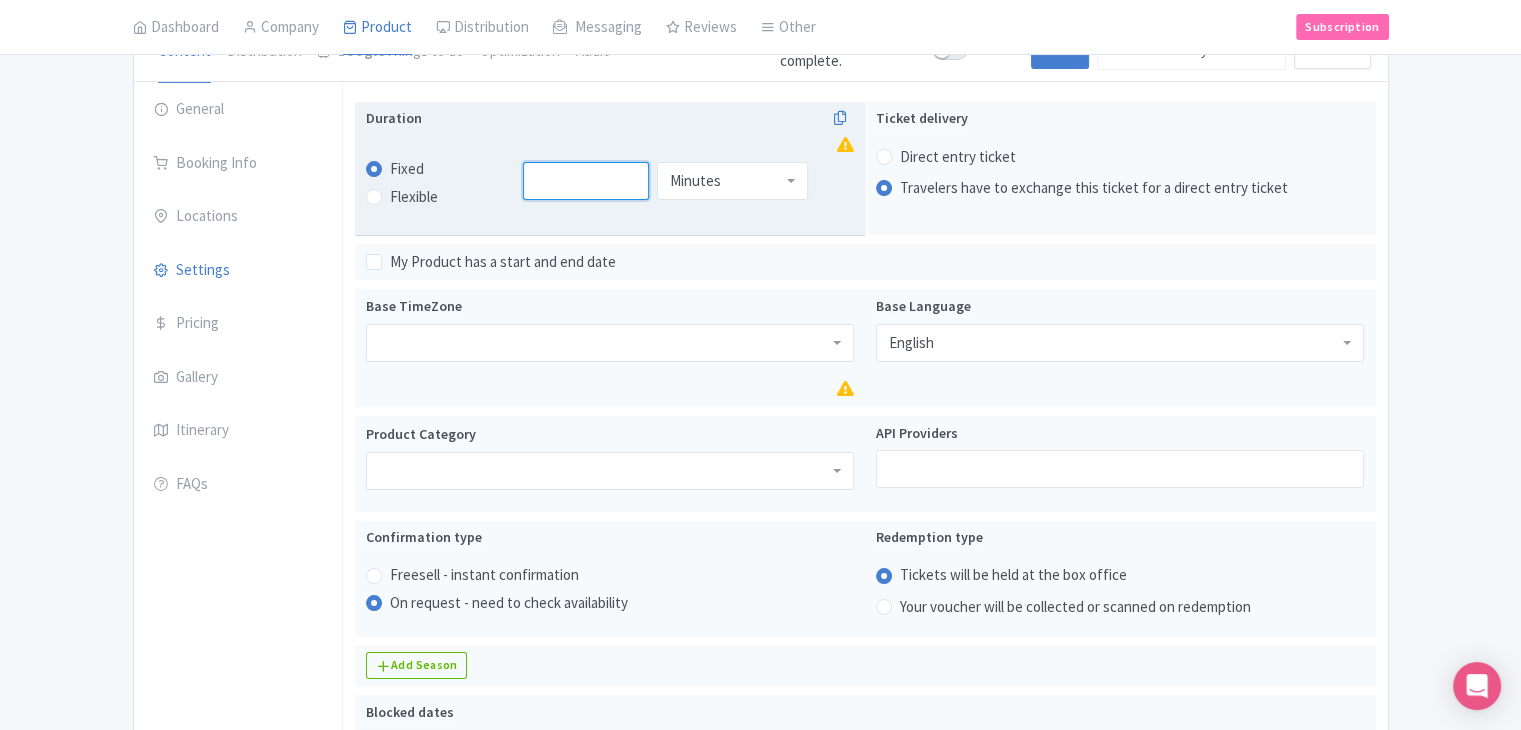 click at bounding box center (586, 181) 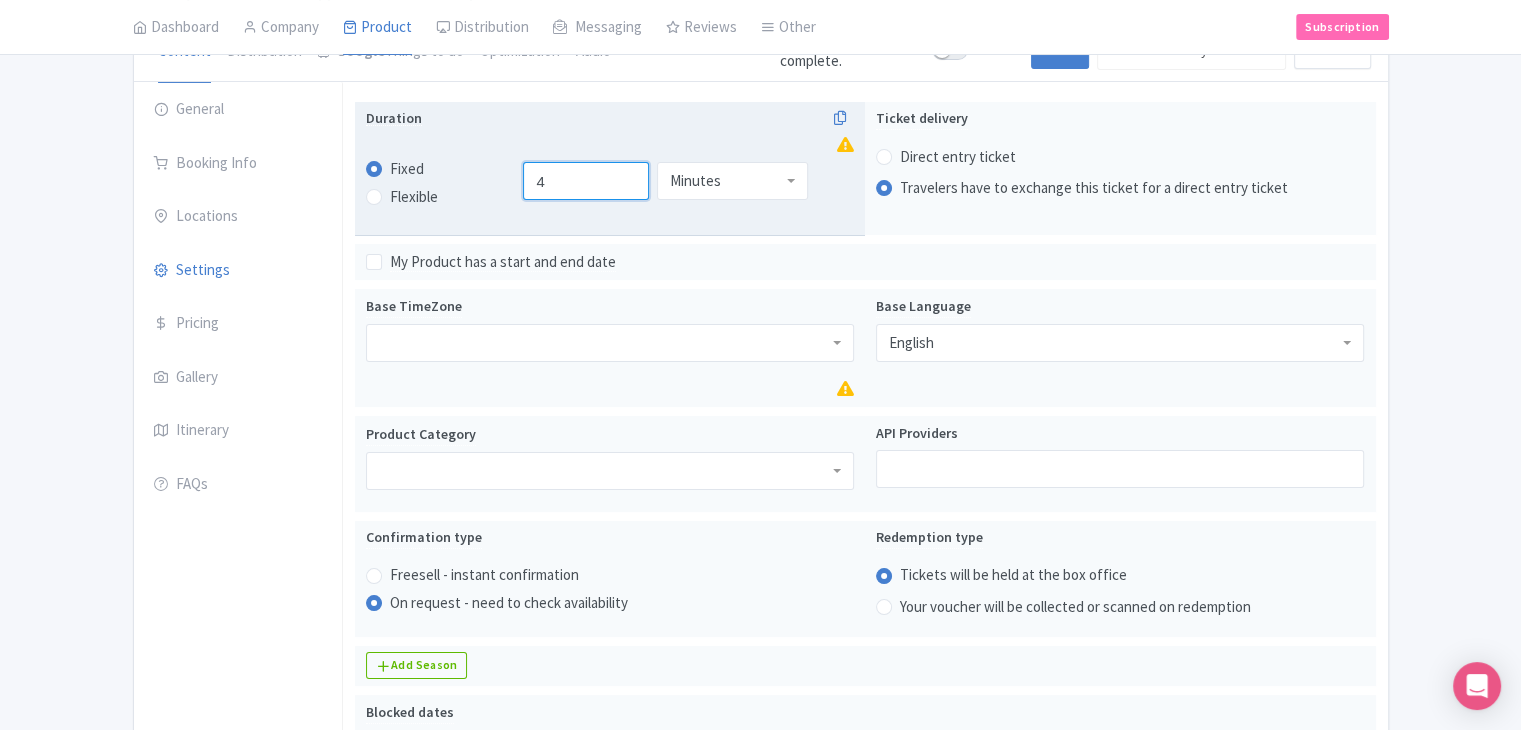 type on "4" 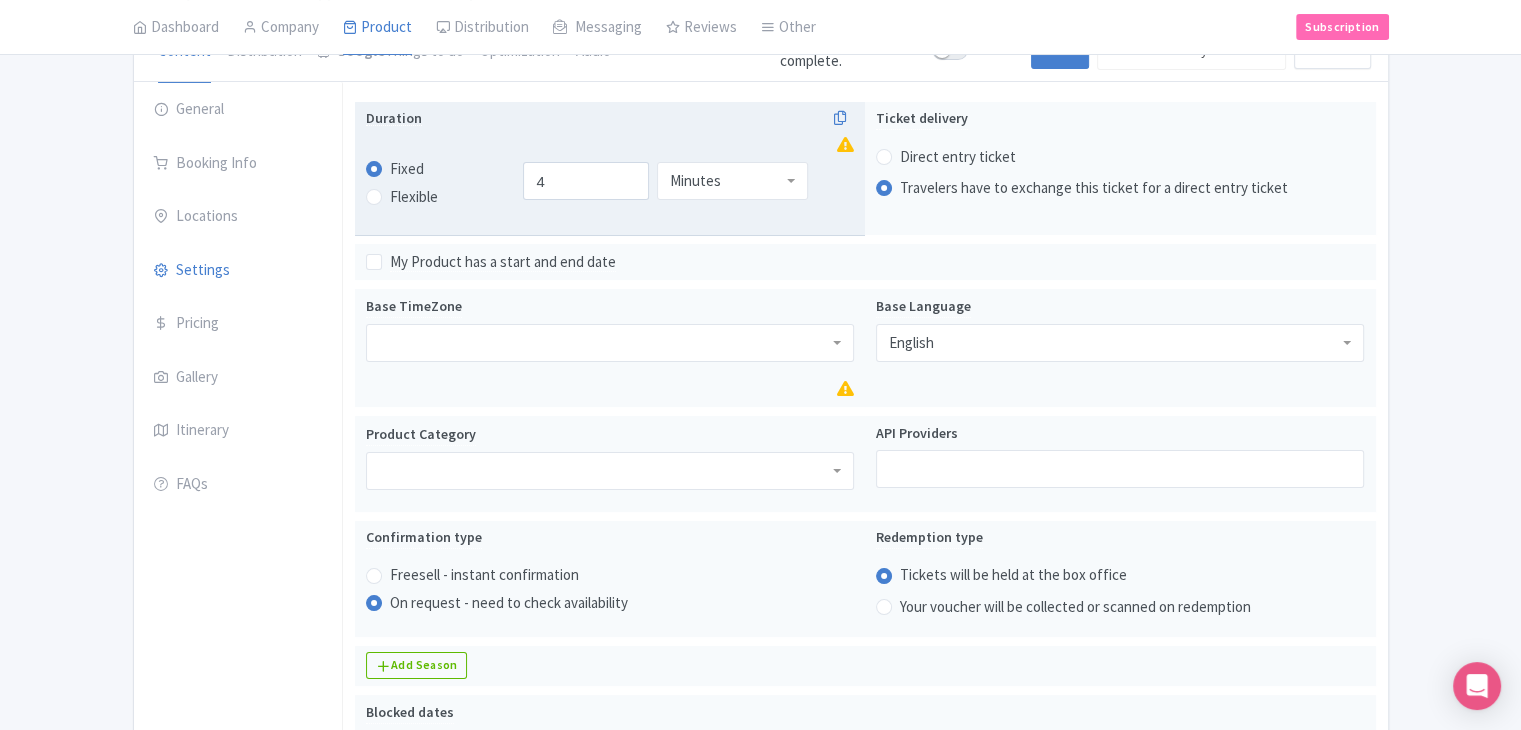 click on "Minutes" at bounding box center (732, 181) 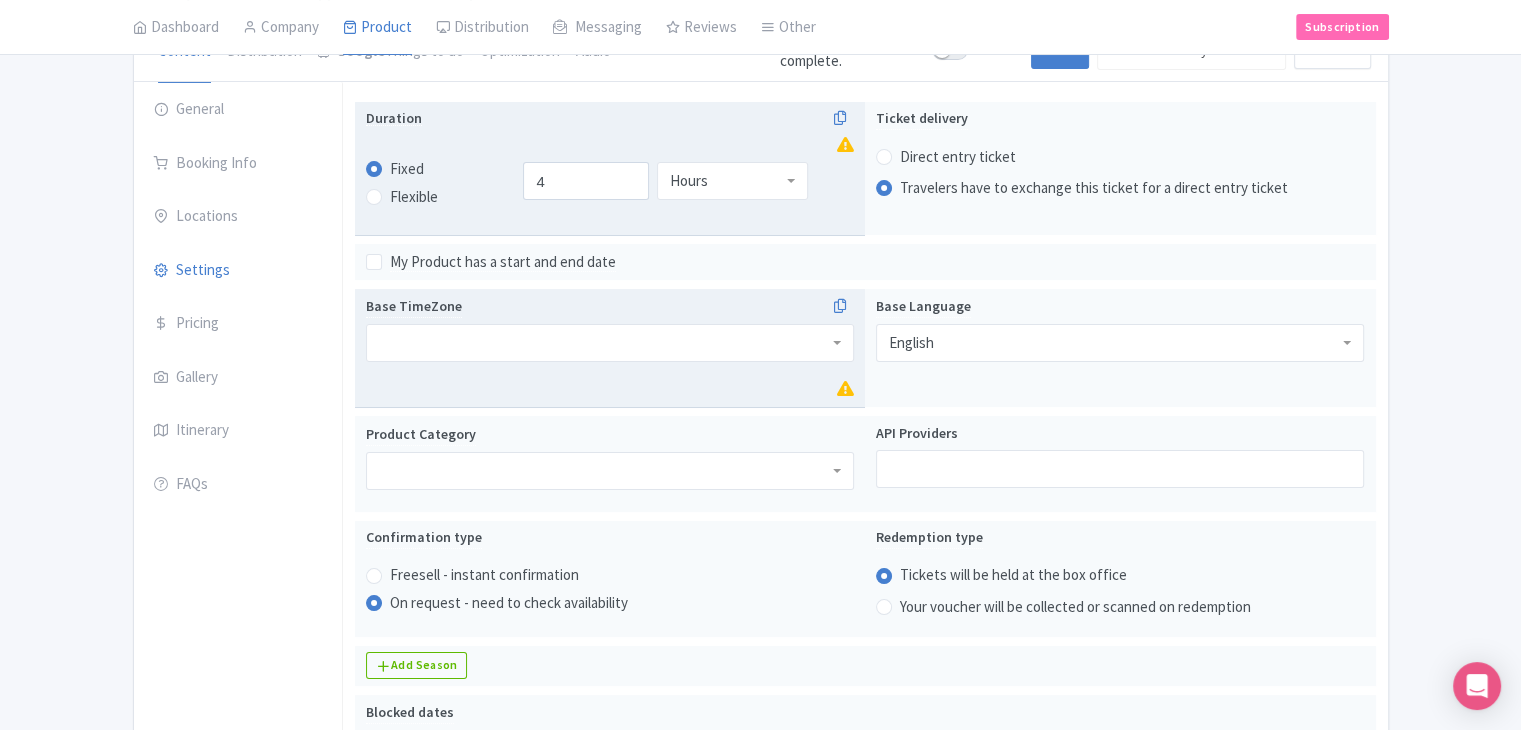 click on "Base TimeZone" at bounding box center [610, 348] 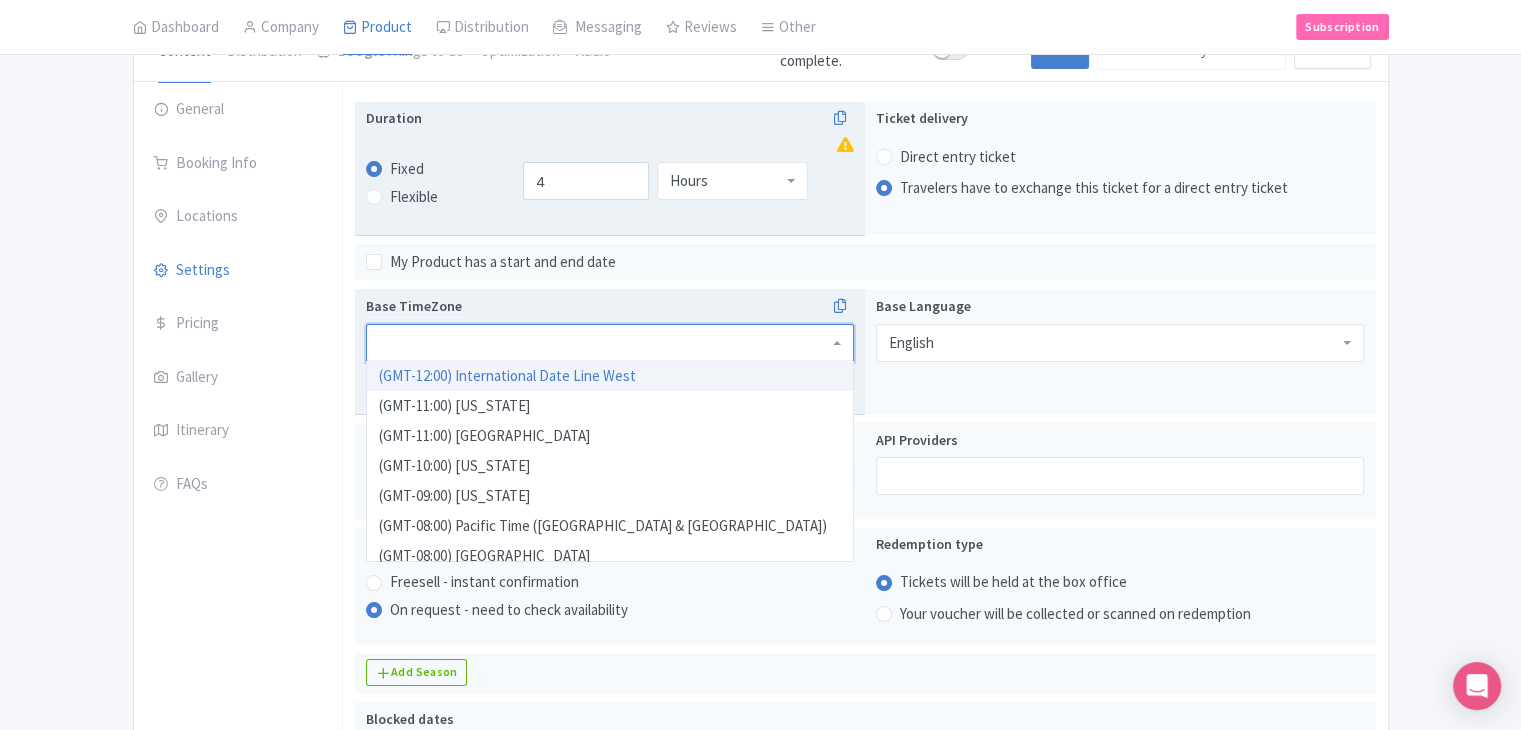 click at bounding box center [610, 343] 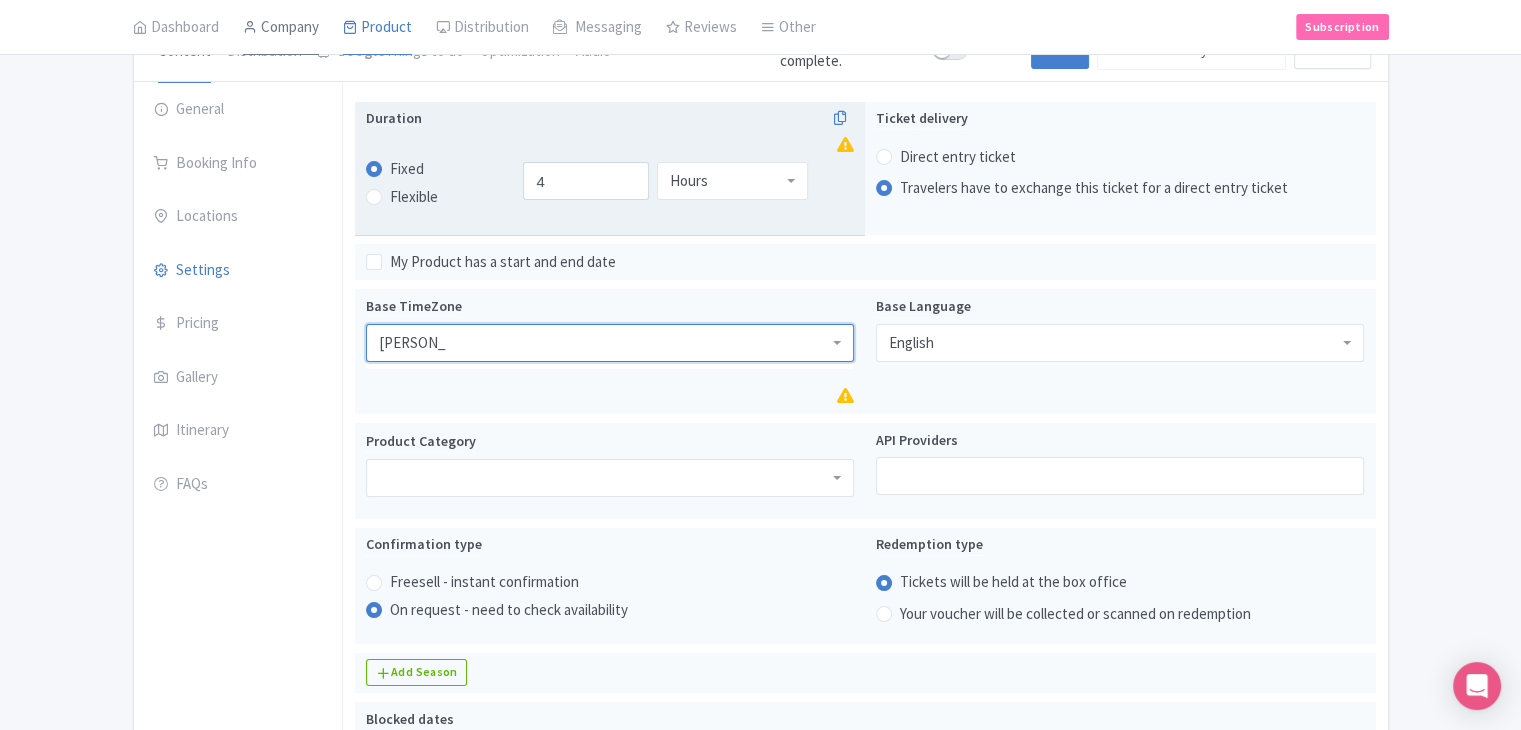 type on "franz josef" 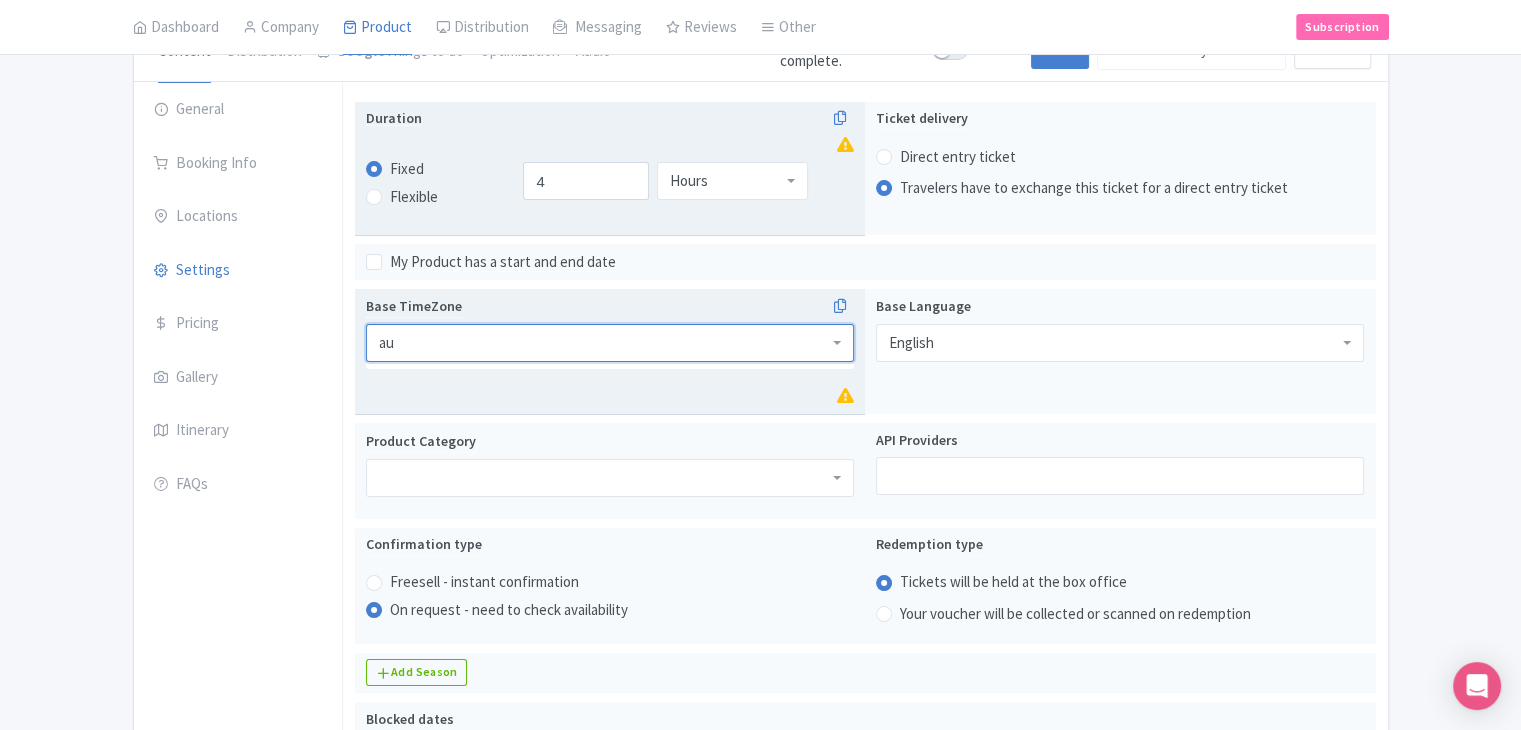 scroll, scrollTop: 0, scrollLeft: 0, axis: both 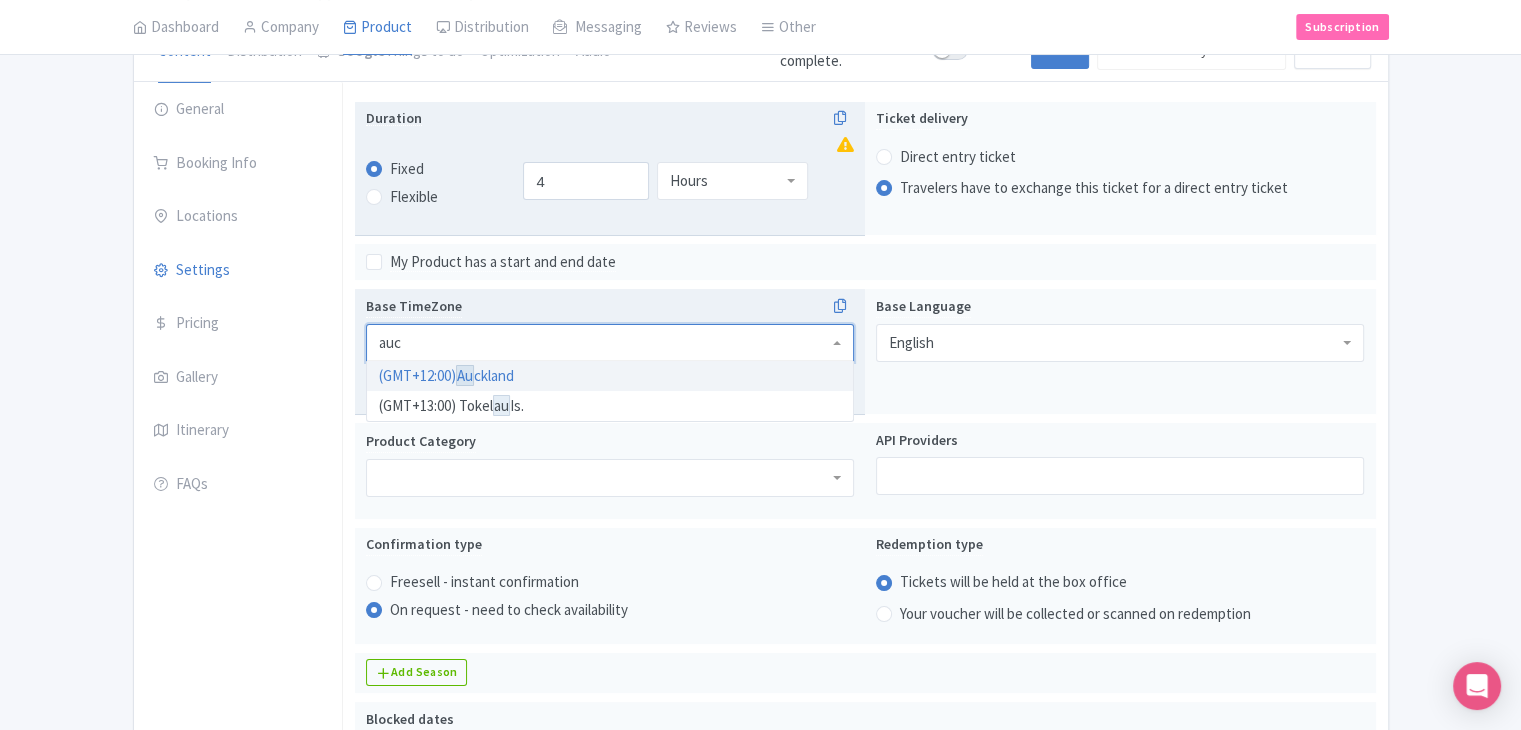type on "auck" 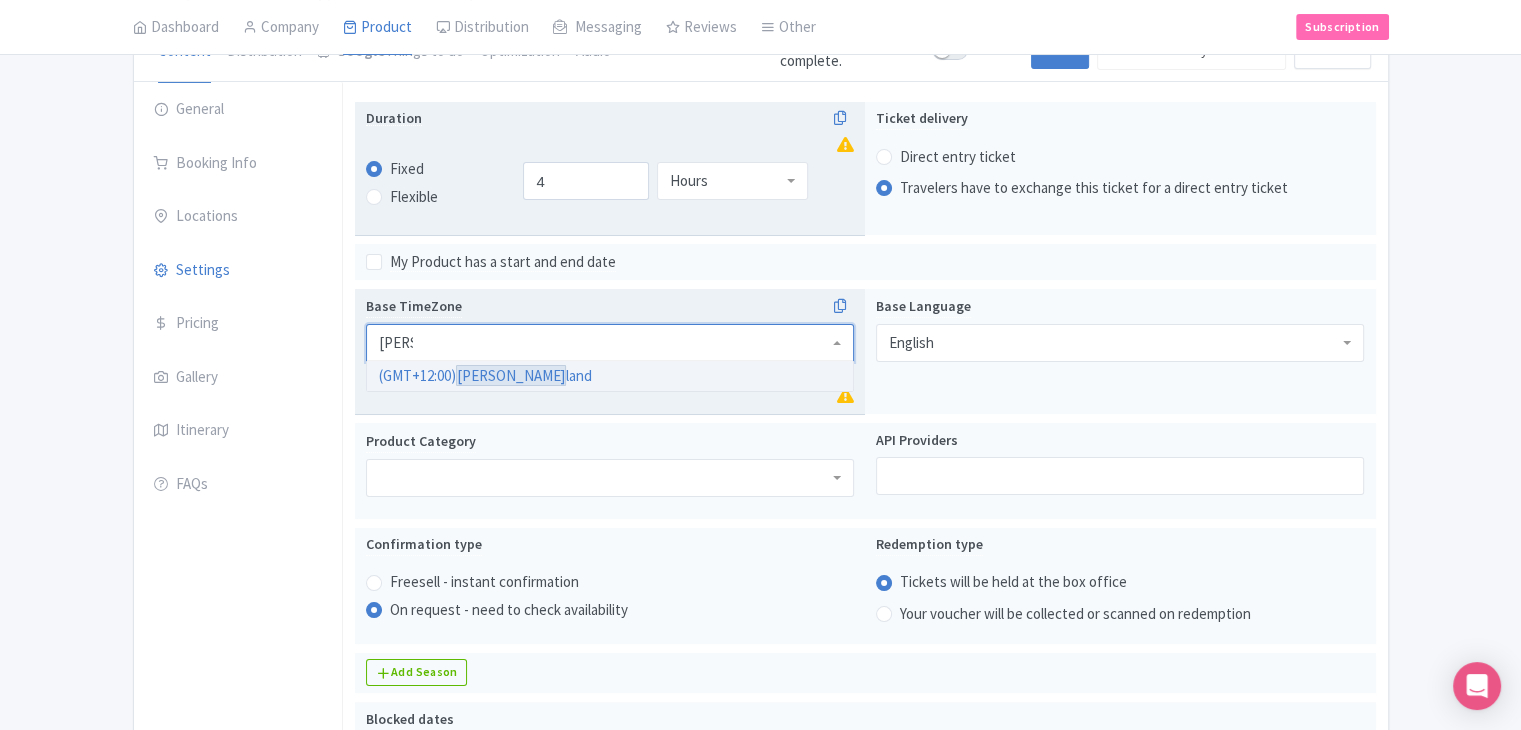 type 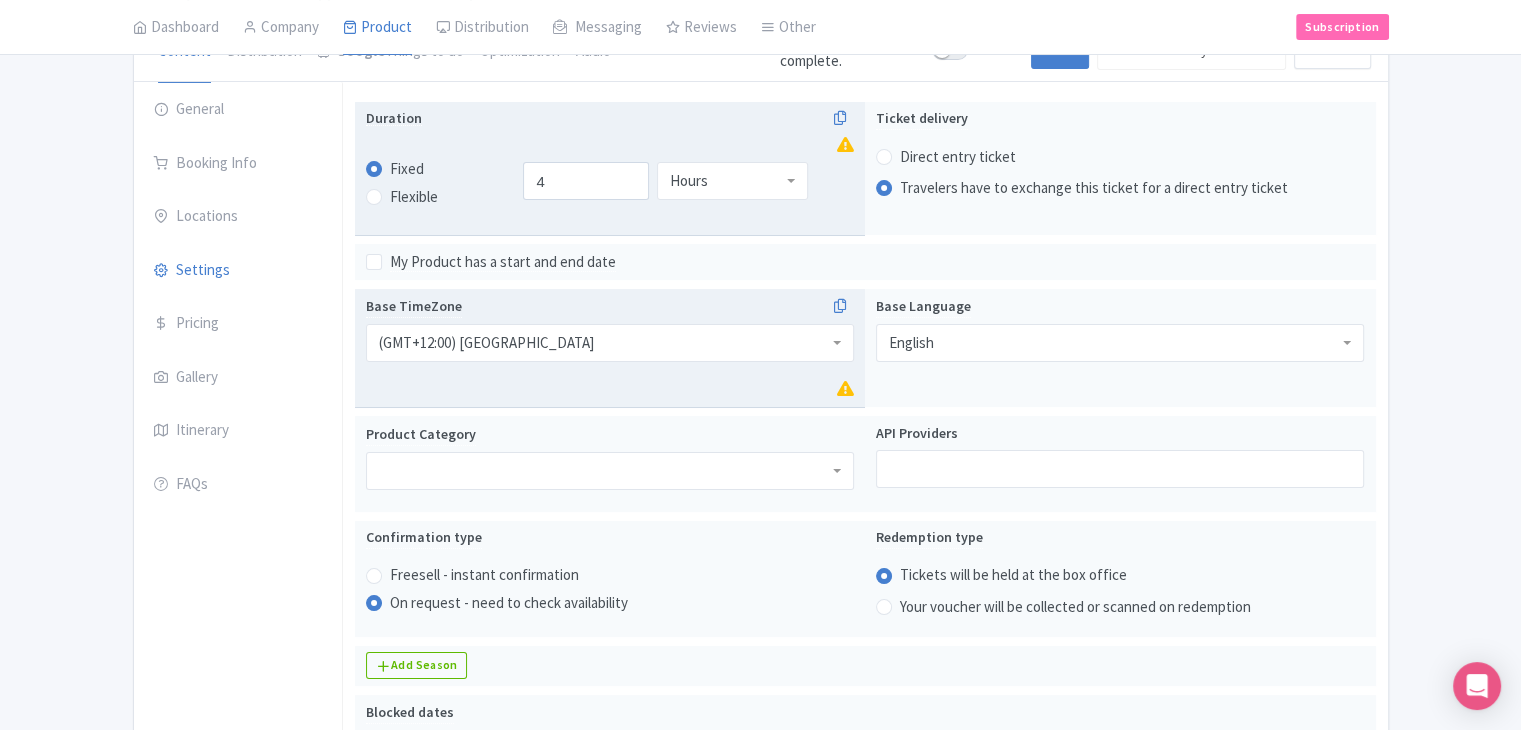 scroll, scrollTop: 0, scrollLeft: 0, axis: both 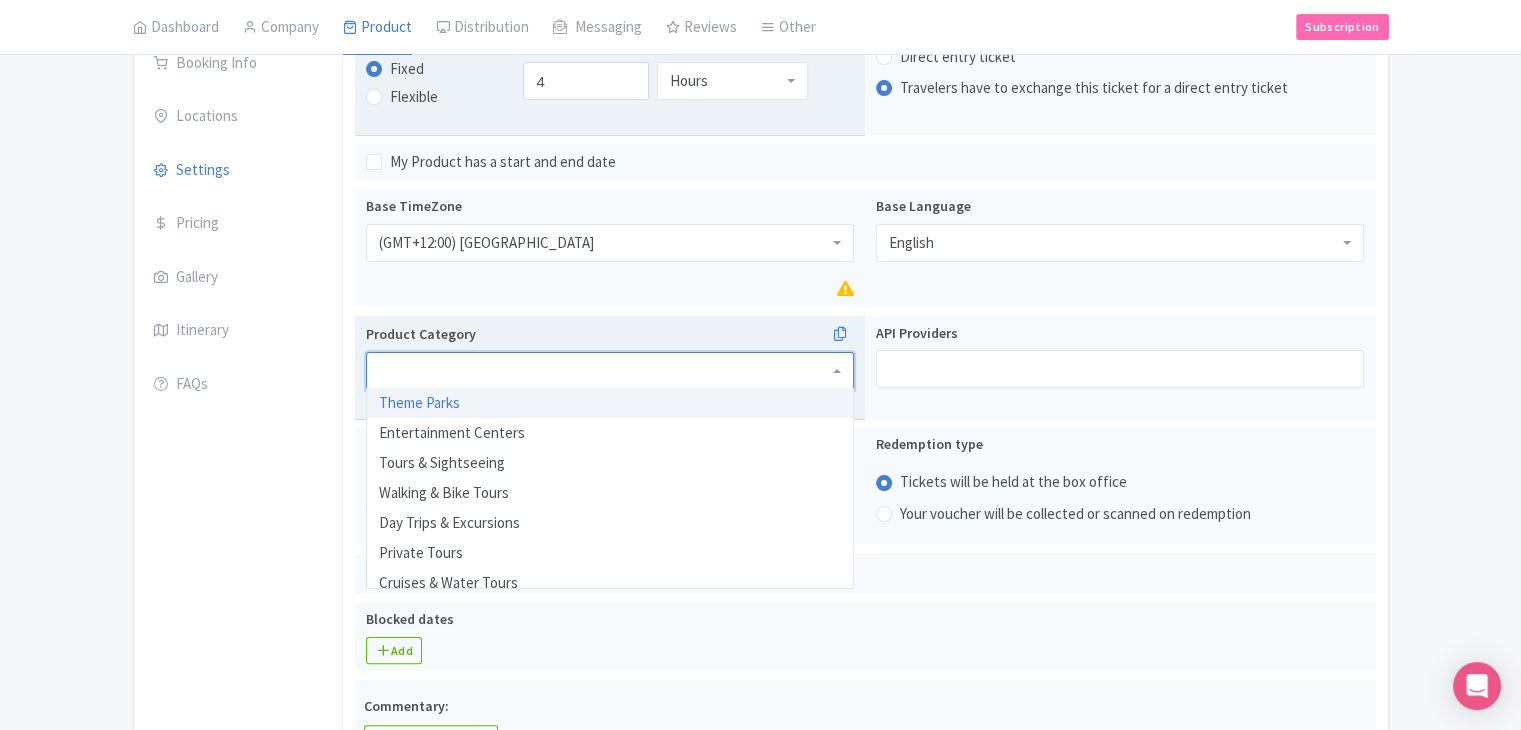 click at bounding box center (610, 371) 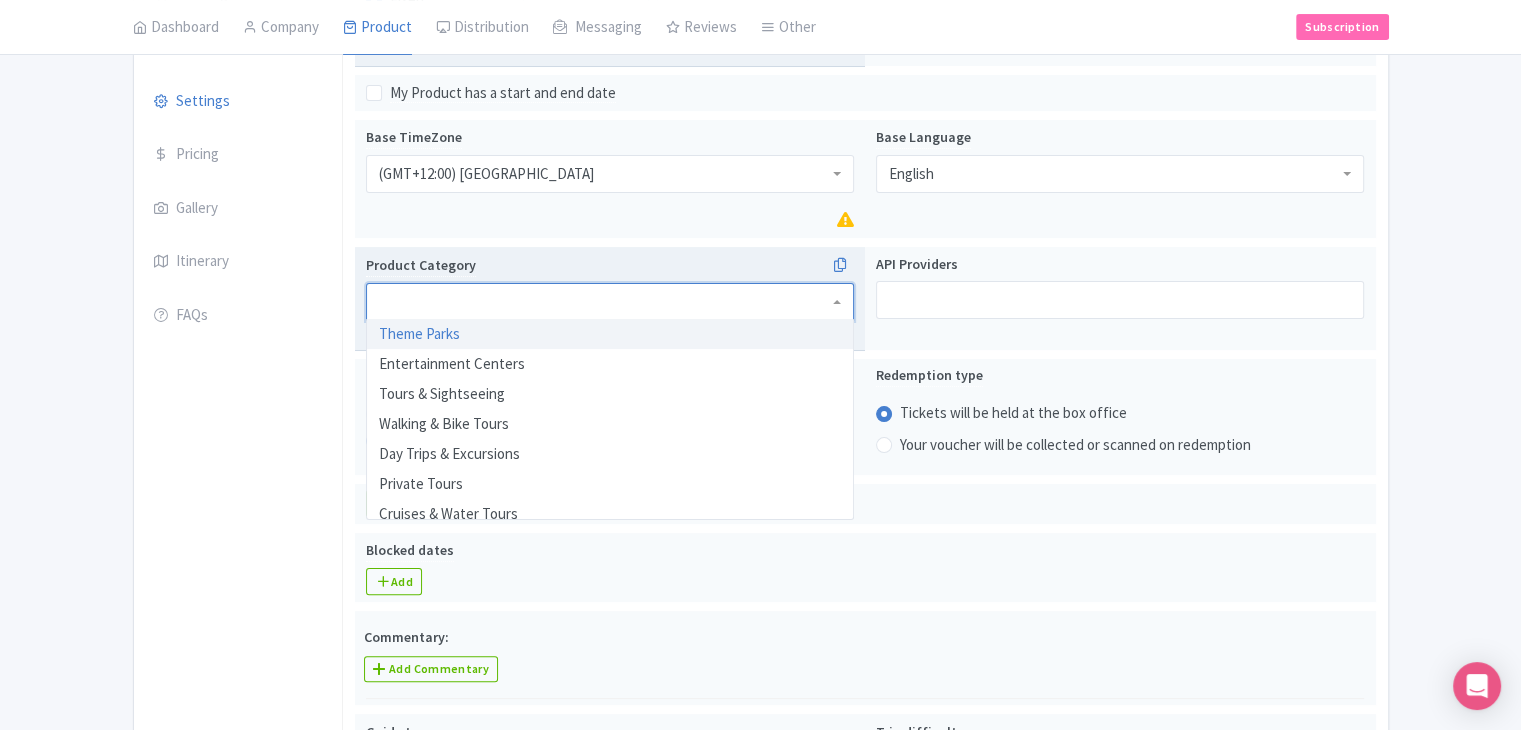 scroll, scrollTop: 412, scrollLeft: 0, axis: vertical 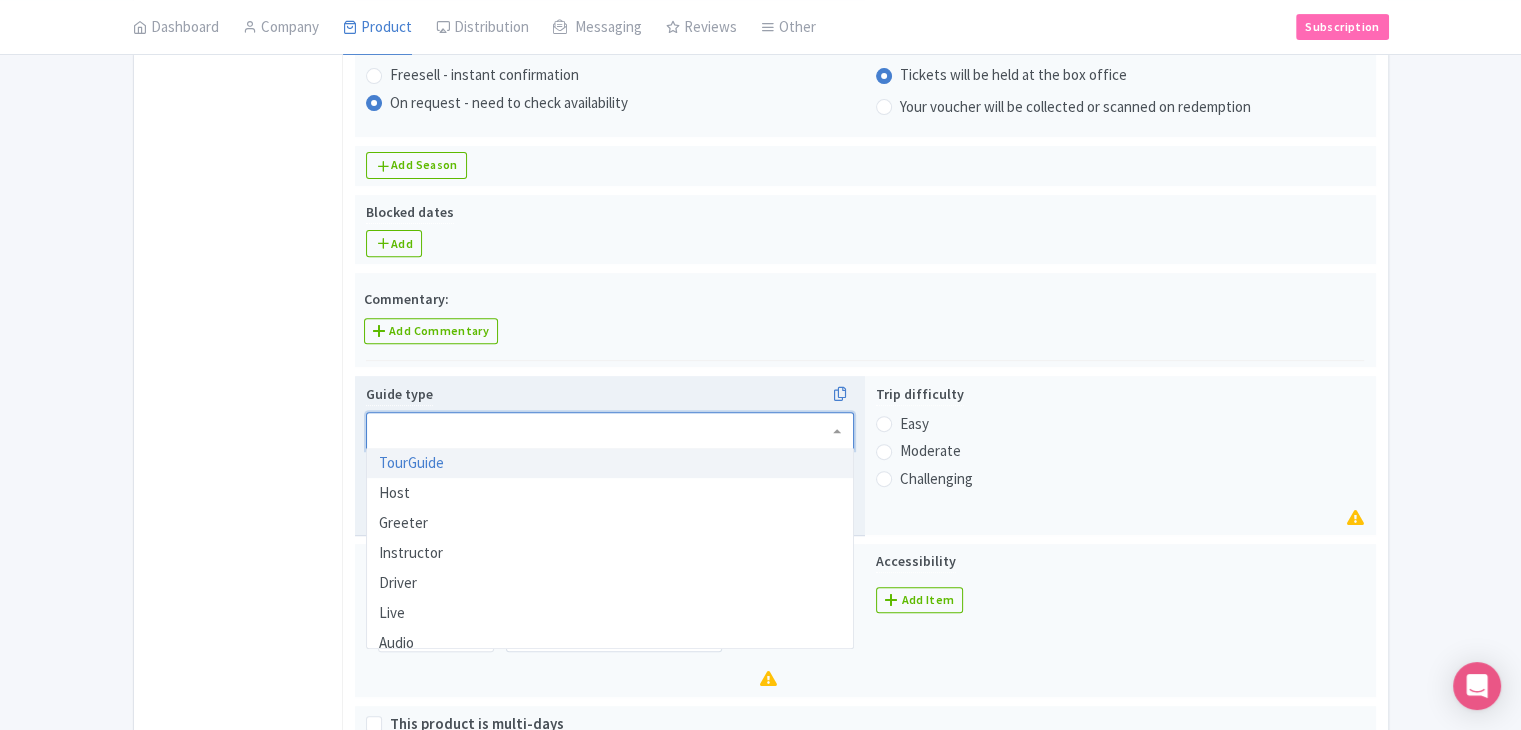 click at bounding box center [610, 431] 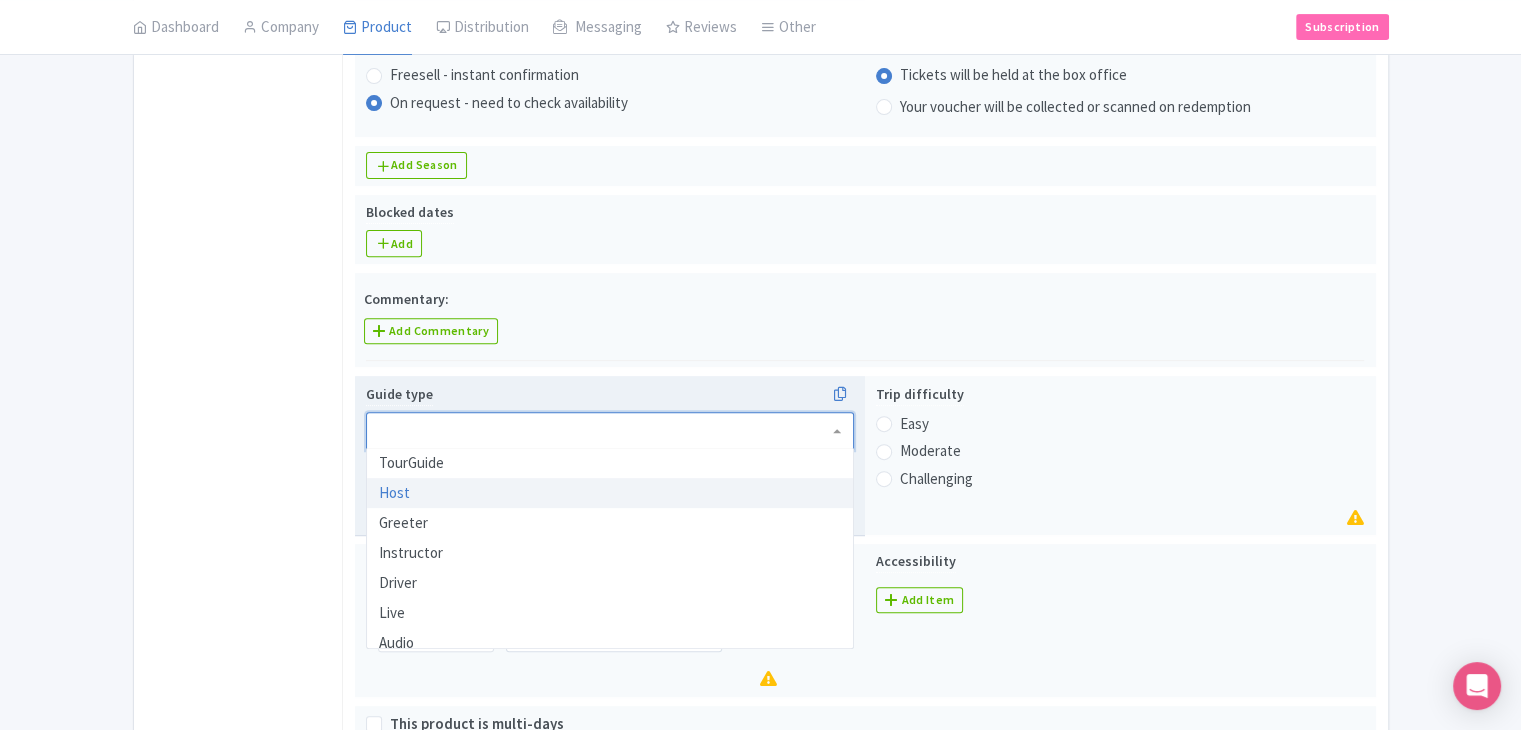 drag, startPoint x: 494, startPoint y: 485, endPoint x: 526, endPoint y: 477, distance: 32.984844 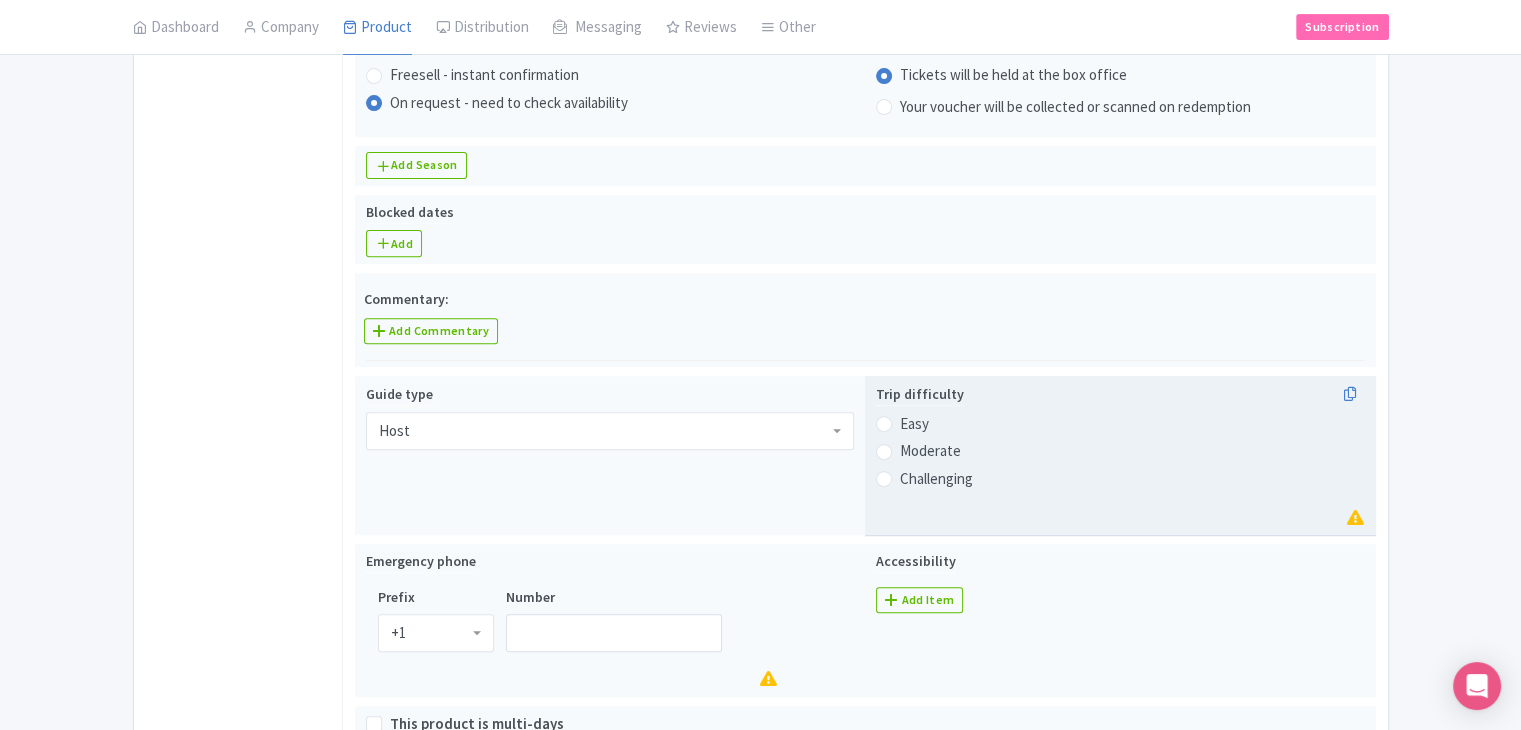 click on "Easy" at bounding box center (914, 424) 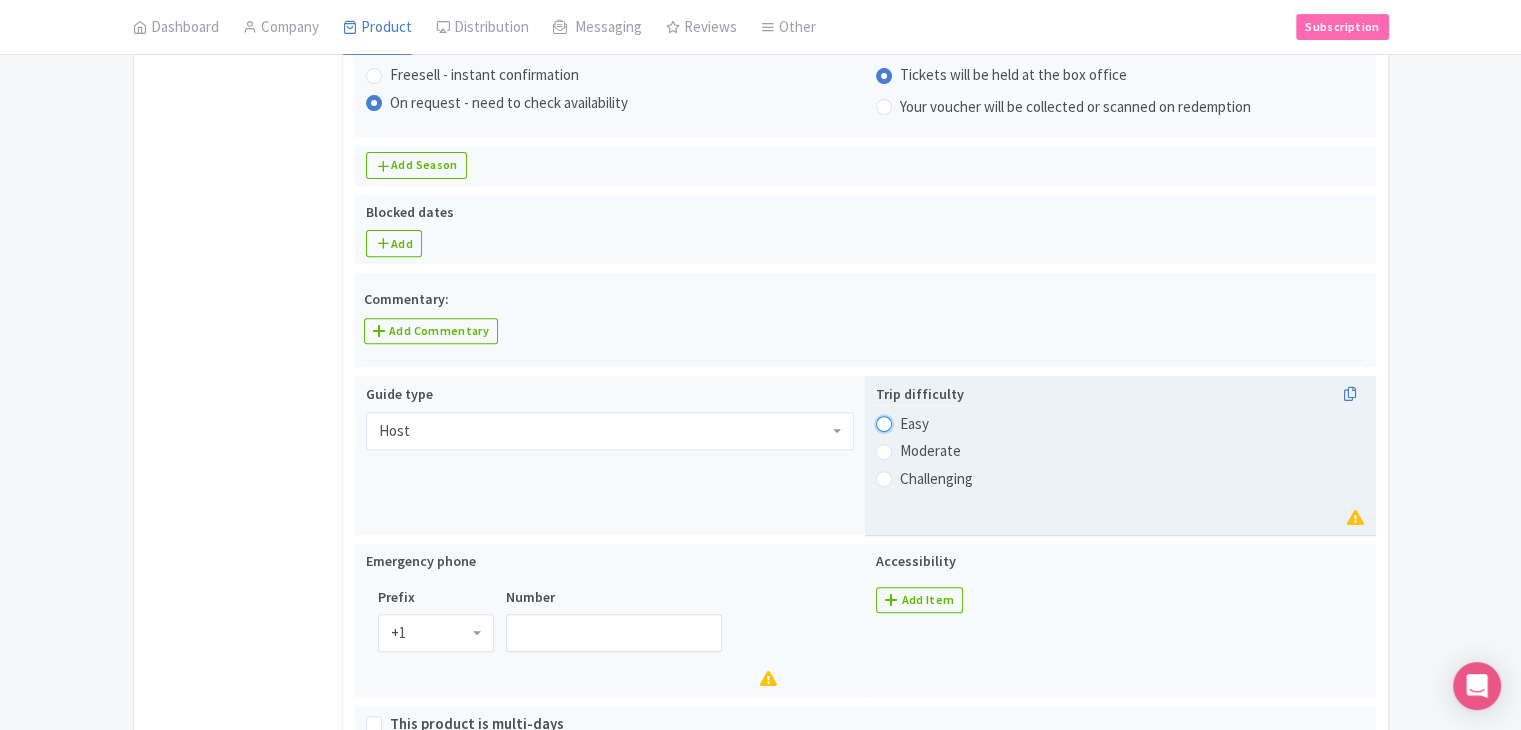 click on "Easy" at bounding box center (910, 422) 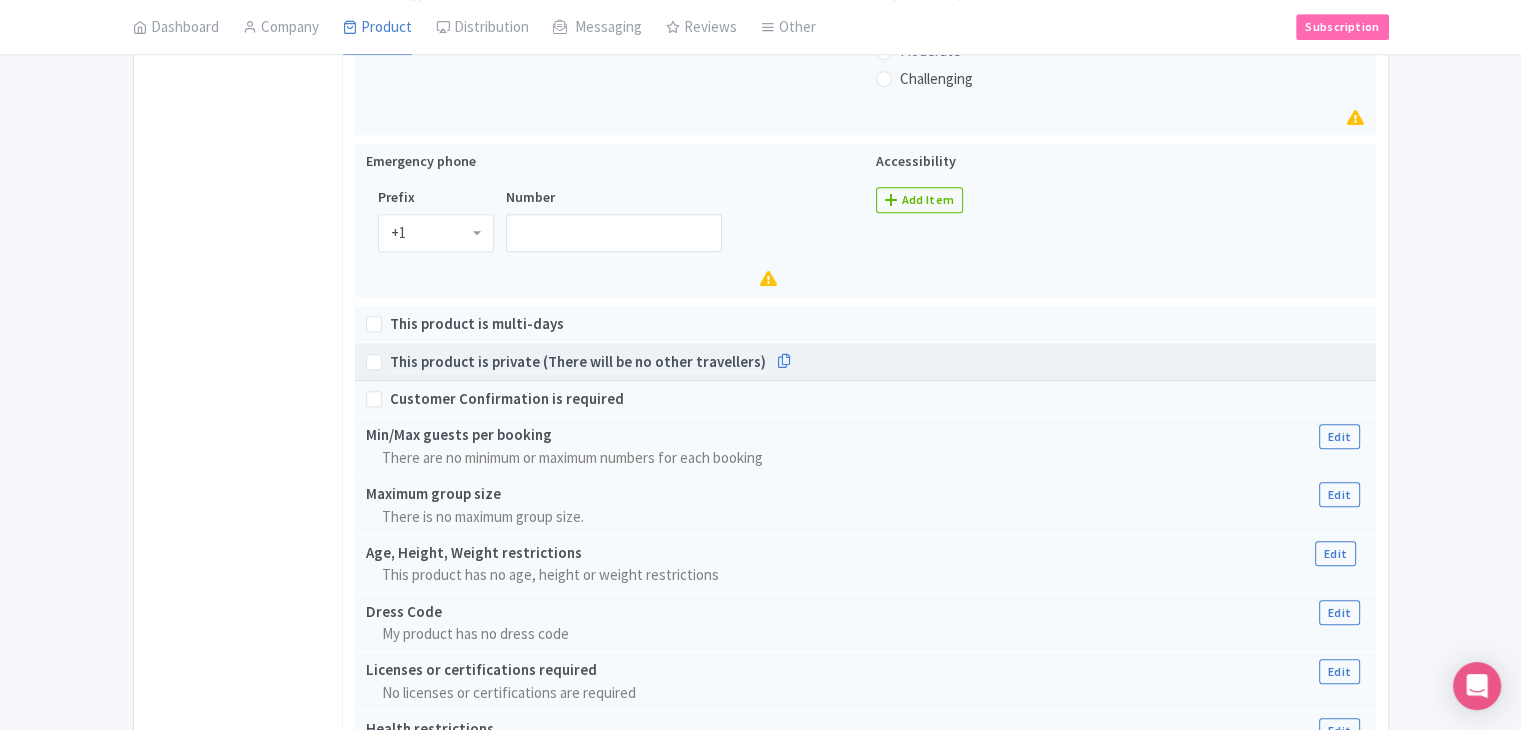 scroll, scrollTop: 1212, scrollLeft: 0, axis: vertical 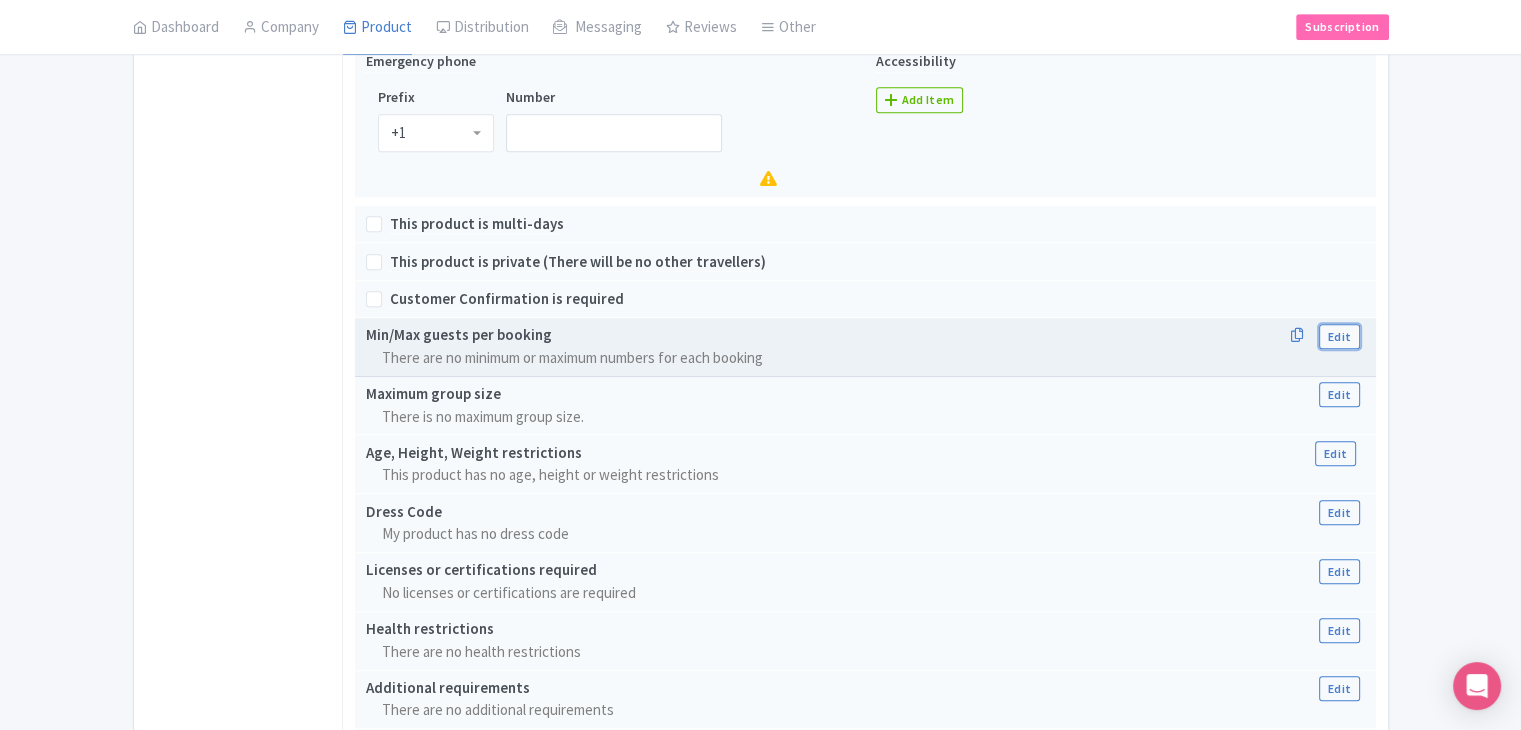 click on "Edit" at bounding box center [1339, 336] 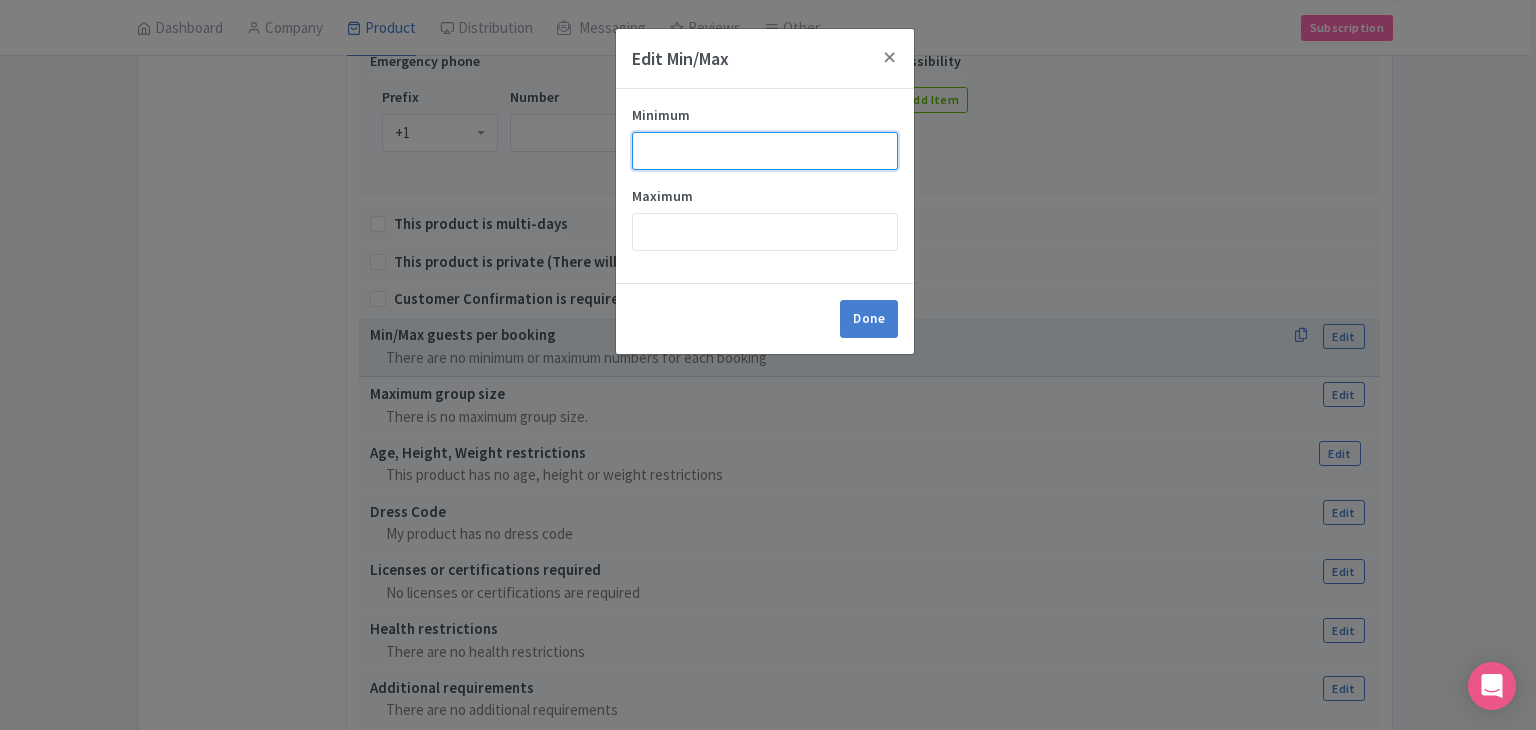 click on "Minimum" at bounding box center (765, 151) 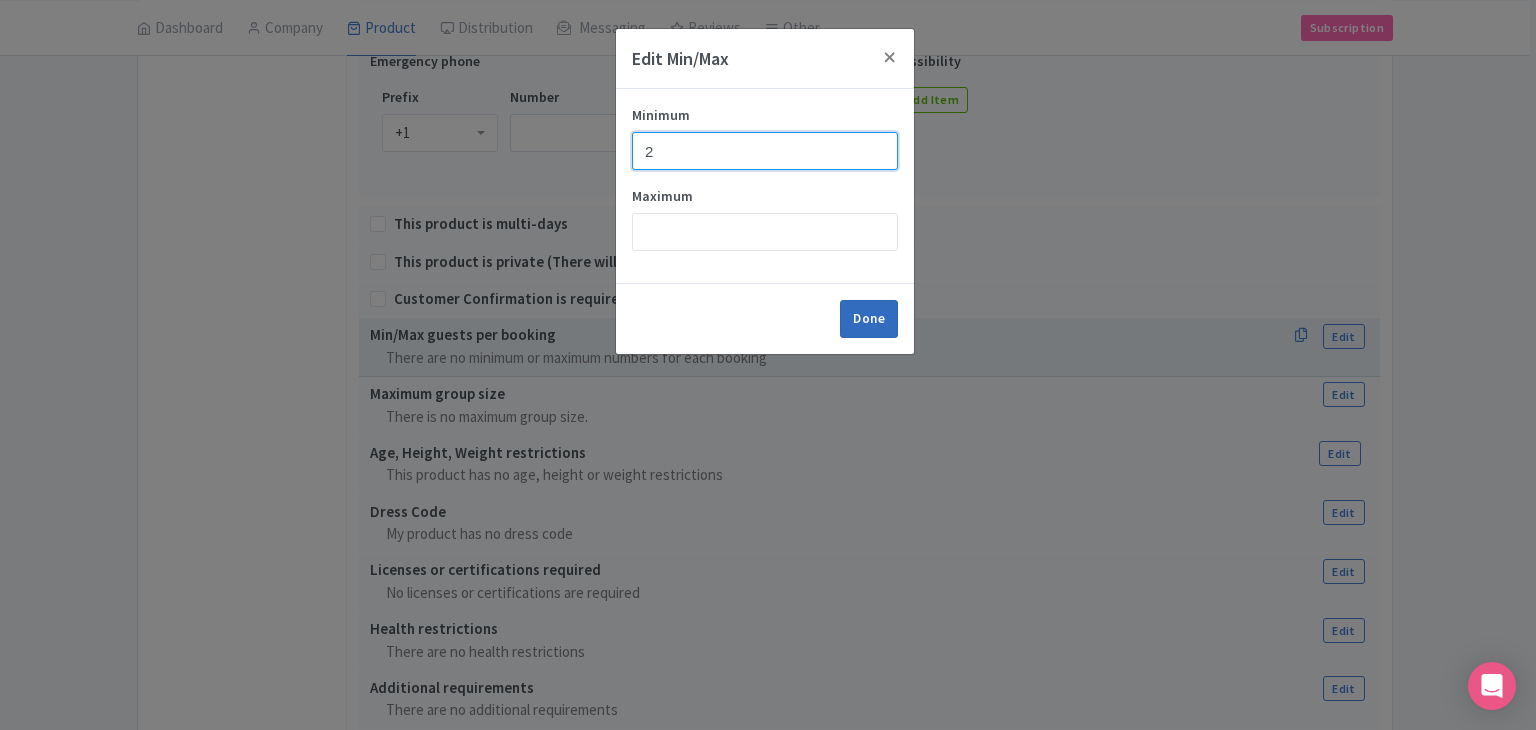 type on "2" 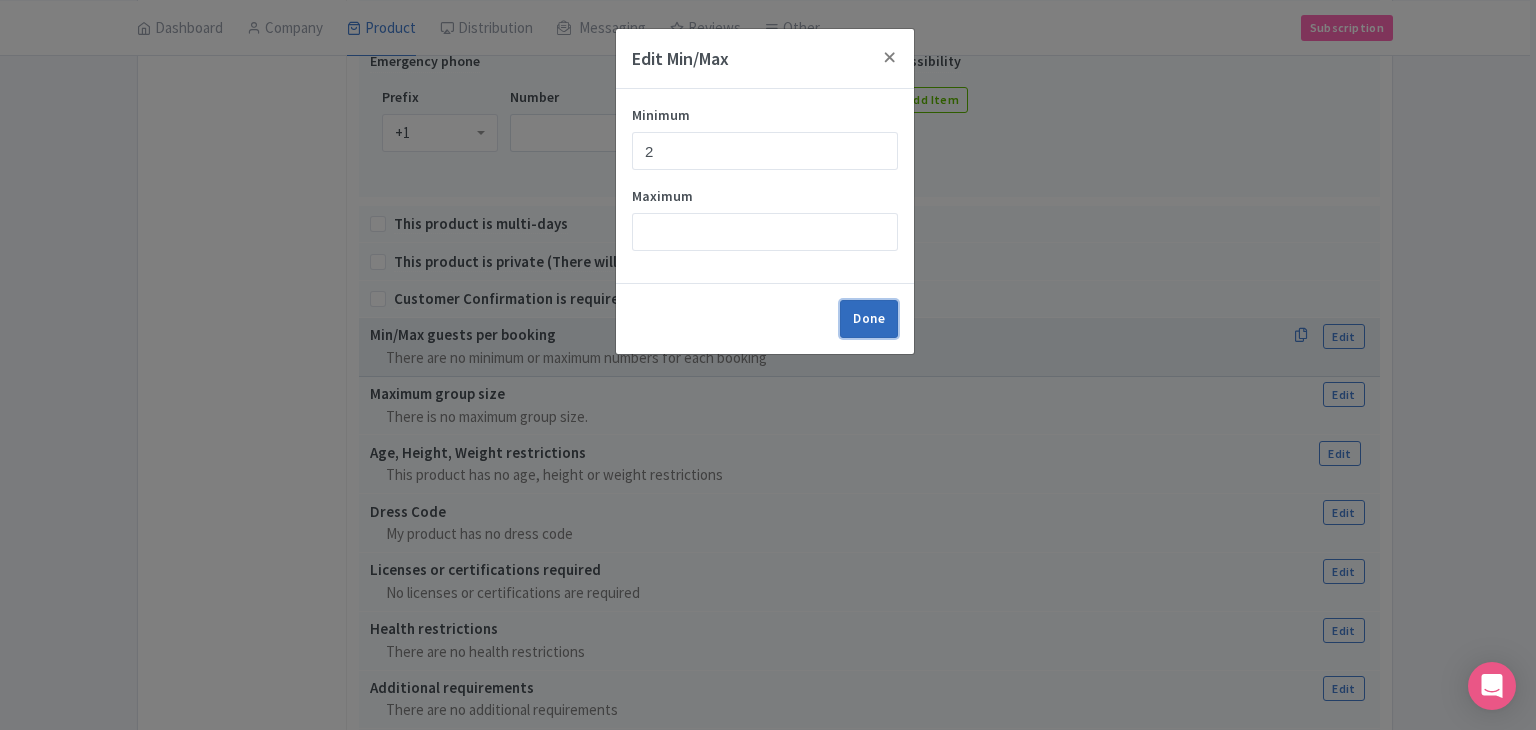 click on "Done" at bounding box center [869, 319] 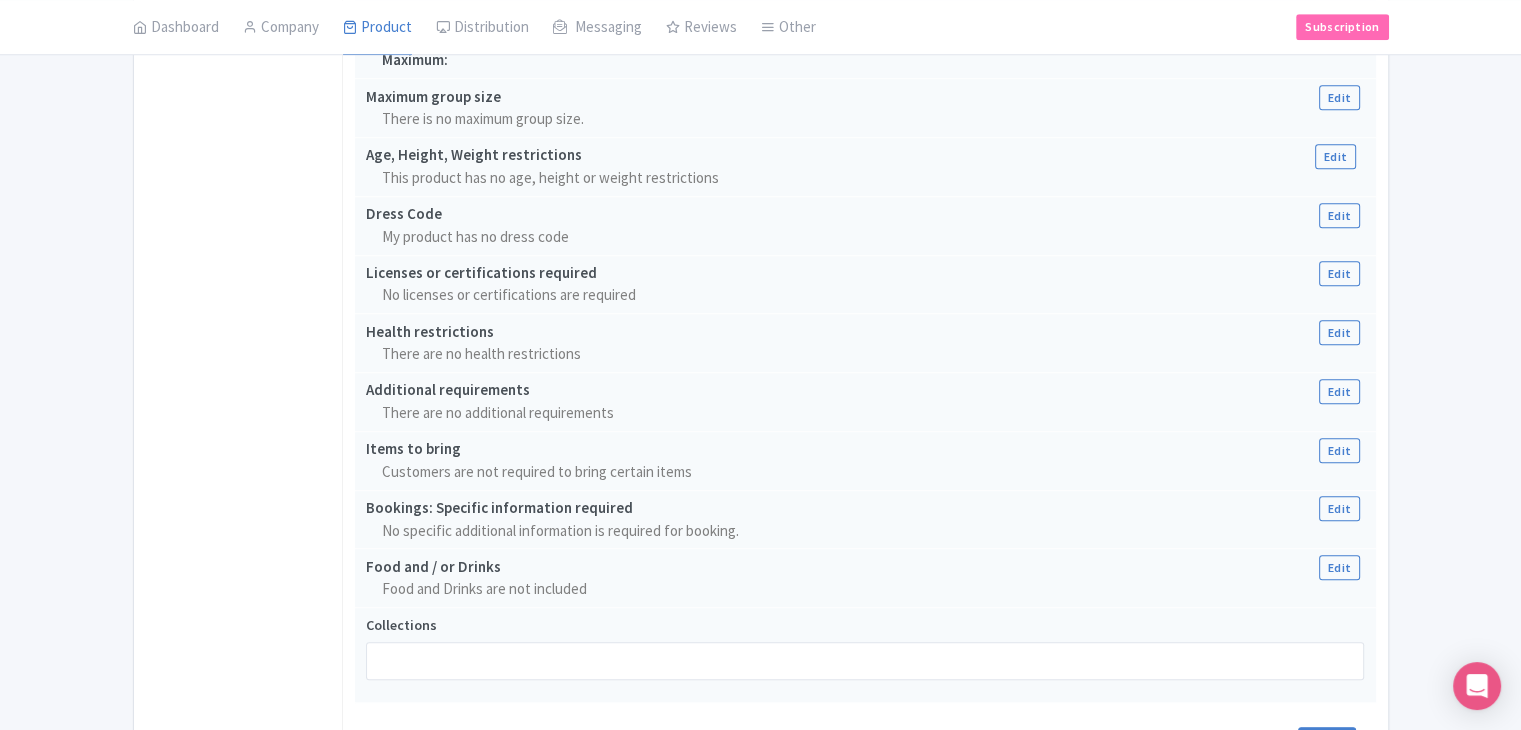 scroll, scrollTop: 1665, scrollLeft: 0, axis: vertical 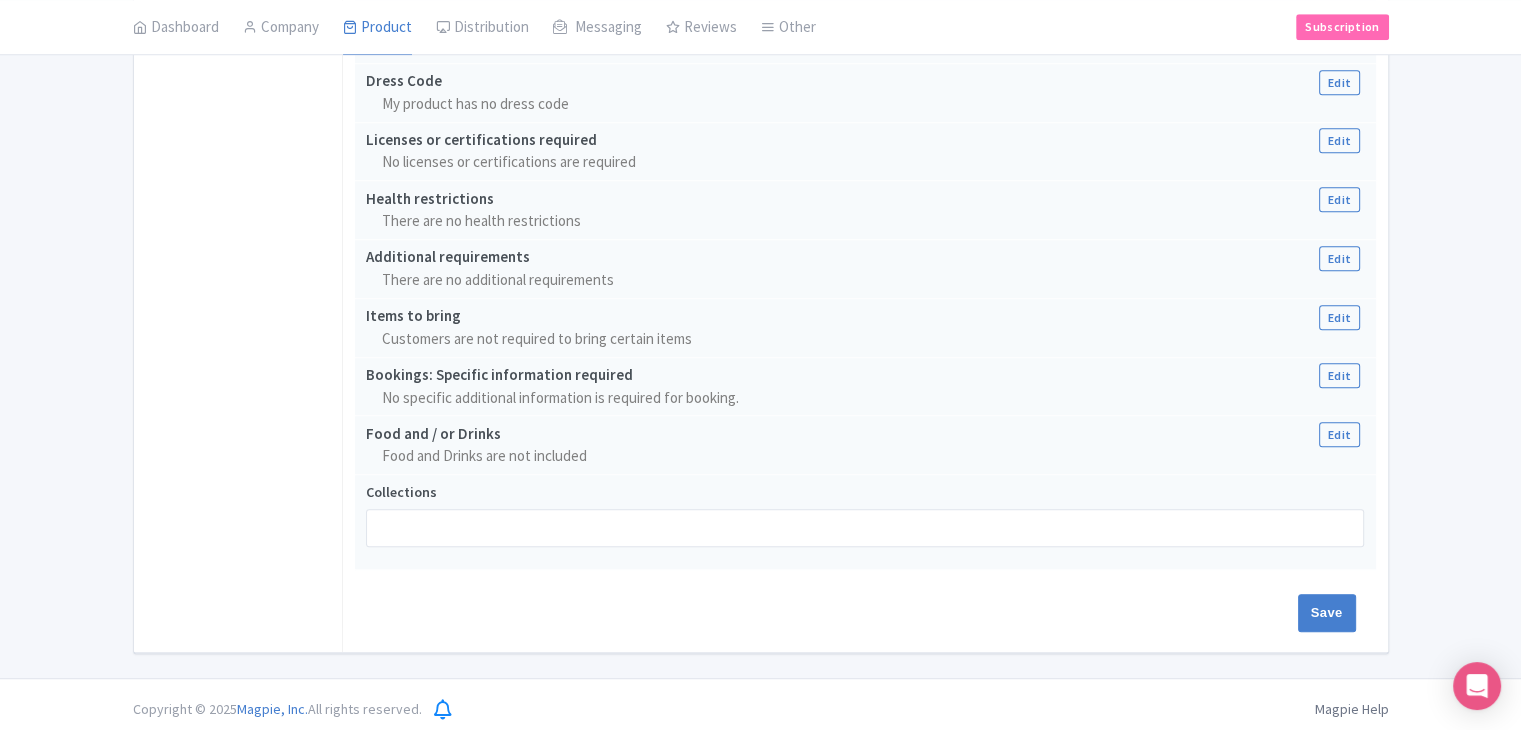 click on "Duration
fixed
Fixed Flexible
minutes
4
Hours Hours Minutes Hours Days
Ticket delivery
Direct entry ticket
Travelers have to exchange this ticket for a direct entry ticket
My Product has a start and end date
Base TimeZone (GMT+12:00) Auckland (GMT+12:00) Auckland (GMT-12:00) International Date Line West (GMT-11:00) American Samoa (GMT-11:00) Midway Island (GMT-10:00) Hawaii (GMT-09:00) Alaska (GMT-08:00) Pacific Time (US & Canada) (GMT-08:00) Tijuana (GMT-07:00) Arizona (GMT-07:00) Mazatlan (GMT-07:00) Mountain Time (US & Canada) (GMT-06:00) Central America (GMT-06:00) Central Time (US & Canada) (GMT-06:00) Chihuahua (GMT-06:00) Guadalajara (GMT-06:00) Mexico City (GMT-06:00) Monterrey (GMT-06:00) Saskatchewan (GMT-05:00) Bogota (GMT-05:00) Eastern Time (US & Canada) (GMT-05:00) Indiana (East) (GMT-05:00) Lima (GMT-05:00) Quito (GMT-04:00) Atlantic Time (Canada) (GMT-04:00) Caracas (GMT-04:00) Georgetown" at bounding box center (865, -379) 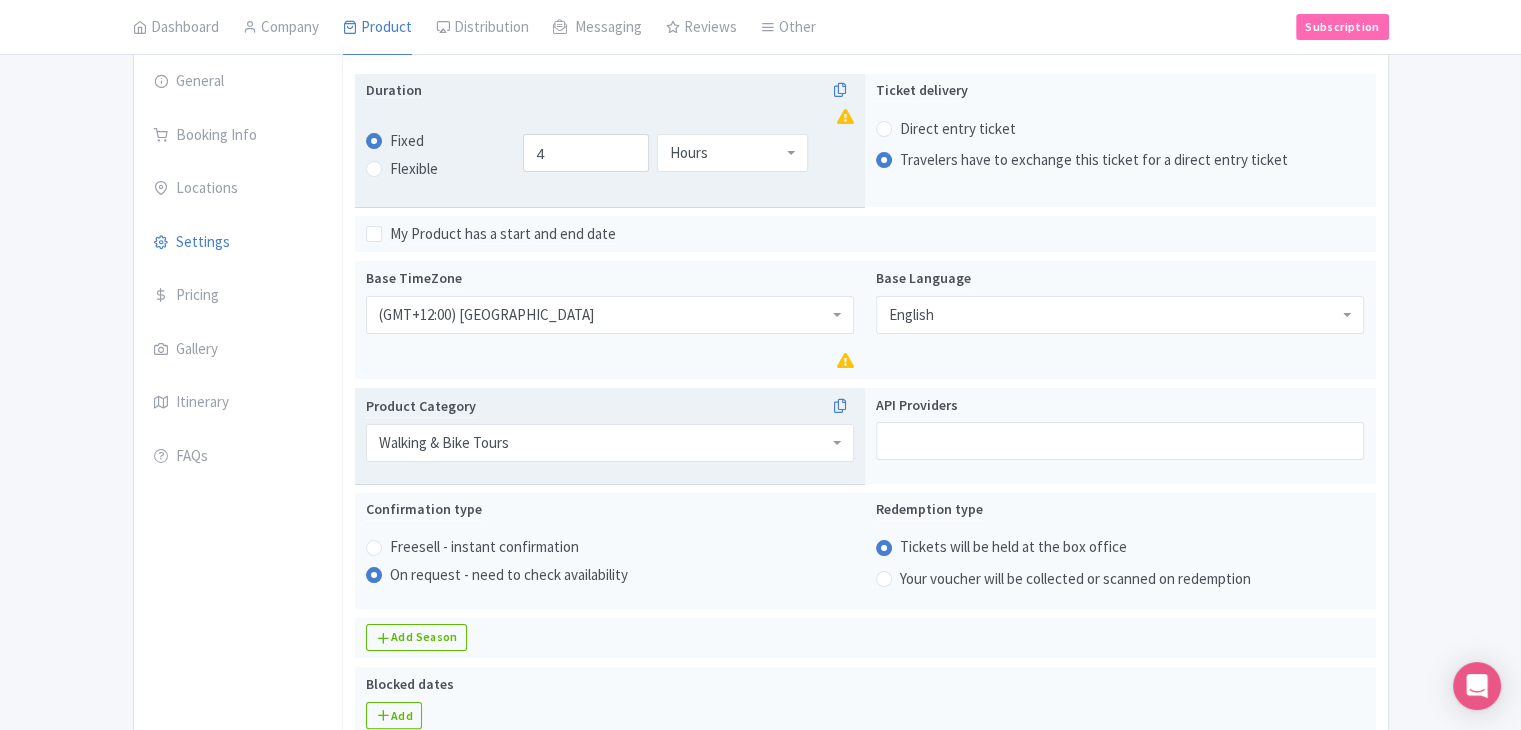 scroll, scrollTop: 165, scrollLeft: 0, axis: vertical 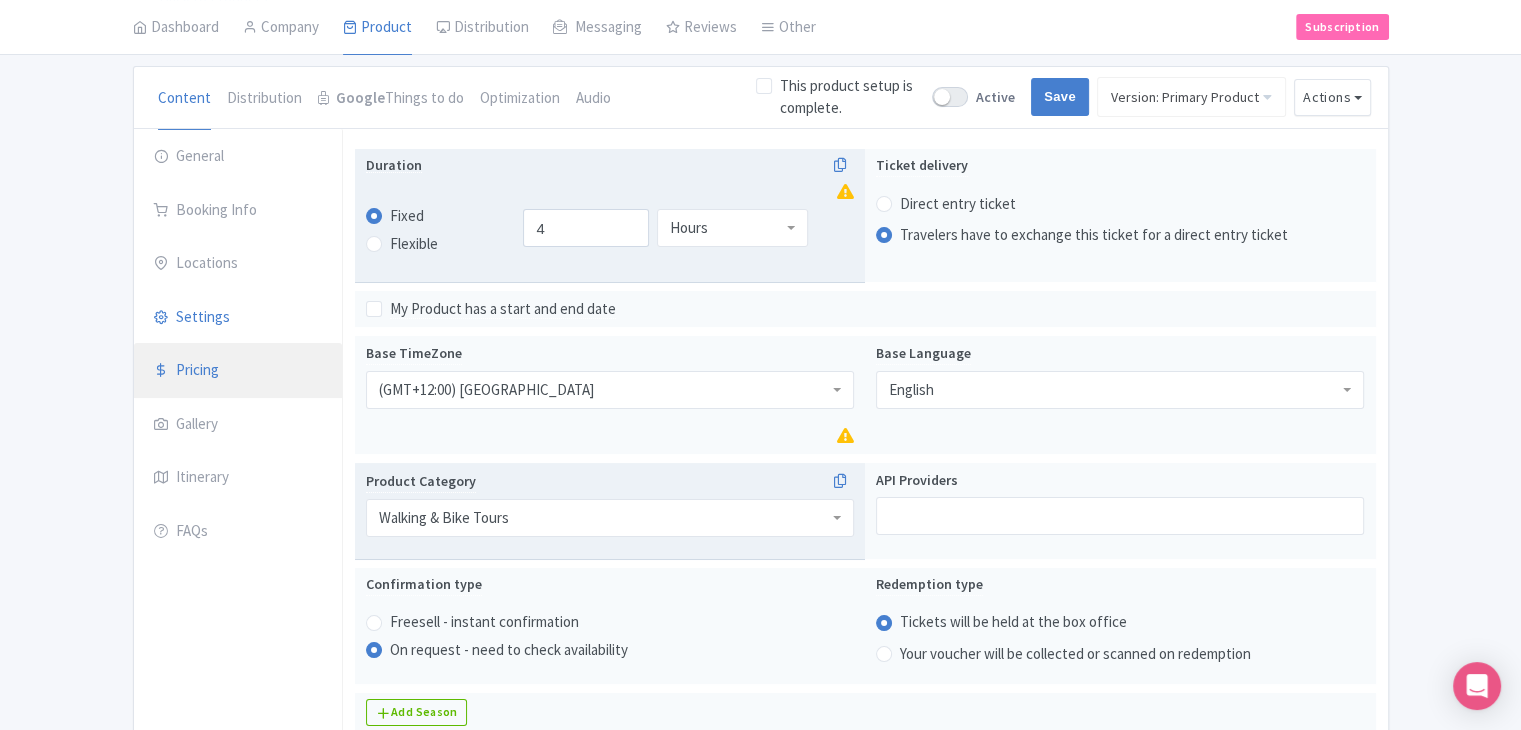 click on "Pricing" at bounding box center [238, 371] 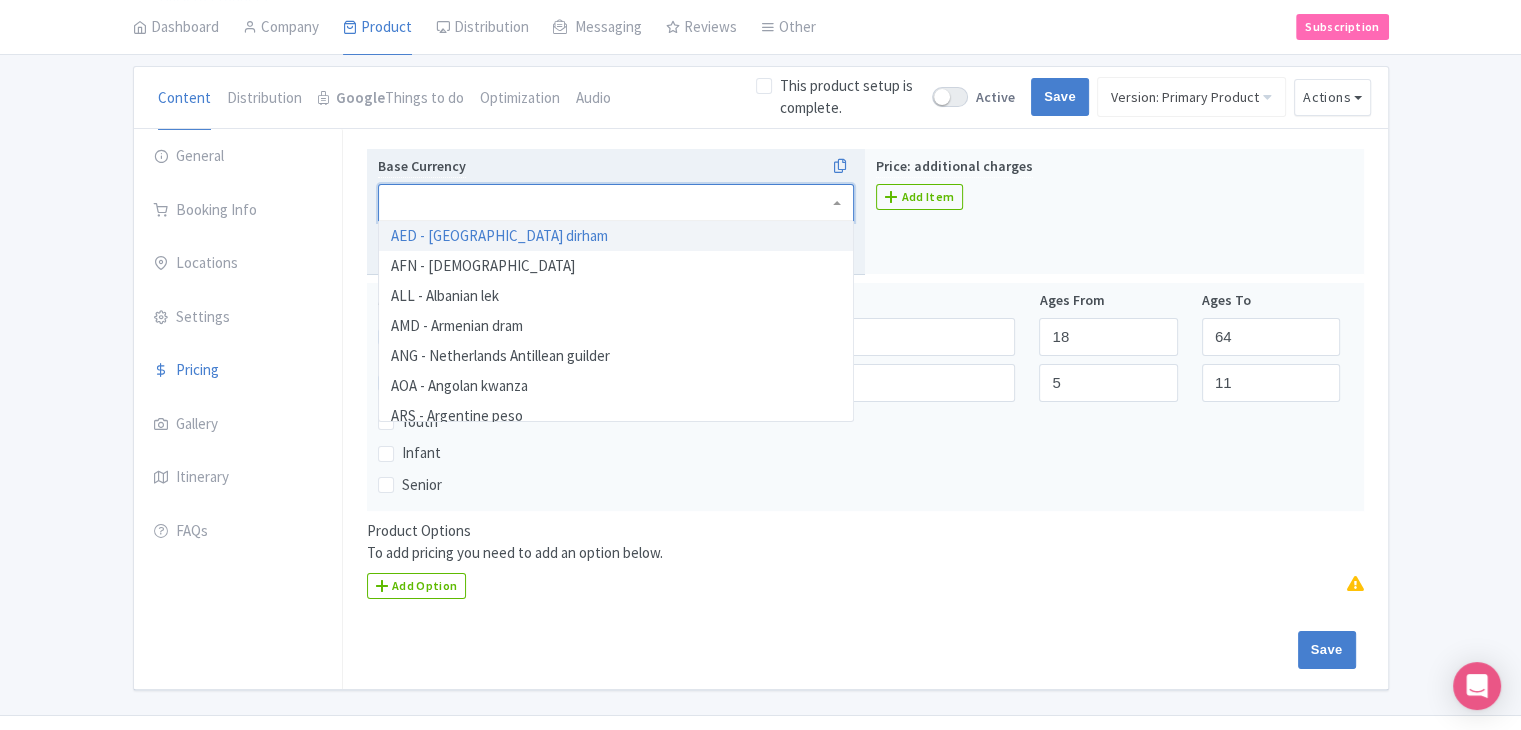 click at bounding box center [616, 203] 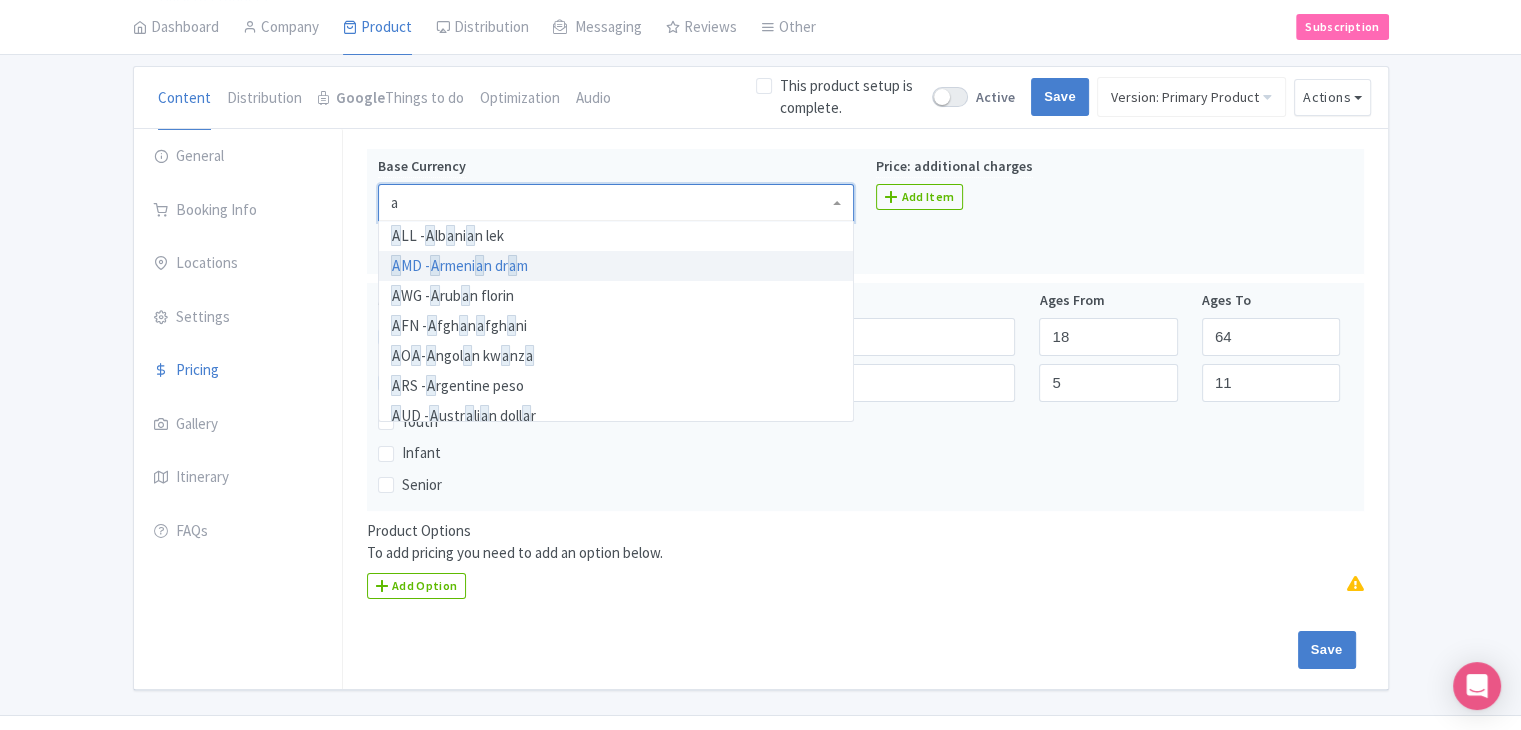 type on "au" 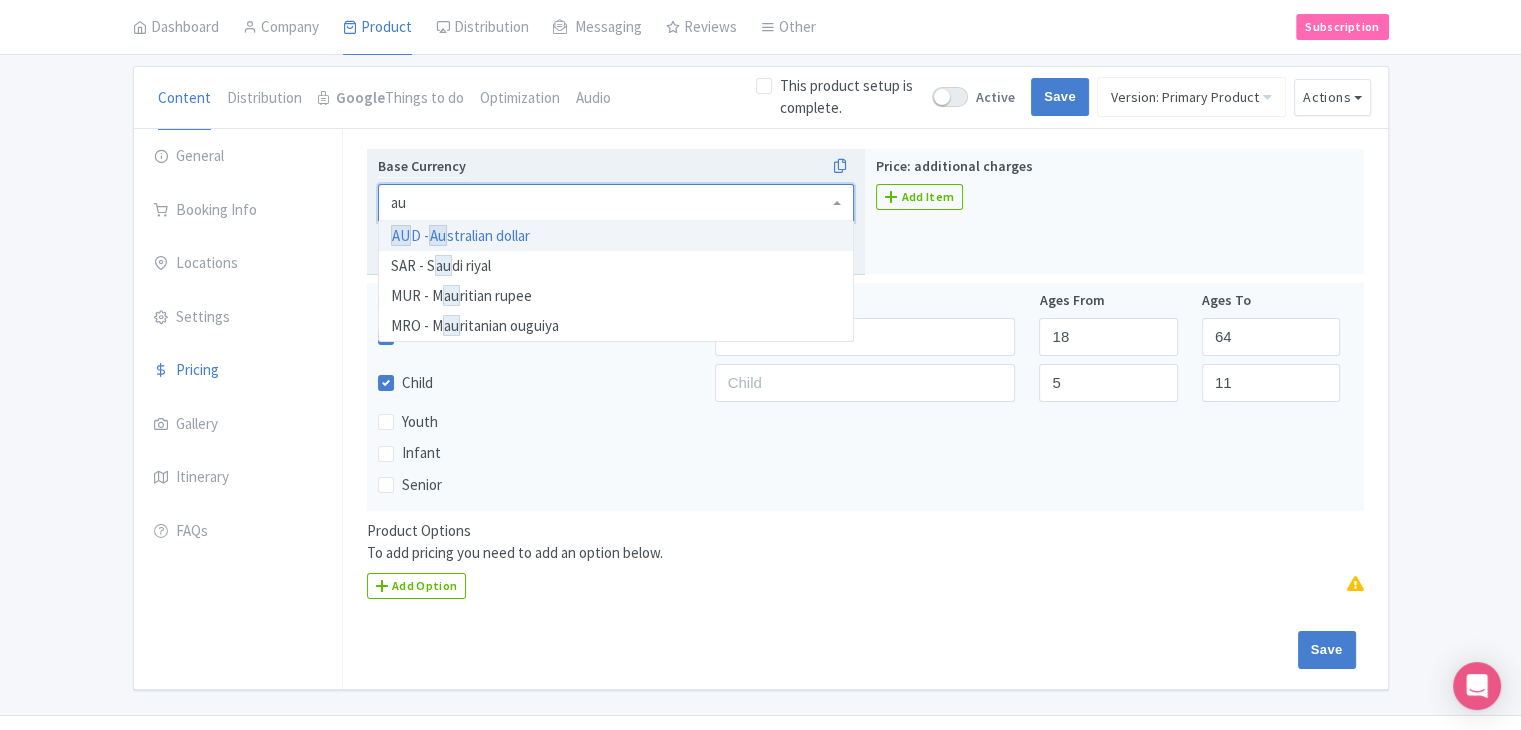 type 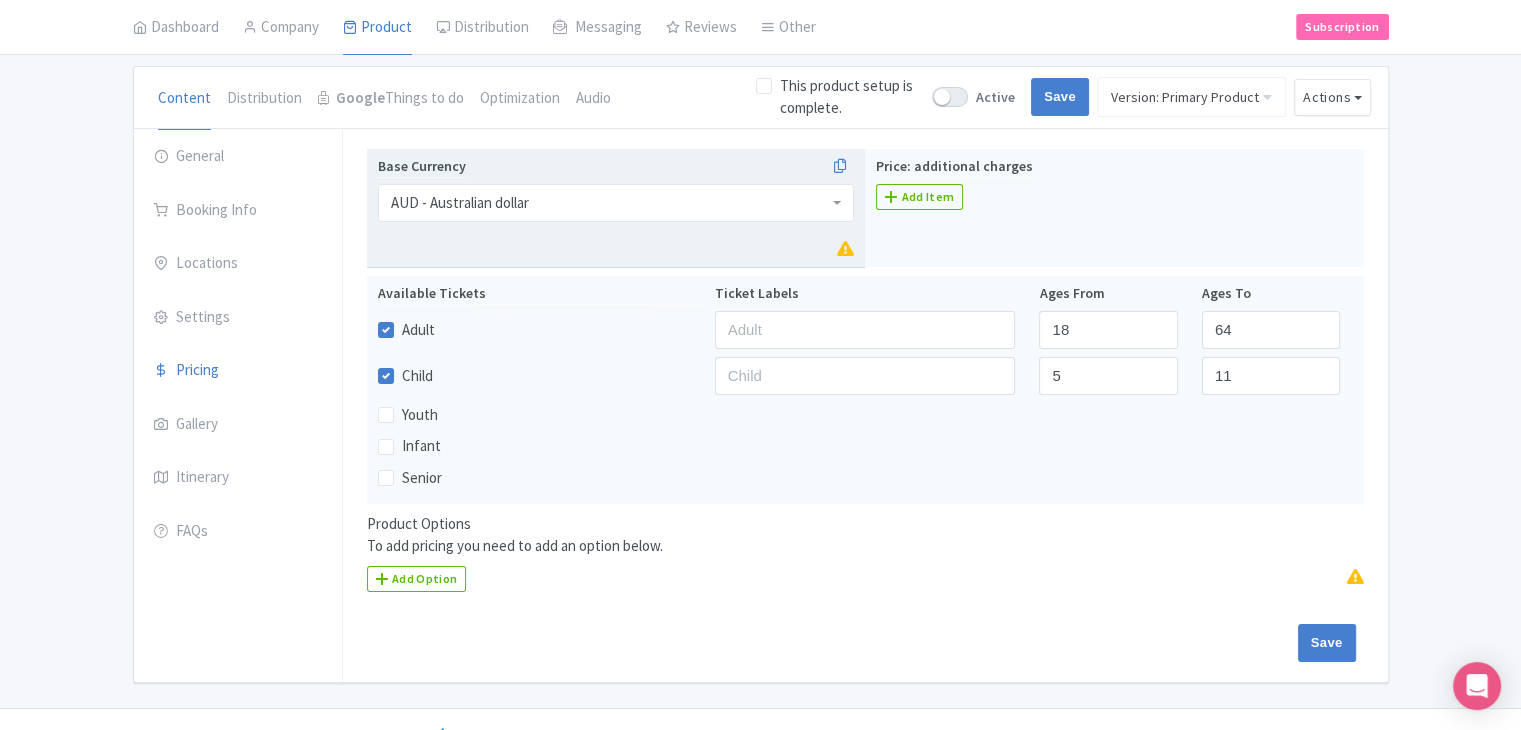 scroll, scrollTop: 0, scrollLeft: 0, axis: both 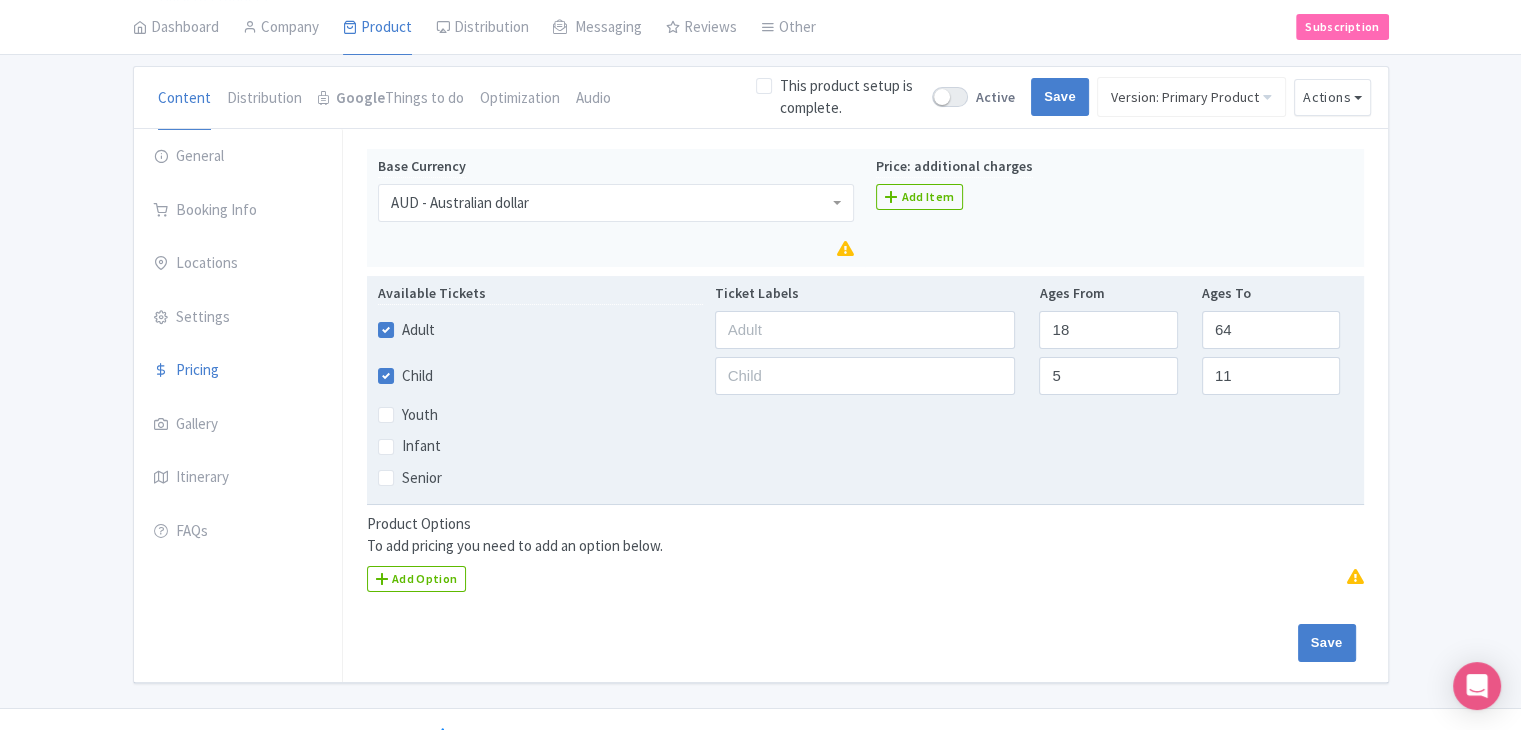 click on "Child" at bounding box center (417, 376) 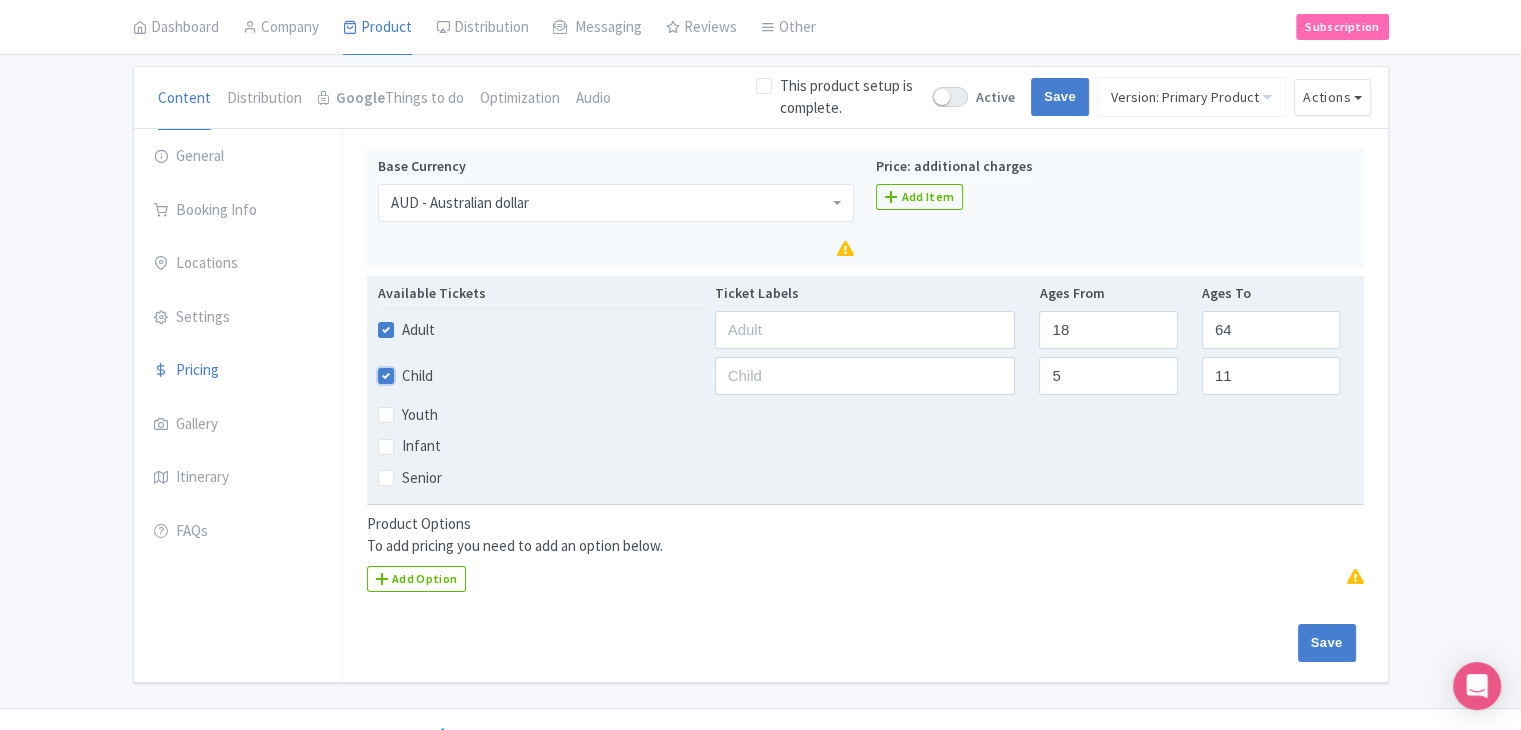 click on "Child" at bounding box center (408, 370) 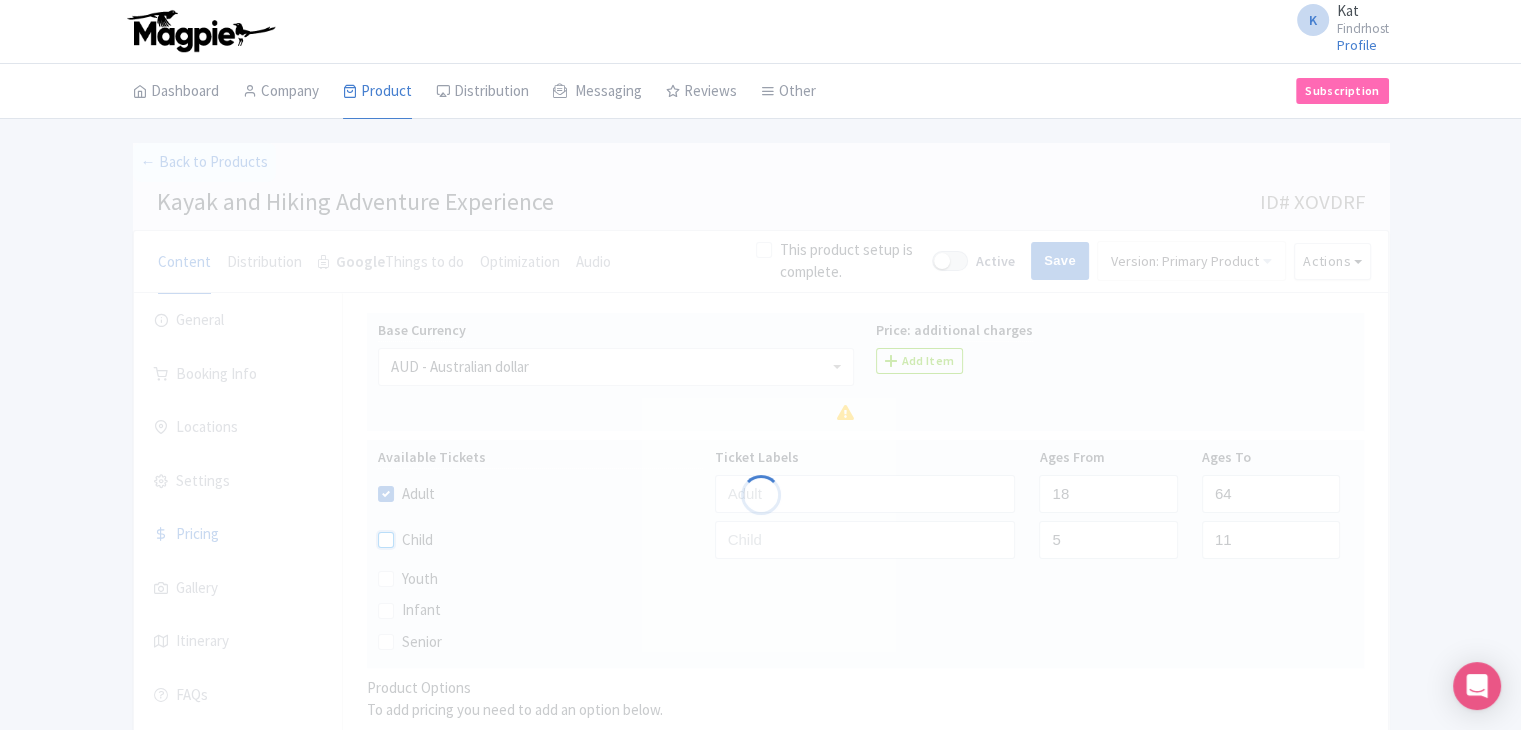 scroll, scrollTop: 0, scrollLeft: 0, axis: both 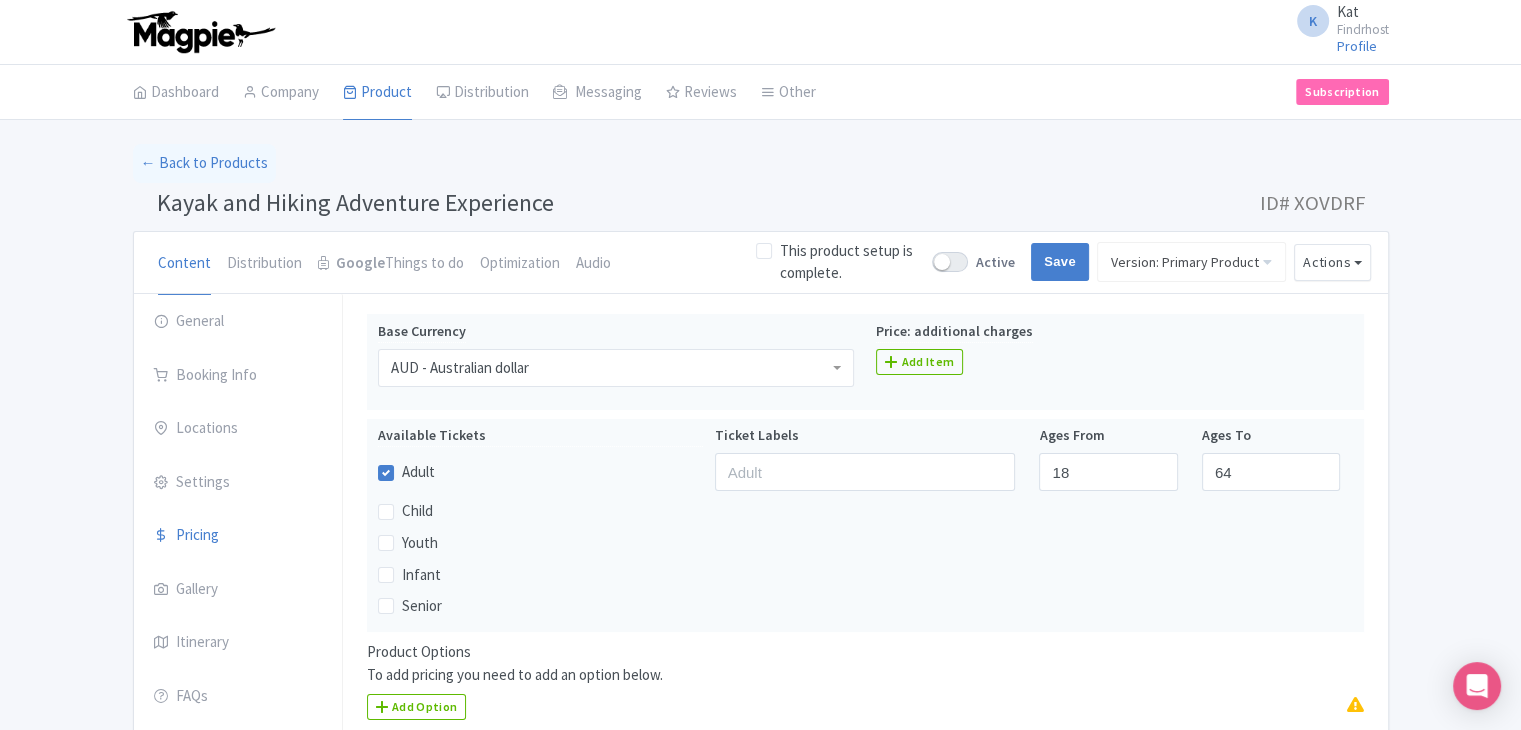 click on "Kayak and Hiking Adventure Experience" at bounding box center [355, 202] 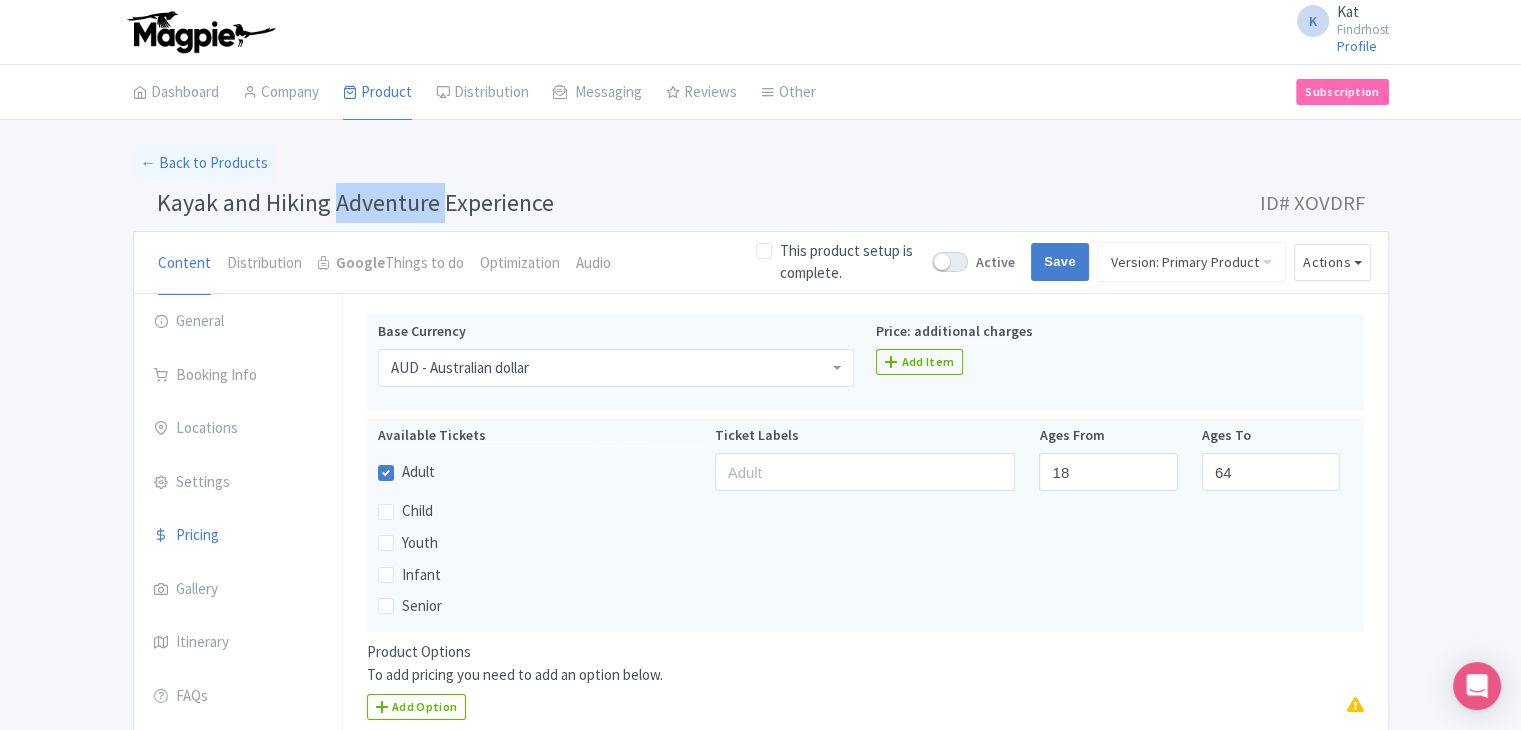 click on "Kayak and Hiking Adventure Experience" at bounding box center (355, 202) 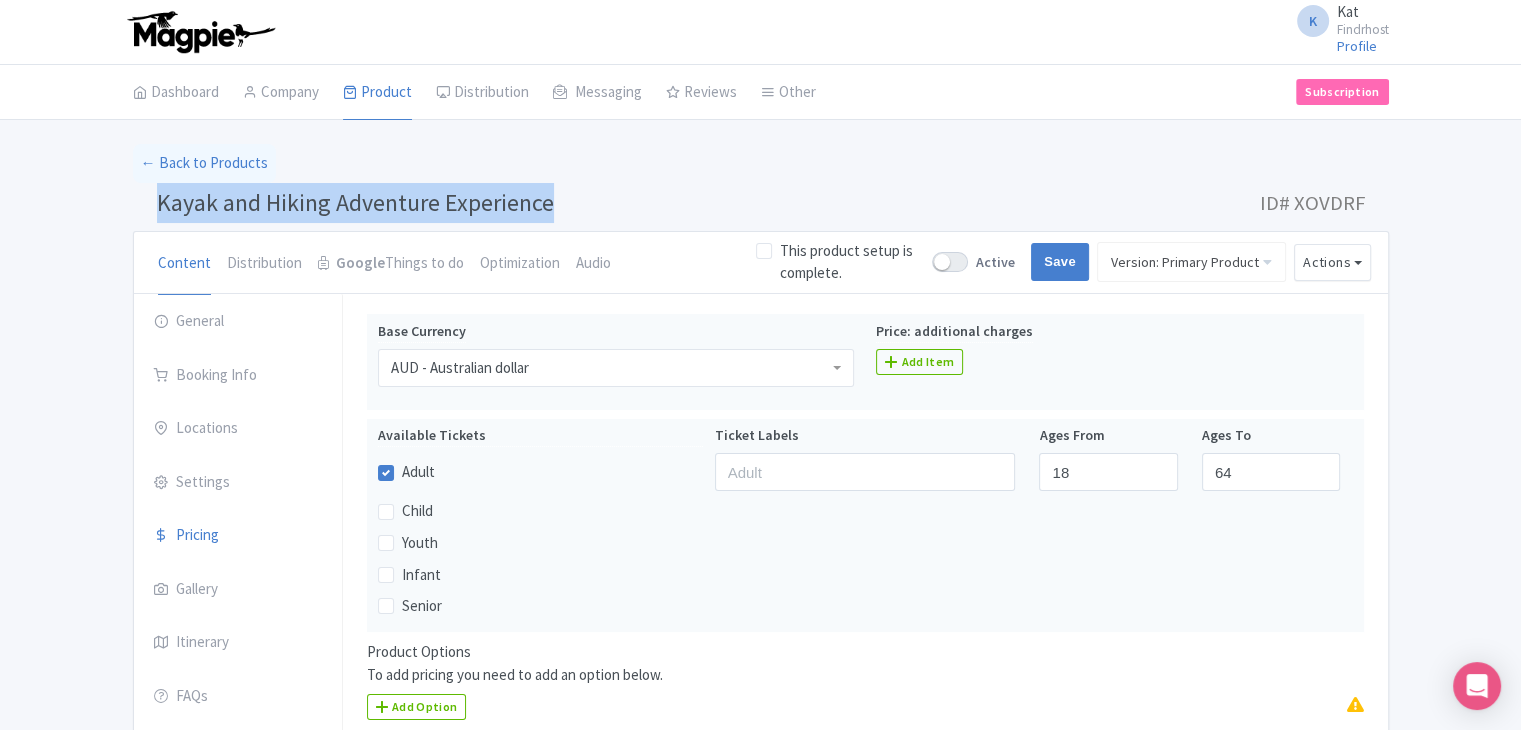 click on "Kayak and Hiking Adventure Experience" at bounding box center (355, 202) 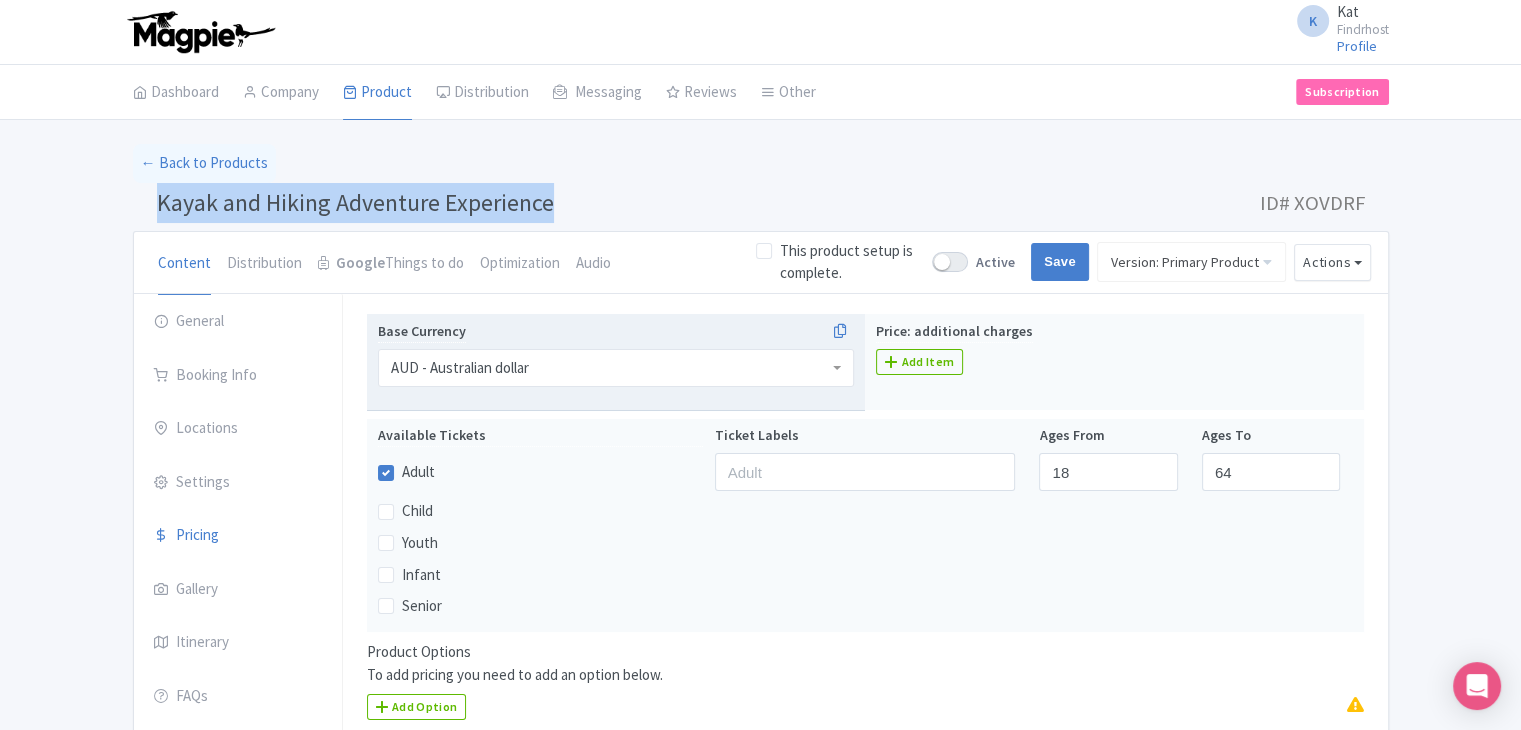 copy on "Kayak and Hiking Adventure Experience" 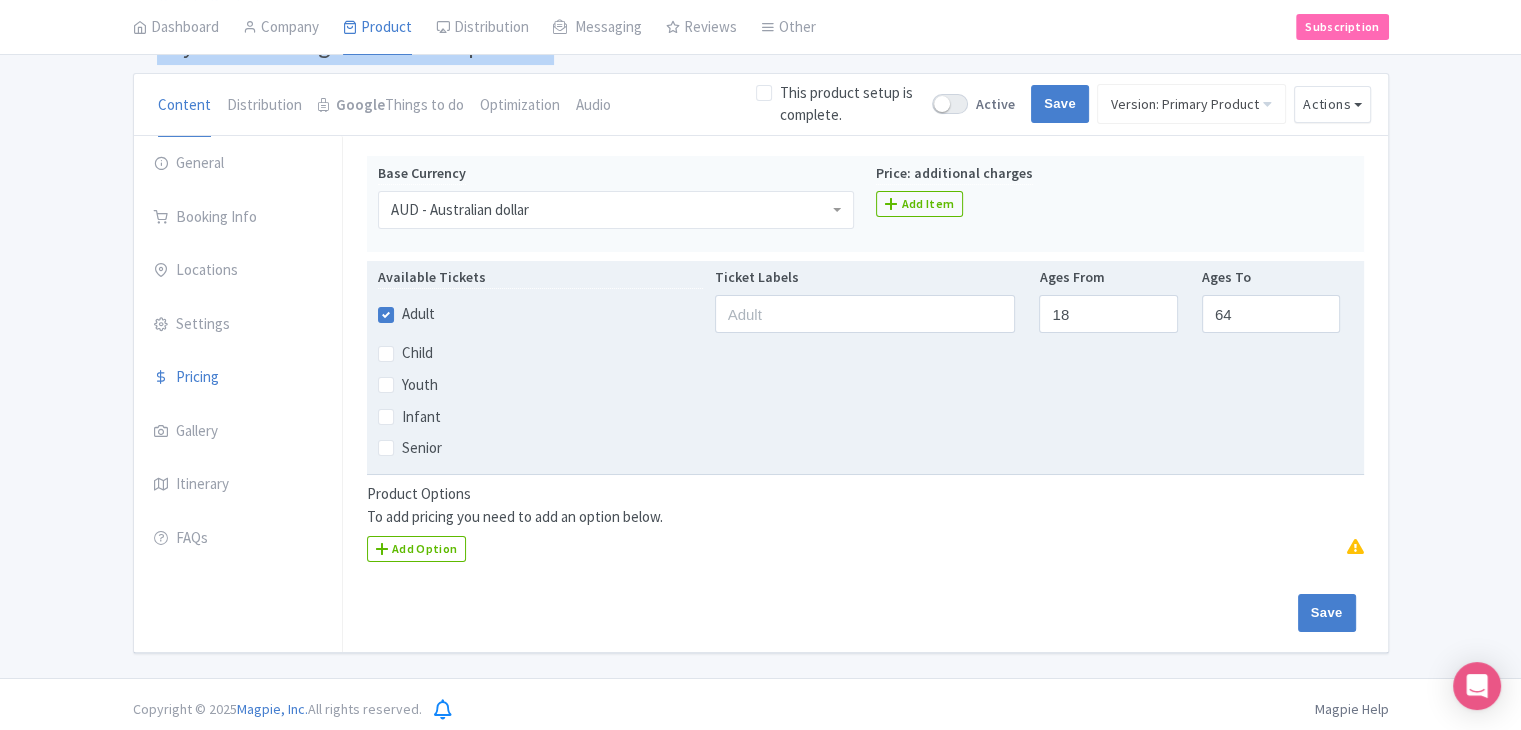 scroll, scrollTop: 164, scrollLeft: 0, axis: vertical 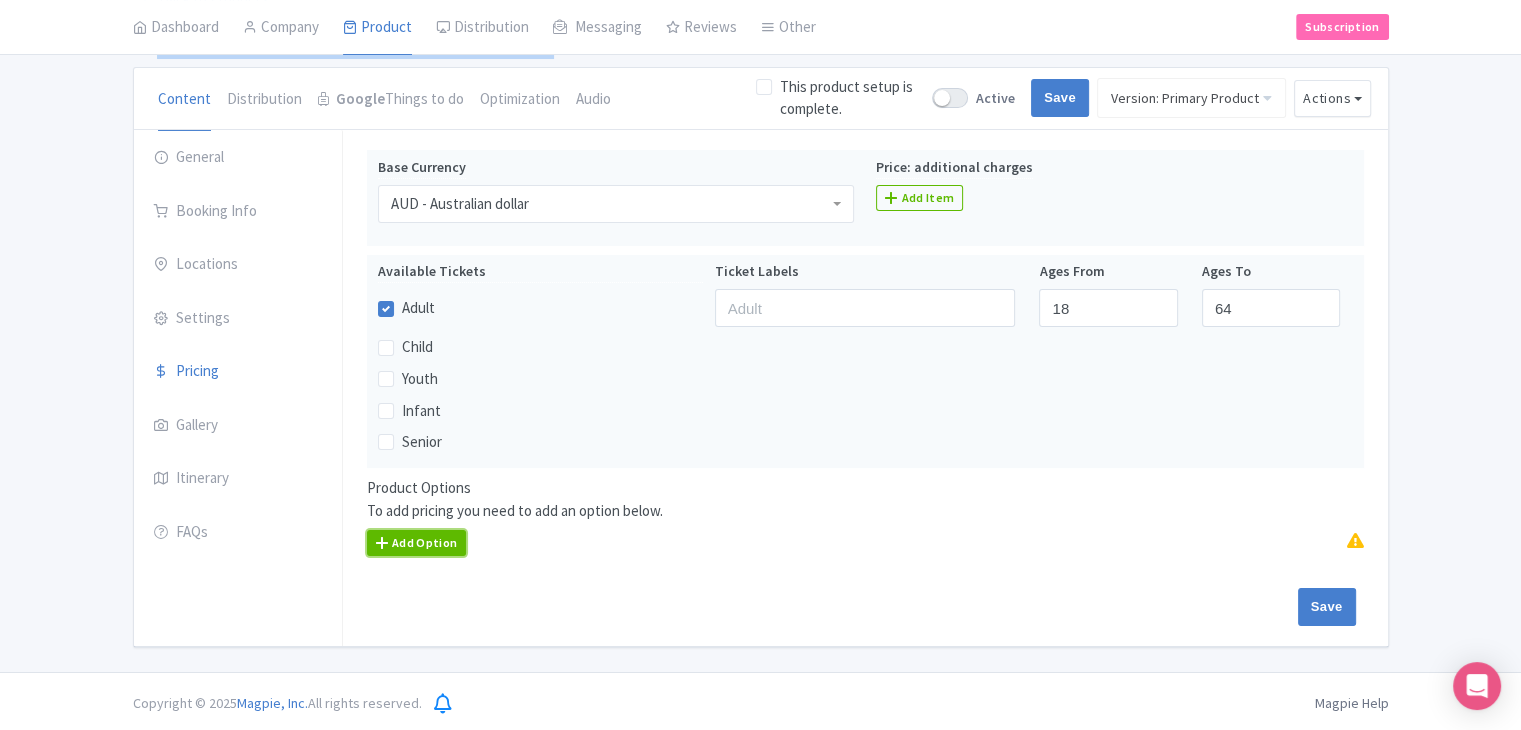 click on "Add Option" at bounding box center [417, 543] 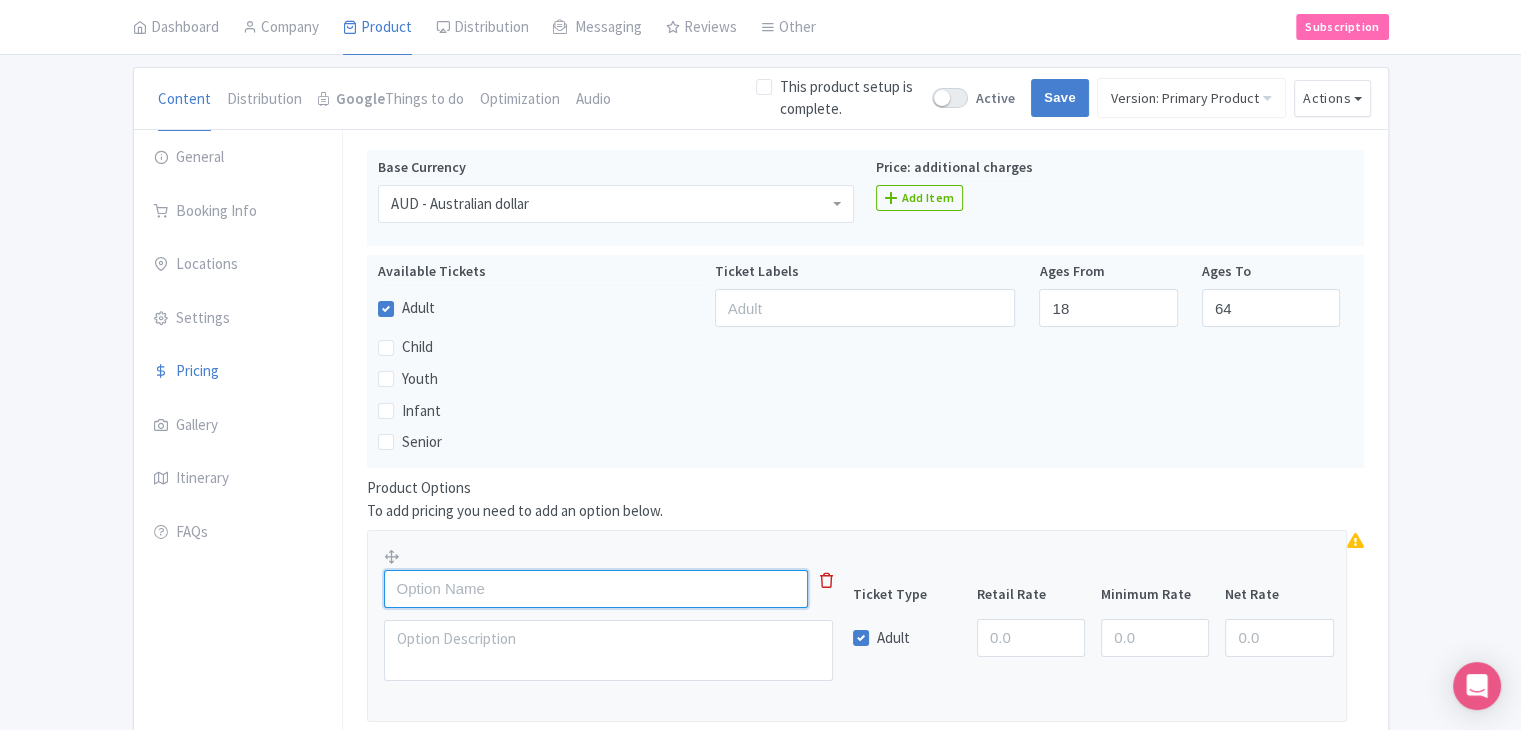 click at bounding box center [596, 589] 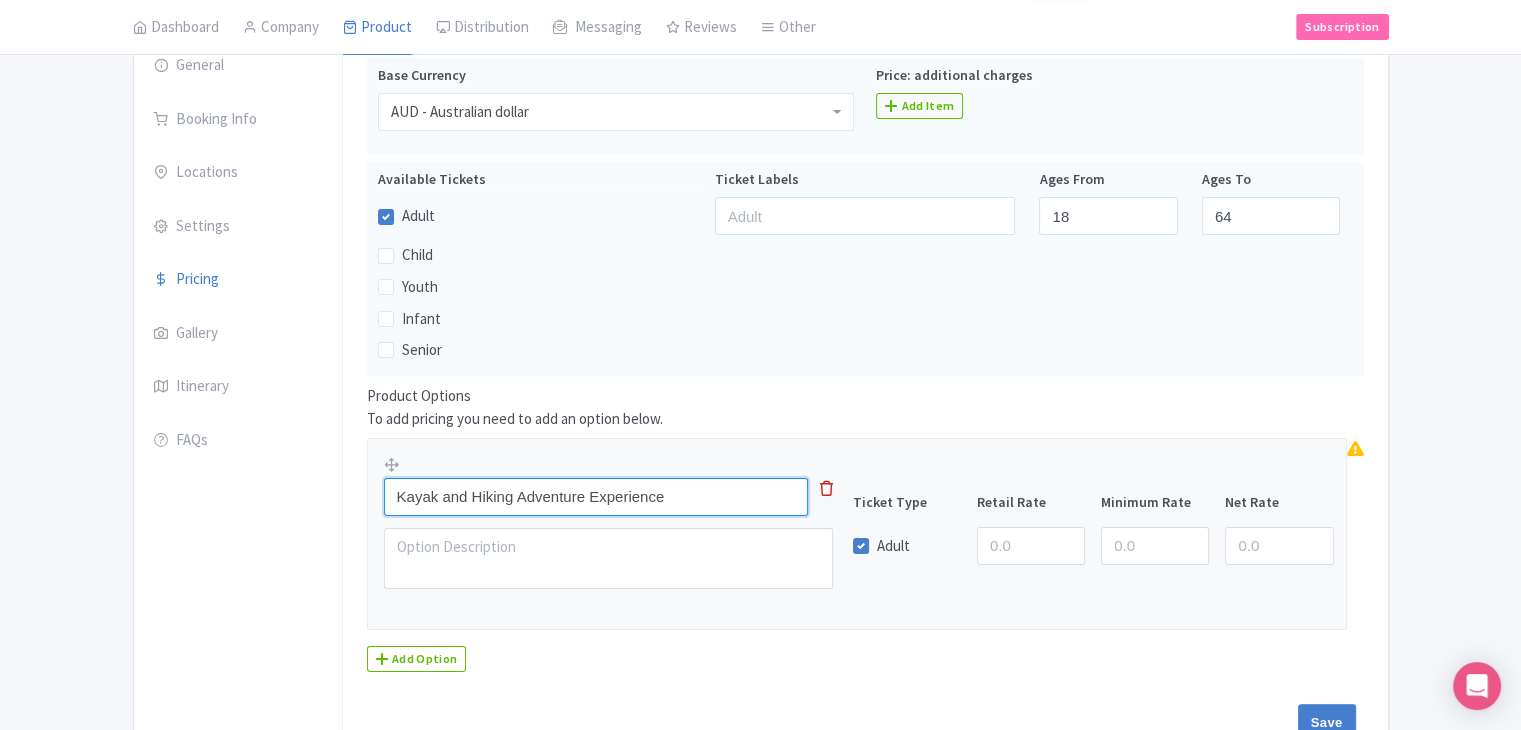 scroll, scrollTop: 372, scrollLeft: 0, axis: vertical 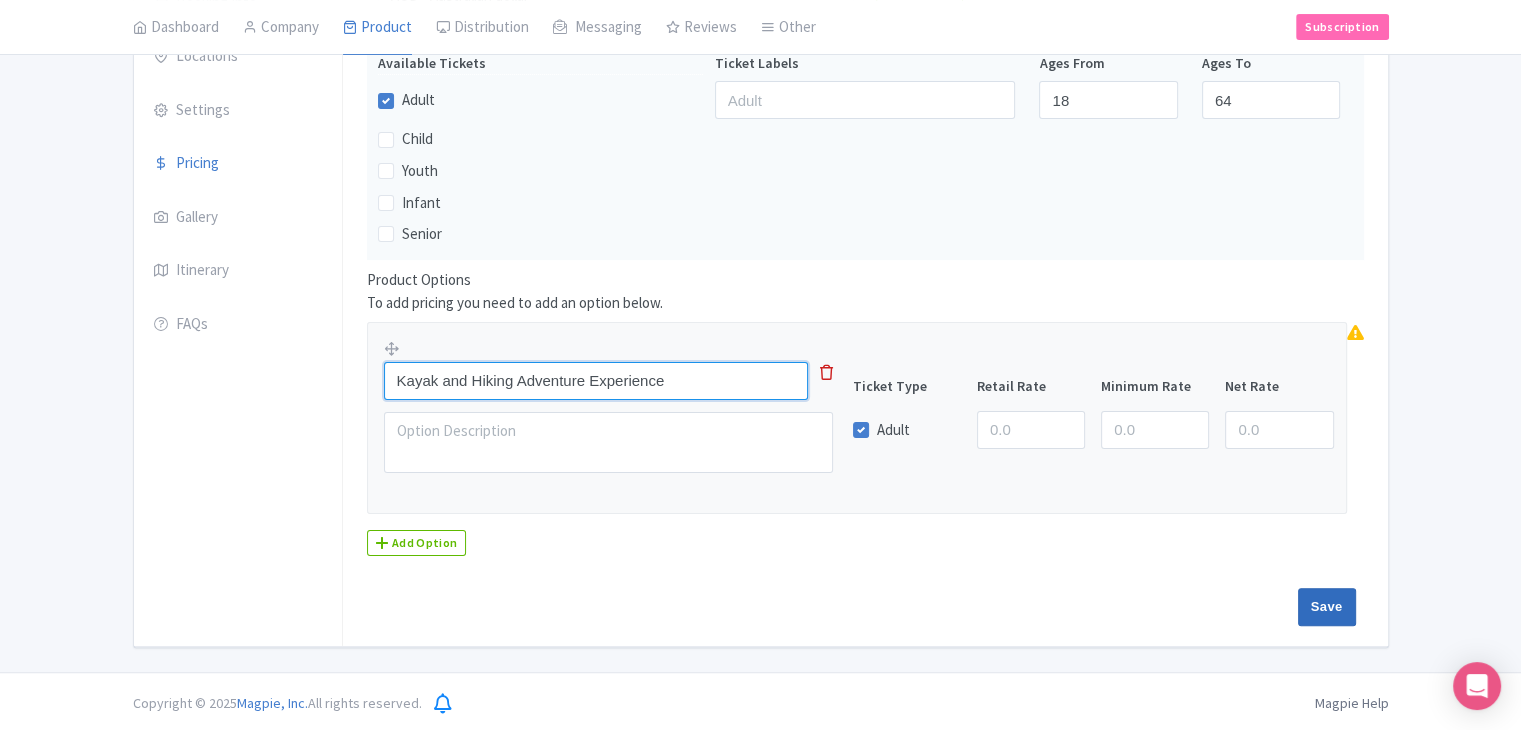 type on "Kayak and Hiking Adventure Experience" 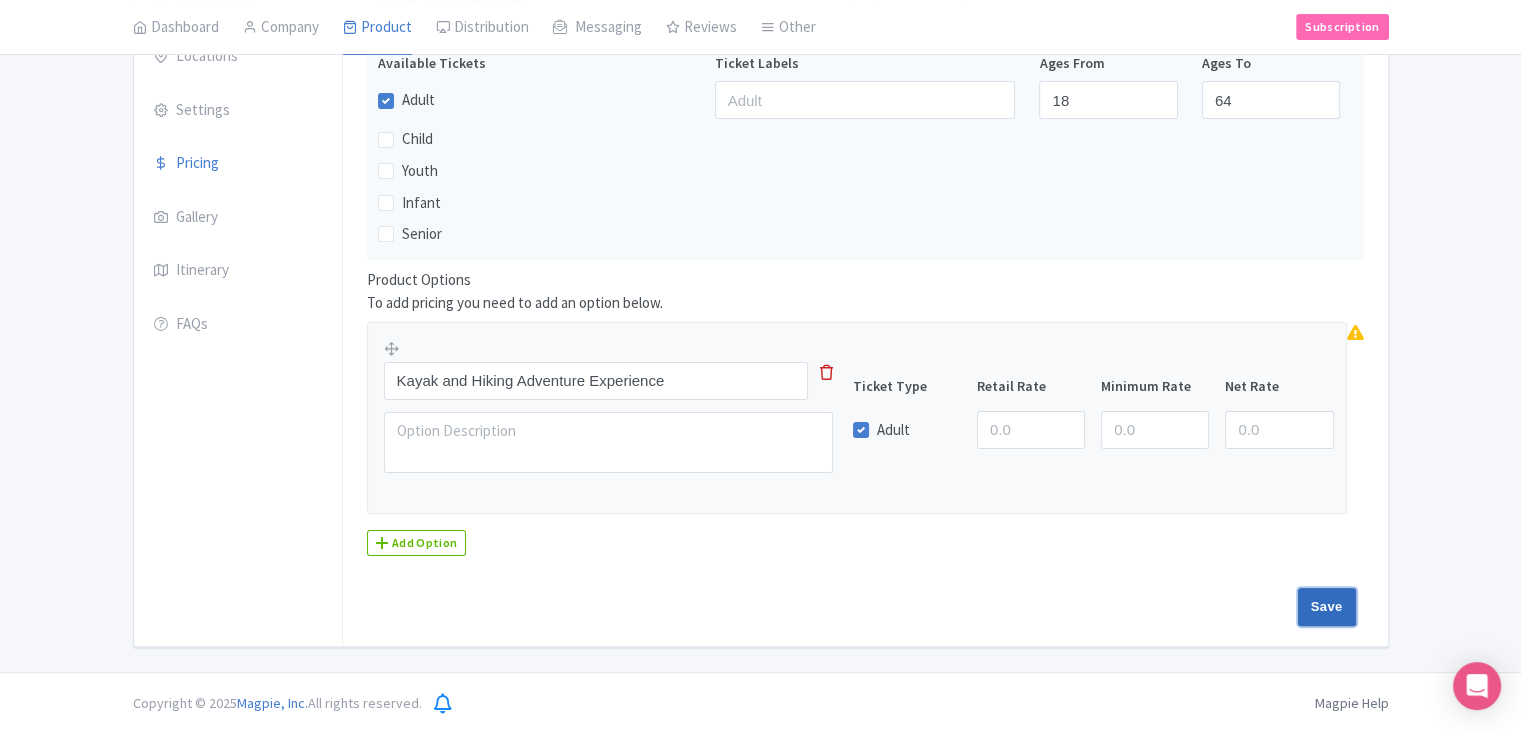 click on "Save" at bounding box center (1327, 607) 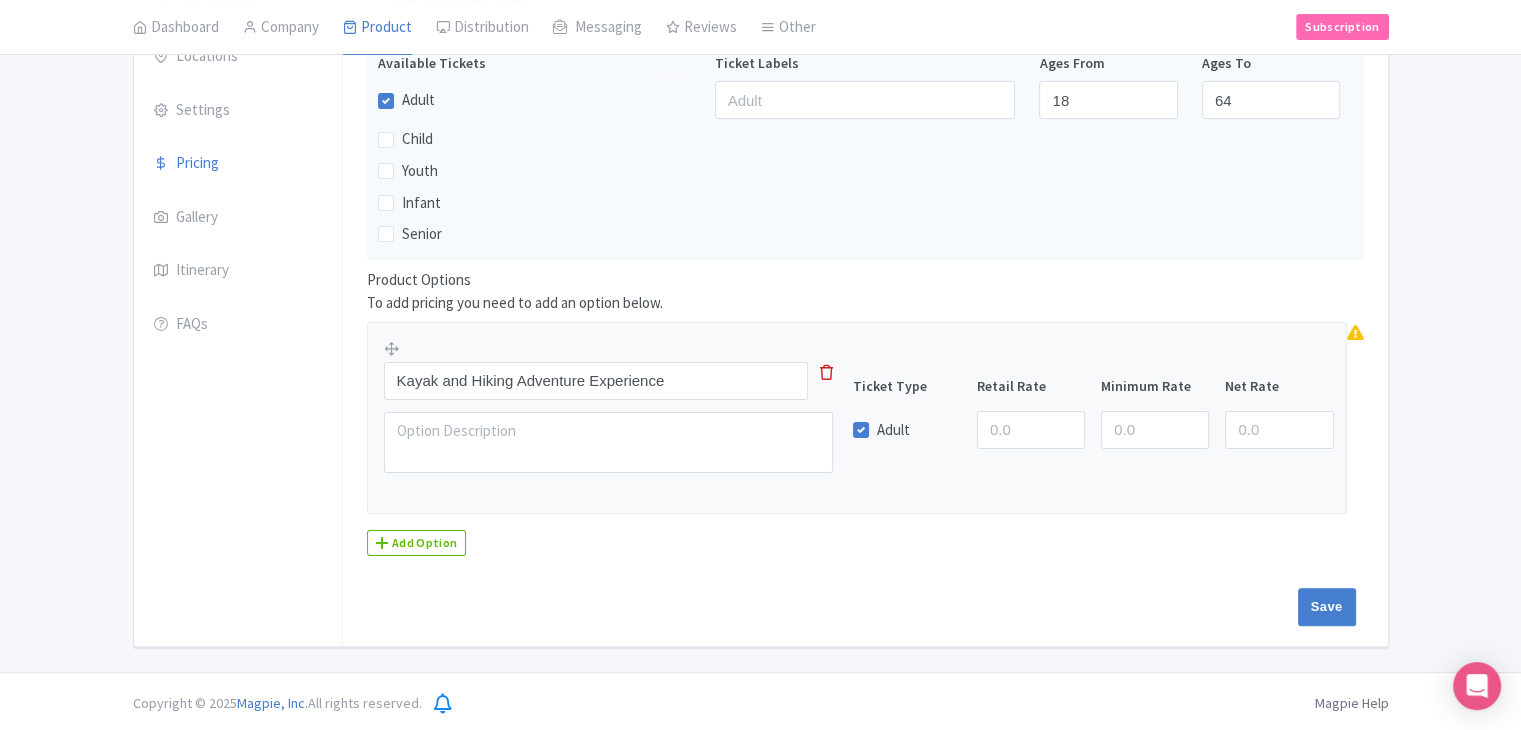 type on "Update Product" 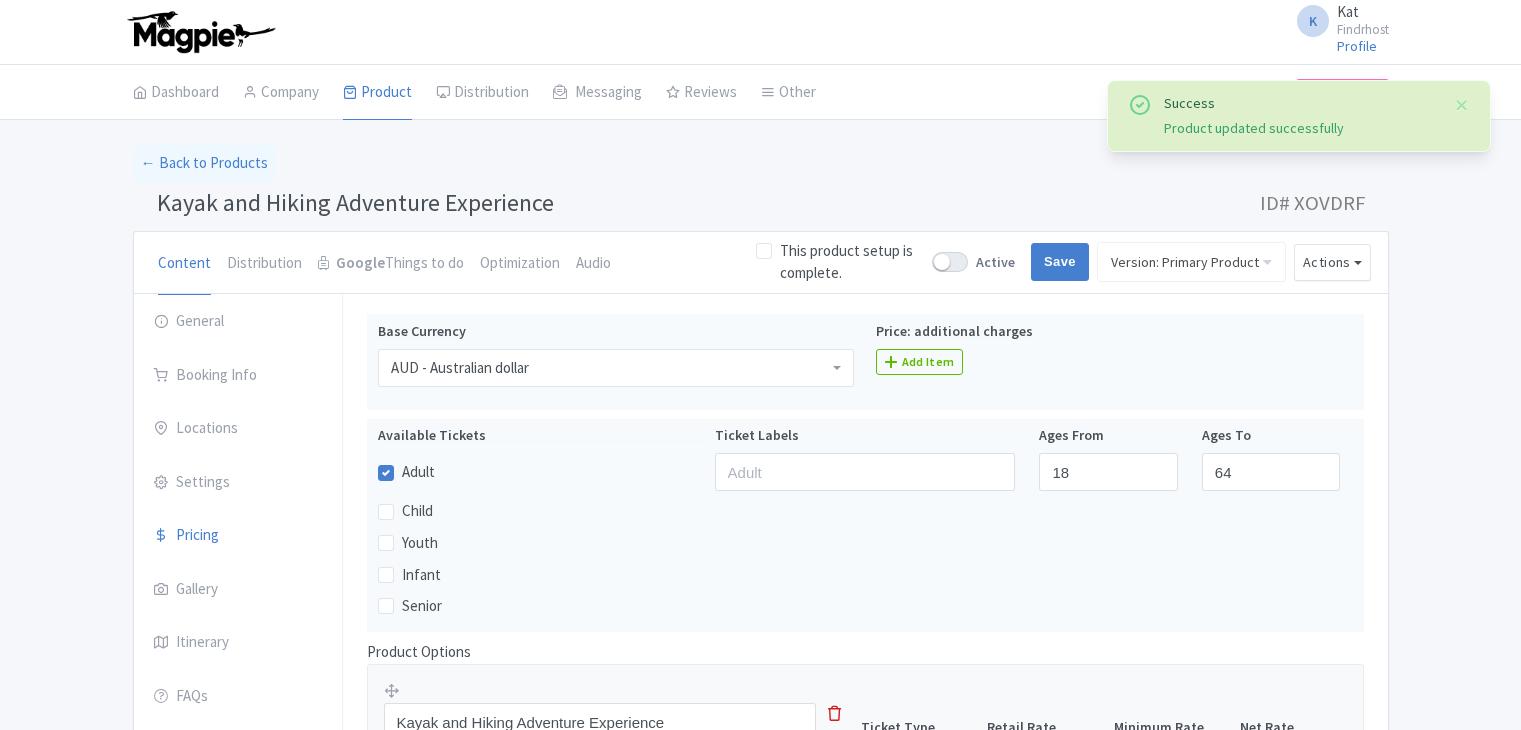 scroll, scrollTop: 312, scrollLeft: 0, axis: vertical 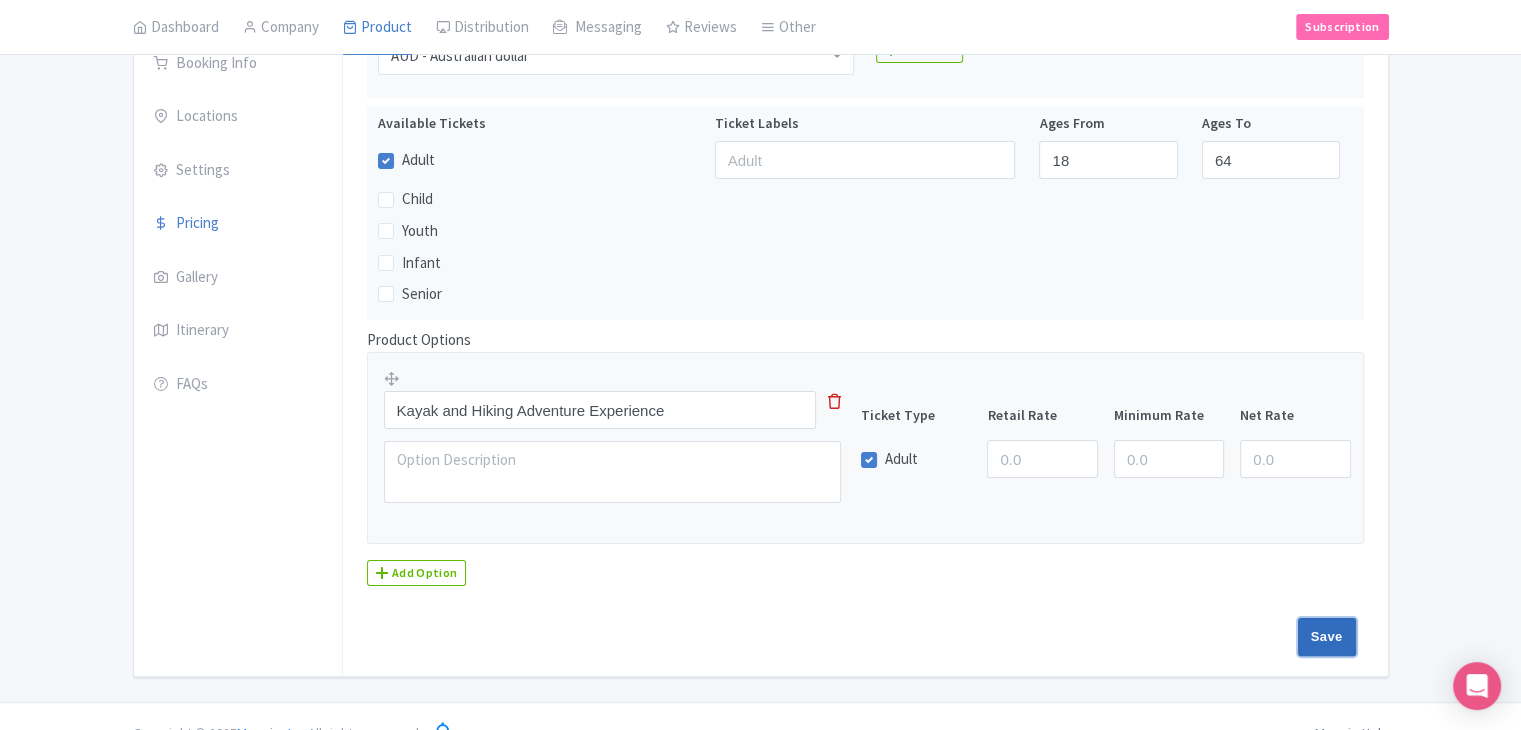 click on "Save" at bounding box center (1327, 637) 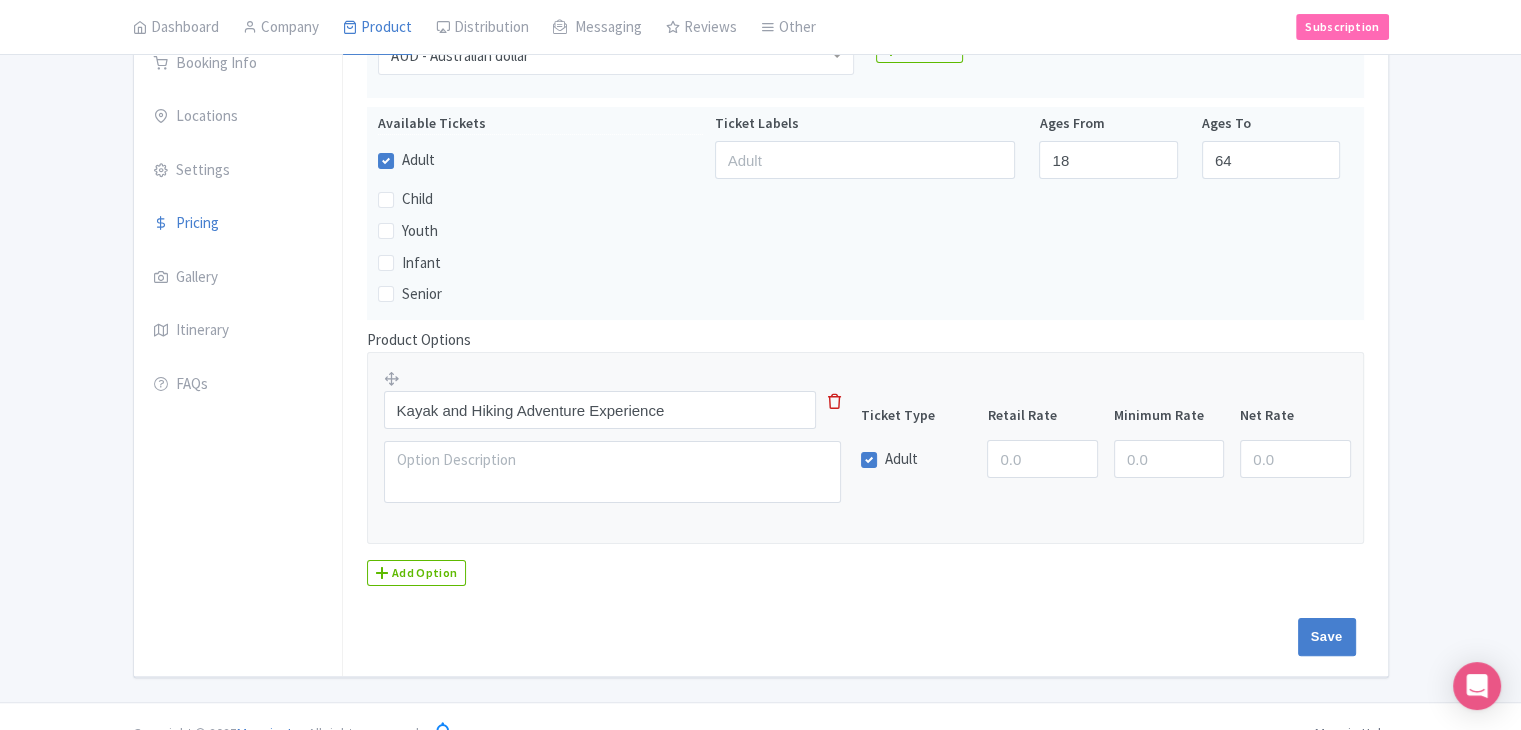 type on "Saving..." 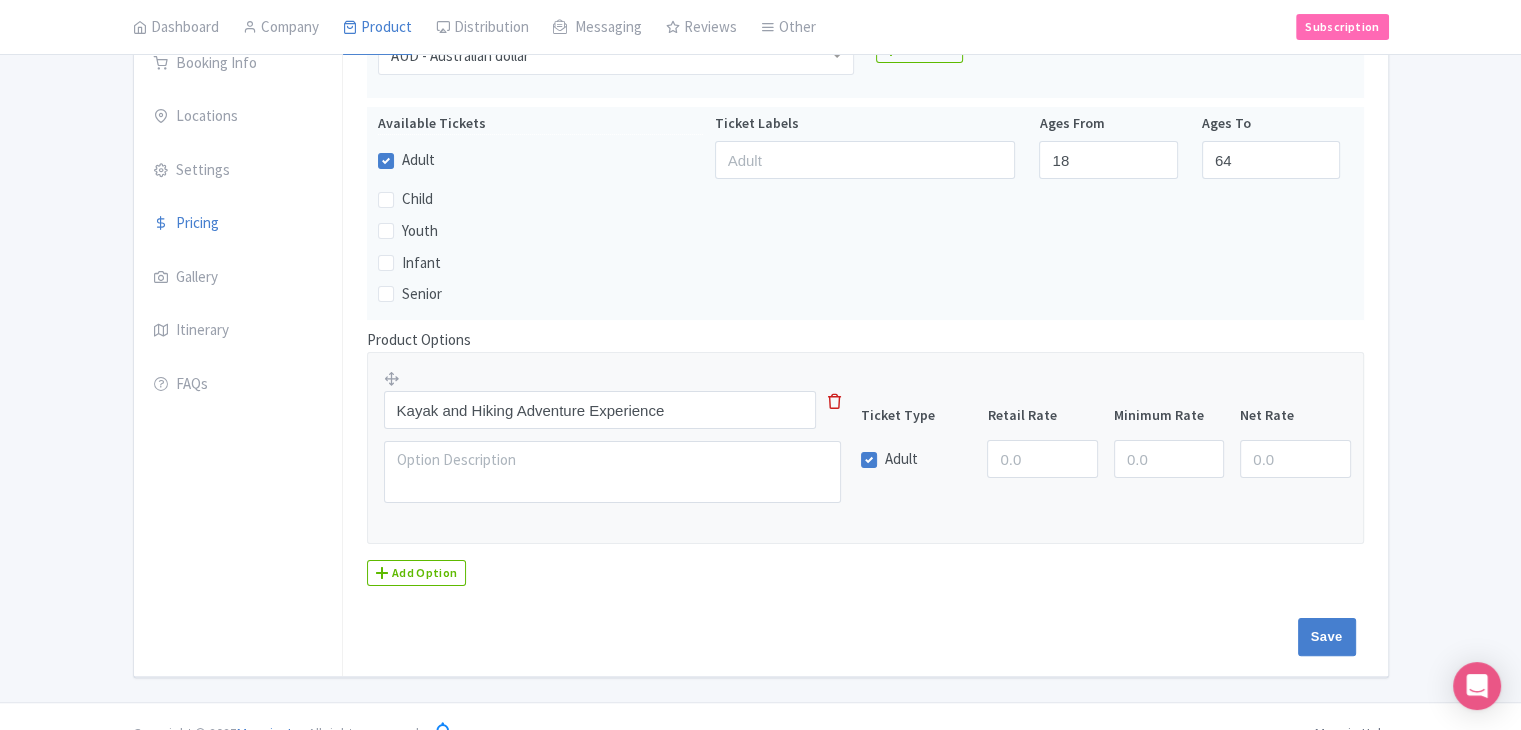scroll, scrollTop: 312, scrollLeft: 0, axis: vertical 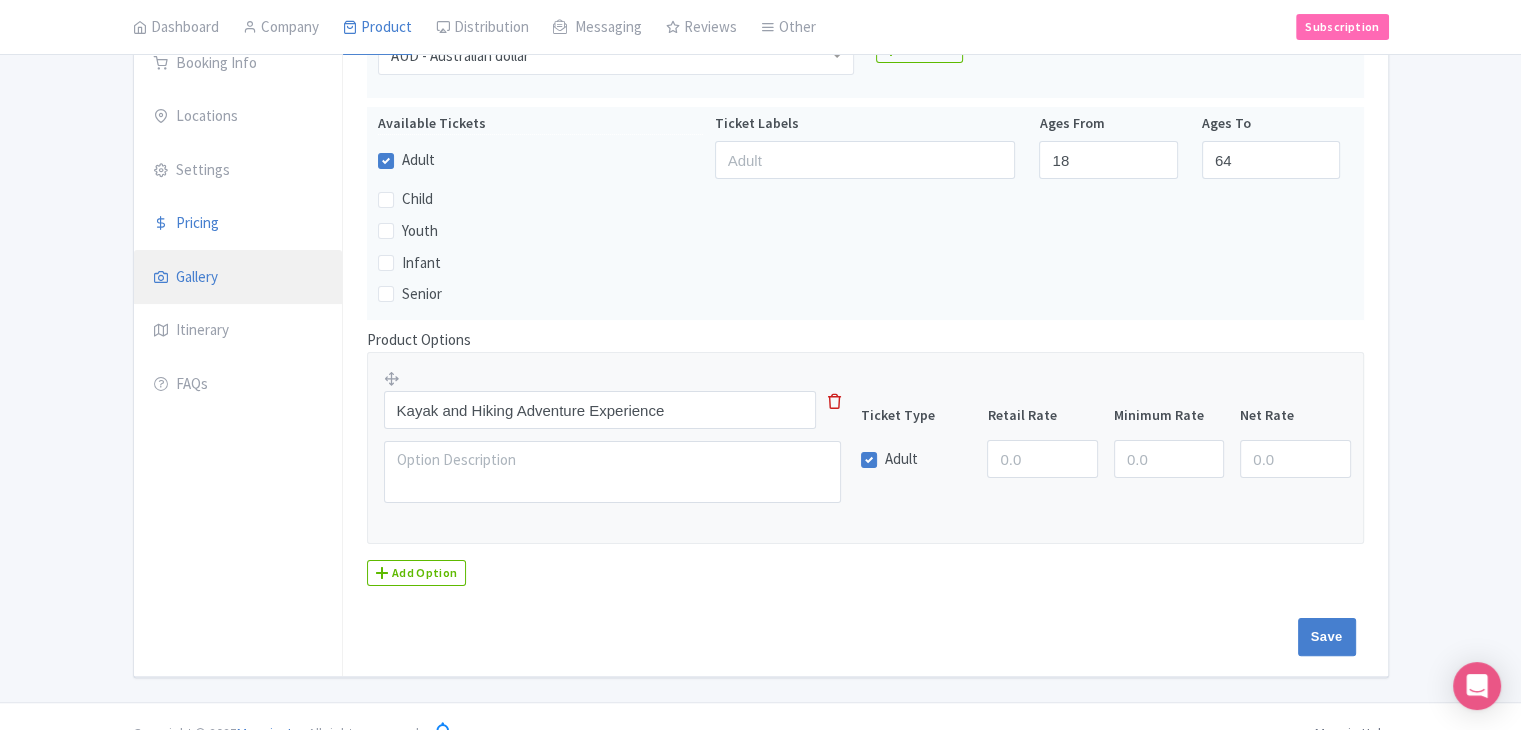 click on "Gallery" at bounding box center (238, 278) 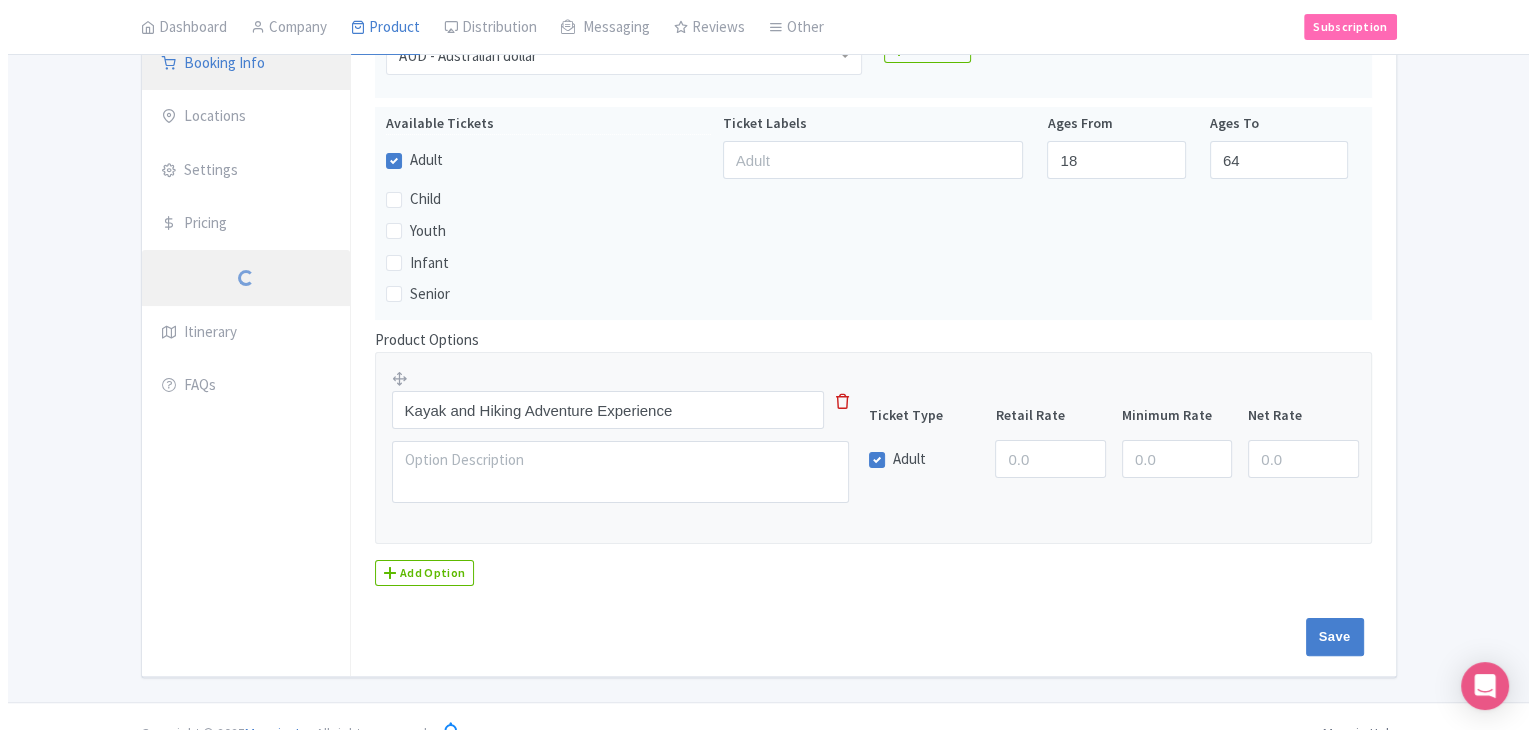 scroll, scrollTop: 84, scrollLeft: 0, axis: vertical 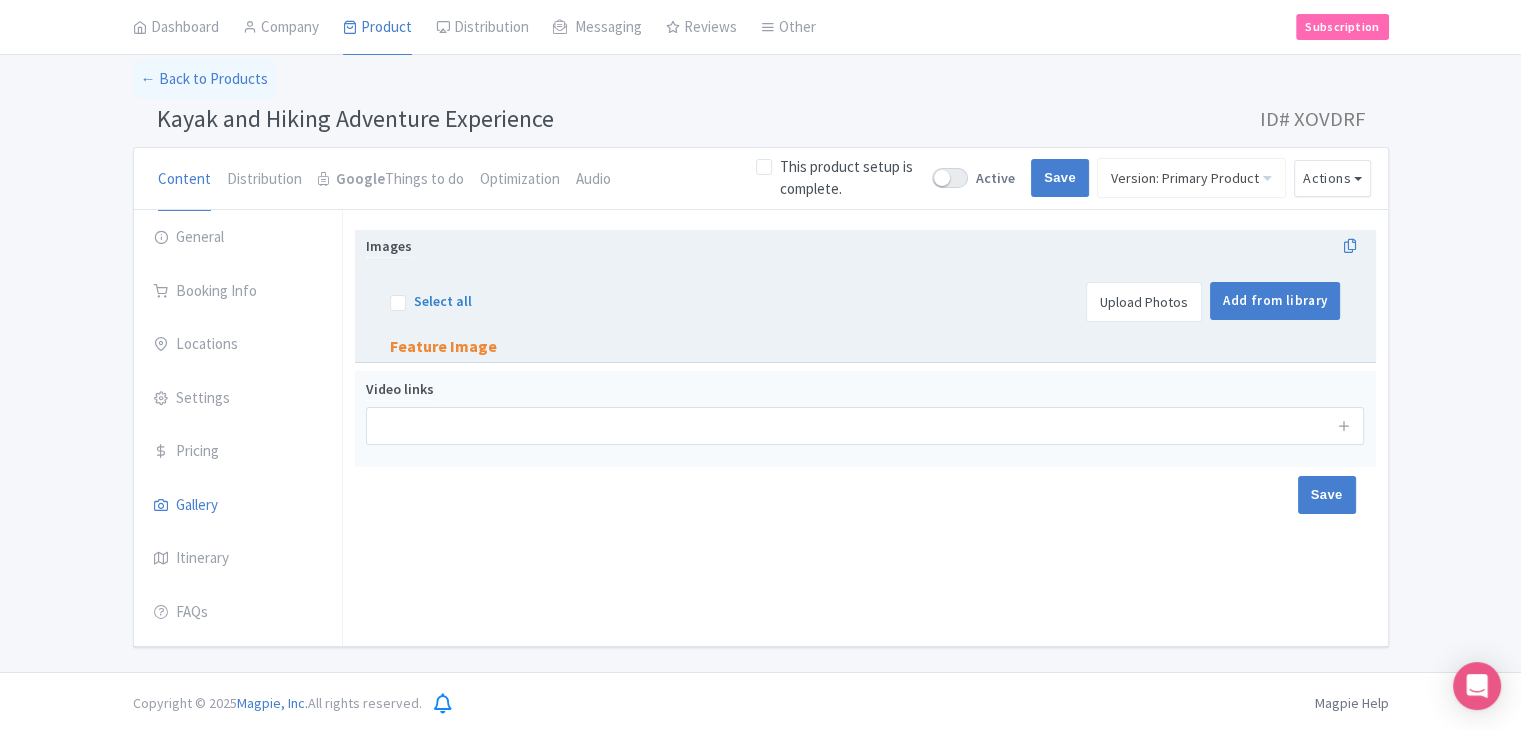 click on "Upload Photos" at bounding box center (1144, 302) 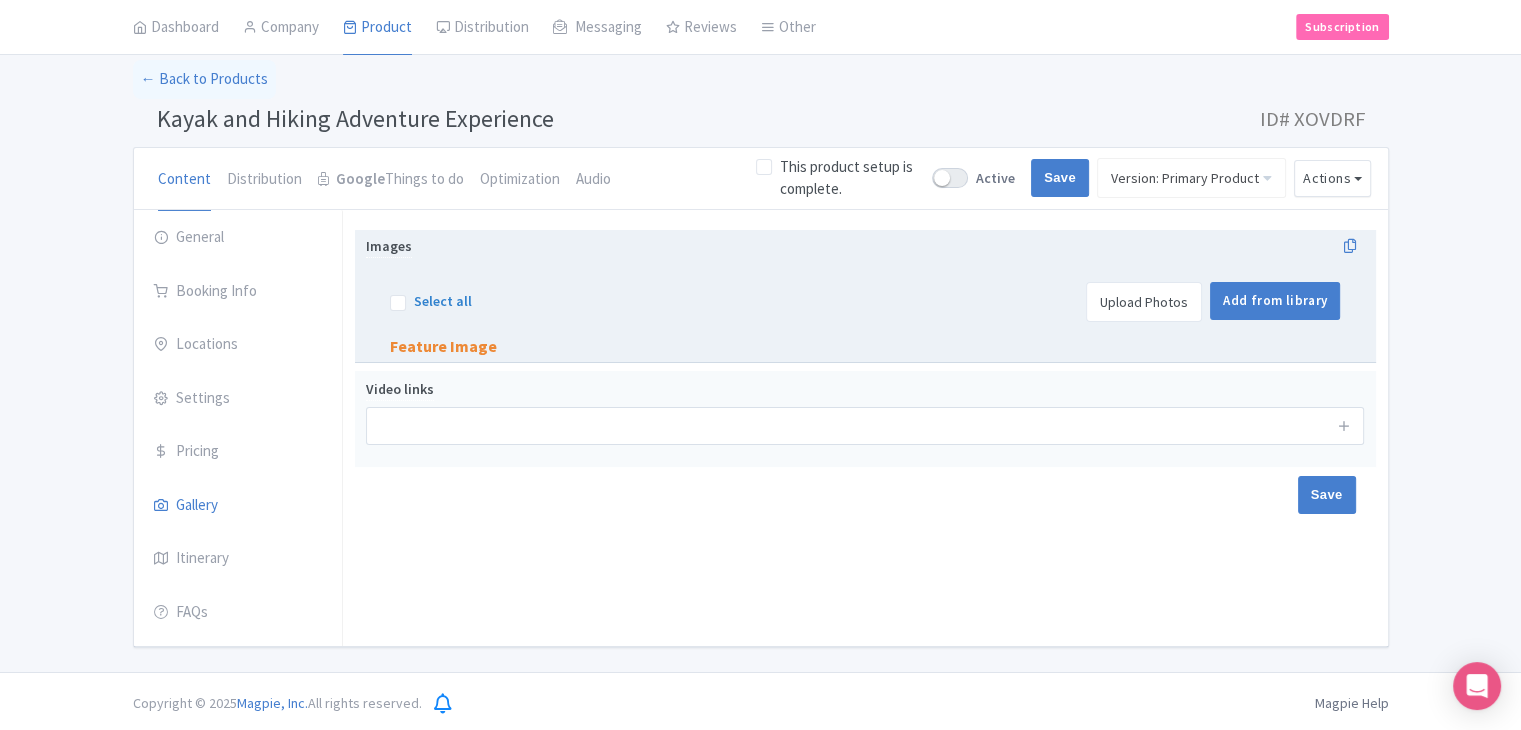 click on "Upload Photos" at bounding box center (1144, 302) 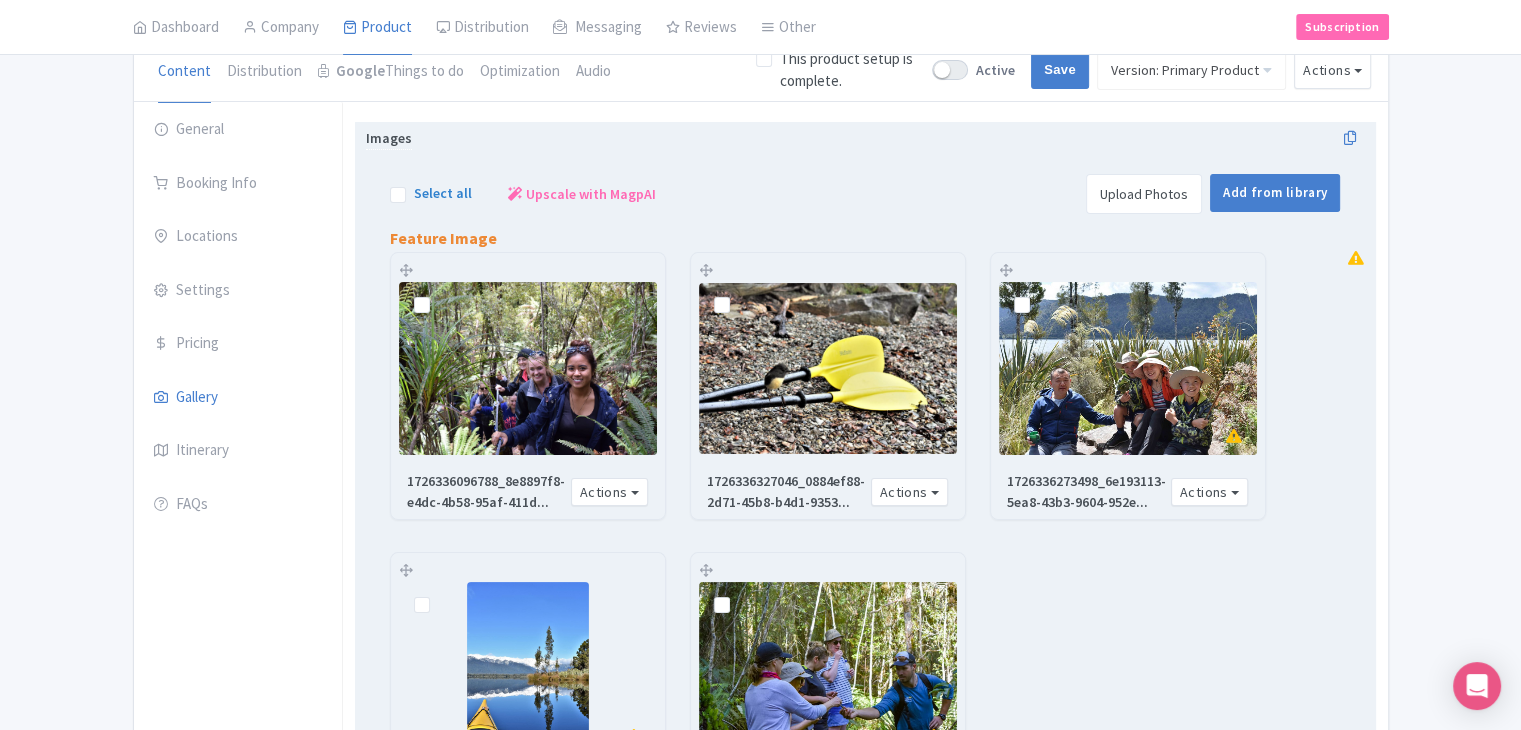 scroll, scrollTop: 284, scrollLeft: 0, axis: vertical 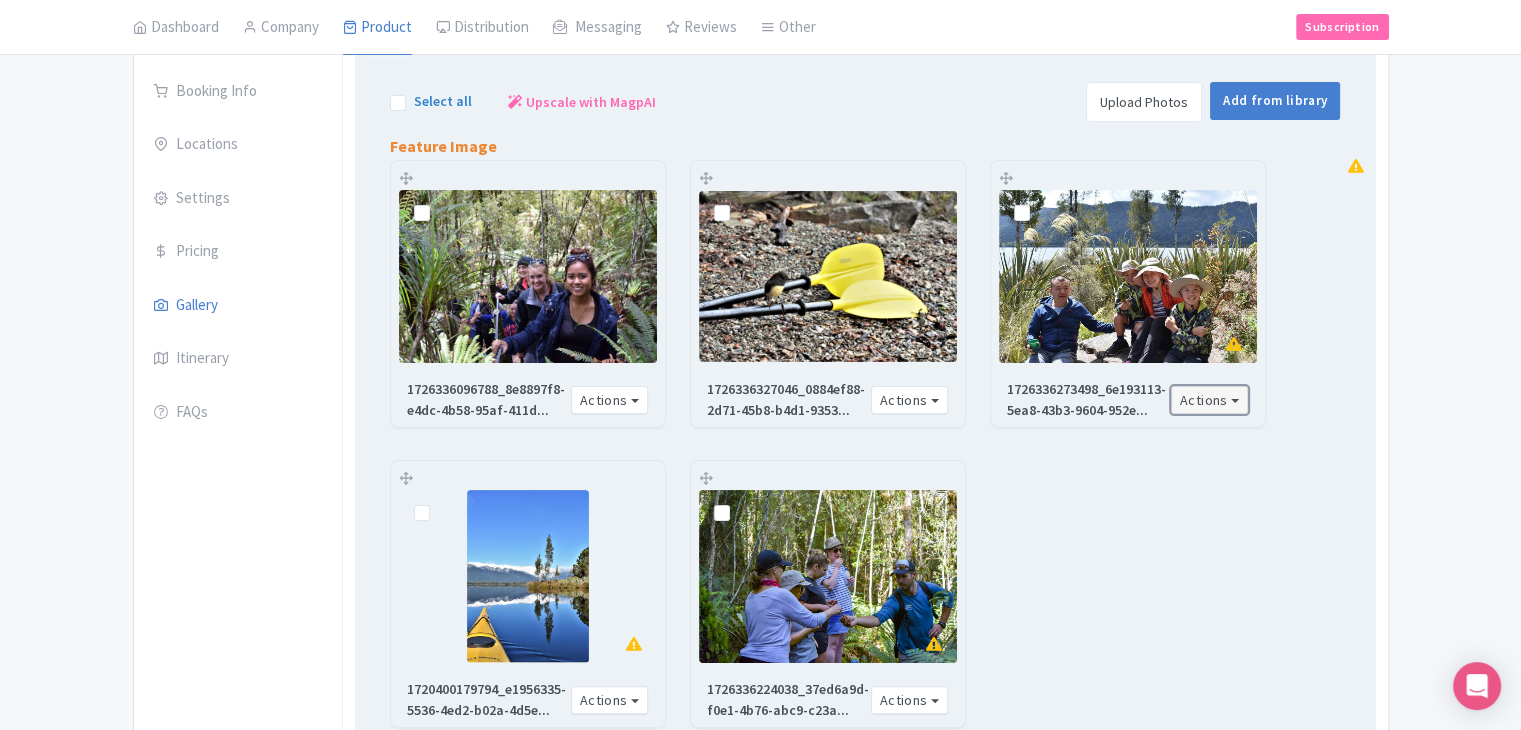 click on "Actions" at bounding box center (1210, 400) 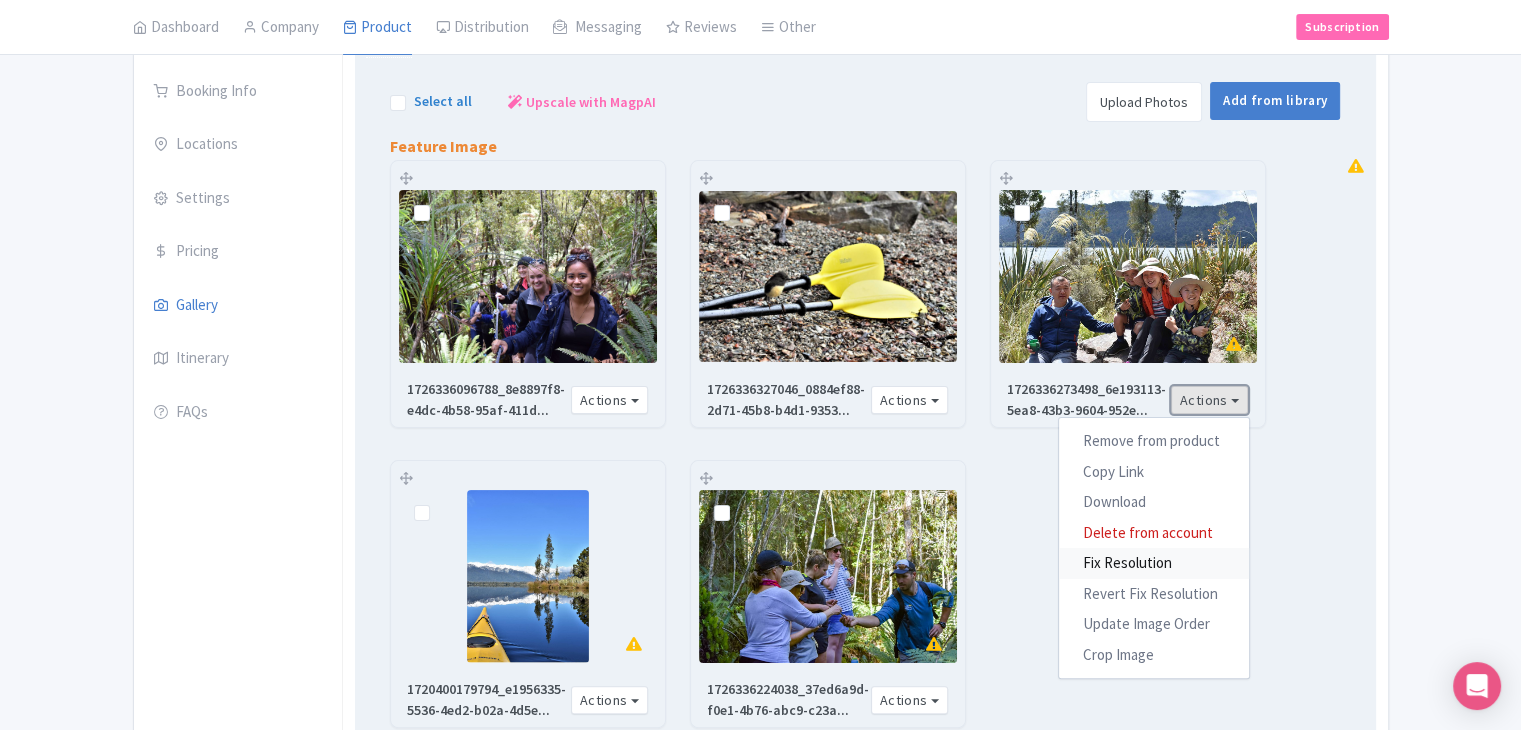 click on "Fix Resolution" at bounding box center [1154, 563] 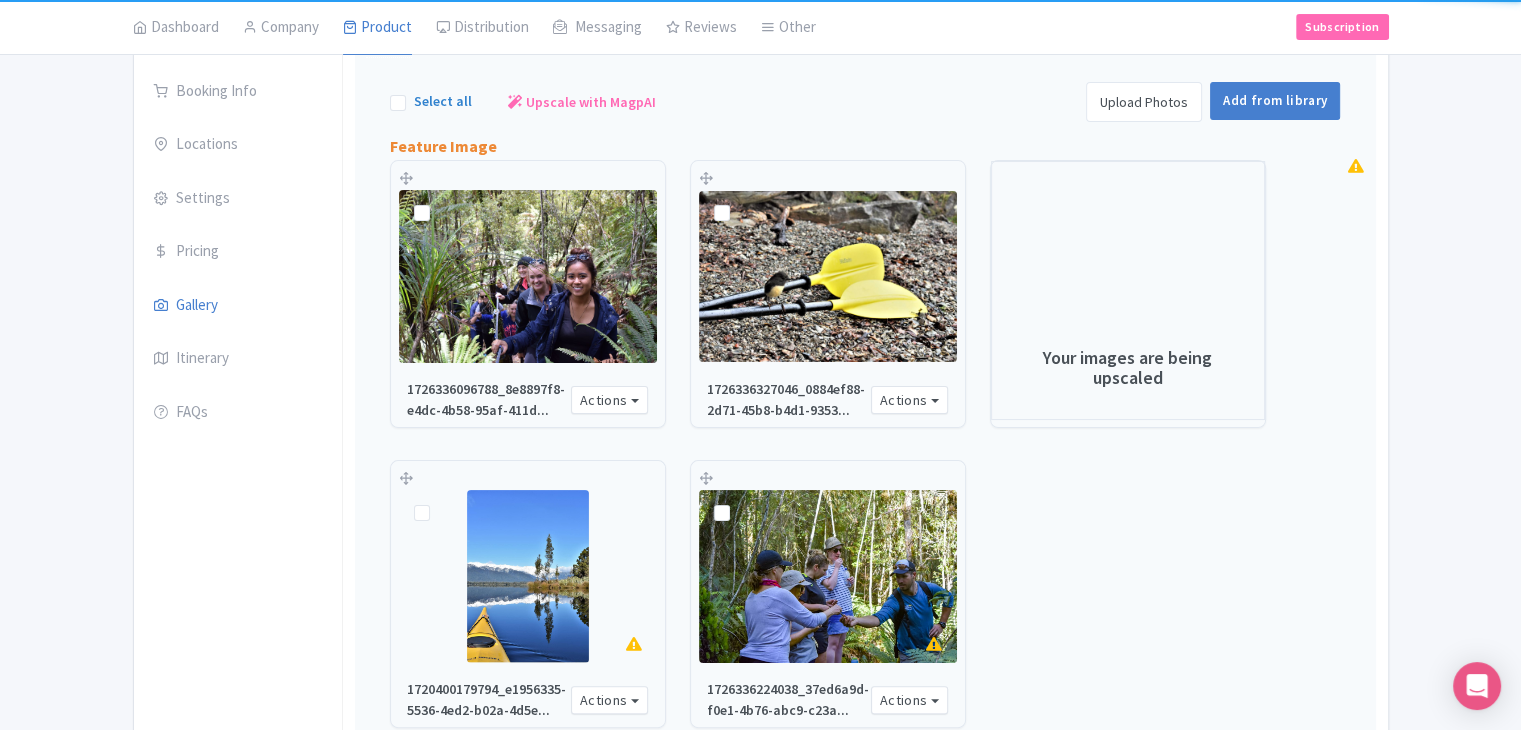 scroll, scrollTop: 484, scrollLeft: 0, axis: vertical 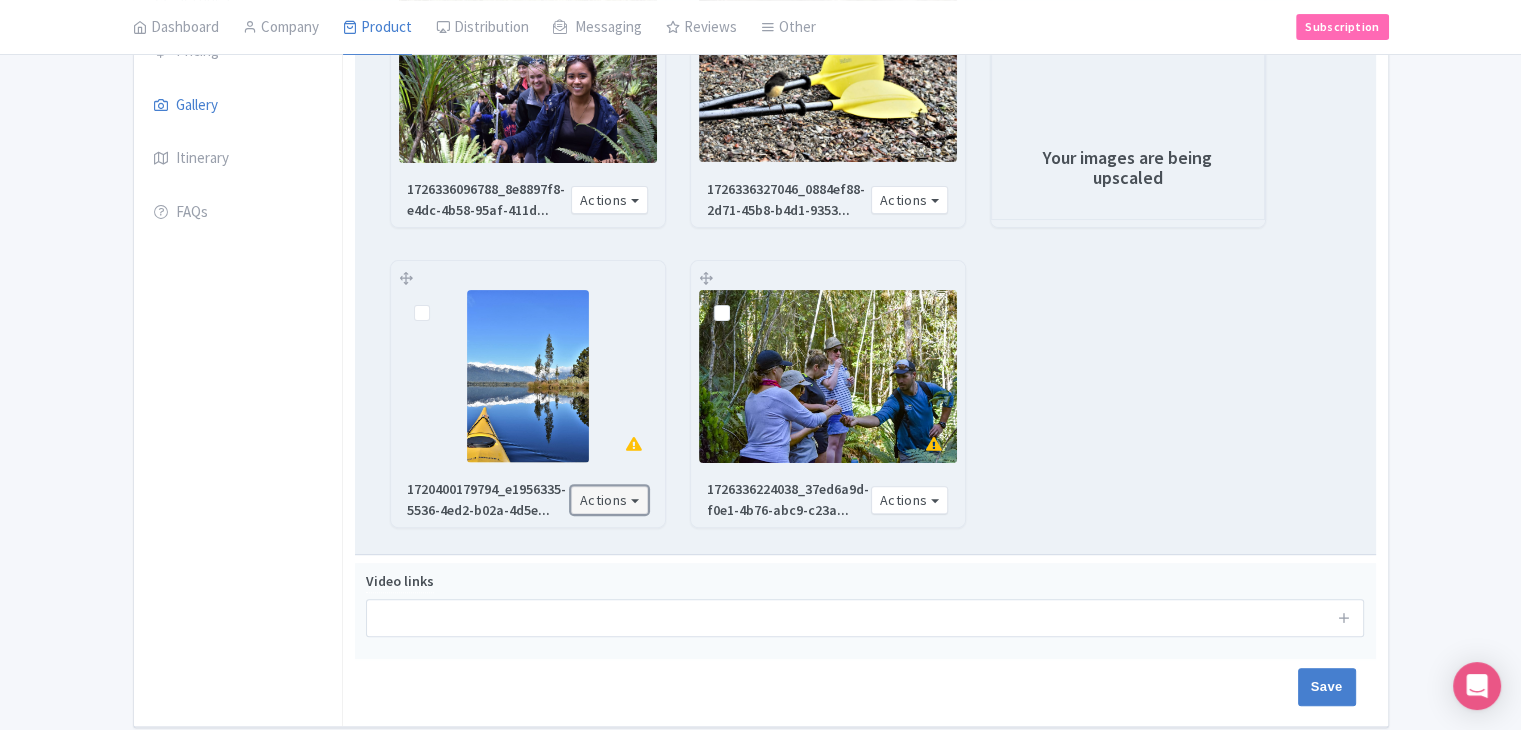 click on "Actions" at bounding box center [610, 500] 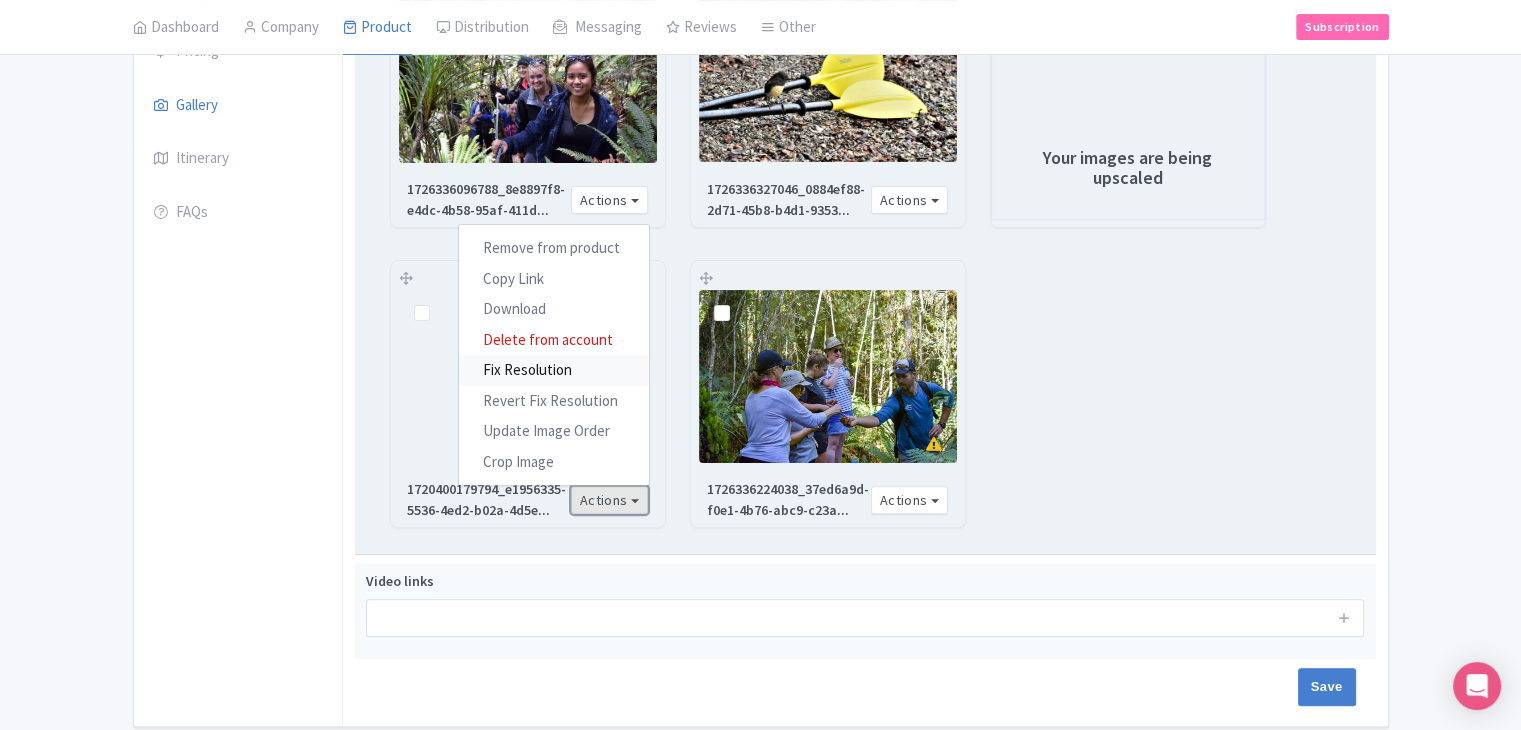 click on "Fix Resolution" at bounding box center (554, 370) 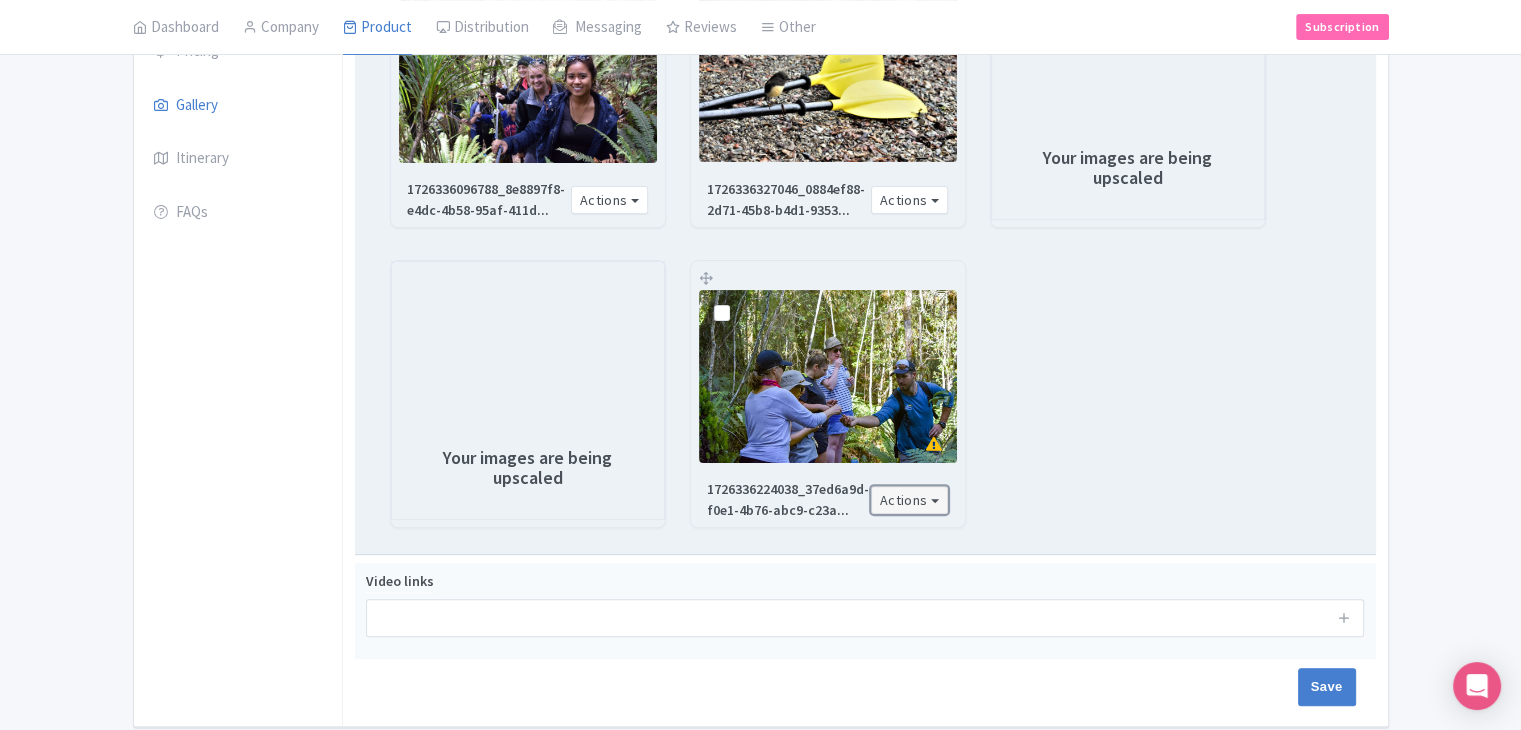 click on "Actions" at bounding box center (910, 500) 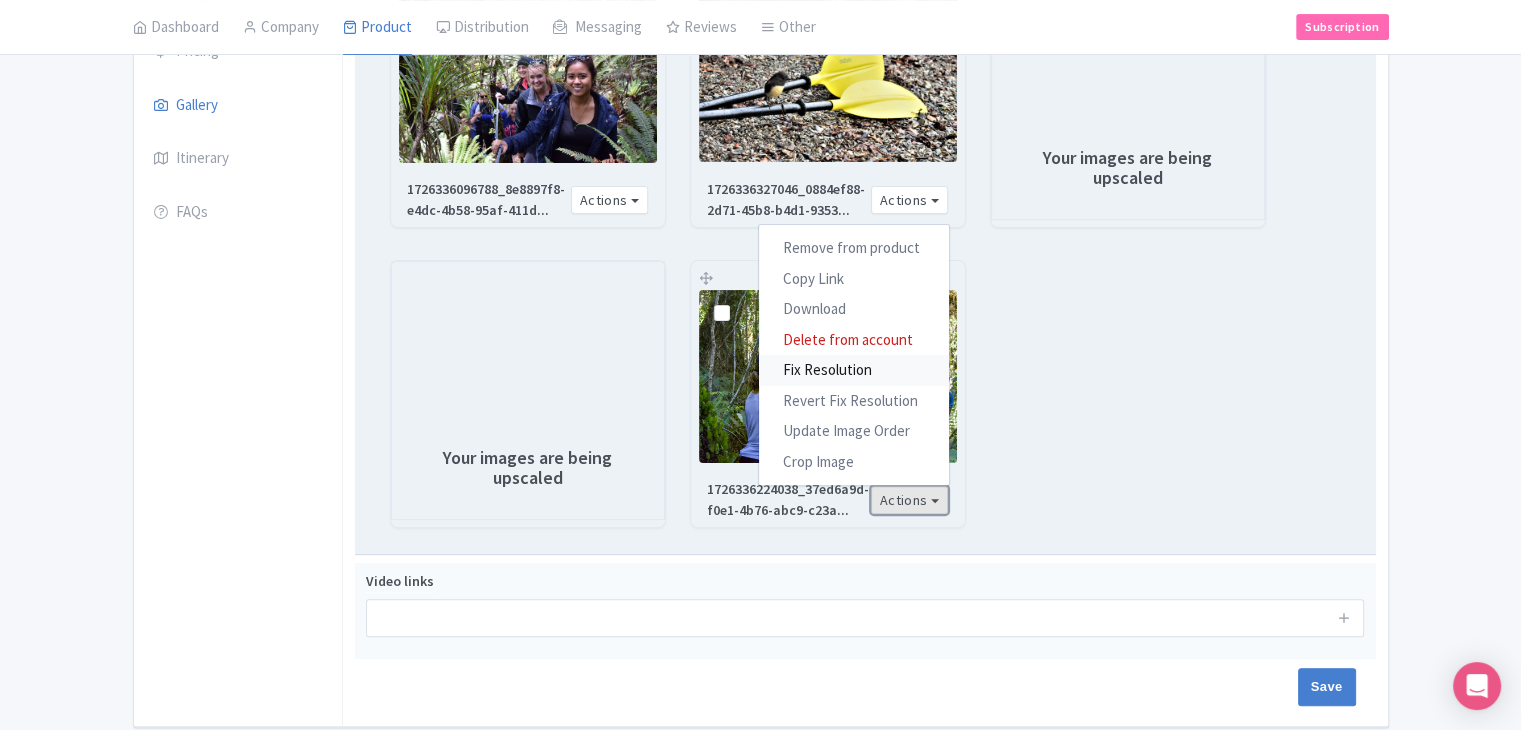click on "Fix Resolution" at bounding box center (854, 370) 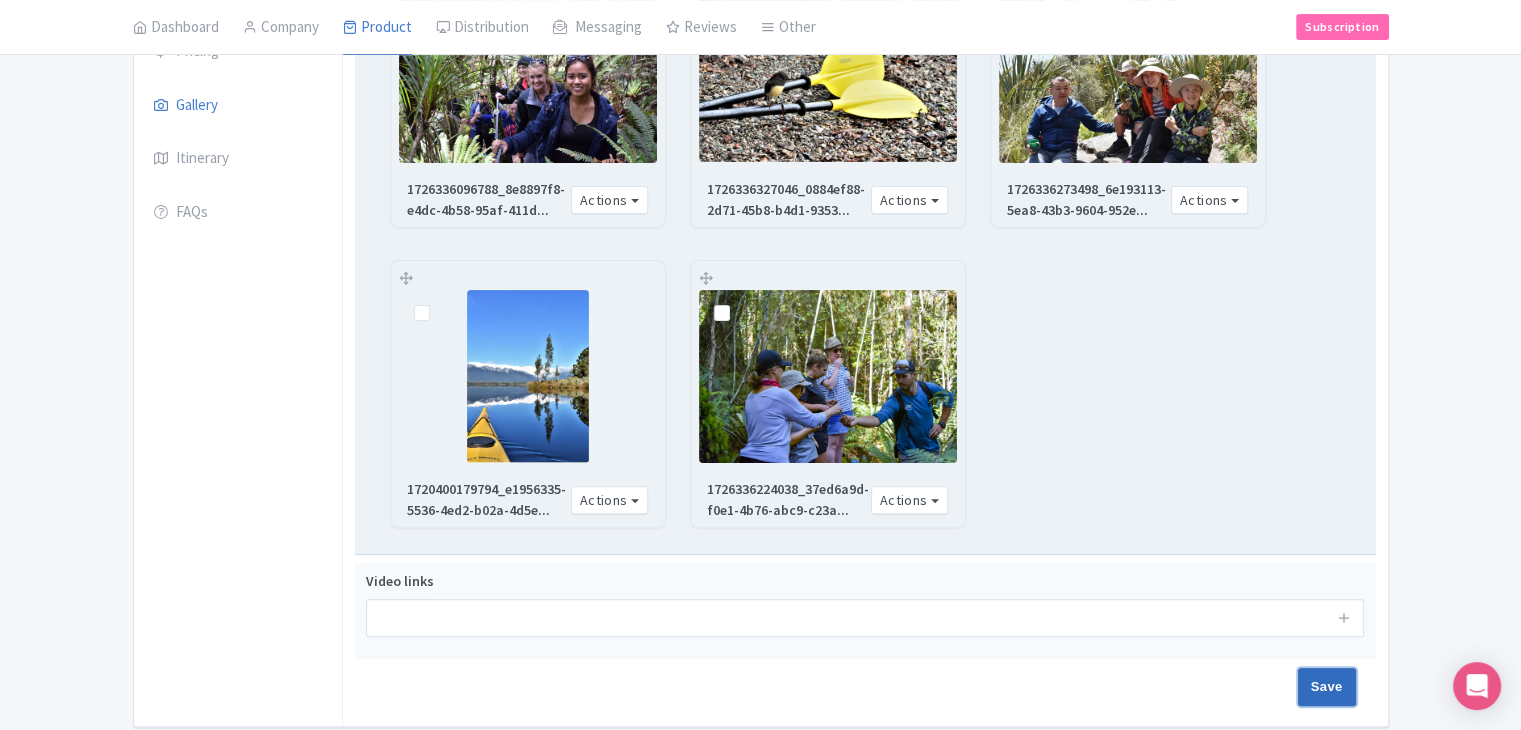 click on "Save" at bounding box center (1327, 687) 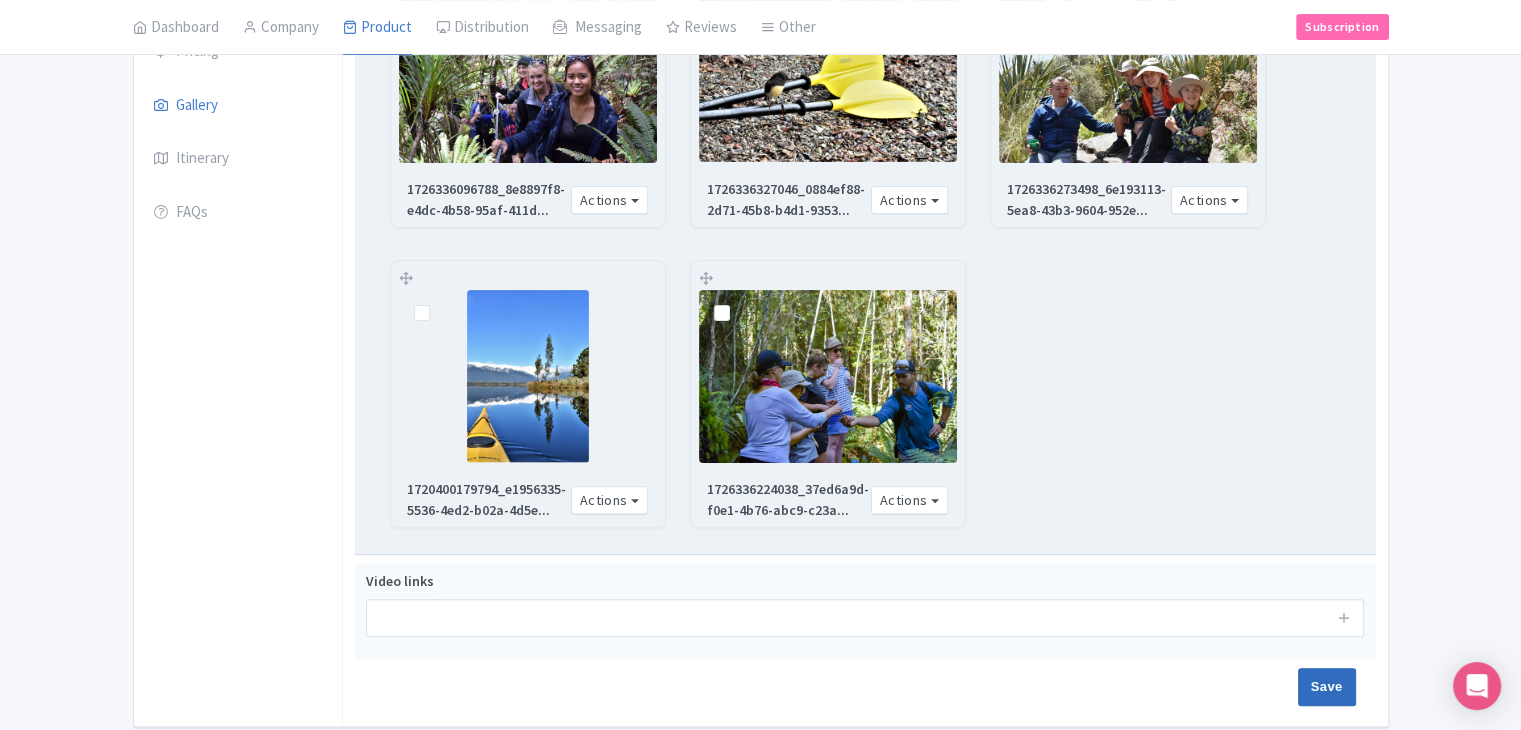 type on "Saving..." 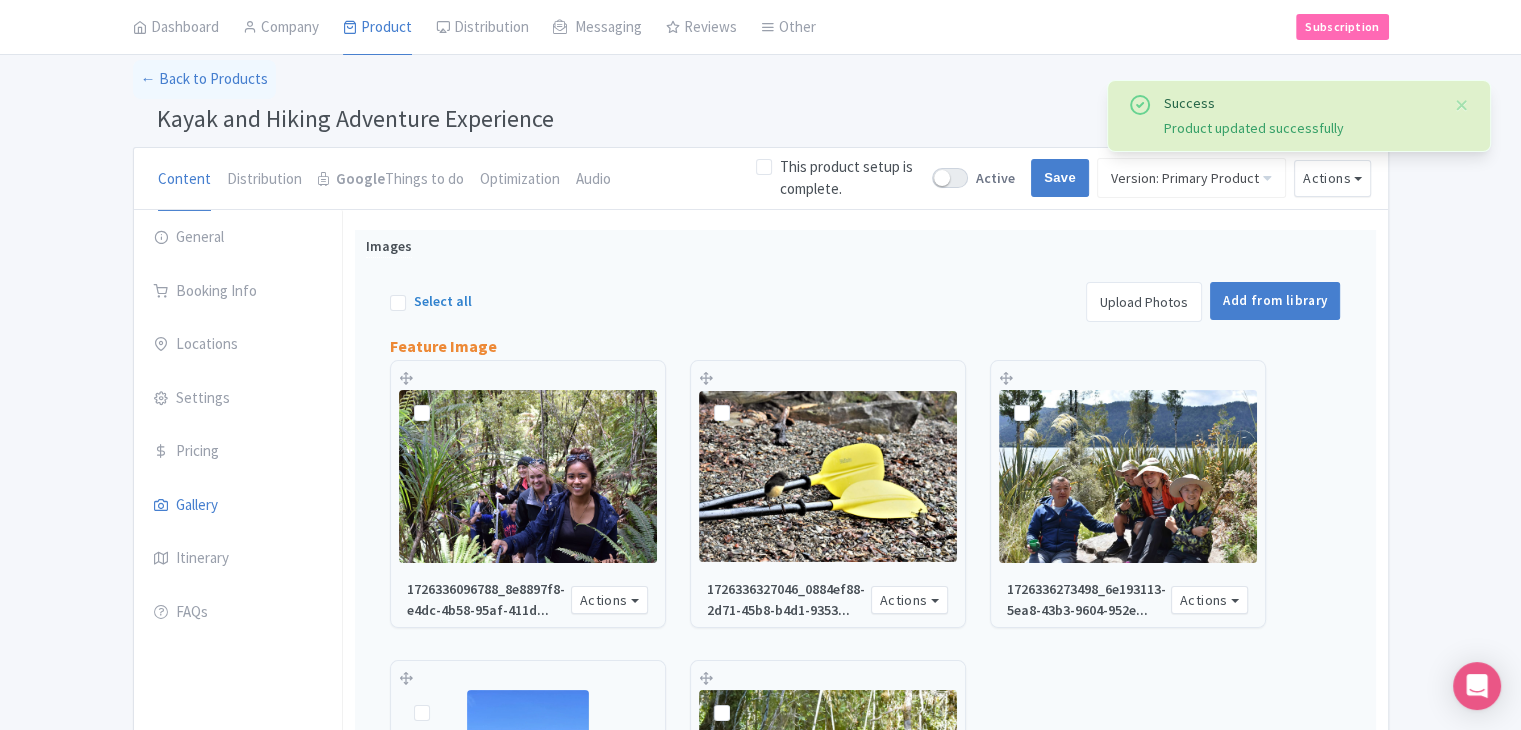 scroll, scrollTop: 86, scrollLeft: 0, axis: vertical 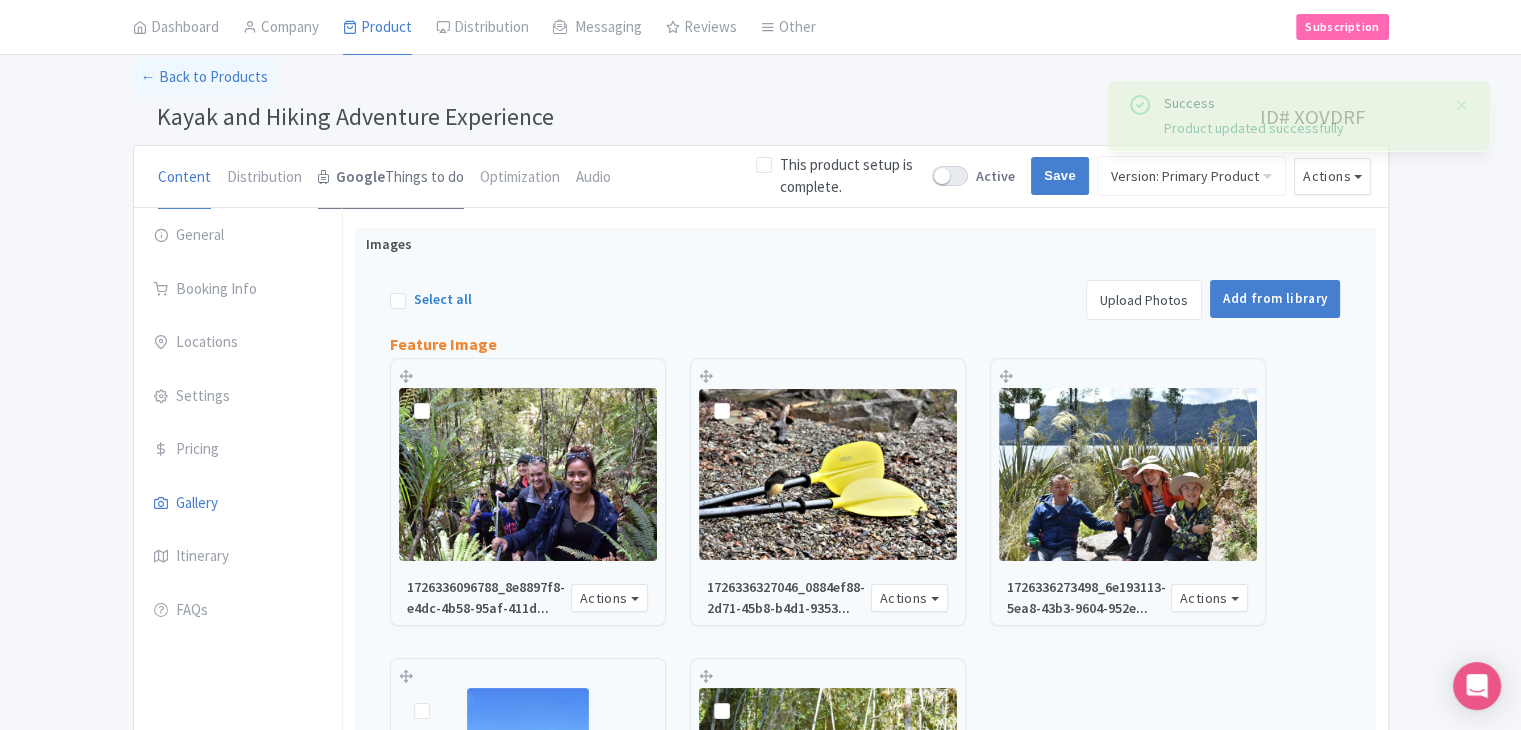 click on "Google" at bounding box center [360, 177] 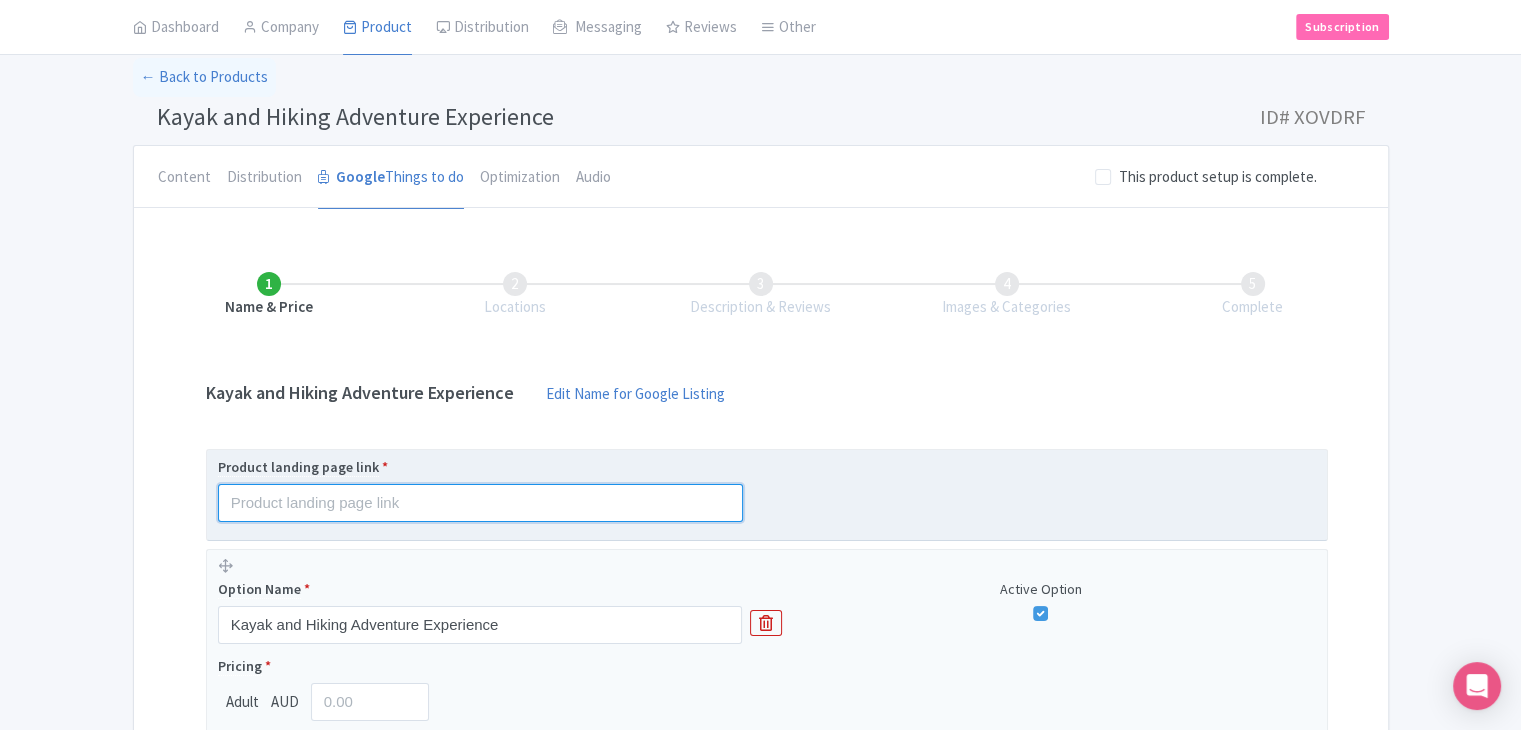 click at bounding box center [480, 503] 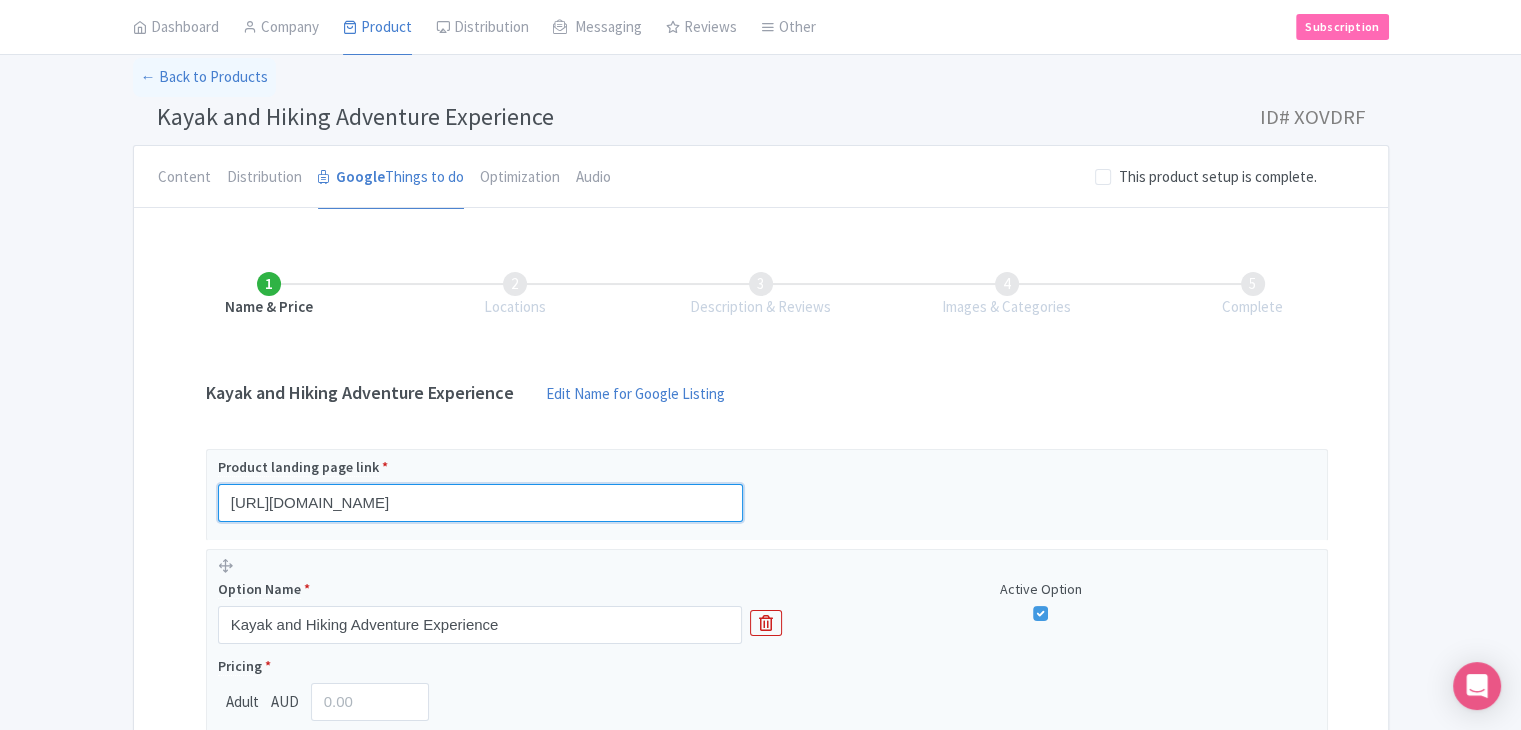 type on "https://www.findrhost.com/tours/paddle-and-hike-adventure" 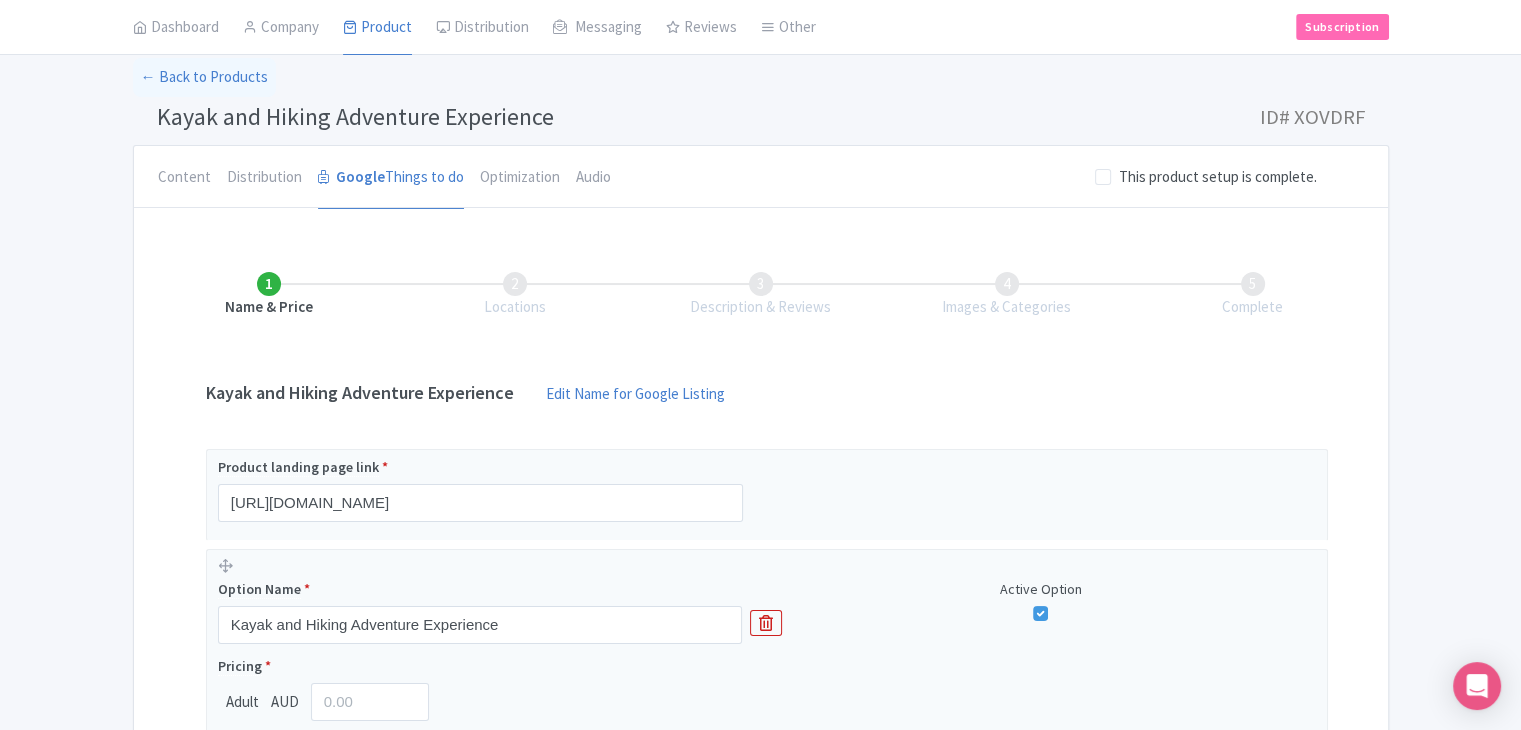 click on "Success
Product updated successfully
← Back to Products
Kayak and Hiking Adventure Experience
ID# XOVDRF
Content
Distribution
Google  Things to do
Optimization
Audio
This product setup is complete.
Active
Save
Version: Primary Product
Primary Product
Version: Primary Product
Version type   * Primary
Version name   * Primary Product
Version description
Date from
Date to
Select all resellers for version
Share with Resellers:
Done
Actions
View on Magpie
Customer View
Industry Partner View
Download
Excel
Word
All Images ZIP
Share Products
Delete Product
Create new version
You are currently editing a version of this product: Primary Product
General
Booking Info
Locations" at bounding box center (760, 492) 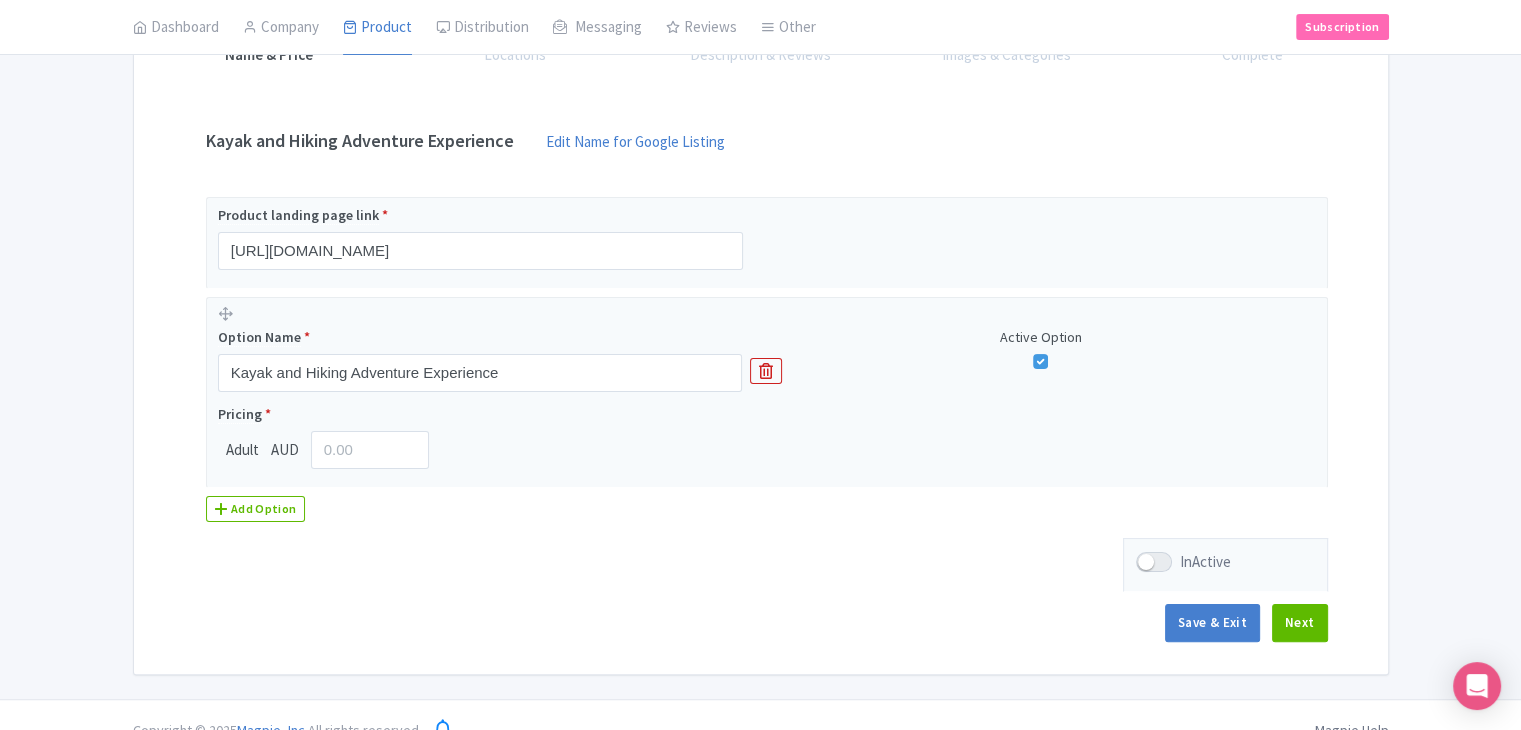 scroll, scrollTop: 366, scrollLeft: 0, axis: vertical 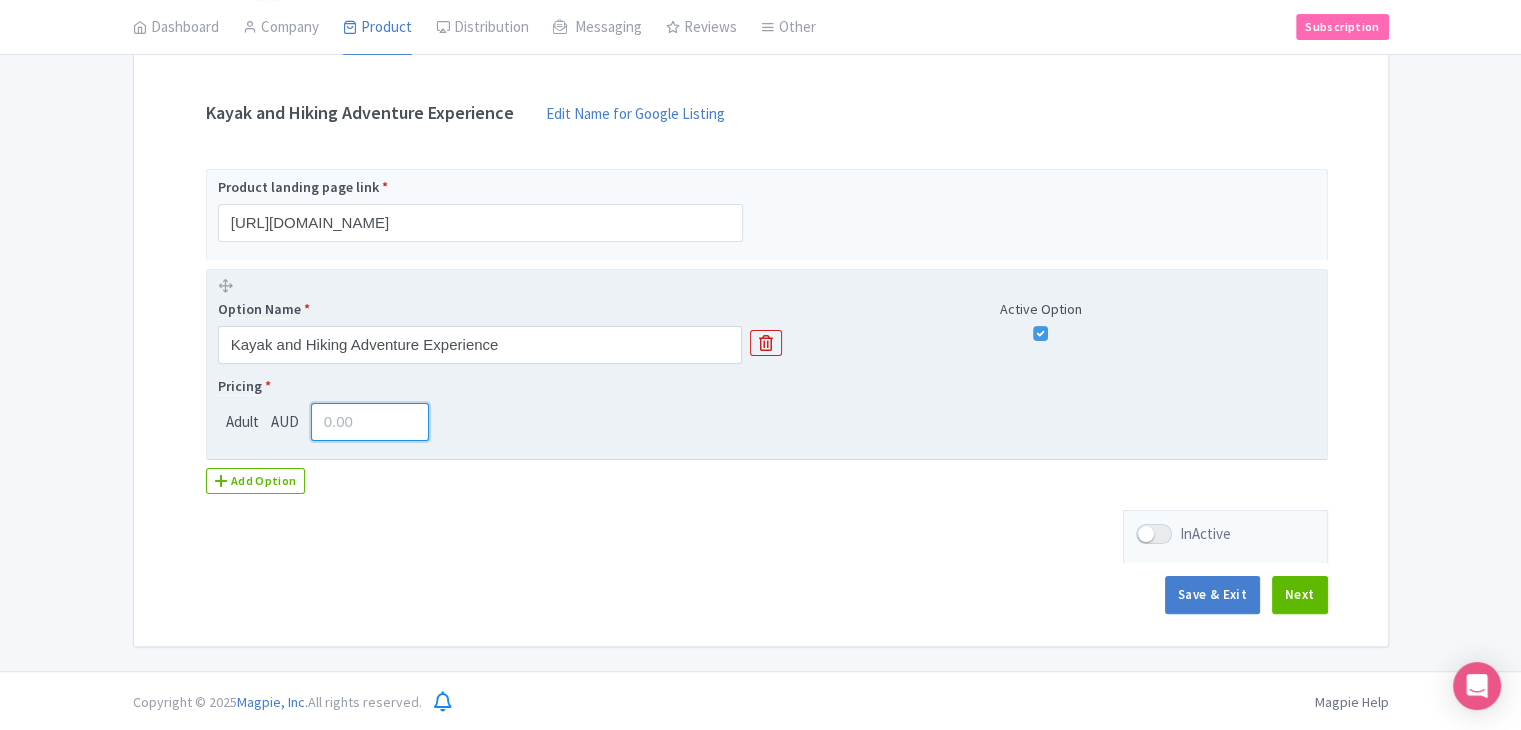 click at bounding box center [370, 422] 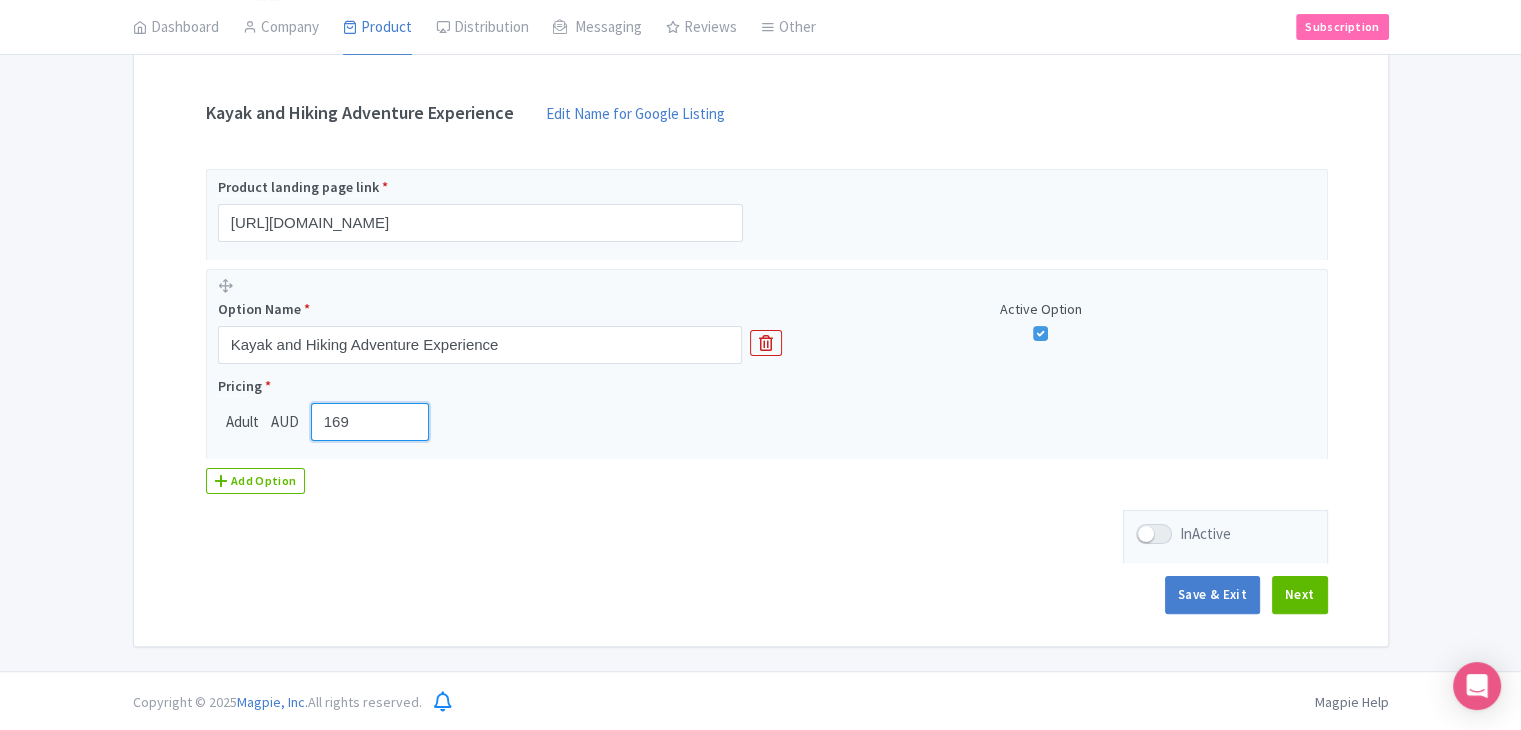 type on "169" 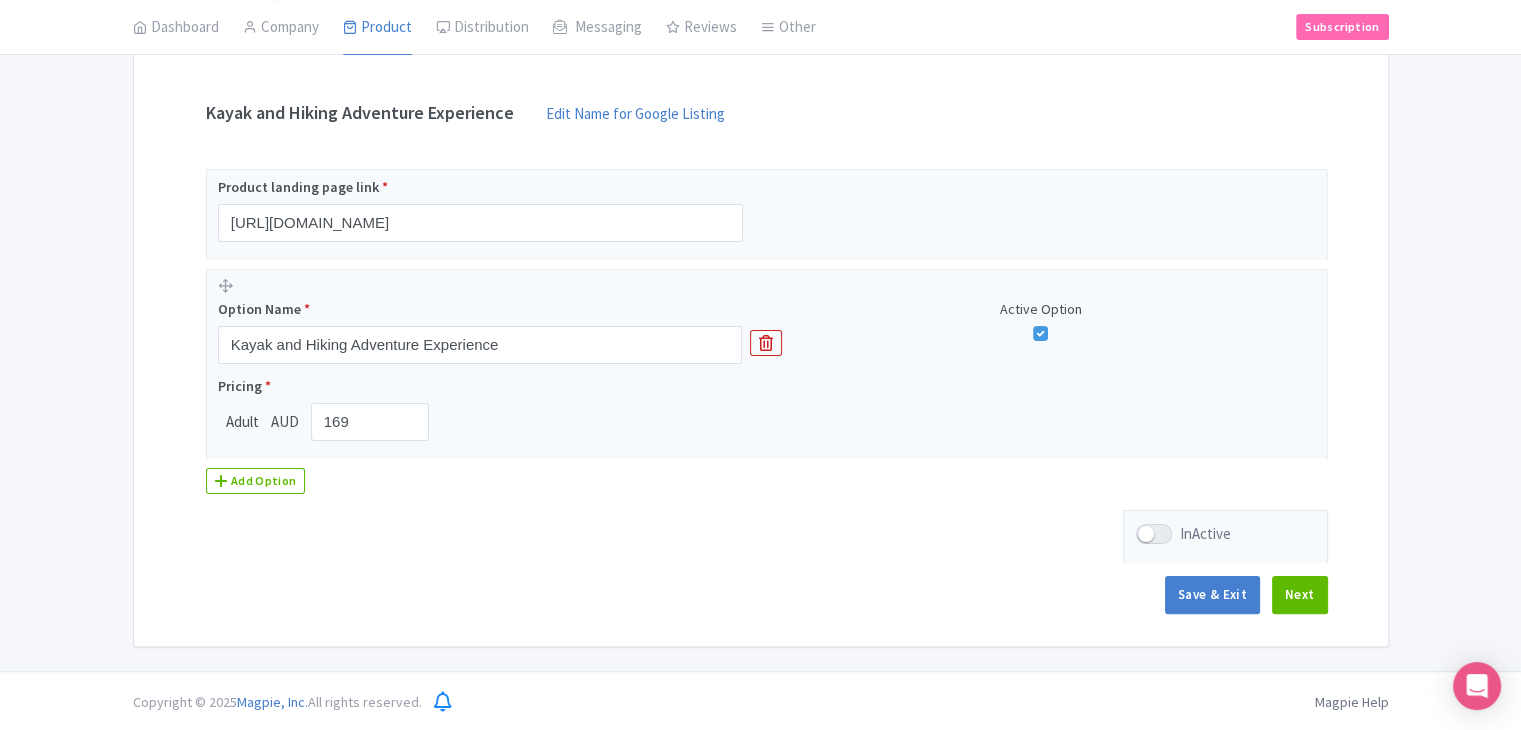 drag, startPoint x: 659, startPoint y: 521, endPoint x: 1025, endPoint y: 528, distance: 366.06693 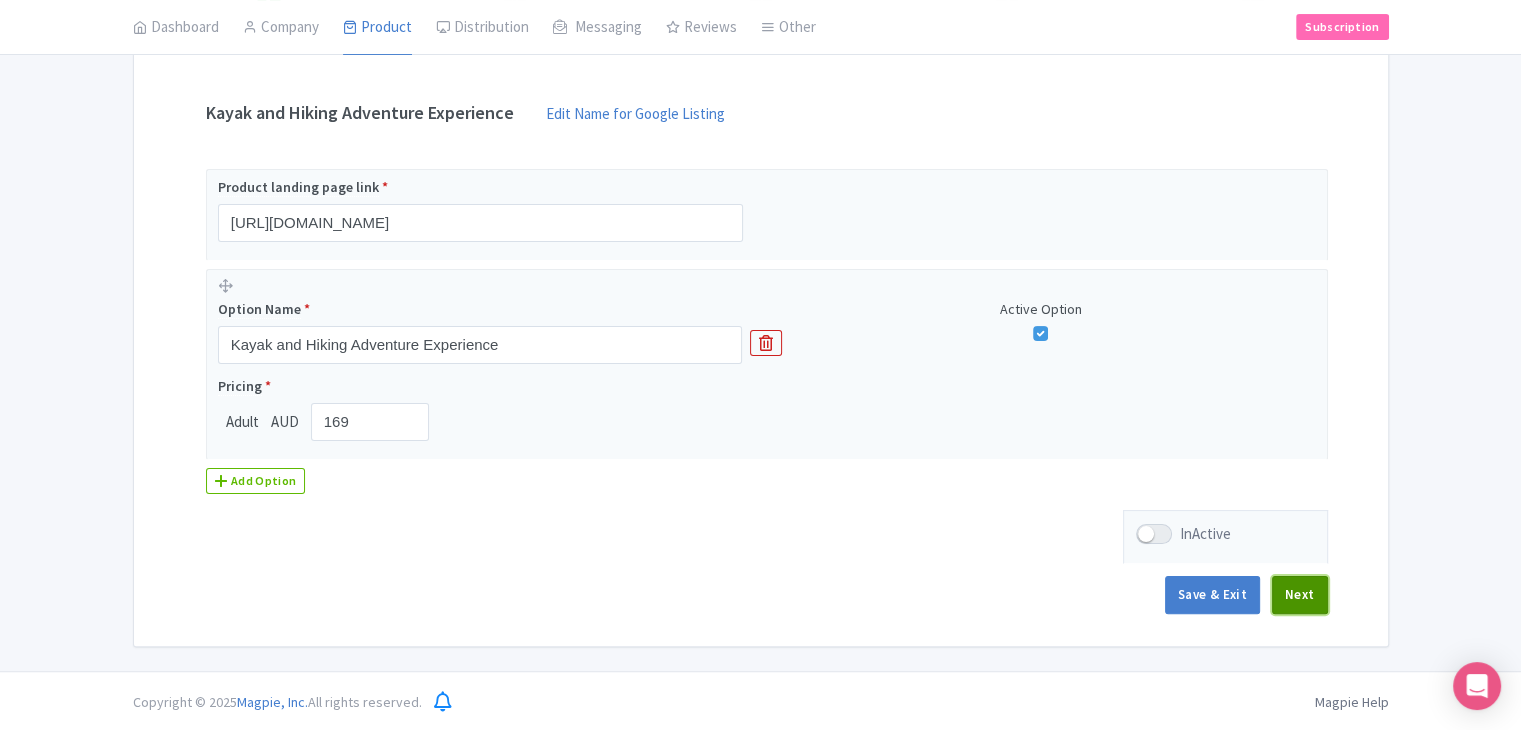 click on "Next" at bounding box center [1300, 595] 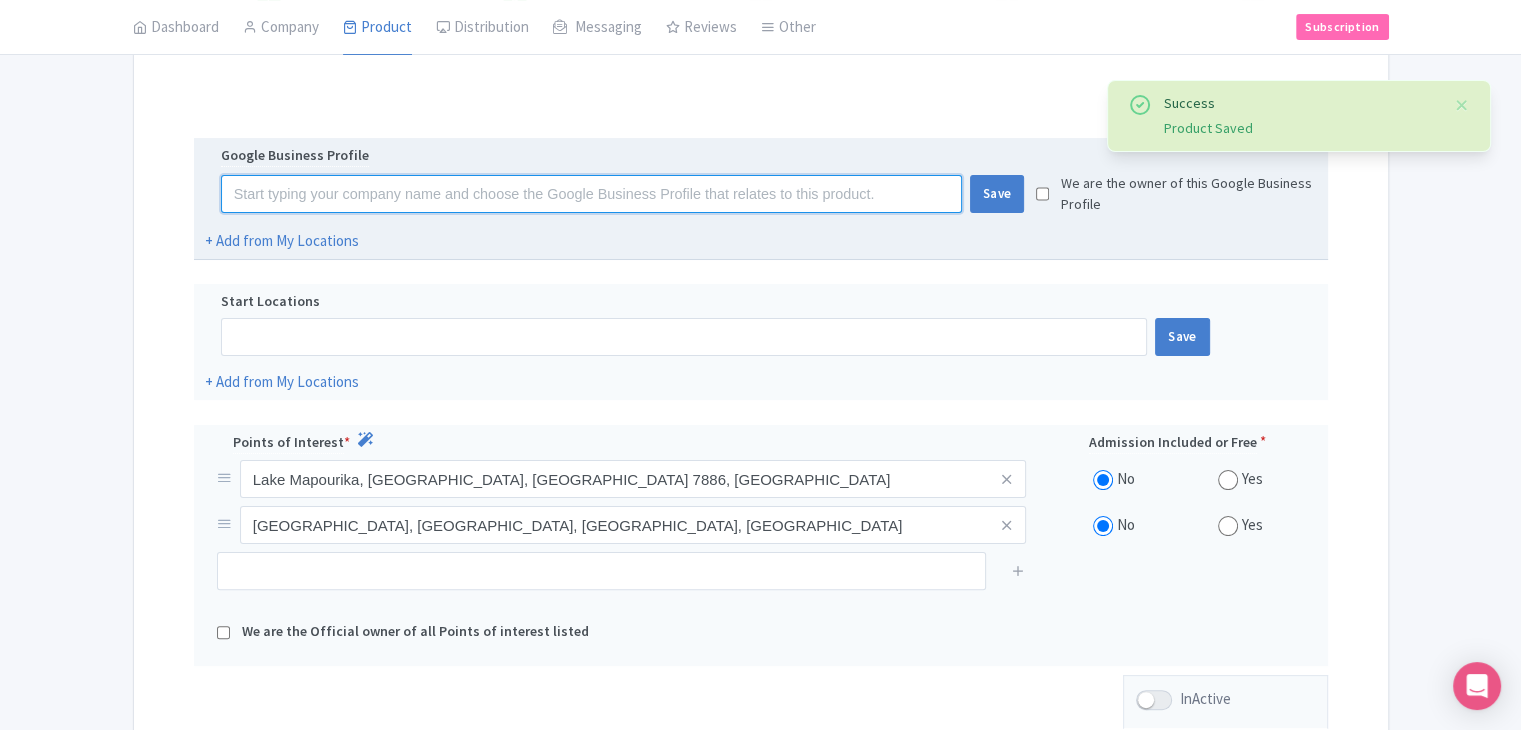 click at bounding box center [591, 194] 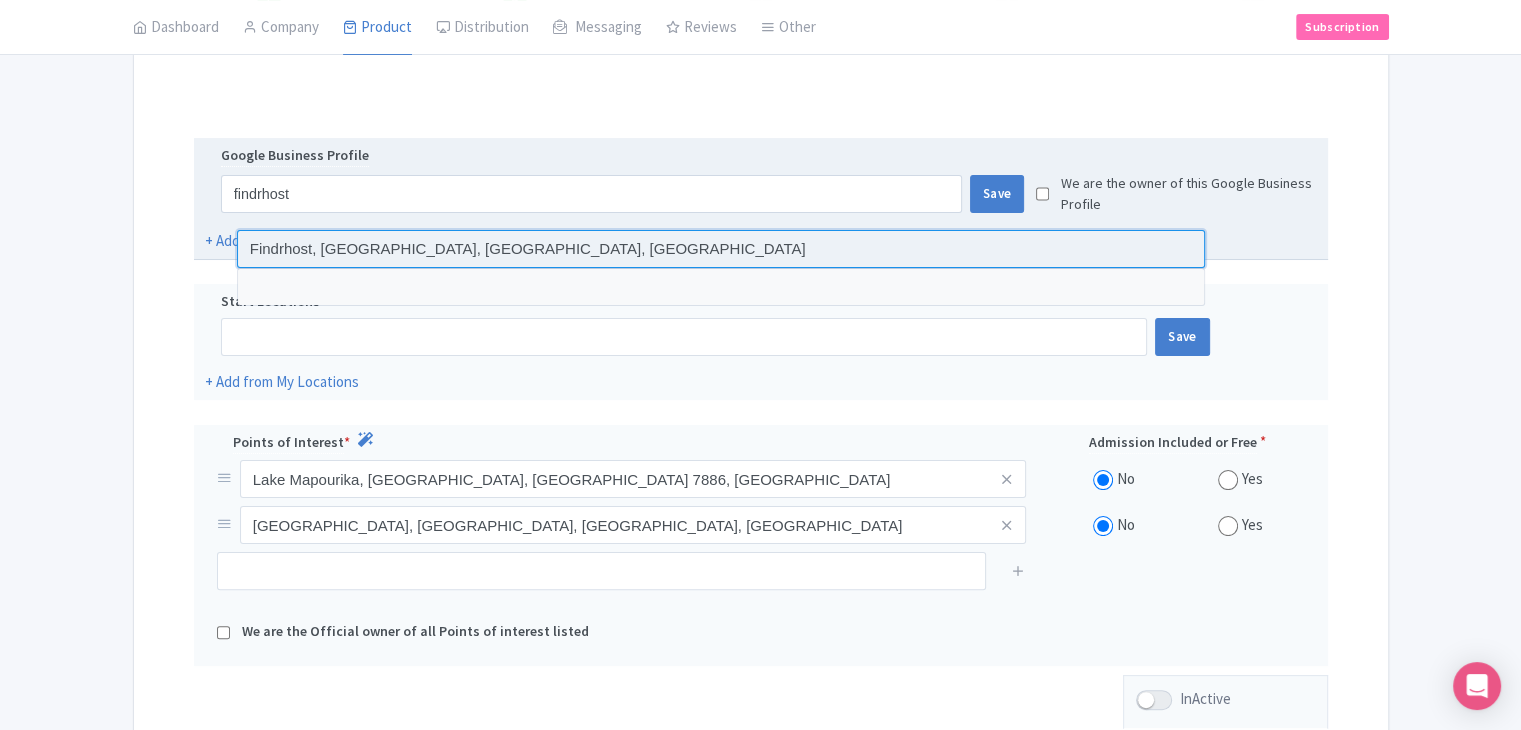 click at bounding box center [721, 249] 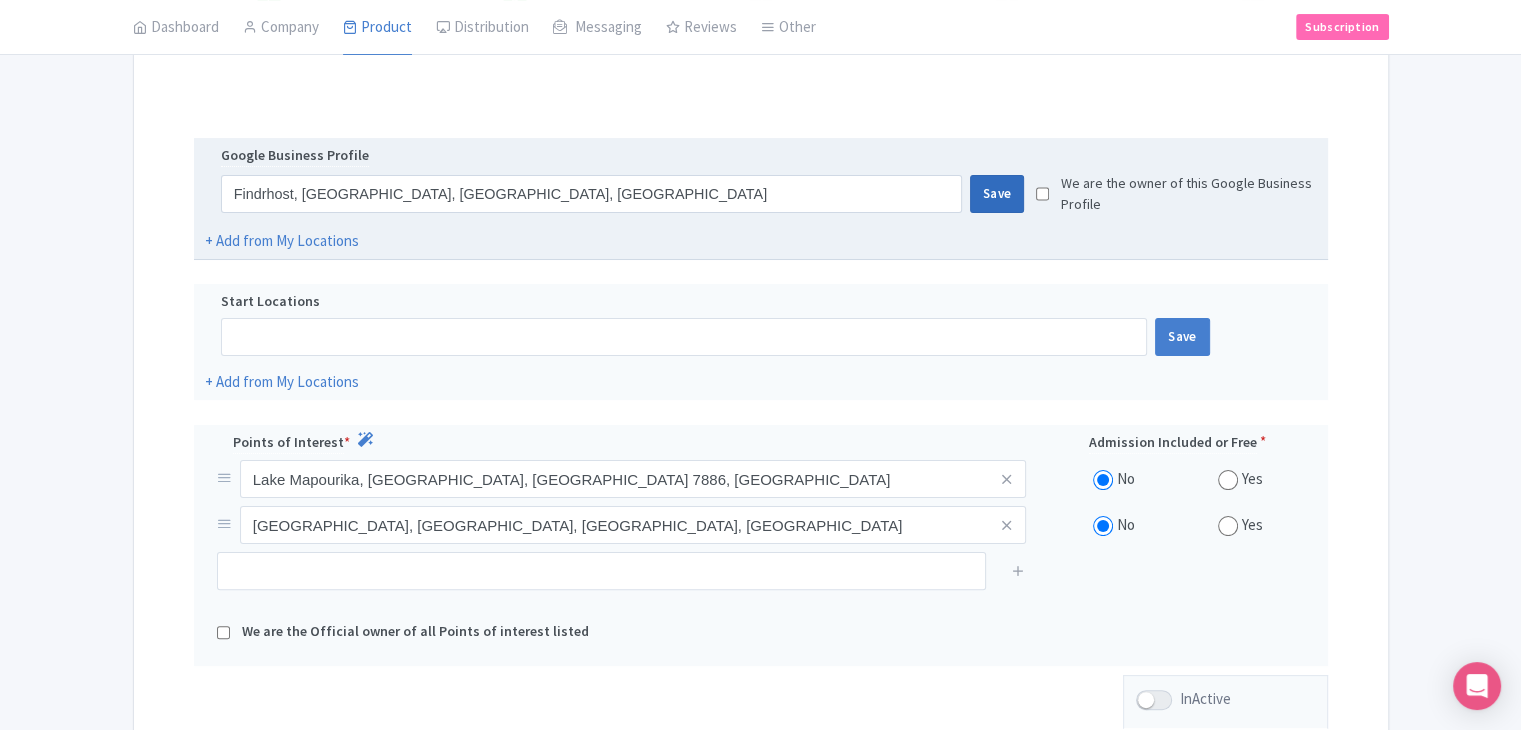 click on "Save" at bounding box center [997, 194] 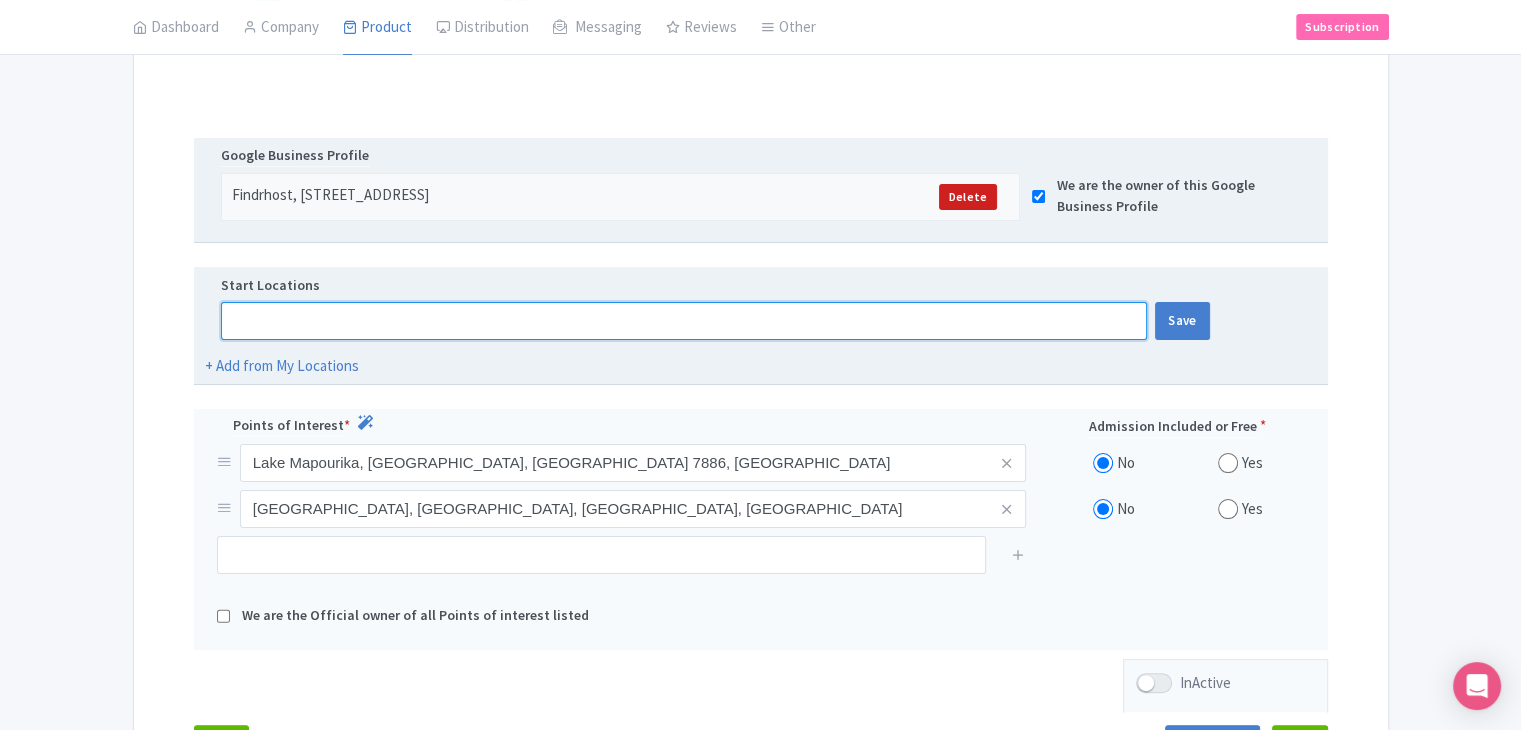 click at bounding box center (684, 321) 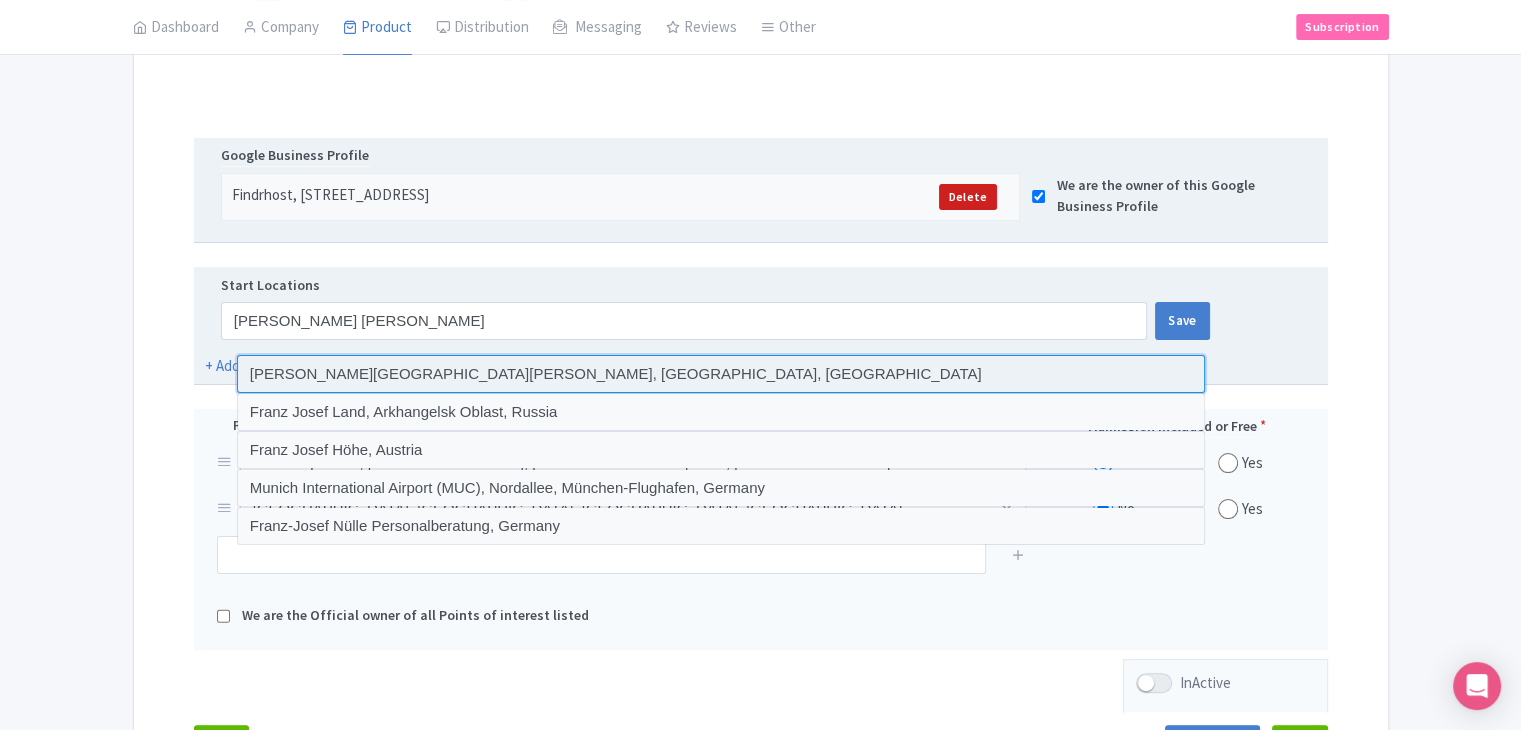 click at bounding box center (721, 374) 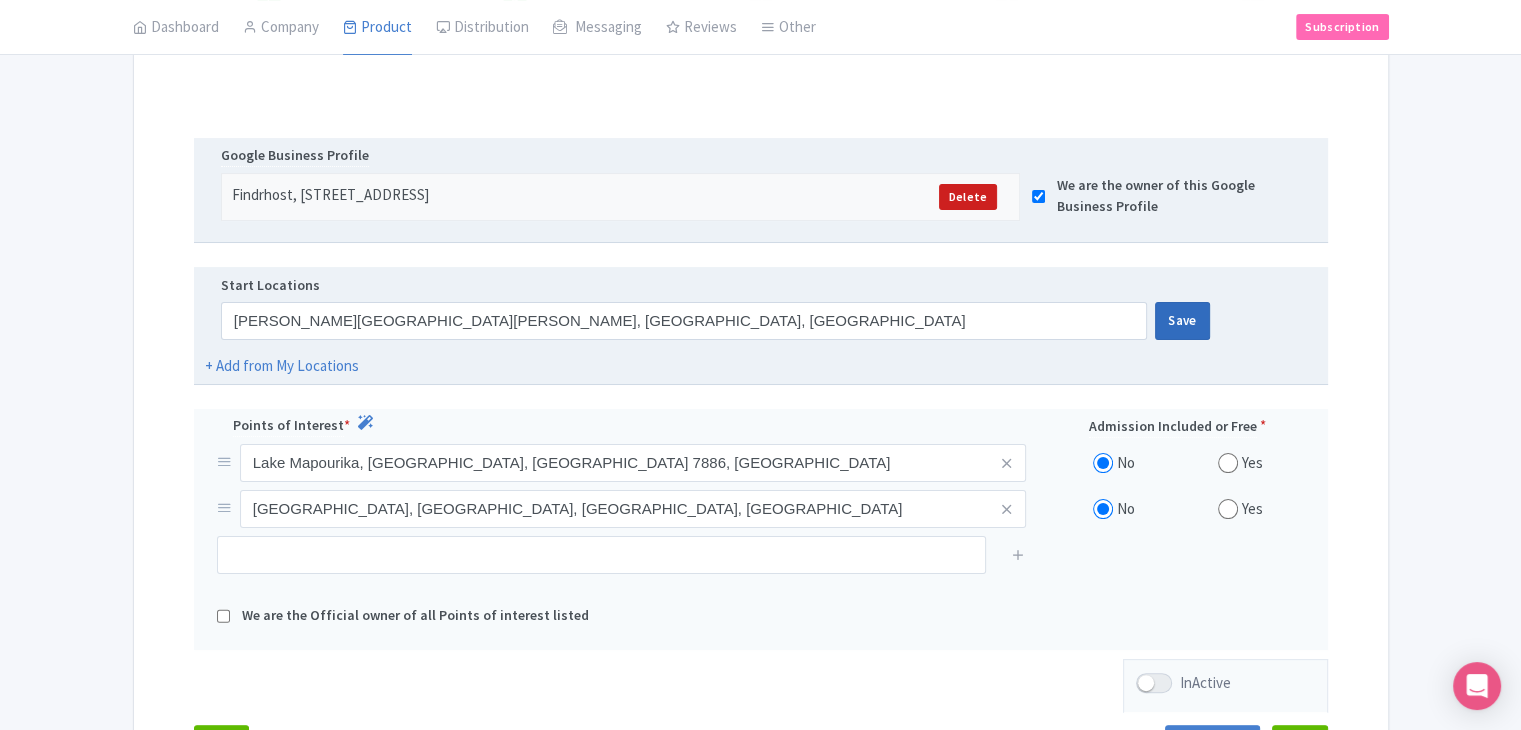 click on "Save" at bounding box center (1182, 321) 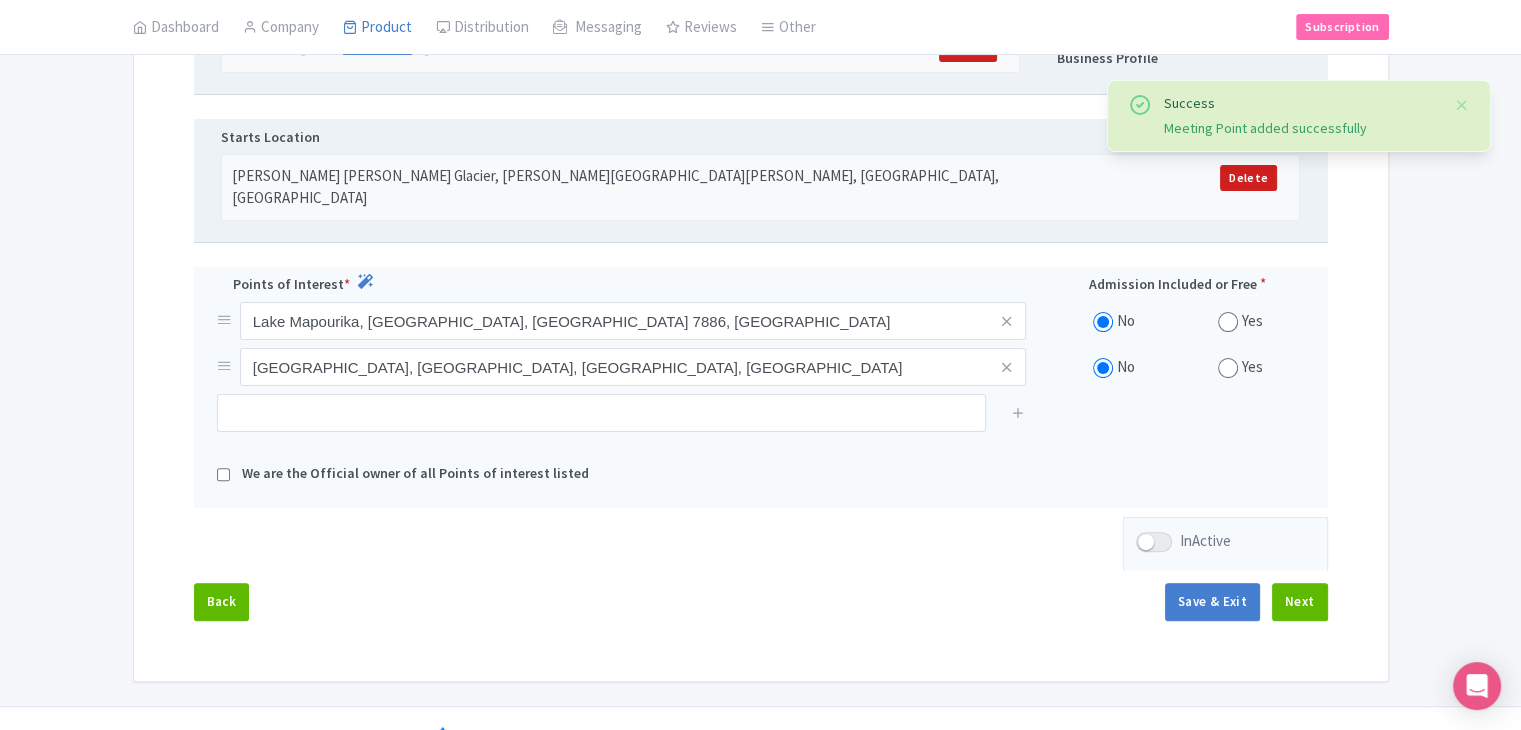 scroll, scrollTop: 528, scrollLeft: 0, axis: vertical 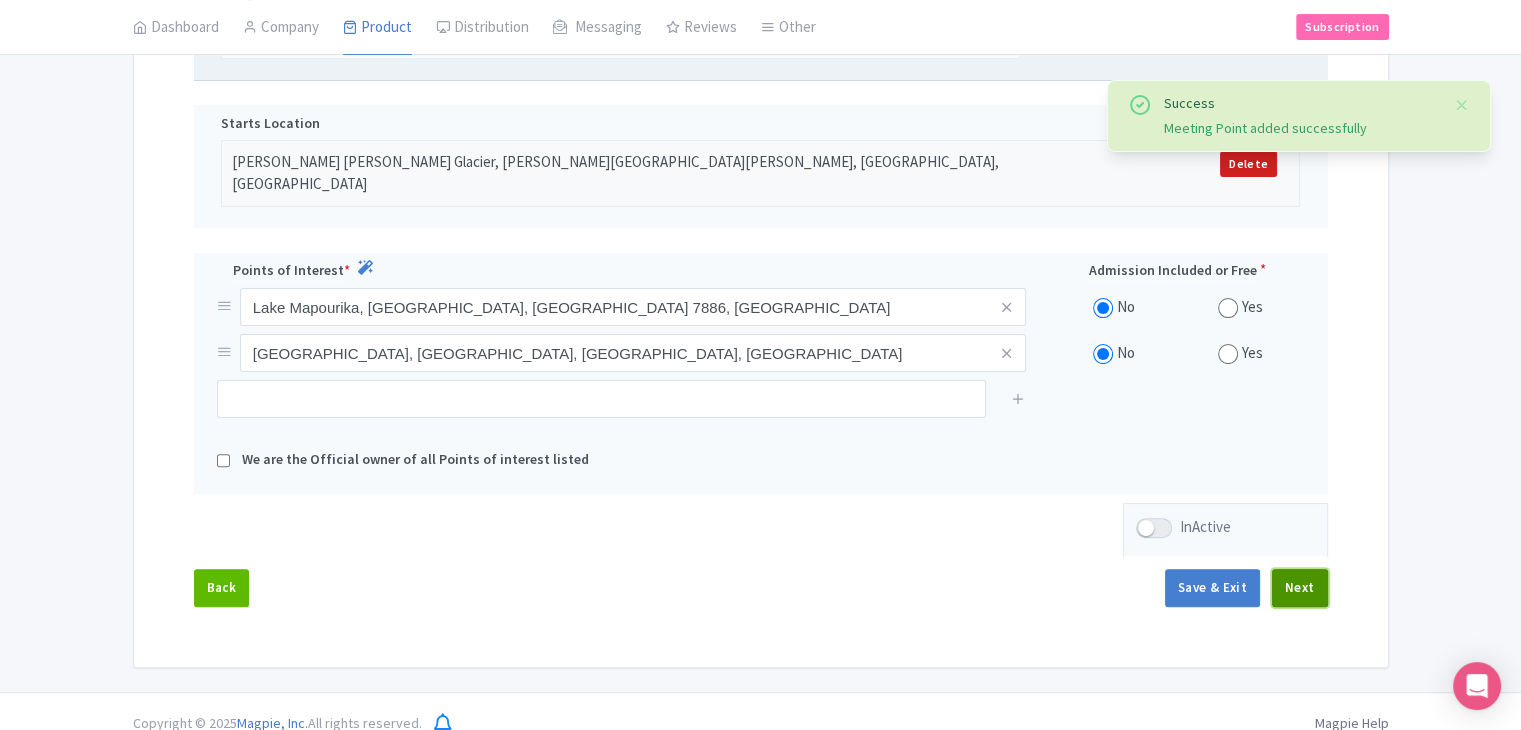 click on "Next" at bounding box center [1300, 588] 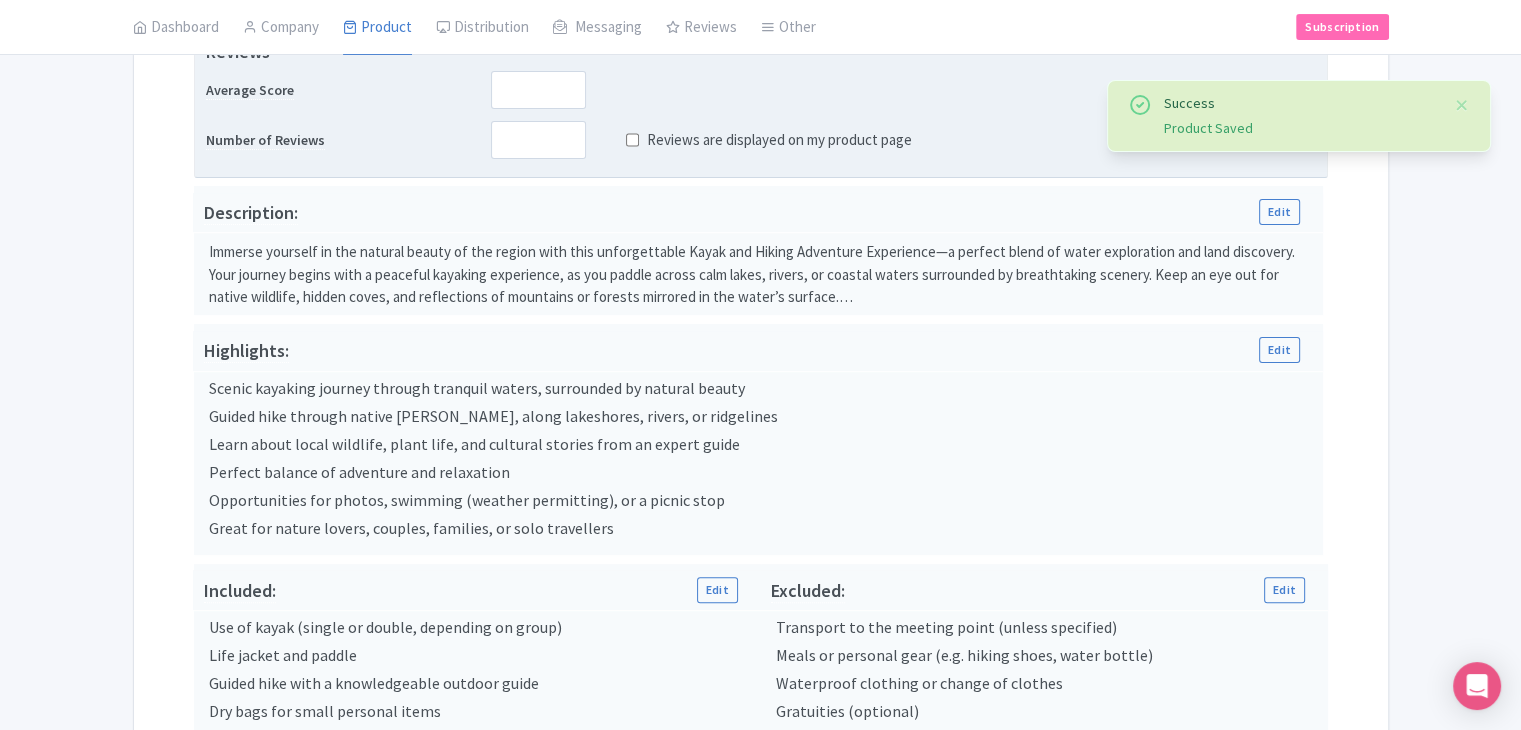 scroll, scrollTop: 228, scrollLeft: 0, axis: vertical 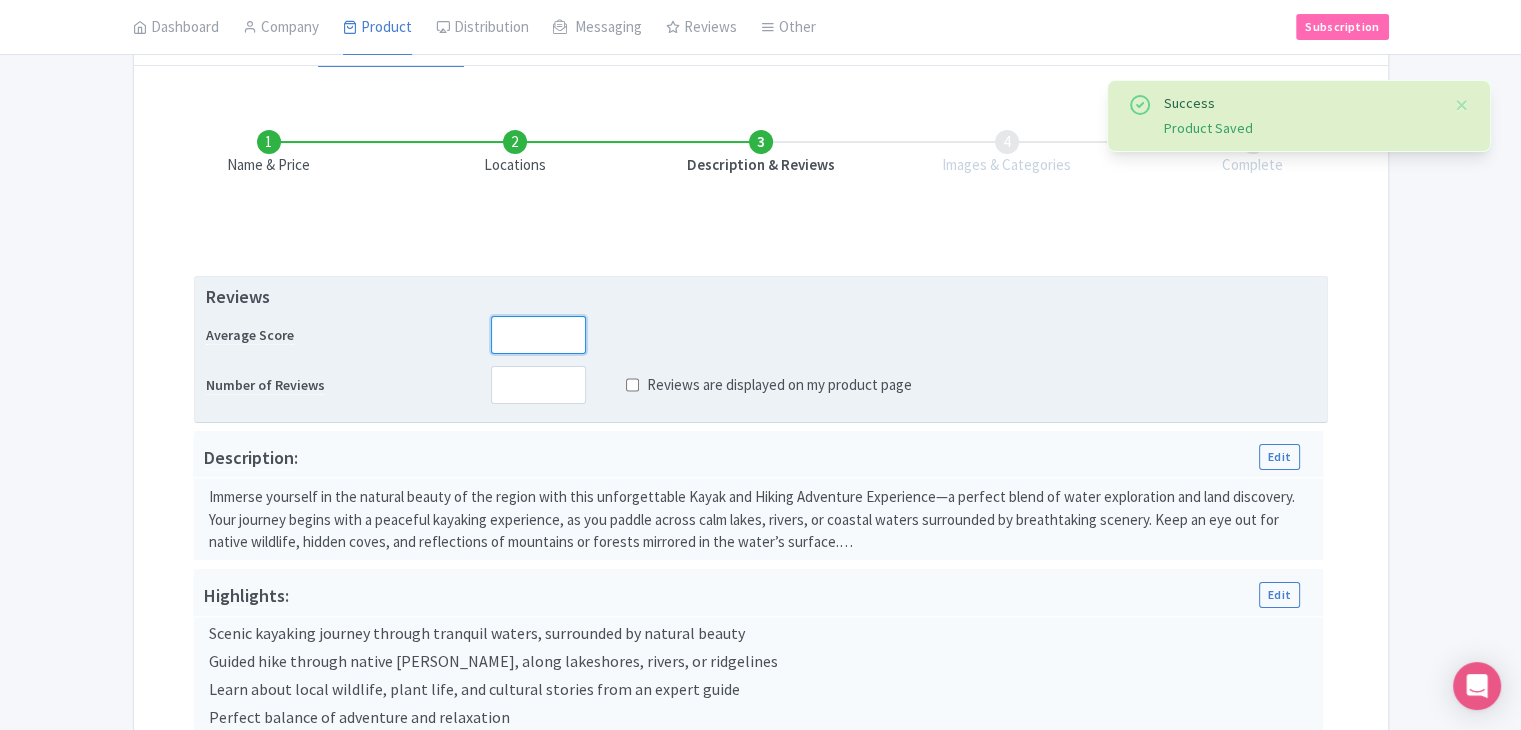 drag, startPoint x: 531, startPoint y: 341, endPoint x: 528, endPoint y: 365, distance: 24.186773 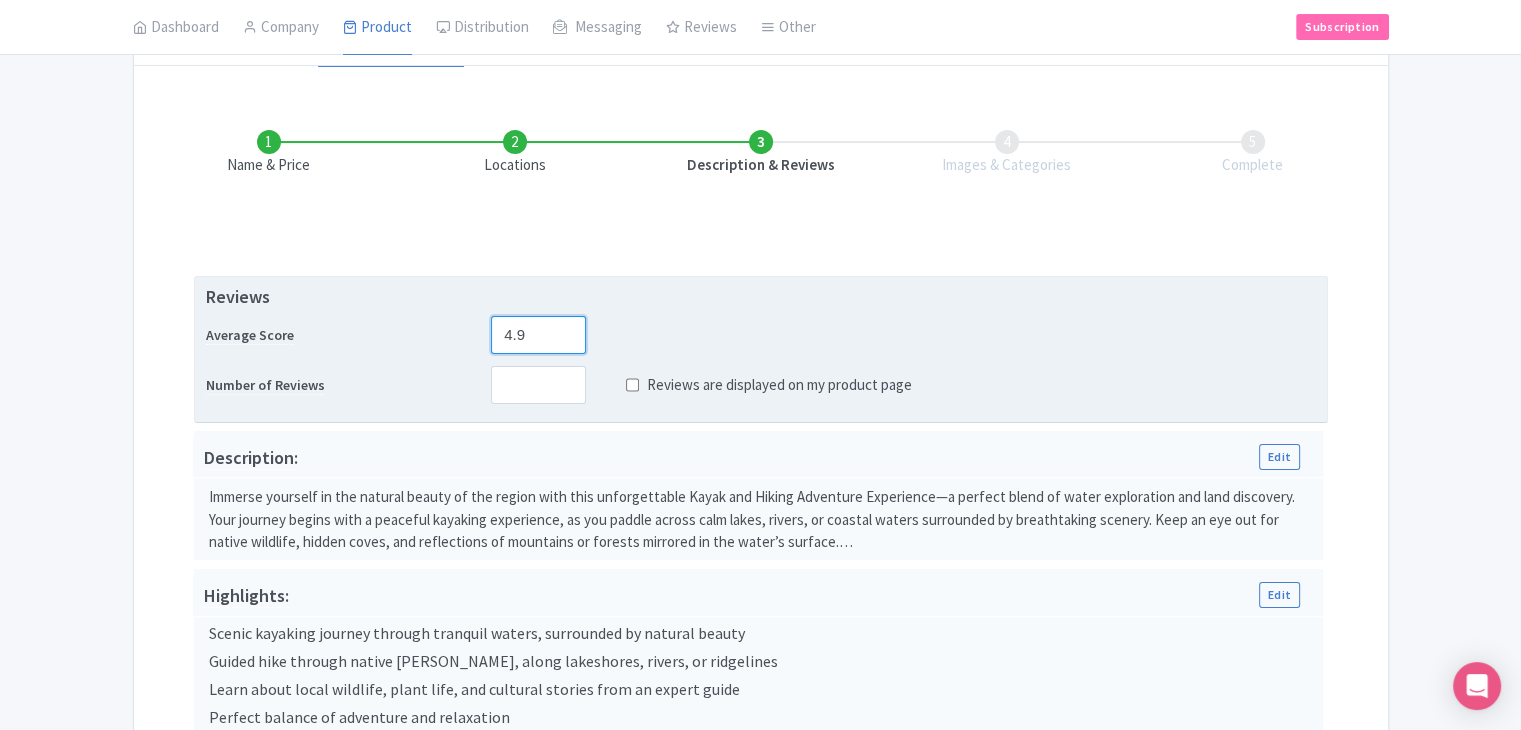 type on "4.9" 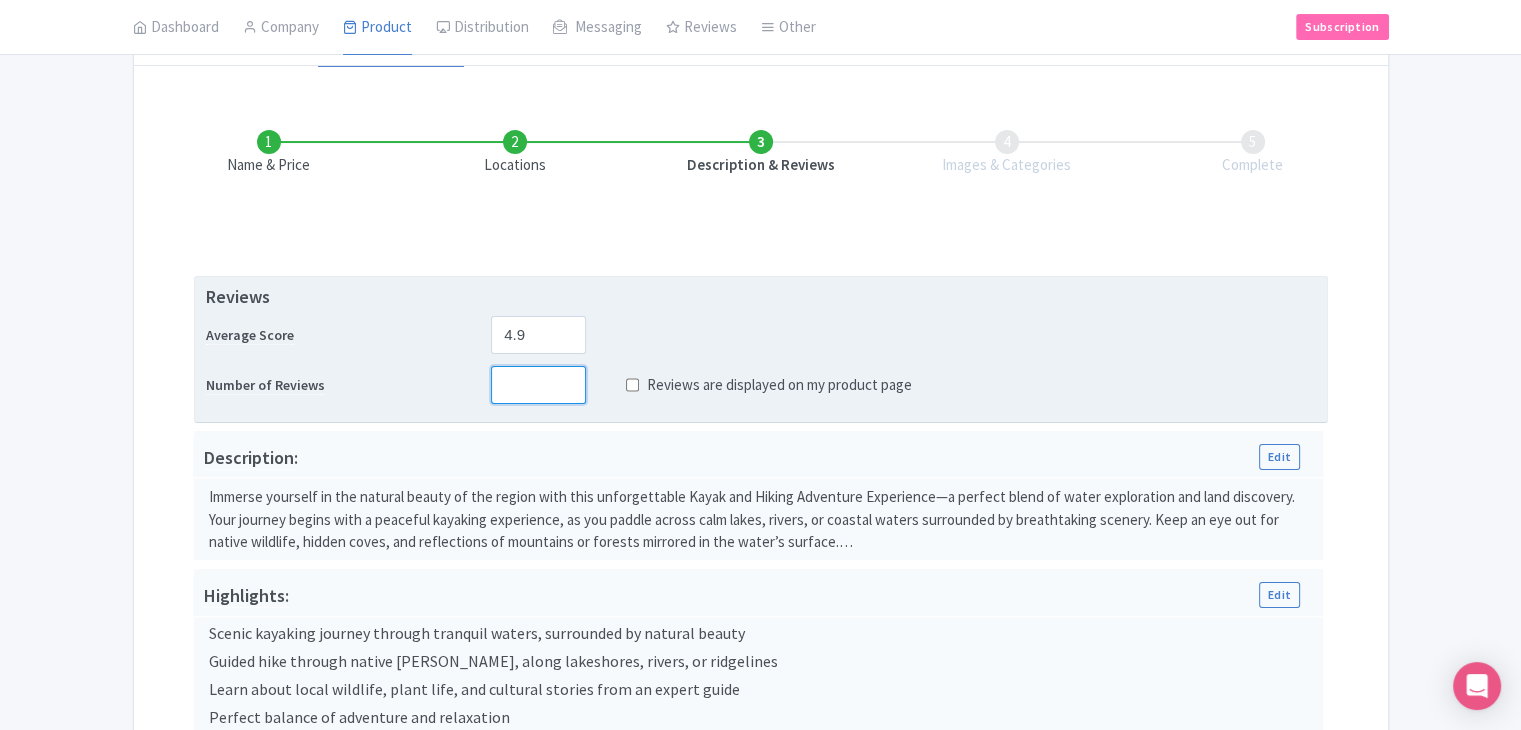 click at bounding box center [538, 385] 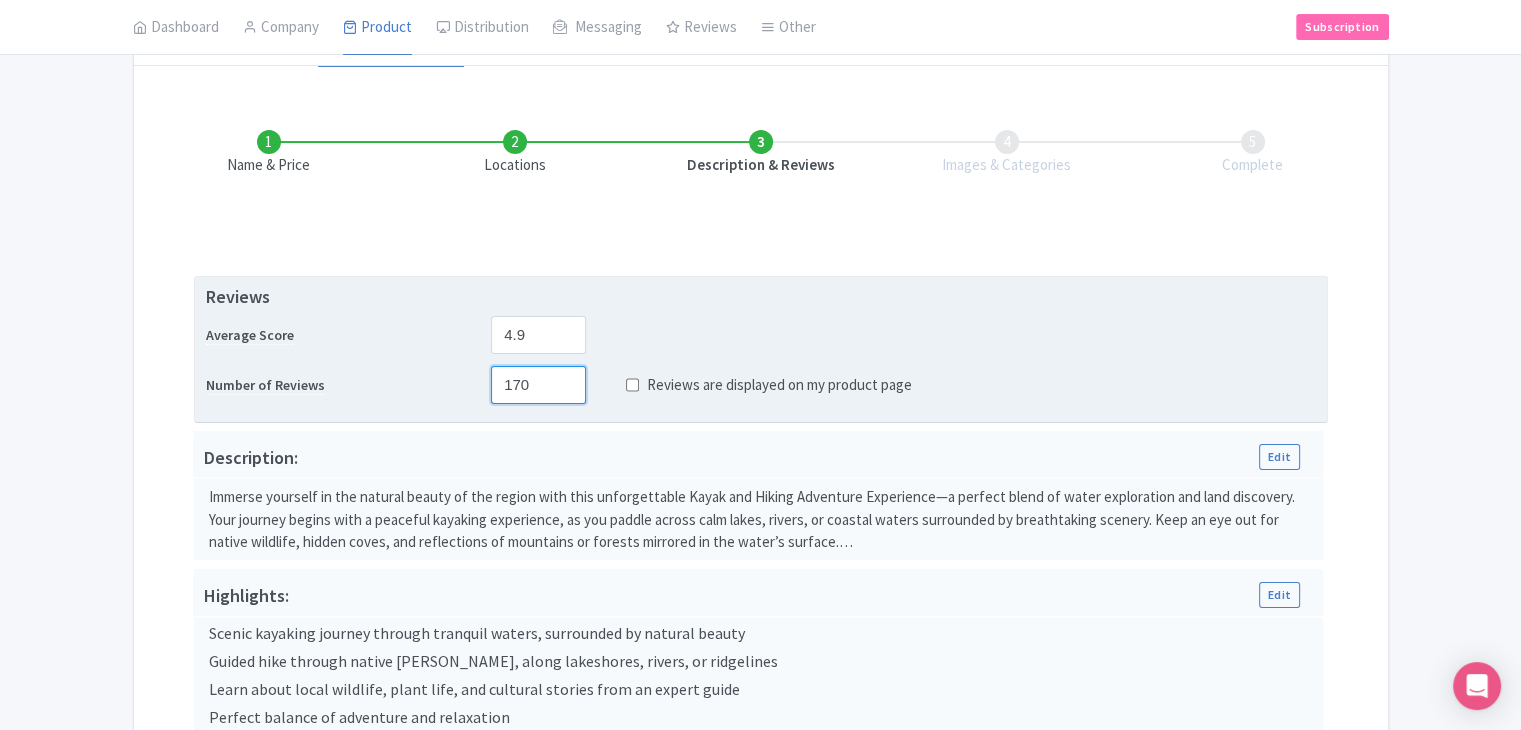 type on "170" 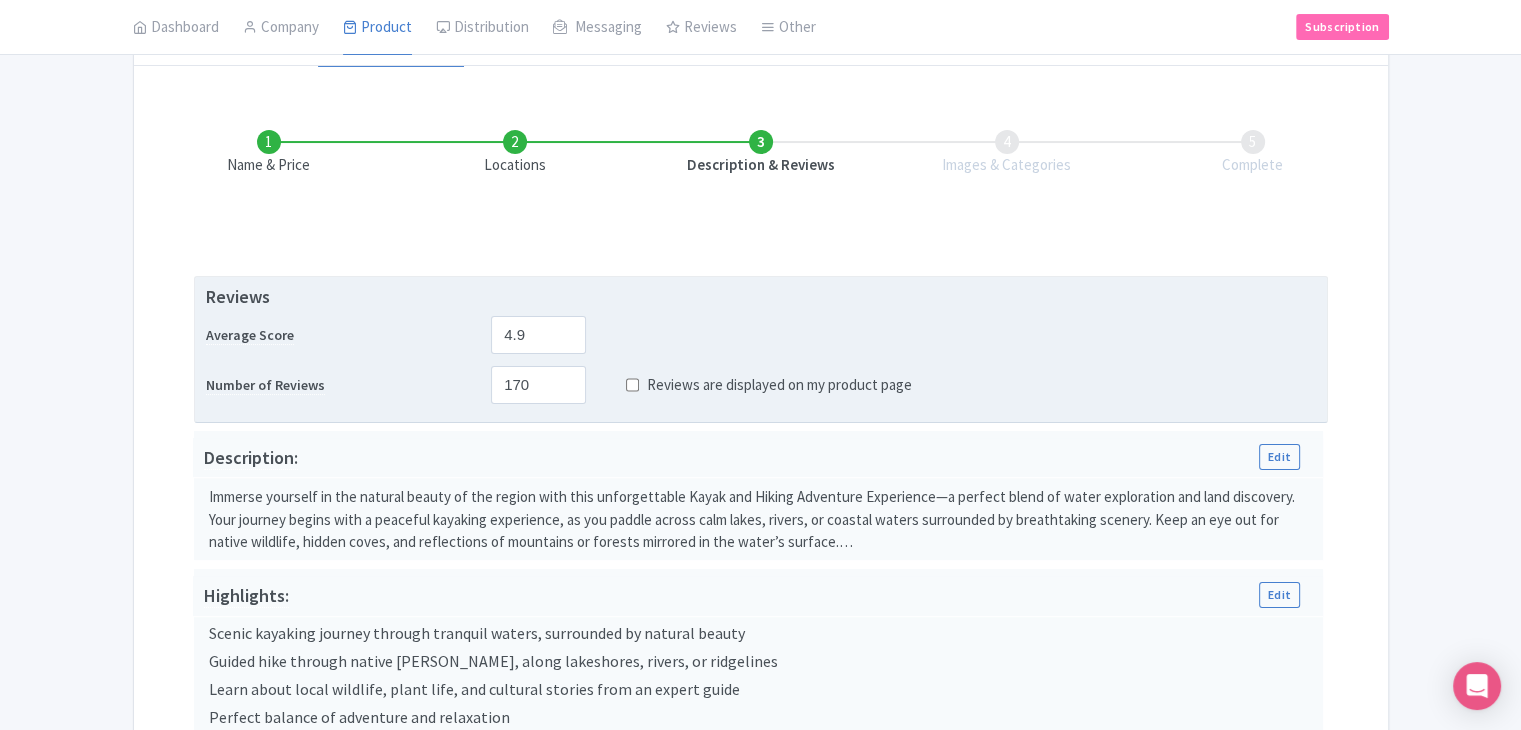 click on "Reviews are displayed on my product page" at bounding box center [632, 385] 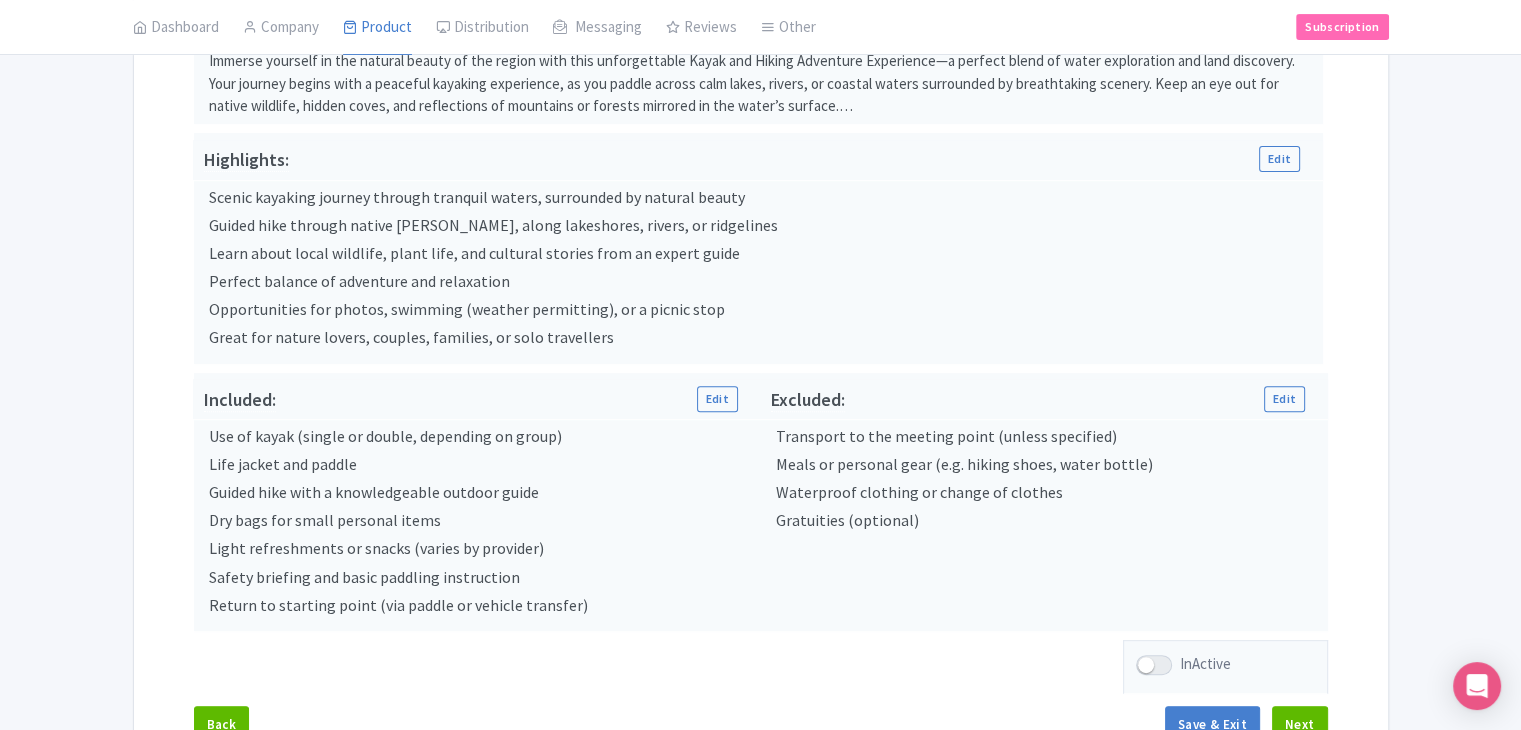 scroll, scrollTop: 793, scrollLeft: 0, axis: vertical 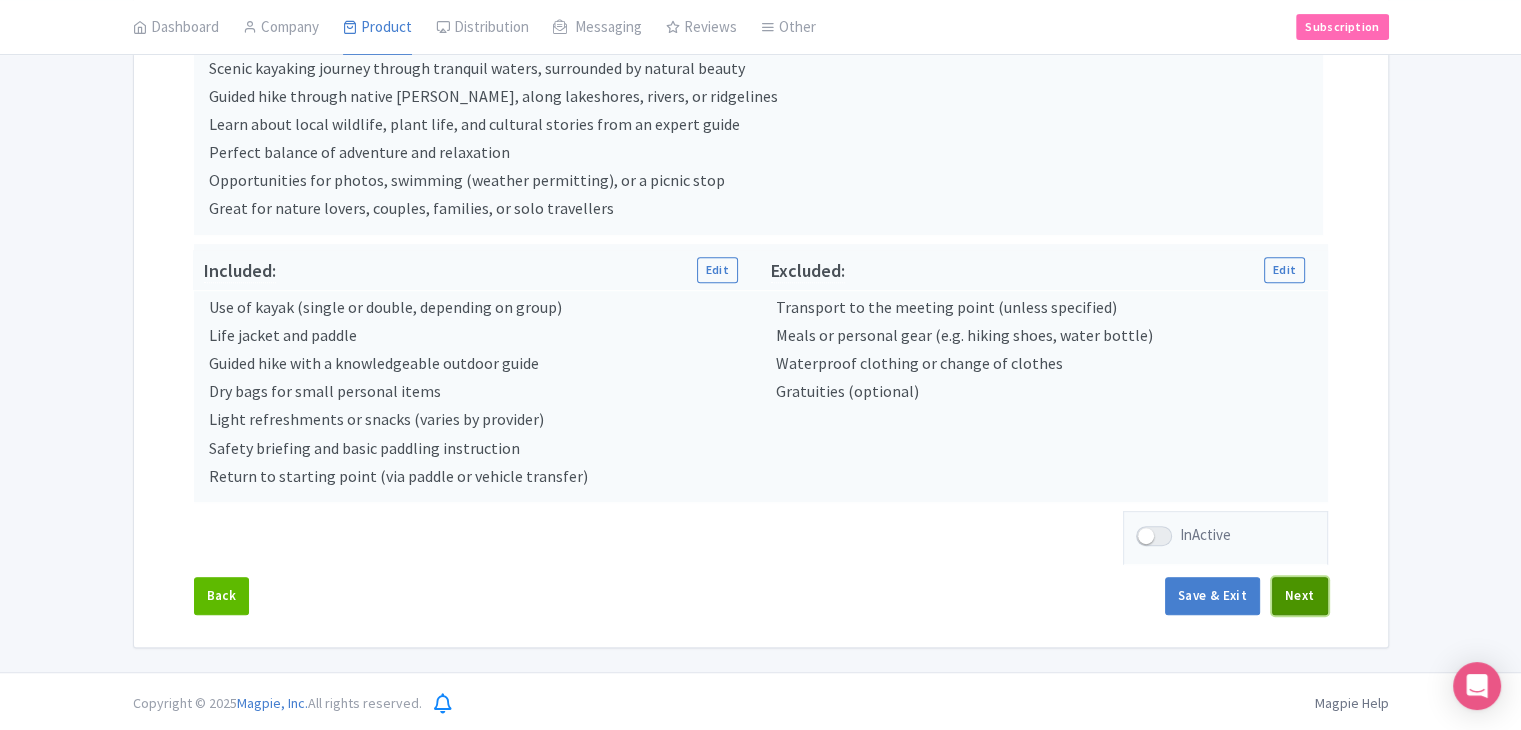 click on "Next" at bounding box center (1300, 596) 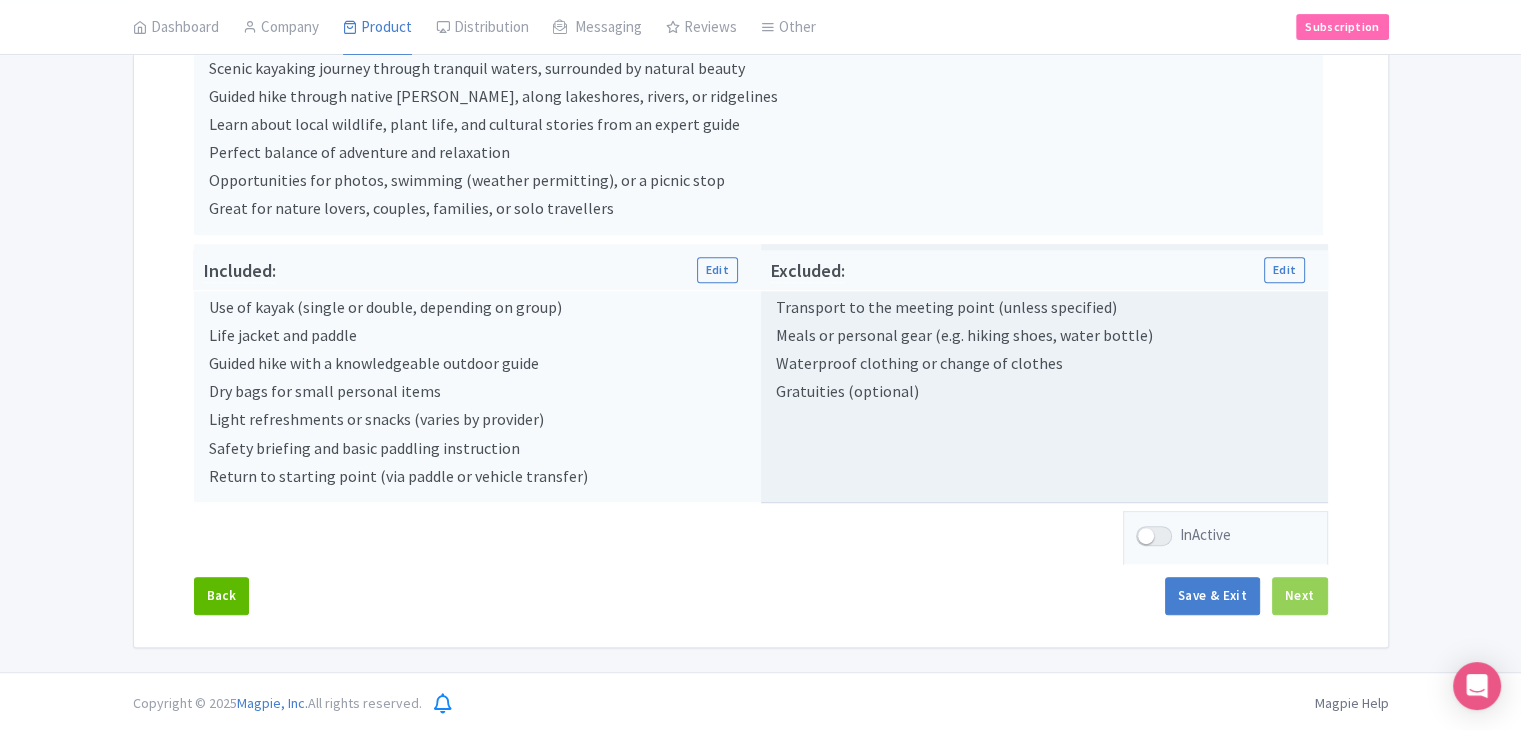 scroll, scrollTop: 235, scrollLeft: 0, axis: vertical 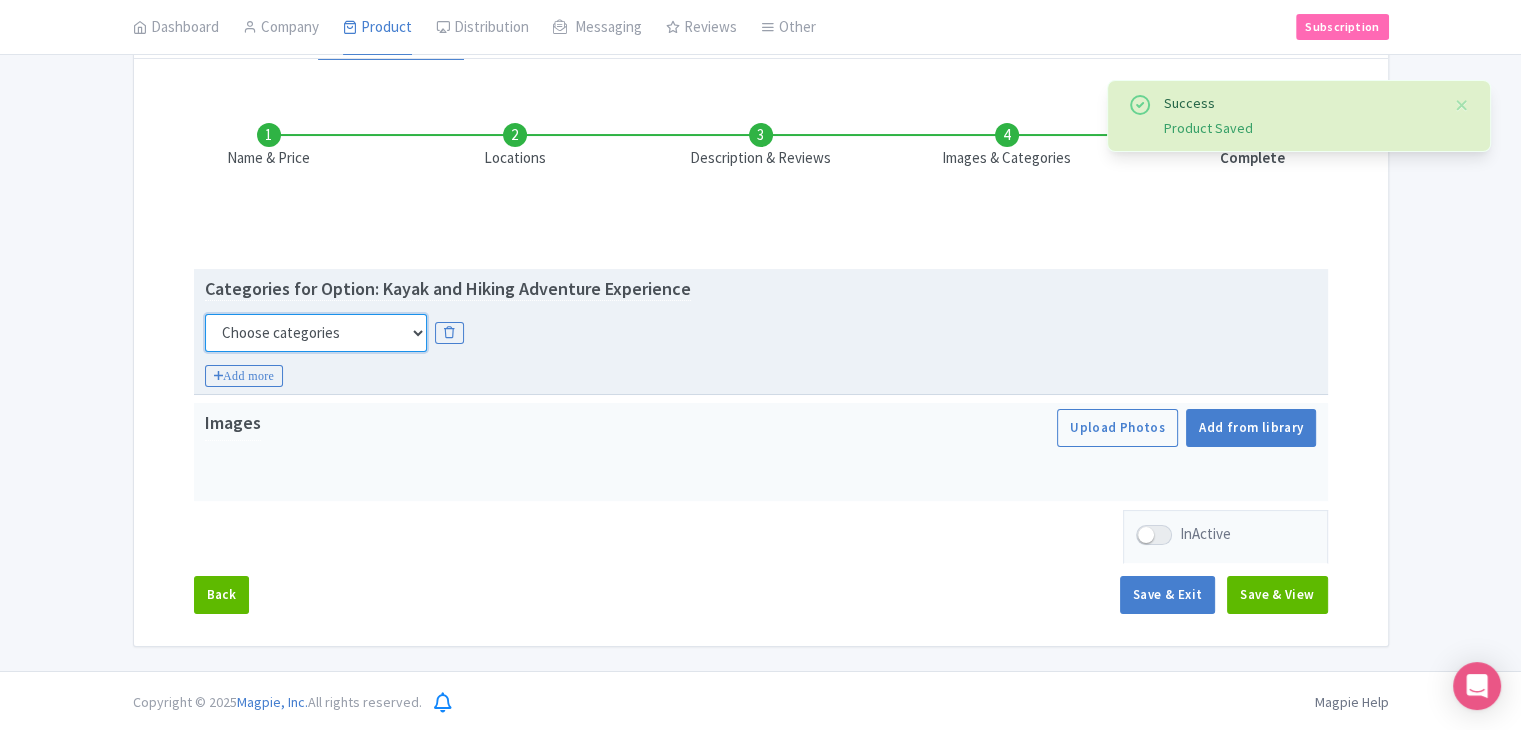 click on "Choose categories Adults Only
Animals
Audio Guide
Beaches
Bike Tours
Boat Tours
City Cards
Classes
Day Trips
Family Friendly
Fast Track
Food
Guided Tours
History
Hop On Hop Off
Literature
Live Music
Museums
Nightlife
Outdoors
Private Tours
Romantic
Self Guided
Small Group Tours
Sports
Theme Parks
Walking Tours
Wheelchair Accessible
Recurring Events" at bounding box center [316, 333] 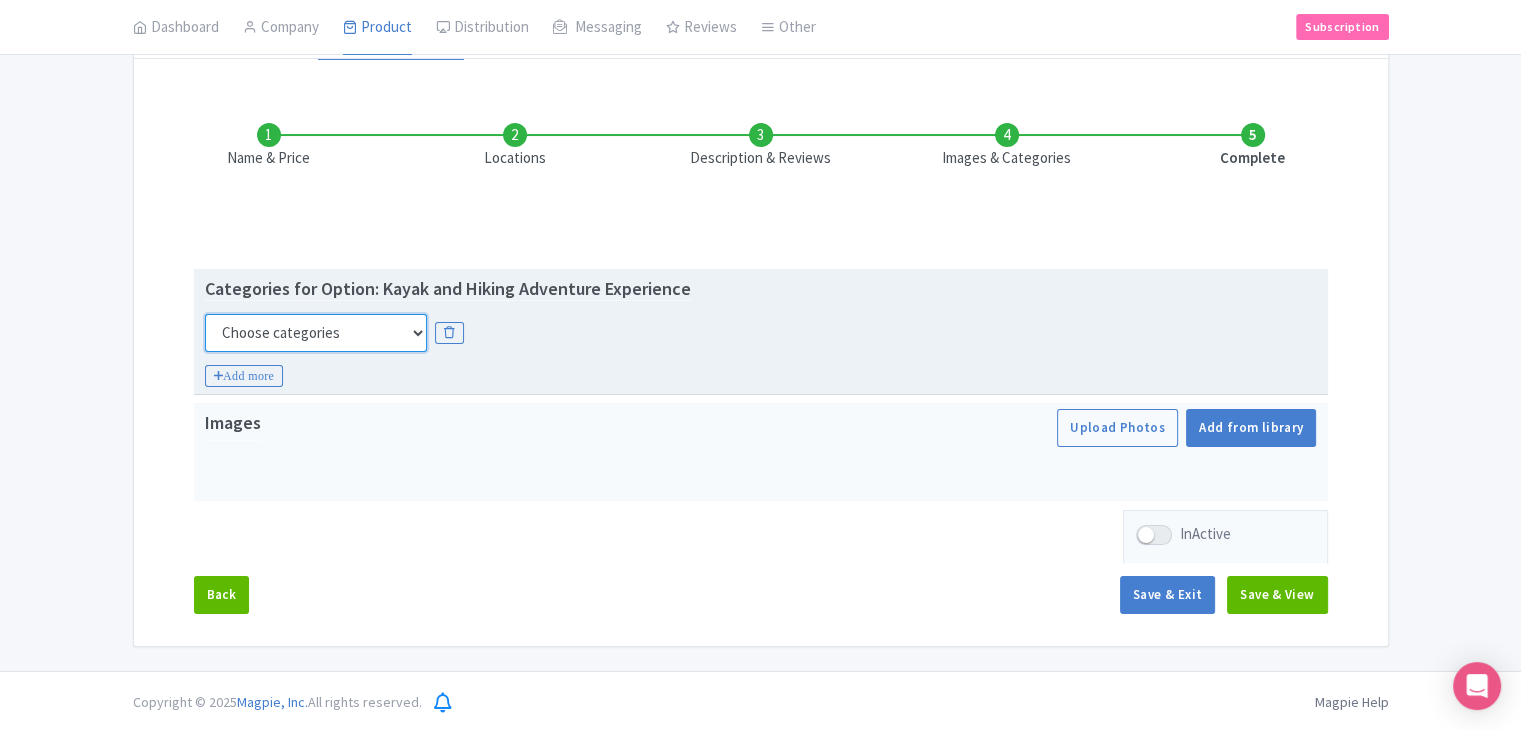 click on "Choose categories Adults Only
Animals
Audio Guide
Beaches
Bike Tours
Boat Tours
City Cards
Classes
Day Trips
Family Friendly
Fast Track
Food
Guided Tours
History
Hop On Hop Off
Literature
Live Music
Museums
Nightlife
Outdoors
Private Tours
Romantic
Self Guided
Small Group Tours
Sports
Theme Parks
Walking Tours
Wheelchair Accessible
Recurring Events" at bounding box center [316, 333] 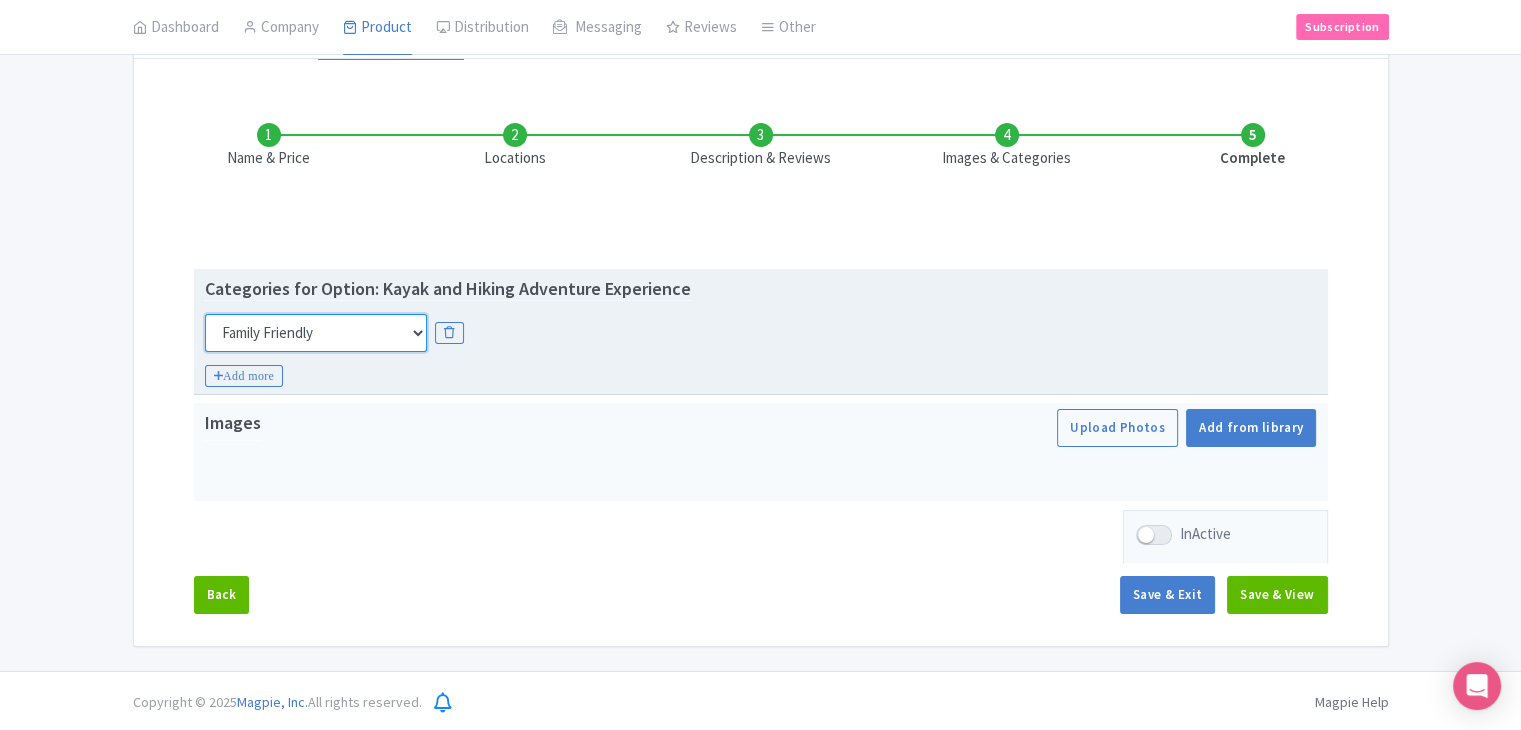 click on "Choose categories Adults Only
Animals
Audio Guide
Beaches
Bike Tours
Boat Tours
City Cards
Classes
Day Trips
Family Friendly
Fast Track
Food
Guided Tours
History
Hop On Hop Off
Literature
Live Music
Museums
Nightlife
Outdoors
Private Tours
Romantic
Self Guided
Small Group Tours
Sports
Theme Parks
Walking Tours
Wheelchair Accessible
Recurring Events" at bounding box center (316, 333) 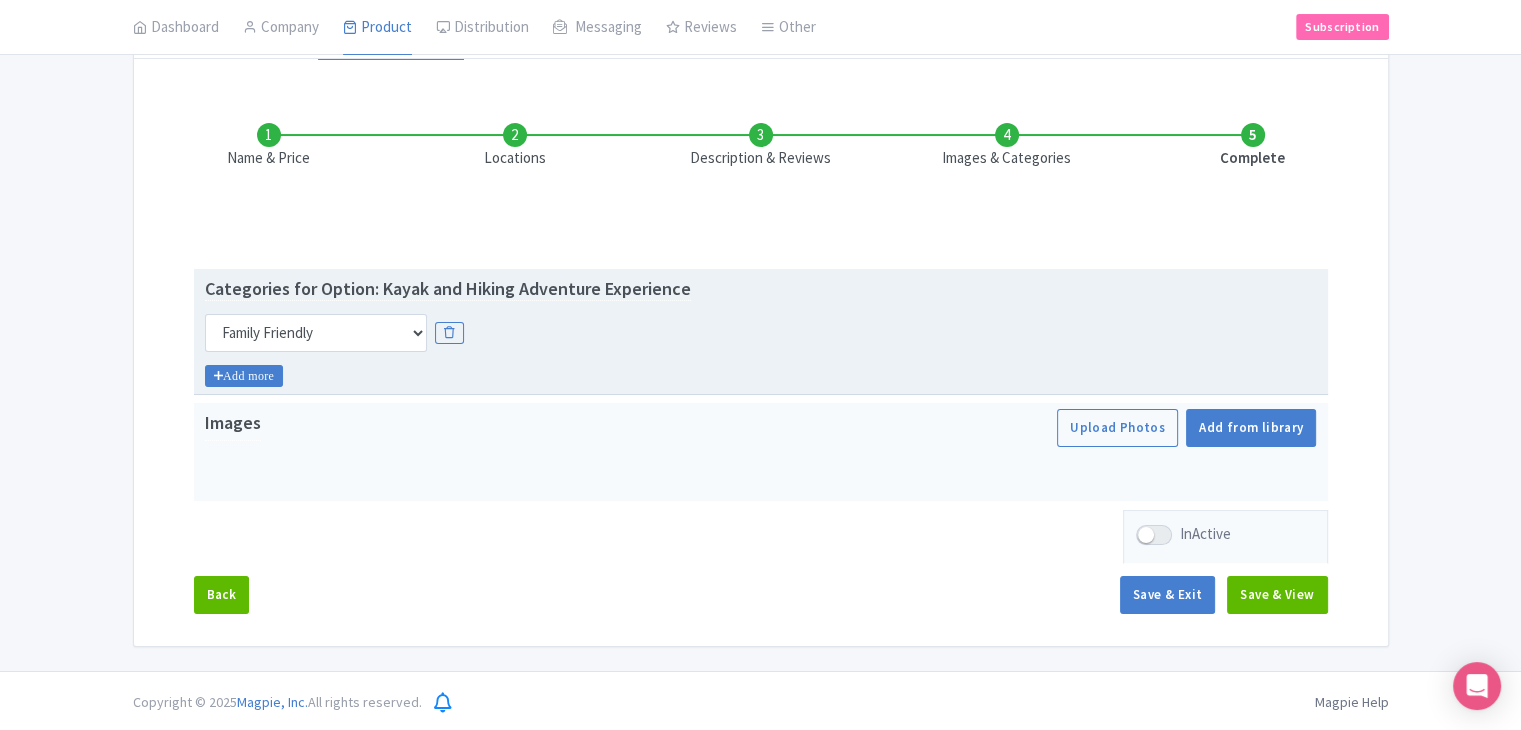 click on "Add more" at bounding box center (244, 376) 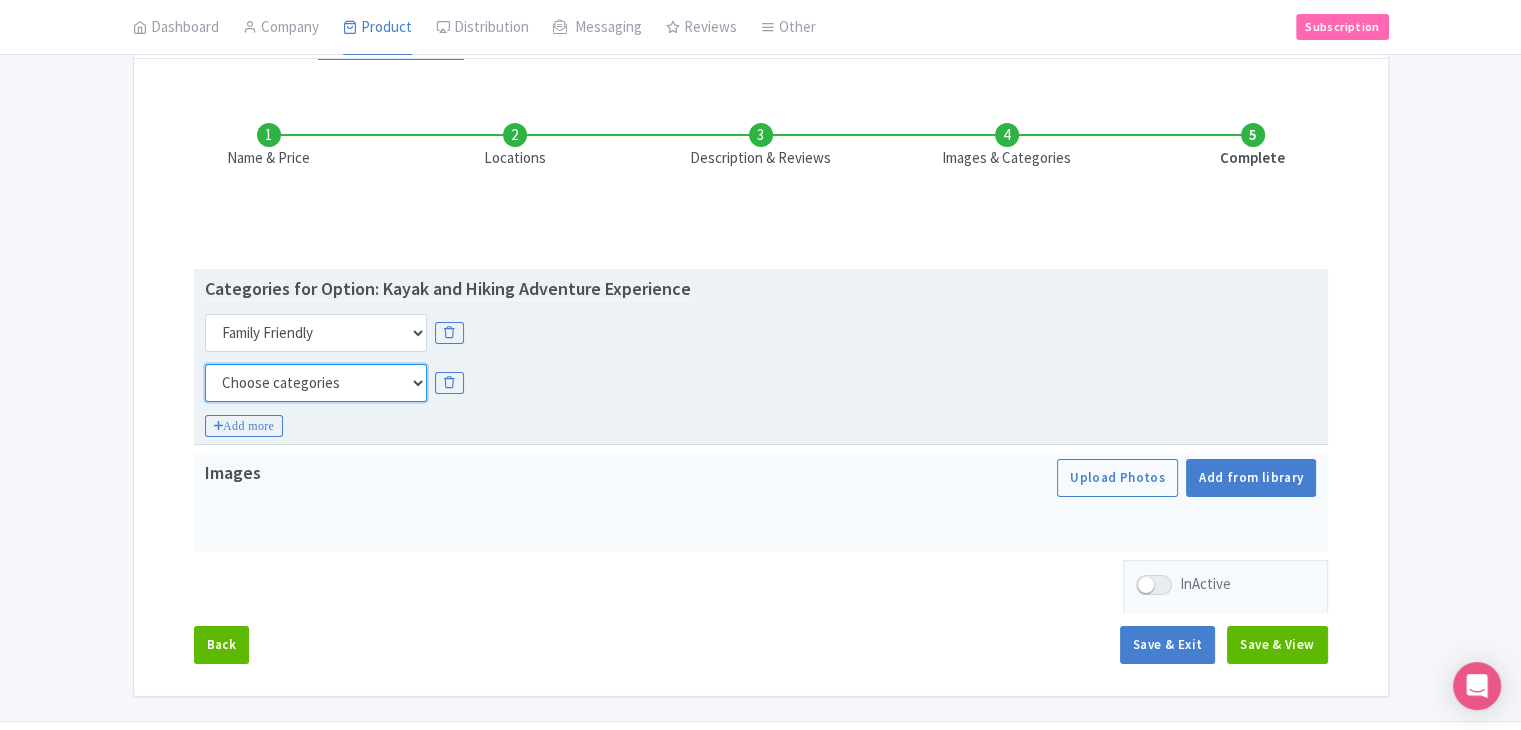 click on "Choose categories Adults Only
Animals
Audio Guide
Beaches
Bike Tours
Boat Tours
City Cards
Classes
Day Trips
Family Friendly
Fast Track
Food
Guided Tours
History
Hop On Hop Off
Literature
Live Music
Museums
Nightlife
Outdoors
Private Tours
Romantic
Self Guided
Small Group Tours
Sports
Theme Parks
Walking Tours
Wheelchair Accessible
Recurring Events" at bounding box center (316, 383) 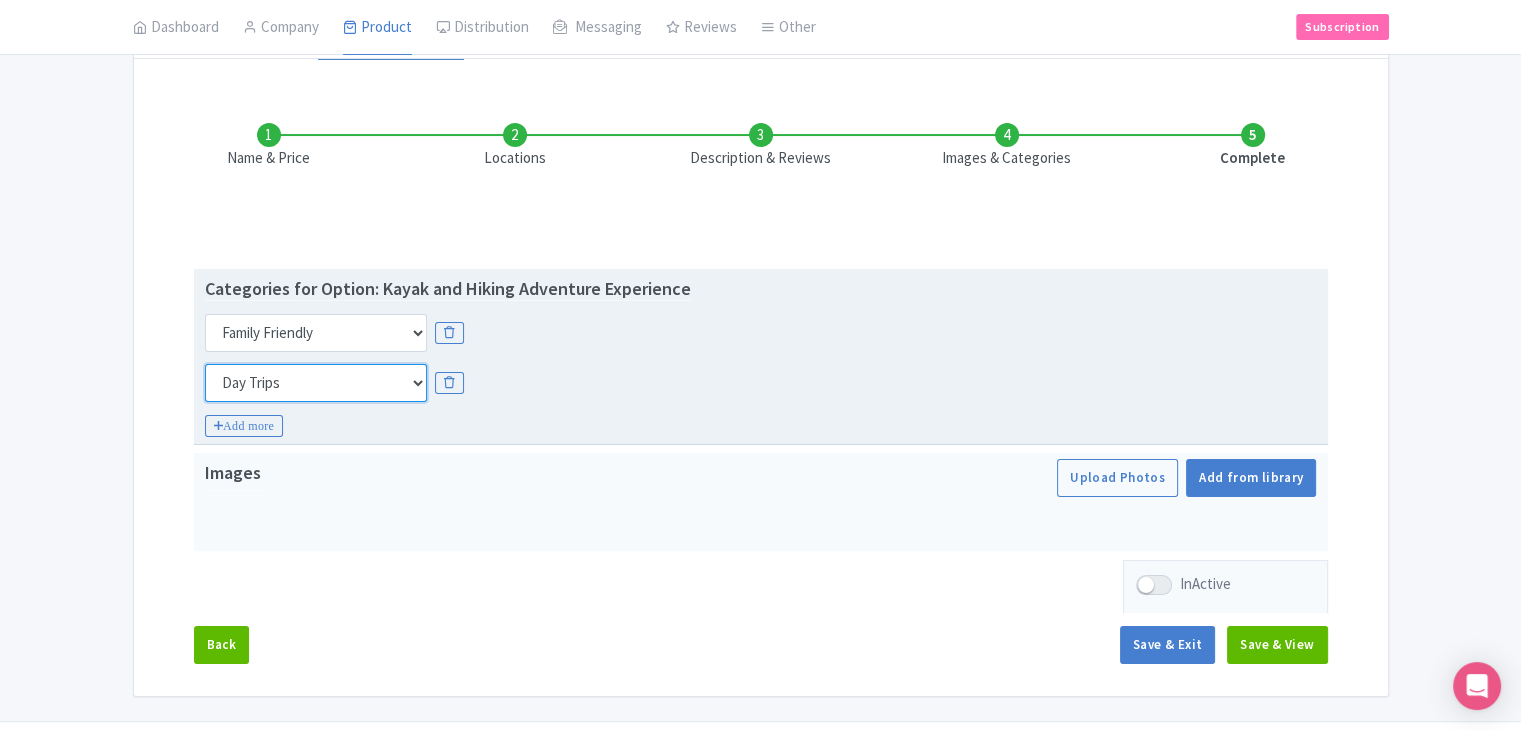 click on "Choose categories Adults Only
Animals
Audio Guide
Beaches
Bike Tours
Boat Tours
City Cards
Classes
Day Trips
Family Friendly
Fast Track
Food
Guided Tours
History
Hop On Hop Off
Literature
Live Music
Museums
Nightlife
Outdoors
Private Tours
Romantic
Self Guided
Small Group Tours
Sports
Theme Parks
Walking Tours
Wheelchair Accessible
Recurring Events" at bounding box center (316, 383) 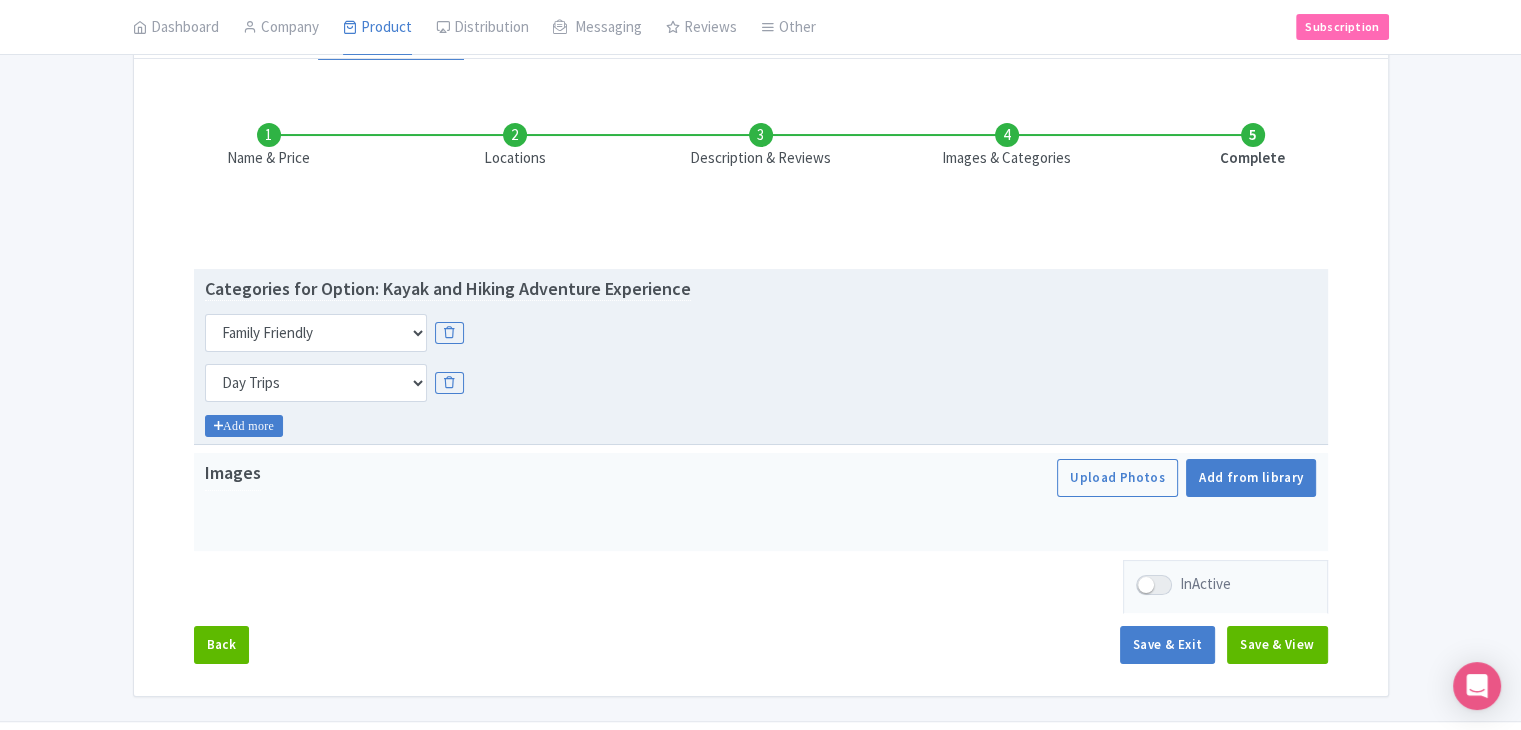 click on "Add more" at bounding box center (244, 426) 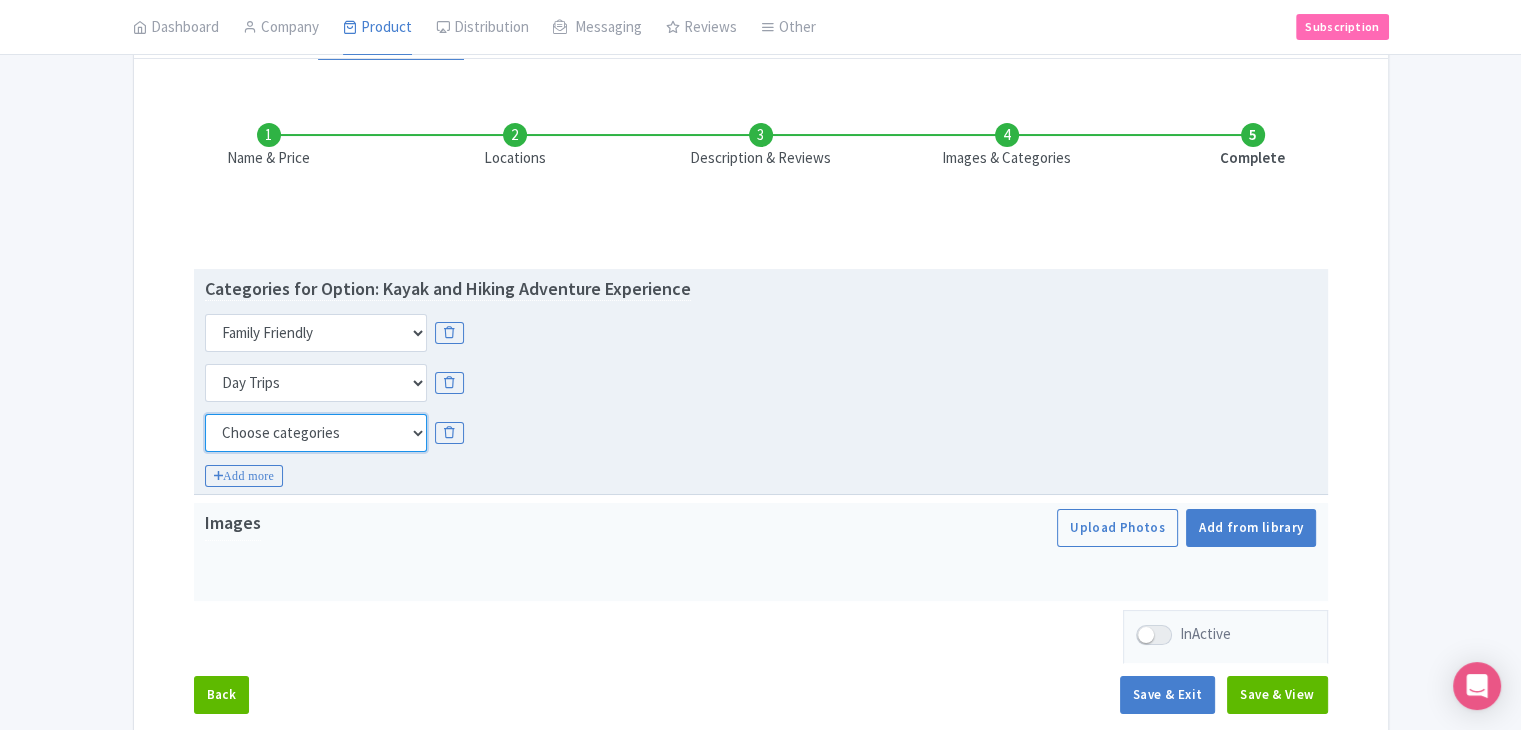 click on "Choose categories Adults Only
Animals
Audio Guide
Beaches
Bike Tours
Boat Tours
City Cards
Classes
Day Trips
Family Friendly
Fast Track
Food
Guided Tours
History
Hop On Hop Off
Literature
Live Music
Museums
Nightlife
Outdoors
Private Tours
Romantic
Self Guided
Small Group Tours
Sports
Theme Parks
Walking Tours
Wheelchair Accessible
Recurring Events" at bounding box center (316, 433) 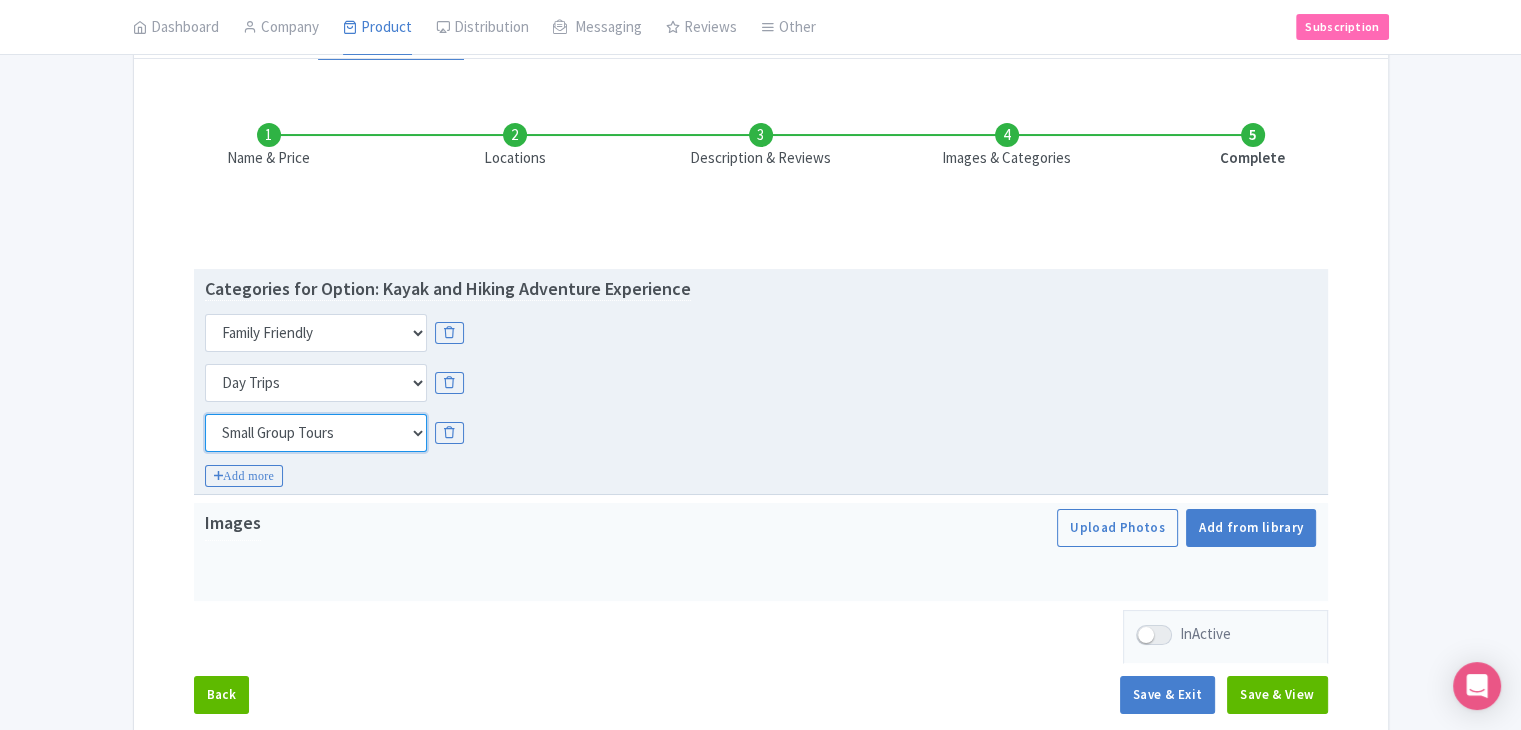 click on "Choose categories Adults Only
Animals
Audio Guide
Beaches
Bike Tours
Boat Tours
City Cards
Classes
Day Trips
Family Friendly
Fast Track
Food
Guided Tours
History
Hop On Hop Off
Literature
Live Music
Museums
Nightlife
Outdoors
Private Tours
Romantic
Self Guided
Small Group Tours
Sports
Theme Parks
Walking Tours
Wheelchair Accessible
Recurring Events" at bounding box center (316, 433) 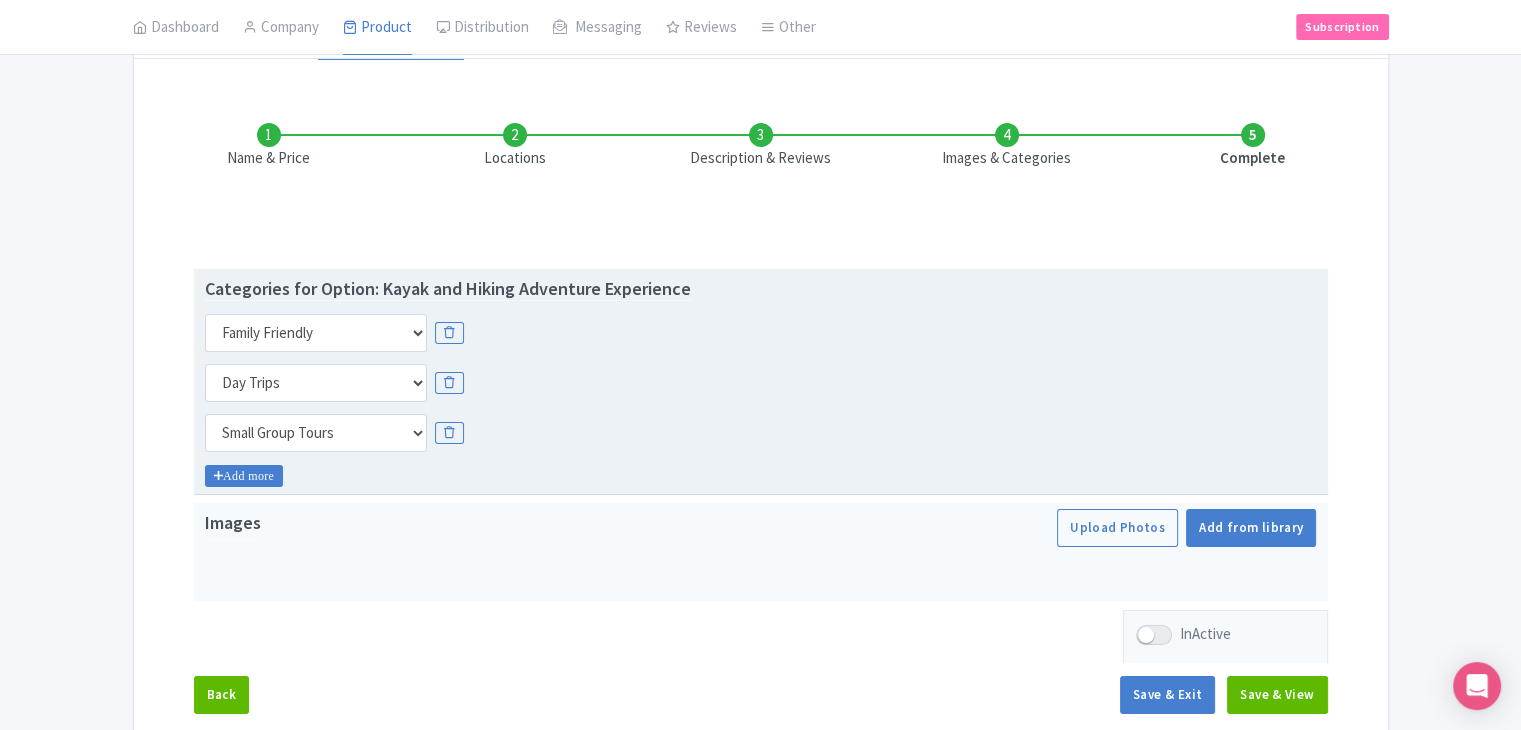 click on "Add more" at bounding box center [244, 476] 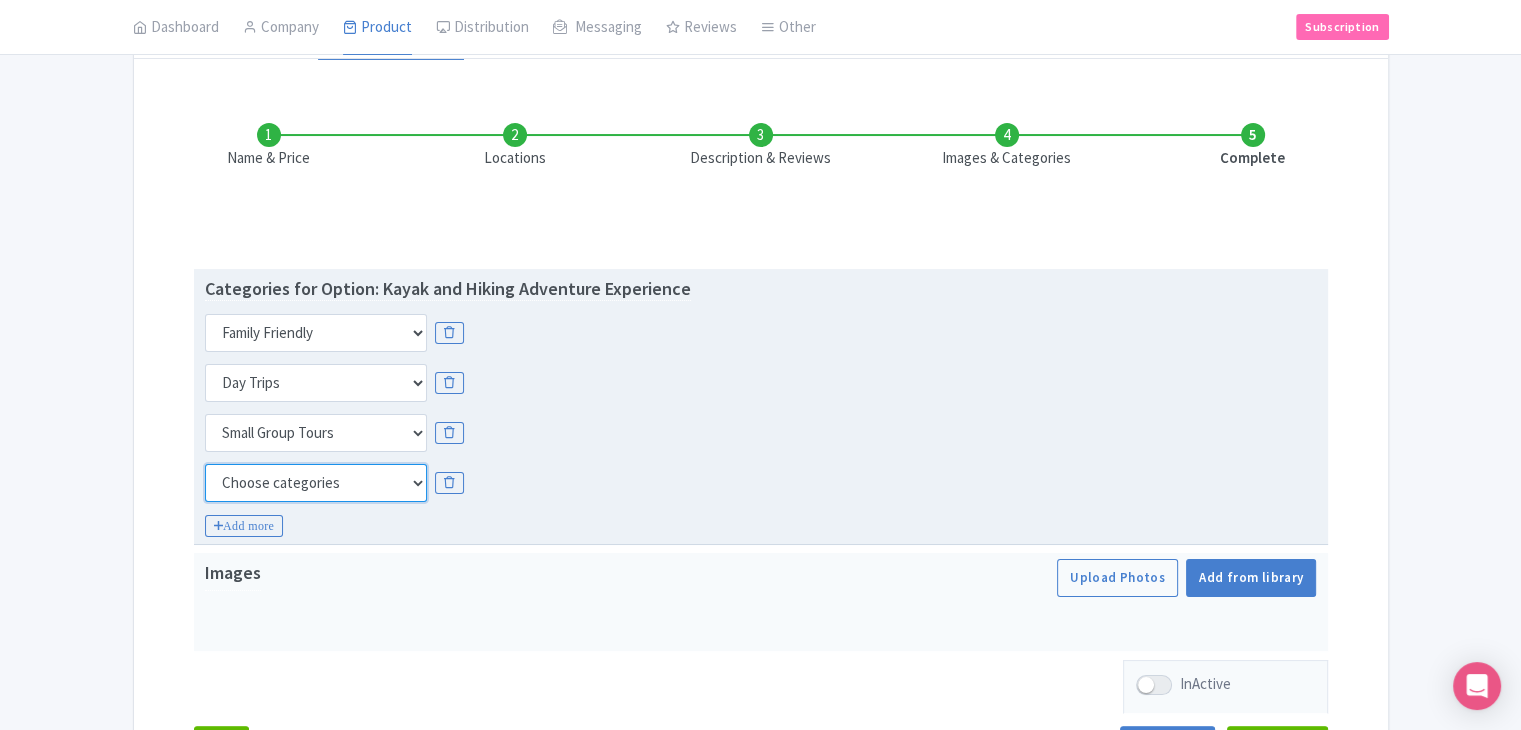 click on "Choose categories Adults Only
Animals
Audio Guide
Beaches
Bike Tours
Boat Tours
City Cards
Classes
Day Trips
Family Friendly
Fast Track
Food
Guided Tours
History
Hop On Hop Off
Literature
Live Music
Museums
Nightlife
Outdoors
Private Tours
Romantic
Self Guided
Small Group Tours
Sports
Theme Parks
Walking Tours
Wheelchair Accessible
Recurring Events" at bounding box center (316, 483) 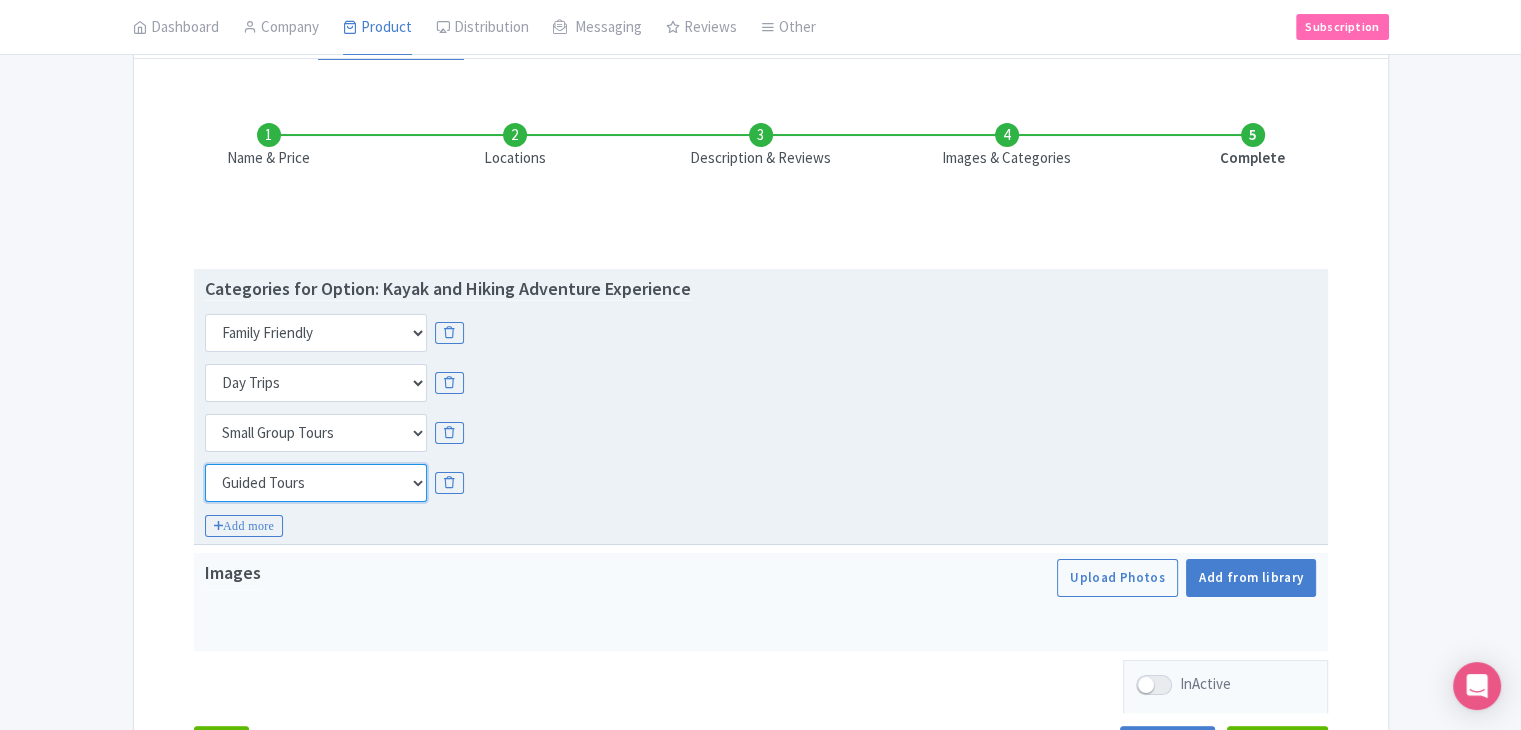 click on "Choose categories Adults Only
Animals
Audio Guide
Beaches
Bike Tours
Boat Tours
City Cards
Classes
Day Trips
Family Friendly
Fast Track
Food
Guided Tours
History
Hop On Hop Off
Literature
Live Music
Museums
Nightlife
Outdoors
Private Tours
Romantic
Self Guided
Small Group Tours
Sports
Theme Parks
Walking Tours
Wheelchair Accessible
Recurring Events" at bounding box center [316, 483] 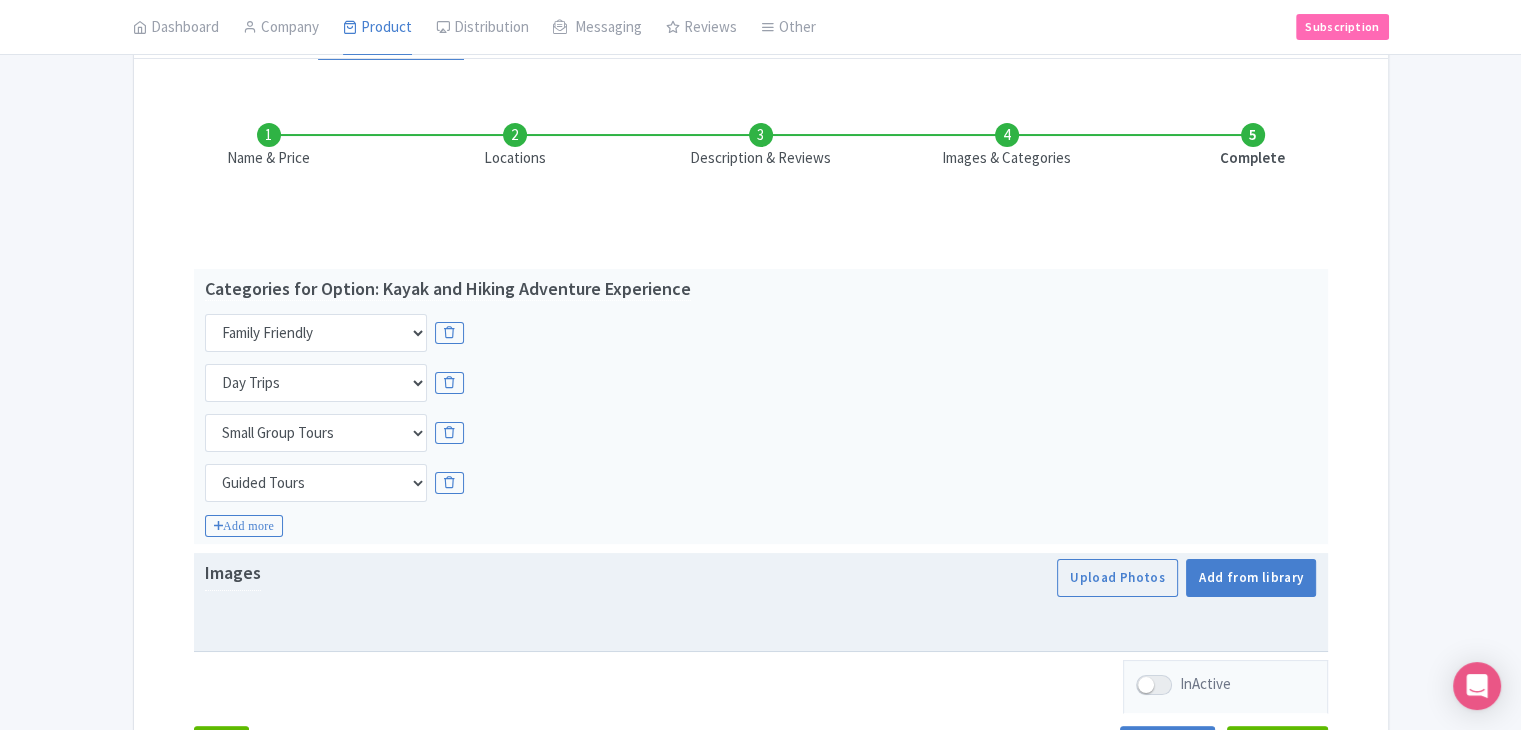 drag, startPoint x: 652, startPoint y: 564, endPoint x: 926, endPoint y: 594, distance: 275.63745 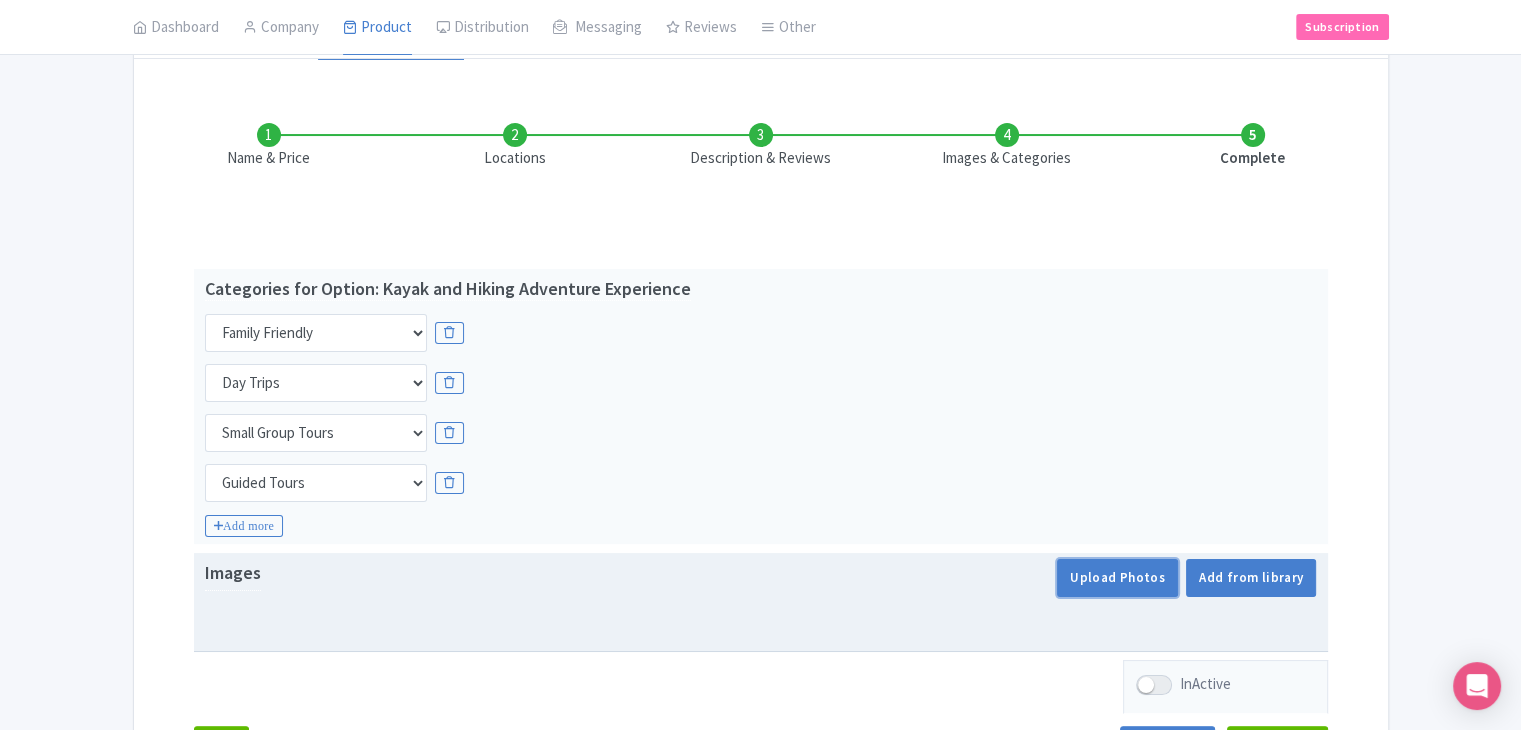 click on "Upload Photos" at bounding box center (1117, 578) 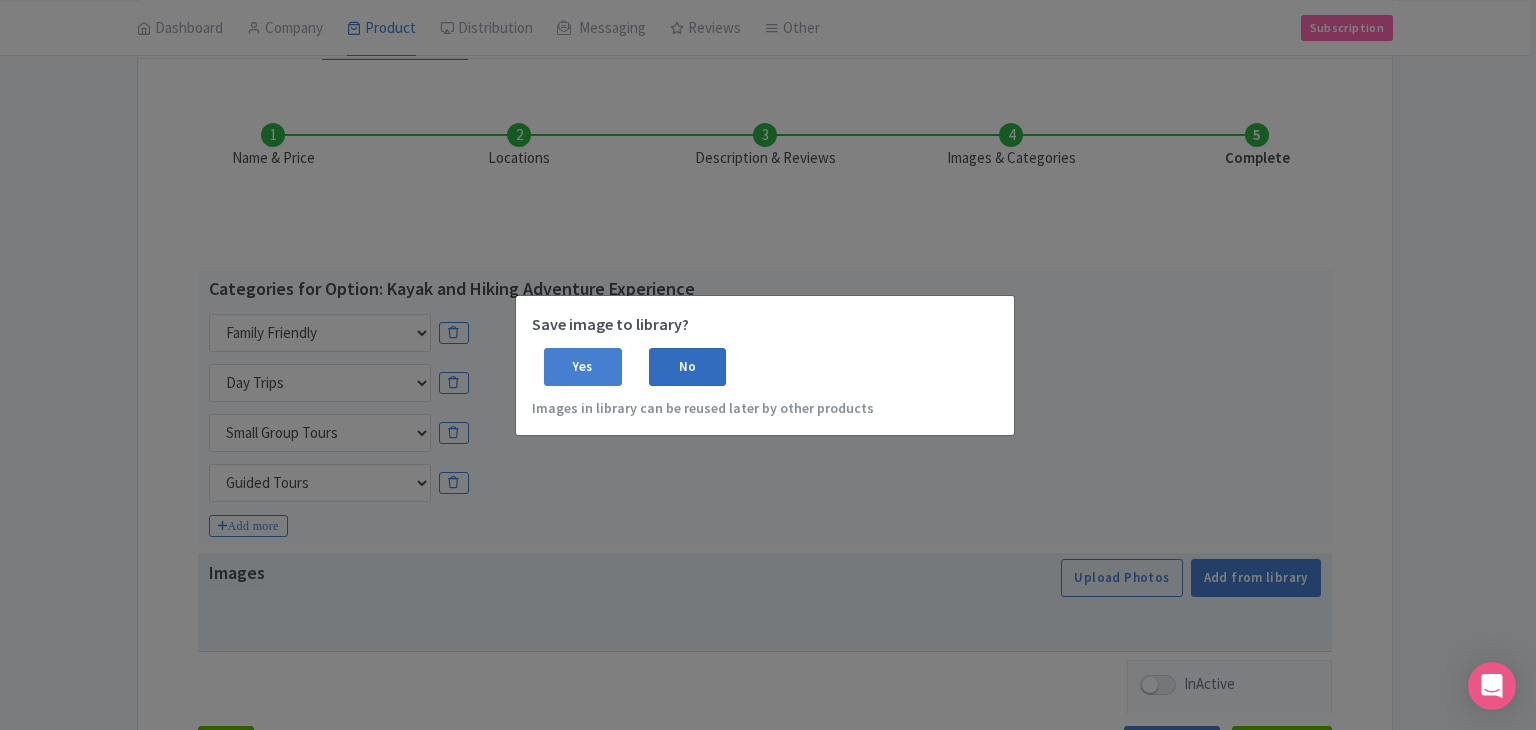click on "No" at bounding box center (688, 367) 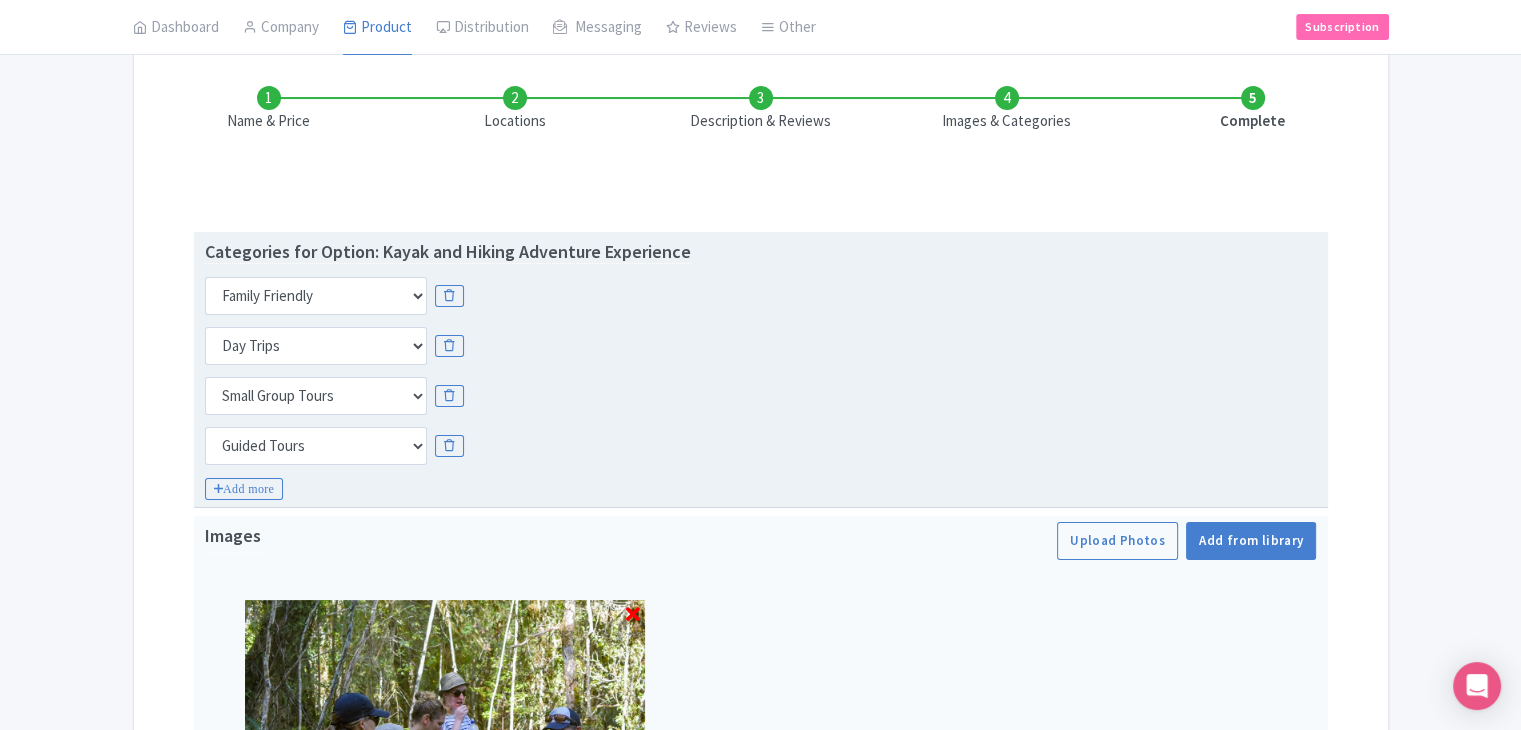 scroll, scrollTop: 335, scrollLeft: 0, axis: vertical 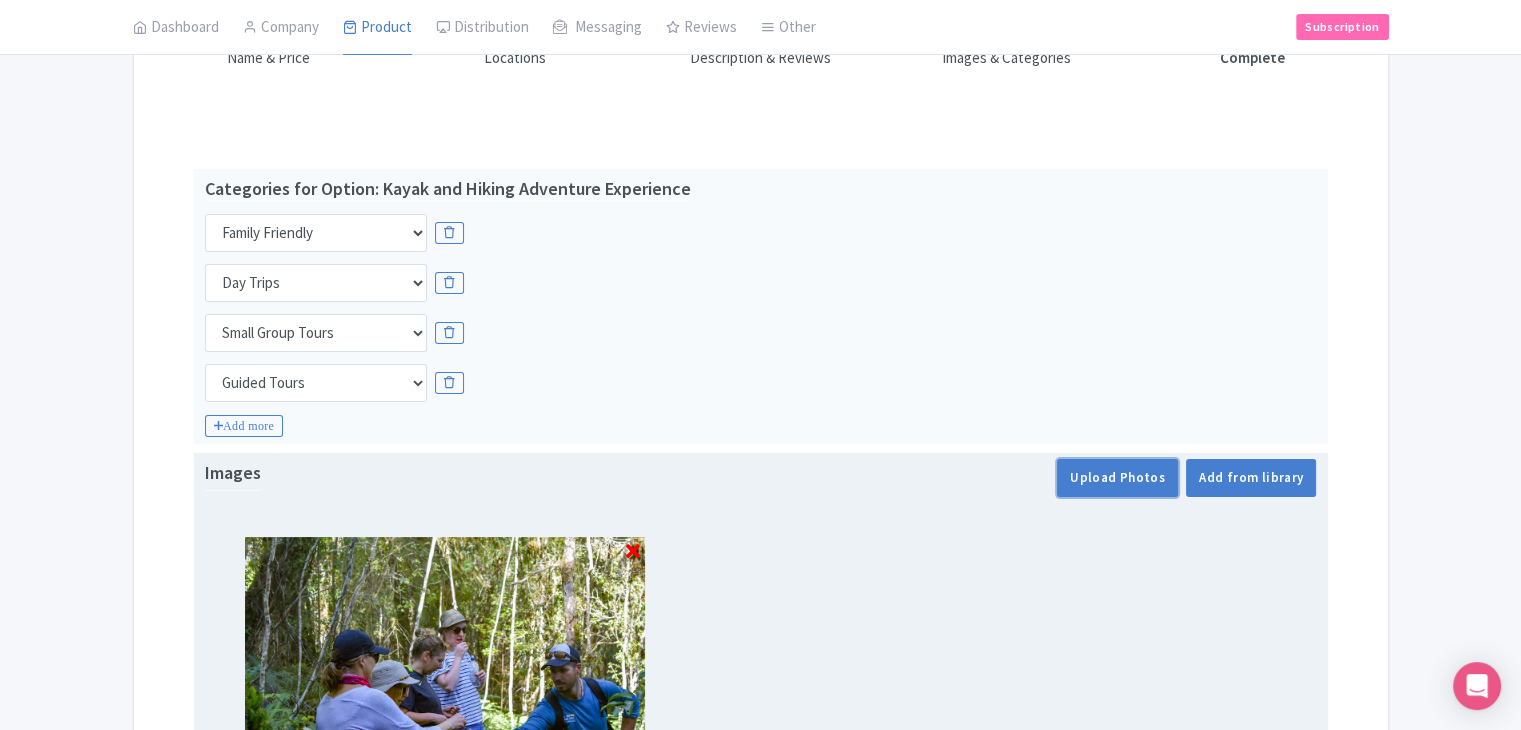 click on "Upload Photos" at bounding box center (1117, 478) 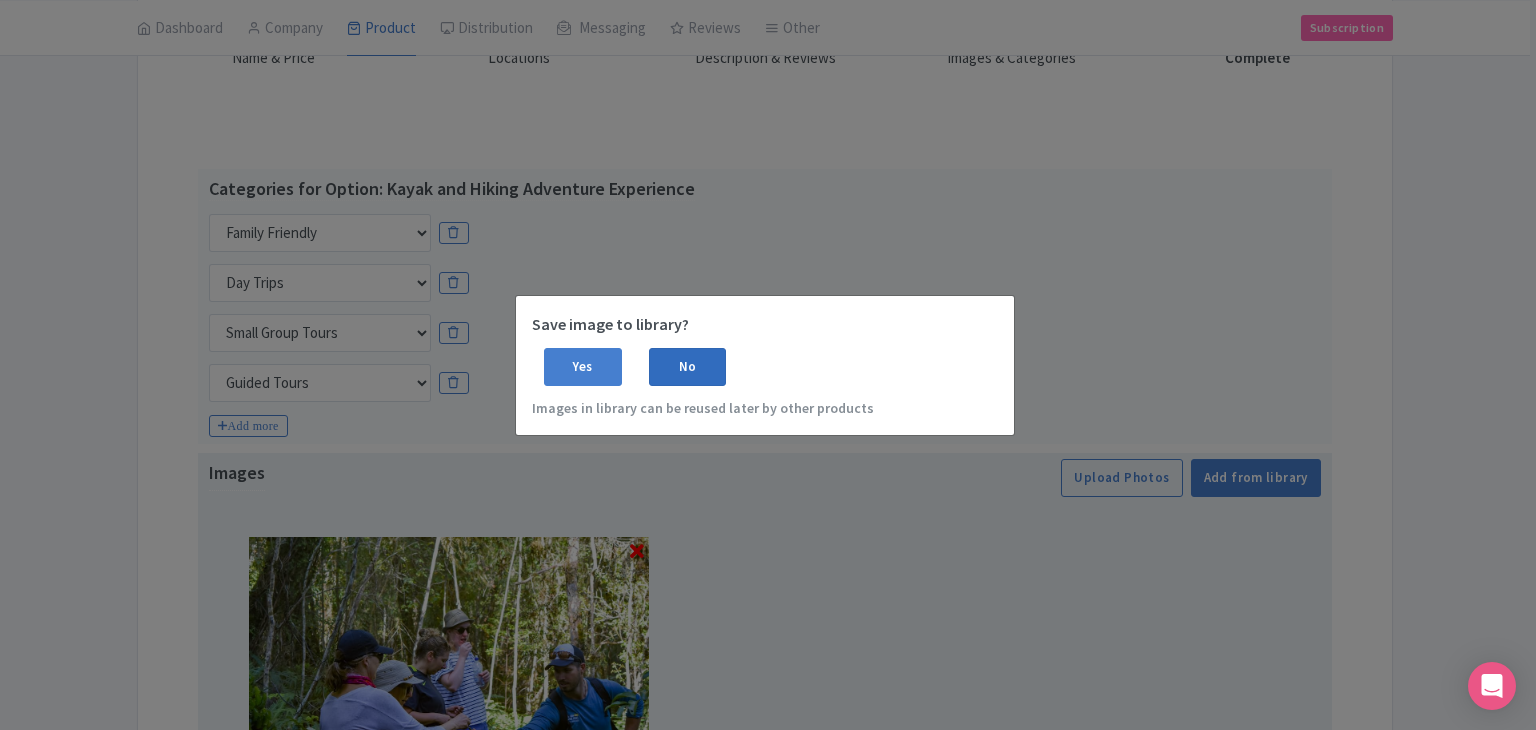 click on "No" at bounding box center (688, 367) 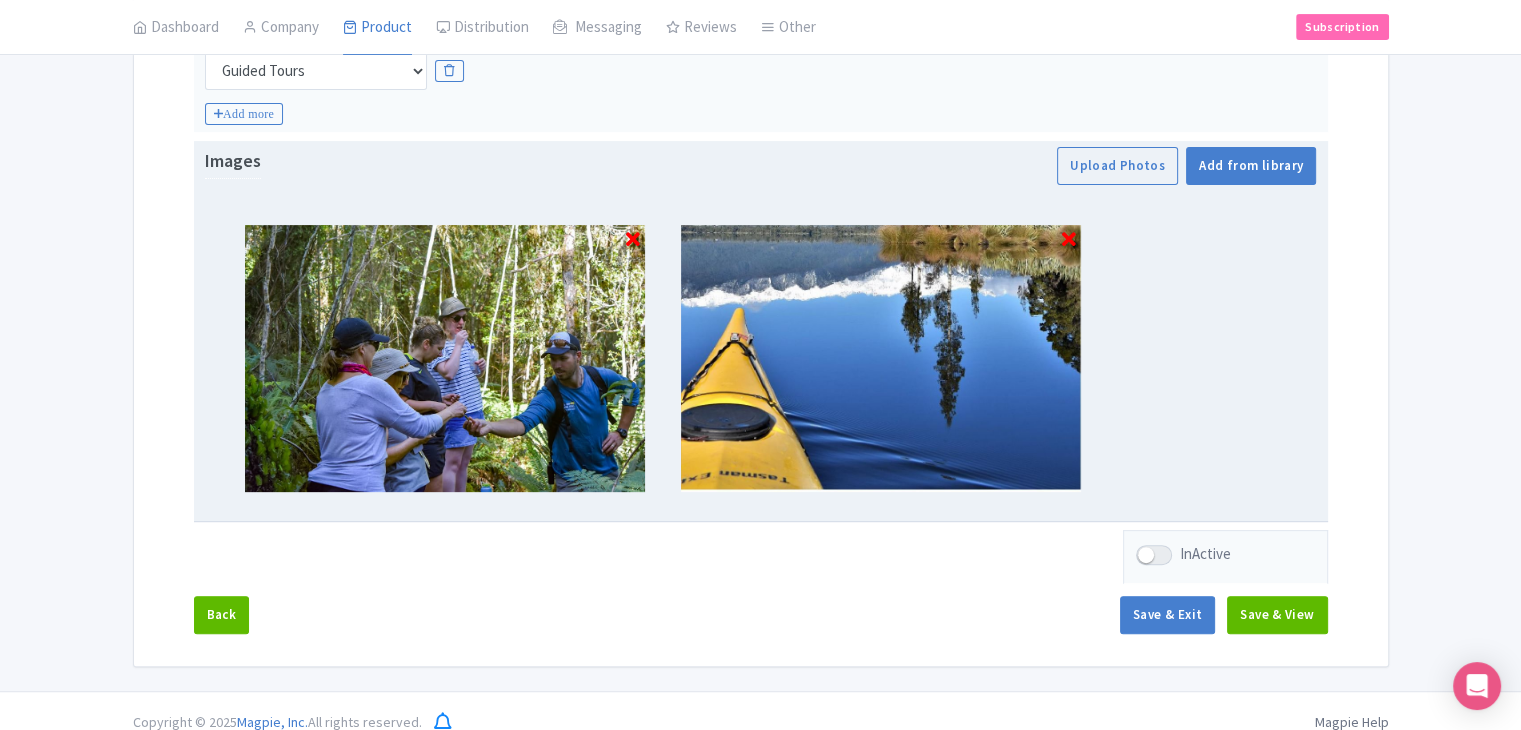 scroll, scrollTop: 667, scrollLeft: 0, axis: vertical 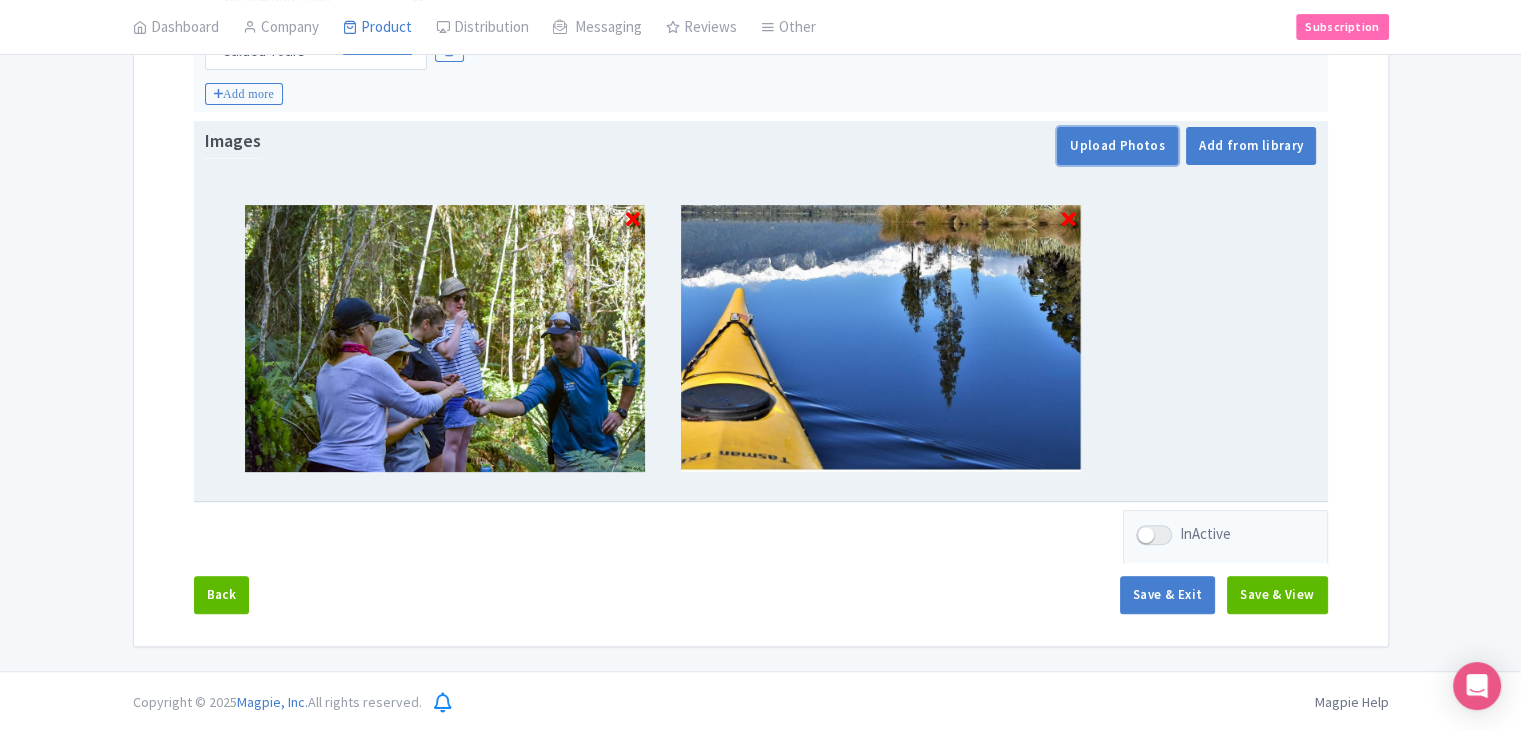 click on "Upload Photos" at bounding box center (1117, 146) 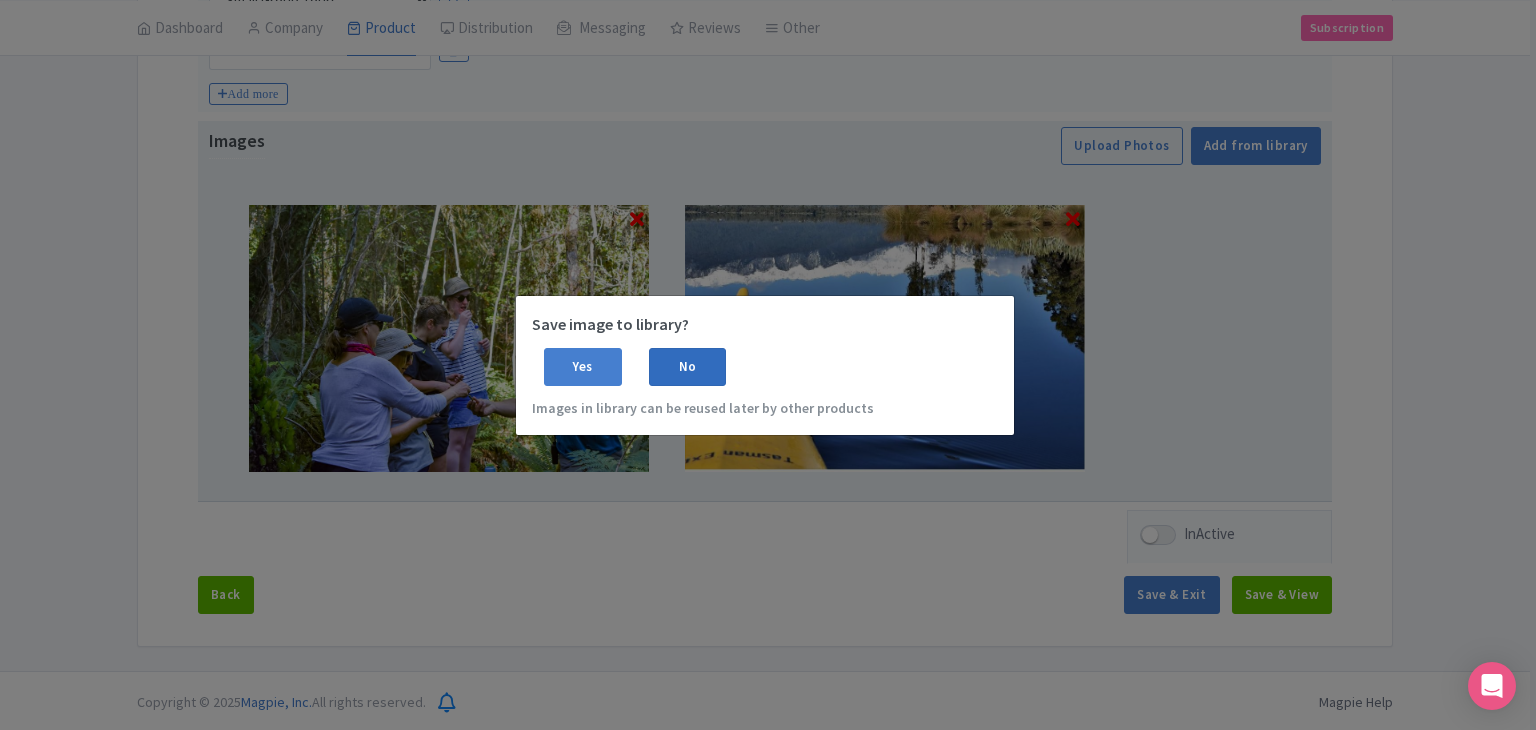 click on "No" at bounding box center (688, 367) 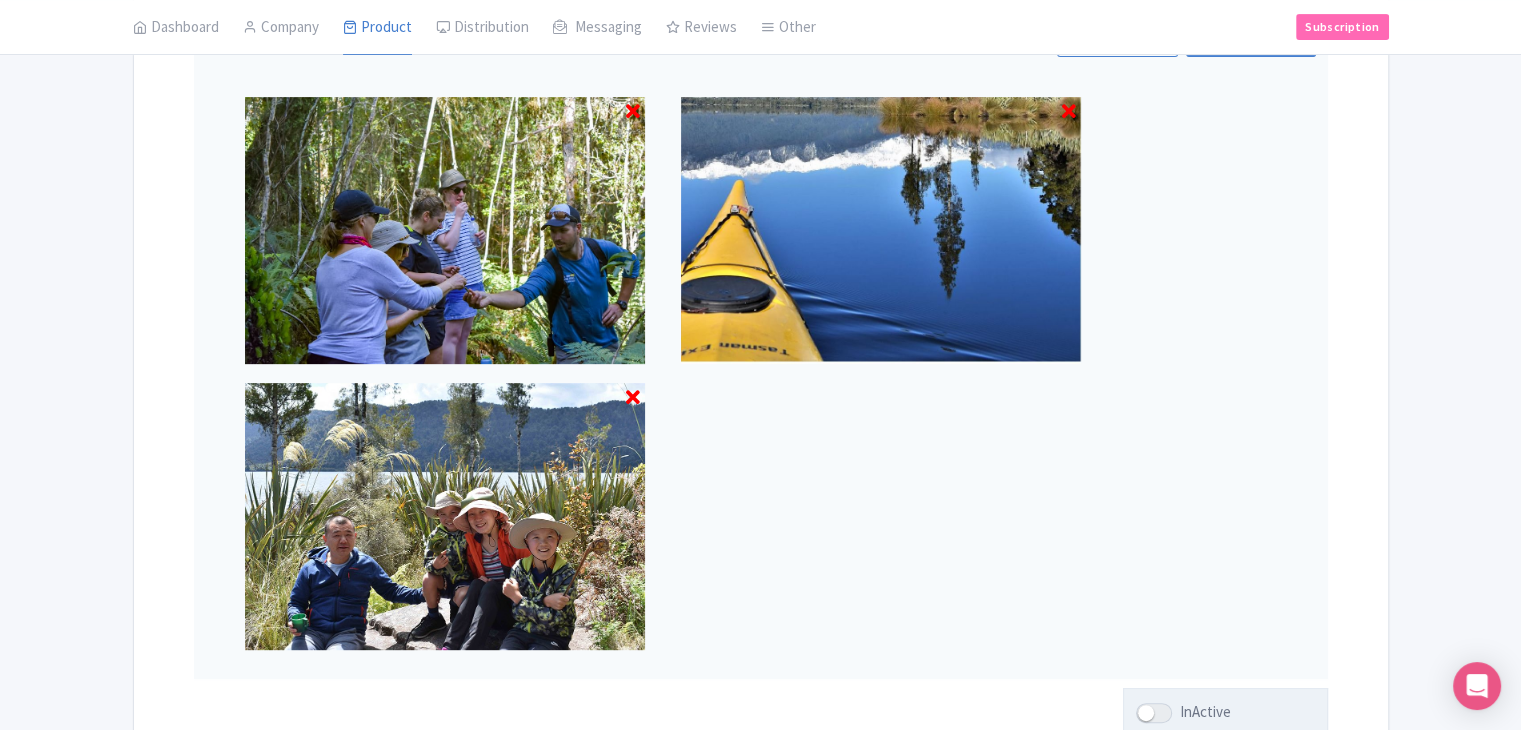 scroll, scrollTop: 767, scrollLeft: 0, axis: vertical 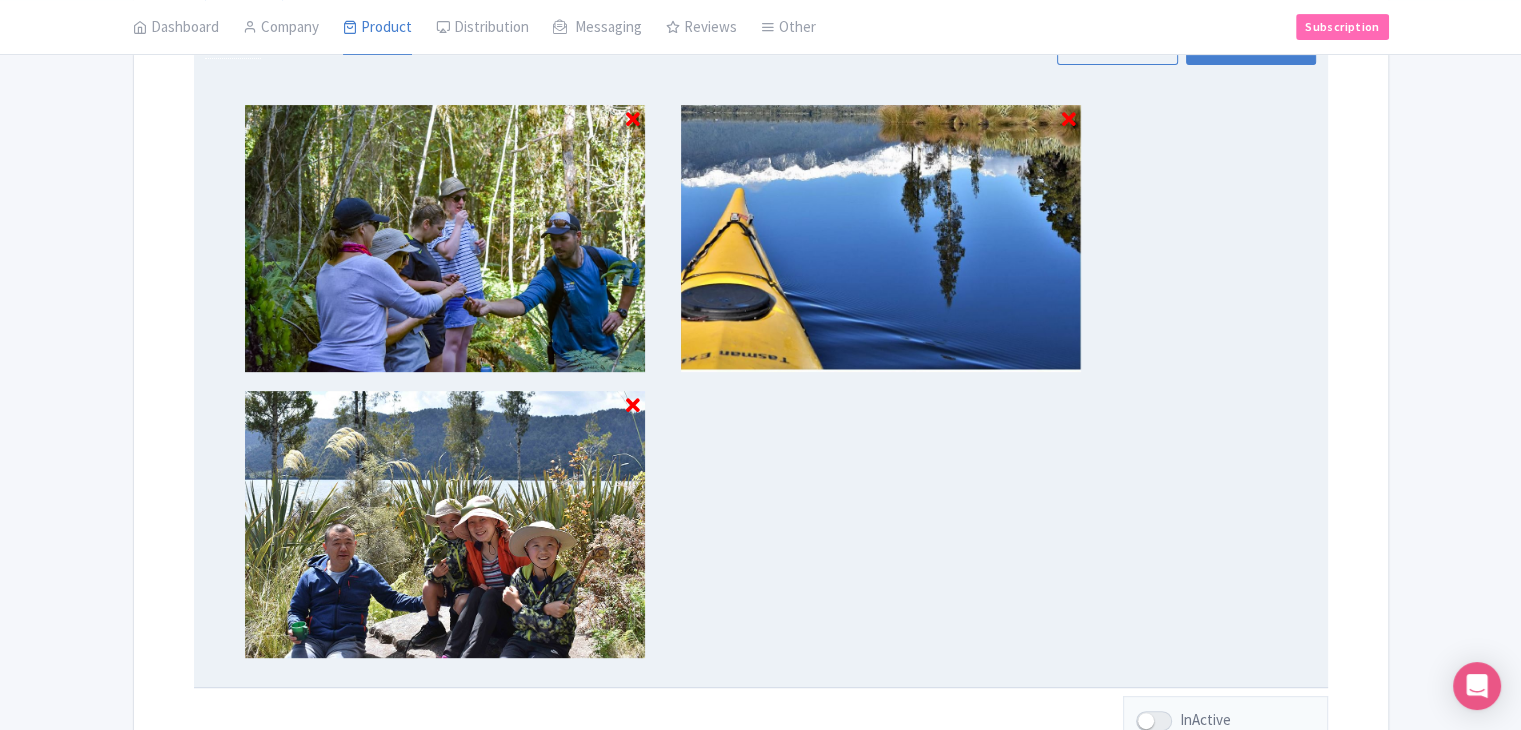 click at bounding box center (761, 373) 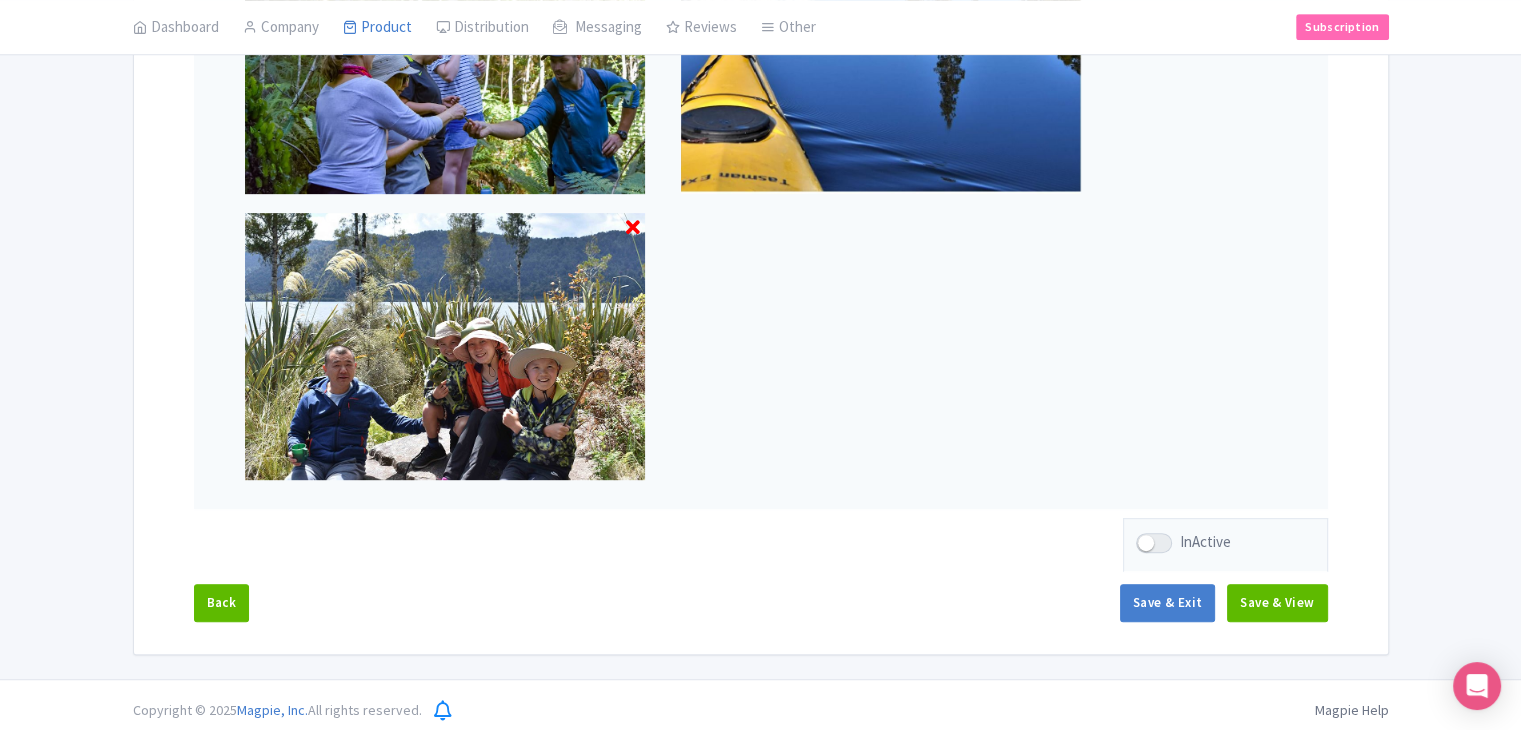 scroll, scrollTop: 953, scrollLeft: 0, axis: vertical 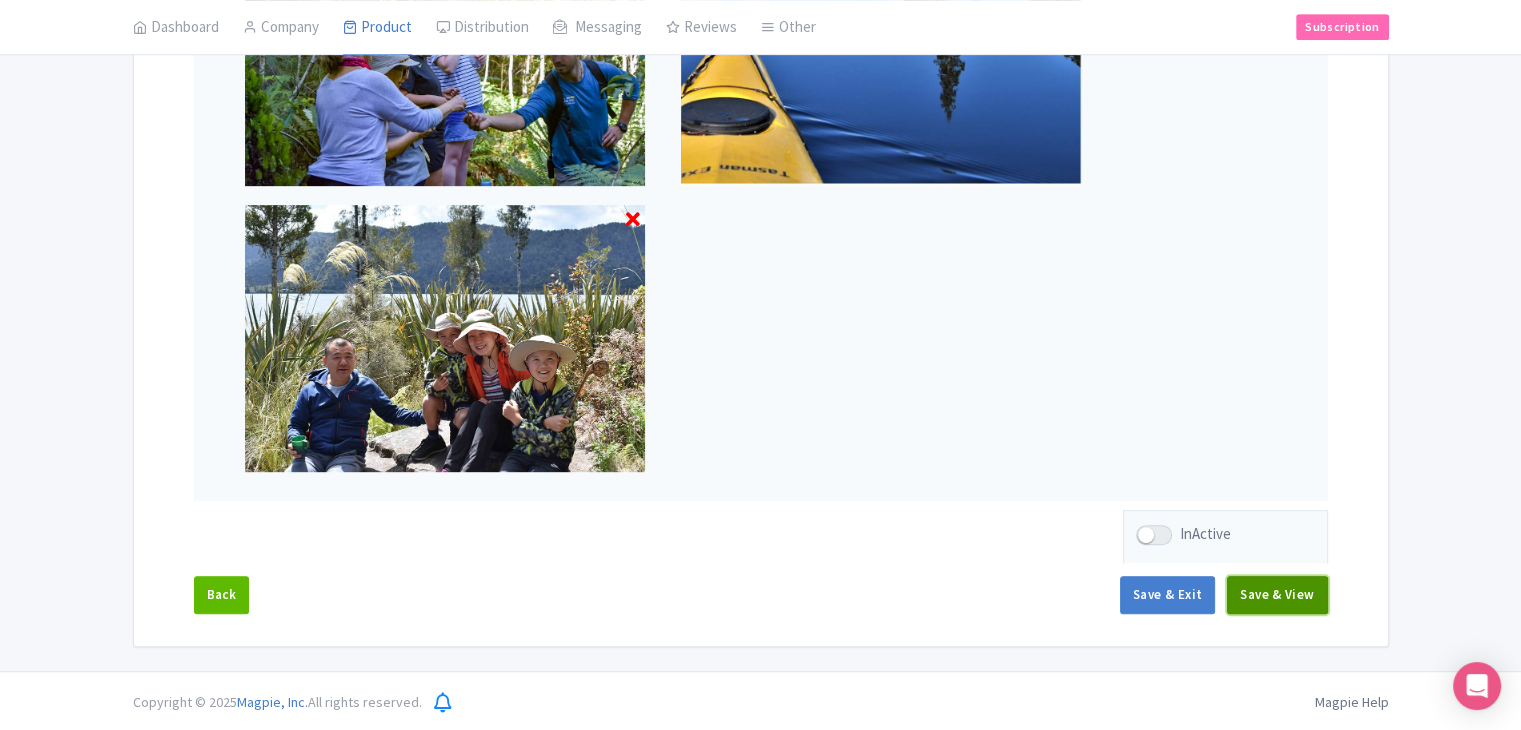 click on "Save & View" at bounding box center (1277, 595) 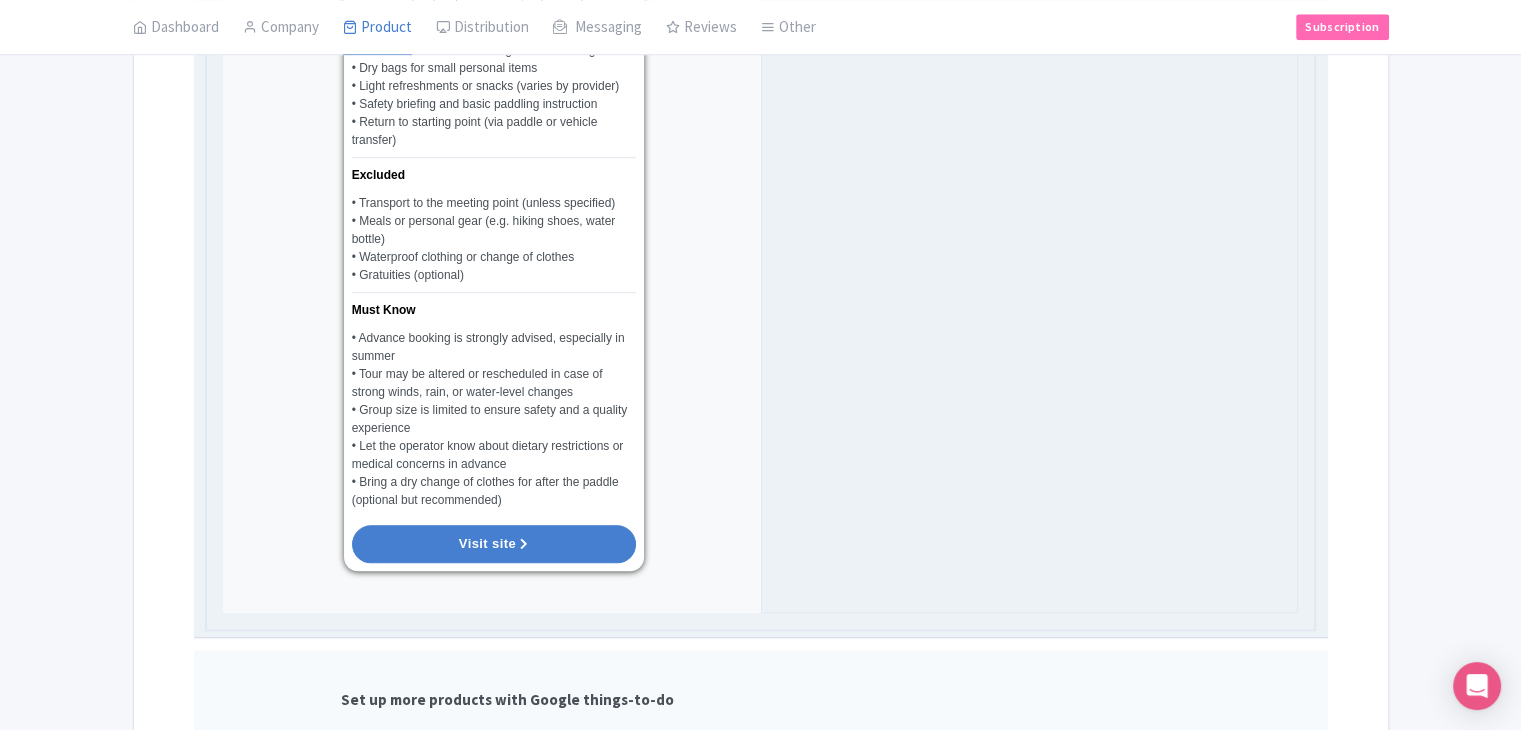 scroll, scrollTop: 2053, scrollLeft: 0, axis: vertical 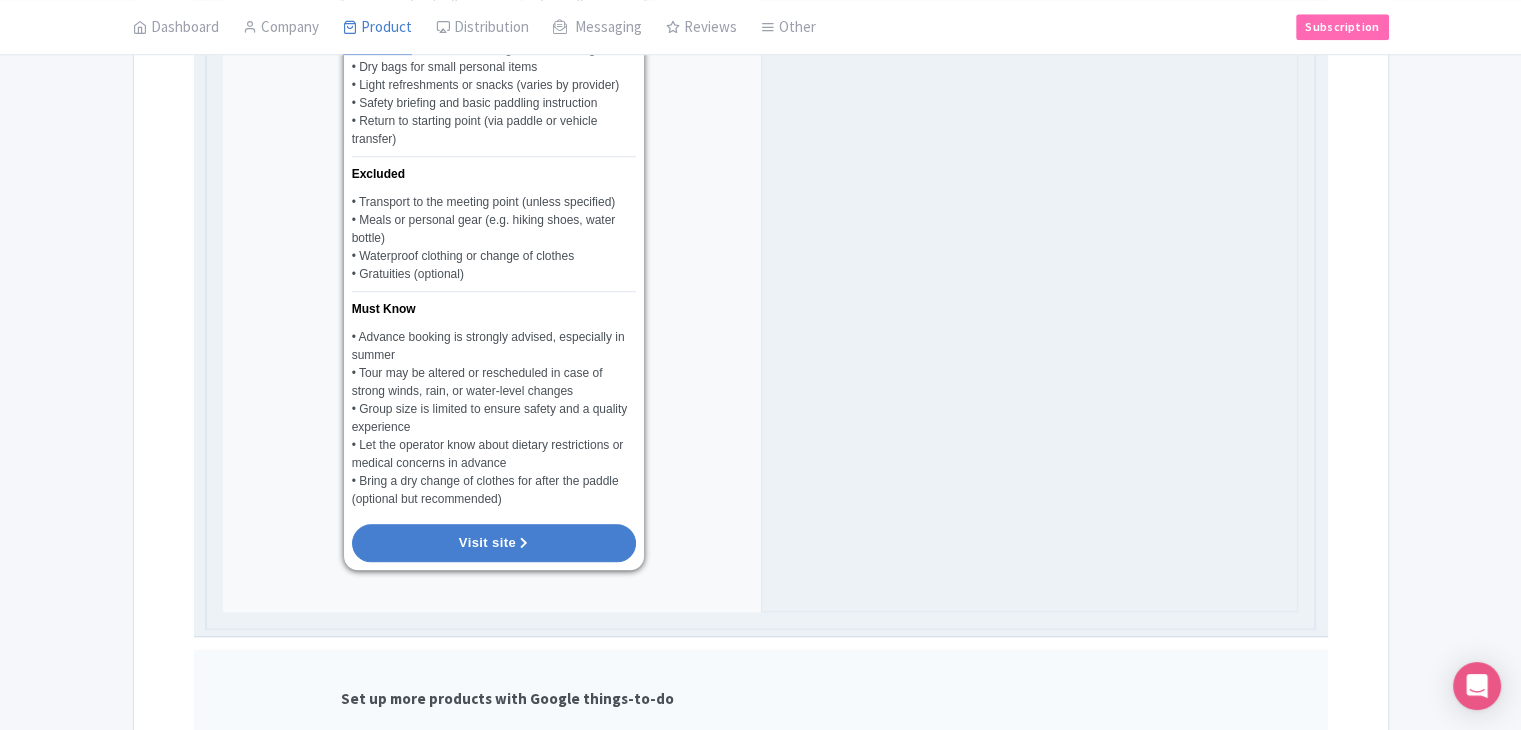 click on "Kayak and Hiking Adventure Experience
Name   * Kayak and Hiking Adventure Experience
4.9
(170)
Findrhost
169.00 AUD
4 hours
Immerse yourself in the natural beauty of the region with this unforgettable Kayak and Hiking Adventure Experience—a perfect blend of water exploration and land discovery. Your journey begins with a peaceful kayaking experience, as you paddle across calm lakes, rivers, or coastal waters surrounded by breathtaking scenery. Keep an eye out for native wildlife, hidden coves, and reflections of mountains or forests mirrored in the water’s surface.  This experience is suitable for beginners and nature lovers alike. Whether you’re seeking serenity or a low-impact adventure, the Paddle and Hike tour offers an enriching way to engage with the landscape from different perspectives.
Short description
Bold
Italic
Strikethrough
Link" at bounding box center (492, -76) 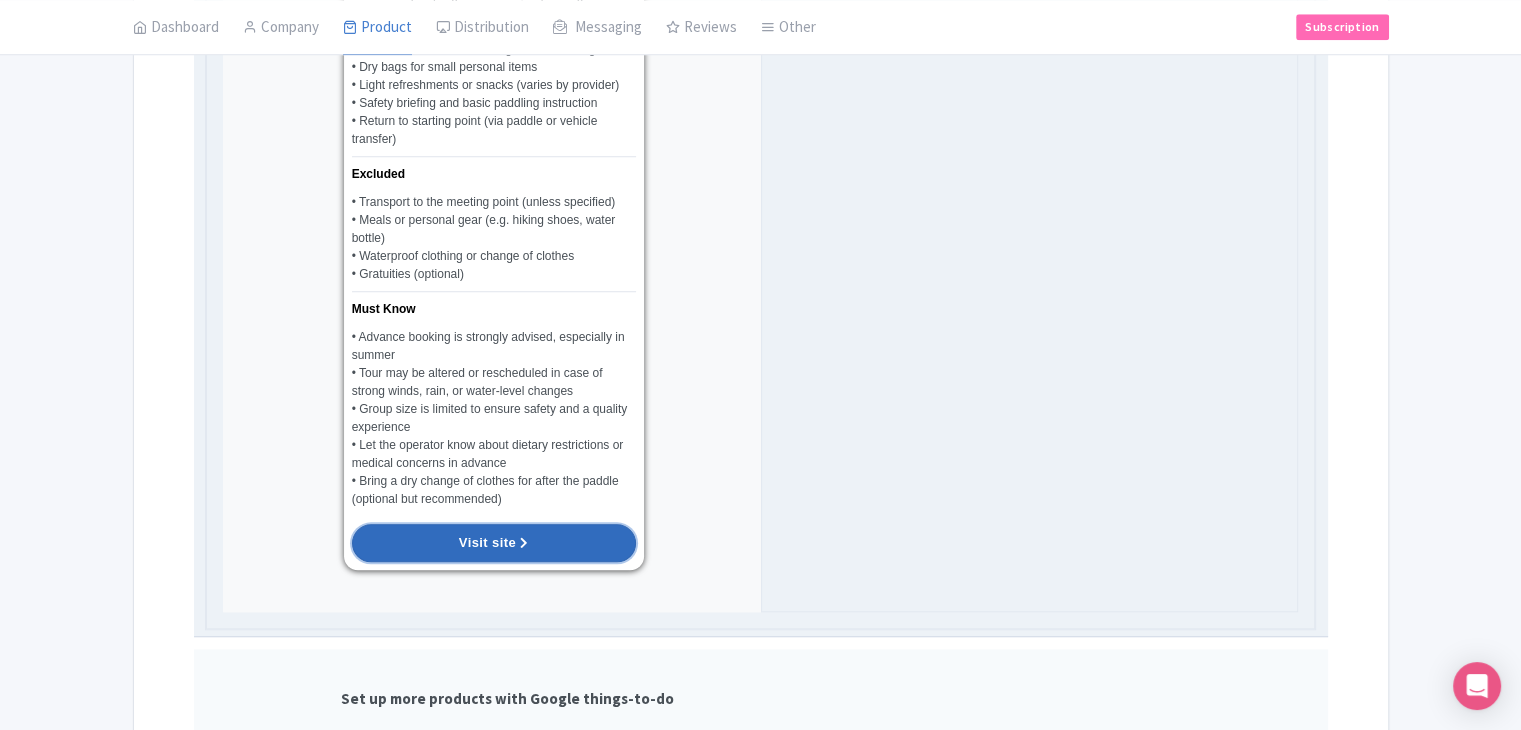 click on "Visit site" at bounding box center (494, 543) 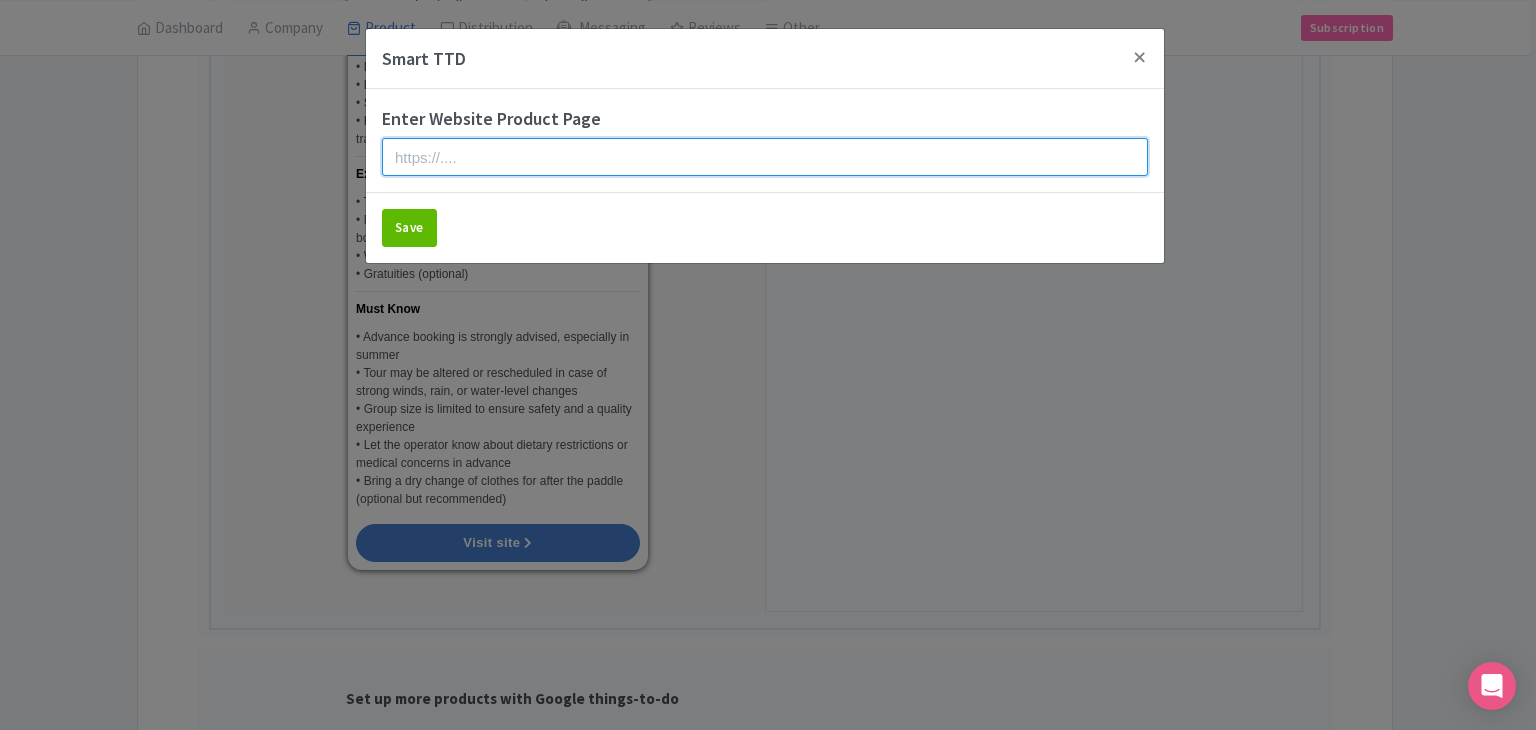 click at bounding box center (765, 157) 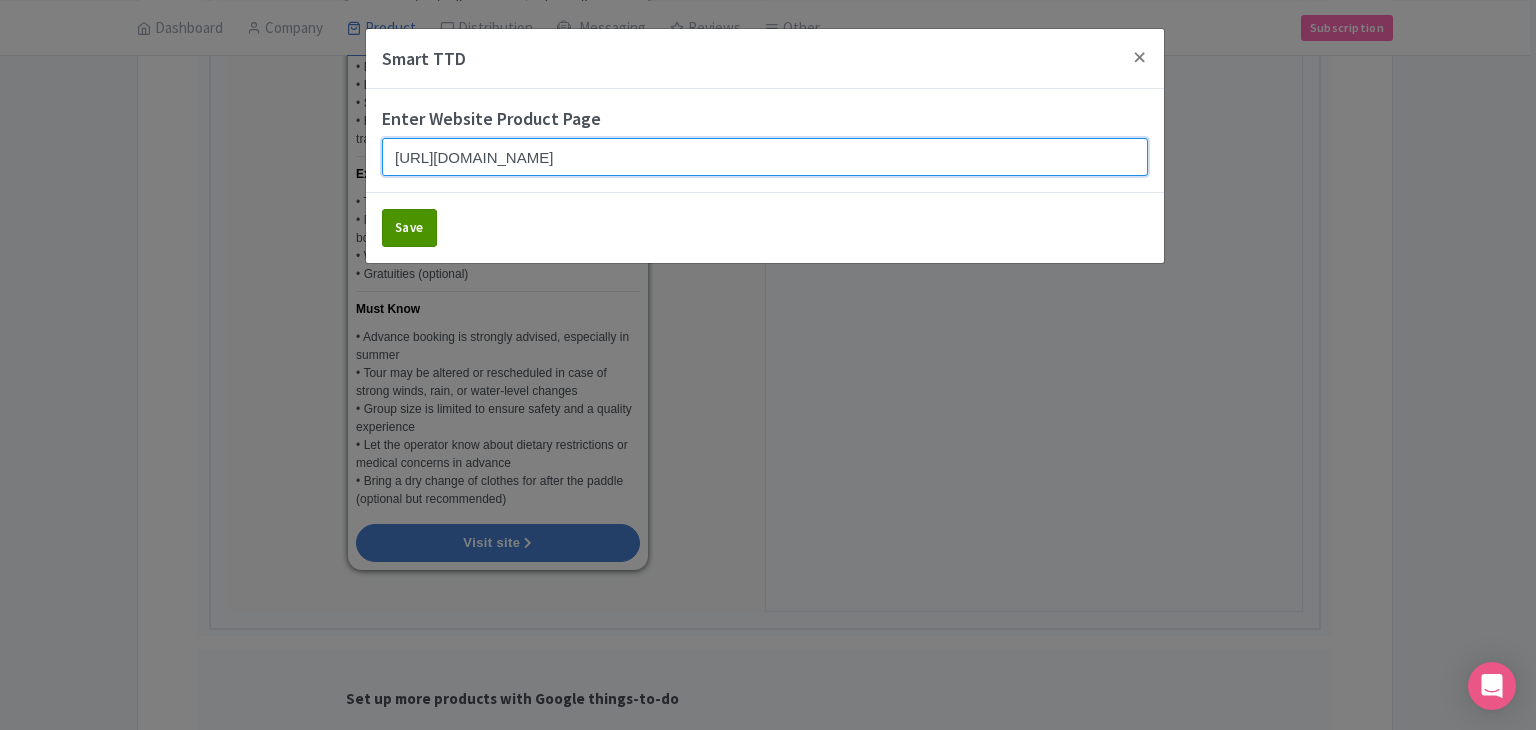 type on "https://www.findrhost.com/tours/paddle-and-hike-adventure" 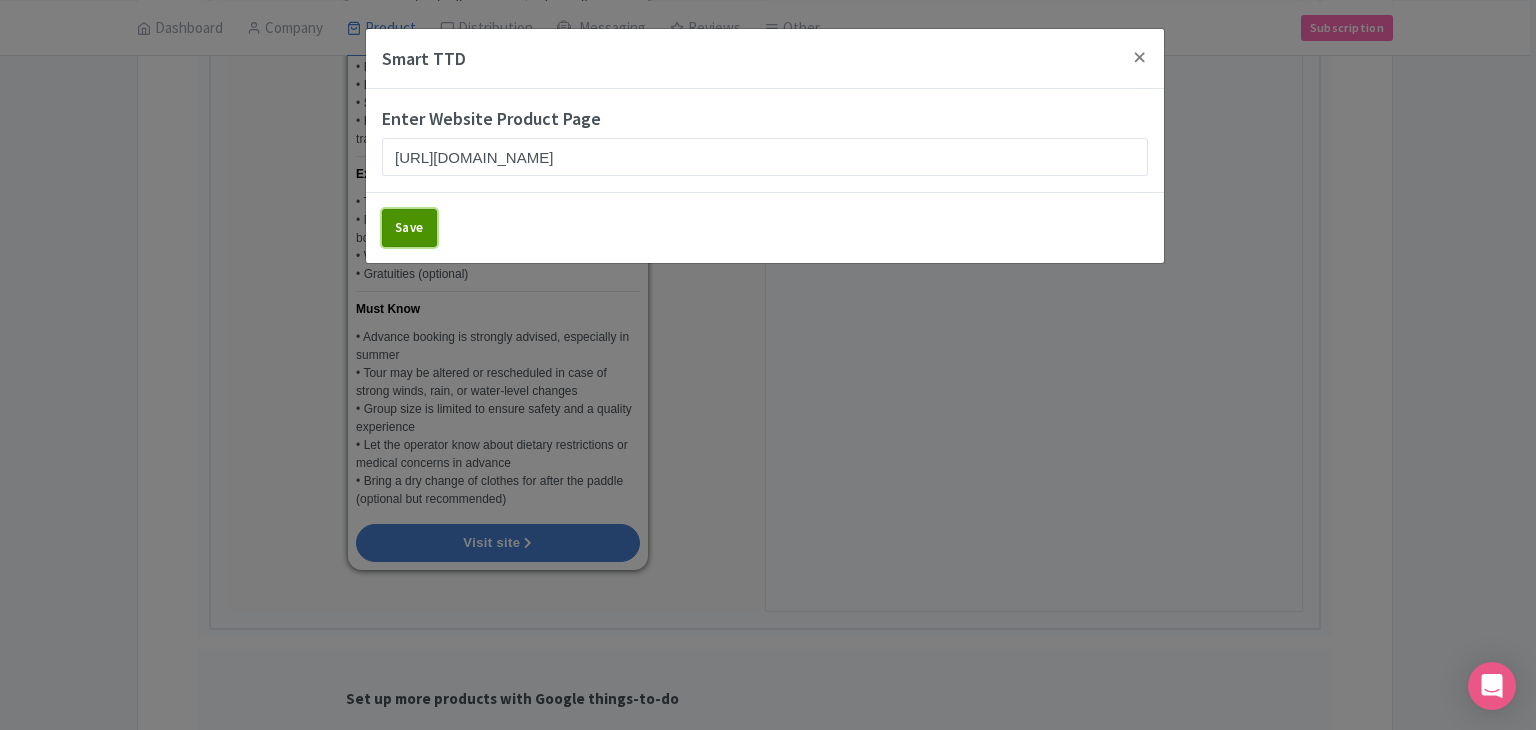 click on "Save" at bounding box center (409, 228) 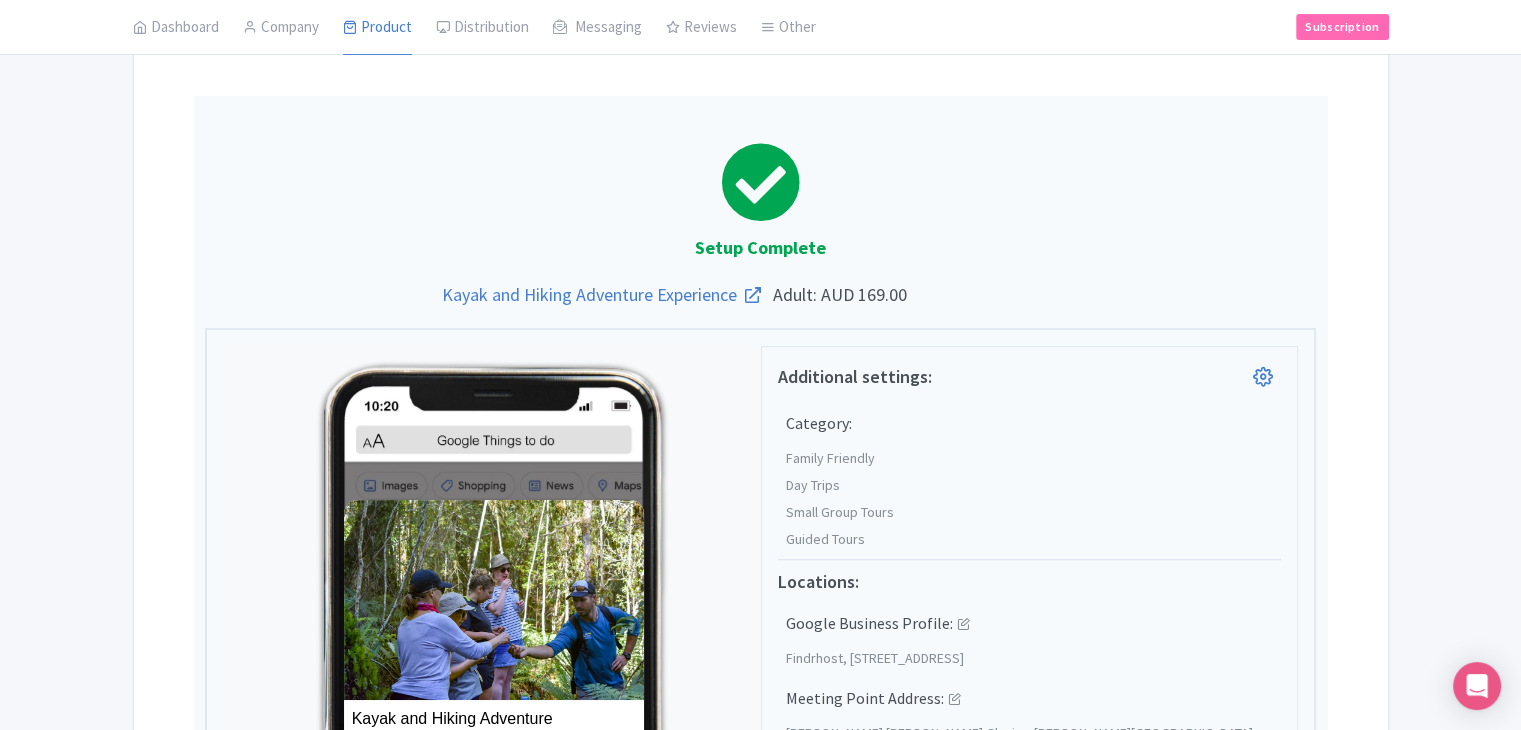 scroll, scrollTop: 453, scrollLeft: 0, axis: vertical 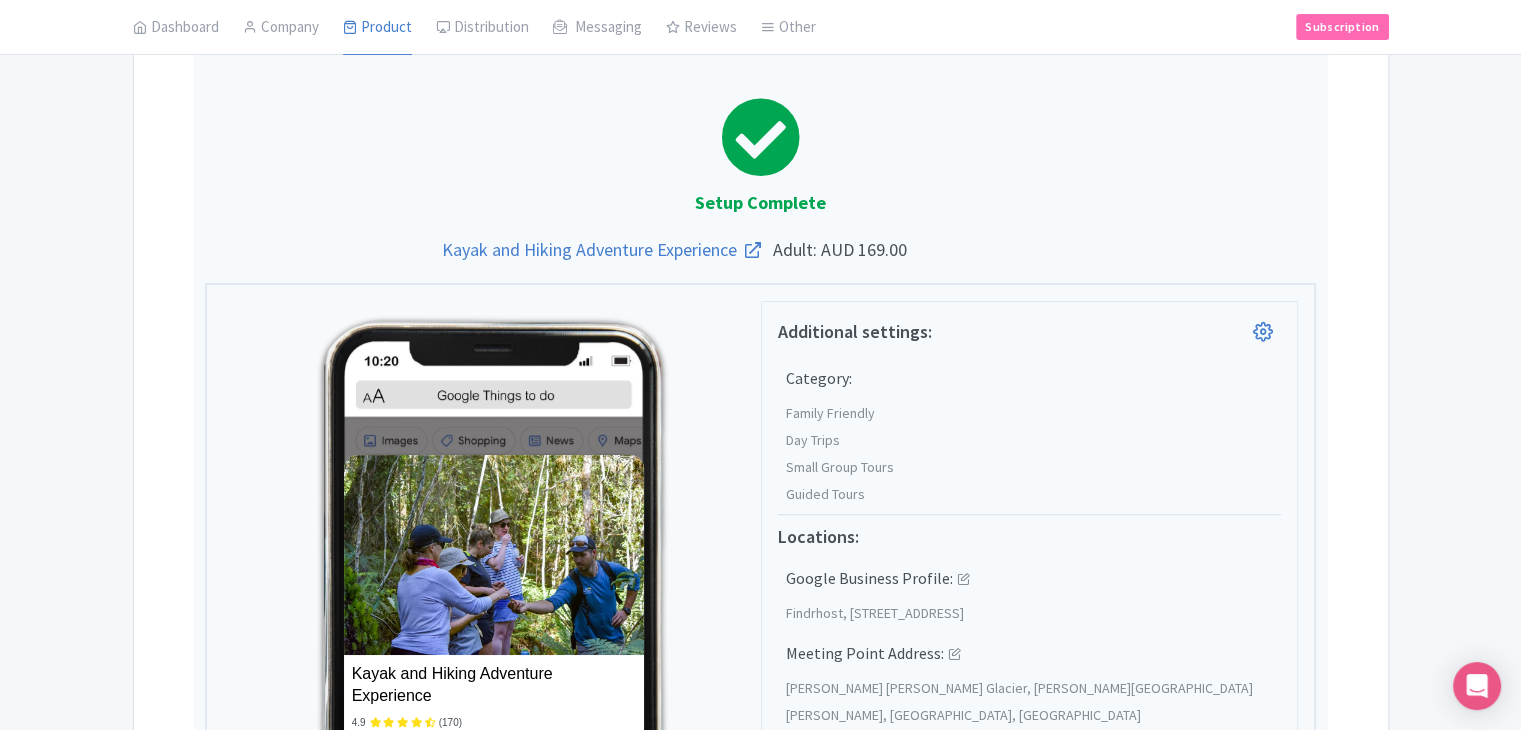 click on "Success
Product Saved
← Back to Products
Kayak and Hiking Adventure Experience
ID# XOVDRF
Content
Distribution
Google  Things to do
Optimization
Audio
This product setup is complete.
Active
Save
Version: Primary Product
Primary Product
Version: Primary Product
Version type   * Primary
Version name   * Primary Product
Version description
Date from
Date to
Select all resellers for version
Share with Resellers:
Done
Actions
View on Magpie
Customer View
Industry Partner View
Download
Excel
Word
All Images ZIP
Share Products
Delete Product
Create new version" at bounding box center [760, 1406] 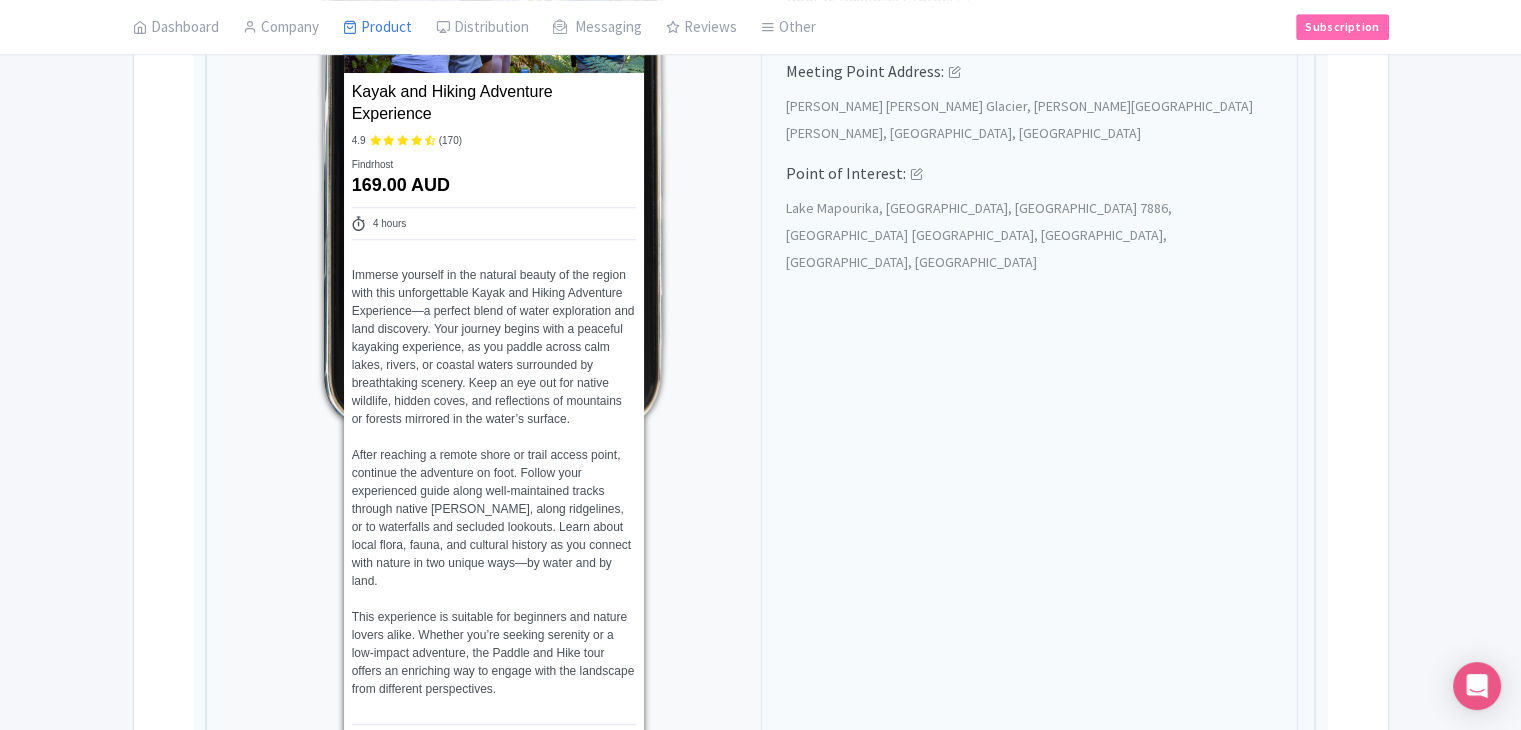 scroll, scrollTop: 953, scrollLeft: 0, axis: vertical 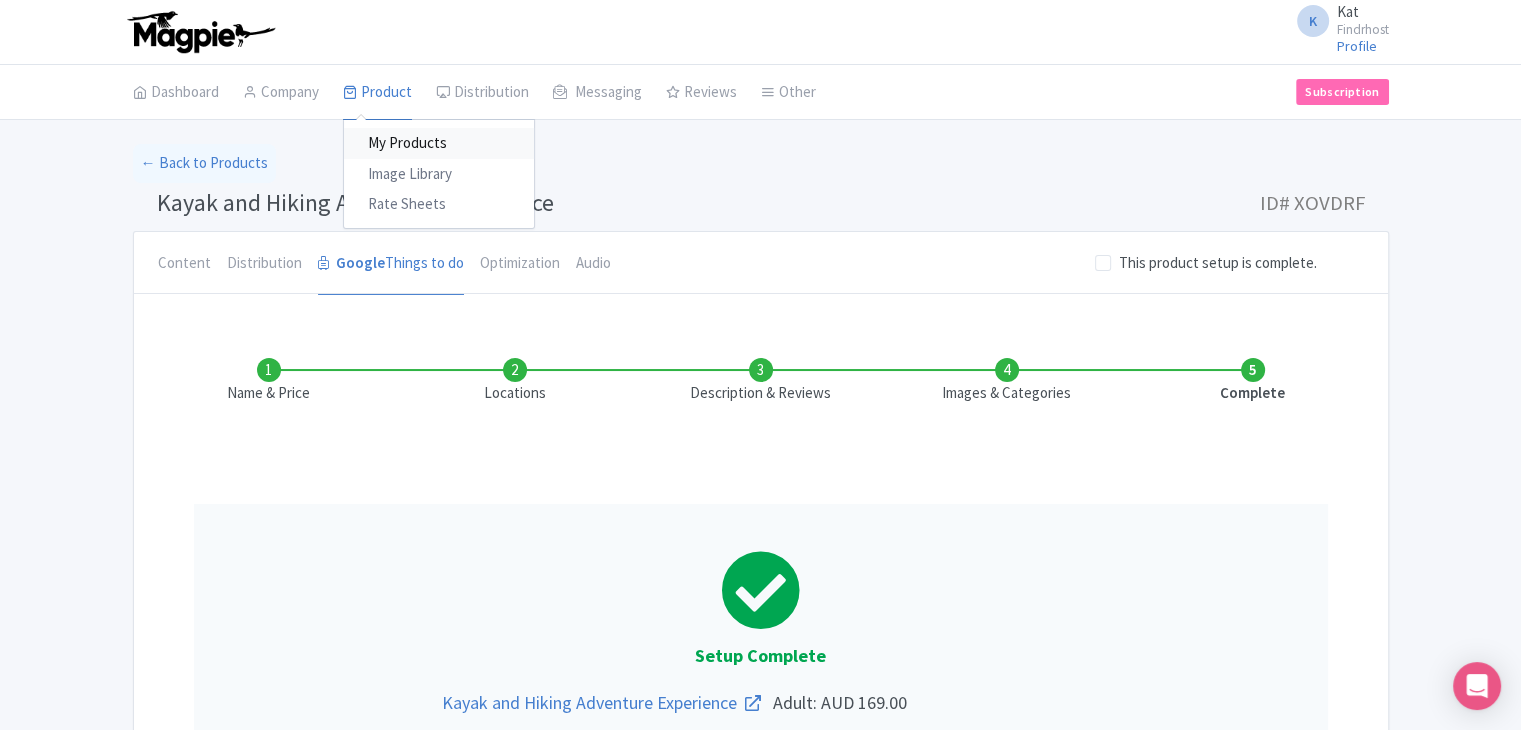 click on "My Products" at bounding box center (439, 143) 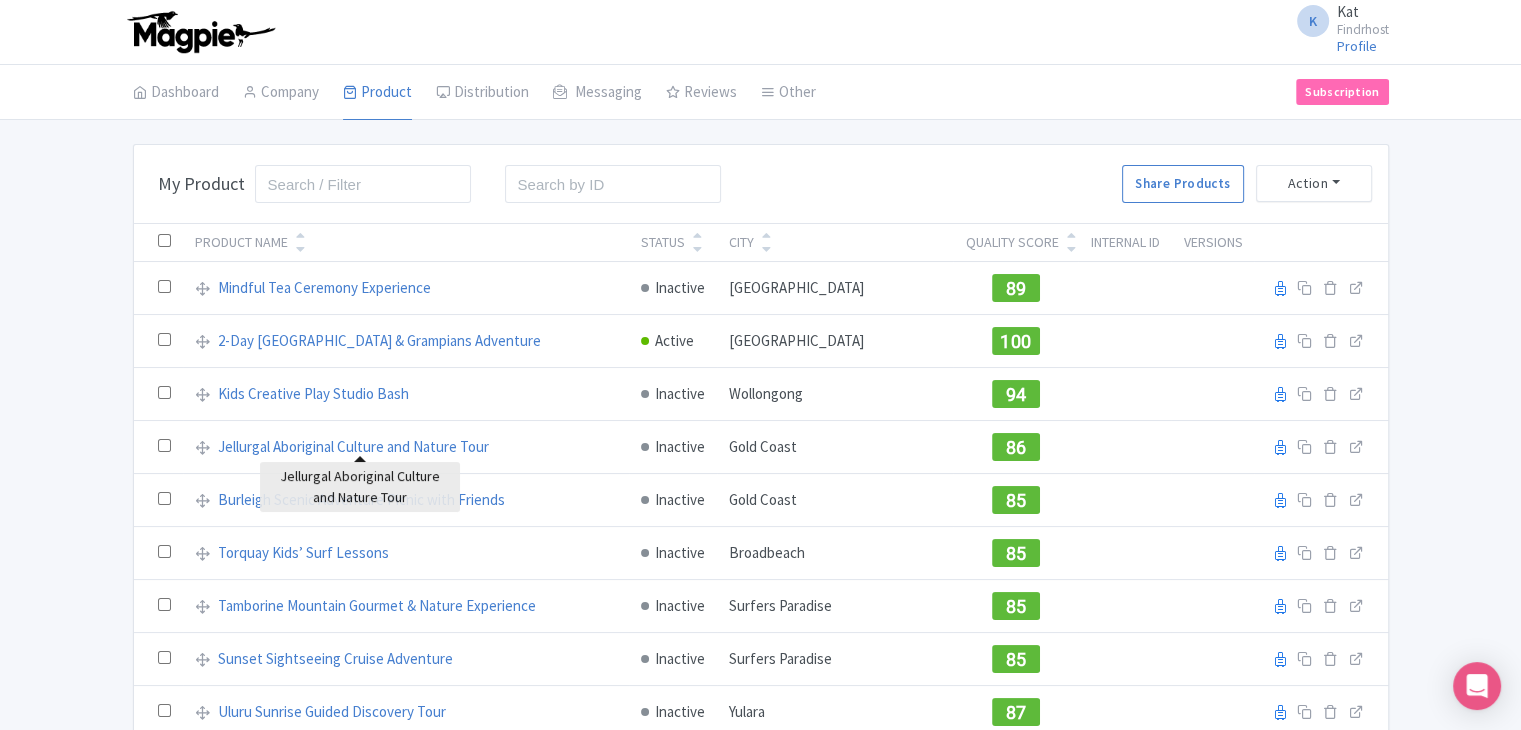 scroll, scrollTop: 766, scrollLeft: 0, axis: vertical 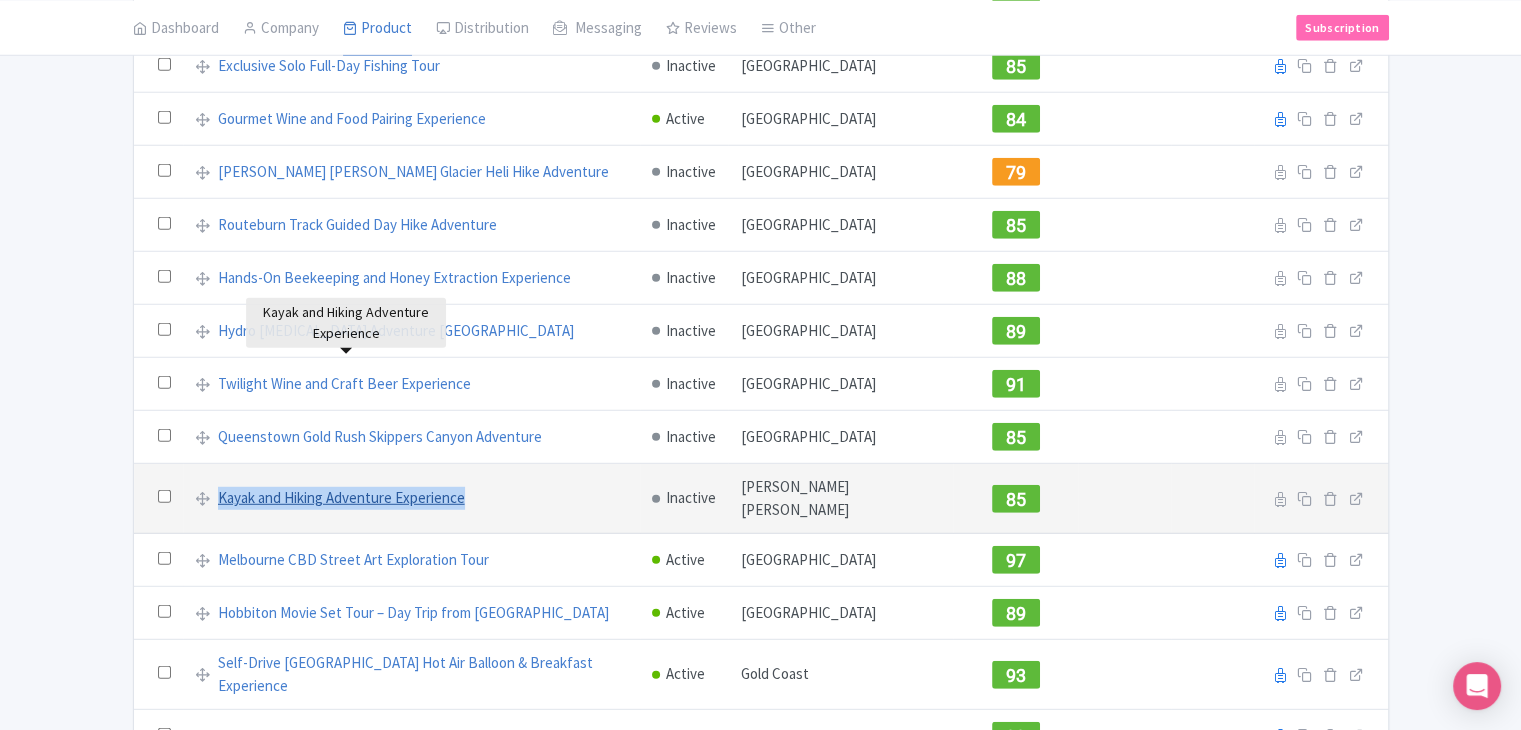 drag, startPoint x: 384, startPoint y: 366, endPoint x: 224, endPoint y: 365, distance: 160.00313 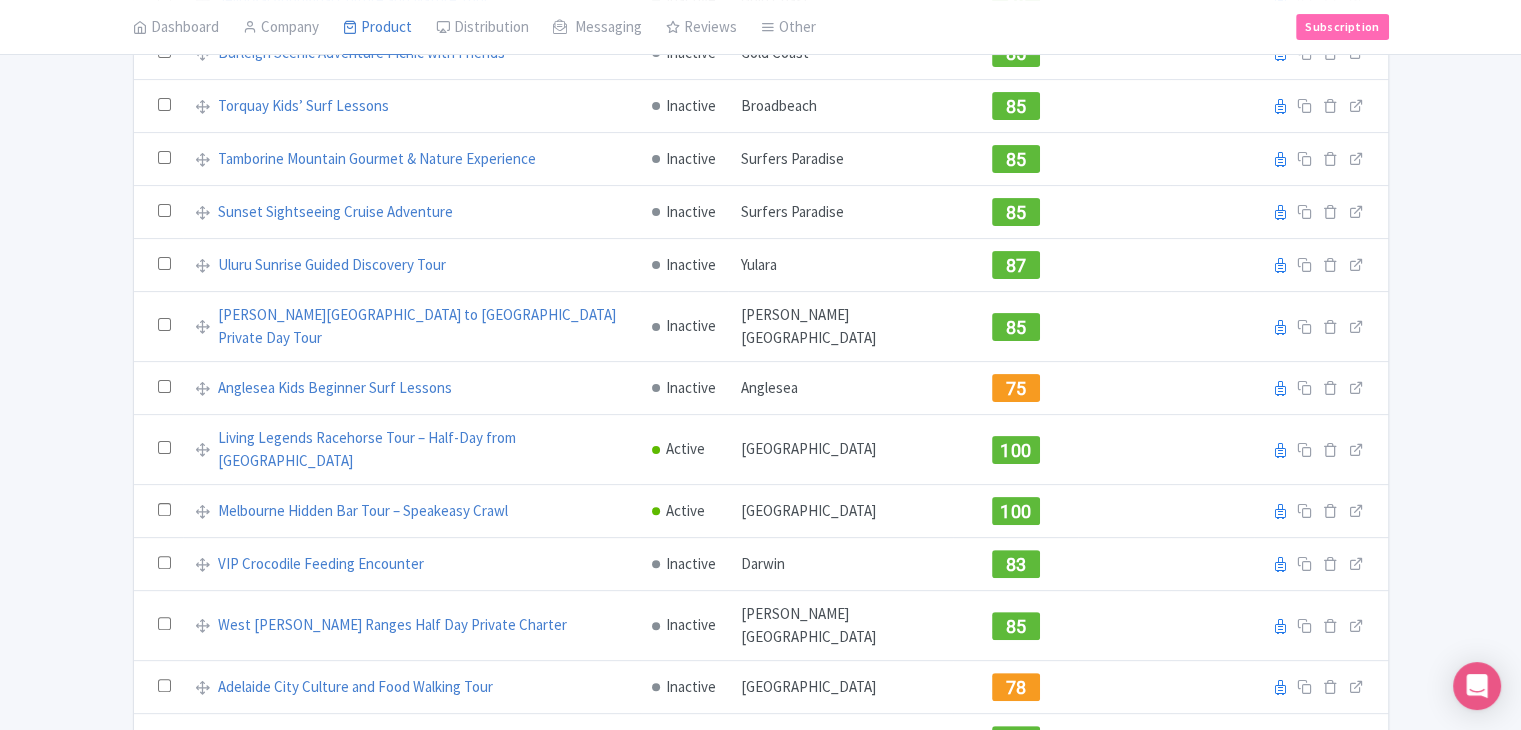 scroll, scrollTop: 0, scrollLeft: 0, axis: both 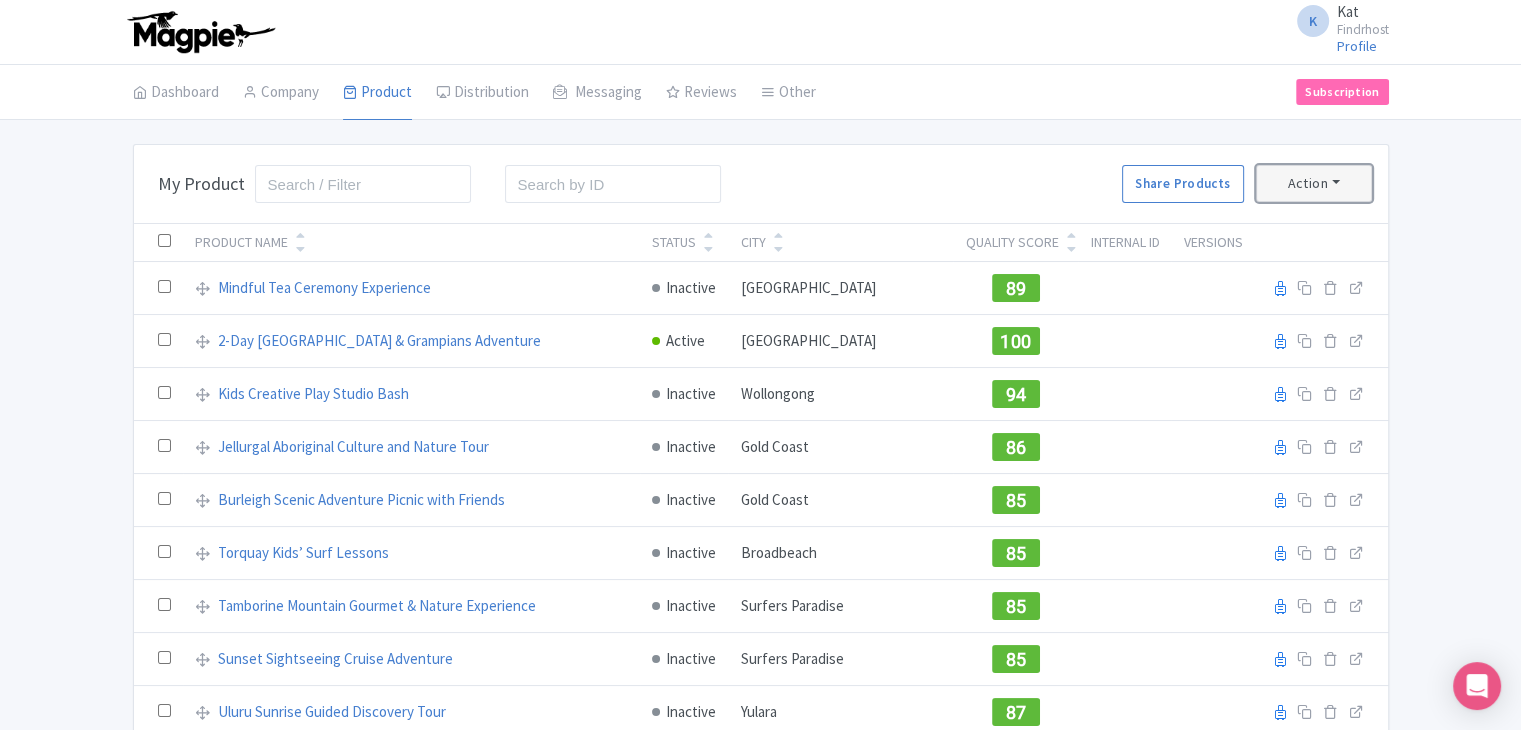click on "Action" at bounding box center [1314, 183] 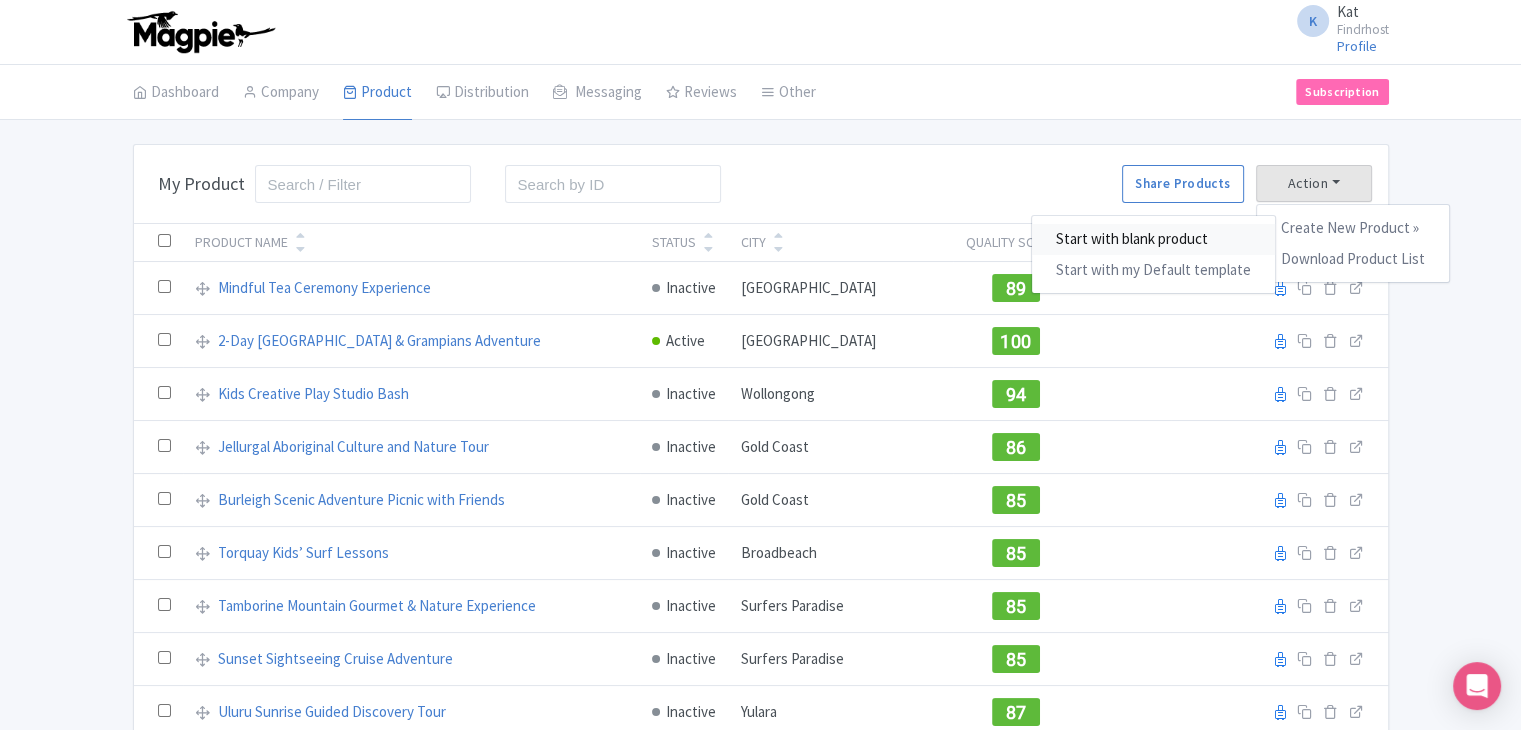 click on "Start with blank product" at bounding box center (1153, 239) 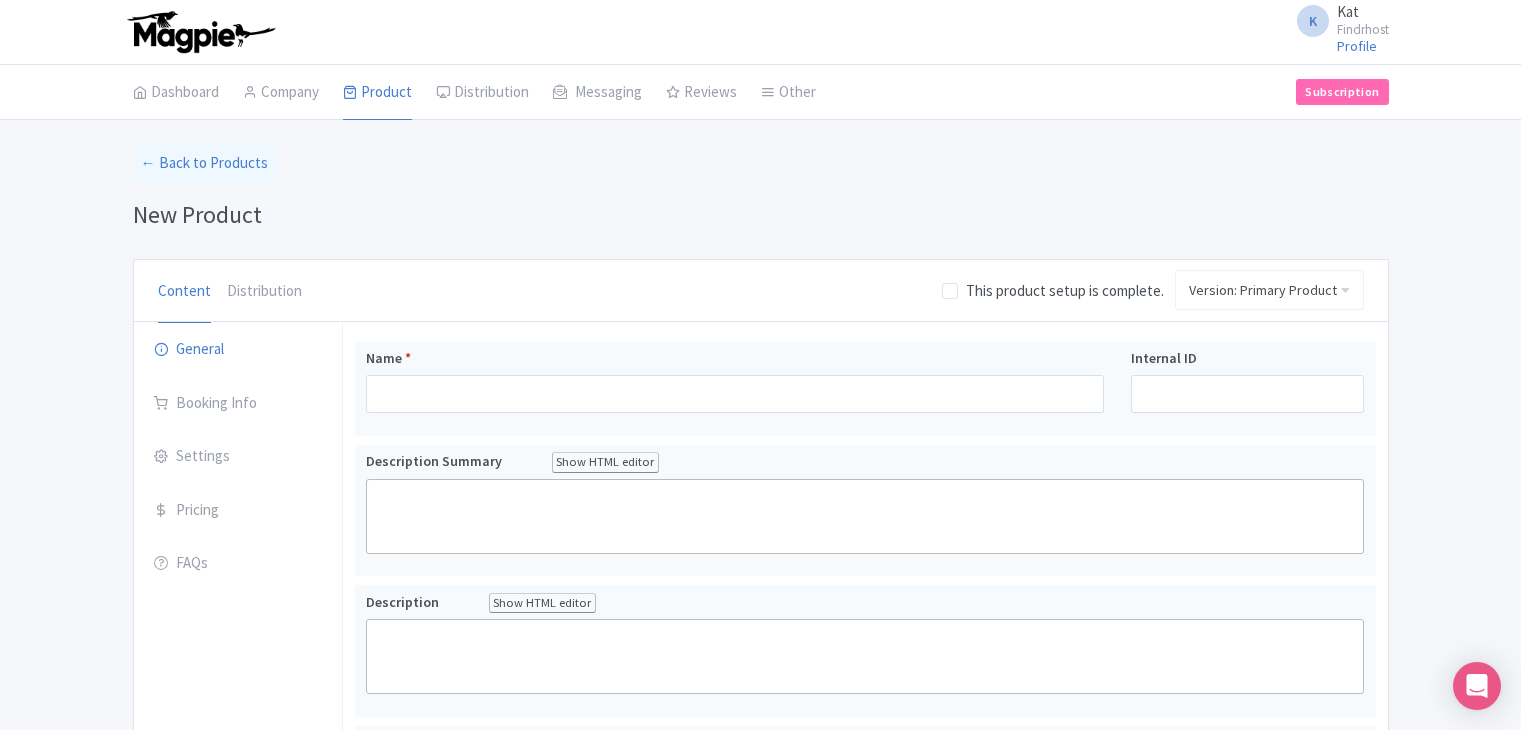 scroll, scrollTop: 0, scrollLeft: 0, axis: both 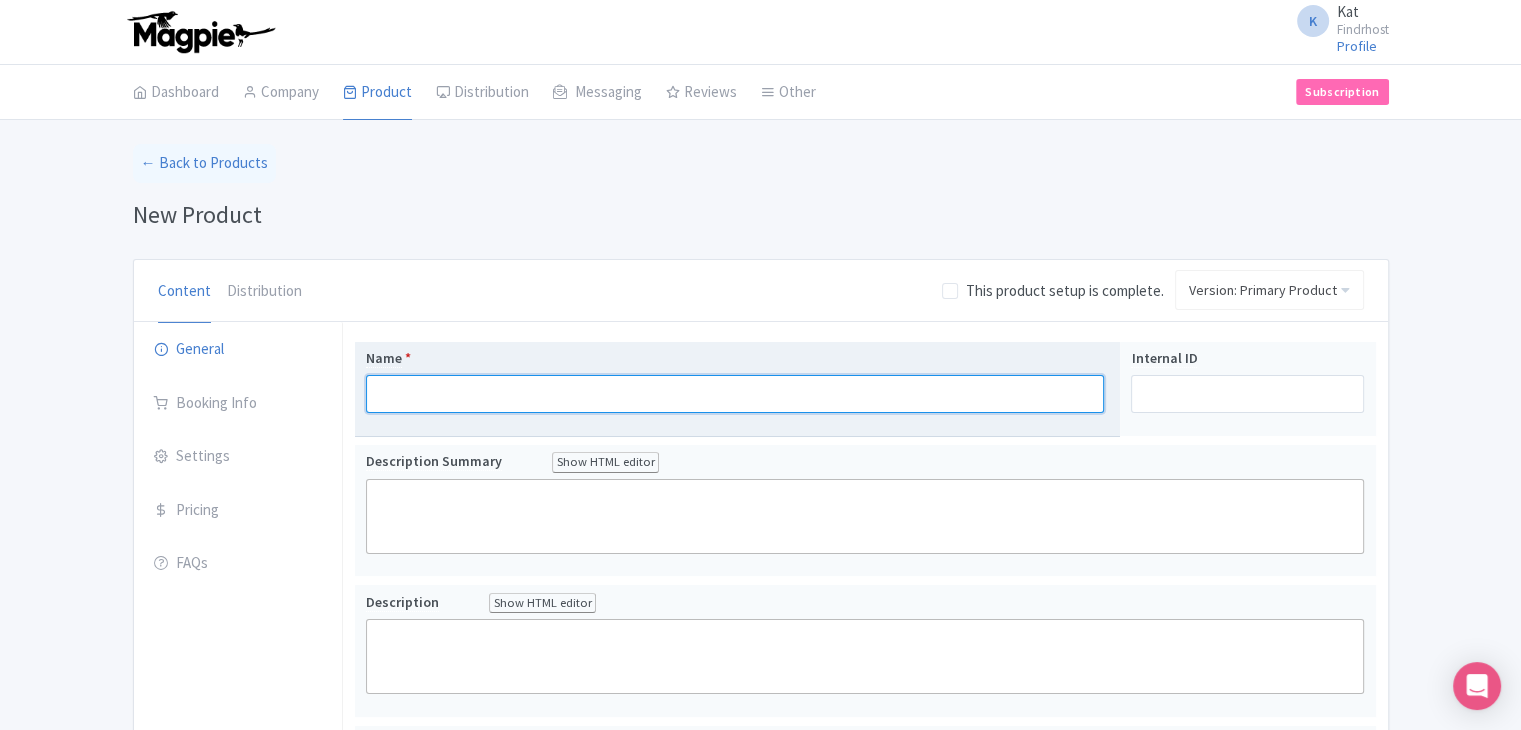click on "Name   *" at bounding box center [735, 394] 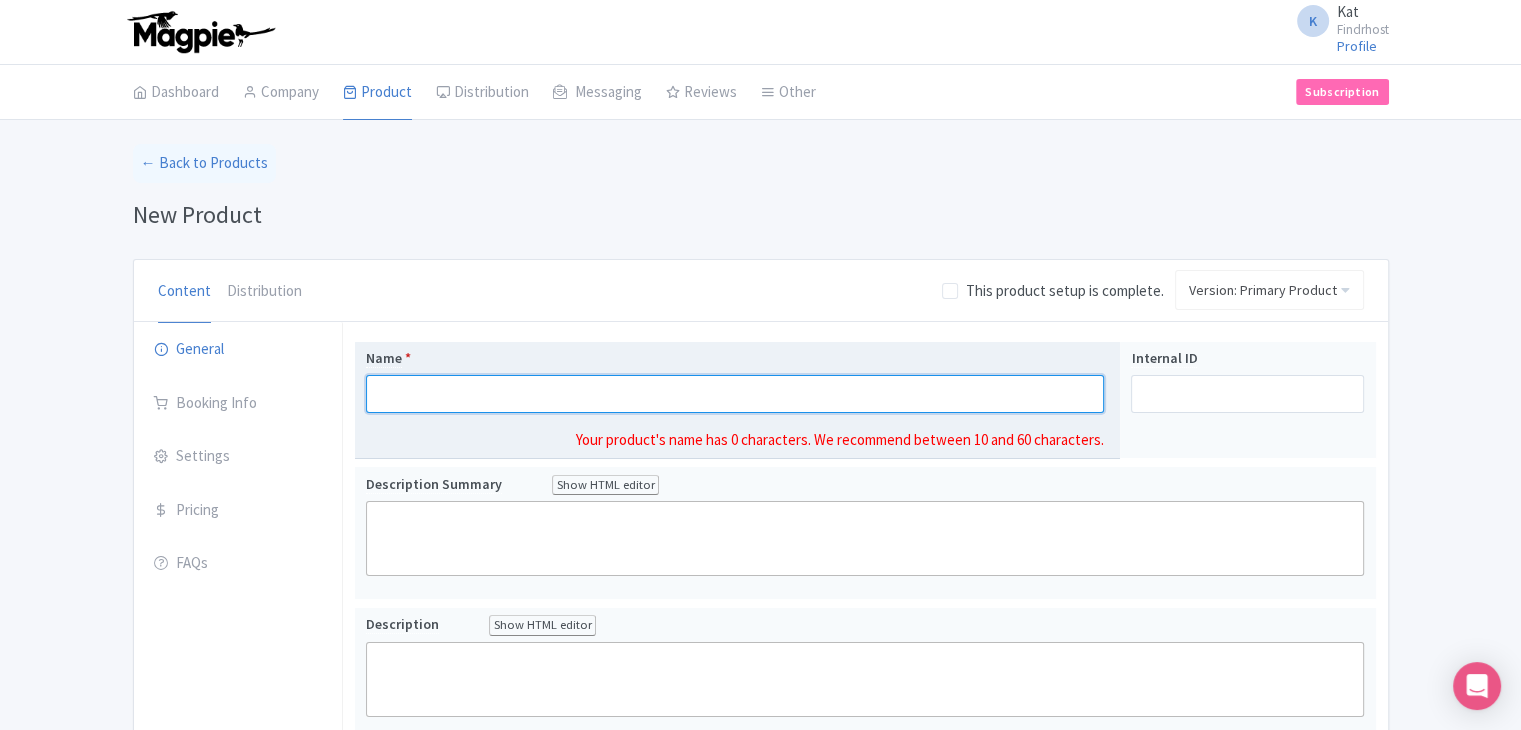 paste on "Scenic Delights of Queenstown Tour" 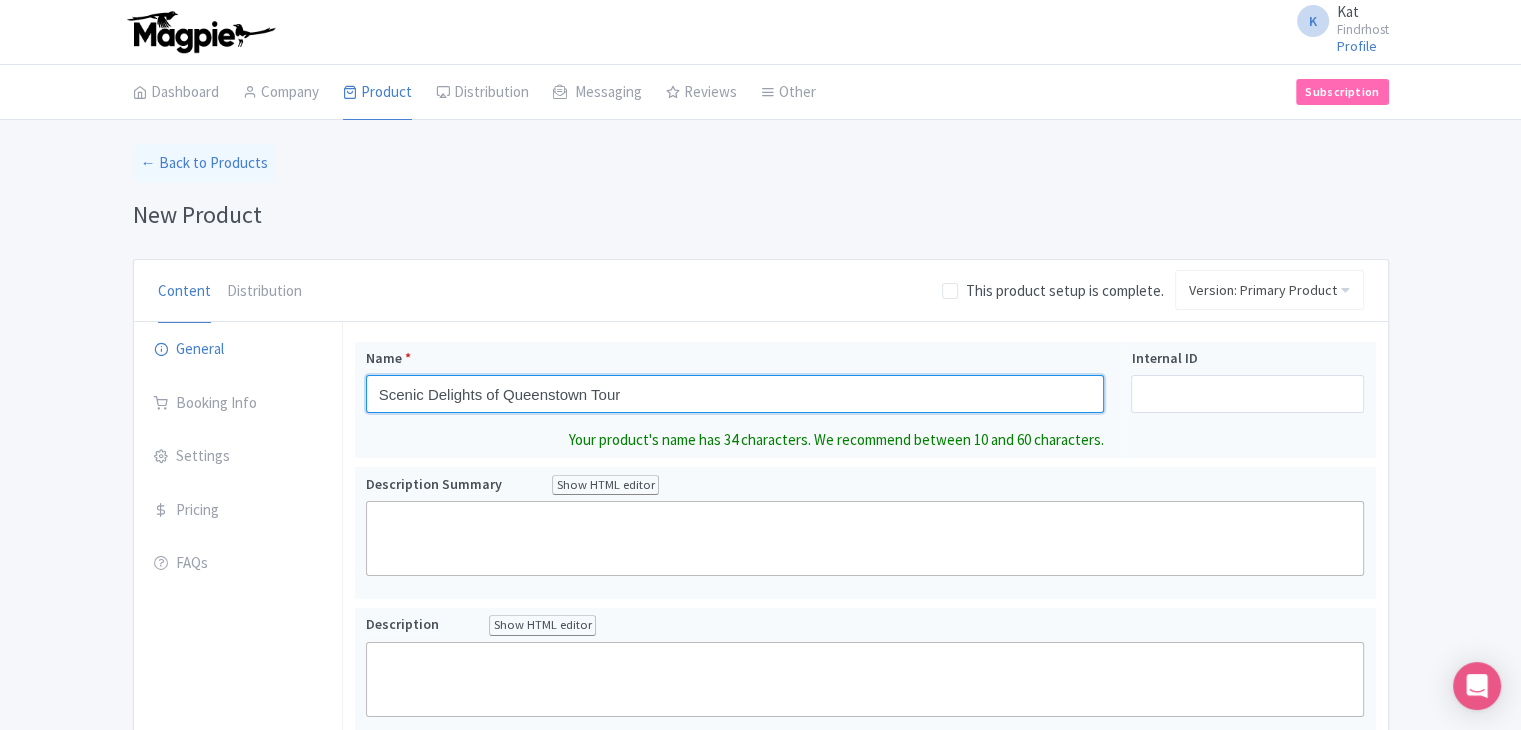 type on "Scenic Delights of Queenstown Tour" 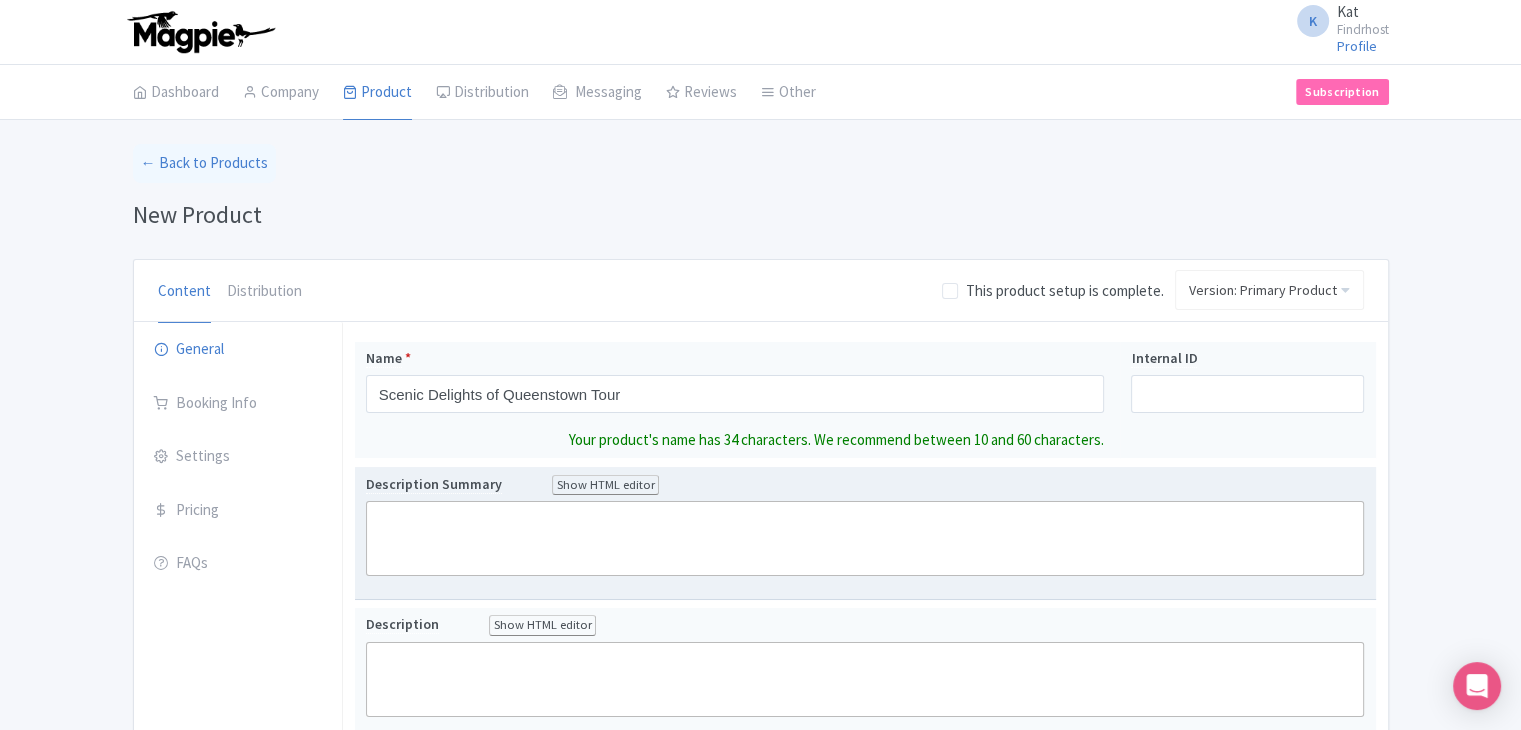 click 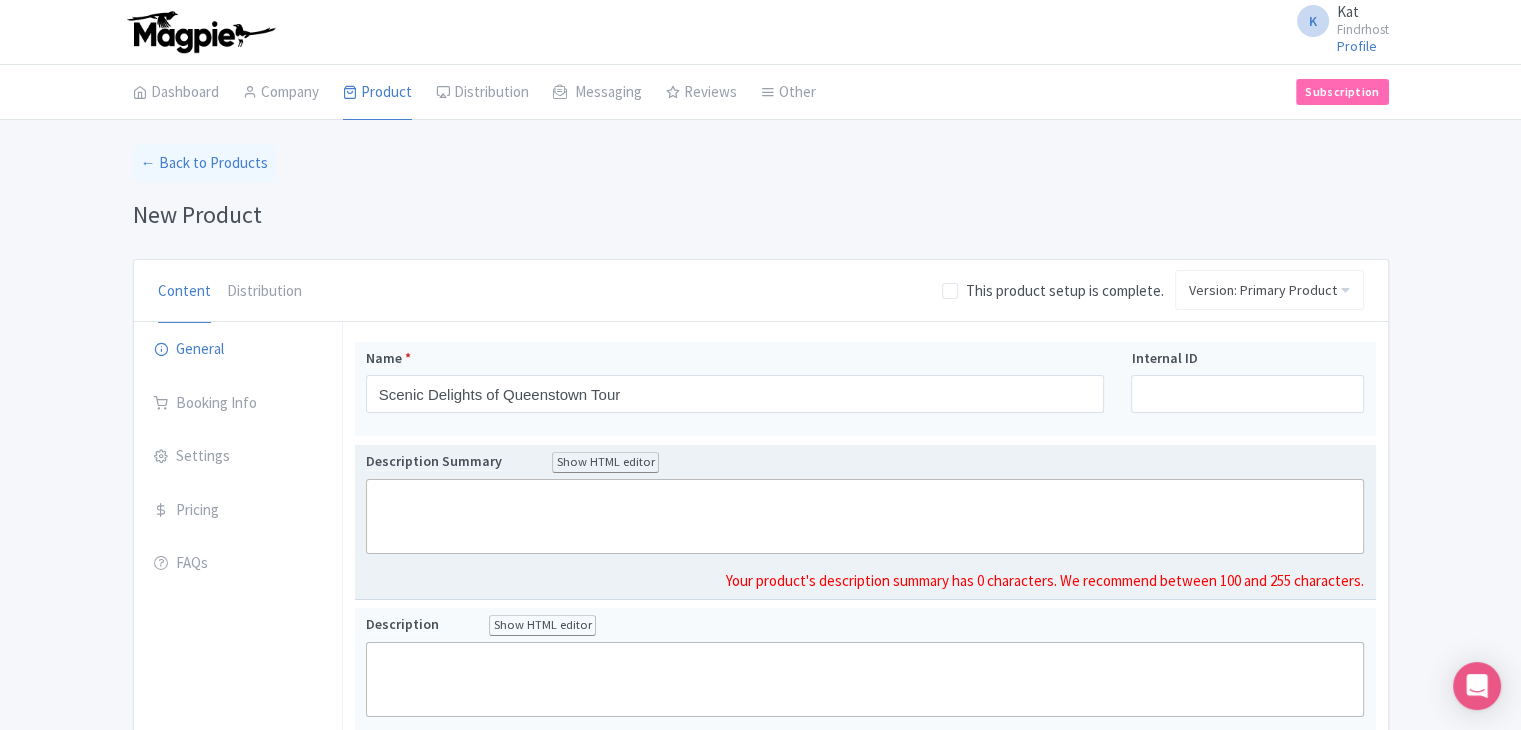 paste on "<div>Soak up the spectacular natural beauty of Queenstown on the Scenic Delights Tour — a relaxing, guided journey to the region’s most iconic lookouts, lakes, and photo-worthy spots. Perfect for first-time visitors and nature lovers seeking panoramic views and local insights.<br><br></div>" 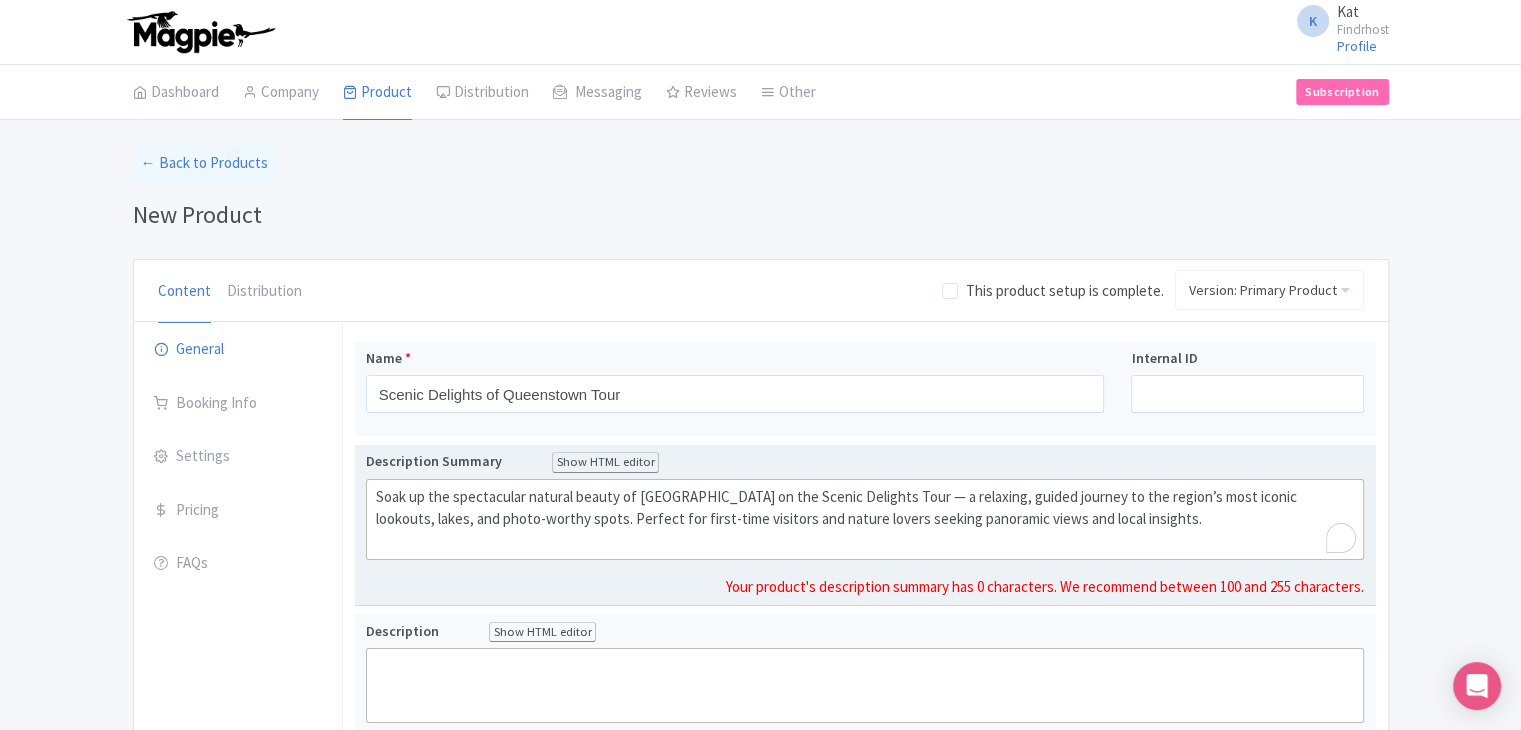 type on "<div>Soak up the spectacular natural beauty of Queenstown on the Scenic Delights Tour — a relaxing, guided journey to the region’s most iconic lookouts, lakes, and photo-worthy spots. Perfect for first-time visitors and nature lovers seeking panoramic views and local insights.<br><br></div>" 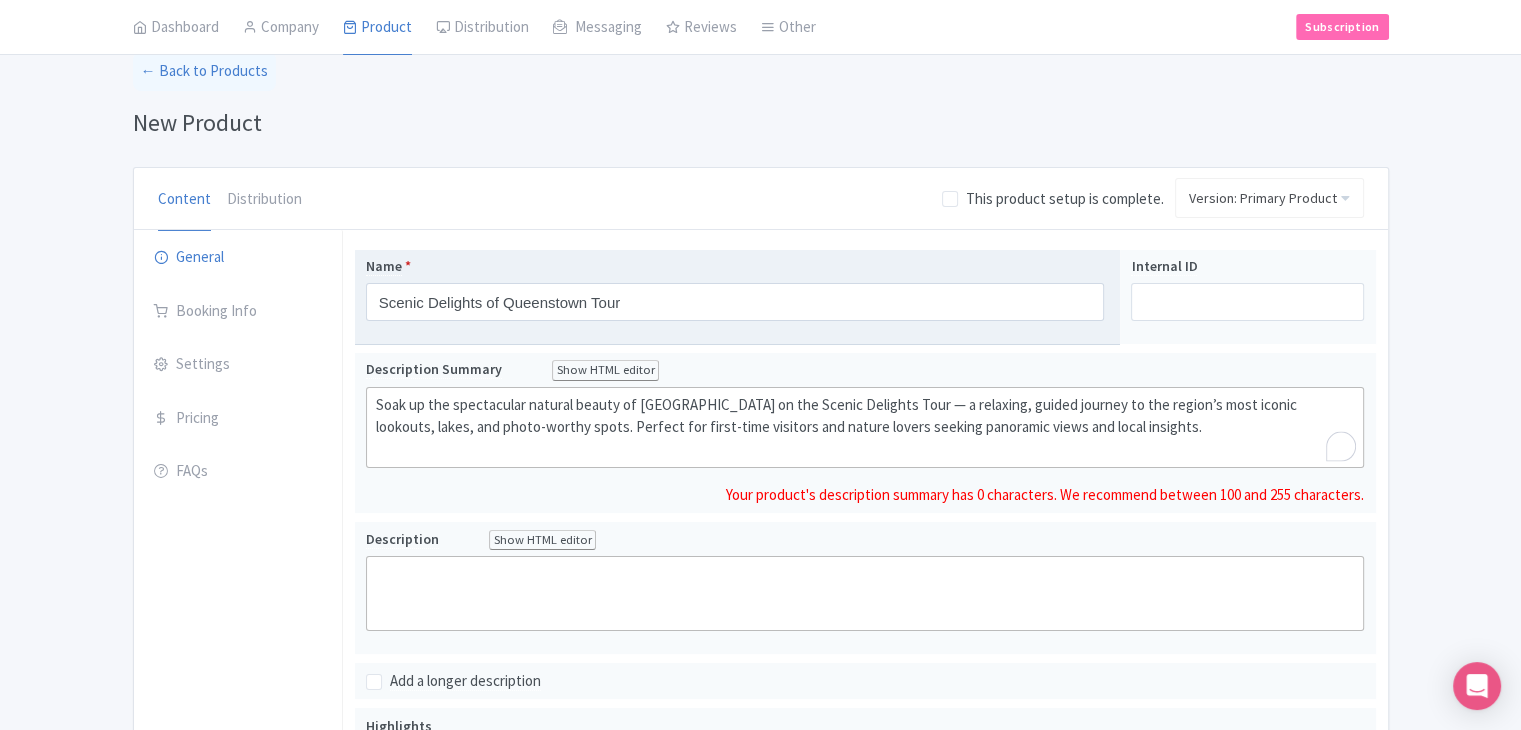 scroll, scrollTop: 100, scrollLeft: 0, axis: vertical 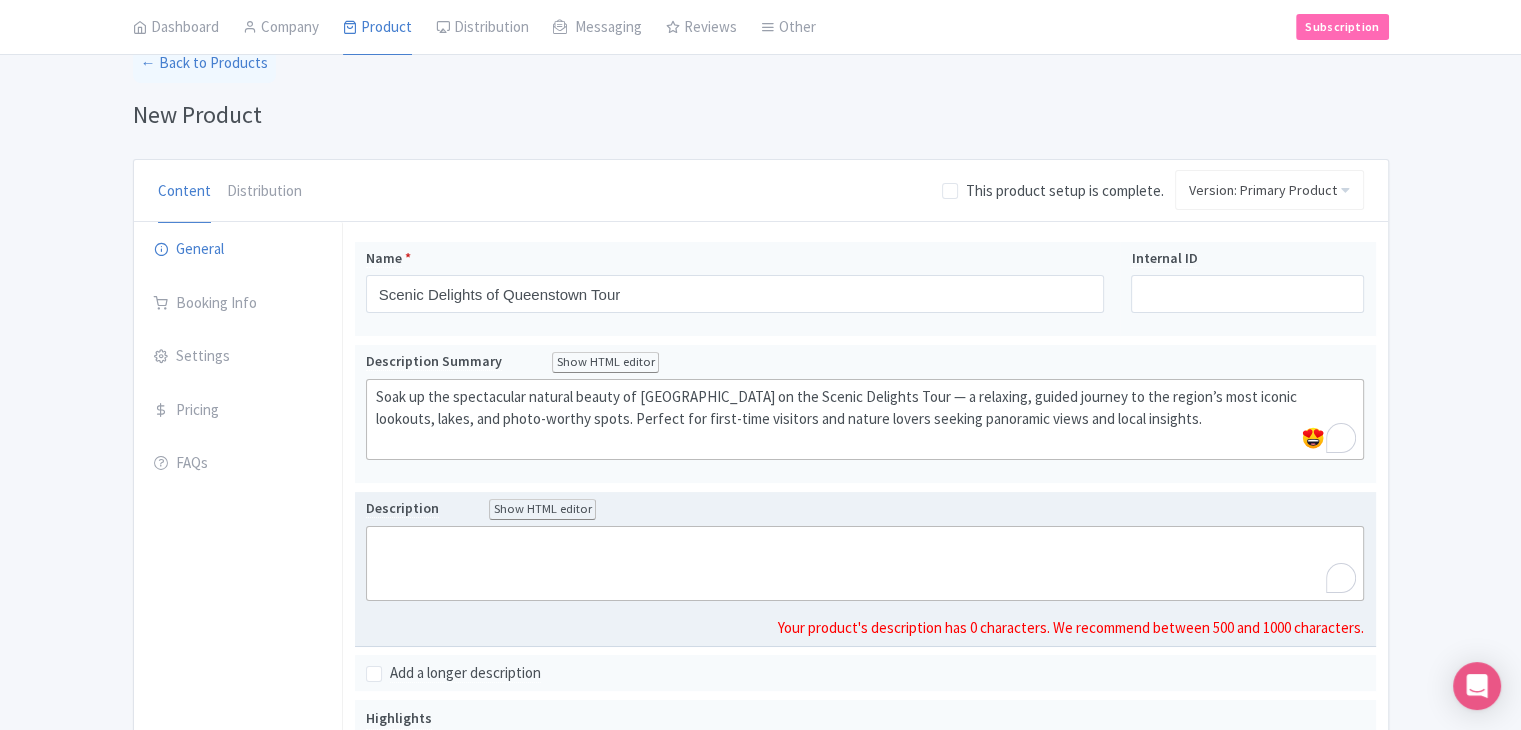 click 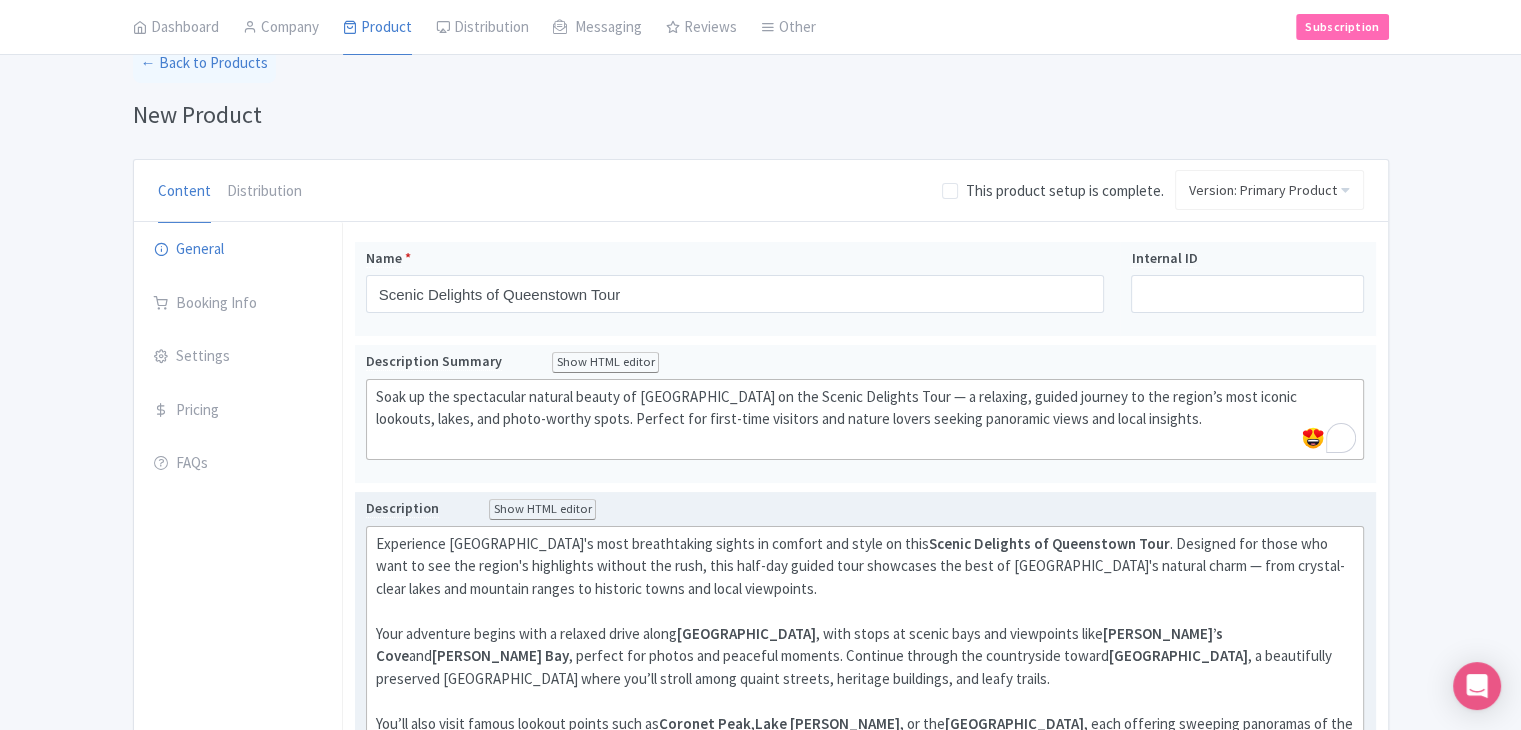 type on "<div>Experience Queenstown's most breathtaking sights in comfort and style on this <strong>Scenic Delights of Queenstown Tour</strong>. Designed for those who want to see the region's highlights without the rush, this half-day guided tour showcases the best of Queenstown's natural charm — from crystal-clear lakes and mountain ranges to historic towns and local viewpoints.<br><br></div><div>Your adventure begins with a relaxed drive along <strong>Lake Wakatipu</strong>, with stops at scenic bays and viewpoints like <strong>Bob’s Cove</strong> and <strong>Wilson Bay</strong>, perfect for photos and peaceful moments. Continue through the countryside toward <strong>Arrowtown</strong>, a beautifully preserved gold rush village where you’ll stroll among quaint streets, heritage buildings, and leafy trails.<br><br></div><div>You’ll also visit famous lookout points such as <strong>Coronet Peak</strong>, <strong>Lake Hayes</strong>, or the <strong>Queenstown Hill viewpoint</strong>, each offering sweeping panoramas..." 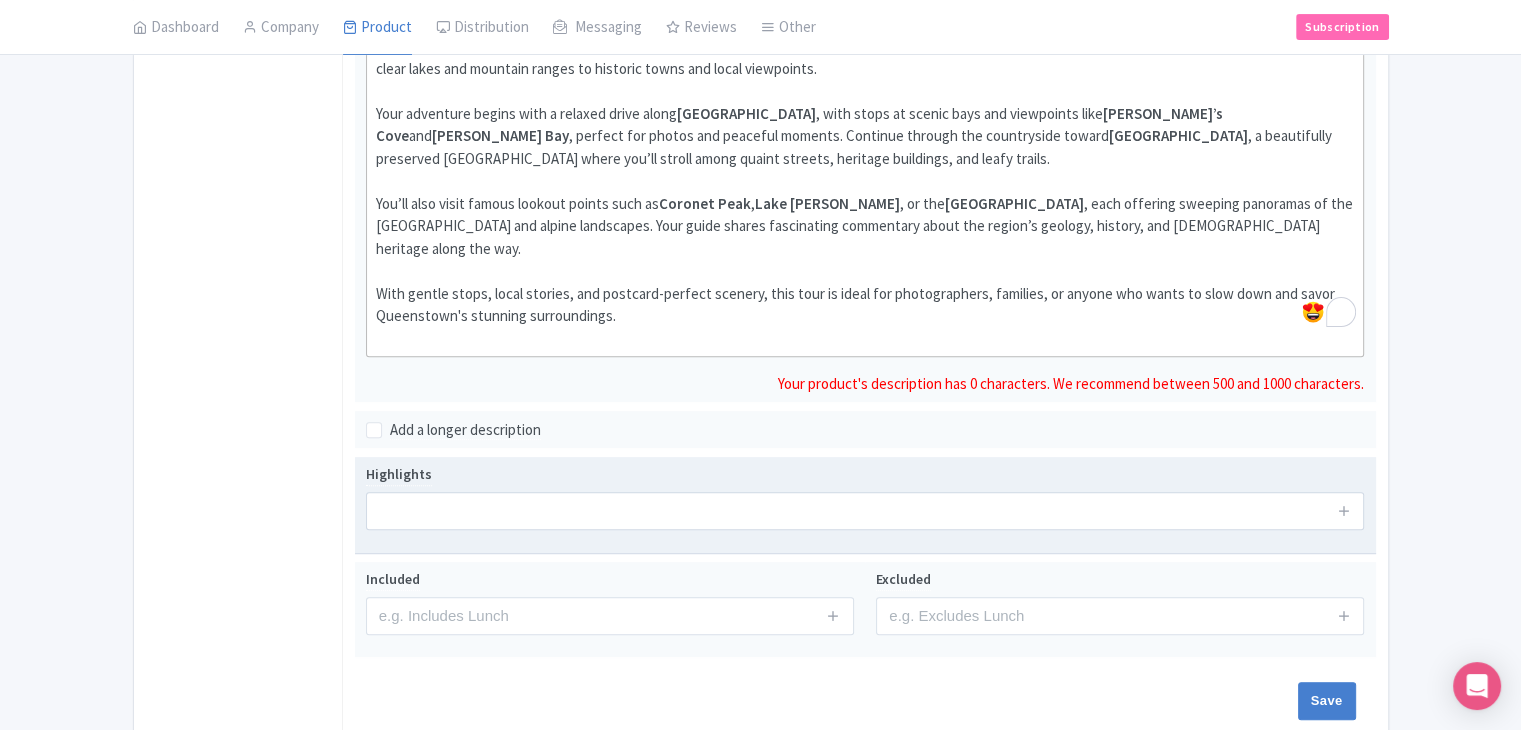 scroll, scrollTop: 690, scrollLeft: 0, axis: vertical 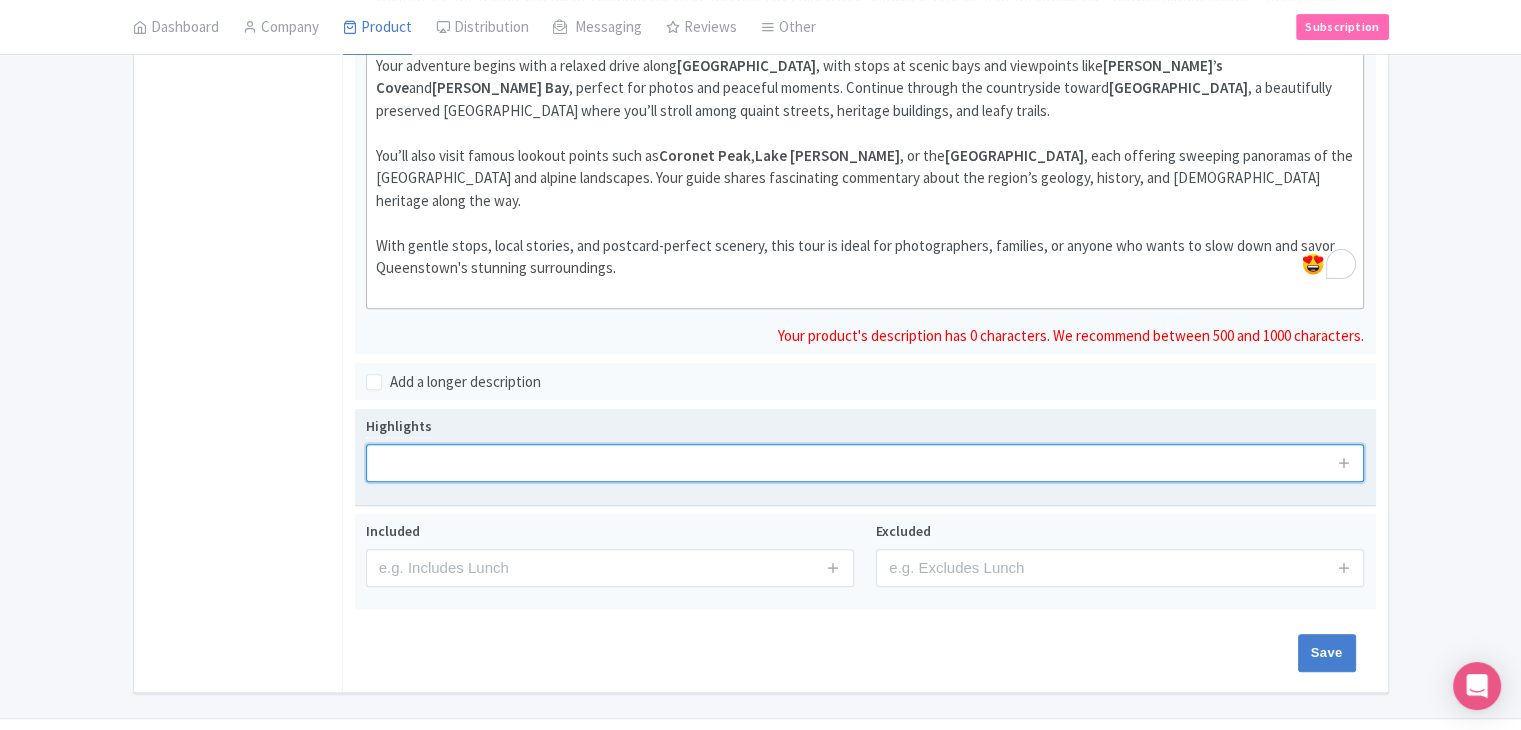 click at bounding box center (865, 463) 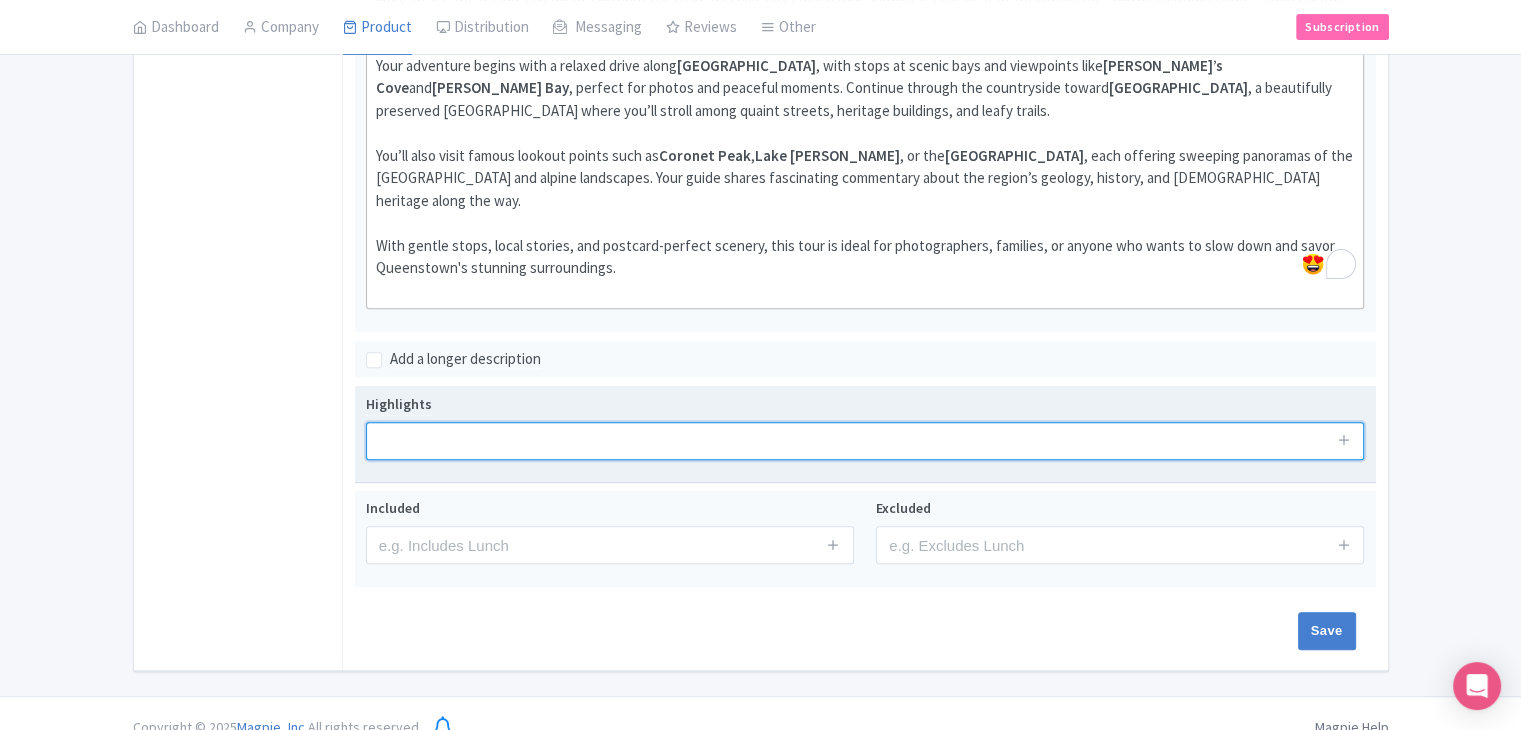 paste on "Enjoy a relaxed, panoramic drive around Queenstown’s most scenic routes" 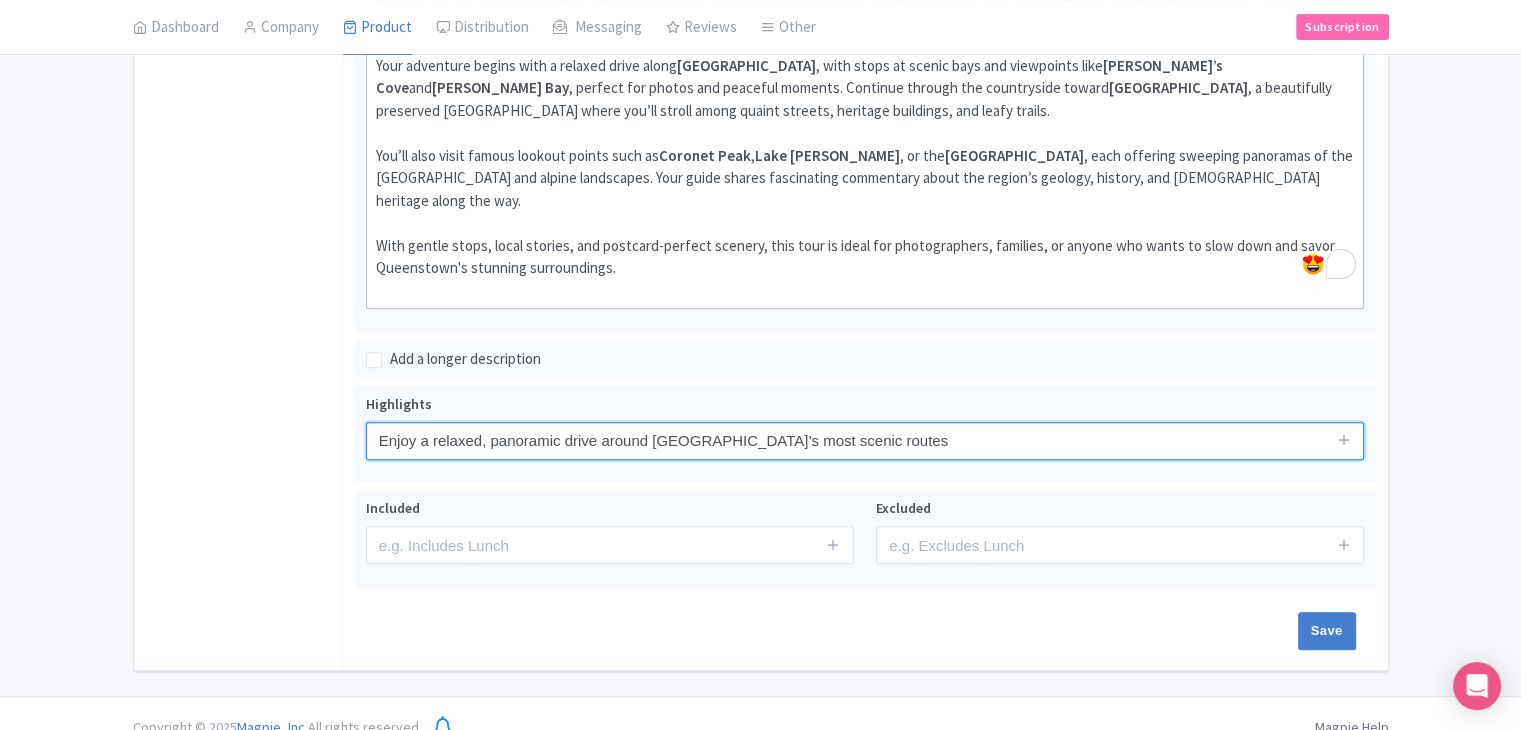 type on "Enjoy a relaxed, panoramic drive around Queenstown’s most scenic routes" 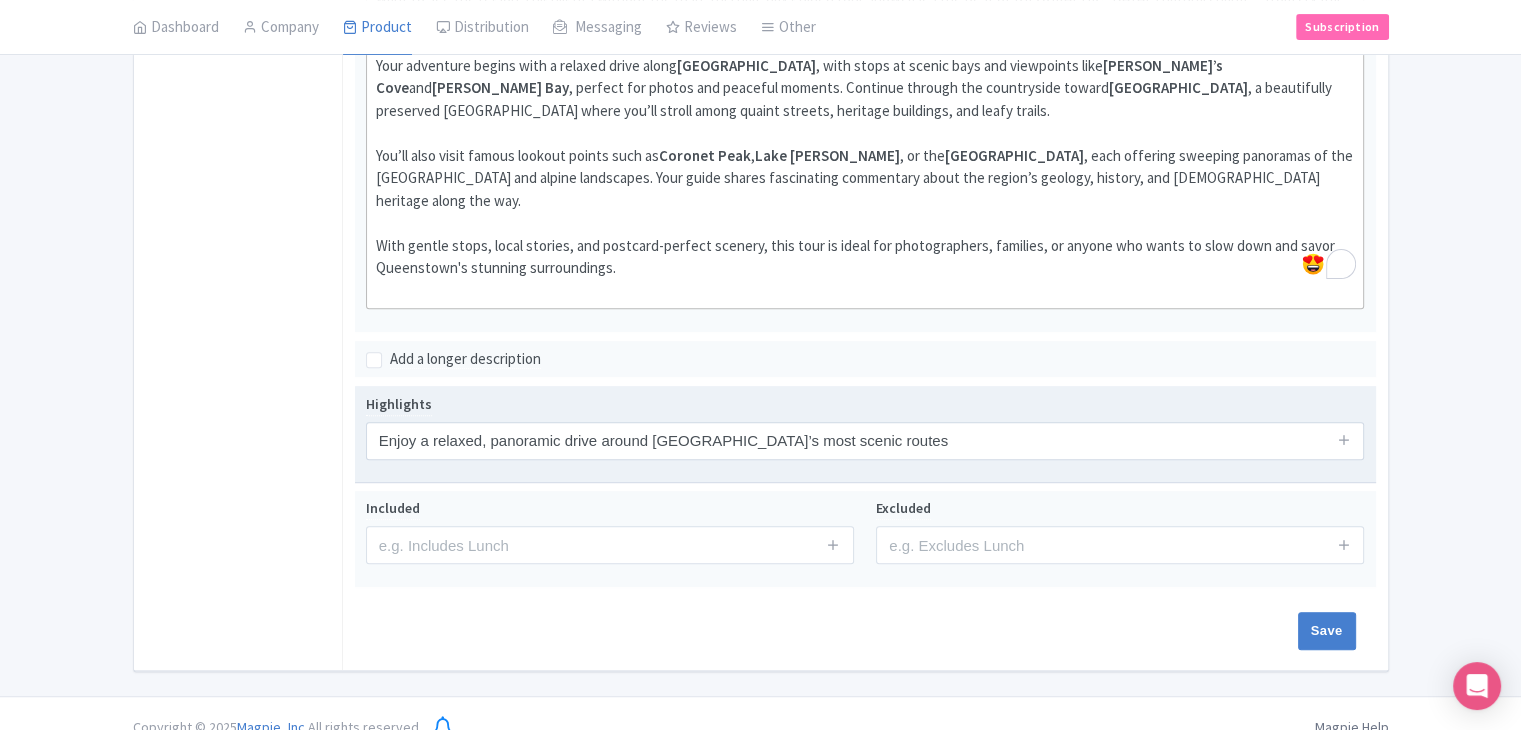 click at bounding box center (1344, 441) 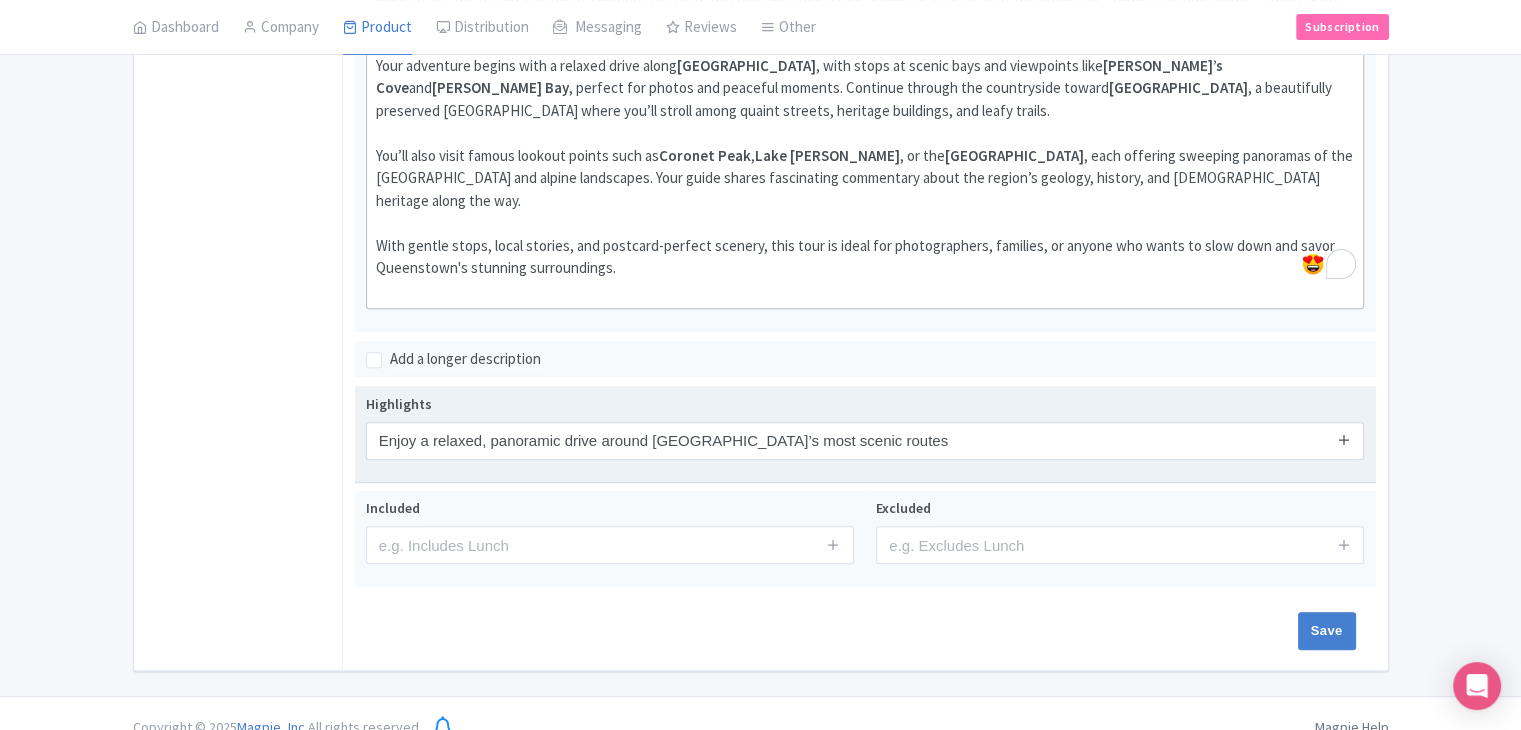 click at bounding box center [1344, 439] 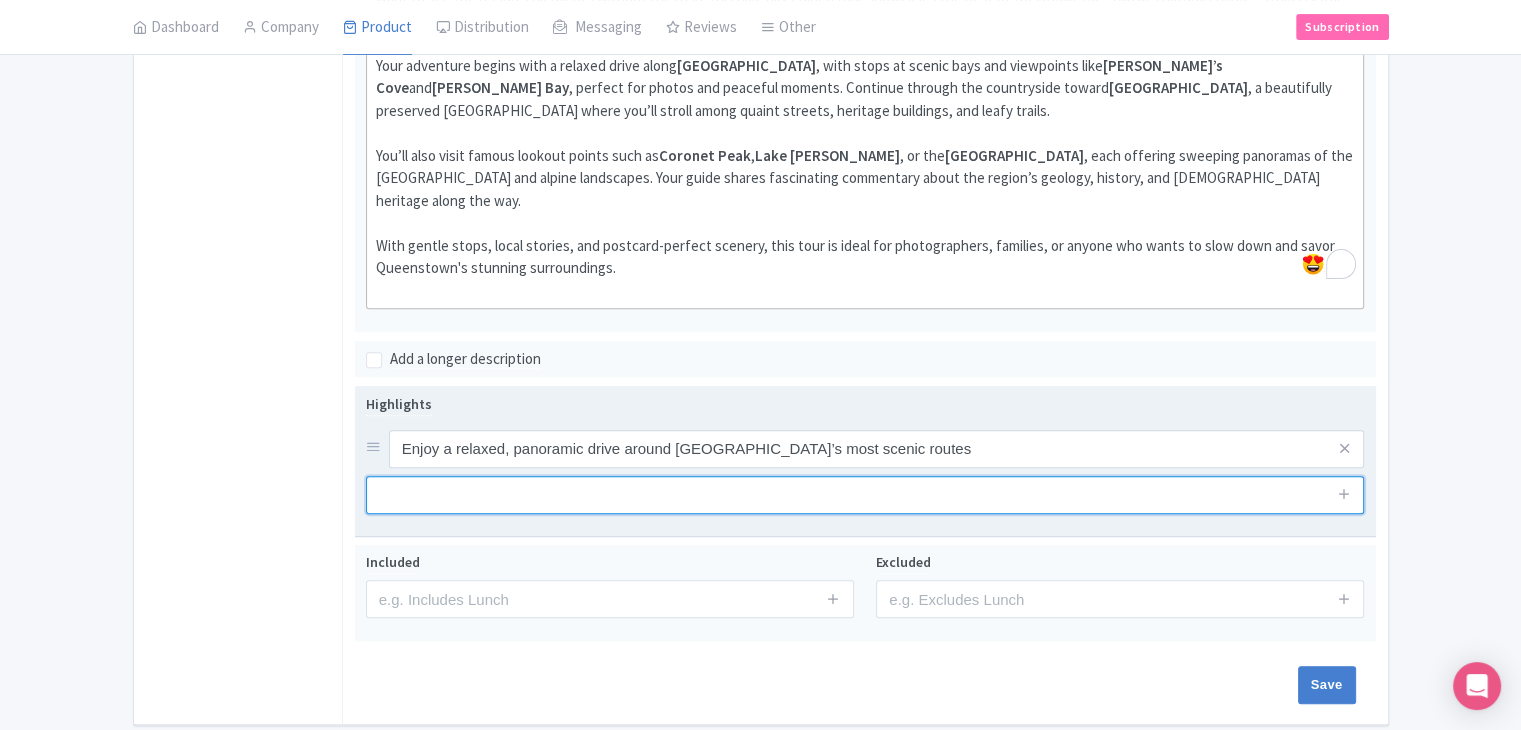 click at bounding box center (865, 495) 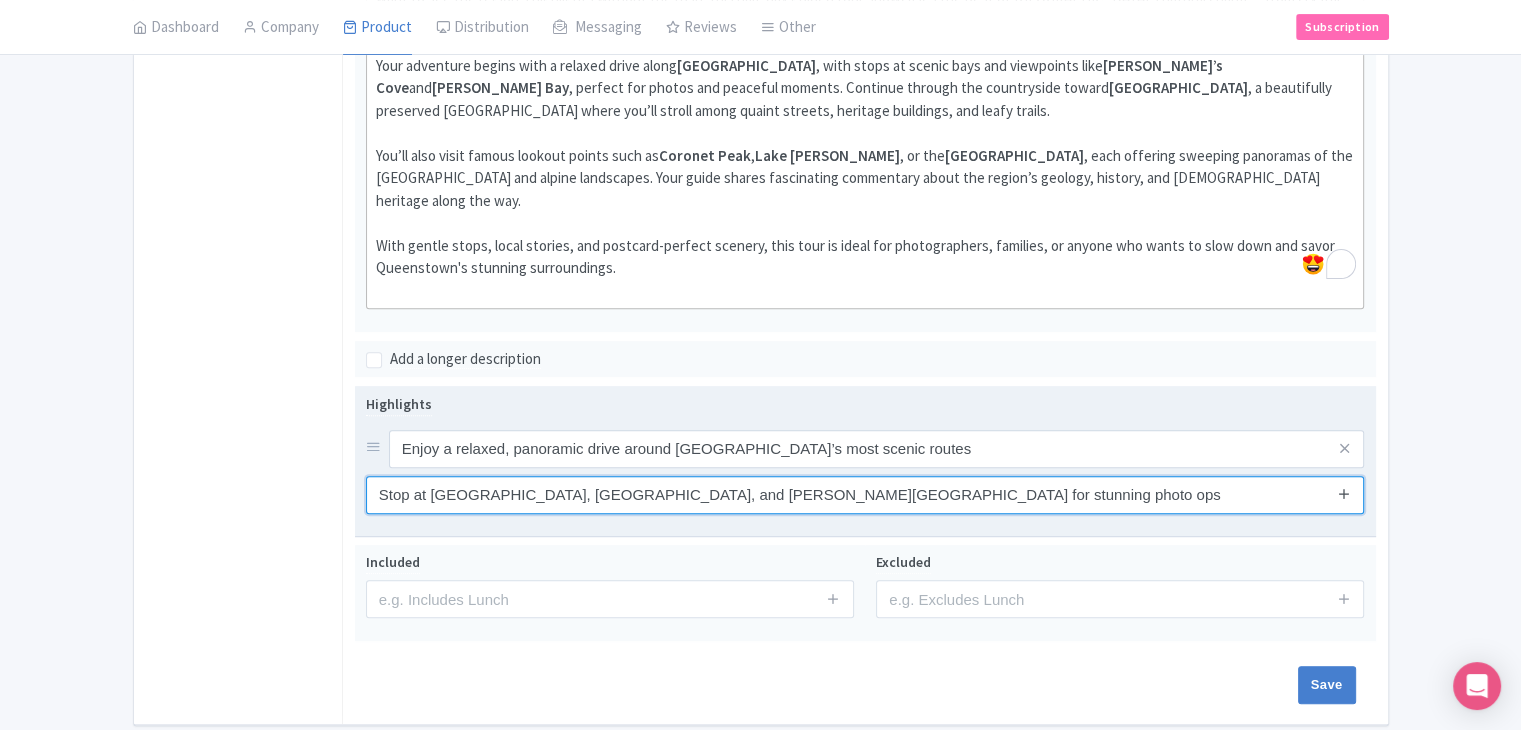 type on "Stop at Lake Wakatipu, Bob’s Cove, and Wilson Bay for stunning photo ops" 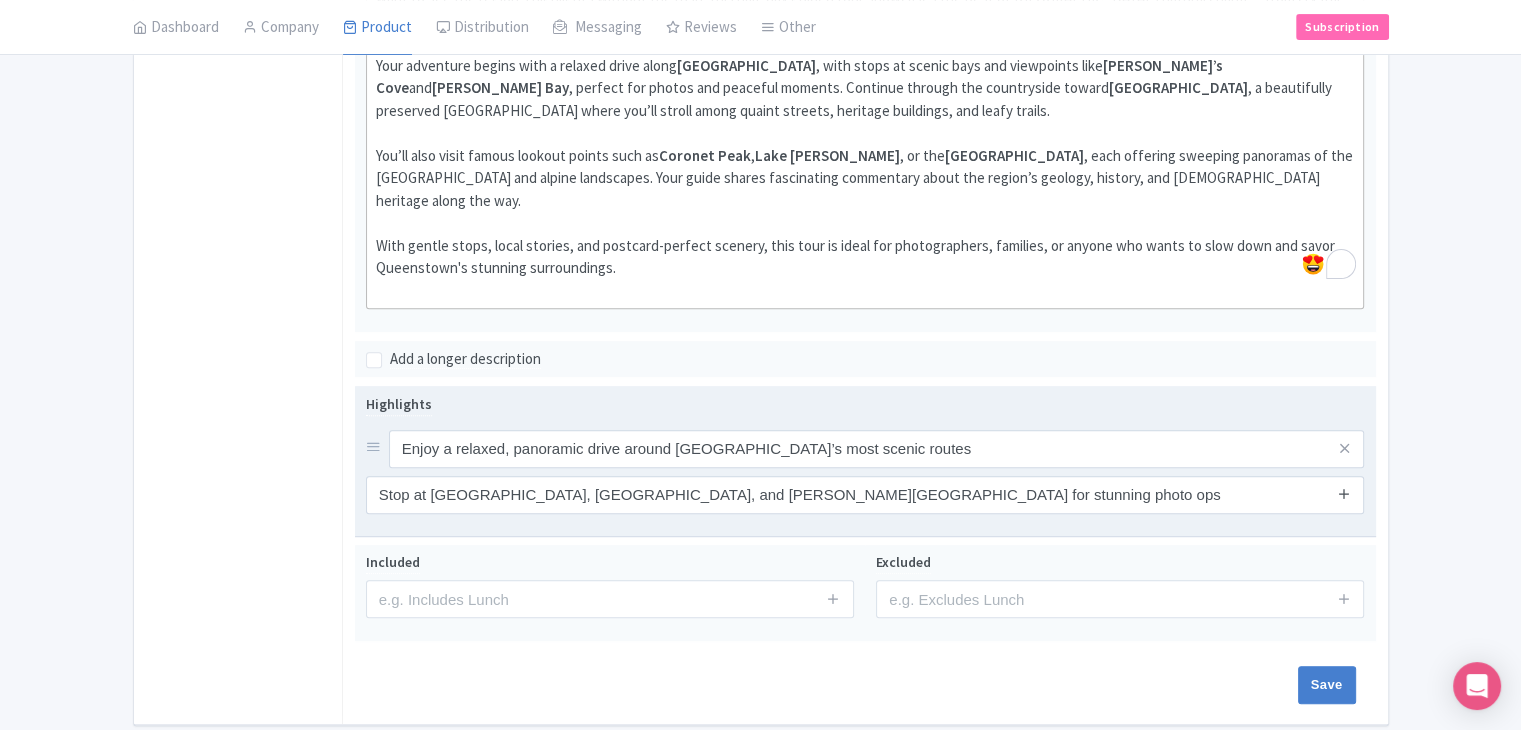 click at bounding box center [1344, 493] 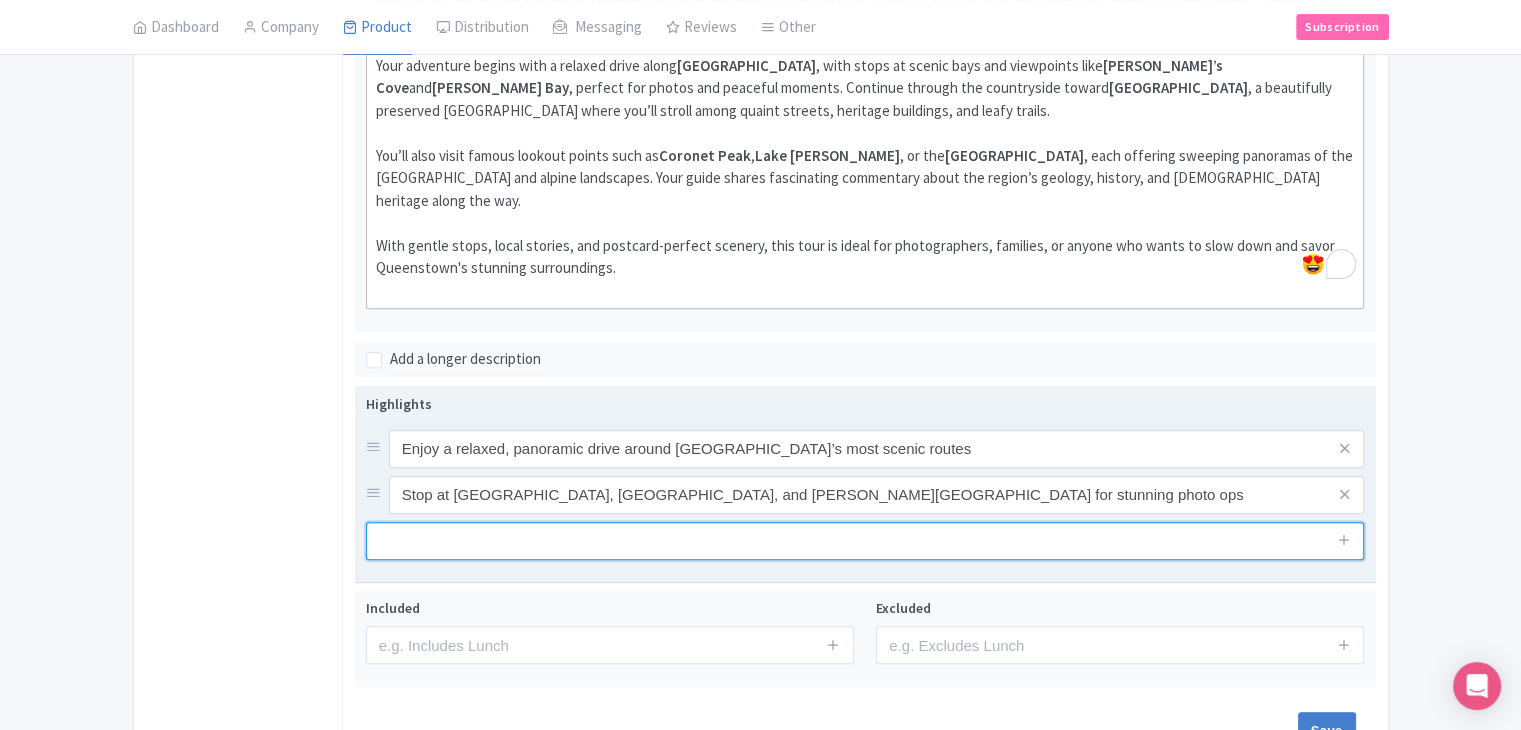 click at bounding box center (865, 541) 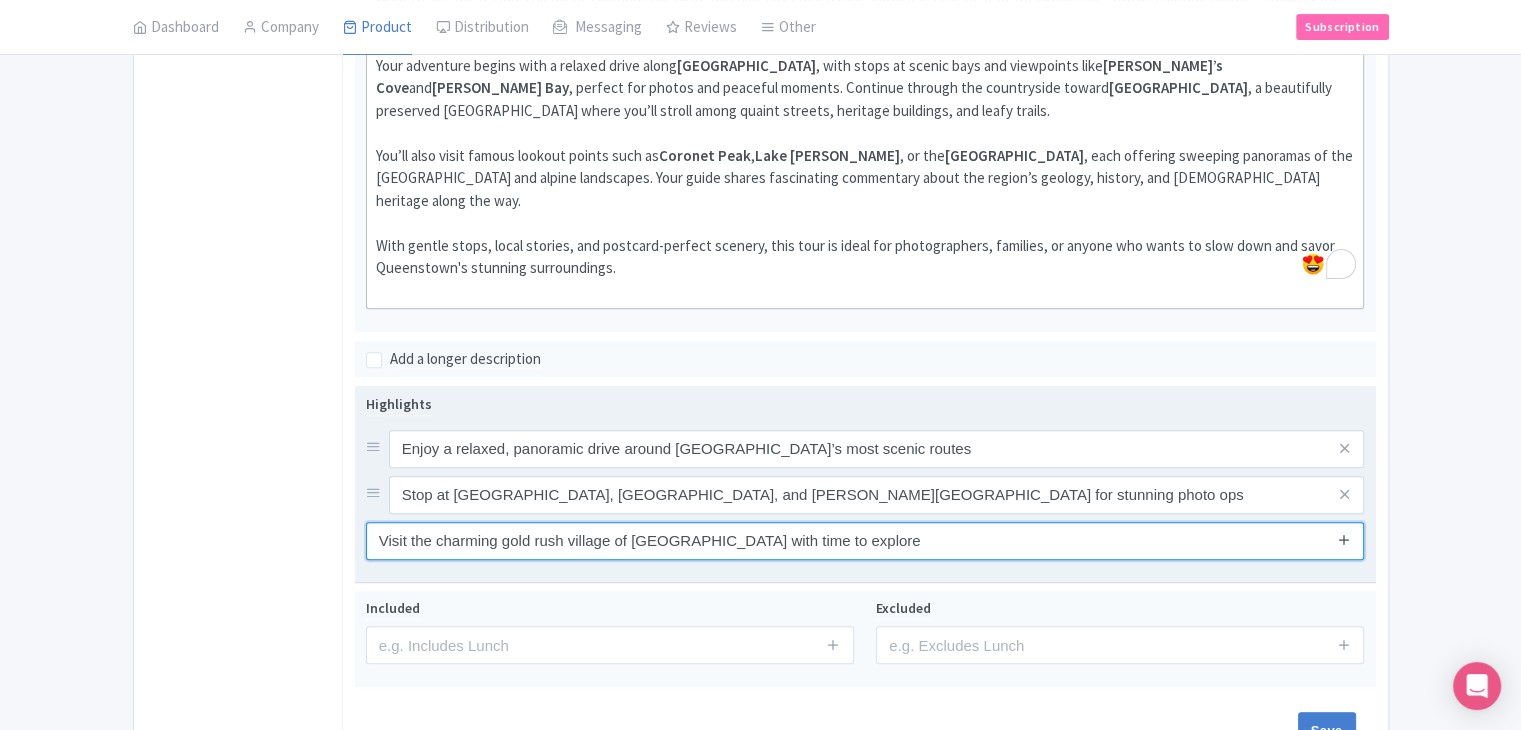 type on "Visit the charming gold rush village of [GEOGRAPHIC_DATA] with time to explore" 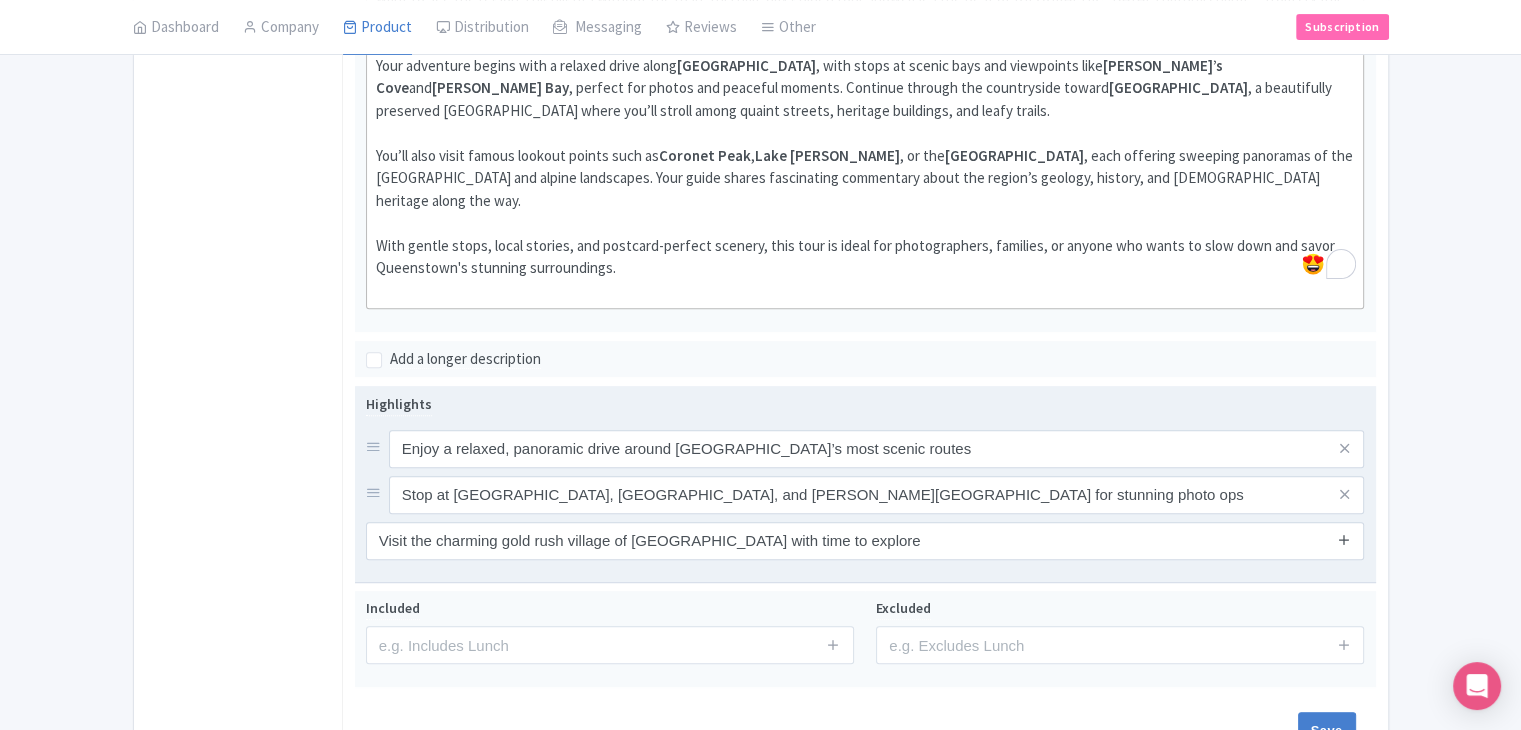 drag, startPoint x: 1342, startPoint y: 504, endPoint x: 1351, endPoint y: 533, distance: 30.364452 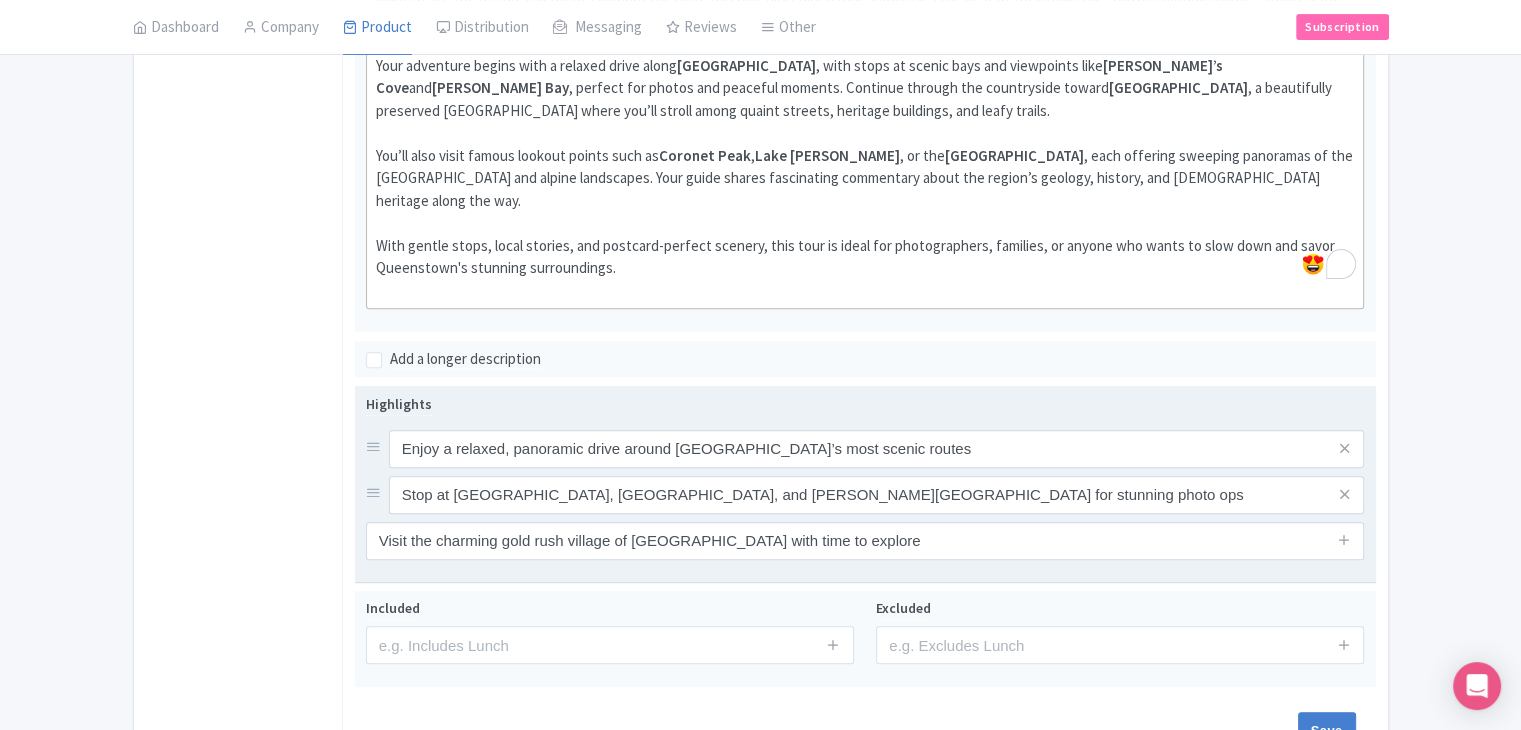 click at bounding box center [1344, 539] 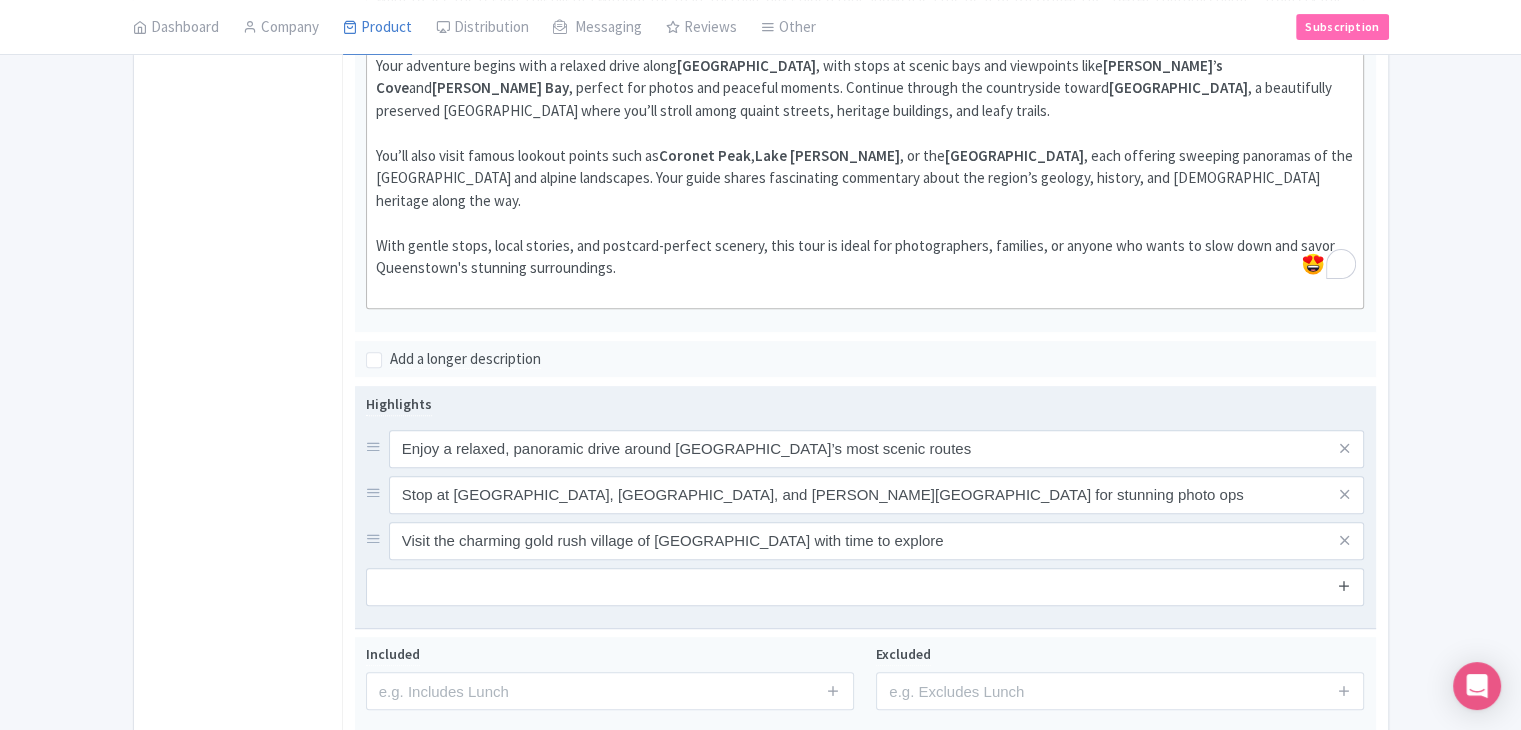 click at bounding box center [1344, 585] 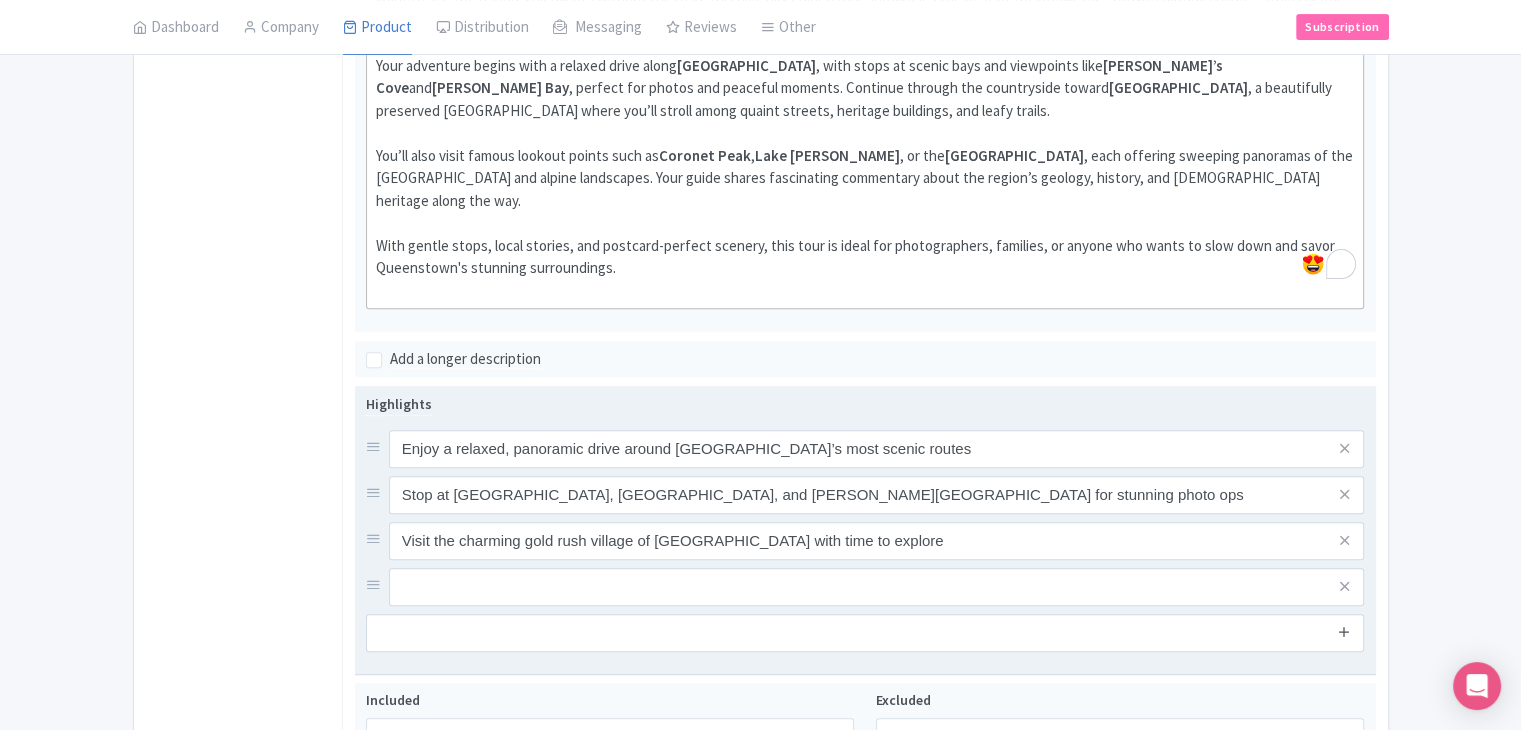 click at bounding box center (1344, 632) 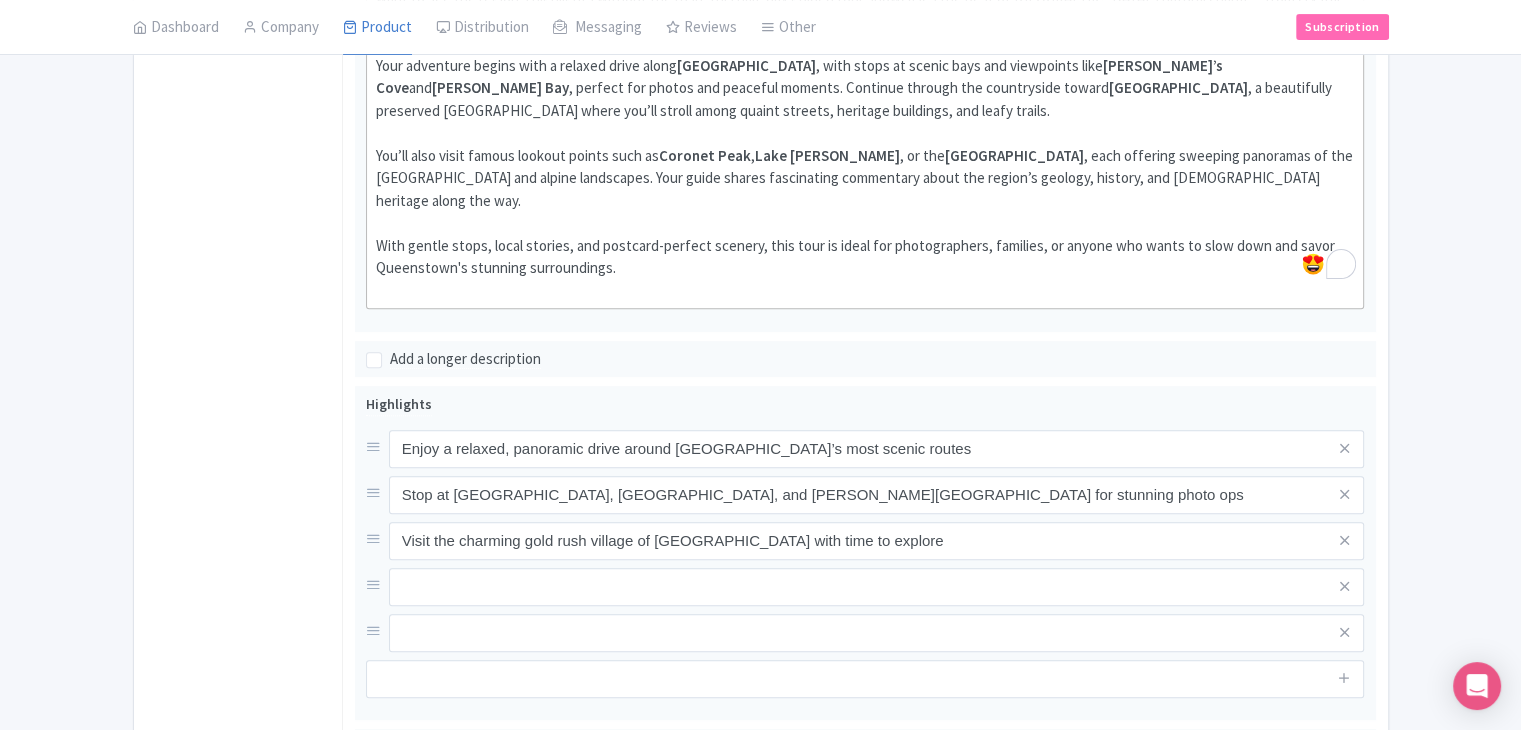 click on "Dashboard
Company
Product
My Products
Image Library
Rate Sheets
Distribution
Manage Resellers
Manage Contacts
Product Listings
Listings Optimizer
Affiliate
Promotions
Messaging
Outbox
New Announcement
Manage Message Templates
Reviews
Review Dashboard
Manage
Analytics
Tools
Other
Help Documents
Connections
View All Magpie Products
Magpie Pricing
Subscription" at bounding box center (761, 27) 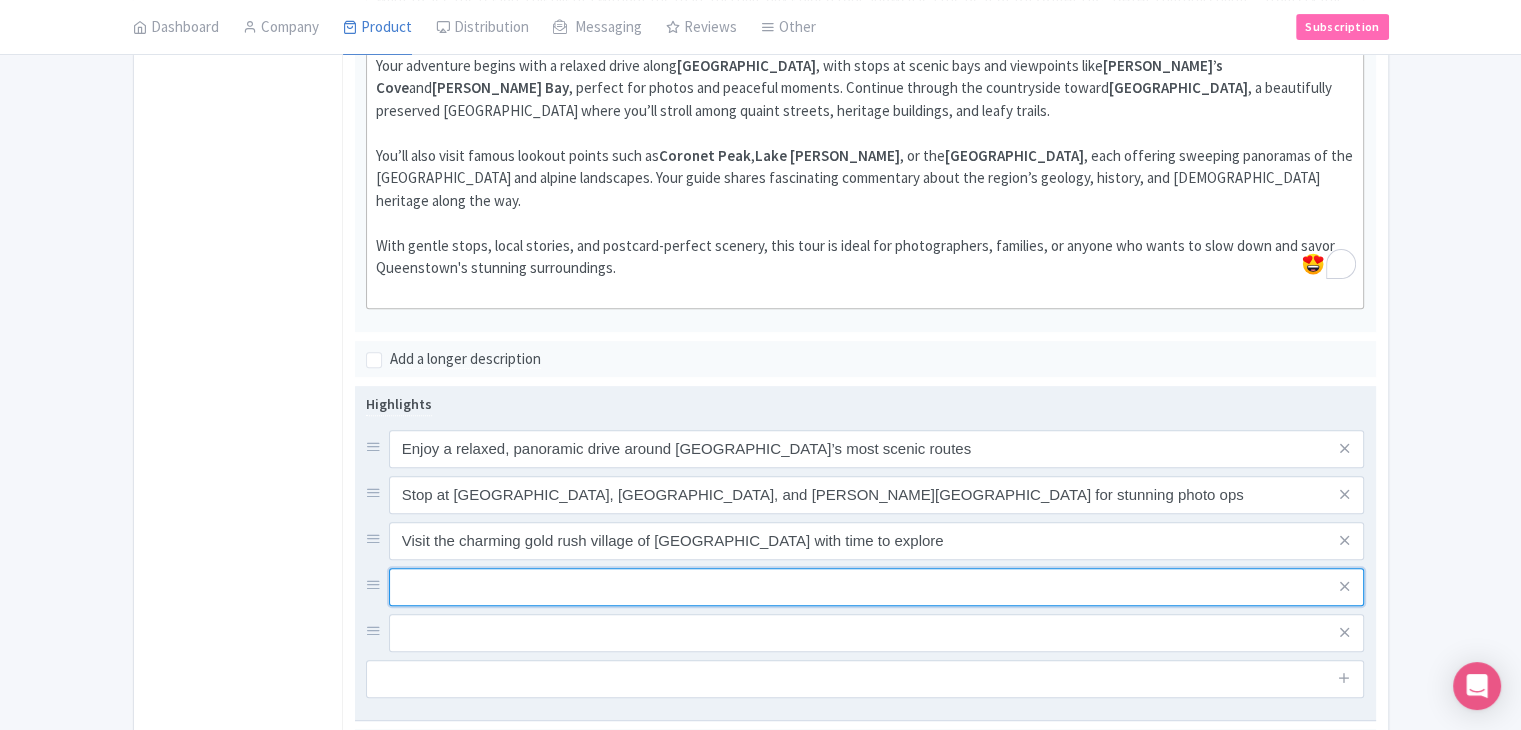click at bounding box center [877, 449] 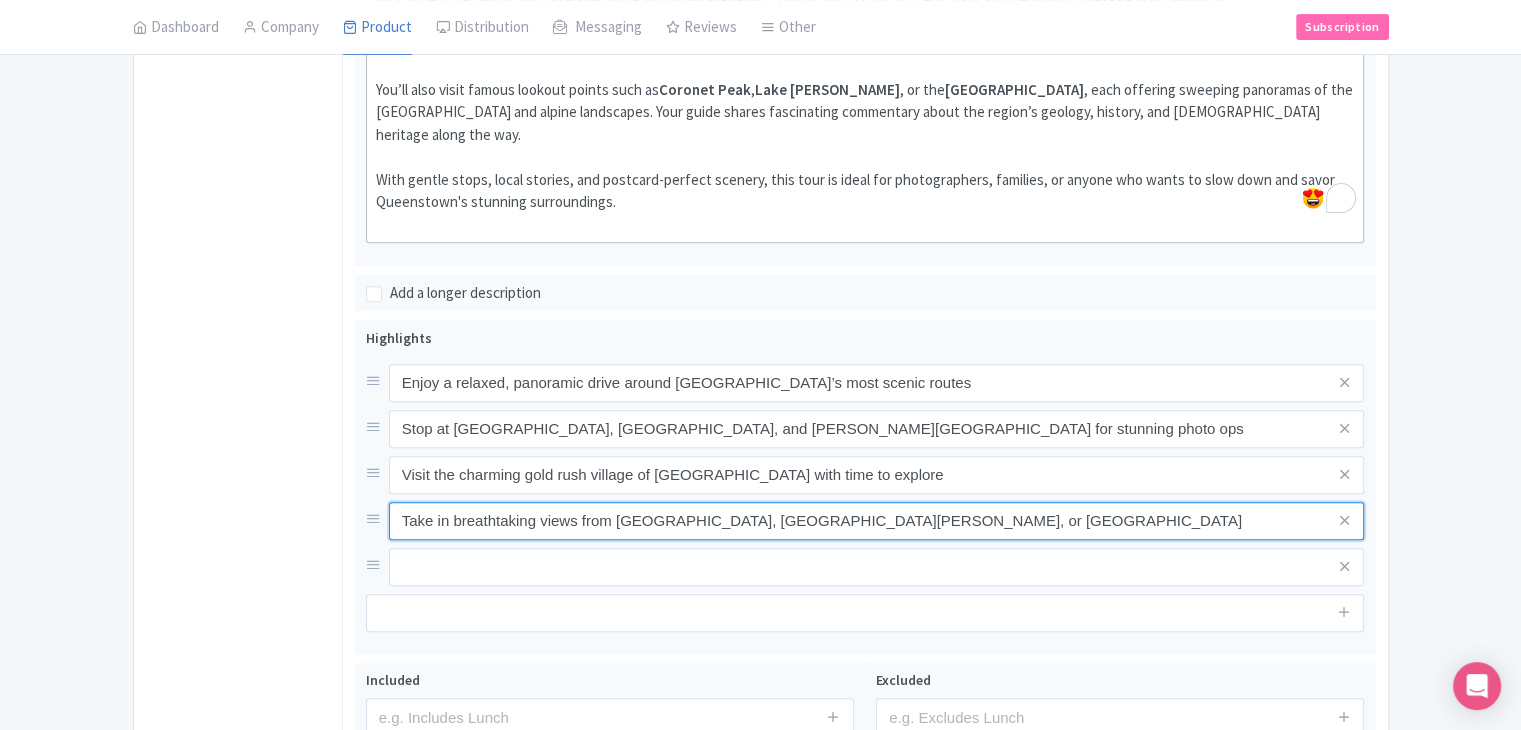 scroll, scrollTop: 905, scrollLeft: 0, axis: vertical 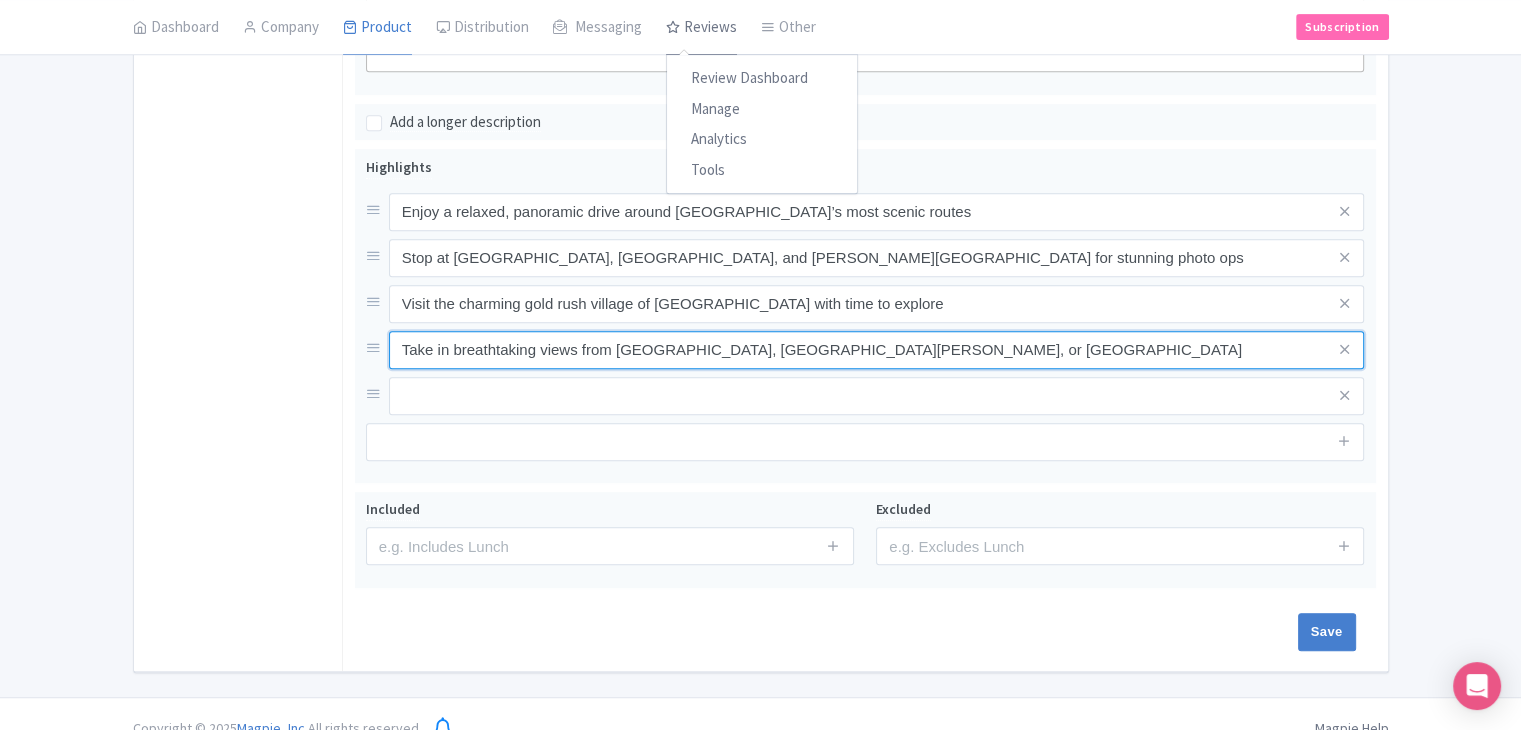 type on "Take in breathtaking views from [GEOGRAPHIC_DATA], [GEOGRAPHIC_DATA][PERSON_NAME], or [GEOGRAPHIC_DATA]" 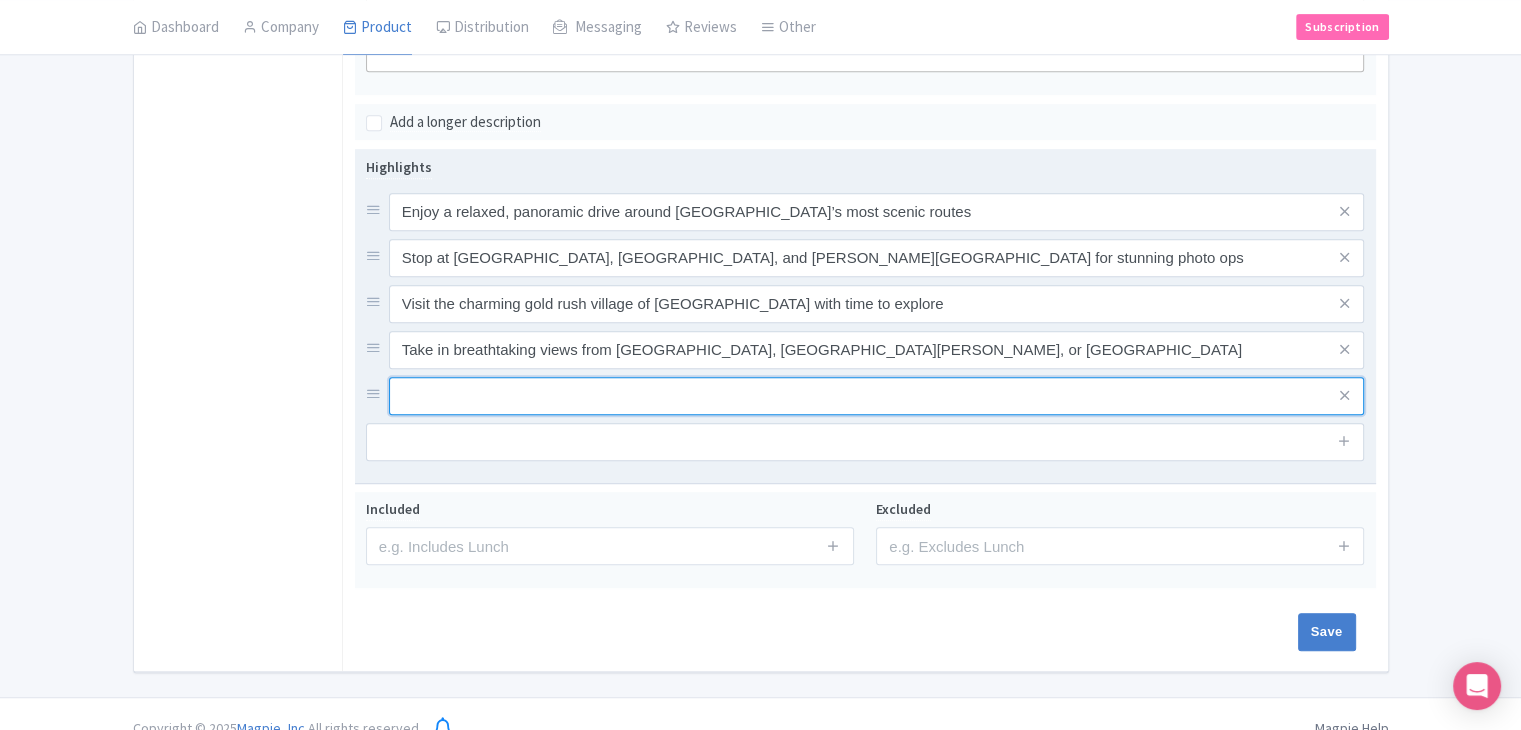 click at bounding box center (877, 212) 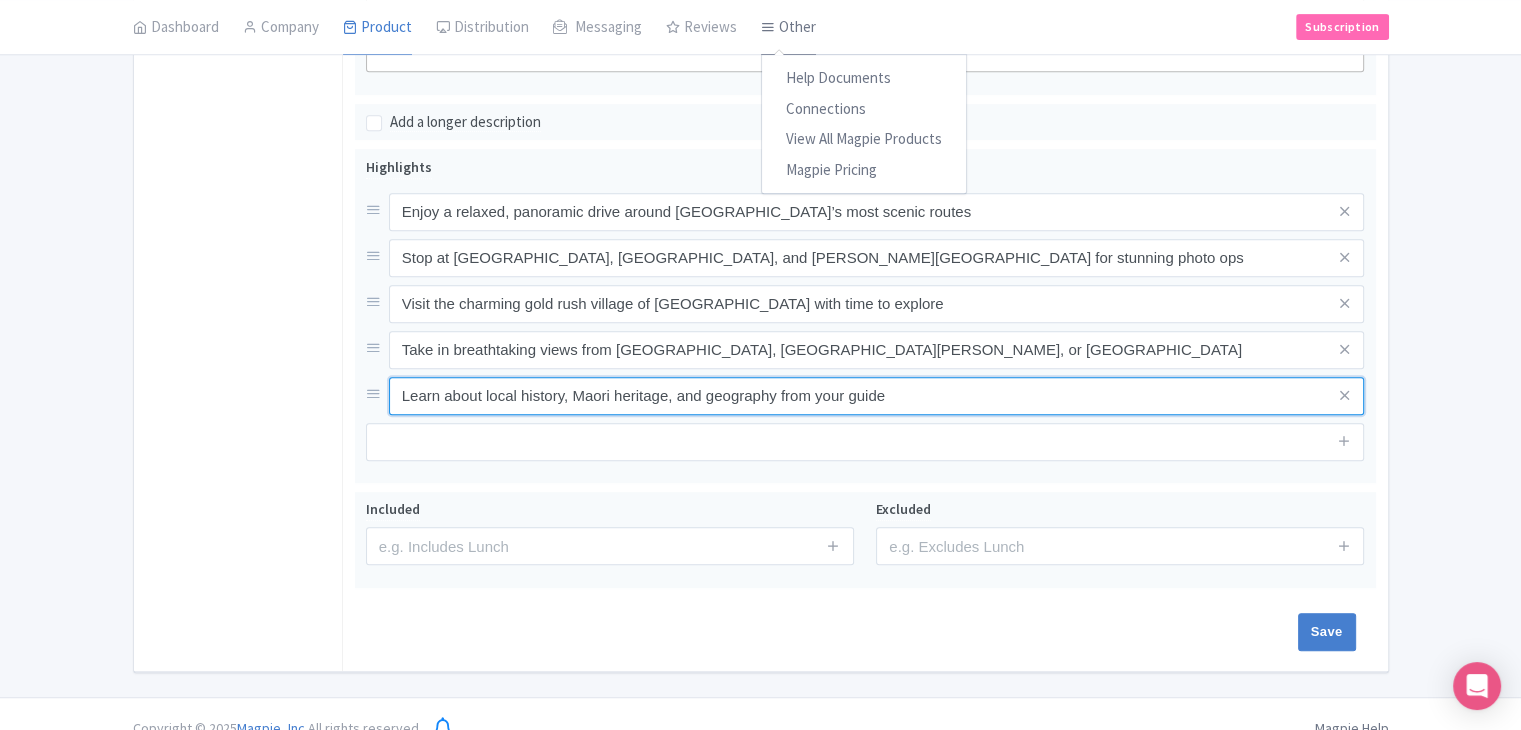 type on "Learn about local history, Maori heritage, and geography from your guide" 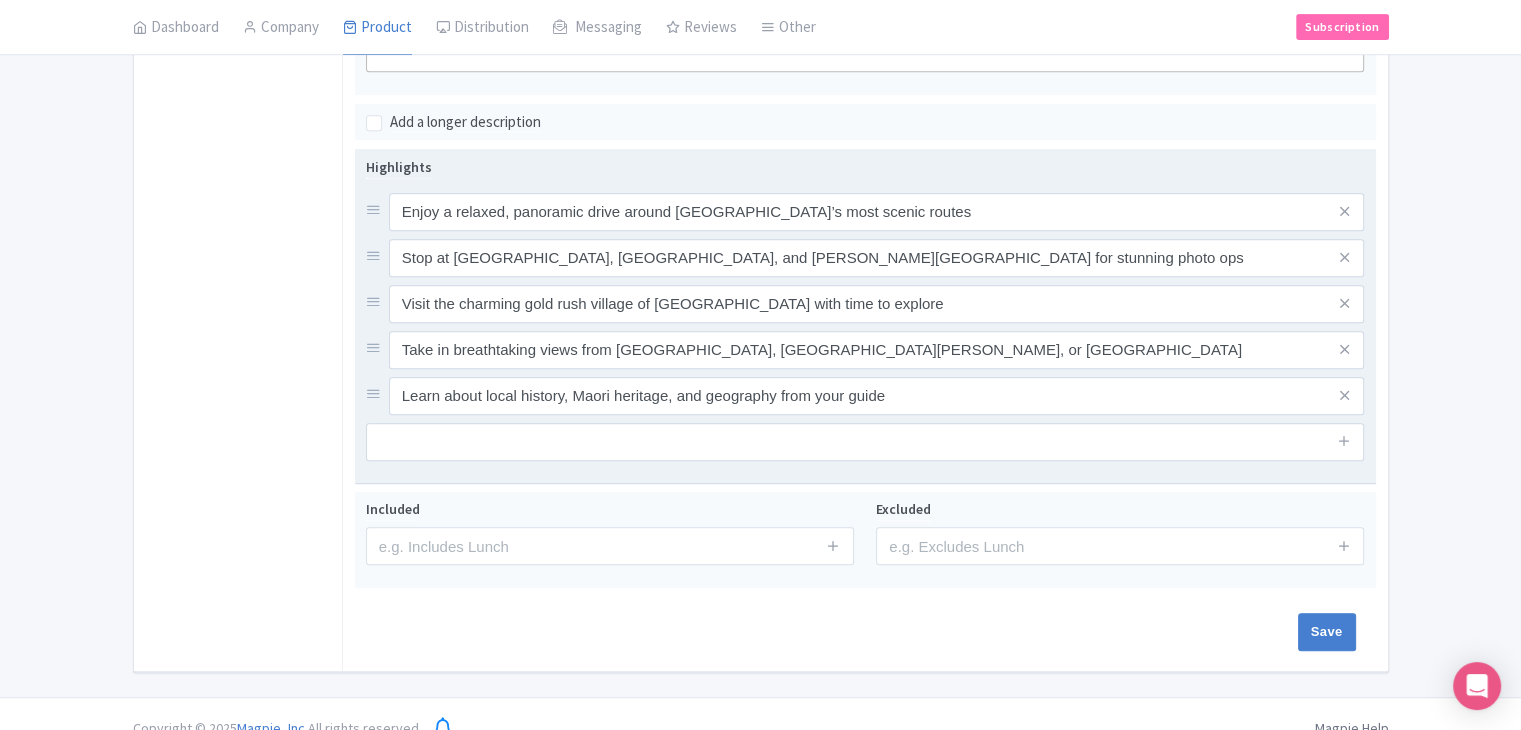 click on "Highlights Enjoy a relaxed, panoramic drive around Queenstown’s most scenic routes Stop at Lake Wakatipu, Bob’s Cove, and Wilson Bay for stunning photo ops Visit the charming gold rush village of Arrowtown with time to explore Take in breathtaking views from Coronet Peak, Lake Hayes, or Queenstown Hill Learn about local history, Maori heritage, and geography from your guide" at bounding box center [865, 316] 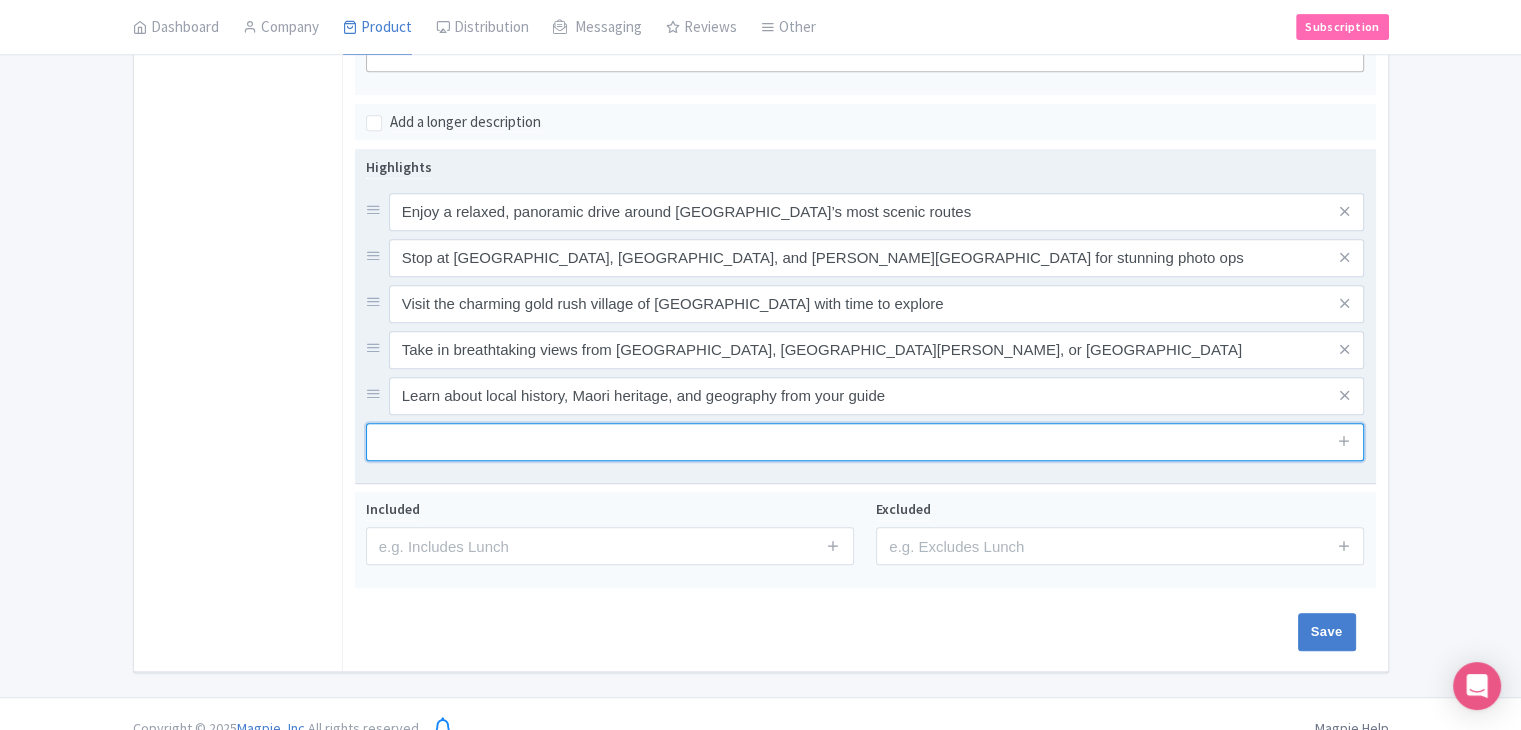 click at bounding box center [865, 442] 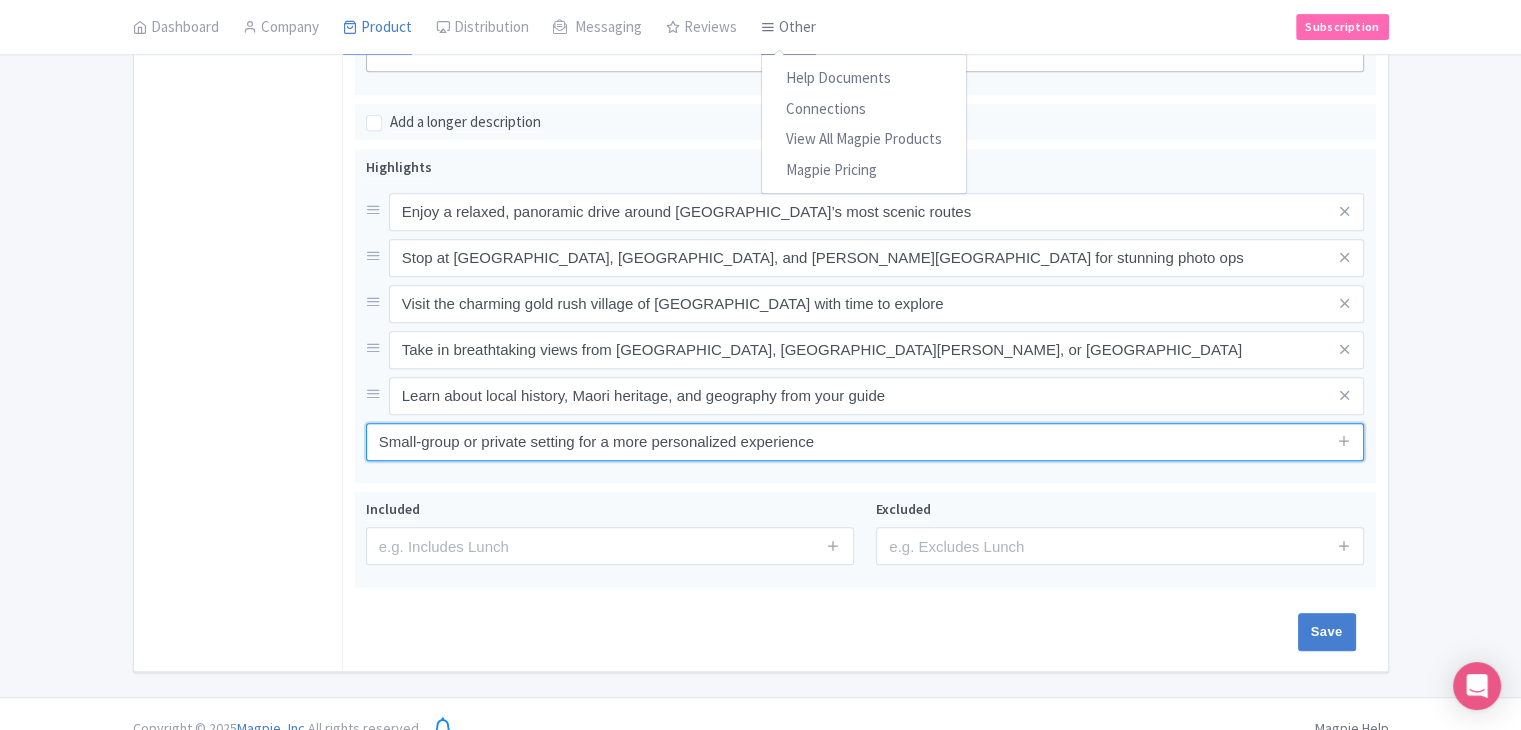 type on "Small-group or private setting for a more personalized experience" 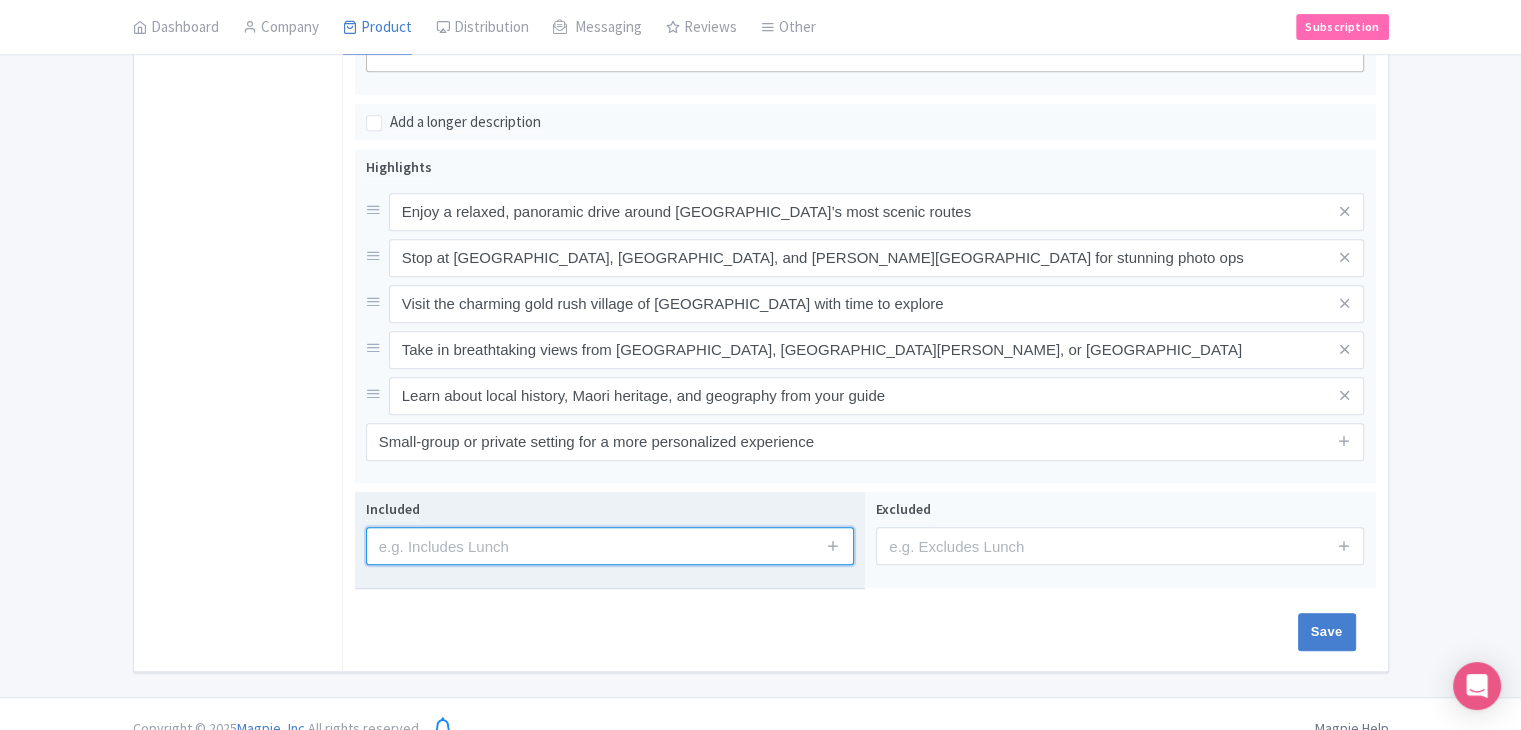 click at bounding box center [610, 546] 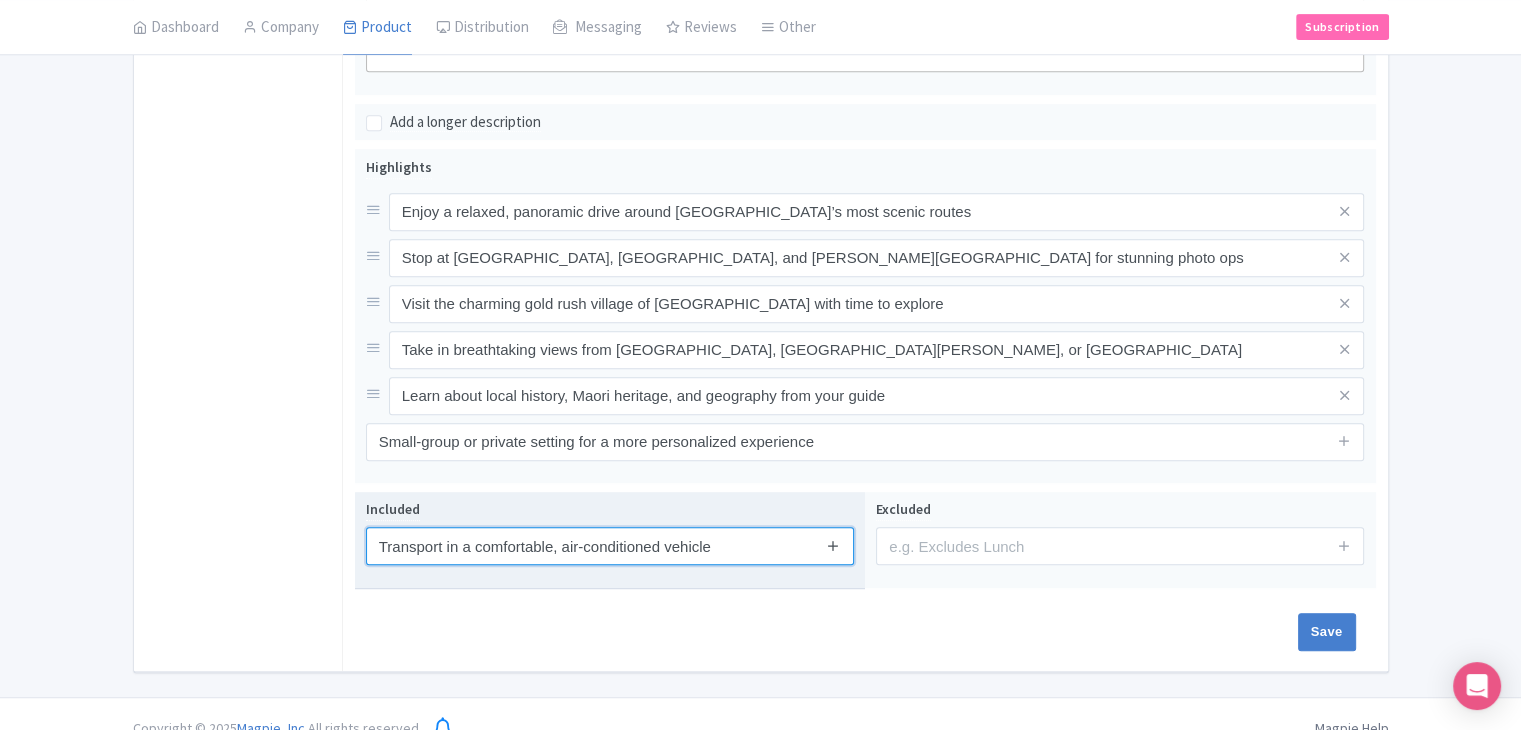 type on "Transport in a comfortable, air-conditioned vehicle" 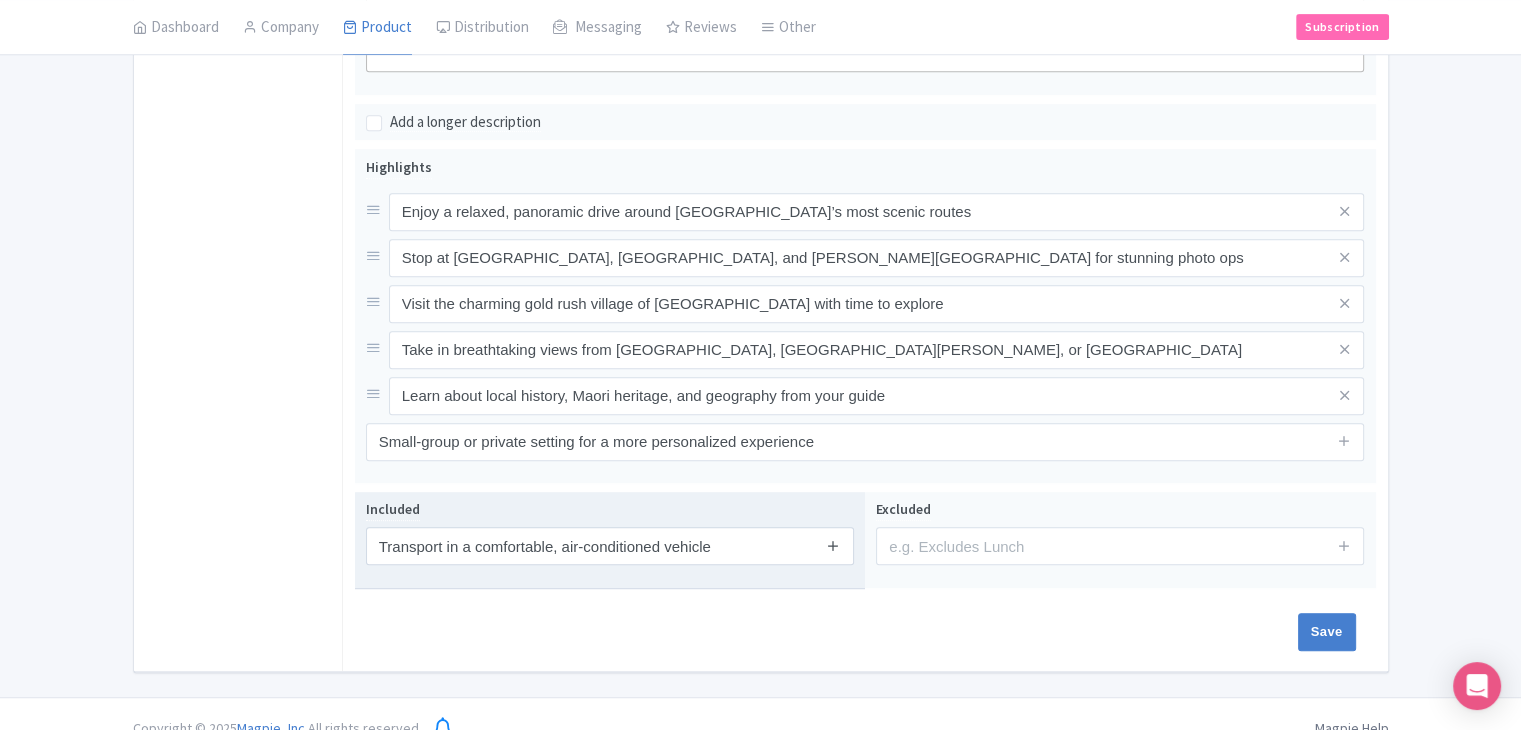 click at bounding box center [833, 545] 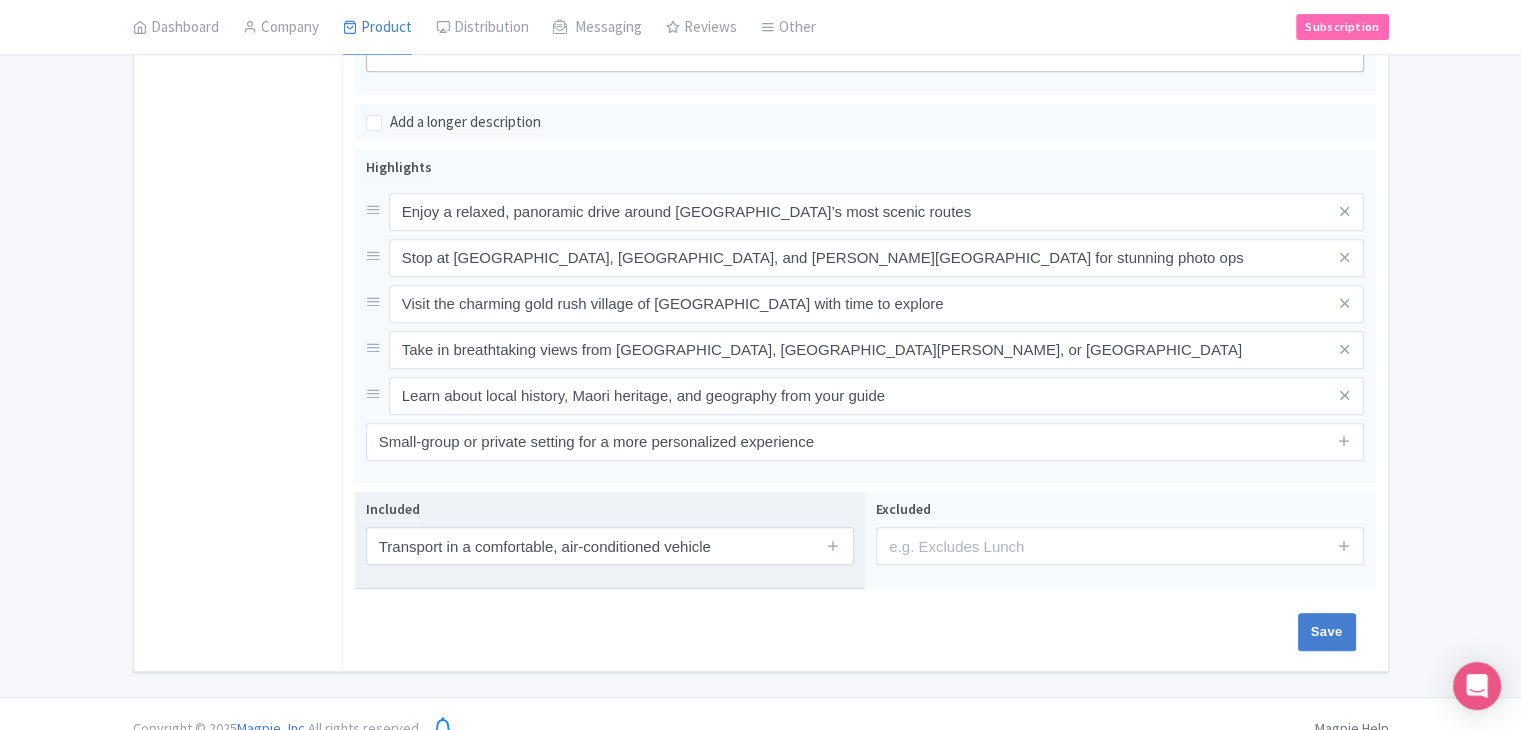 type 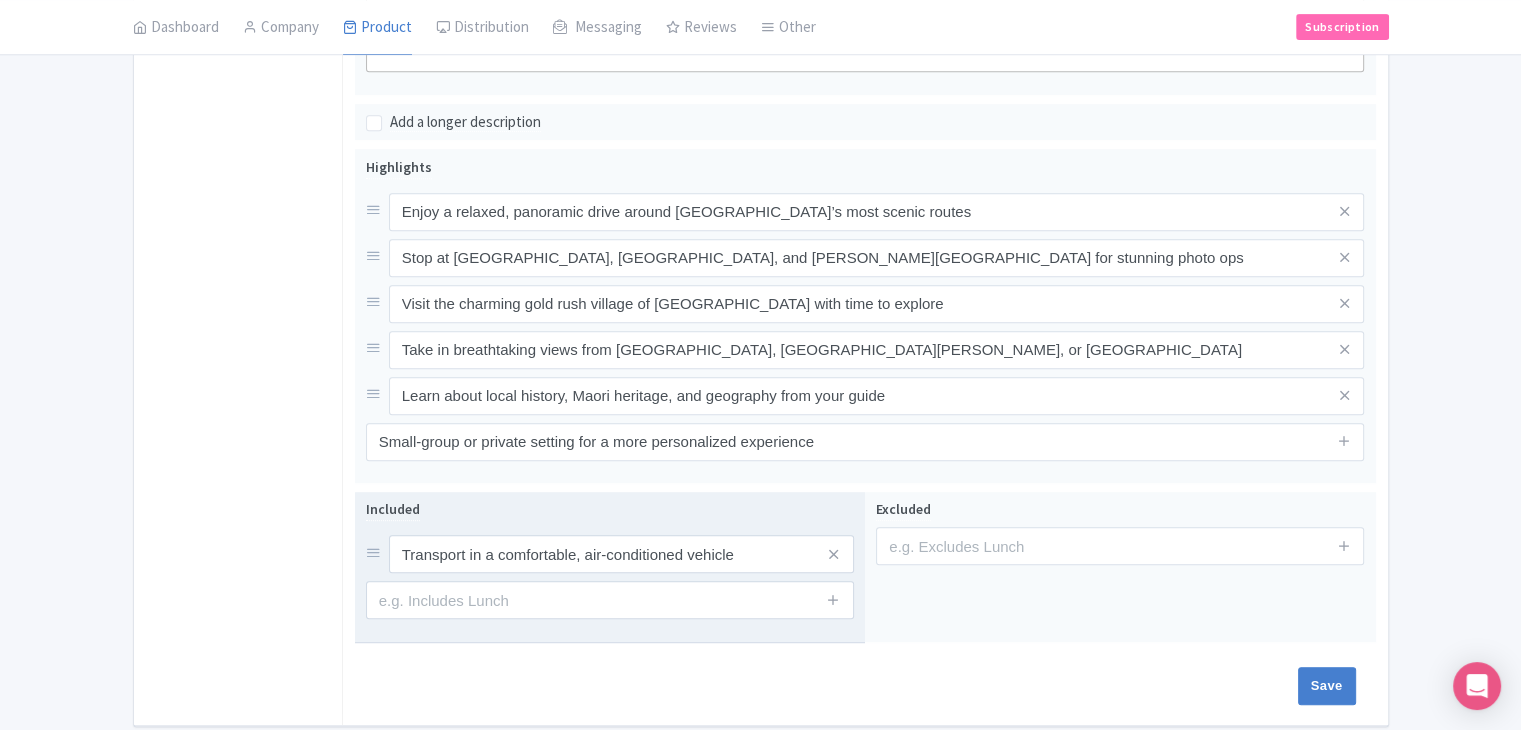 click at bounding box center (834, 600) 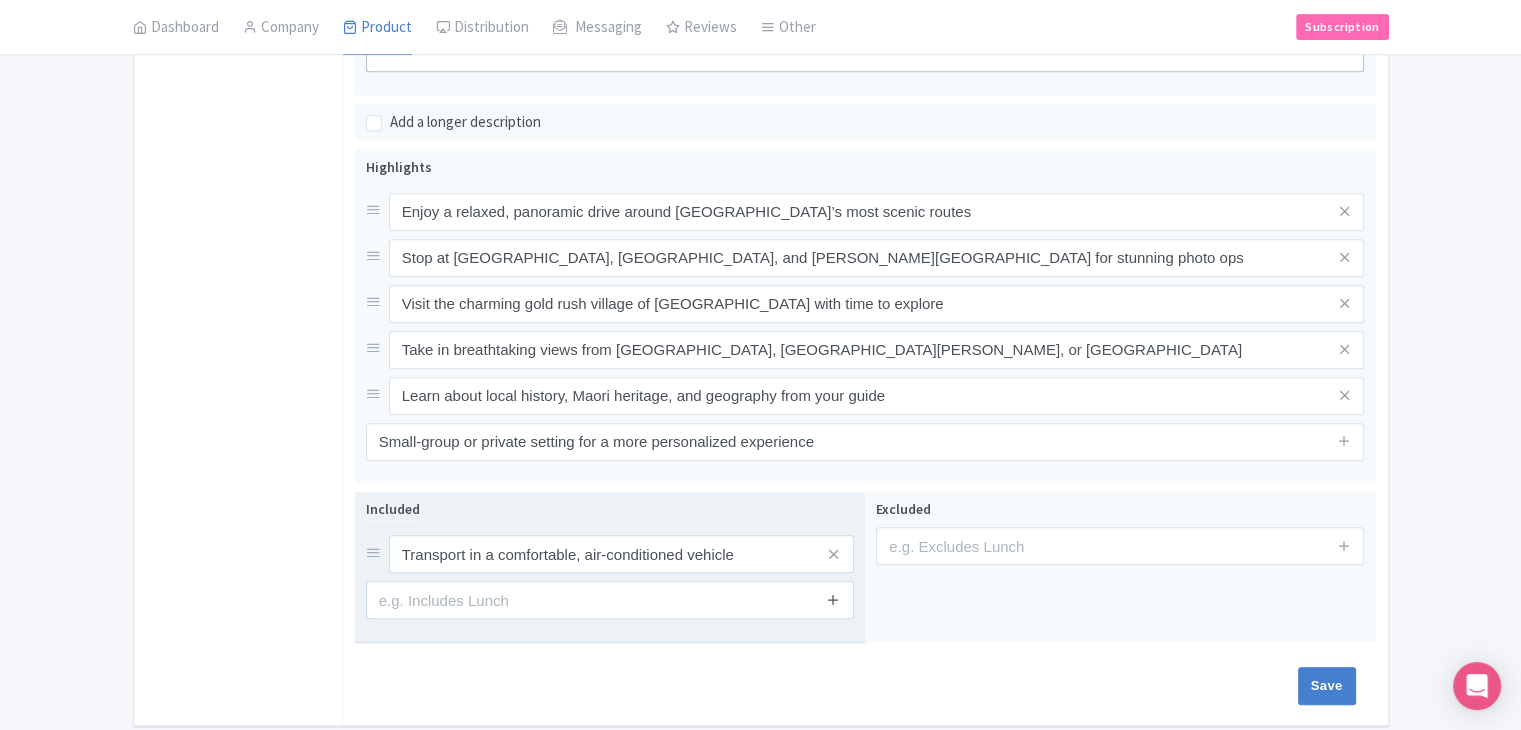 click at bounding box center (833, 600) 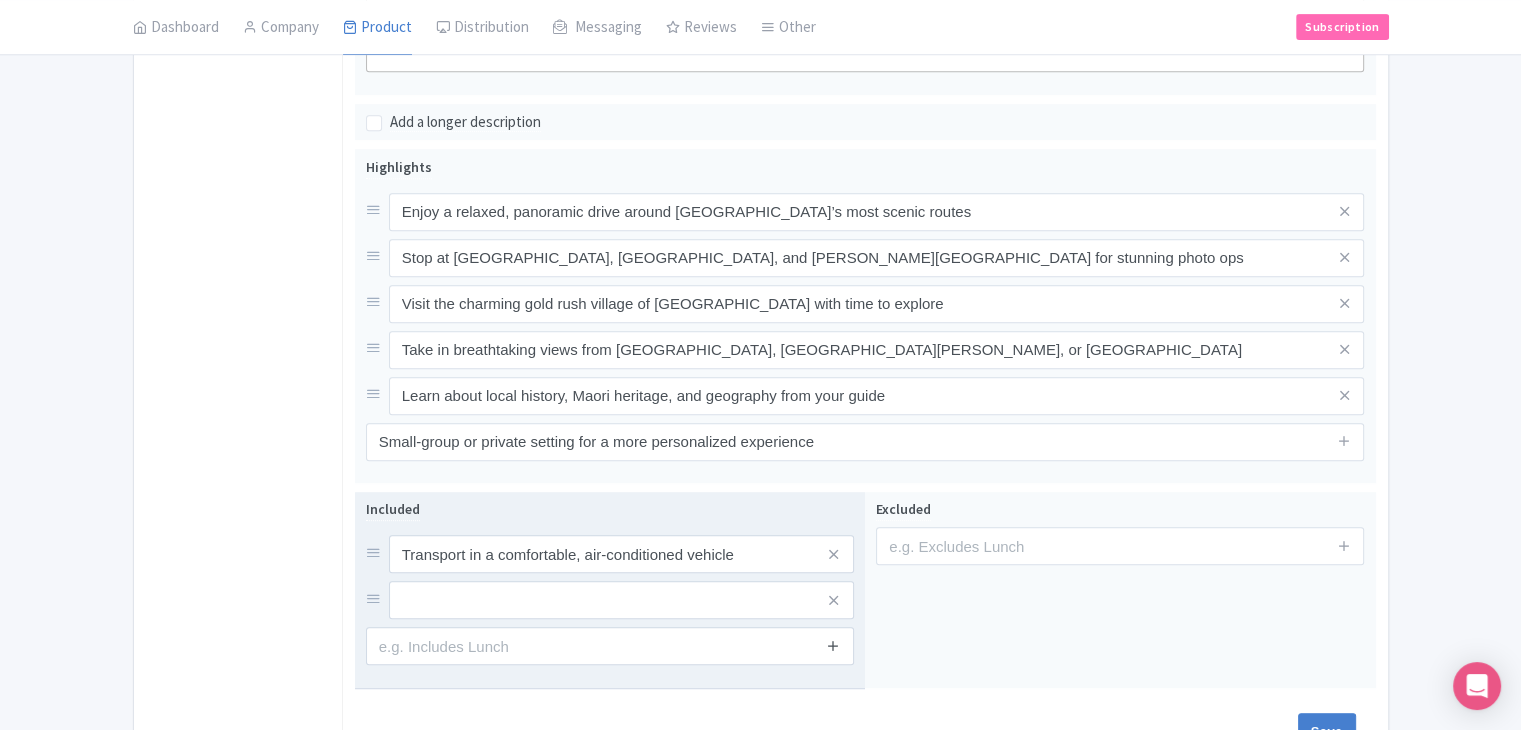 click at bounding box center (833, 645) 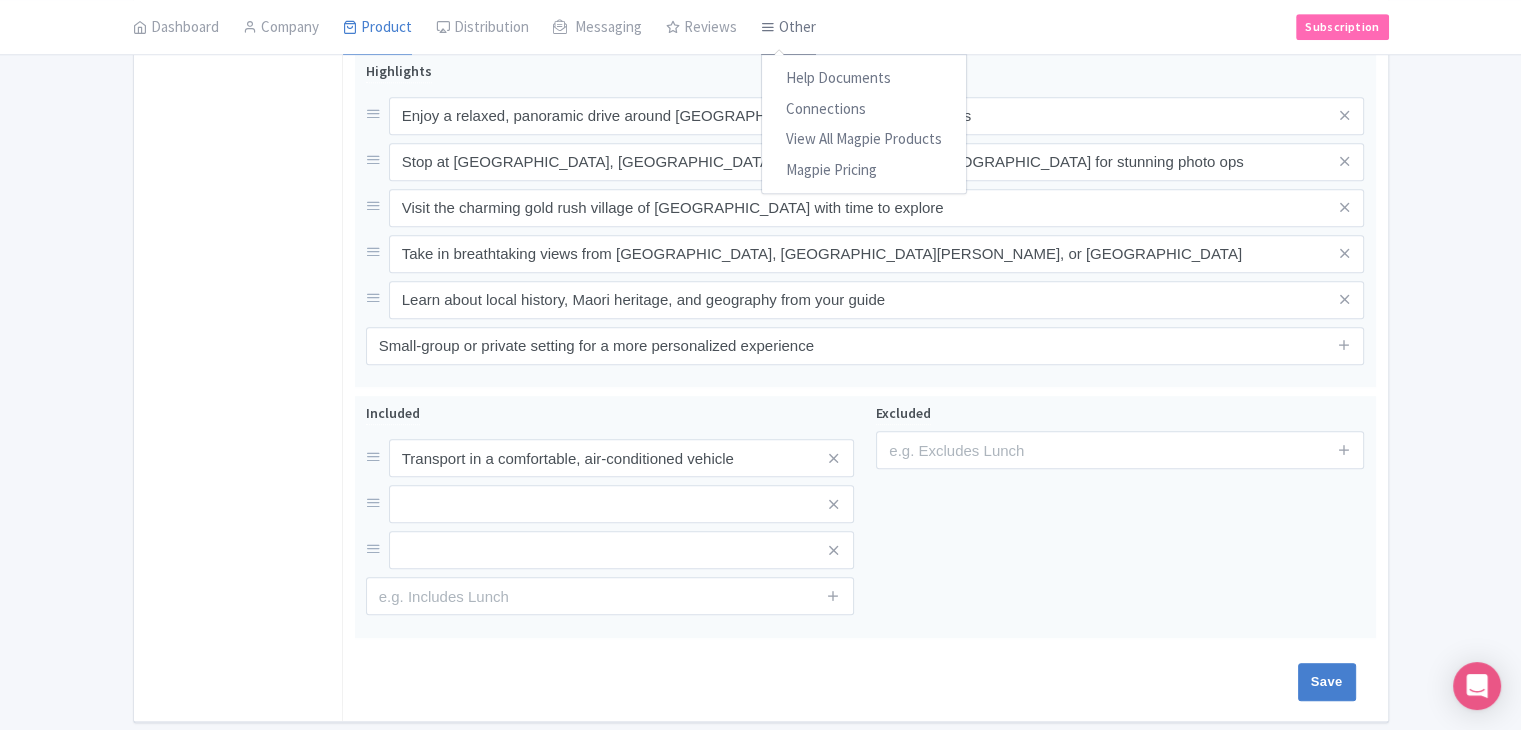 scroll, scrollTop: 1005, scrollLeft: 0, axis: vertical 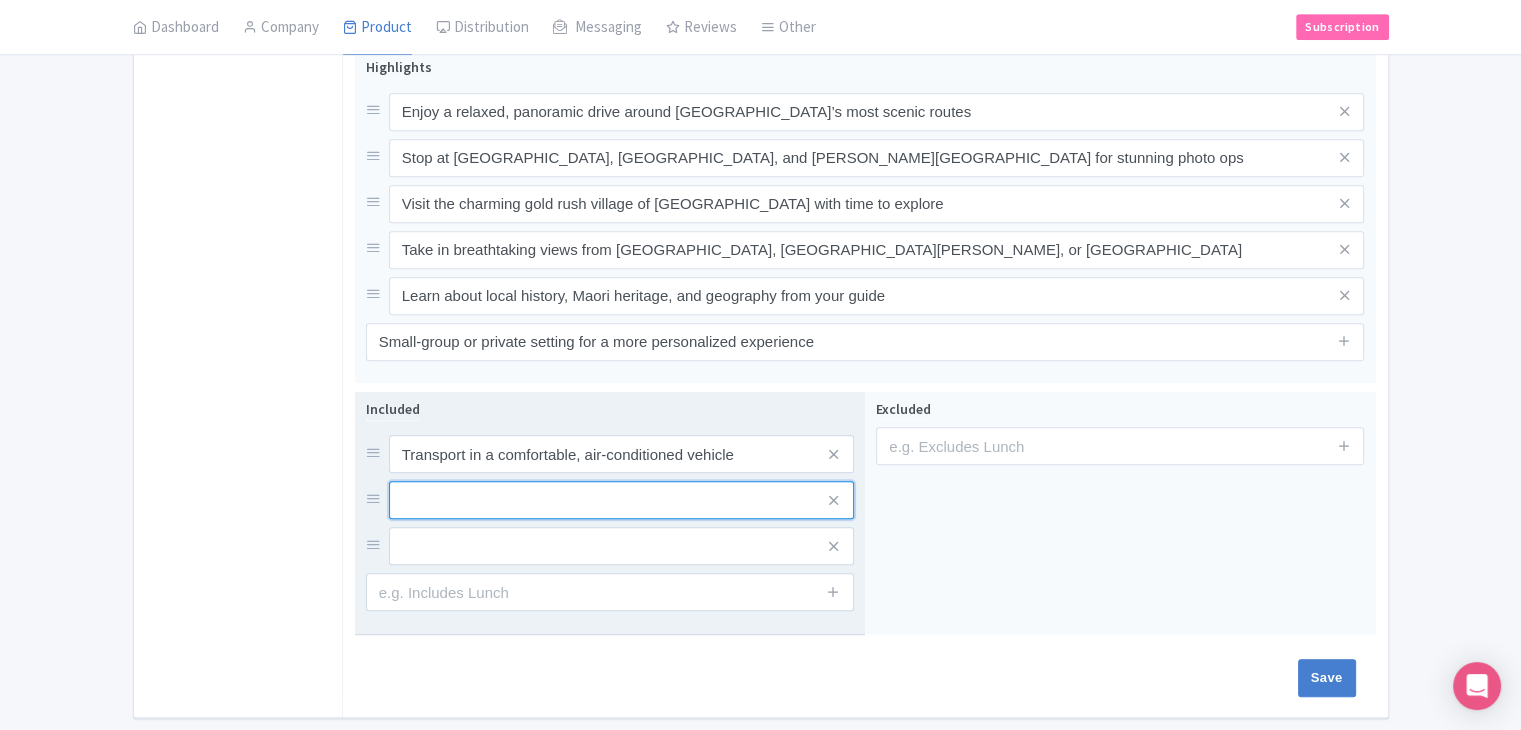 click at bounding box center [621, 454] 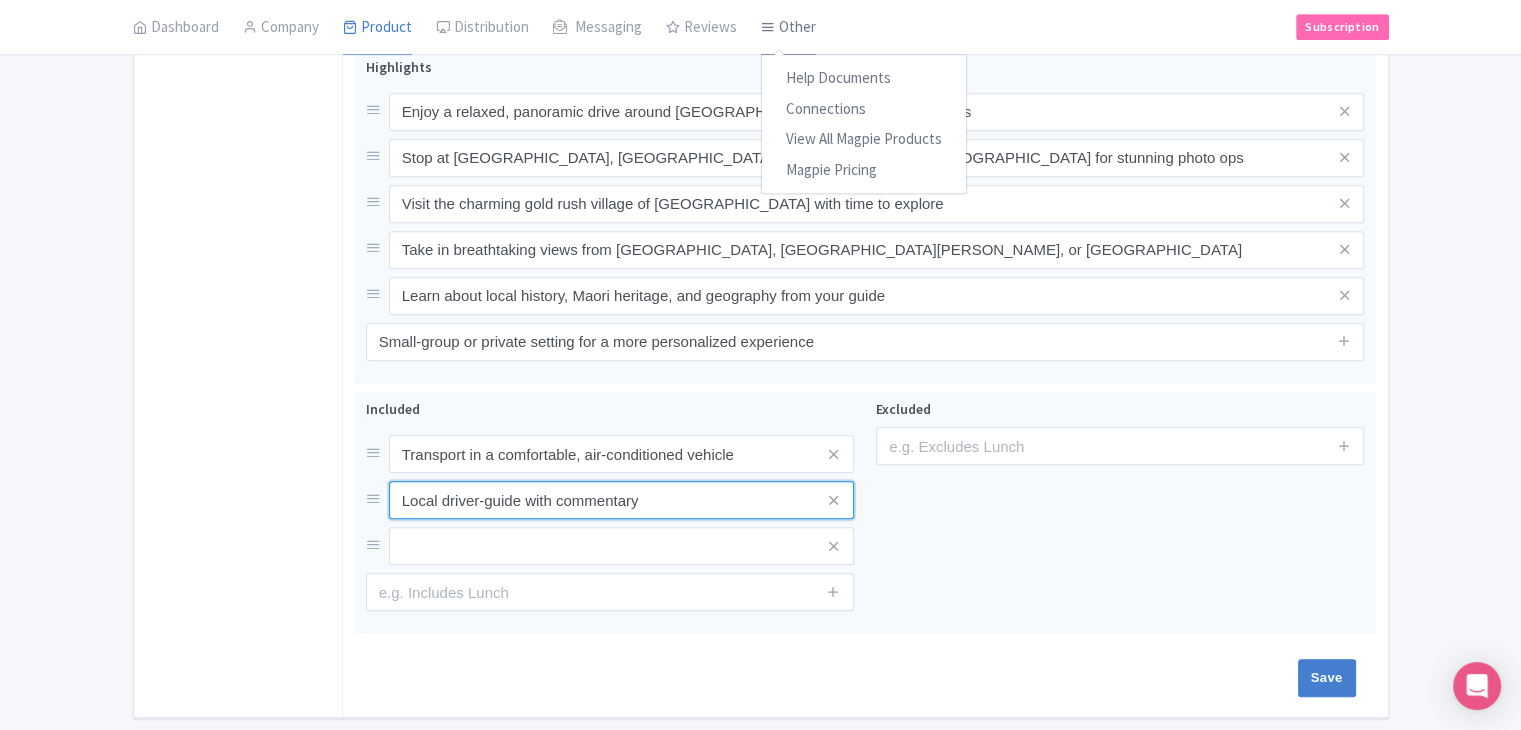 type on "Local driver-guide with commentary" 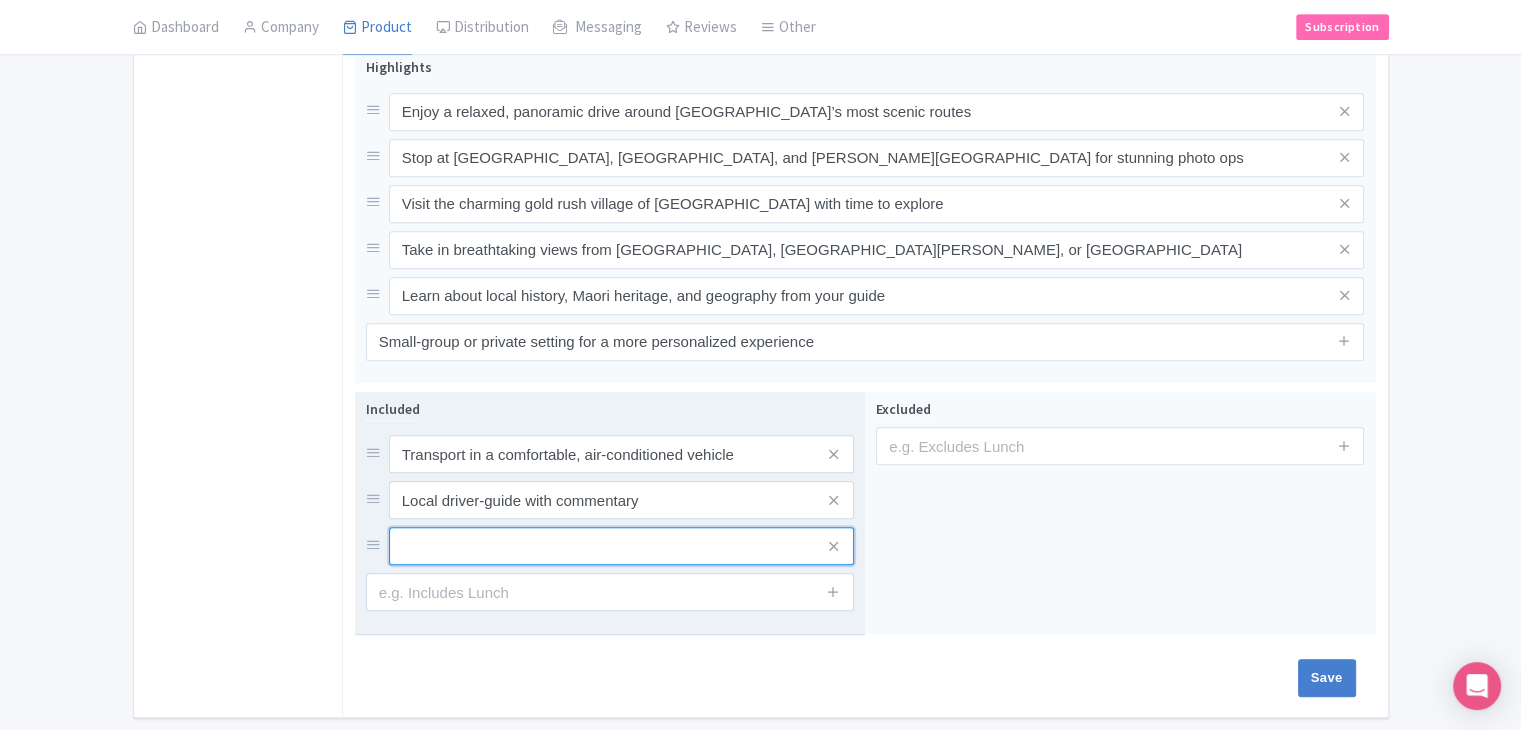 click at bounding box center [621, 454] 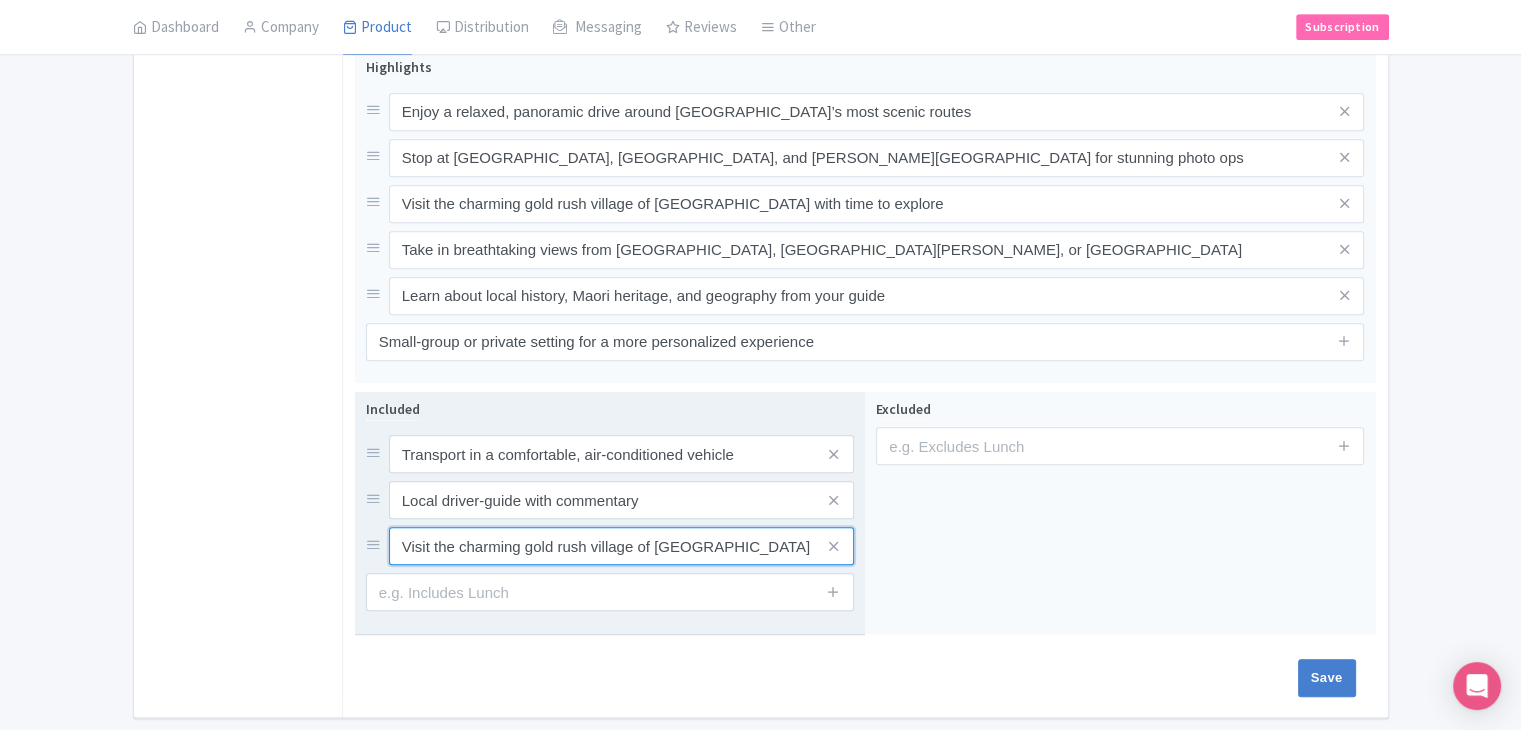 scroll, scrollTop: 0, scrollLeft: 44, axis: horizontal 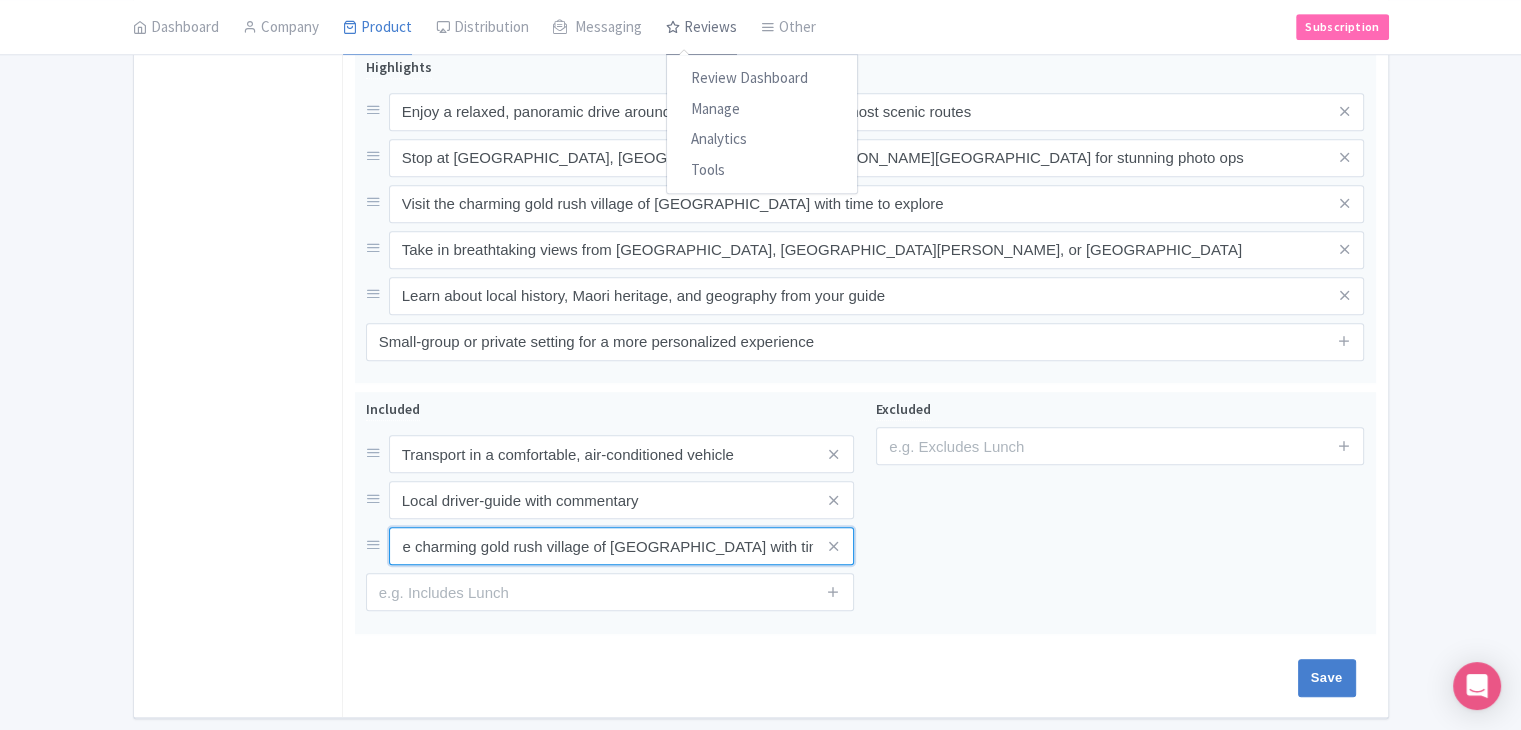 type on "Visit the charming gold rush village of [GEOGRAPHIC_DATA] with time to explore" 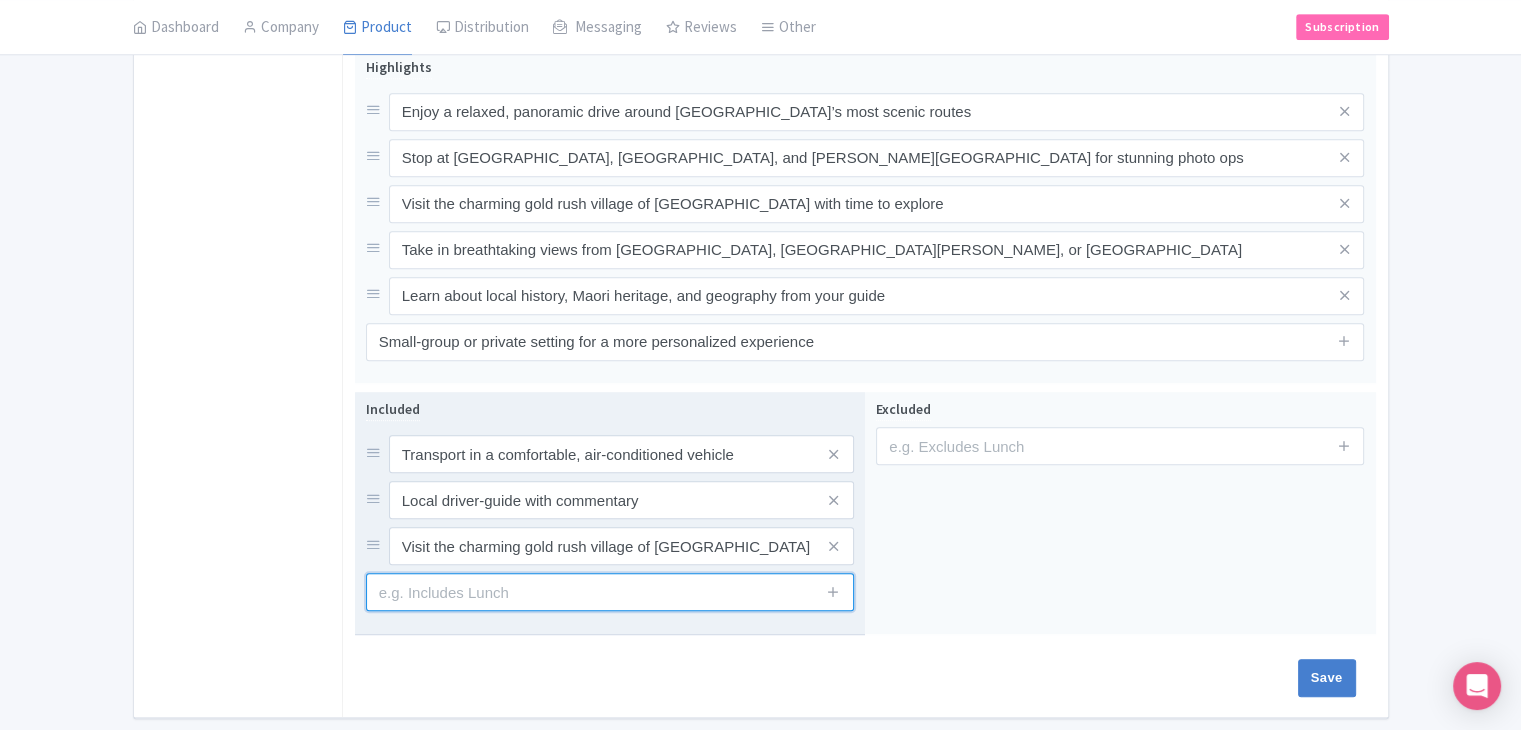 click at bounding box center (610, 592) 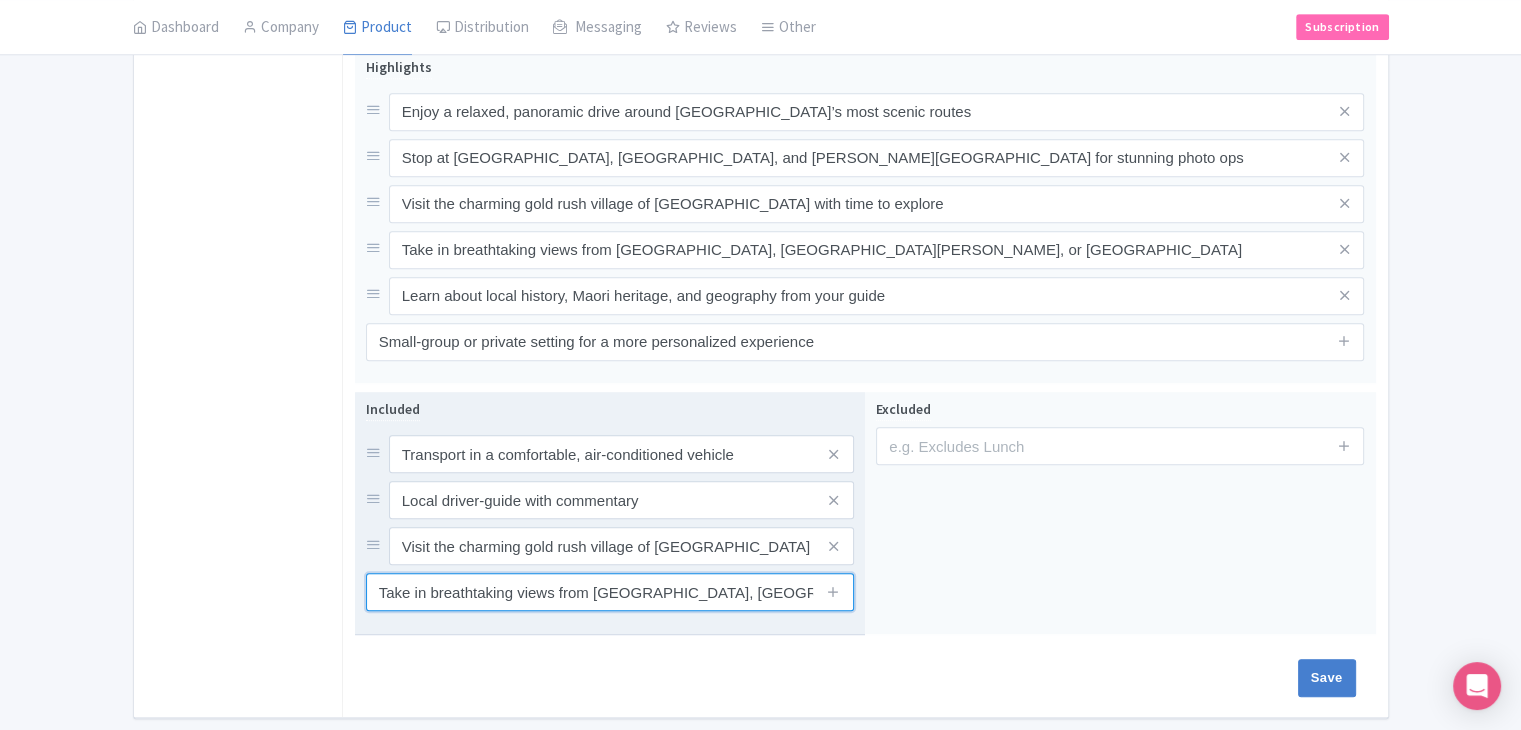 scroll, scrollTop: 0, scrollLeft: 94, axis: horizontal 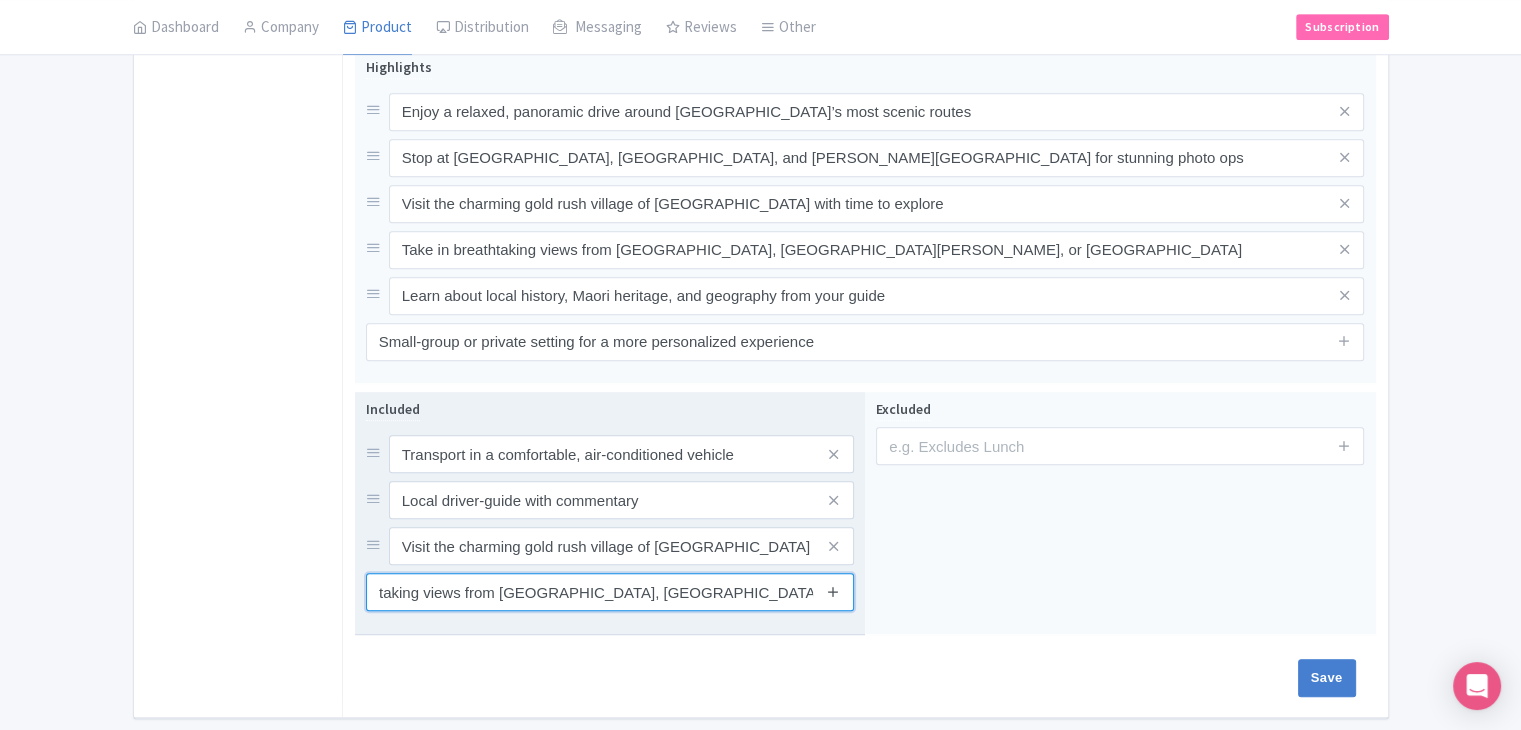 type on "Take in breathtaking views from [GEOGRAPHIC_DATA], [GEOGRAPHIC_DATA][PERSON_NAME], or [GEOGRAPHIC_DATA]" 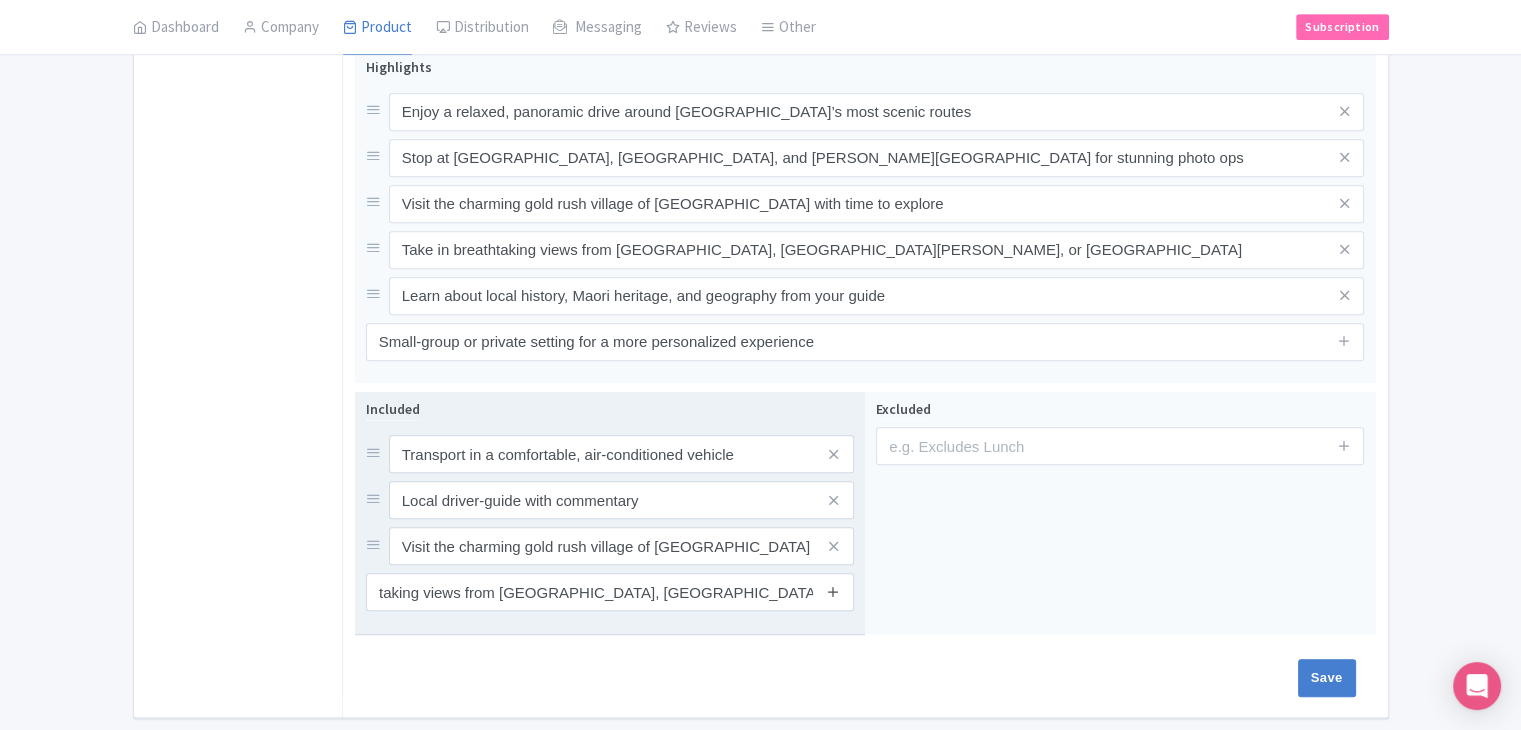 scroll, scrollTop: 0, scrollLeft: 0, axis: both 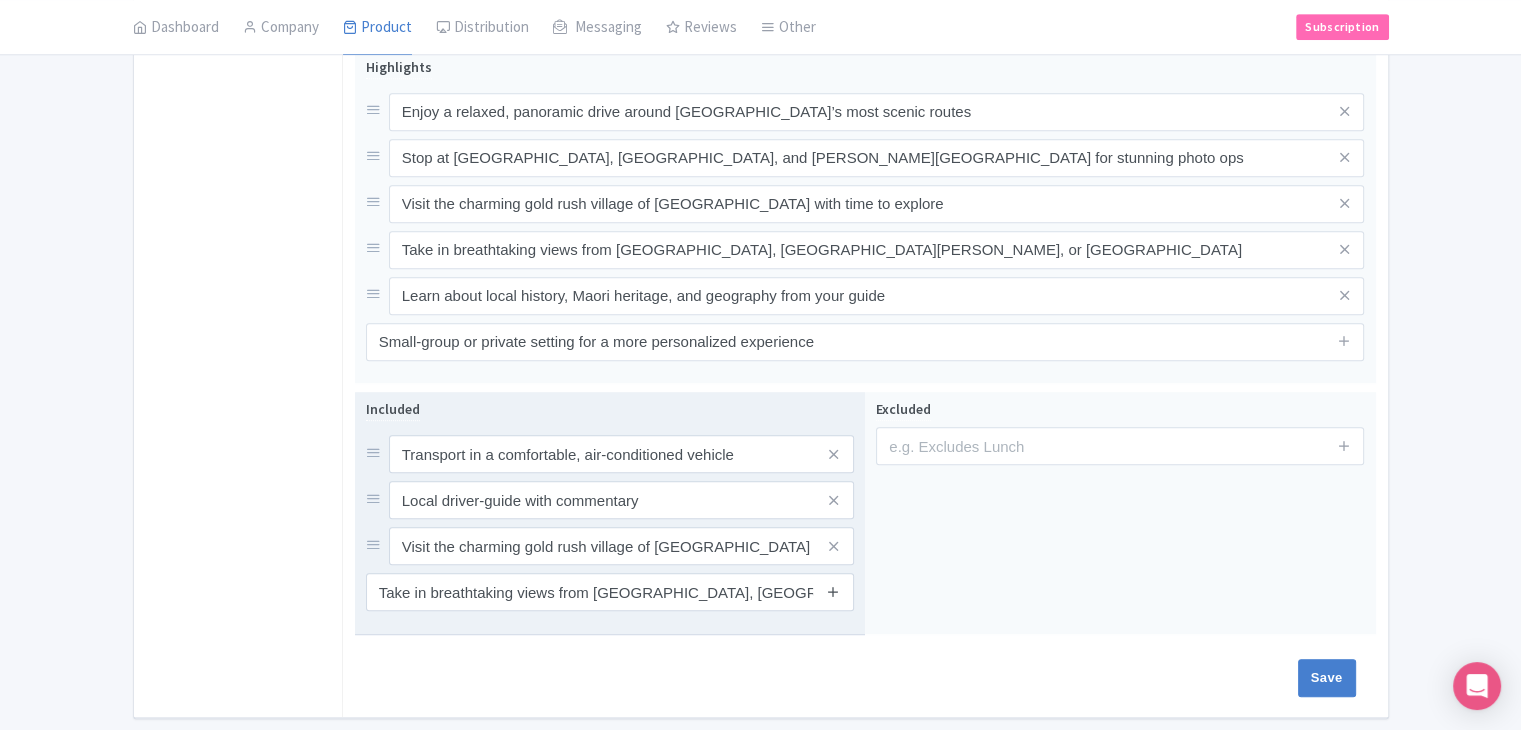 click at bounding box center (833, 591) 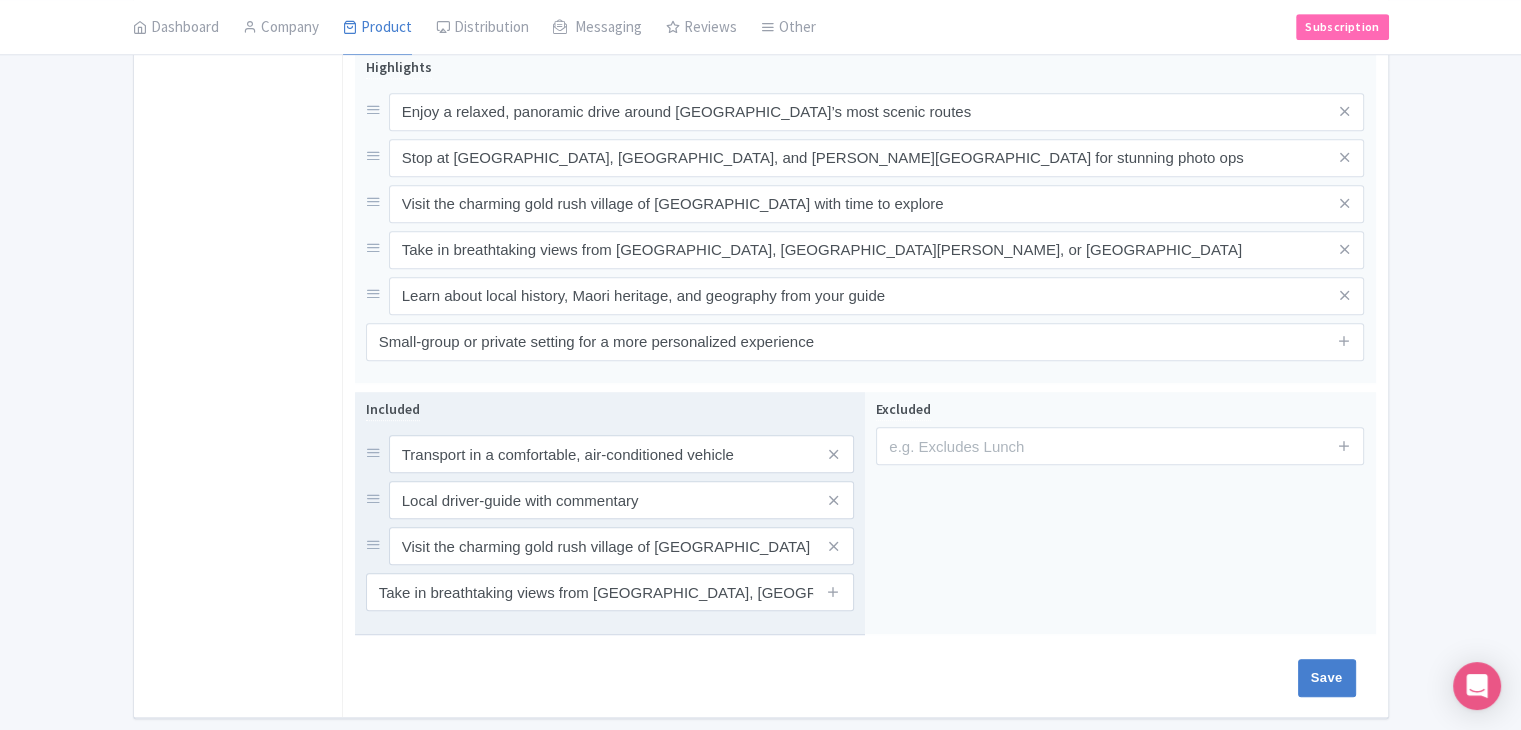 type 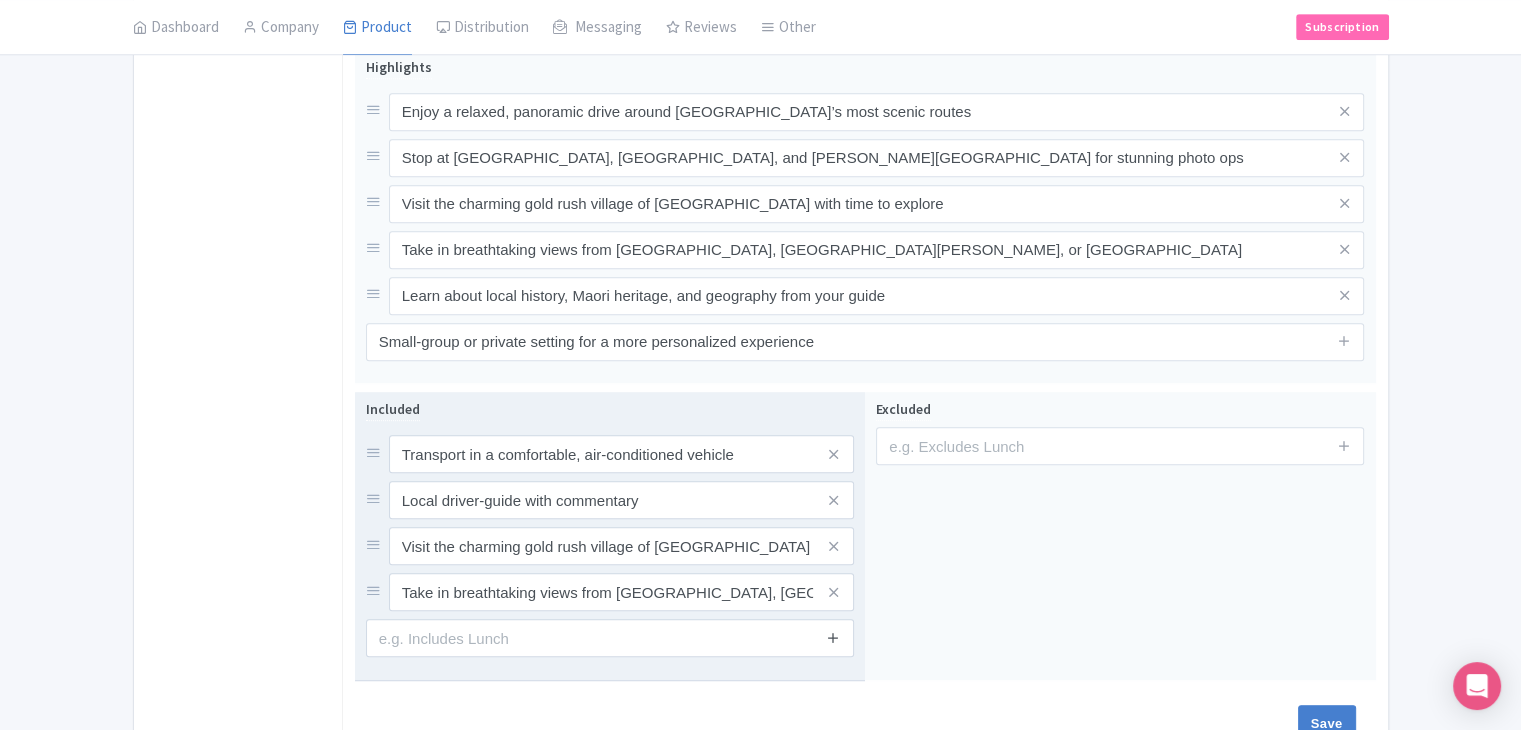 click at bounding box center [833, 637] 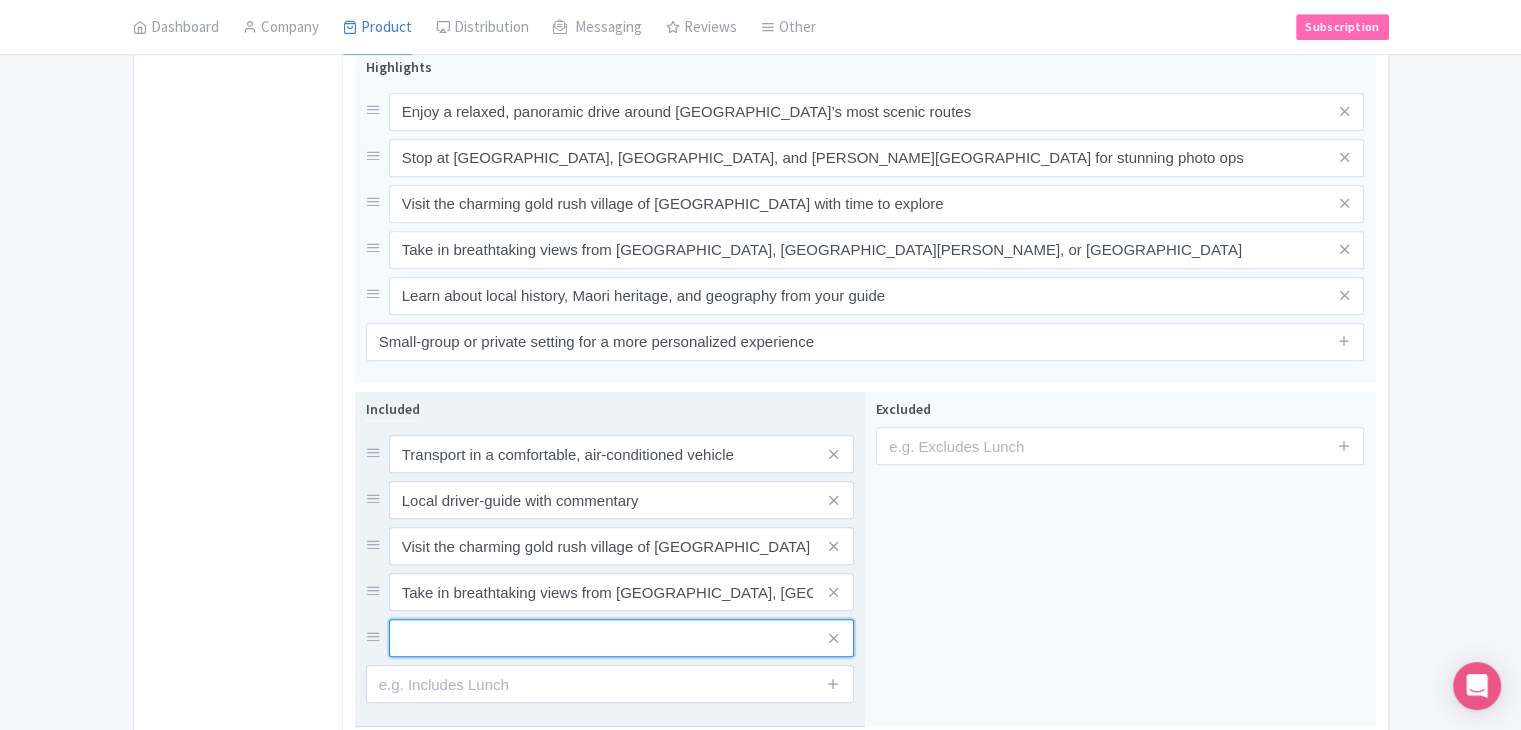 click at bounding box center [621, 454] 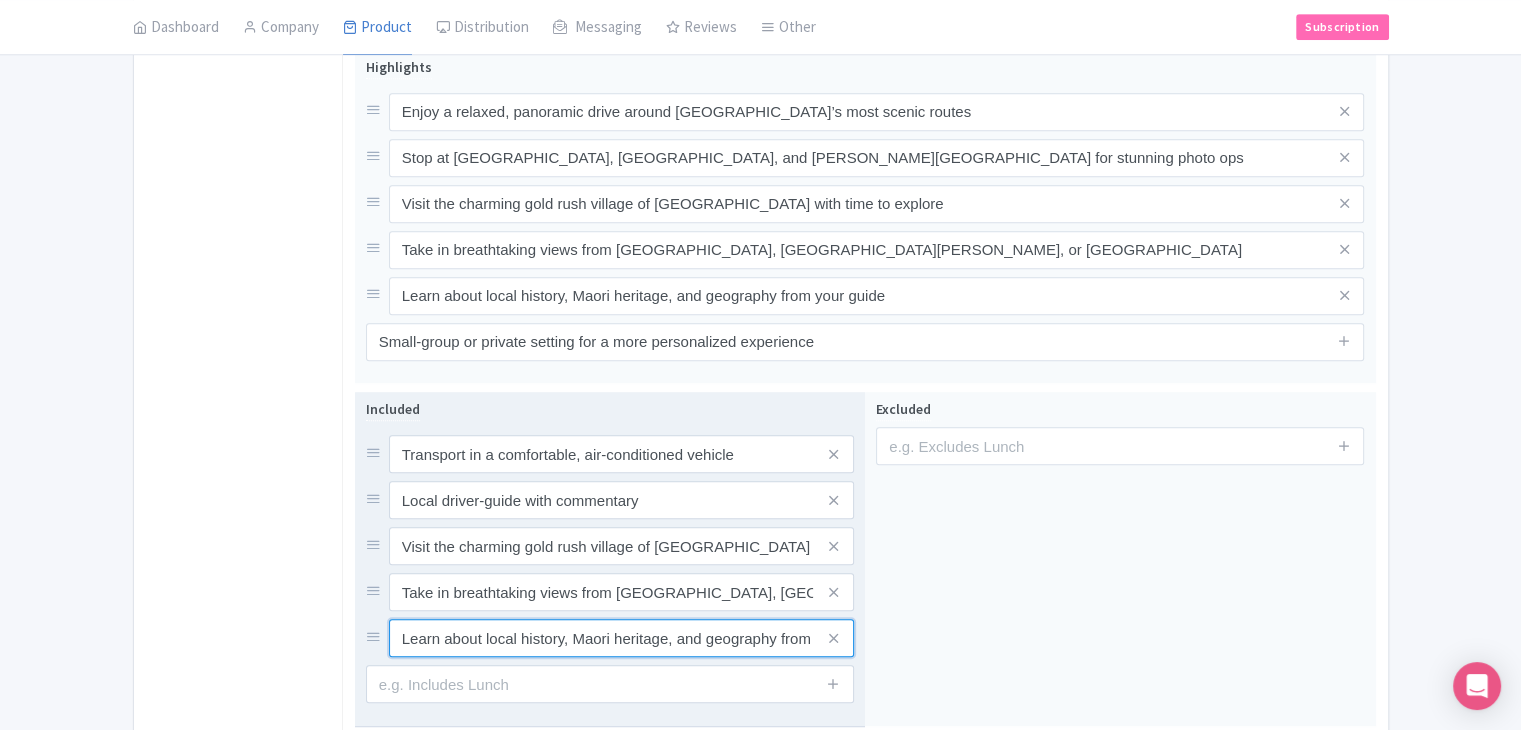 scroll, scrollTop: 0, scrollLeft: 71, axis: horizontal 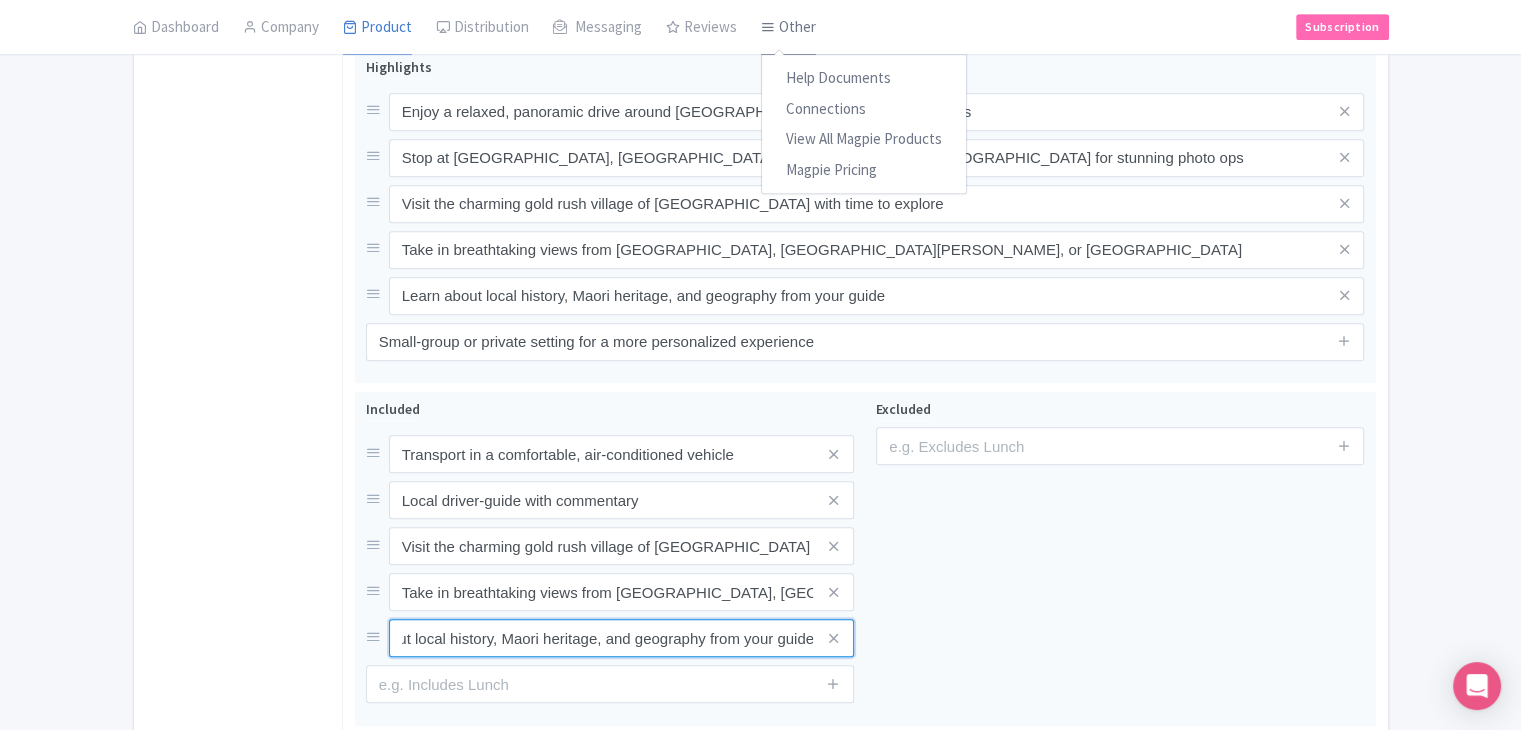 type on "Learn about local history, Maori heritage, and geography from your guide" 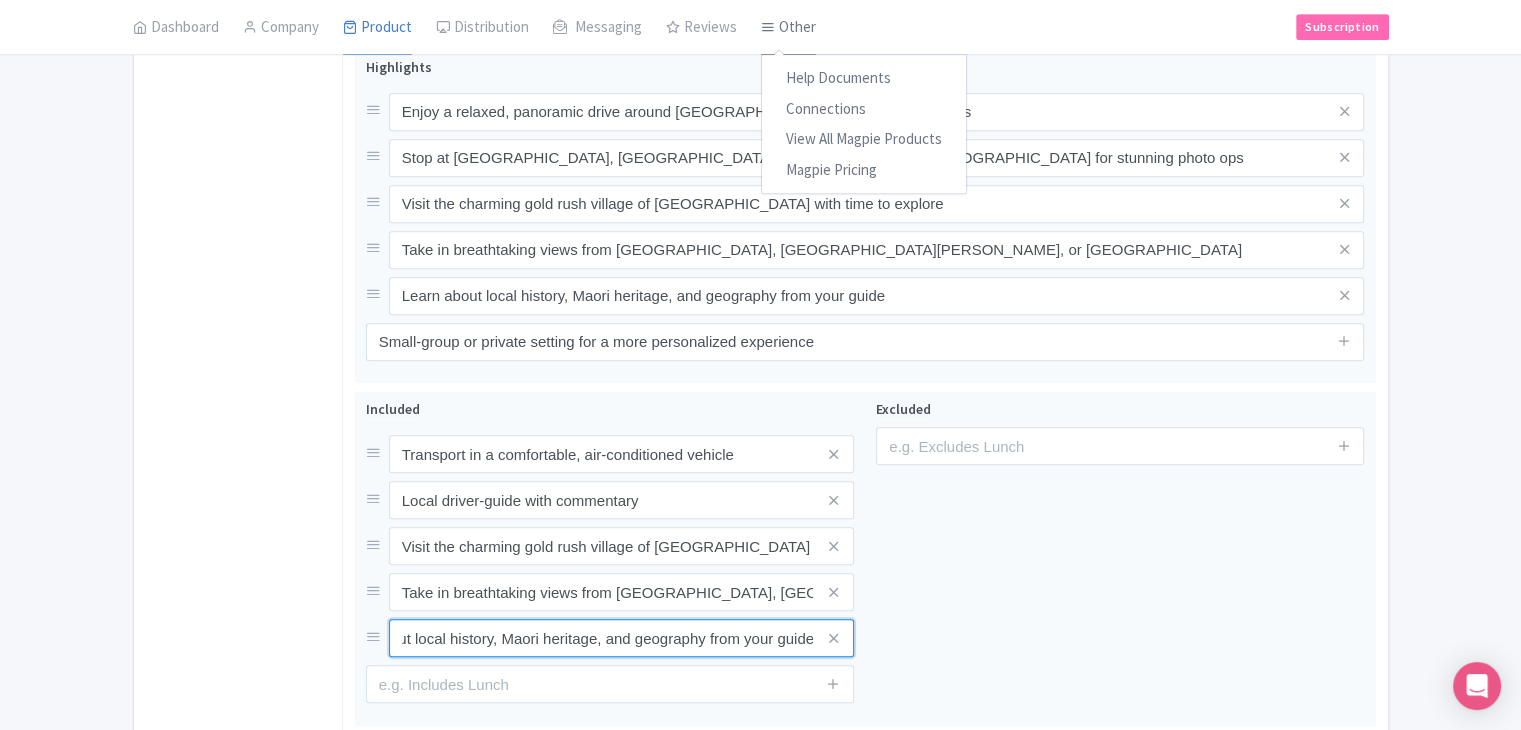 scroll, scrollTop: 0, scrollLeft: 0, axis: both 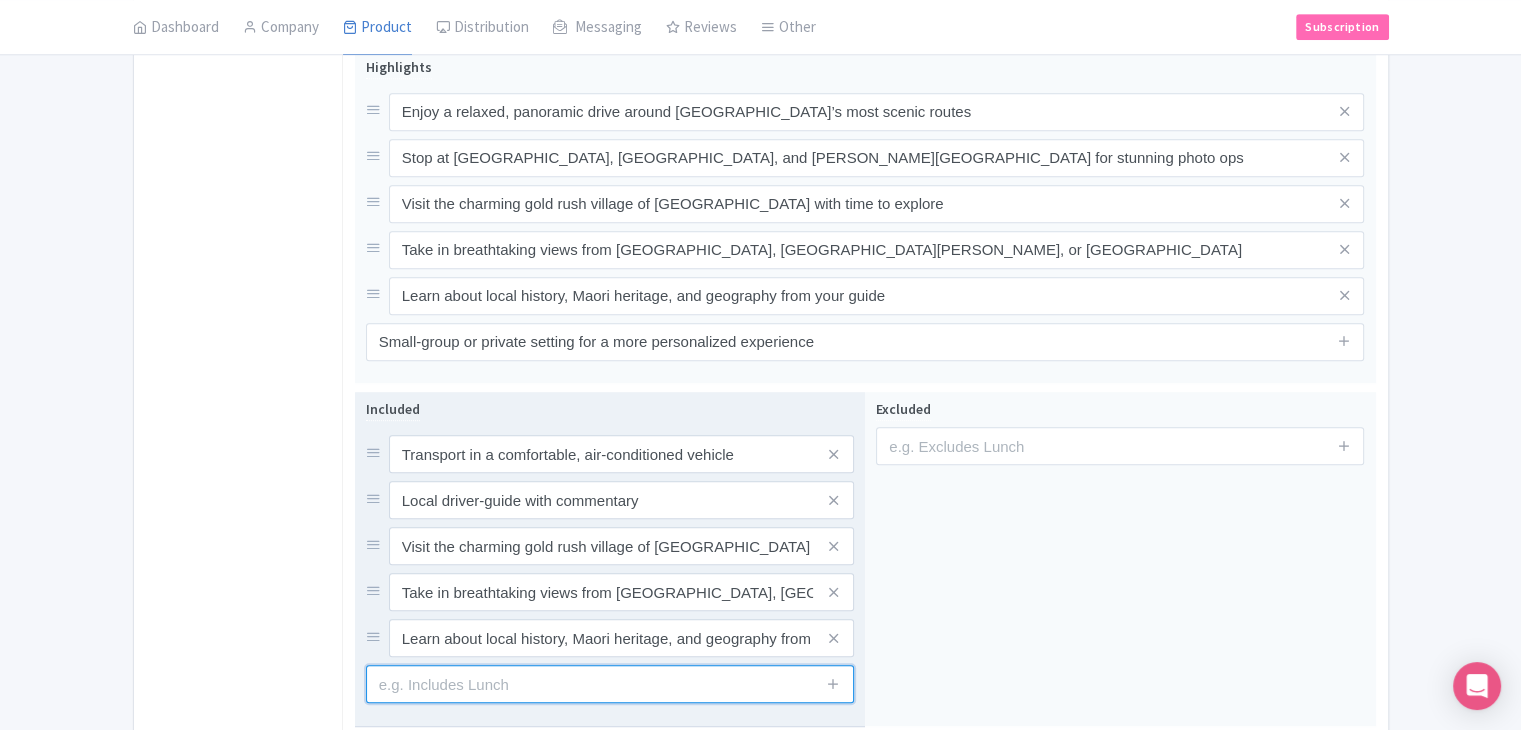 click at bounding box center [610, 684] 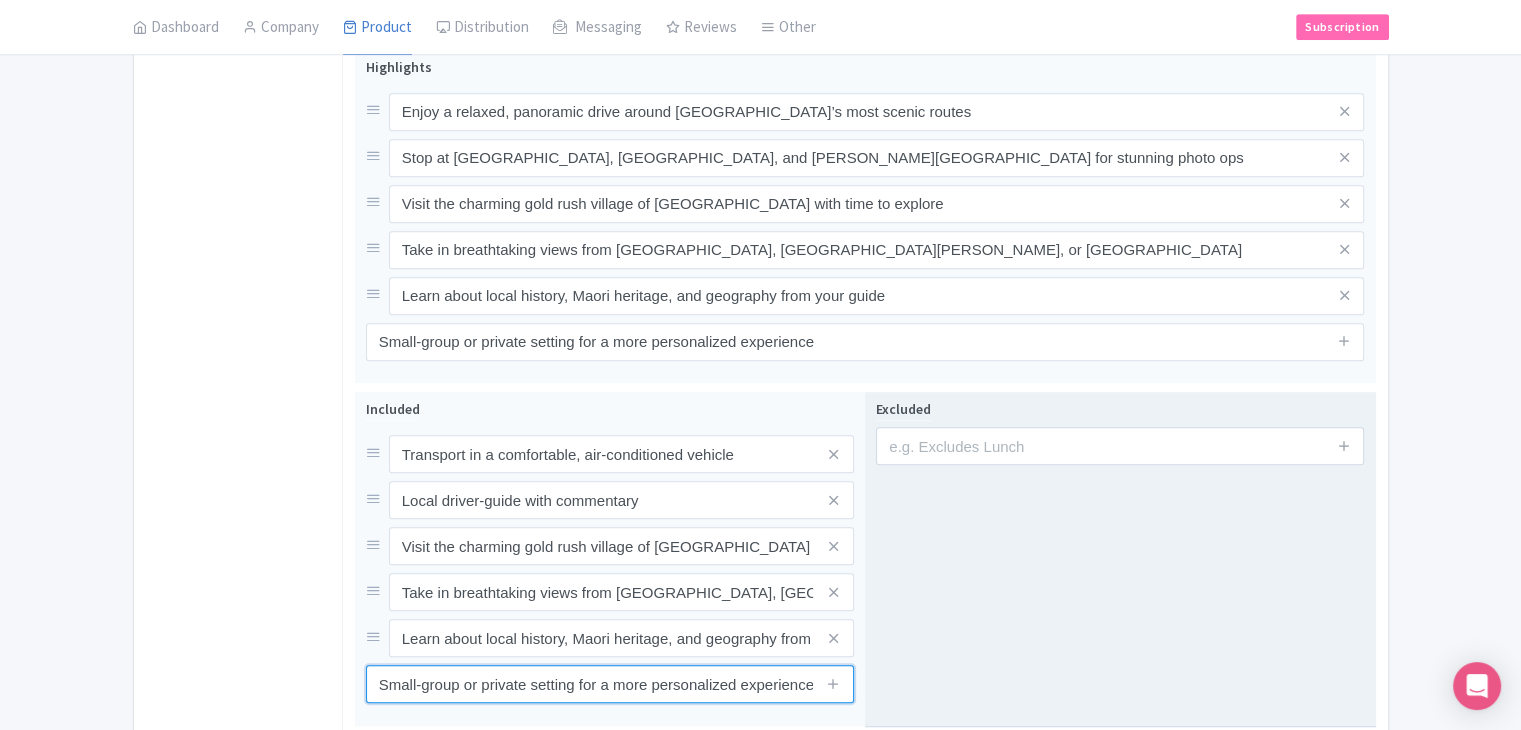 type on "Small-group or private setting for a more personalized experience" 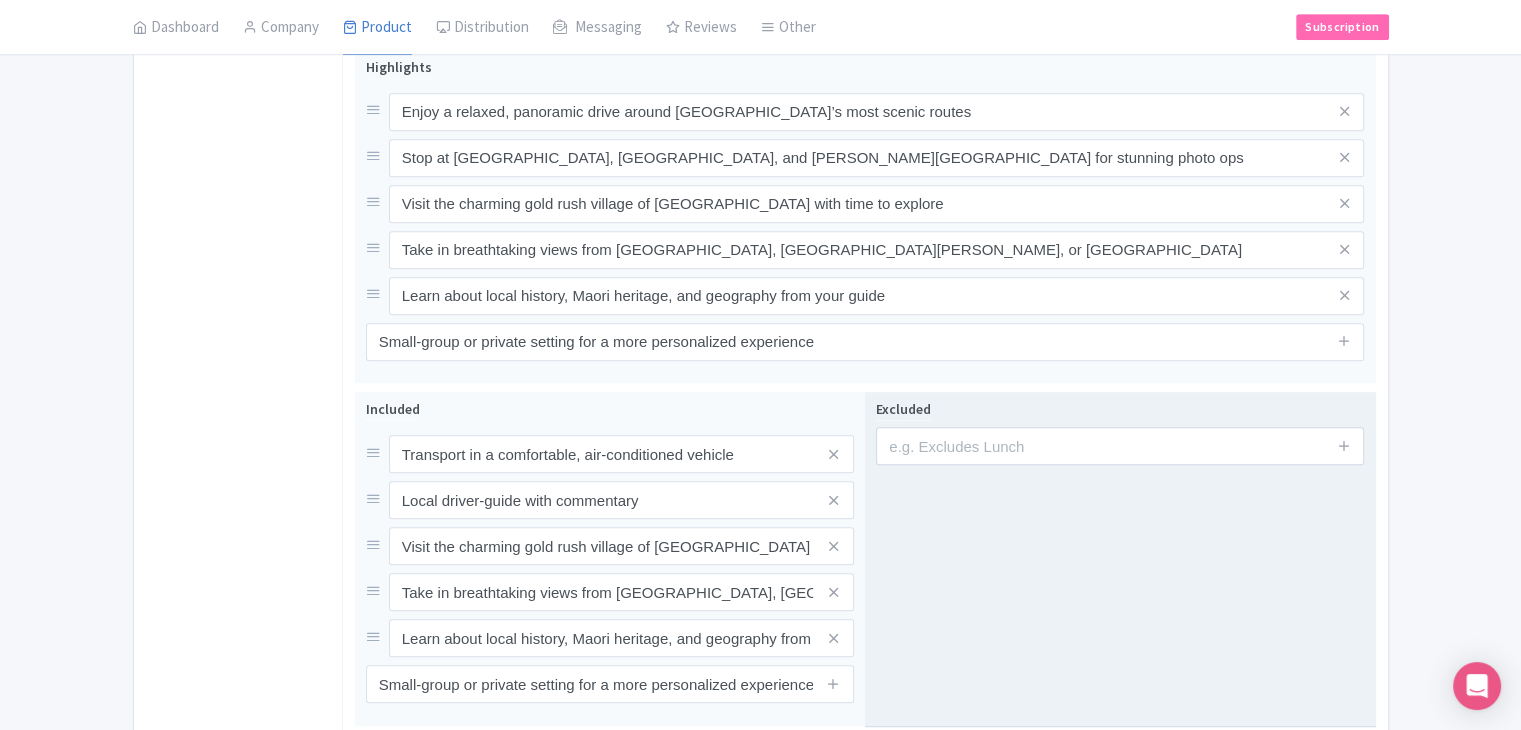scroll, scrollTop: 0, scrollLeft: 0, axis: both 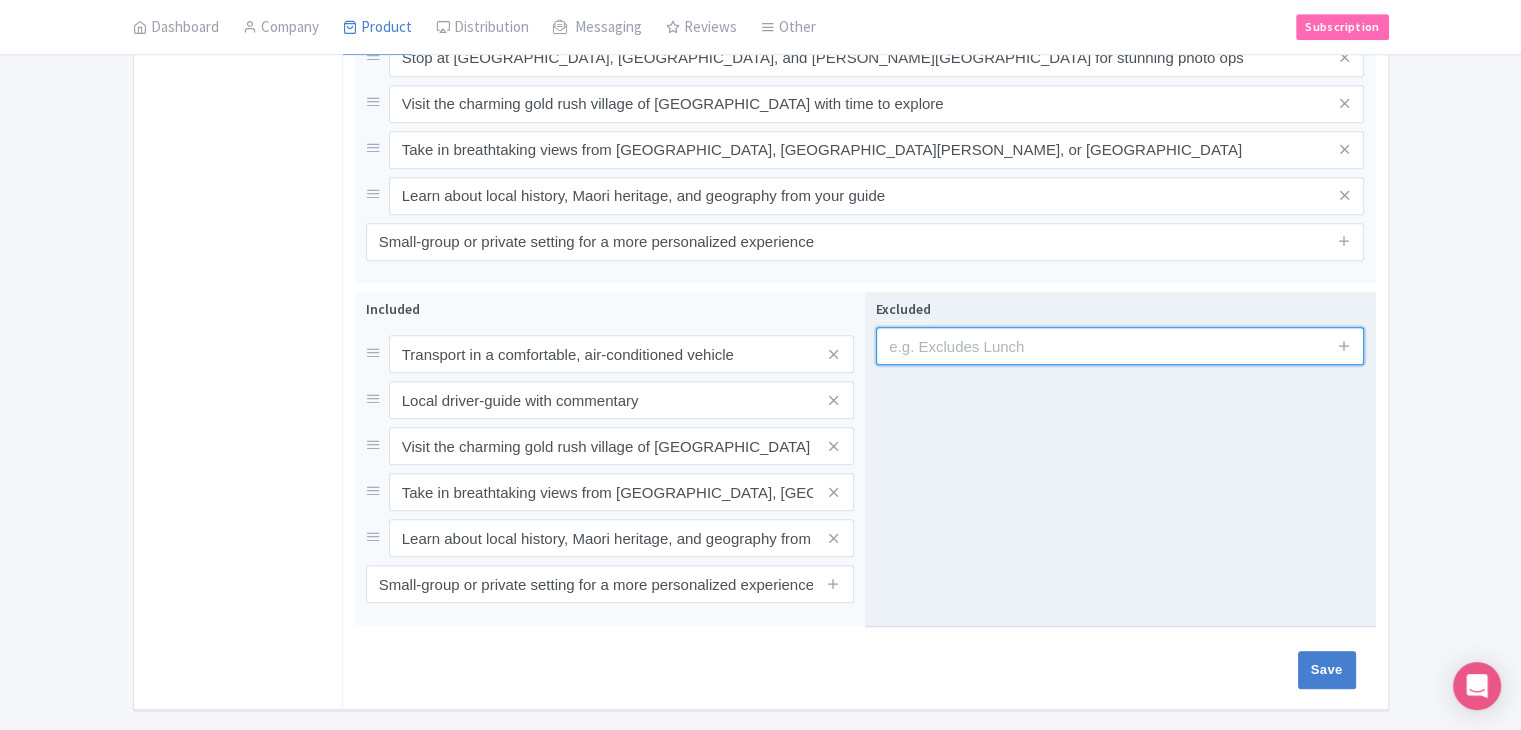 click at bounding box center (1120, 346) 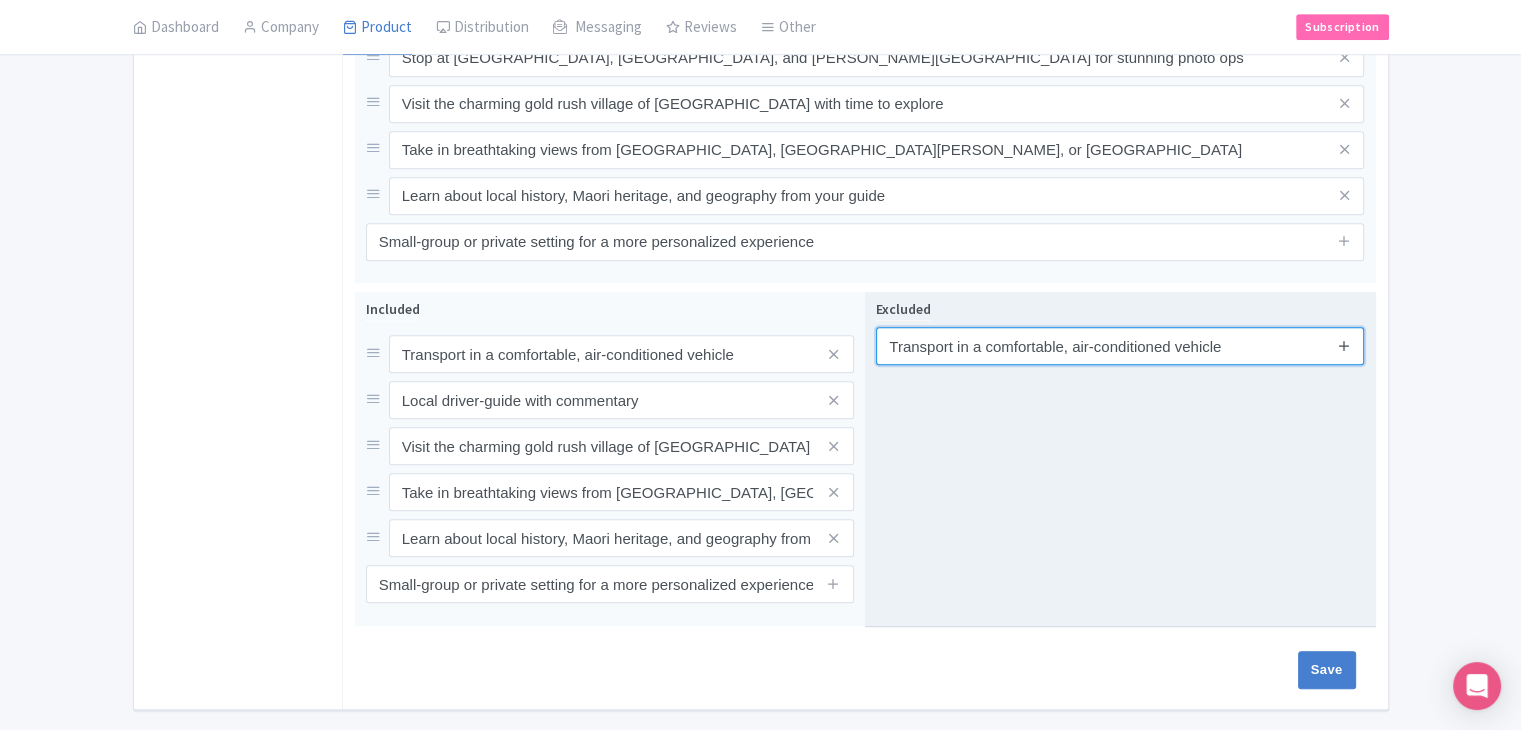 type on "Transport in a comfortable, air-conditioned vehicle" 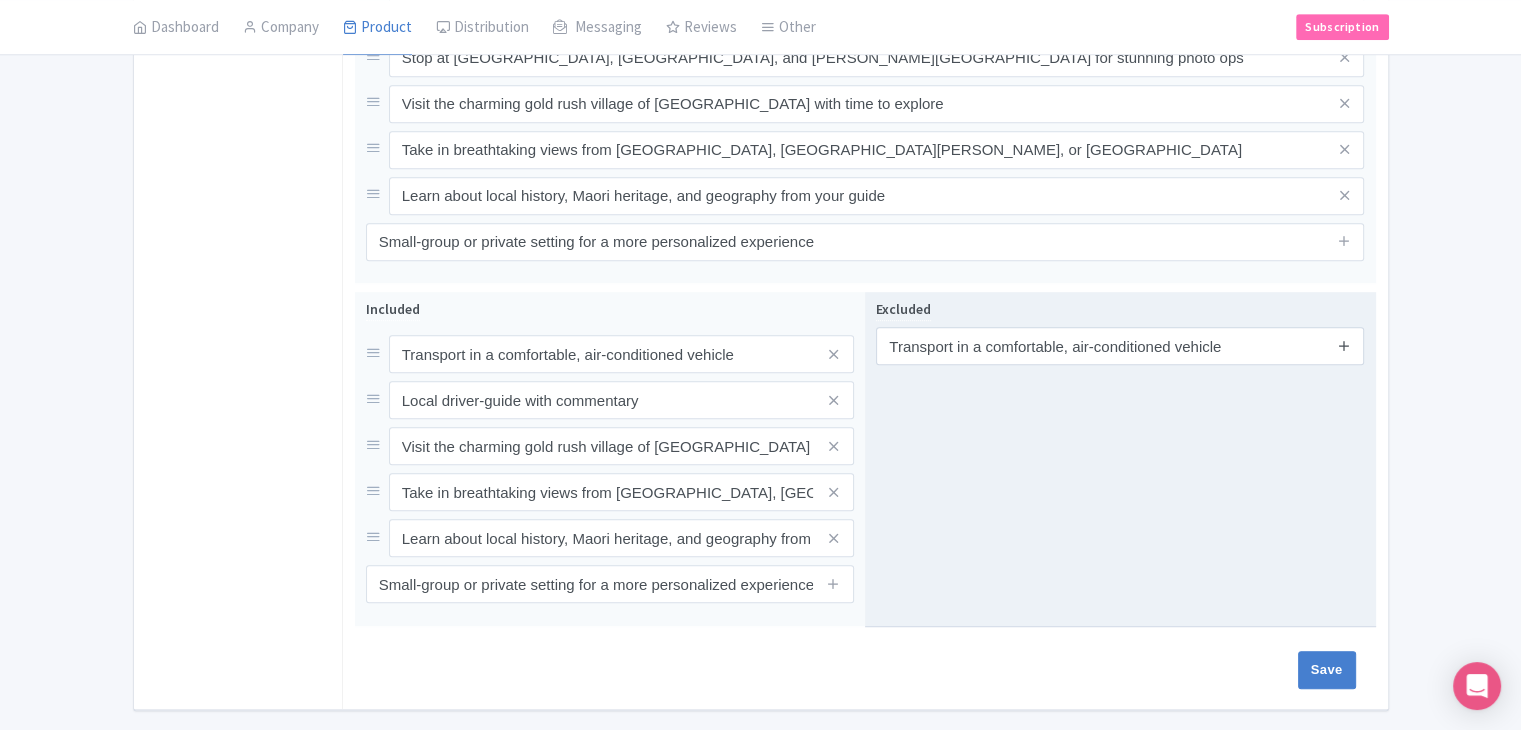 click at bounding box center (1344, 345) 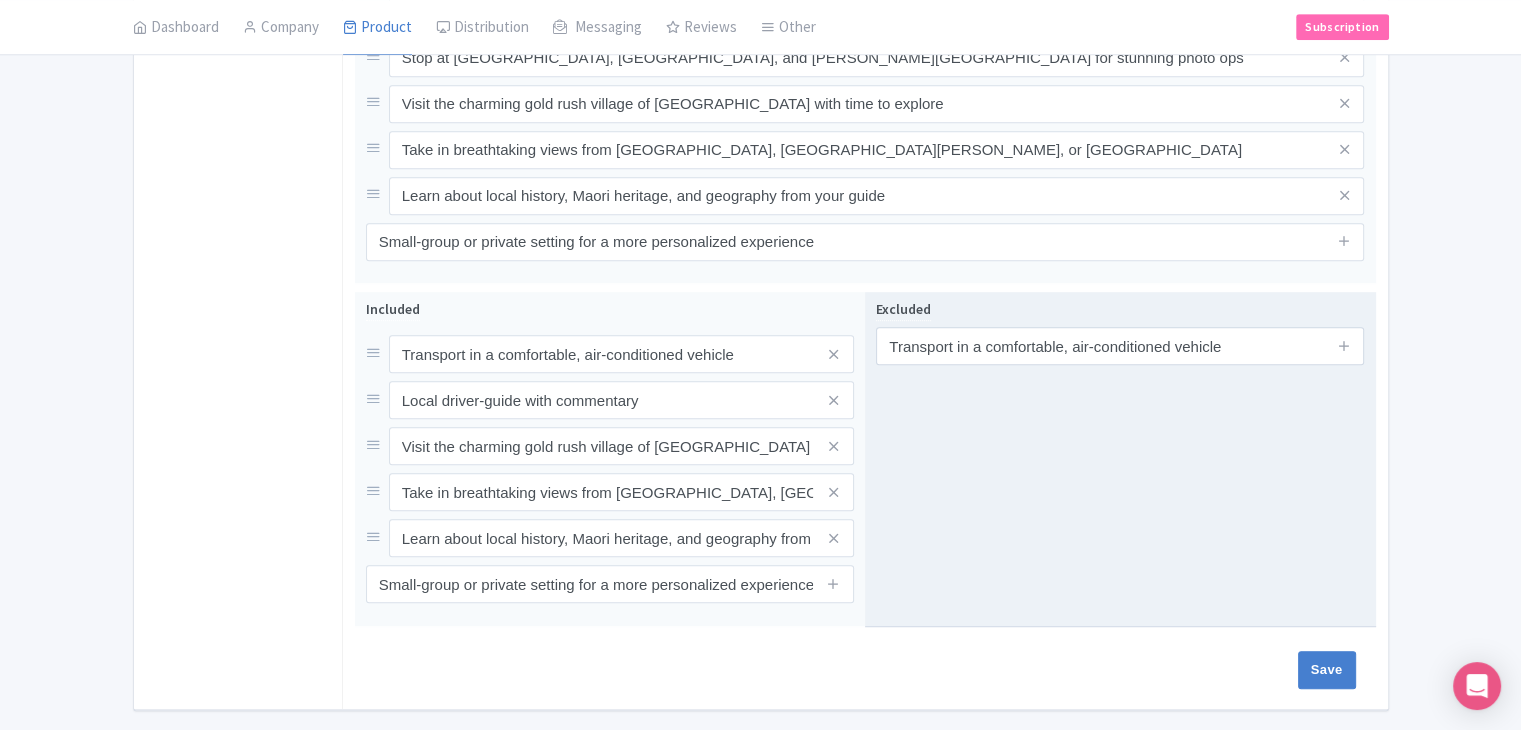 type 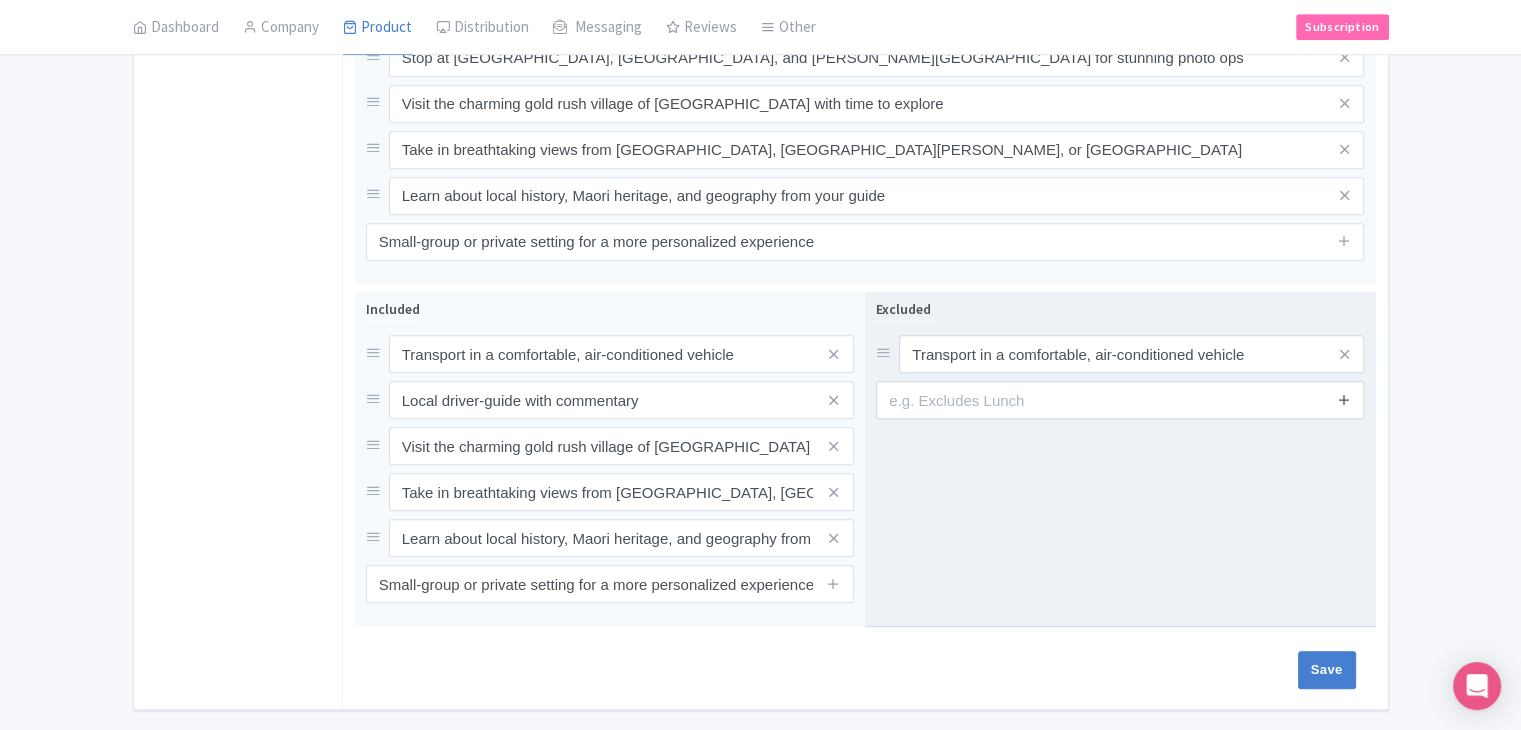 click at bounding box center (1344, 400) 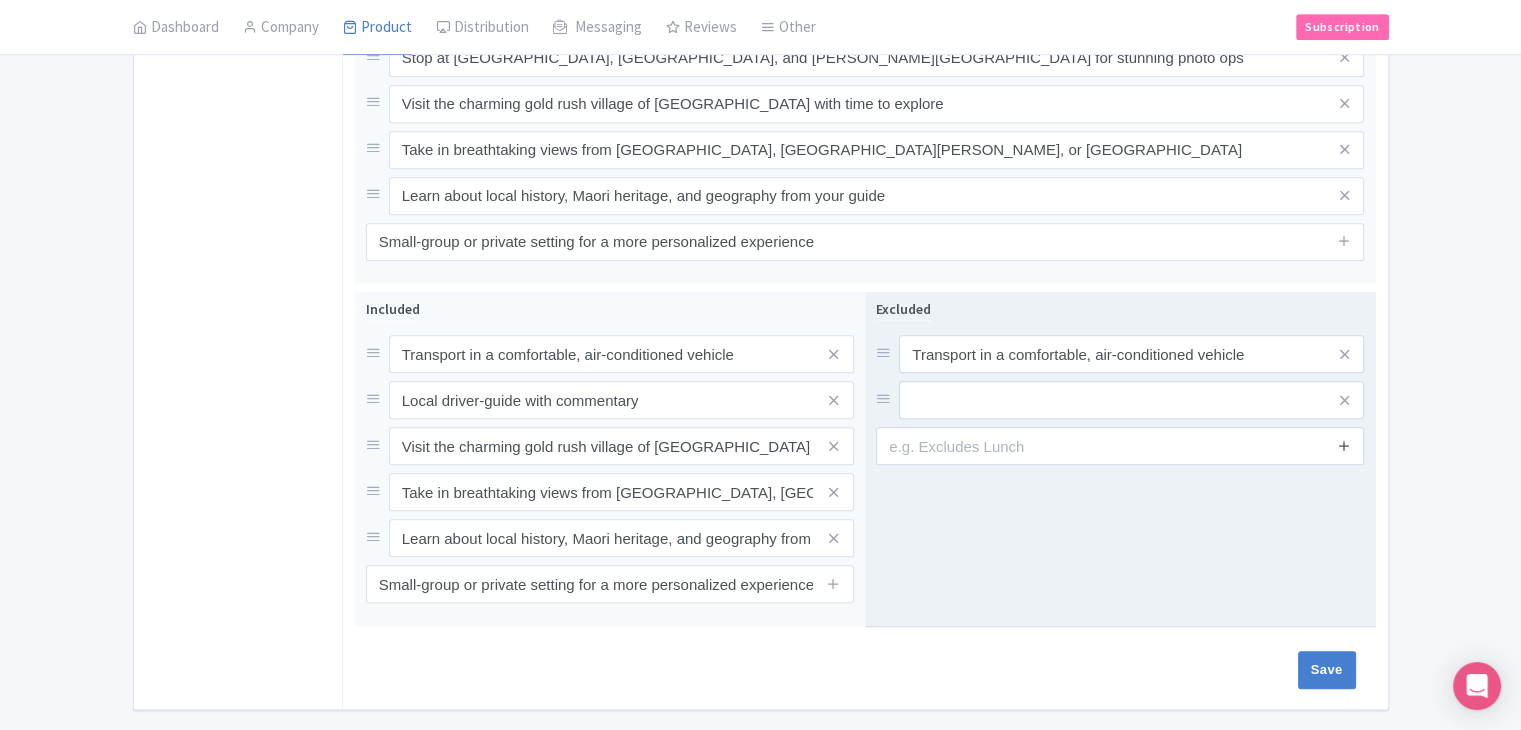 click at bounding box center [1344, 445] 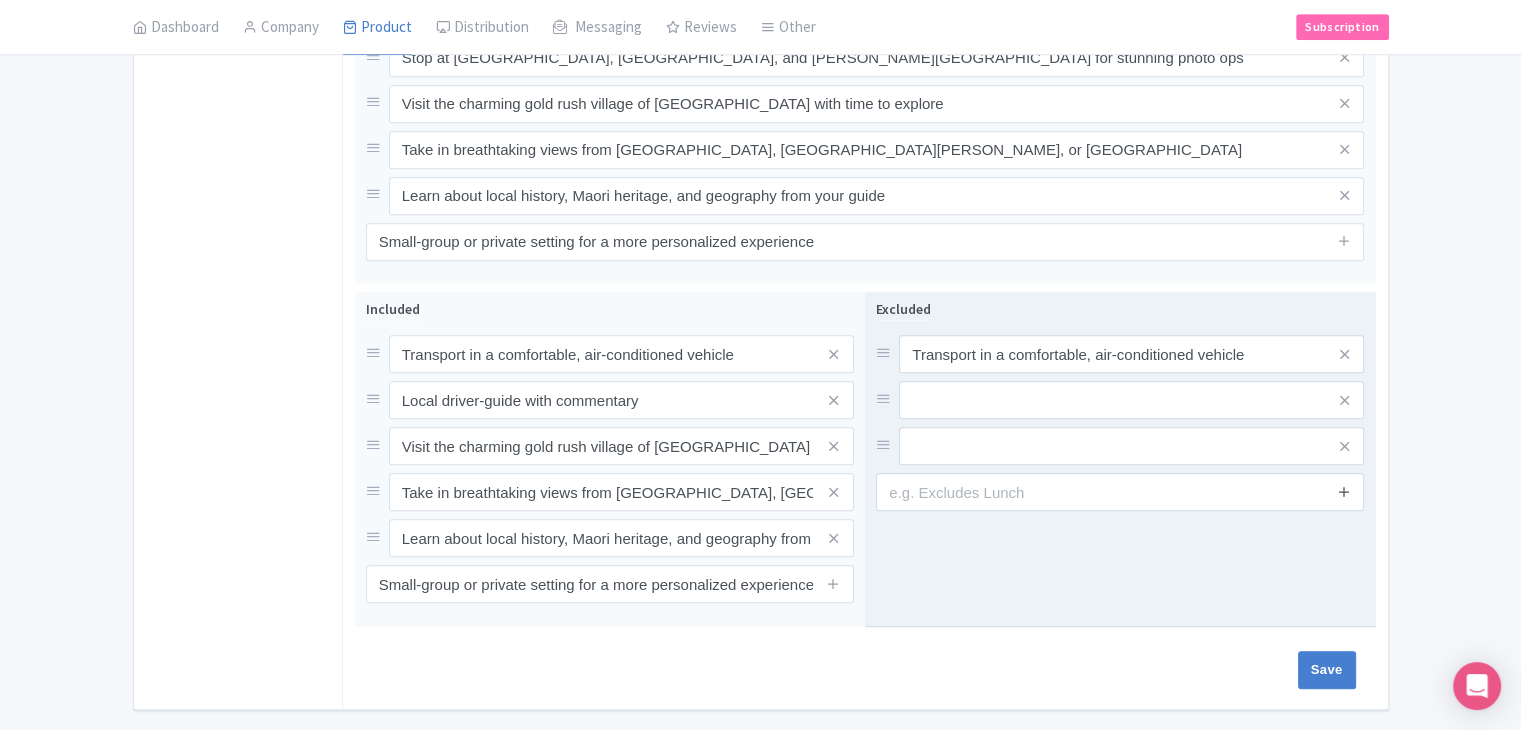 click at bounding box center (1344, 491) 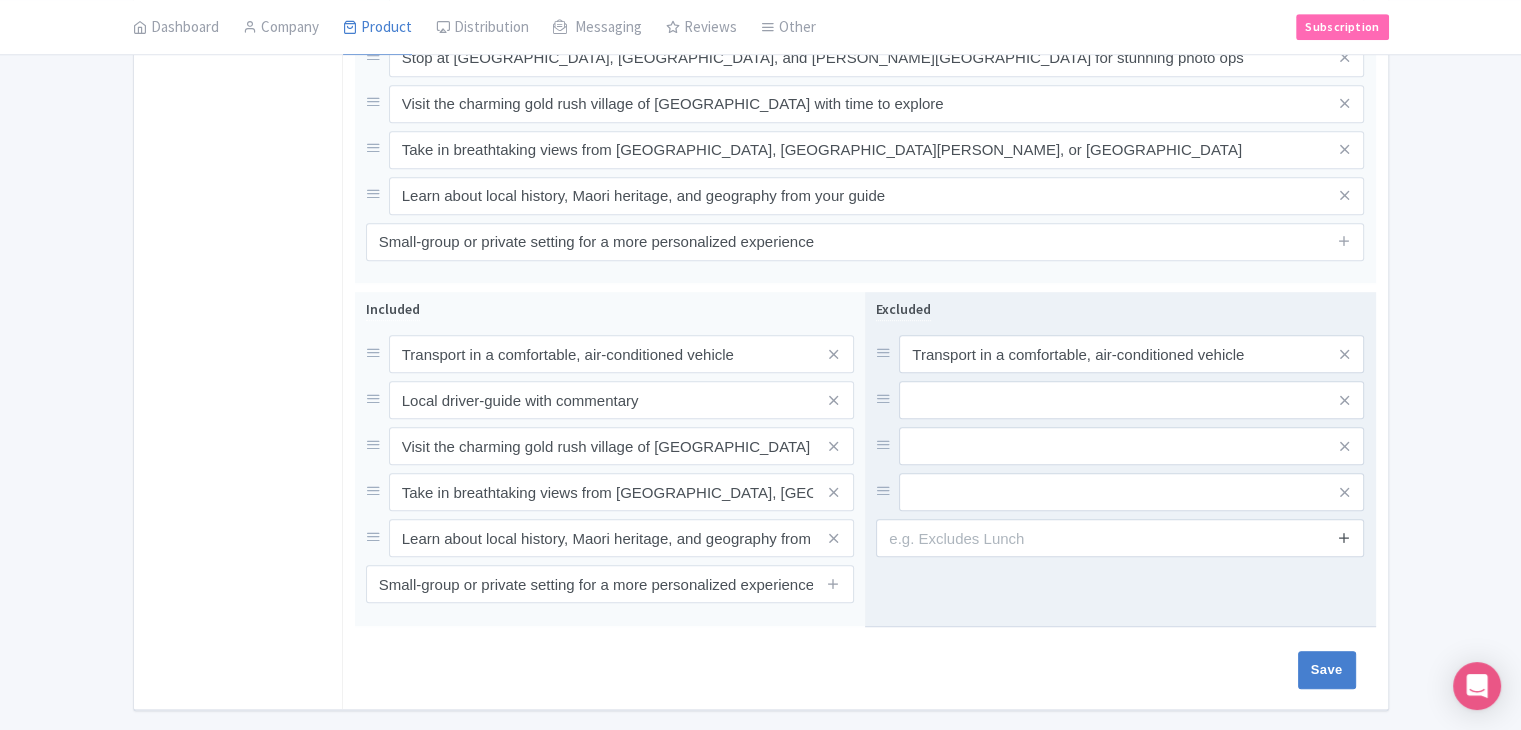 drag, startPoint x: 1348, startPoint y: 516, endPoint x: 1302, endPoint y: 545, distance: 54.378304 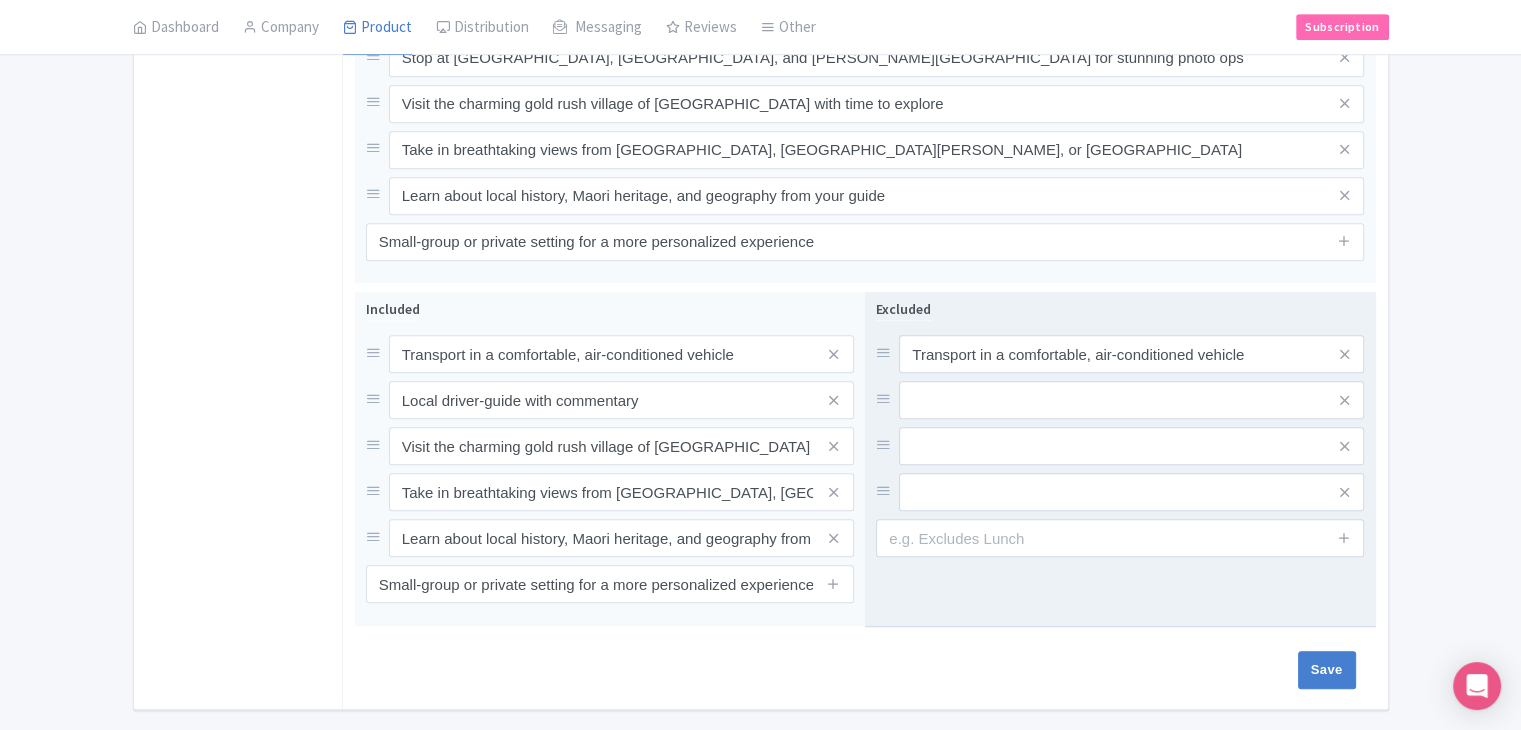 click at bounding box center (1344, 537) 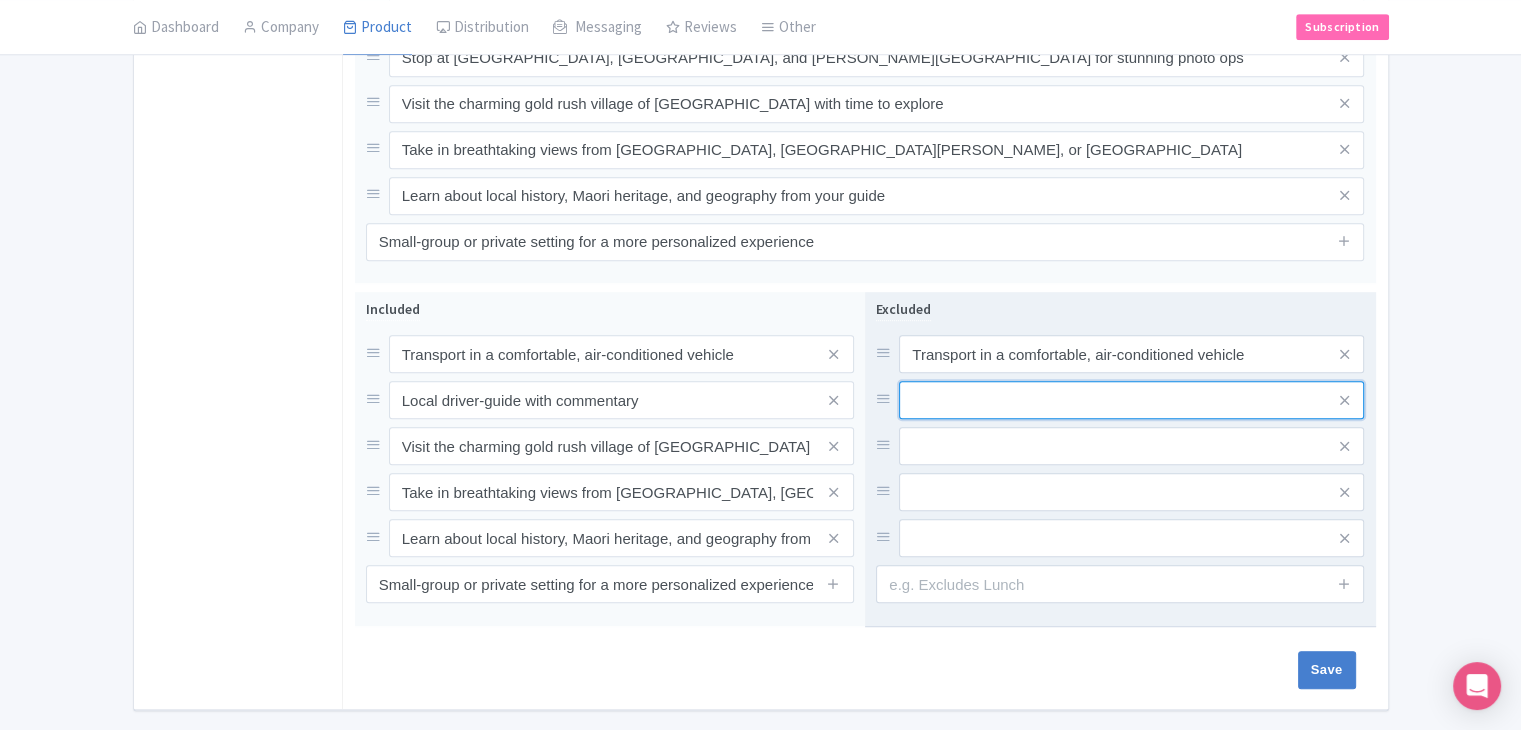 click at bounding box center [1131, 354] 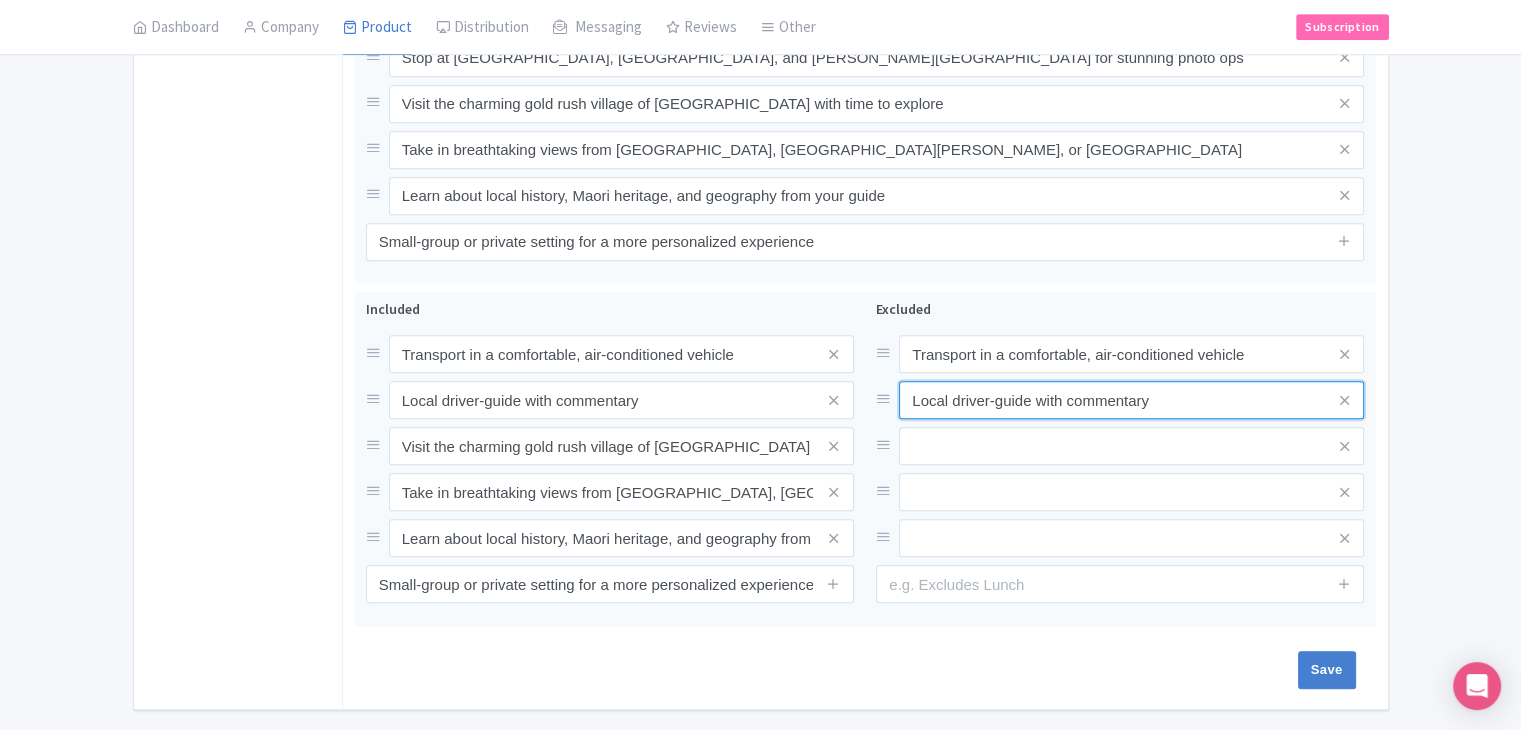 type on "Local driver-guide with commentary" 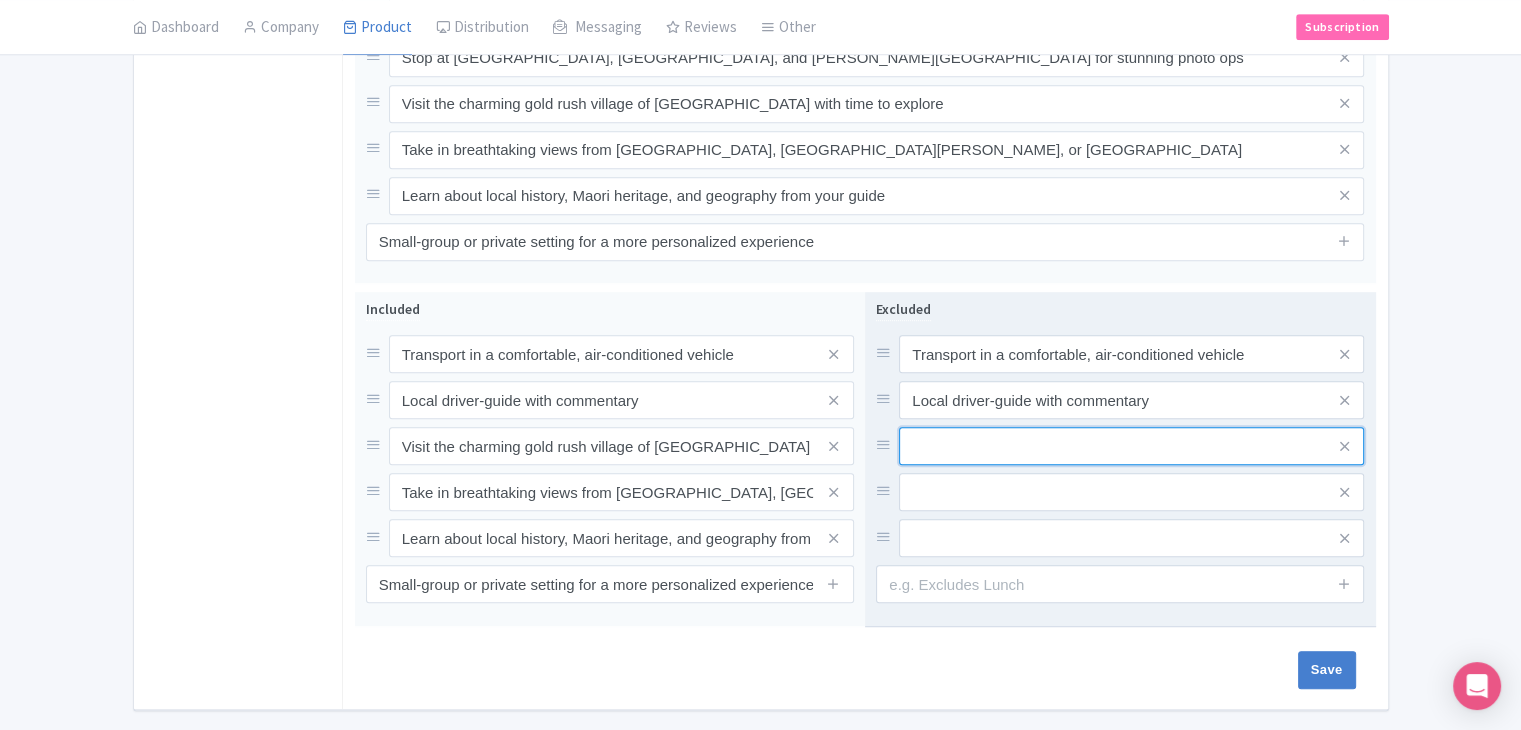 click at bounding box center (1131, 354) 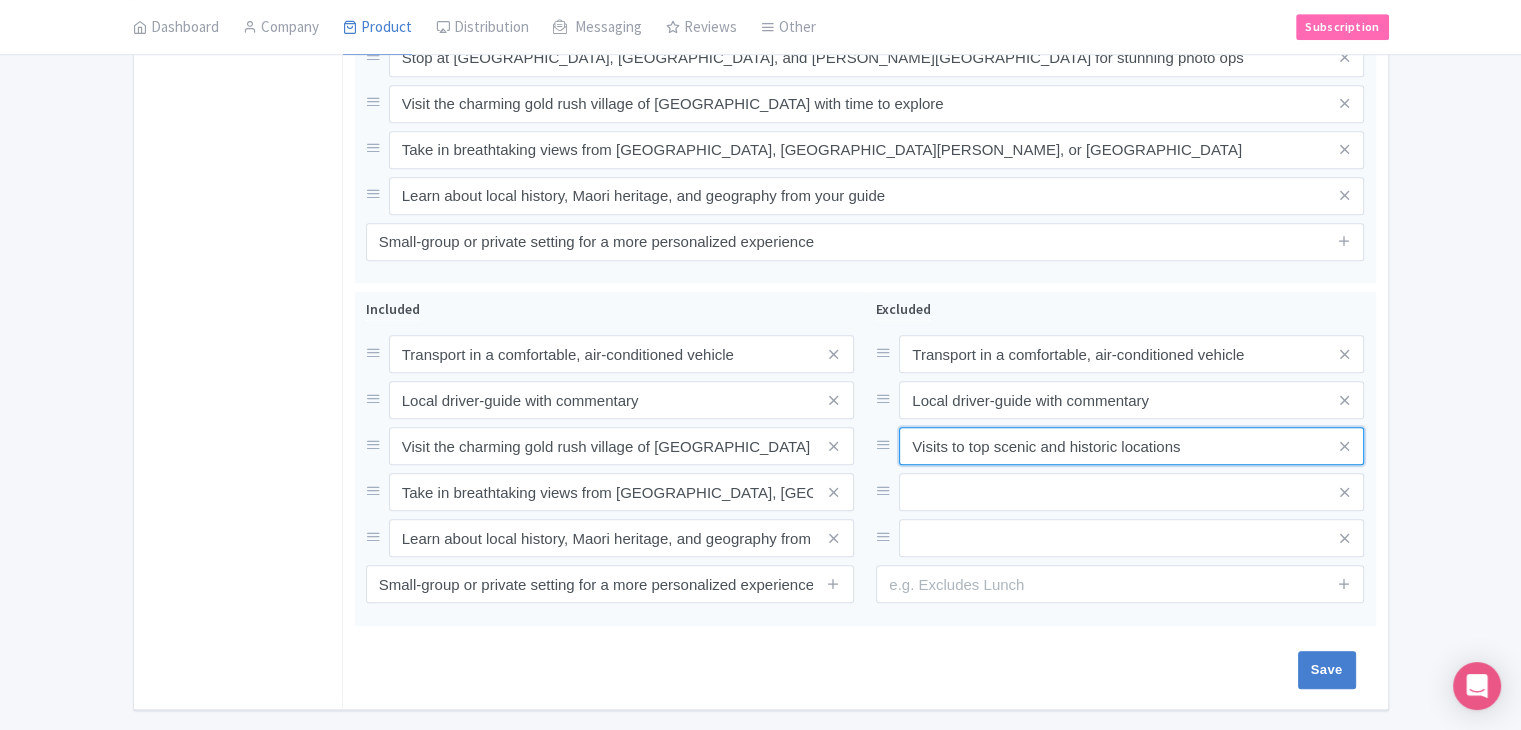 type on "Visits to top scenic and historic locations" 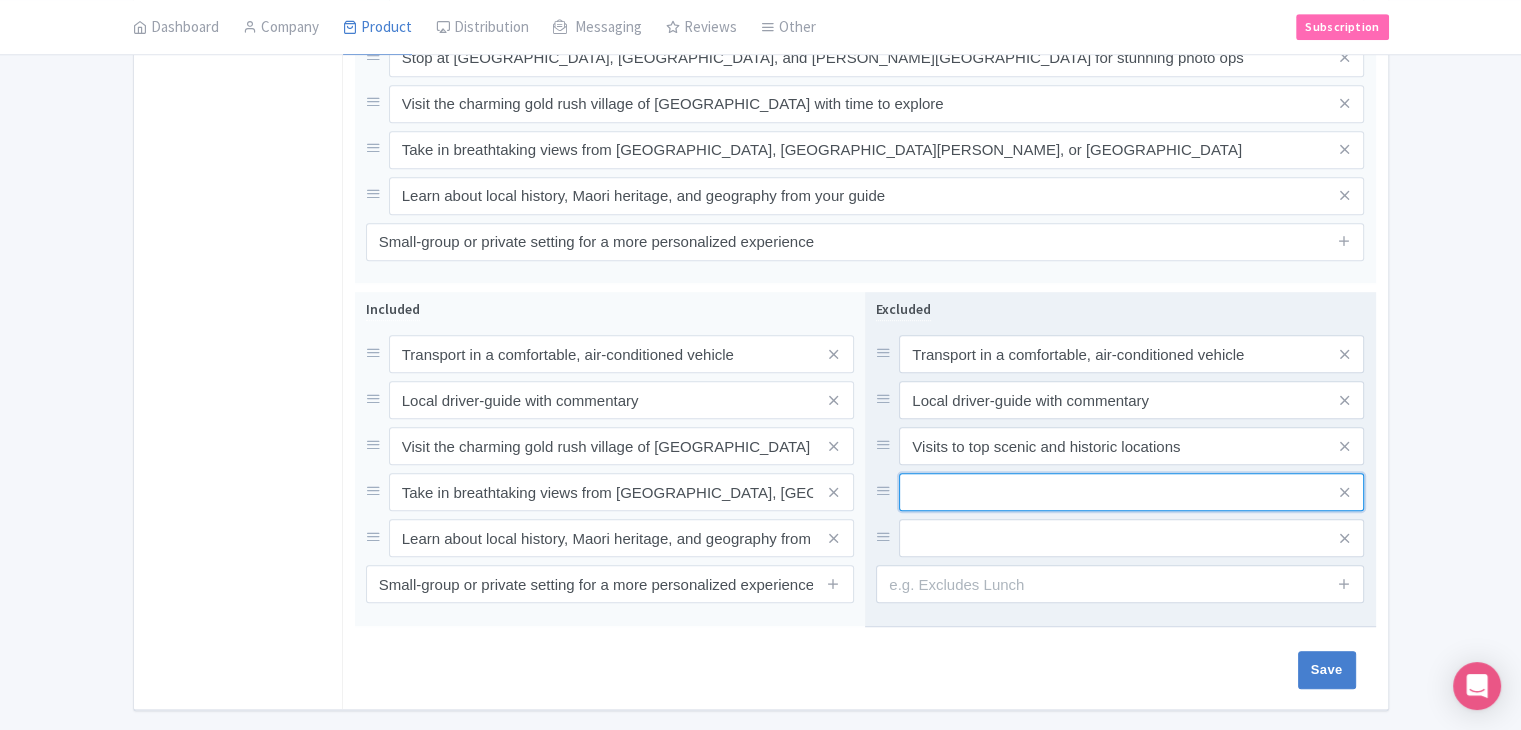 click at bounding box center [1131, 354] 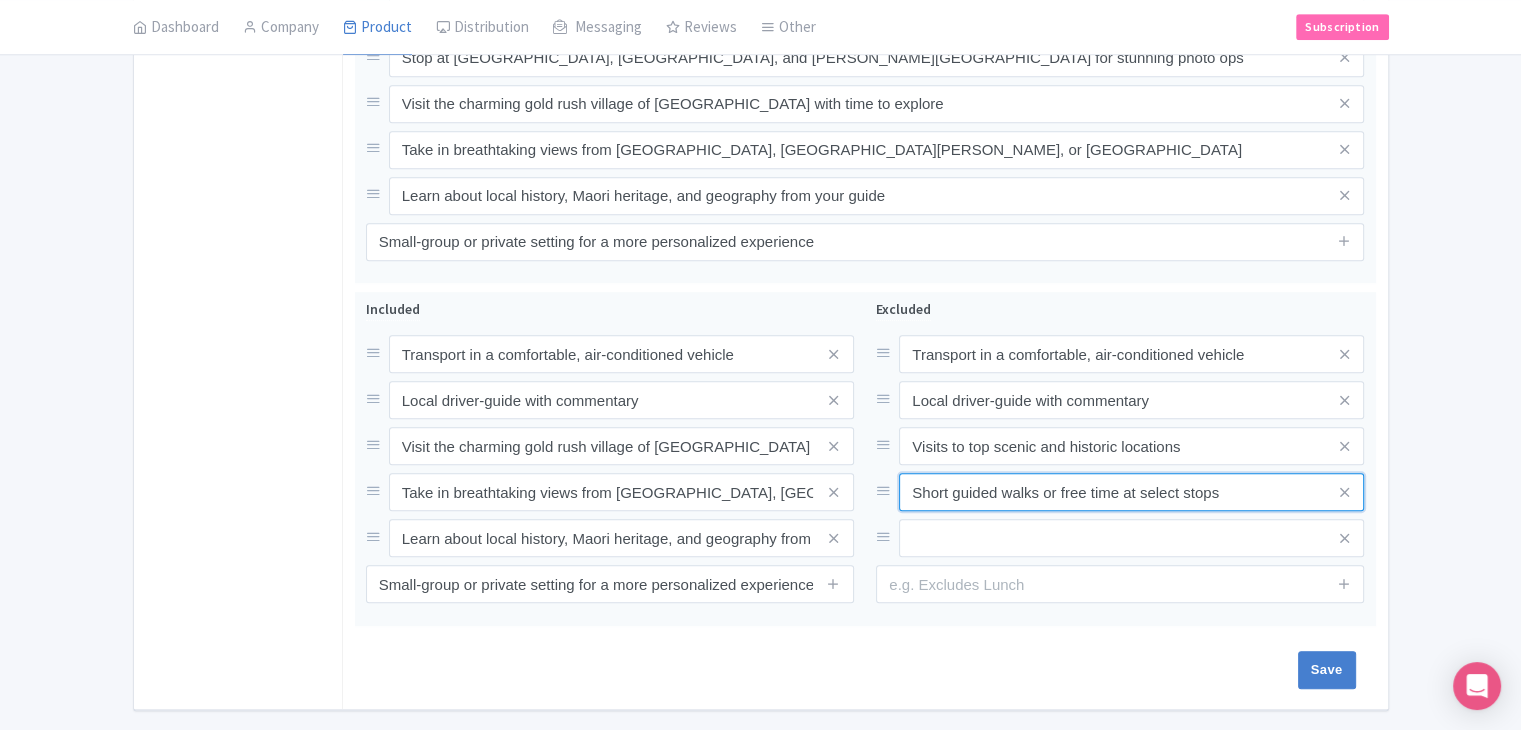 type on "Short guided walks or free time at select stops" 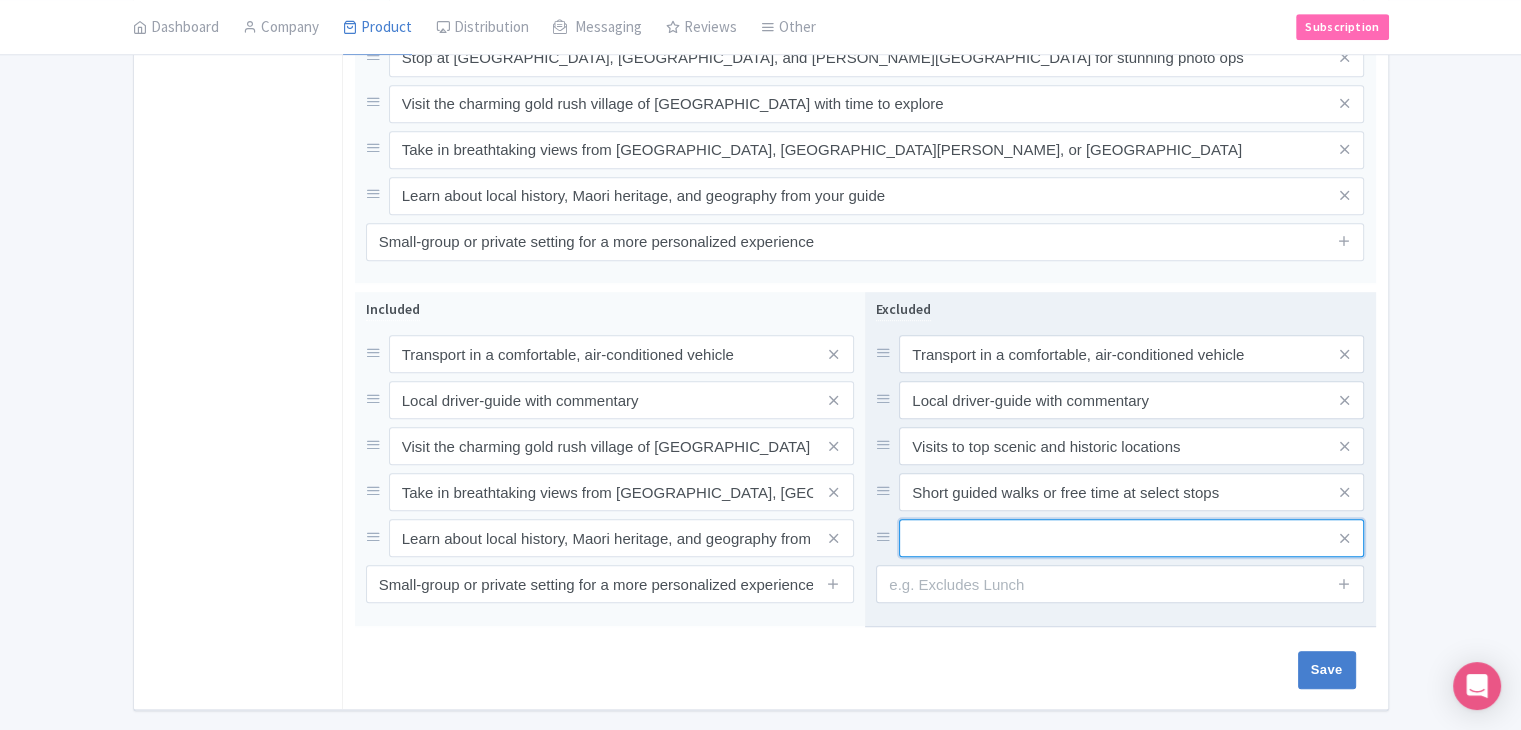 click at bounding box center [1131, 354] 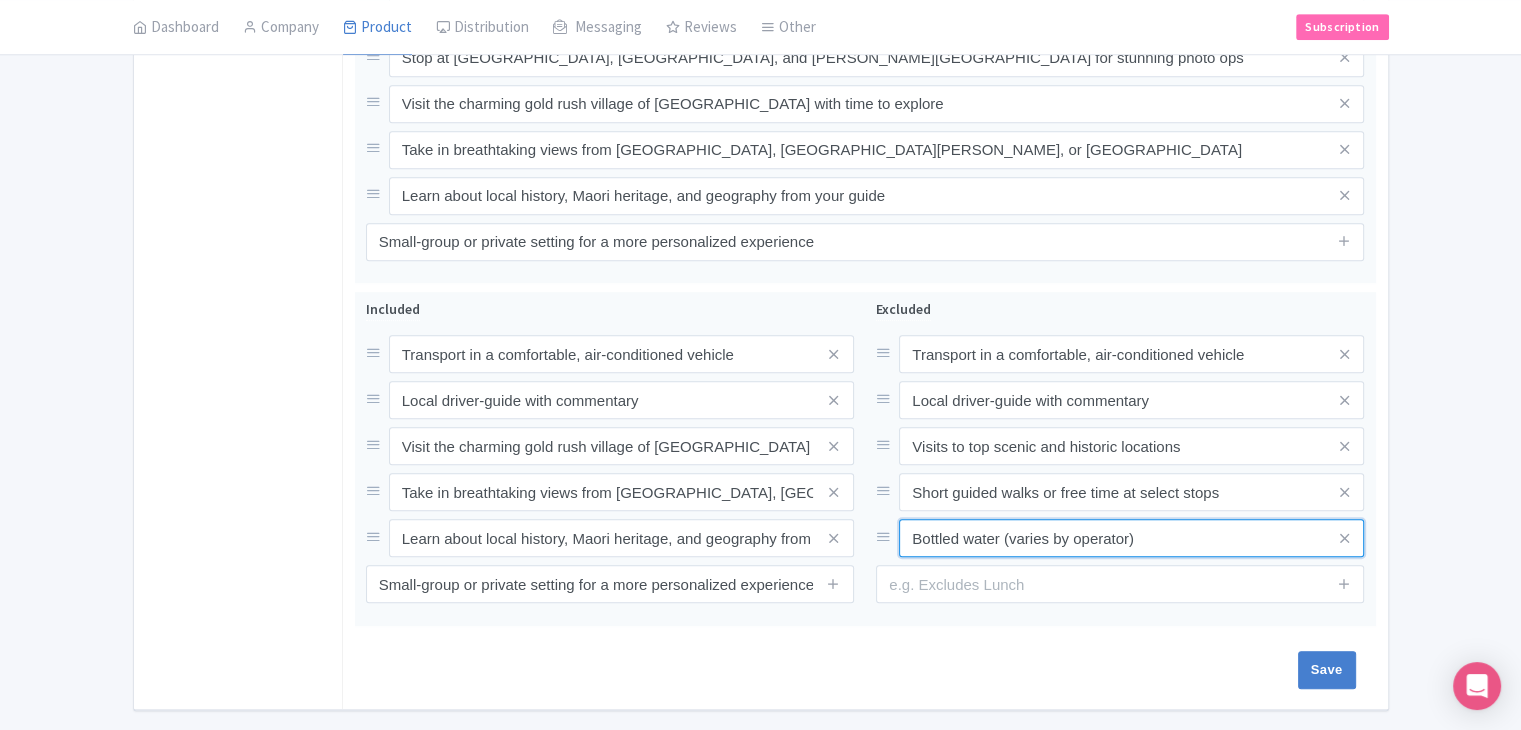 type on "Bottled water (varies by operator)" 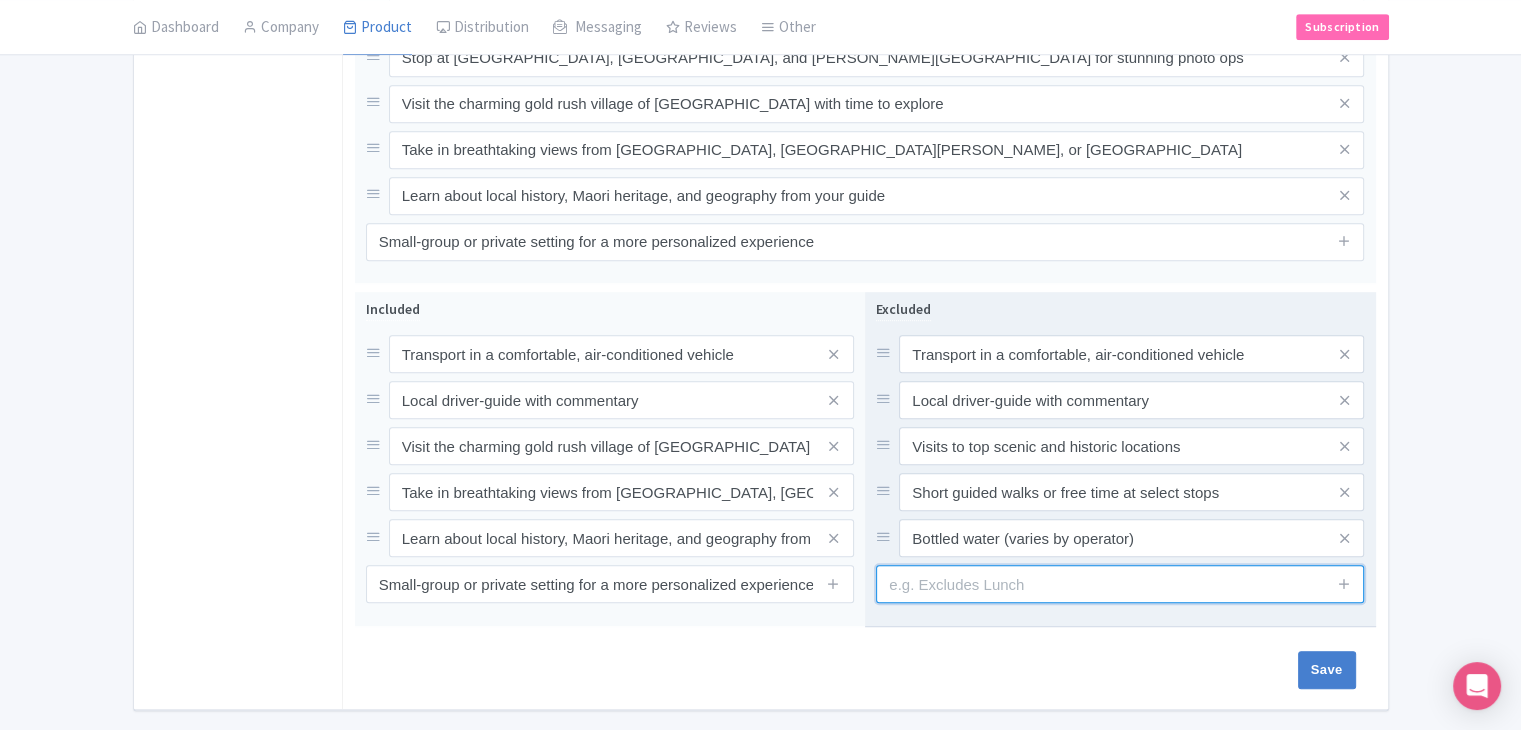 click at bounding box center (1120, 584) 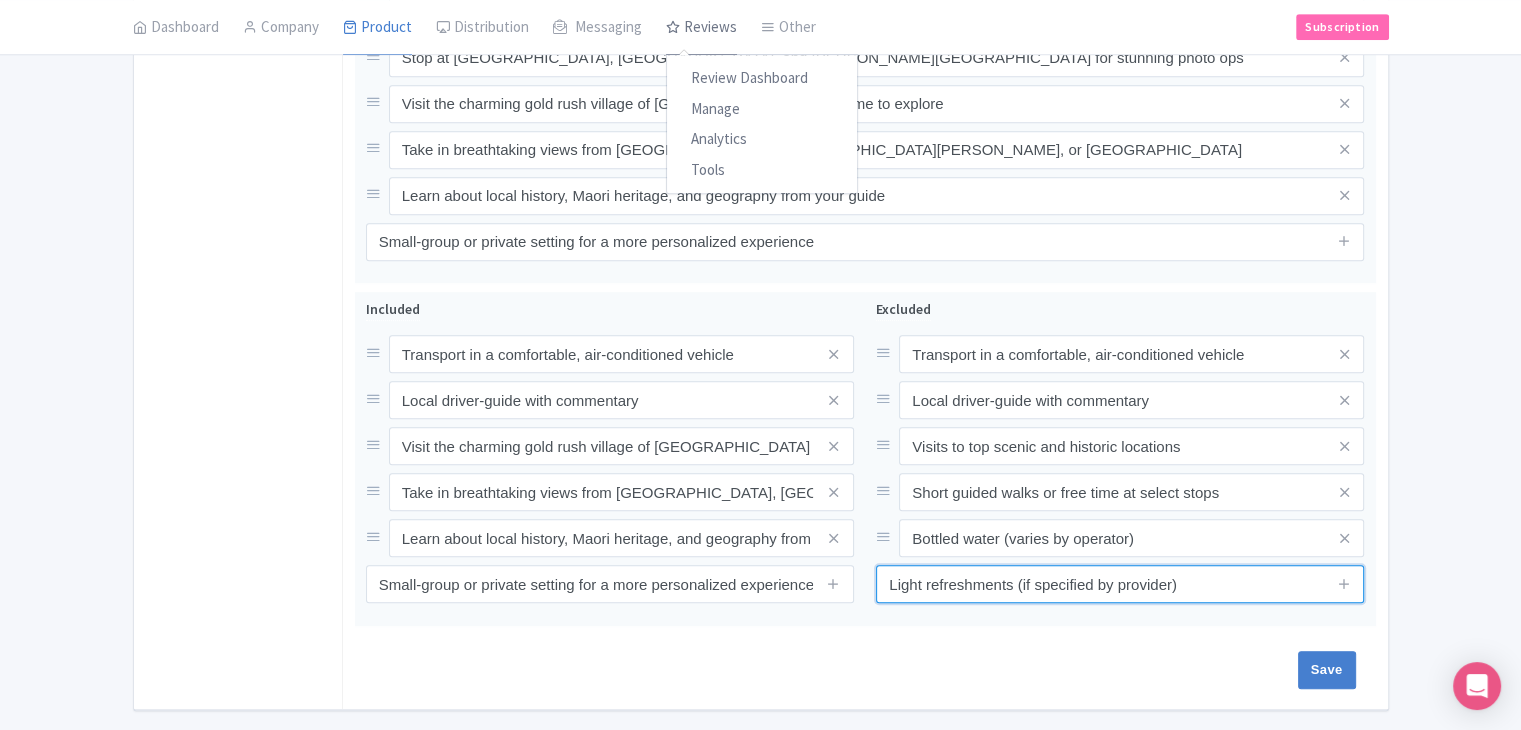 type on "Light refreshments (if specified by provider)" 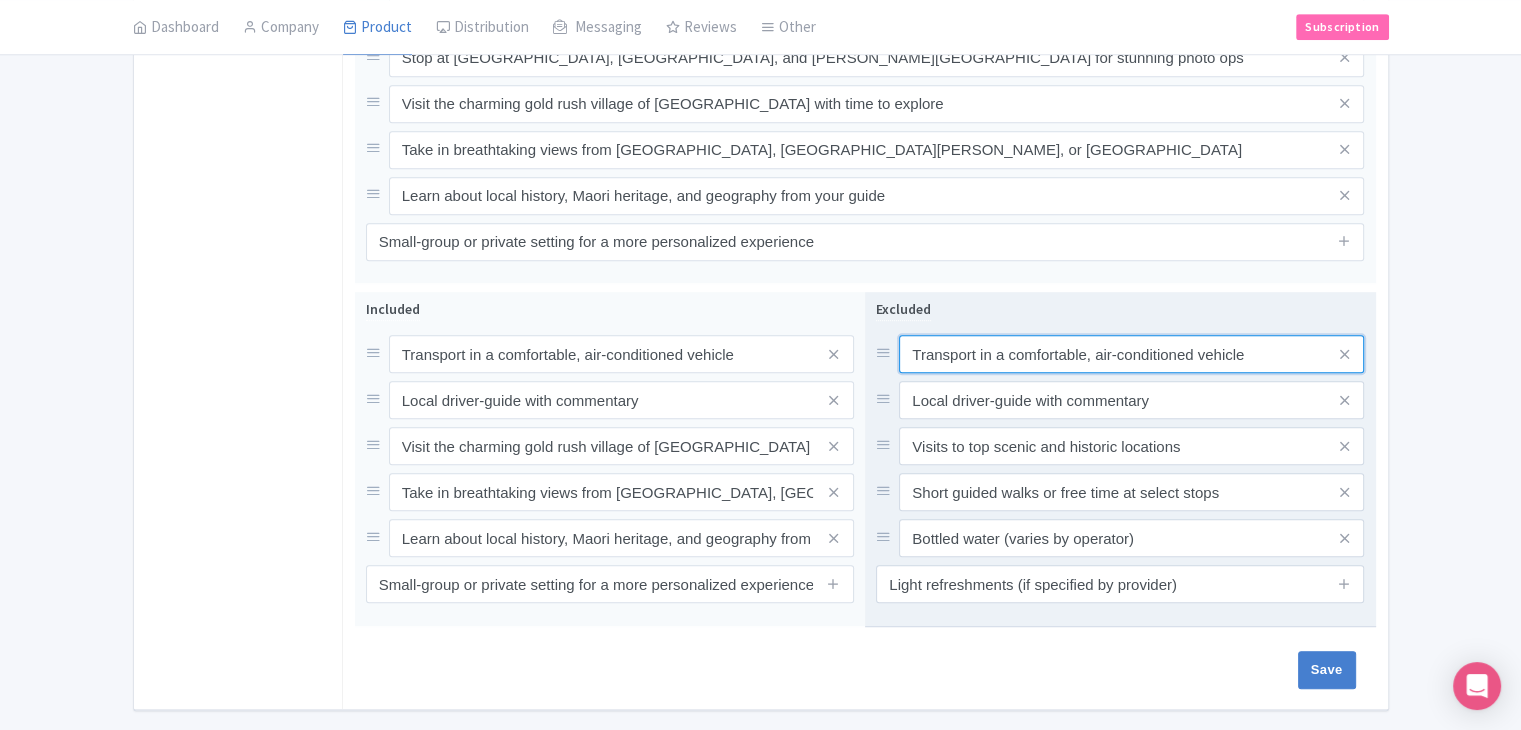click on "Transport in a comfortable, air-conditioned vehicle" at bounding box center [1131, 354] 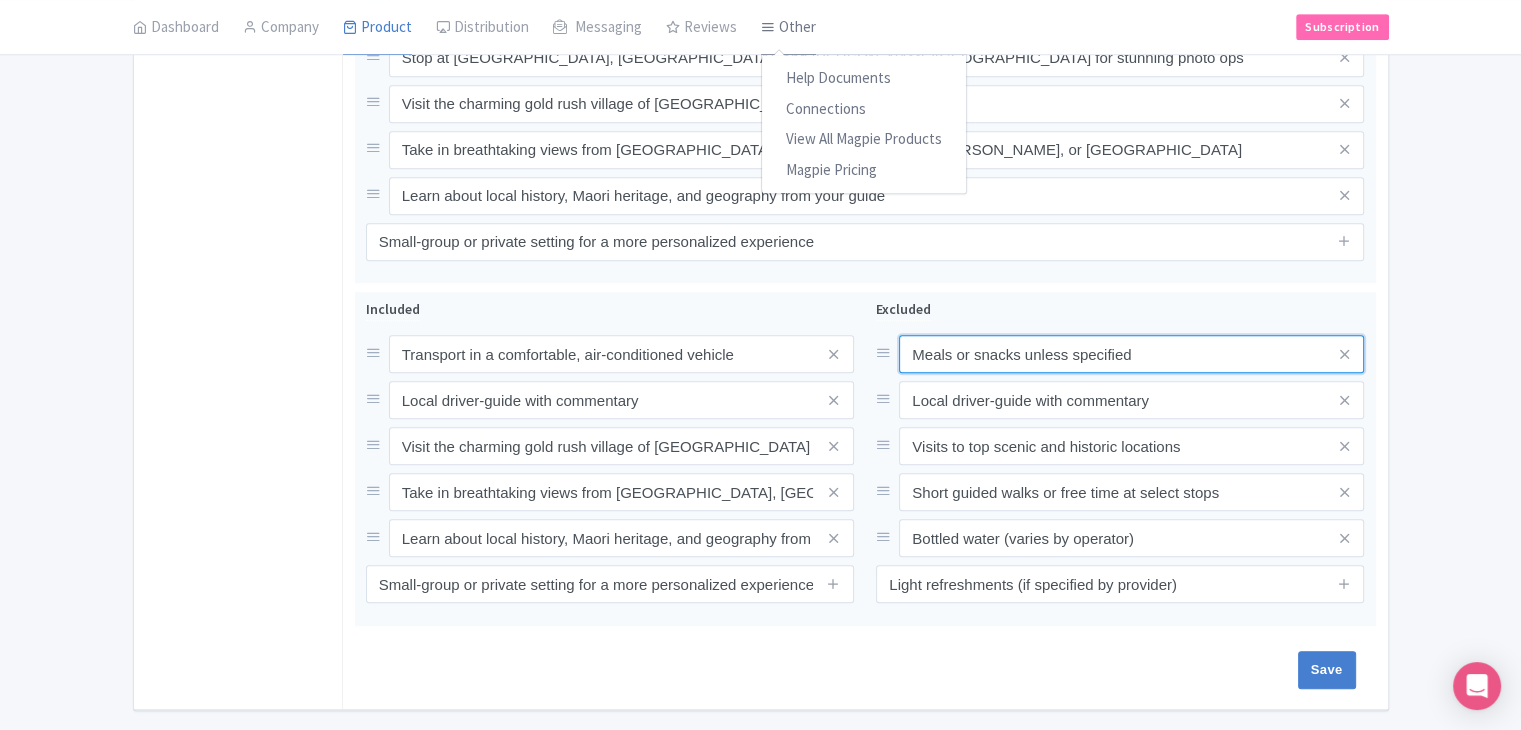 type on "Meals or snacks unless specified" 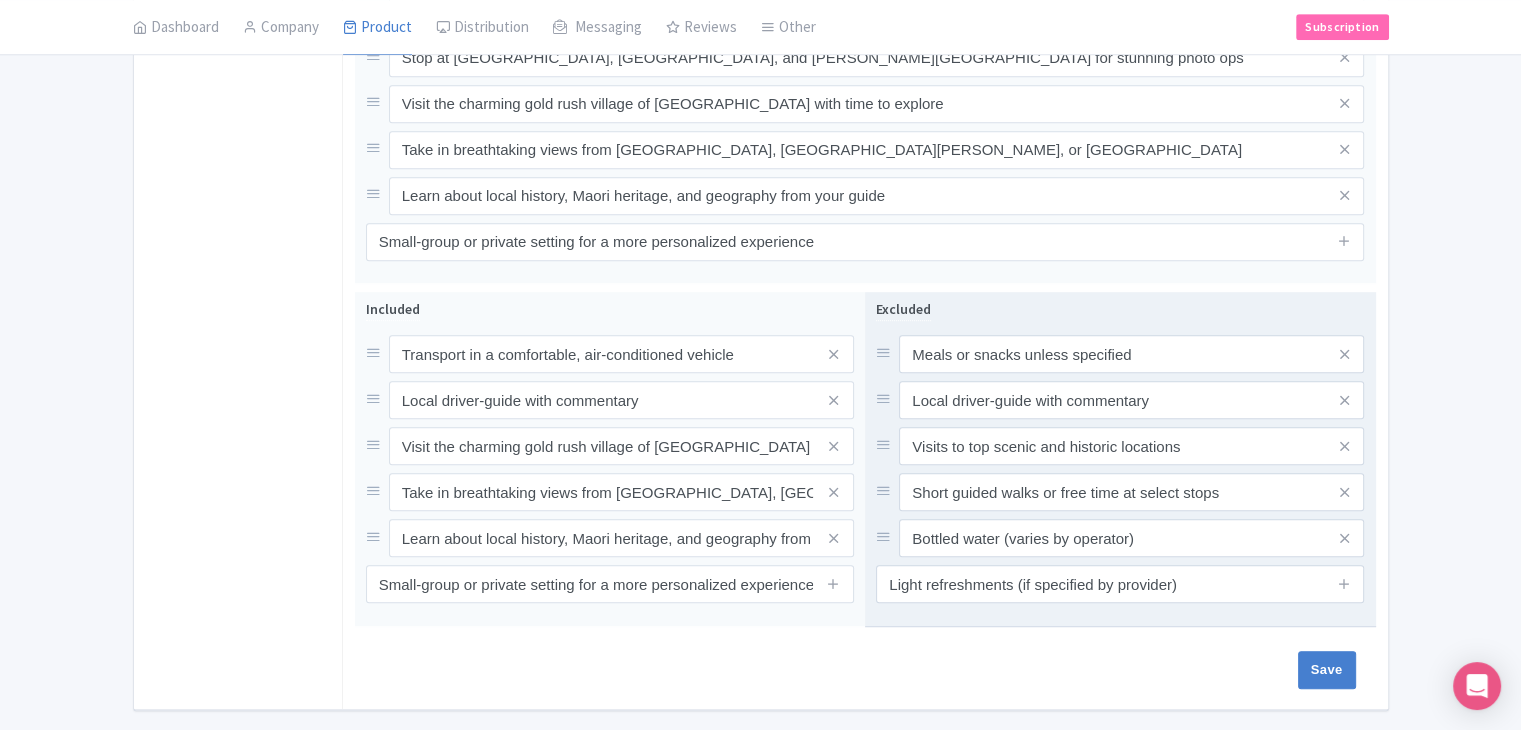 click on "Meals or snacks unless specified Local driver-guide with commentary Visits to top scenic and historic locations Short guided walks or free time at select stops Bottled water (varies by operator)" at bounding box center (1120, 446) 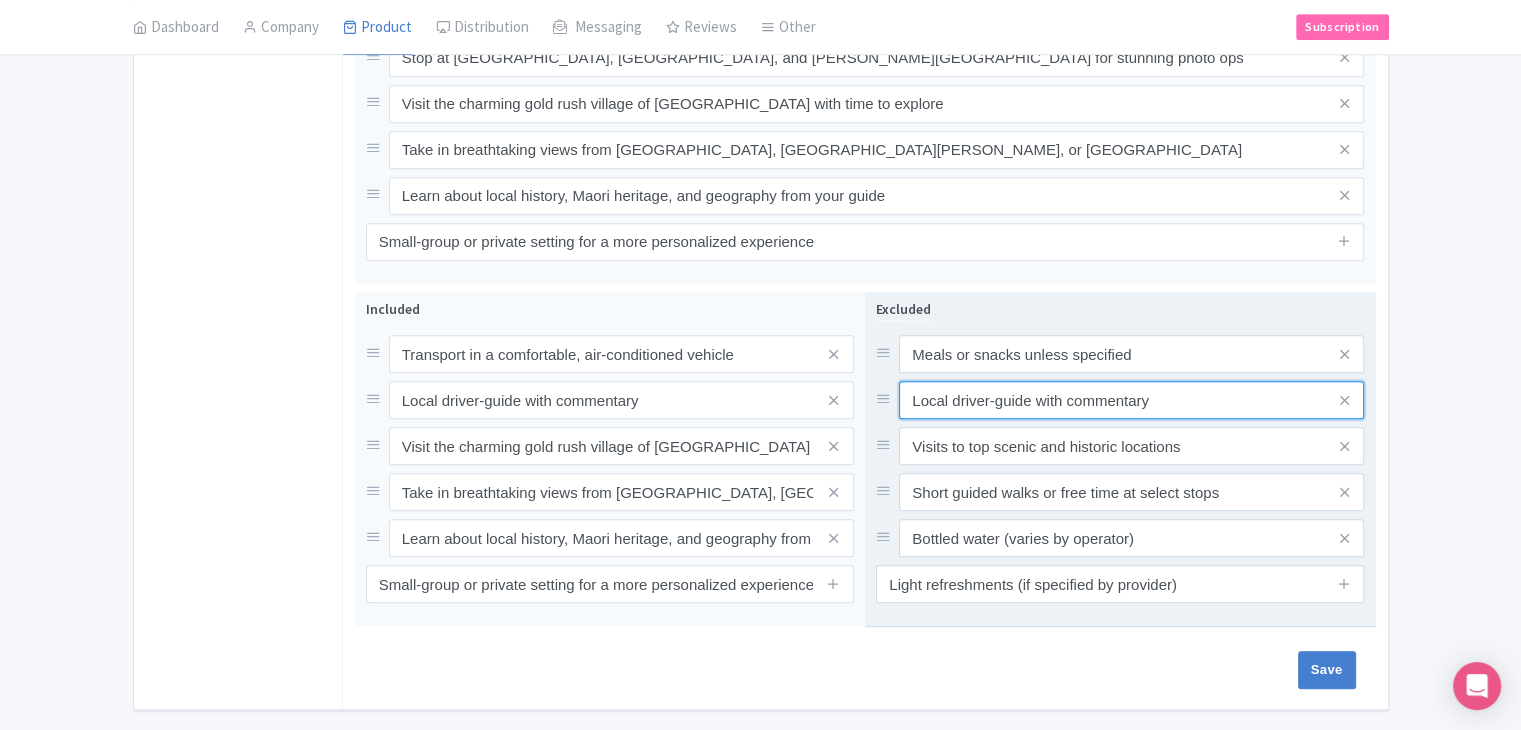 click on "Local driver-guide with commentary" at bounding box center [1131, 354] 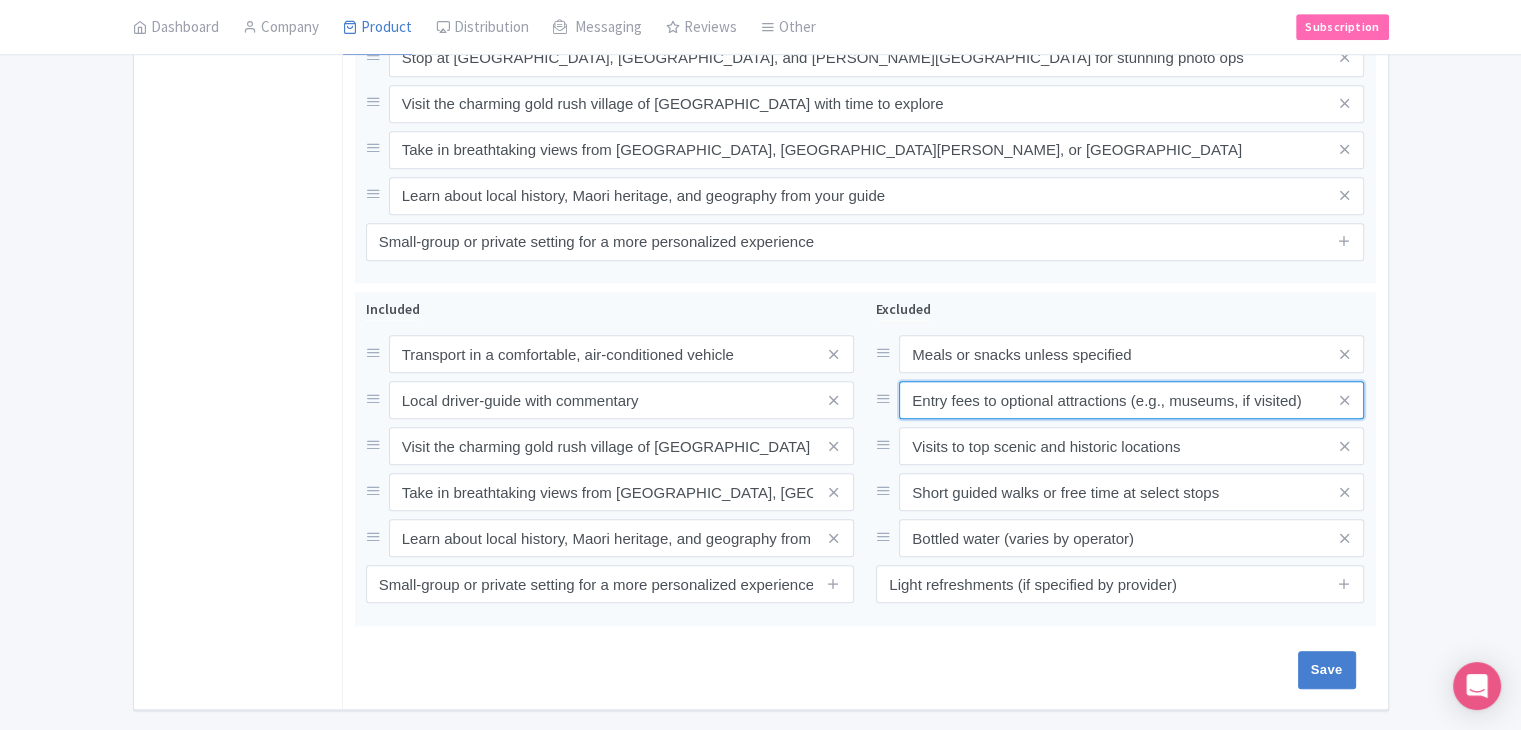 type on "Entry fees to optional attractions (e.g., museums, if visited)" 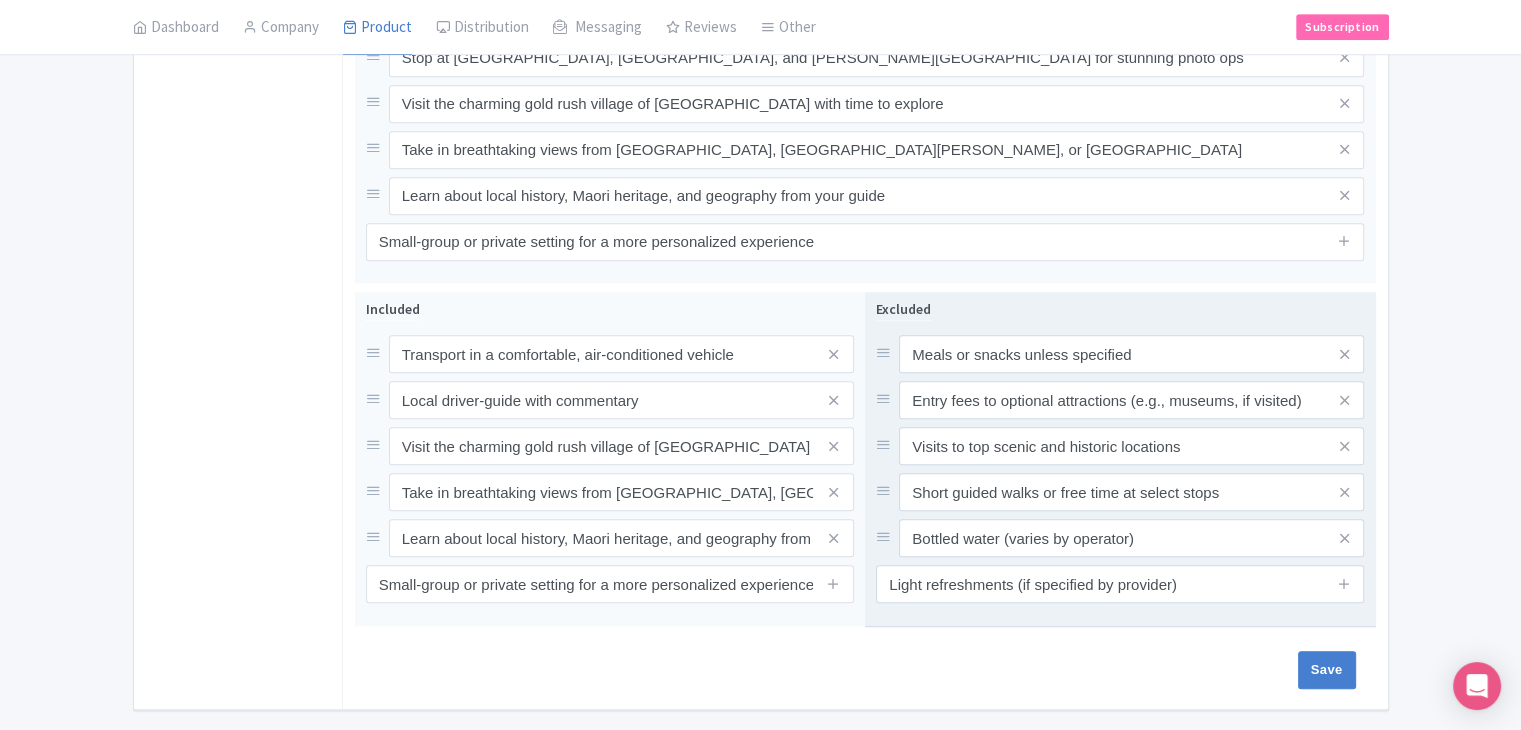 click on "Meals or snacks unless specified Entry fees to optional attractions (e.g., museums, if visited) Visits to top scenic and historic locations Short guided walks or free time at select stops Bottled water (varies by operator)" at bounding box center (1120, 446) 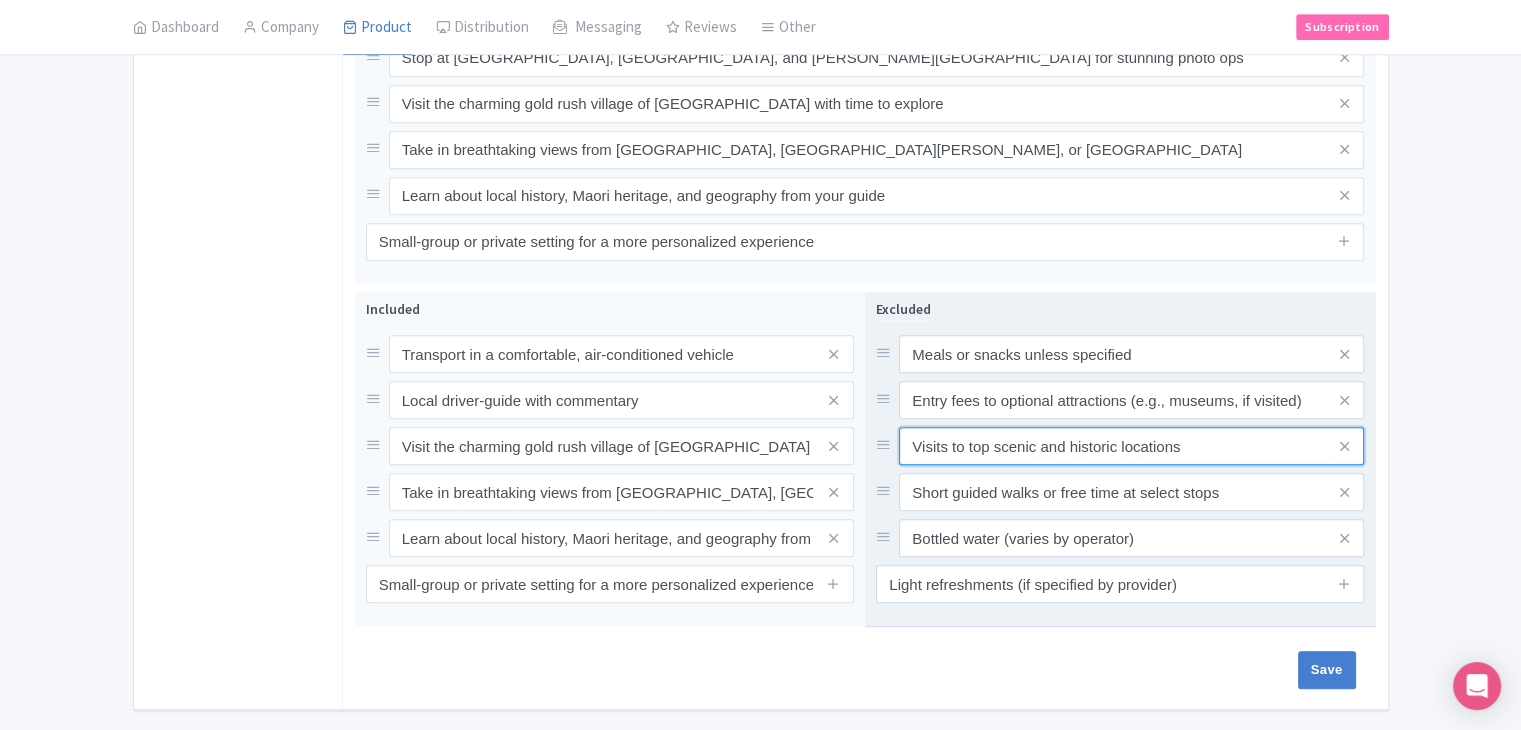 click on "Visits to top scenic and historic locations" at bounding box center [1131, 354] 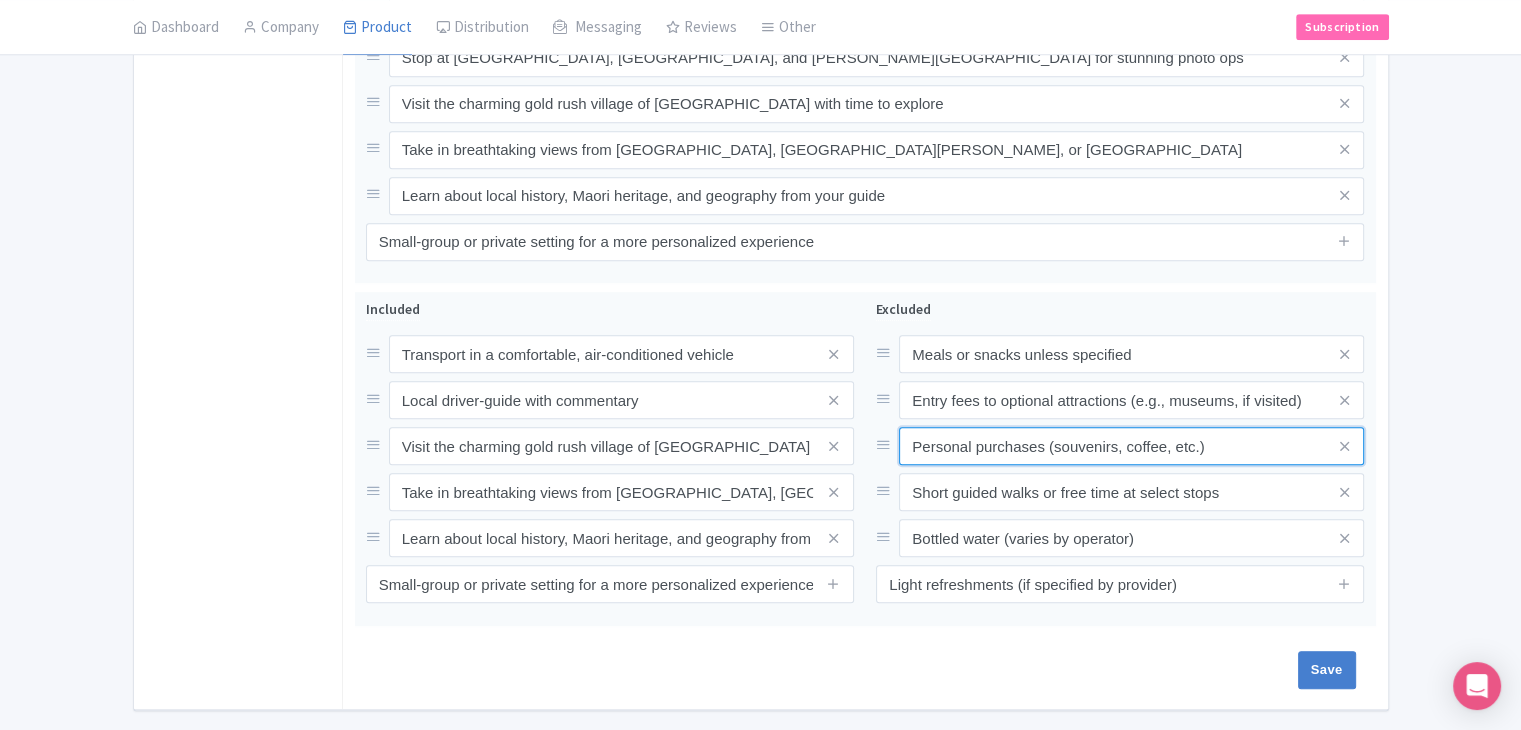 type on "Personal purchases (souvenirs, coffee, etc.)" 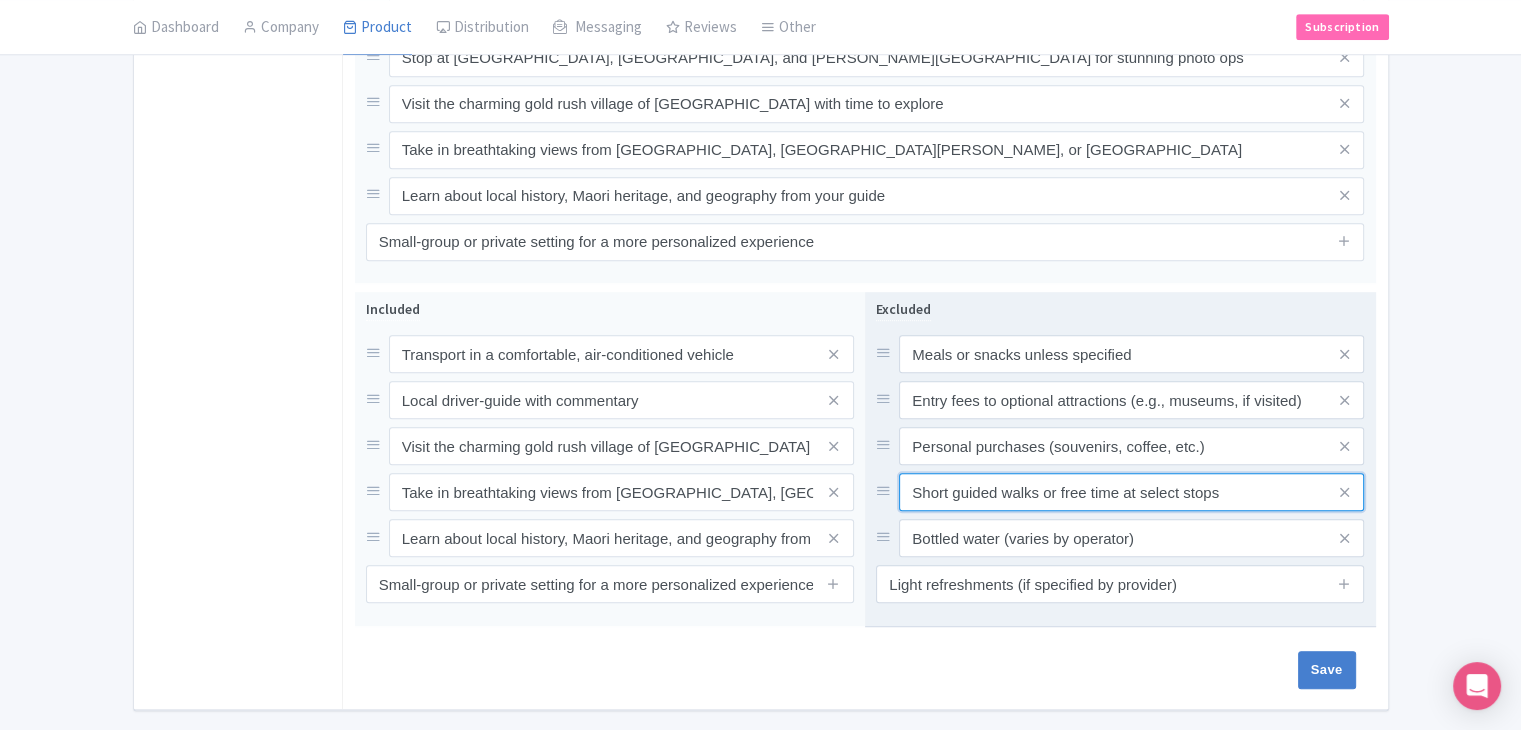 click on "Short guided walks or free time at select stops" at bounding box center (1131, 354) 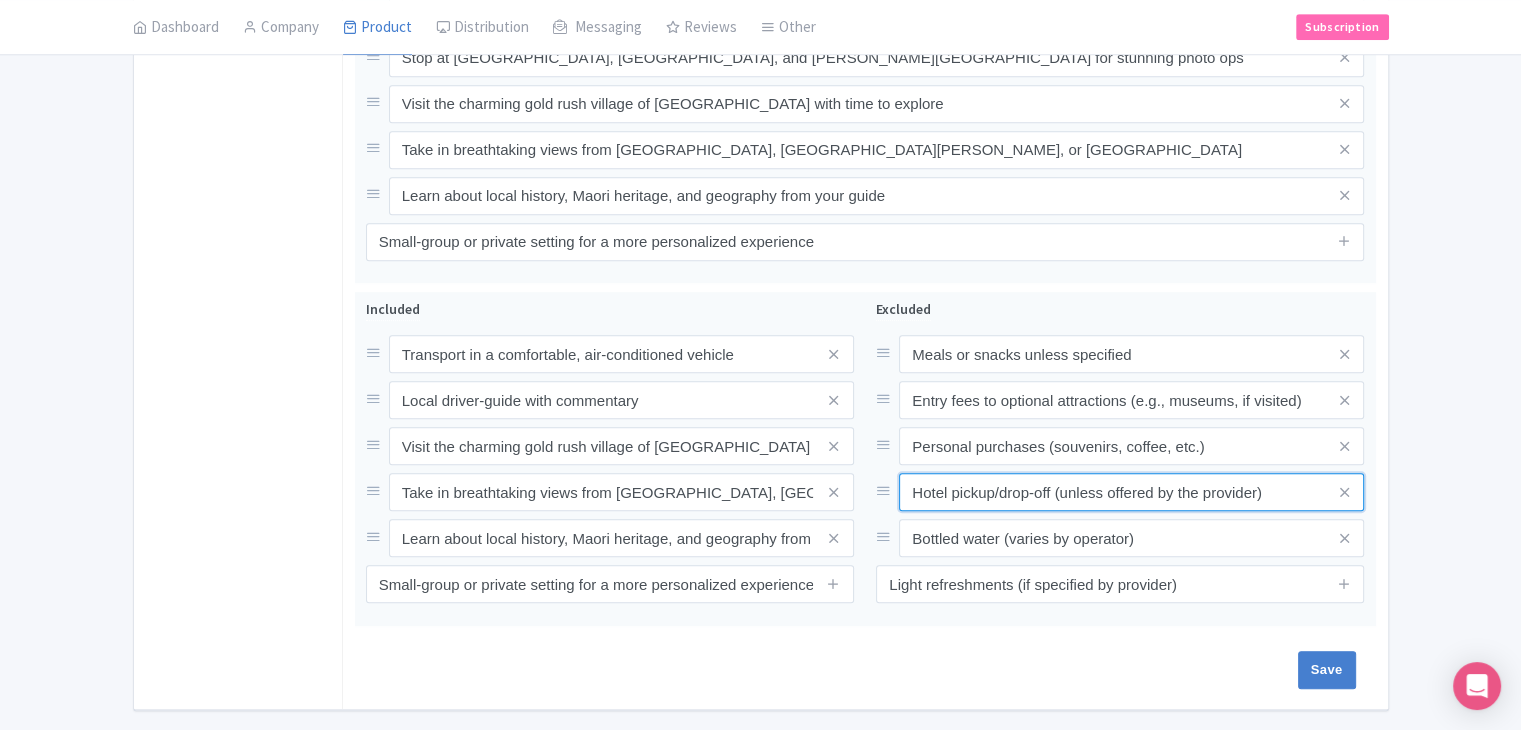 type on "Hotel pickup/drop-off (unless offered by the provider)" 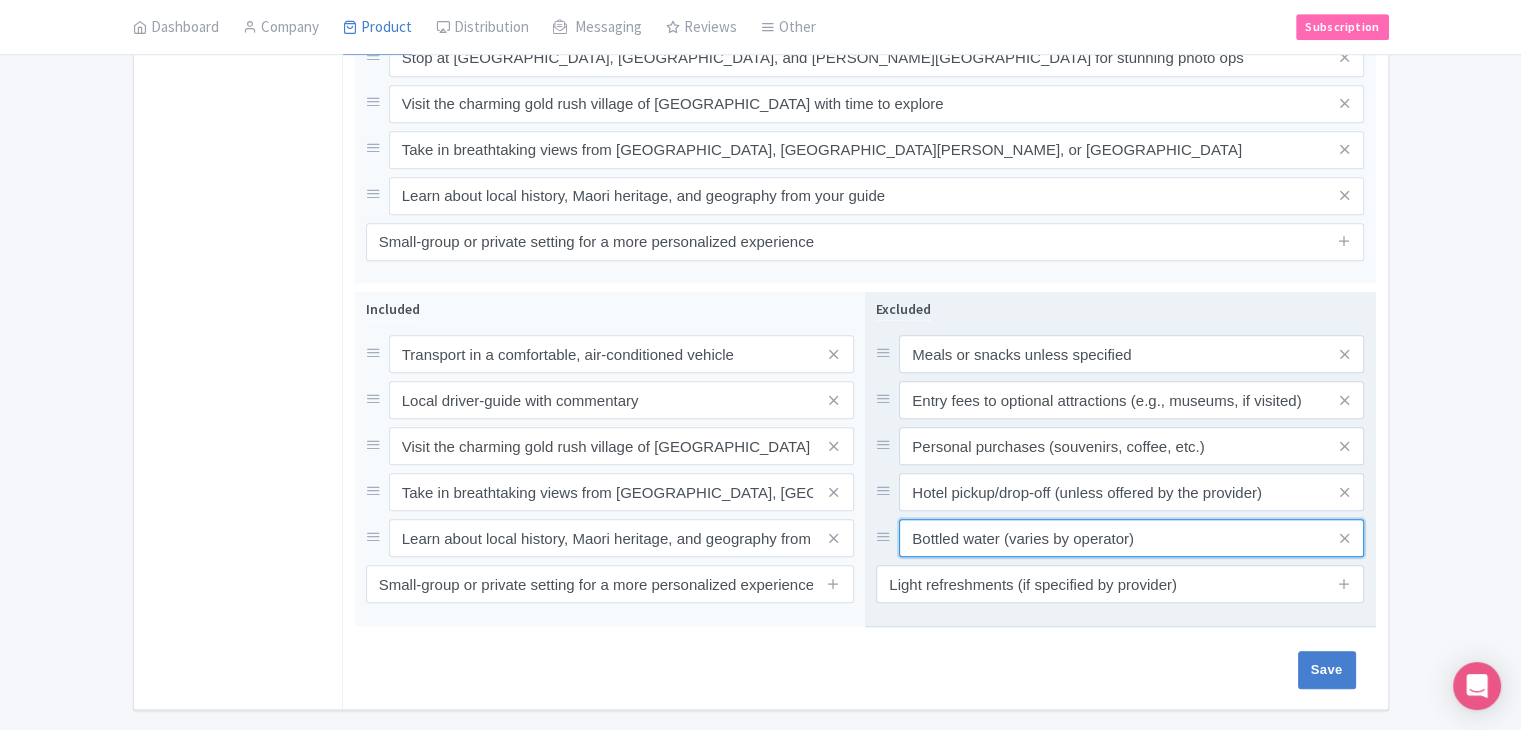 click on "Bottled water (varies by operator)" at bounding box center [1131, 354] 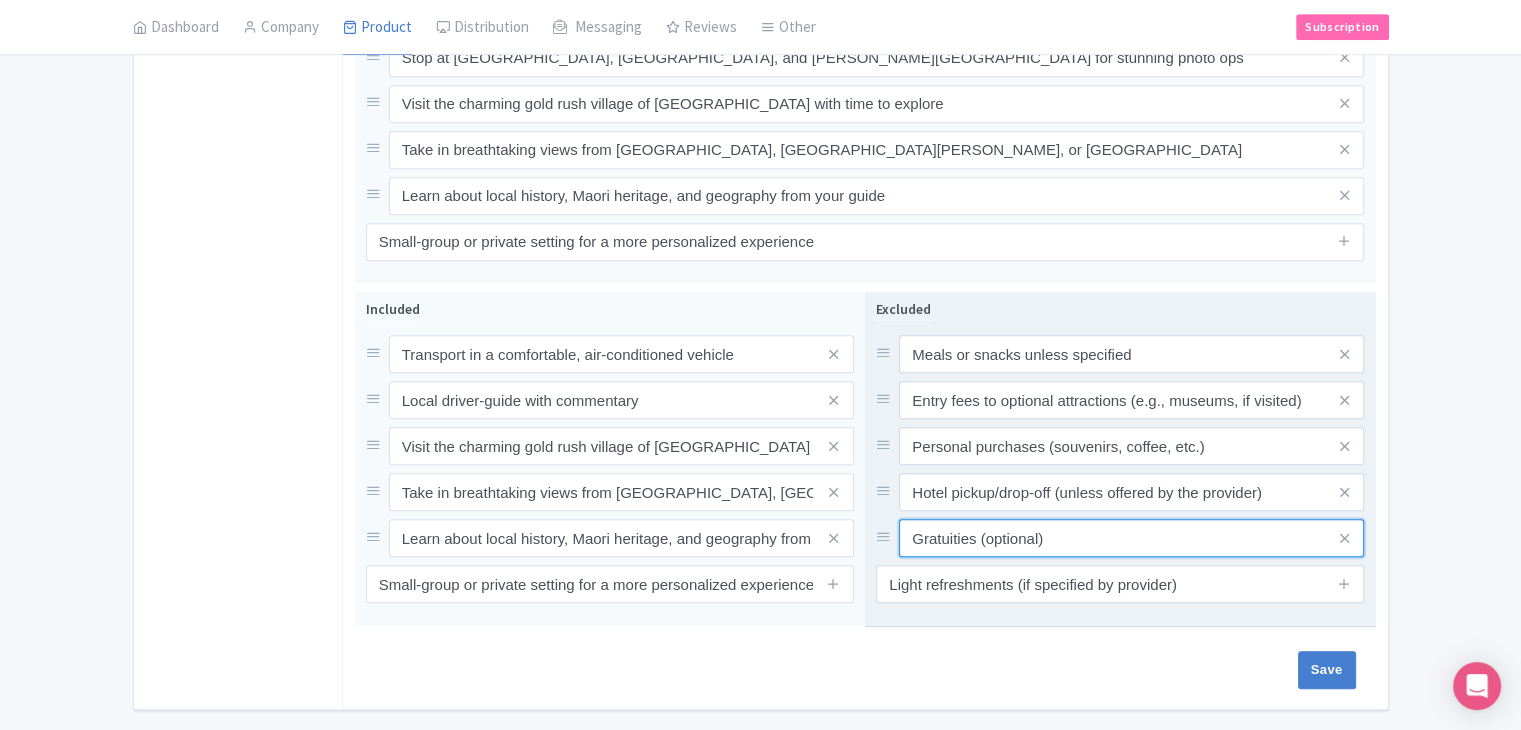 type on "Gratuities (optional)" 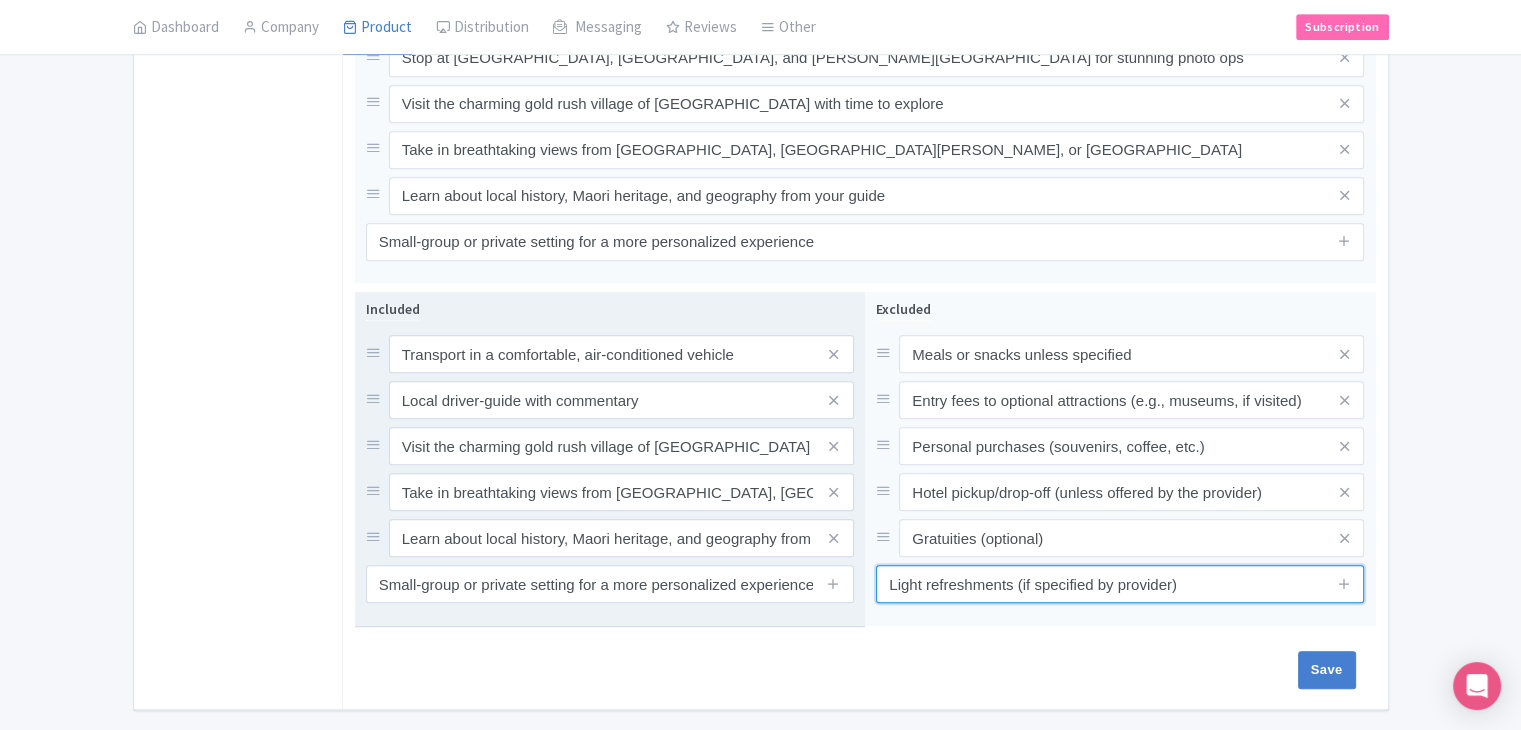 drag, startPoint x: 1282, startPoint y: 557, endPoint x: 745, endPoint y: 501, distance: 539.91205 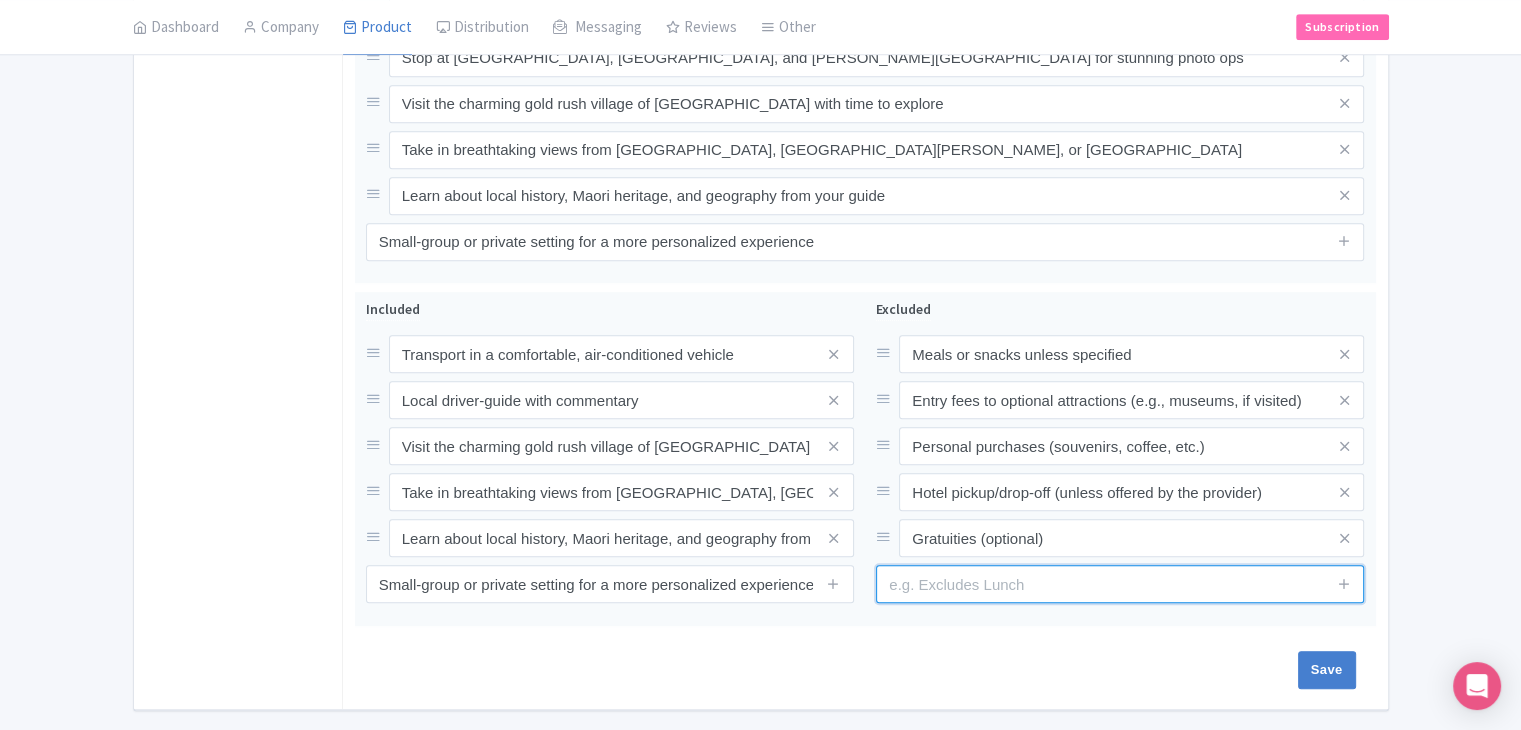 type 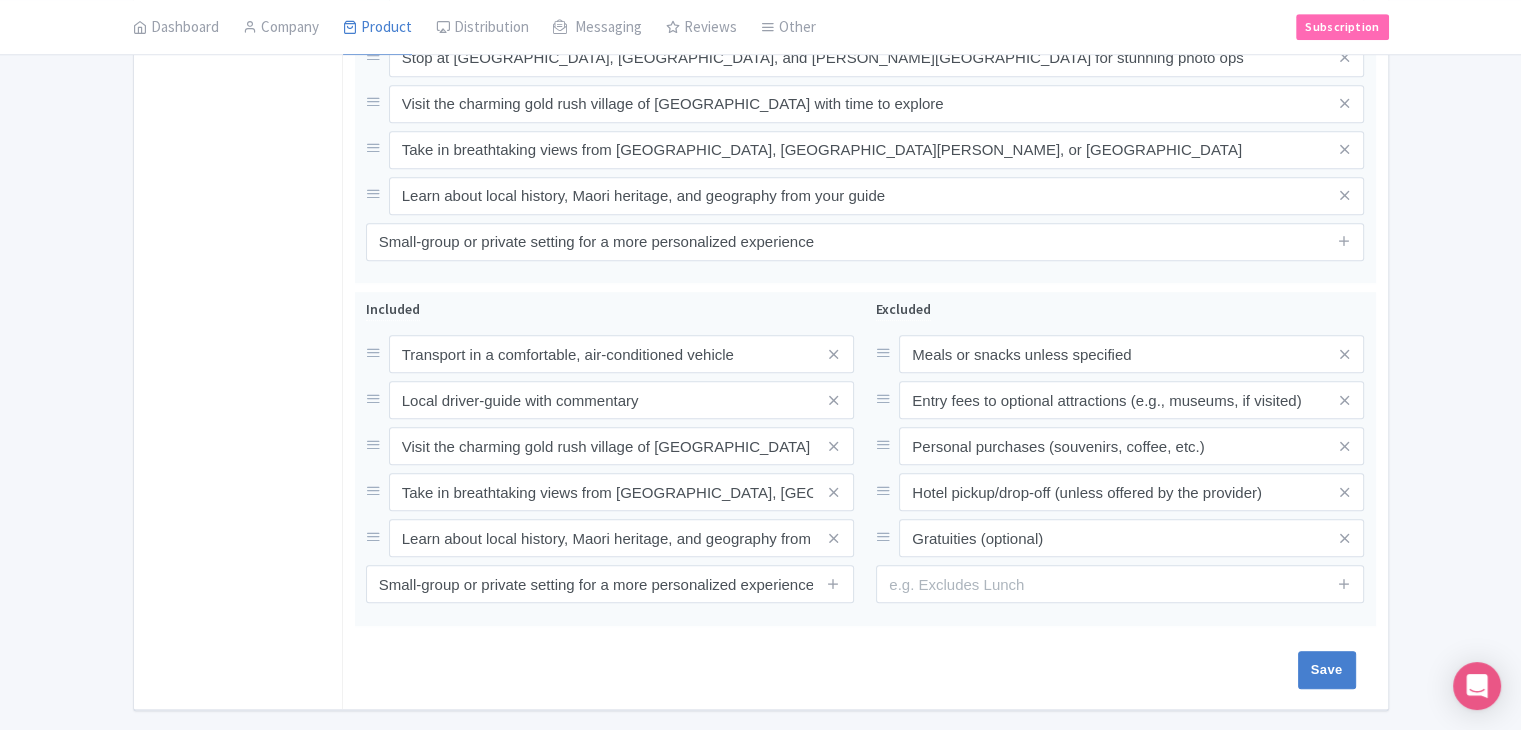 click on "Save" at bounding box center (865, 680) 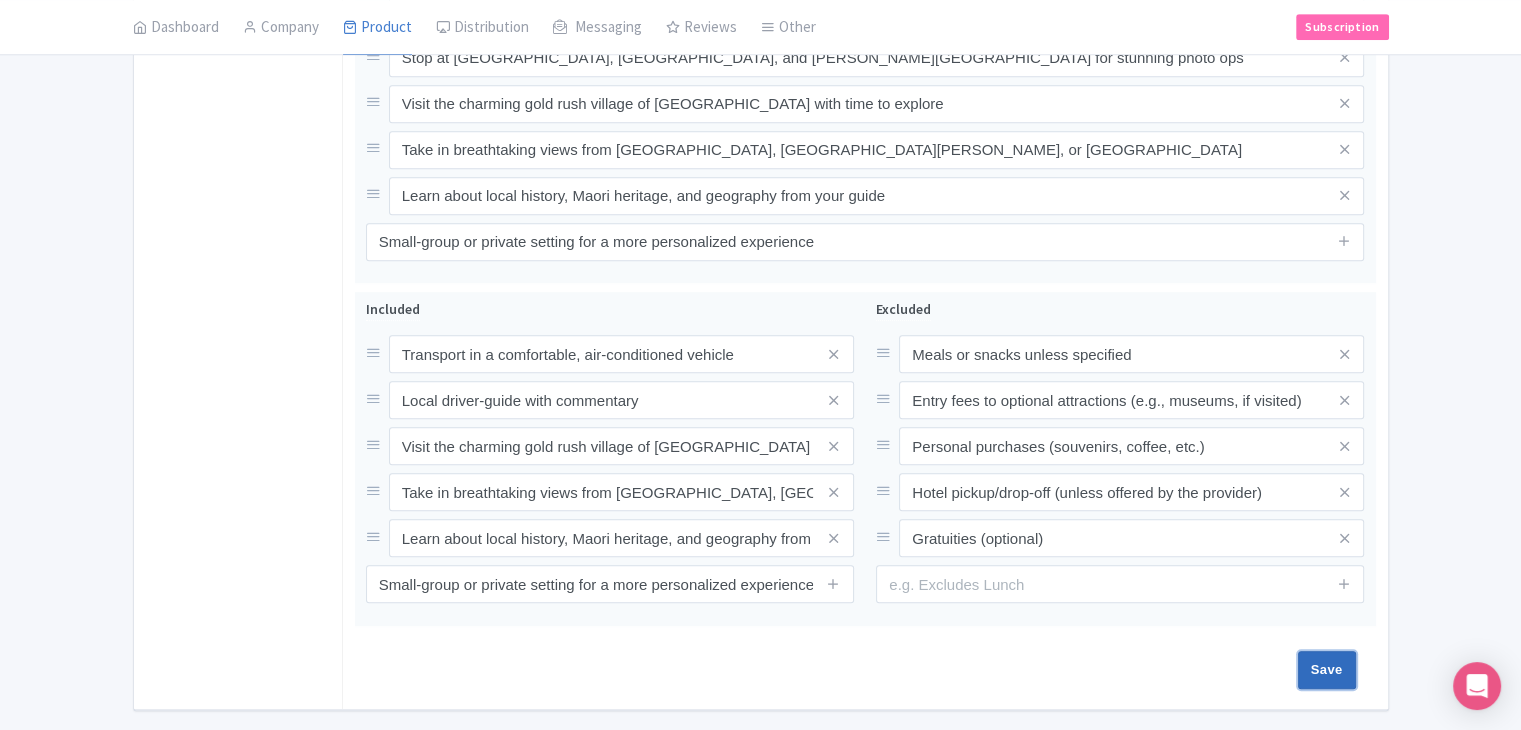 click on "Save" at bounding box center (1327, 670) 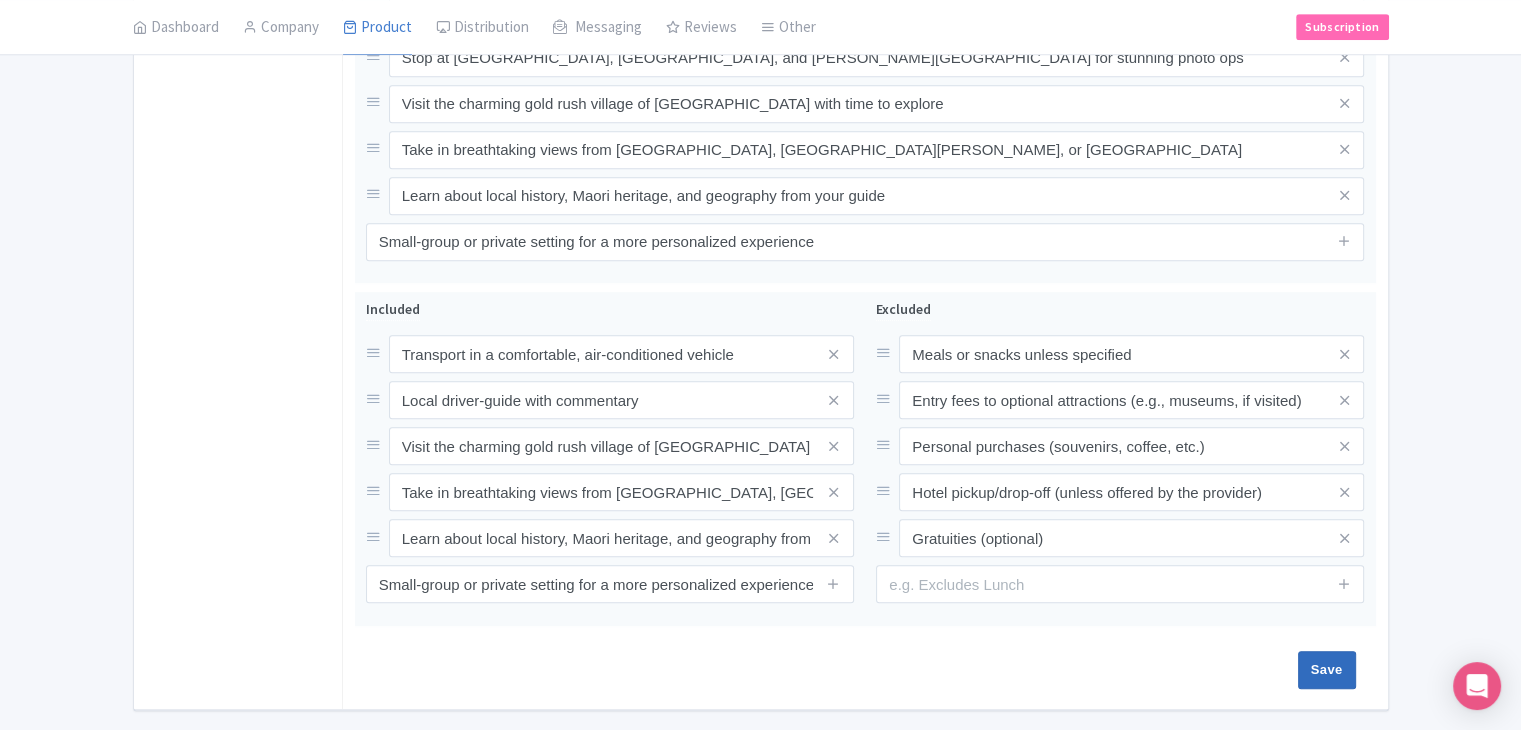 type on "Saving..." 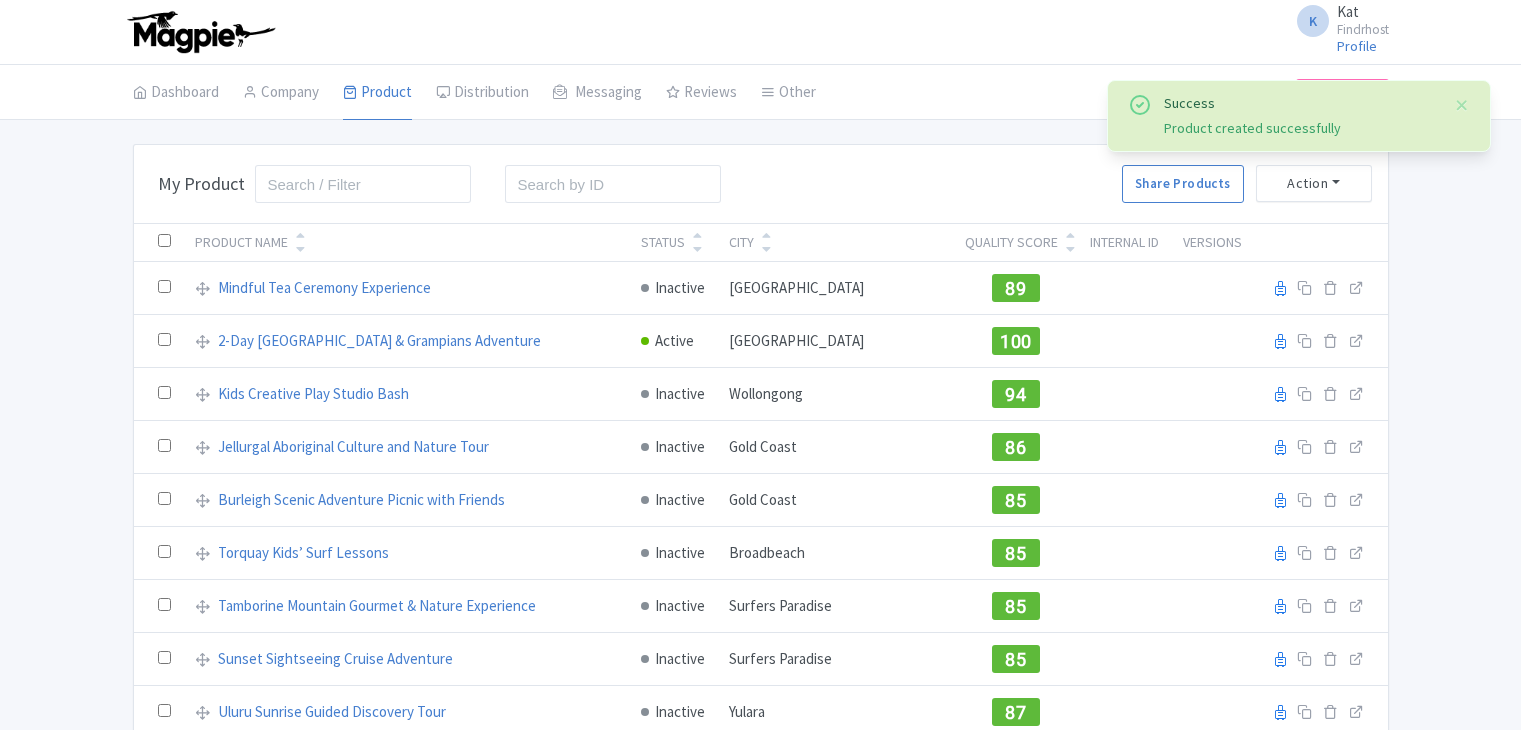 scroll, scrollTop: 0, scrollLeft: 0, axis: both 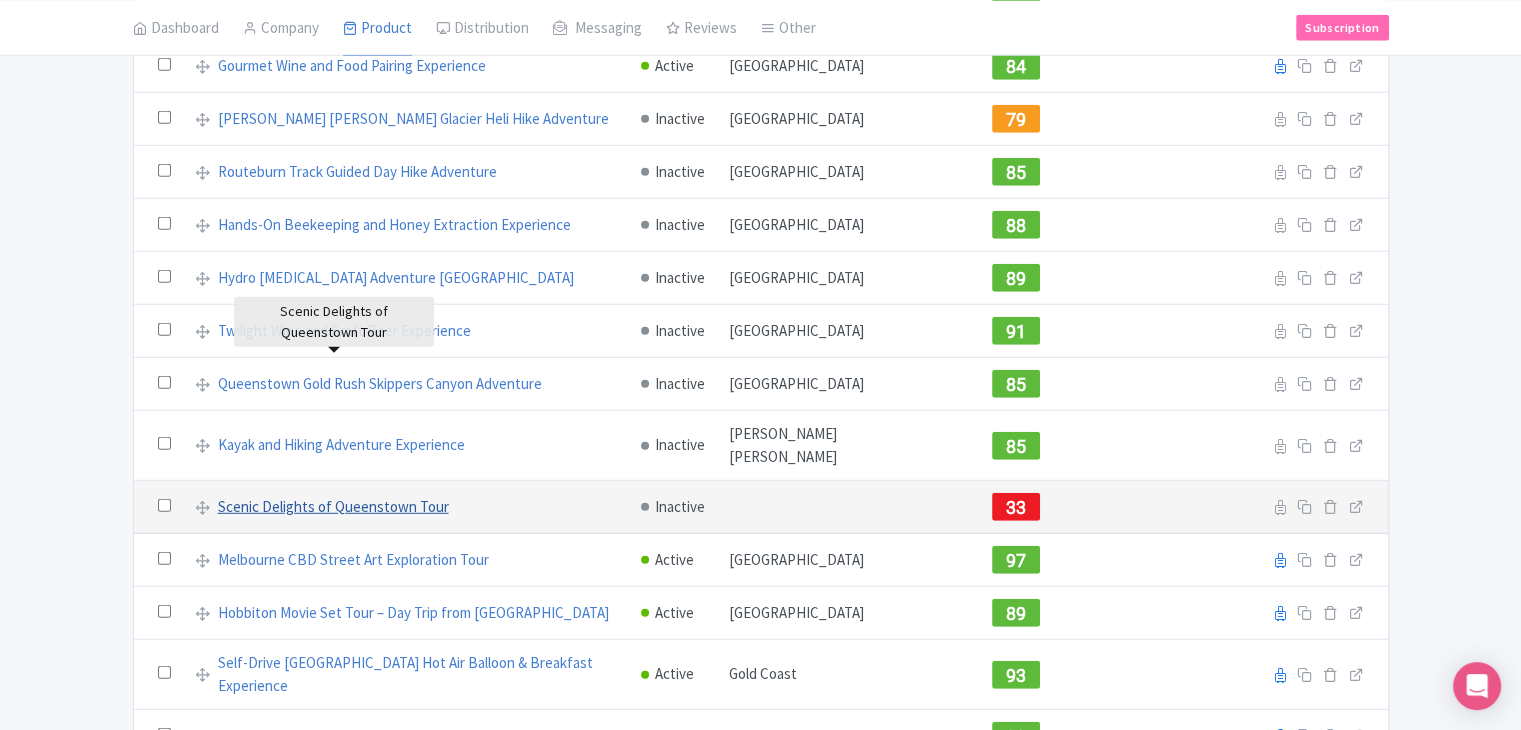 click on "Scenic Delights of Queenstown Tour" at bounding box center (333, 507) 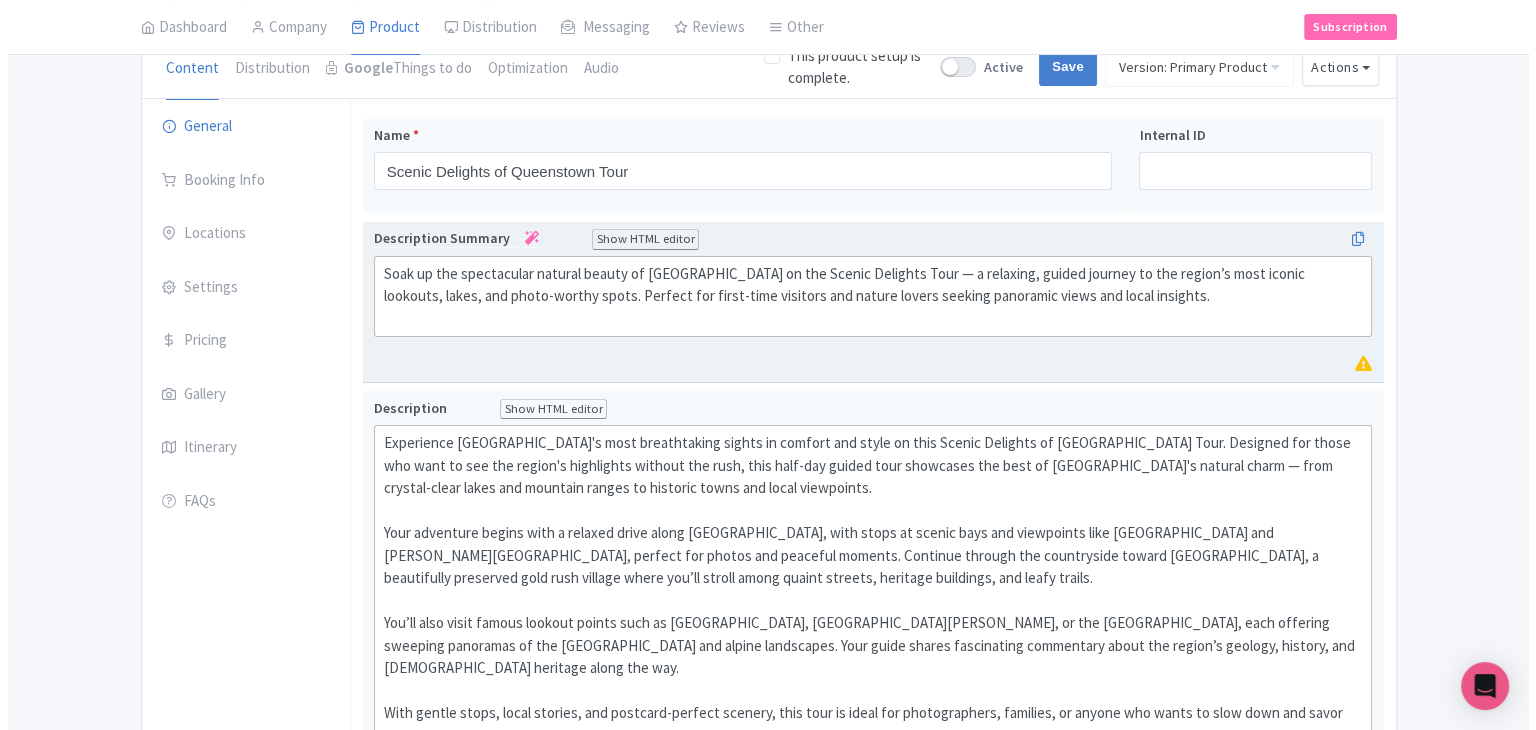 scroll, scrollTop: 200, scrollLeft: 0, axis: vertical 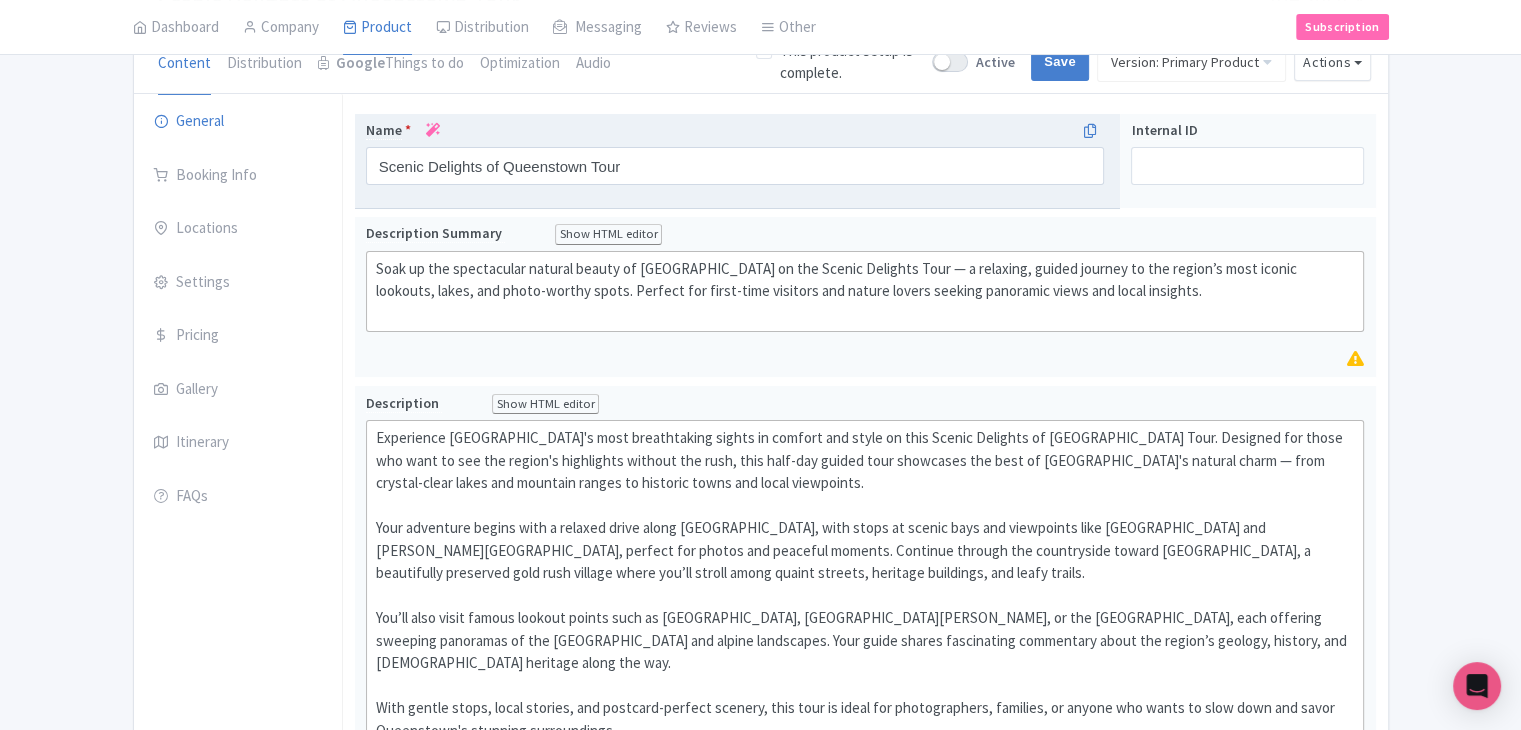 click at bounding box center [433, 130] 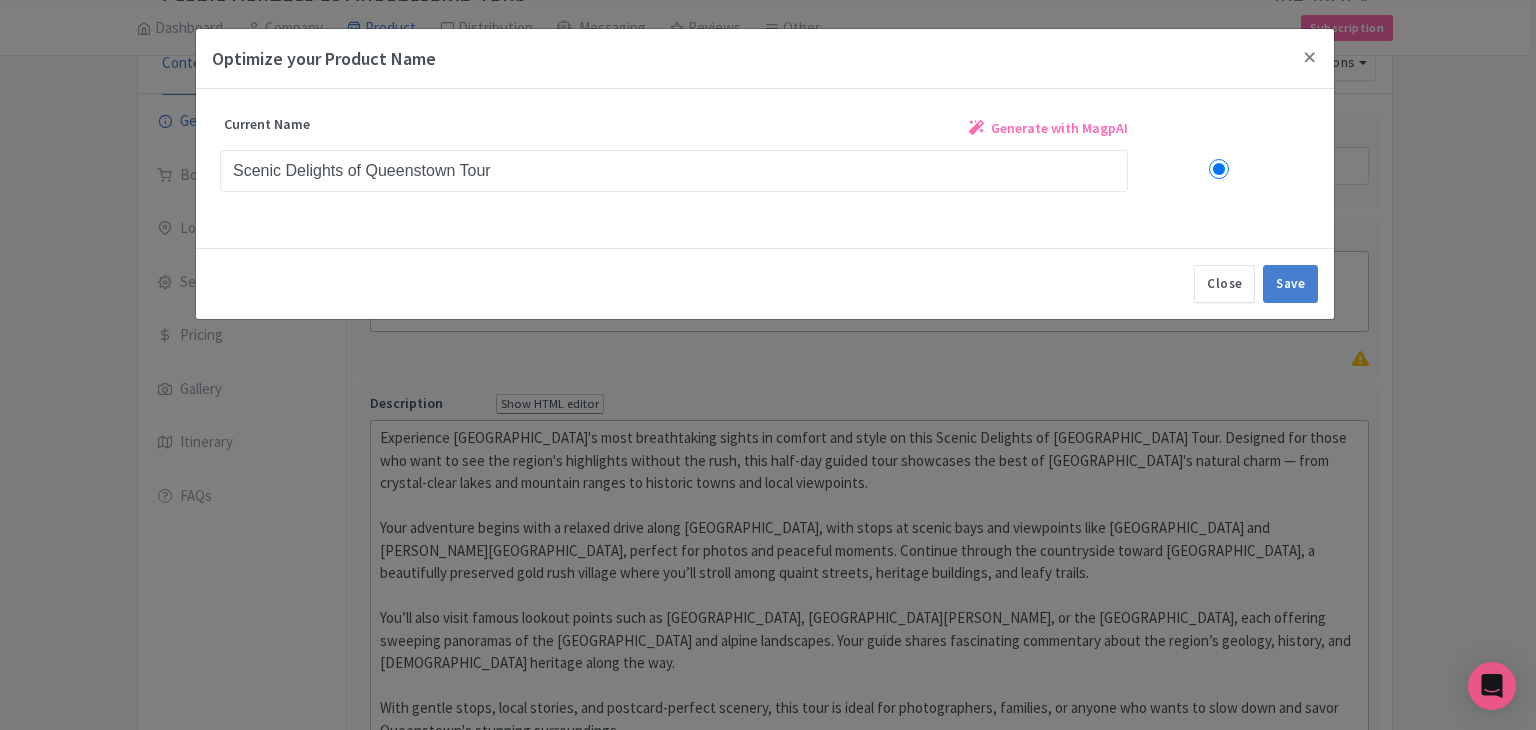 click on "Generate with MagpAI" at bounding box center [1059, 128] 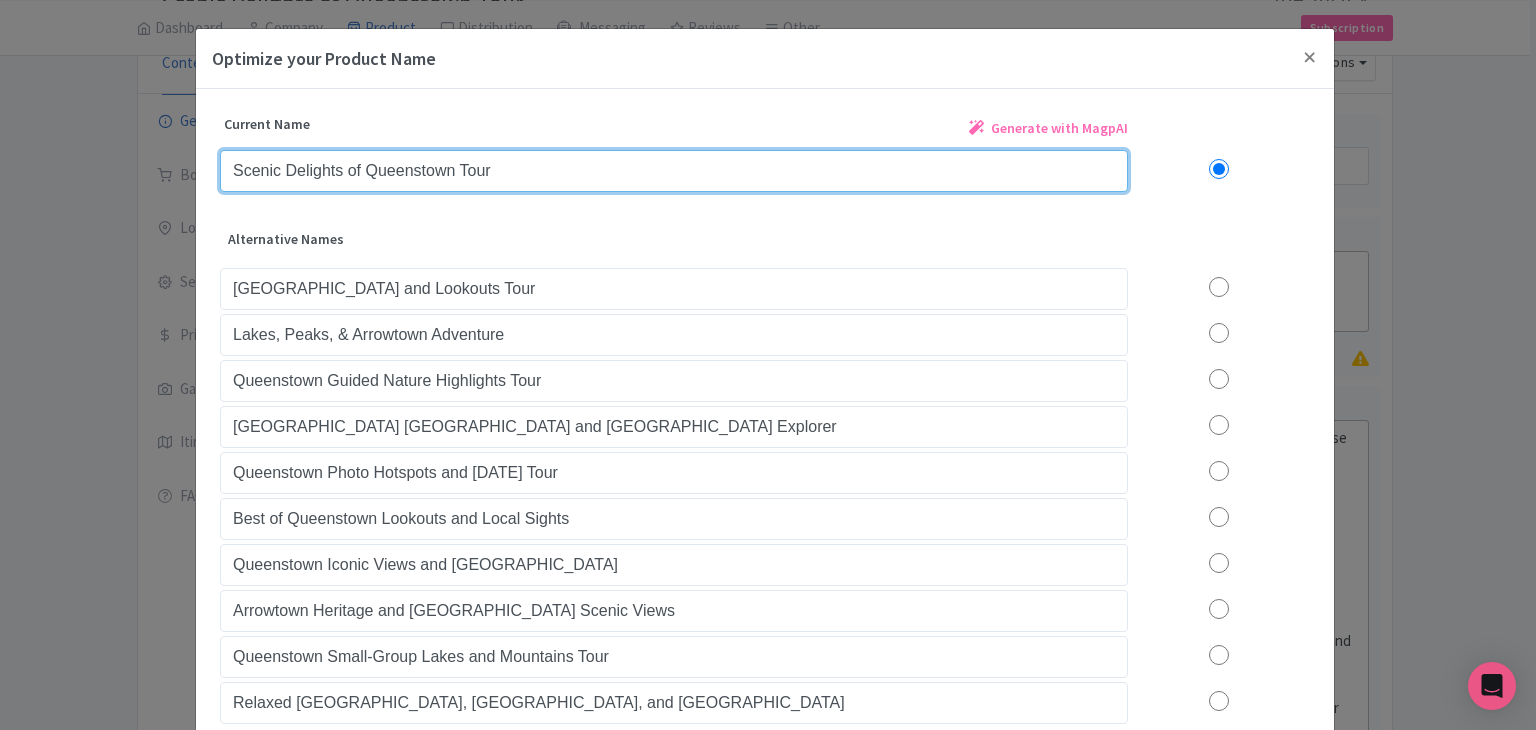 click on "Scenic Delights of Queenstown Tour" at bounding box center [674, 171] 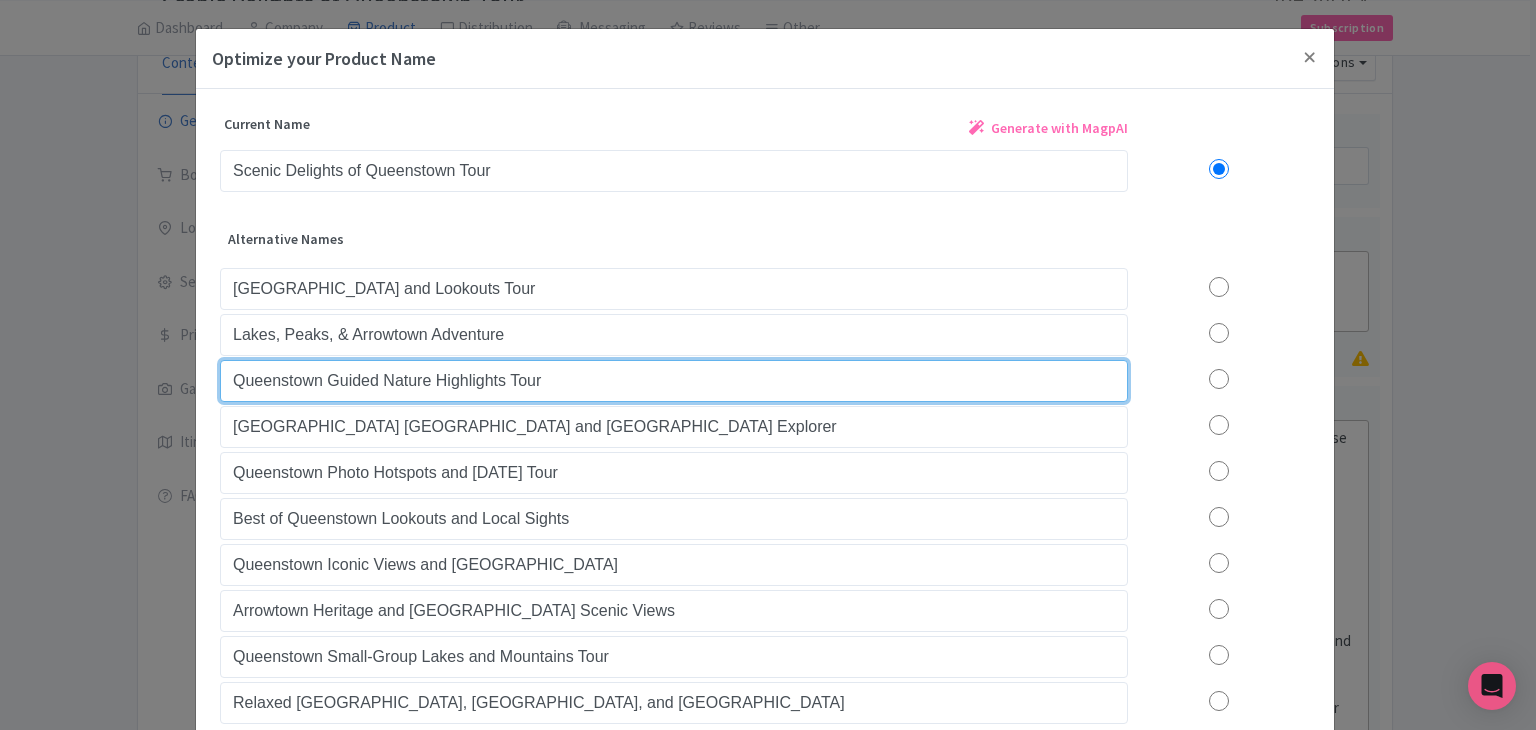 click on "Queenstown Guided Nature Highlights Tour" at bounding box center [674, 381] 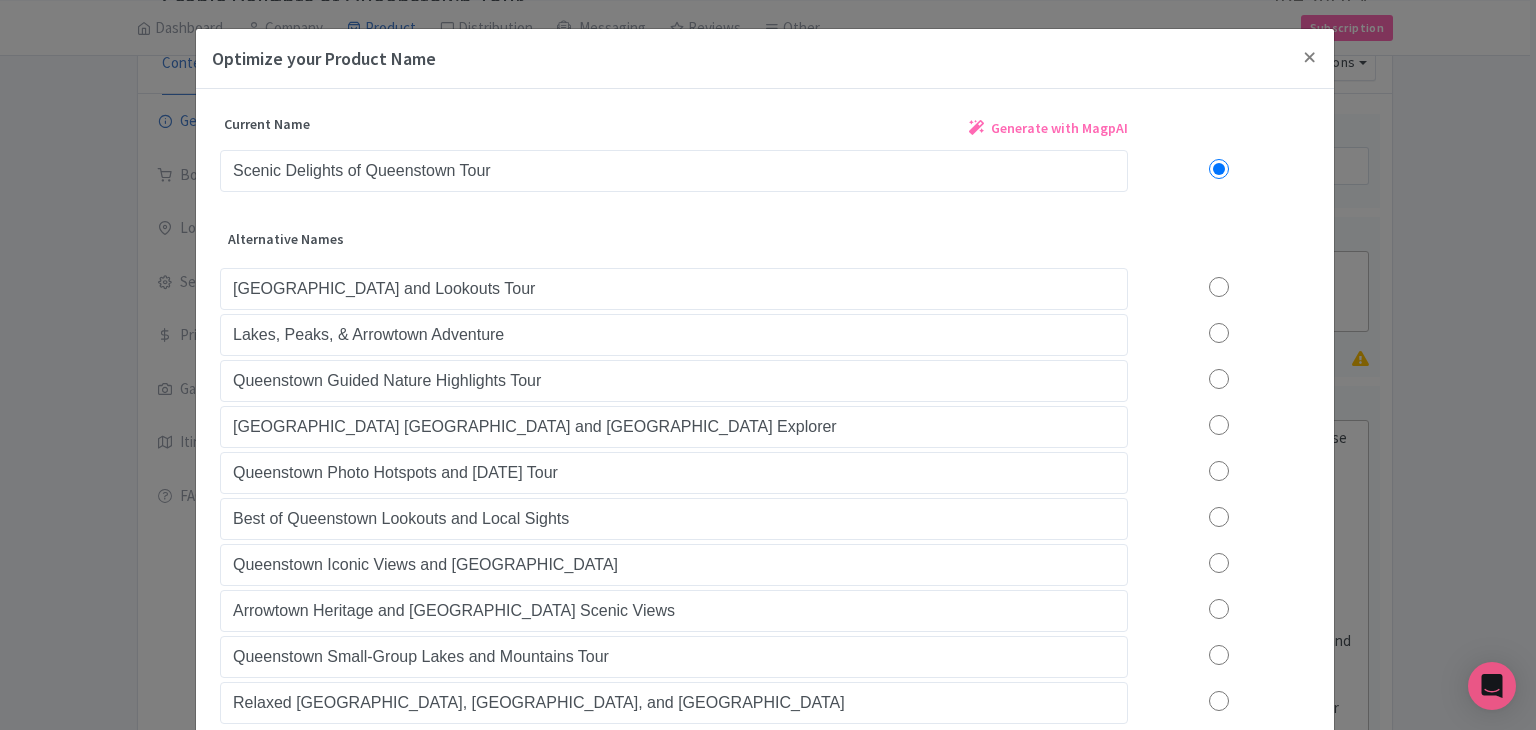 click at bounding box center (1219, 287) 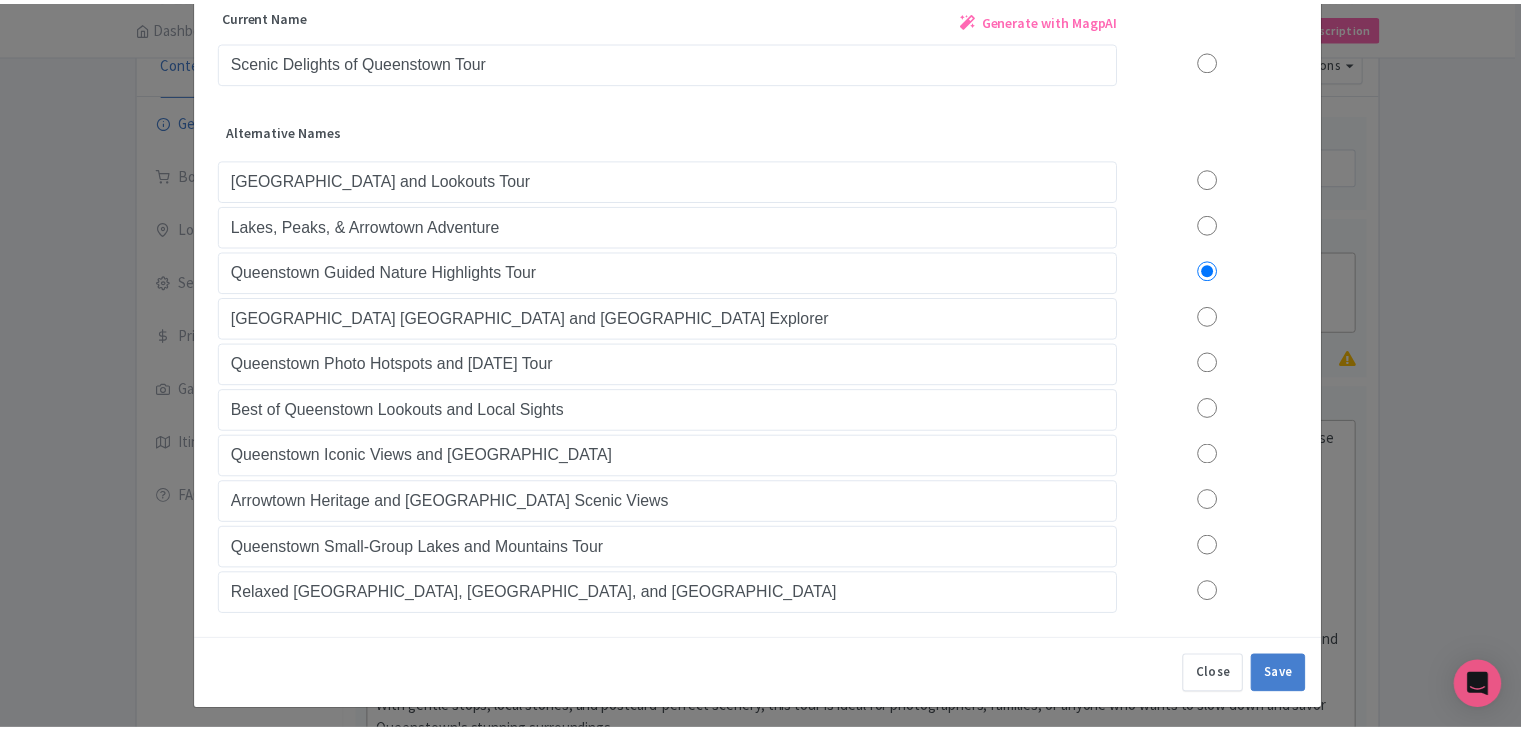 scroll, scrollTop: 112, scrollLeft: 0, axis: vertical 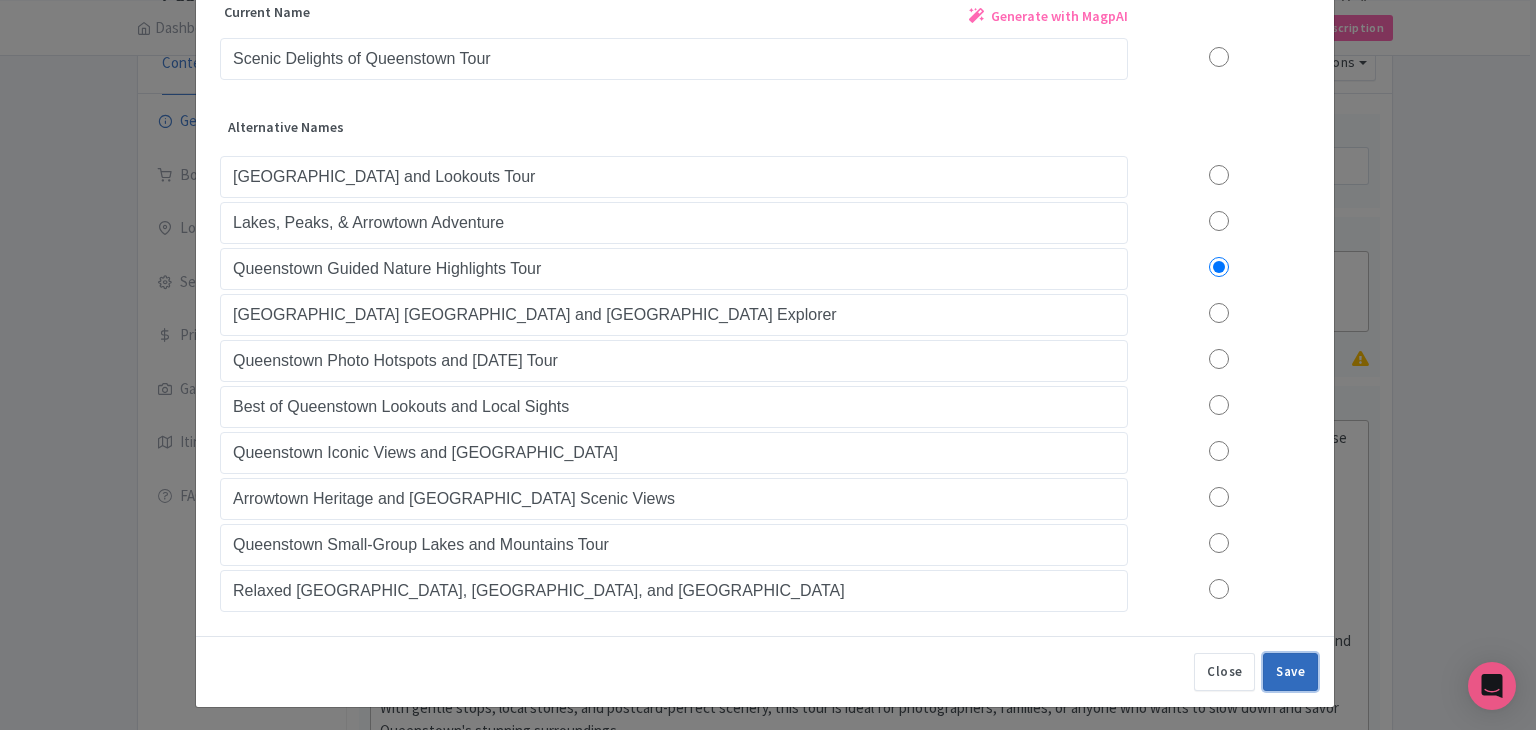 click on "Save" at bounding box center [1290, 672] 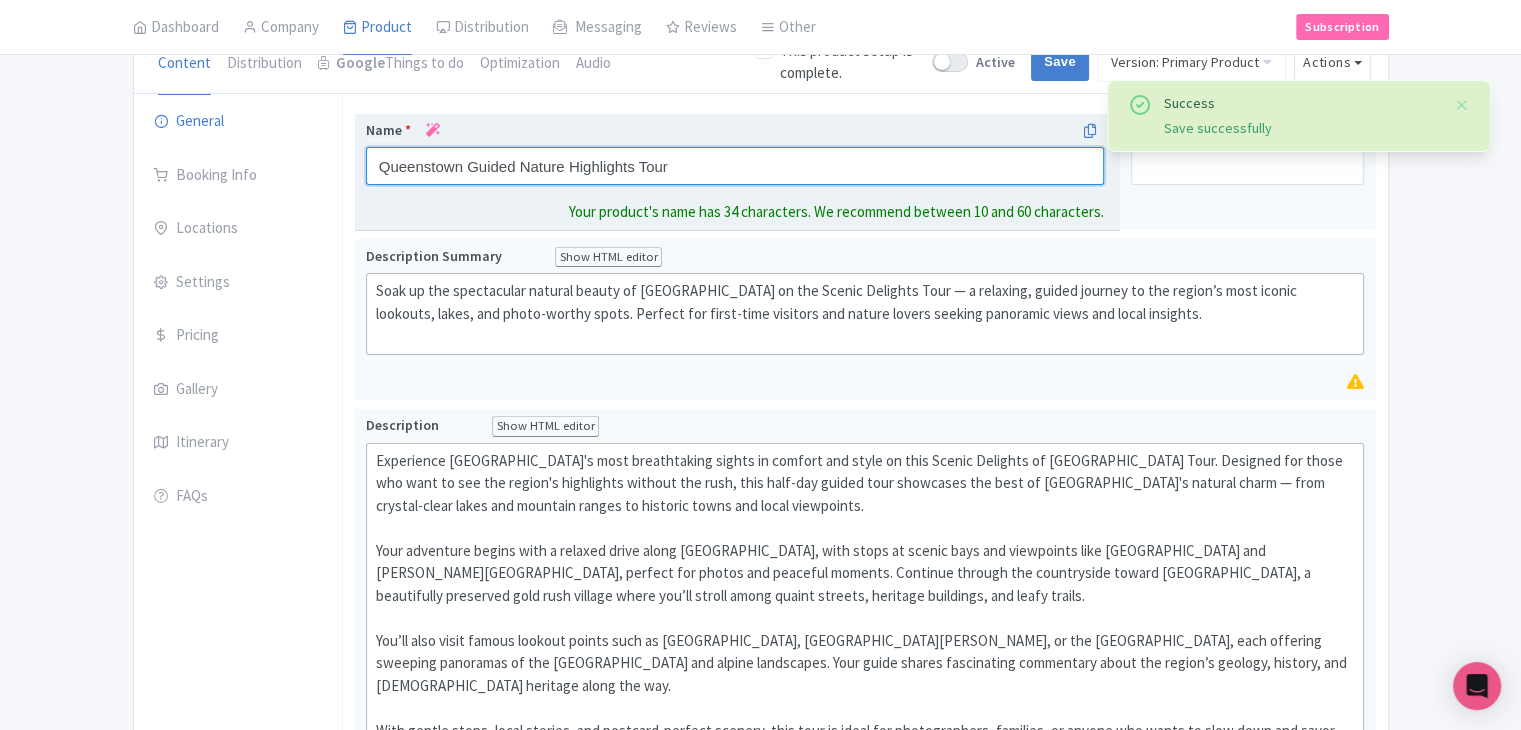 click on "Queenstown Guided Nature Highlights Tour" at bounding box center (735, 166) 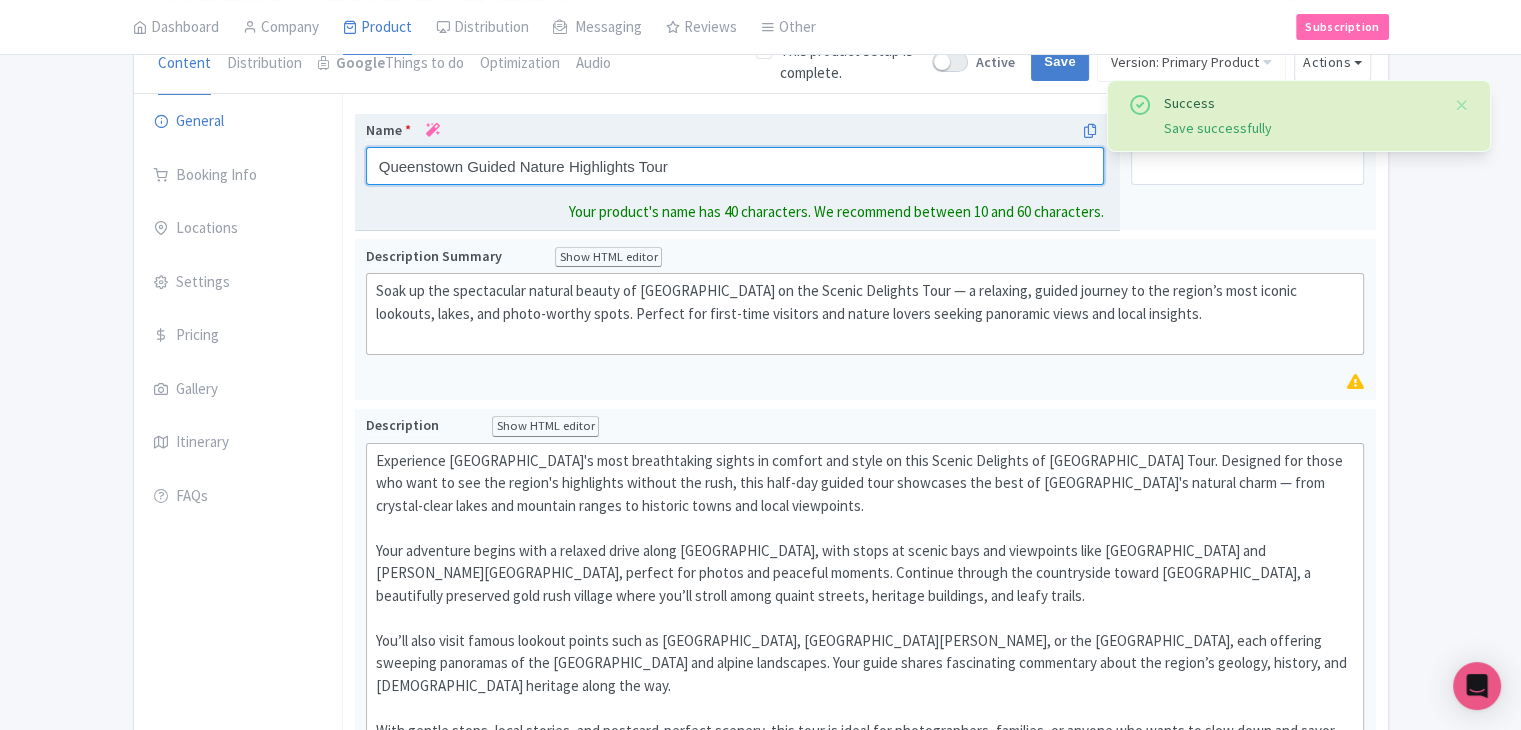 click on "Queenstown Guided Nature Highlights Tour" at bounding box center (735, 166) 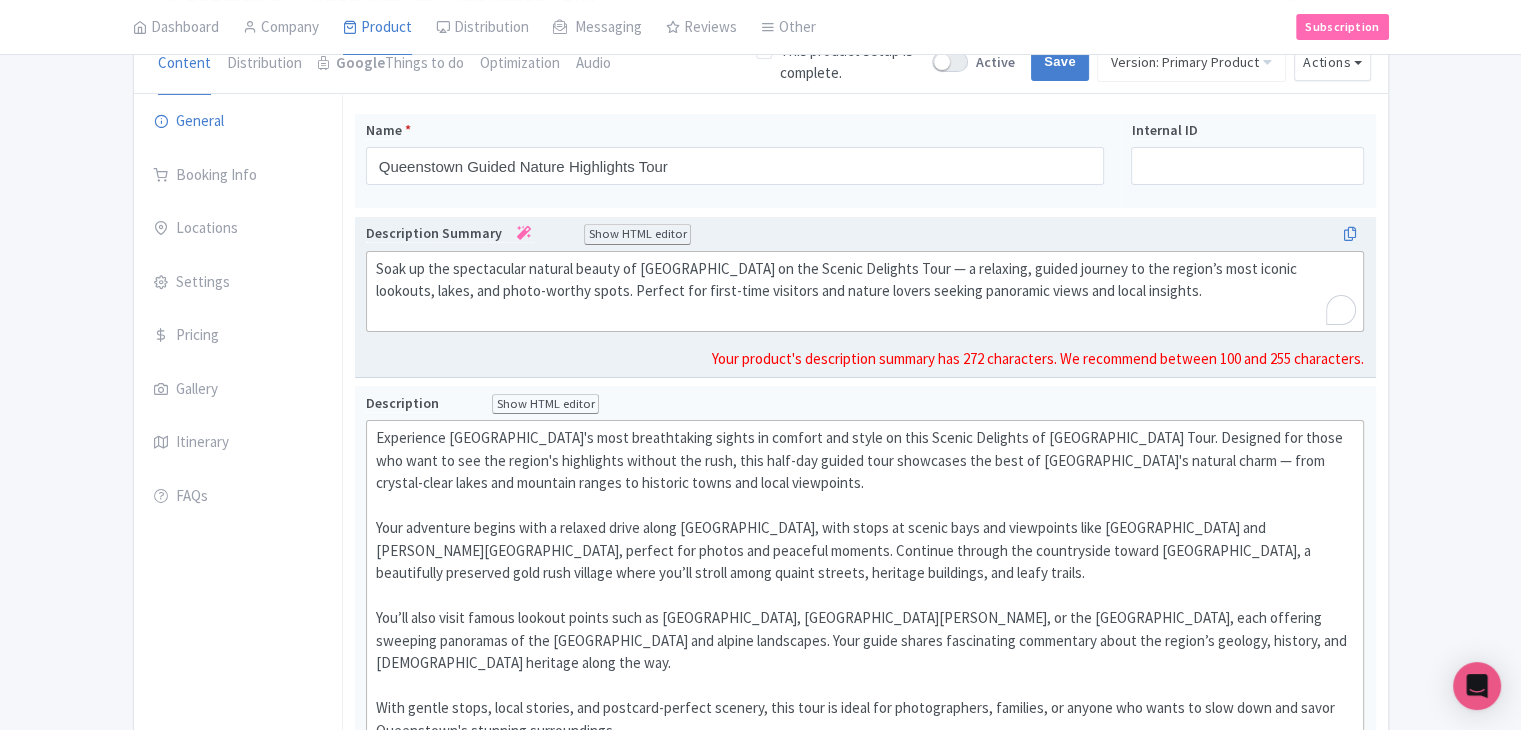 drag, startPoint x: 640, startPoint y: 289, endPoint x: 731, endPoint y: 289, distance: 91 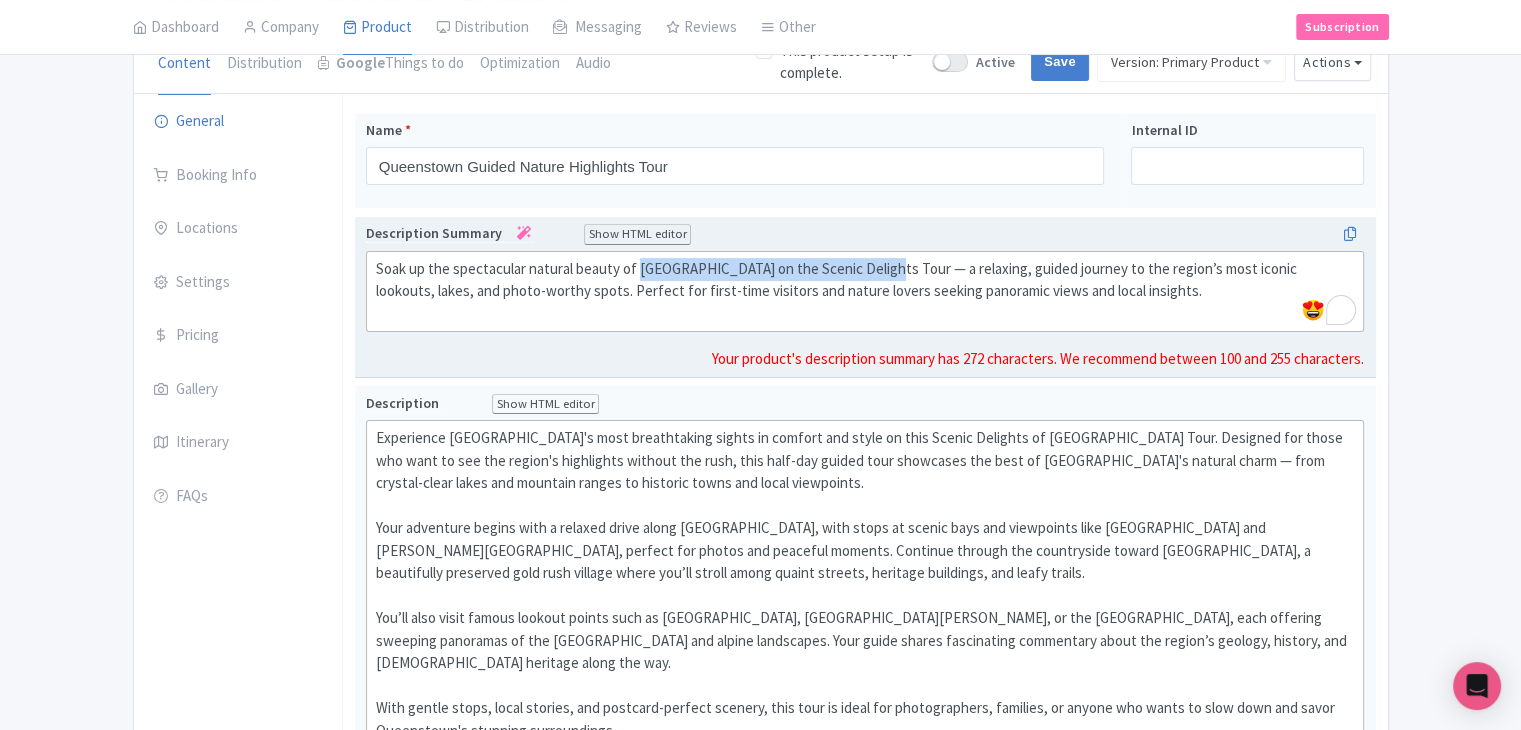 drag, startPoint x: 639, startPoint y: 262, endPoint x: 889, endPoint y: 257, distance: 250.04999 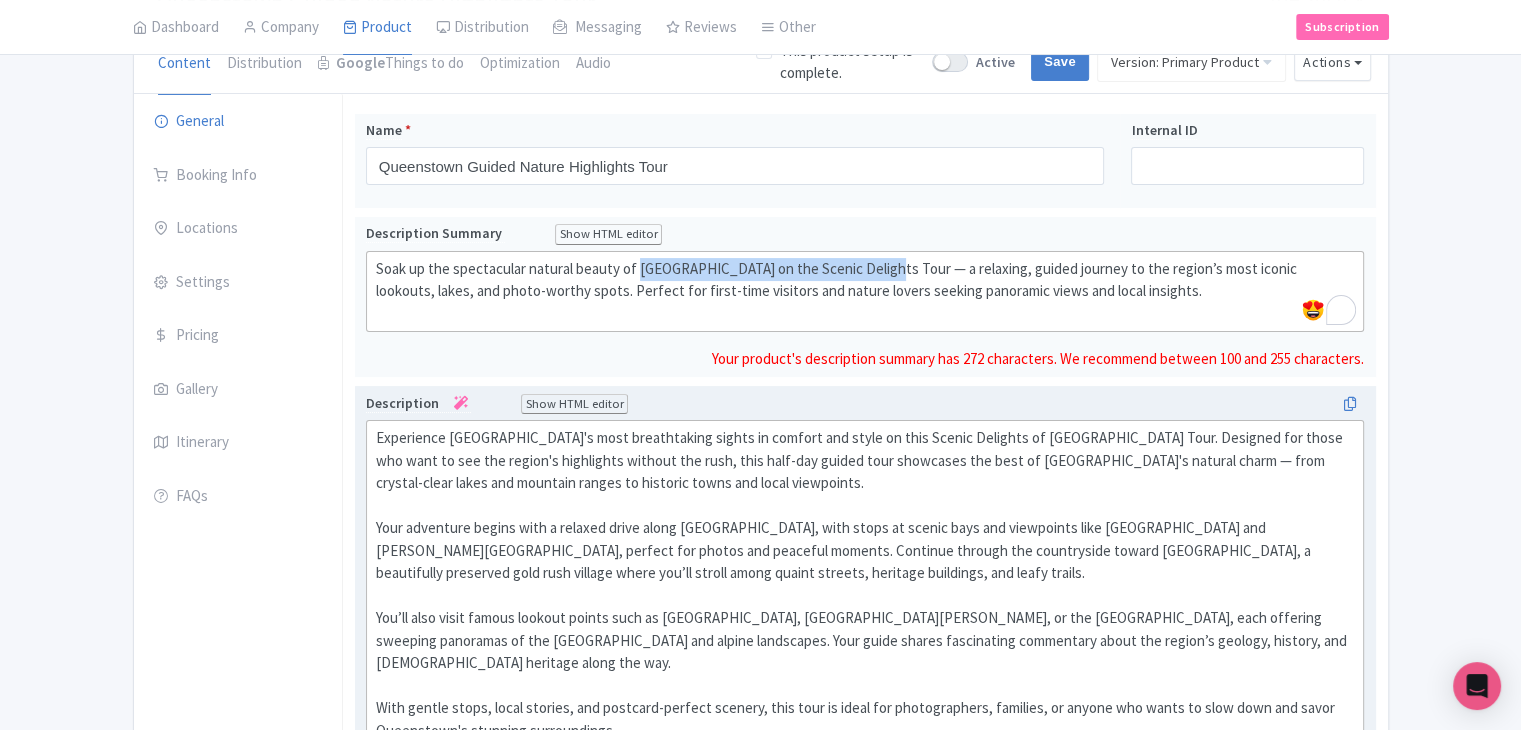 paste on "Guided Nature High" 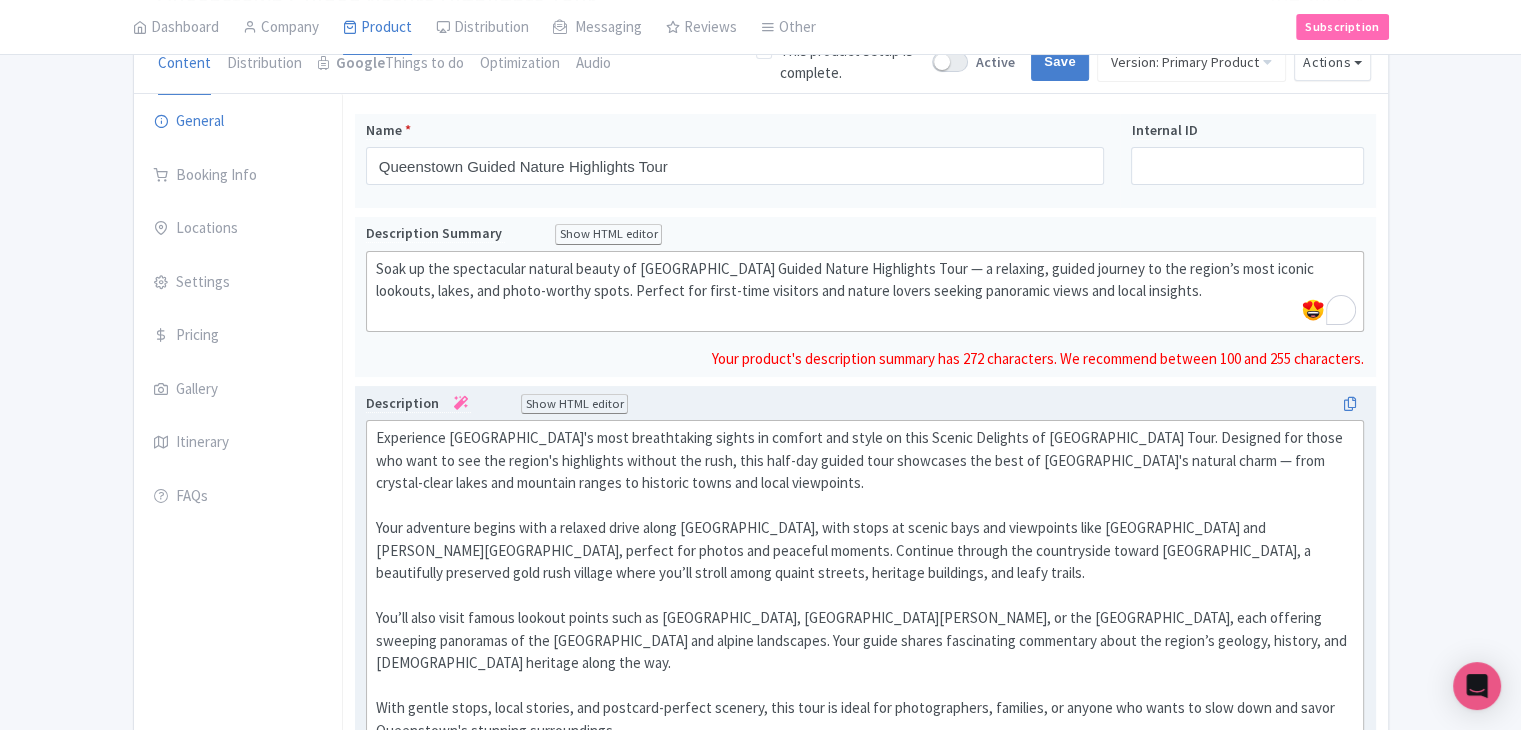 type on "<div>Soak up the spectacular natural beauty of Queenstown Guided Nature Highlights Tour — a relaxing, guided journey to the region’s most iconic lookouts, lakes, and photo-worthy spots. Perfect for first-time visitors and nature lovers seeking panoramic views and local insights.<br><br></div>" 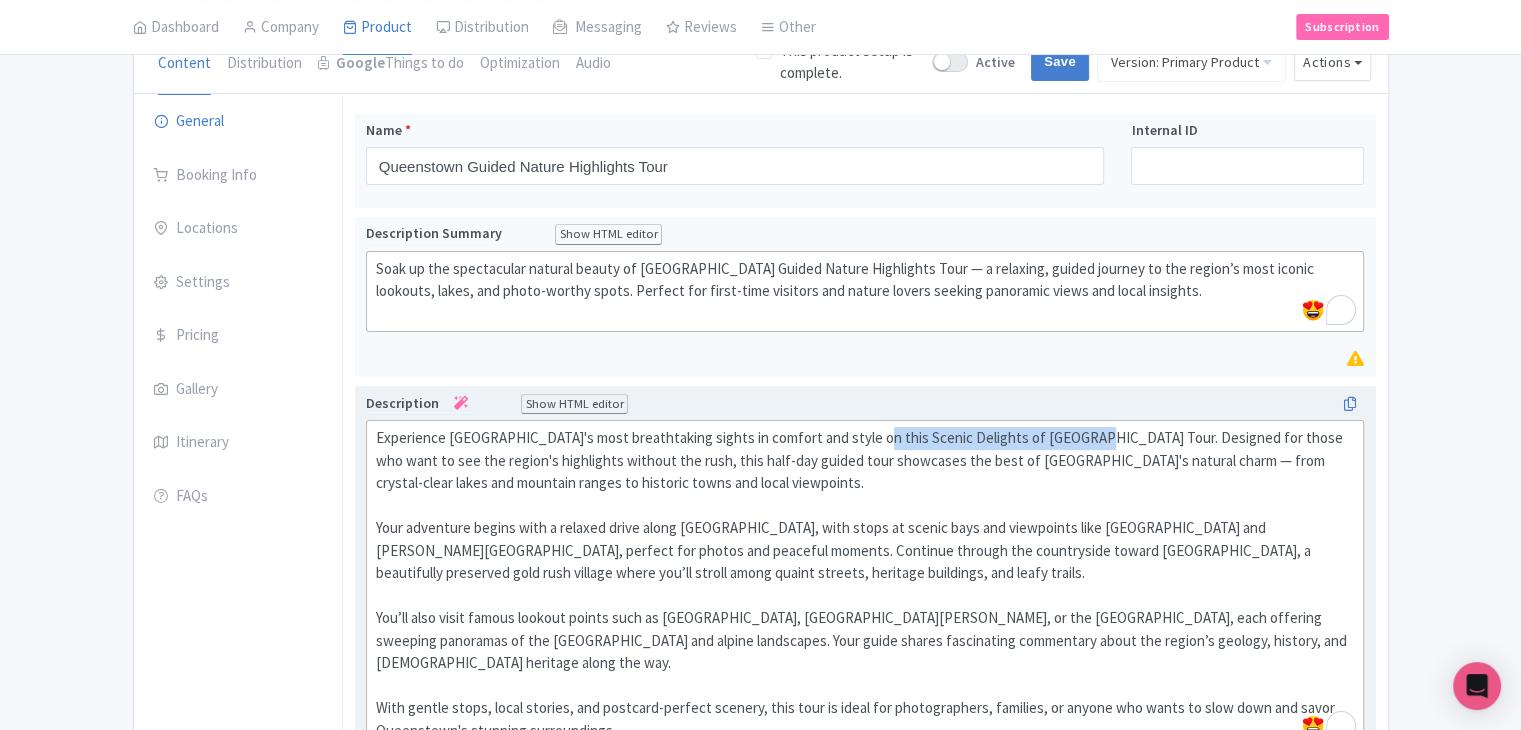 drag, startPoint x: 880, startPoint y: 433, endPoint x: 1090, endPoint y: 438, distance: 210.05951 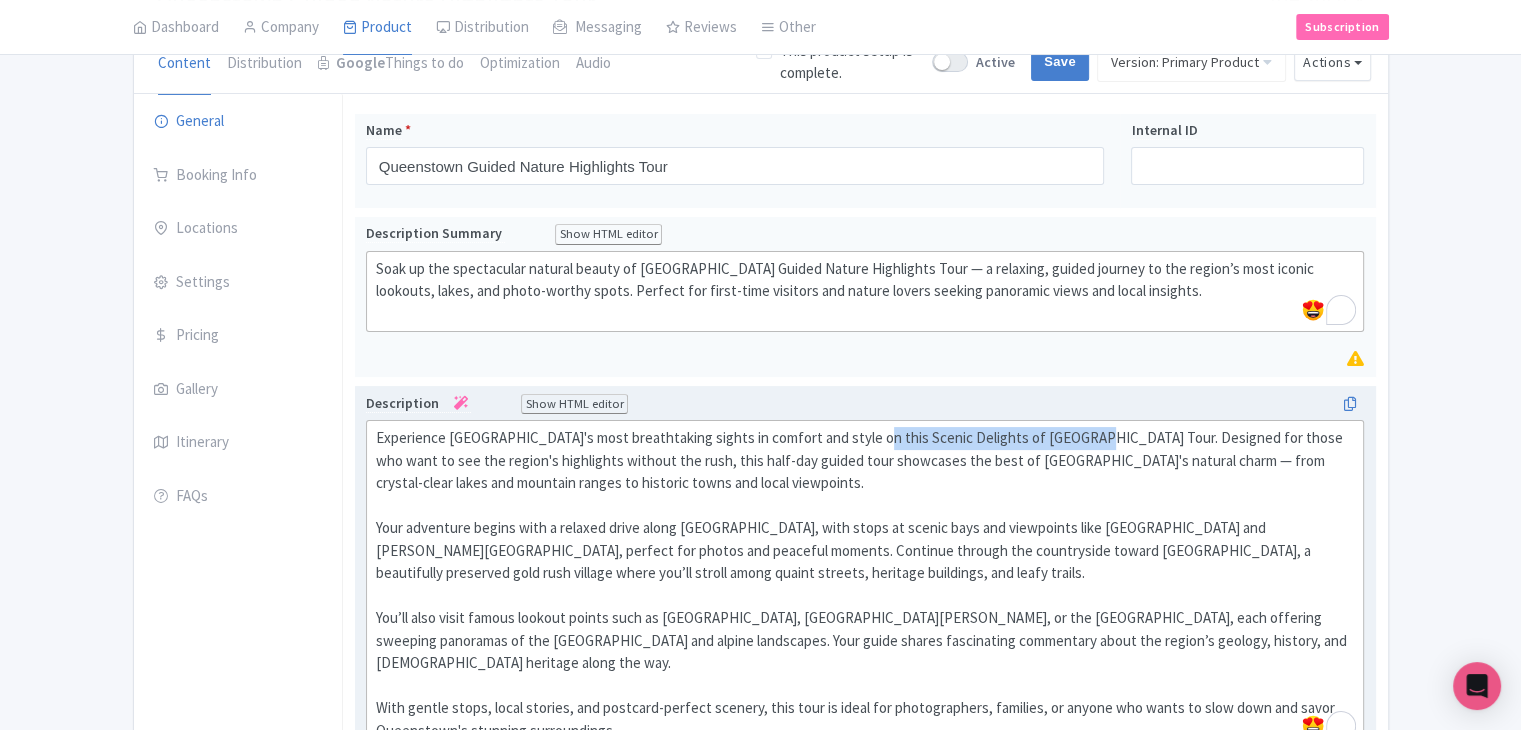 click on "Experience Queenstown's most breathtaking sights in comfort and style on this Scenic Delights of Queenstown Tour. Designed for those who want to see the region's highlights without the rush, this half-day guided tour showcases the best of Queenstown's natural charm — from crystal-clear lakes and mountain ranges to historic towns and local viewpoints.  Your adventure begins with a relaxed drive along Lake Wakatipu, with stops at scenic bays and viewpoints like Bob’s Cove and Wilson Bay, perfect for photos and peaceful moments. Continue through the countryside toward Arrowtown, a beautifully preserved gold rush village where you’ll stroll among quaint streets, heritage buildings, and leafy trails.  You’ll also visit famous lookout points such as Coronet Peak, Lake Hayes, or the Queenstown Hill viewpoint, each offering sweeping panoramas of the Southern Alps and alpine landscapes. Your guide shares fascinating commentary about the region’s geology, history, and Maori heritage along the way." 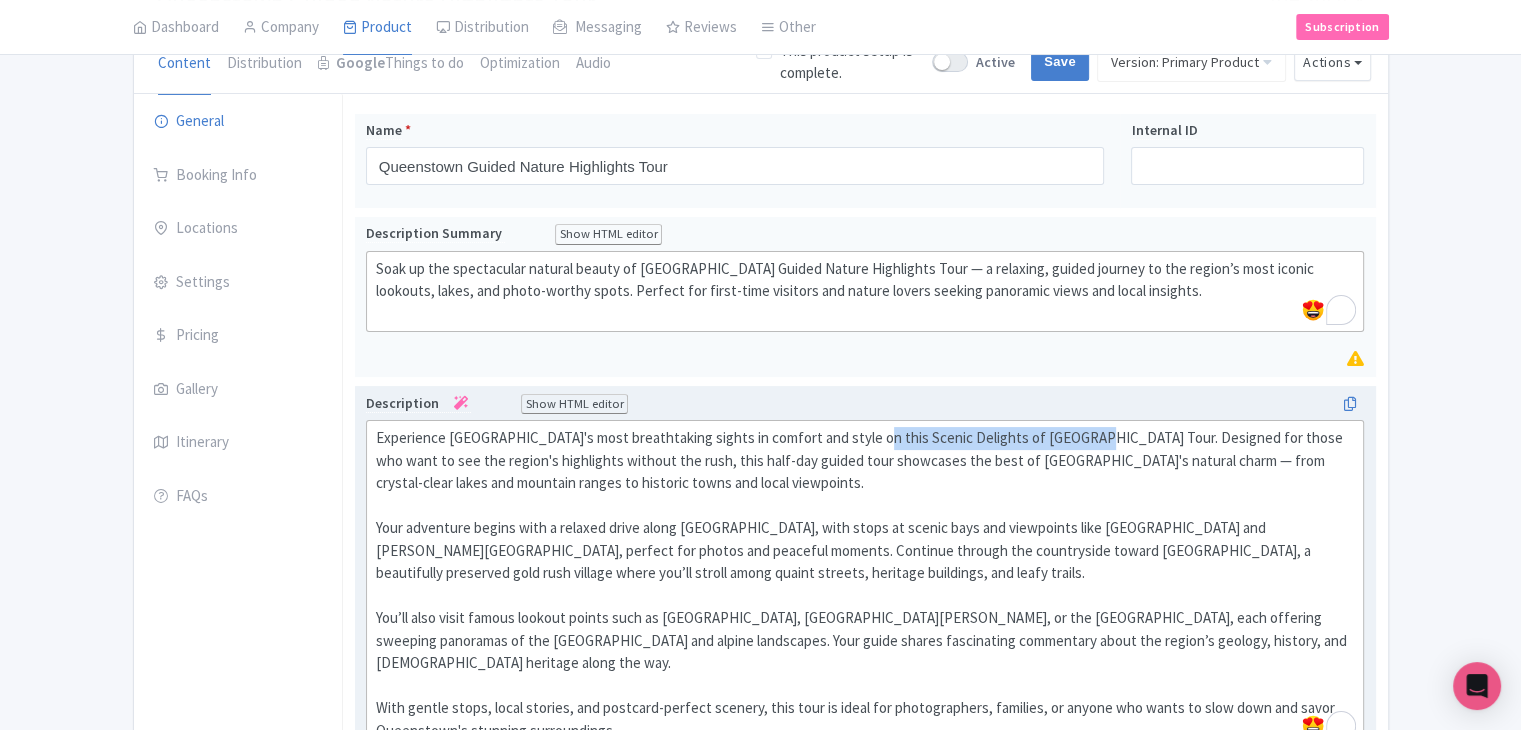 paste on "Queenstown Guided Nature Highlights" 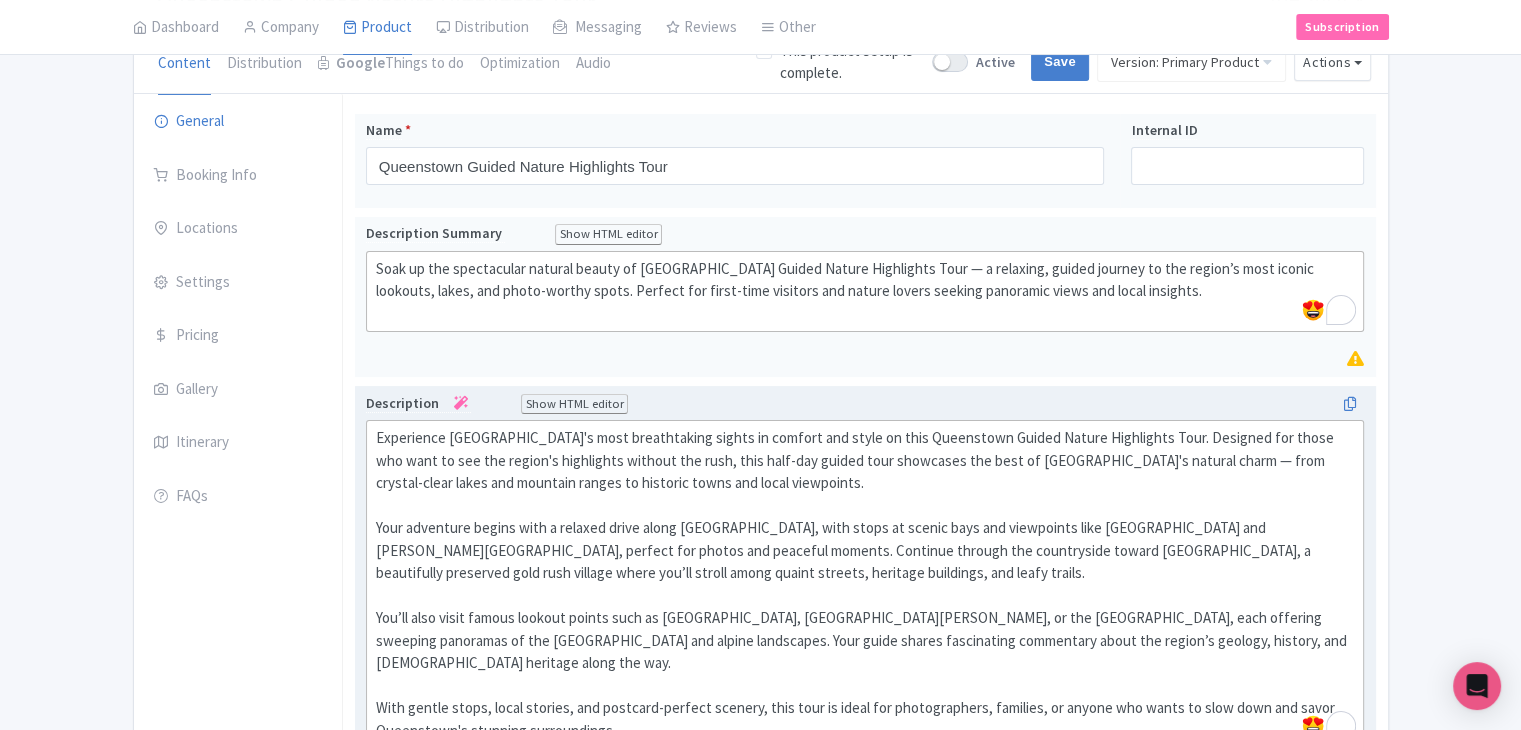 type on "<div>Experience Queenstown's most breathtaking sights in comfort and style on this Queenstown Guided Nature Highlights Tour. Designed for those who want to see the region's highlights without the rush, this half-day guided tour showcases the best of Queenstown's natural charm — from crystal-clear lakes and mountain ranges to historic towns and local viewpoints.<br><br>&nbsp;Your adventure begins with a relaxed drive along Lake Wakatipu, with stops at scenic bays and viewpoints like Bob’s Cove and Wilson Bay, perfect for photos and peaceful moments. Continue through the countryside toward Arrowtown, a beautifully preserved gold rush village where you’ll stroll among quaint streets, heritage buildings, and leafy trails.<br><br>&nbsp;You’ll also visit famous lookout points such as Coronet Peak, Lake Hayes, or the Queenstown Hill viewpoint, each offering sweeping panoramas of the Southern Alps and alpine landscapes. Your guide shares fascinating commentary about the region’s geology, history, and Maori heritag..." 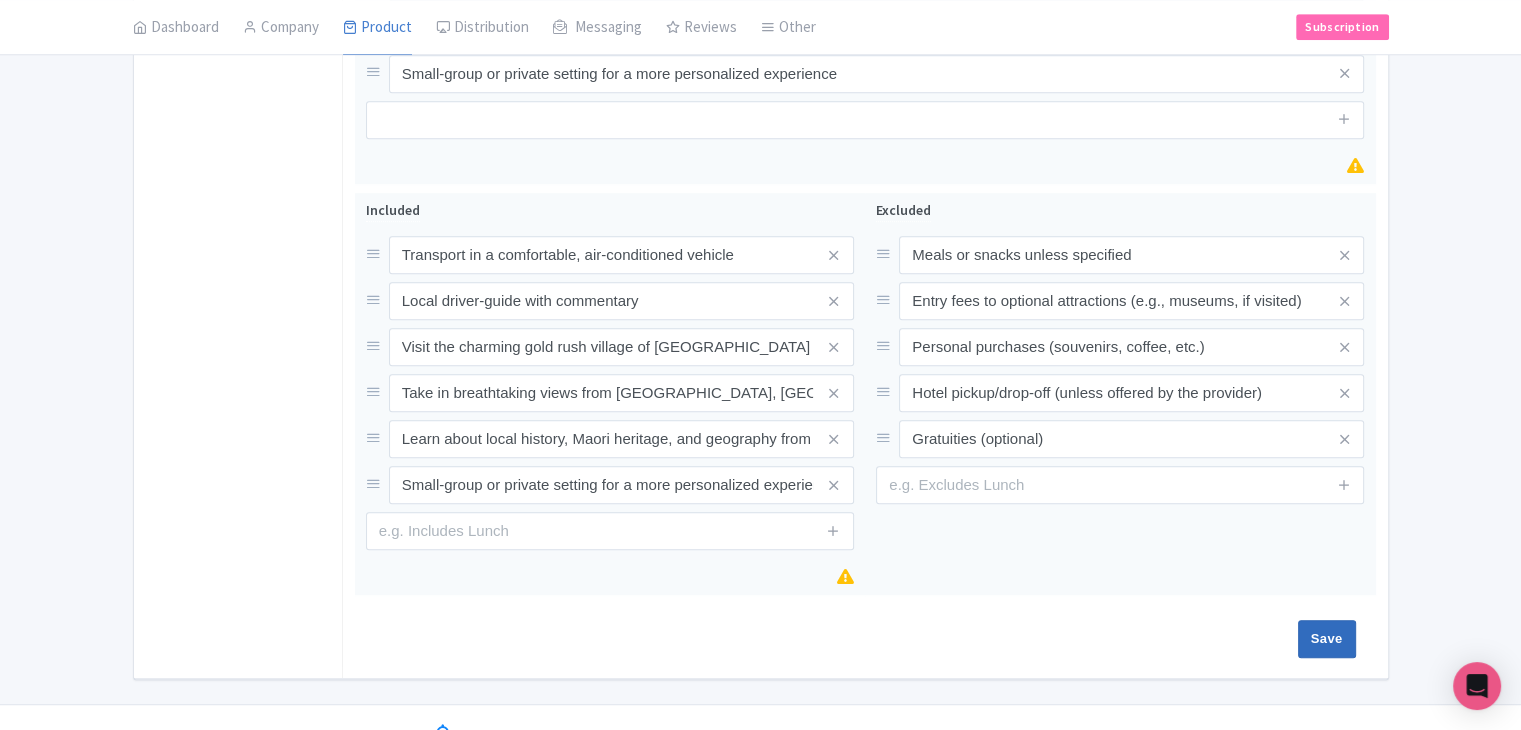 scroll, scrollTop: 1297, scrollLeft: 0, axis: vertical 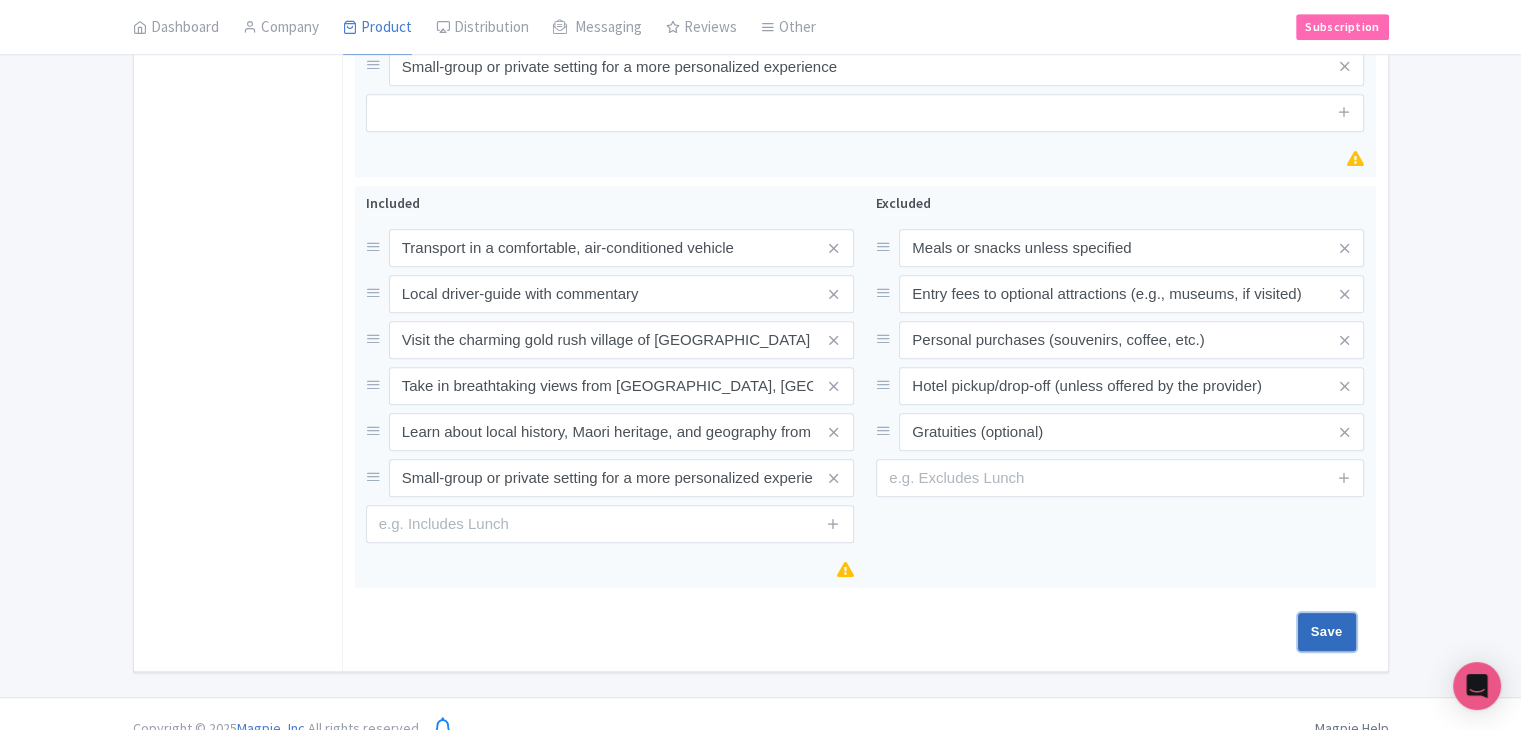 click on "Save" at bounding box center (1327, 632) 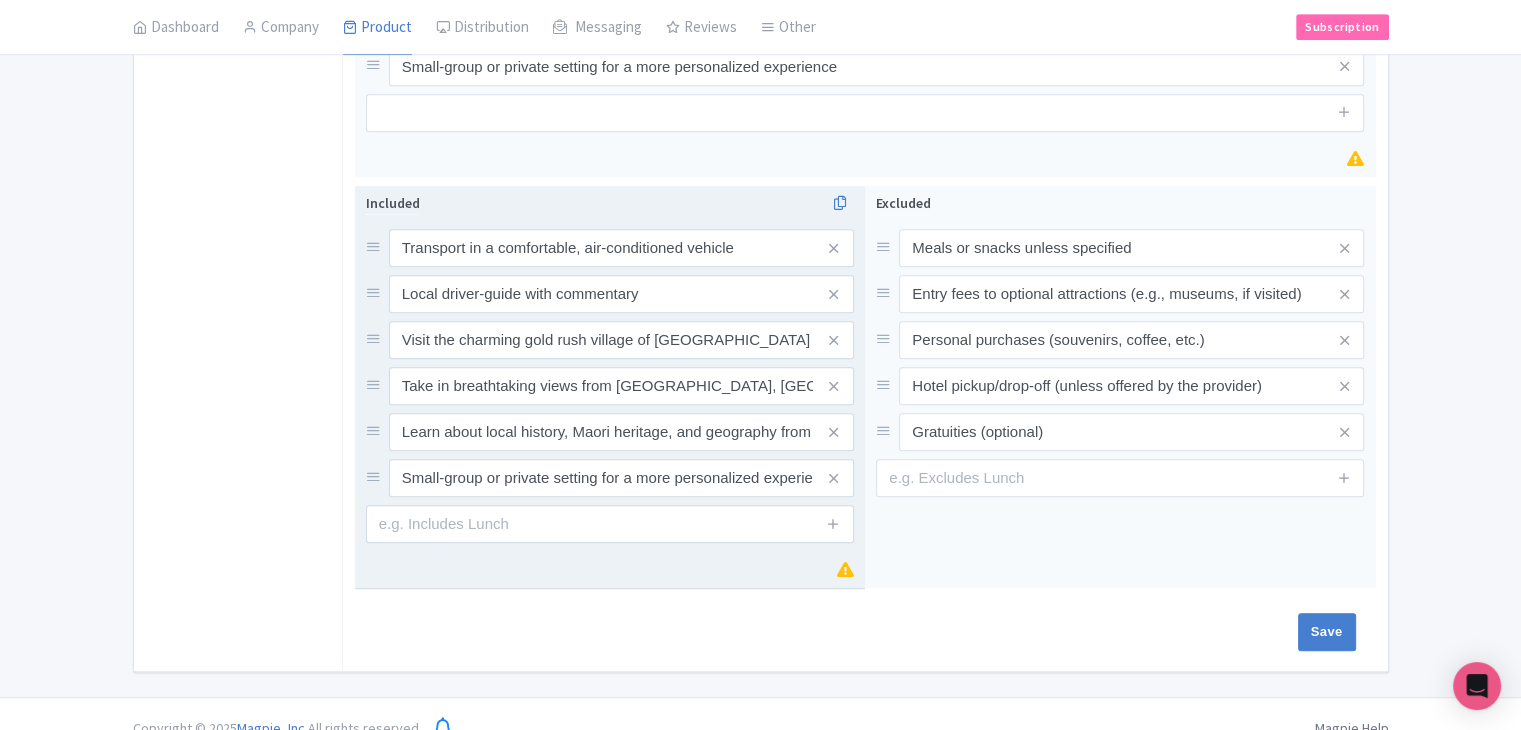 type on "Saving..." 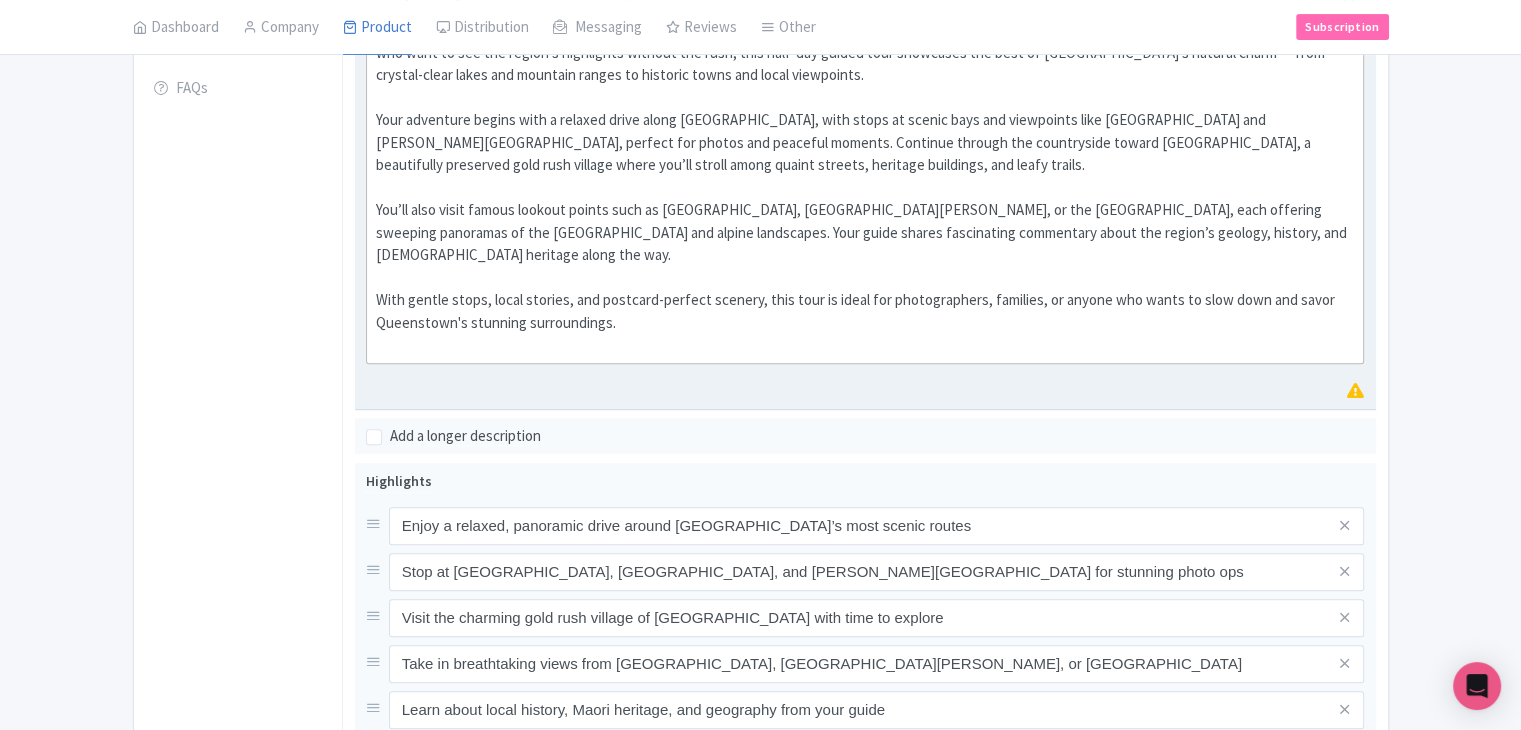 scroll, scrollTop: 497, scrollLeft: 0, axis: vertical 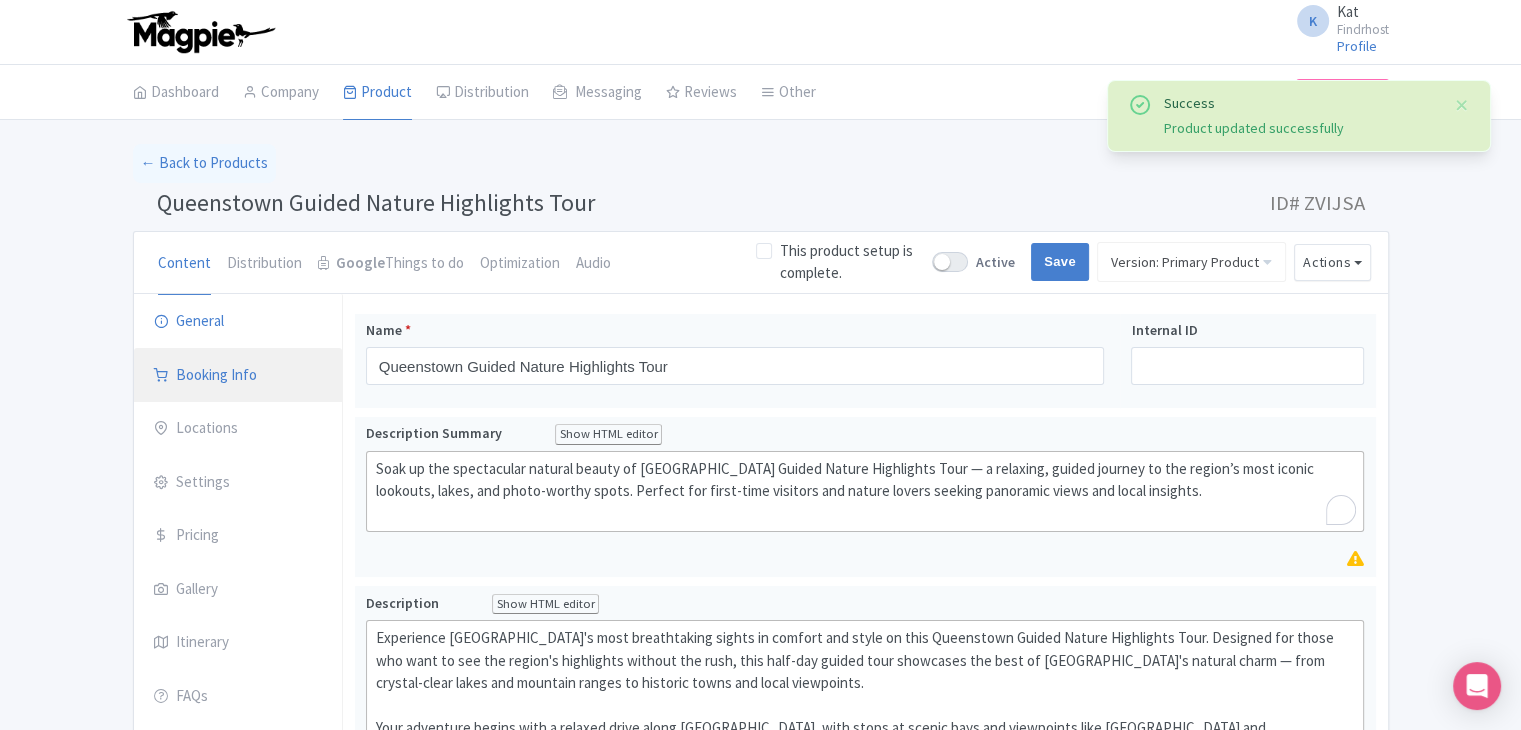 click on "Booking Info" at bounding box center [238, 376] 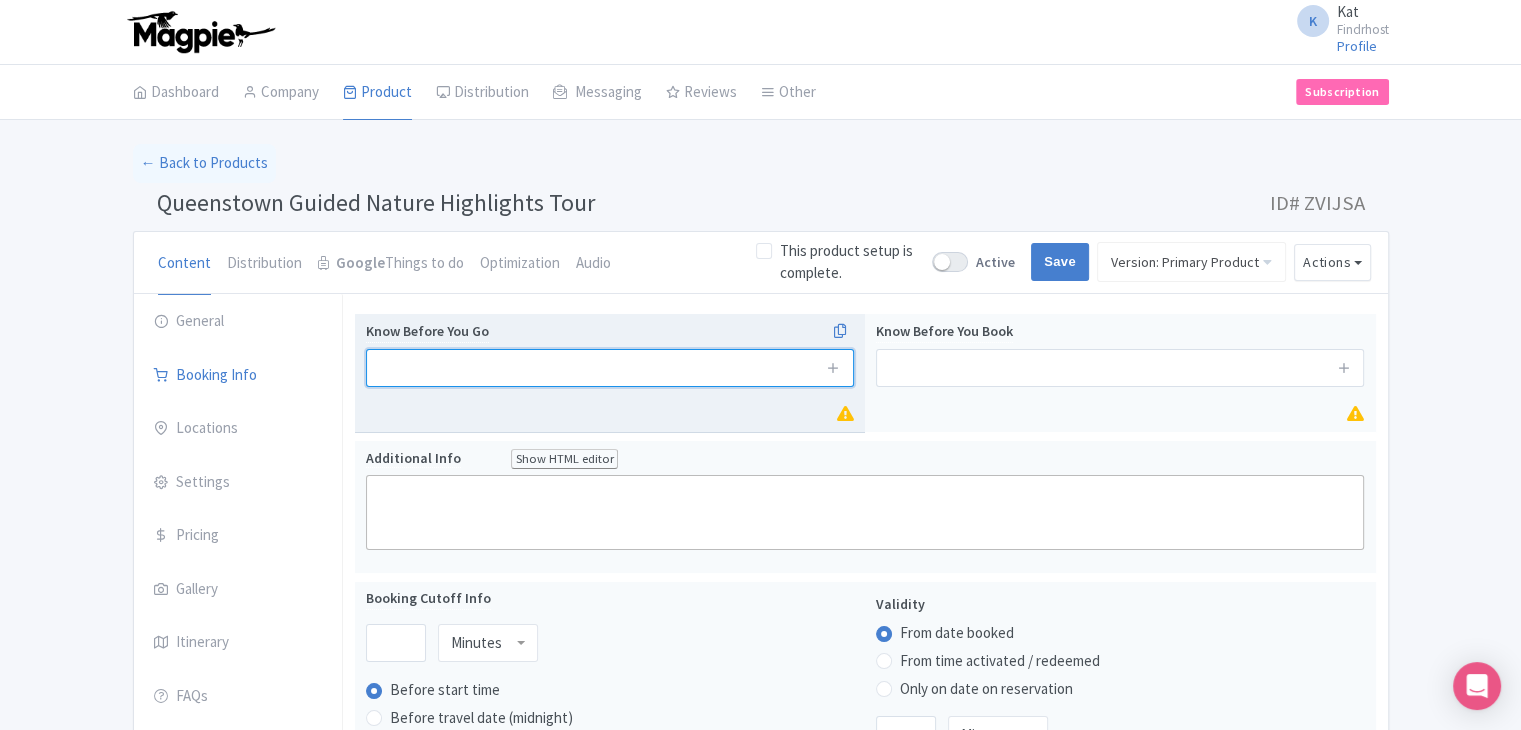 click at bounding box center (610, 368) 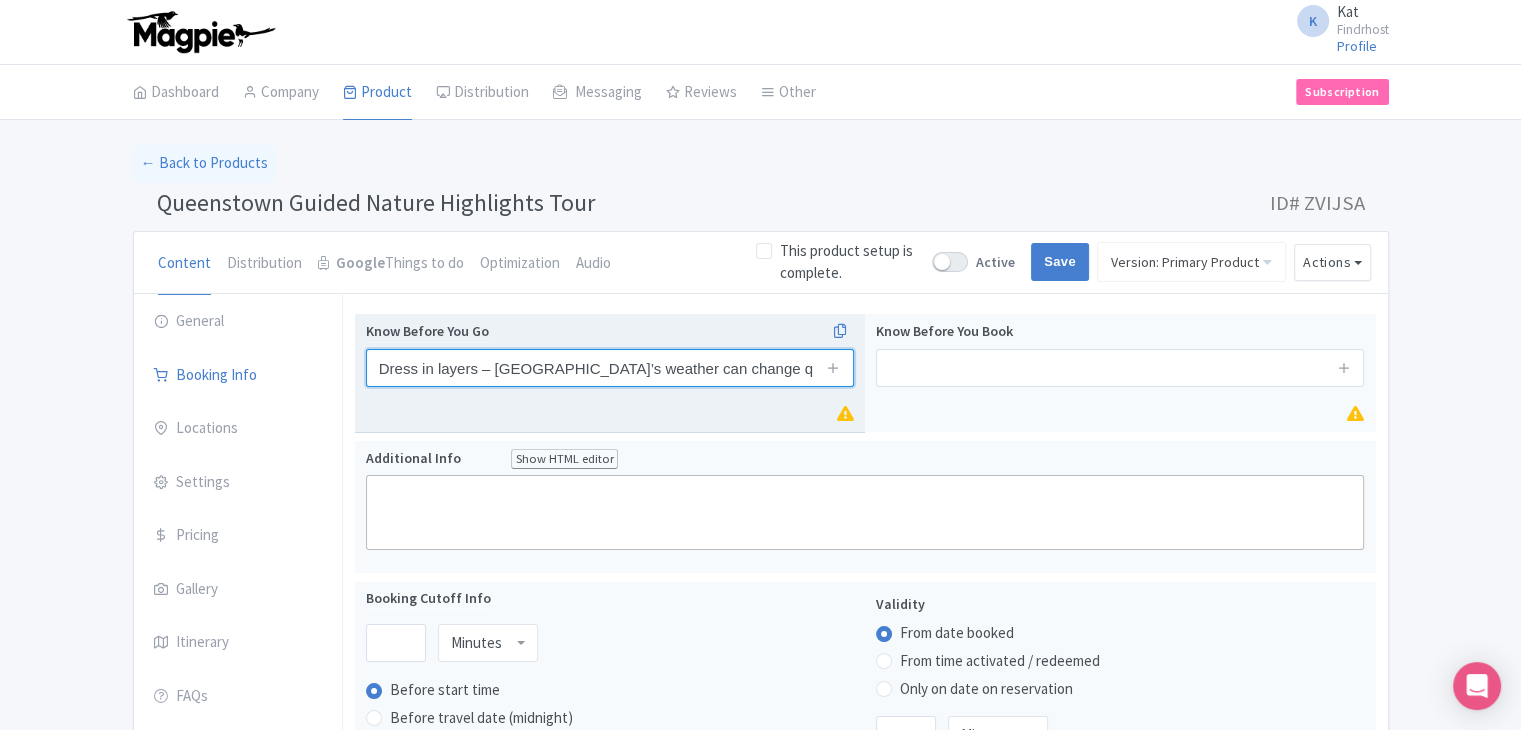 scroll, scrollTop: 0, scrollLeft: 79, axis: horizontal 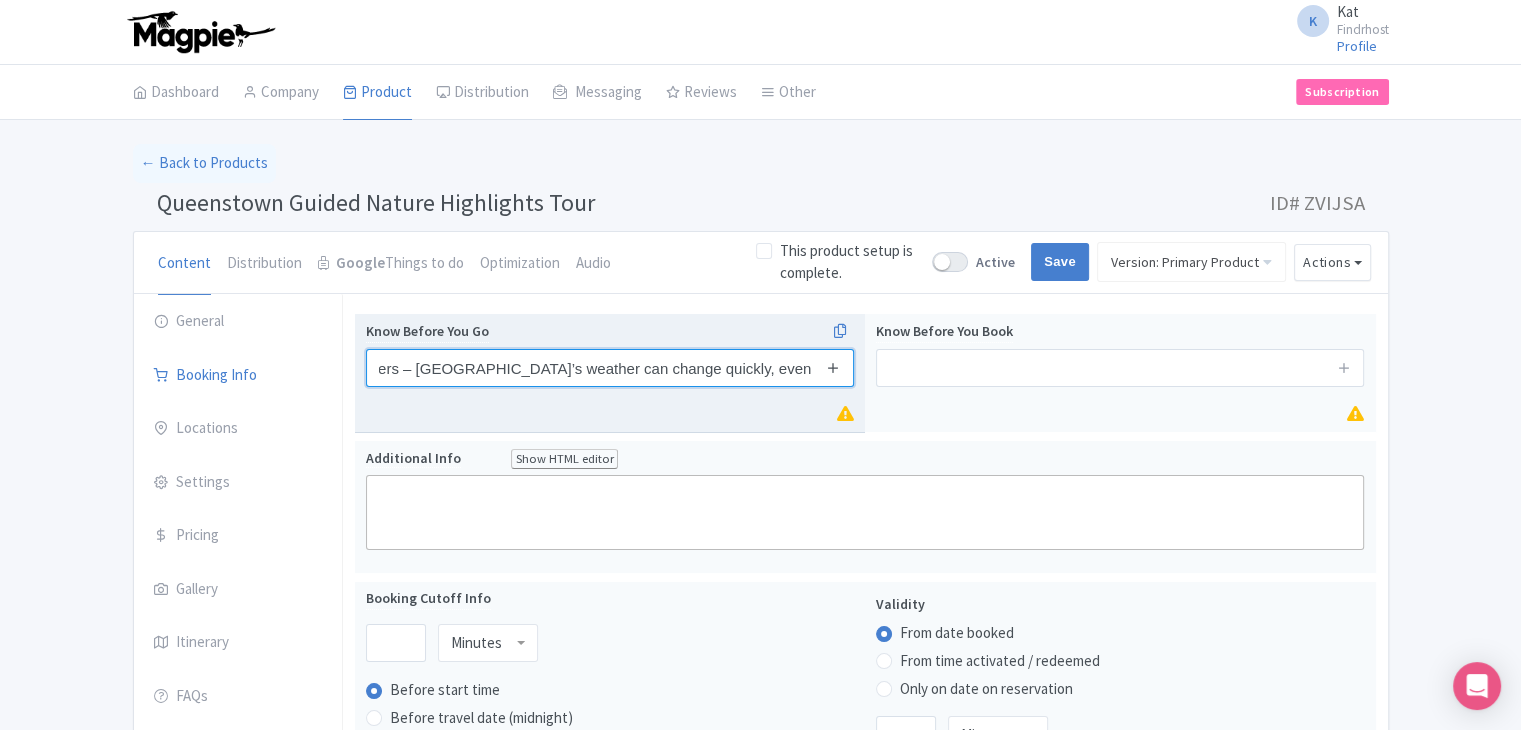 type on "Dress in layers – [GEOGRAPHIC_DATA]’s weather can change quickly, even in summer" 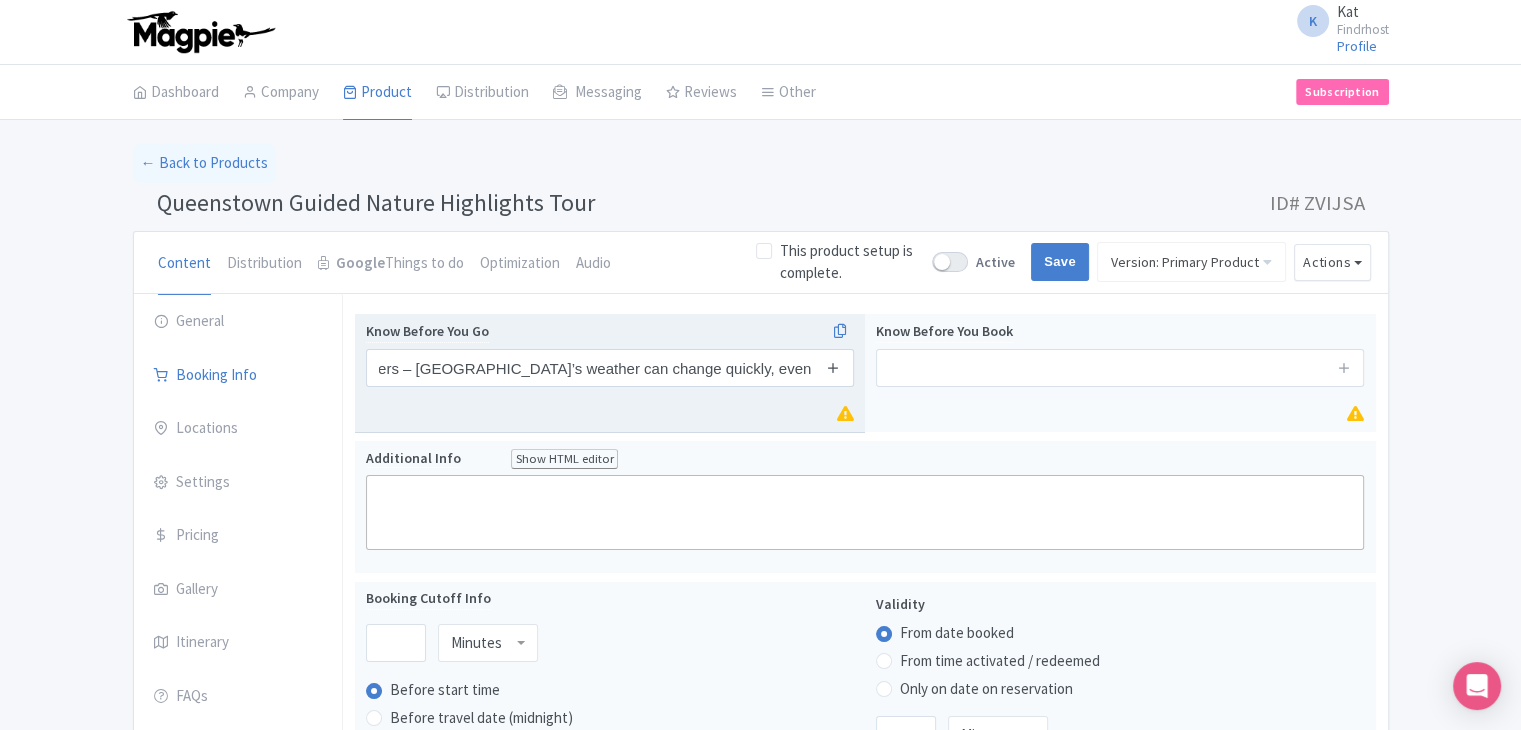 click at bounding box center (833, 368) 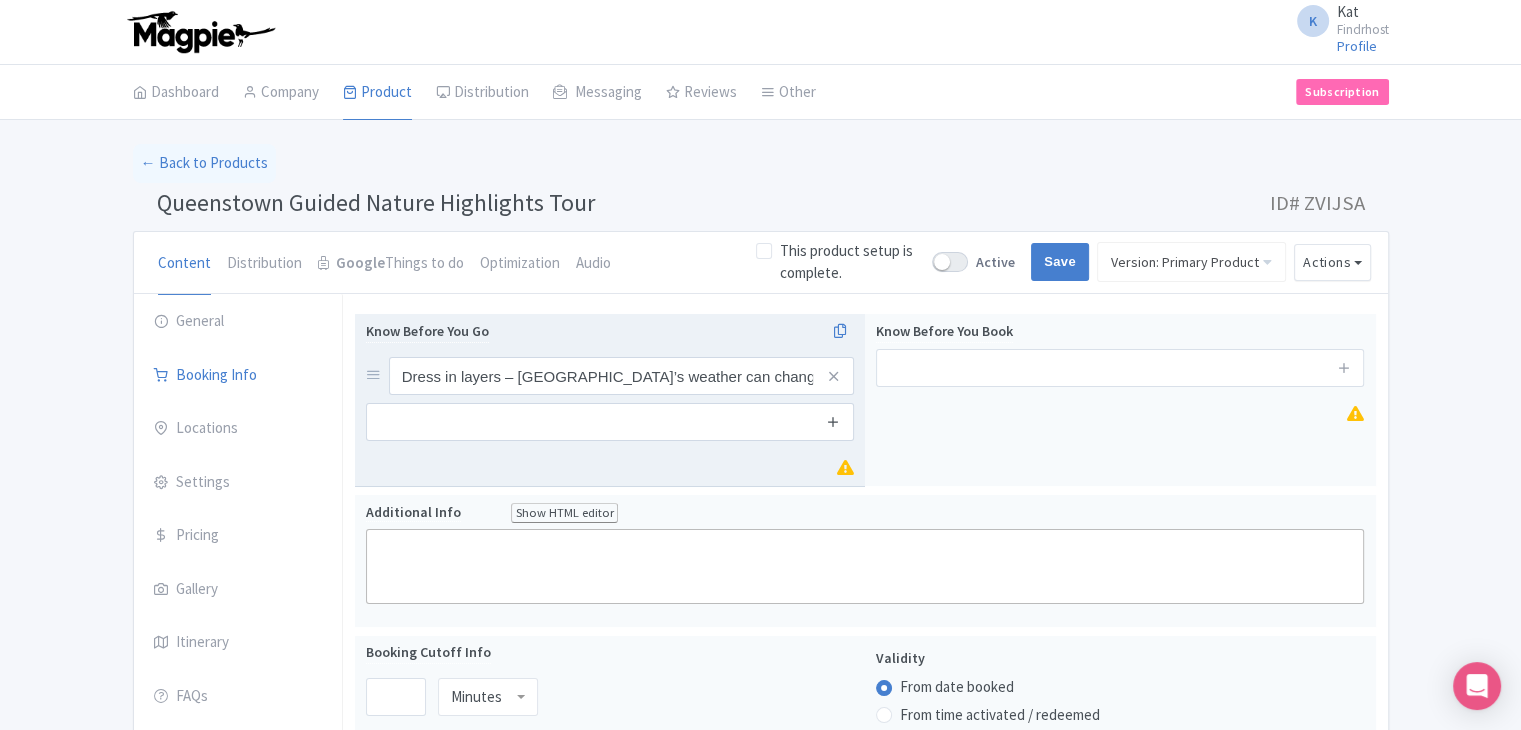 scroll, scrollTop: 0, scrollLeft: 0, axis: both 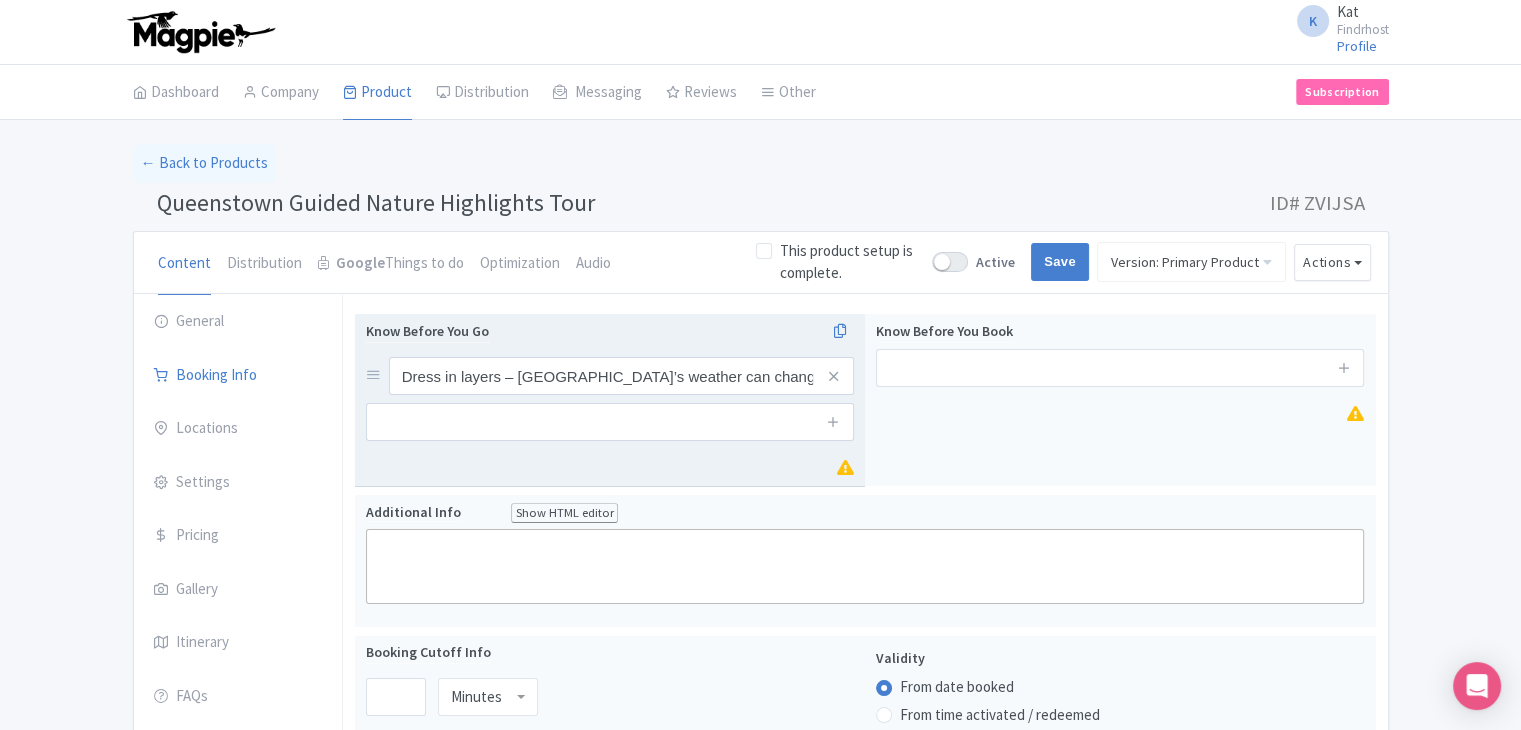 click at bounding box center (834, 422) 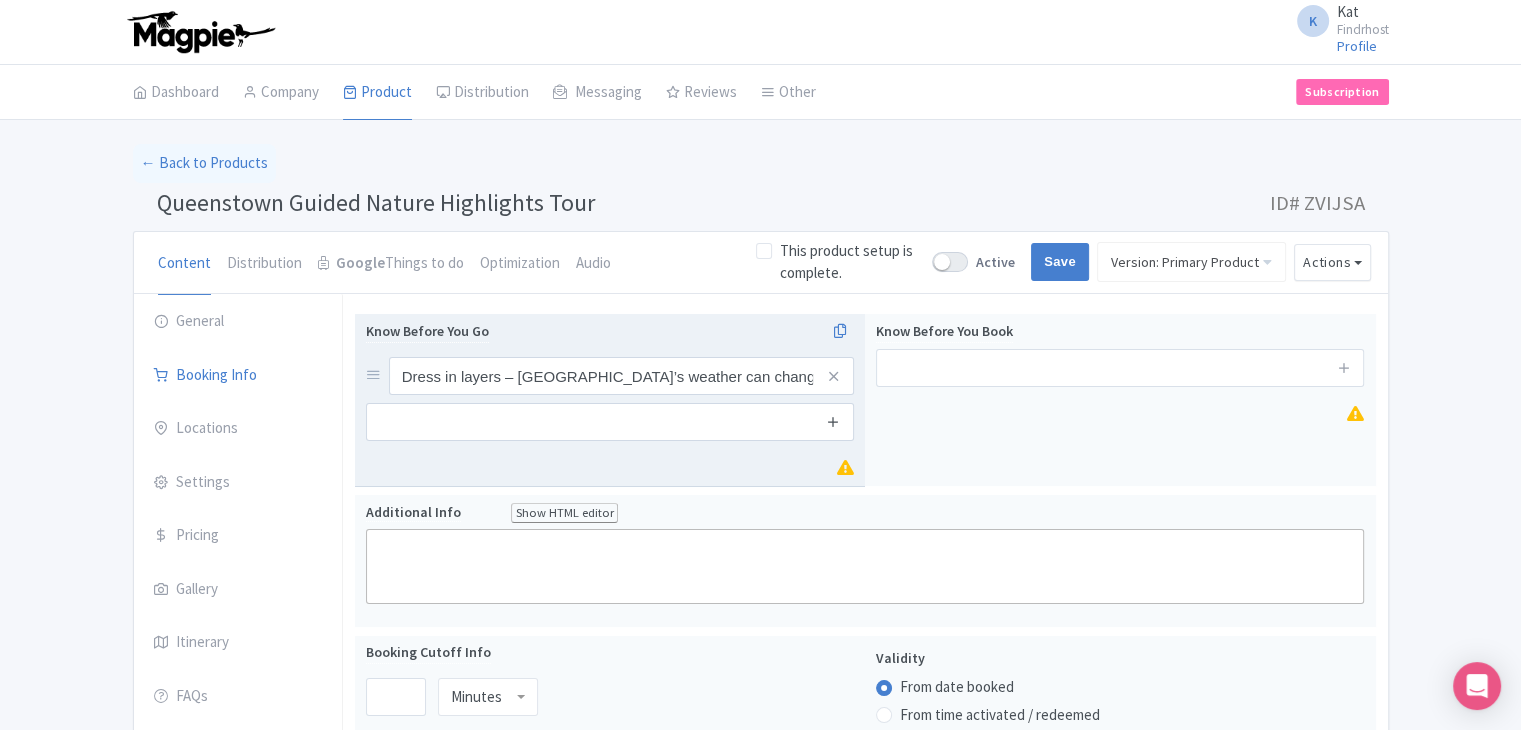 click at bounding box center (833, 421) 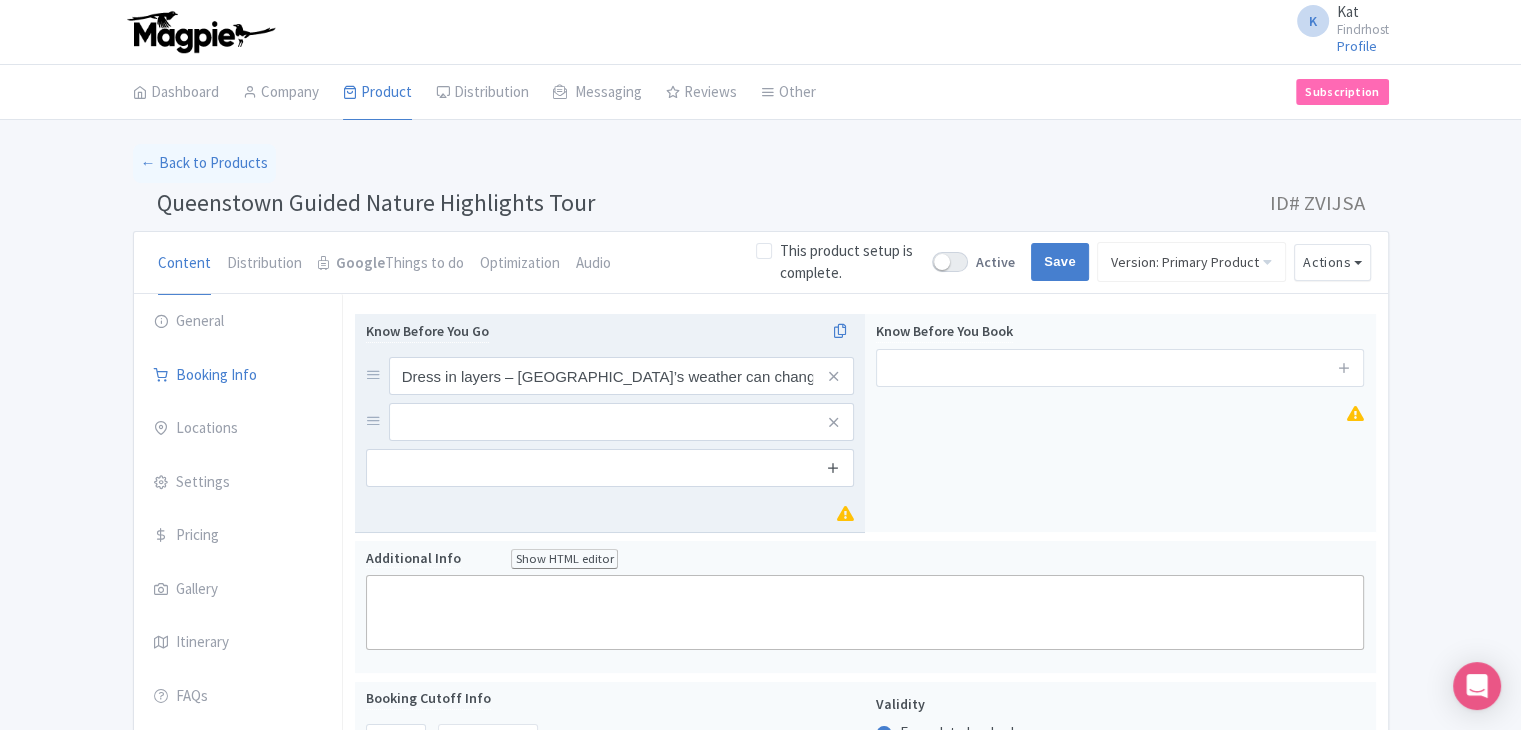 click at bounding box center (833, 467) 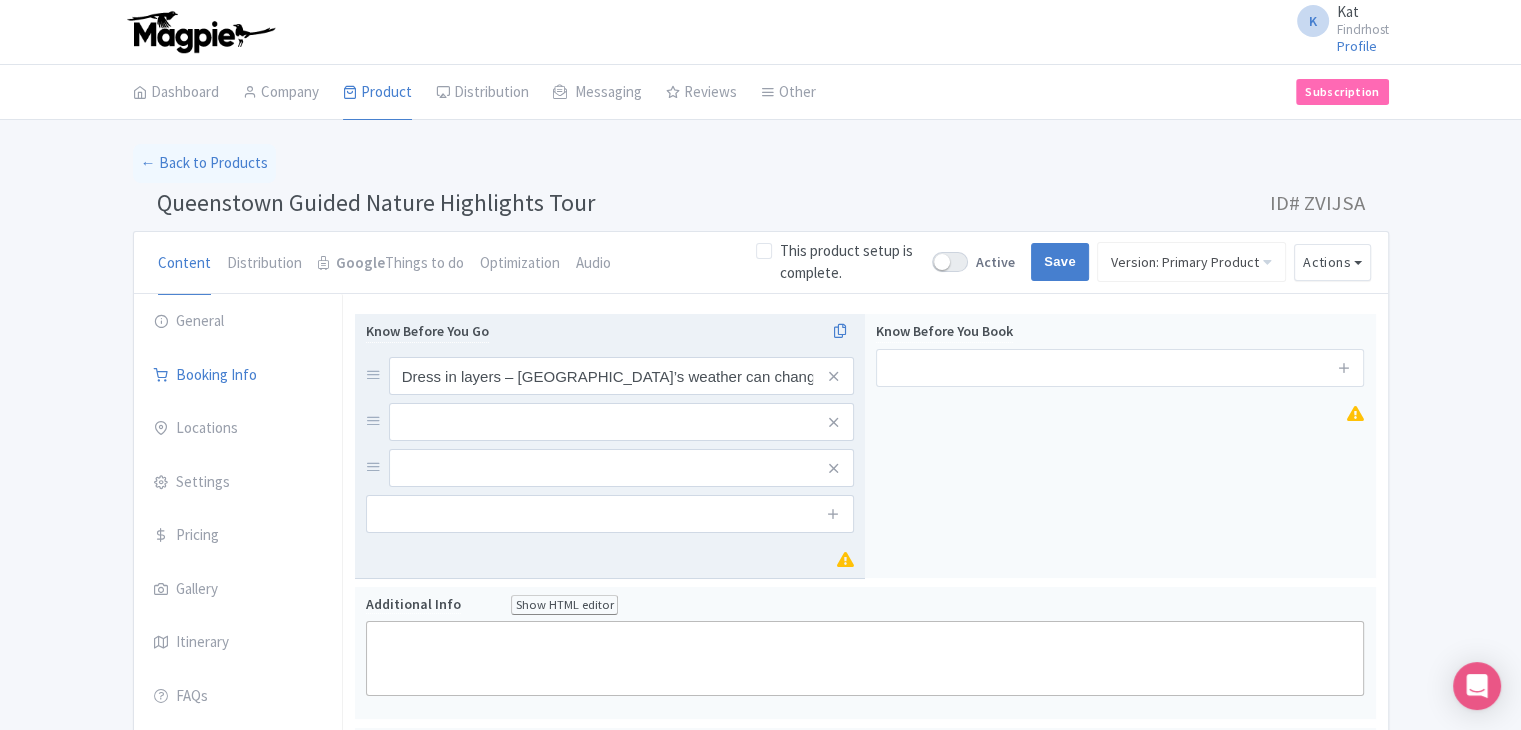 click at bounding box center (834, 514) 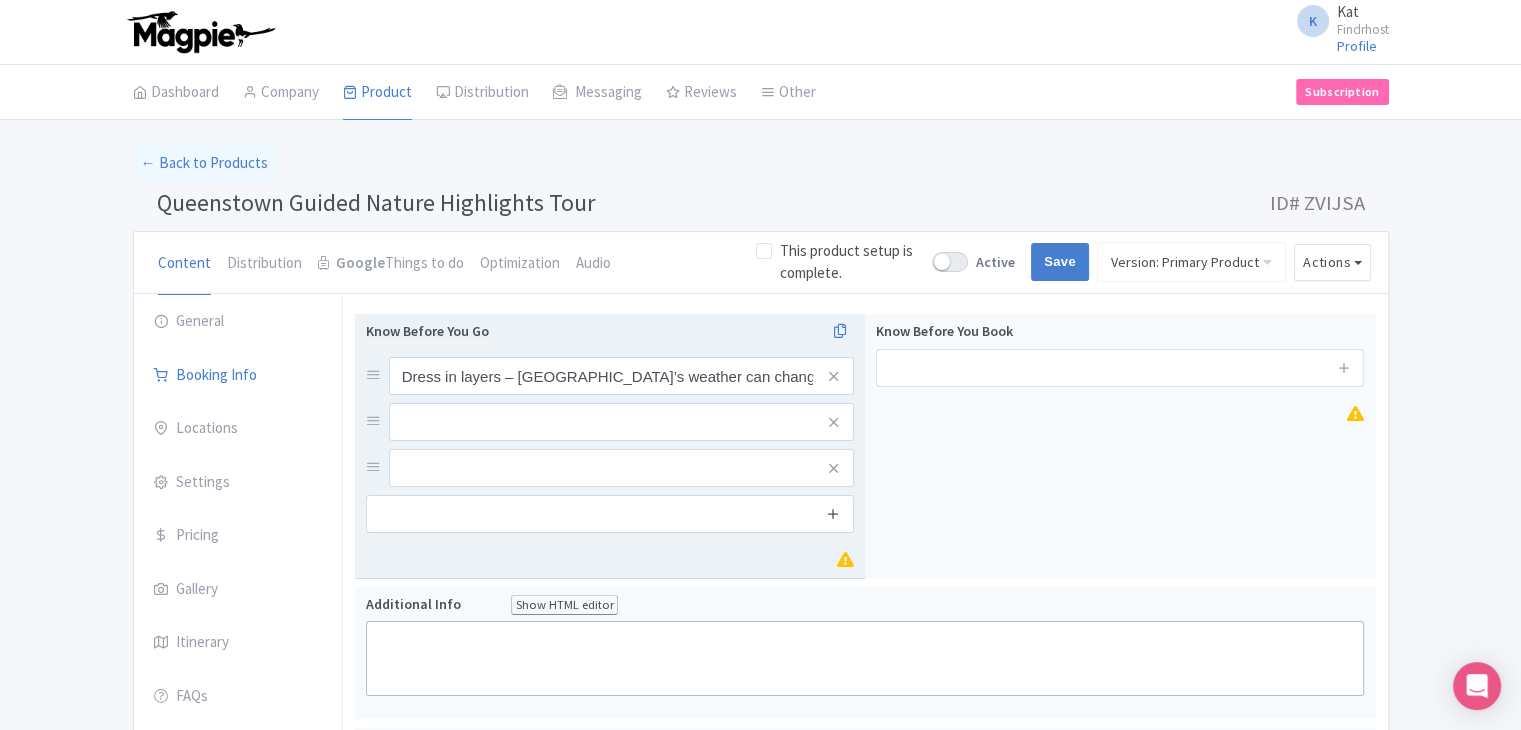click at bounding box center [833, 513] 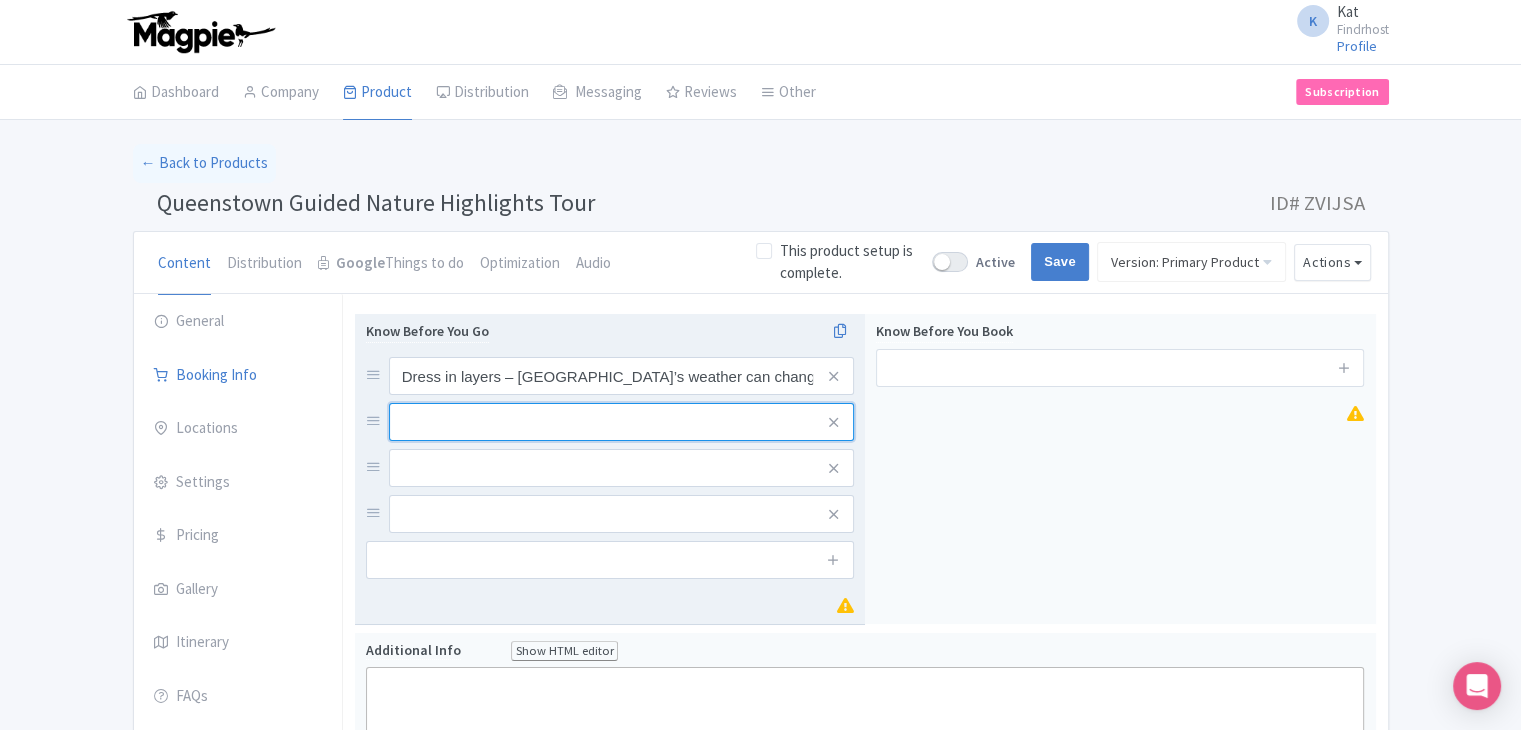 click at bounding box center (621, 376) 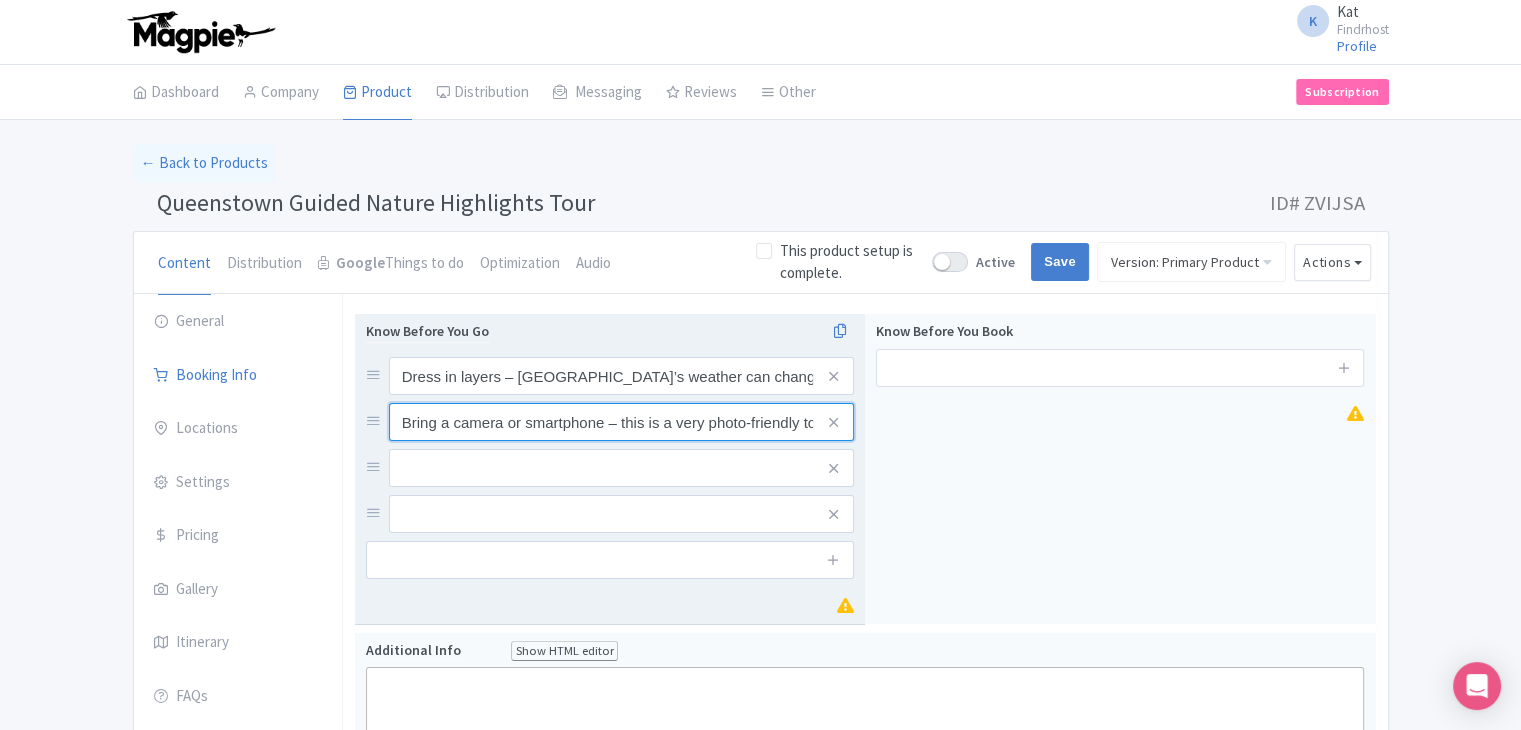 scroll, scrollTop: 0, scrollLeft: 16, axis: horizontal 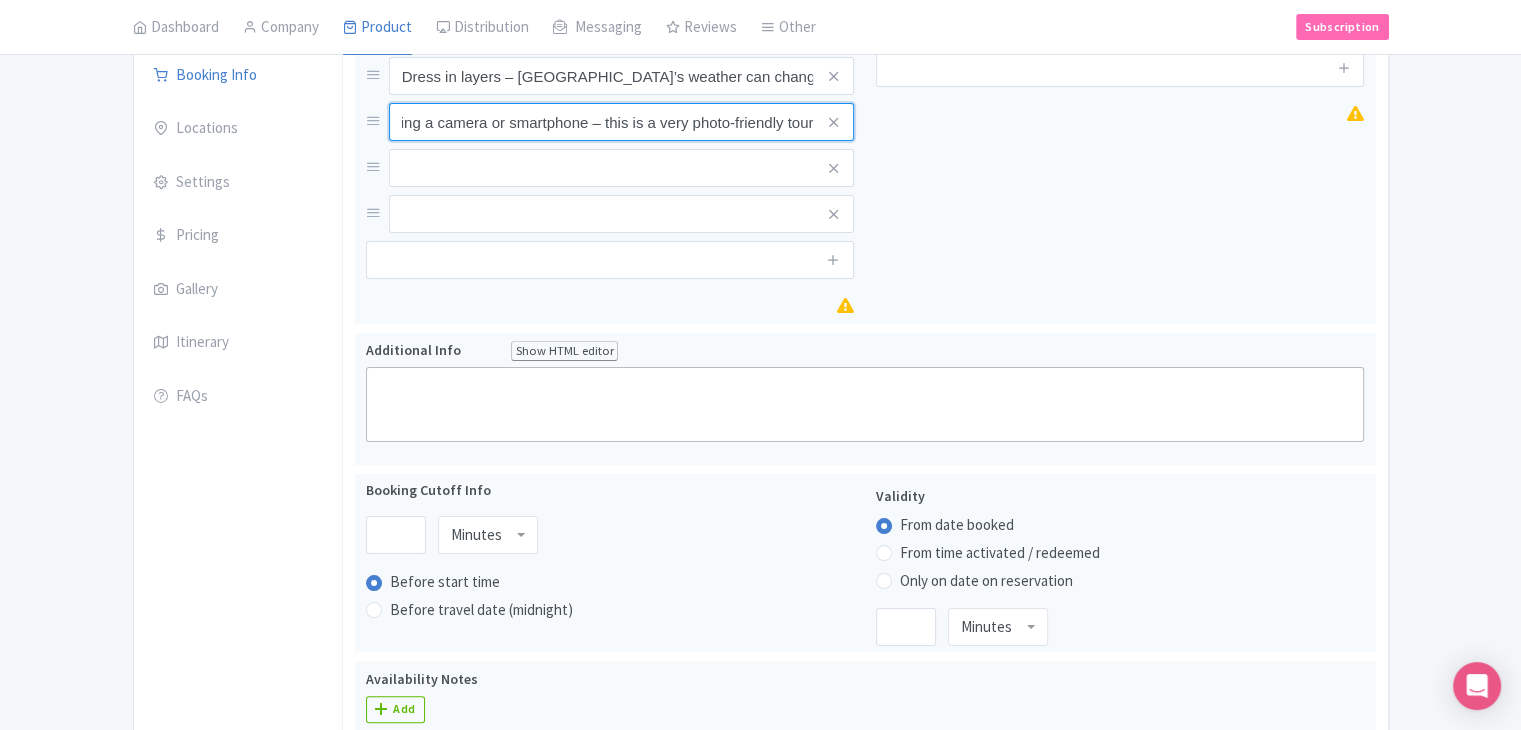 type on "Bring a camera or smartphone – this is a very photo-friendly tour" 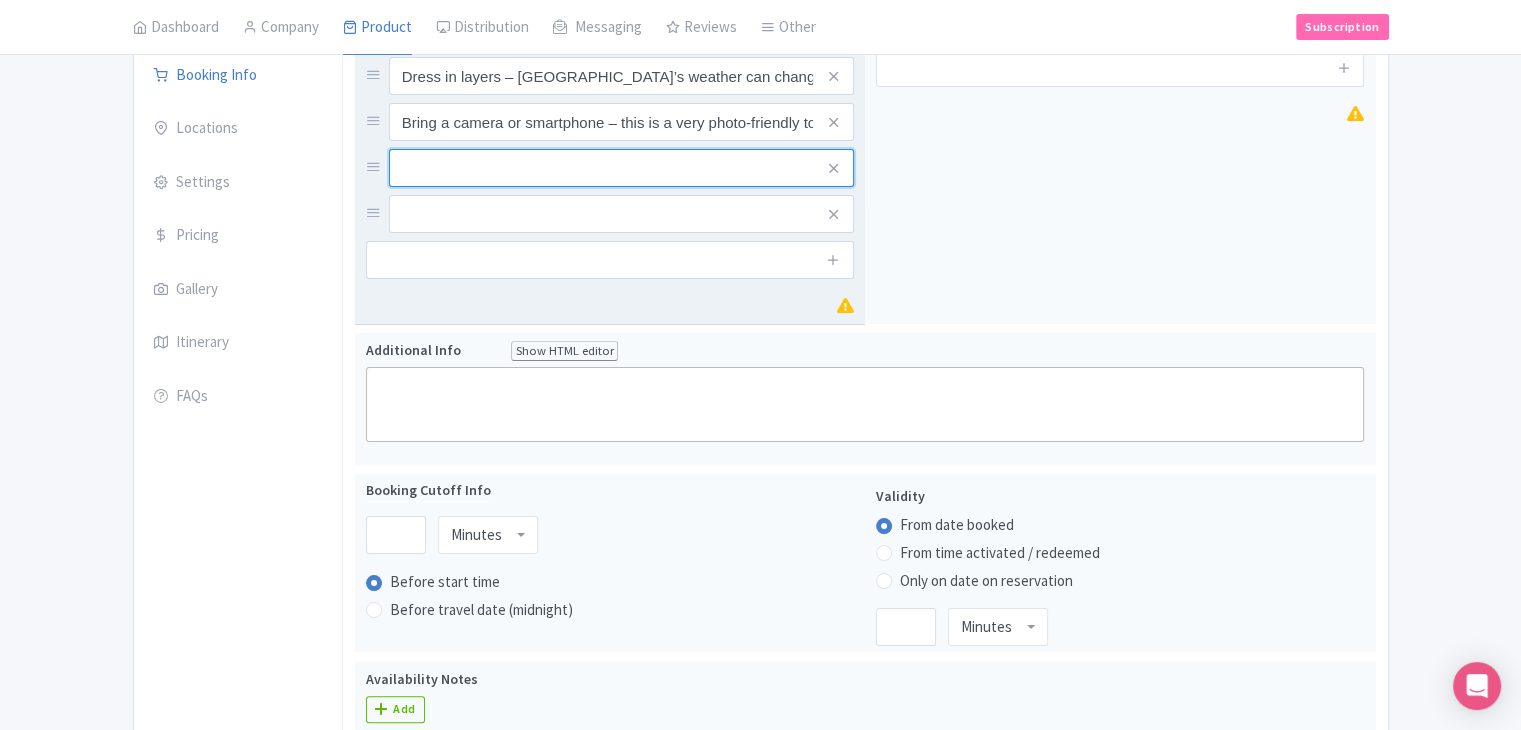 click at bounding box center [621, 76] 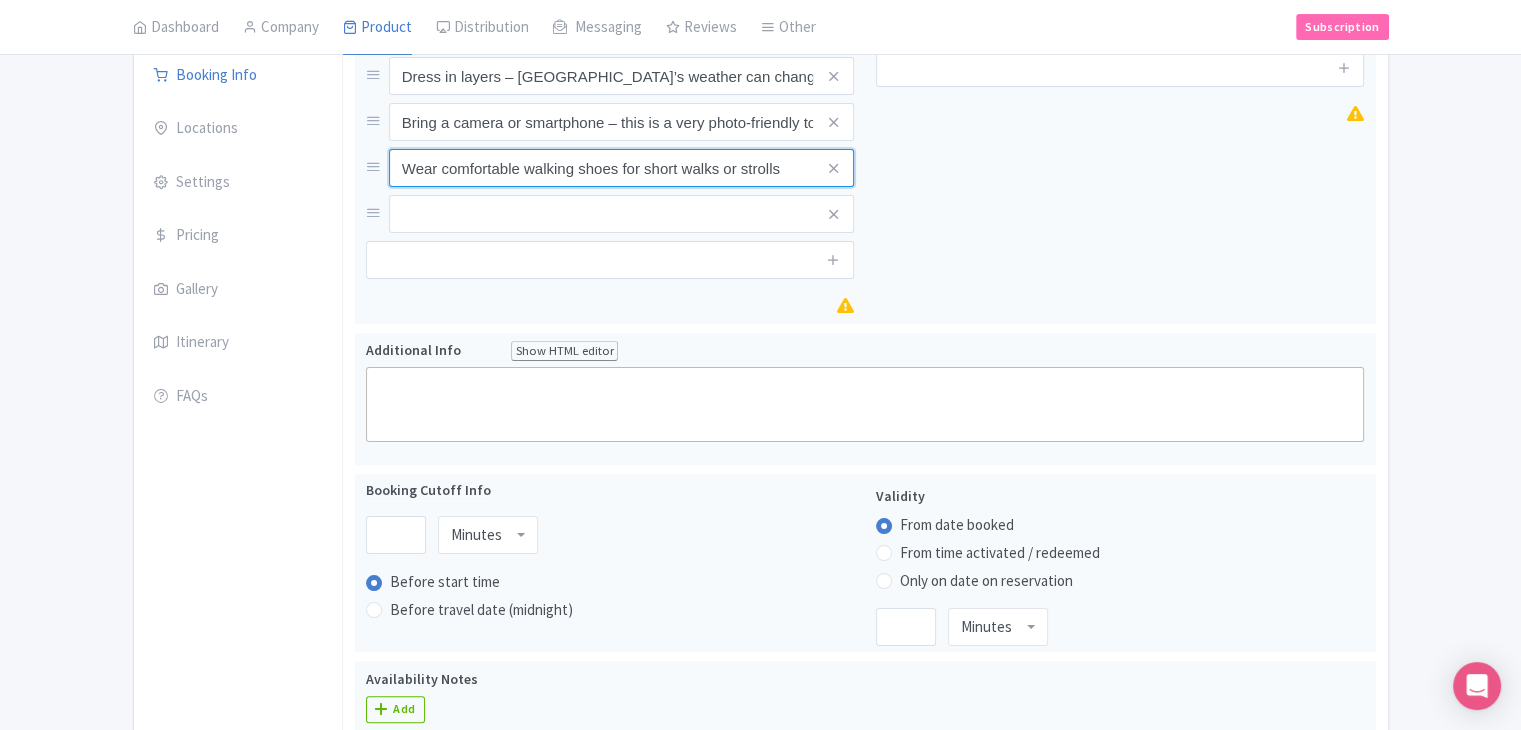 type on "Wear comfortable walking shoes for short walks or strolls" 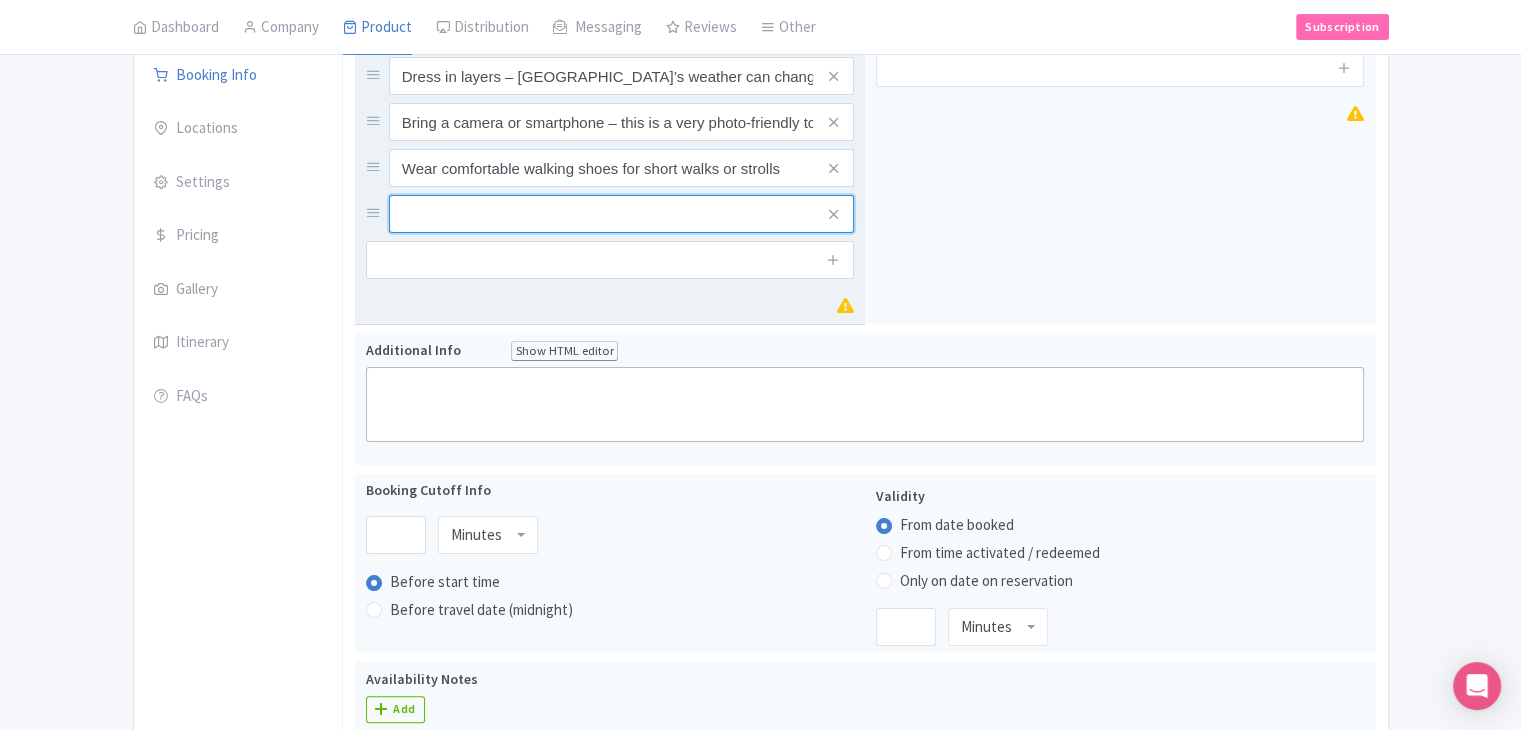 click at bounding box center (621, 76) 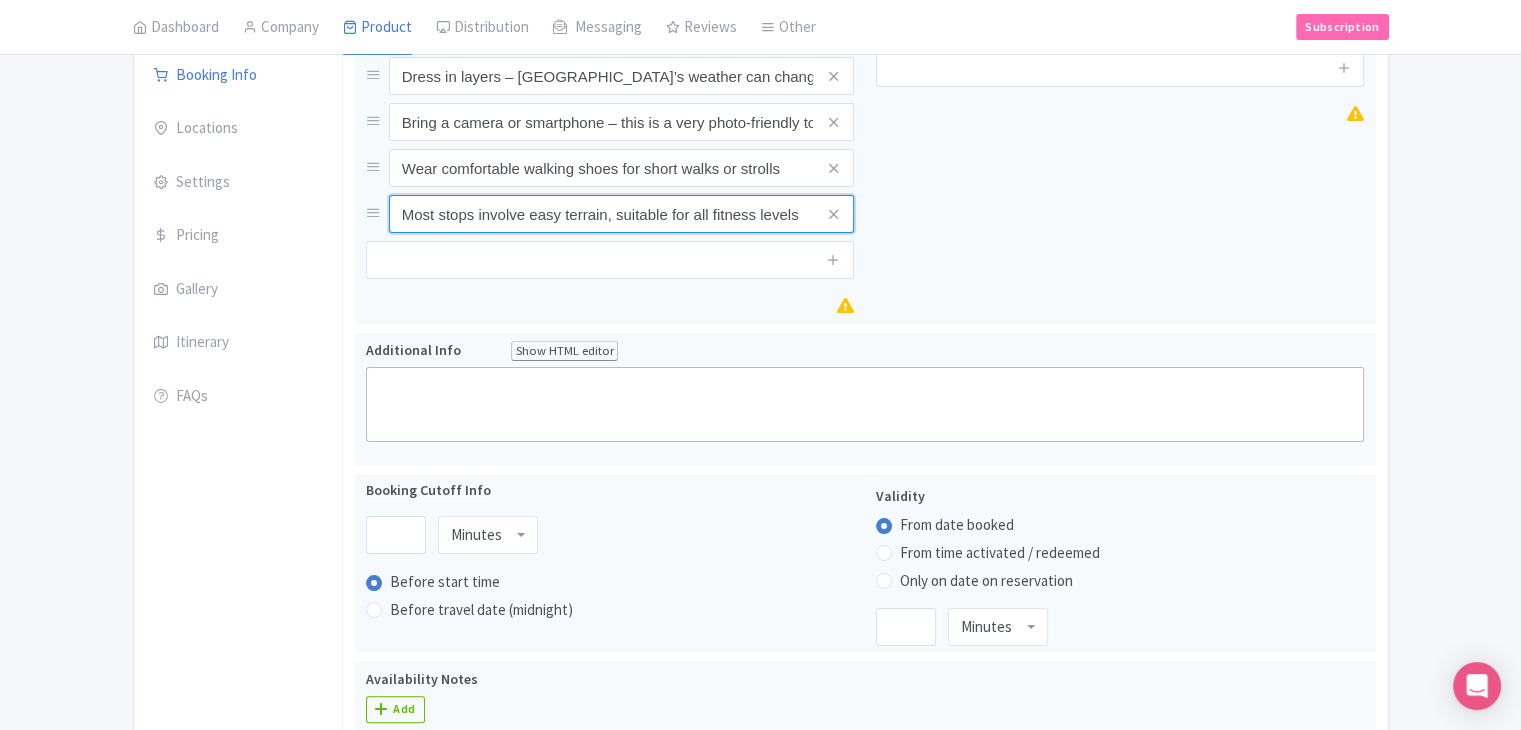 type on "Most stops involve easy terrain, suitable for all fitness levels" 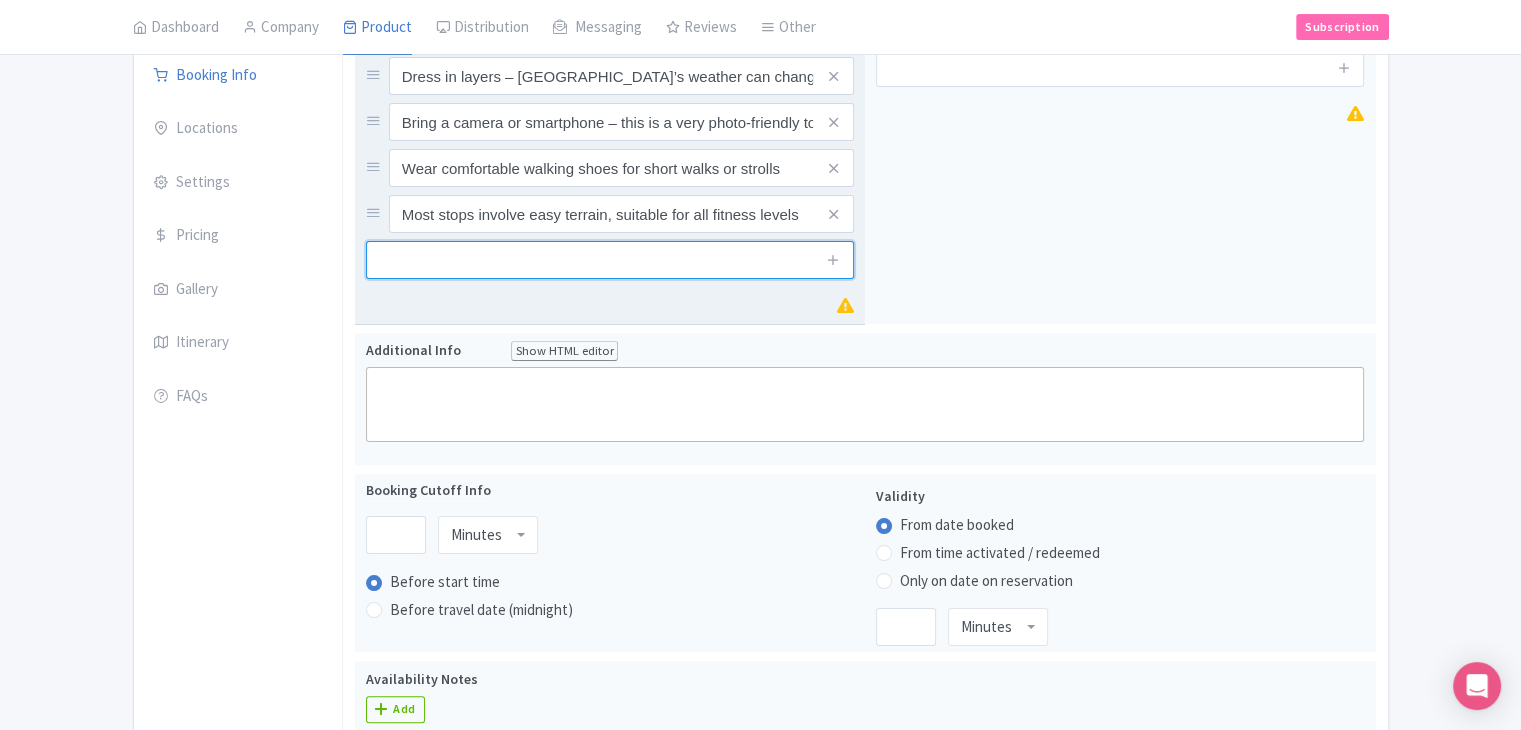 click at bounding box center [610, 260] 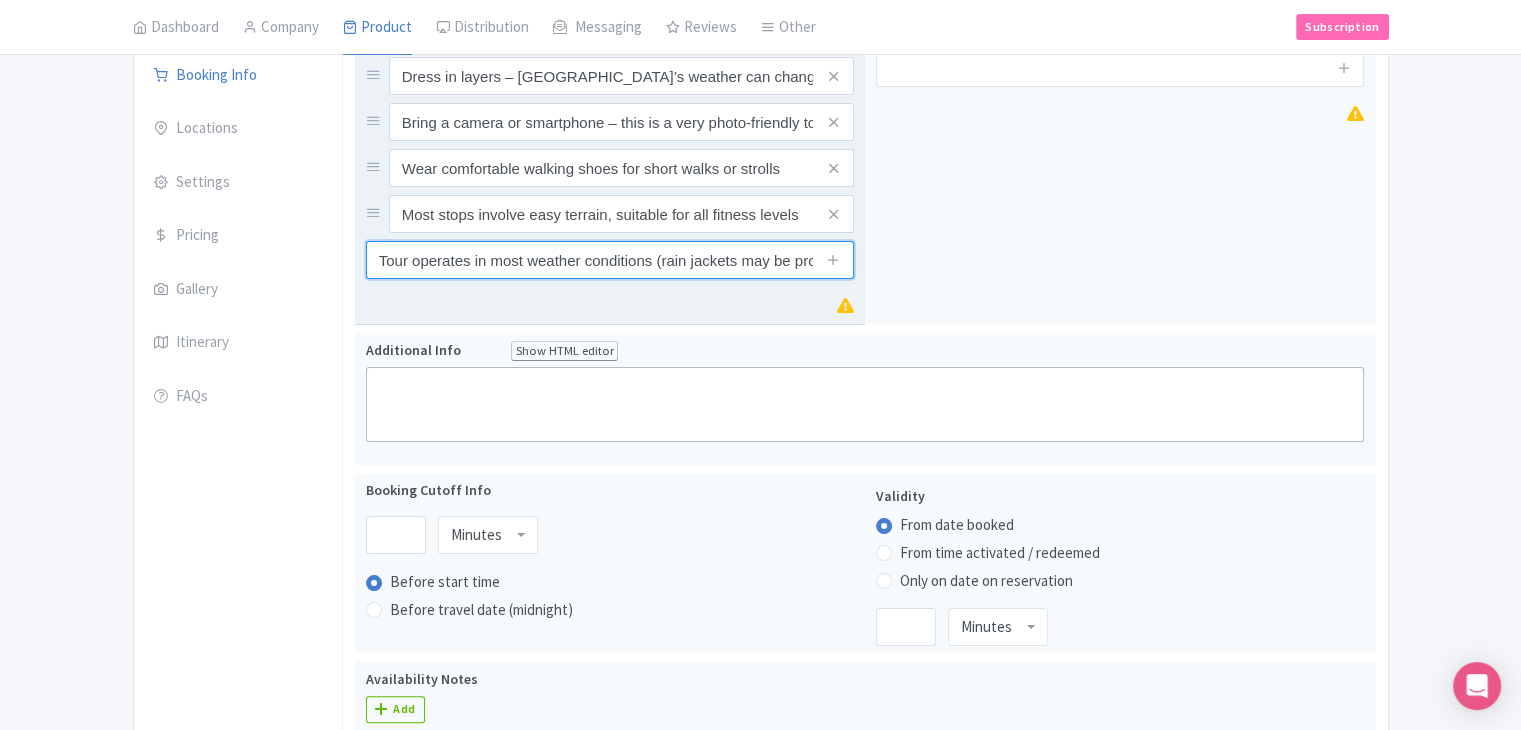 scroll, scrollTop: 0, scrollLeft: 161, axis: horizontal 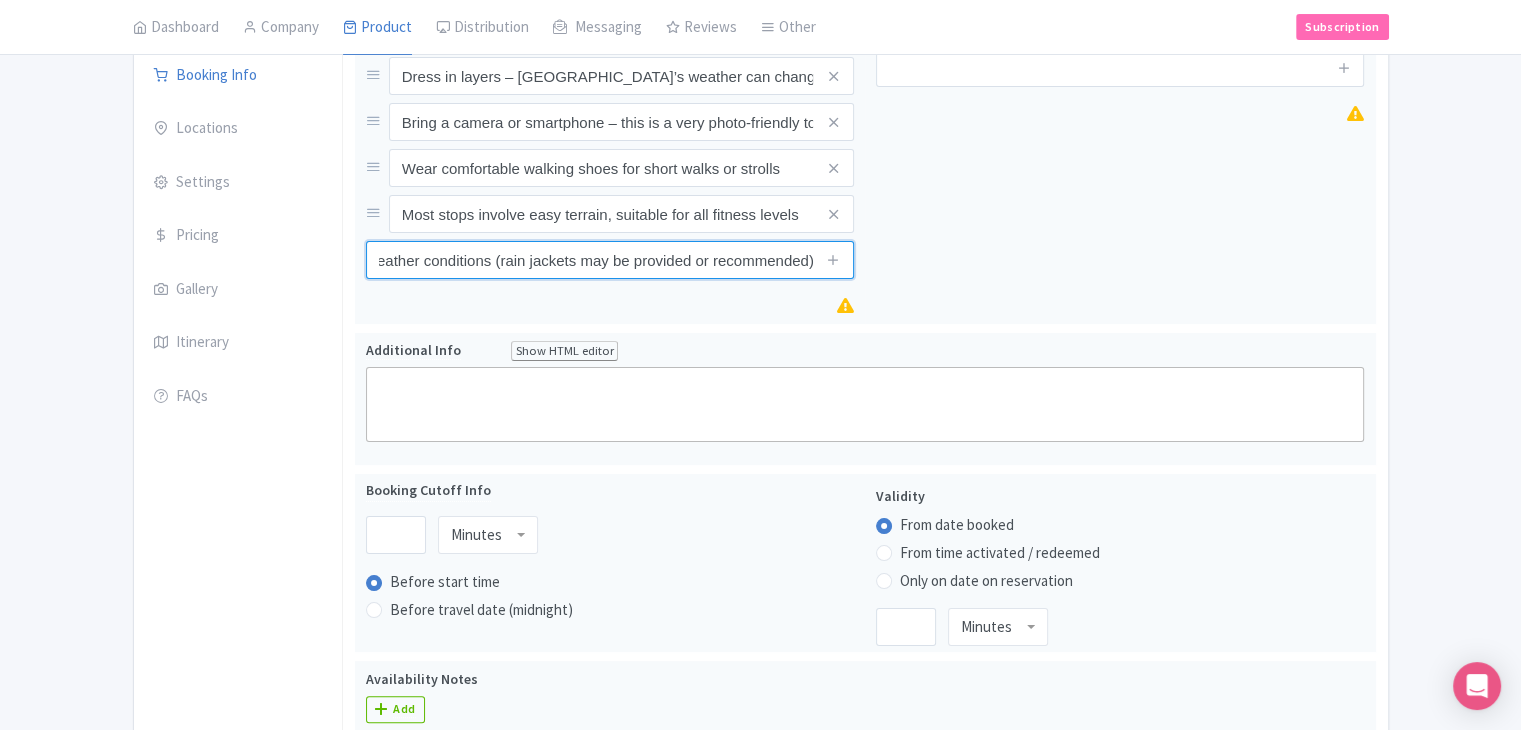 type on "Tour operates in most weather conditions (rain jackets may be provided or recommended)" 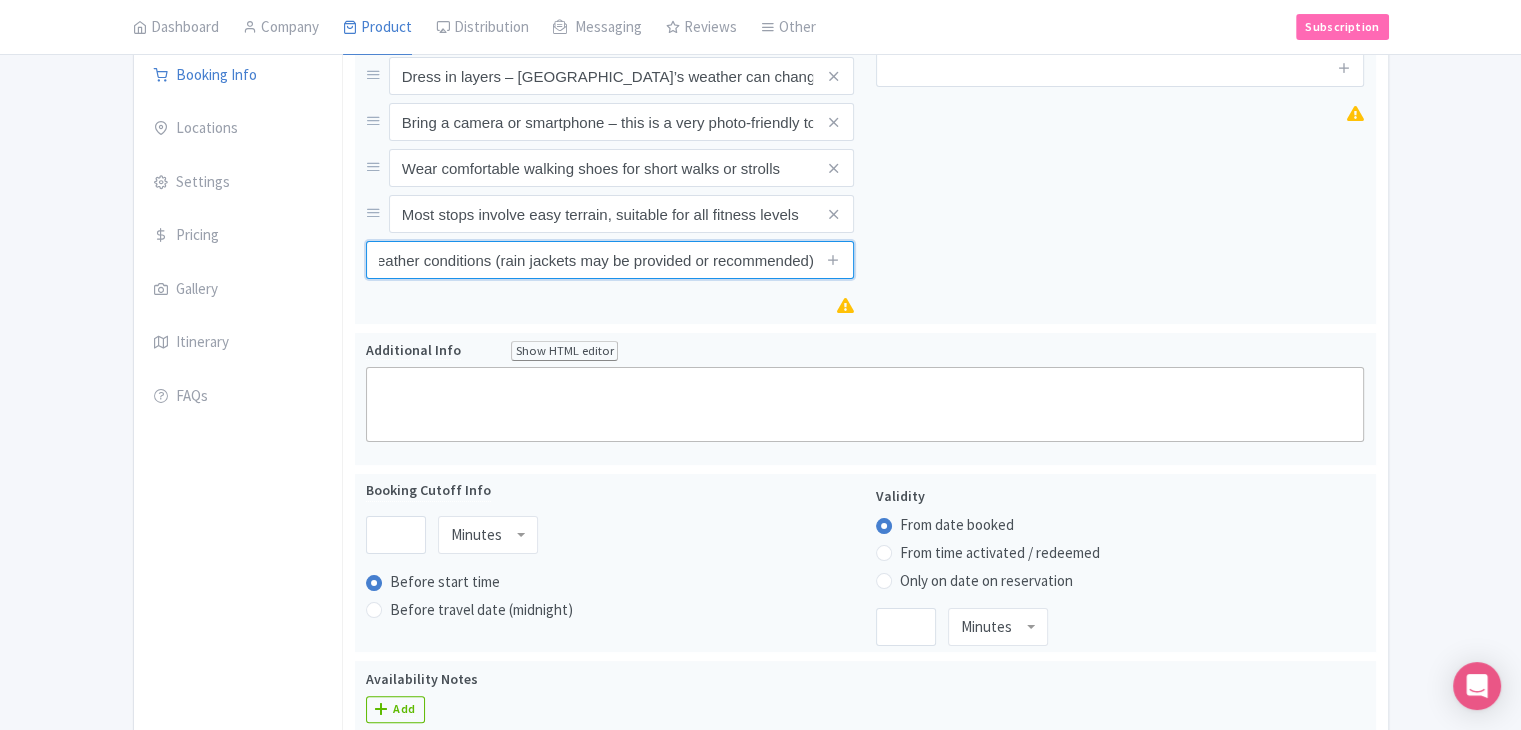 scroll, scrollTop: 0, scrollLeft: 0, axis: both 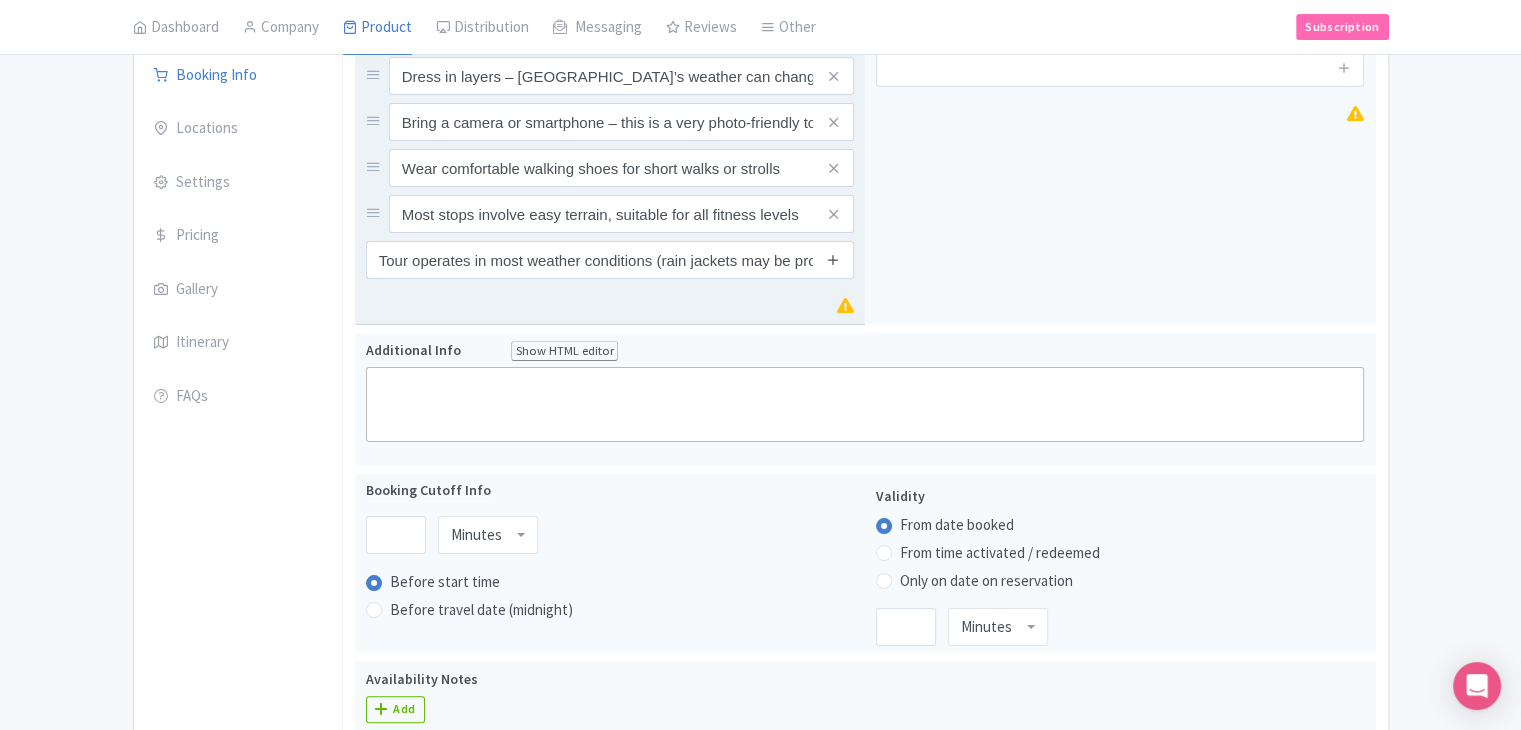 click at bounding box center [833, 259] 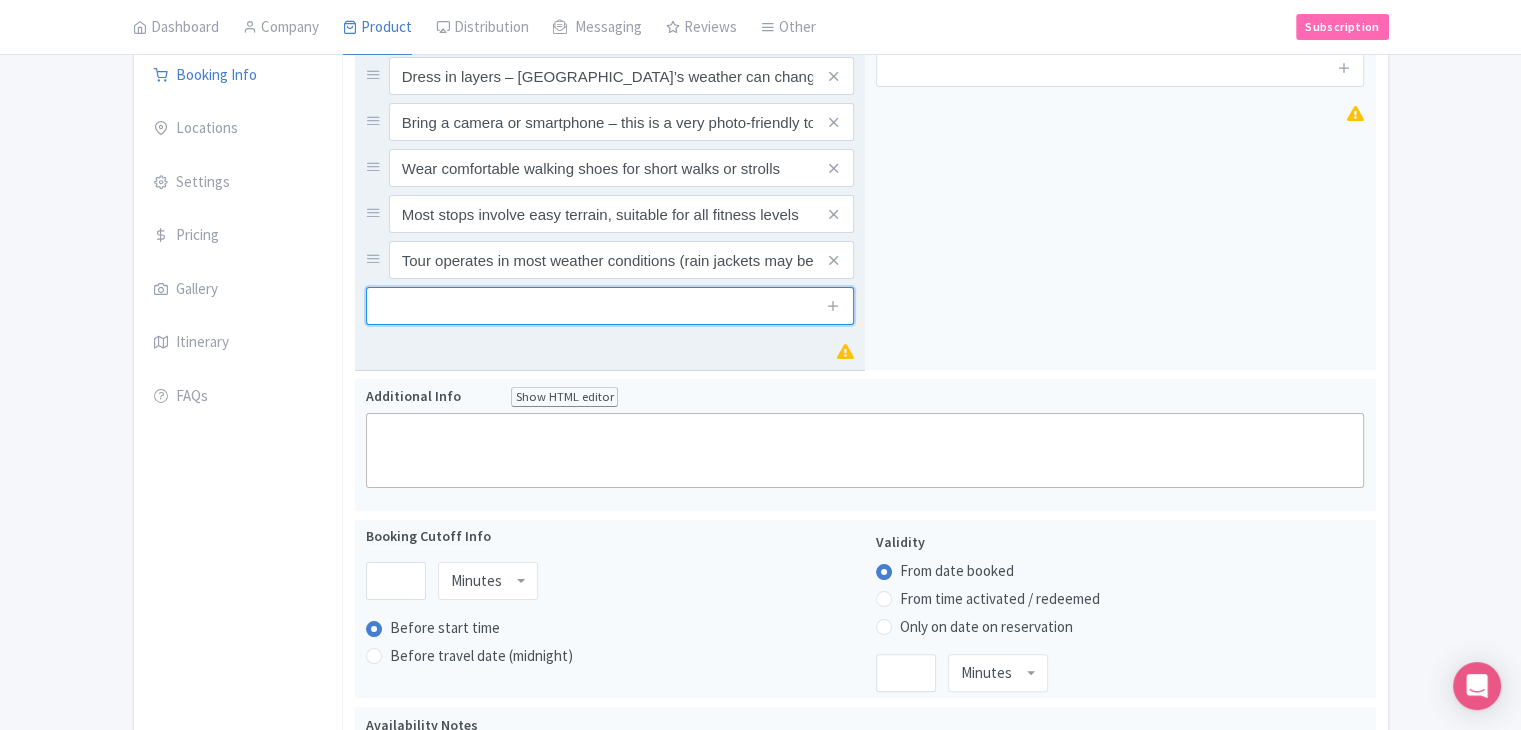 click at bounding box center (610, 306) 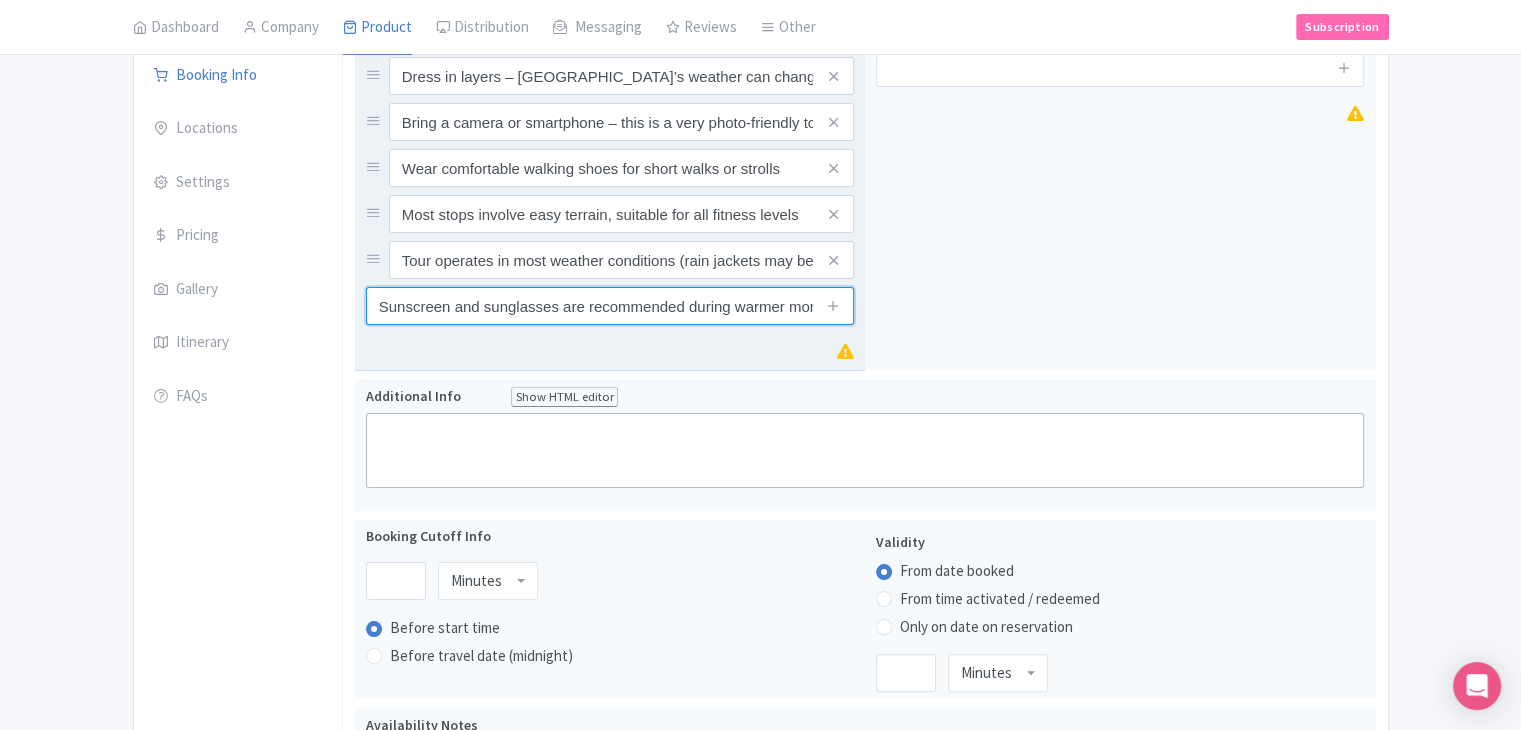 scroll, scrollTop: 0, scrollLeft: 24, axis: horizontal 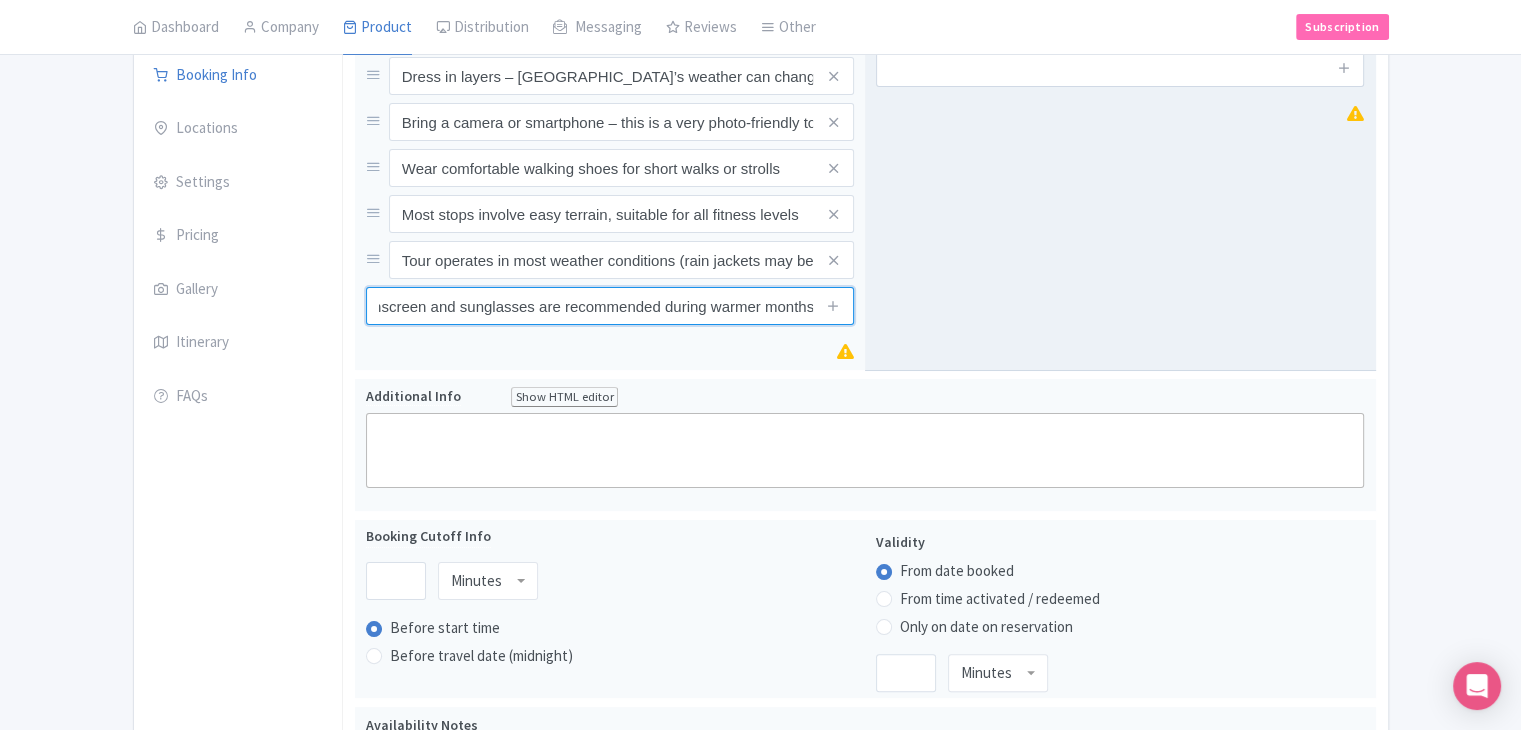 type on "Sunscreen and sunglasses are recommended during warmer months" 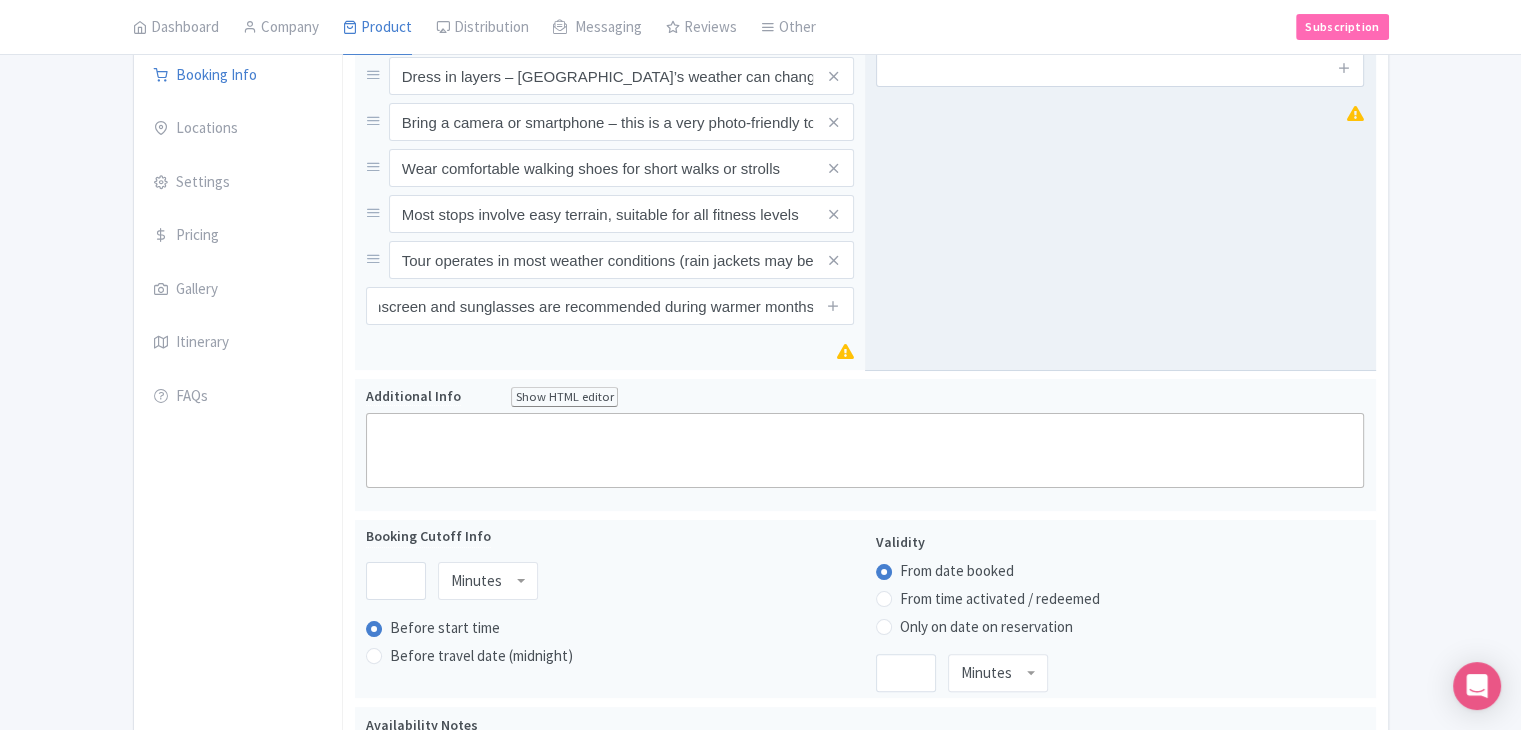 scroll, scrollTop: 0, scrollLeft: 0, axis: both 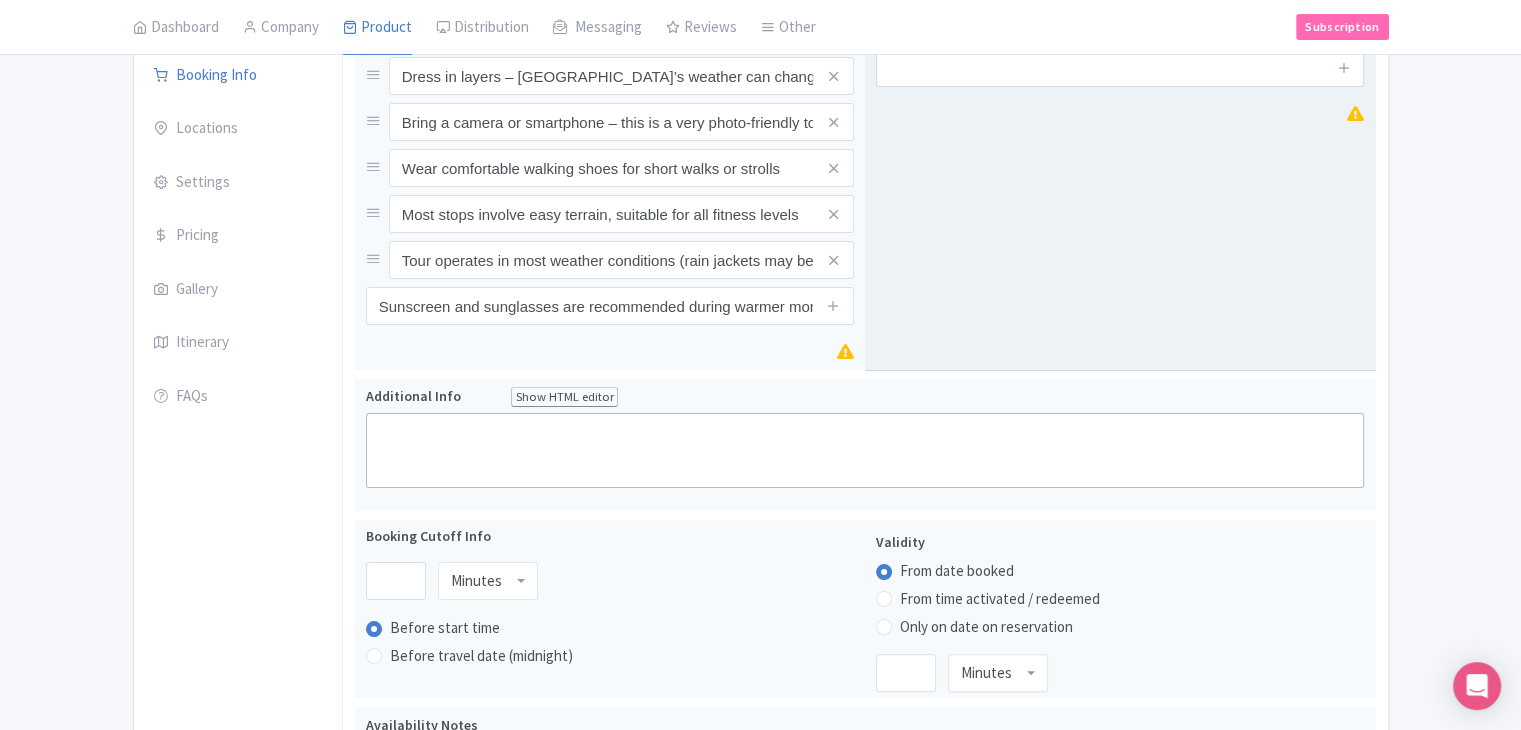 click on "Know Before You Book" at bounding box center (1120, 192) 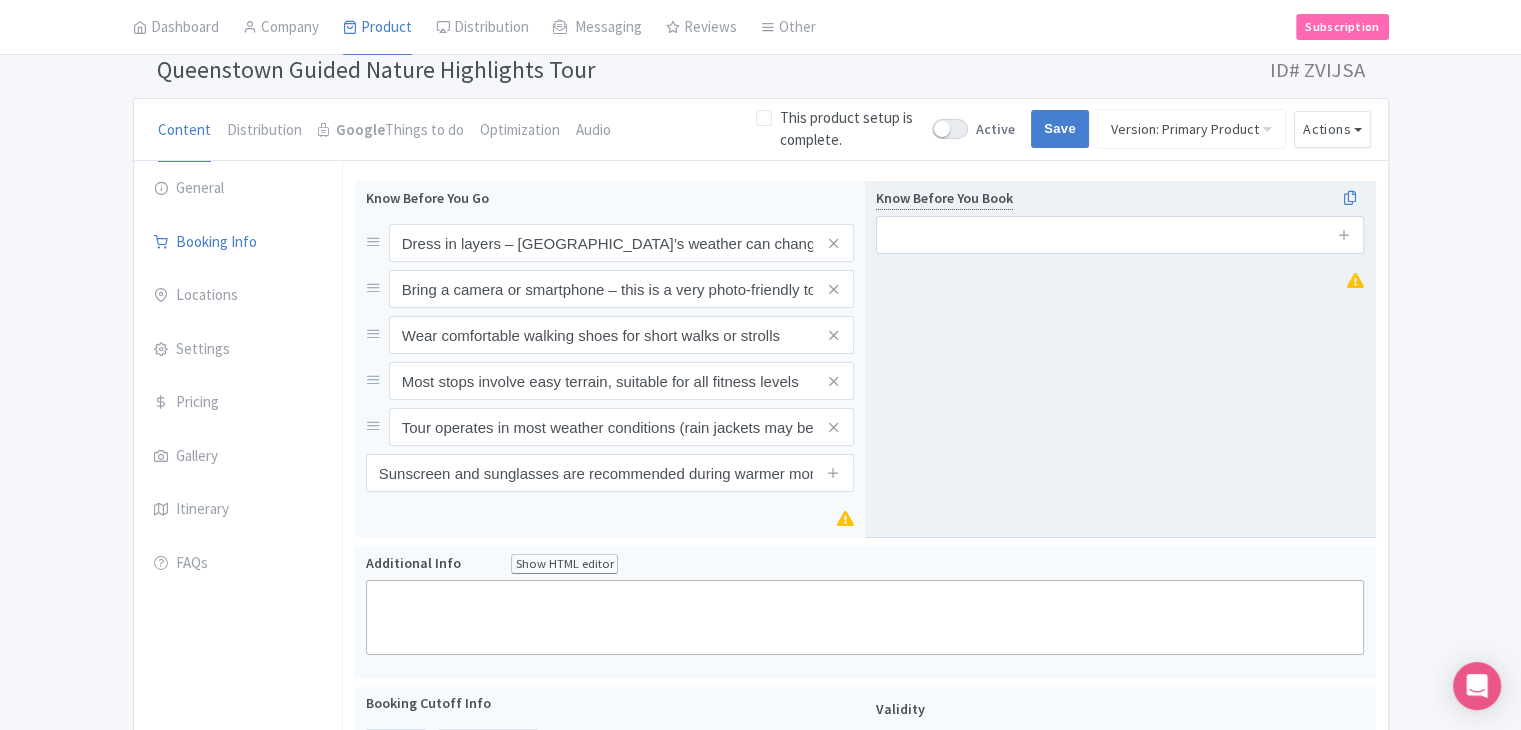 scroll, scrollTop: 0, scrollLeft: 0, axis: both 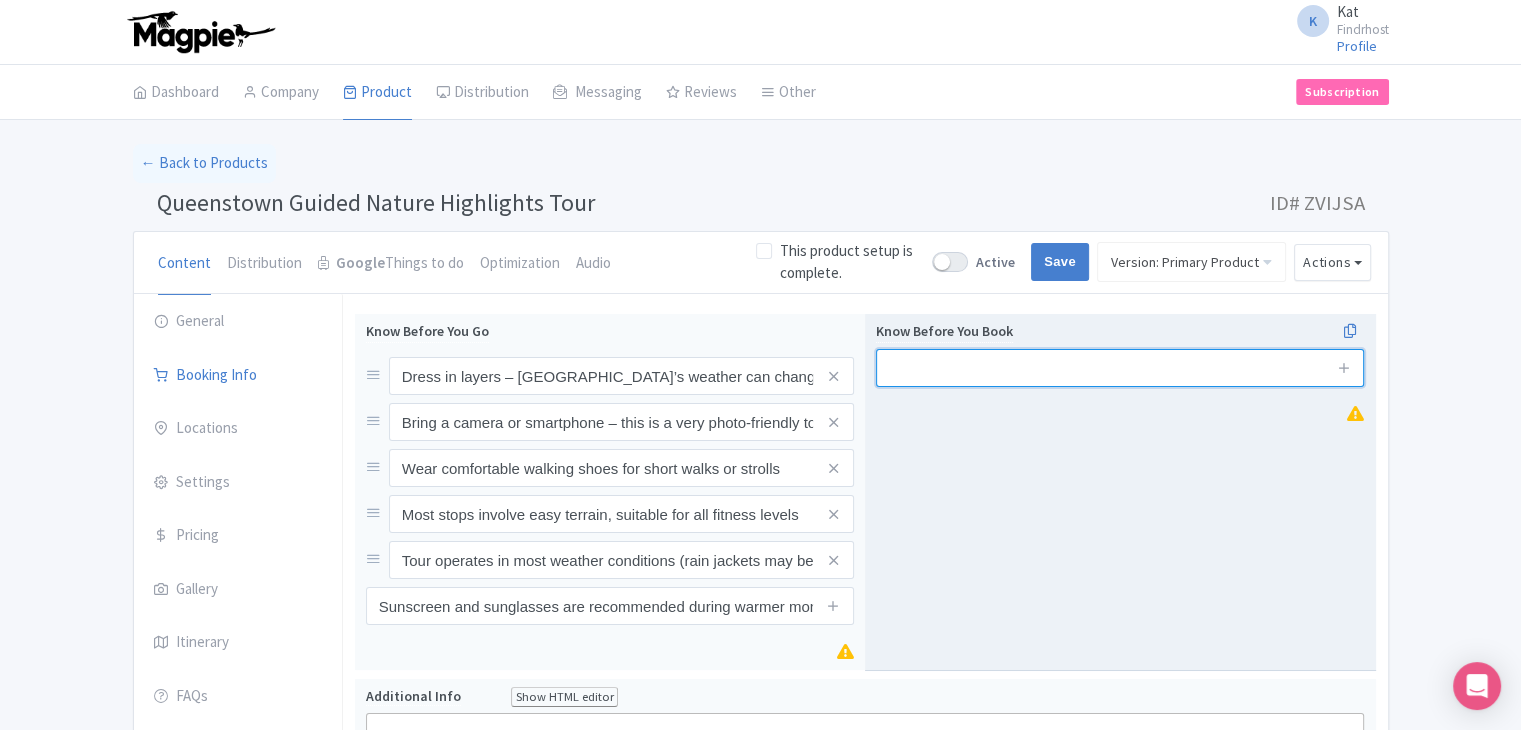 click at bounding box center (1120, 368) 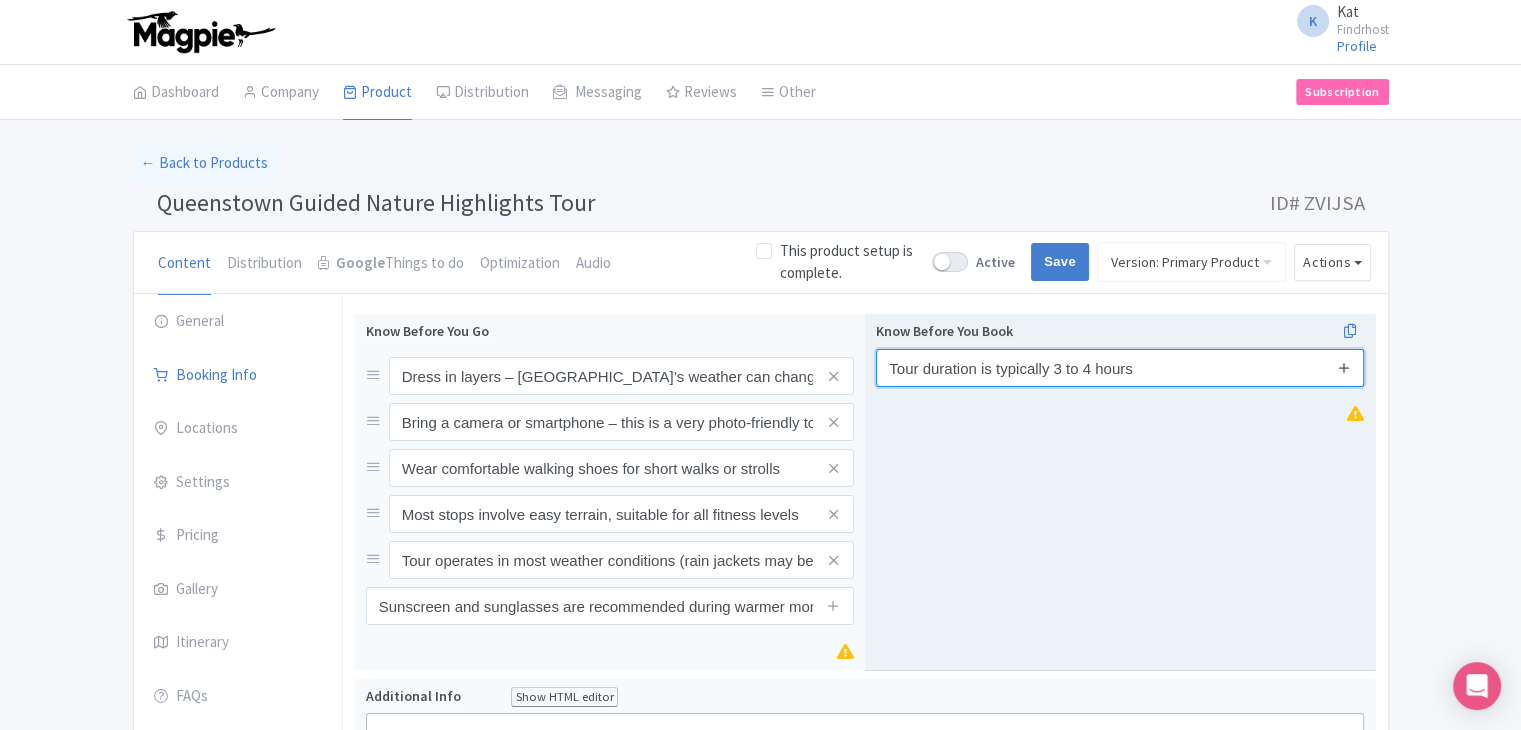 type on "Tour duration is typically 3 to 4 hours" 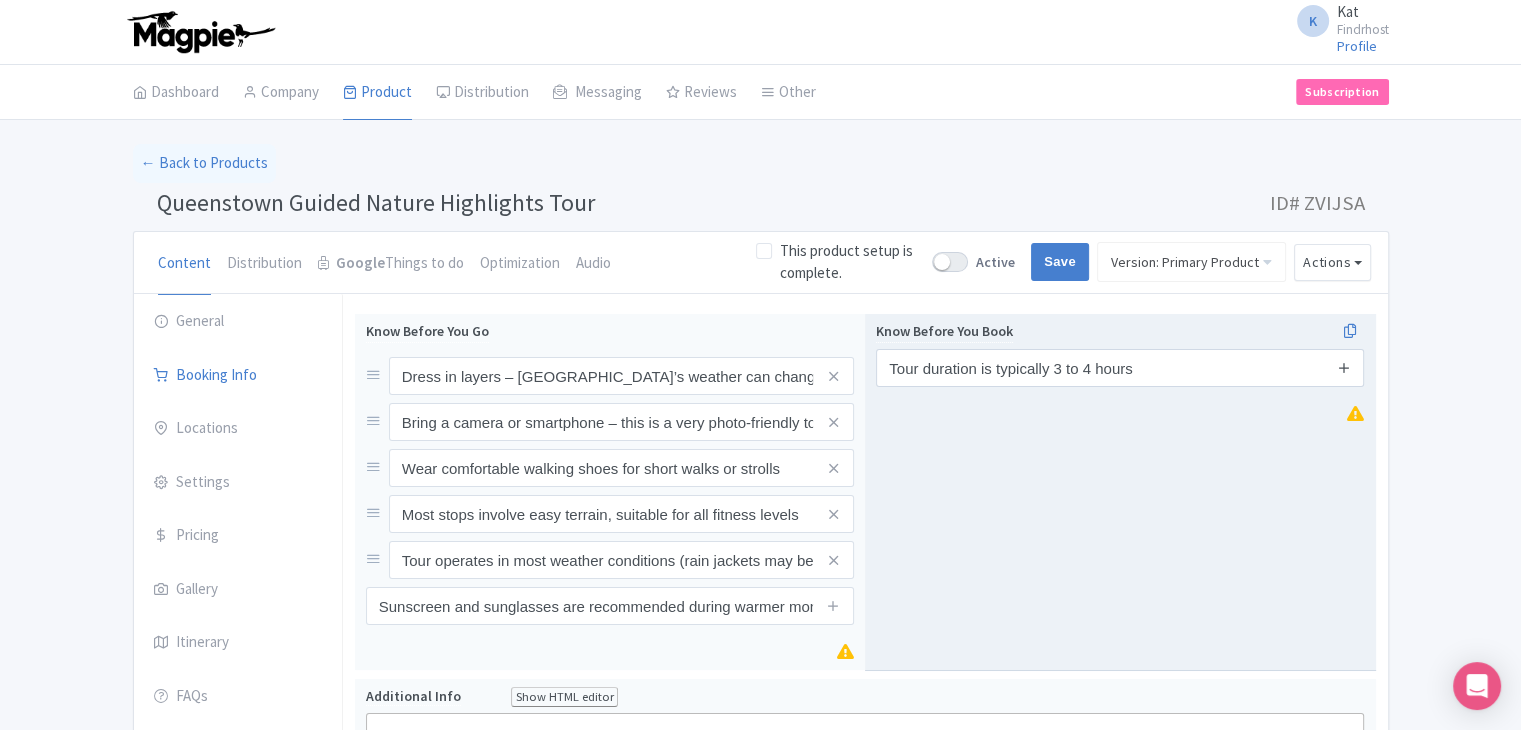 click at bounding box center [1344, 367] 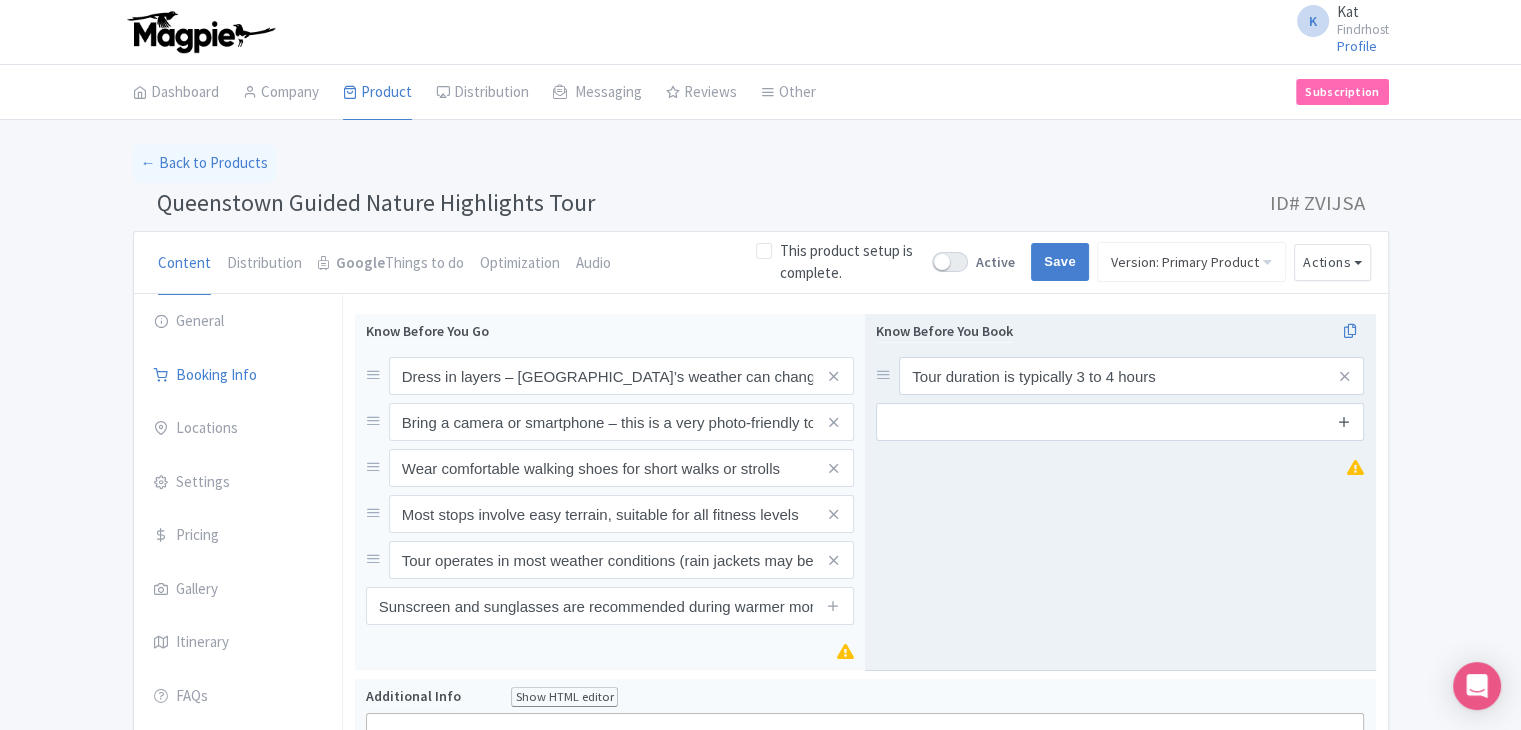 click at bounding box center [1344, 421] 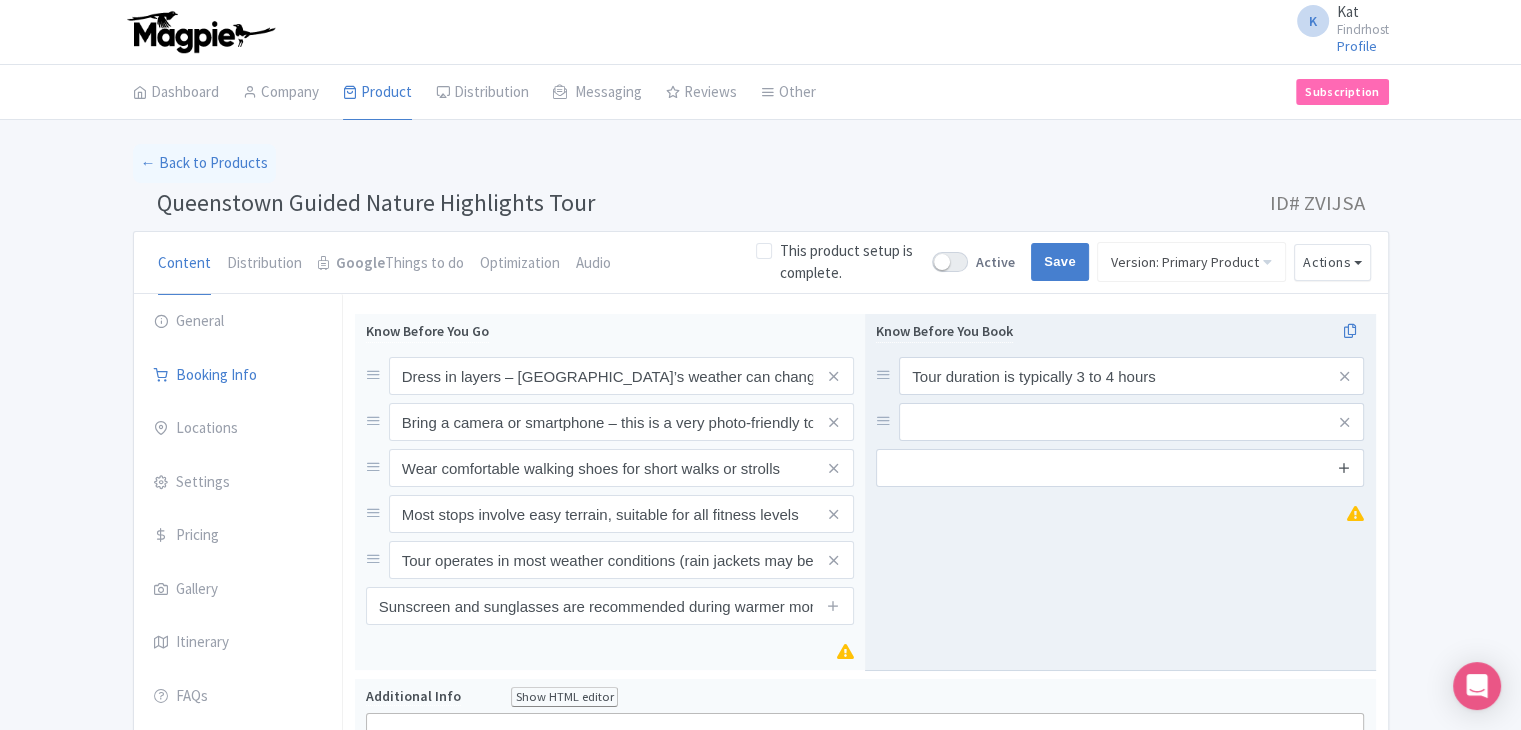 click at bounding box center (1344, 467) 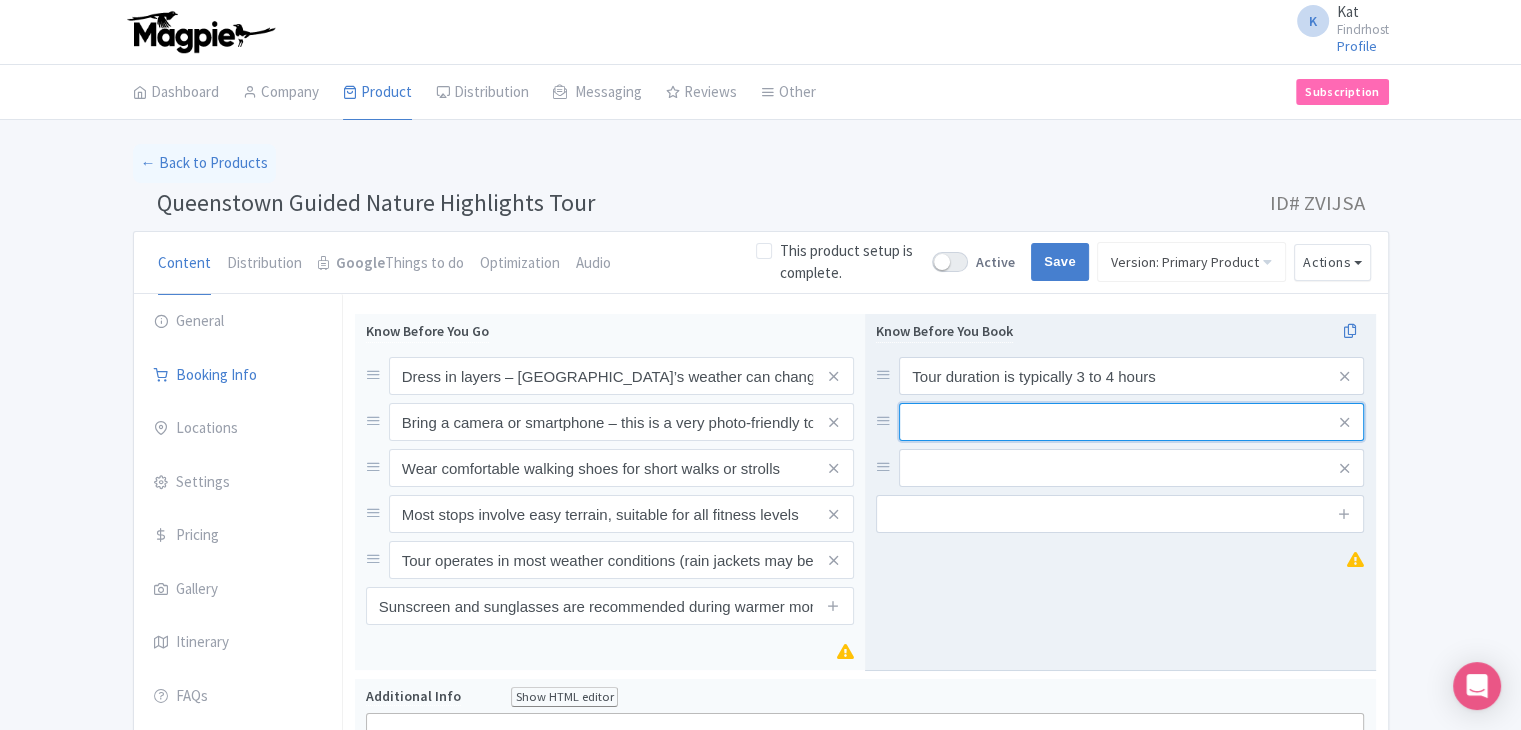 click at bounding box center [1131, 376] 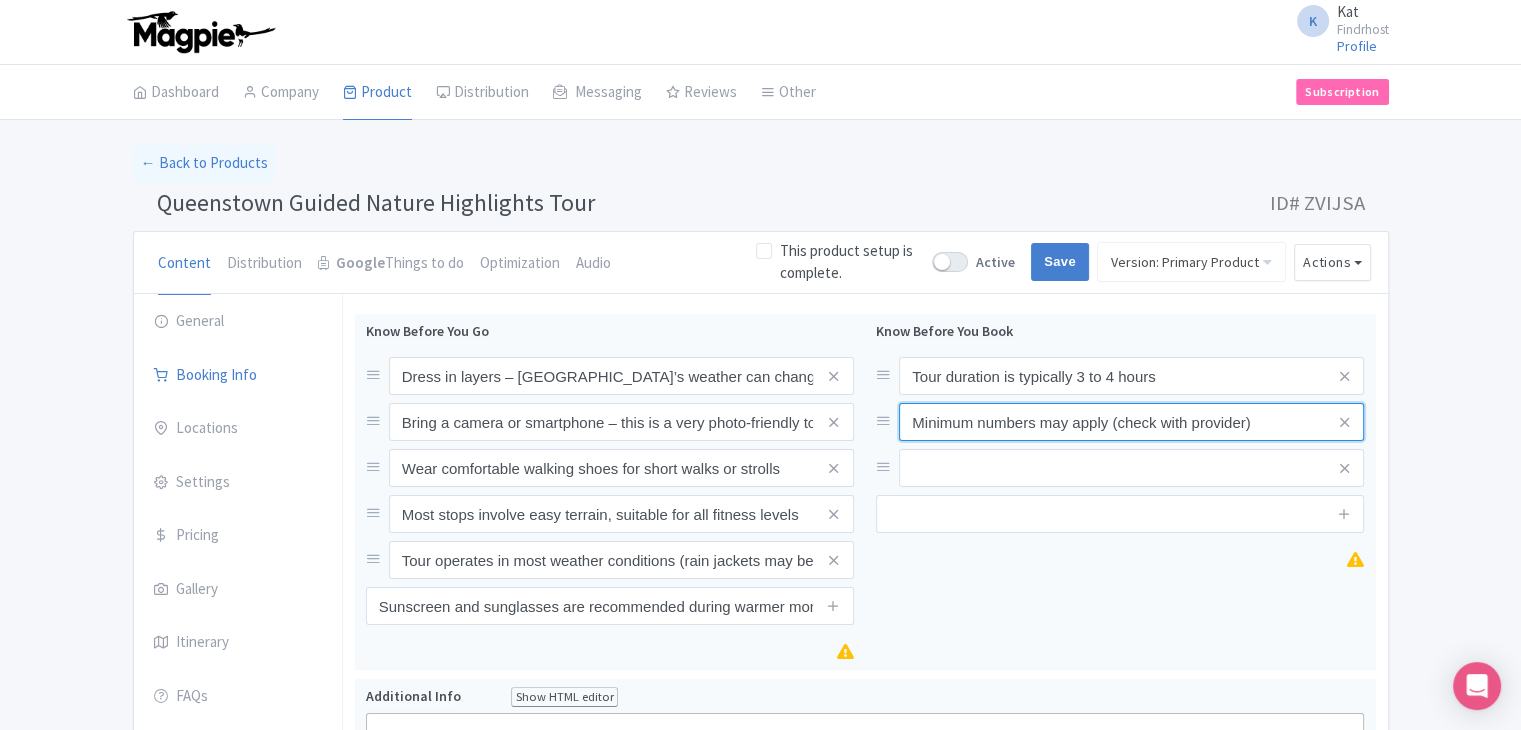 type on "Minimum numbers may apply (check with provider)" 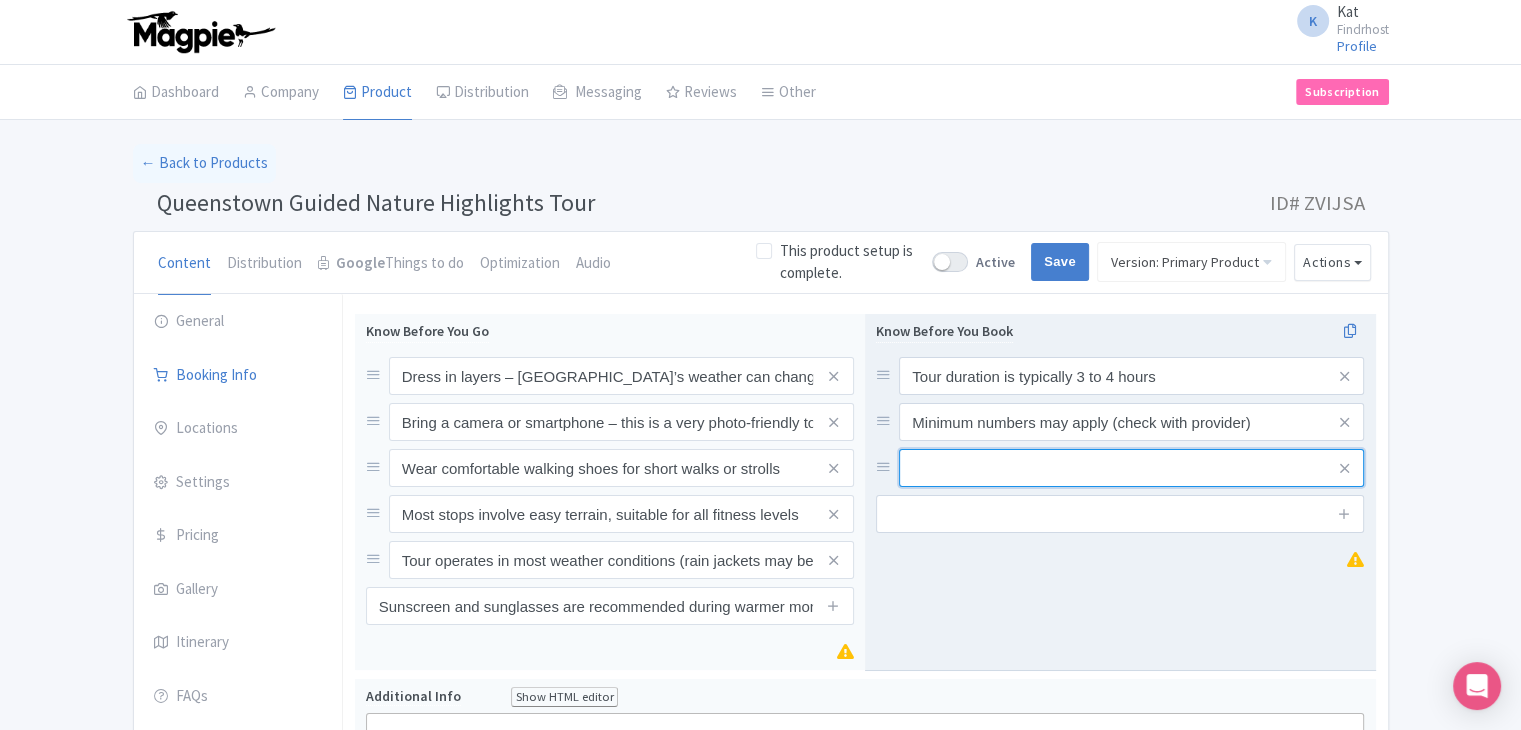 click at bounding box center [1131, 376] 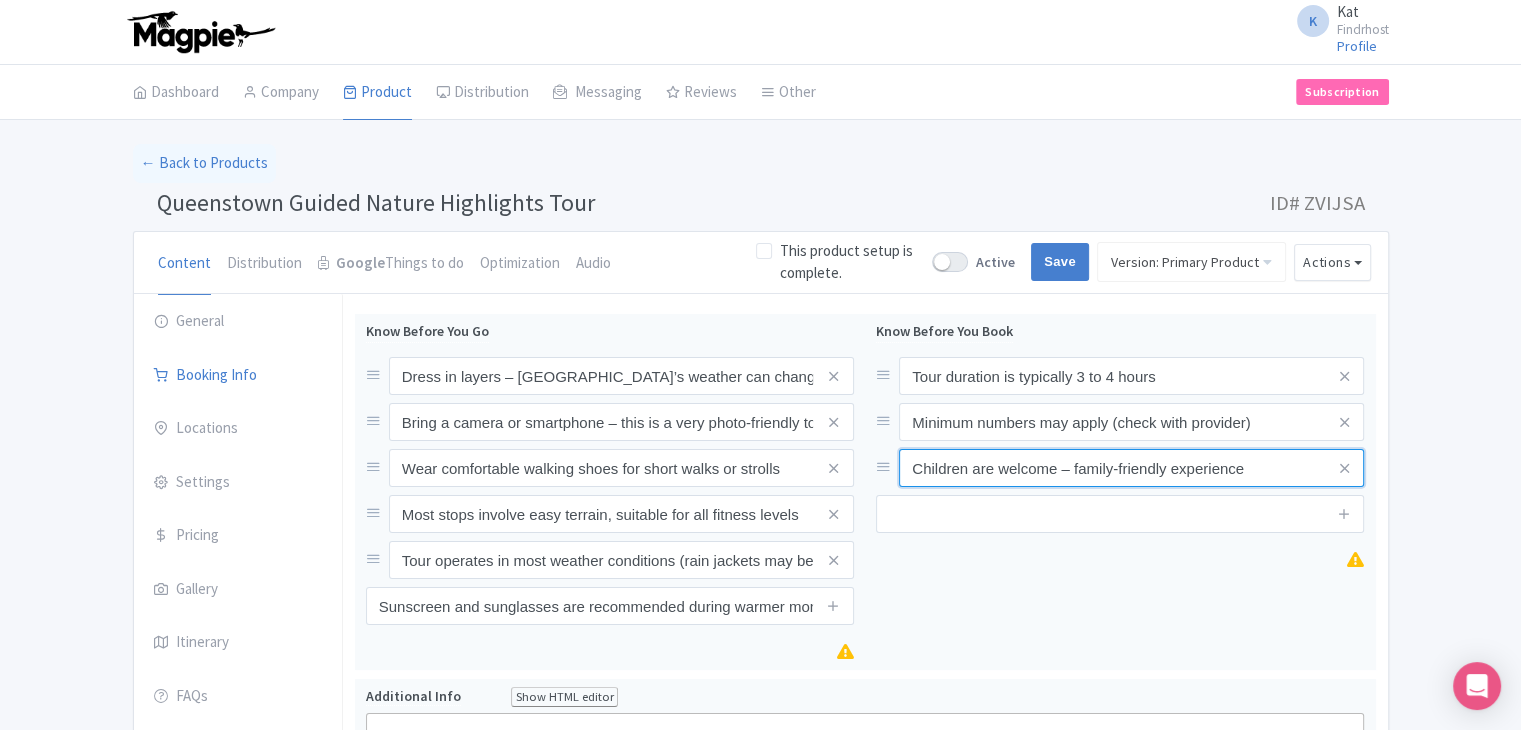 type on "Children are welcome – family-friendly experience" 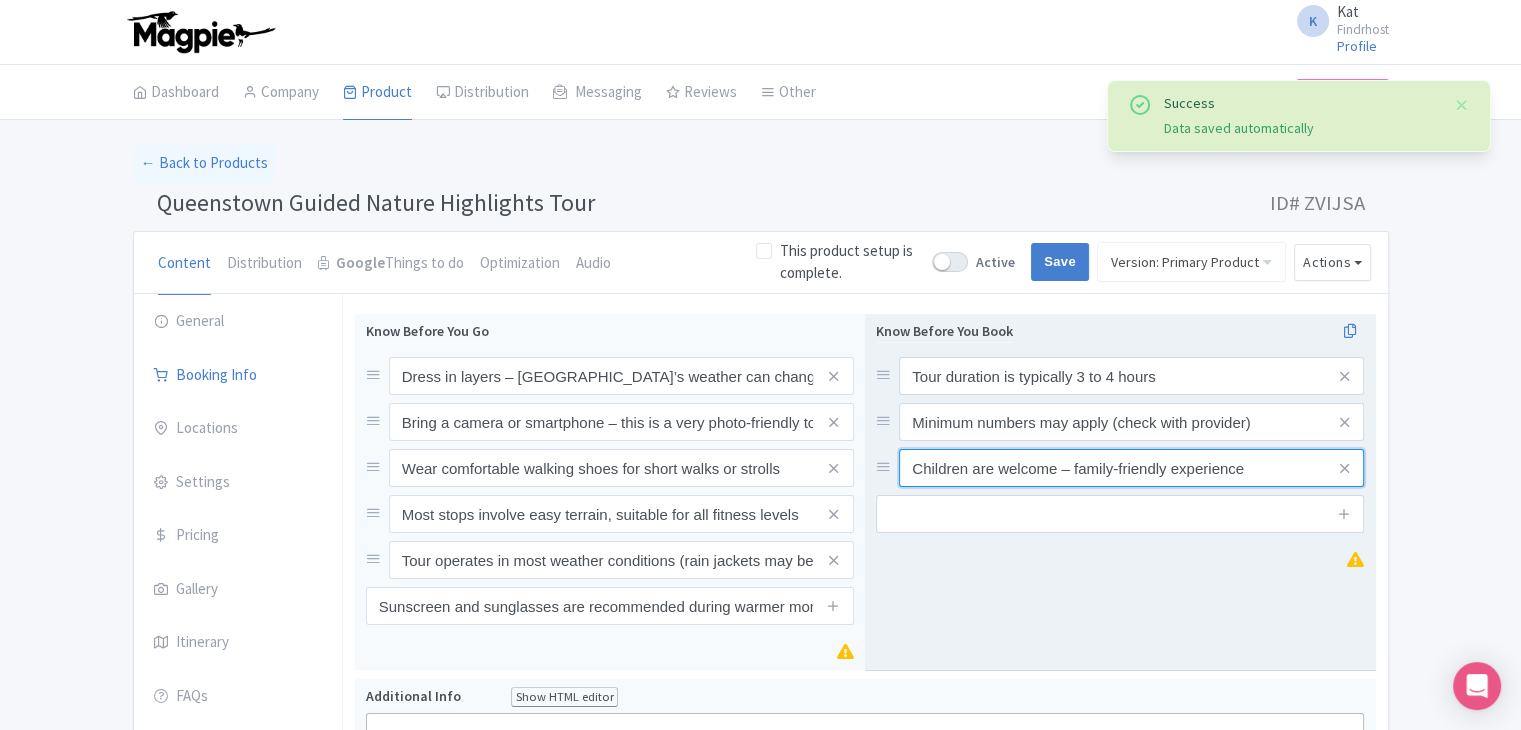 drag, startPoint x: 934, startPoint y: 481, endPoint x: 934, endPoint y: 492, distance: 11 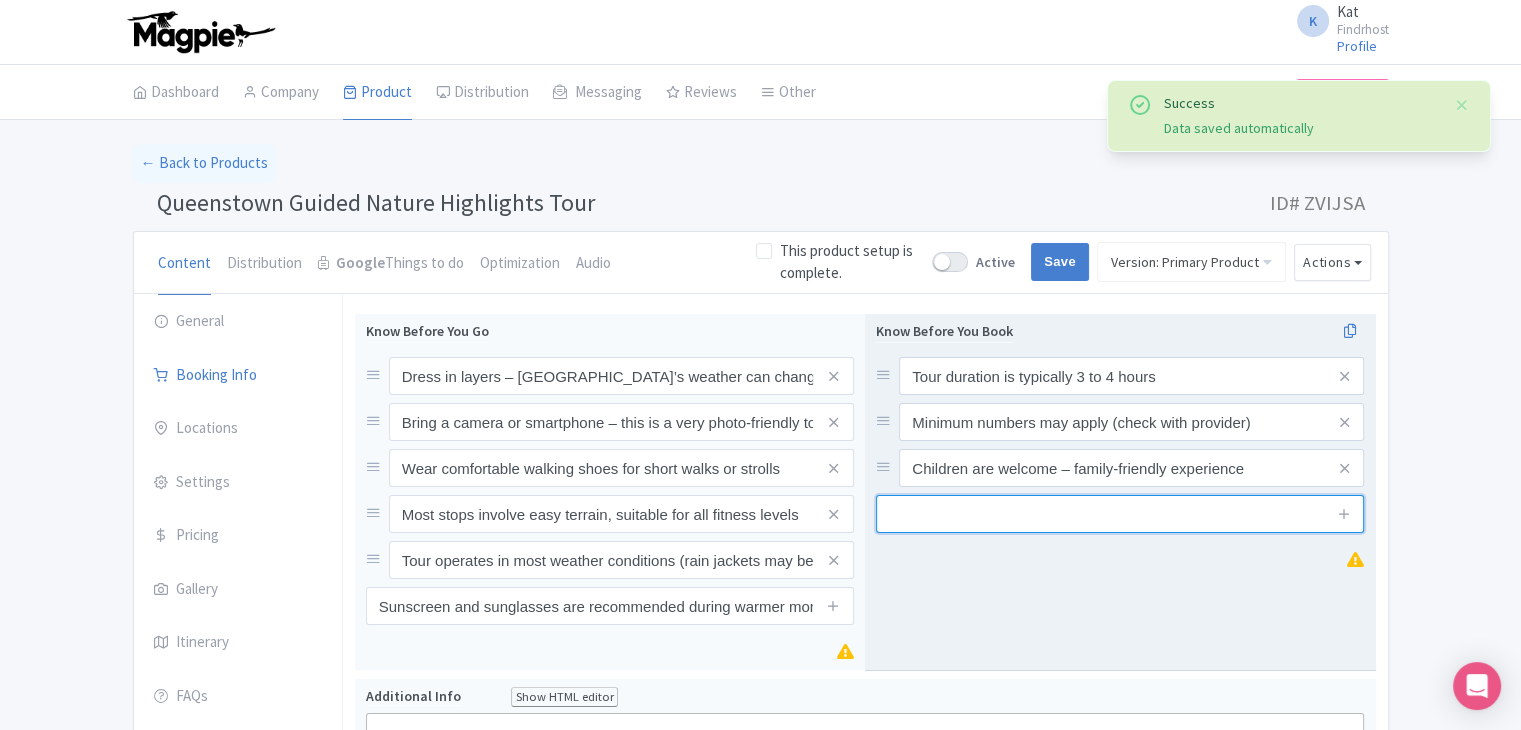 click at bounding box center [1120, 514] 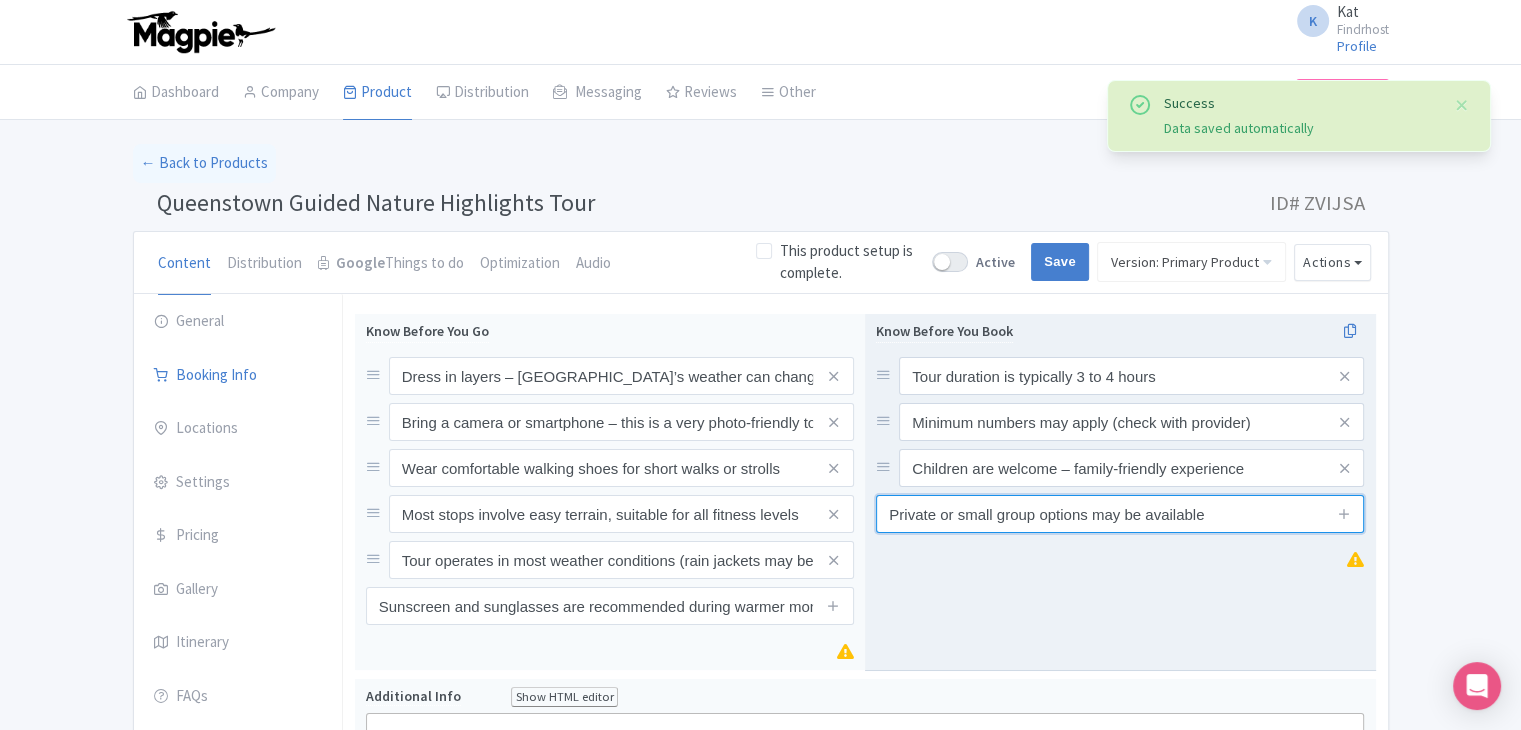 type on "Private or small group options may be available" 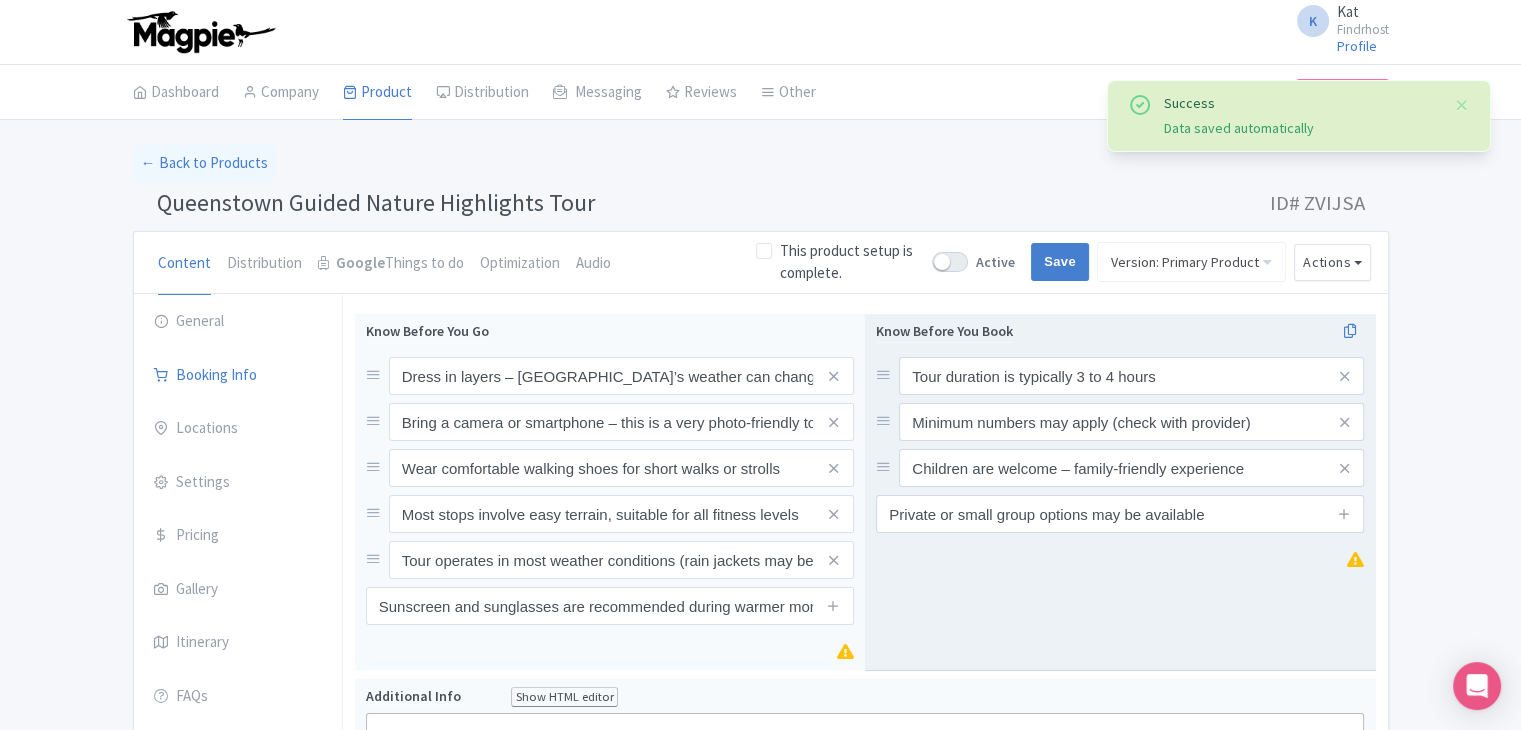 click at bounding box center (1344, 514) 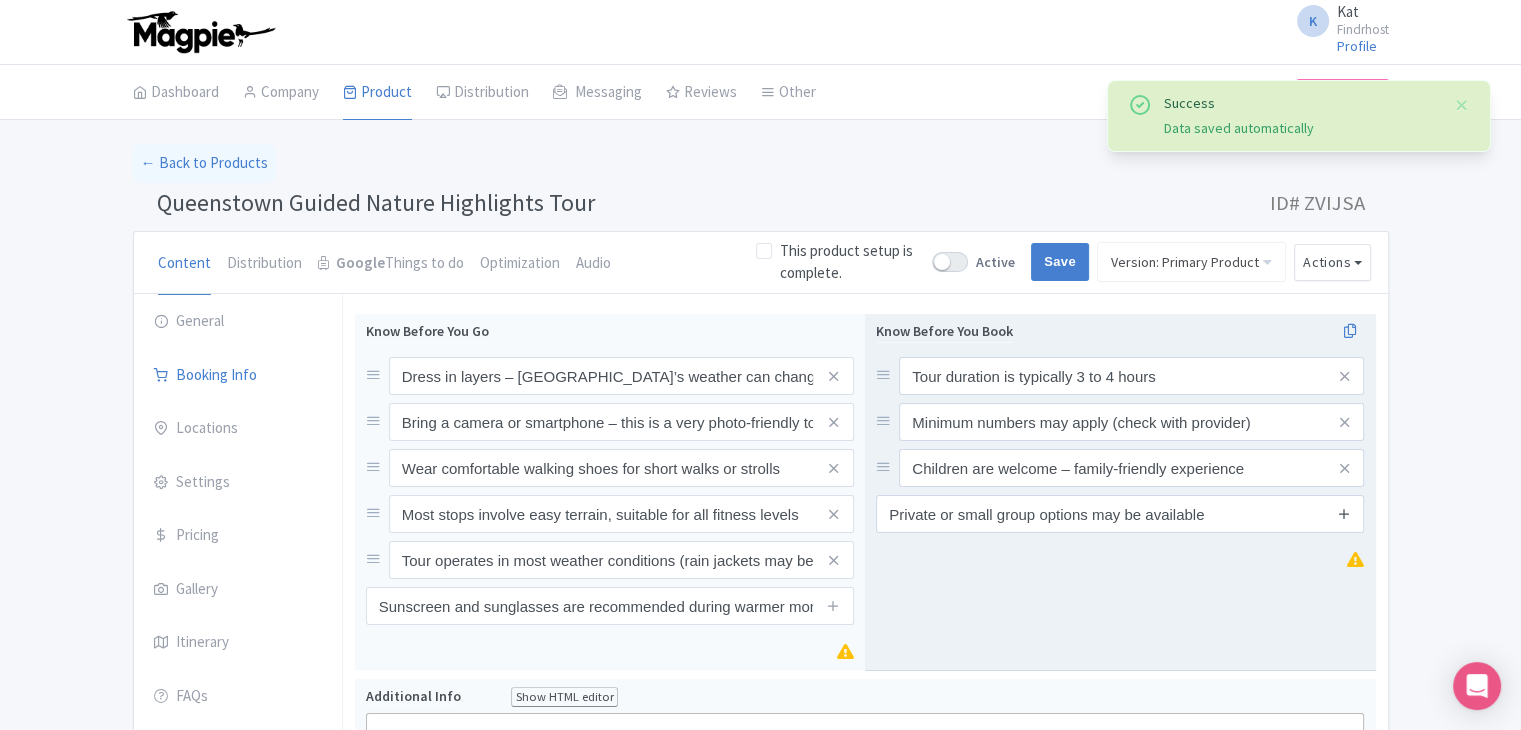 click at bounding box center [1344, 513] 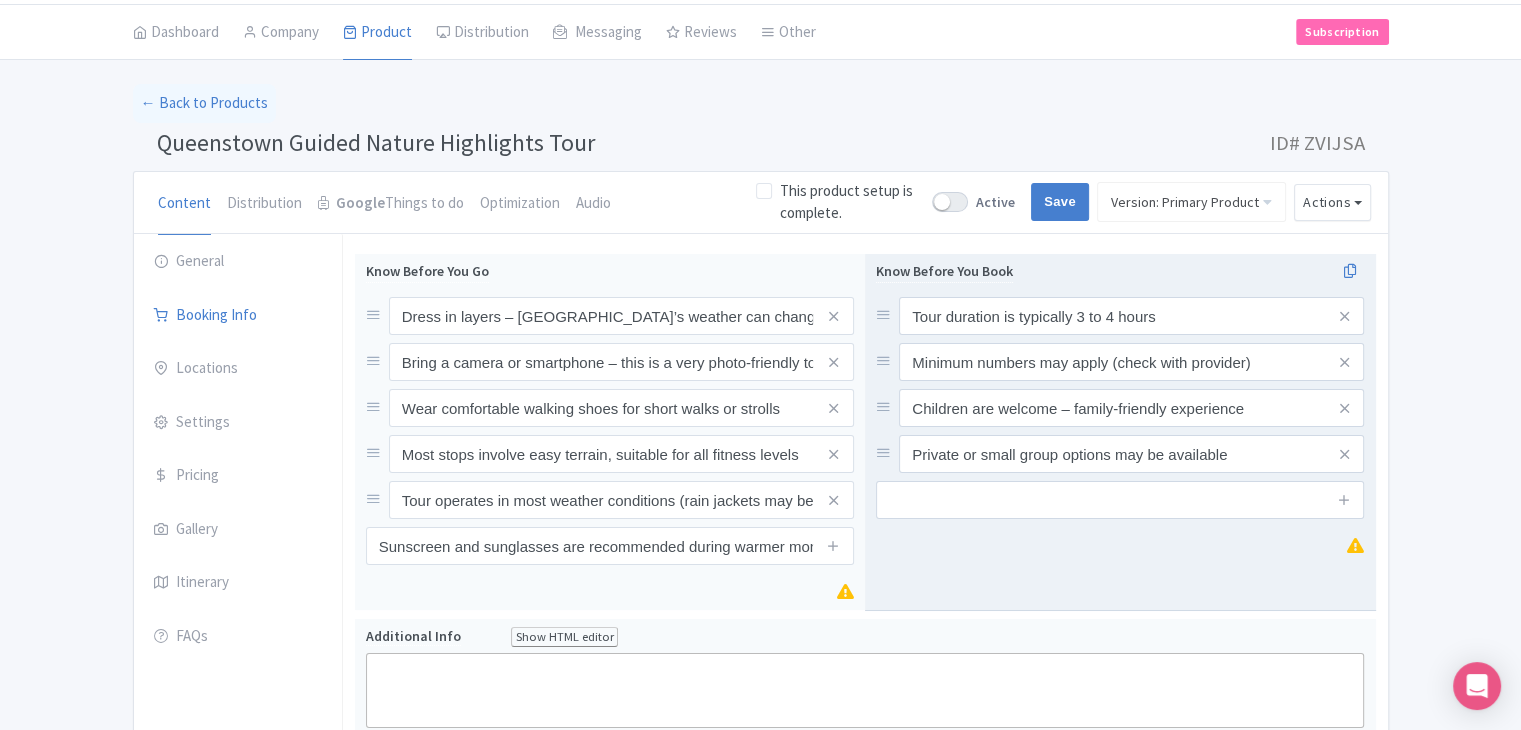 scroll, scrollTop: 200, scrollLeft: 0, axis: vertical 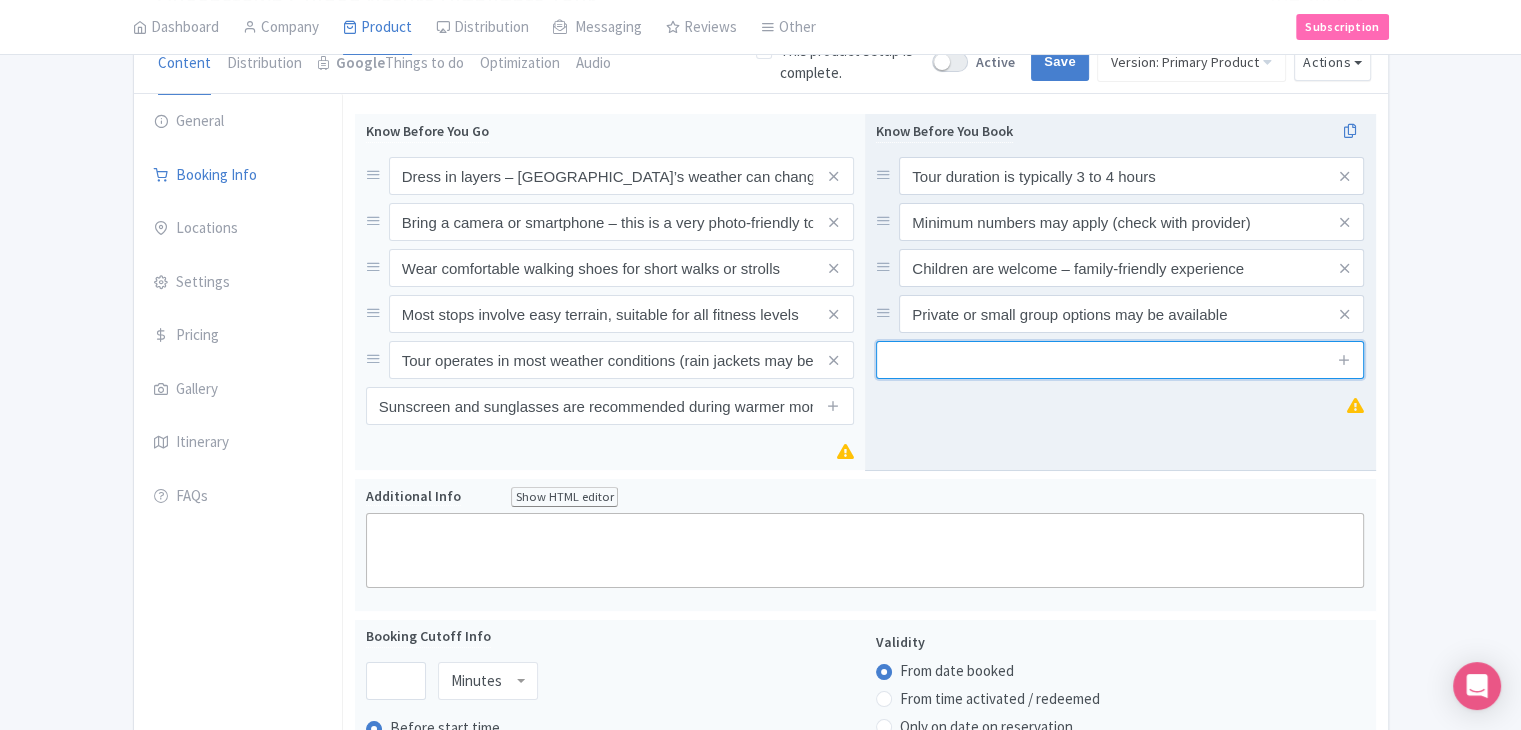 drag, startPoint x: 941, startPoint y: 357, endPoint x: 955, endPoint y: 272, distance: 86.145226 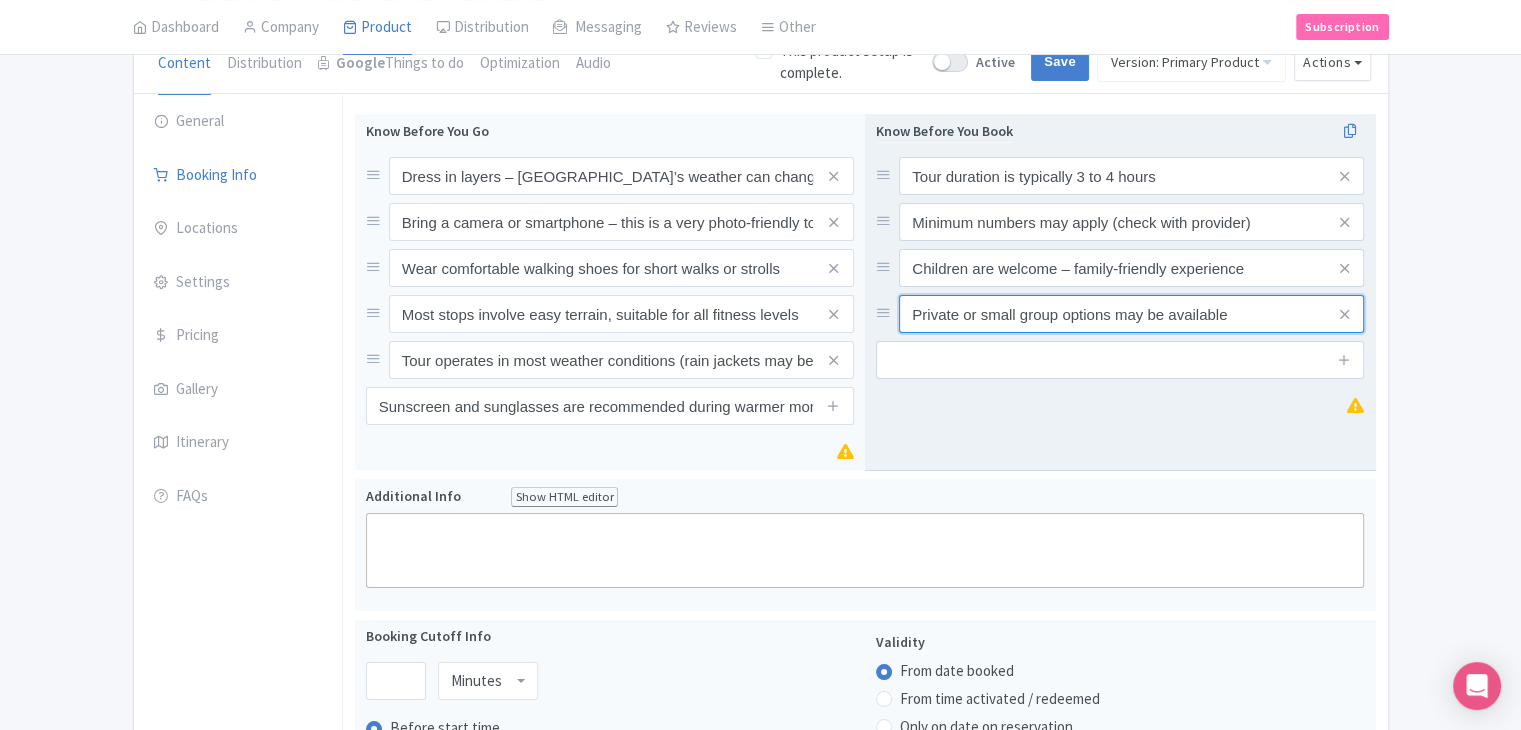 click on "Private or small group options may be available" at bounding box center (1131, 176) 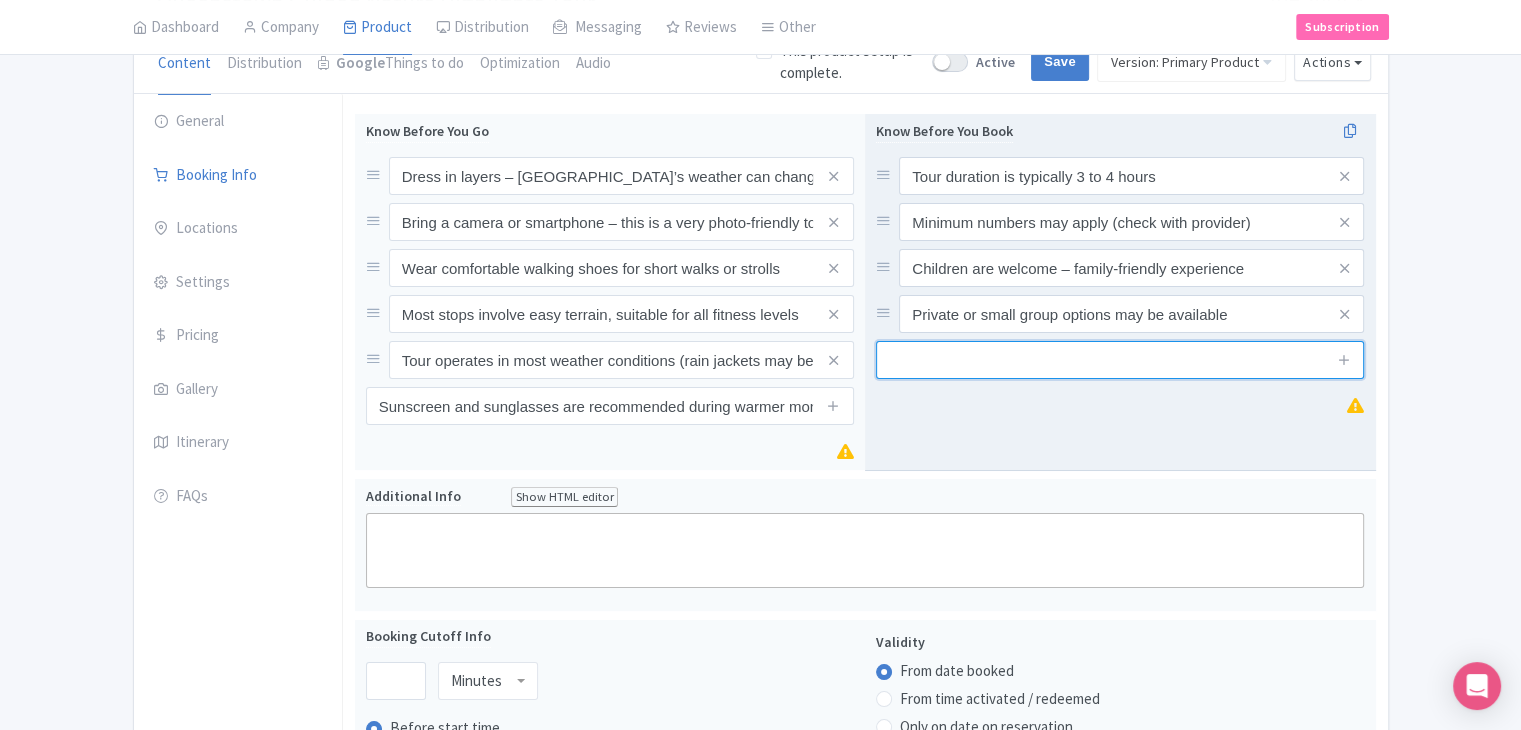 click at bounding box center [1120, 360] 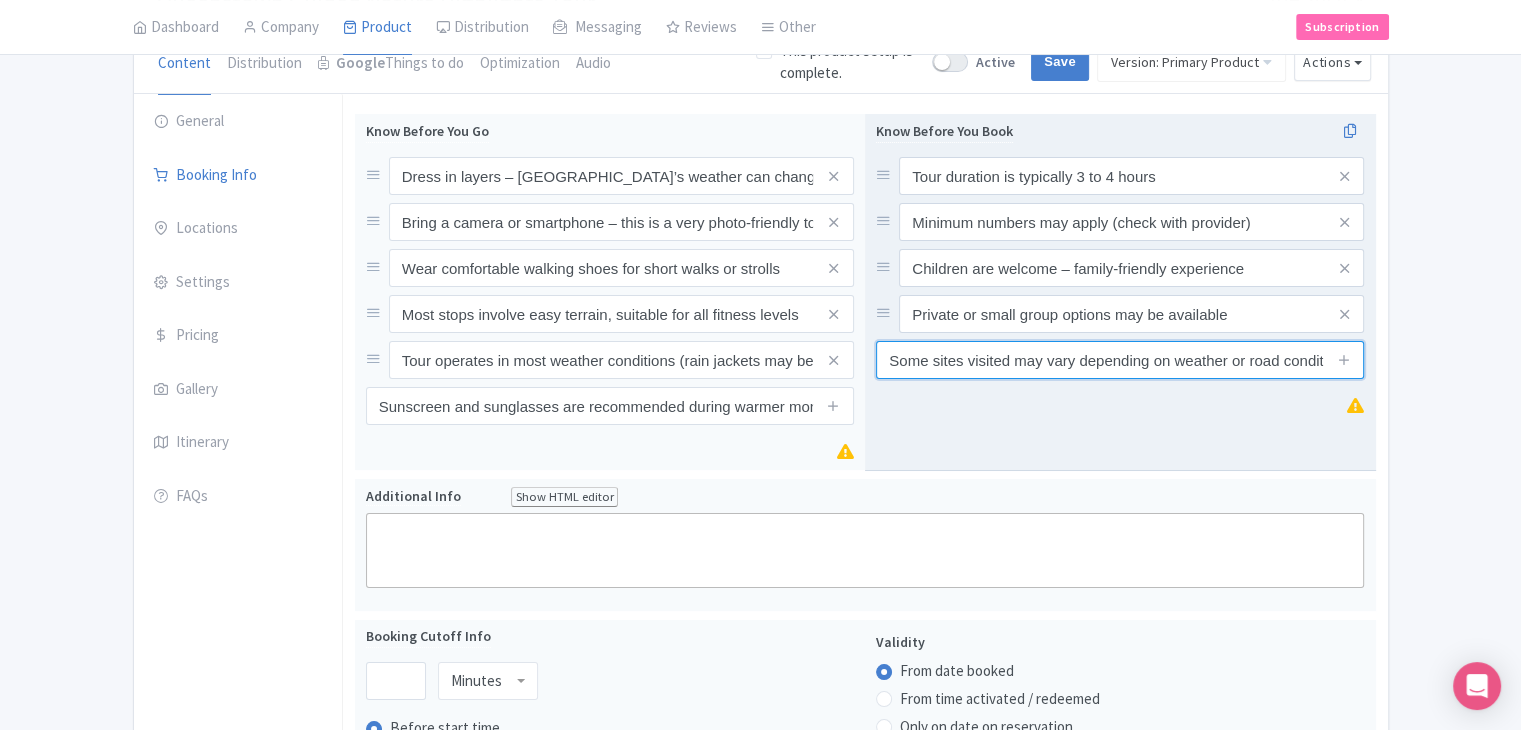 scroll, scrollTop: 0, scrollLeft: 27, axis: horizontal 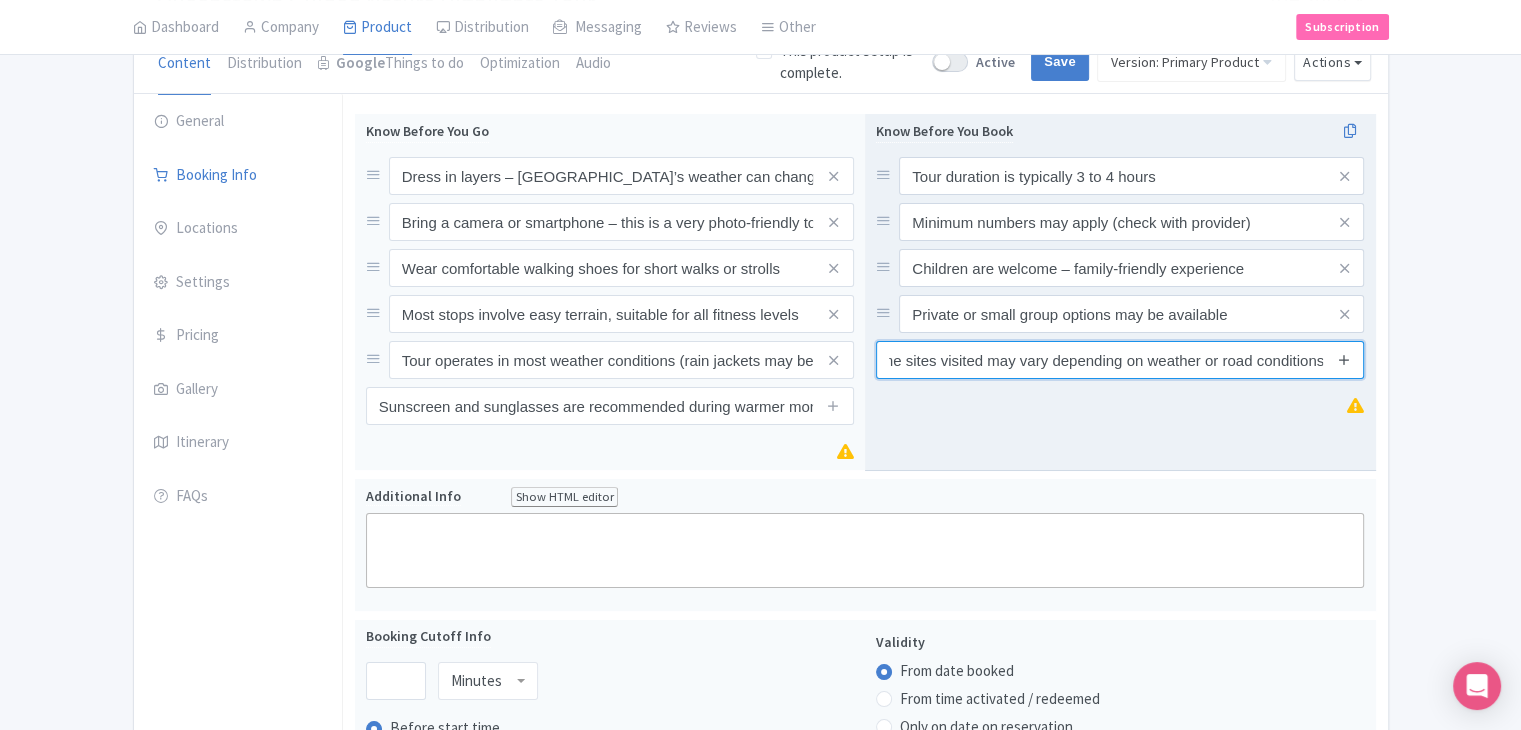 type on "Some sites visited may vary depending on weather or road conditions" 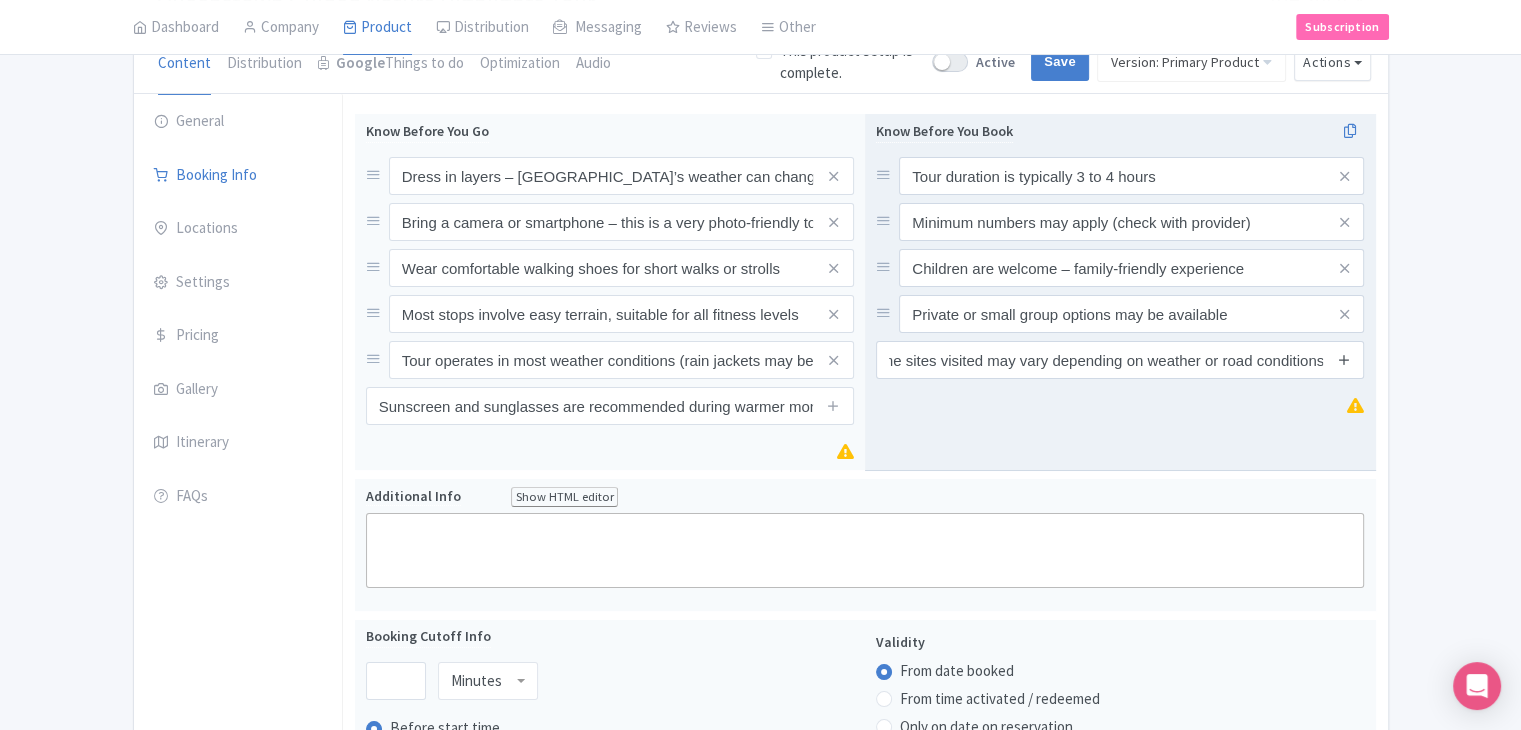 scroll, scrollTop: 0, scrollLeft: 0, axis: both 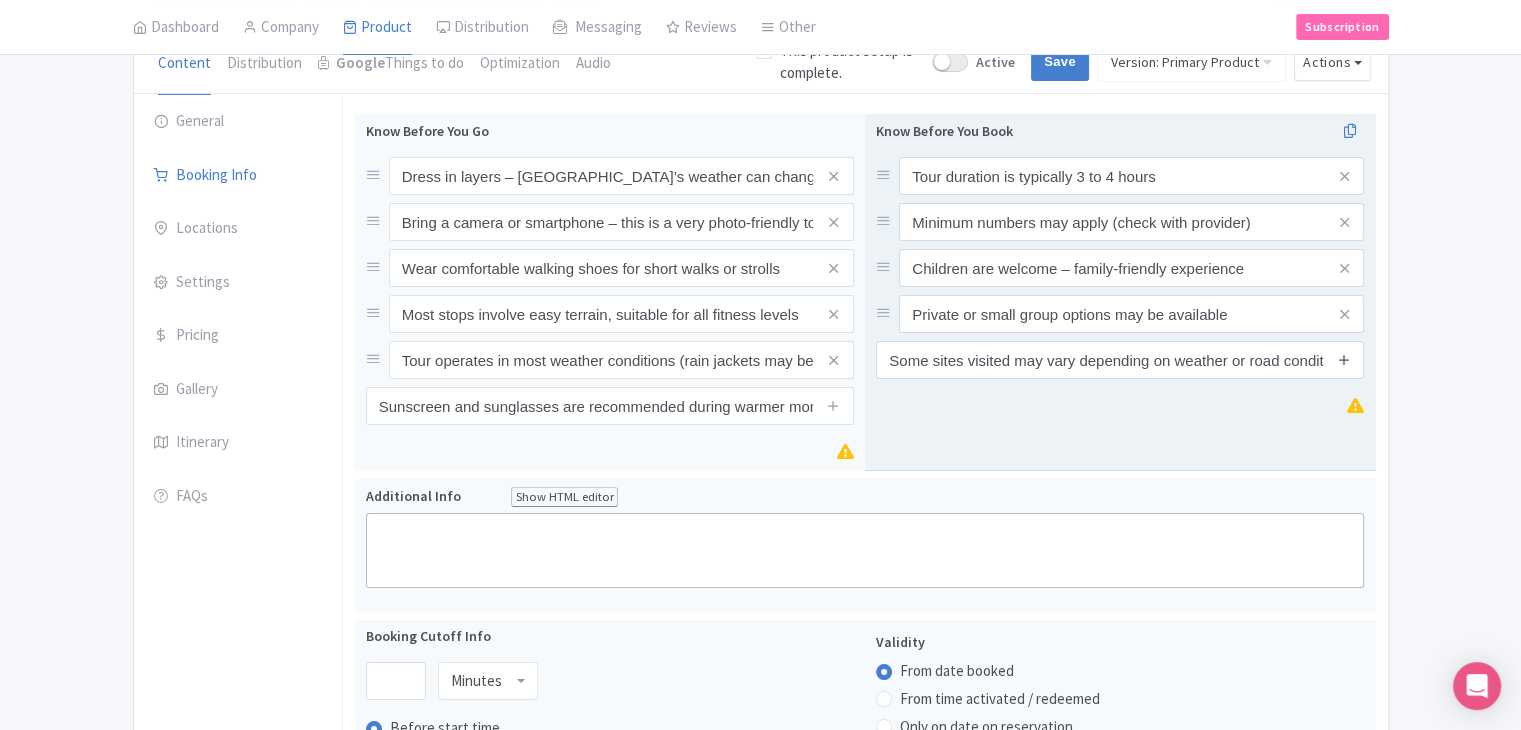 click at bounding box center [1344, 359] 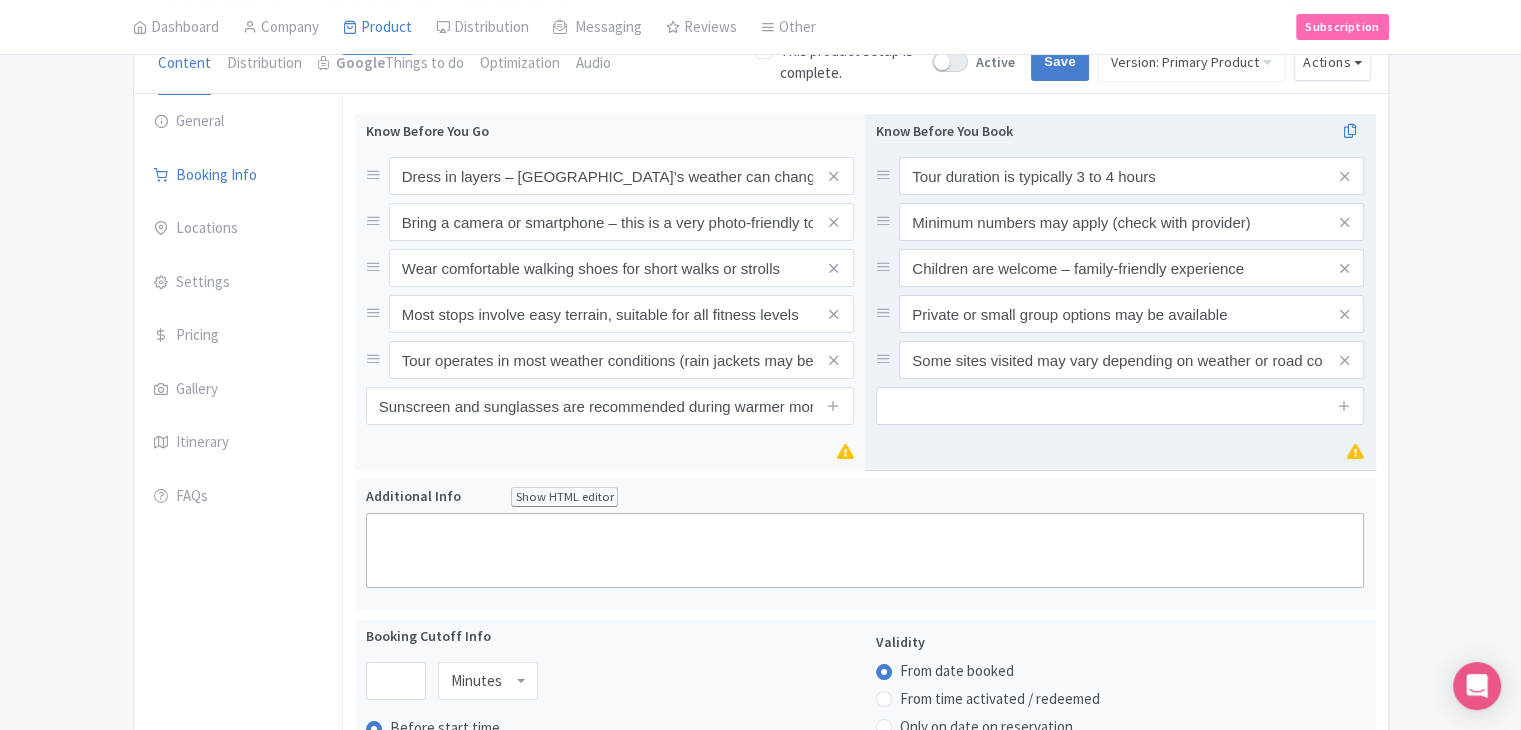 click on "Know Before You Book Tour duration is typically 3 to 4 hours Minimum numbers may apply (check with provider) Children are welcome – family-friendly experience Private or small group options may be available Some sites visited may vary depending on weather or road conditions" at bounding box center (1120, 272) 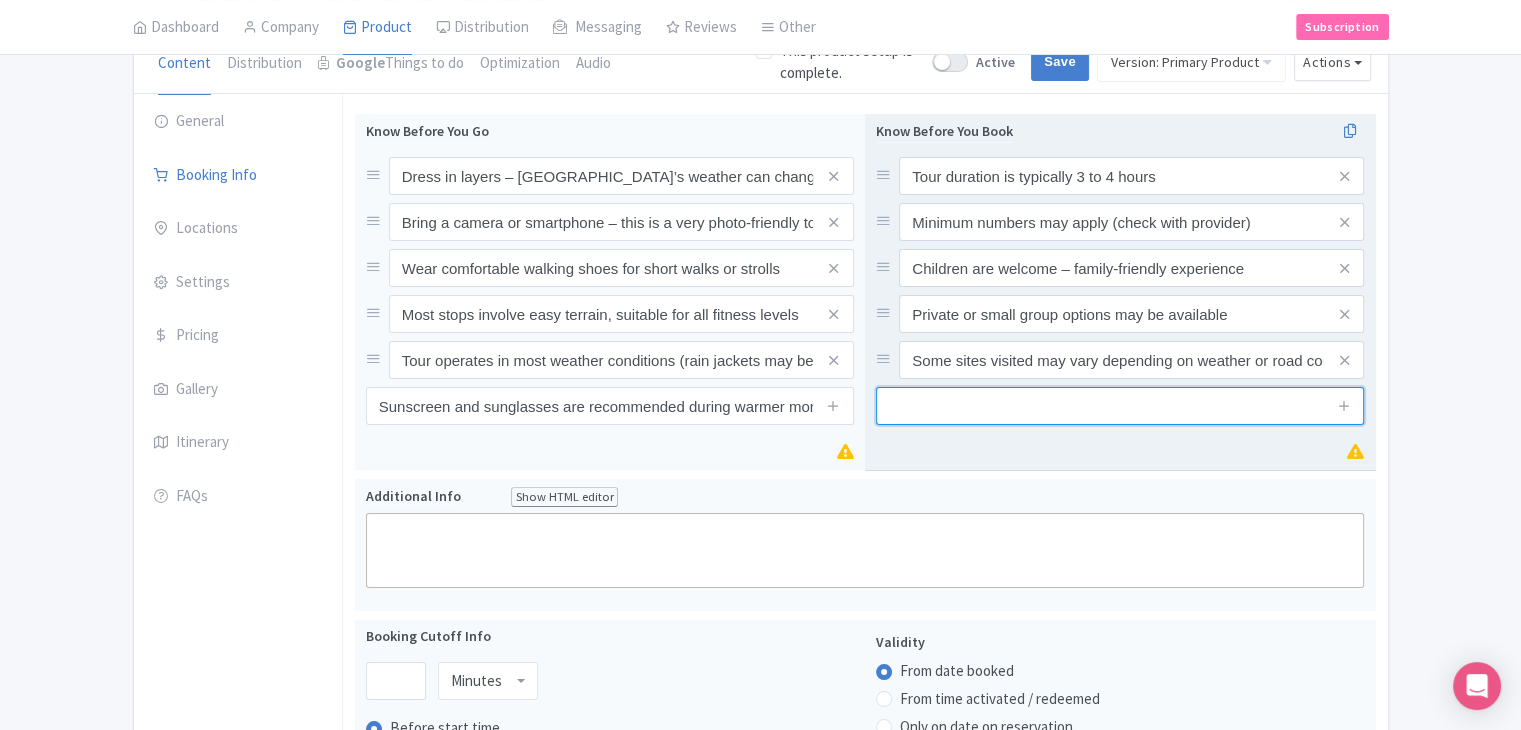 click at bounding box center (1120, 406) 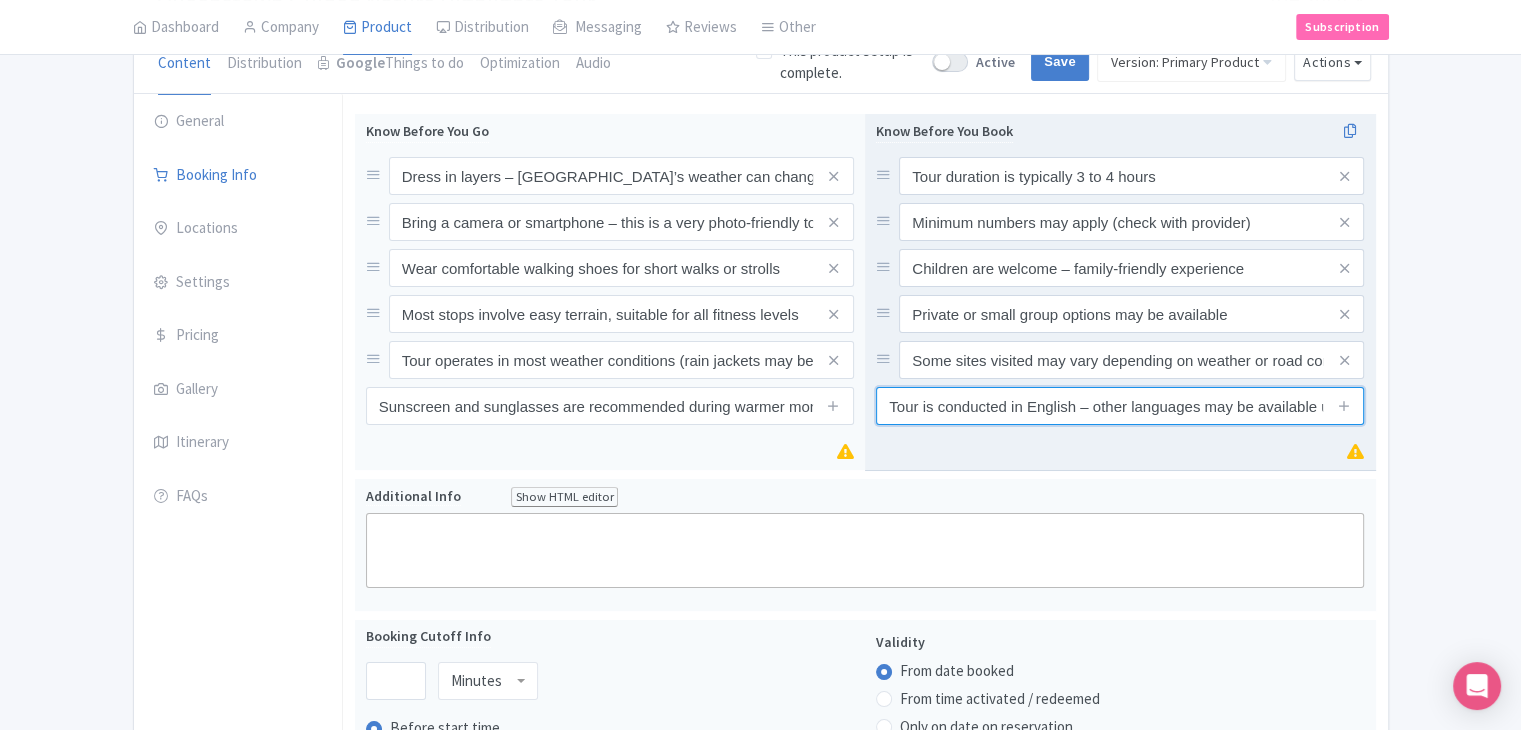 scroll, scrollTop: 0, scrollLeft: 231, axis: horizontal 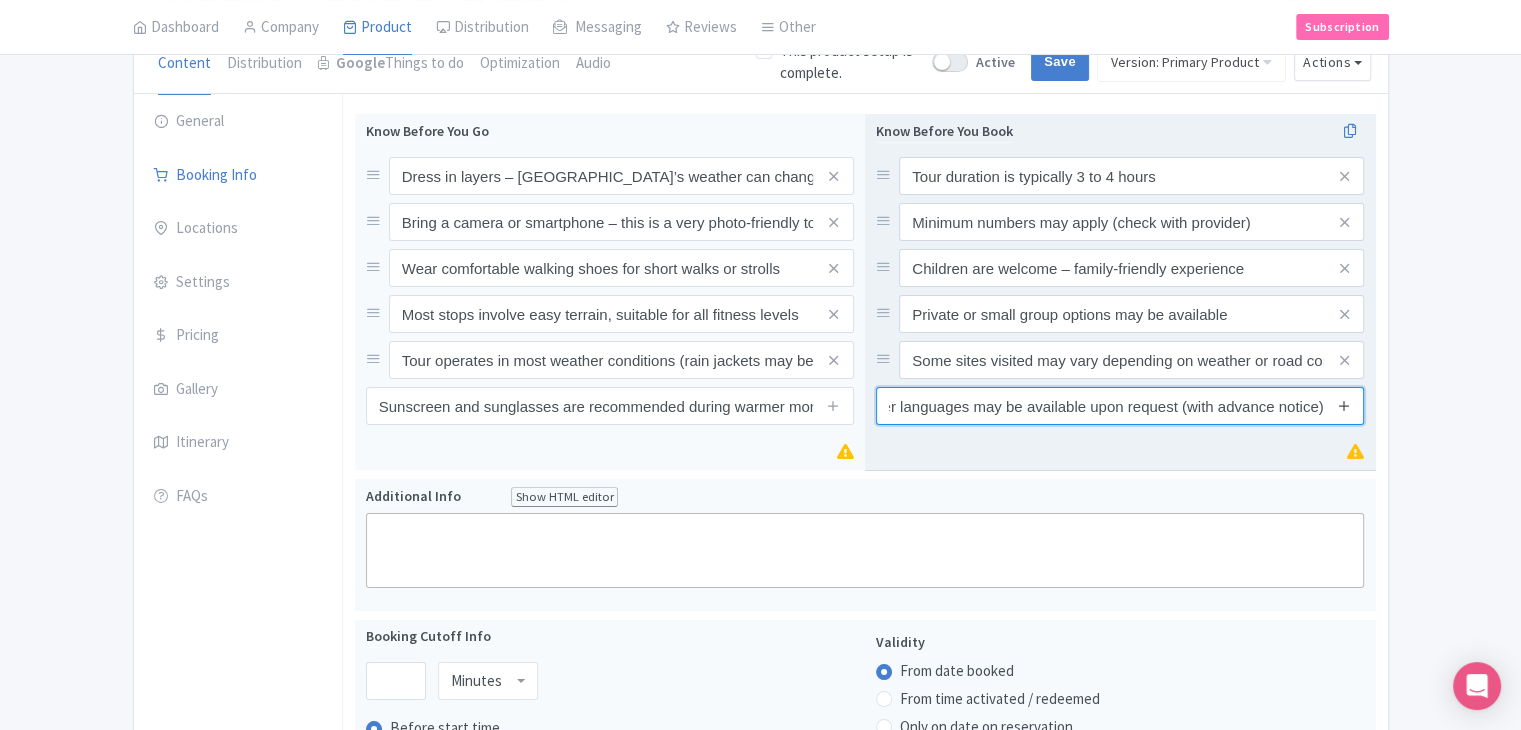 type on "Tour is conducted in English – other languages may be available upon request (with advance notice)" 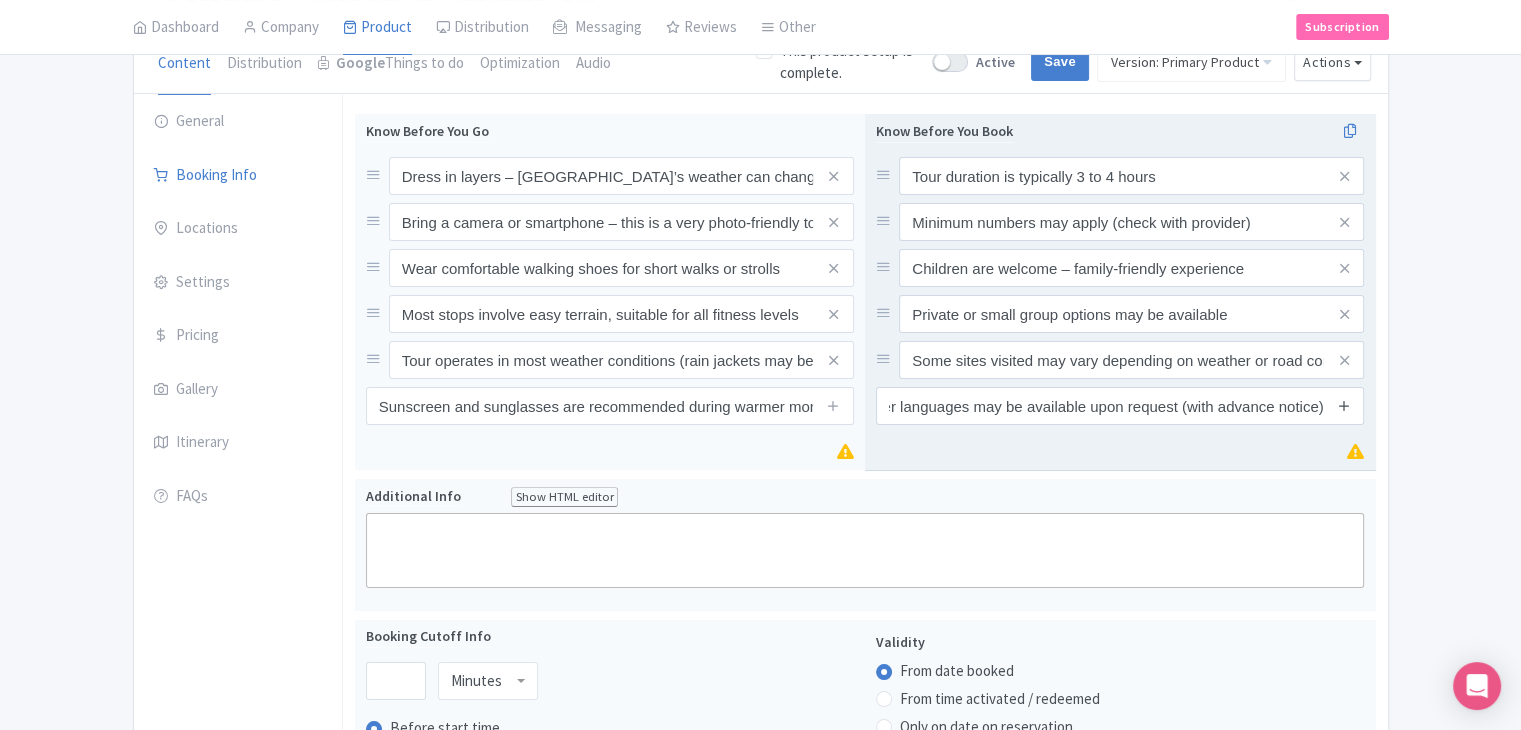 scroll, scrollTop: 0, scrollLeft: 0, axis: both 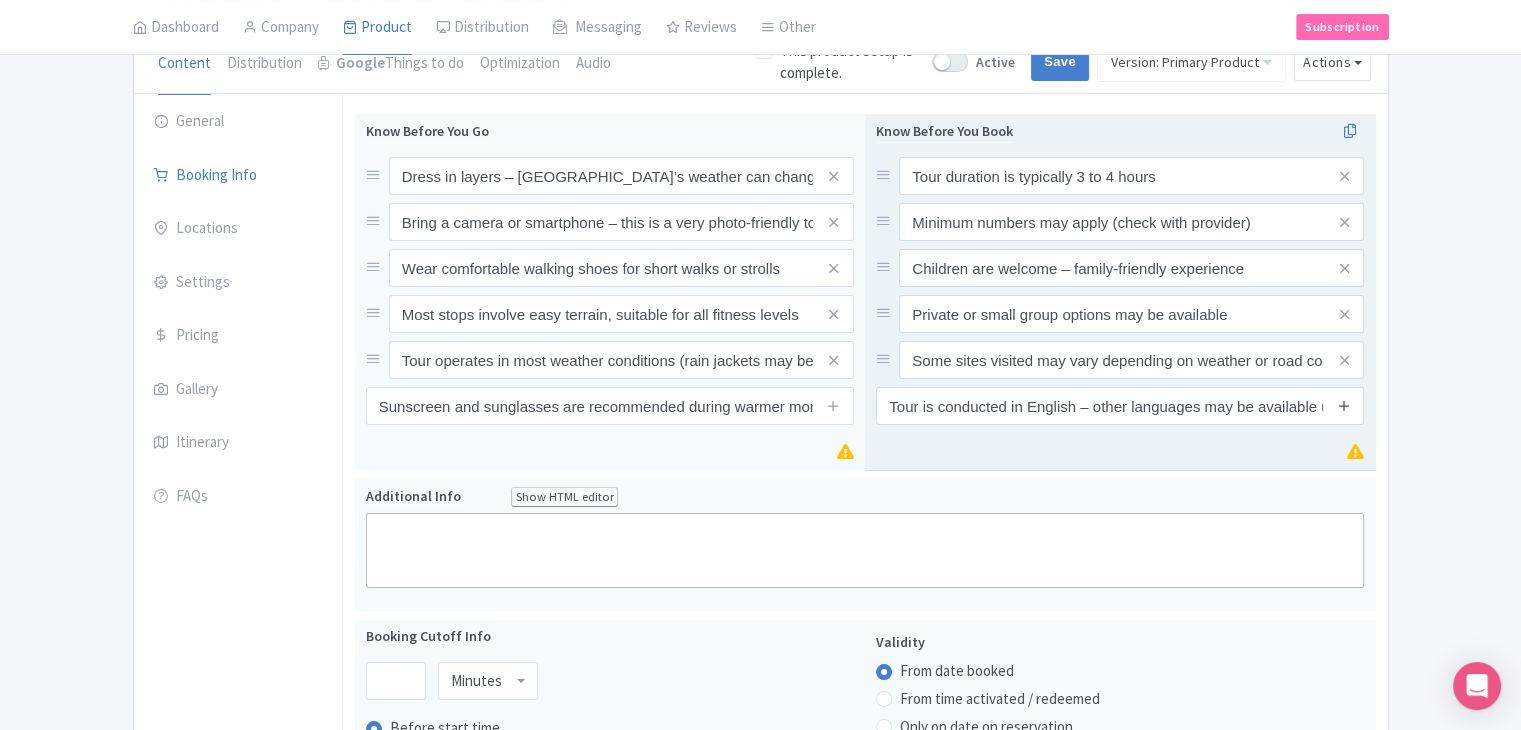 click at bounding box center (1344, 405) 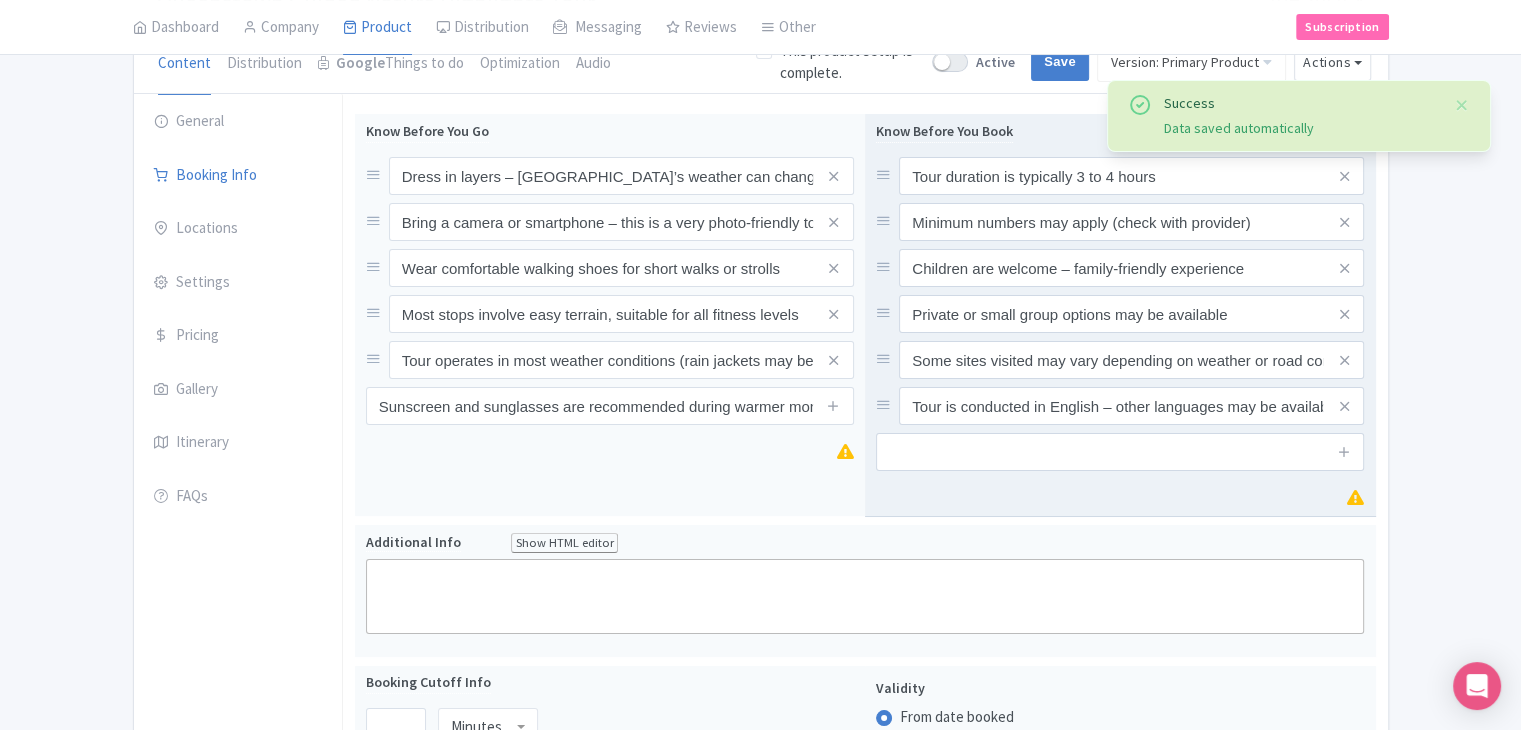 click on "Know Before You Book Tour duration is typically 3 to 4 hours Minimum numbers may apply (check with provider) Children are welcome – family-friendly experience Private or small group options may be available Some sites visited may vary depending on weather or road conditions Tour is conducted in English – other languages may be available upon request (with advance notice)" at bounding box center (1120, 315) 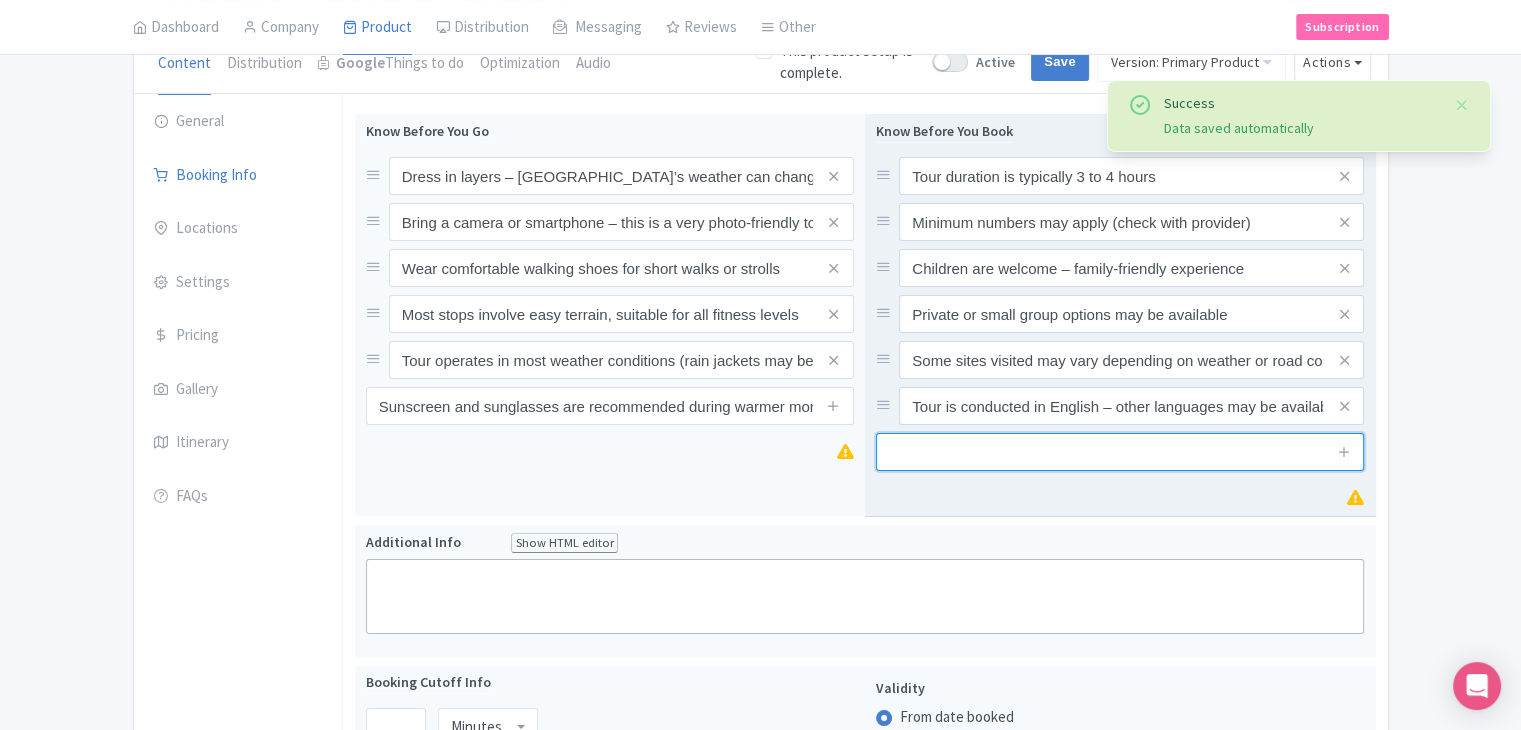 click at bounding box center (1120, 452) 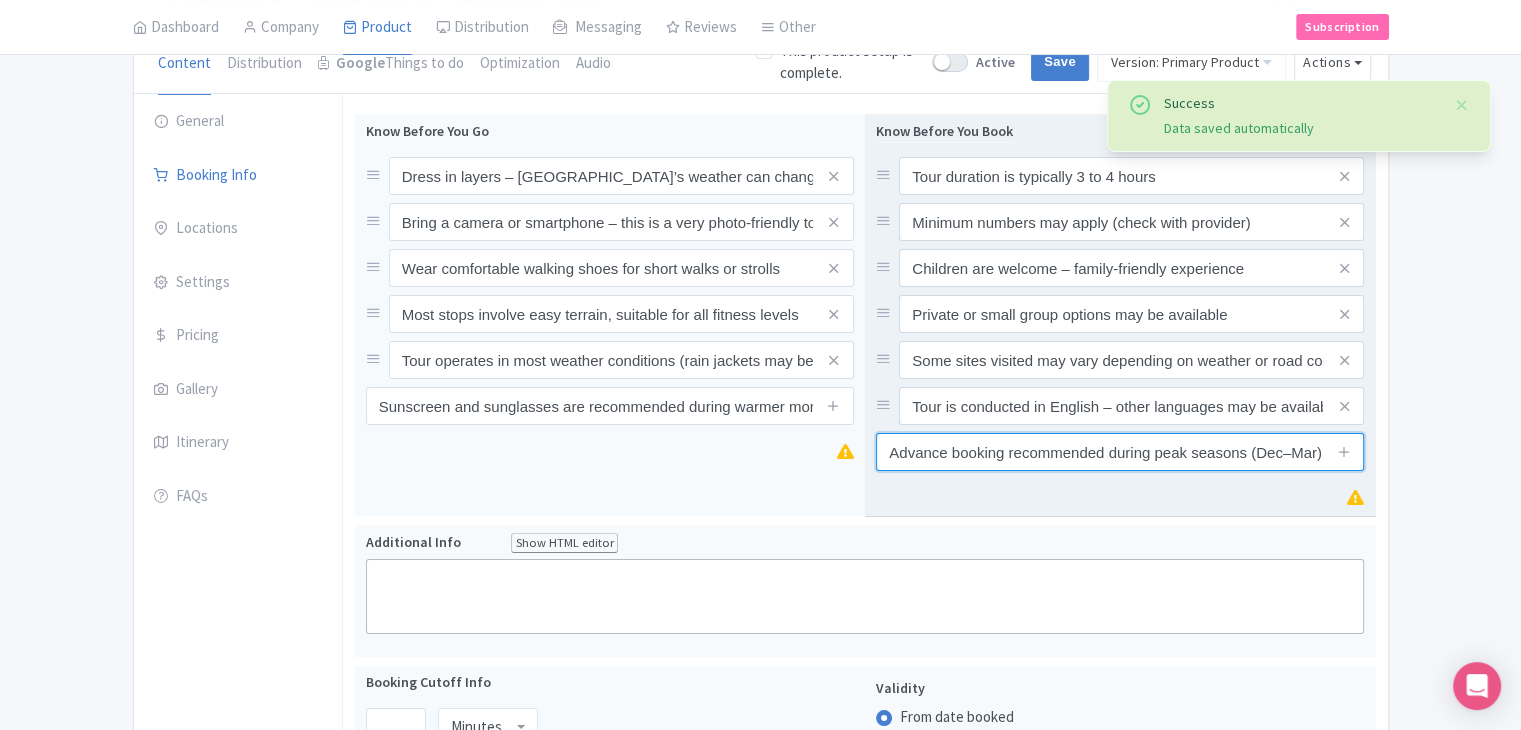 type on "Advance booking recommended during peak seasons (Dec–Mar)" 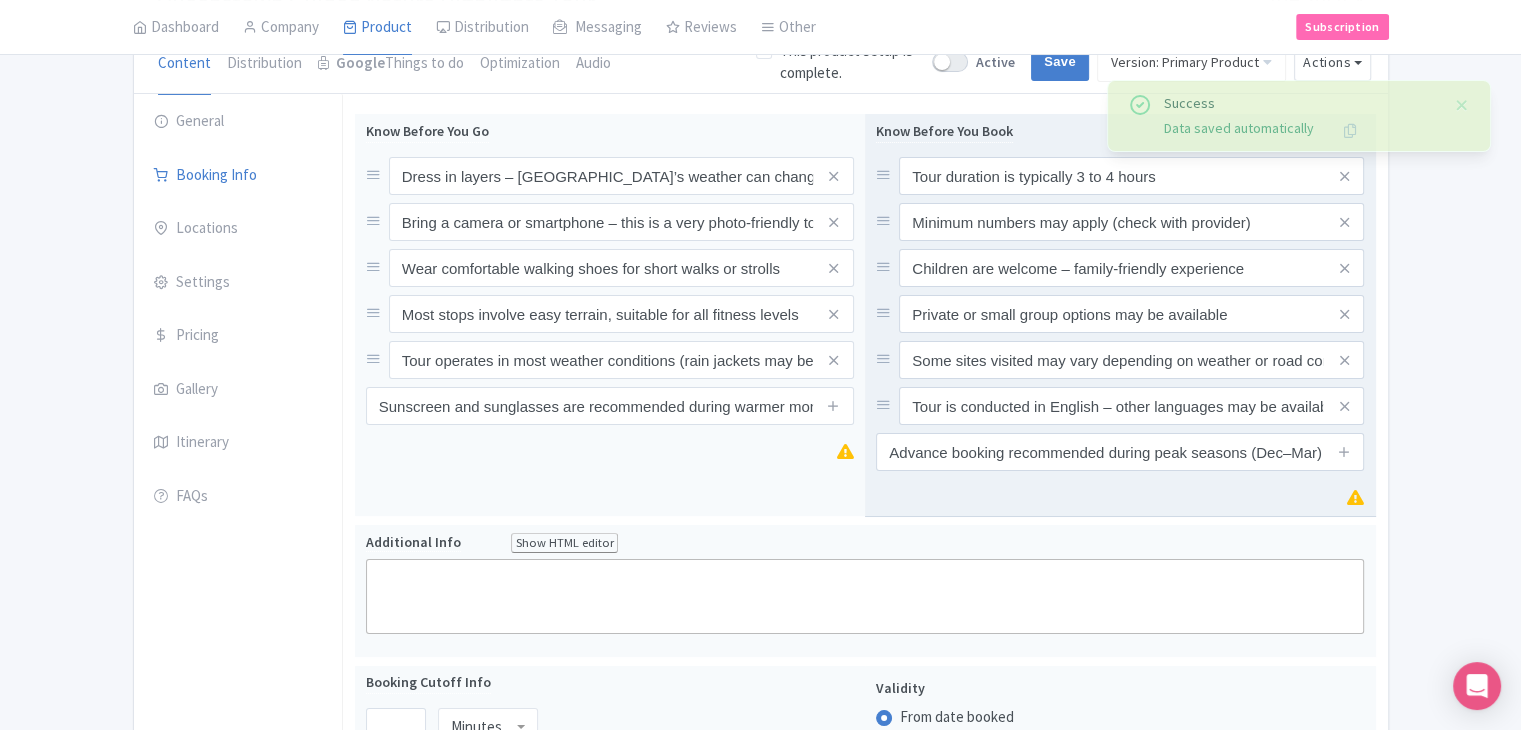 click on "Know Before You Book Tour duration is typically 3 to 4 hours Minimum numbers may apply (check with provider) Children are welcome – family-friendly experience Private or small group options may be available Some sites visited may vary depending on weather or road conditions Tour is conducted in English – other languages may be available upon request (with advance notice) Advance booking recommended during peak seasons (Dec–Mar)" at bounding box center (1120, 315) 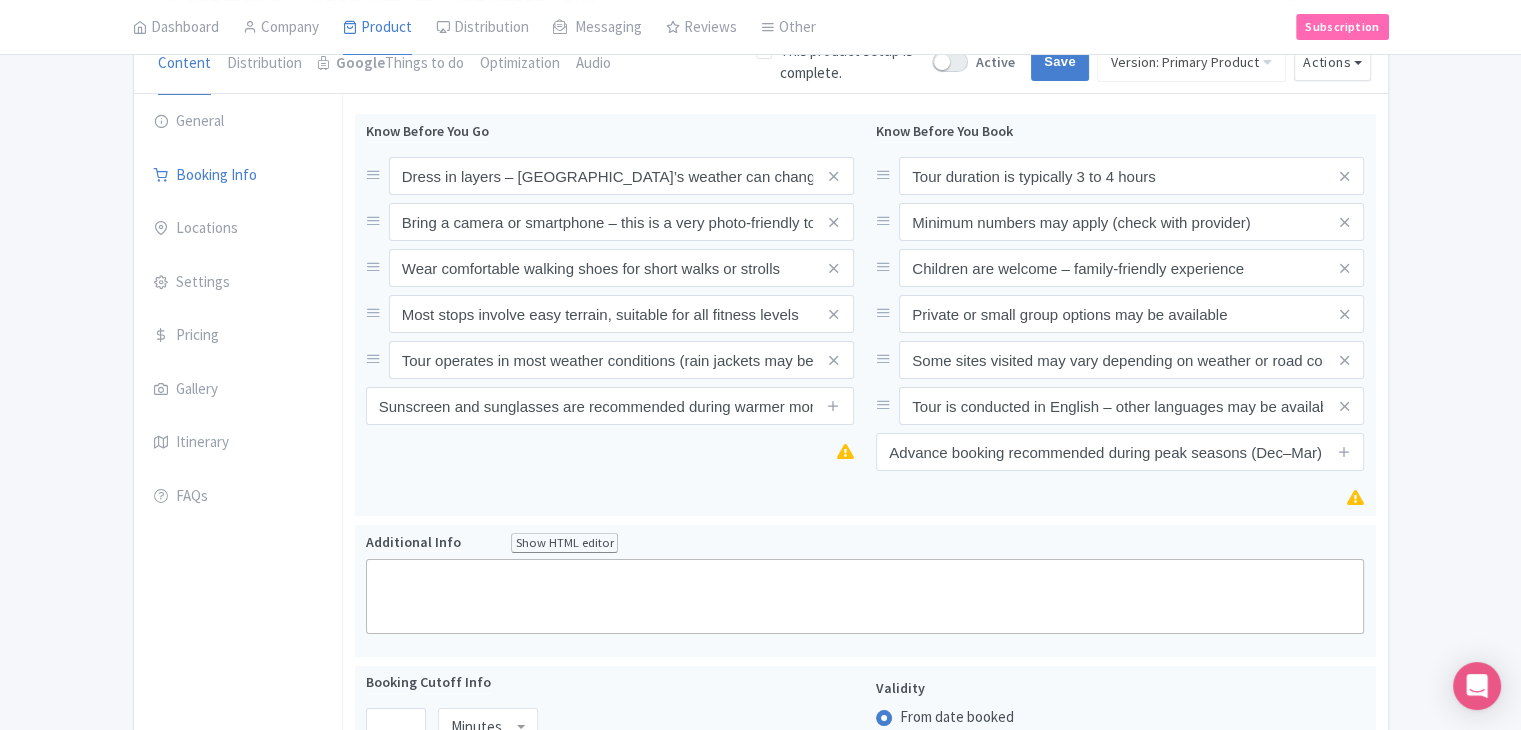 click on "Success
Data saved automatically
← Back to Products
Queenstown Guided Nature Highlights Tour
ID# ZVIJSA
Content
Distribution
Google  Things to do
Optimization
Audio
This product setup is complete.
Active
Save
Version: Primary Product
Primary Product
Version: Primary Product
Version type   * Primary
Version name   * Primary Product
Version description
Date from
Date to
Select all resellers for version
Share with Resellers:
Done
Actions
View on Magpie
Customer View
Industry Partner View
Download
Excel
Word
All Images ZIP
Share Products
Delete Product
Create new version" at bounding box center (760, 806) 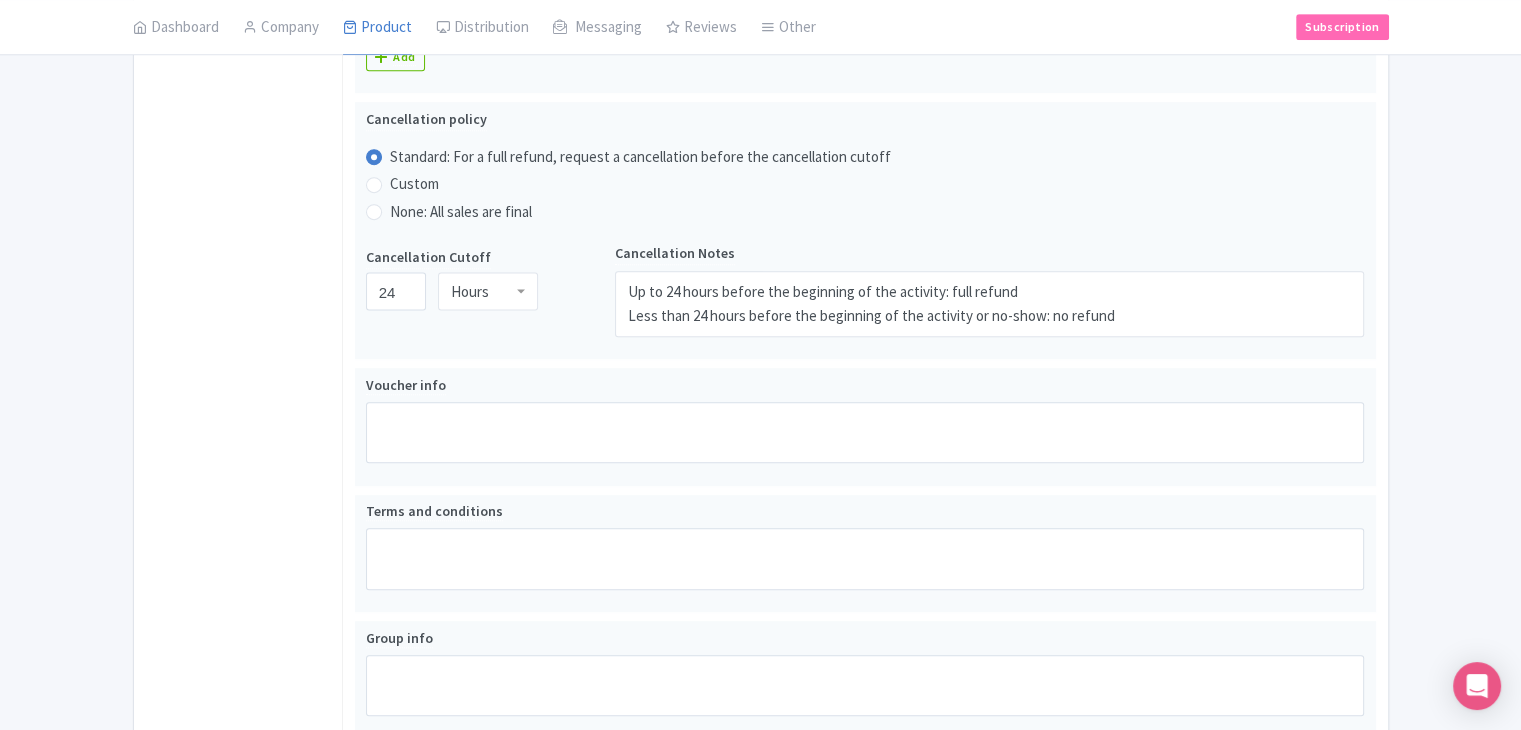 scroll, scrollTop: 1218, scrollLeft: 0, axis: vertical 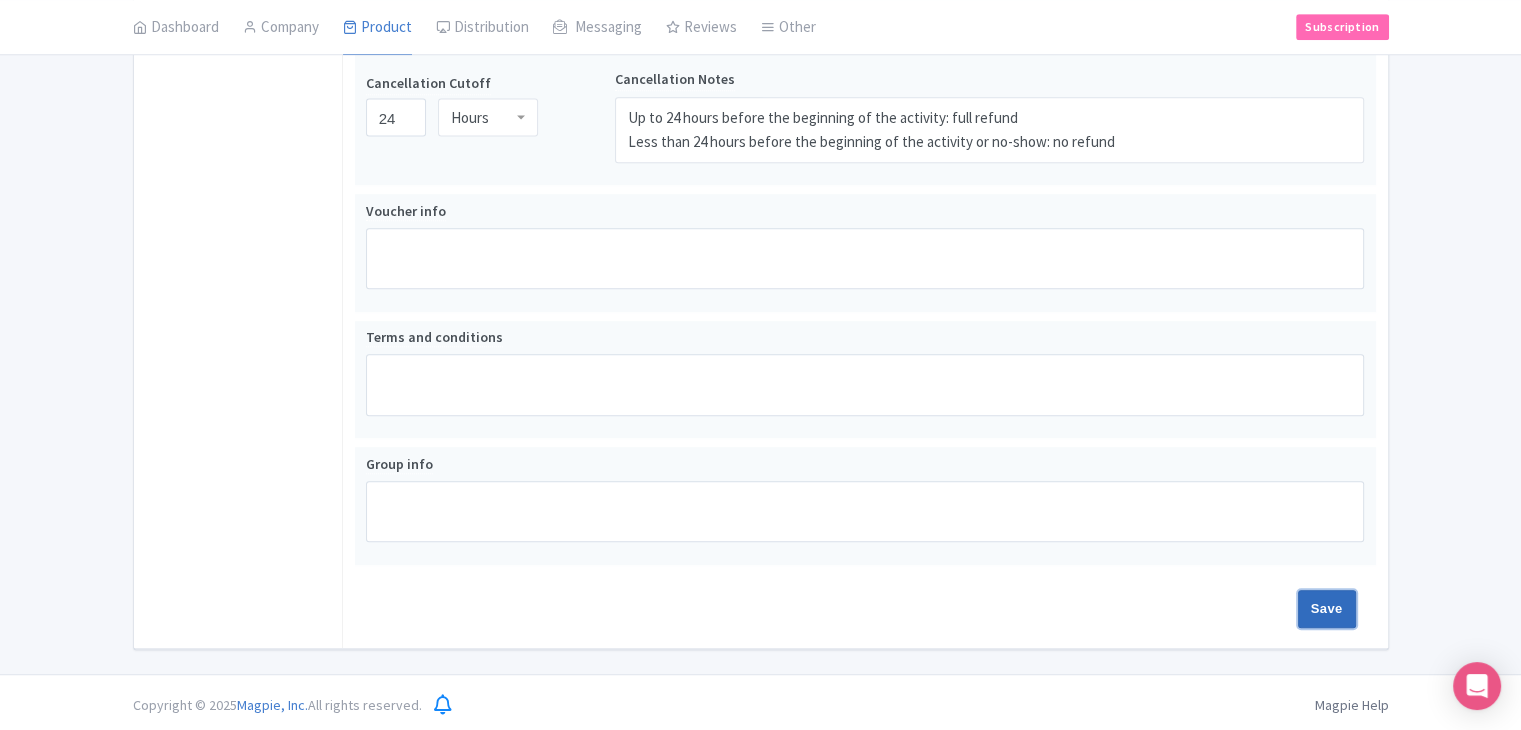 click on "Save" at bounding box center [1327, 609] 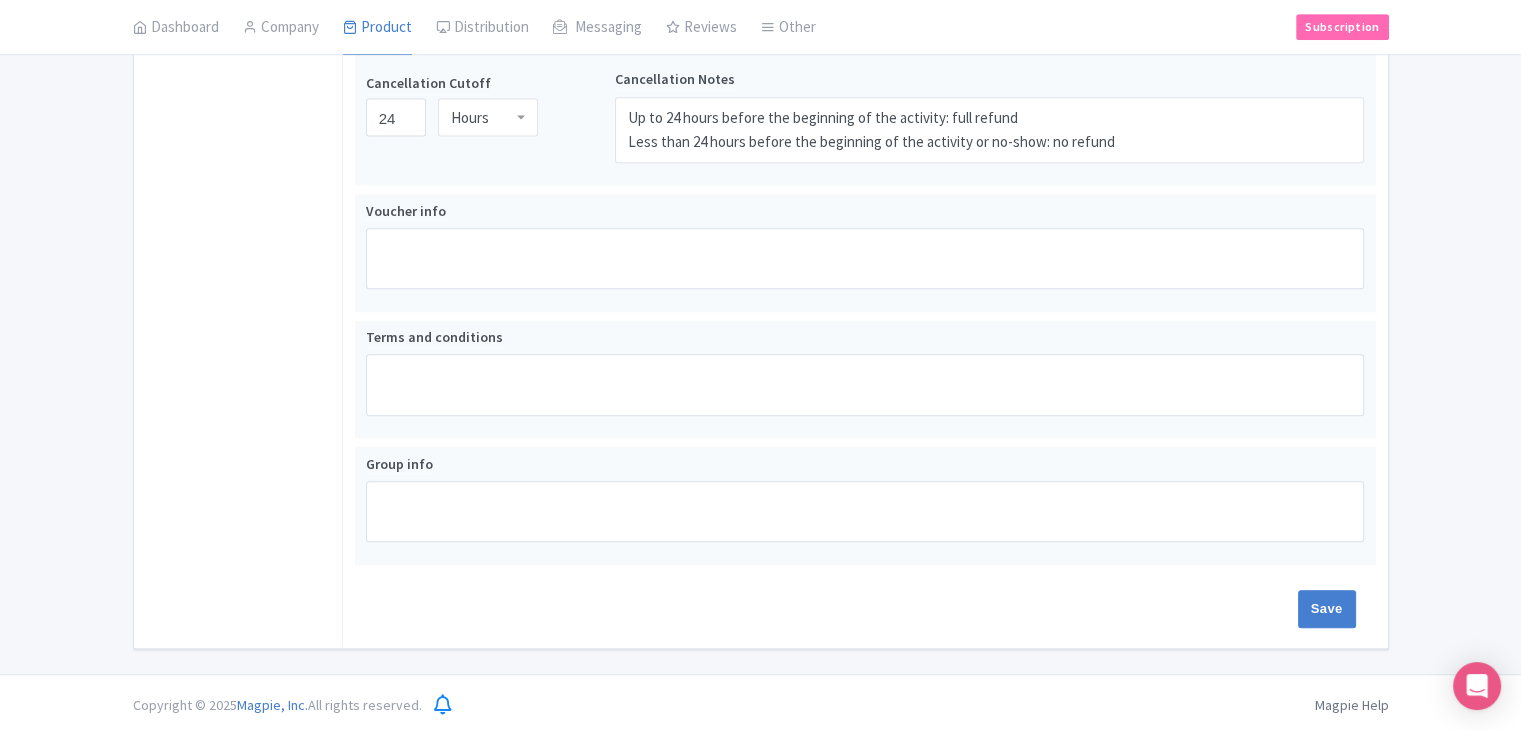 type on "Saving..." 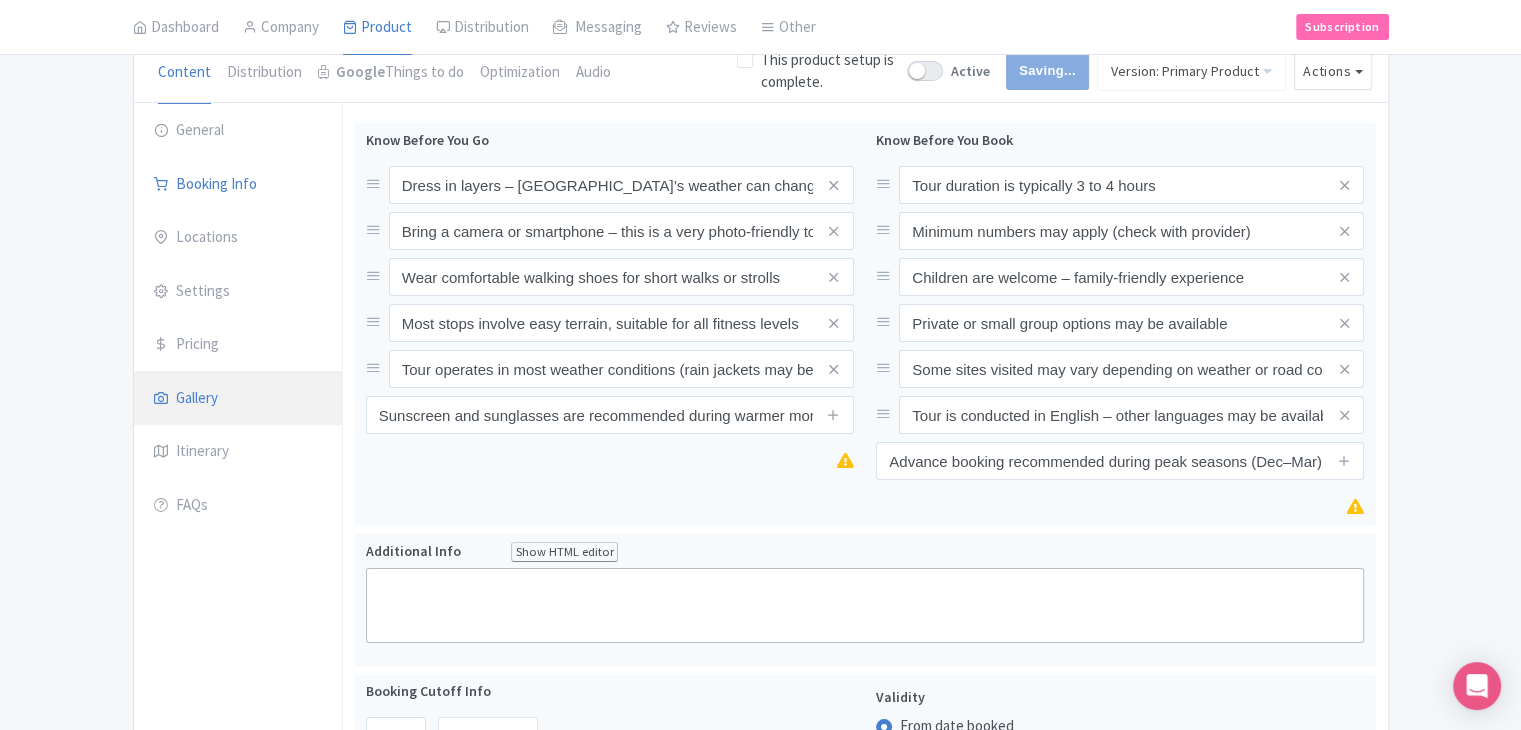 scroll, scrollTop: 18, scrollLeft: 0, axis: vertical 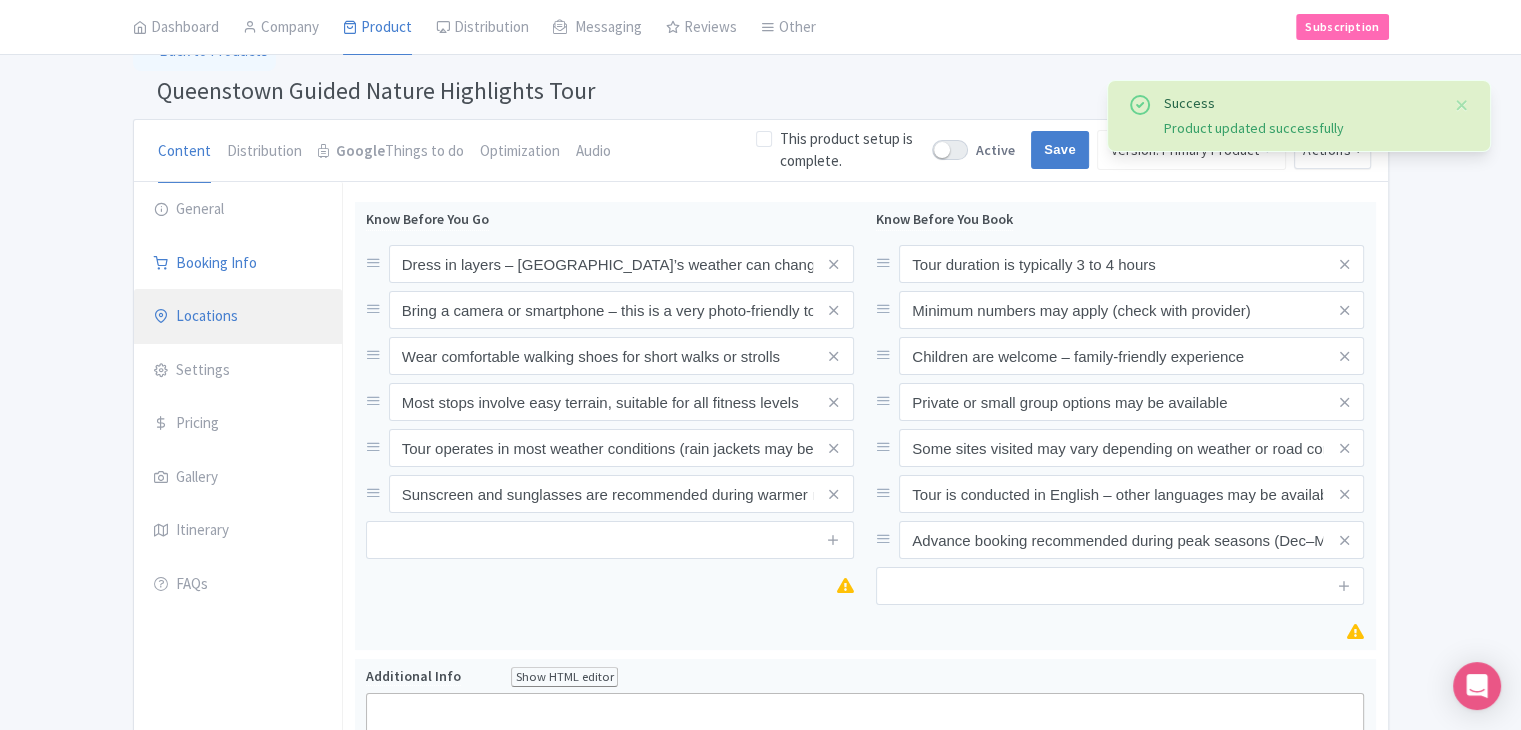 click on "Locations" at bounding box center (238, 317) 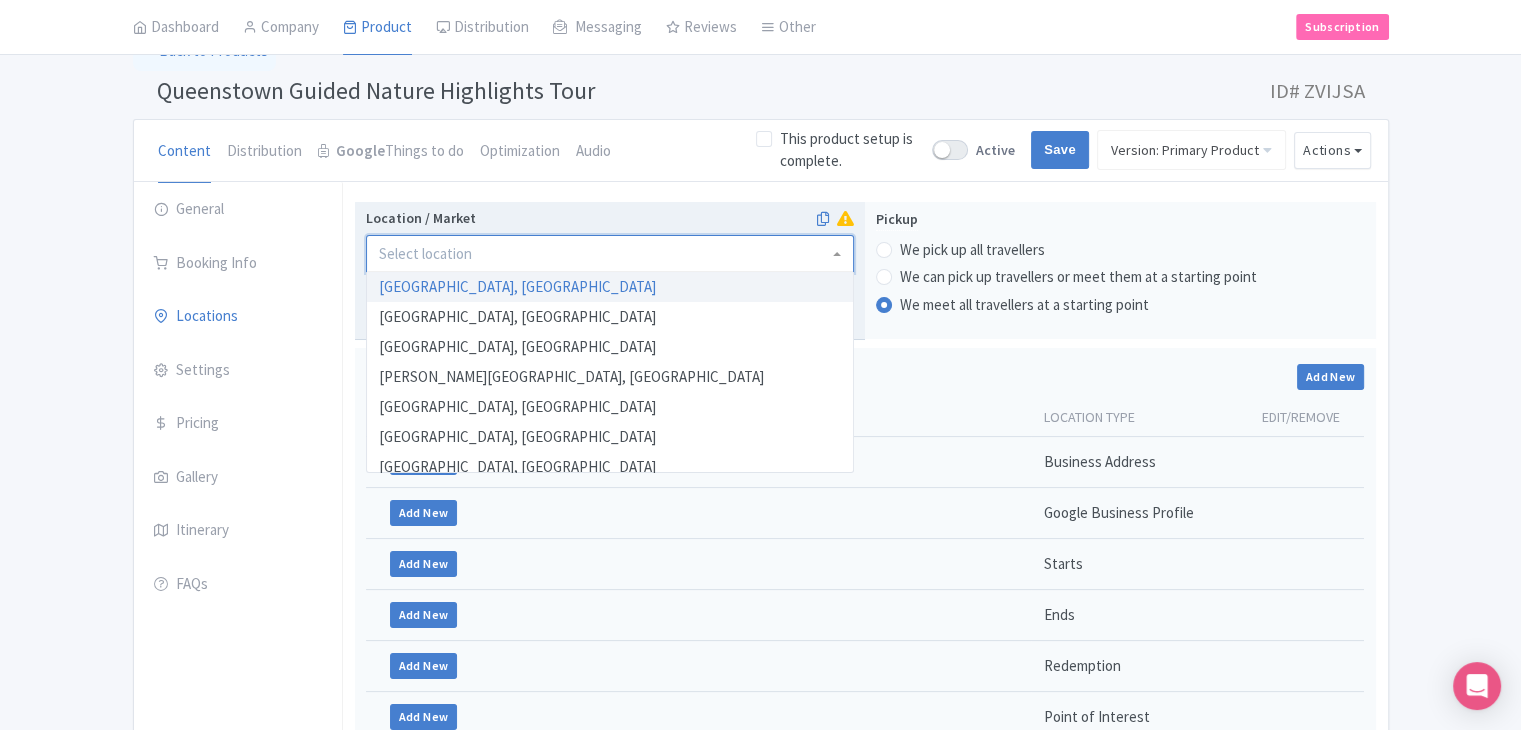 click at bounding box center [610, 254] 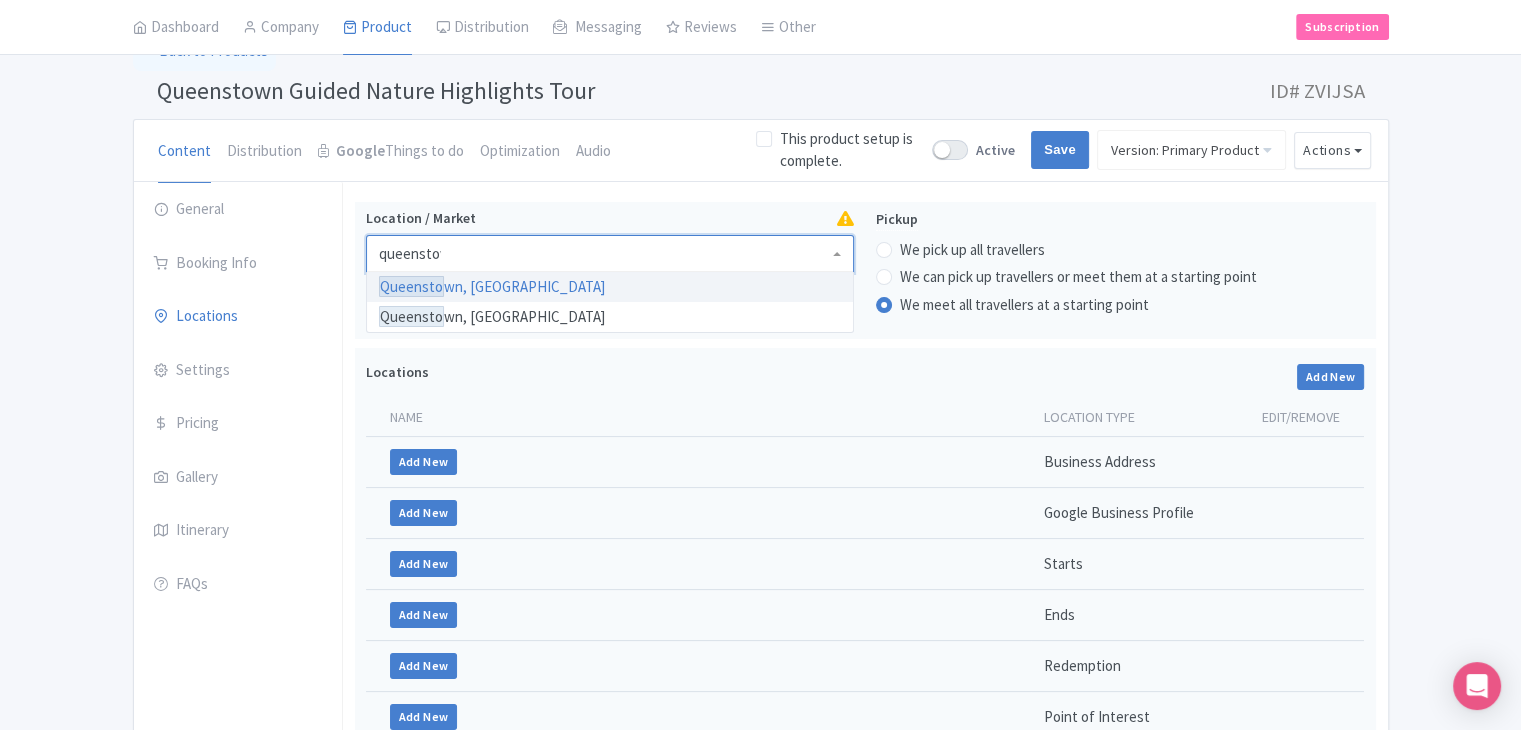 type on "queenstown" 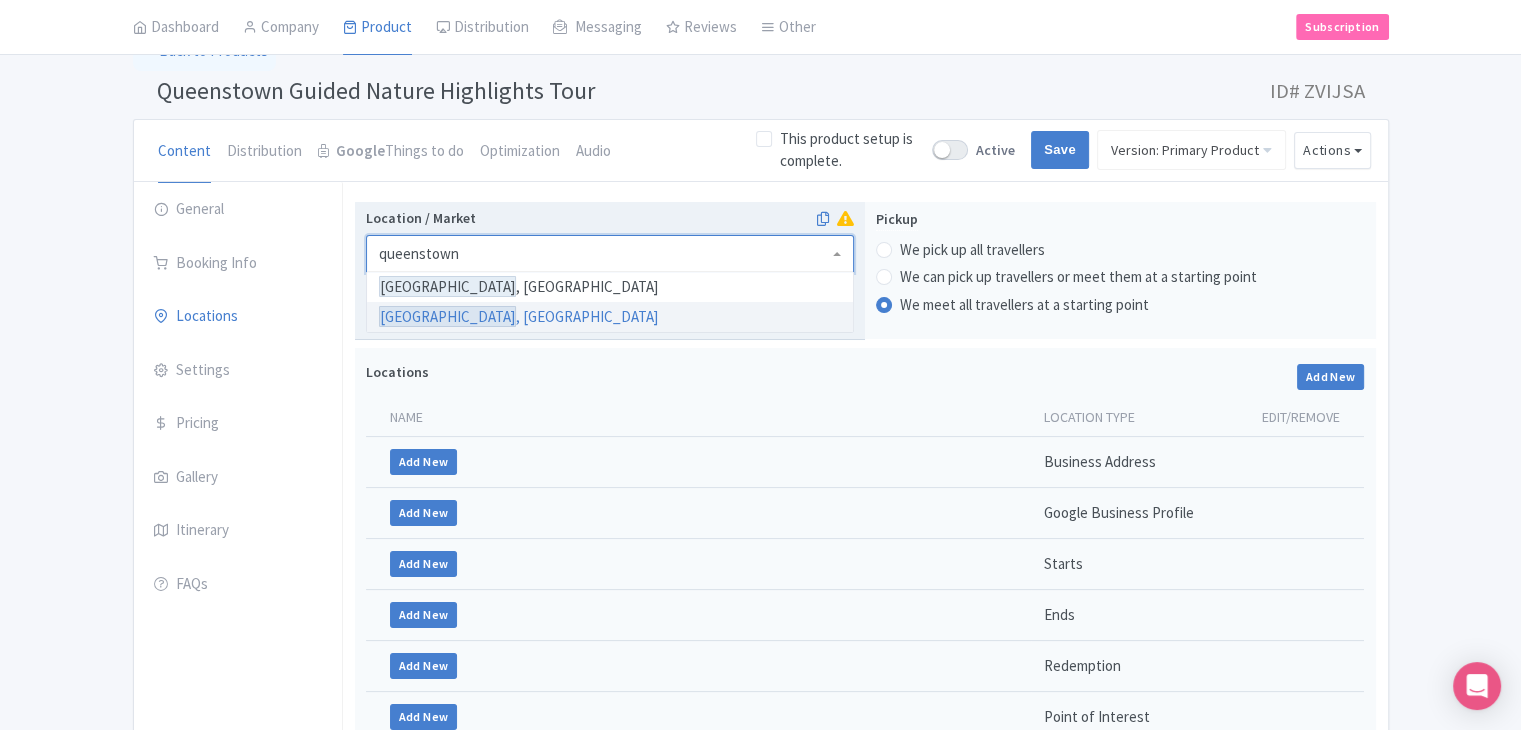 type 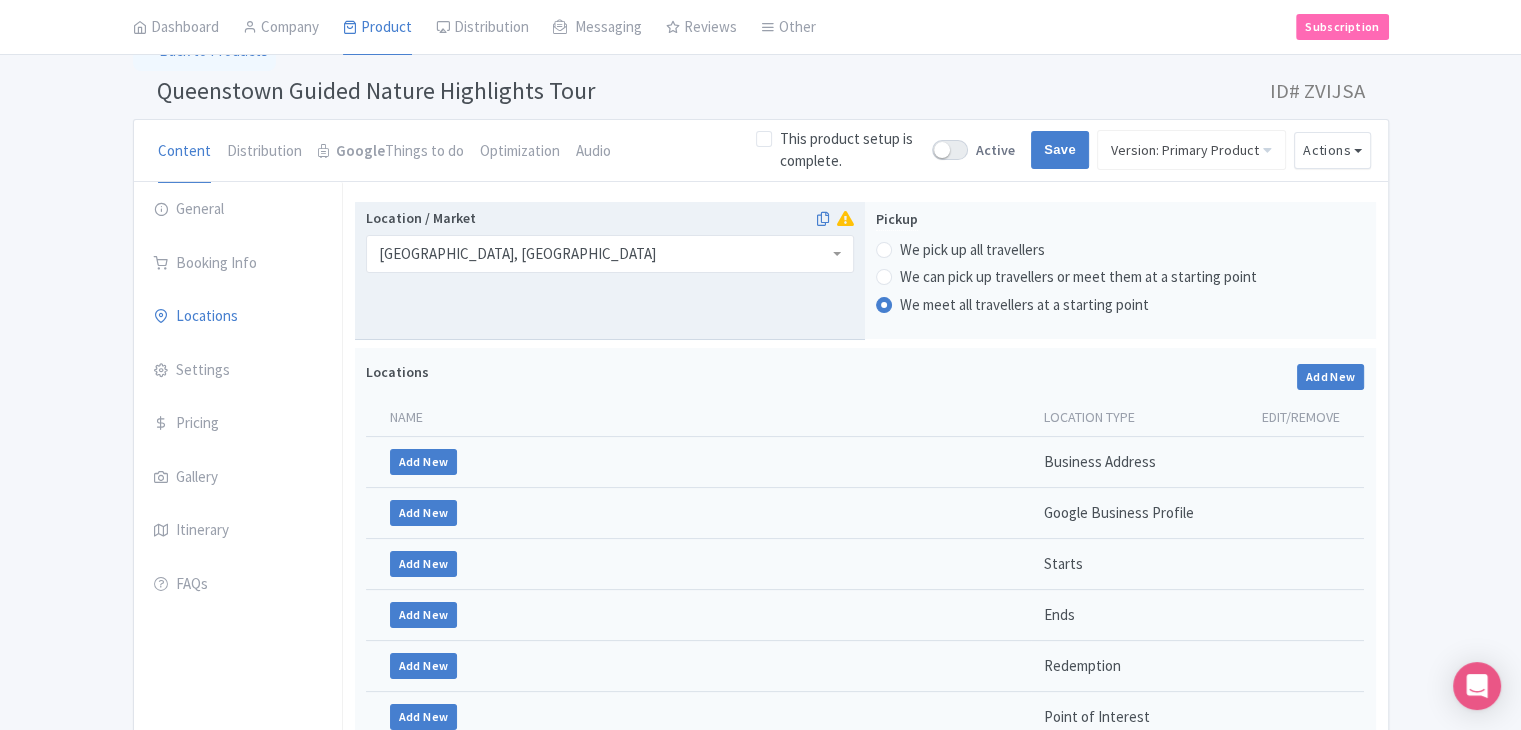 click on "Location / Market [GEOGRAPHIC_DATA], [GEOGRAPHIC_DATA] [GEOGRAPHIC_DATA], [GEOGRAPHIC_DATA] [GEOGRAPHIC_DATA], [GEOGRAPHIC_DATA] [GEOGRAPHIC_DATA], [GEOGRAPHIC_DATA]" at bounding box center [610, 271] 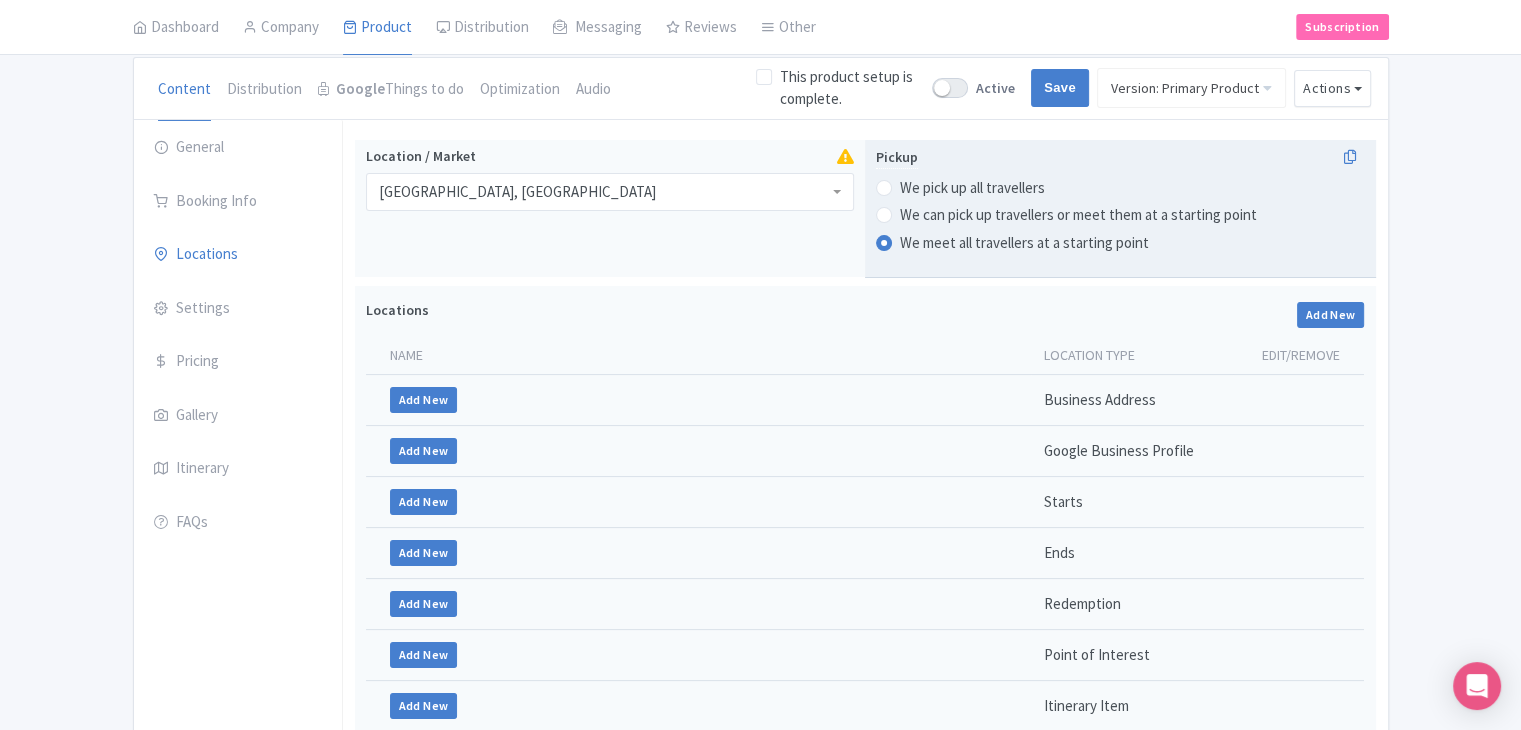 scroll, scrollTop: 112, scrollLeft: 0, axis: vertical 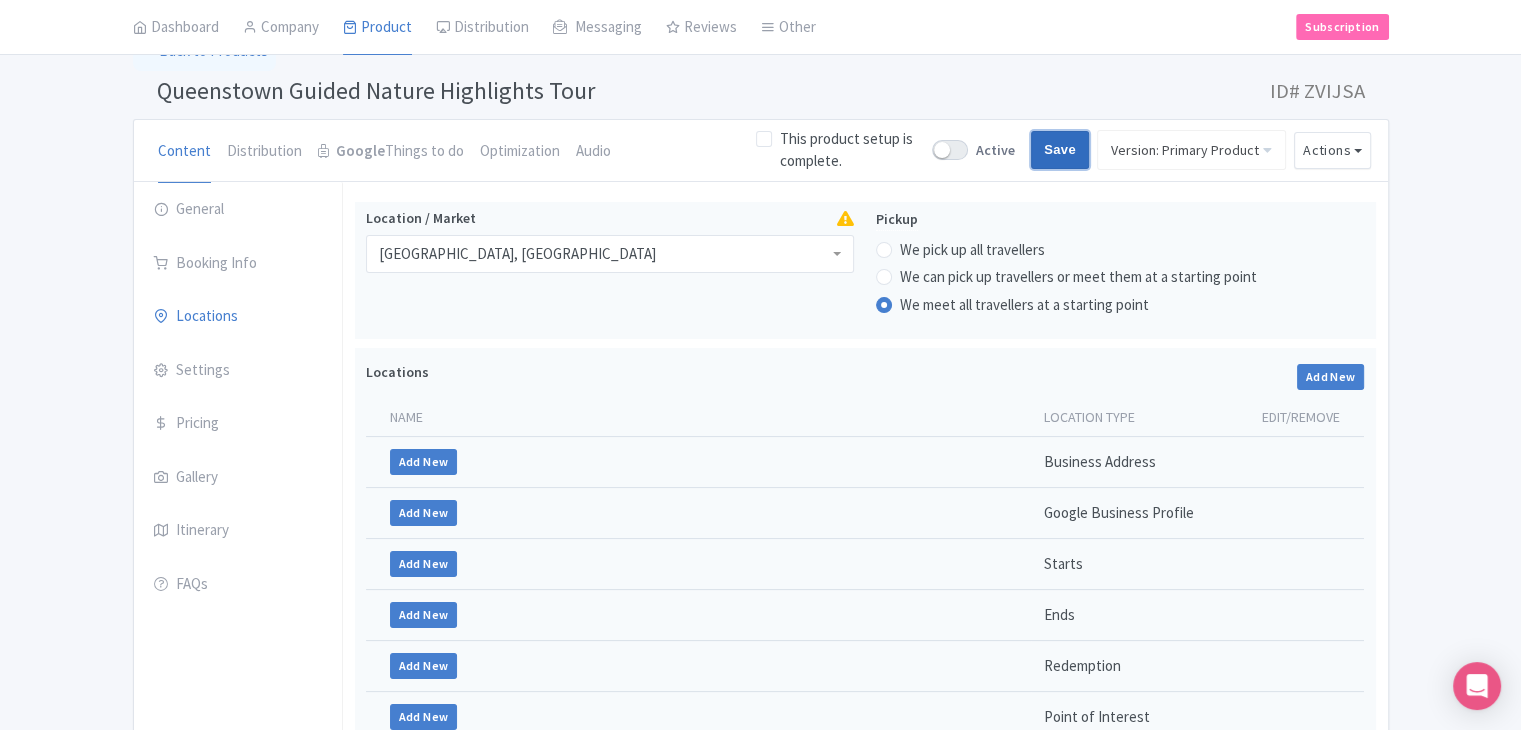 click on "Save" at bounding box center [1060, 150] 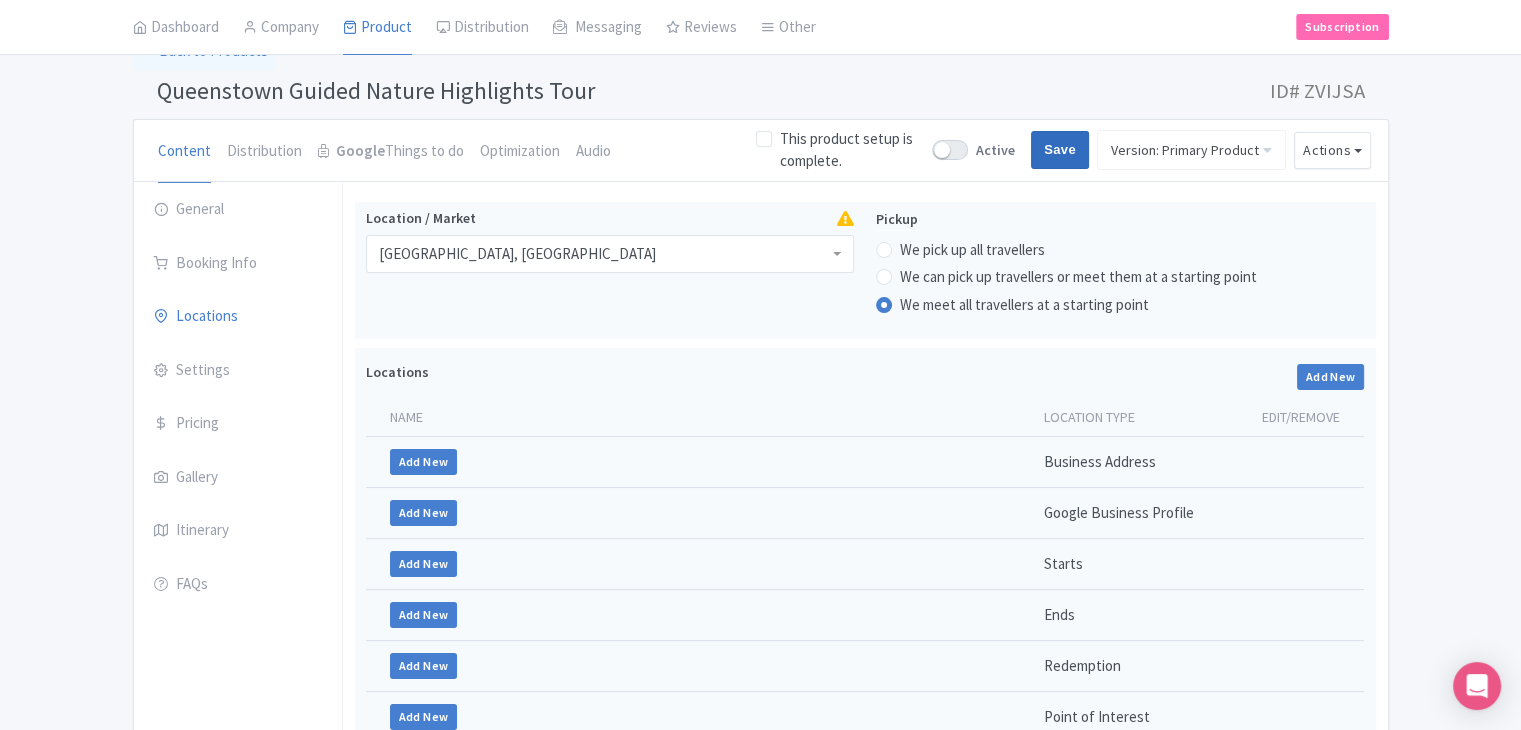 type on "Saving..." 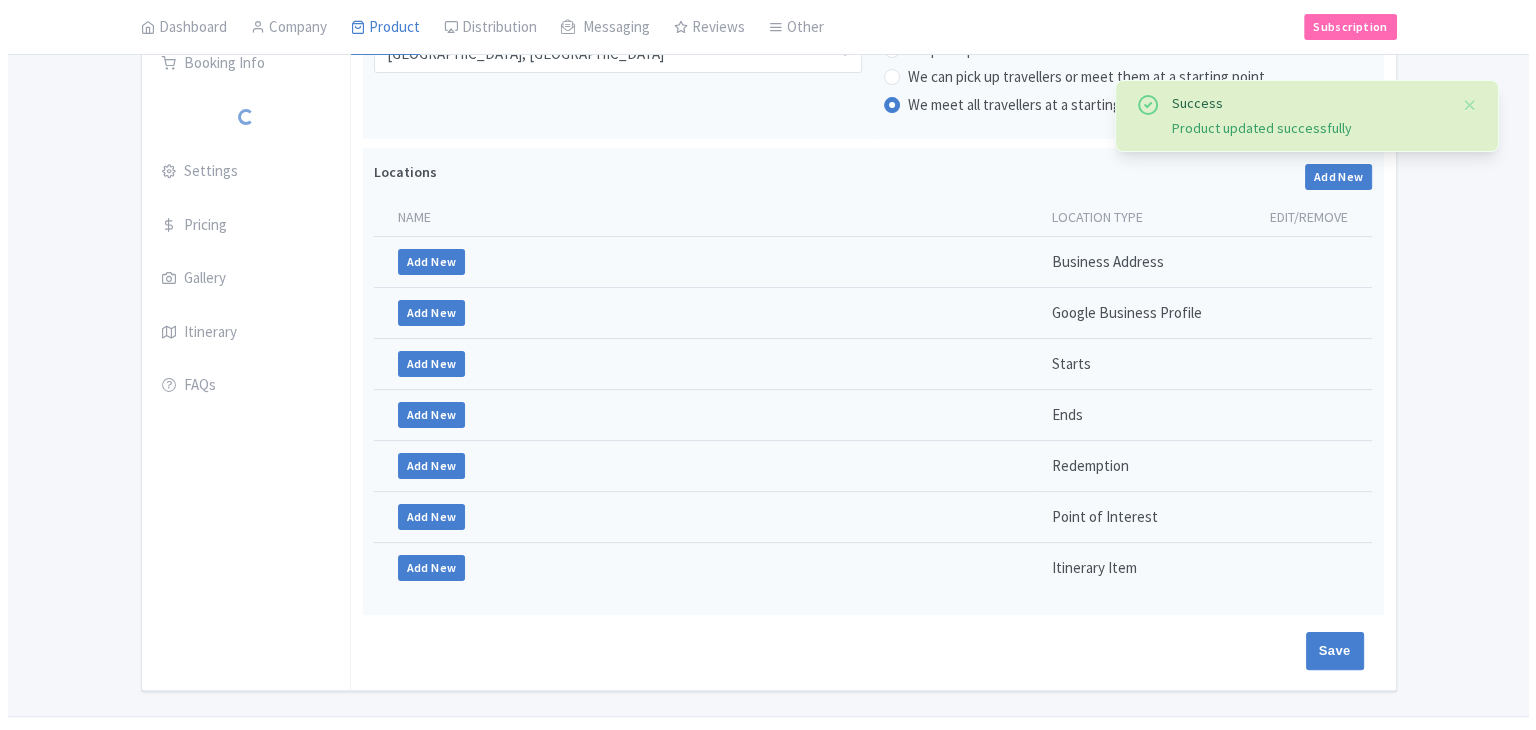 scroll, scrollTop: 312, scrollLeft: 0, axis: vertical 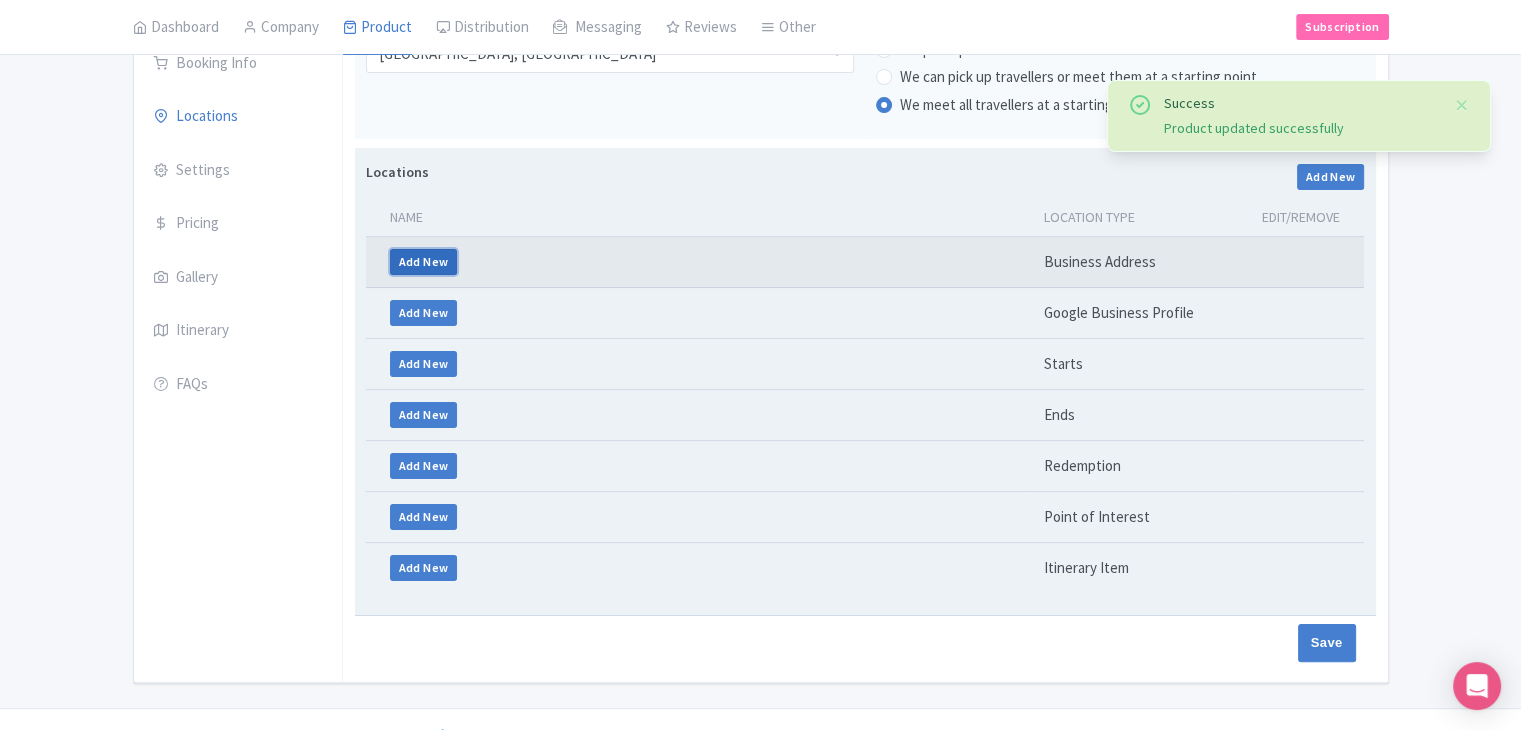 click on "Add New" at bounding box center (424, 262) 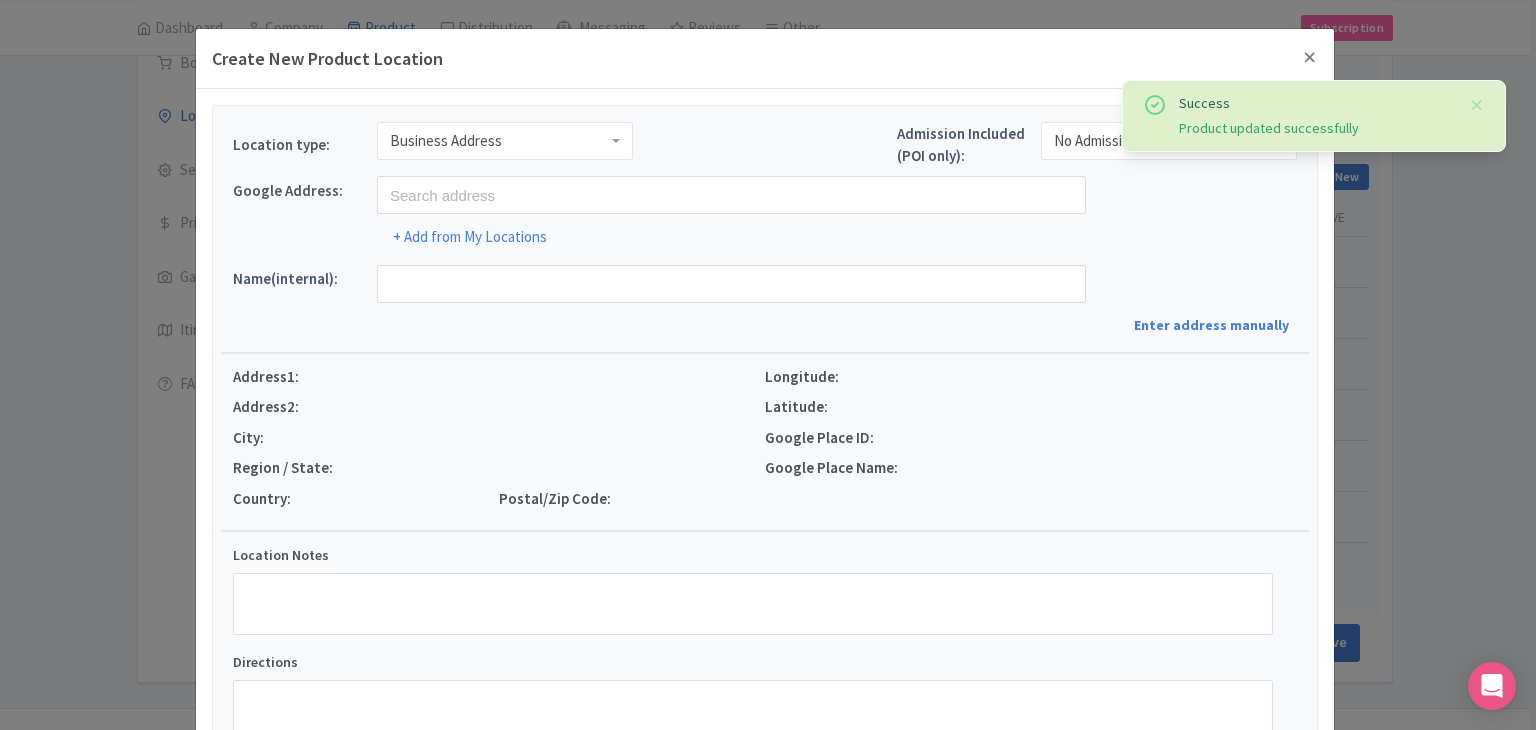 click on "Business Address" at bounding box center (505, 141) 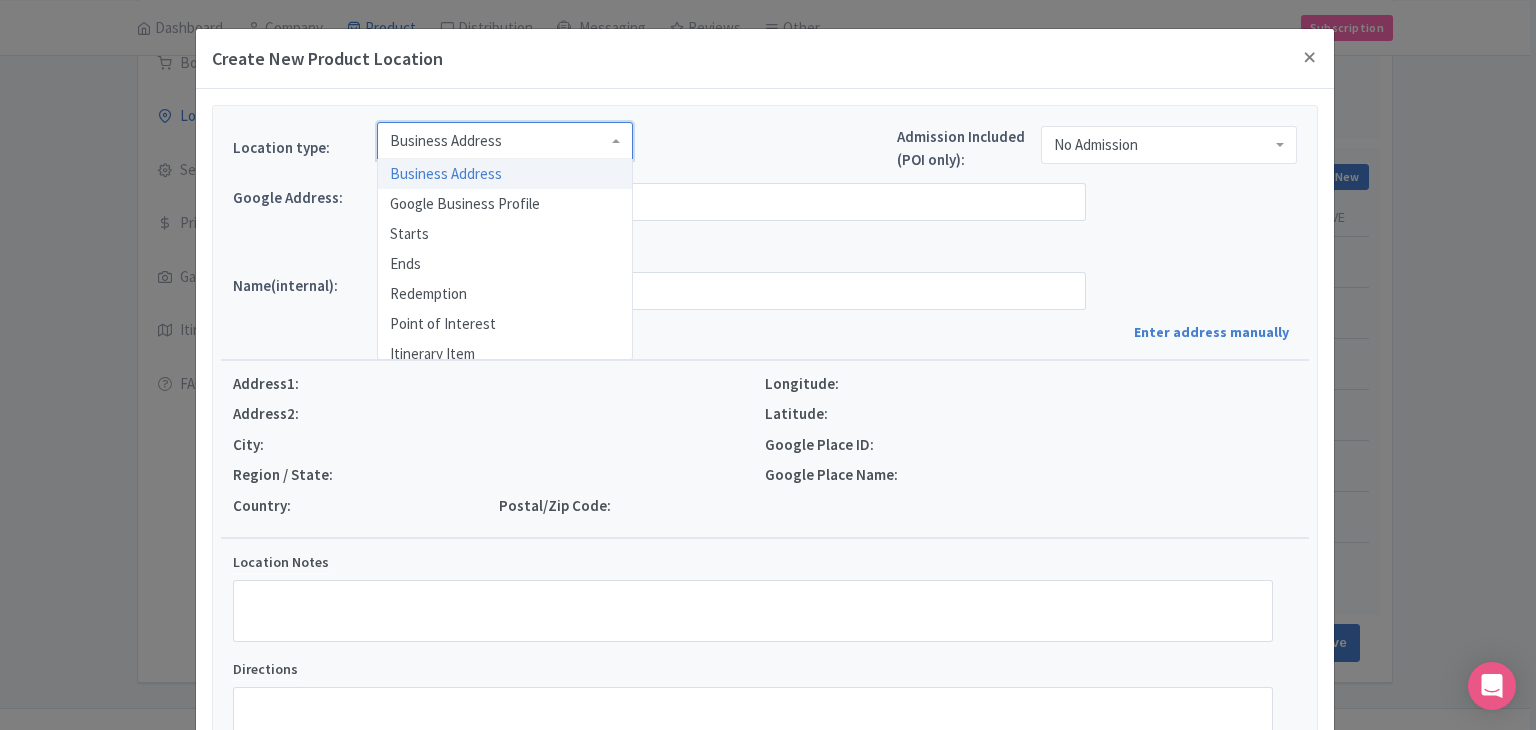 click on "Business Address" at bounding box center [505, 141] 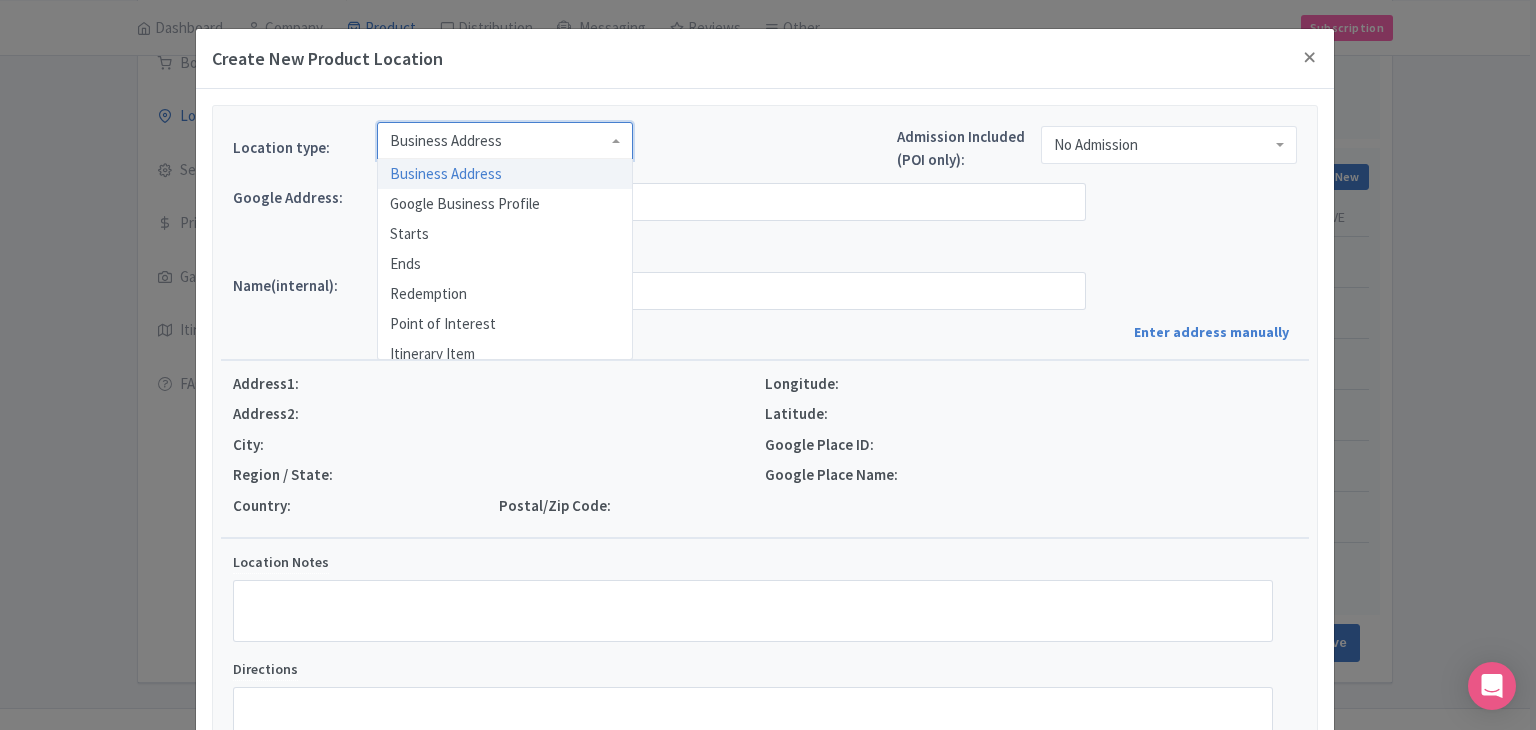 click on "Business Address" at bounding box center (505, 141) 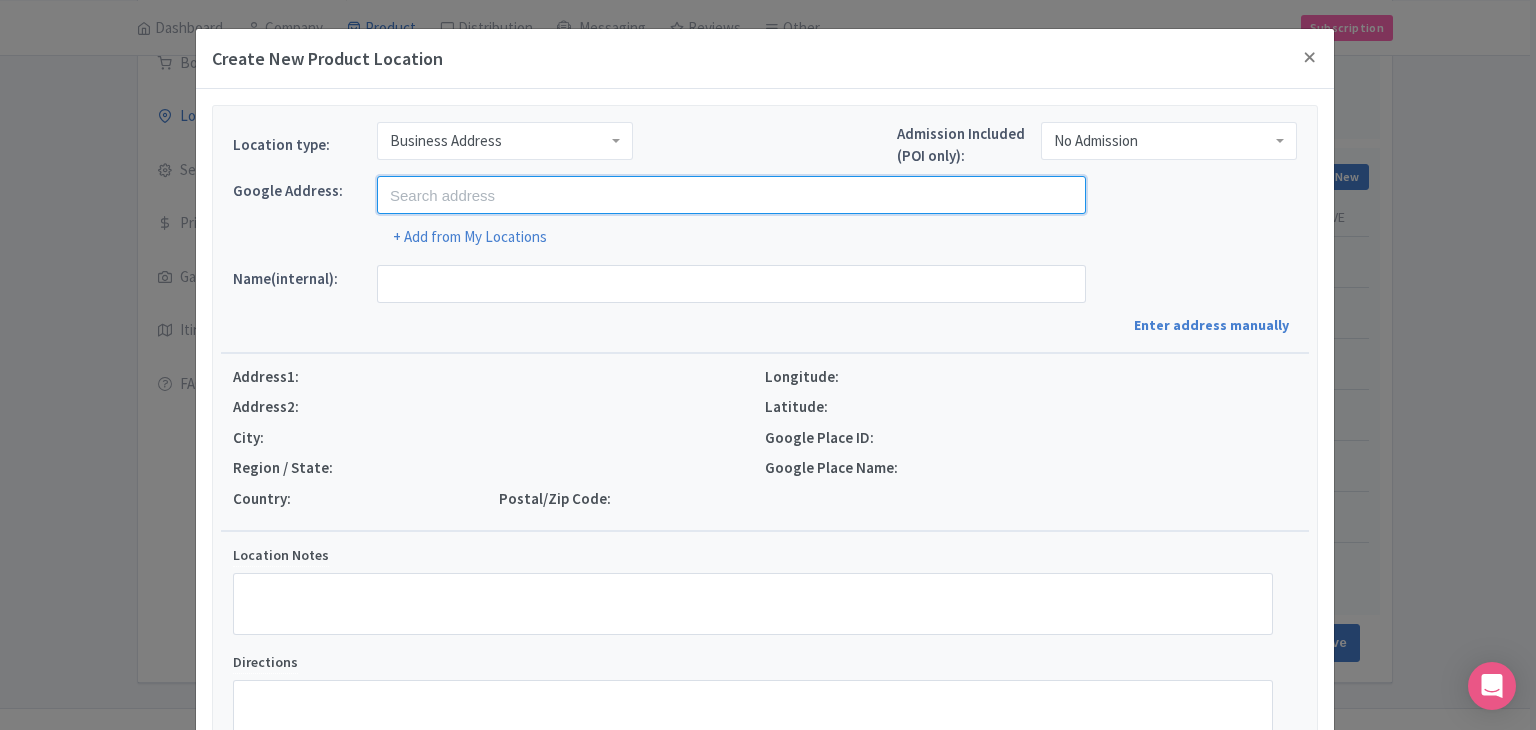 click at bounding box center [731, 195] 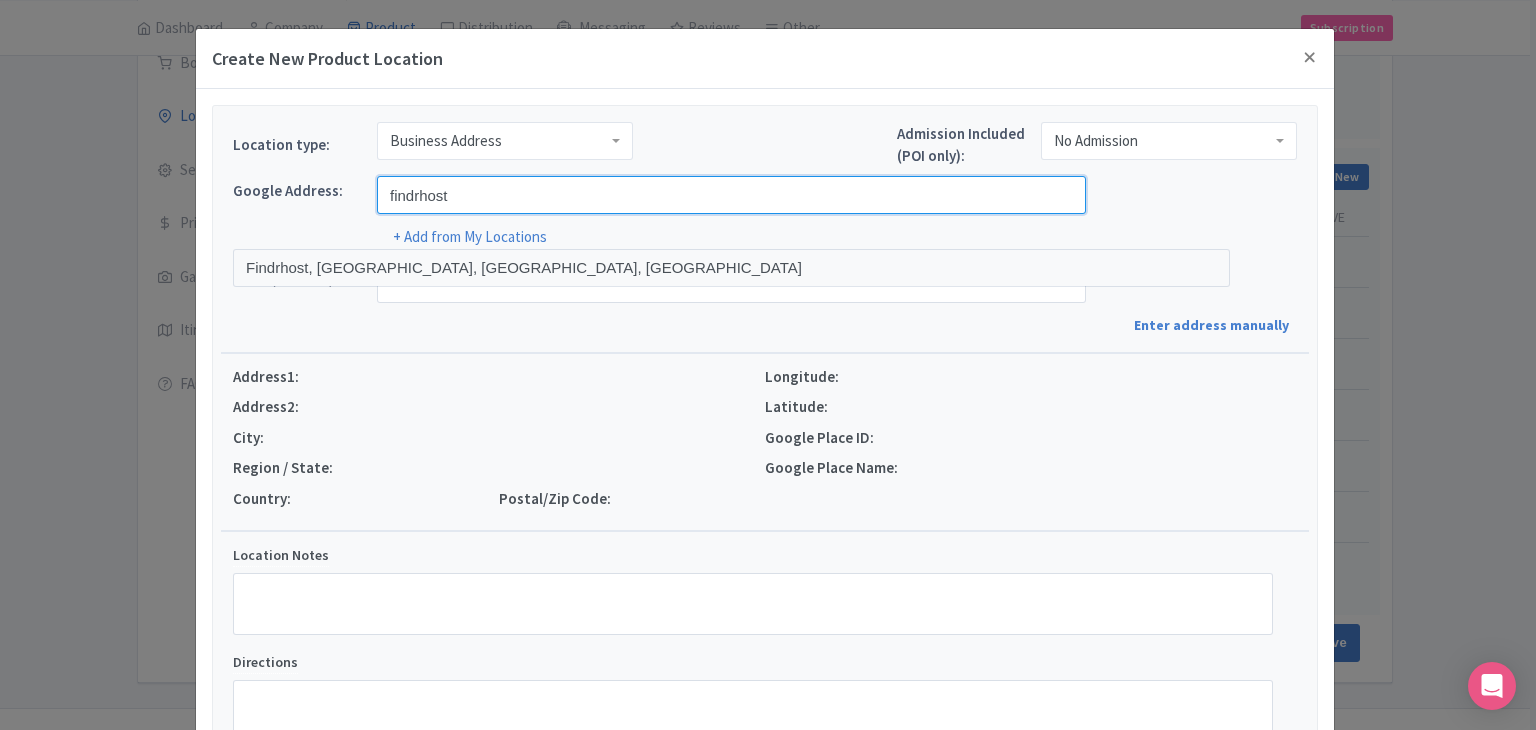 type on "Findrhost, [GEOGRAPHIC_DATA], [GEOGRAPHIC_DATA], [GEOGRAPHIC_DATA]" 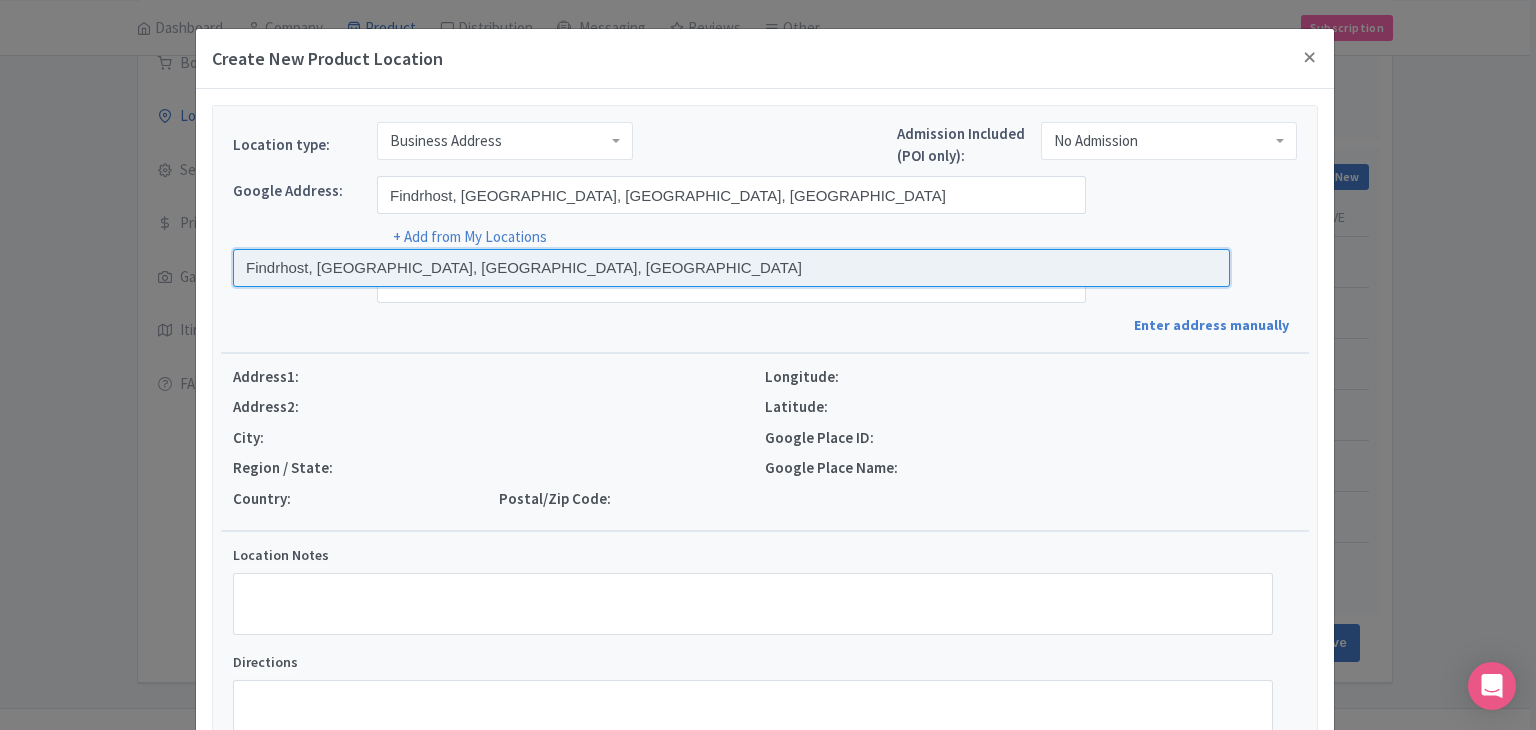 click at bounding box center [731, 268] 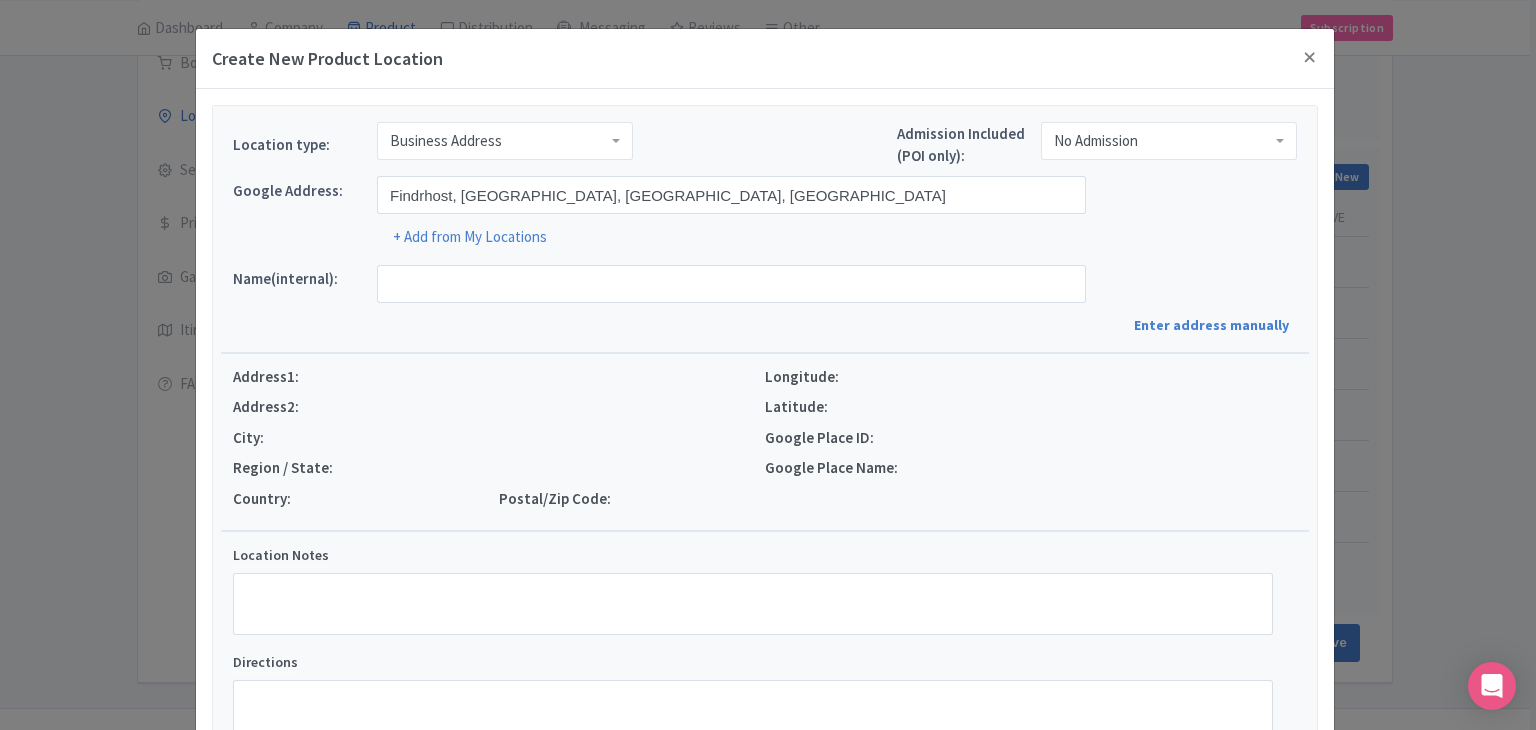 type on "Findrhost, [STREET_ADDRESS]" 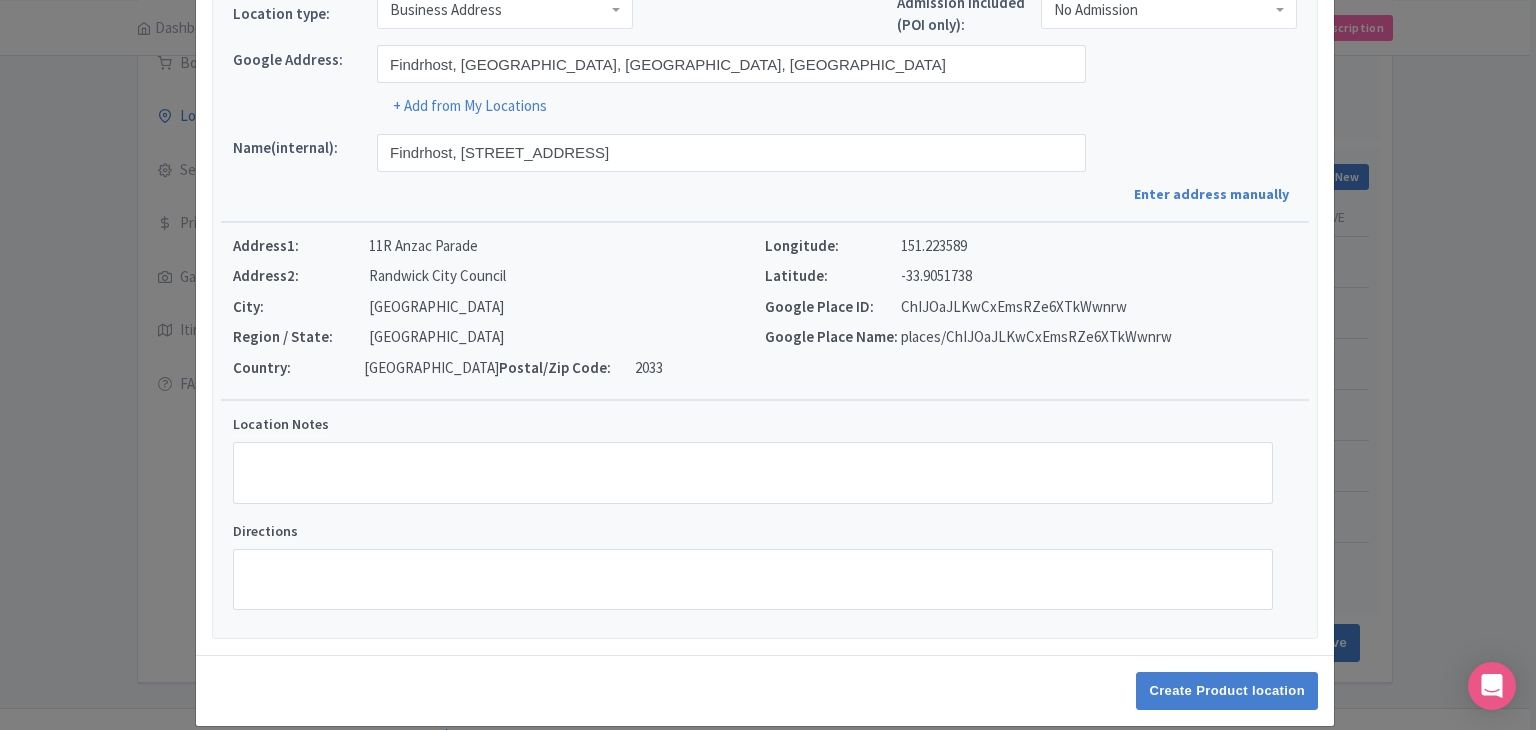 scroll, scrollTop: 152, scrollLeft: 0, axis: vertical 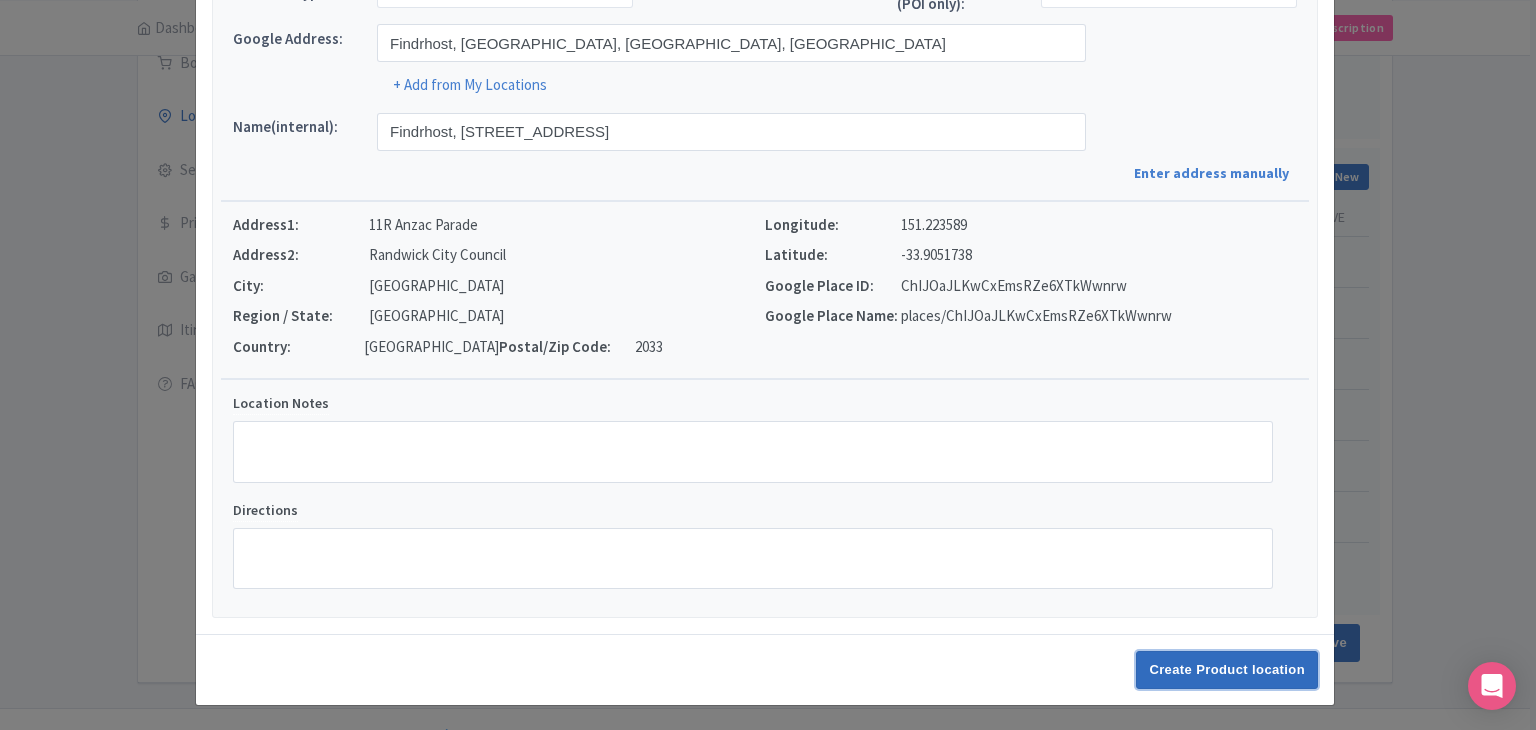click on "Create Product location" at bounding box center (1227, 670) 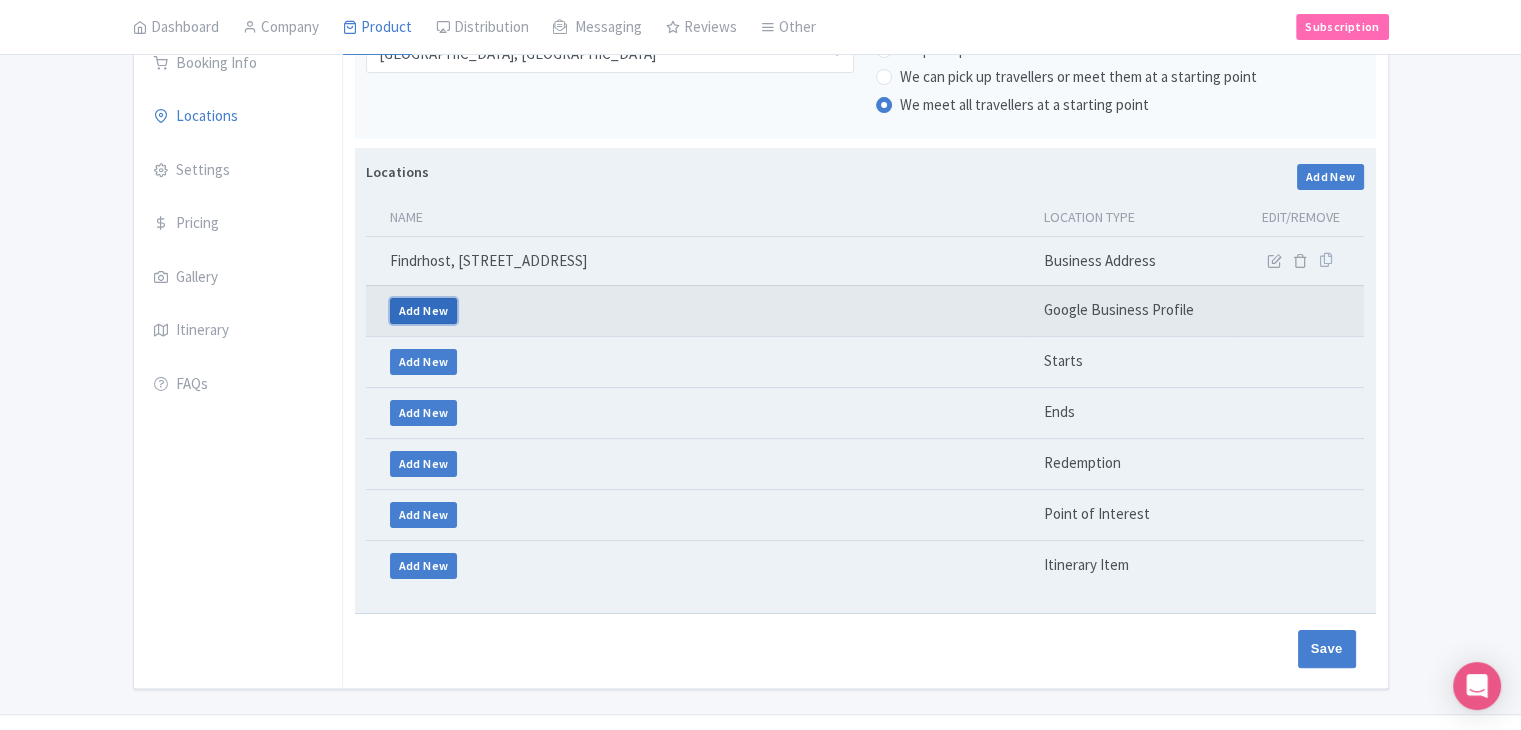click on "Add New" at bounding box center [424, 311] 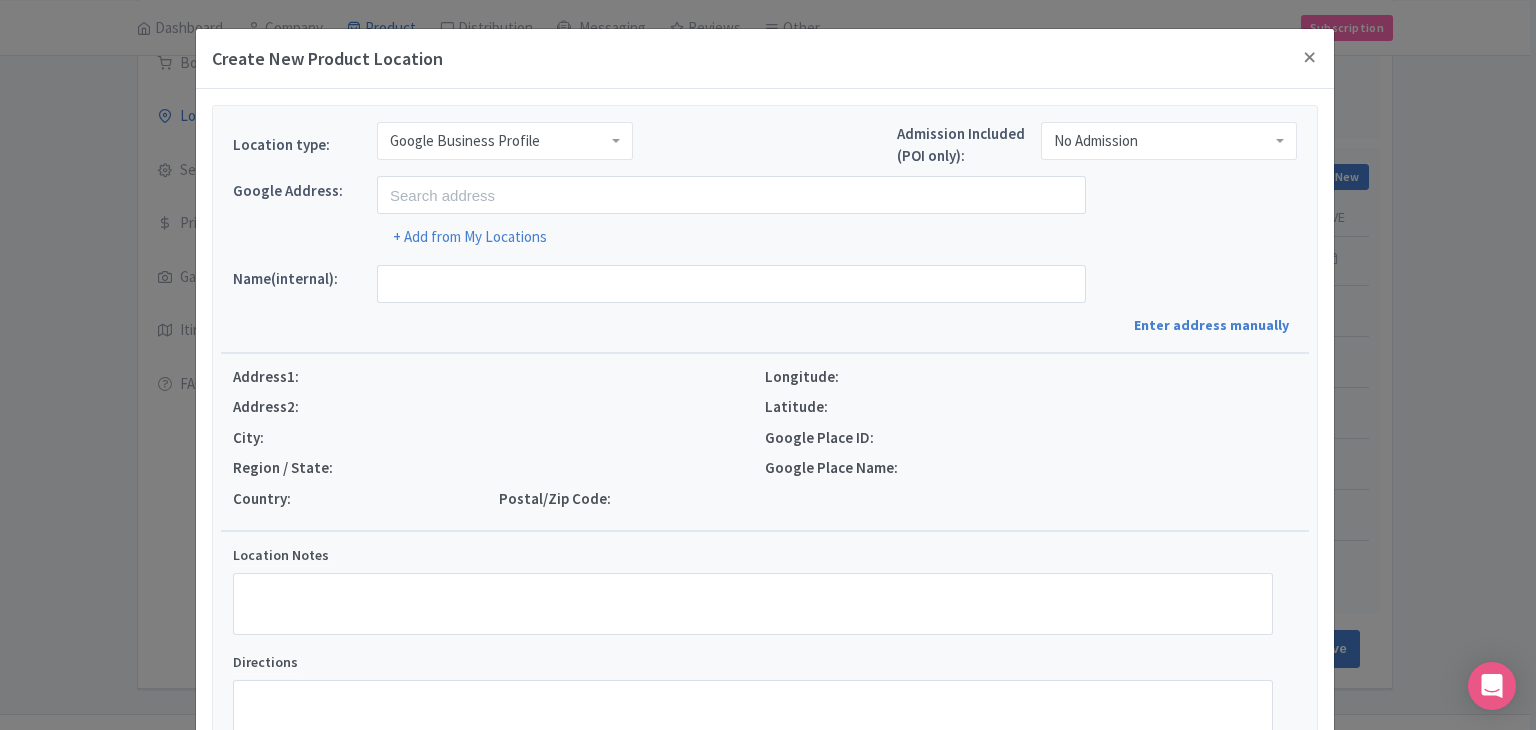 click on "Google Business Profile" at bounding box center (465, 141) 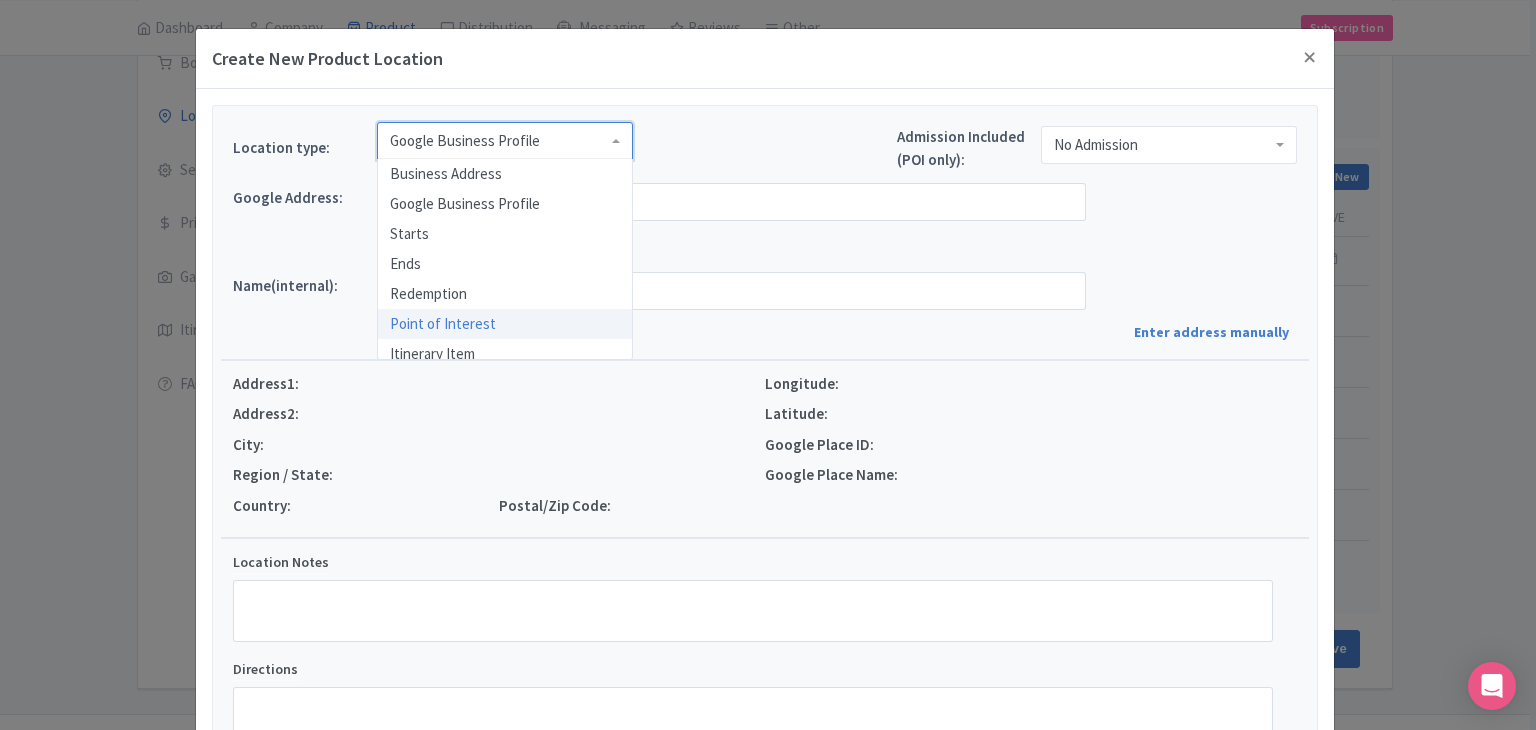 scroll, scrollTop: 0, scrollLeft: 0, axis: both 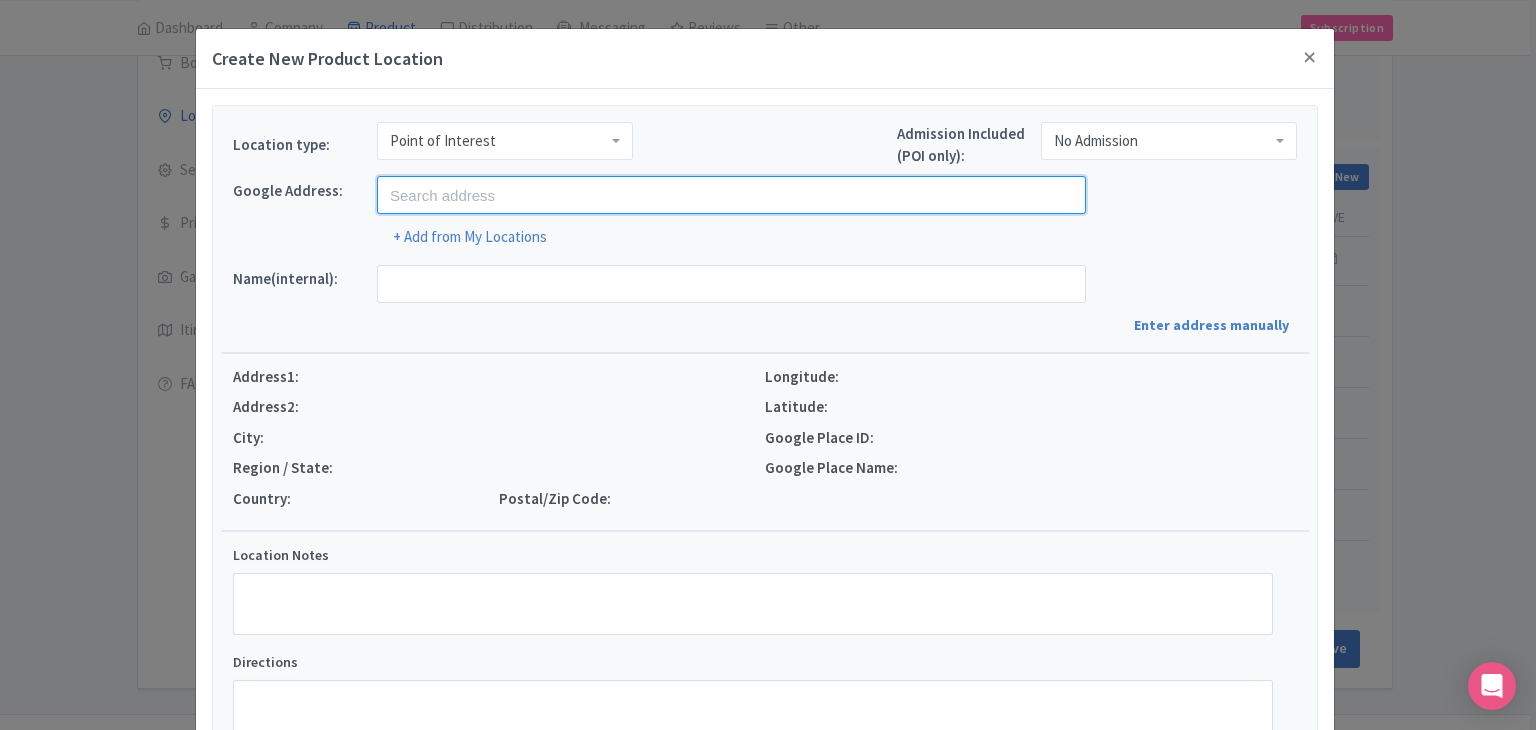 click at bounding box center (731, 195) 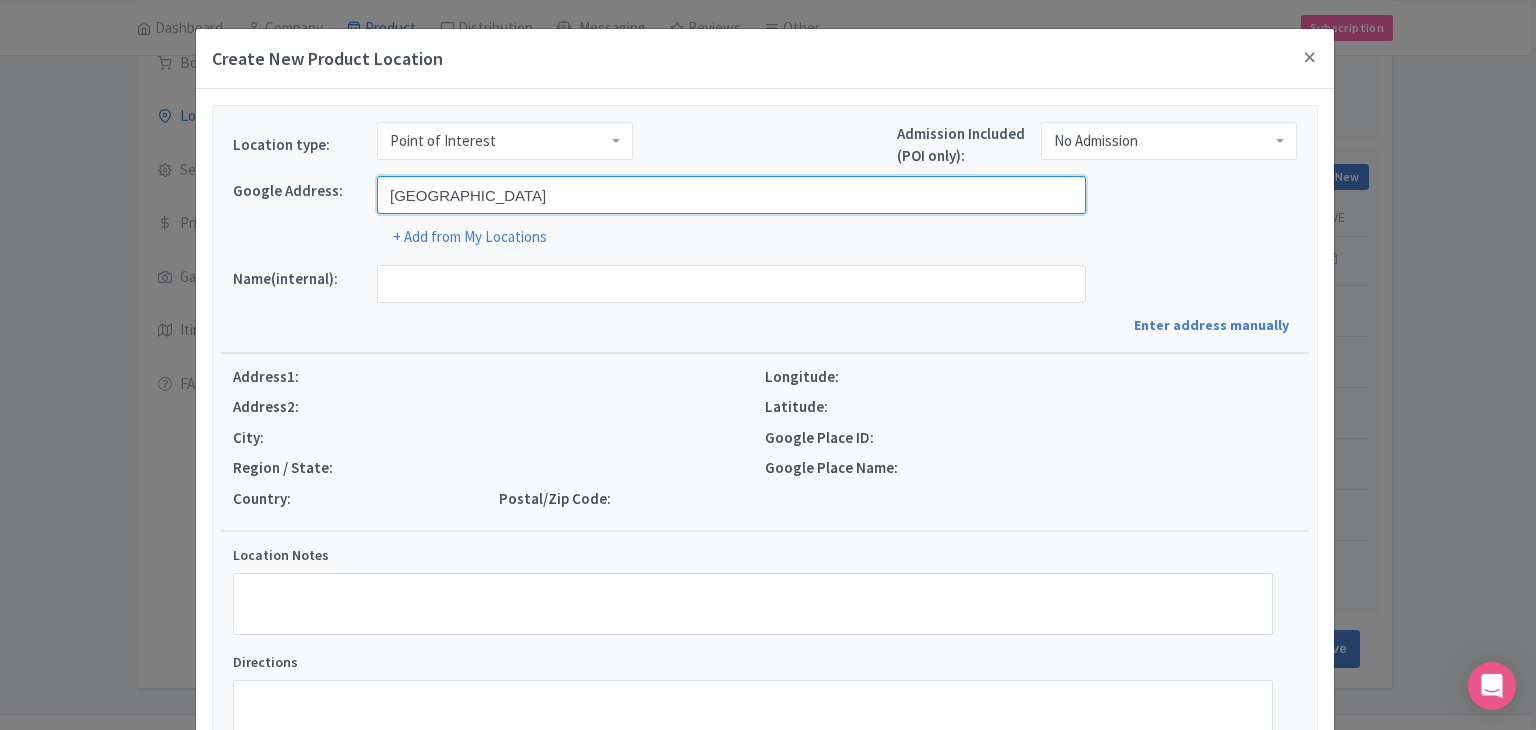 type on "Lake Wakatipu, Otago Region, New Zealand" 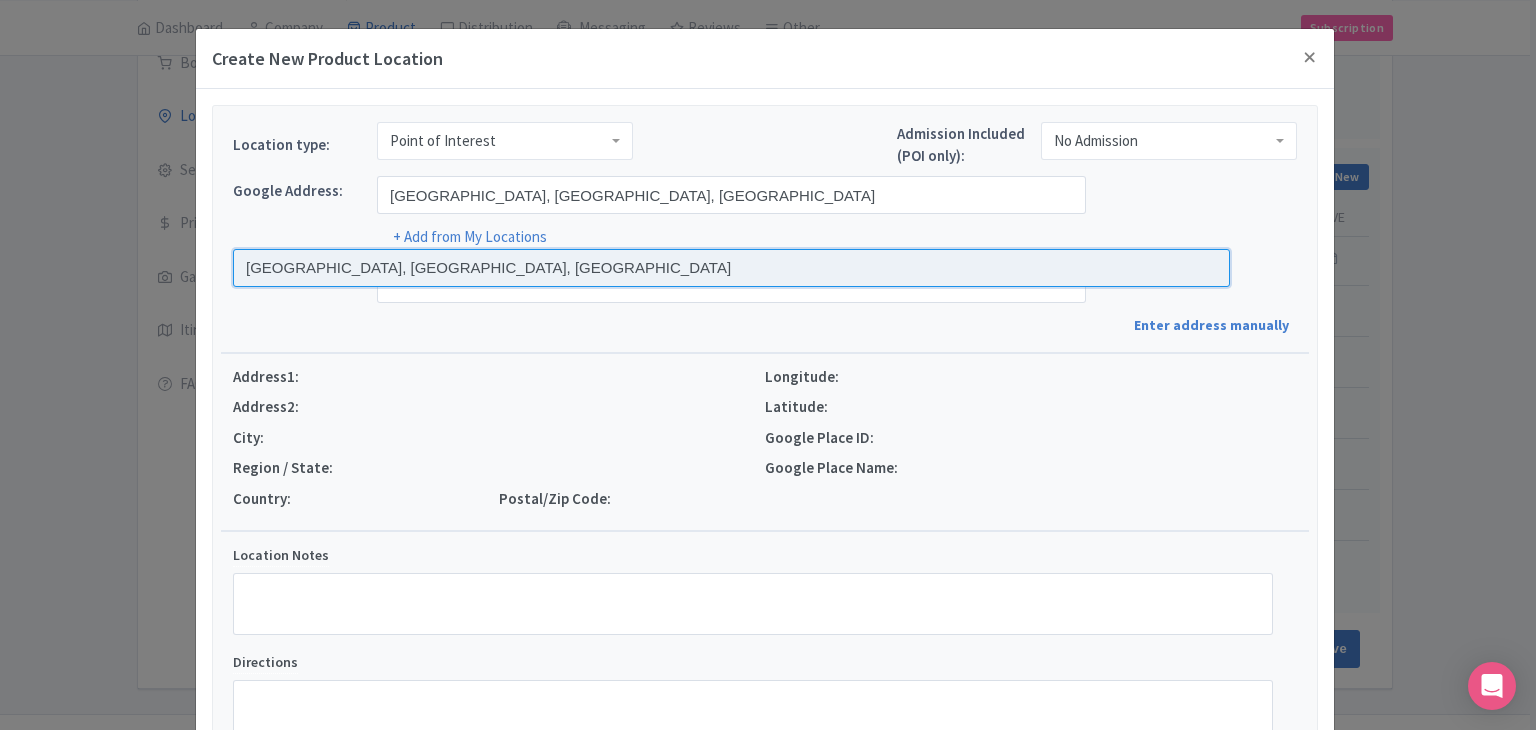 click at bounding box center [731, 268] 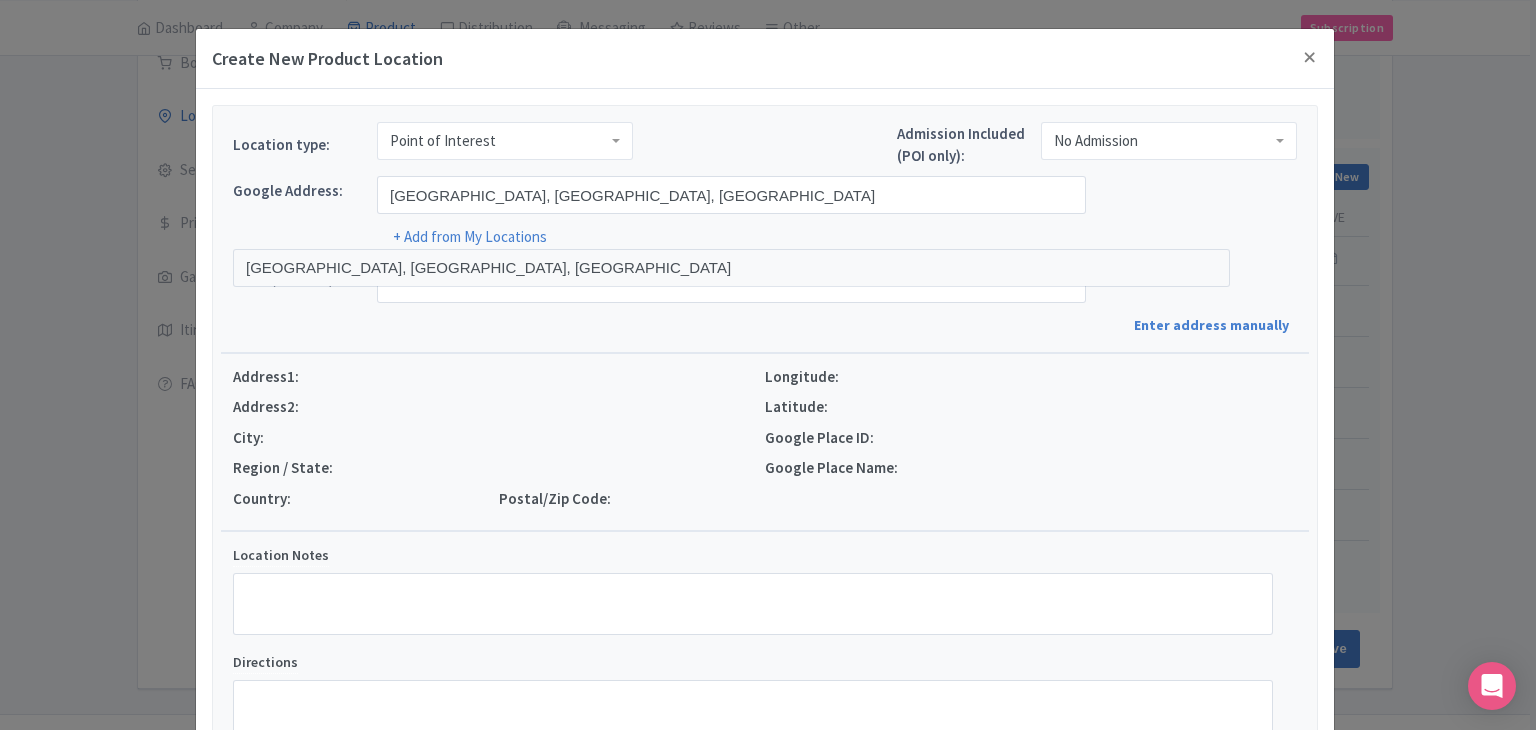 type on "[GEOGRAPHIC_DATA], [GEOGRAPHIC_DATA], [GEOGRAPHIC_DATA], [GEOGRAPHIC_DATA]" 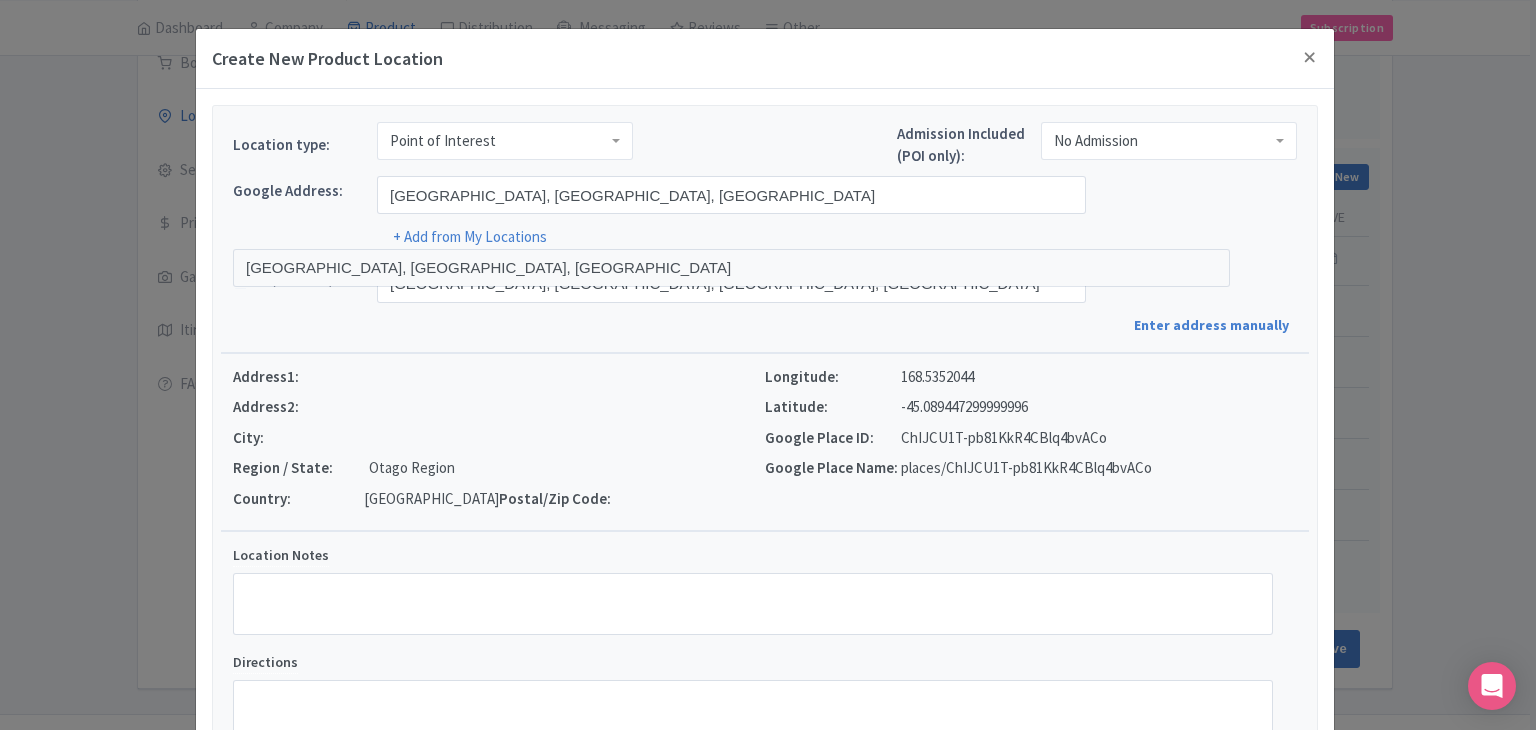 click on "Name(internal):
Lake Wakatipu, Lake Wakatipu, Otago Region, New Zealand
Enter address manually" at bounding box center [765, 300] 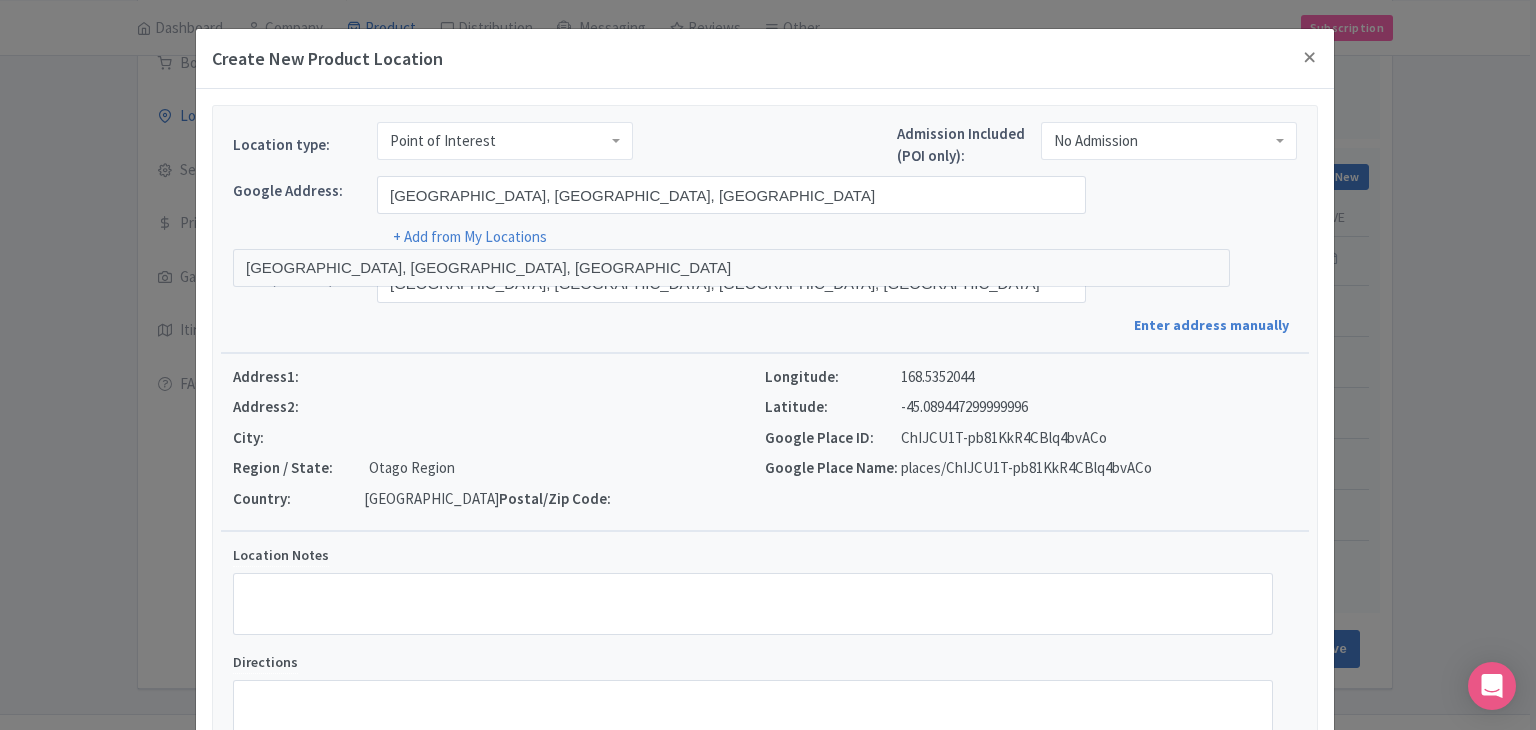 click on "Longitude:
168.5352044
Latitude:
-45.089447299999996
Google Place ID:
ChIJCU1T-pb81KkR4CBlq4bvACo
Google Place Name:
places/ChIJCU1T-pb81KkR4CBlq4bvACo" at bounding box center [1031, 442] 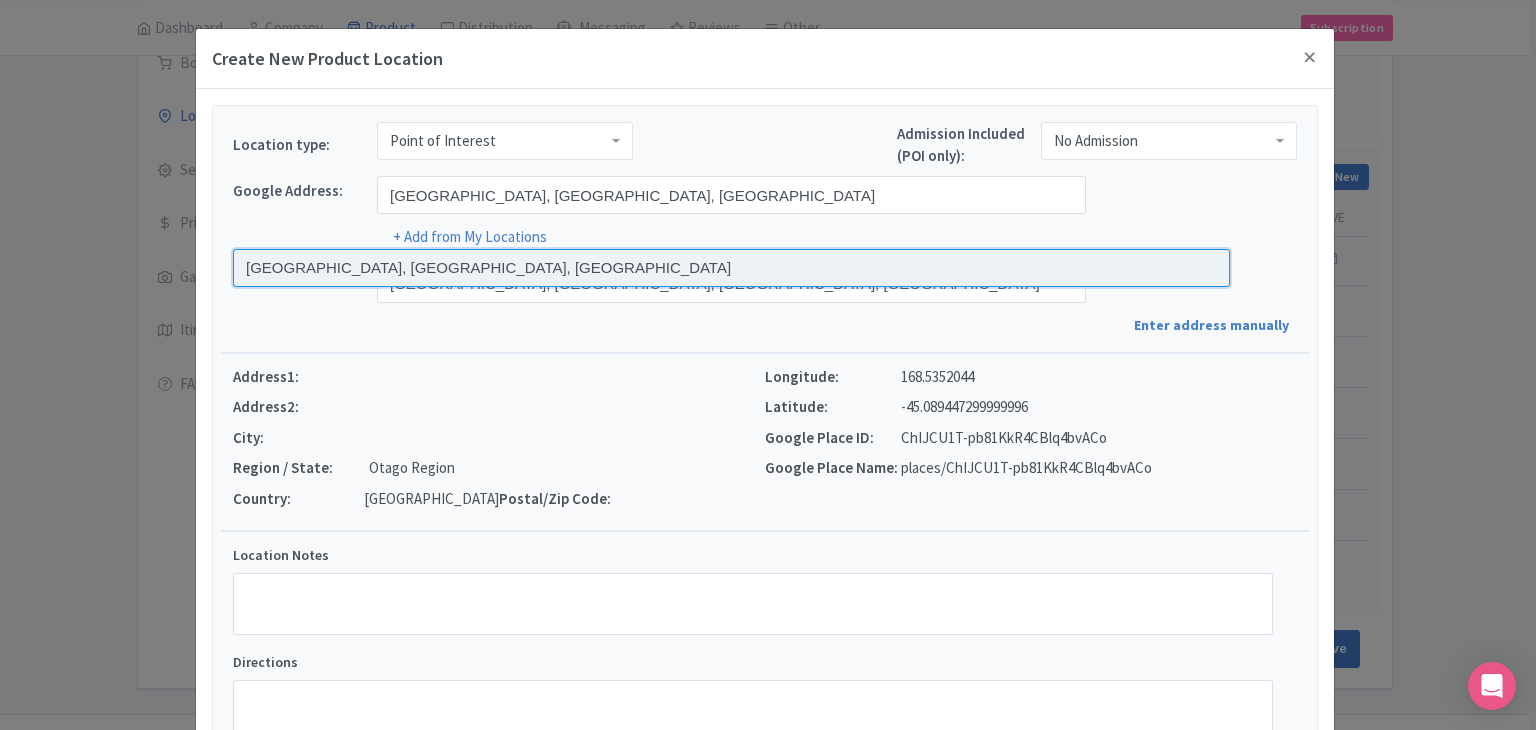 click at bounding box center (731, 268) 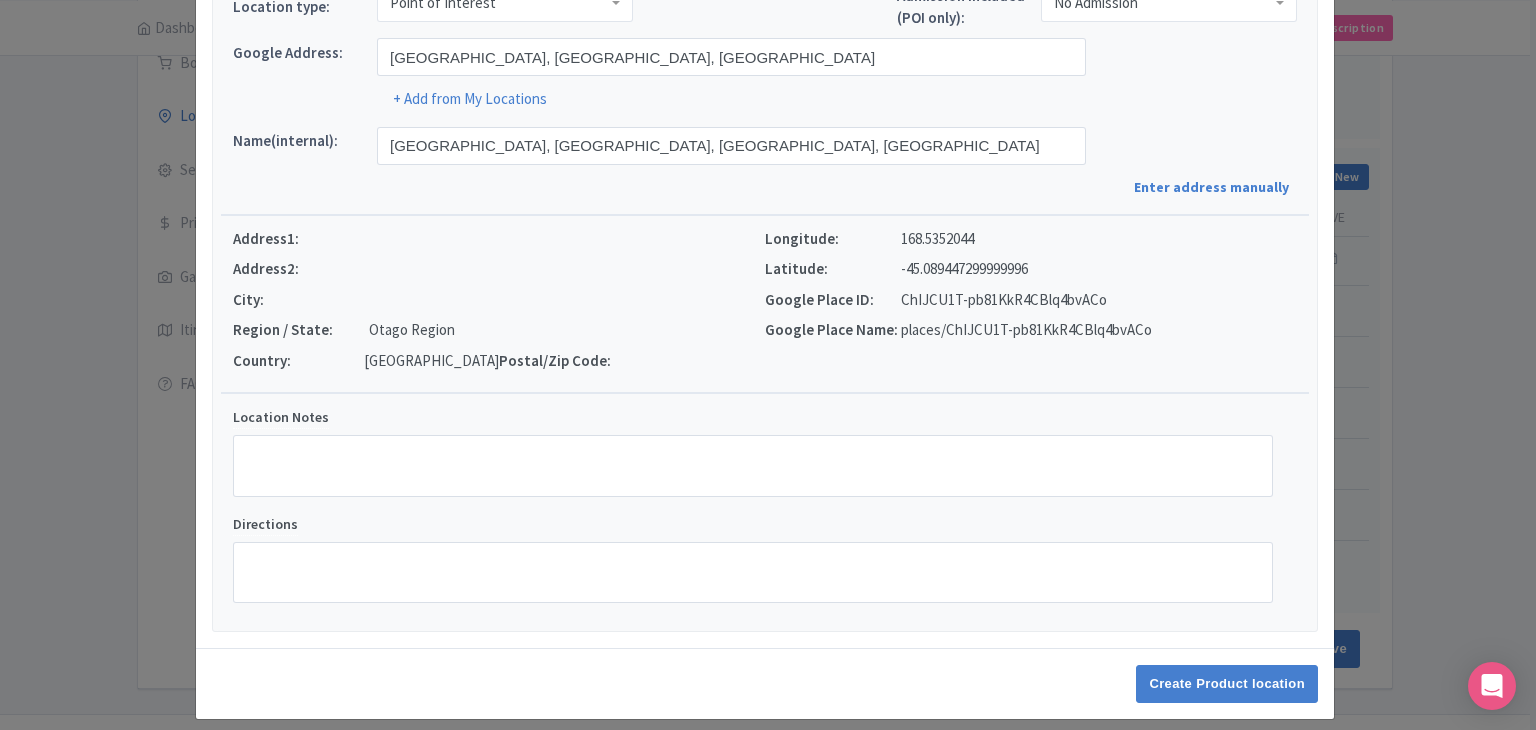 scroll, scrollTop: 152, scrollLeft: 0, axis: vertical 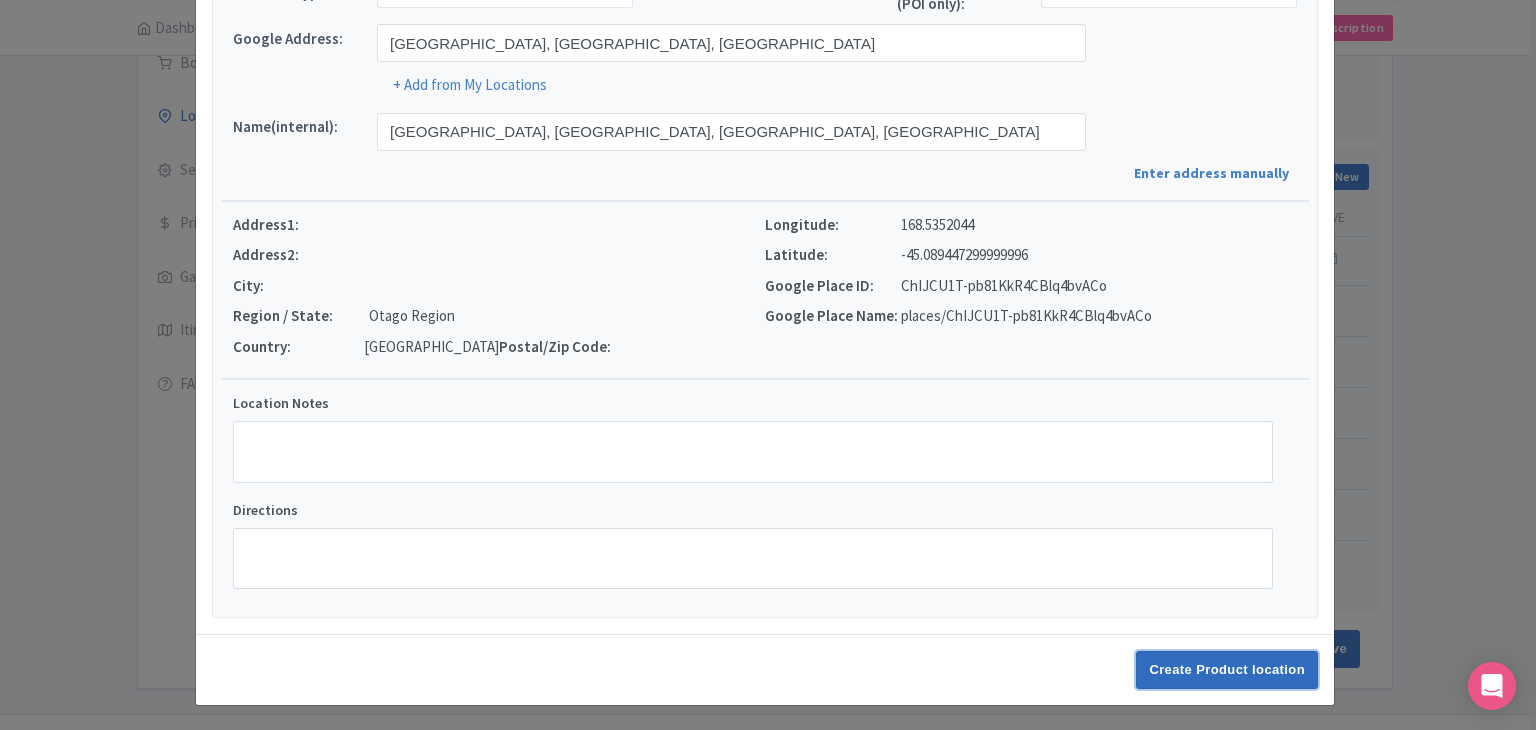 click on "Create Product location" at bounding box center (1227, 670) 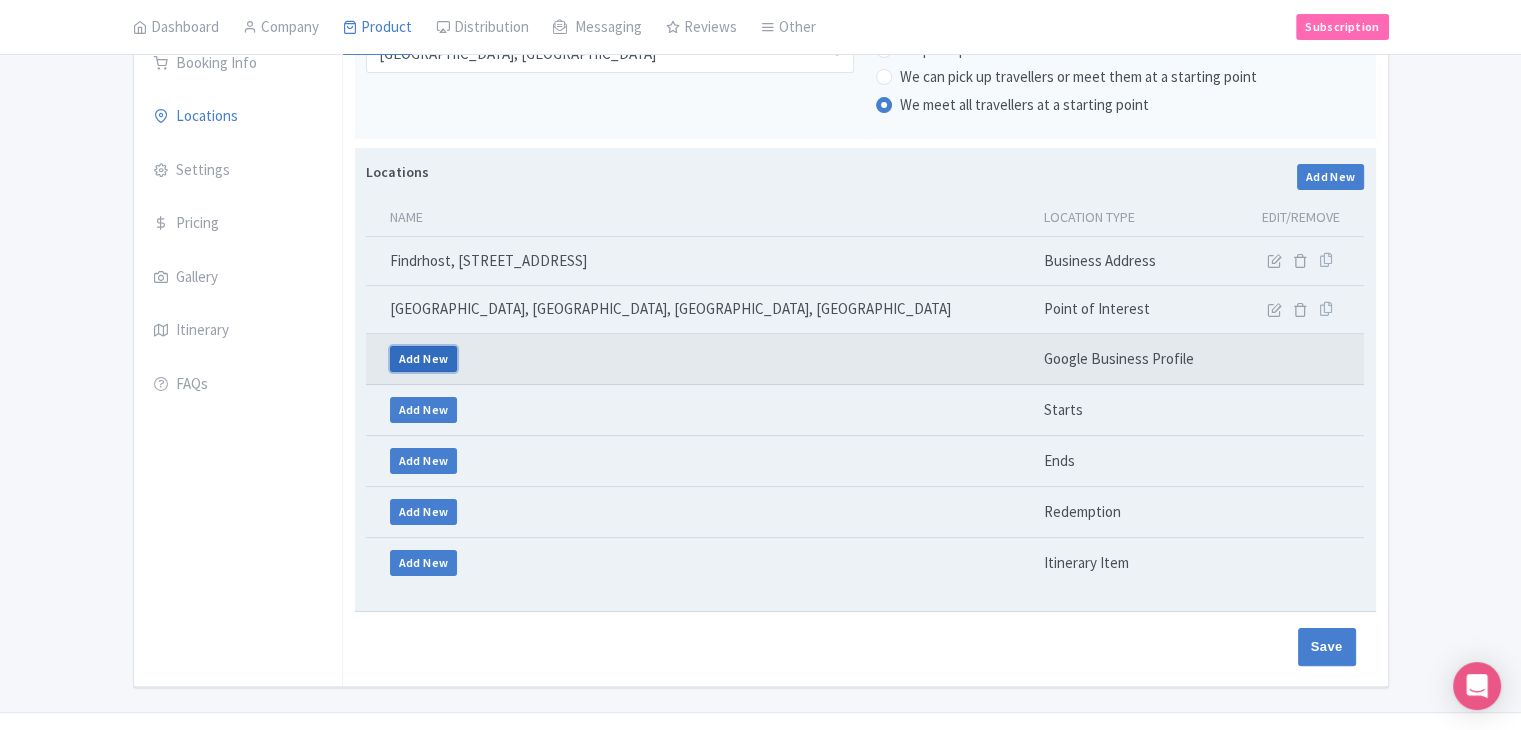 click on "Add New" at bounding box center (424, 359) 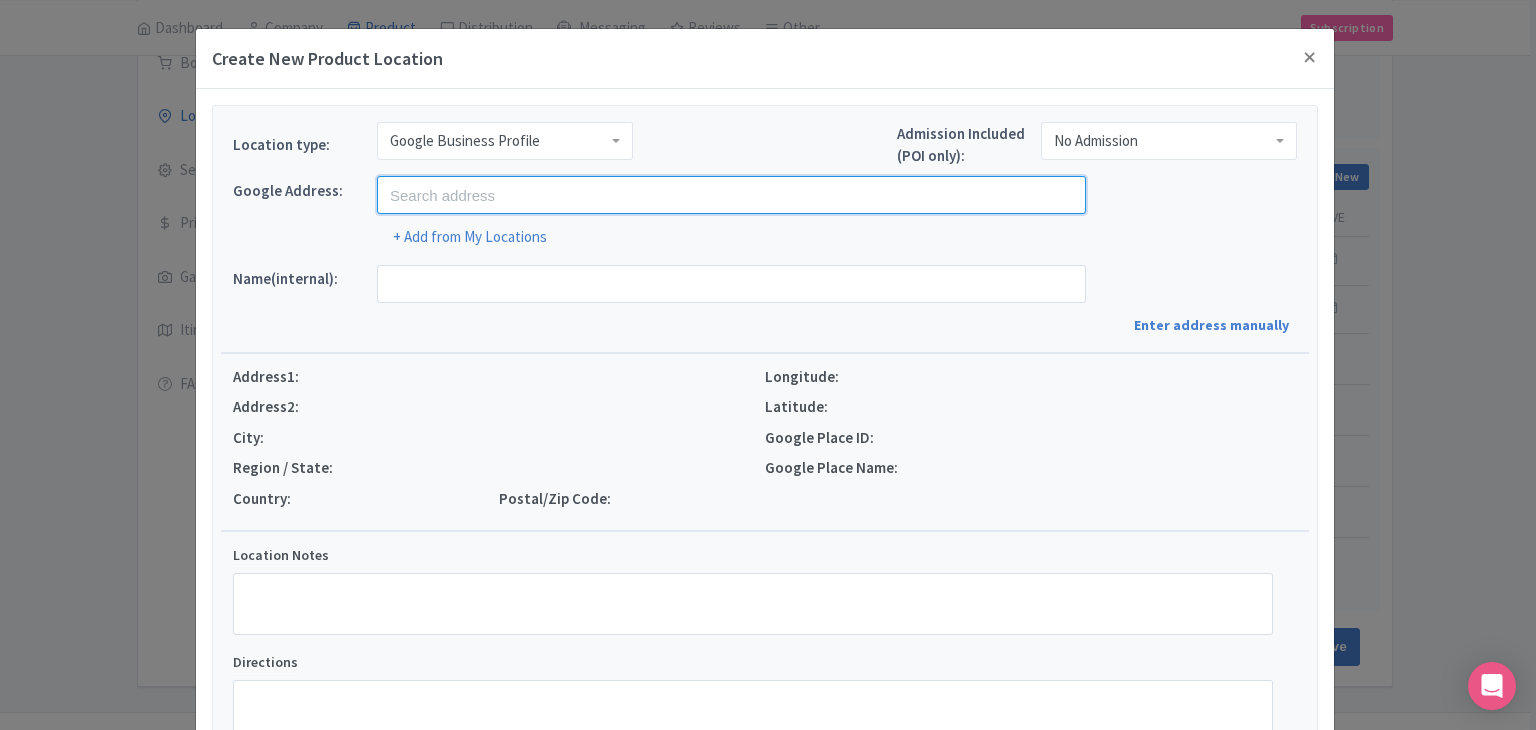 click at bounding box center (731, 195) 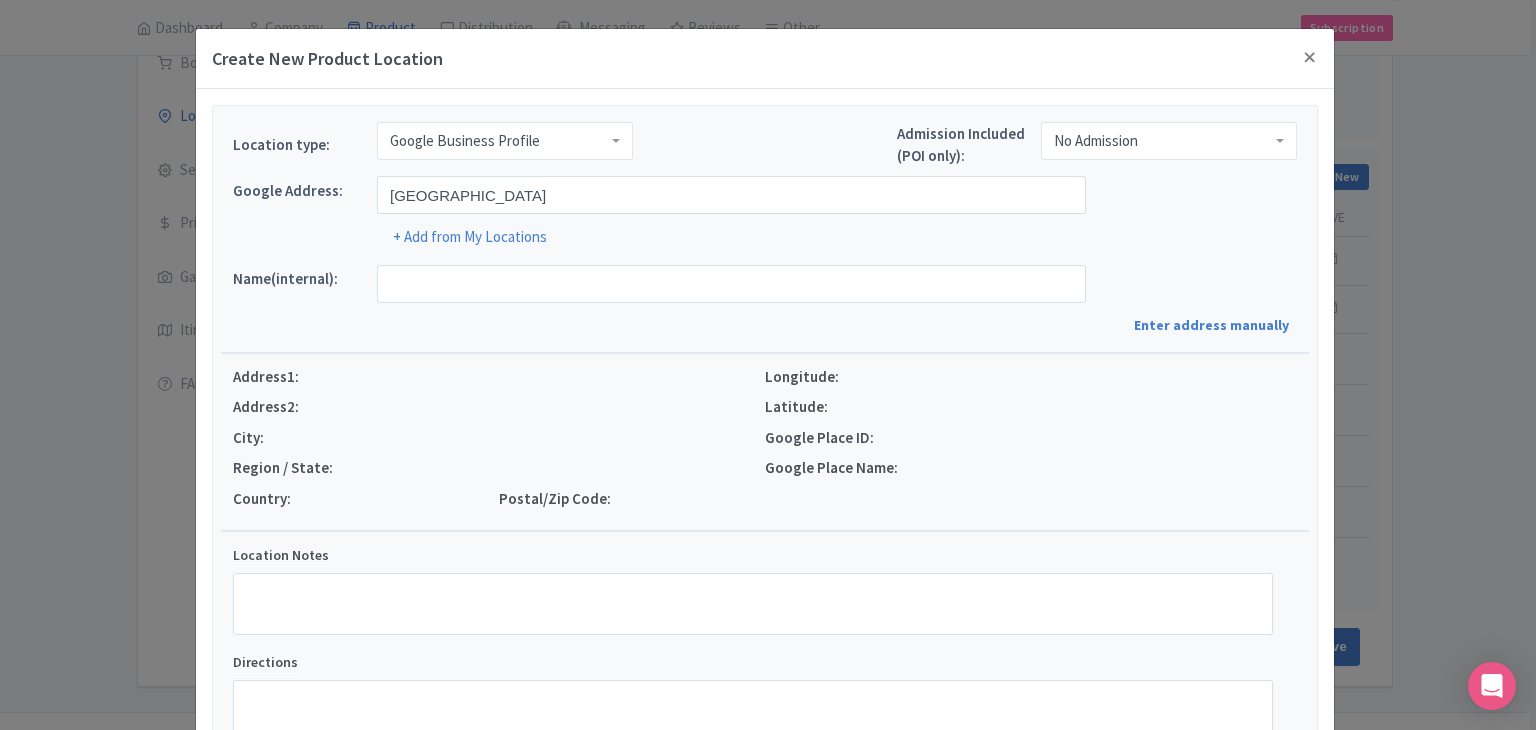 click on "Location type:
Google Business Profile Google Business Profile" at bounding box center [433, 149] 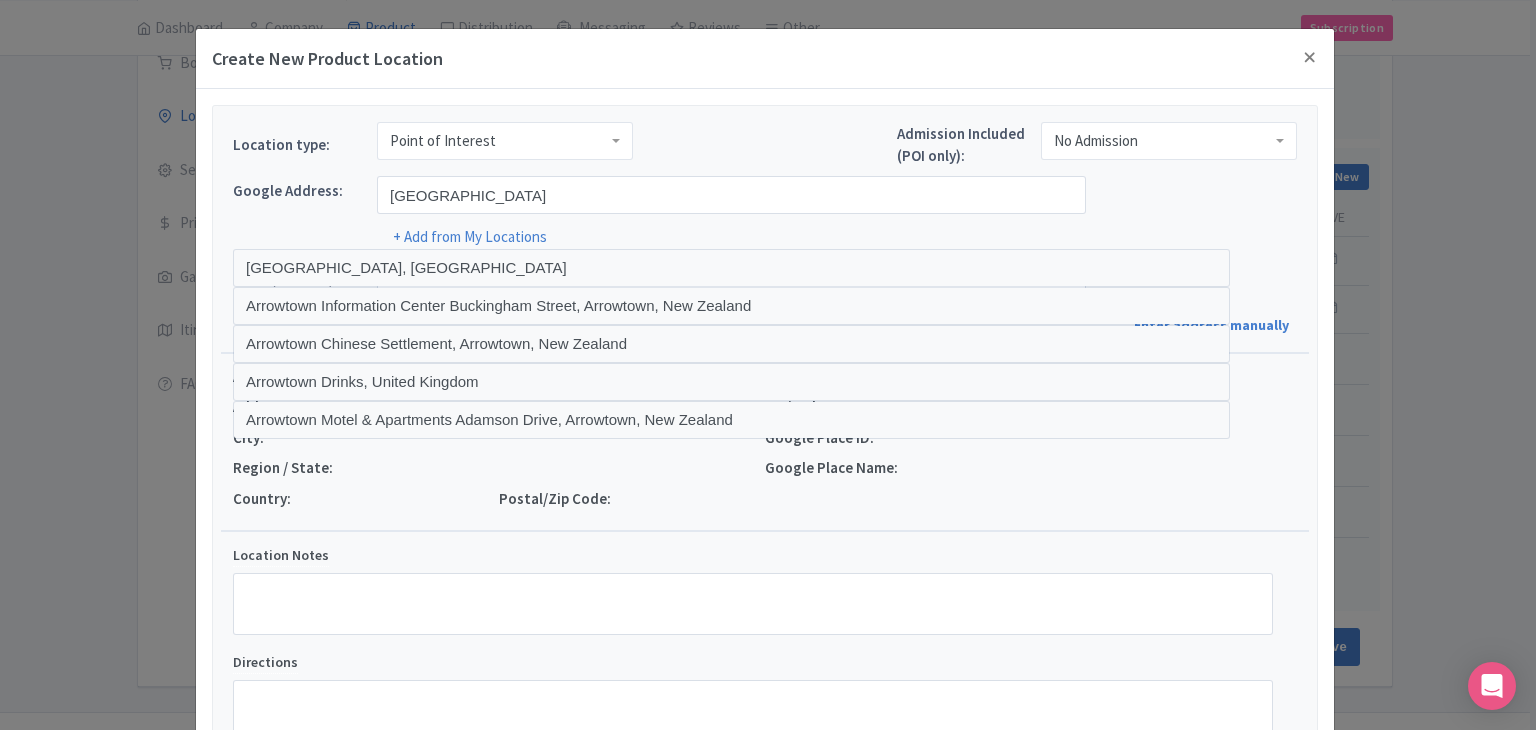 scroll, scrollTop: 0, scrollLeft: 0, axis: both 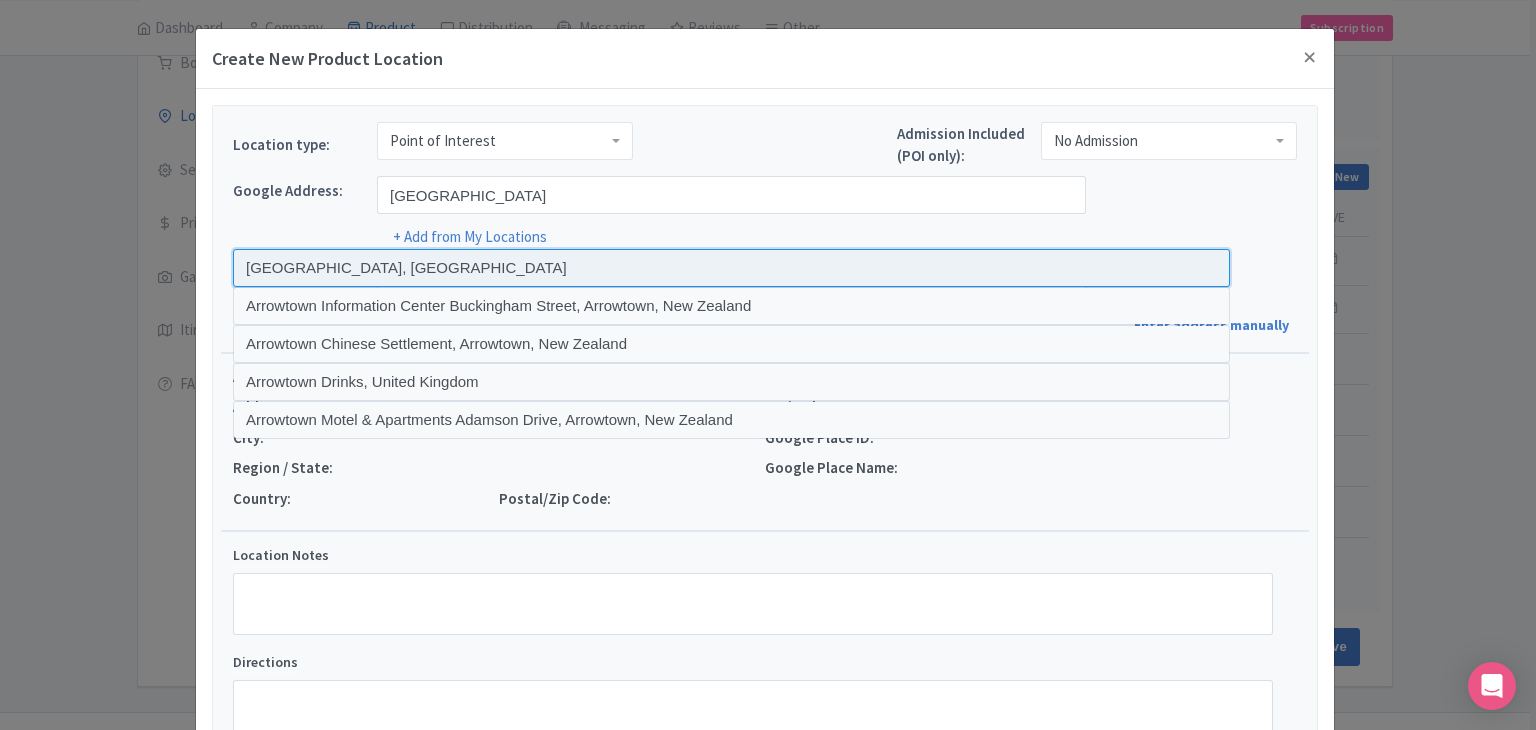 click at bounding box center (731, 268) 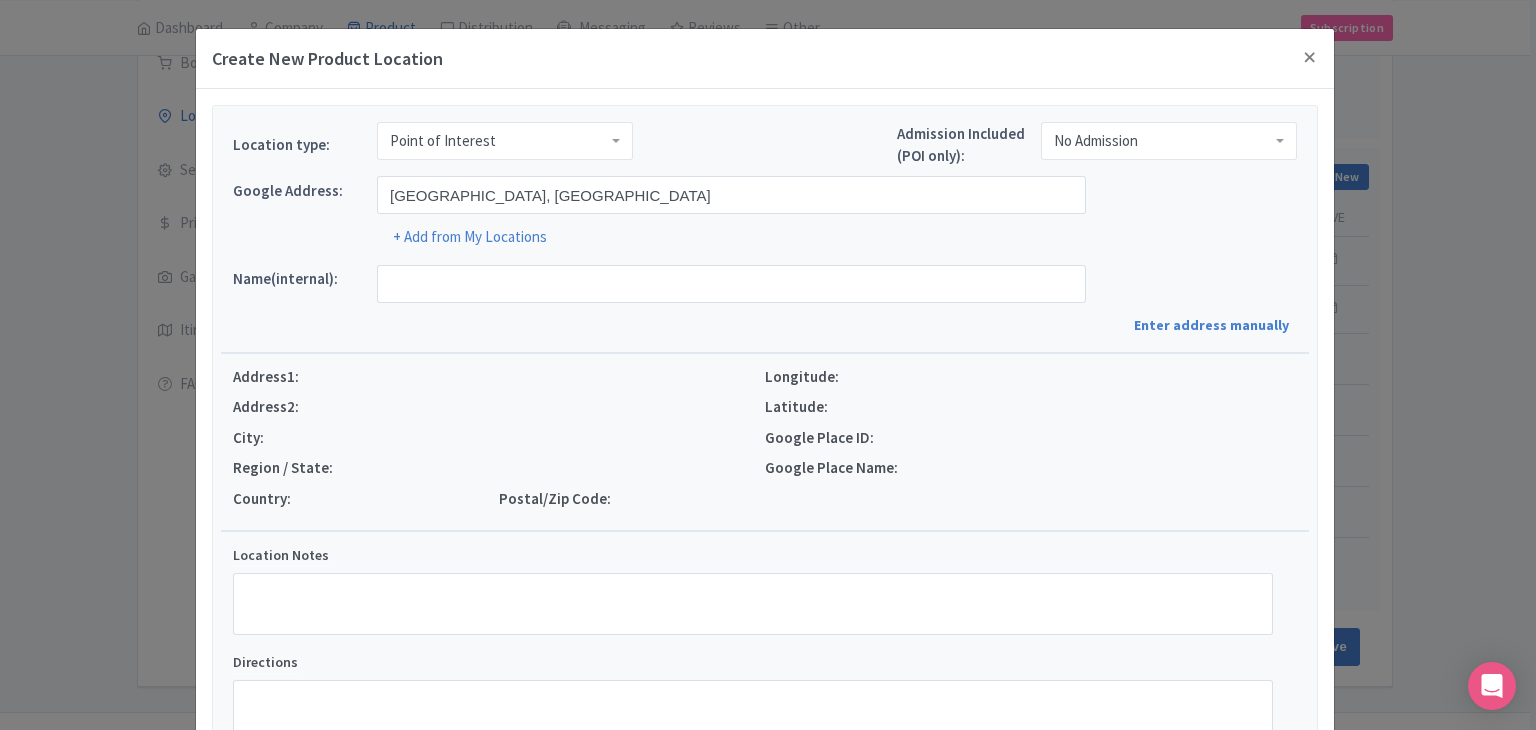 type on "Arrowtown, Arrowtown, New Zealand" 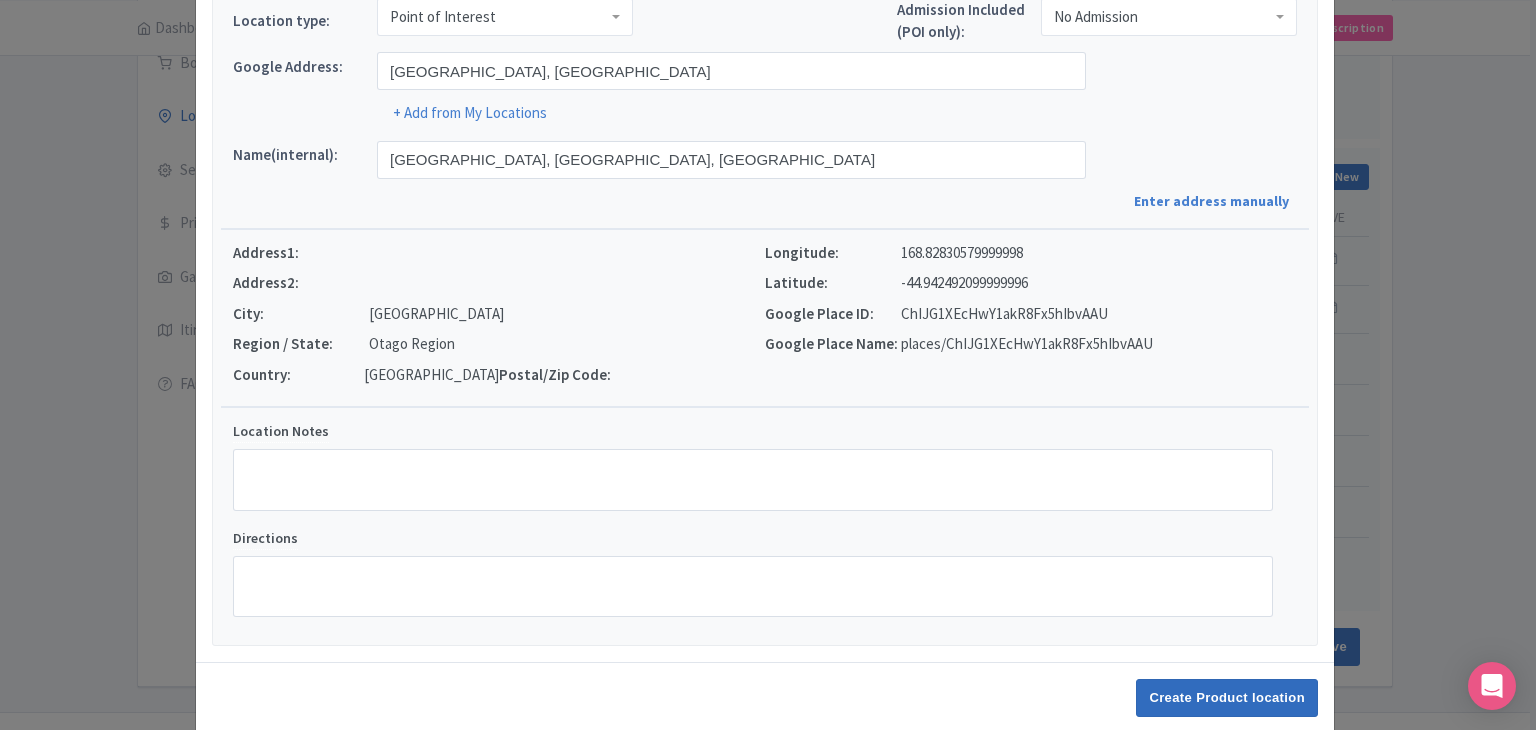 scroll, scrollTop: 152, scrollLeft: 0, axis: vertical 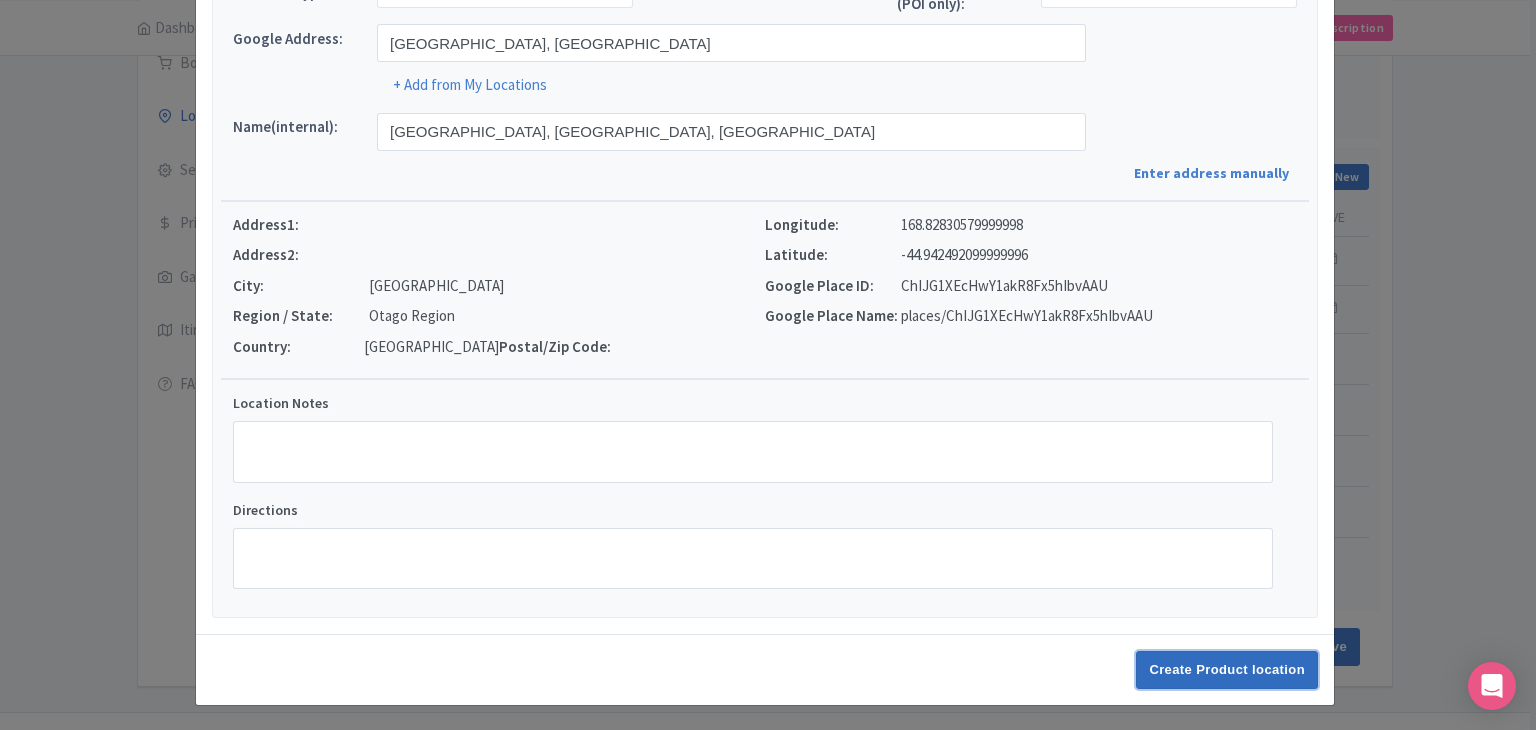 click on "Create Product location" at bounding box center [1227, 670] 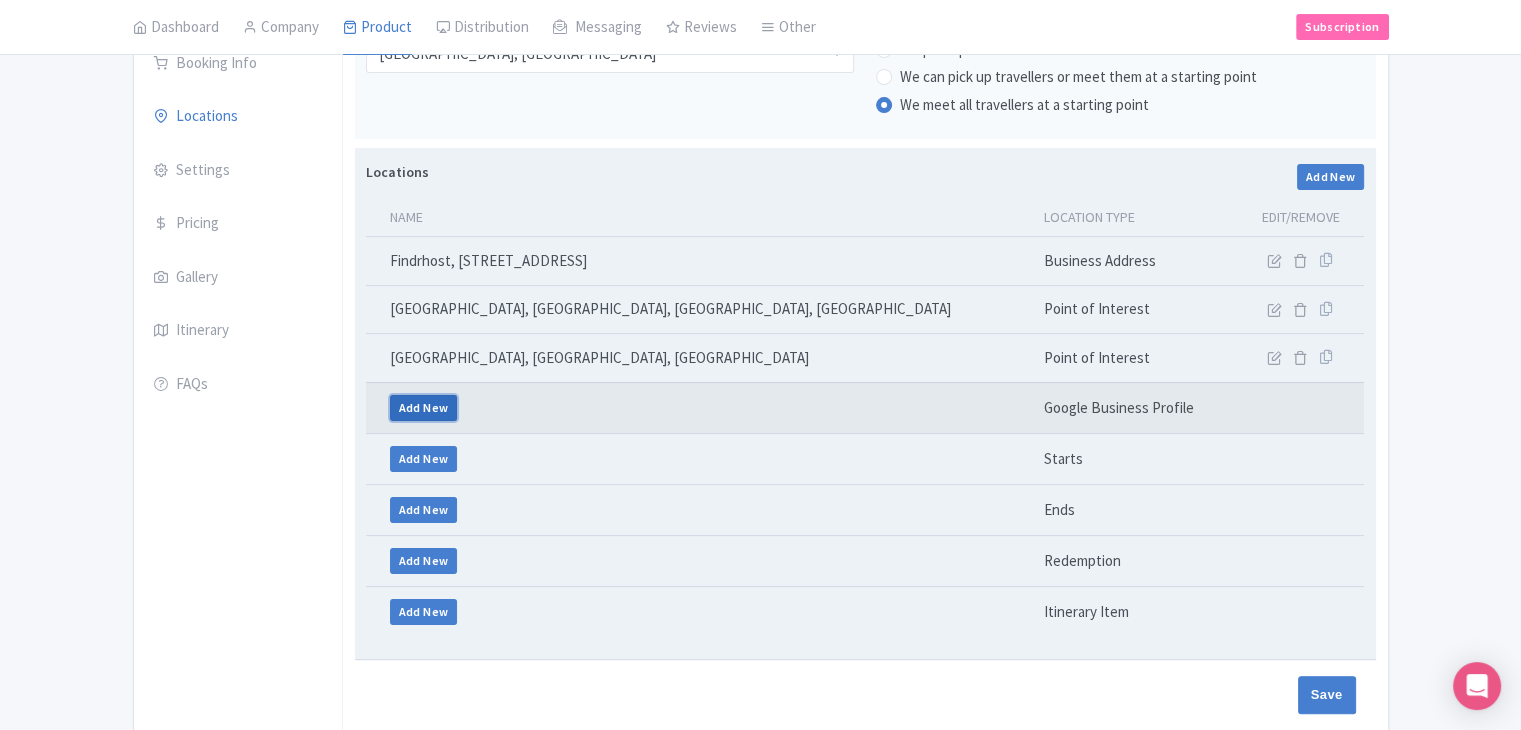 click on "Add New" at bounding box center [424, 408] 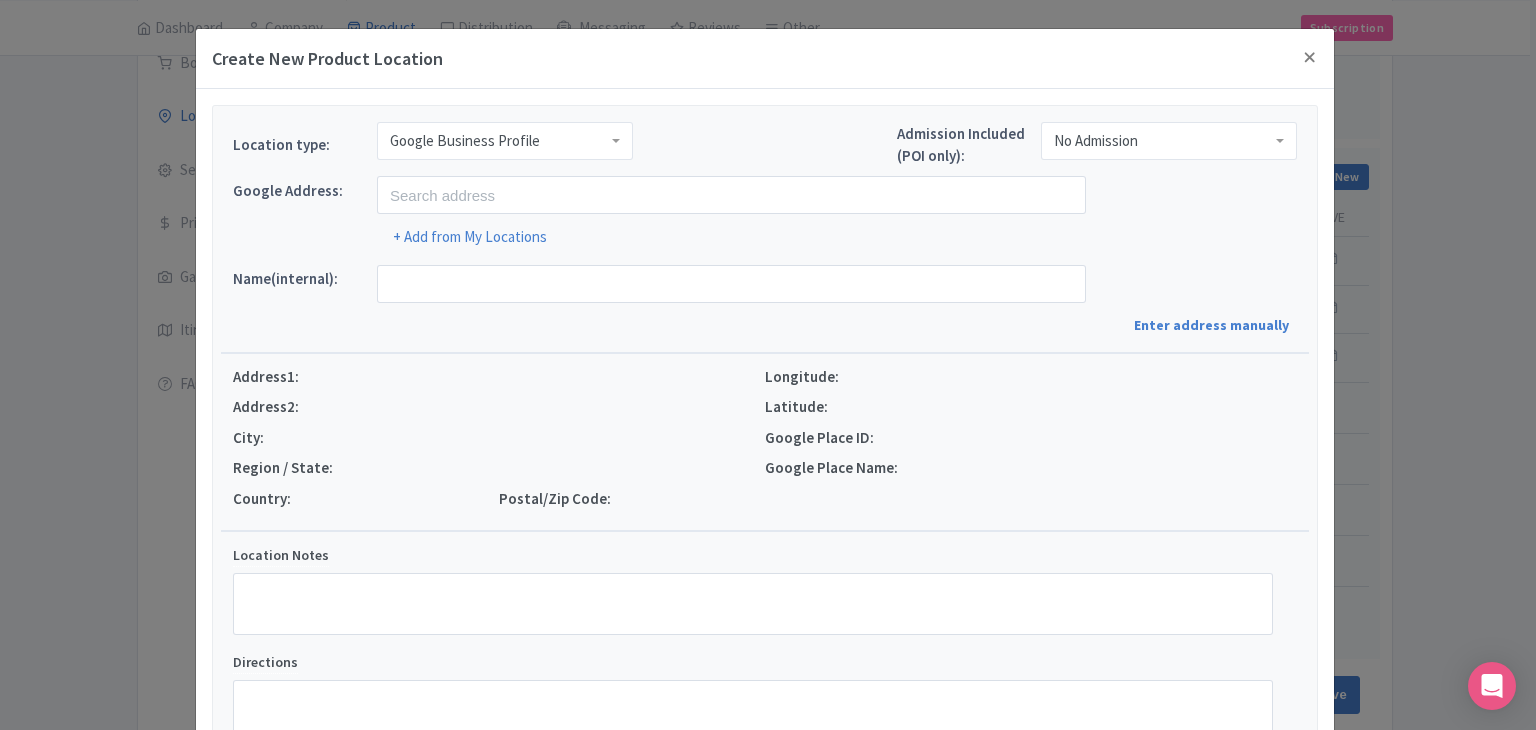 click on "Location type:
Google Business Profile Google Business Profile" at bounding box center (433, 149) 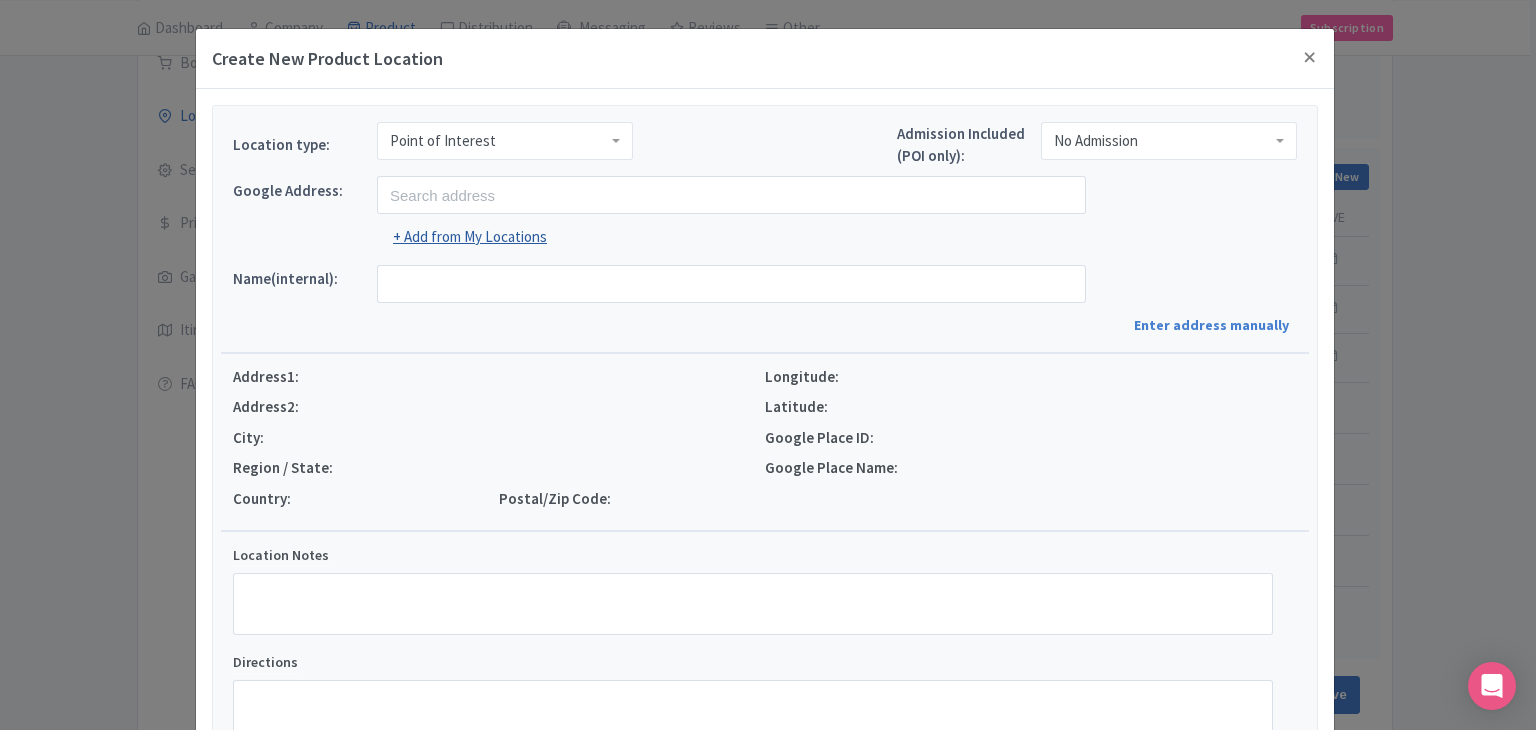 scroll, scrollTop: 0, scrollLeft: 0, axis: both 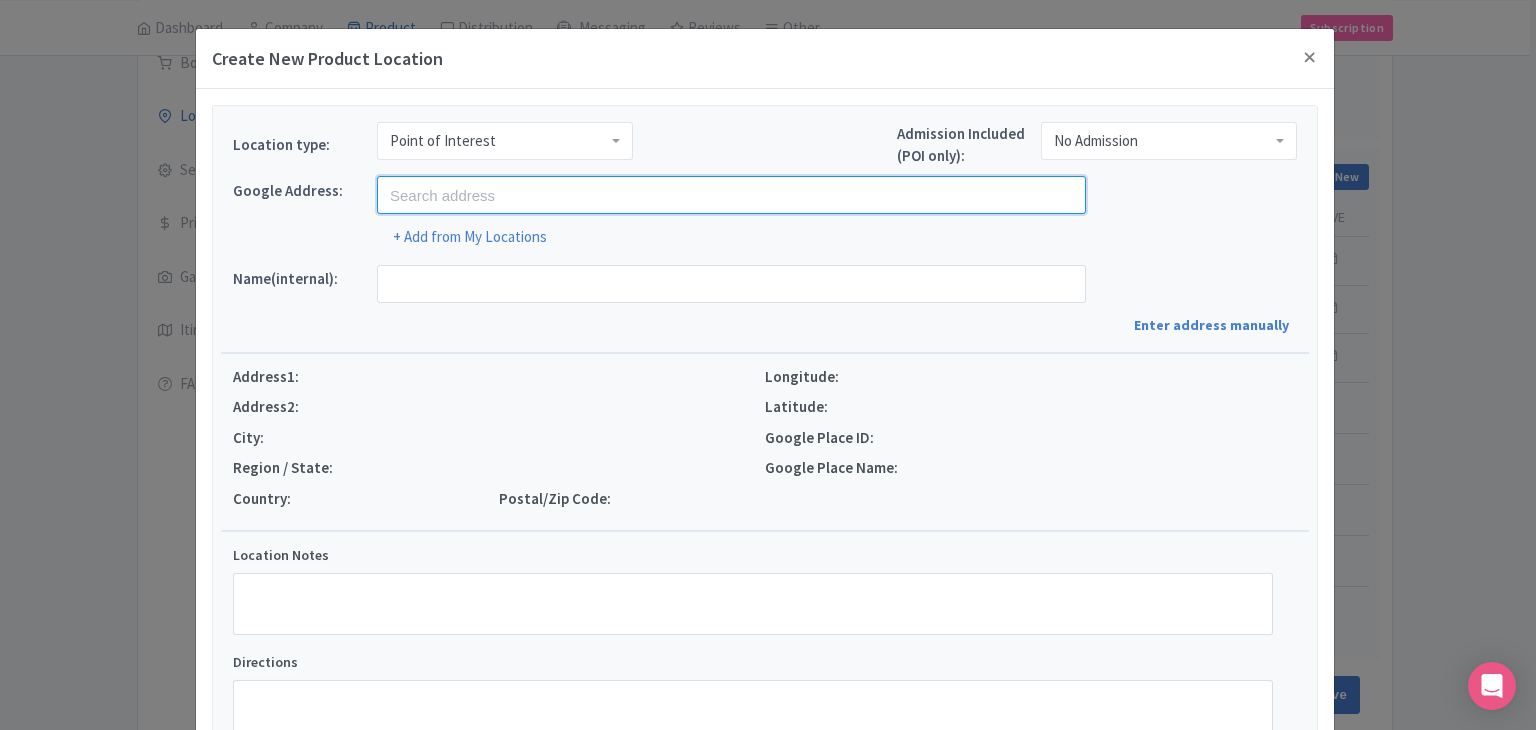 click at bounding box center (731, 195) 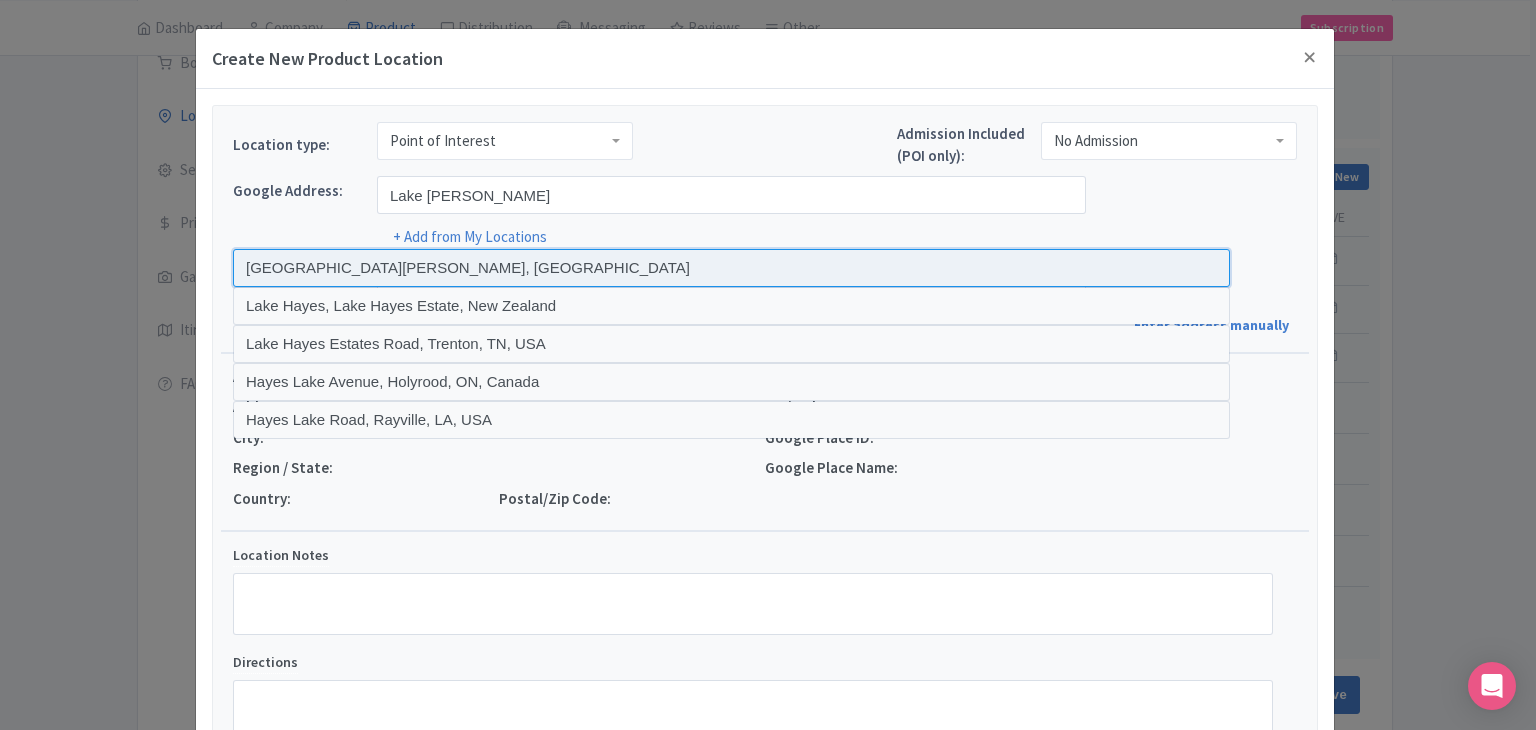 click at bounding box center [731, 268] 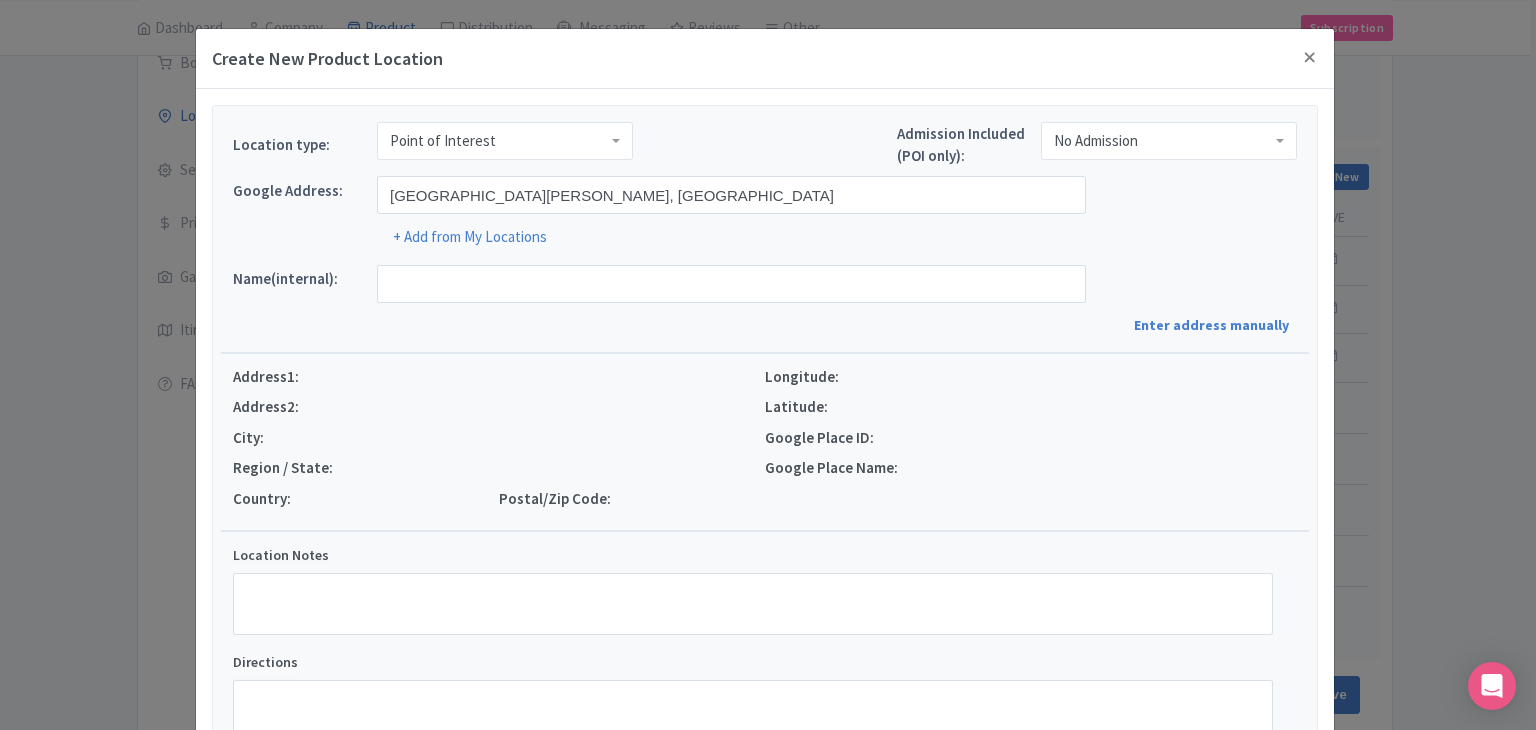 type on "Lake Hayes Estate, Lake Hayes Estate, New Zealand" 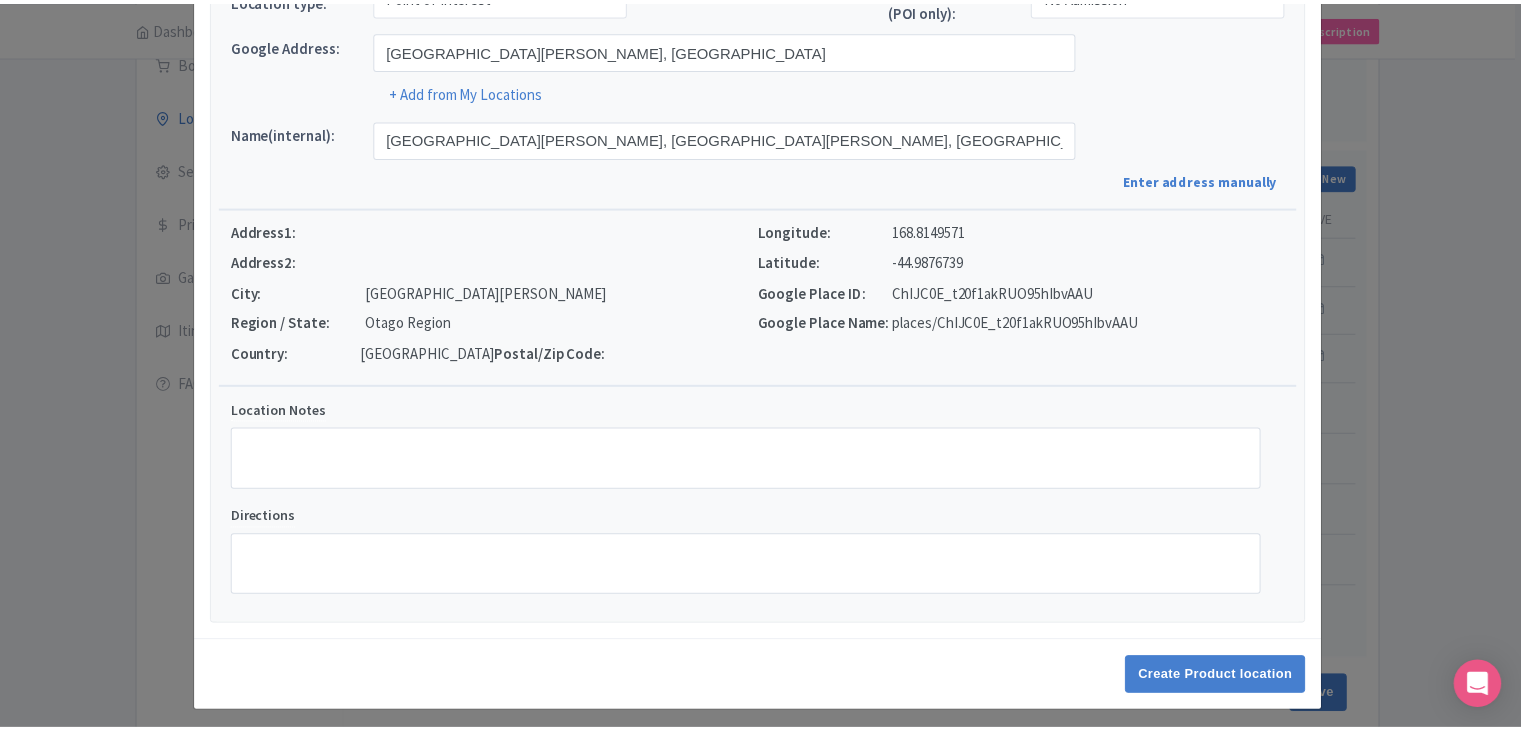scroll, scrollTop: 152, scrollLeft: 0, axis: vertical 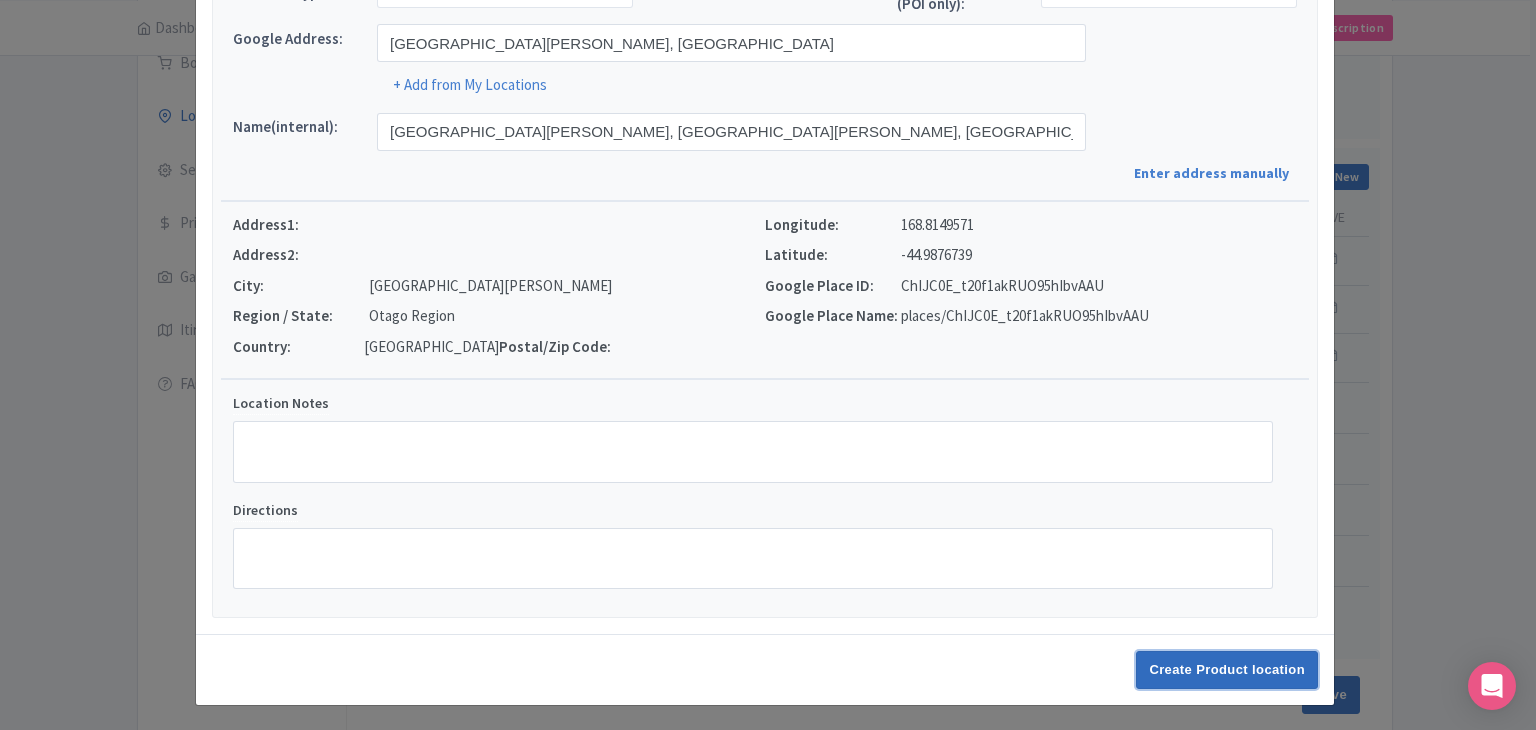 click on "Create Product location" at bounding box center [1227, 670] 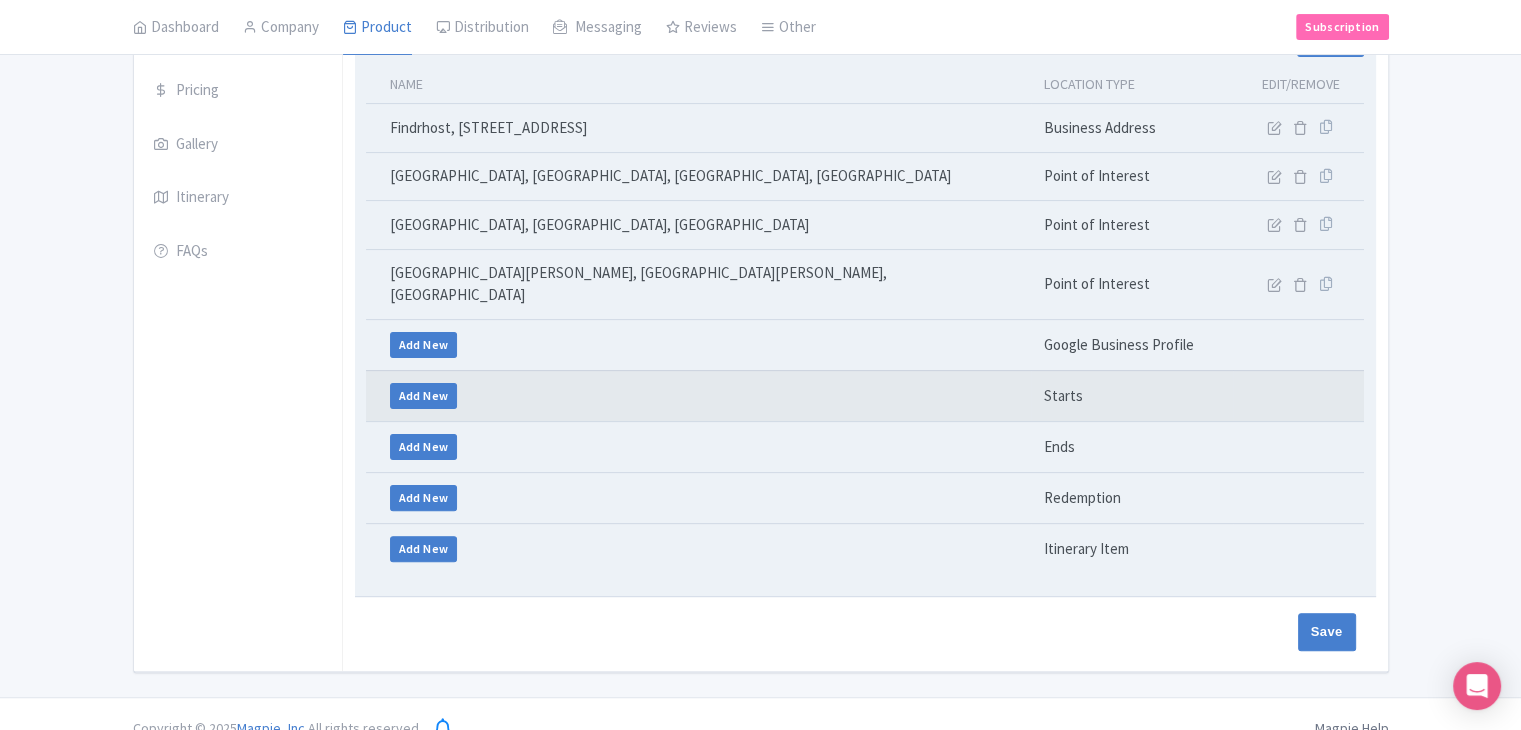 scroll, scrollTop: 446, scrollLeft: 0, axis: vertical 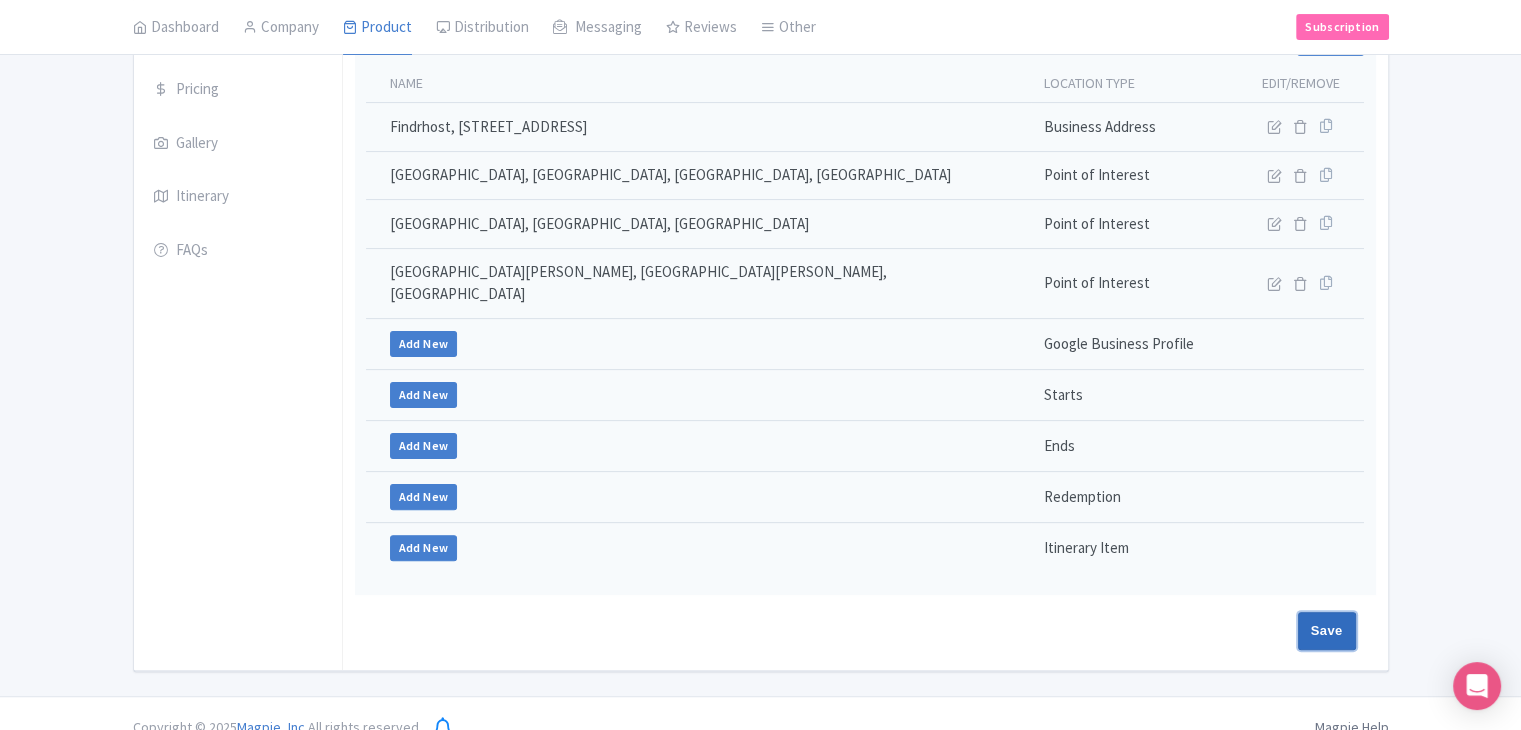 click on "Save" at bounding box center (1327, 631) 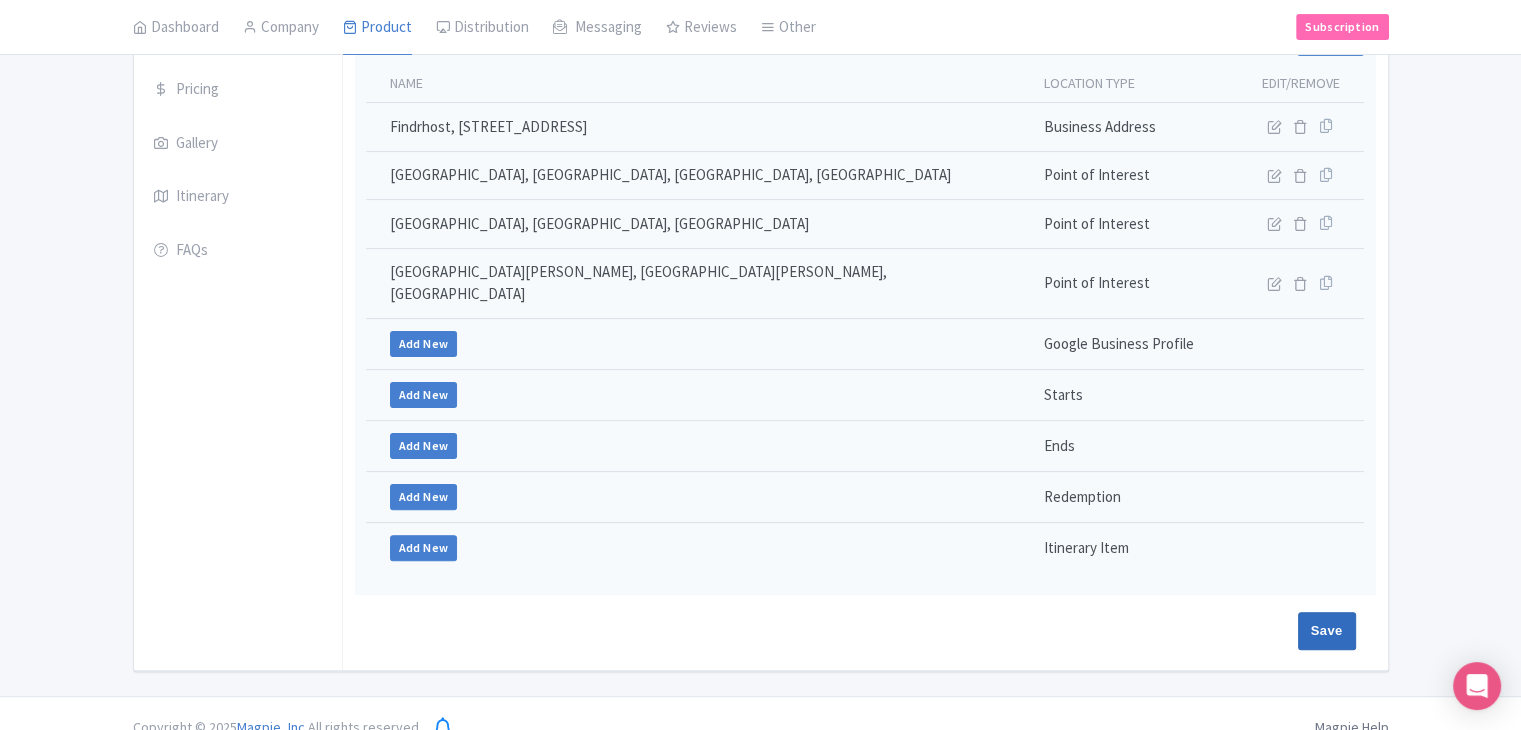 type on "Update Product" 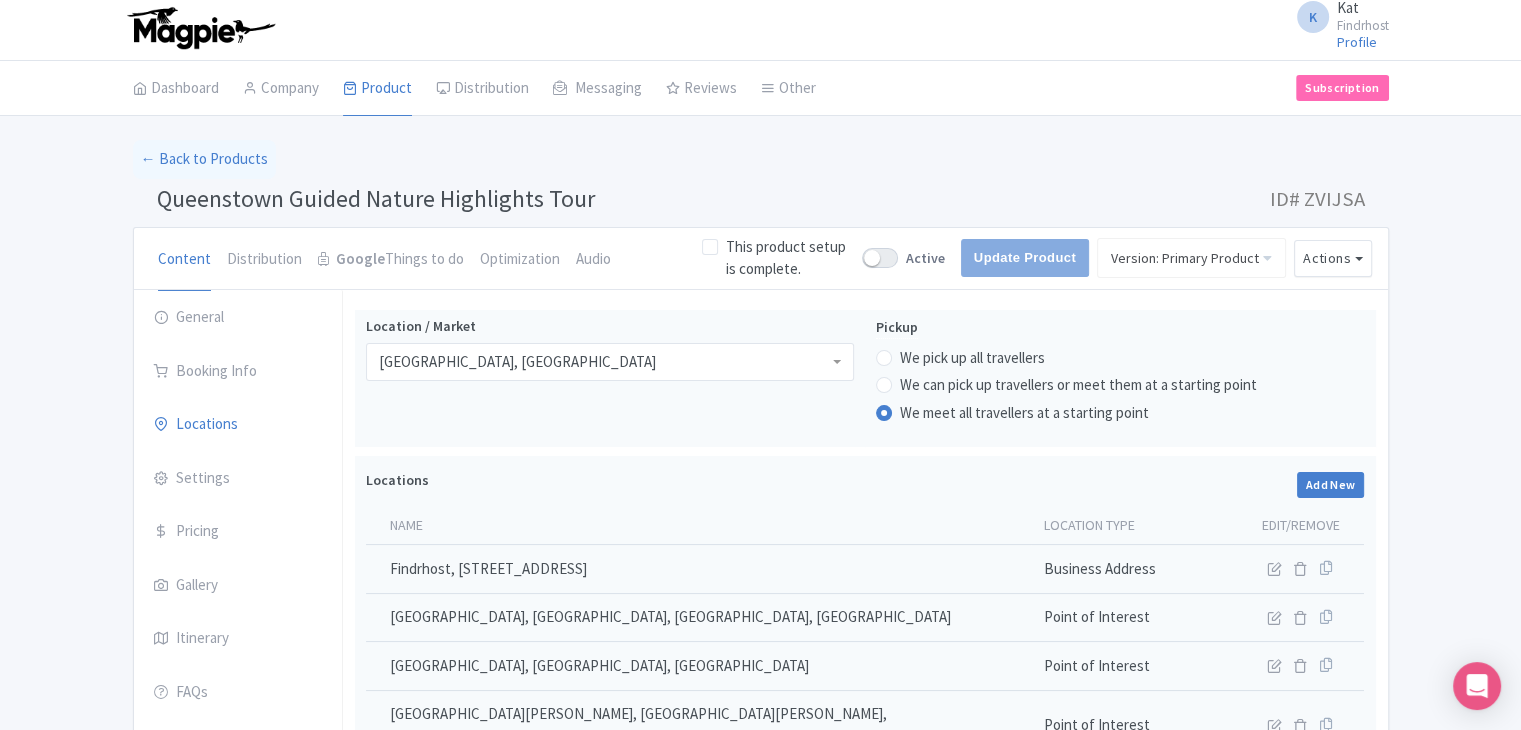 scroll, scrollTop: 0, scrollLeft: 0, axis: both 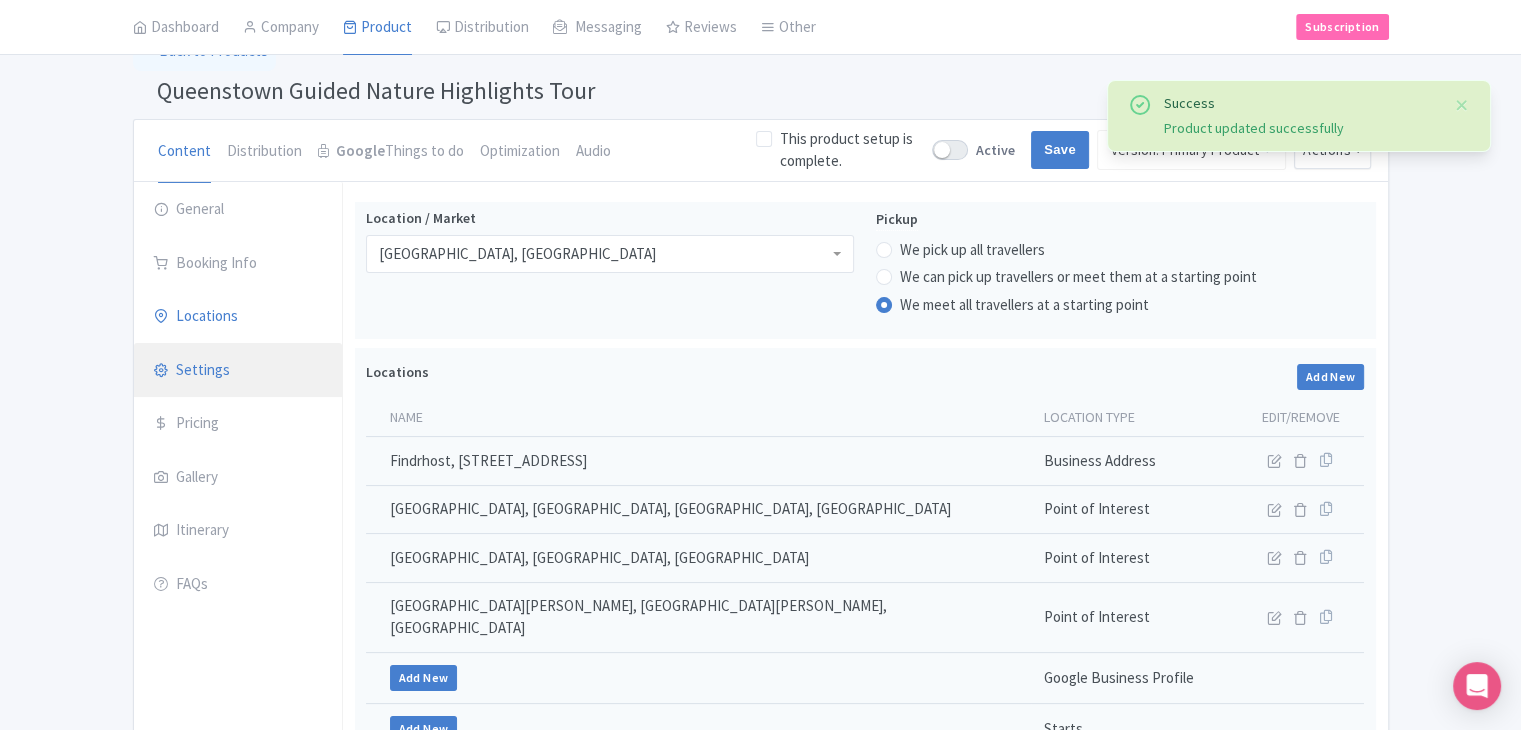 click on "Settings" at bounding box center [238, 371] 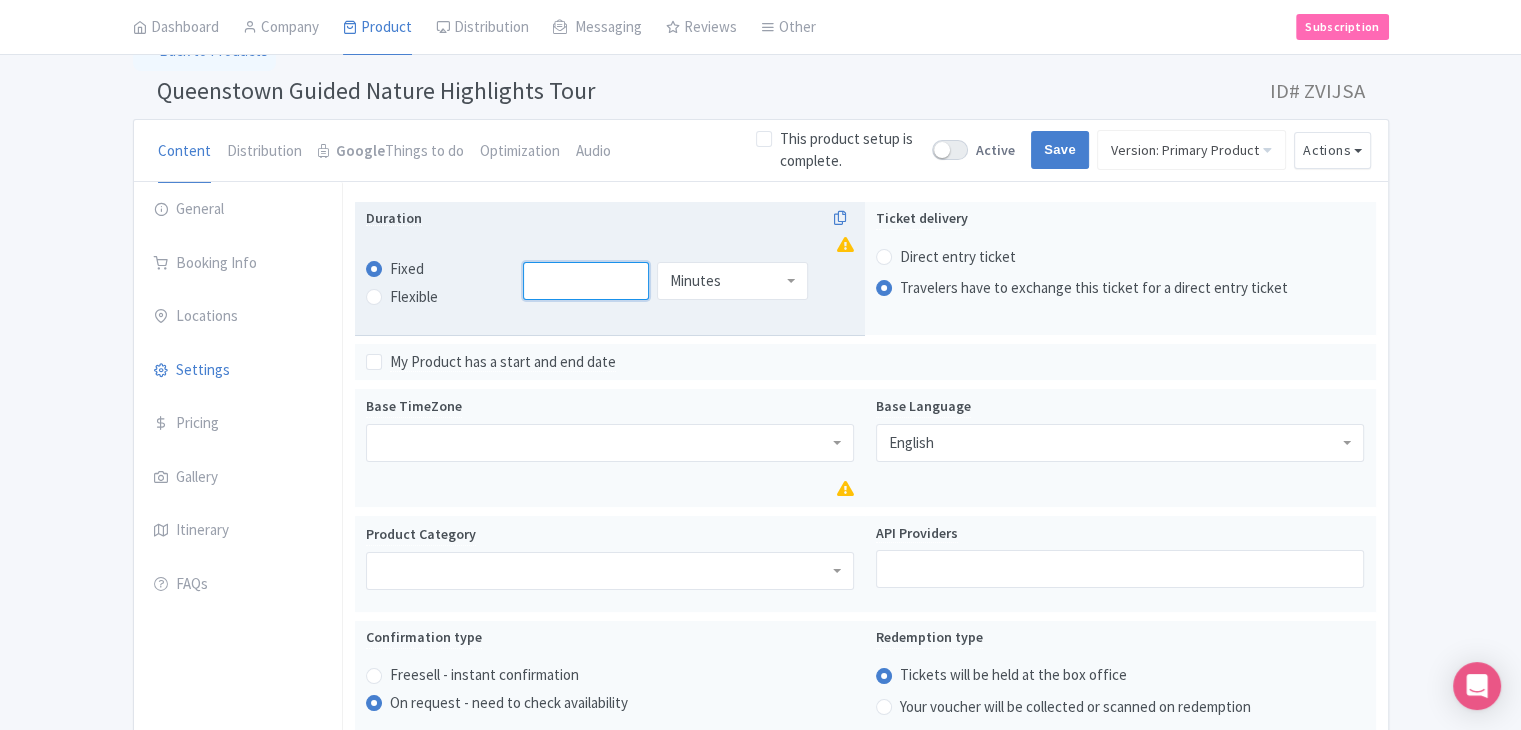 click at bounding box center (586, 281) 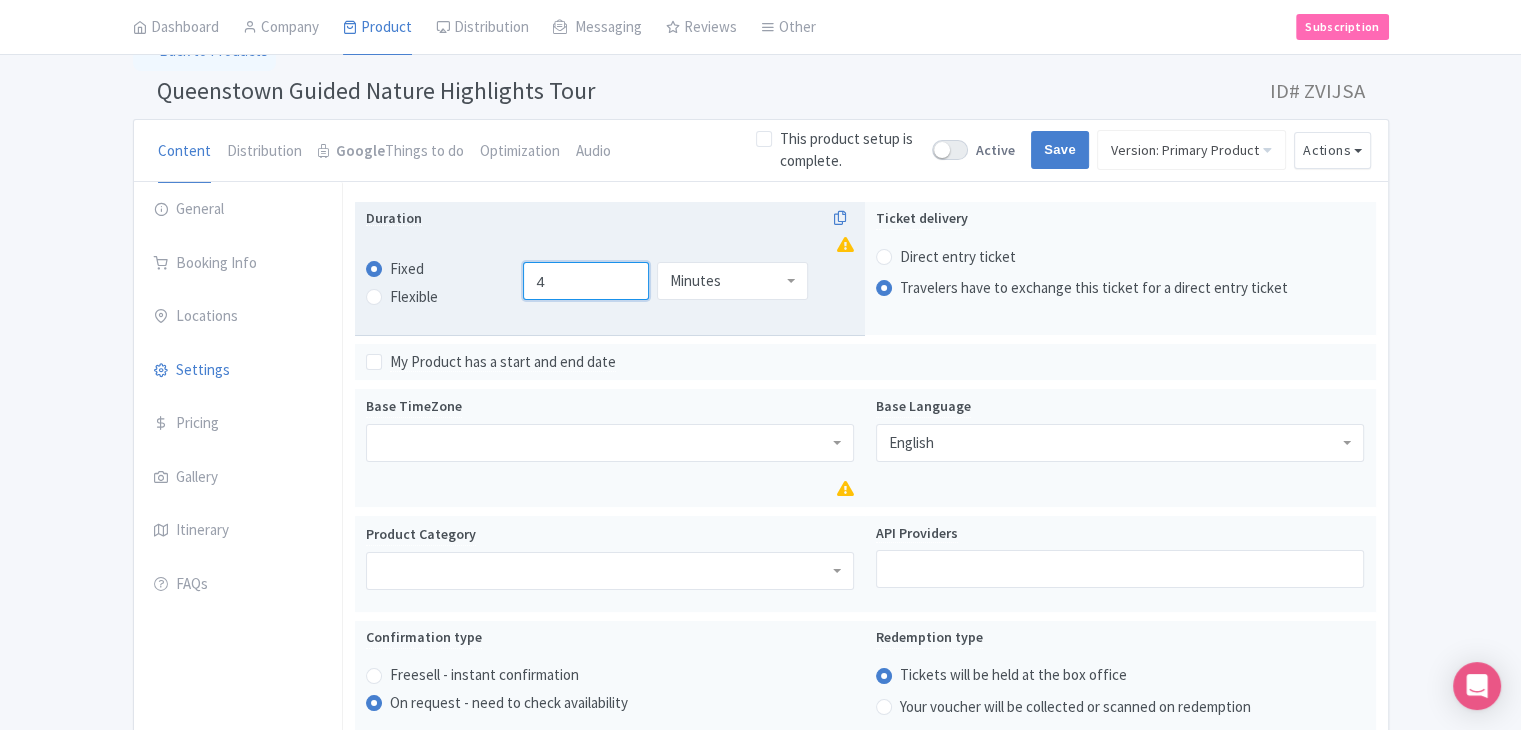 type on "4" 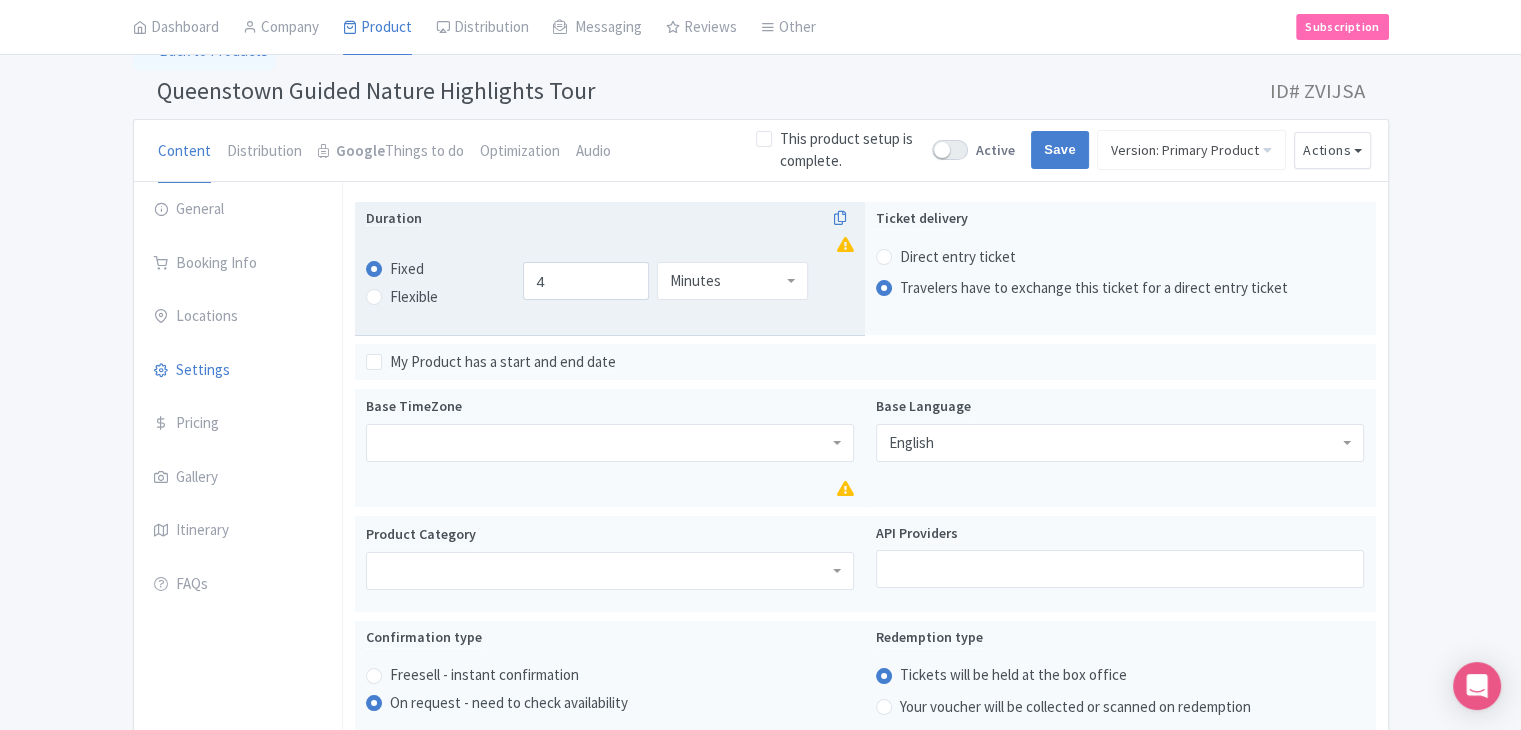 click on "Minutes" at bounding box center [695, 281] 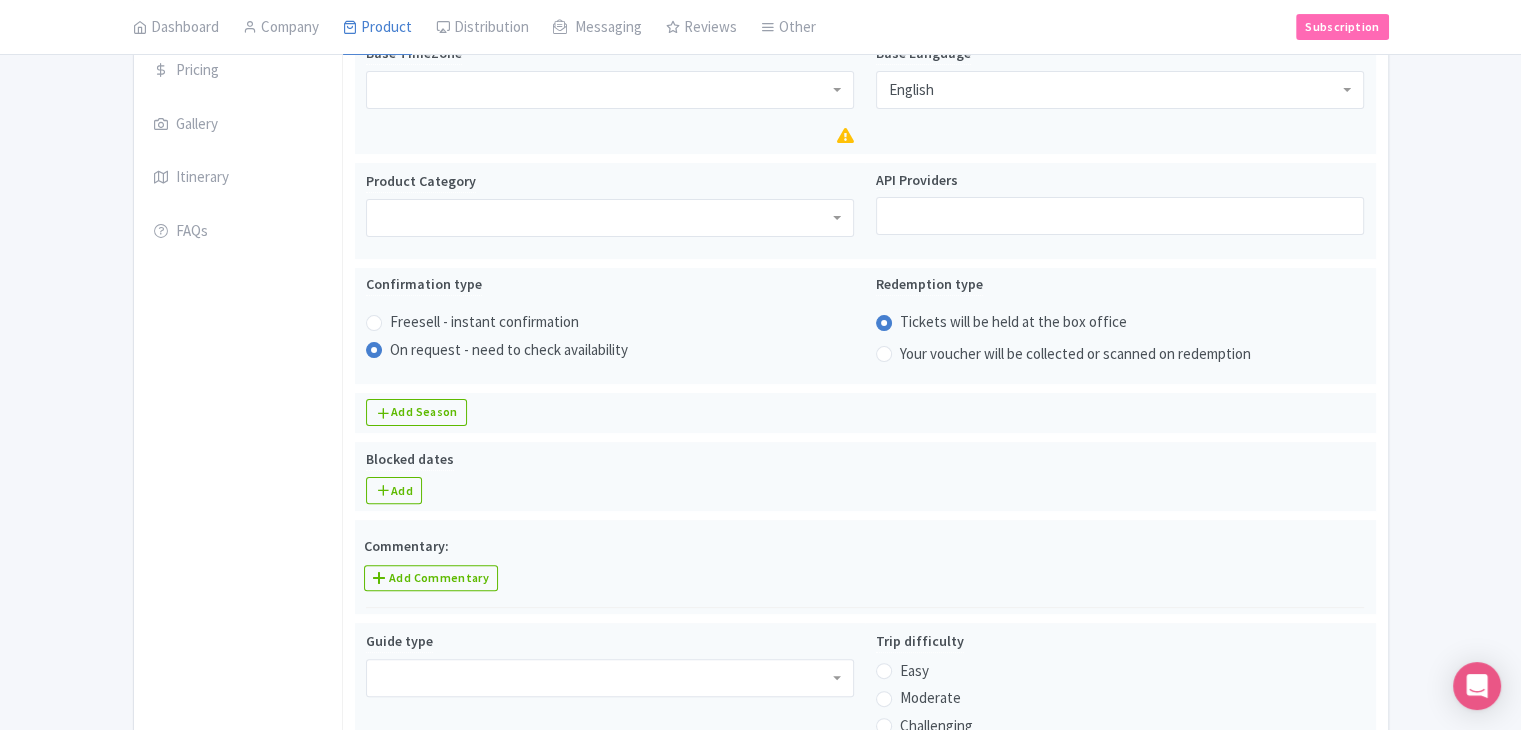 scroll, scrollTop: 512, scrollLeft: 0, axis: vertical 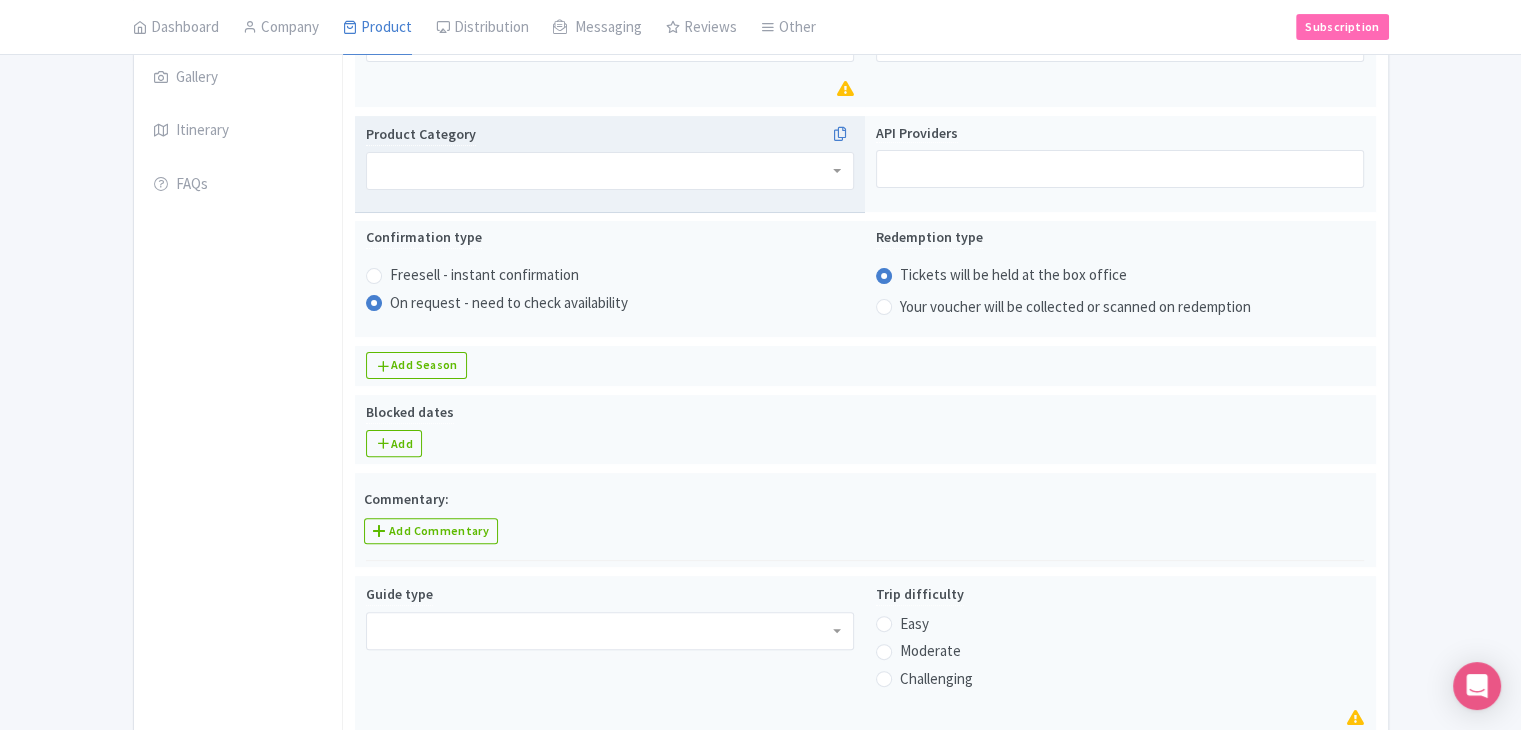click at bounding box center (610, 171) 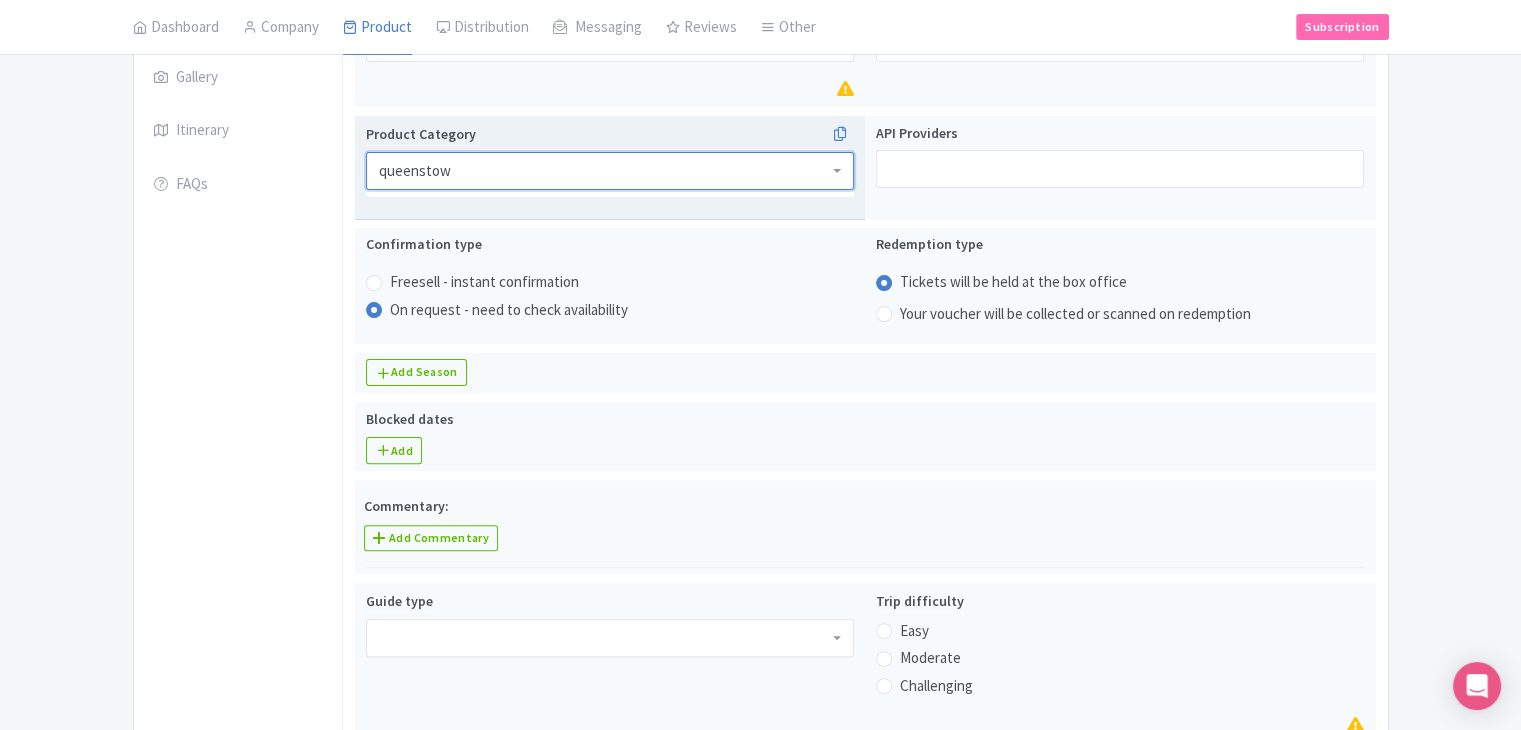 type on "queenstown" 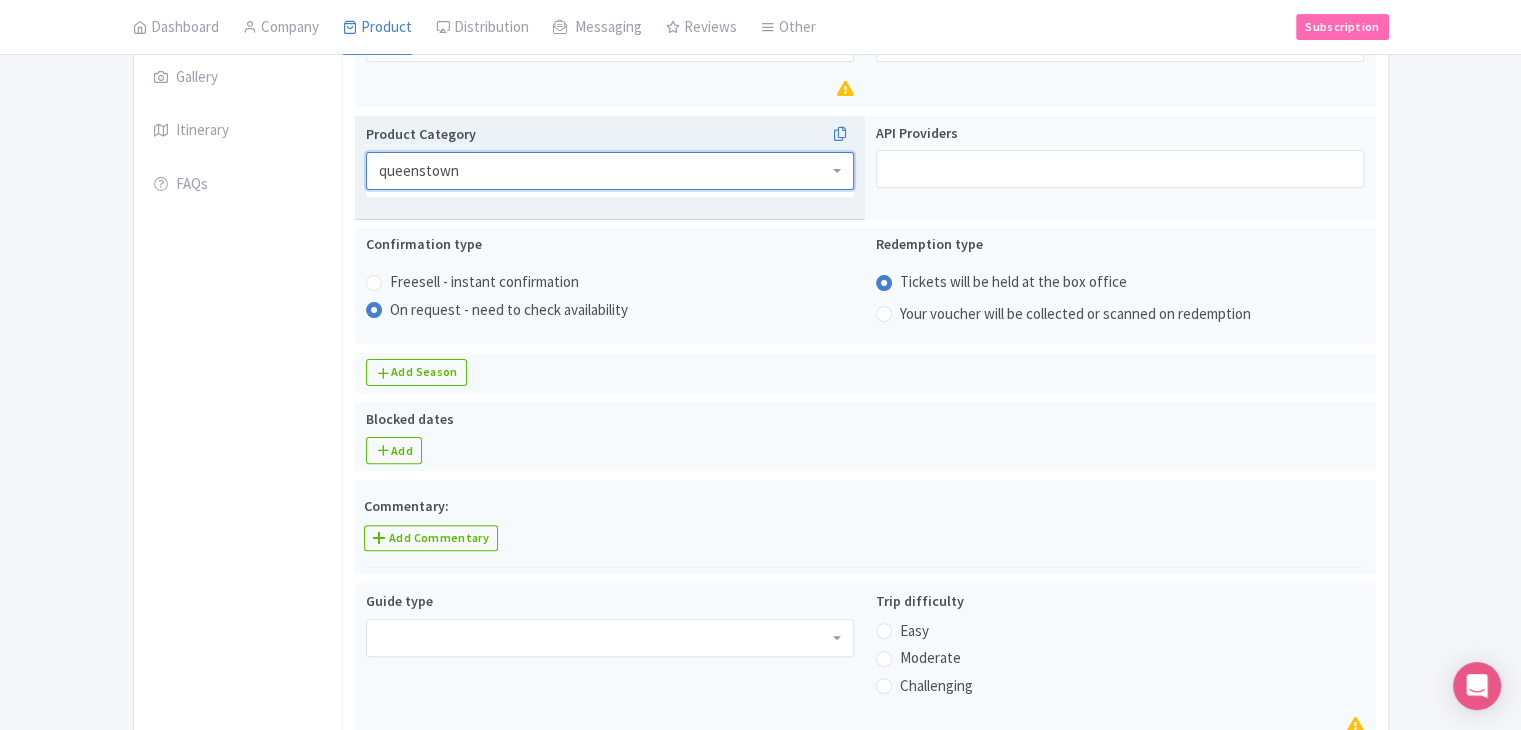 click on "Product Category" at bounding box center [419, 171] 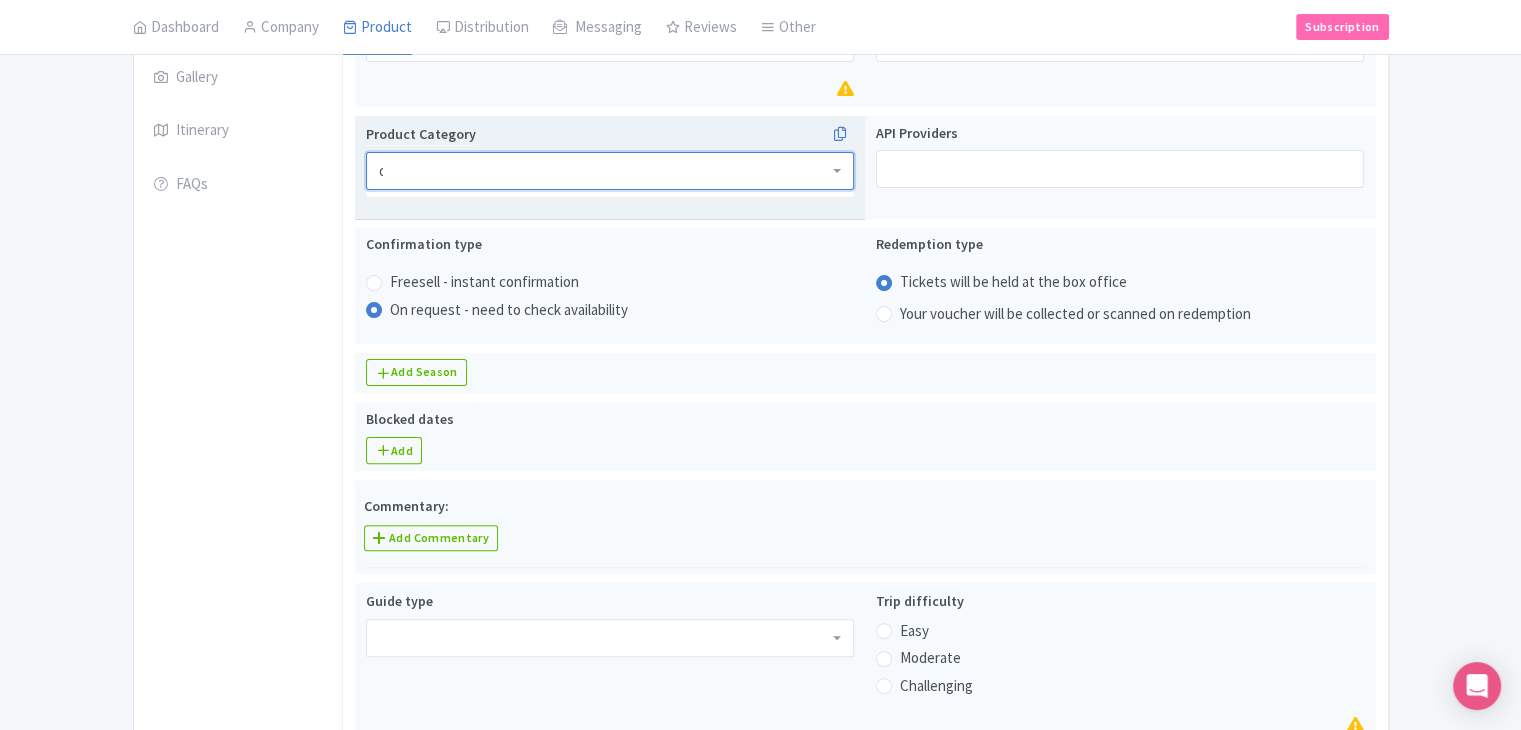 type 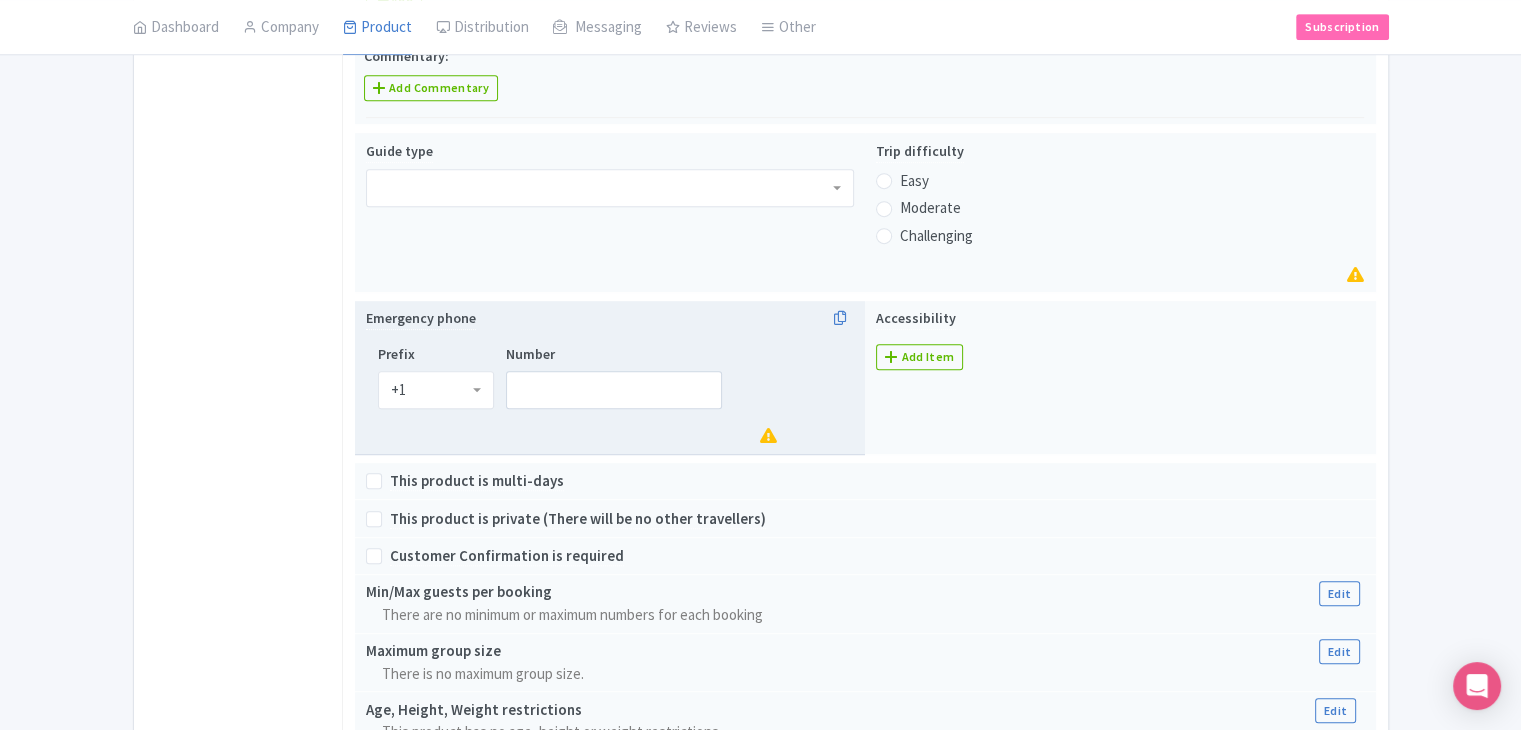 scroll, scrollTop: 1012, scrollLeft: 0, axis: vertical 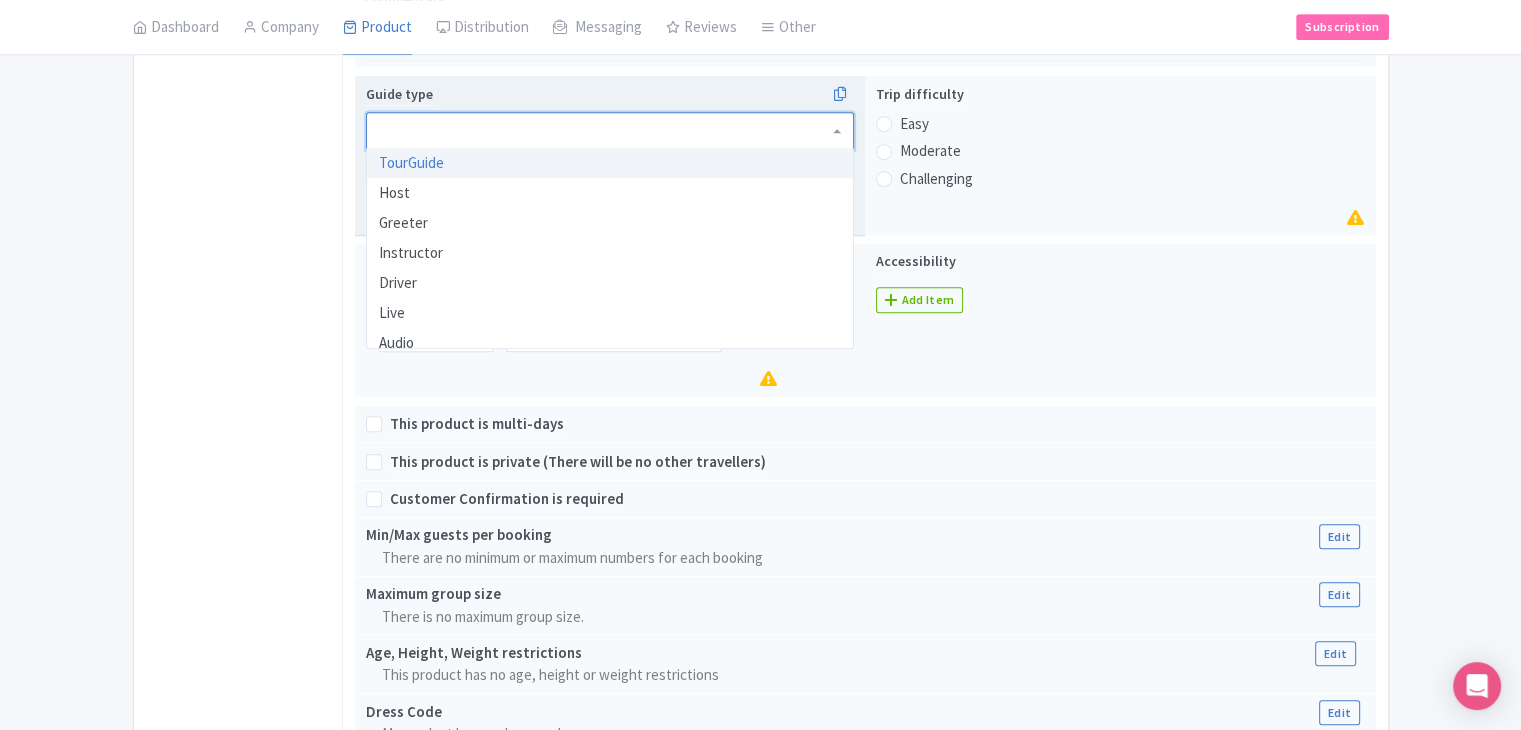 click at bounding box center [610, 131] 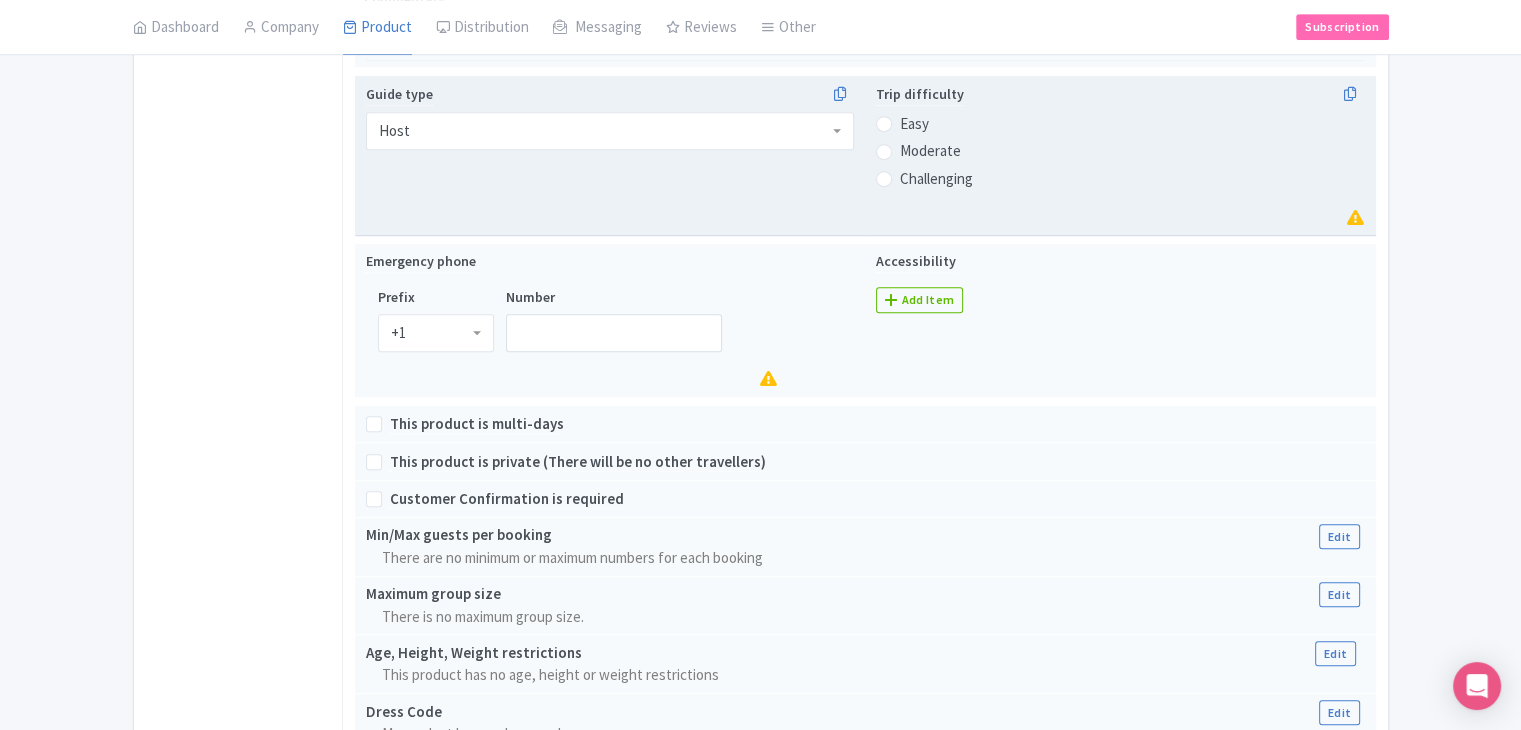 click on "Easy" at bounding box center (914, 124) 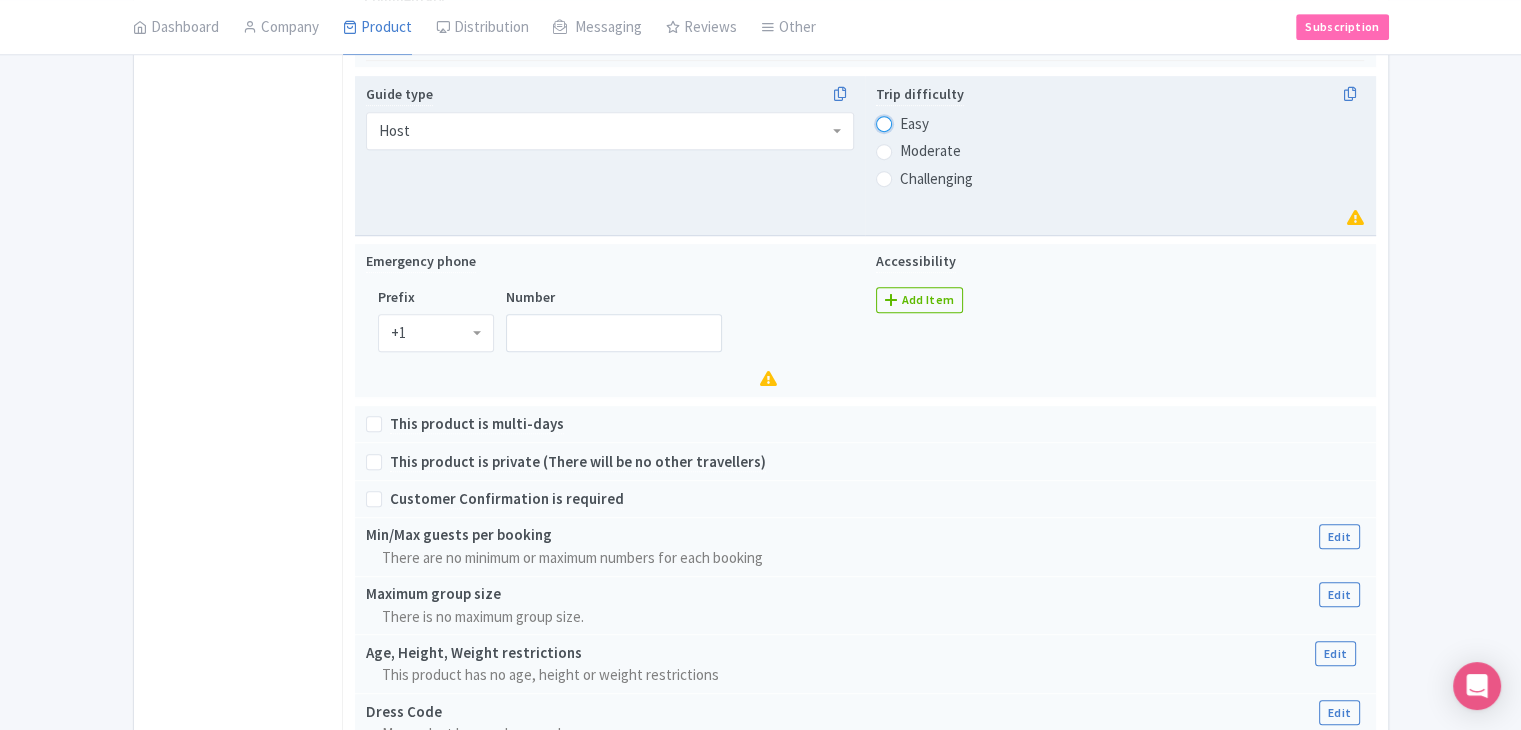 click on "Easy" at bounding box center [910, 122] 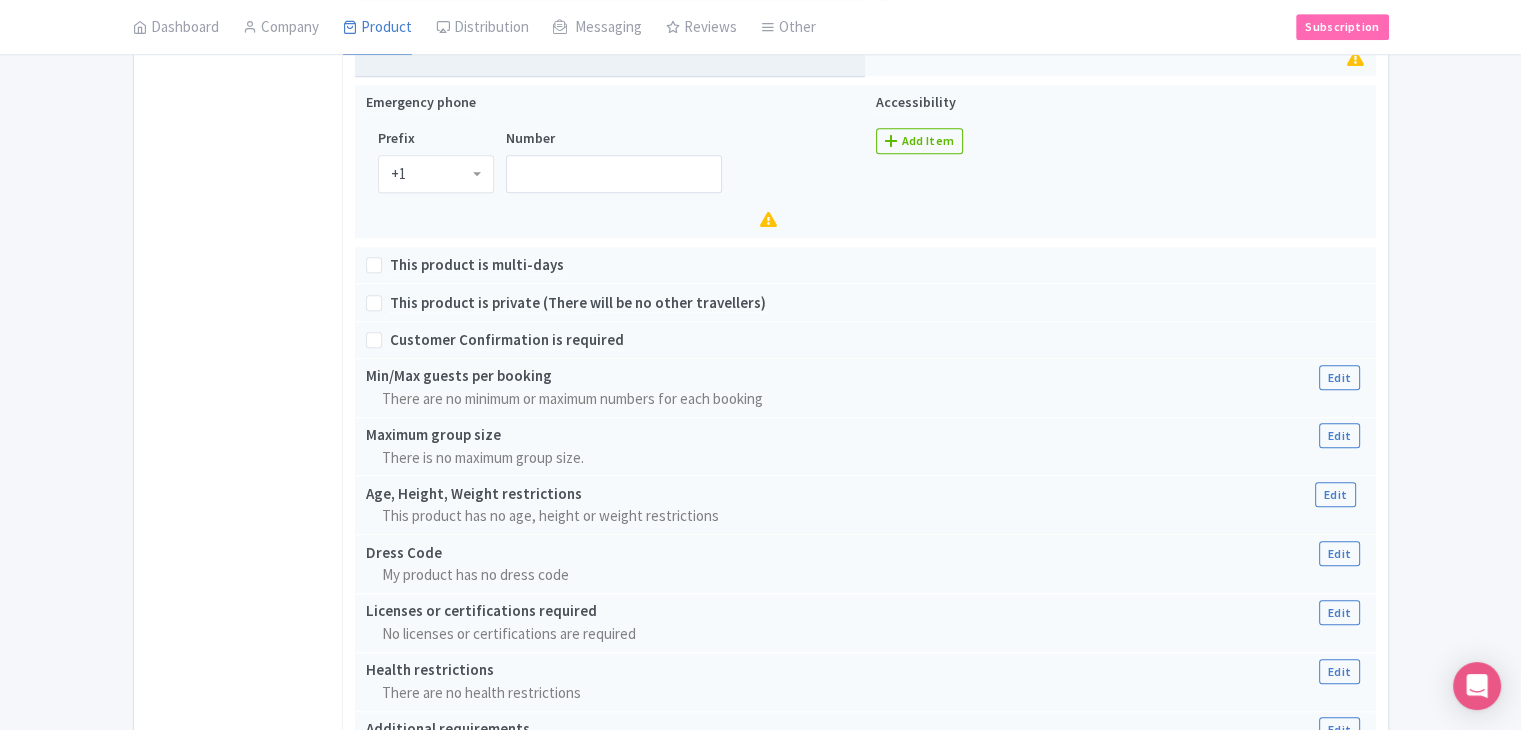 scroll, scrollTop: 1212, scrollLeft: 0, axis: vertical 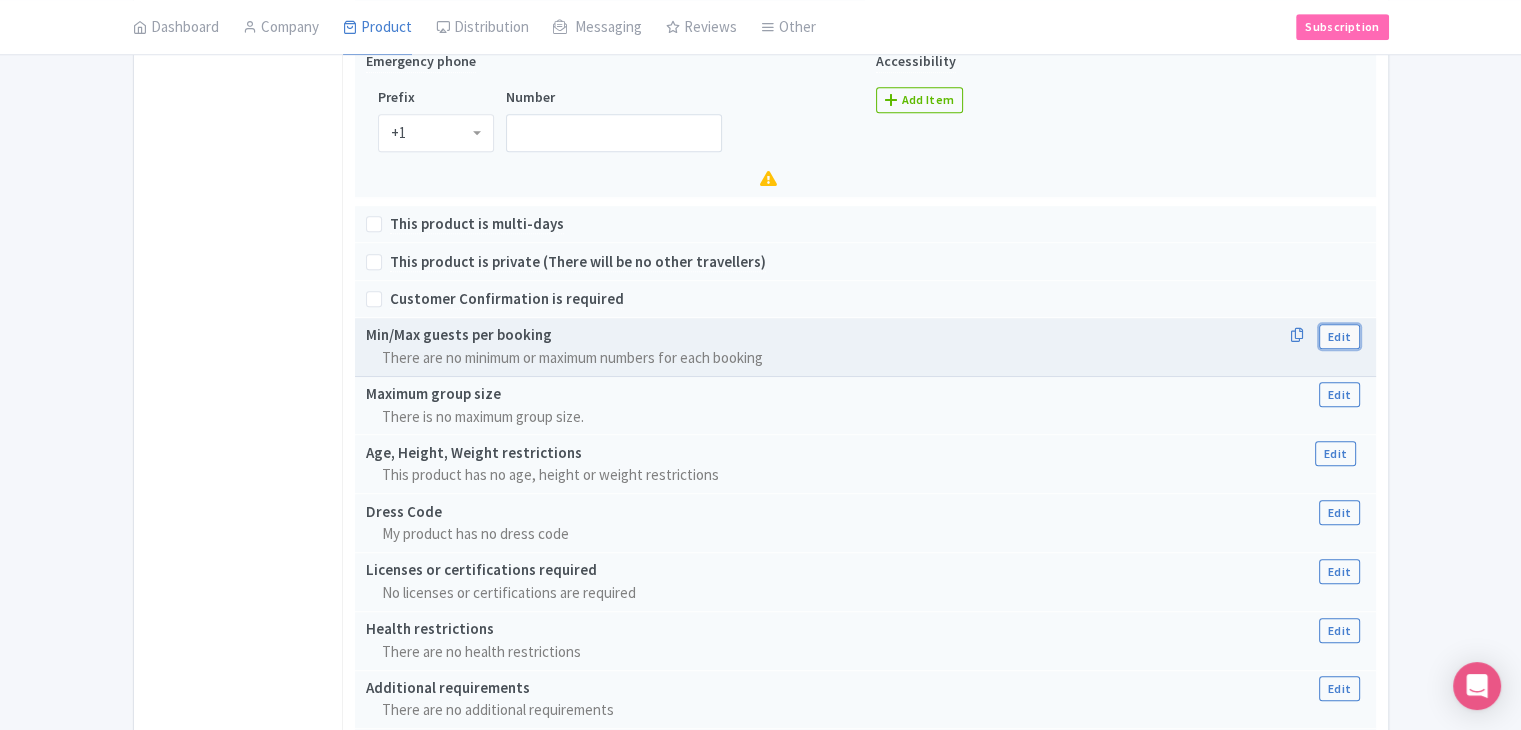 click on "Edit" at bounding box center (1339, 336) 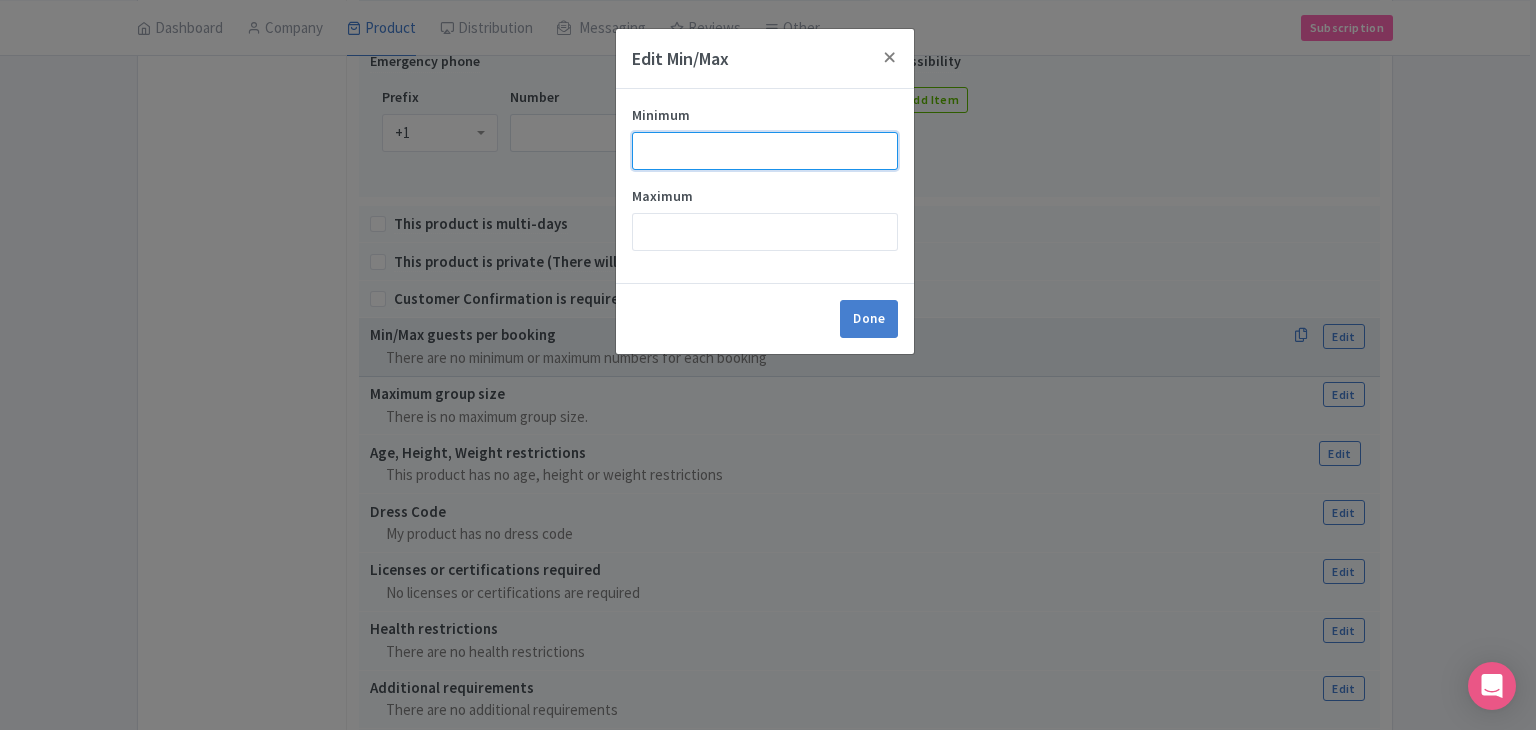 click on "Minimum" at bounding box center [765, 151] 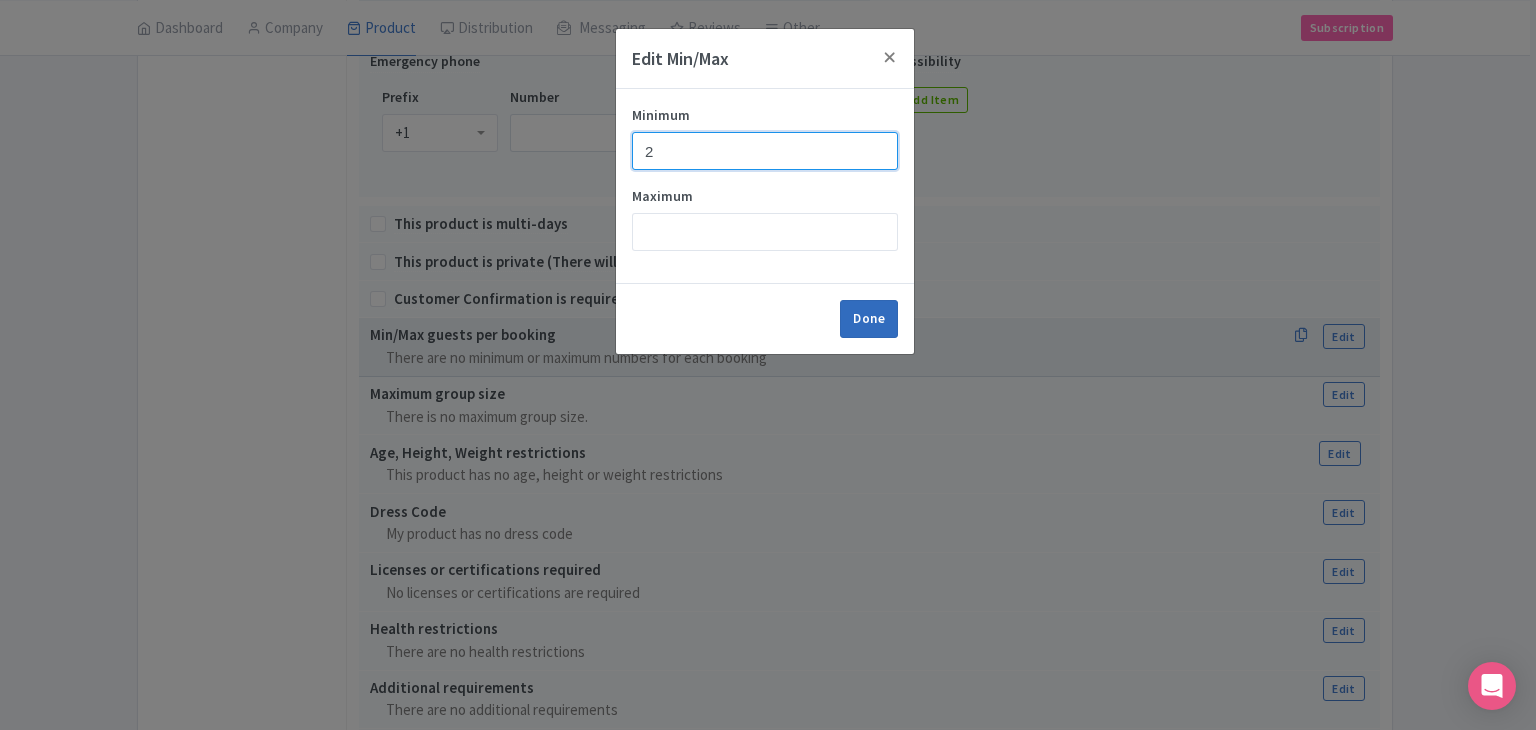 type on "2" 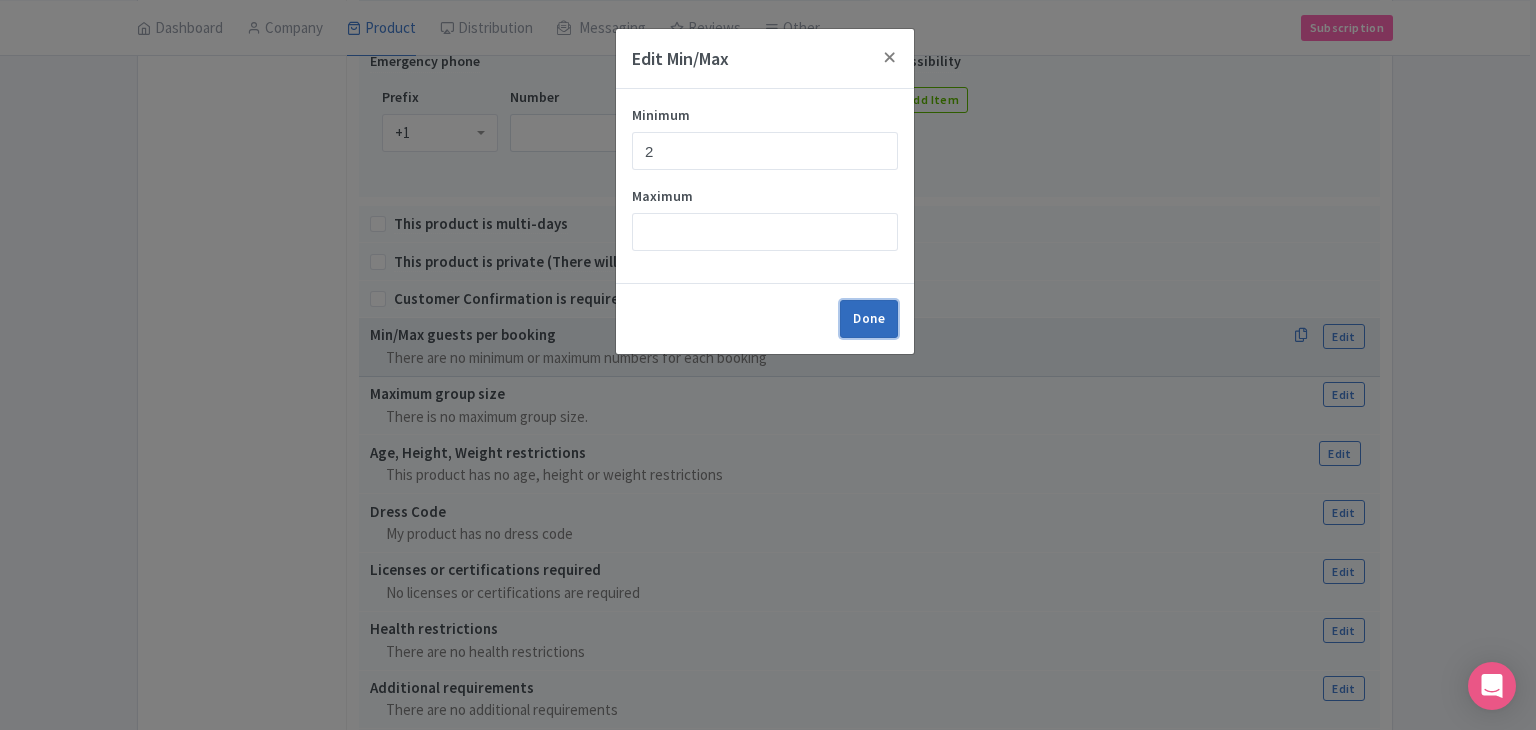 click on "Done" at bounding box center (869, 319) 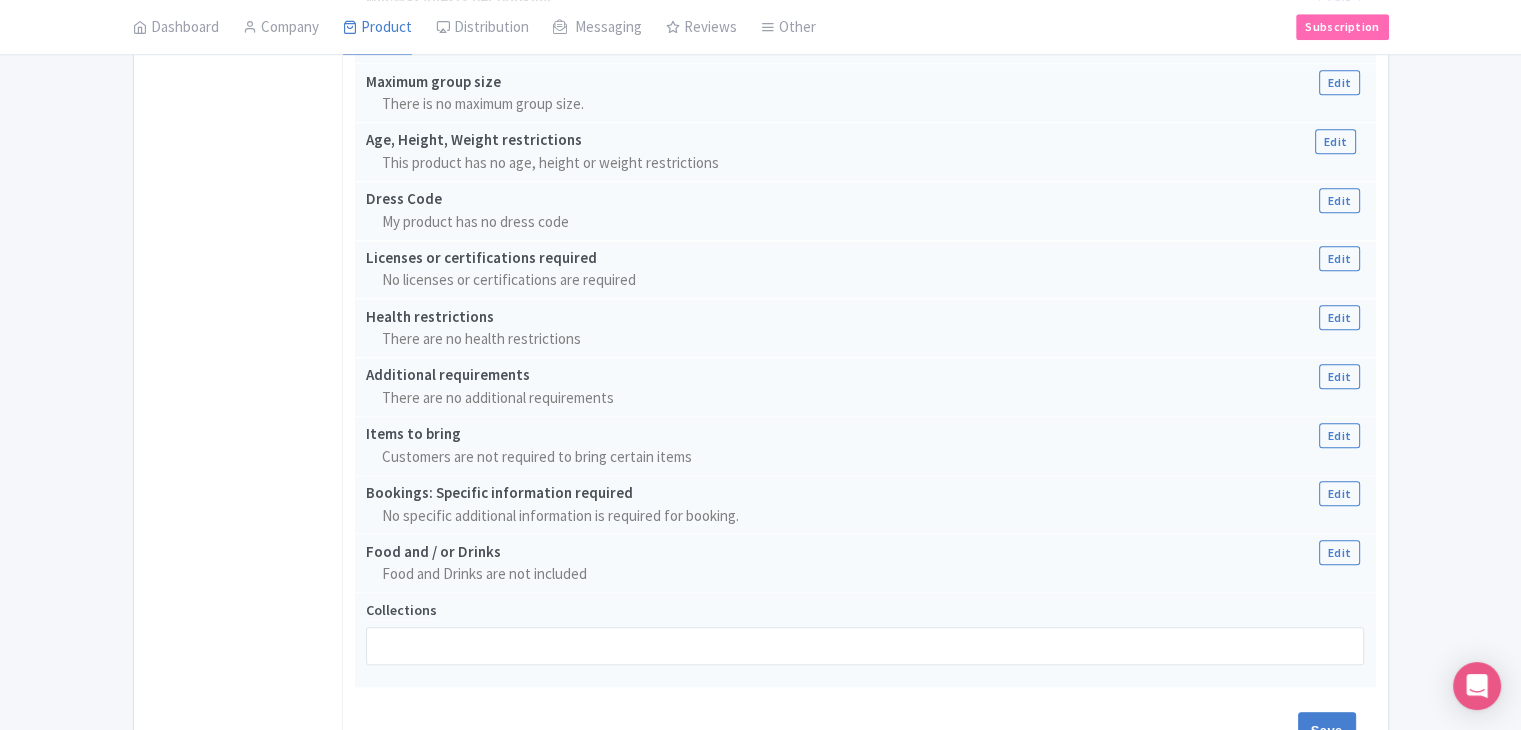 scroll, scrollTop: 1665, scrollLeft: 0, axis: vertical 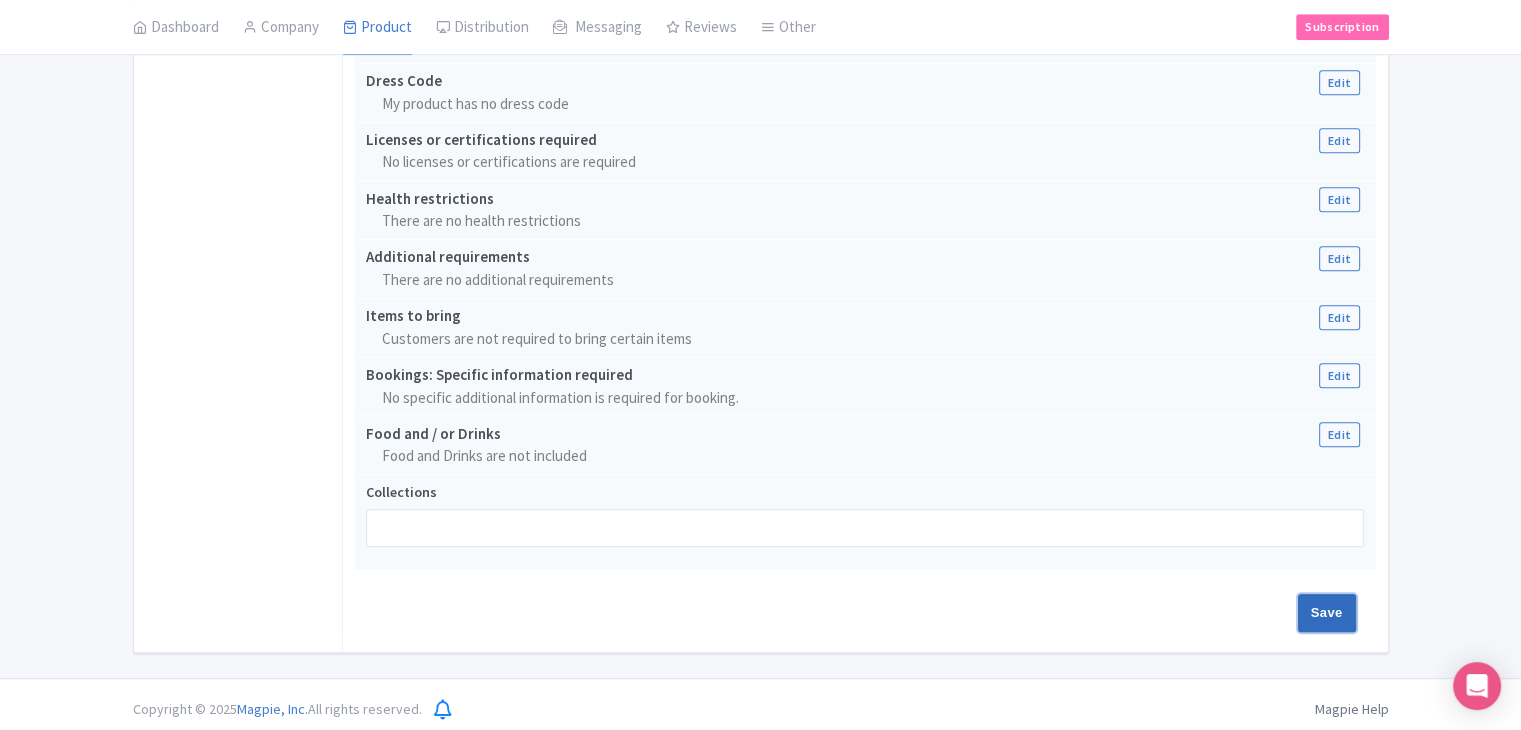 click on "Save" at bounding box center (1327, 613) 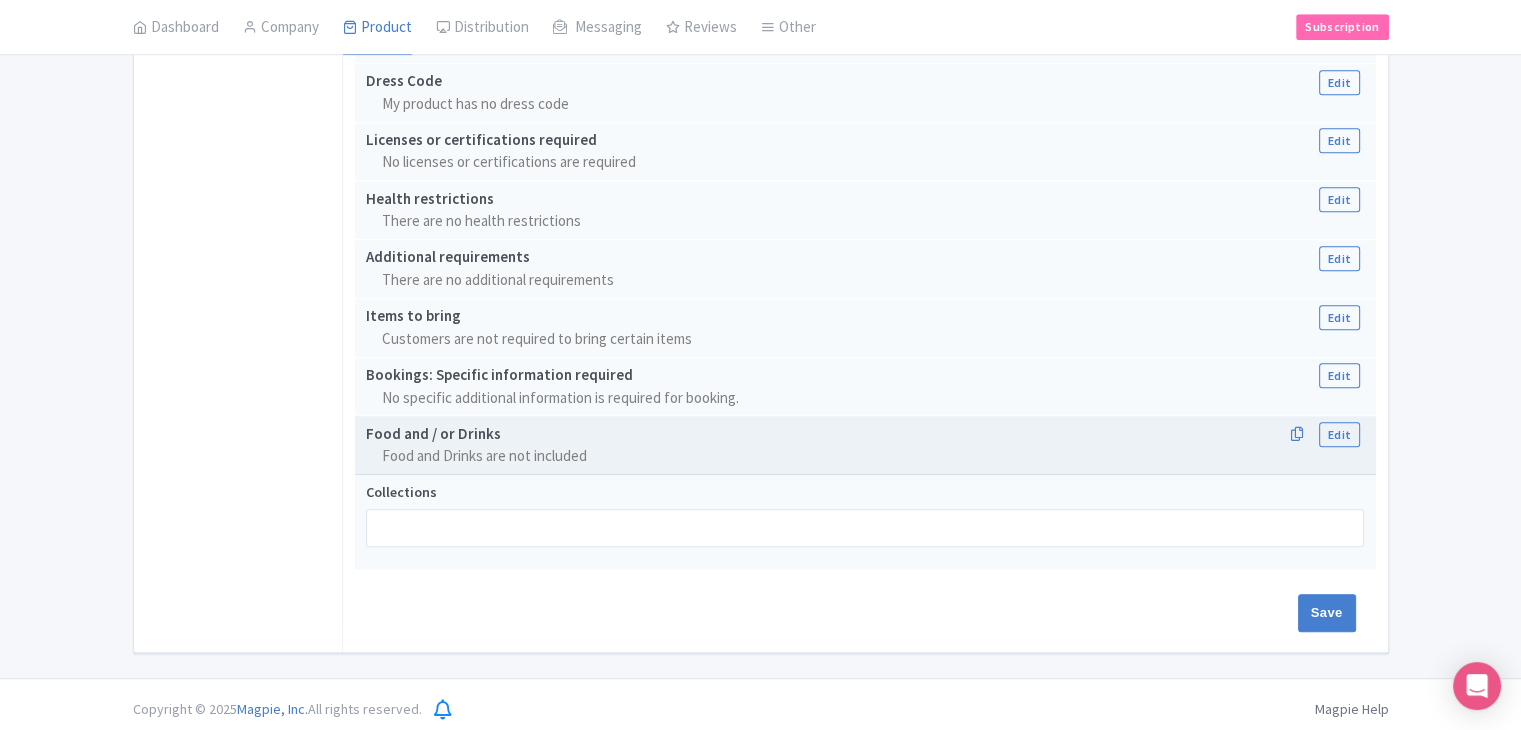 type on "Saving..." 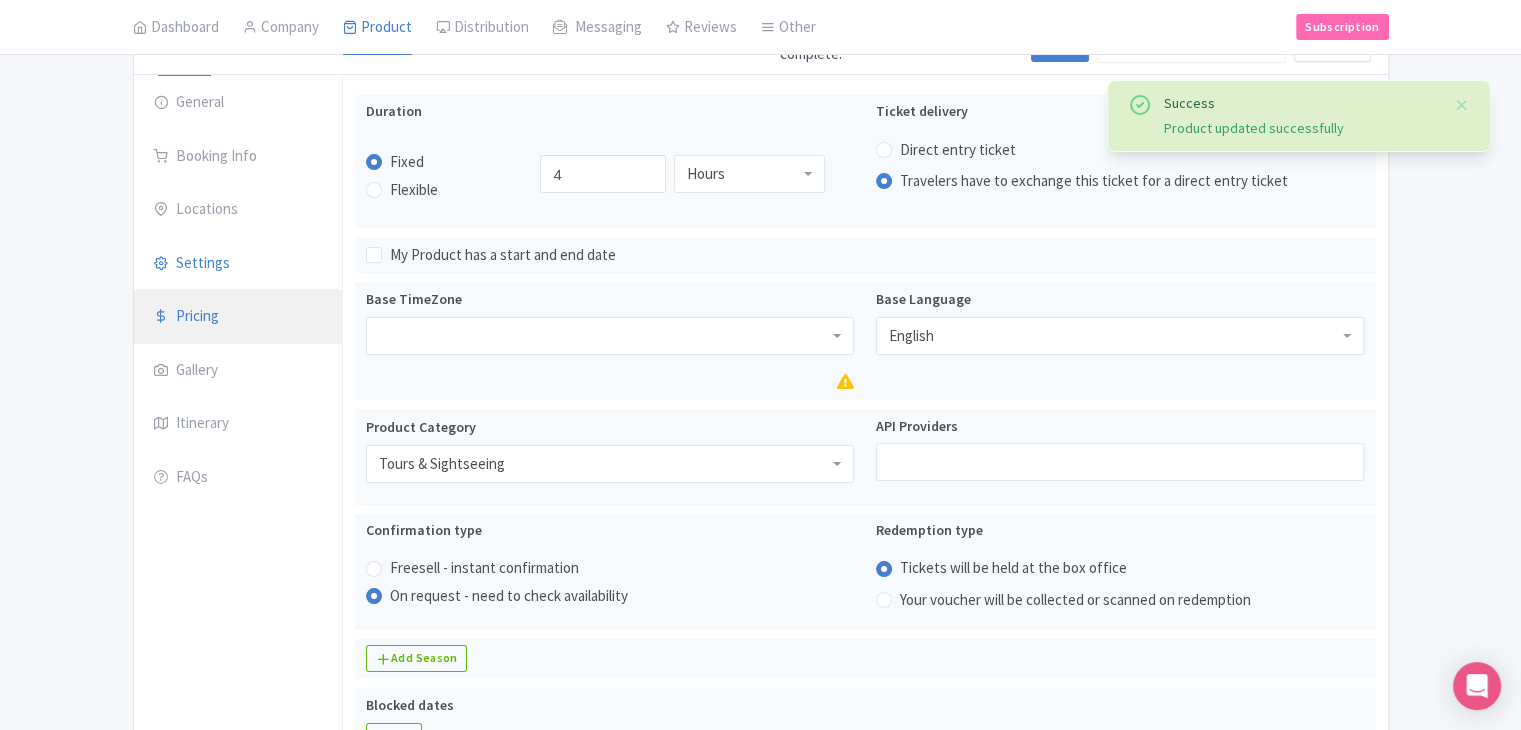 scroll, scrollTop: 212, scrollLeft: 0, axis: vertical 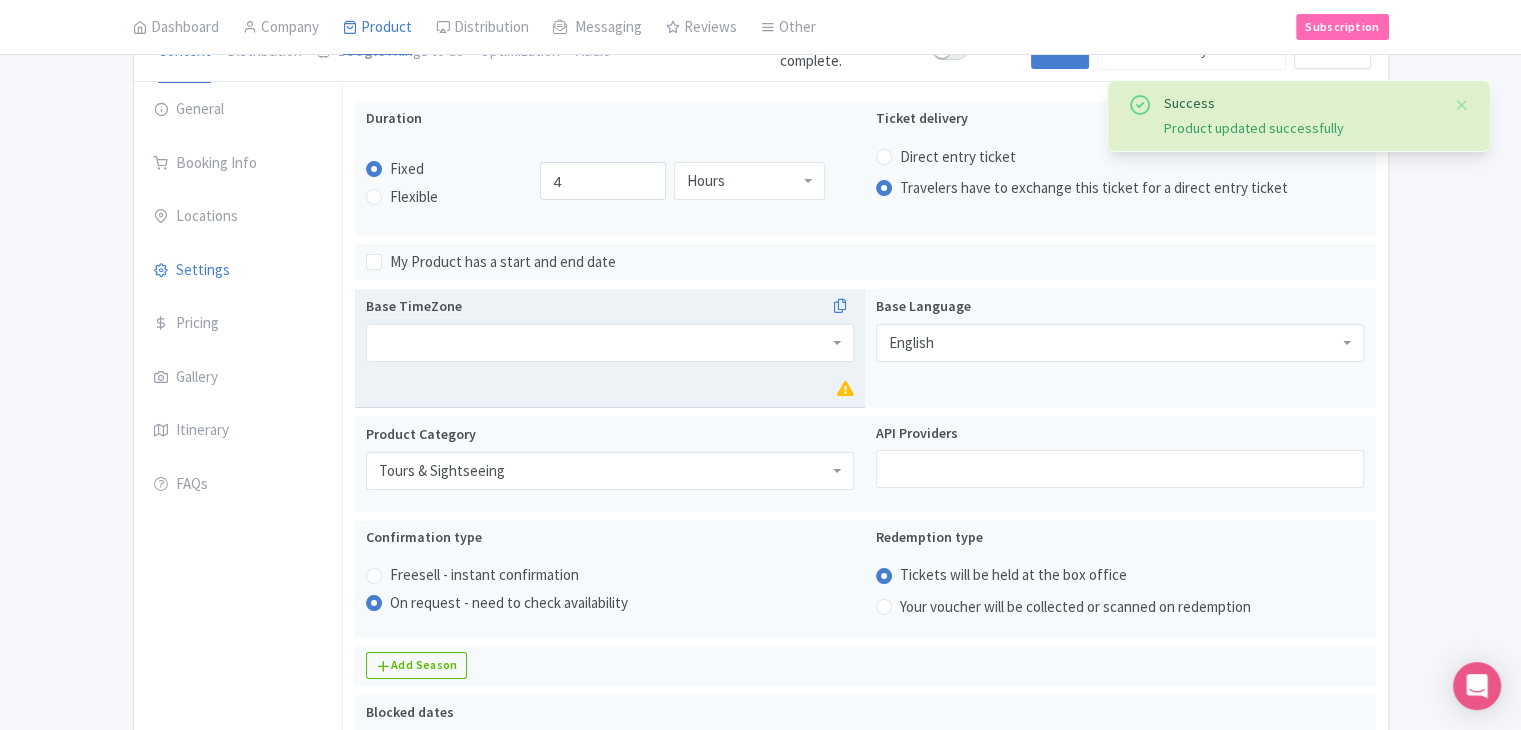 click at bounding box center (610, 343) 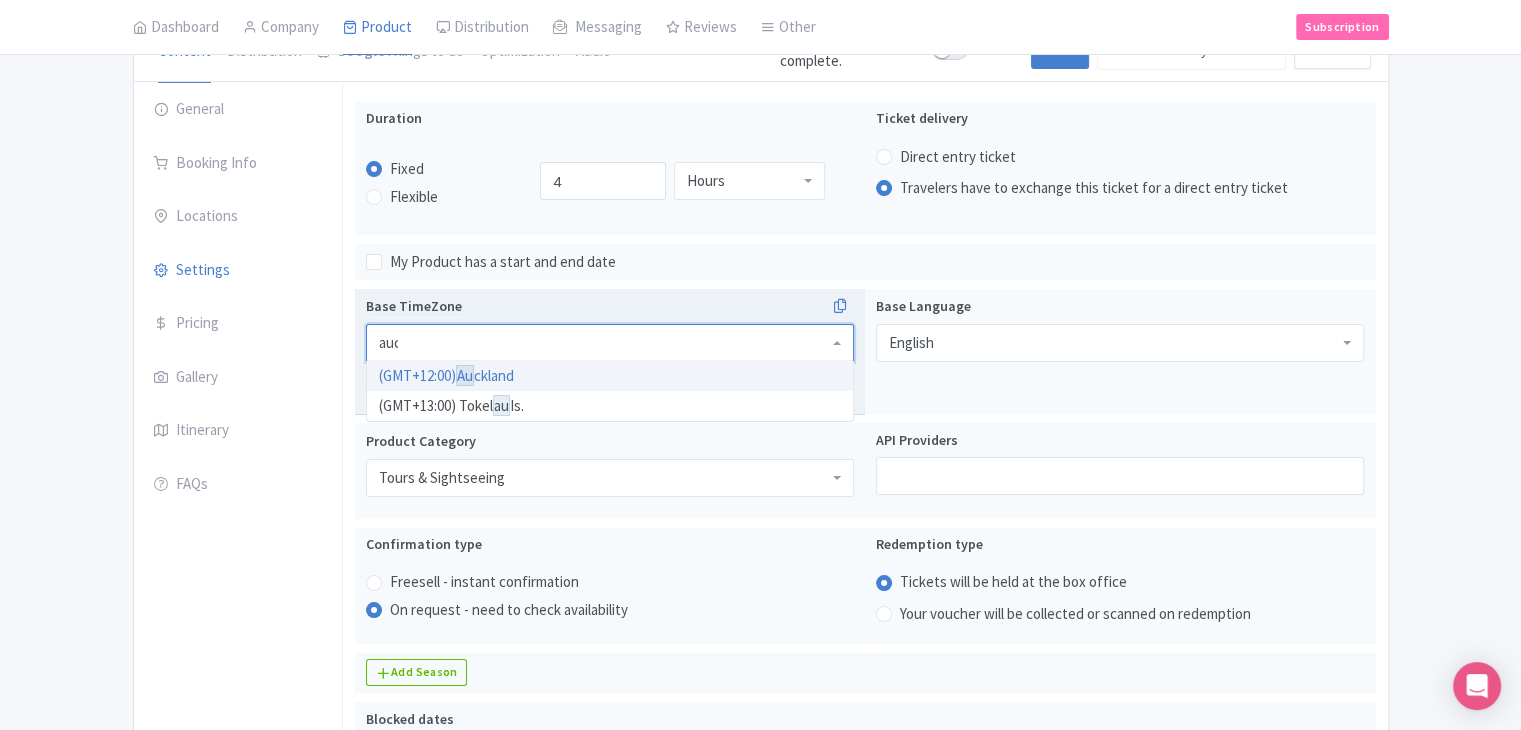 scroll, scrollTop: 0, scrollLeft: 0, axis: both 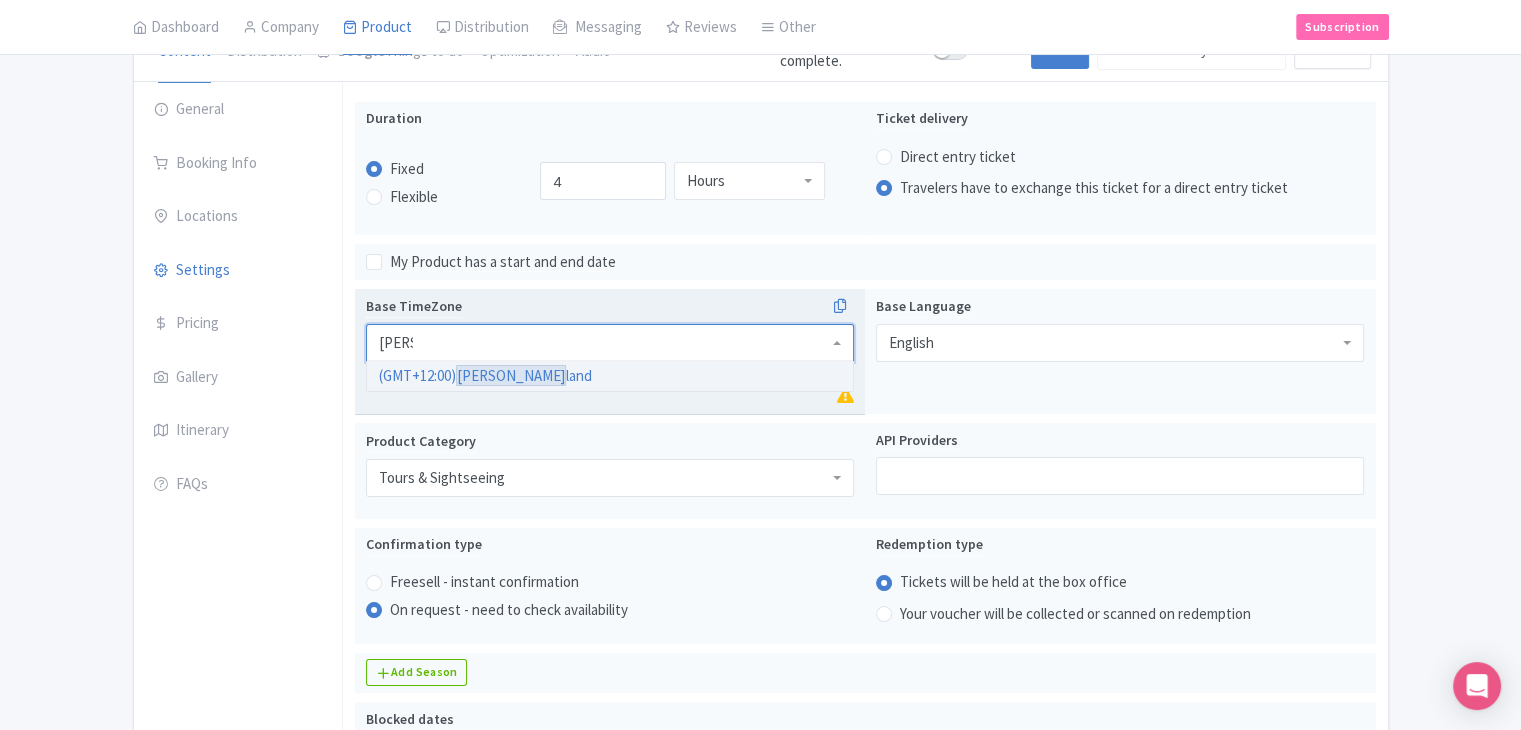 type 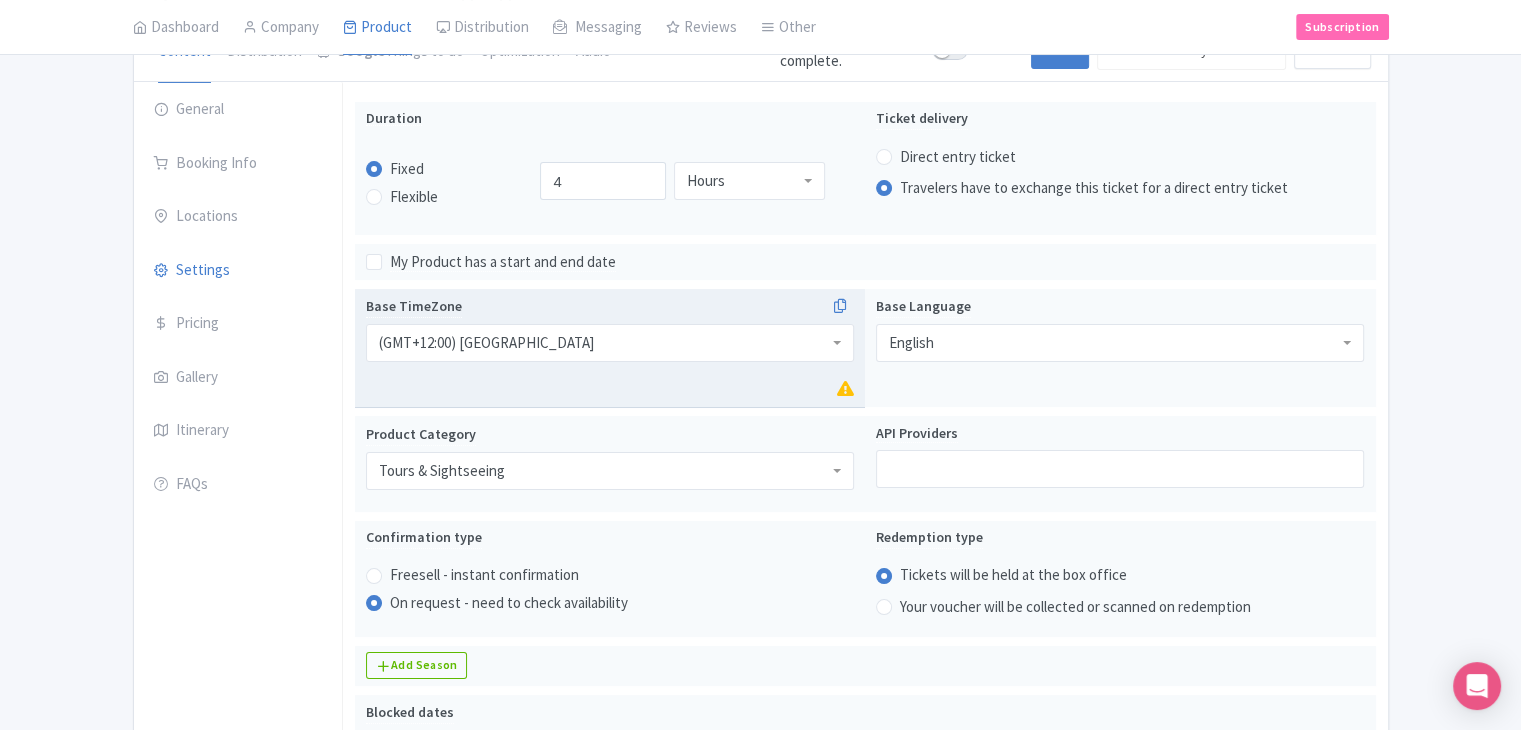 scroll, scrollTop: 0, scrollLeft: 0, axis: both 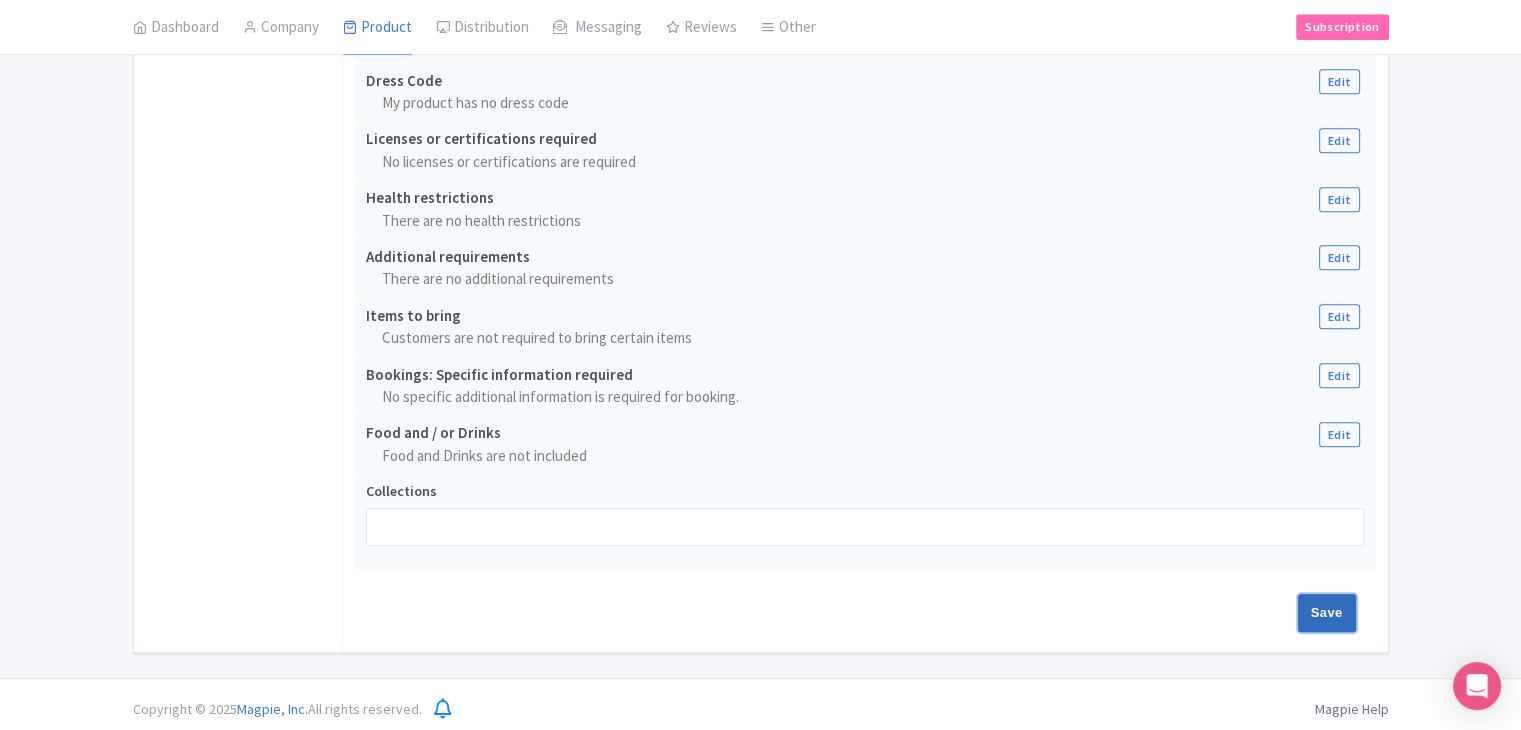click on "Save" at bounding box center (1327, 613) 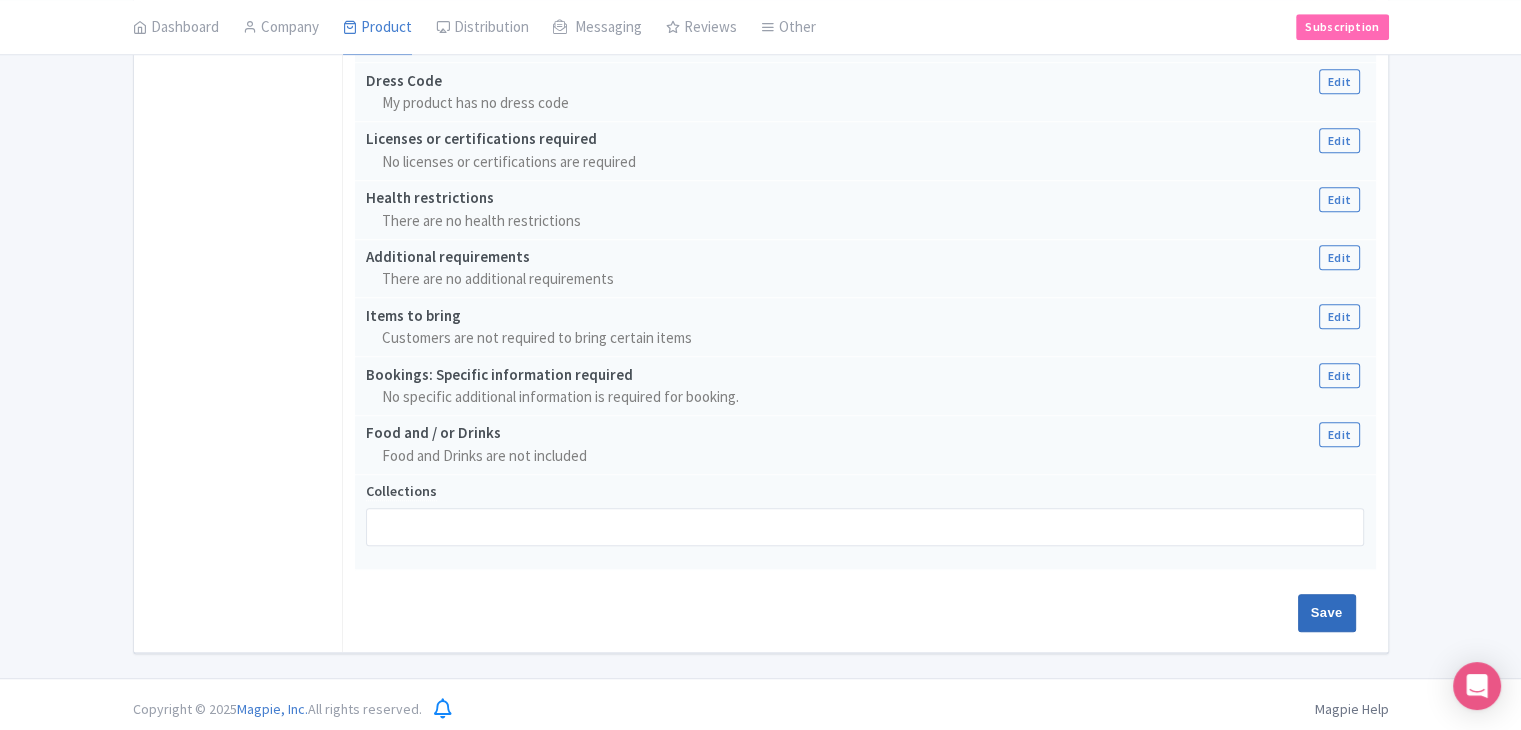 type on "Saving..." 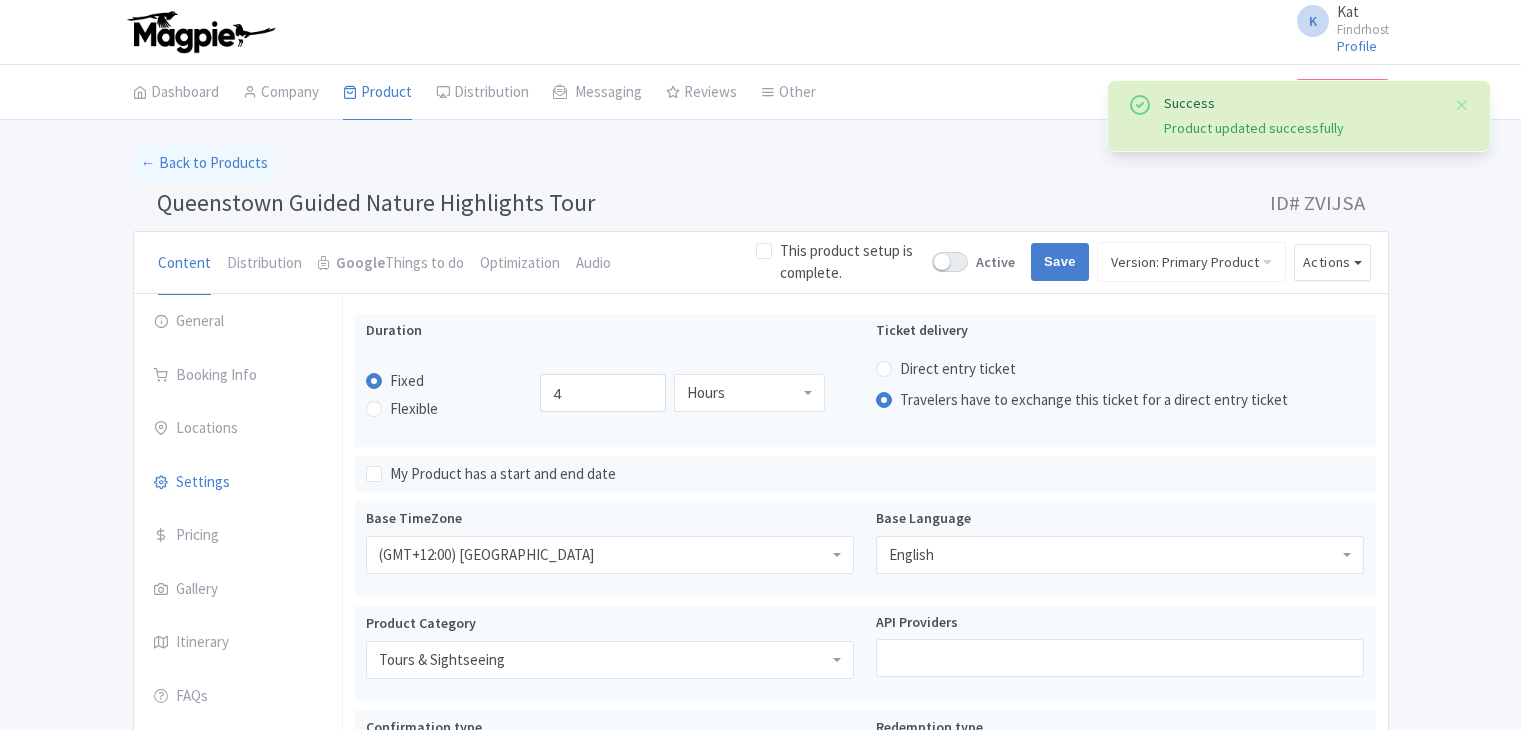 scroll, scrollTop: 312, scrollLeft: 0, axis: vertical 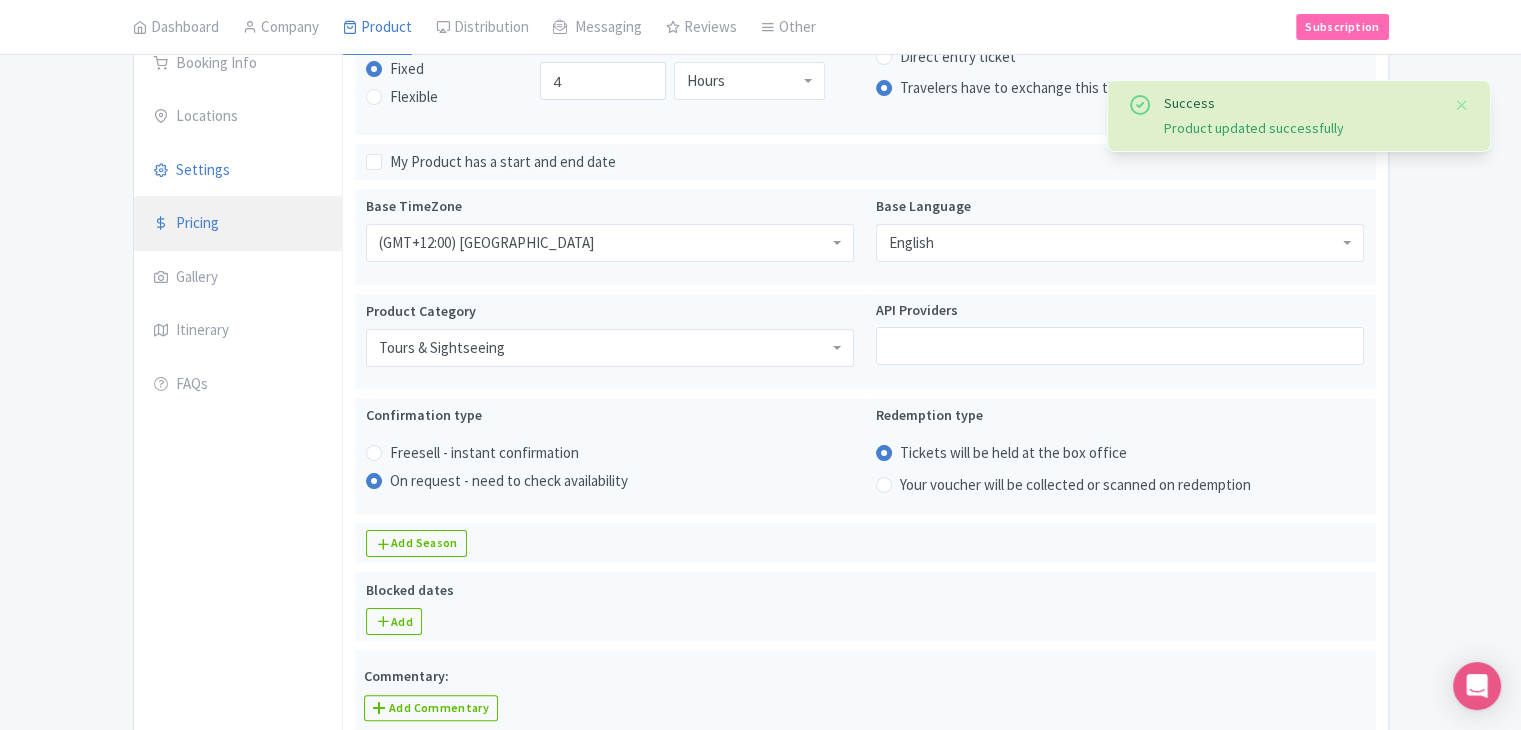 click on "Pricing" at bounding box center (238, 224) 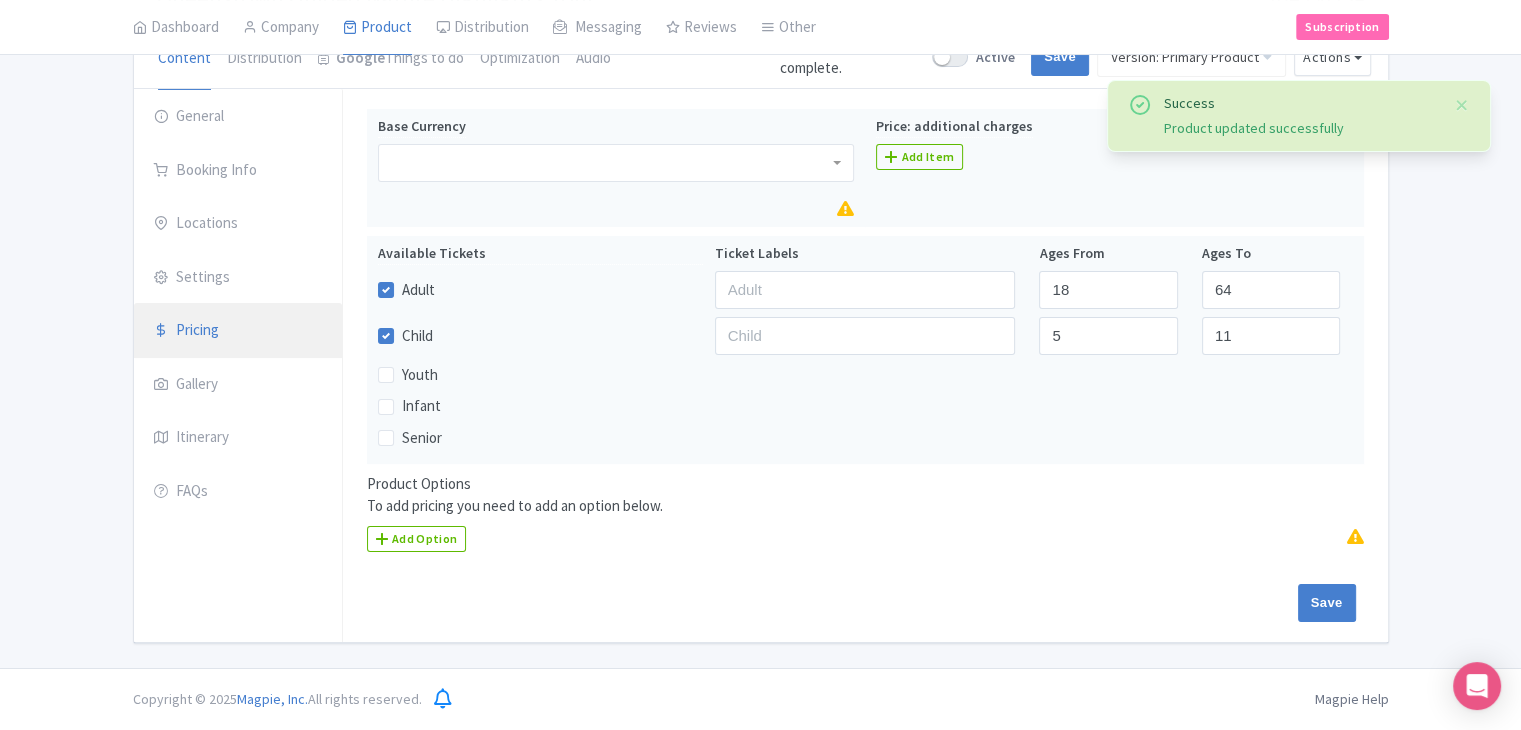 scroll, scrollTop: 201, scrollLeft: 0, axis: vertical 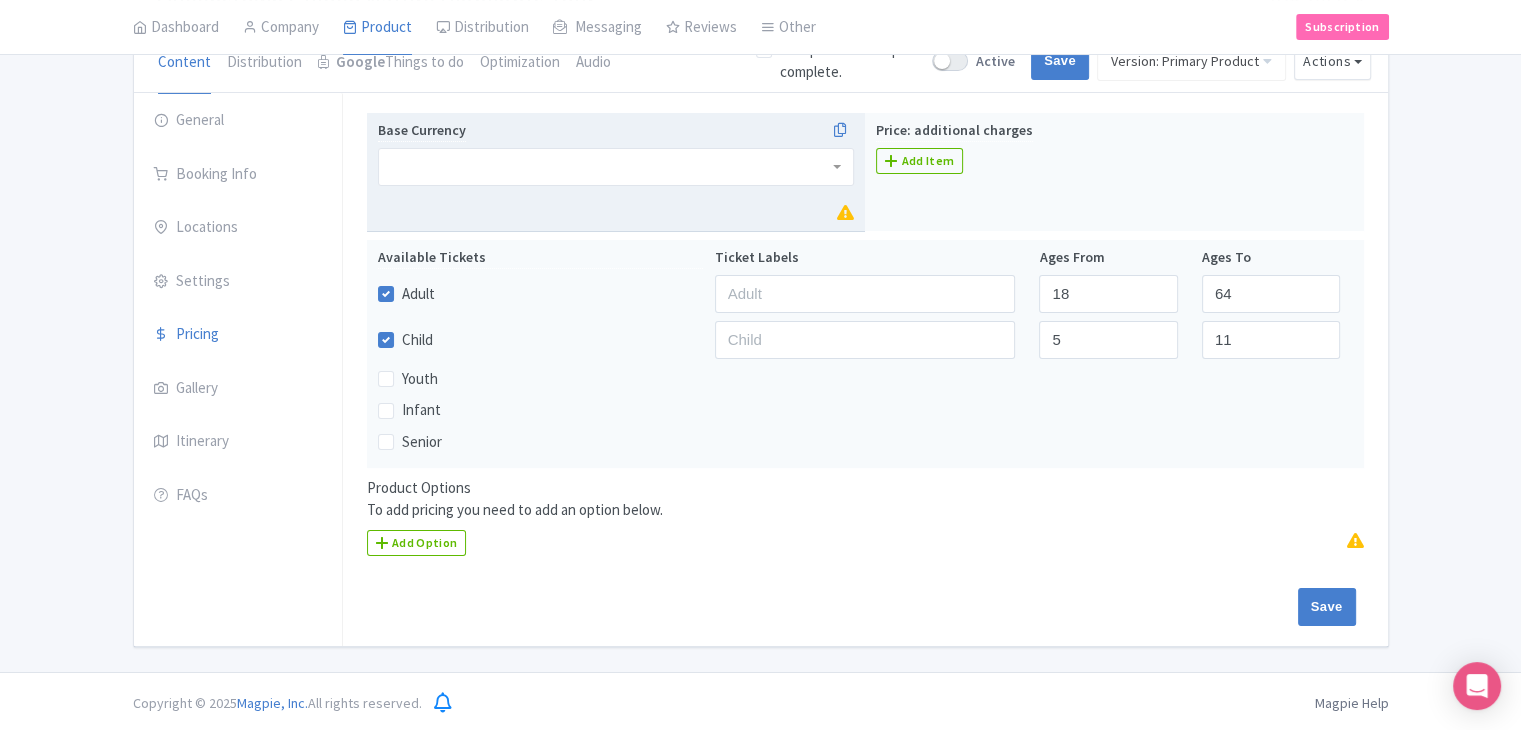 click at bounding box center [616, 167] 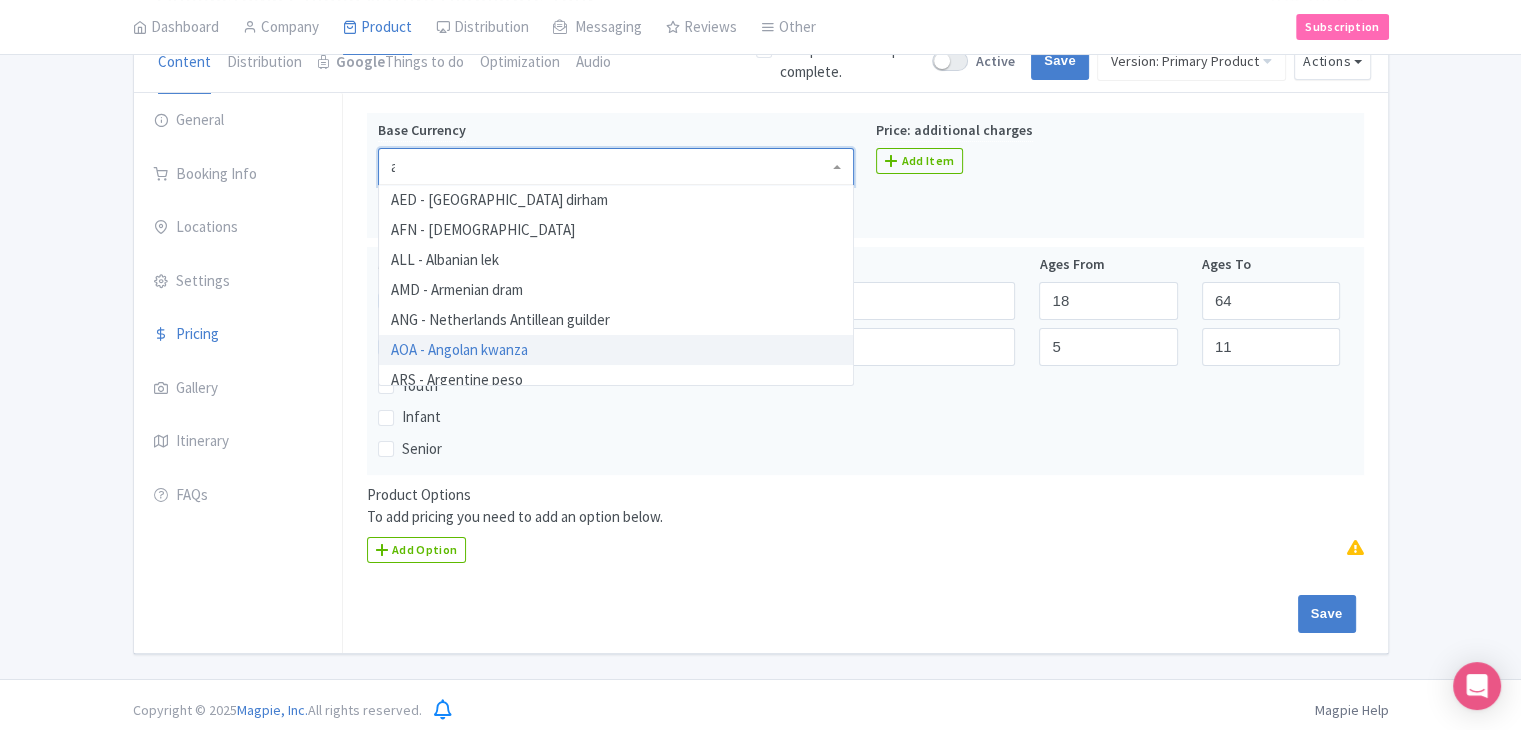 type on "au" 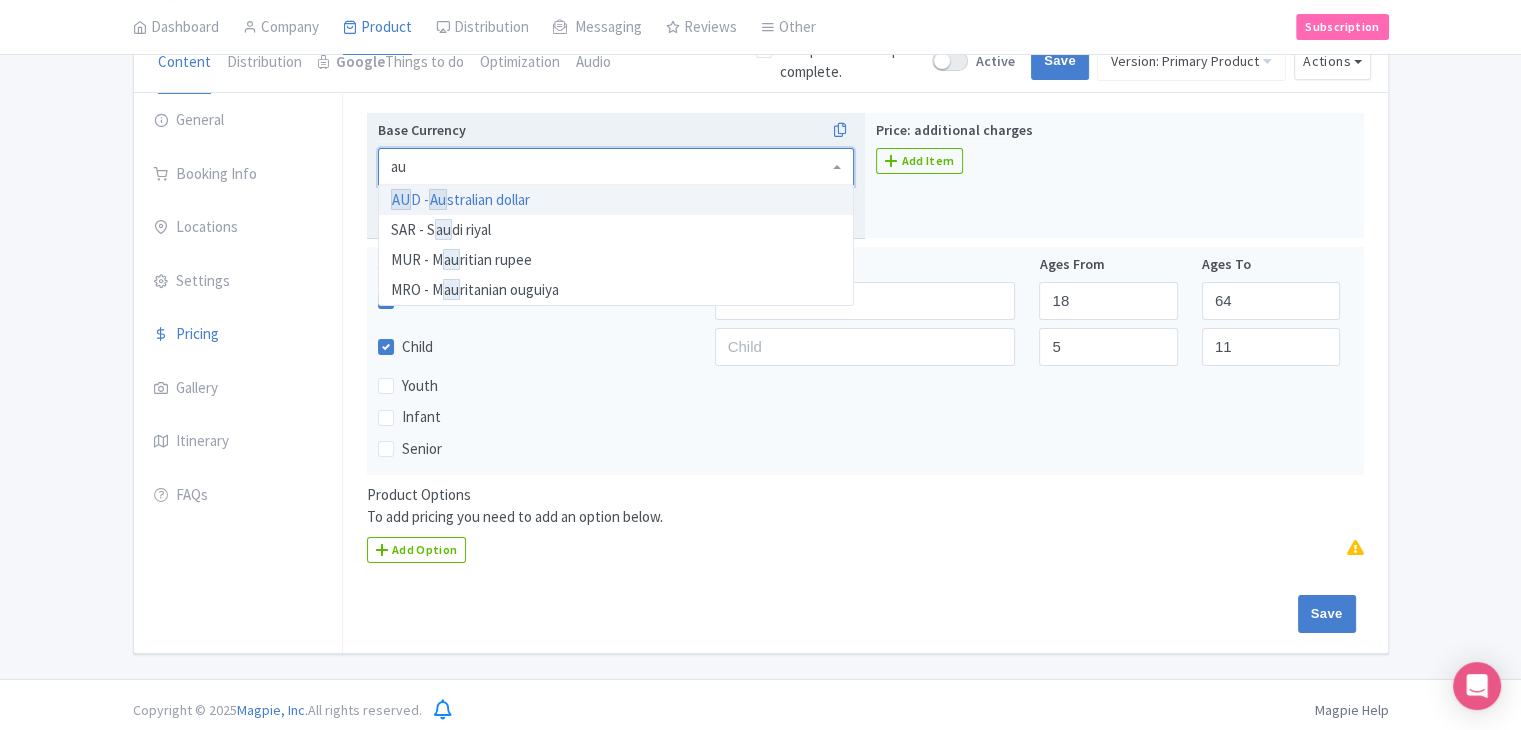 type 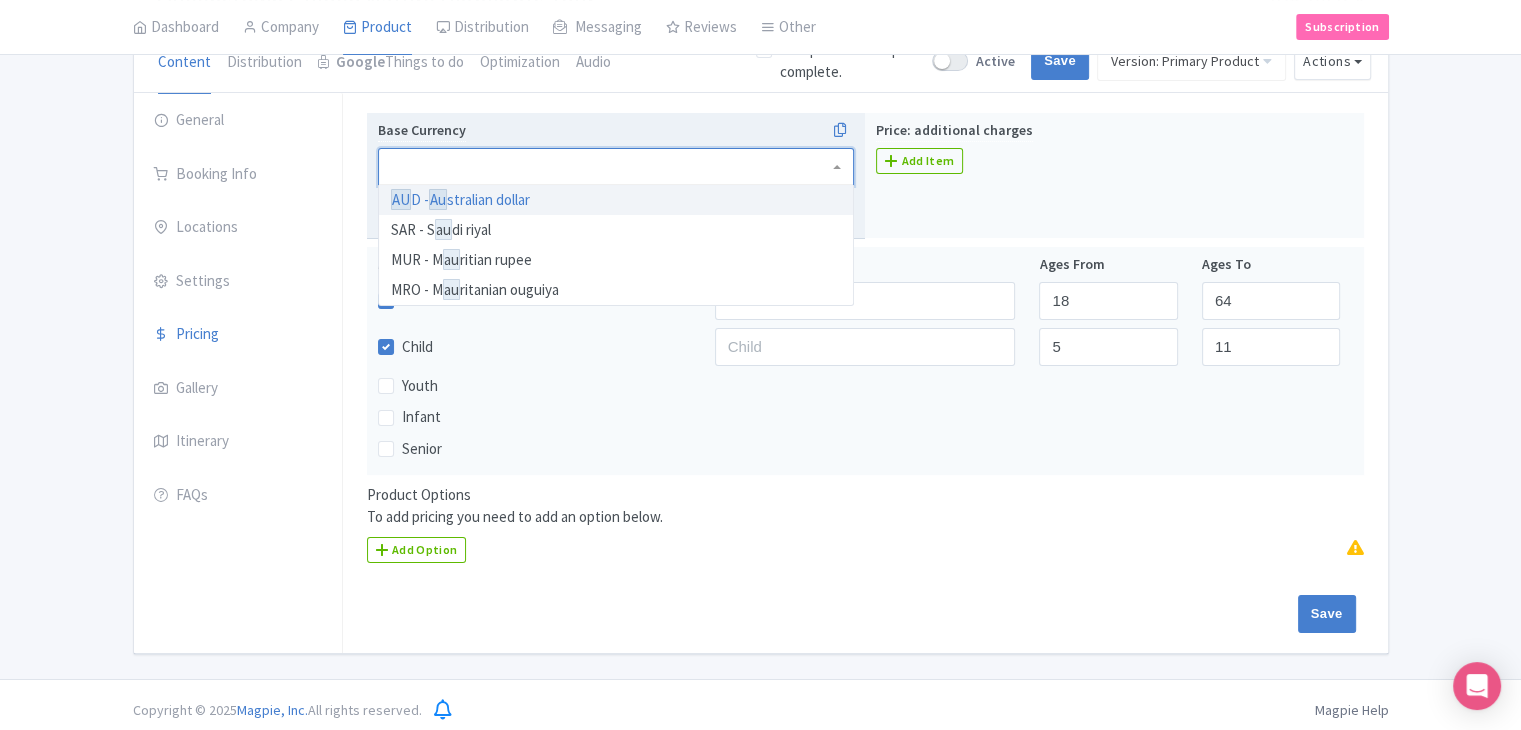scroll, scrollTop: 0, scrollLeft: 0, axis: both 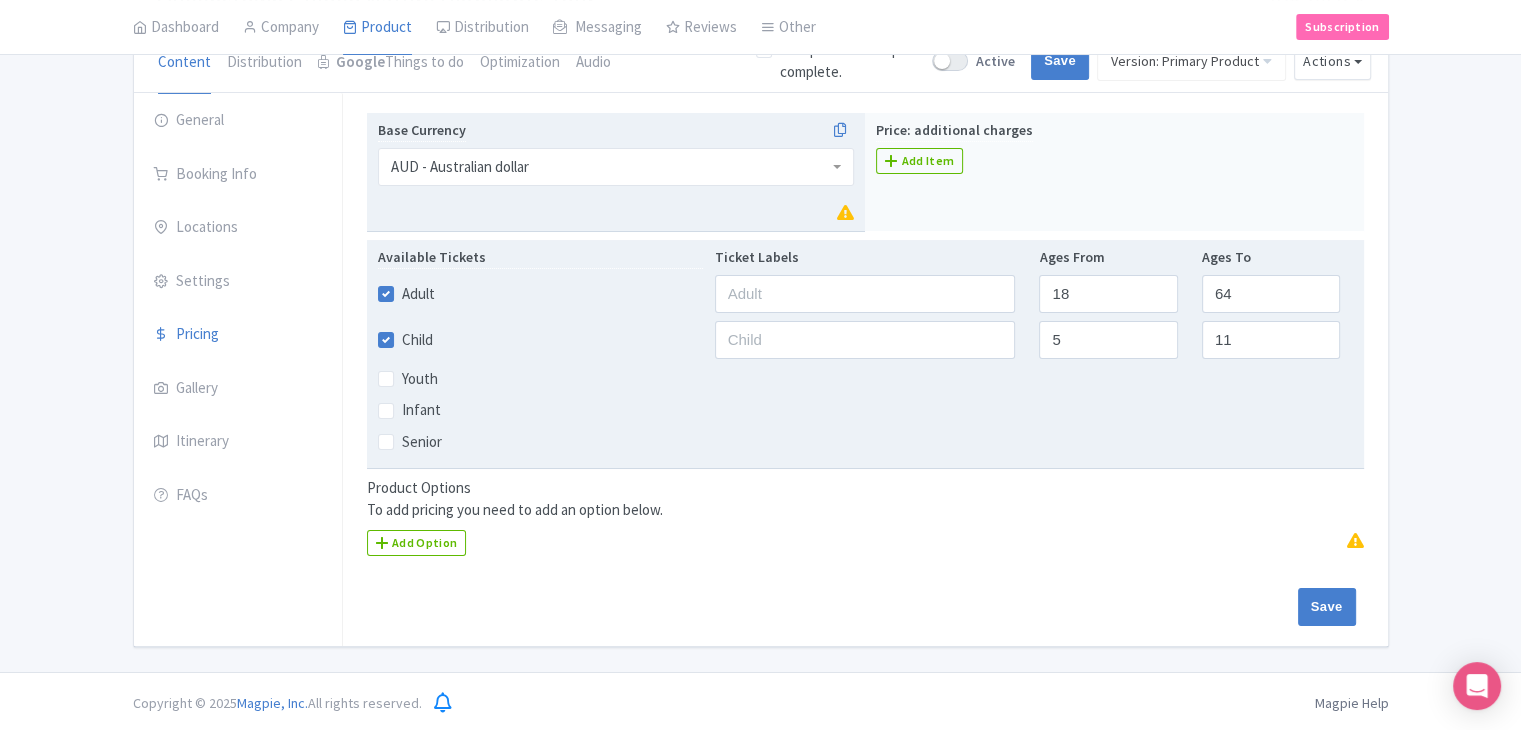 click on "Child" at bounding box center (417, 340) 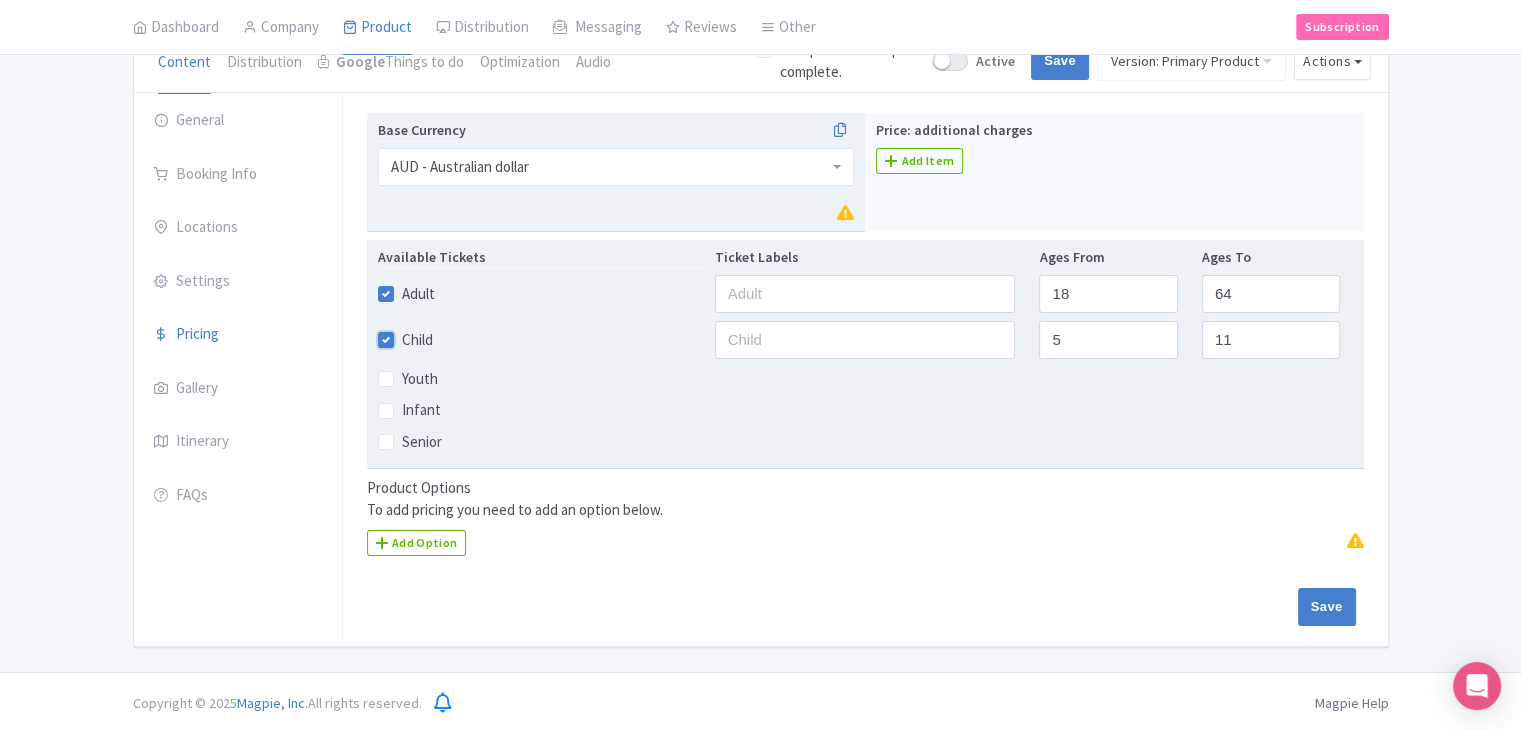 click on "Child" at bounding box center [408, 334] 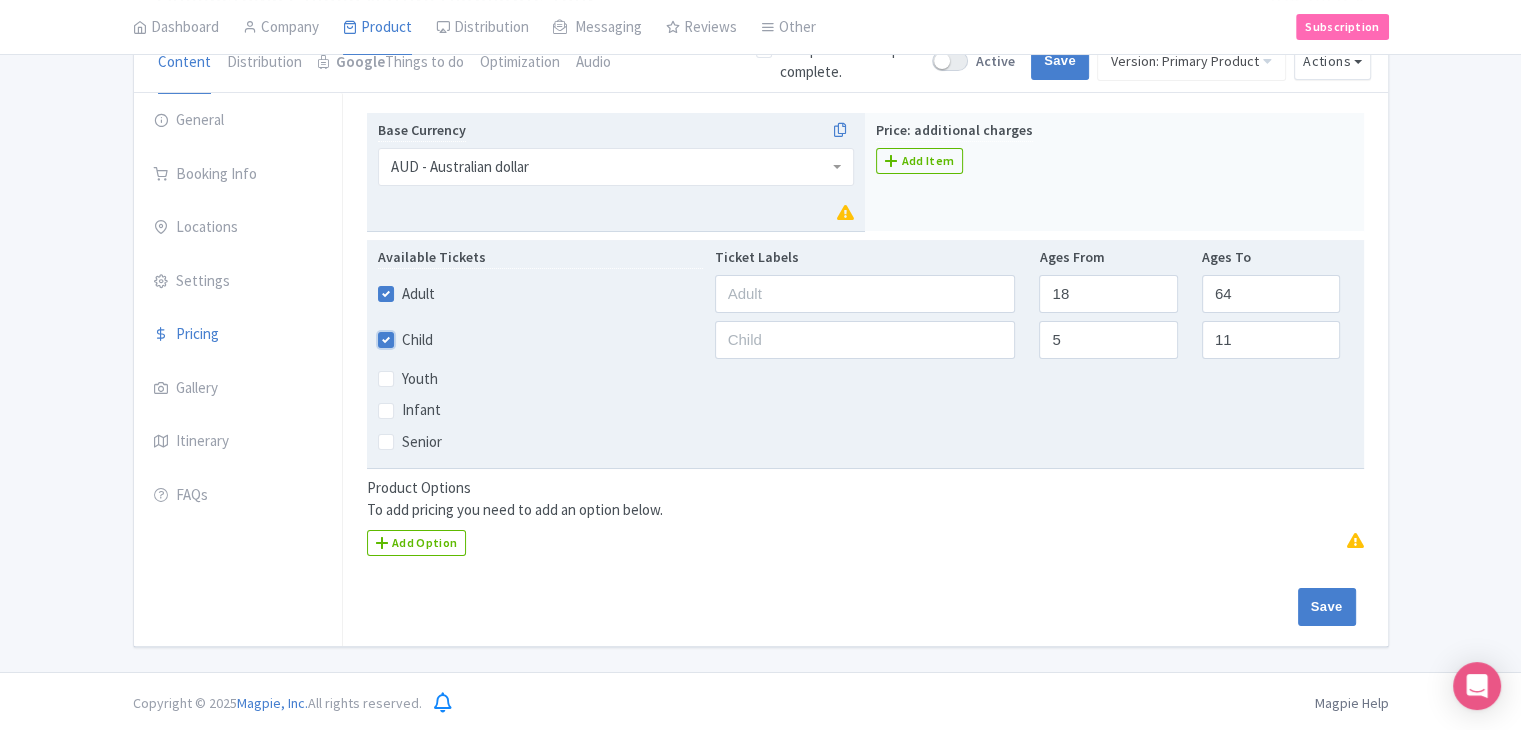 checkbox on "false" 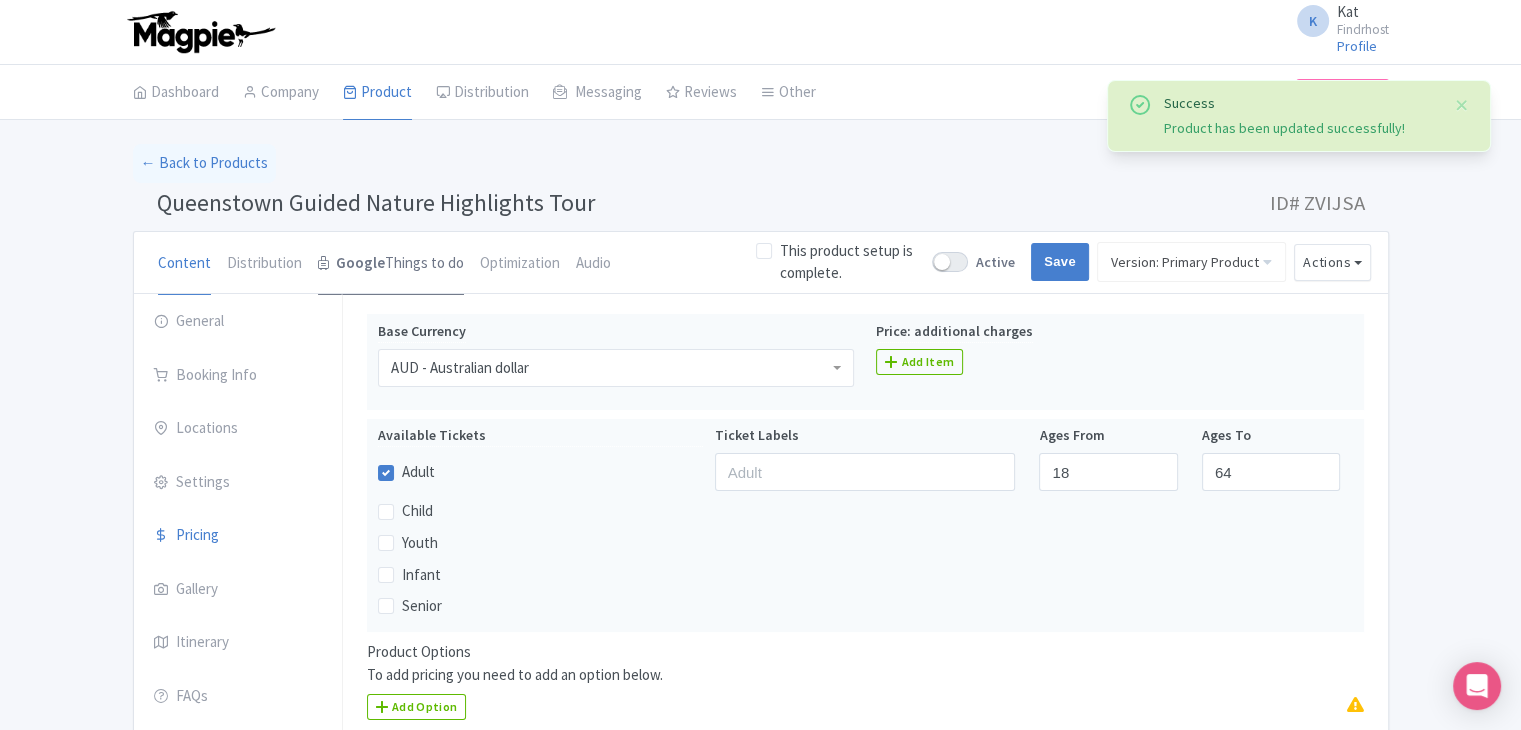 scroll, scrollTop: 0, scrollLeft: 0, axis: both 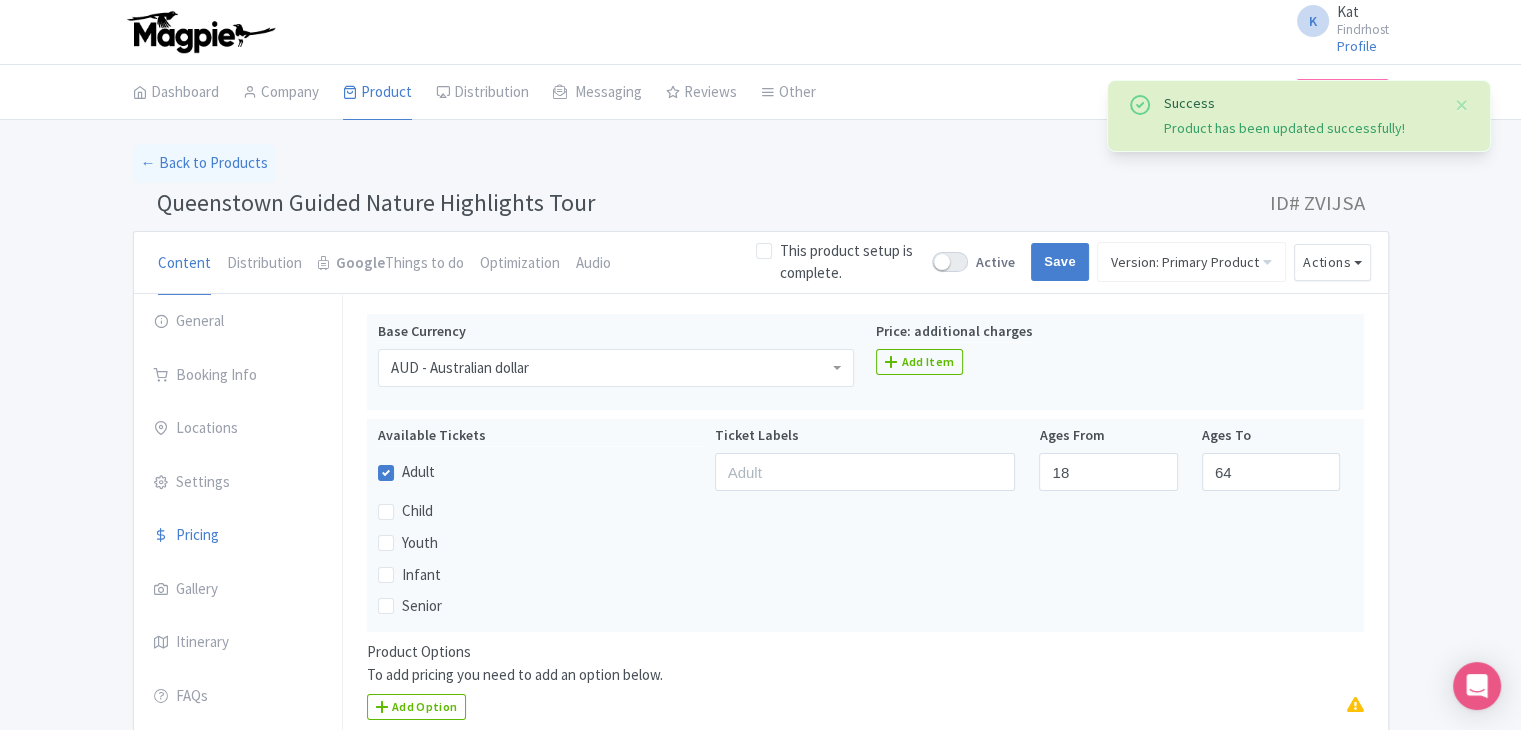 click on "Queenstown Guided Nature Highlights Tour" at bounding box center (376, 202) 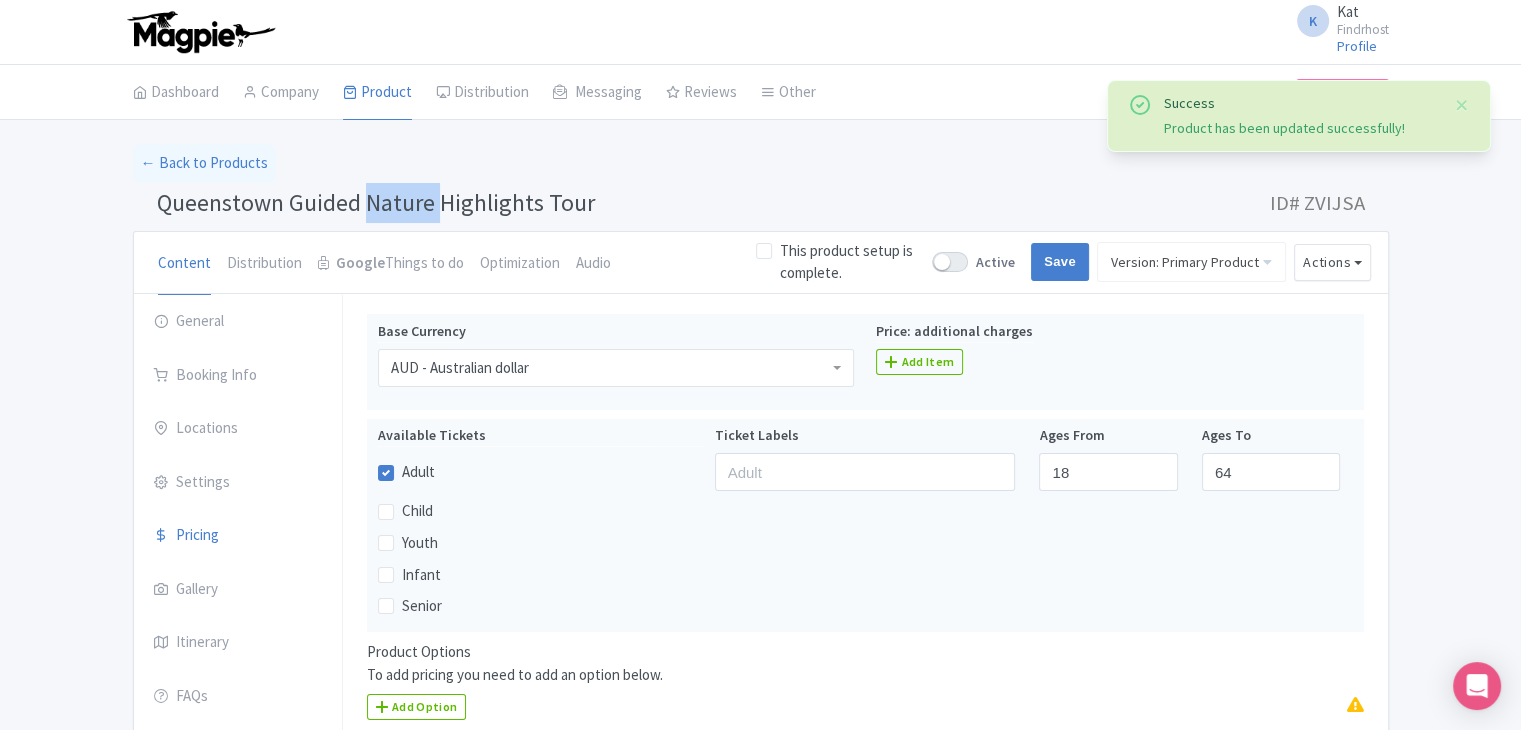 click on "Queenstown Guided Nature Highlights Tour" at bounding box center (376, 202) 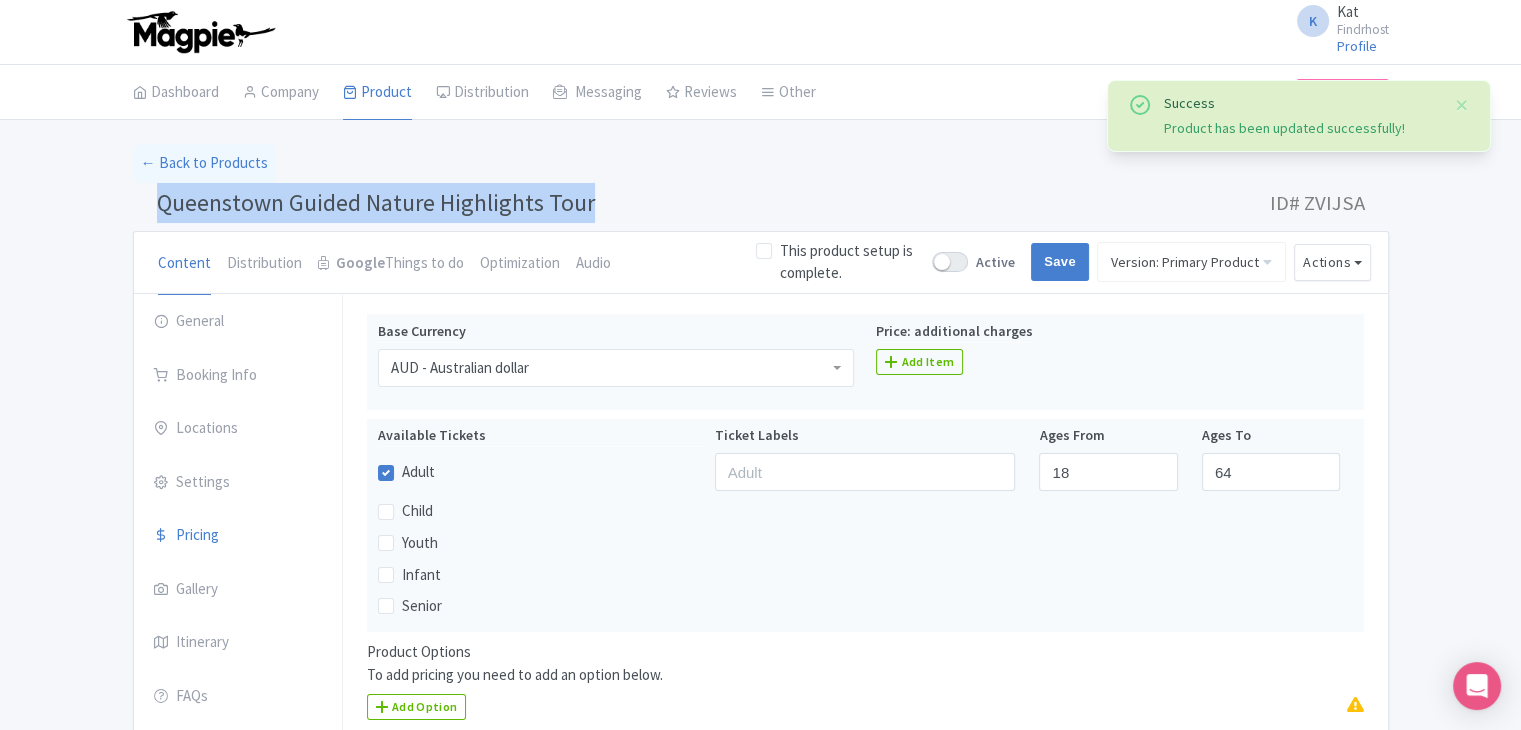 click on "Queenstown Guided Nature Highlights Tour" at bounding box center (376, 202) 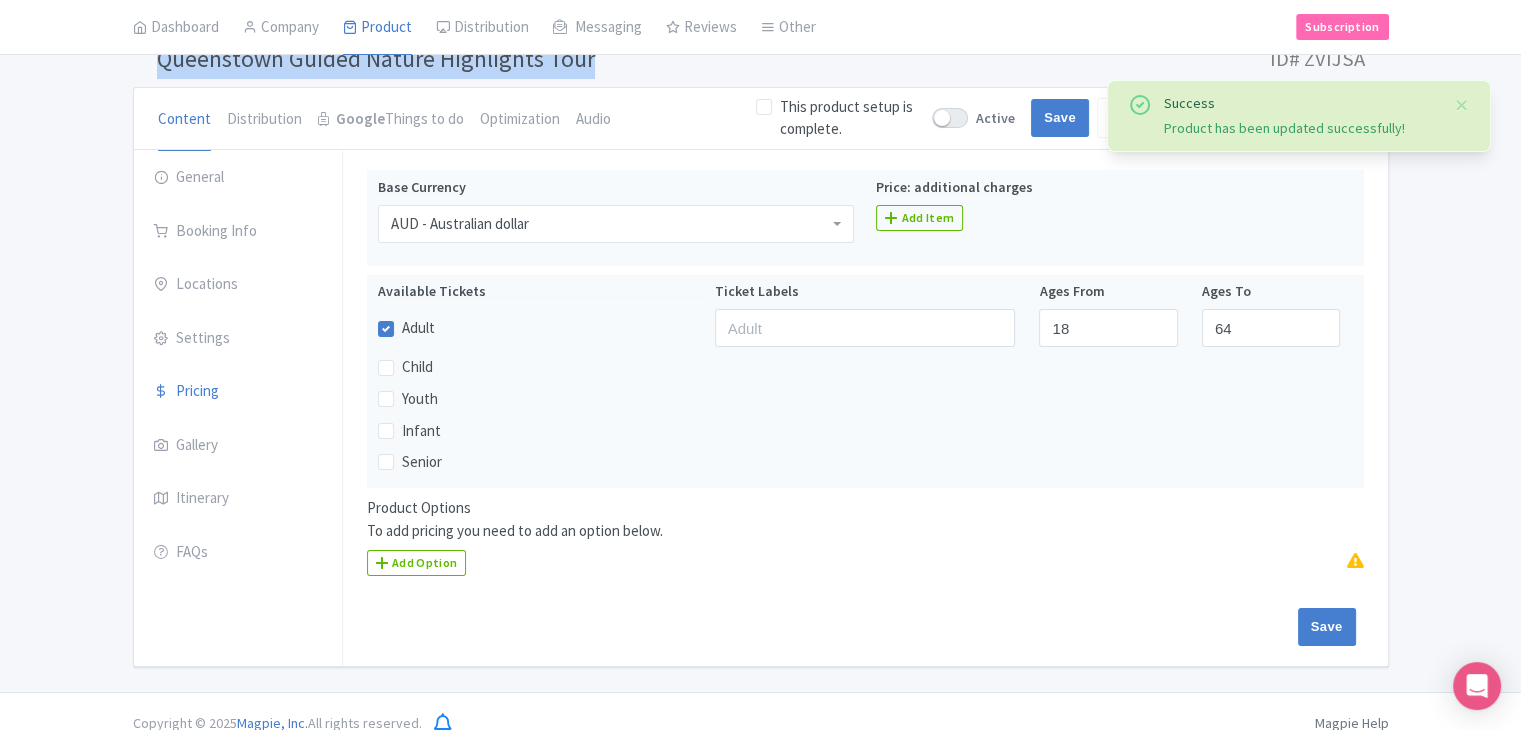 scroll, scrollTop: 164, scrollLeft: 0, axis: vertical 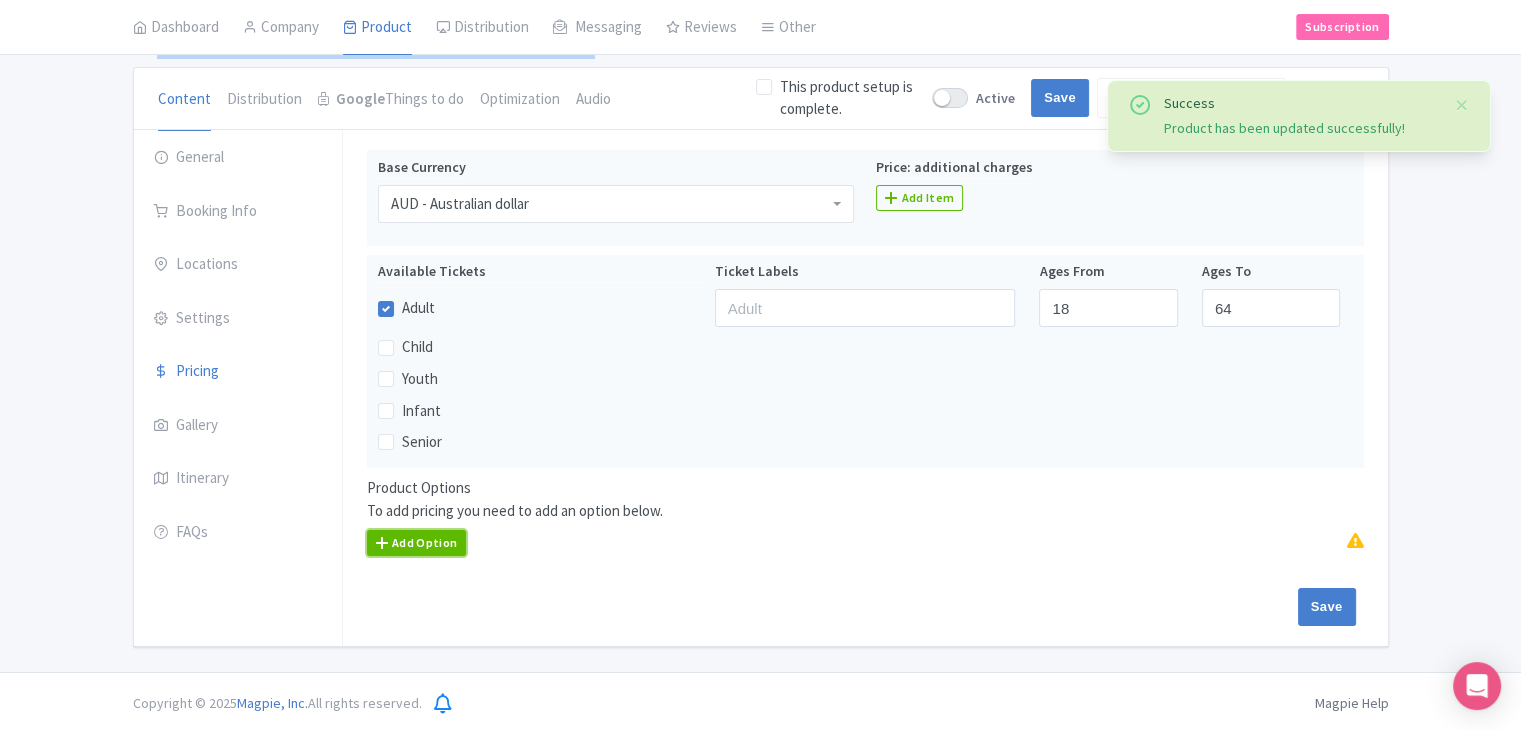 click on "Add Option" at bounding box center (417, 543) 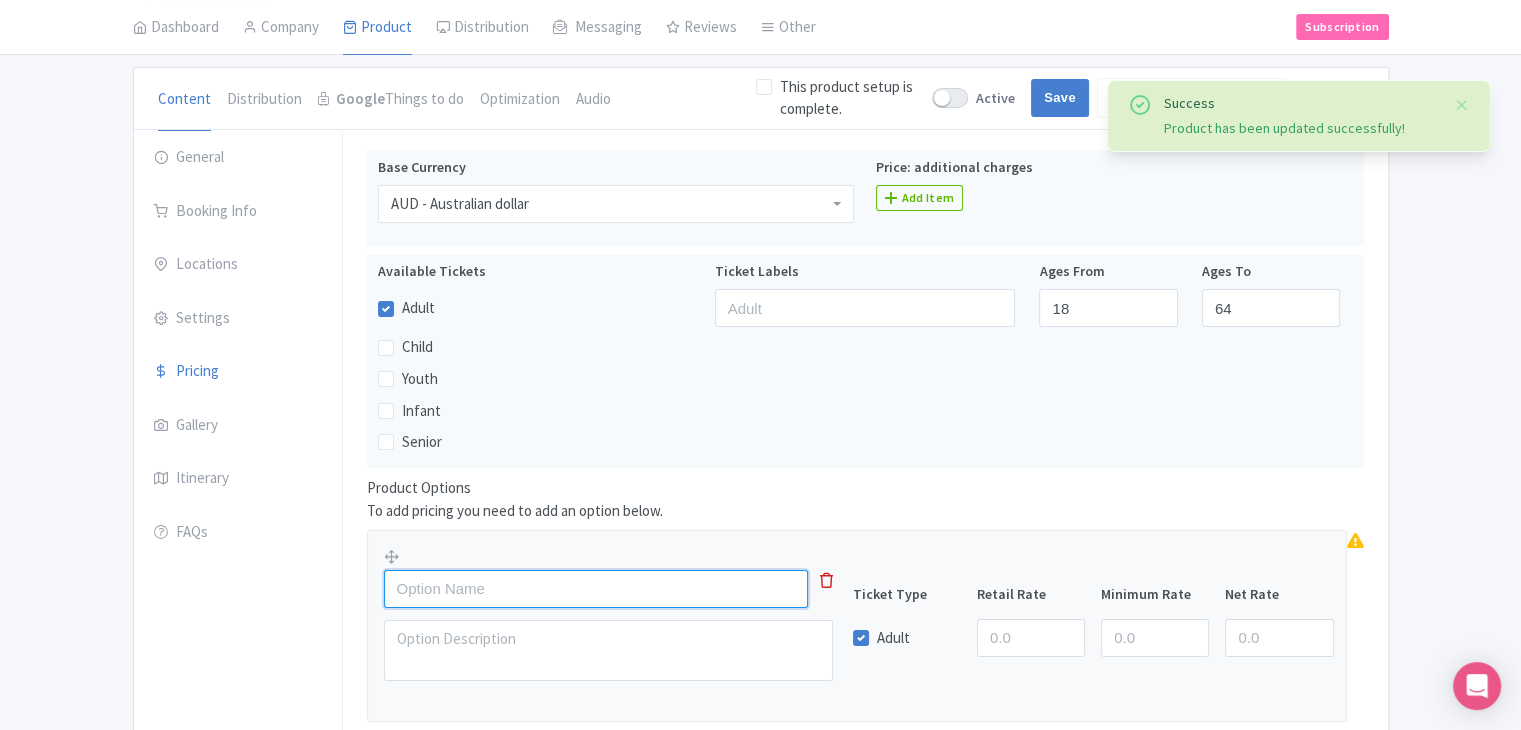 click at bounding box center (596, 589) 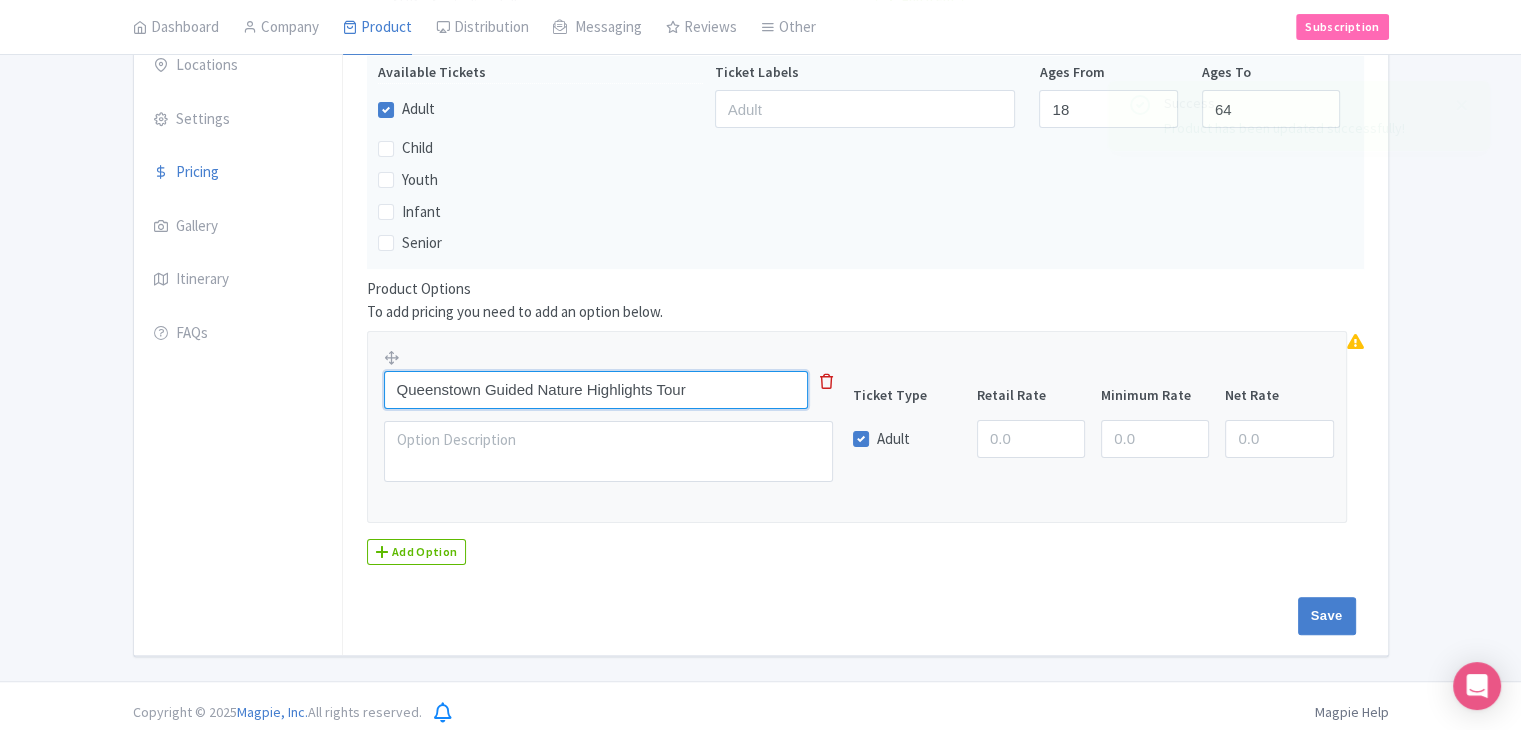 scroll, scrollTop: 364, scrollLeft: 0, axis: vertical 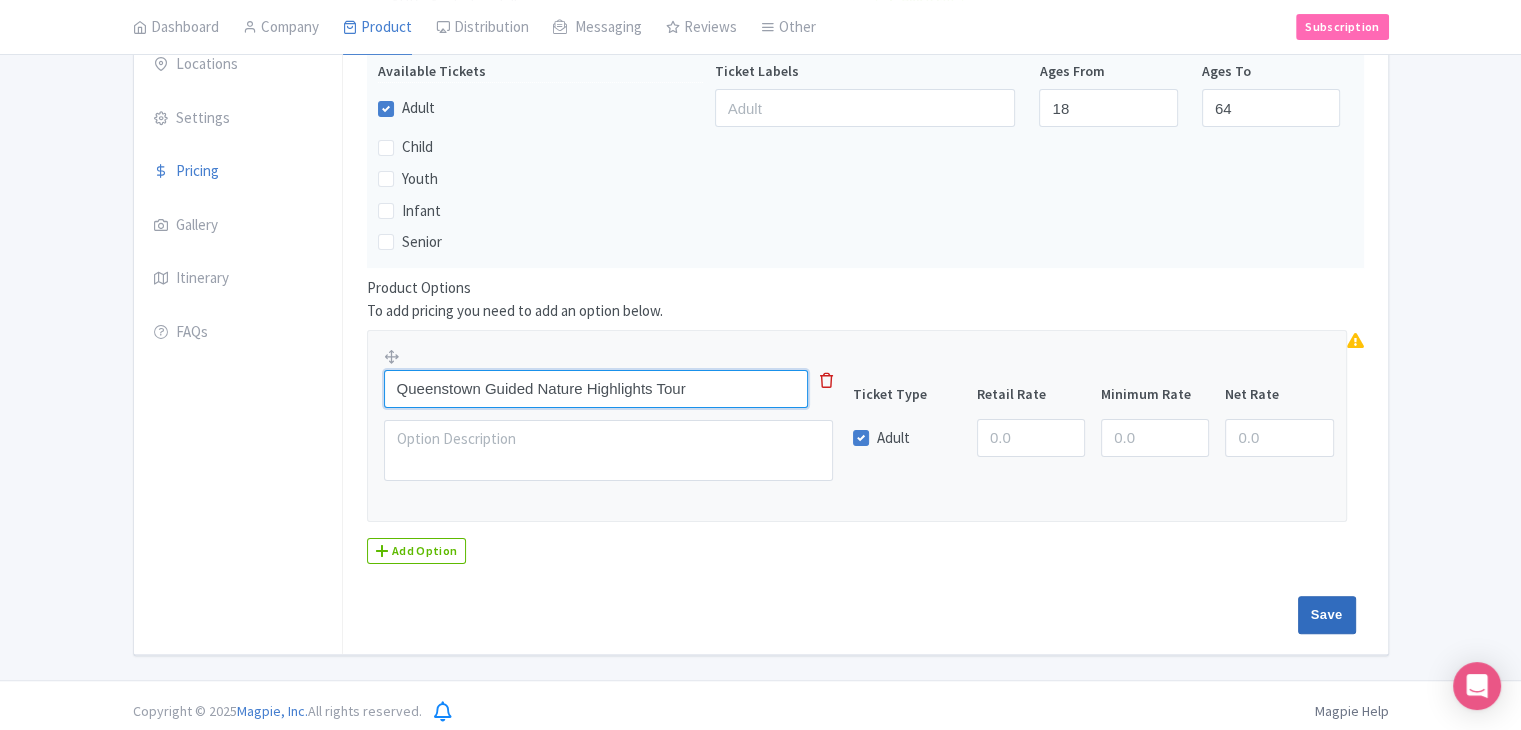 type on "Queenstown Guided Nature Highlights Tour" 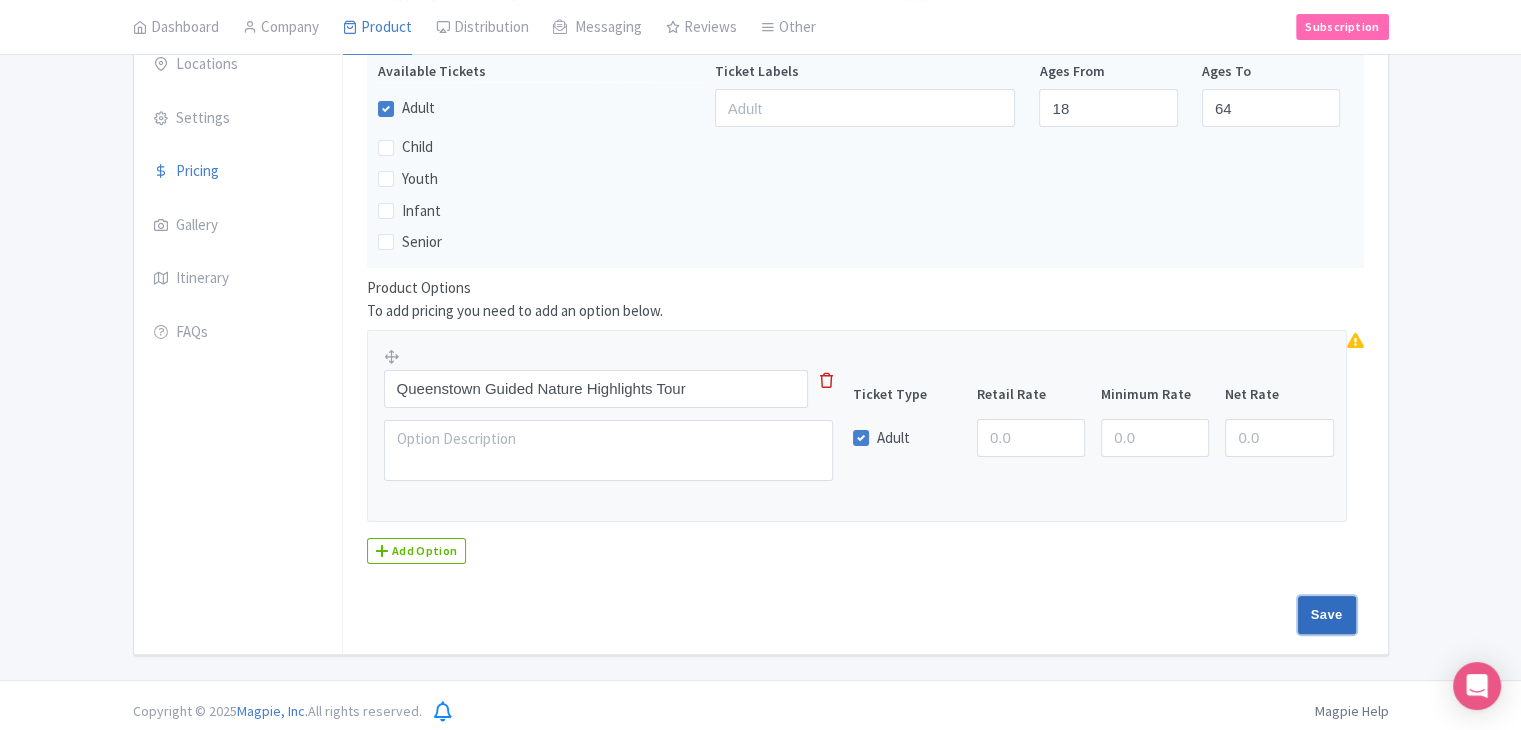 click on "Save" at bounding box center (1327, 615) 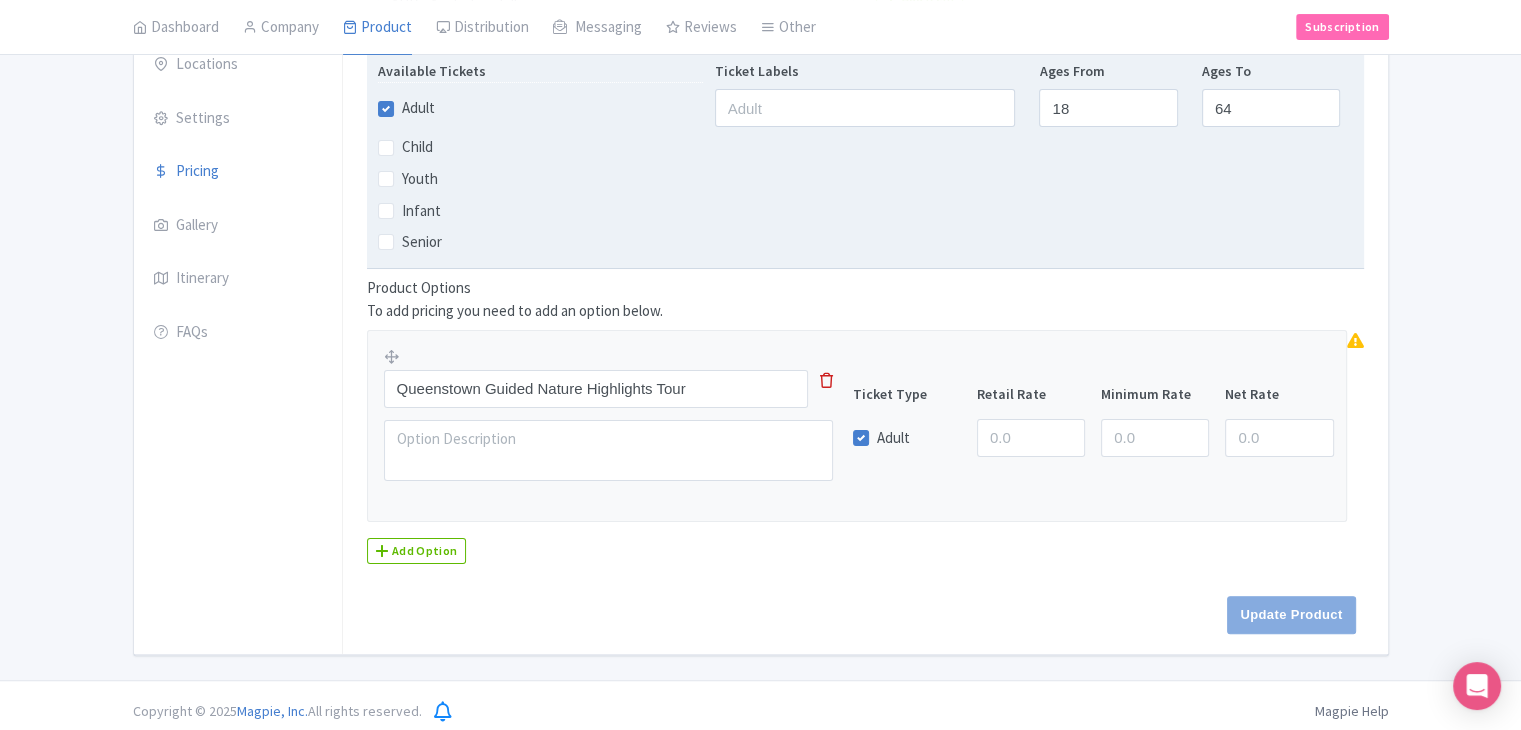 type on "Update Product" 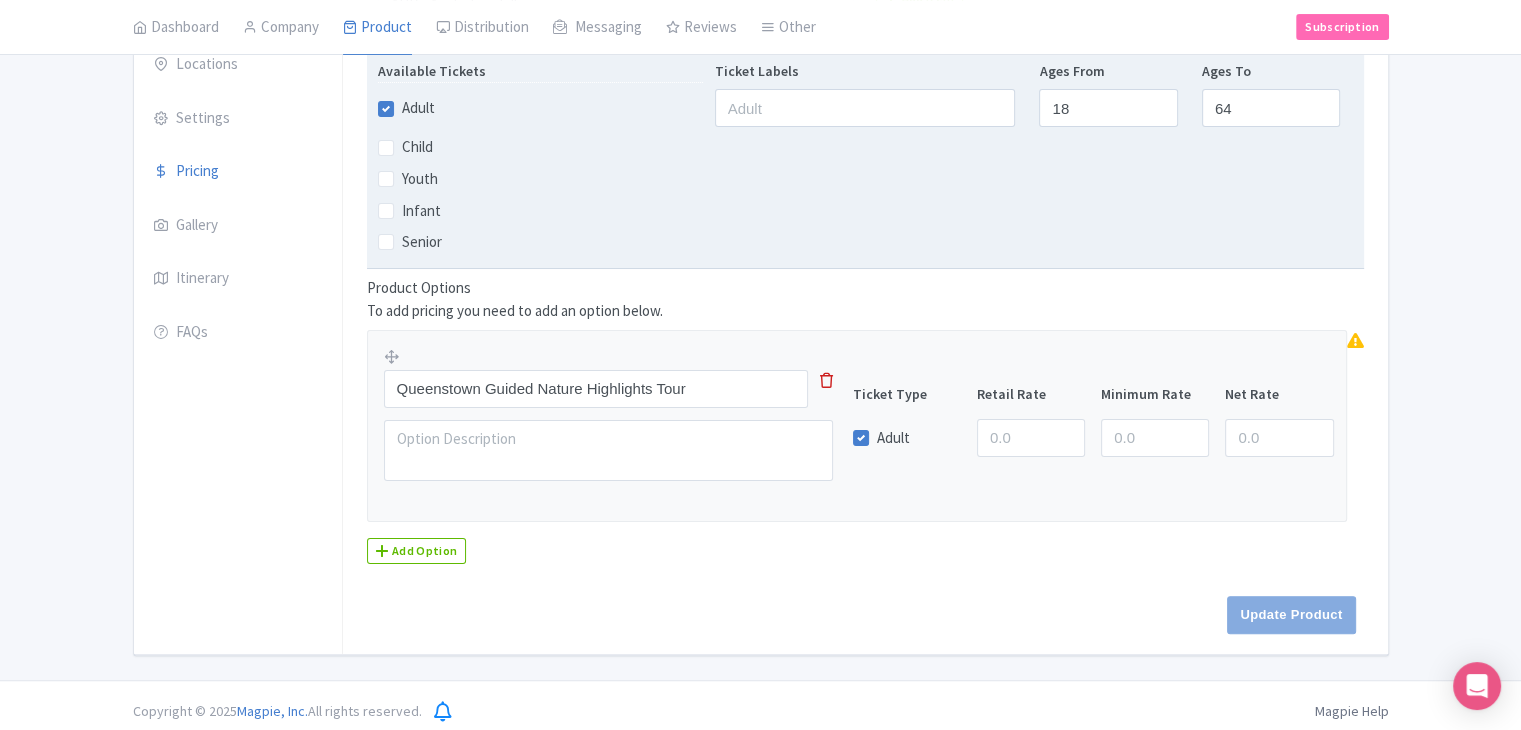 type on "Update Product" 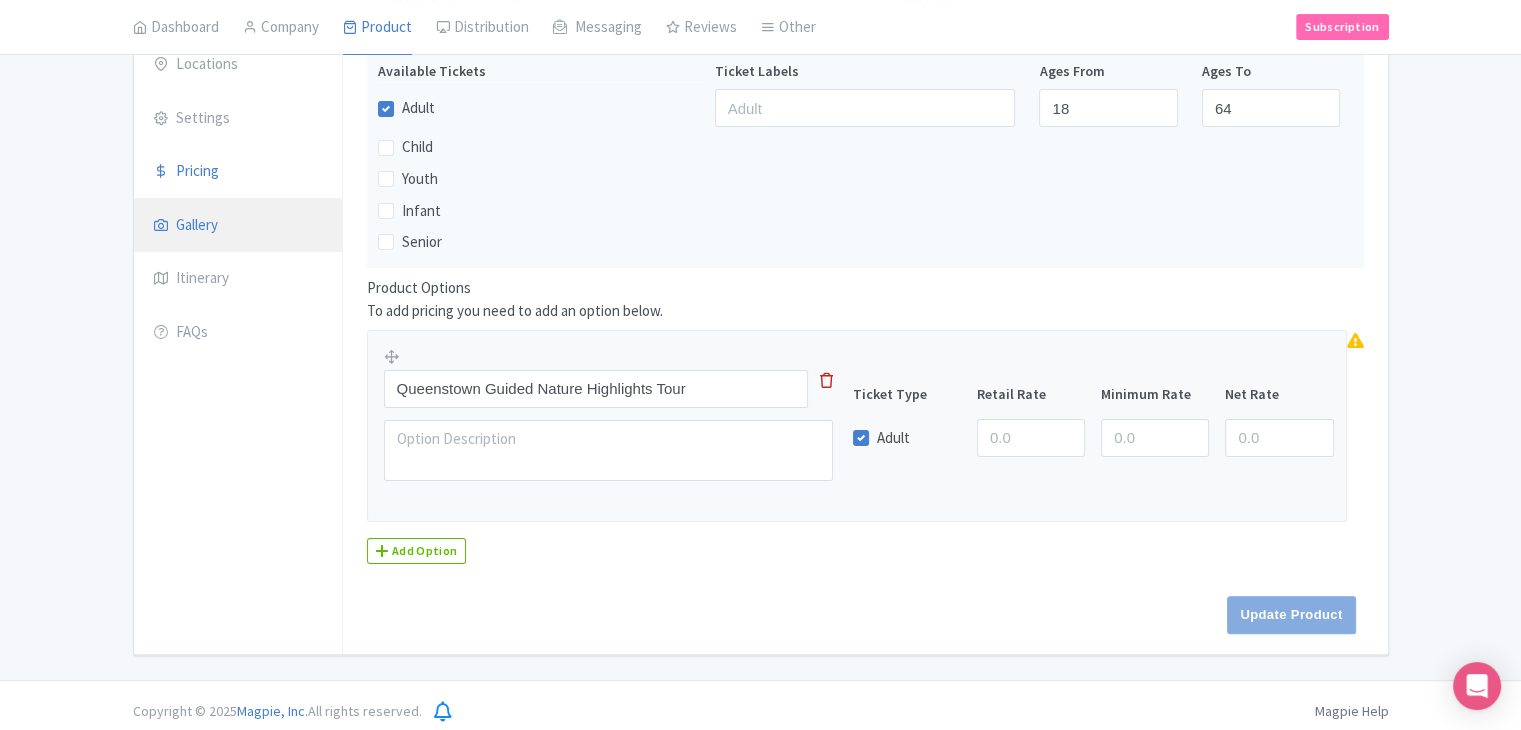 click on "Gallery" at bounding box center [238, 226] 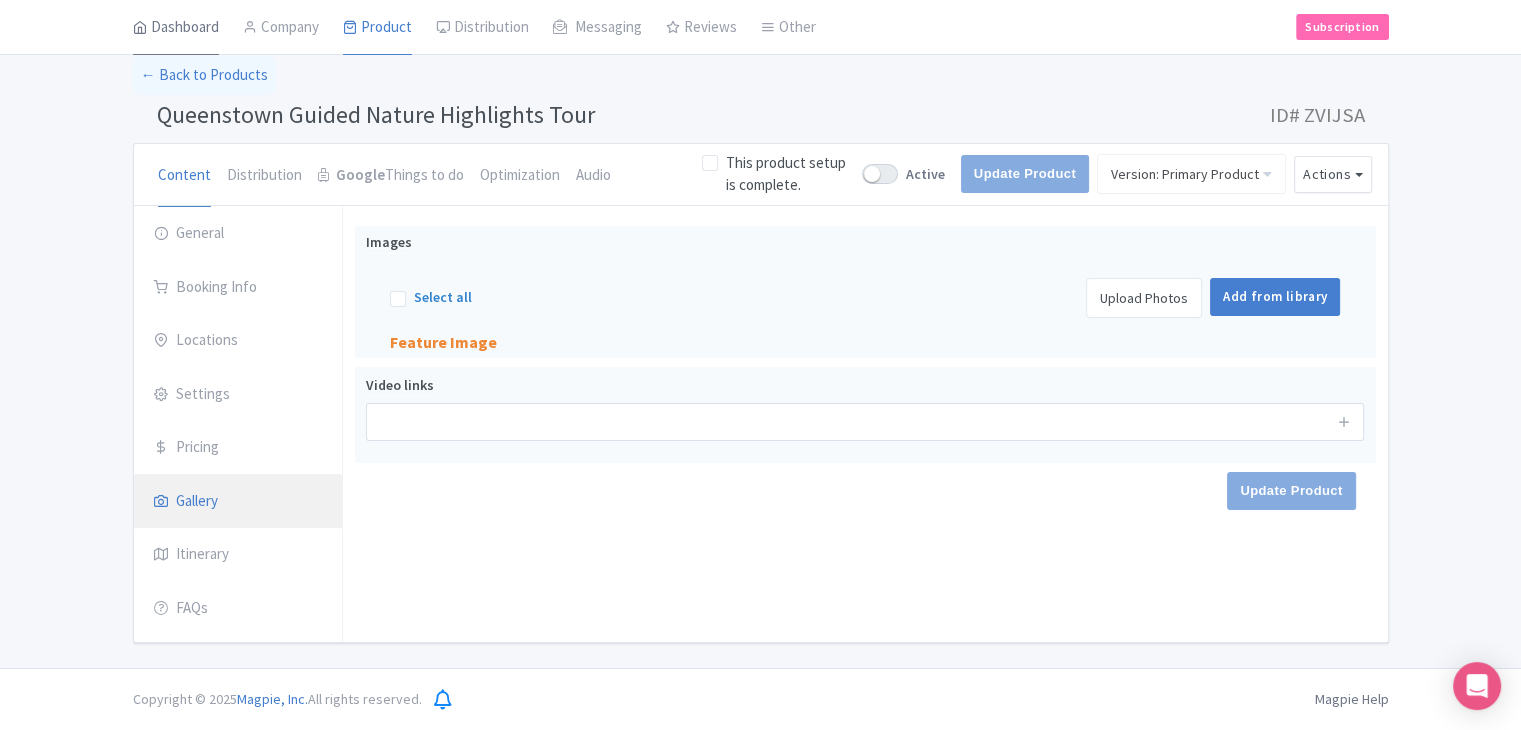 scroll, scrollTop: 84, scrollLeft: 0, axis: vertical 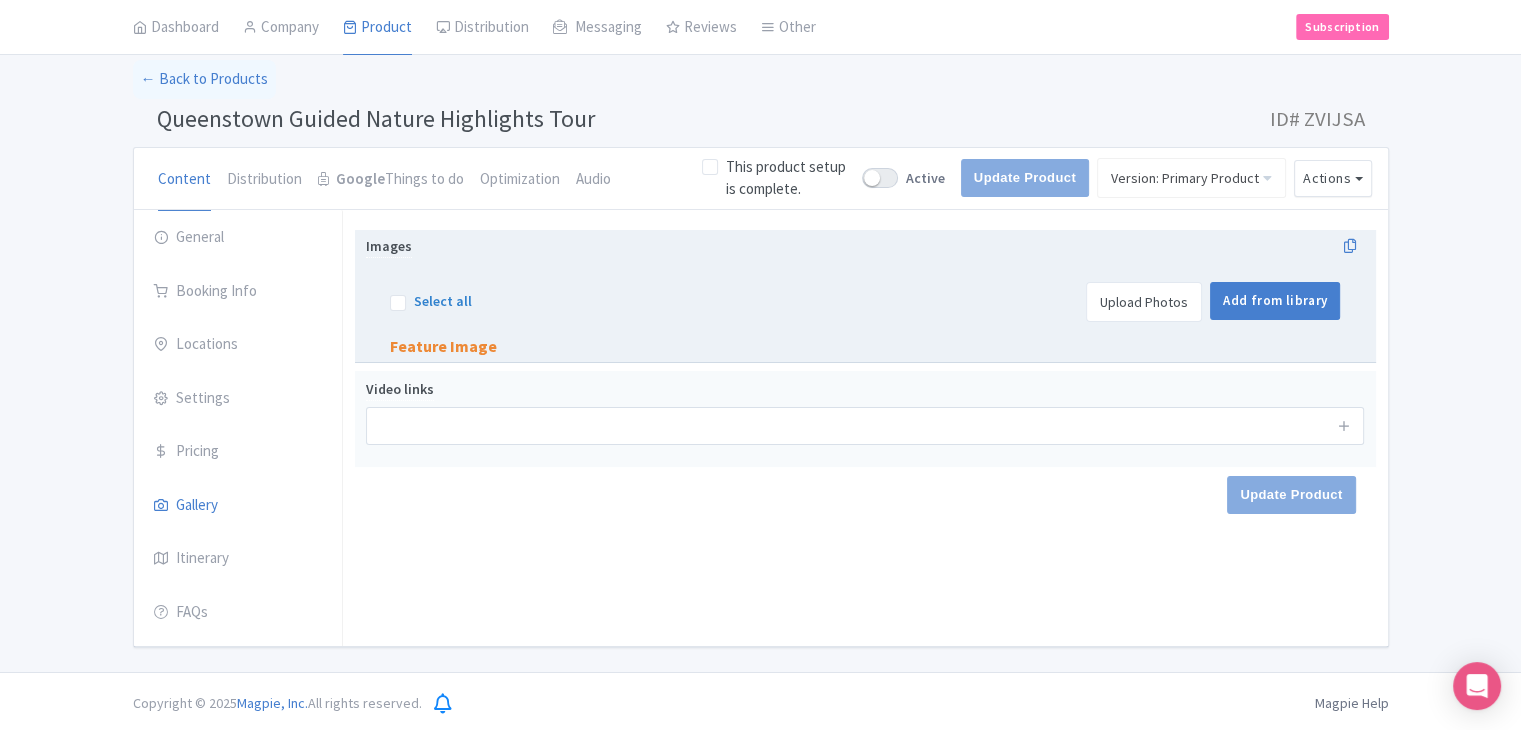 click on "Upload Photos" at bounding box center [1144, 302] 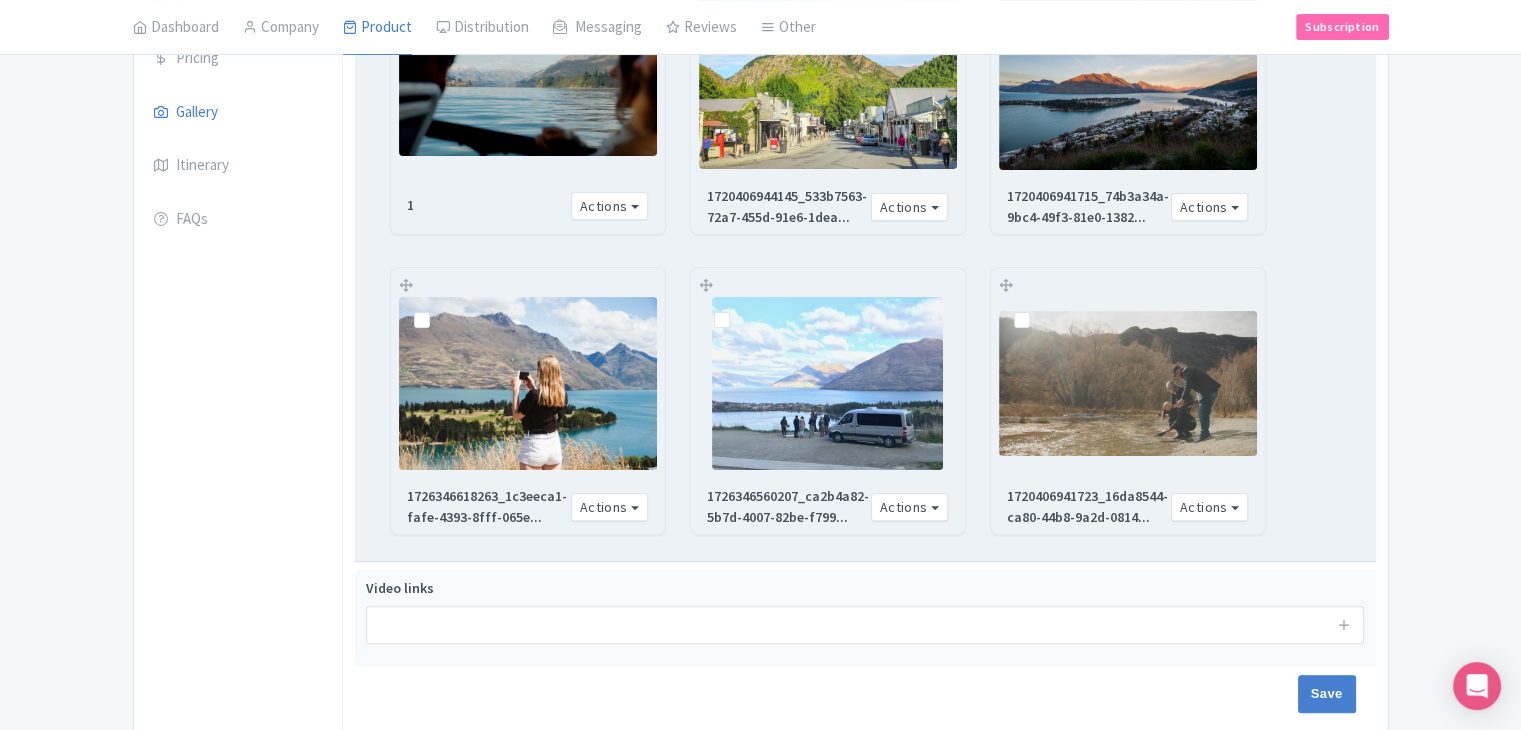 scroll, scrollTop: 484, scrollLeft: 0, axis: vertical 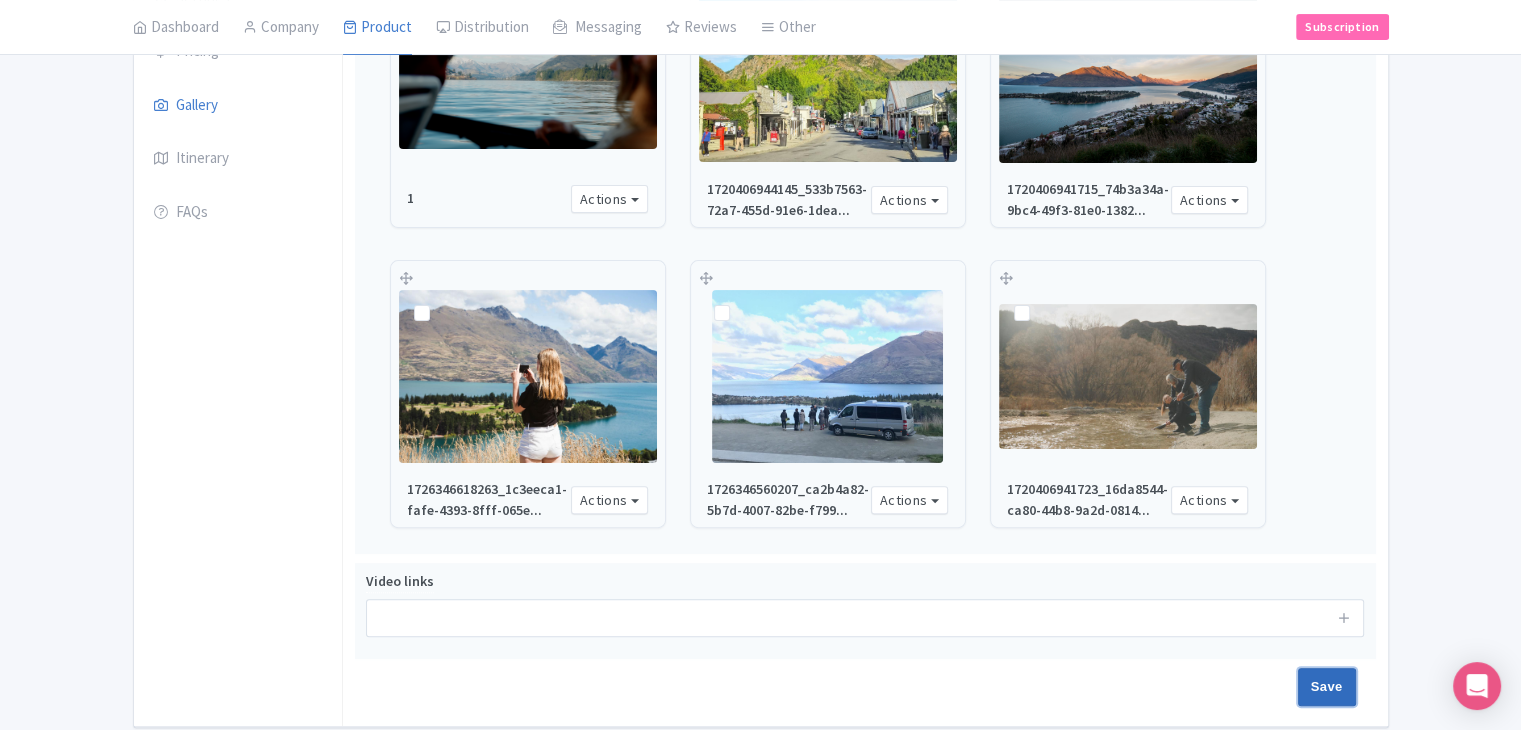 drag, startPoint x: 1334, startPoint y: 686, endPoint x: 1240, endPoint y: 585, distance: 137.97464 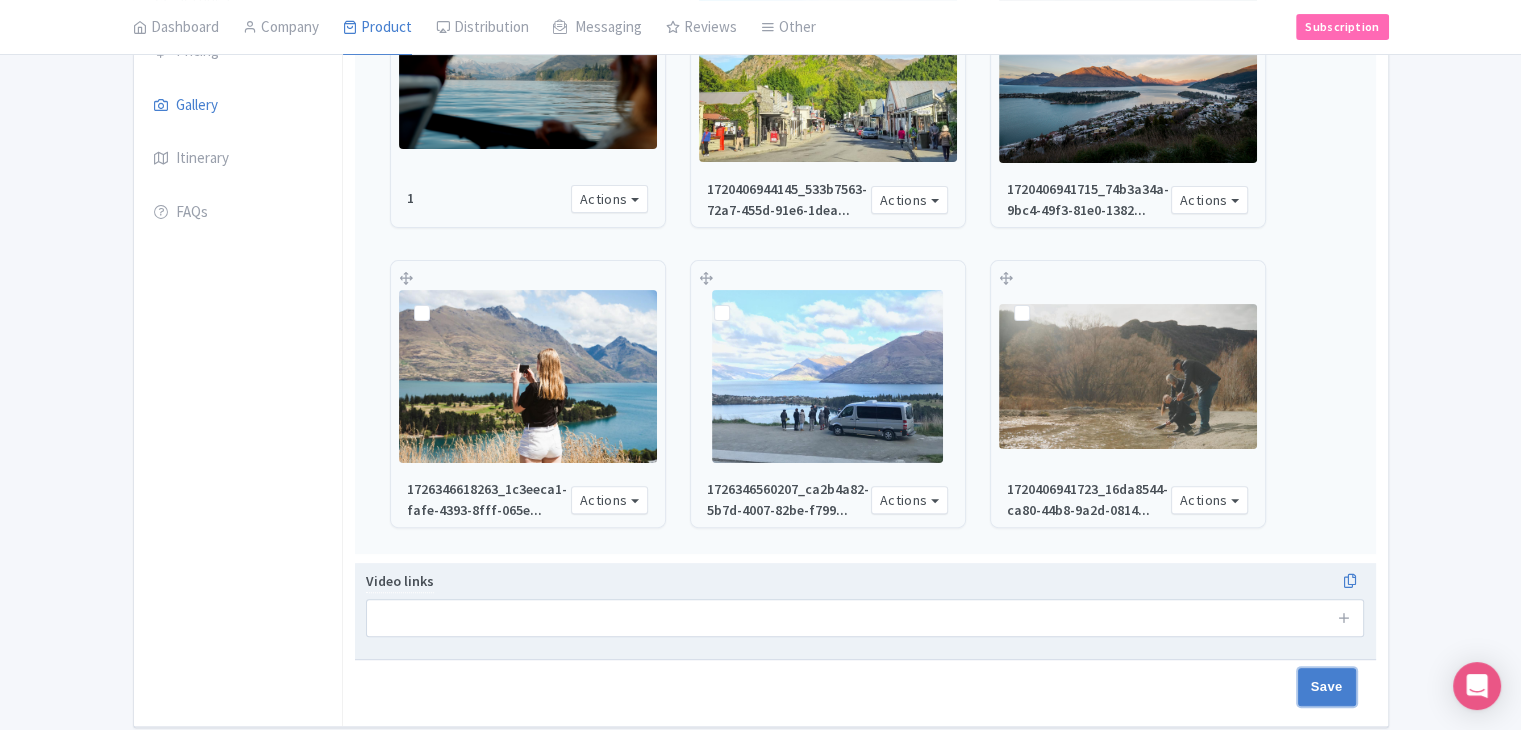 click on "Save" at bounding box center [1327, 687] 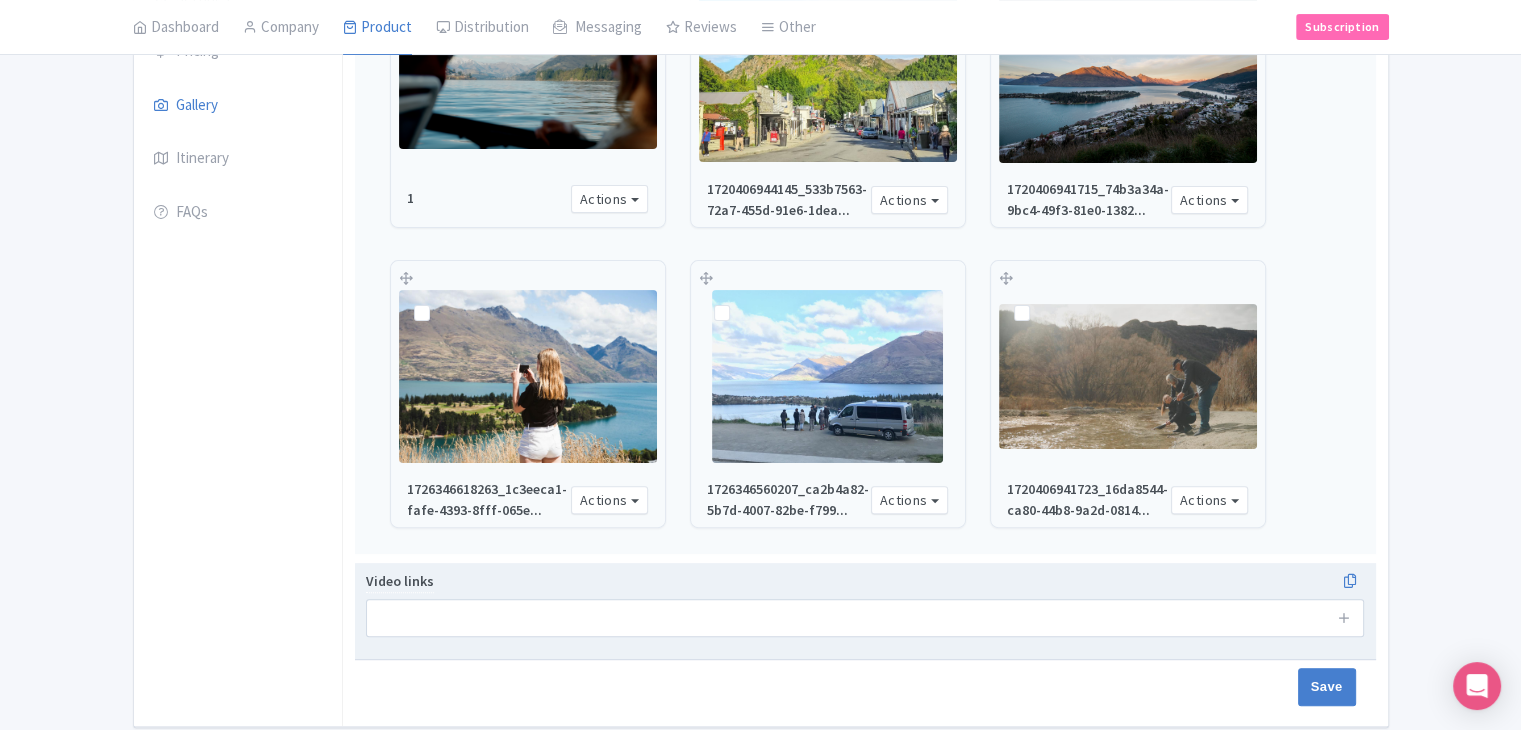 type on "Saving..." 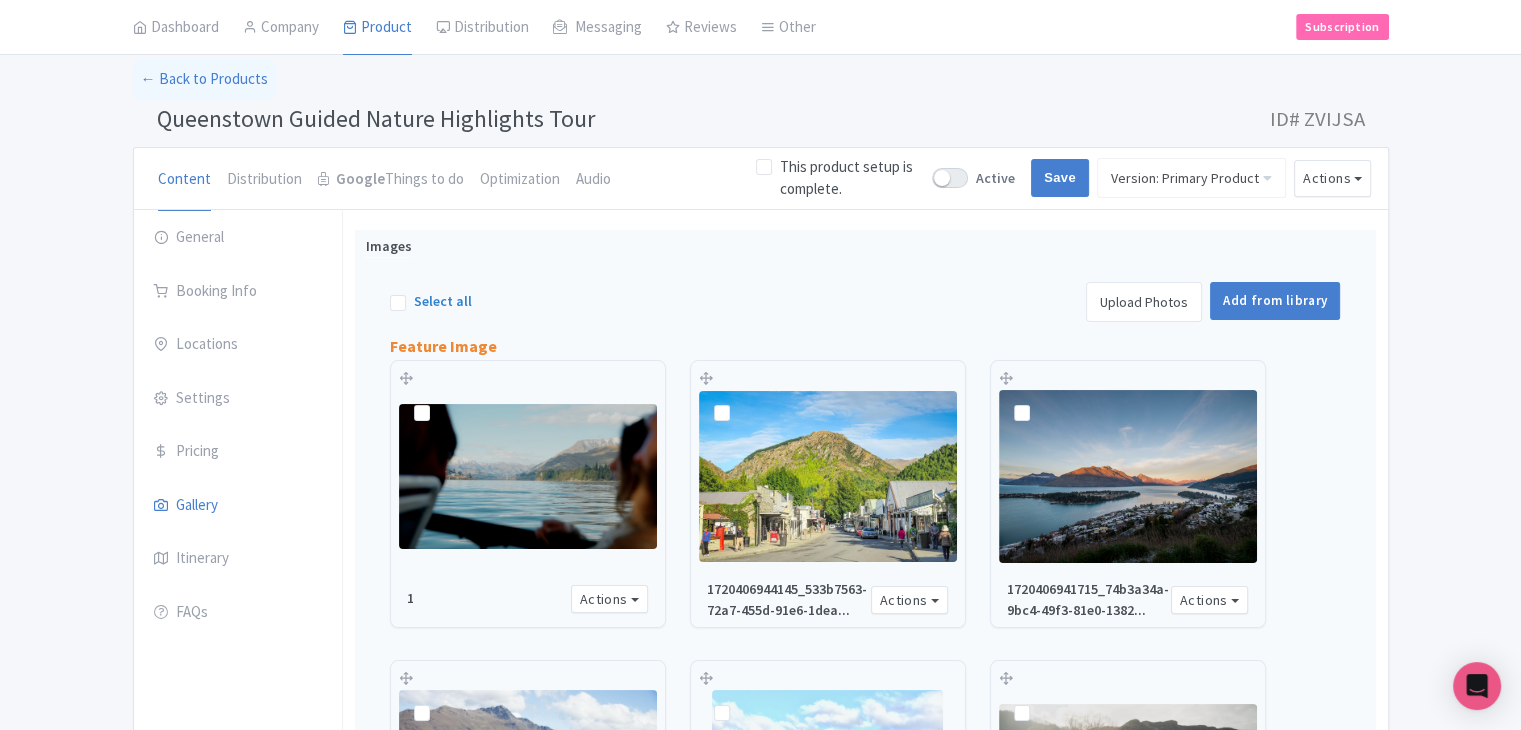 scroll, scrollTop: 84, scrollLeft: 0, axis: vertical 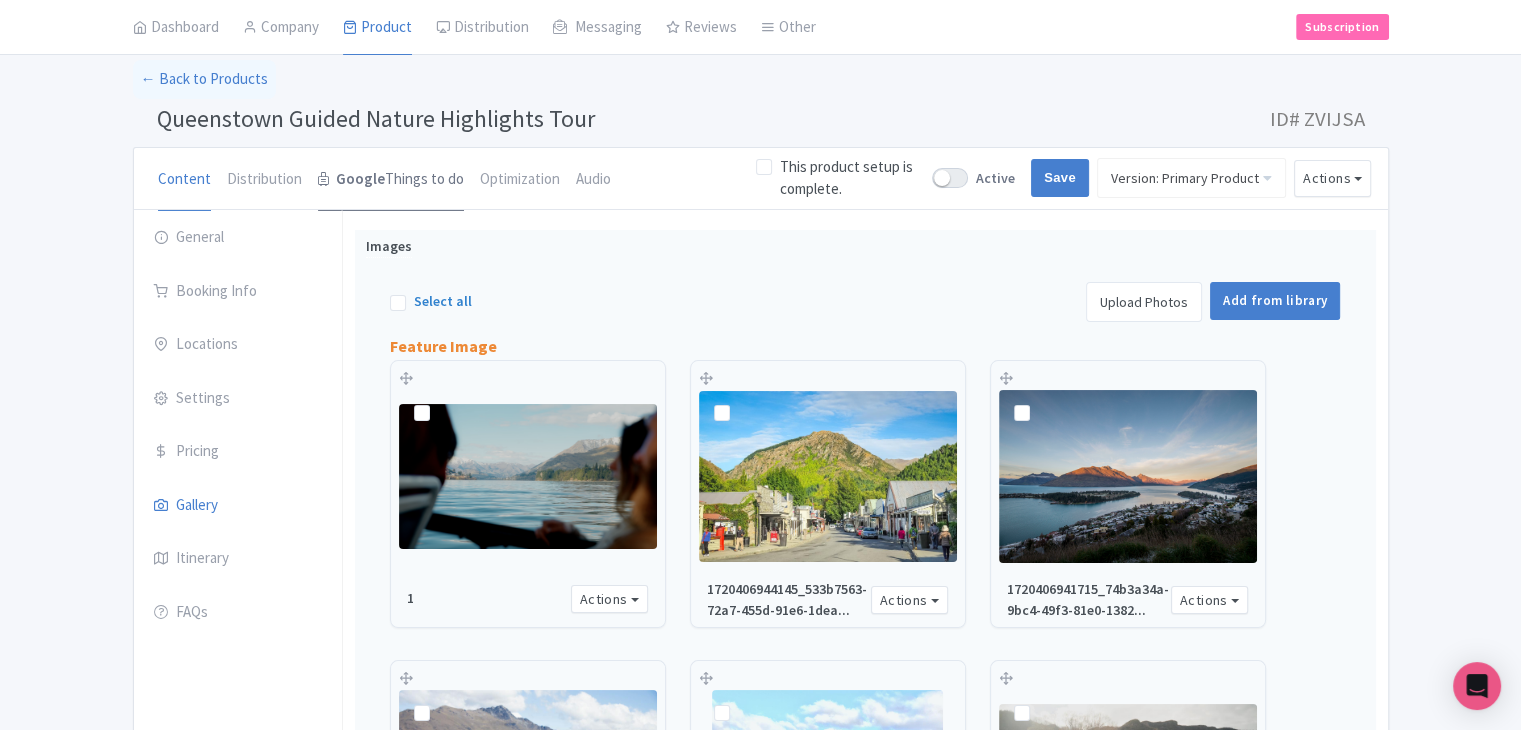 click on "Google" at bounding box center [360, 179] 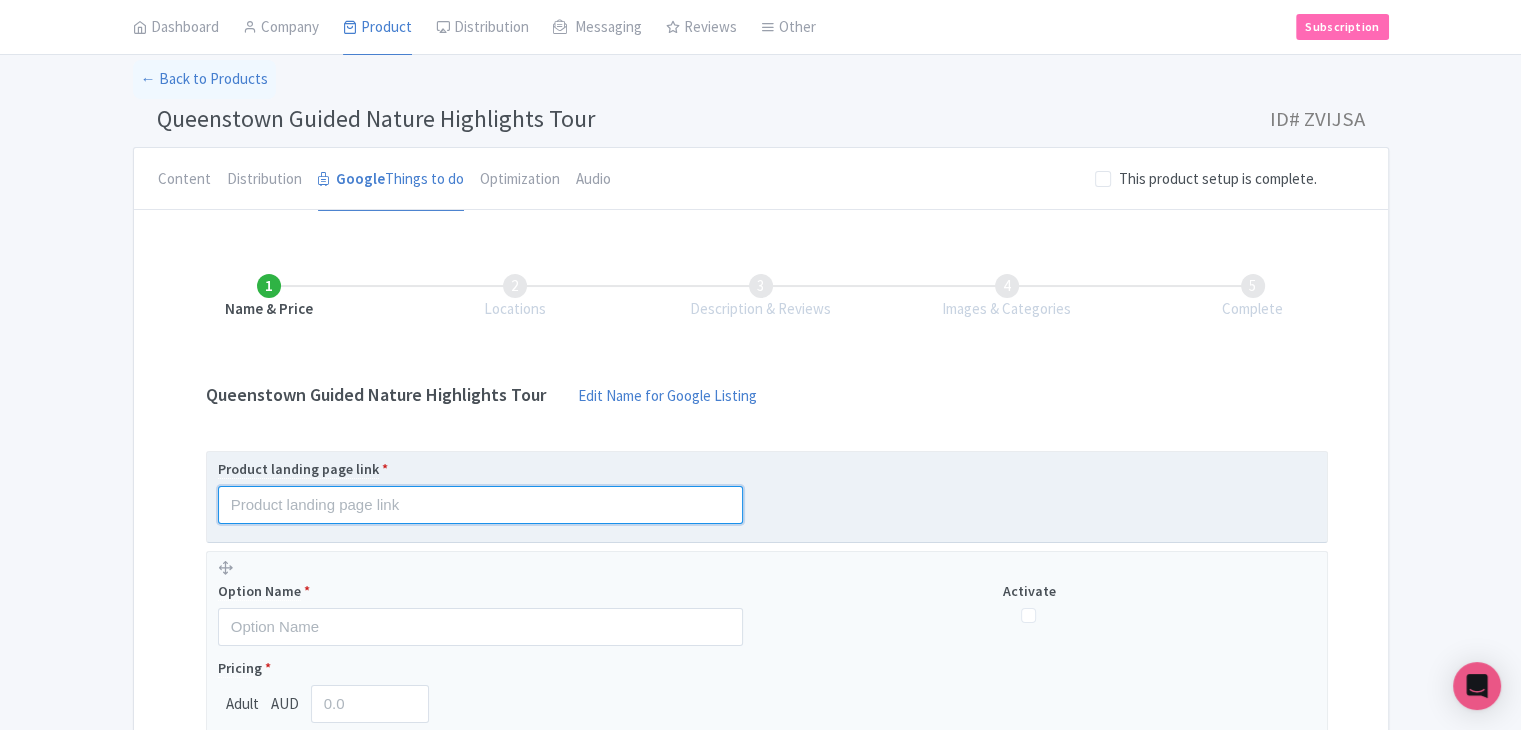 click at bounding box center (480, 505) 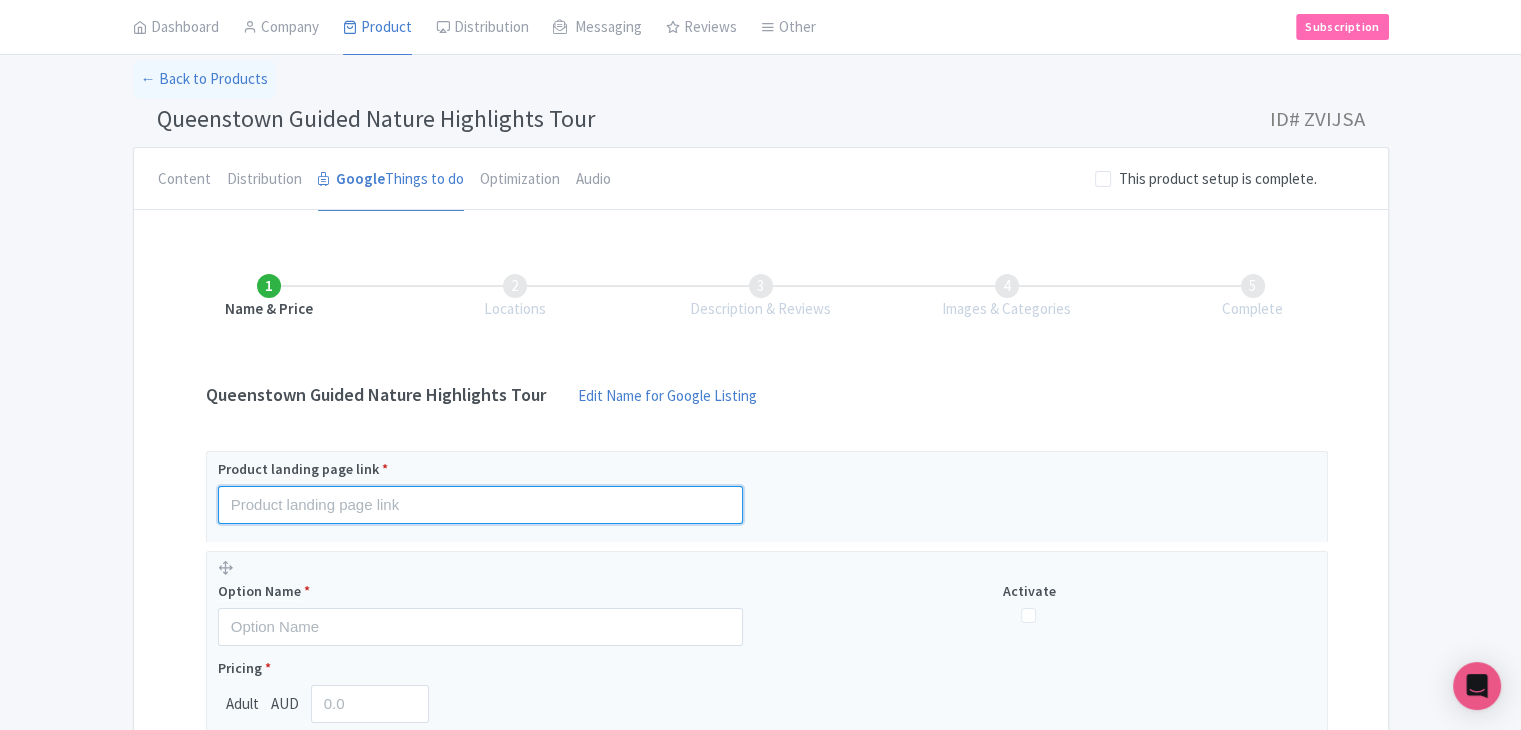 paste on "https://www.findrhost.com/tours/scenic-delights-of-queenstown-tour" 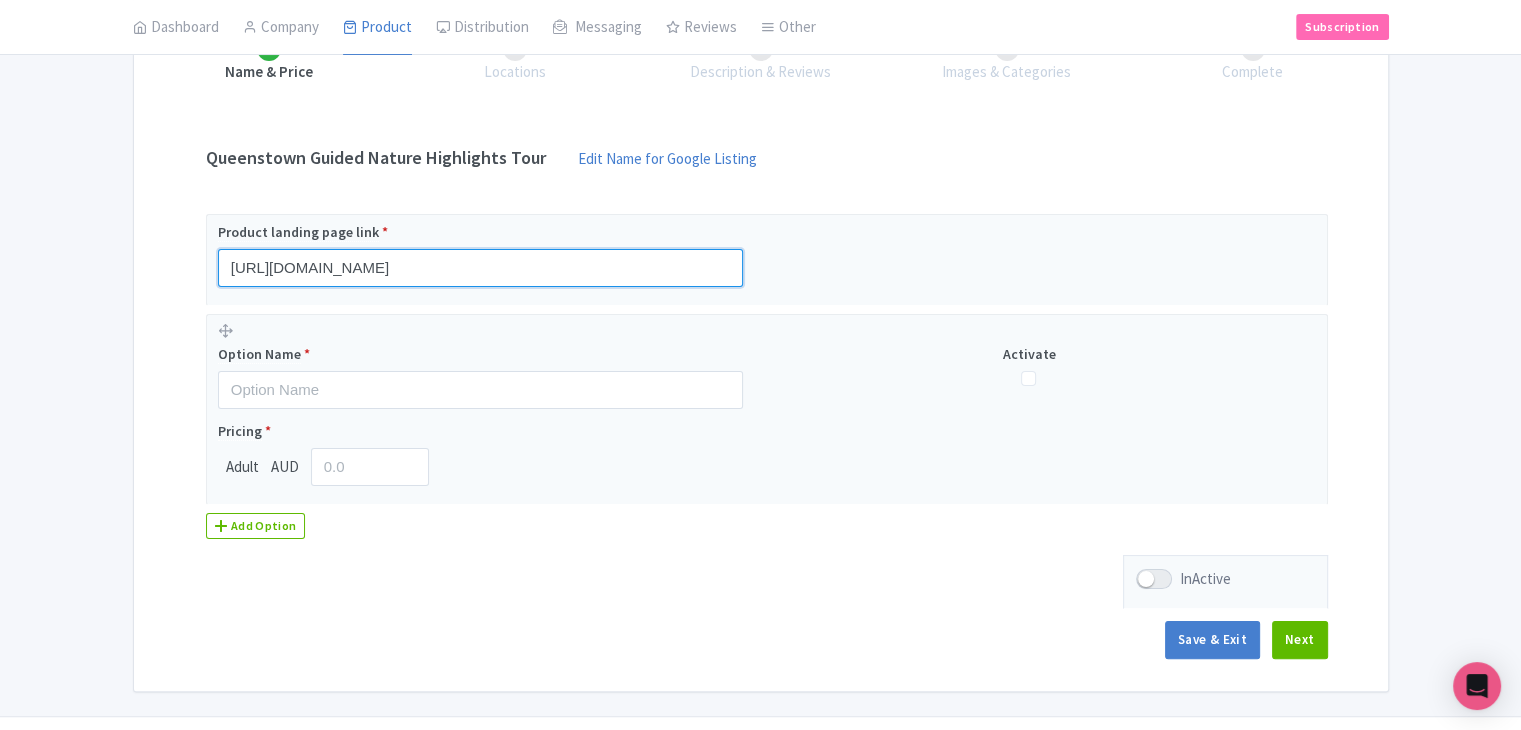 scroll, scrollTop: 366, scrollLeft: 0, axis: vertical 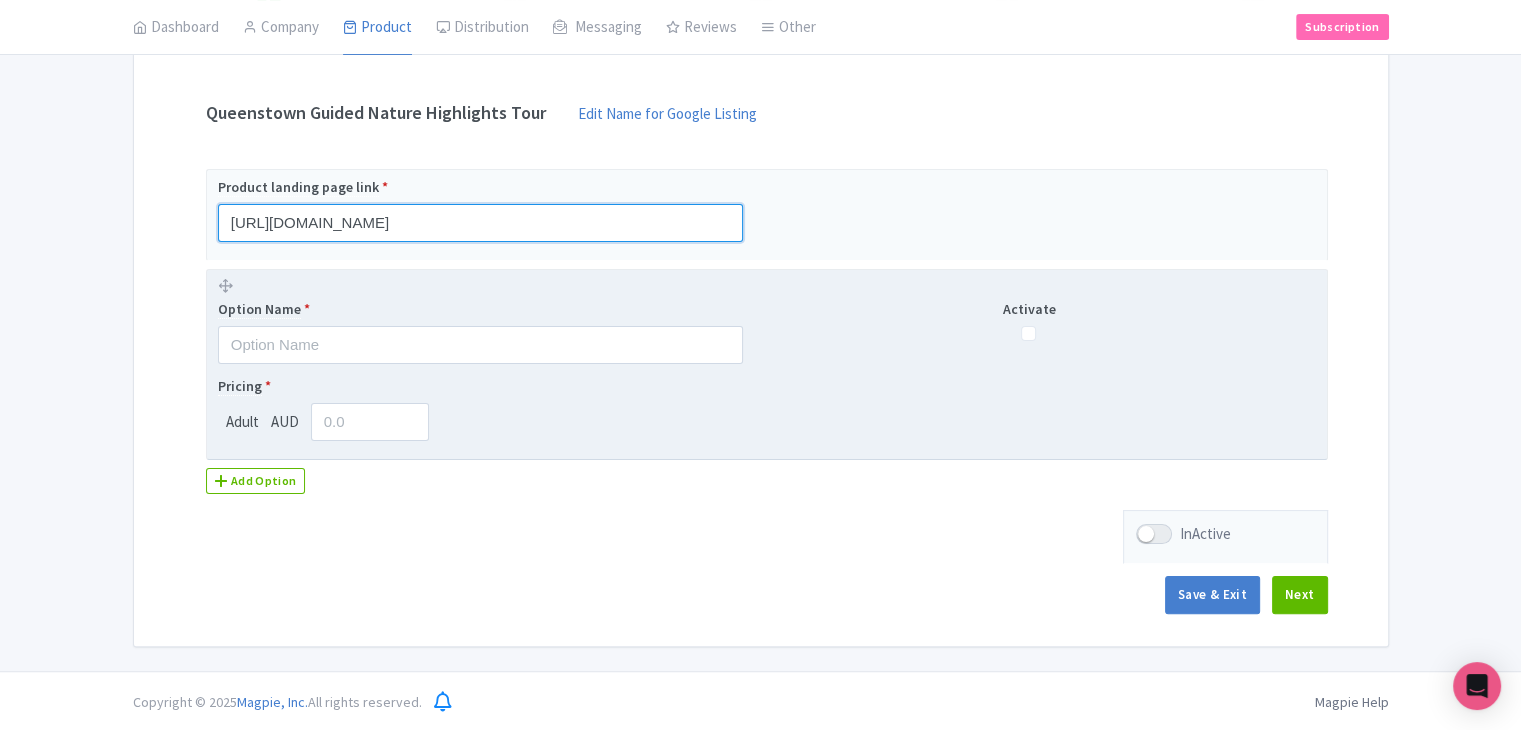 type on "https://www.findrhost.com/tours/scenic-delights-of-queenstown-tour" 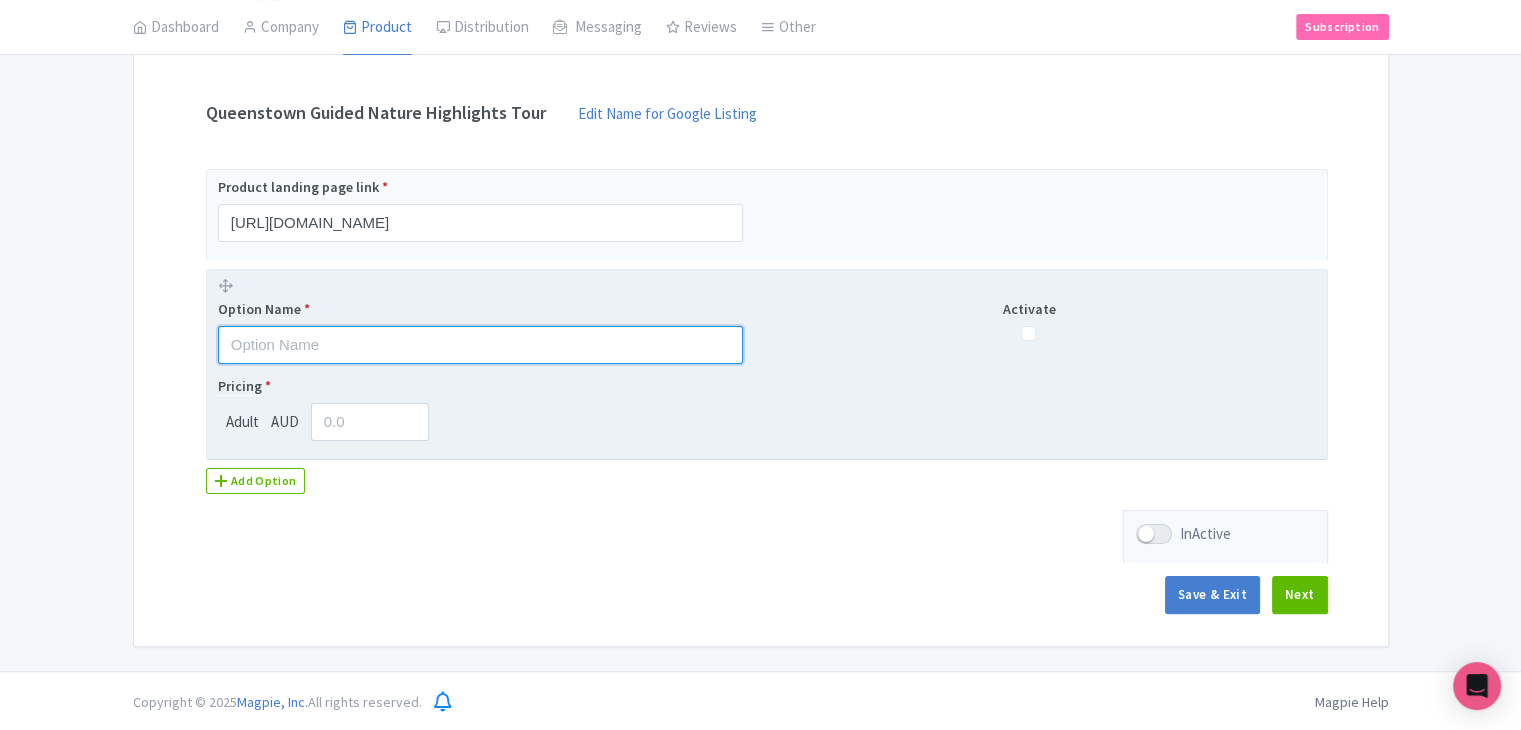 click at bounding box center [480, 345] 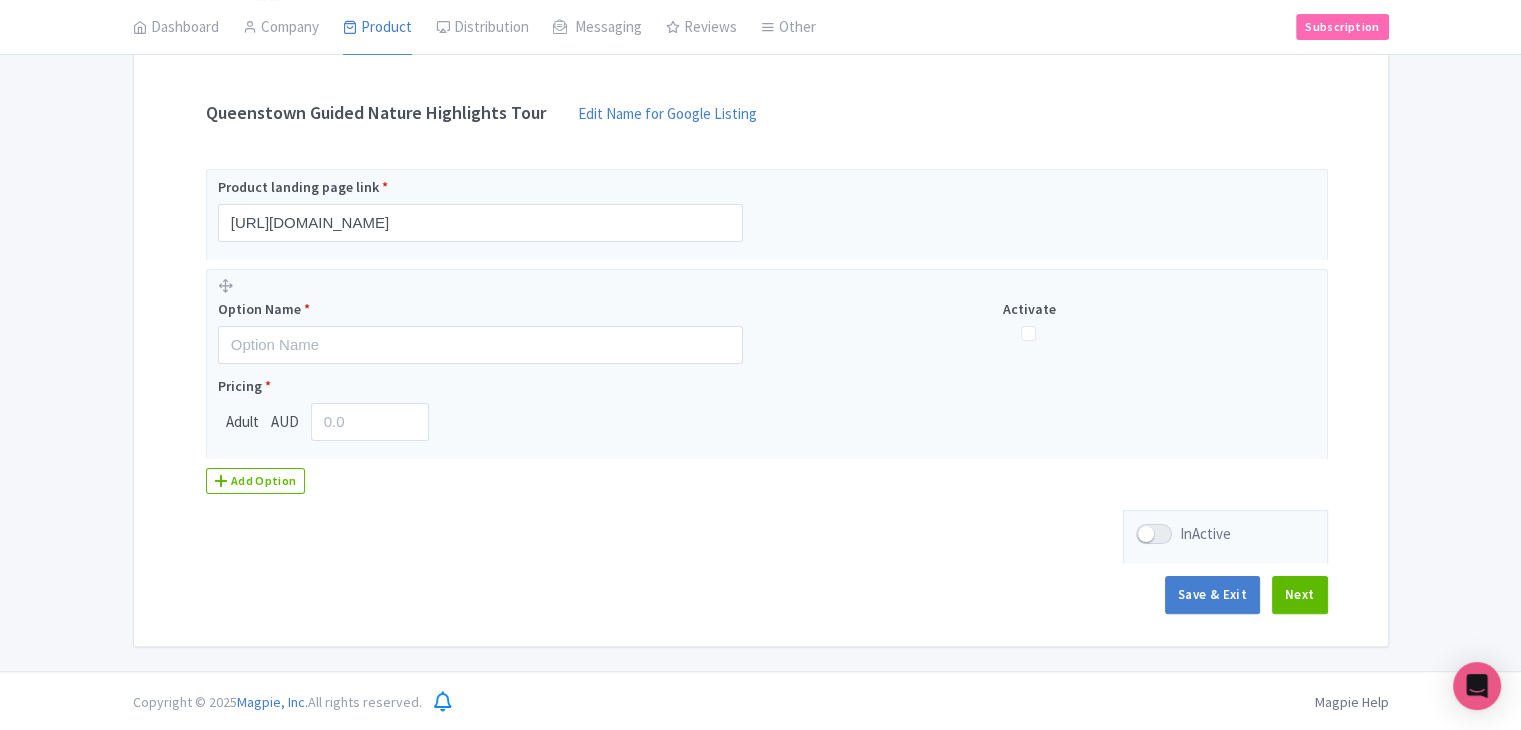 click on "Queenstown Guided Nature Highlights Tour" at bounding box center (376, 113) 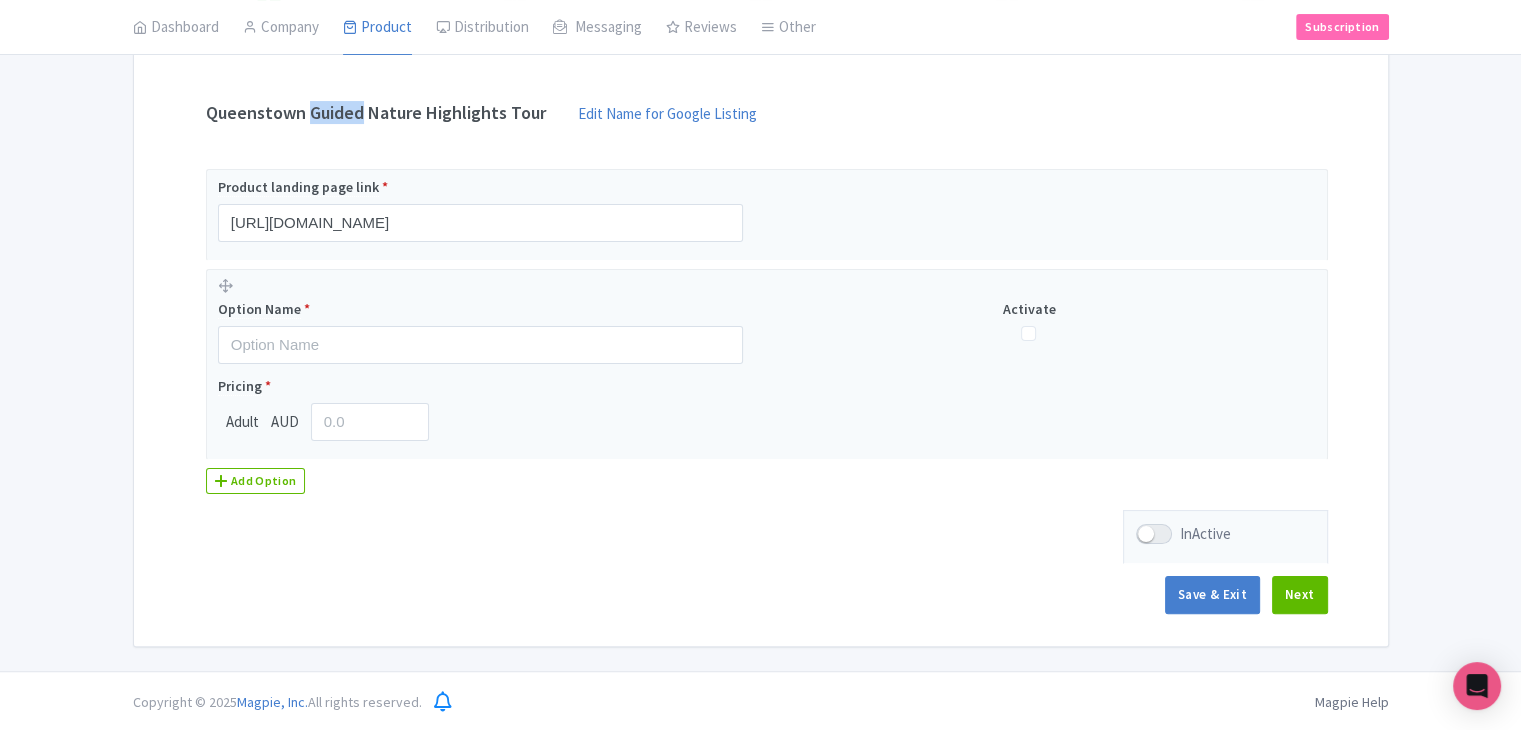 click on "Queenstown Guided Nature Highlights Tour" at bounding box center (376, 113) 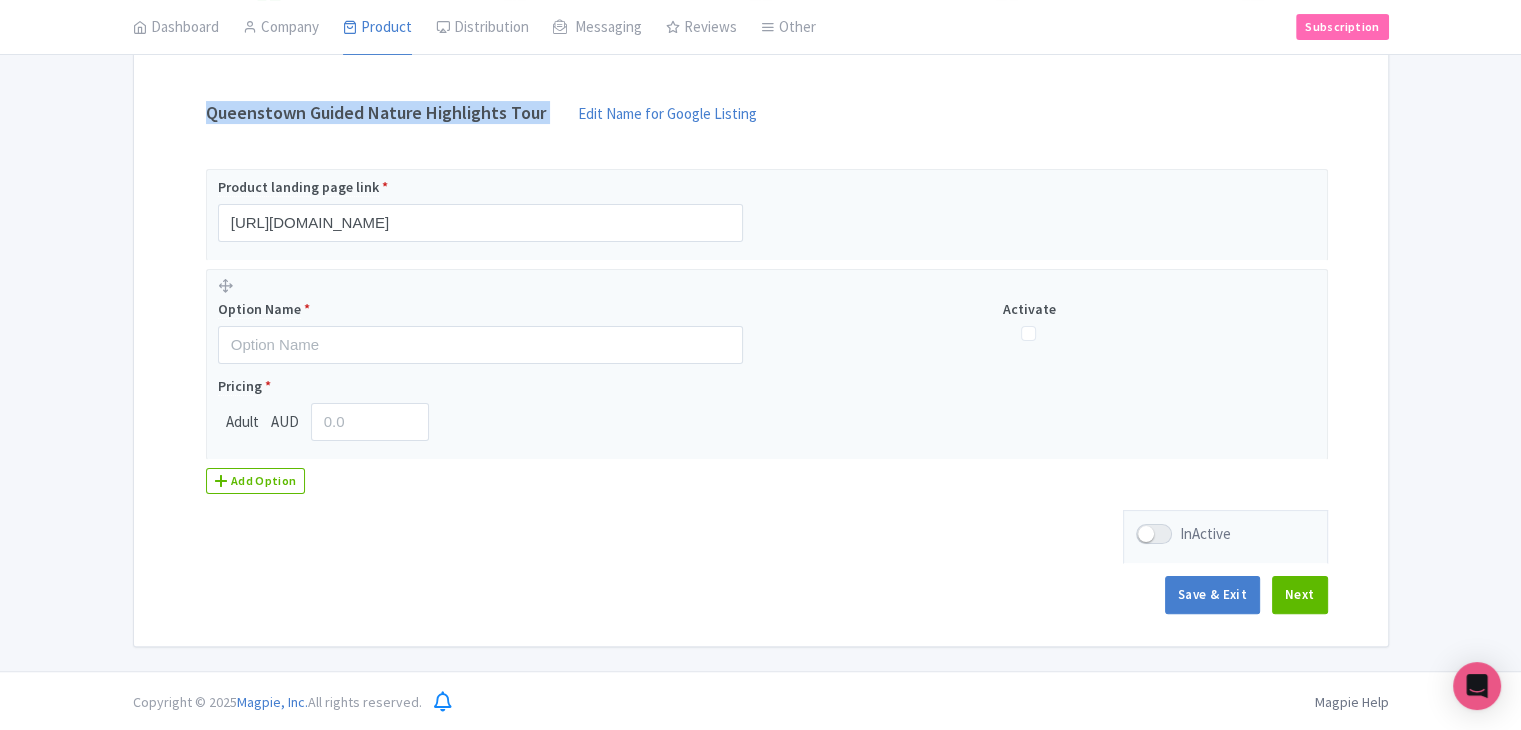 click on "Queenstown Guided Nature Highlights Tour" at bounding box center (376, 113) 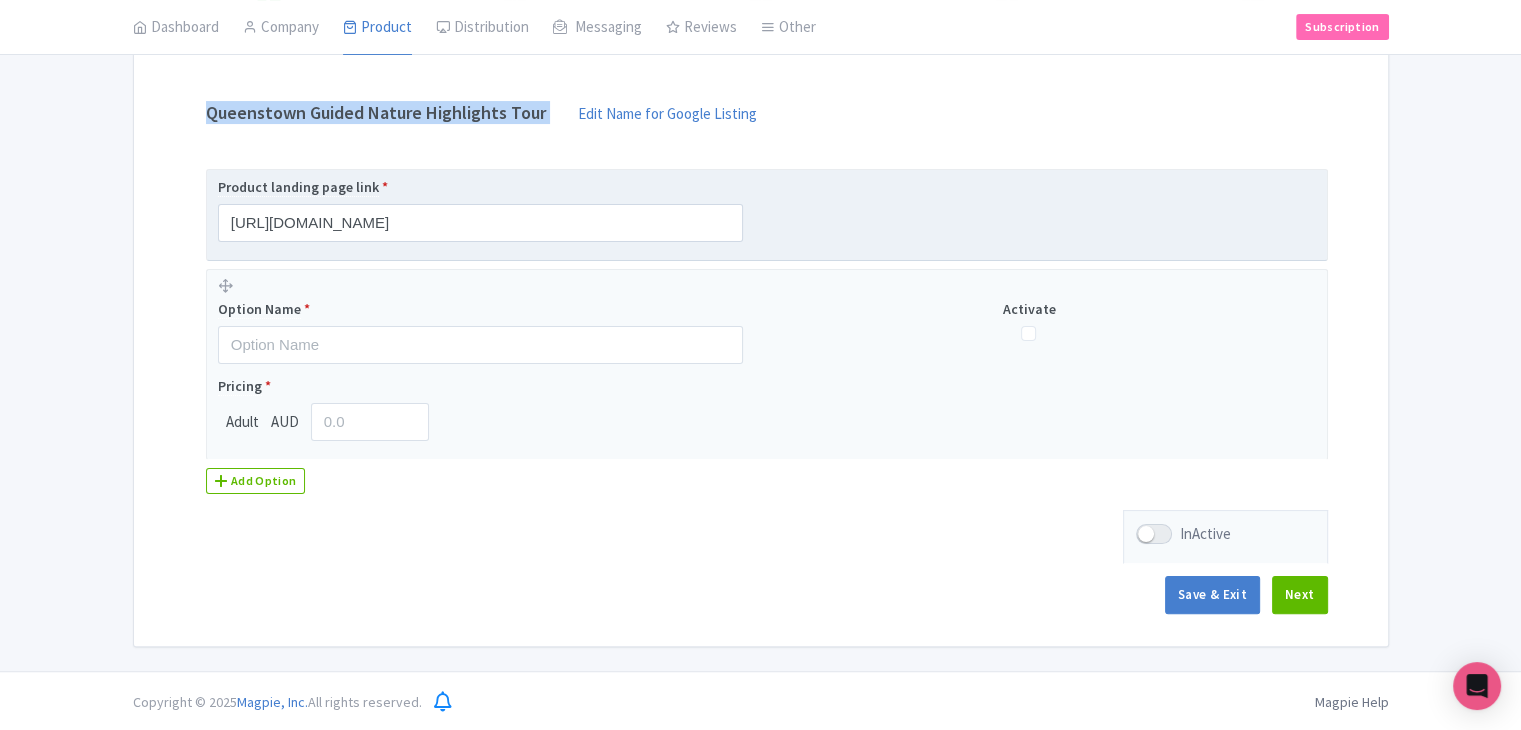 copy on "Queenstown Guided Nature Highlights Tour" 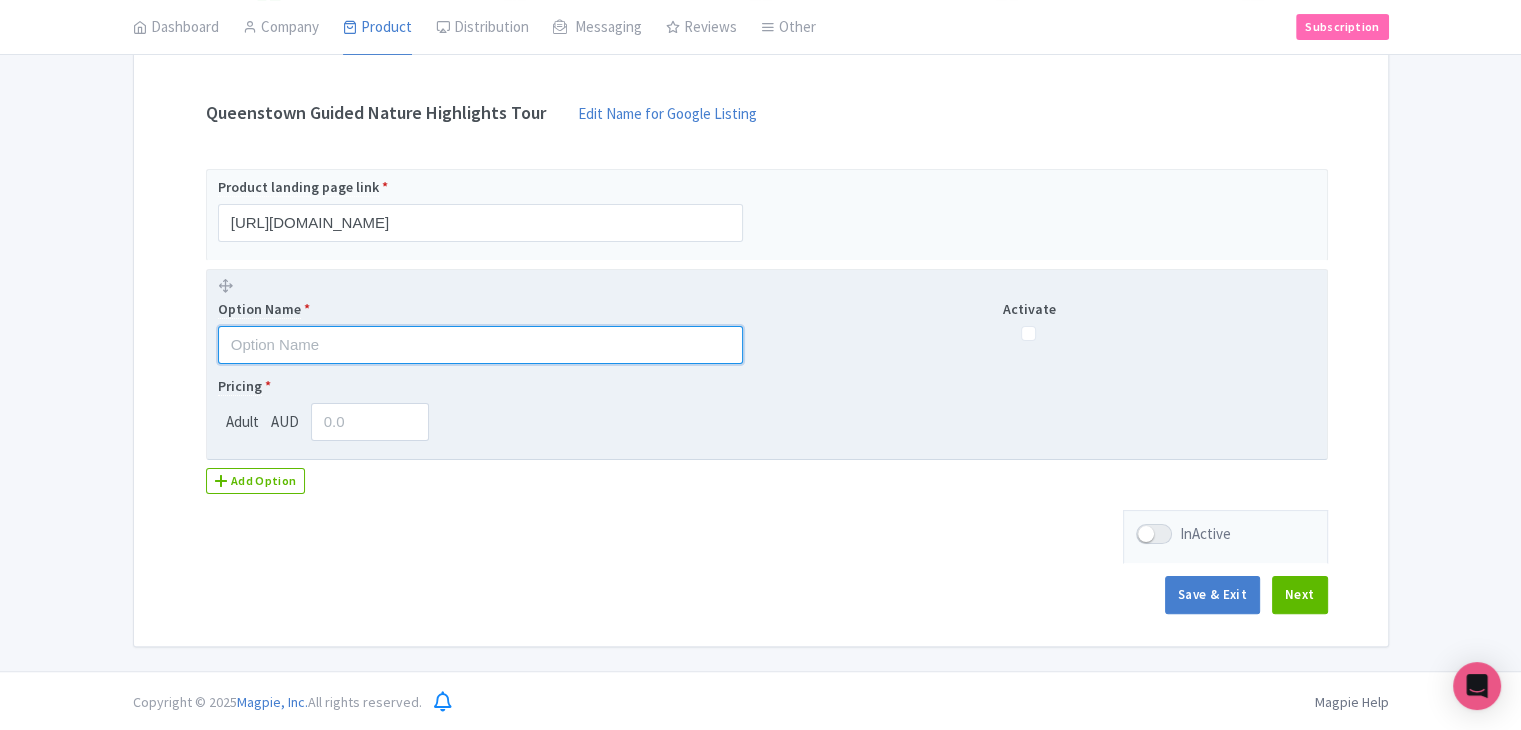 click at bounding box center (480, 345) 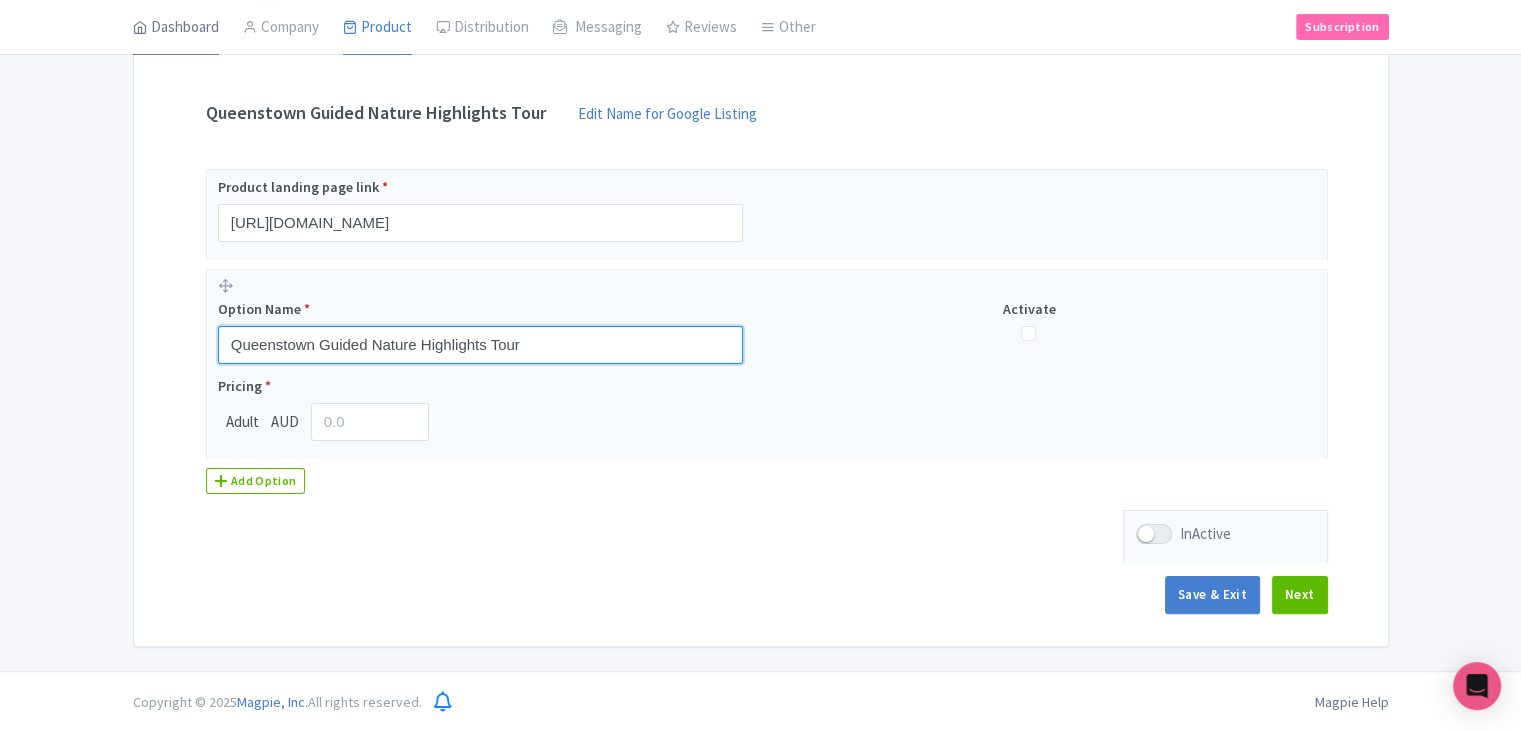 type on "Queenstown Guided Nature Highlights Tour" 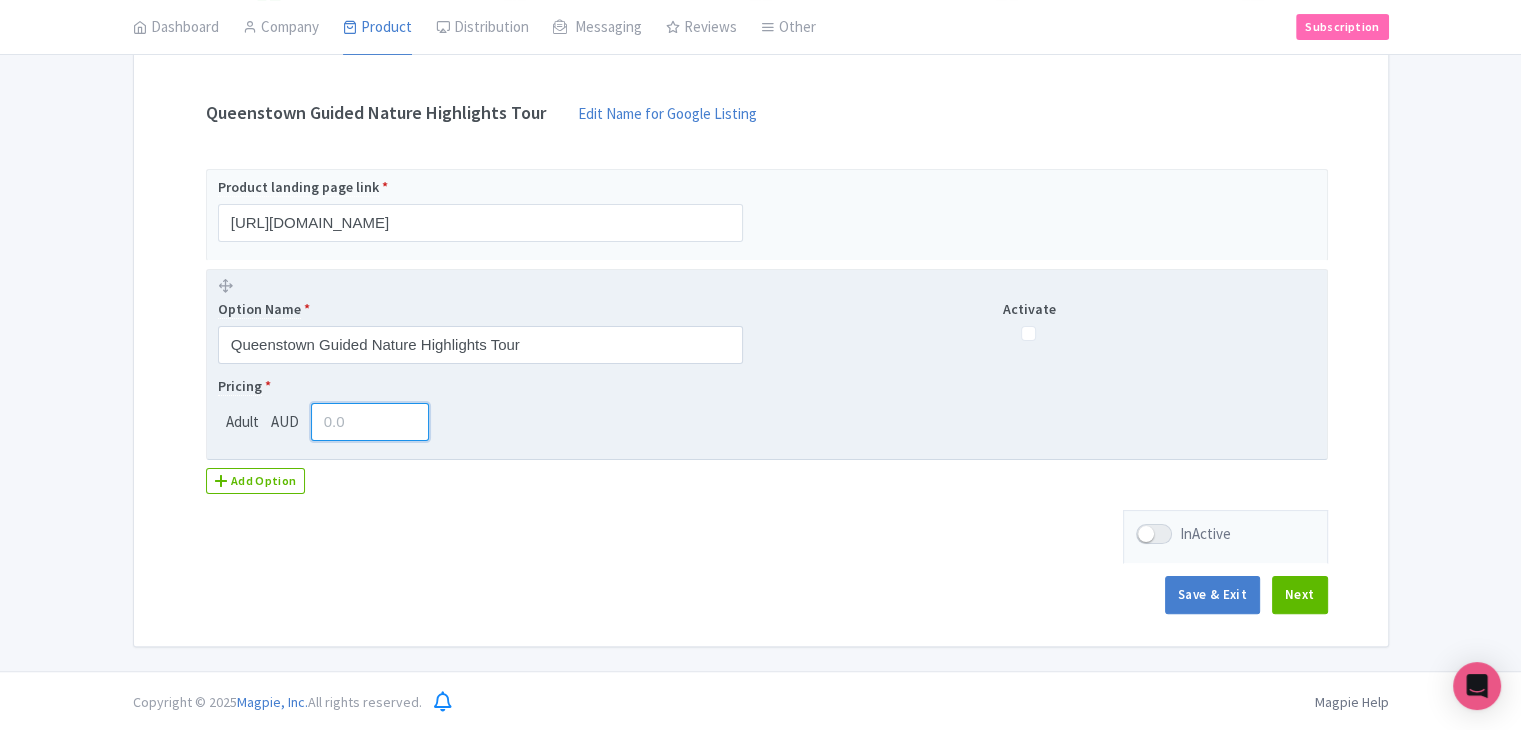 click at bounding box center (370, 422) 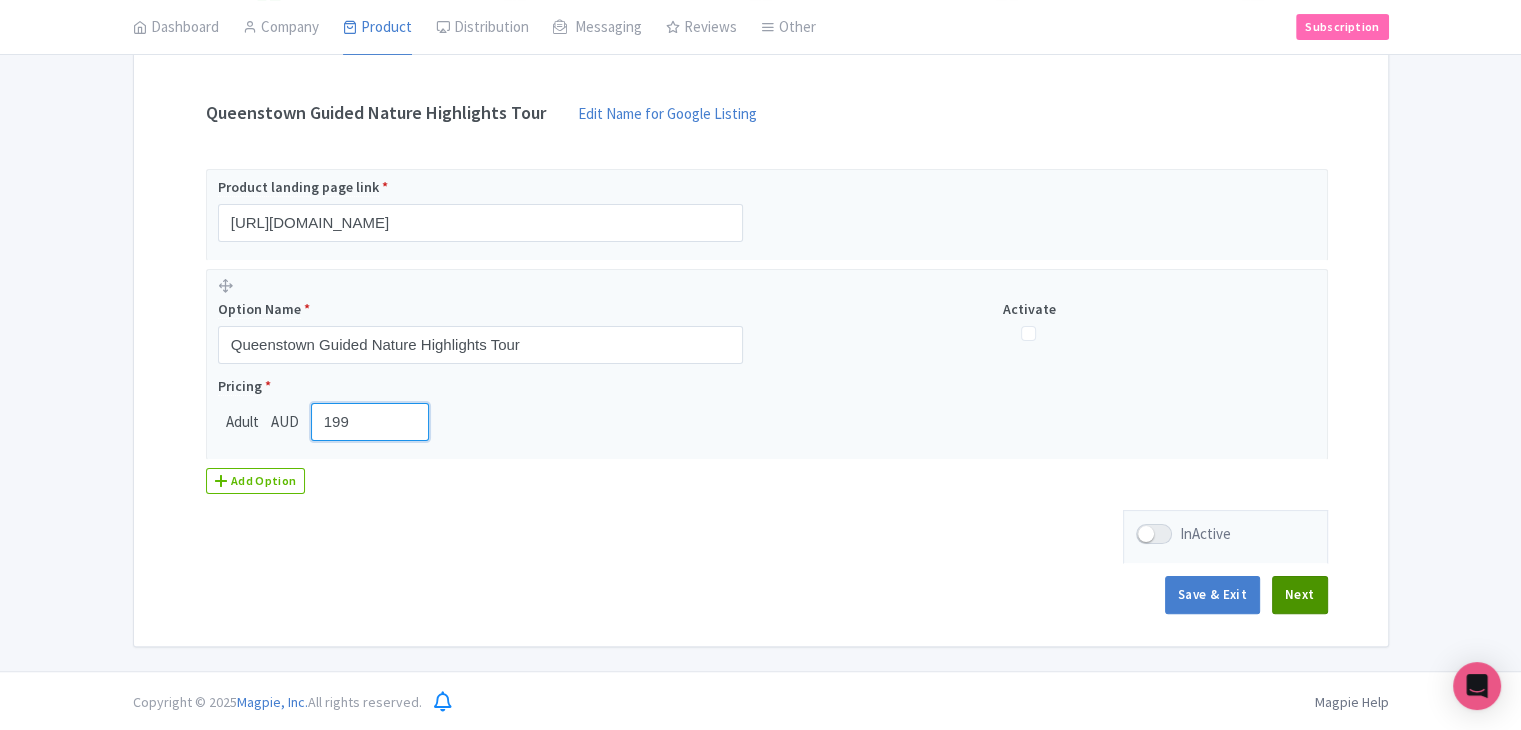 type on "199" 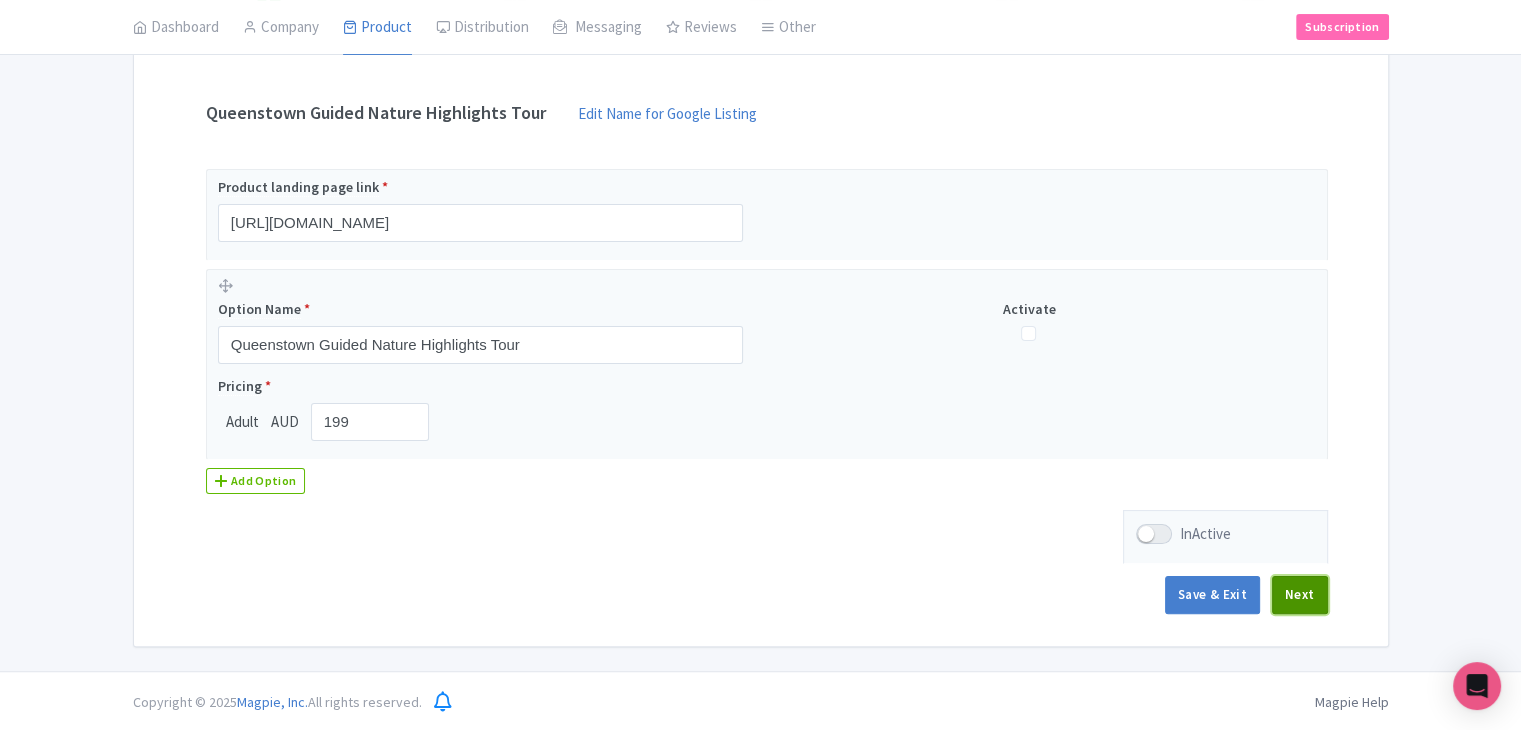 click on "Next" at bounding box center (1300, 595) 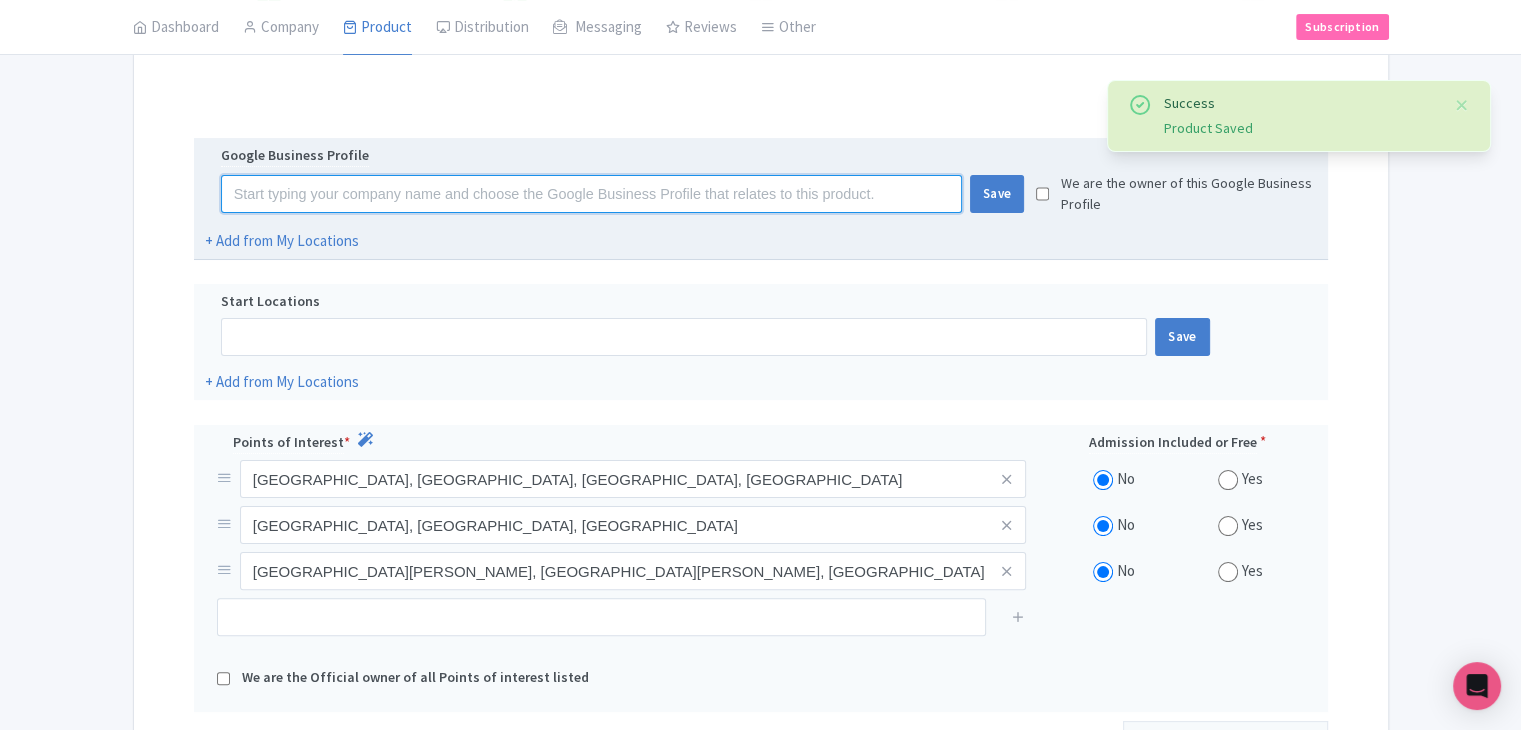 click at bounding box center (591, 194) 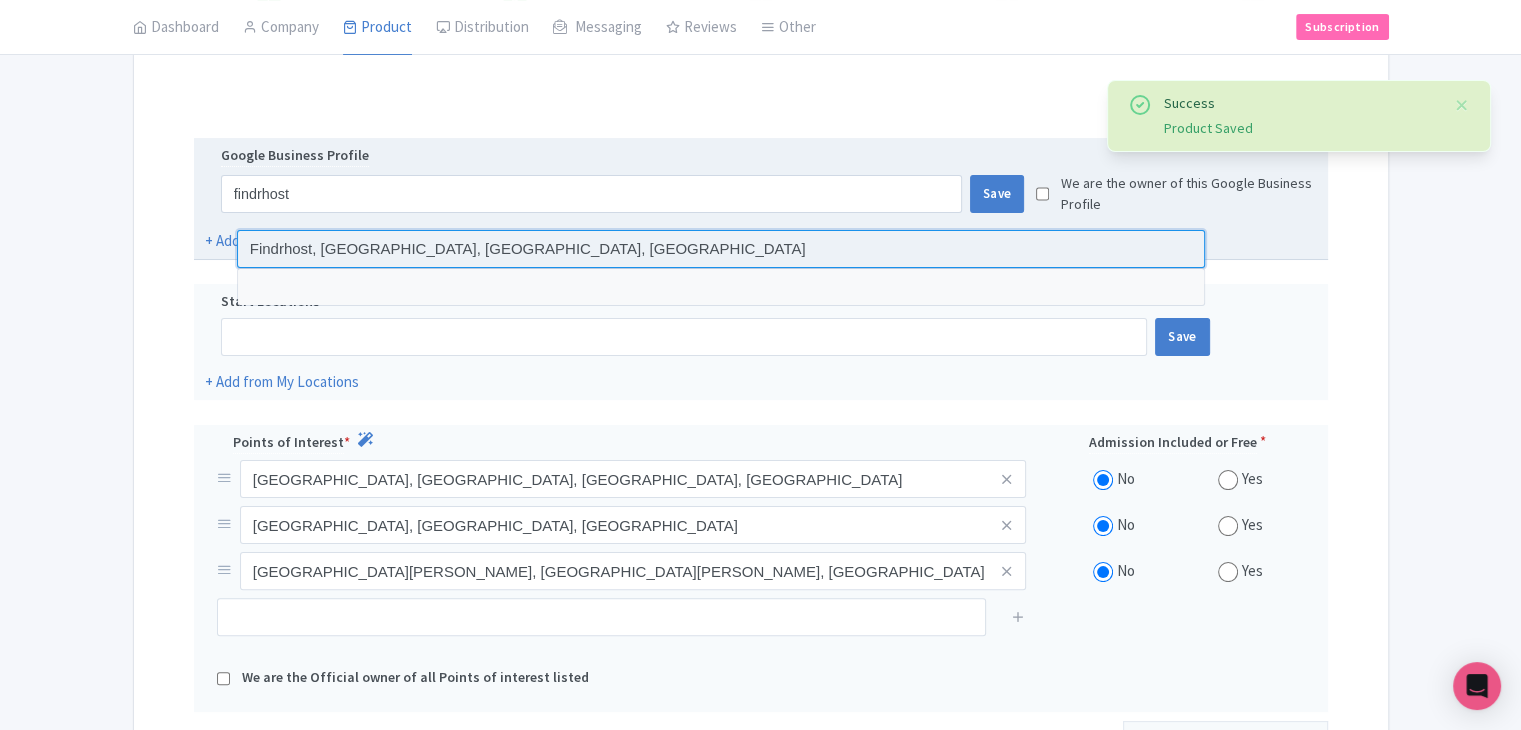 click at bounding box center (721, 249) 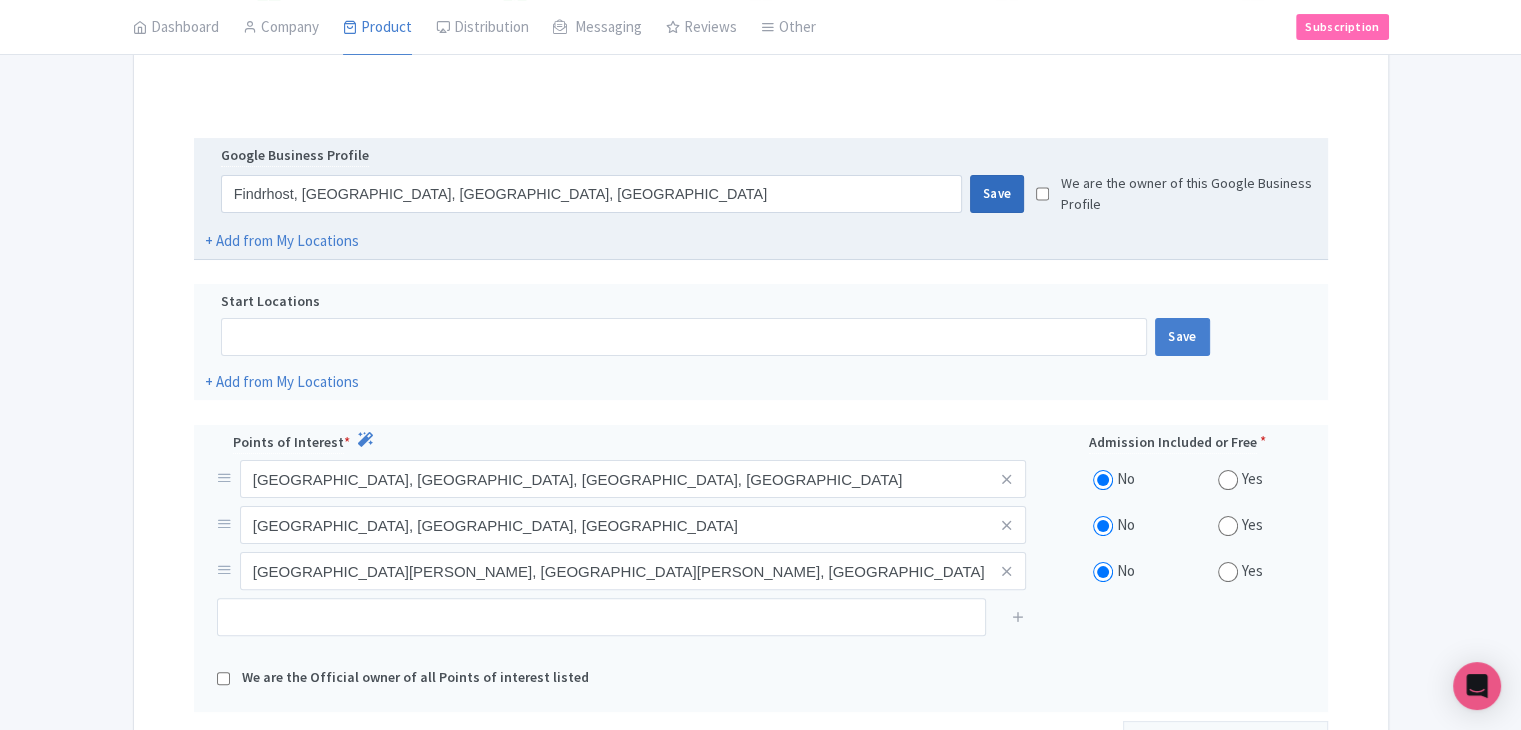 click on "Save" at bounding box center (997, 194) 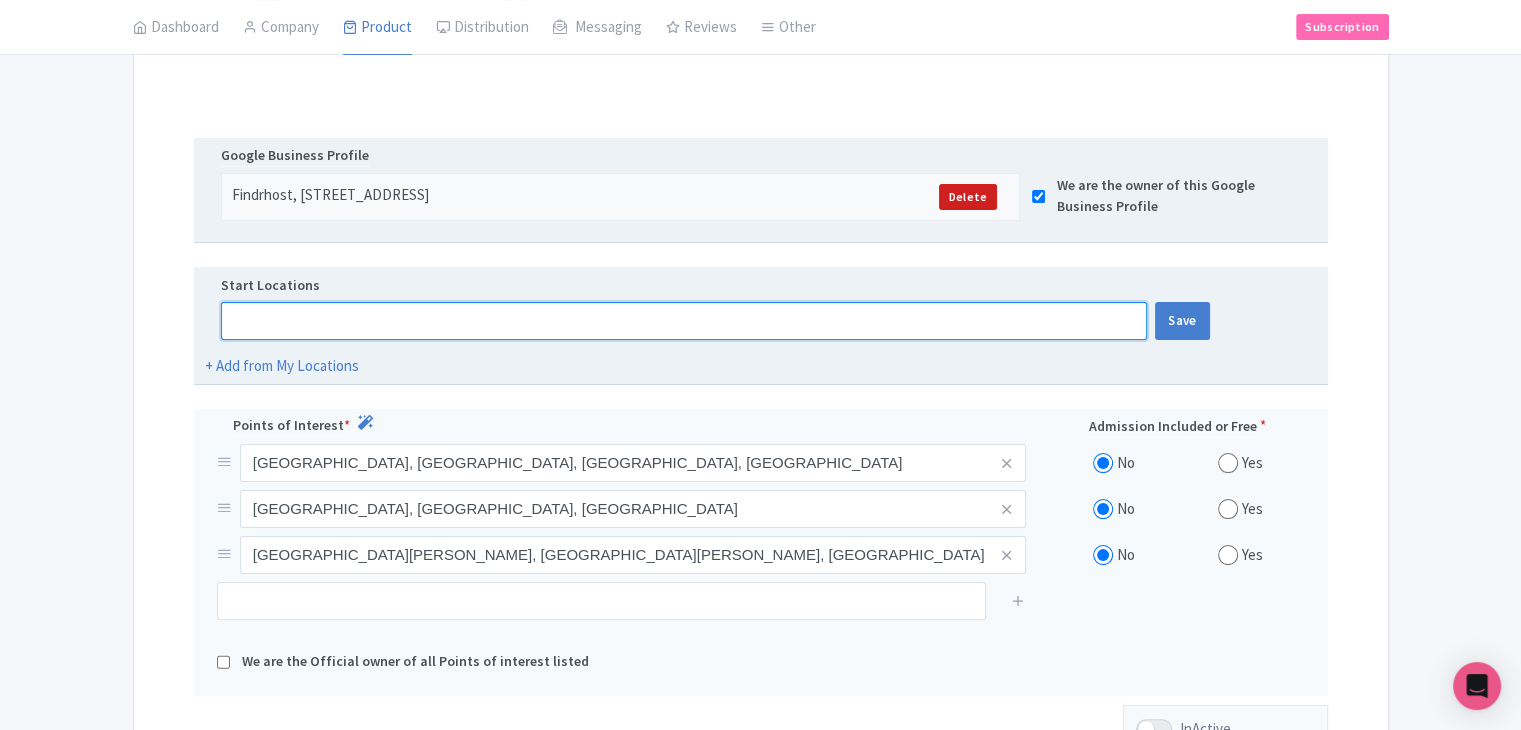 click at bounding box center (684, 321) 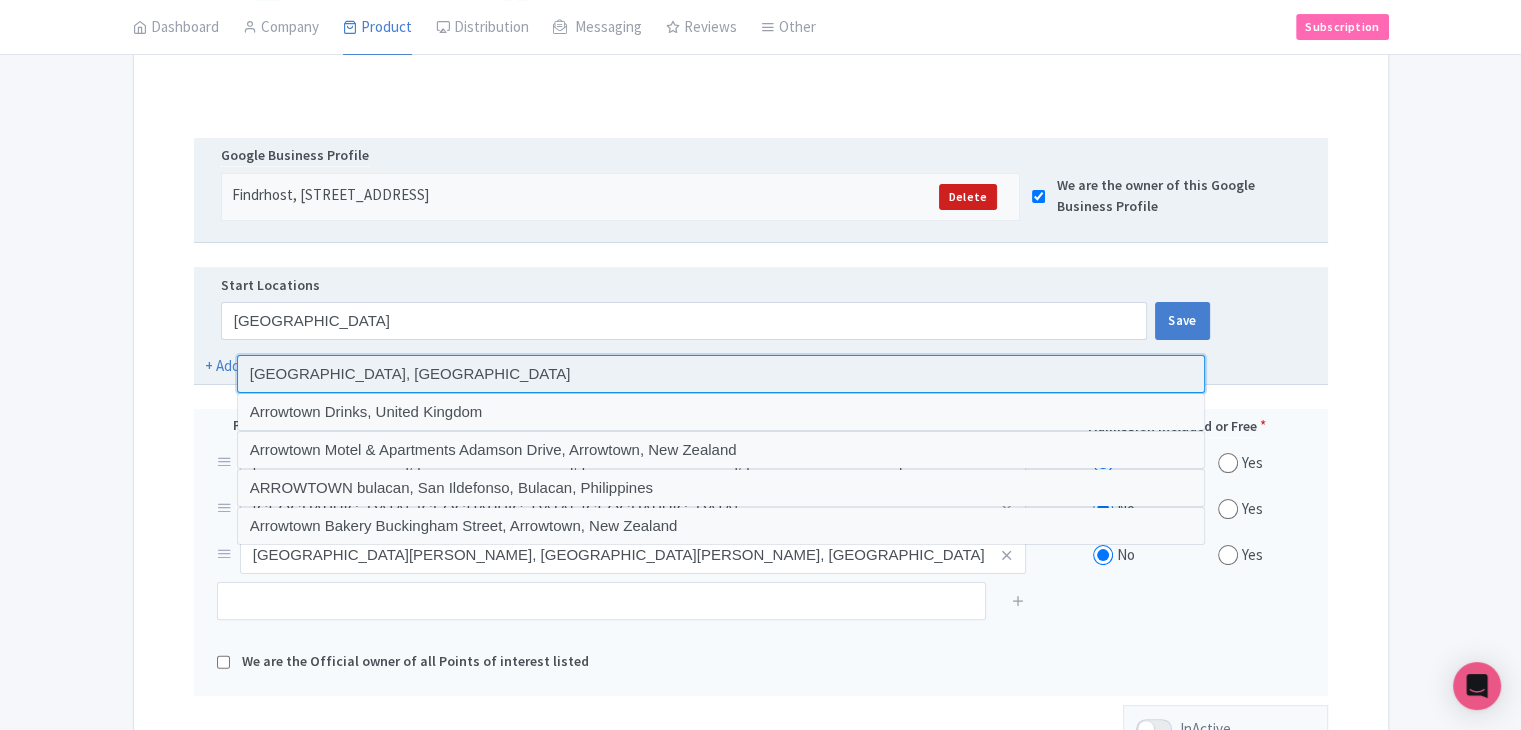 click at bounding box center (721, 374) 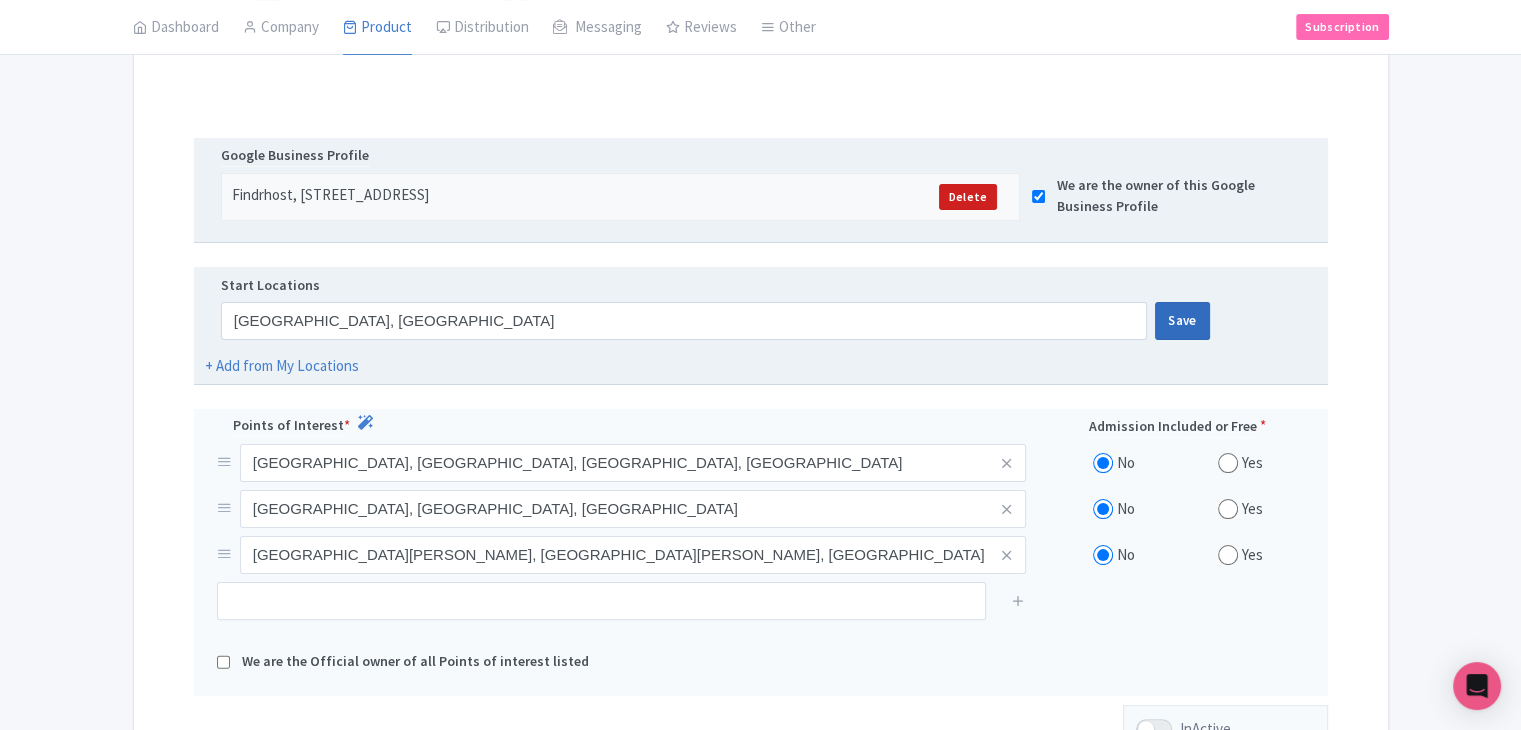 click on "Save" at bounding box center [1182, 321] 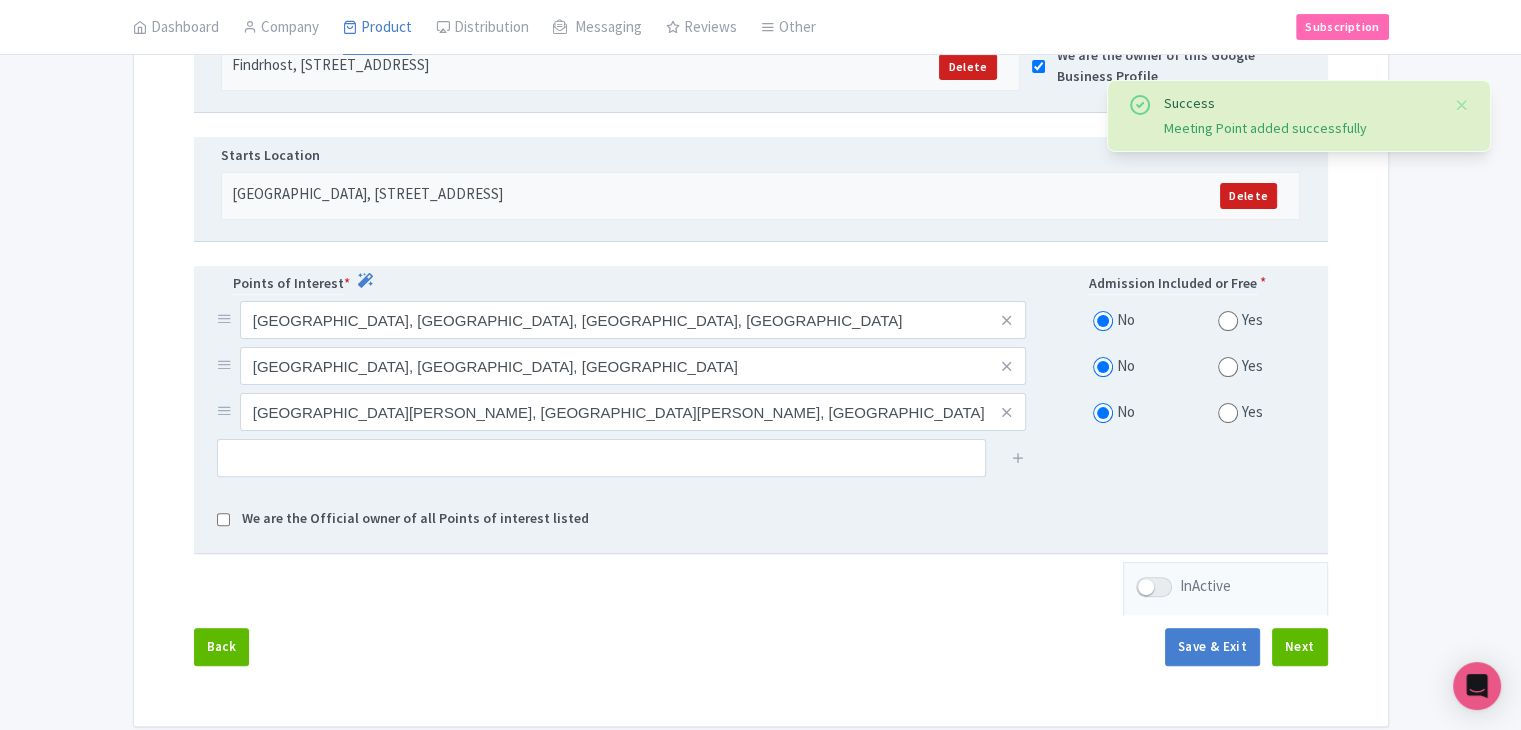 scroll, scrollTop: 573, scrollLeft: 0, axis: vertical 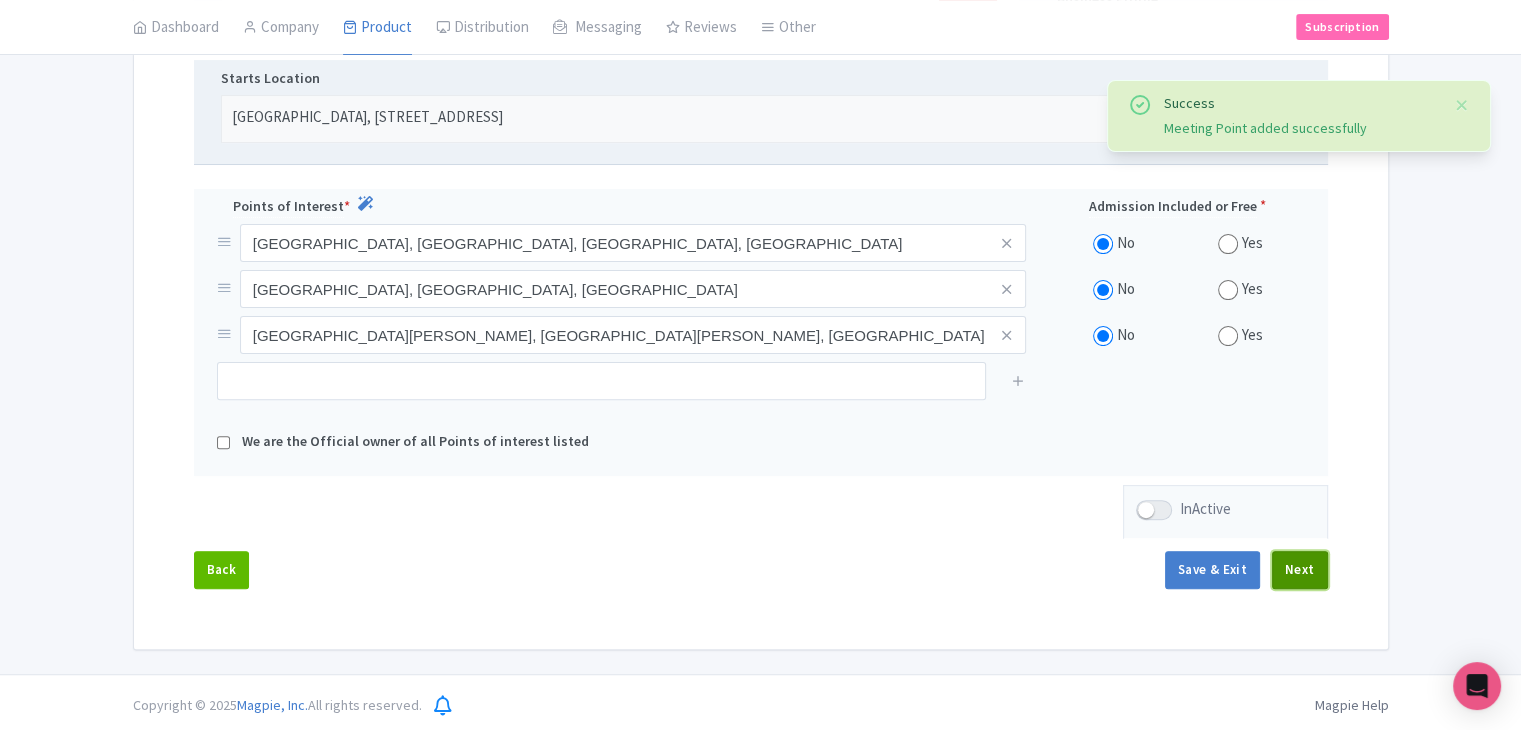 click on "Next" at bounding box center [1300, 570] 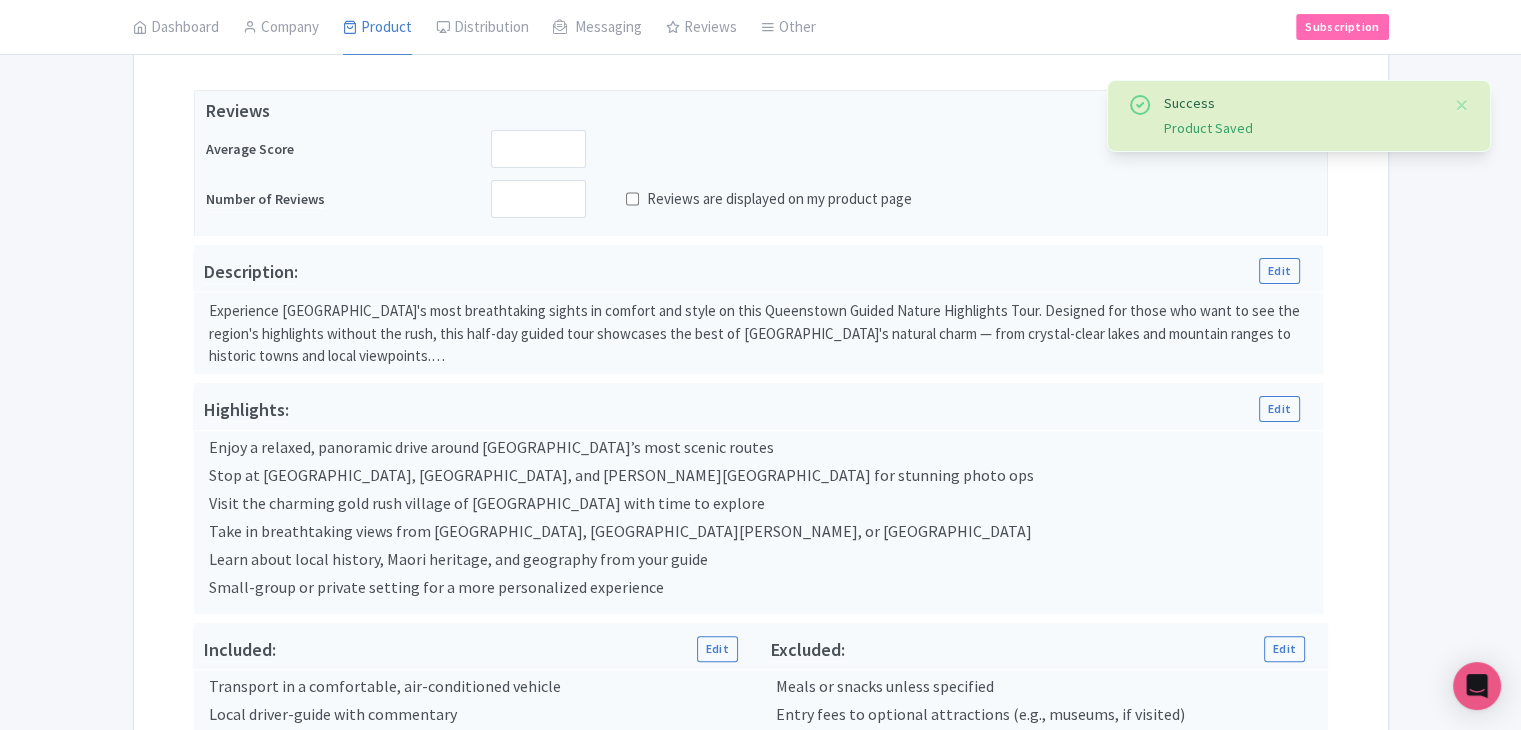 scroll, scrollTop: 373, scrollLeft: 0, axis: vertical 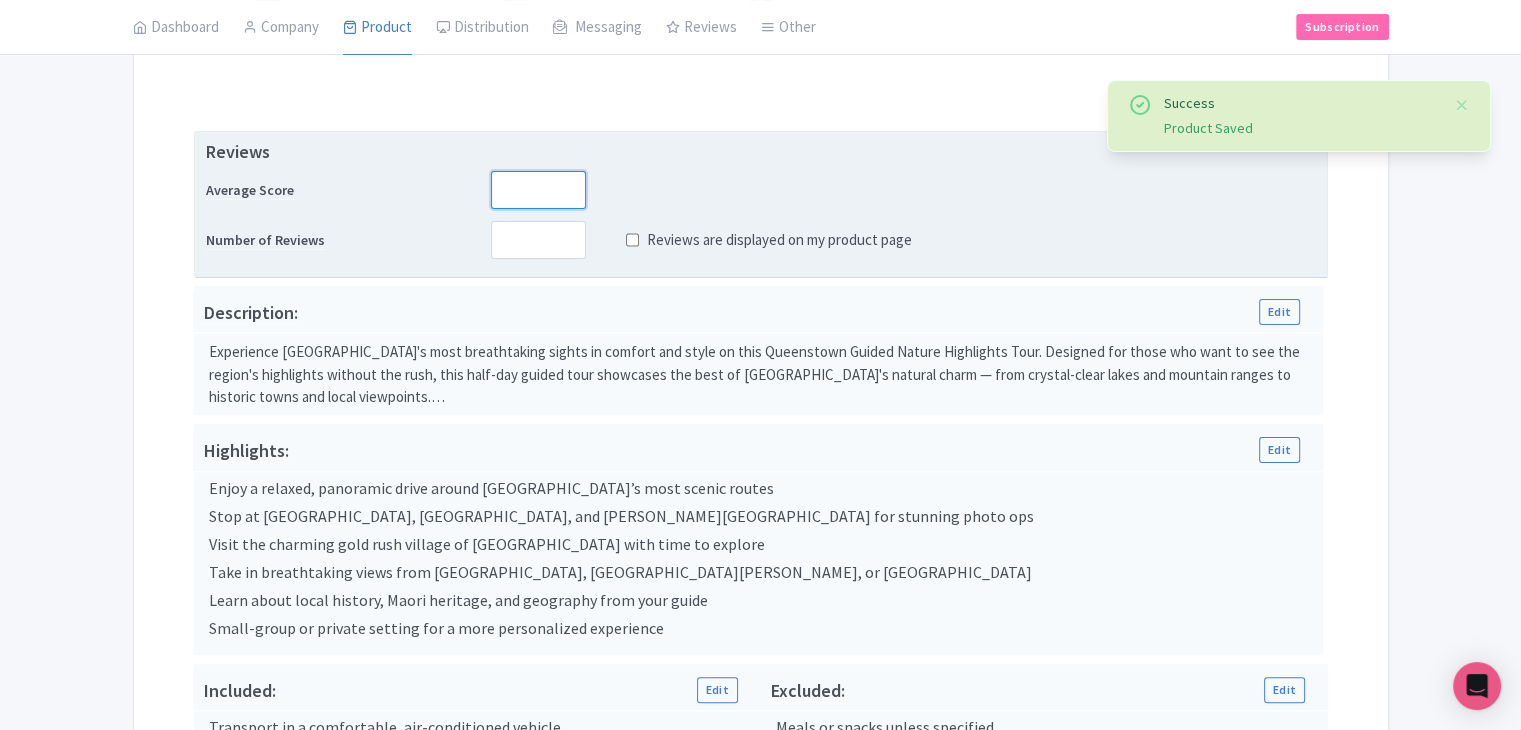 click at bounding box center (538, 190) 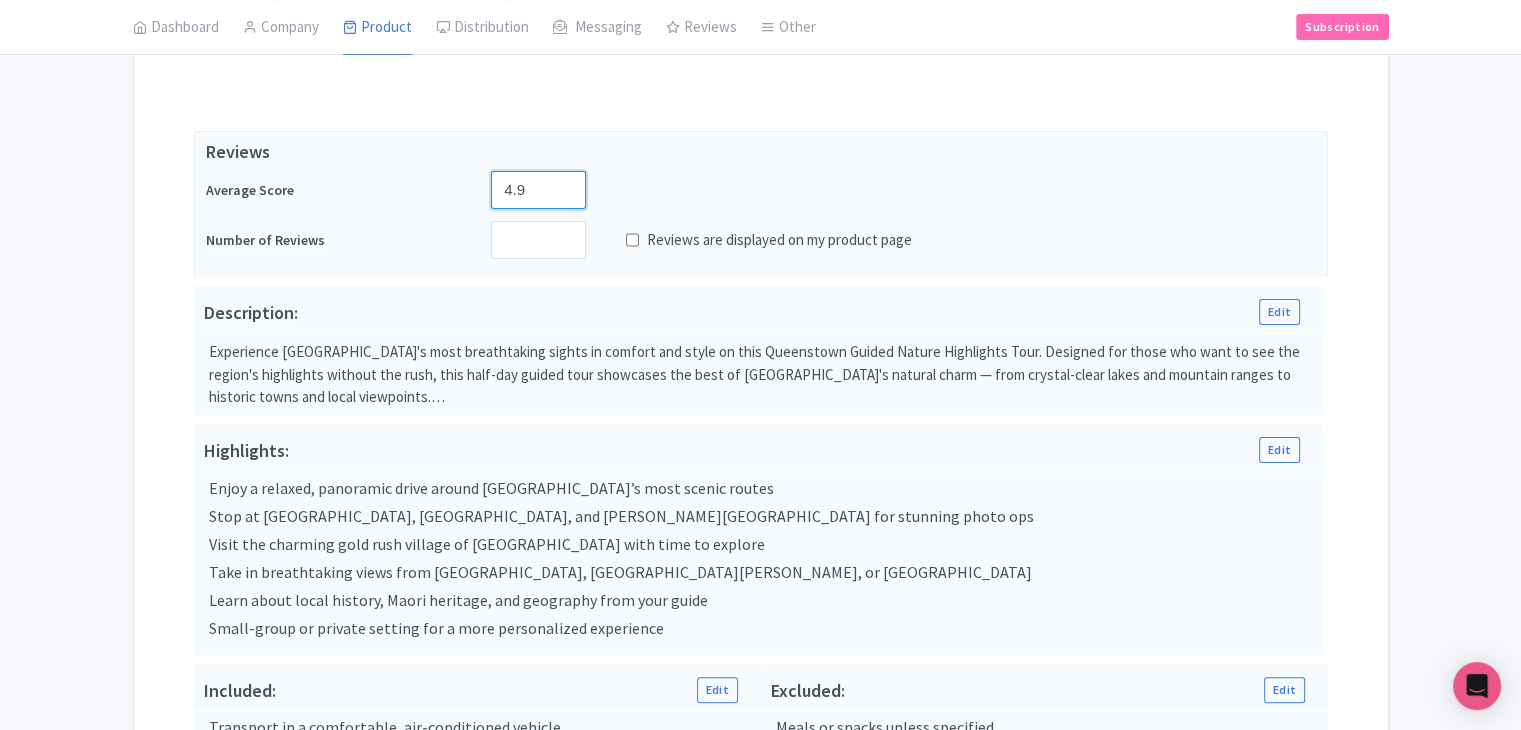 type on "4.9" 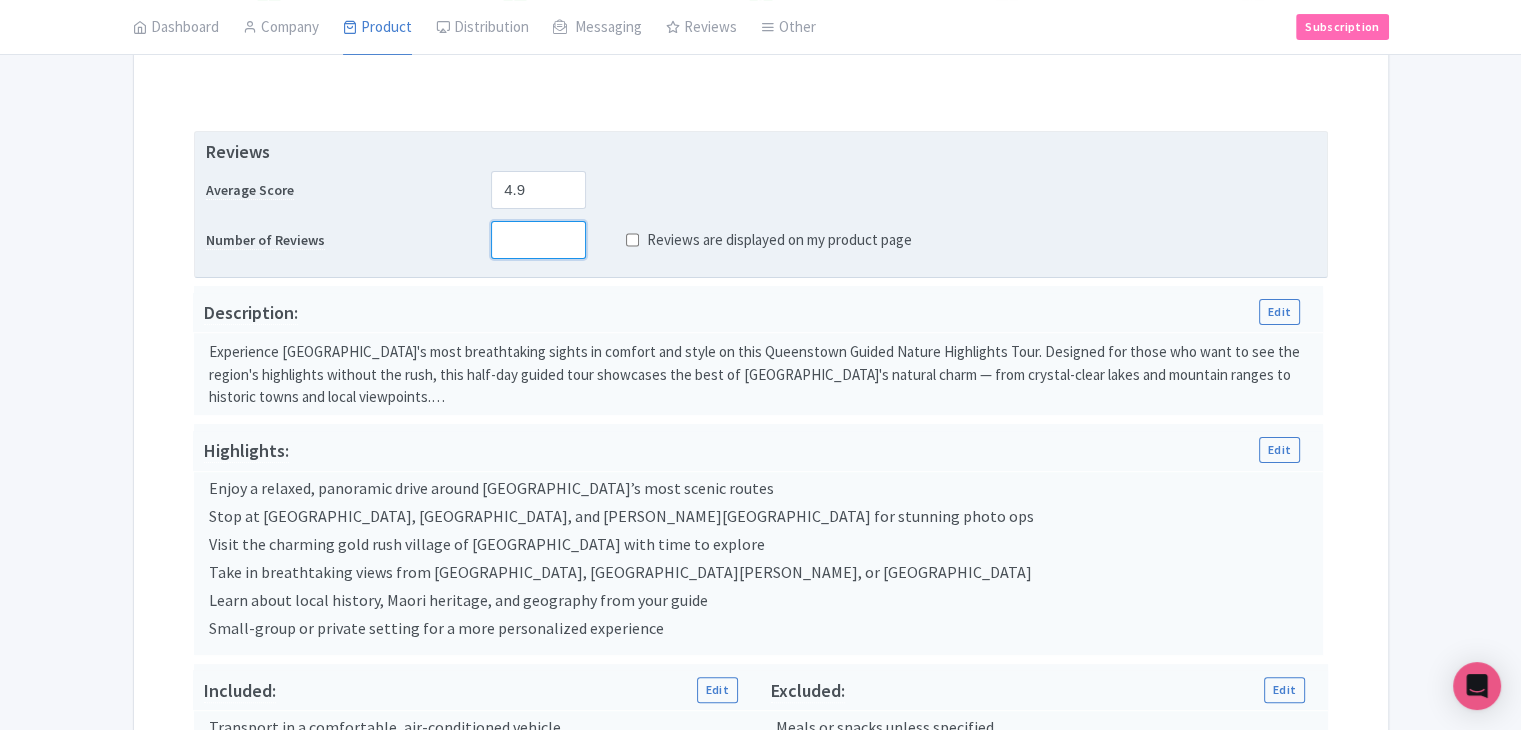 click at bounding box center [538, 240] 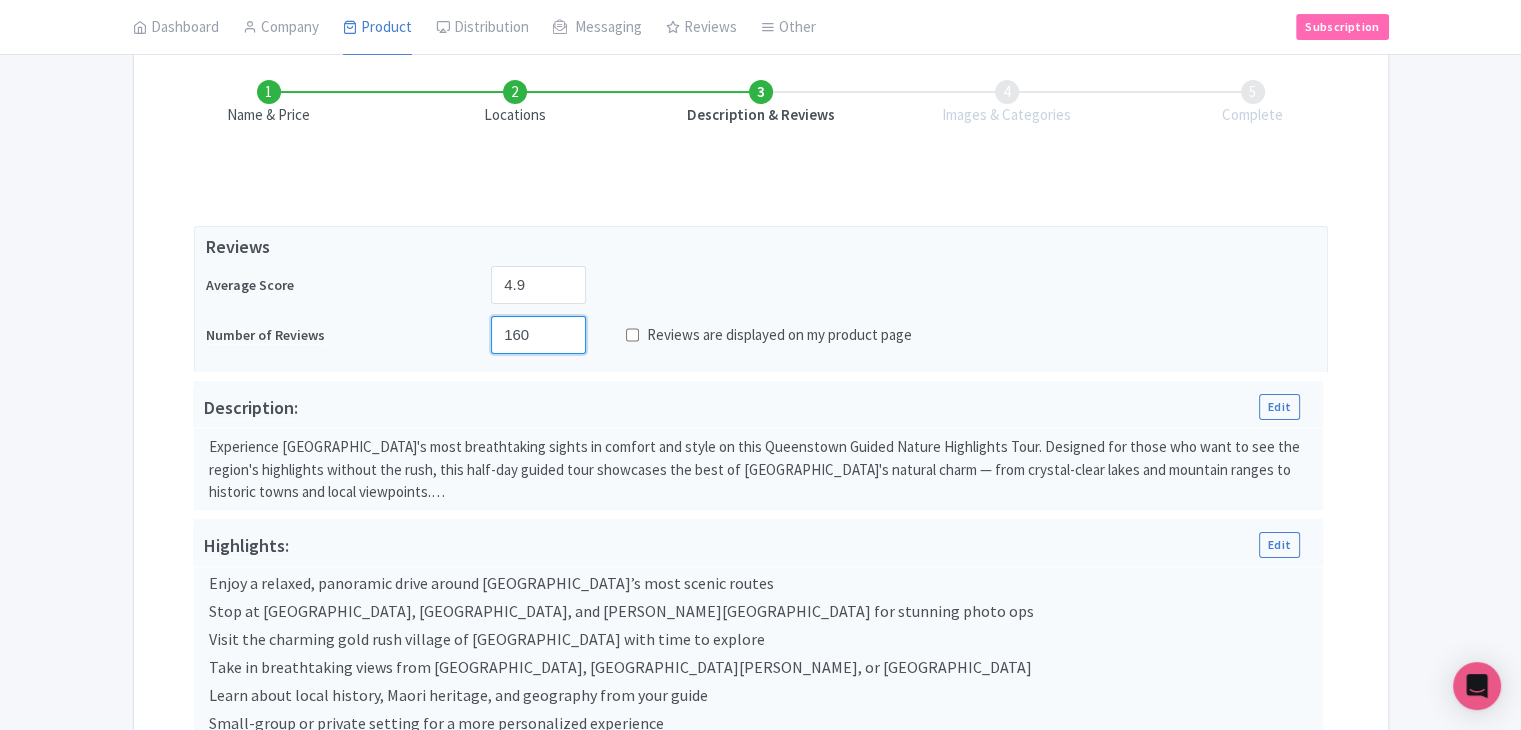scroll, scrollTop: 273, scrollLeft: 0, axis: vertical 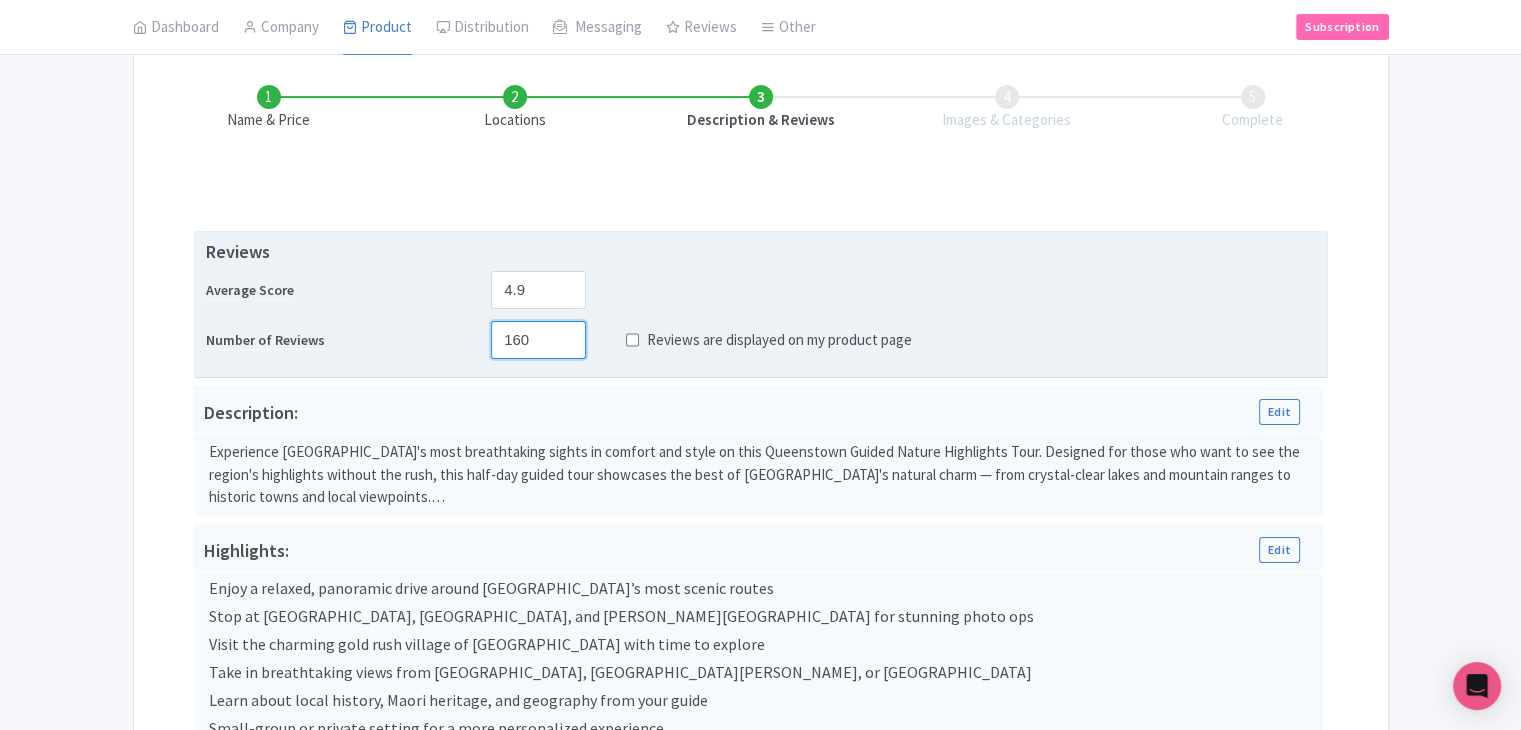 type on "160" 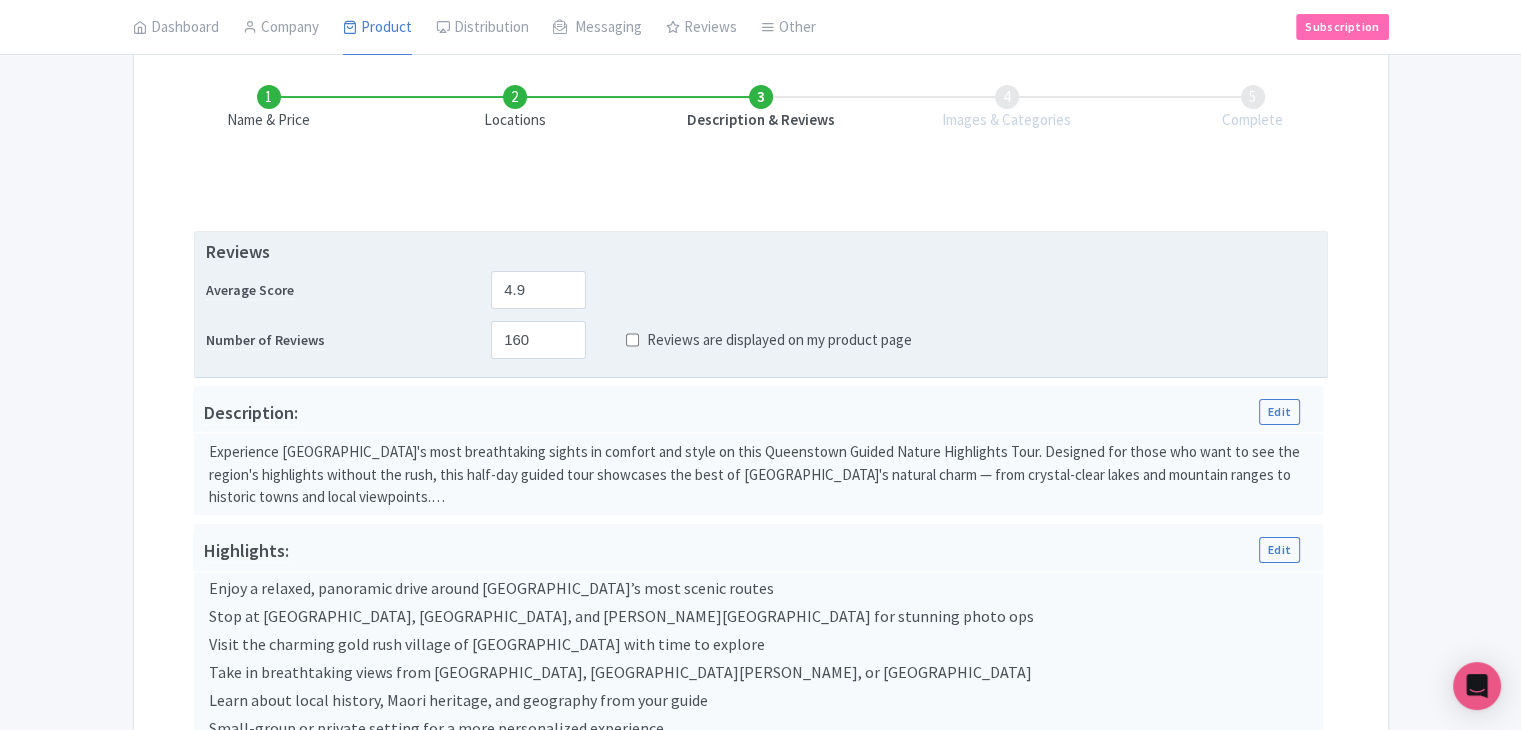 click on "Reviews are displayed on my product page" at bounding box center (632, 340) 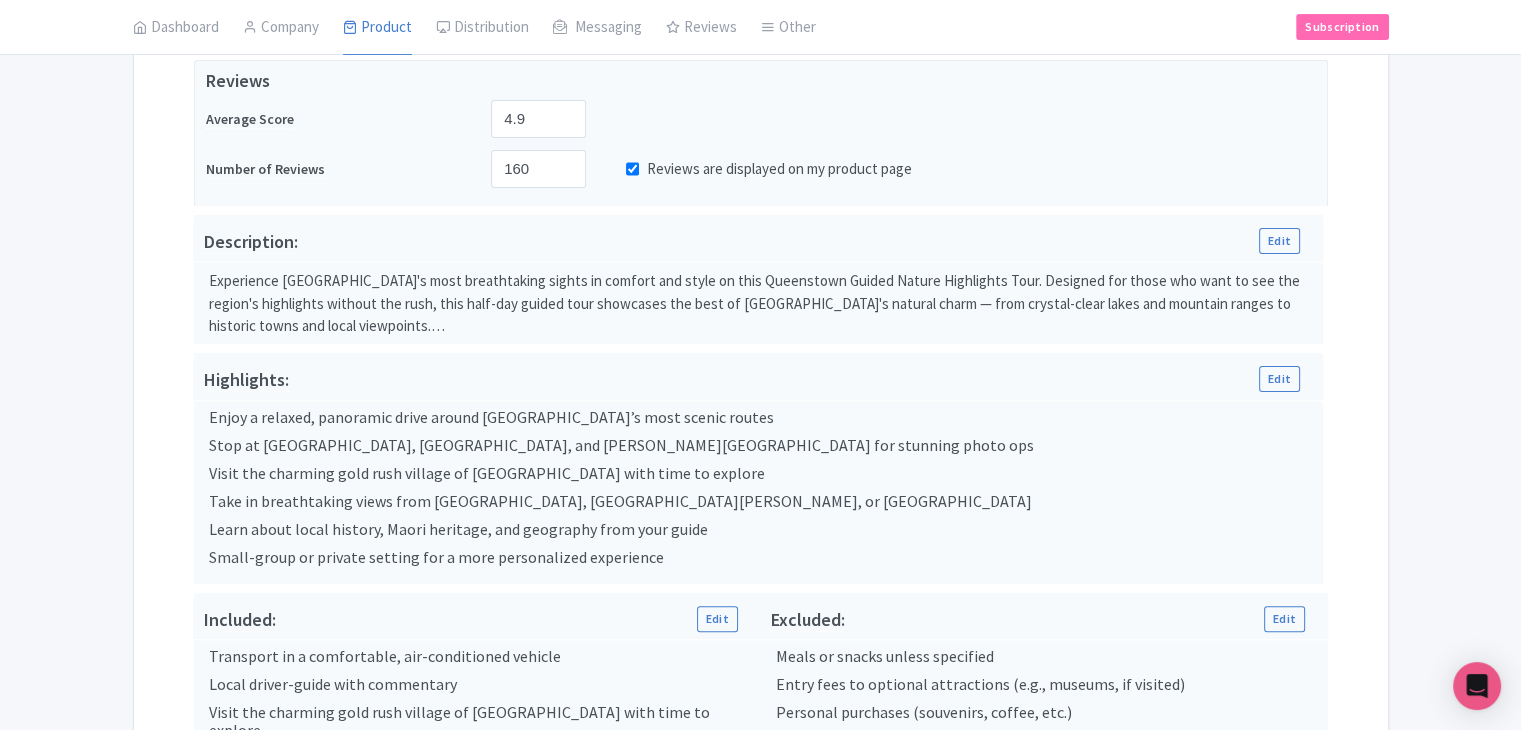 scroll, scrollTop: 765, scrollLeft: 0, axis: vertical 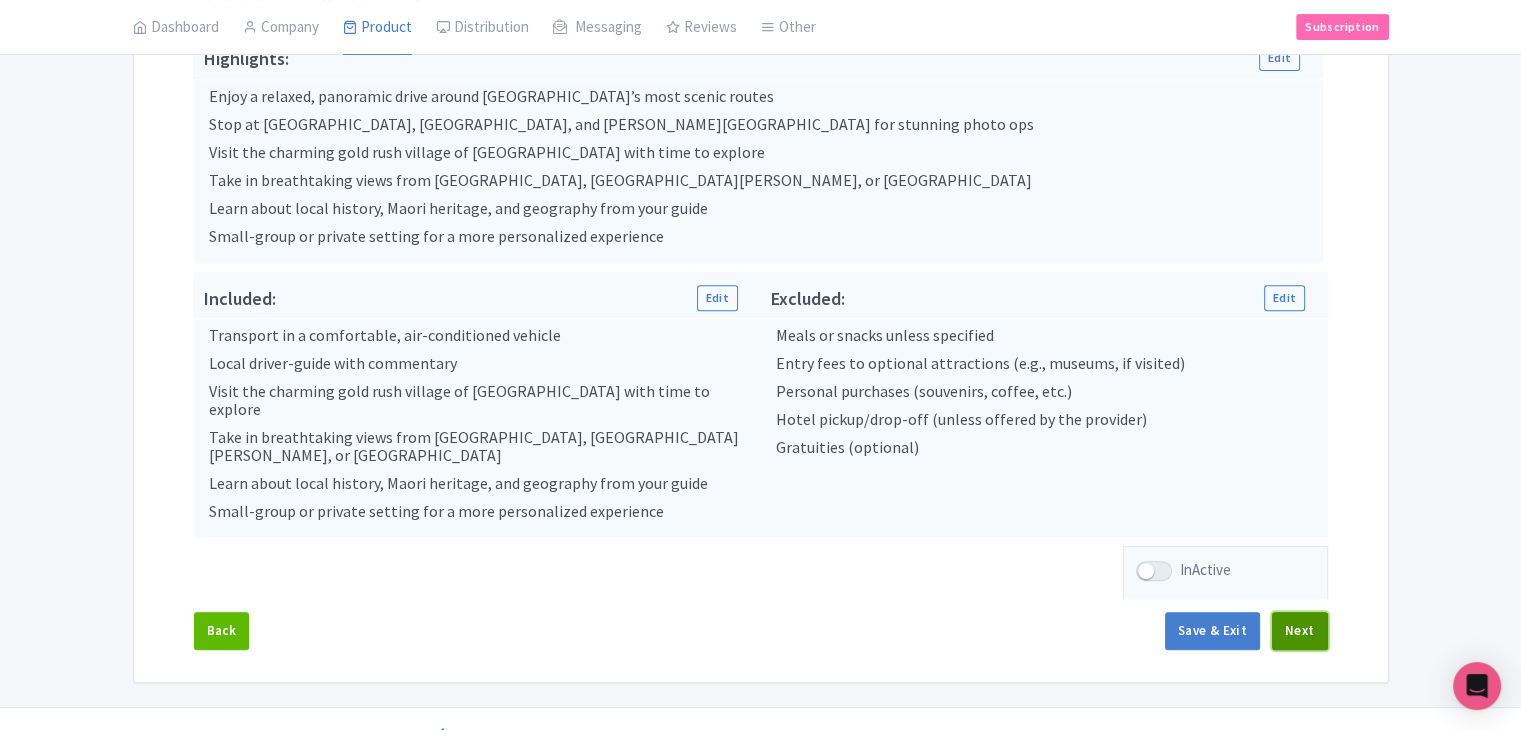 click on "Next" at bounding box center (1300, 631) 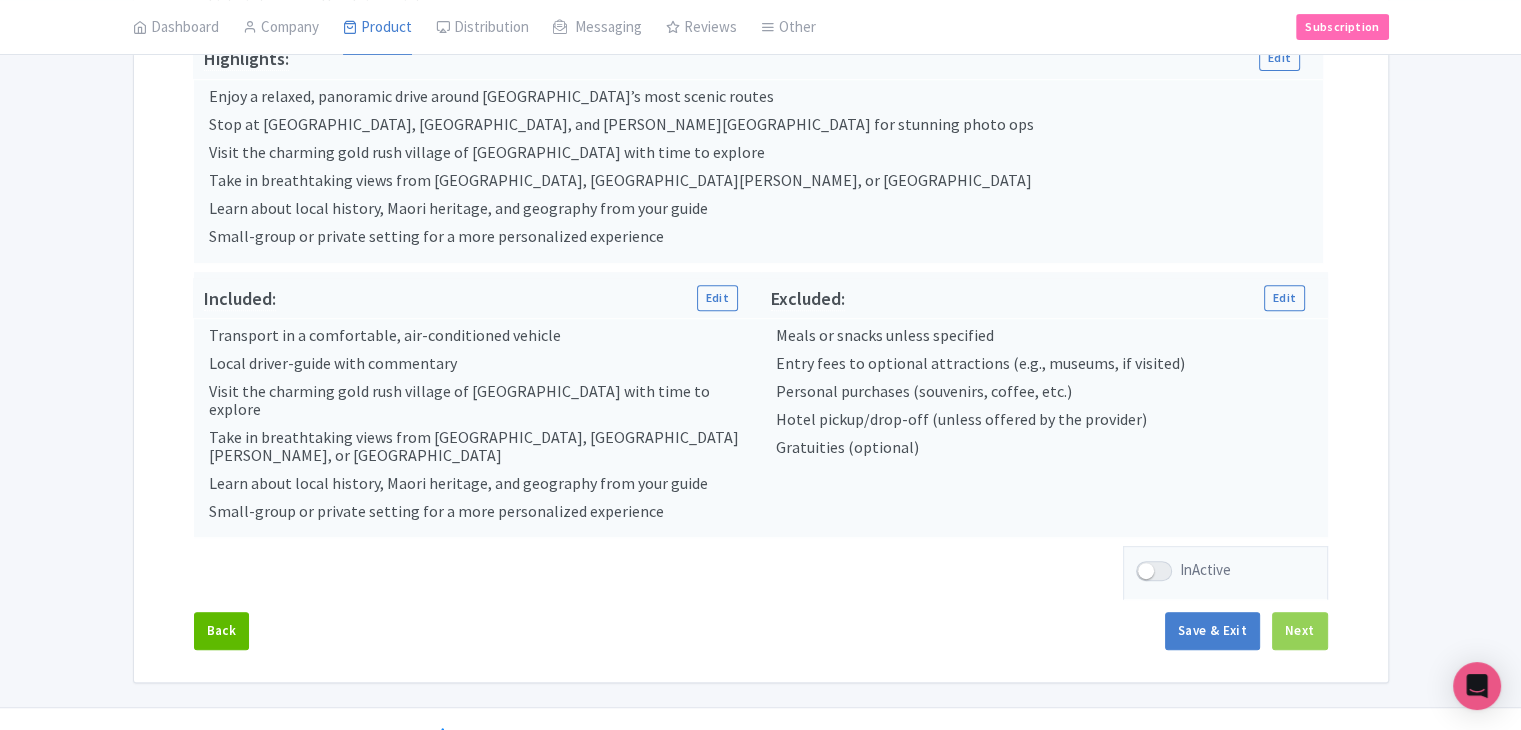 scroll, scrollTop: 235, scrollLeft: 0, axis: vertical 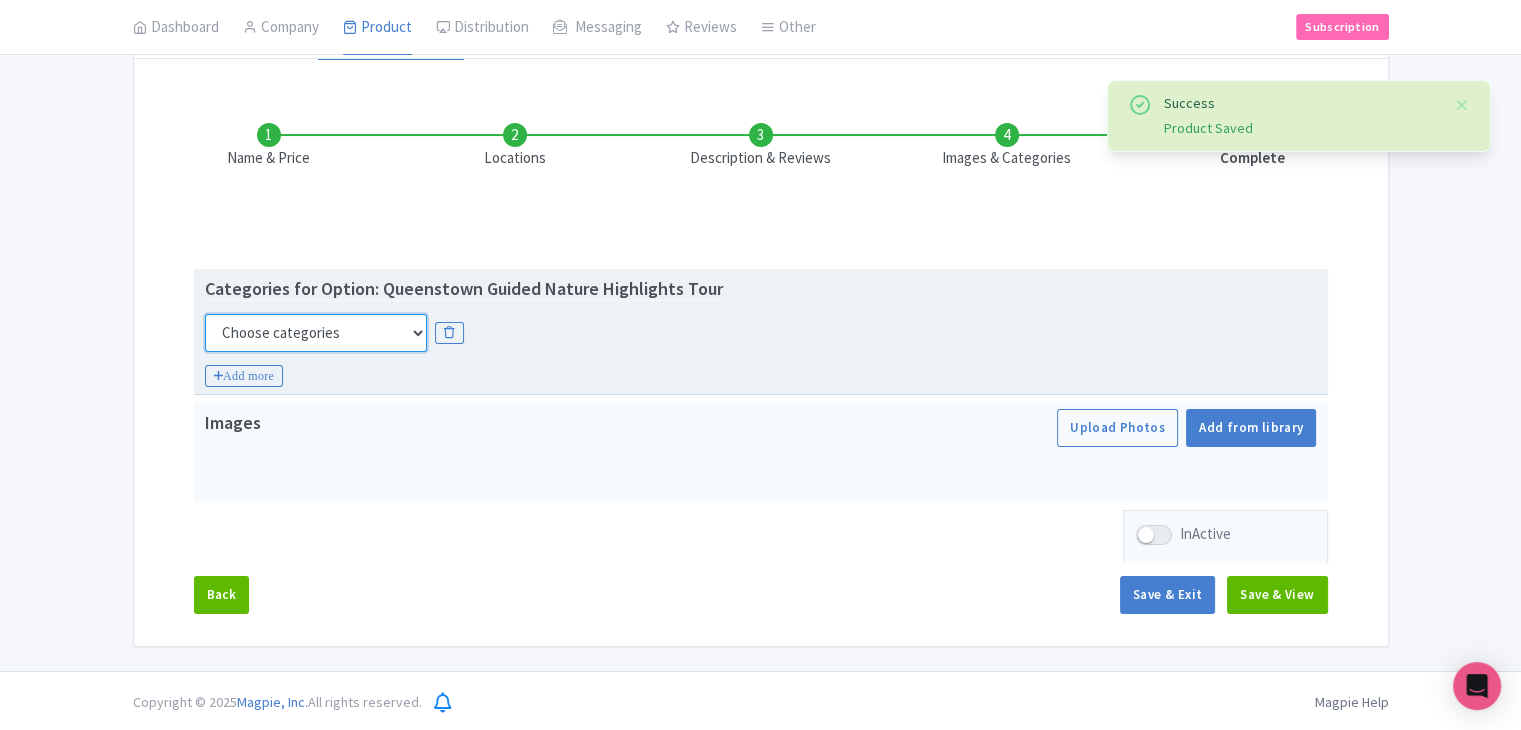 click on "Choose categories Adults Only
Animals
Audio Guide
Beaches
Bike Tours
Boat Tours
City Cards
Classes
Day Trips
Family Friendly
Fast Track
Food
Guided Tours
History
Hop On Hop Off
Literature
Live Music
Museums
Nightlife
Outdoors
Private Tours
Romantic
Self Guided
Small Group Tours
Sports
Theme Parks
Walking Tours
Wheelchair Accessible
Recurring Events" at bounding box center [316, 333] 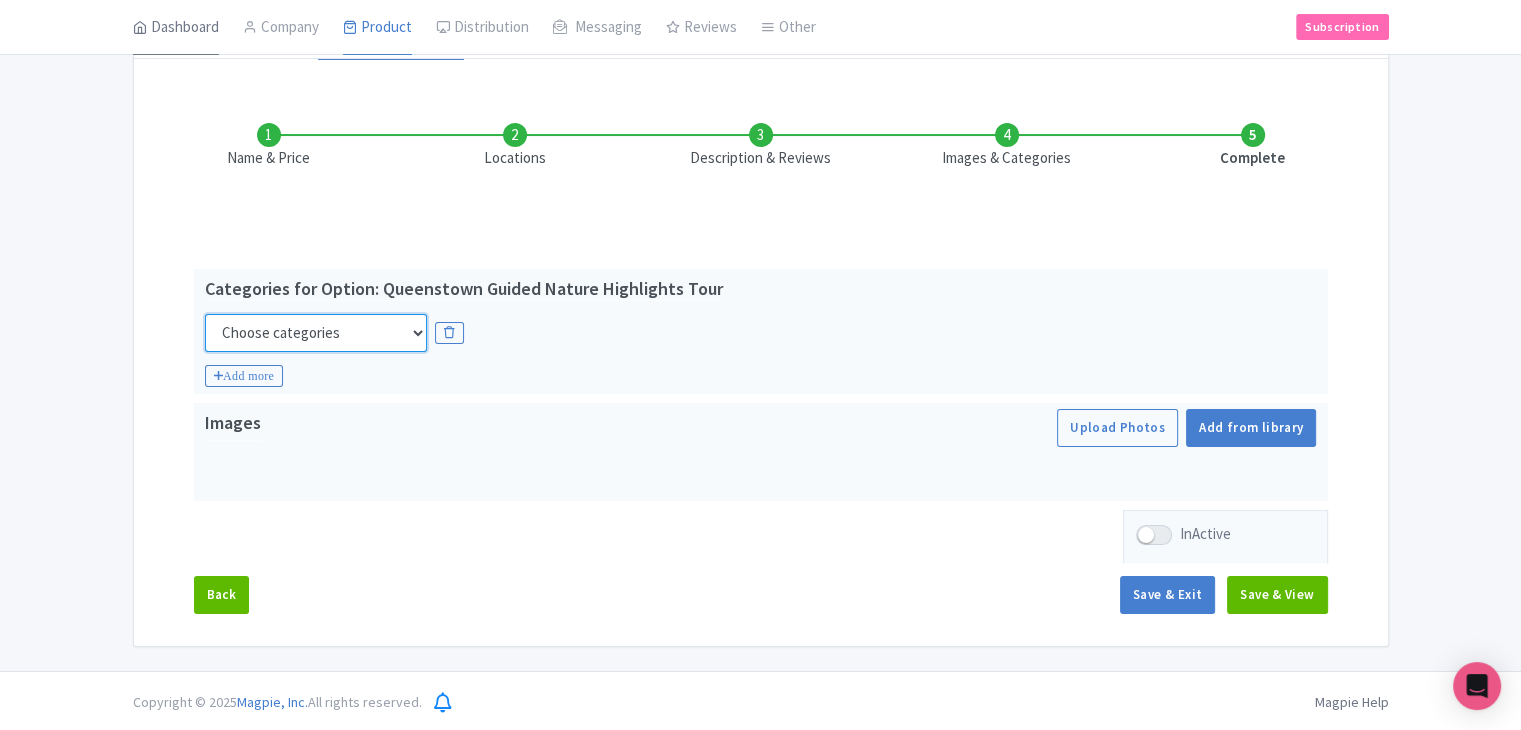 select on "guided-tours" 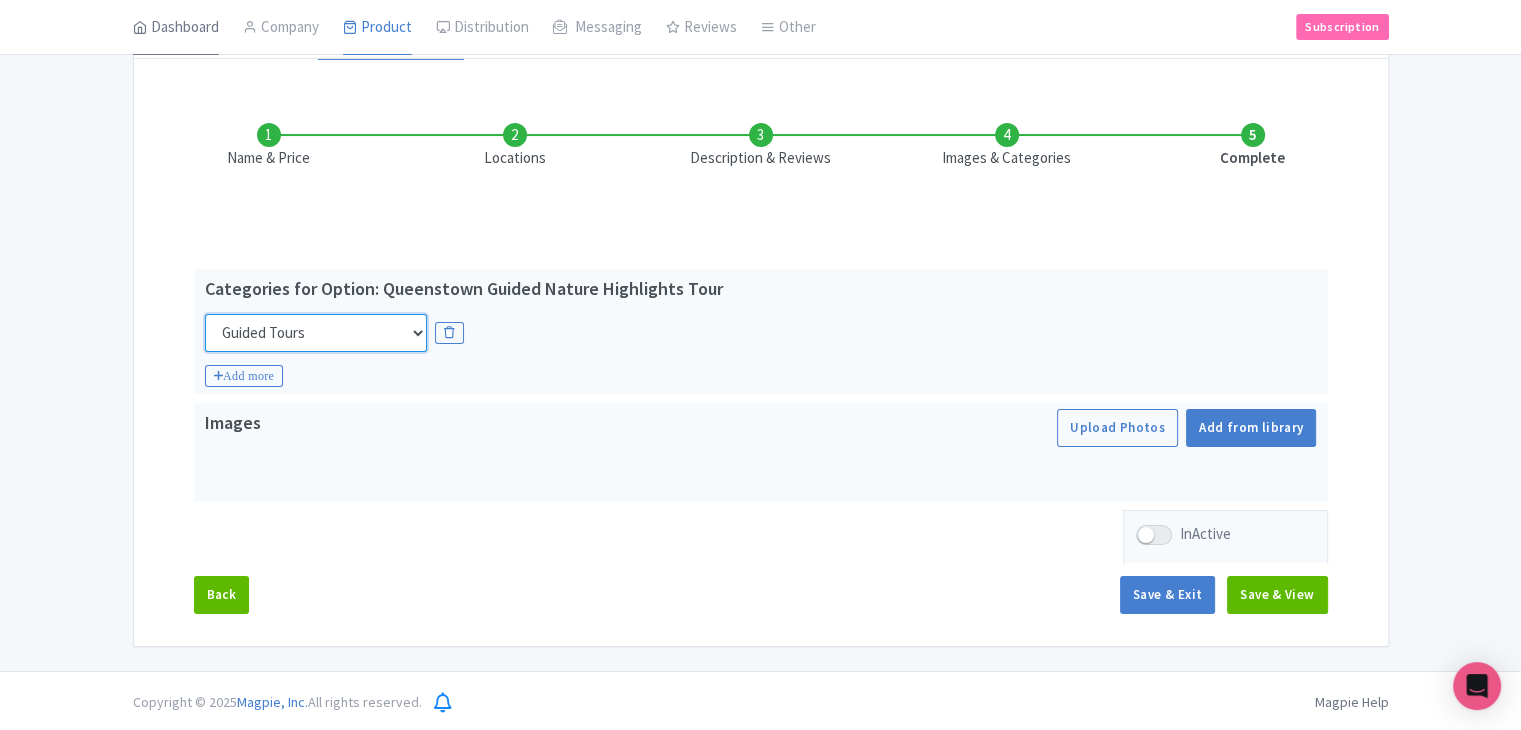 click on "Choose categories Adults Only
Animals
Audio Guide
Beaches
Bike Tours
Boat Tours
City Cards
Classes
Day Trips
Family Friendly
Fast Track
Food
Guided Tours
History
Hop On Hop Off
Literature
Live Music
Museums
Nightlife
Outdoors
Private Tours
Romantic
Self Guided
Small Group Tours
Sports
Theme Parks
Walking Tours
Wheelchair Accessible
Recurring Events" at bounding box center [316, 333] 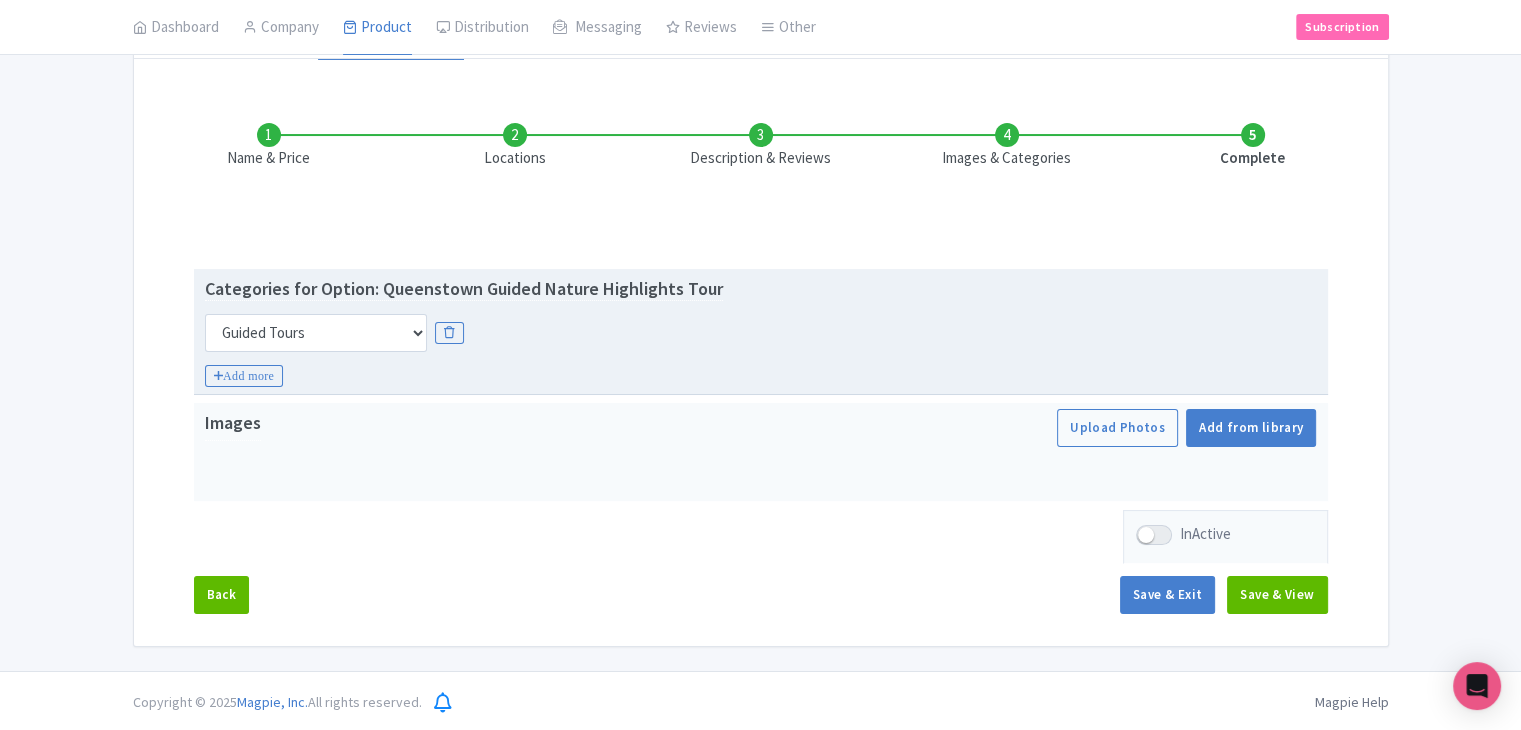 click on "Categories for Option: Queenstown Guided Nature Highlights Tour
Choose categories Adults Only
Animals
Audio Guide
Beaches
Bike Tours
Boat Tours
City Cards
Classes
Day Trips
Family Friendly
Fast Track
Food
Guided Tours
History
Hop On Hop Off
Literature
Live Music
Museums
Nightlife
Outdoors
Private Tours
Romantic
Self Guided
Small Group Tours
Sports
Theme Parks
Walking Tours
Wheelchair Accessible
Recurring Events
Choose categories Adults Only
Animals
Audio Guide
Beaches
Bike Tours
Boat Tours
City Cards
Classes
Day Trips
Family Friendly
Fast Track
Food
Guided Tours
History
Hop On Hop Off
Literature
Live Music
Museums
Nightlife
Outdoors
Private Tours
Romantic
Self Guided
Small Group Tours
Sports
Theme Parks
Walking Tours
Wheelchair Accessible
Recurring Events
Add more" at bounding box center [761, 332] 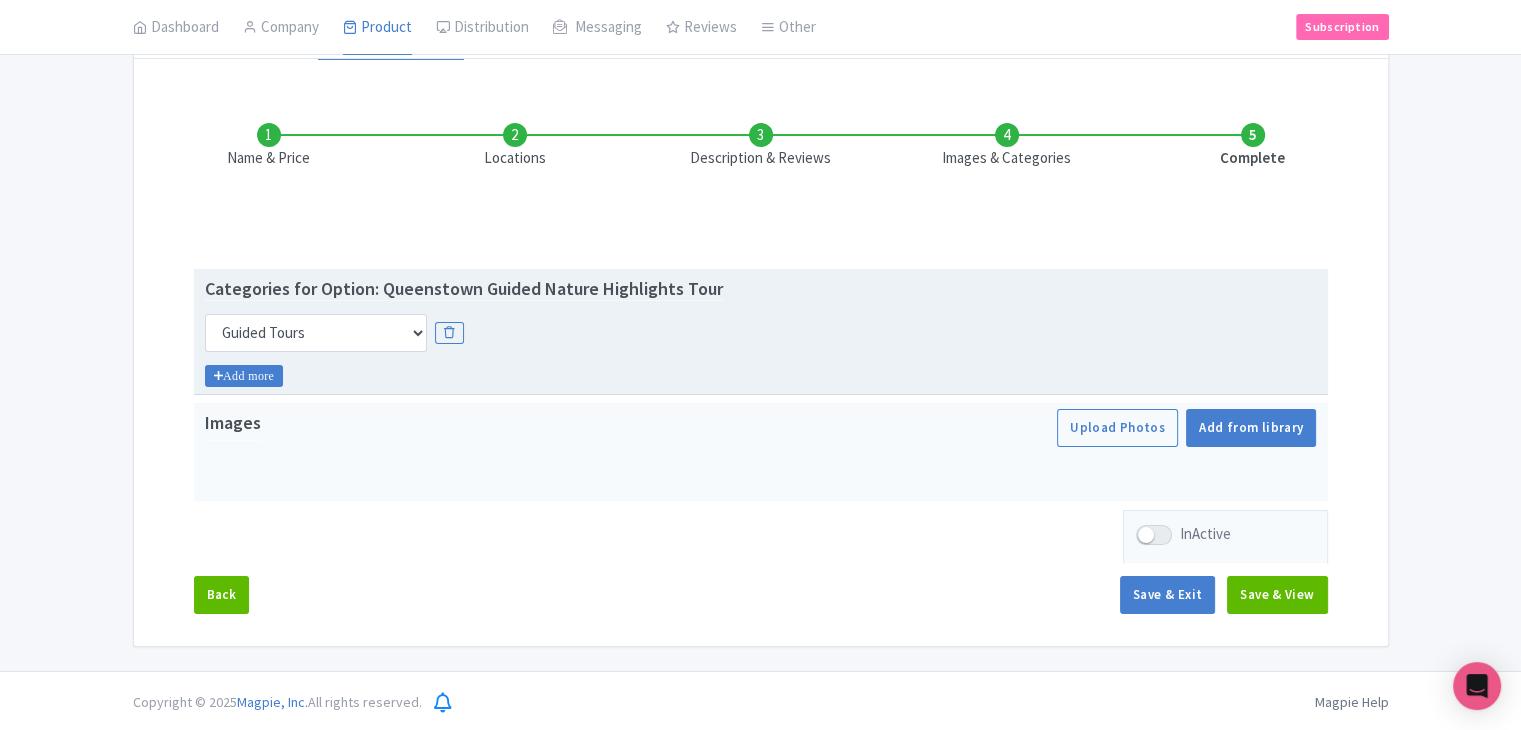 click on "Add more" at bounding box center [244, 376] 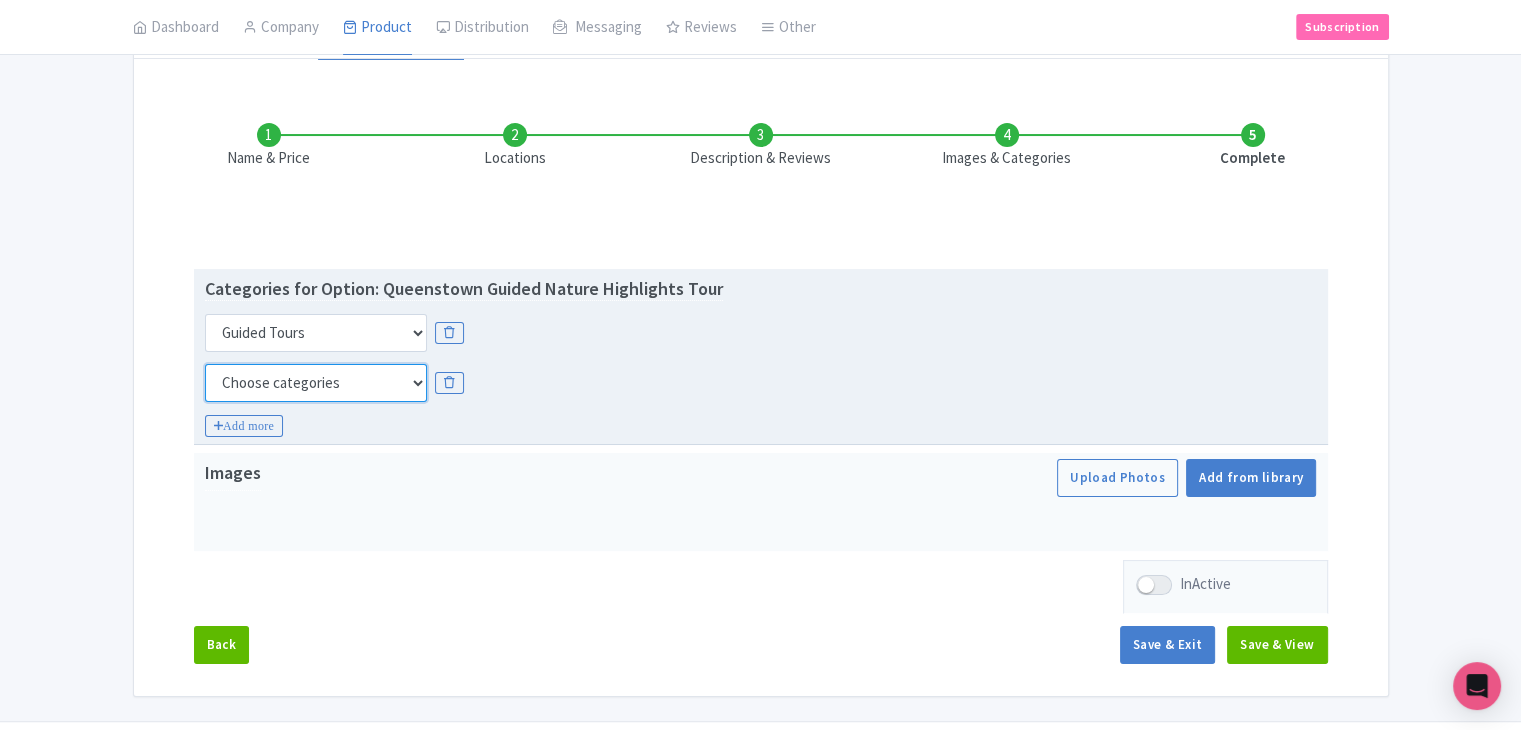 click on "Choose categories Adults Only
Animals
Audio Guide
Beaches
Bike Tours
Boat Tours
City Cards
Classes
Day Trips
Family Friendly
Fast Track
Food
Guided Tours
History
Hop On Hop Off
Literature
Live Music
Museums
Nightlife
Outdoors
Private Tours
Romantic
Self Guided
Small Group Tours
Sports
Theme Parks
Walking Tours
Wheelchair Accessible
Recurring Events" at bounding box center (316, 383) 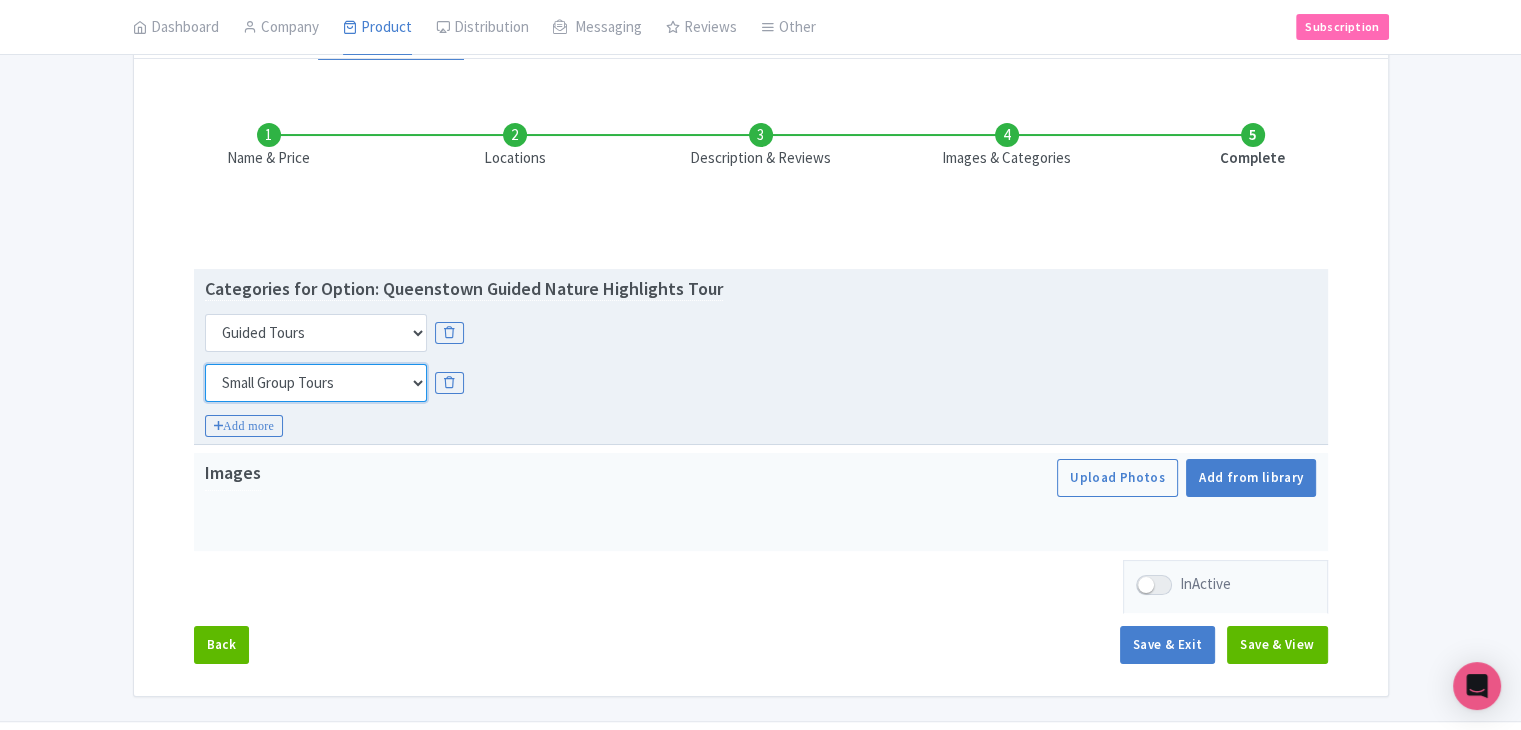 click on "Choose categories Adults Only
Animals
Audio Guide
Beaches
Bike Tours
Boat Tours
City Cards
Classes
Day Trips
Family Friendly
Fast Track
Food
Guided Tours
History
Hop On Hop Off
Literature
Live Music
Museums
Nightlife
Outdoors
Private Tours
Romantic
Self Guided
Small Group Tours
Sports
Theme Parks
Walking Tours
Wheelchair Accessible
Recurring Events" at bounding box center [316, 383] 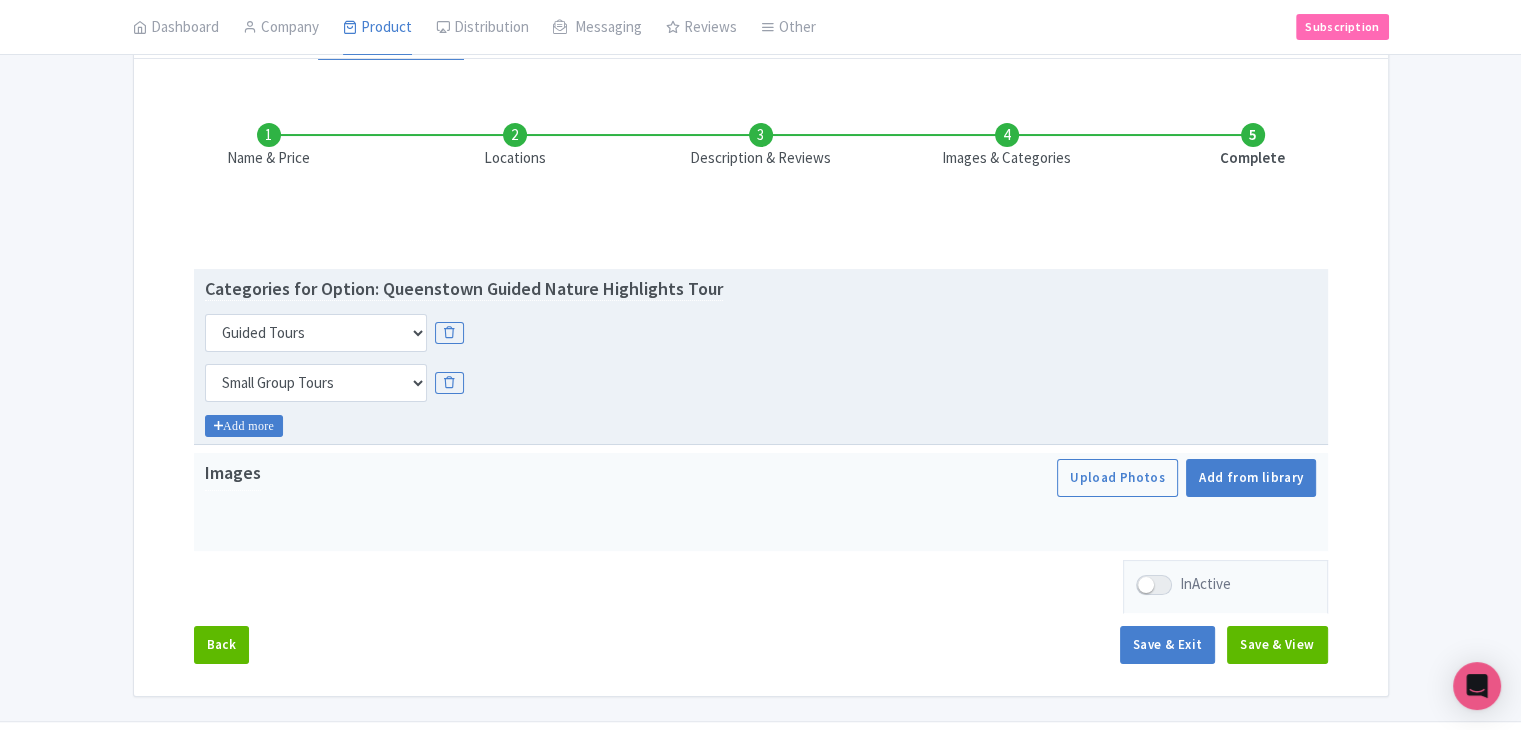 click on "Add more" at bounding box center (244, 426) 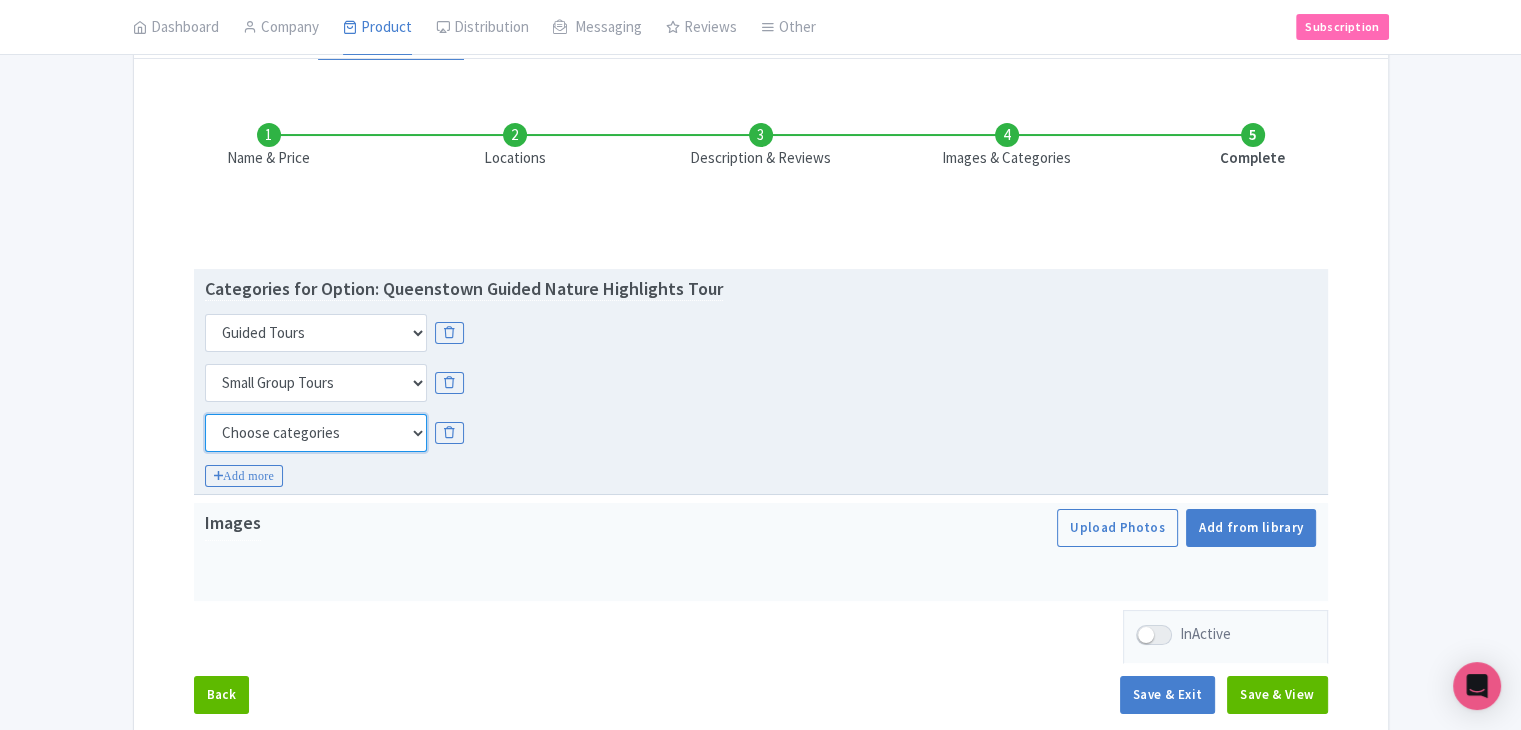 click on "Choose categories Adults Only
Animals
Audio Guide
Beaches
Bike Tours
Boat Tours
City Cards
Classes
Day Trips
Family Friendly
Fast Track
Food
Guided Tours
History
Hop On Hop Off
Literature
Live Music
Museums
Nightlife
Outdoors
Private Tours
Romantic
Self Guided
Small Group Tours
Sports
Theme Parks
Walking Tours
Wheelchair Accessible
Recurring Events" at bounding box center (316, 433) 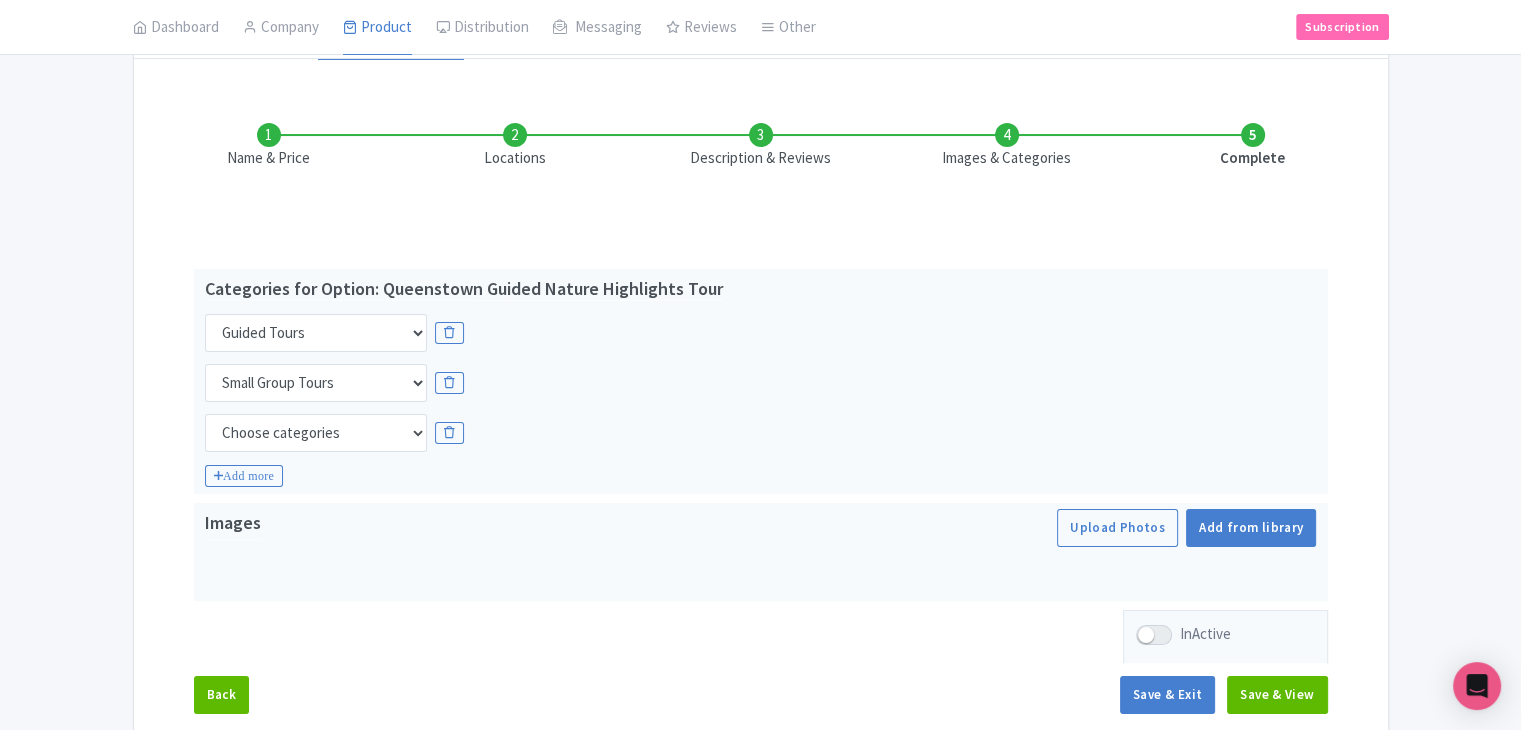 click on "Success
Product Saved
← Back to Products
Queenstown Guided Nature Highlights Tour
ID# ZVIJSA
Content
Distribution
Google  Things to do
Optimization
Audio
This product setup is complete.
Active
Save
Version: Primary Product
Primary Product
Version: Primary Product
Version type   * Primary
Version name   * Primary Product
Version description
Date from
Date to
Select all resellers for version
Share with Resellers:
Done
Actions
View on Magpie
Customer View
Industry Partner View
Download
Excel
Word
All Images ZIP
Share Products
Delete Product
Create new version" at bounding box center (760, 328) 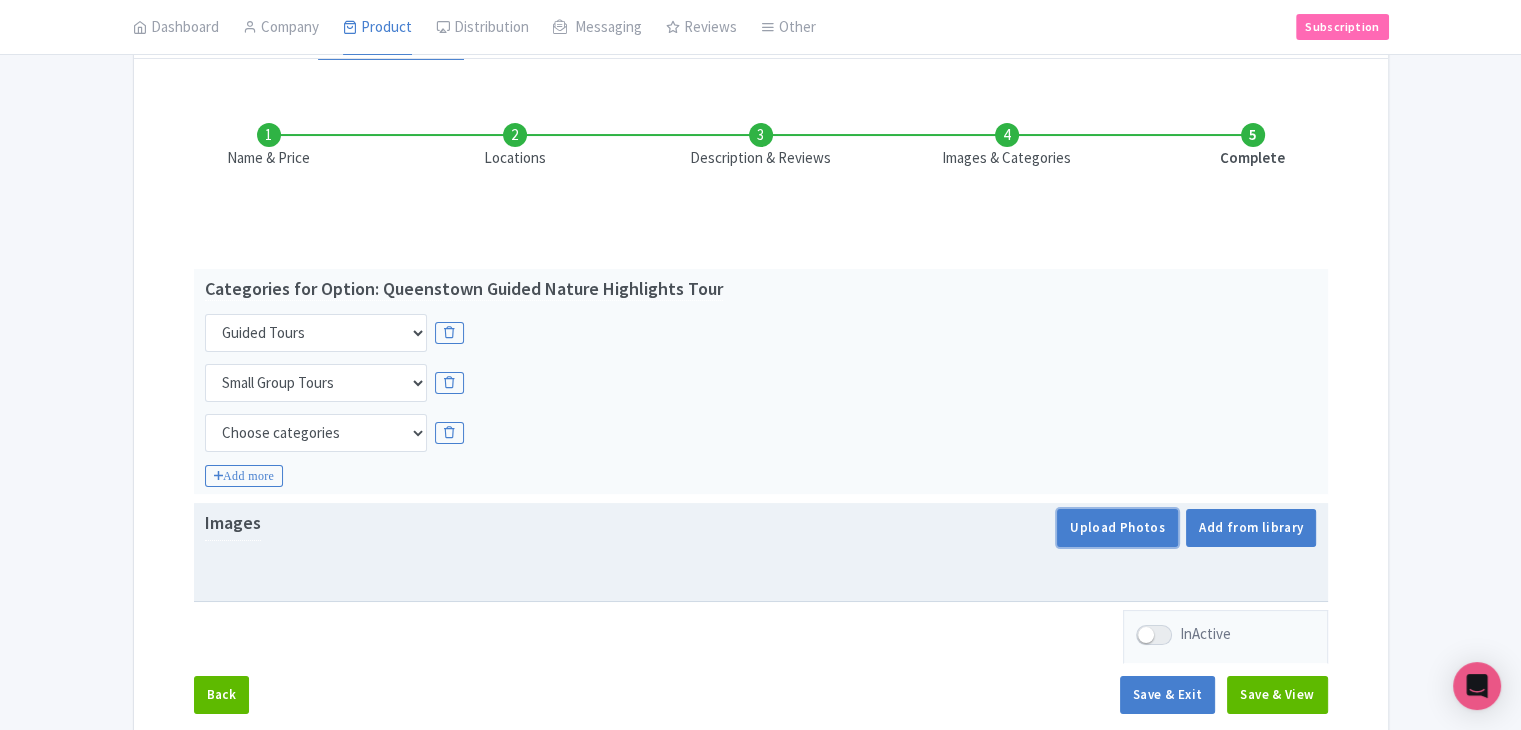 click on "Upload Photos" at bounding box center [1117, 528] 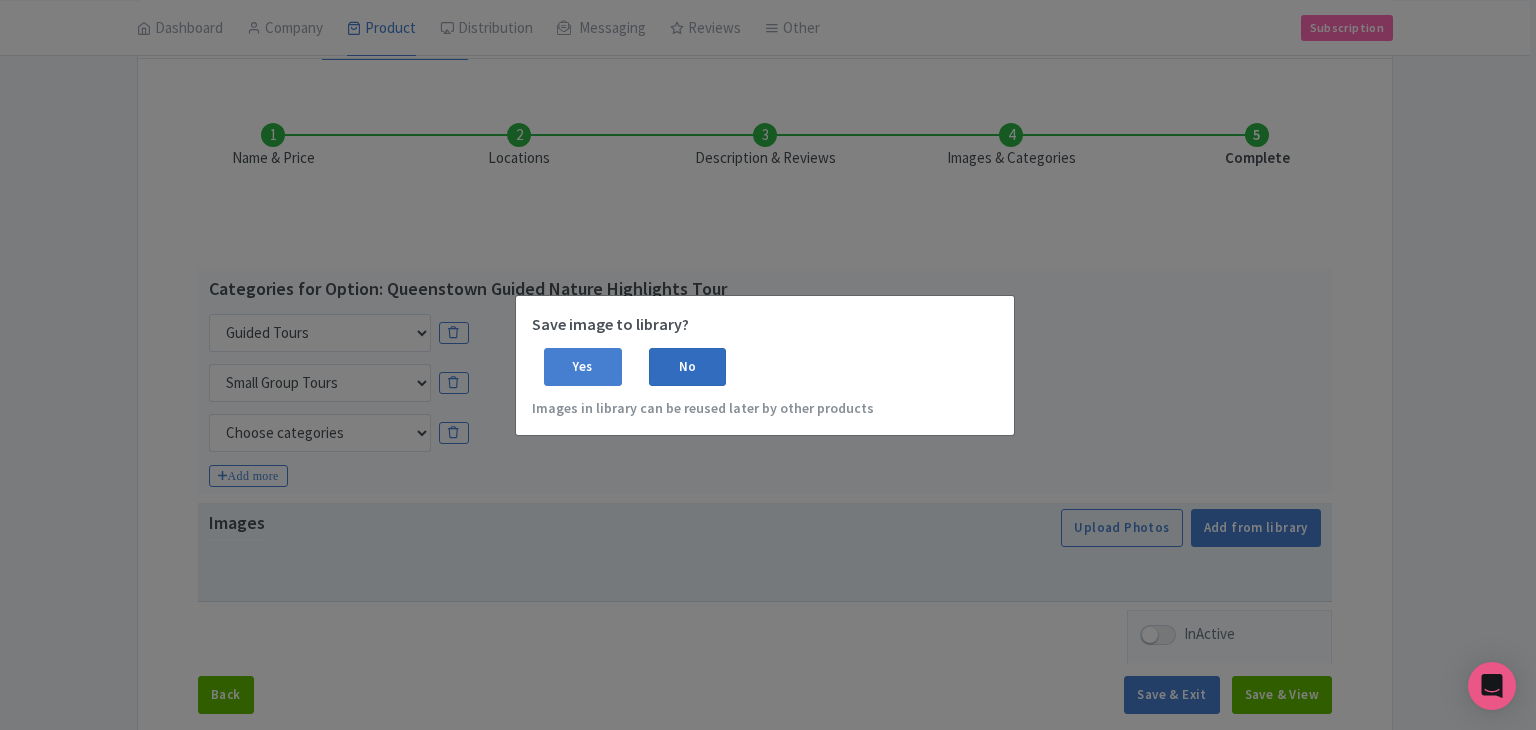 click on "No" at bounding box center [688, 367] 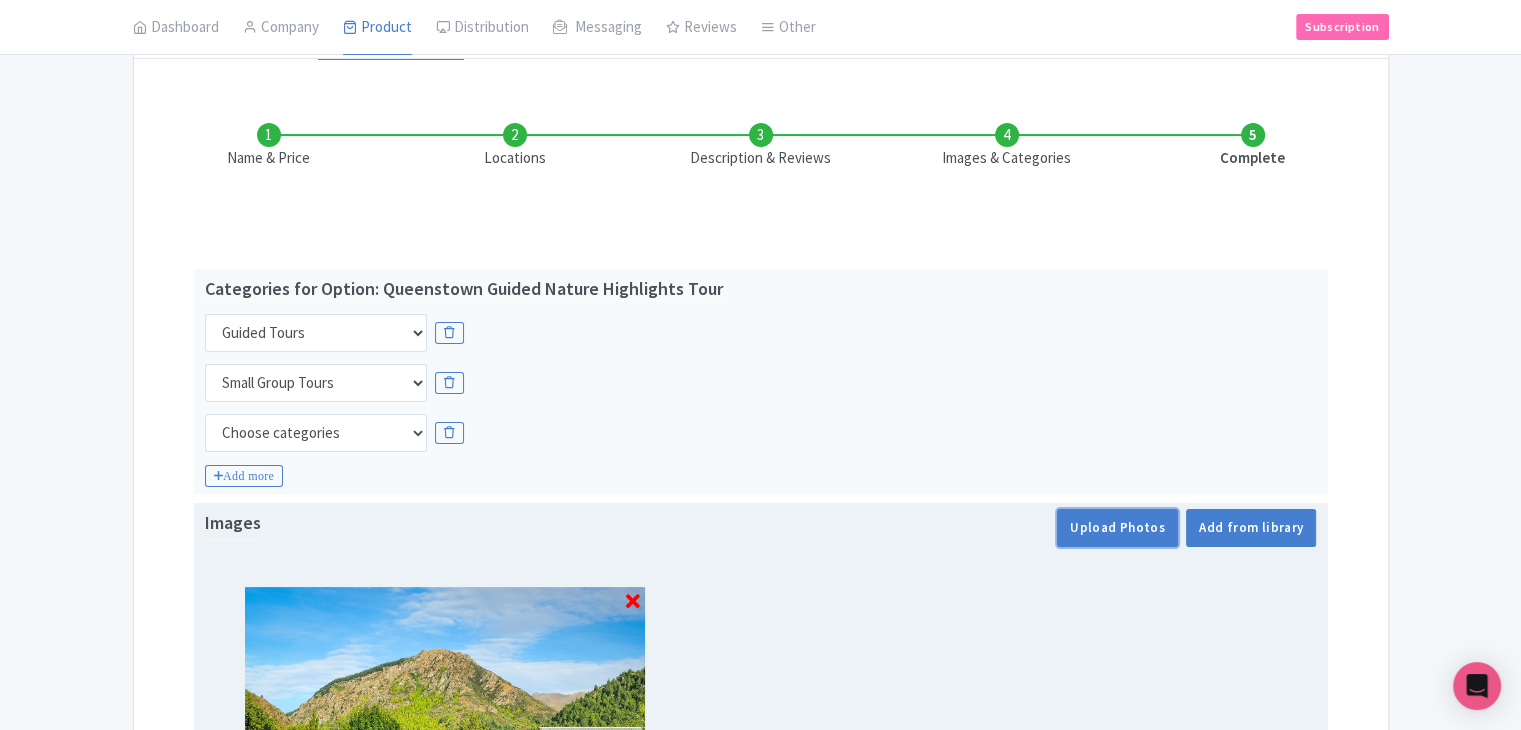 click on "Upload Photos" at bounding box center [1117, 528] 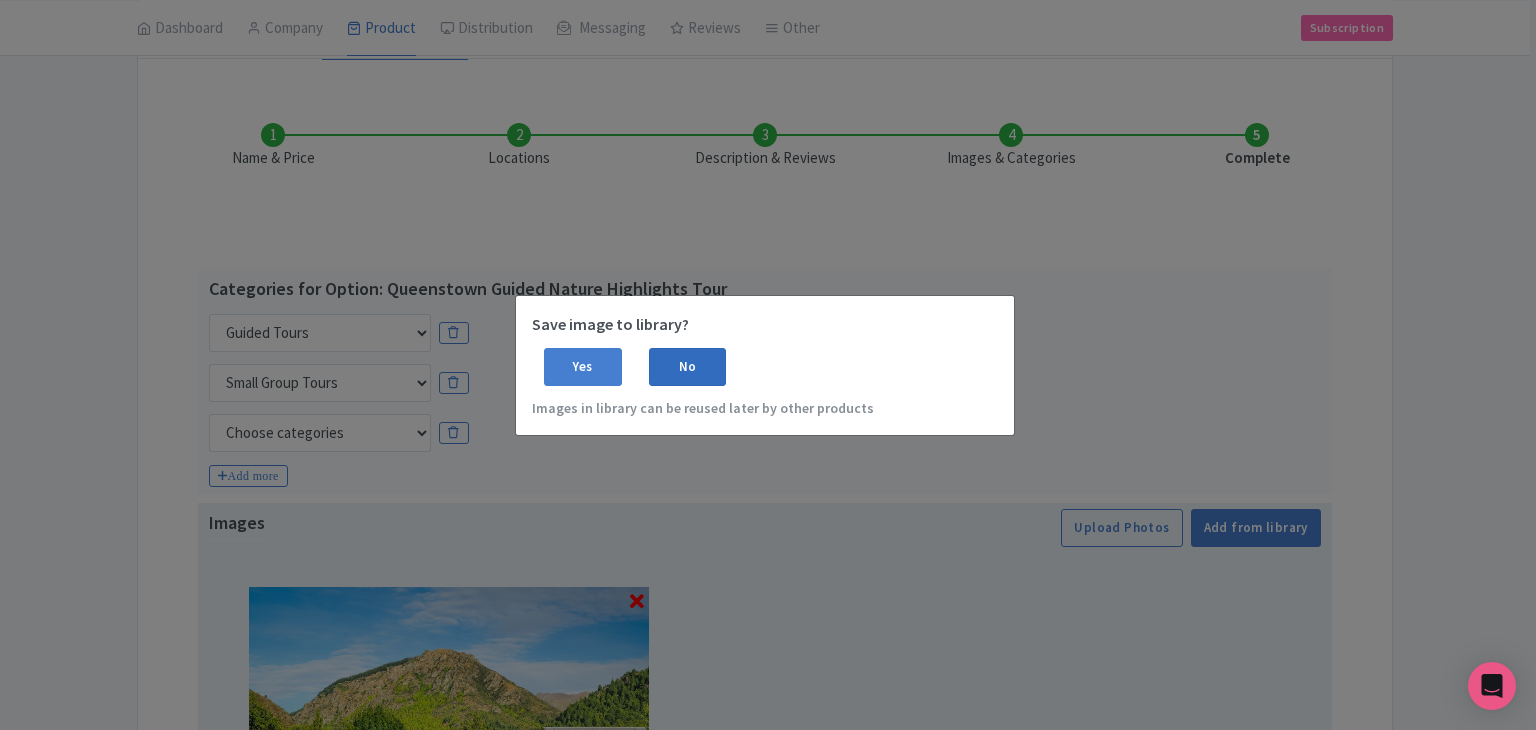 click on "No" at bounding box center [688, 367] 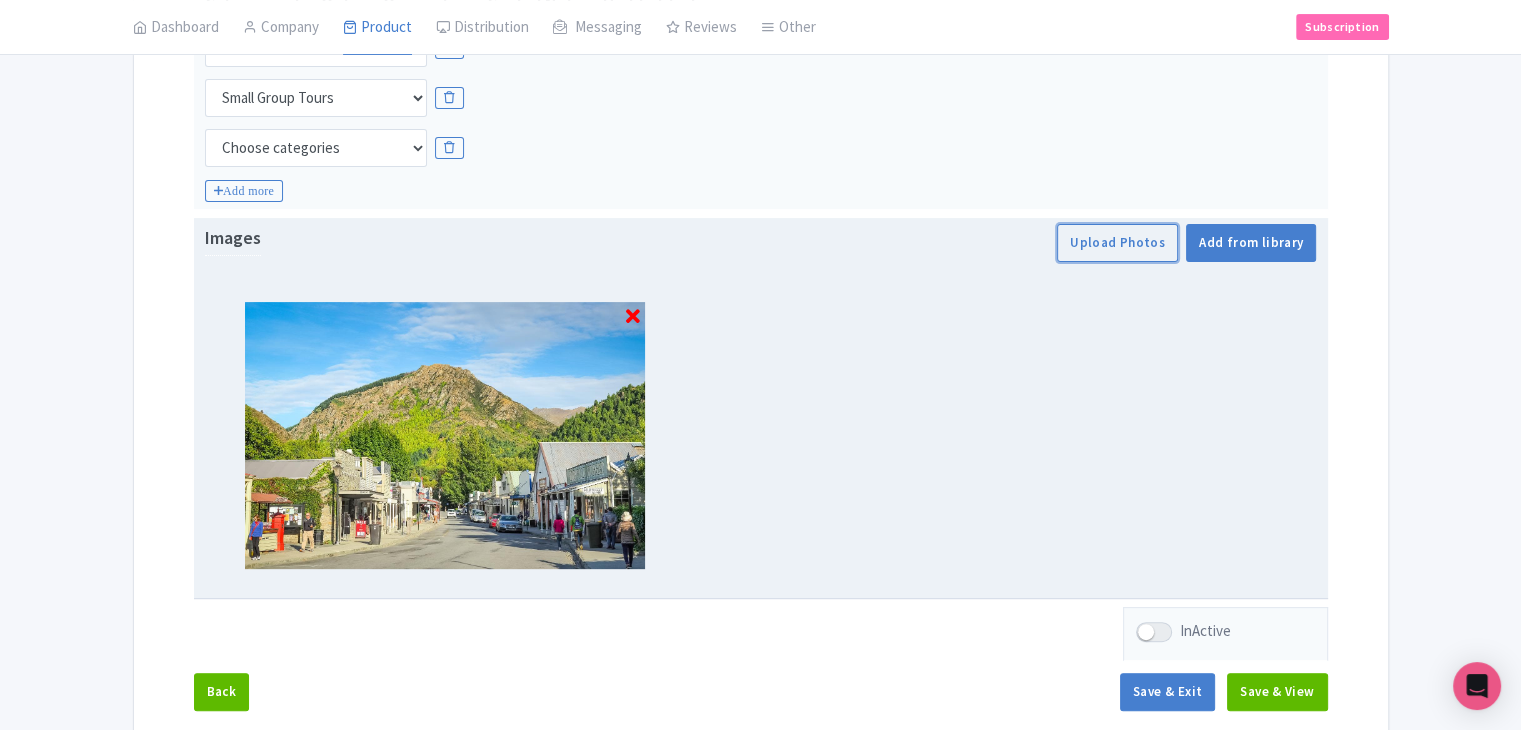 scroll, scrollTop: 517, scrollLeft: 0, axis: vertical 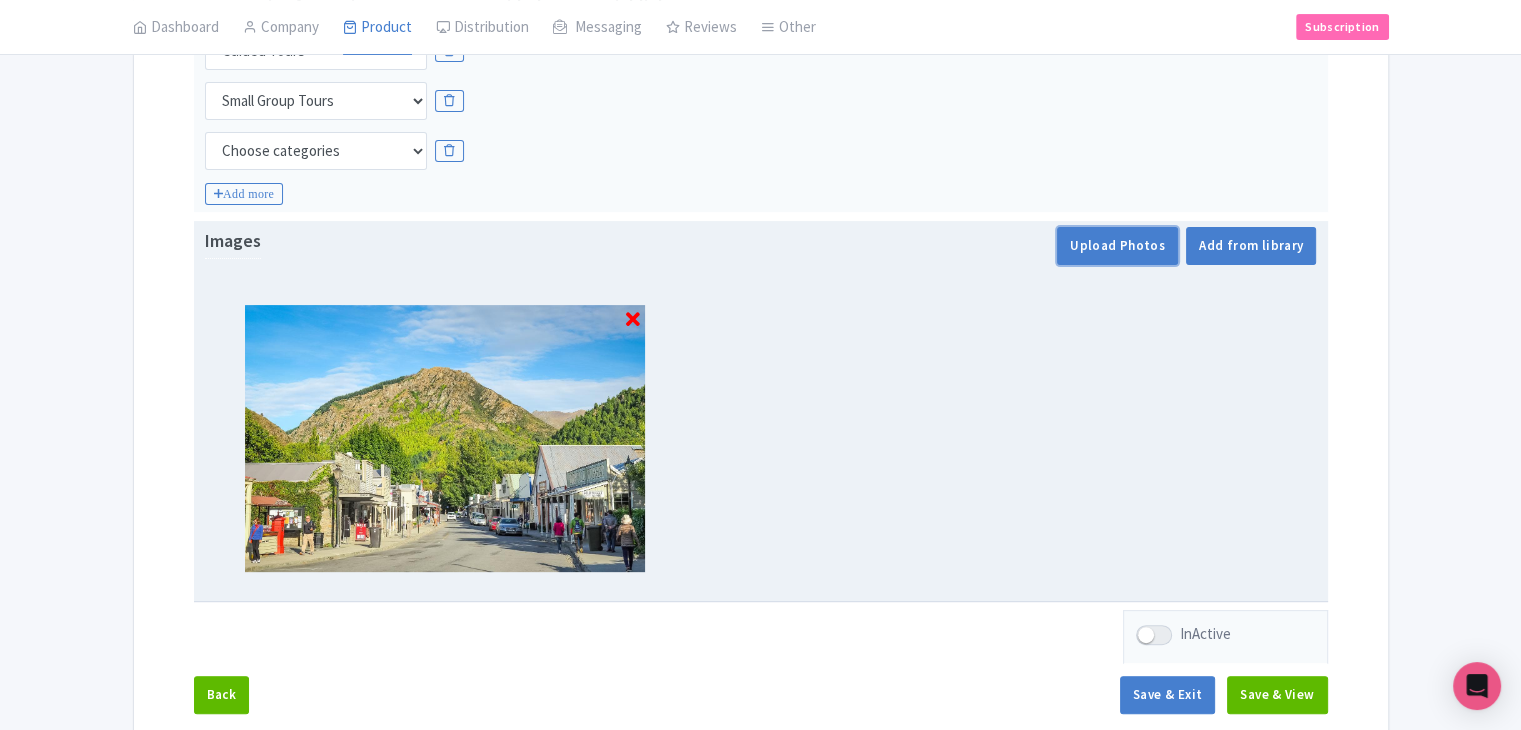 click on "Upload Photos" at bounding box center [1117, 246] 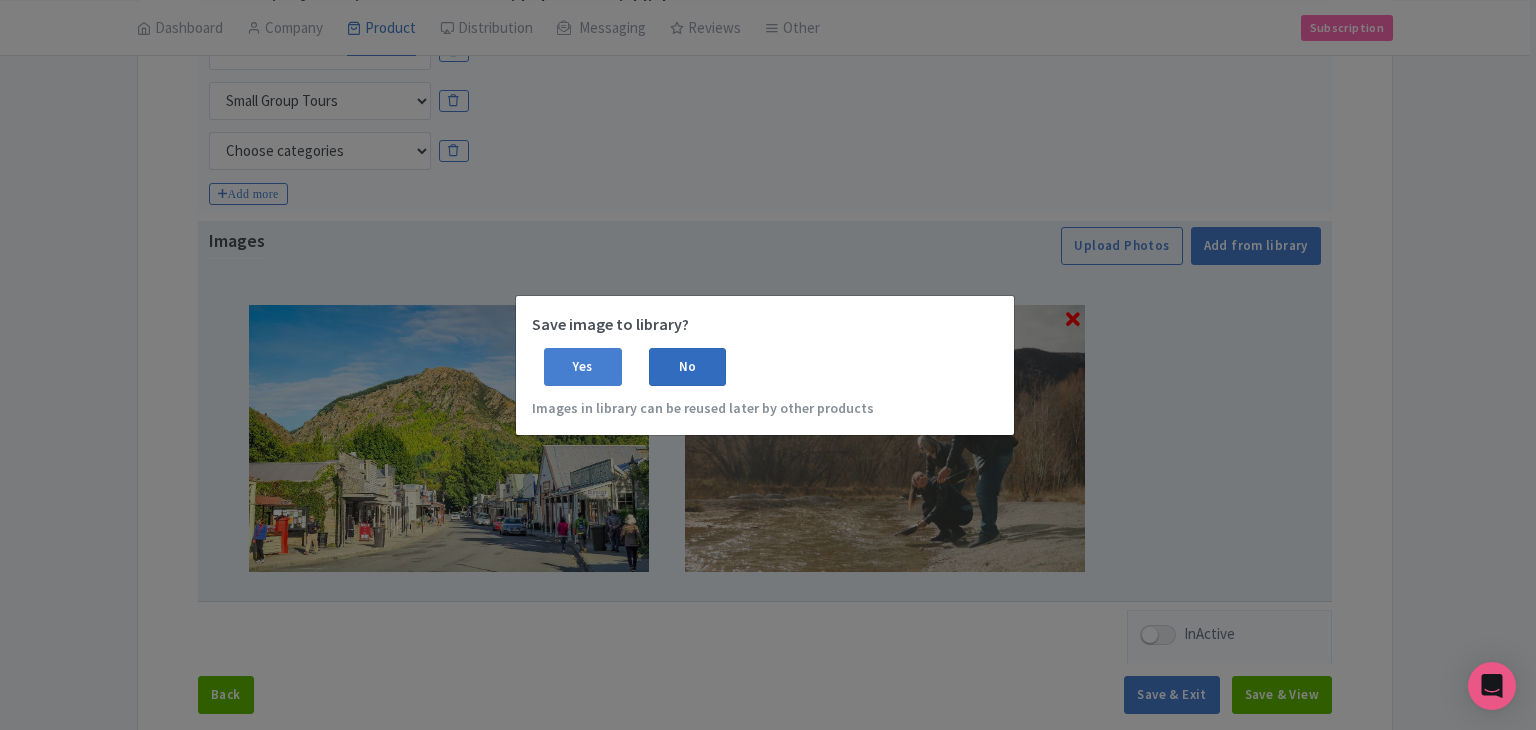click on "No" at bounding box center (688, 367) 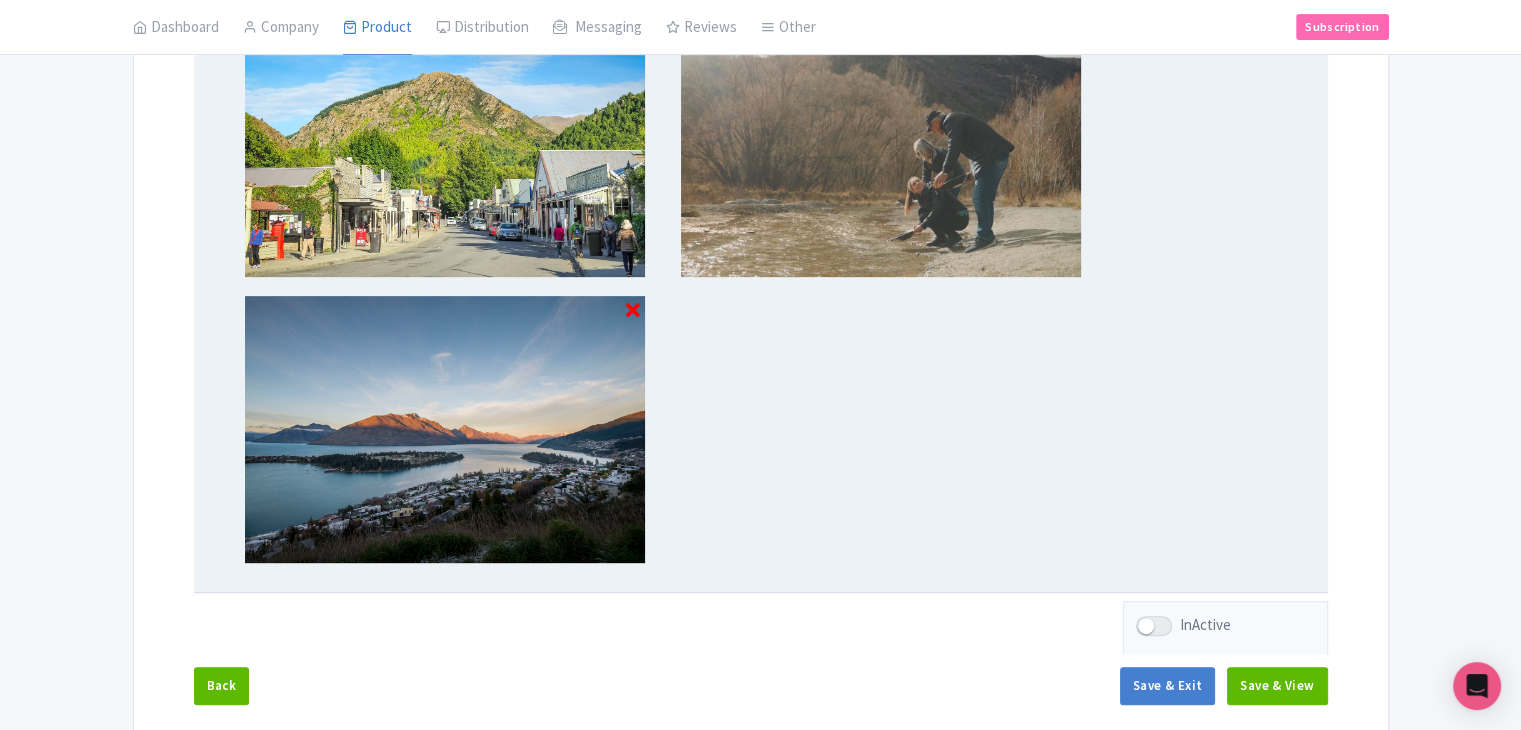 scroll, scrollTop: 817, scrollLeft: 0, axis: vertical 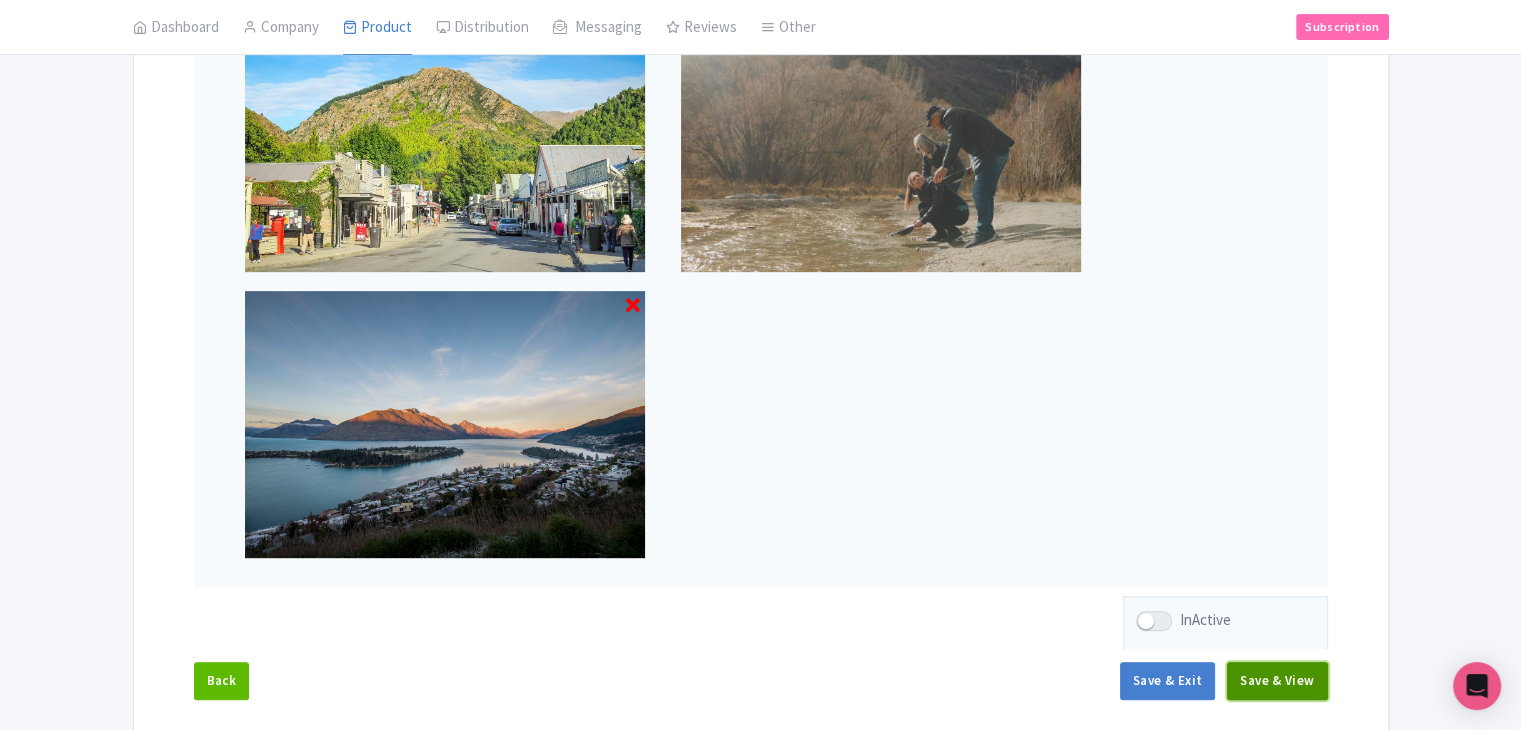 drag, startPoint x: 1285, startPoint y: 682, endPoint x: 1274, endPoint y: 681, distance: 11.045361 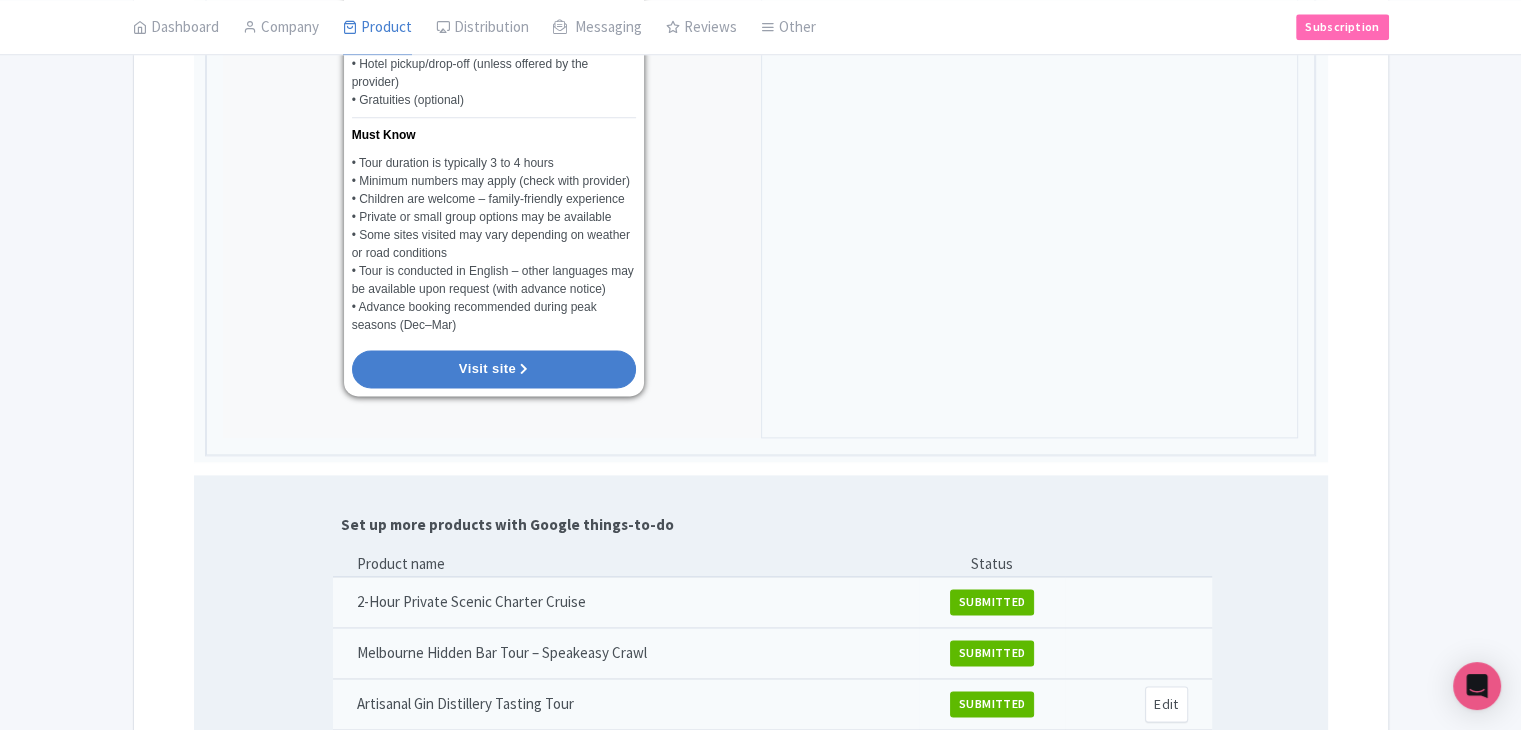 scroll, scrollTop: 2517, scrollLeft: 0, axis: vertical 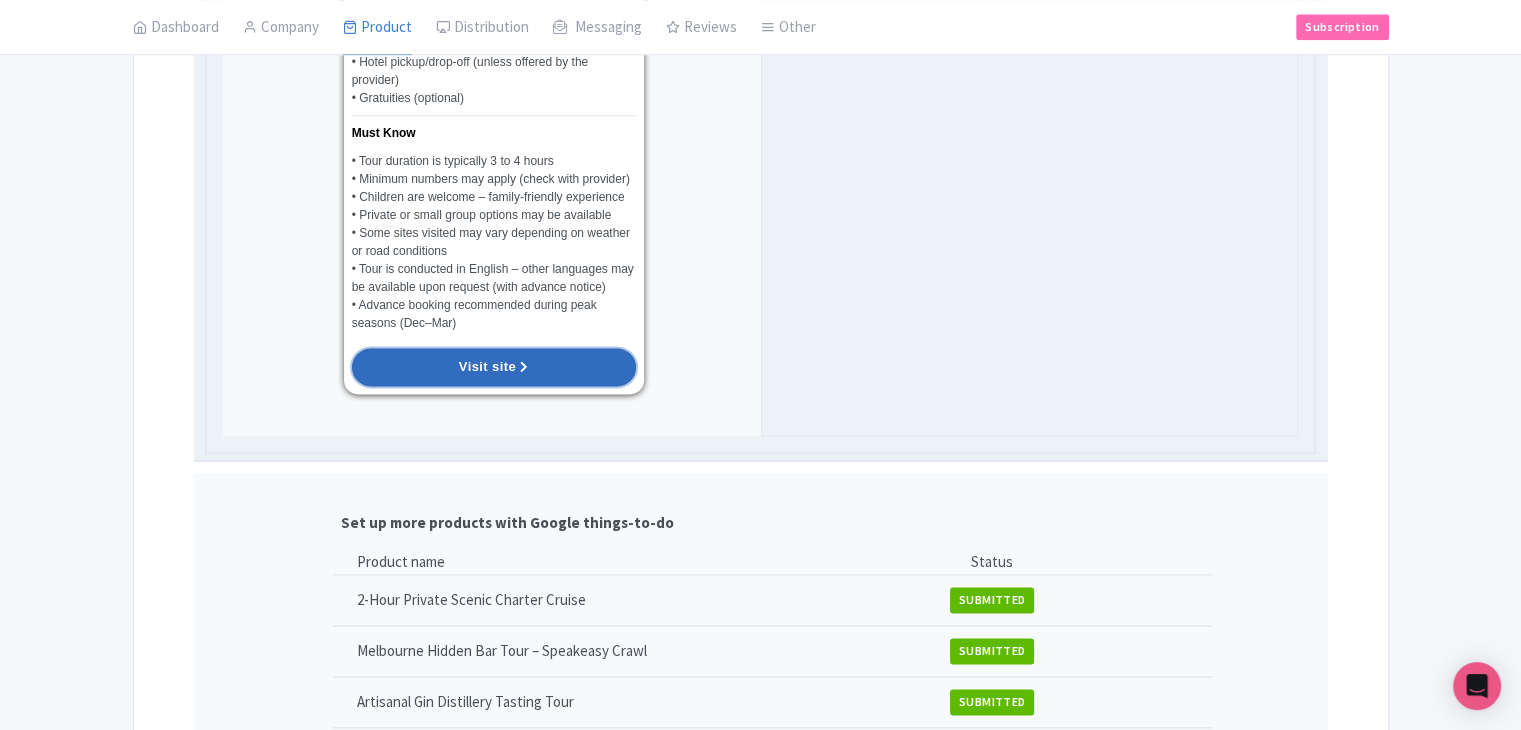 click at bounding box center [524, 367] 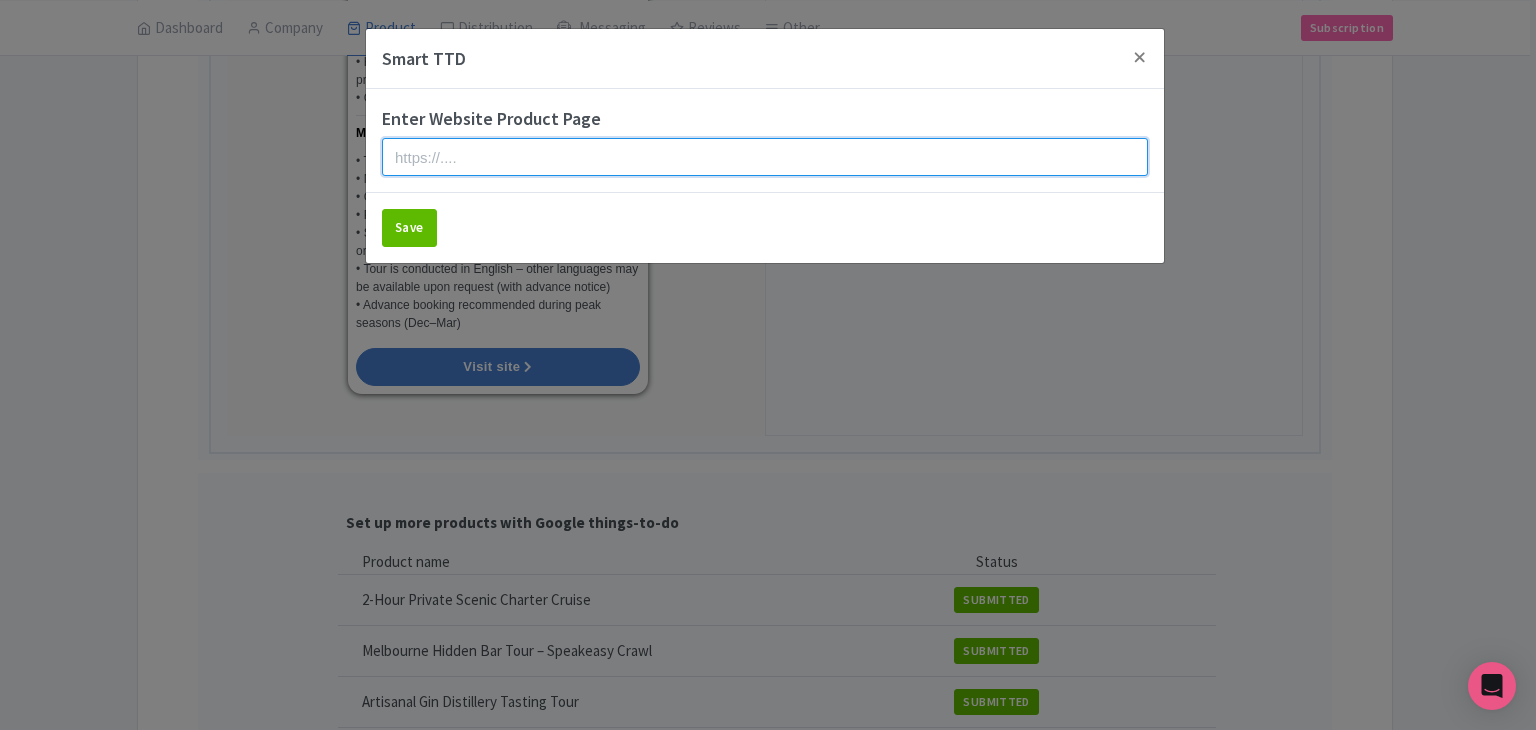 click at bounding box center [765, 157] 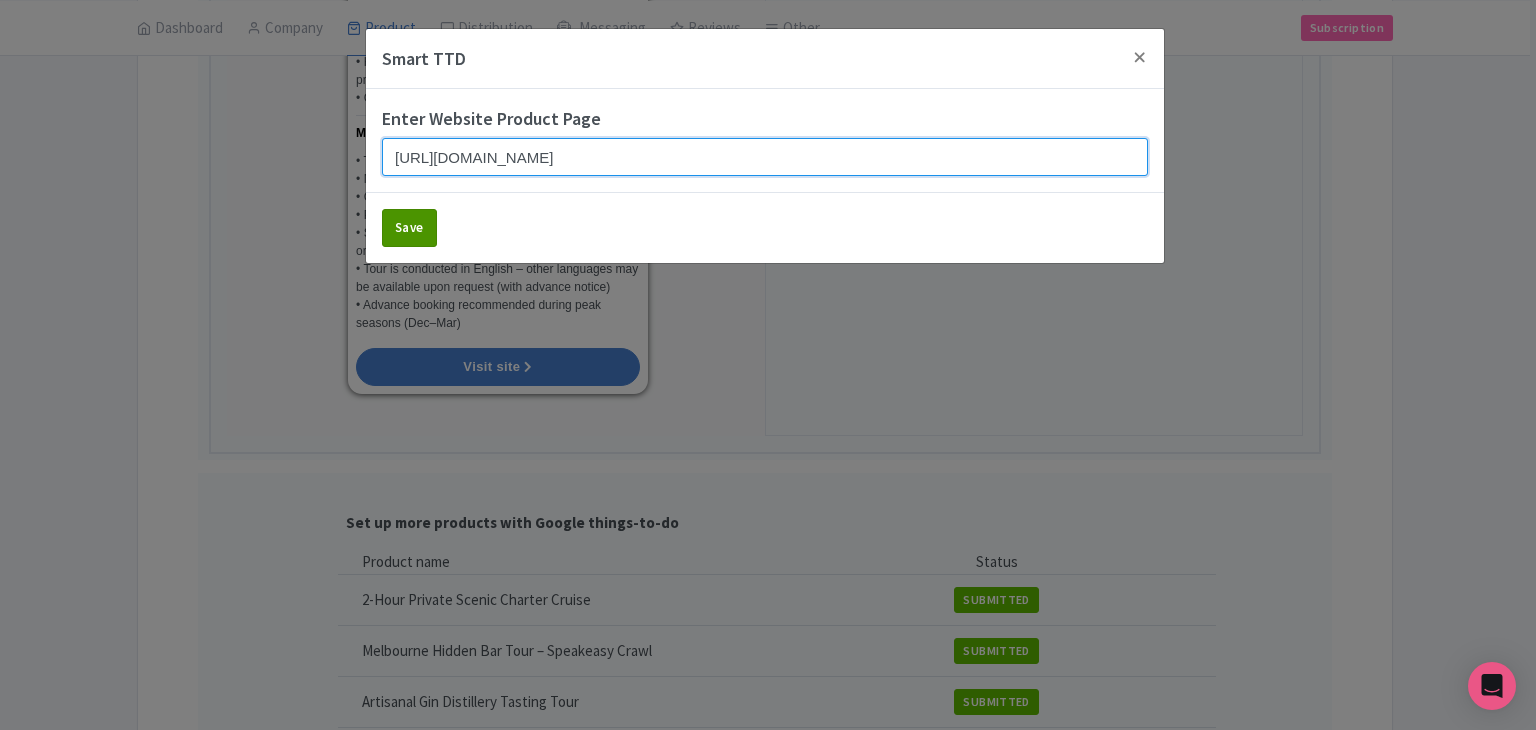 type on "https://www.findrhost.com/tours/scenic-delights-of-queenstown-tour" 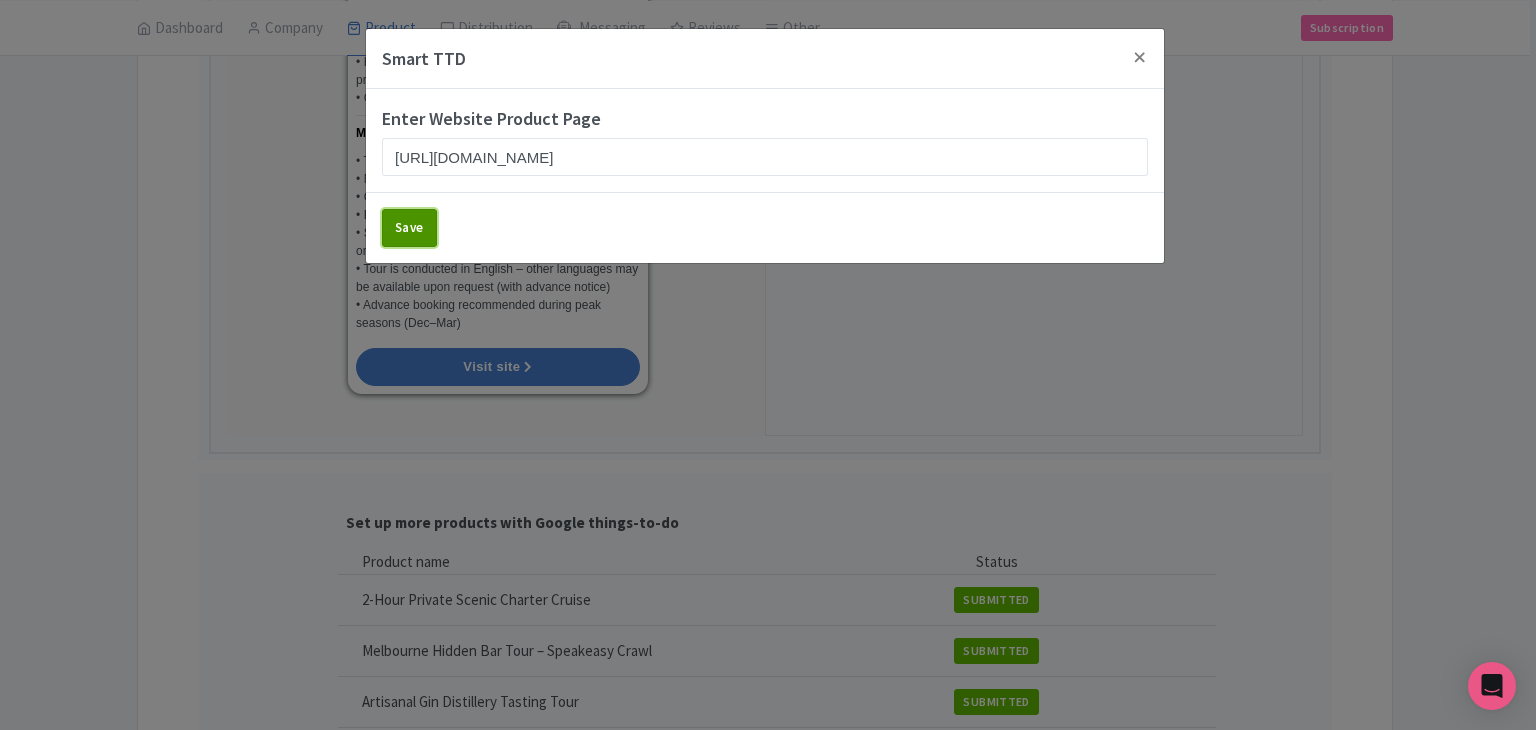 click on "Save" at bounding box center [409, 228] 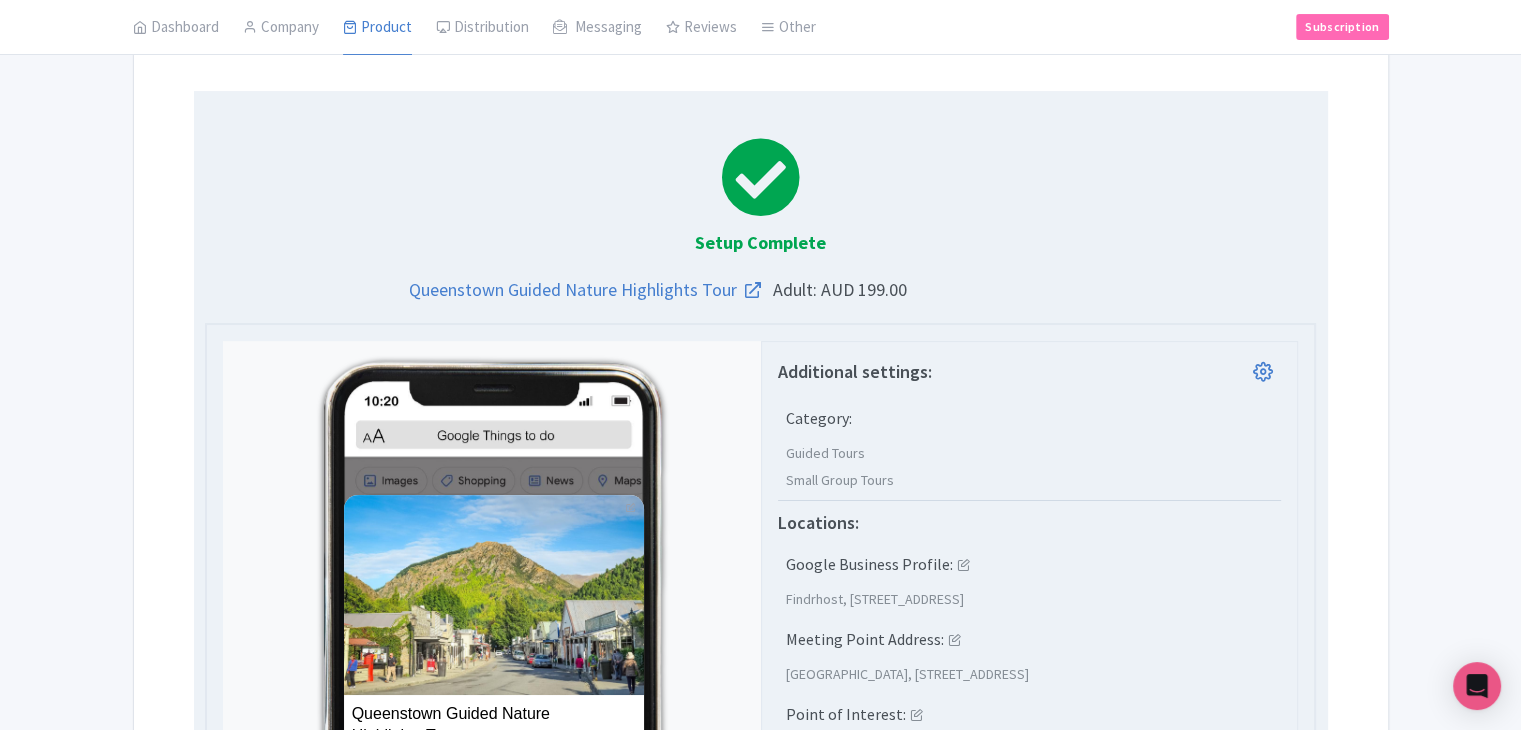 scroll, scrollTop: 417, scrollLeft: 0, axis: vertical 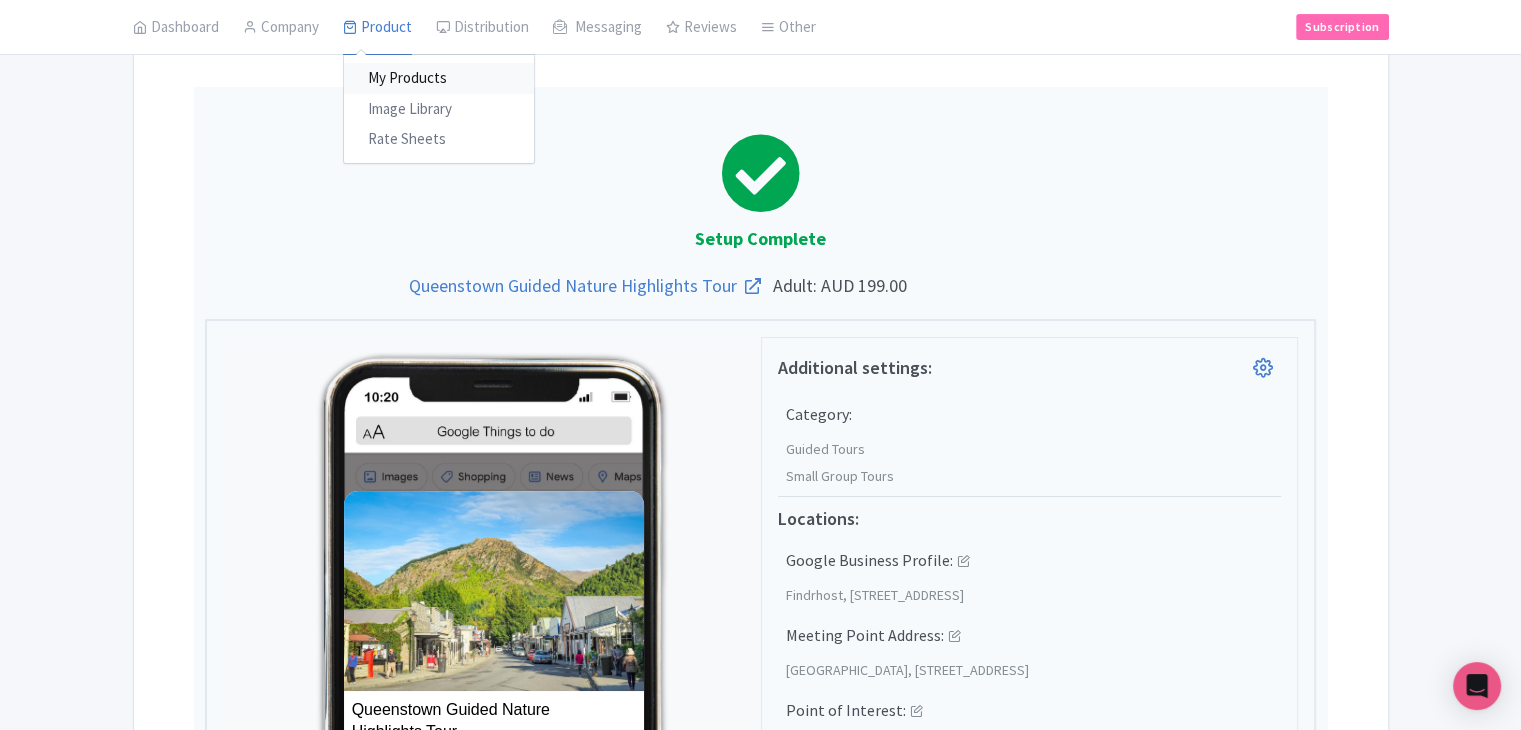 click on "My Products" at bounding box center [439, 79] 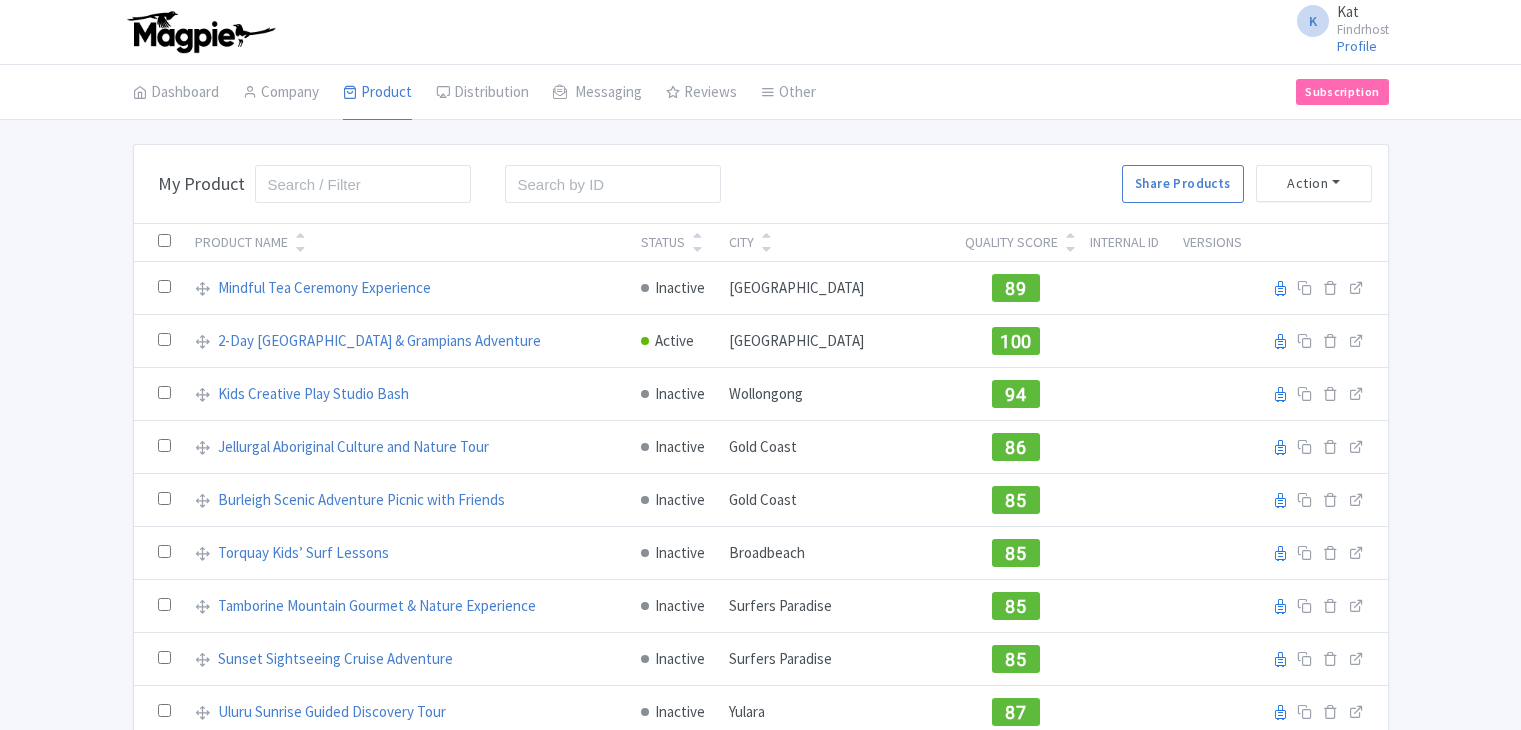 scroll, scrollTop: 0, scrollLeft: 0, axis: both 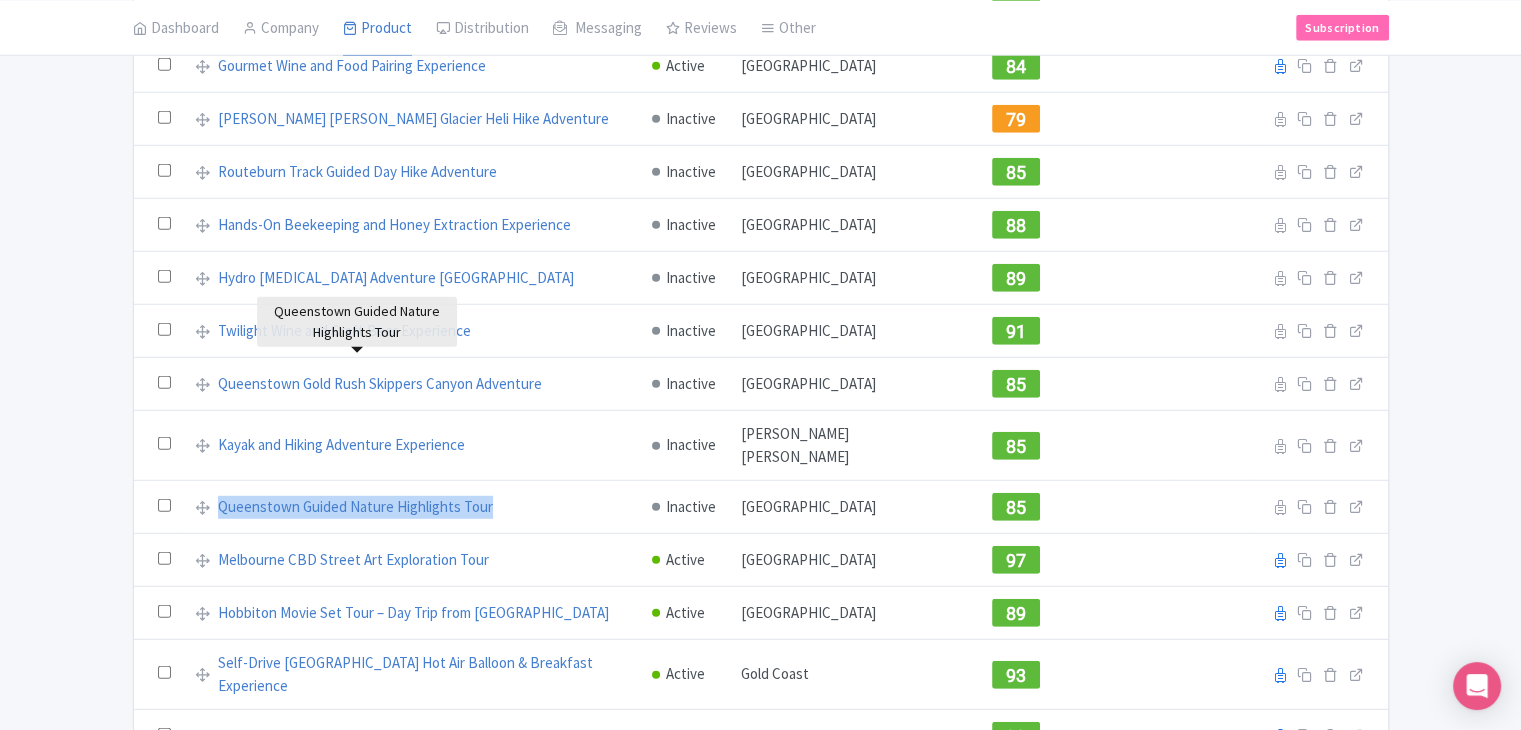 drag, startPoint x: 509, startPoint y: 366, endPoint x: 359, endPoint y: 327, distance: 154.98709 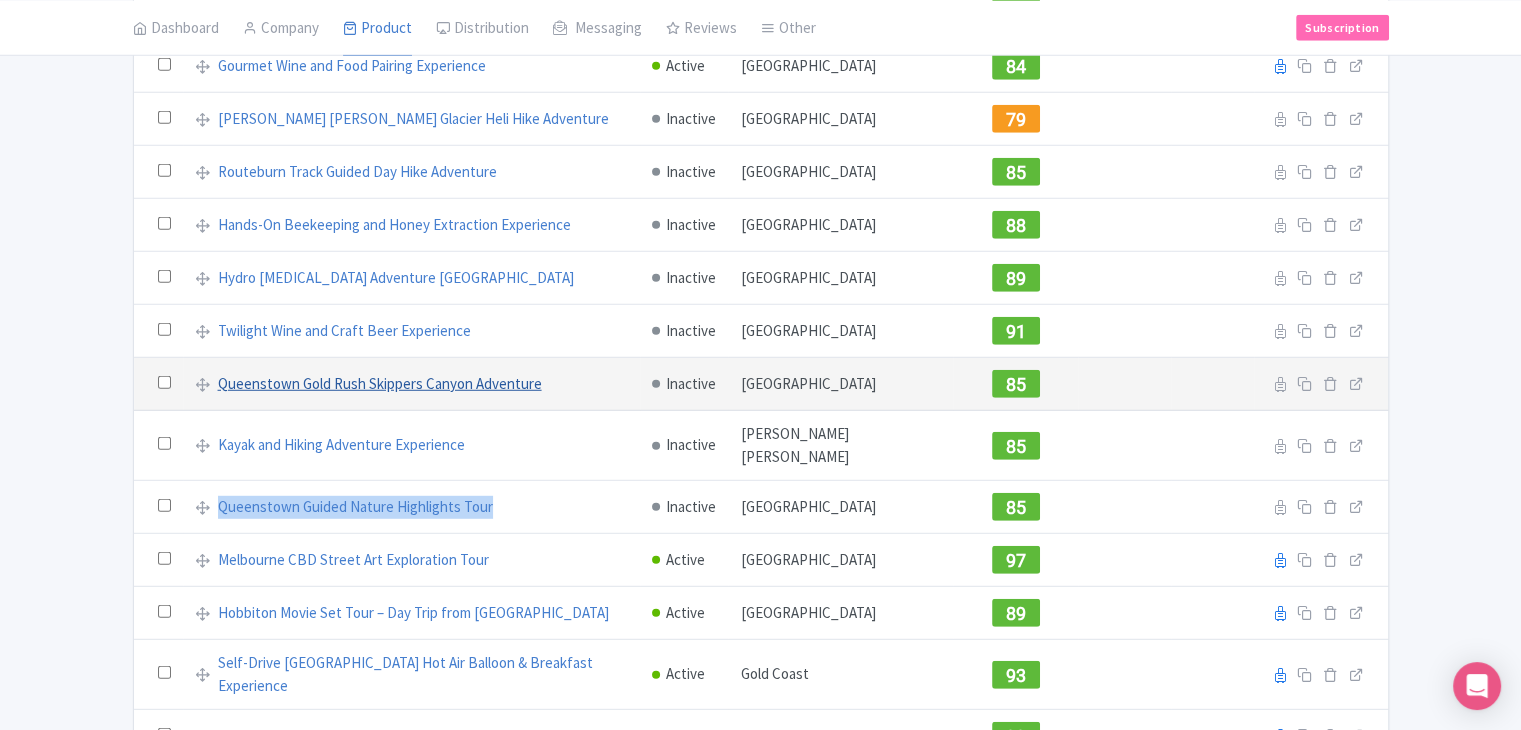 copy on "Queenstown Guided Nature Highlights Tour" 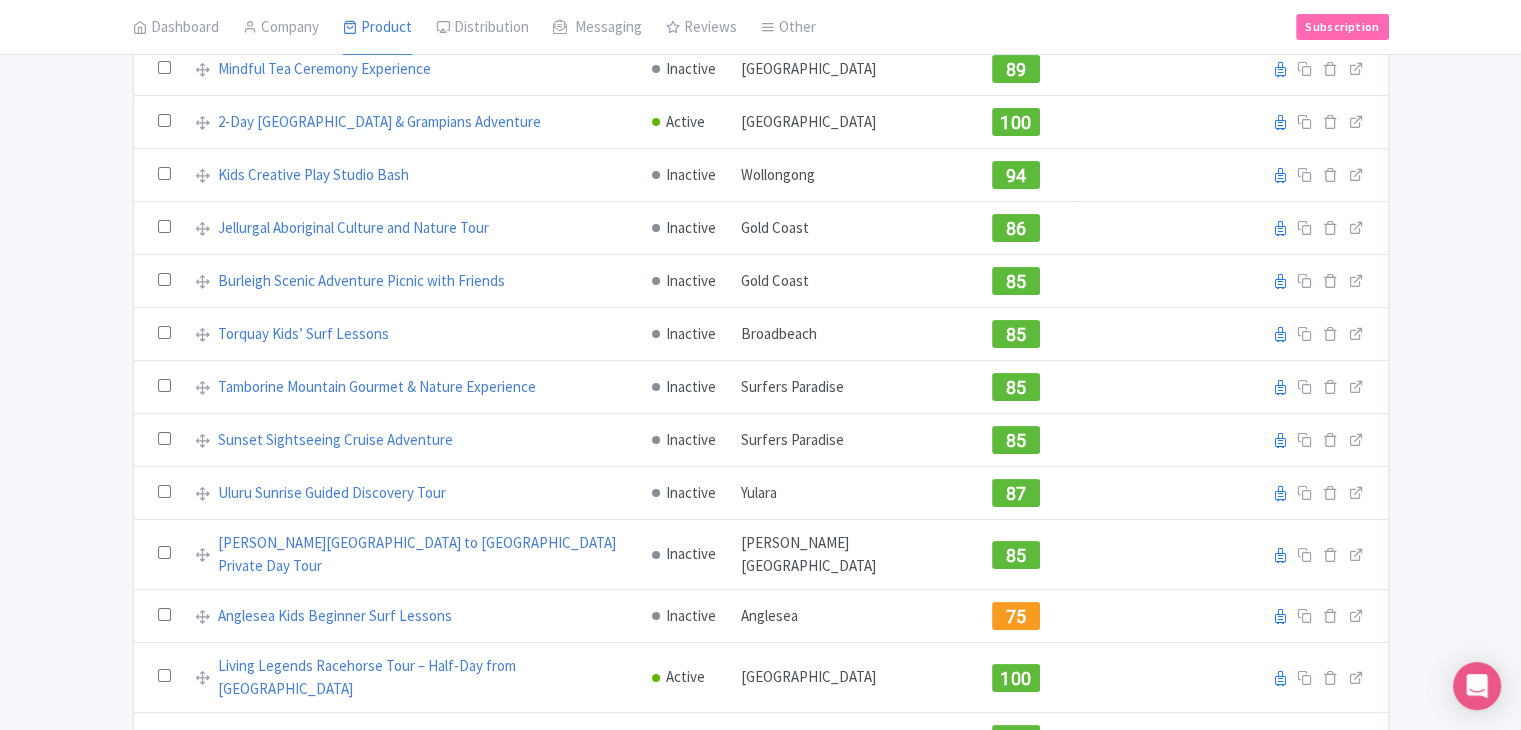 scroll, scrollTop: 6, scrollLeft: 0, axis: vertical 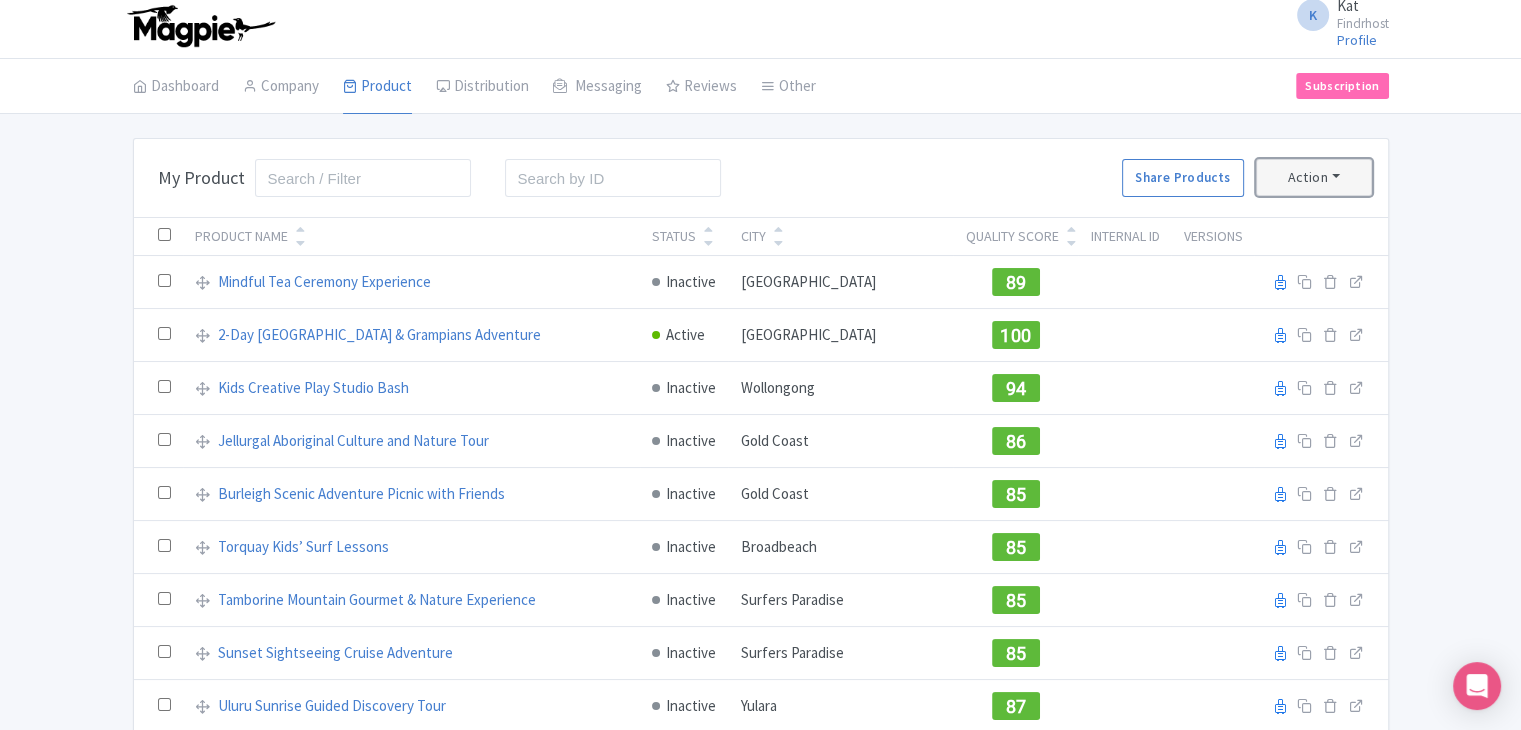 click on "Action" at bounding box center [1314, 177] 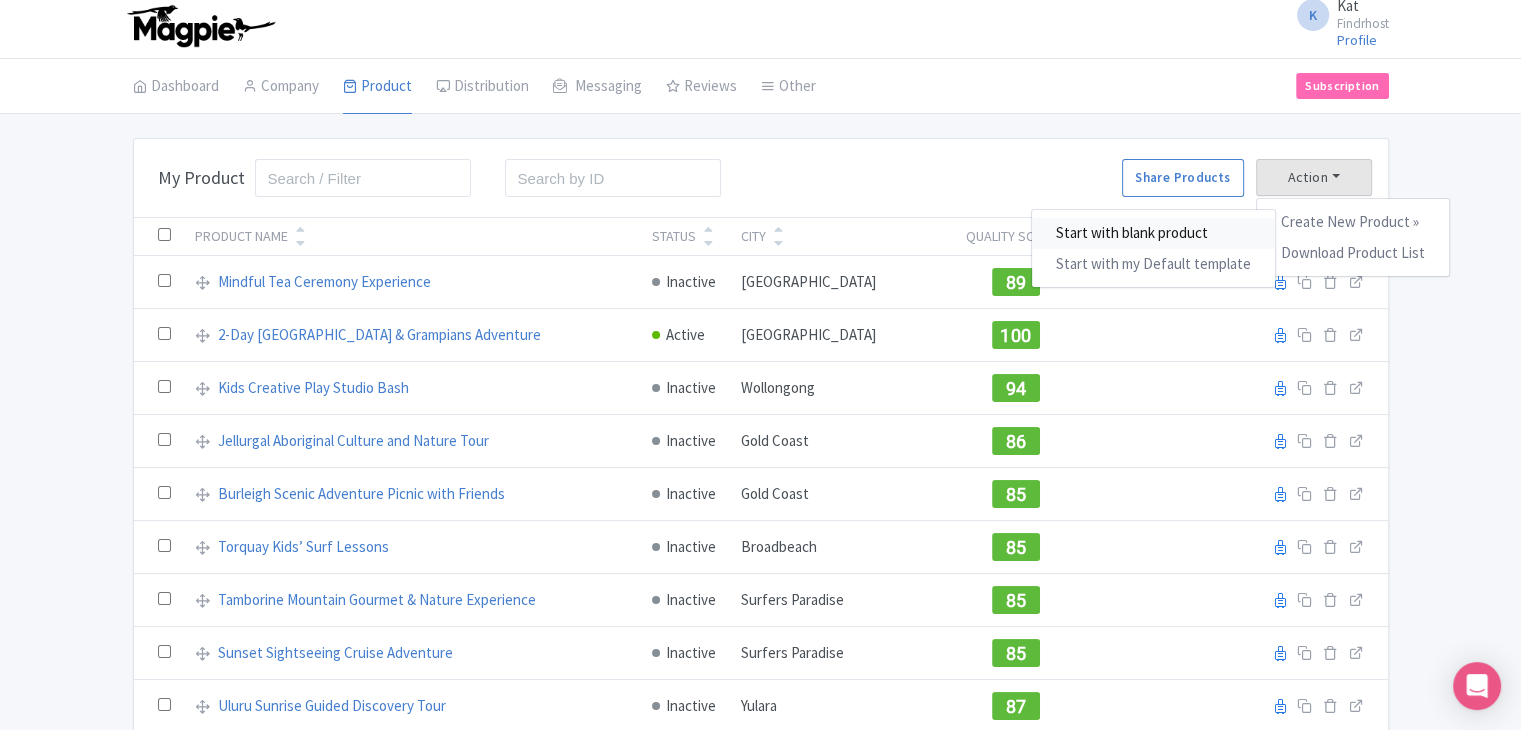 click on "Start with blank product" at bounding box center [1153, 233] 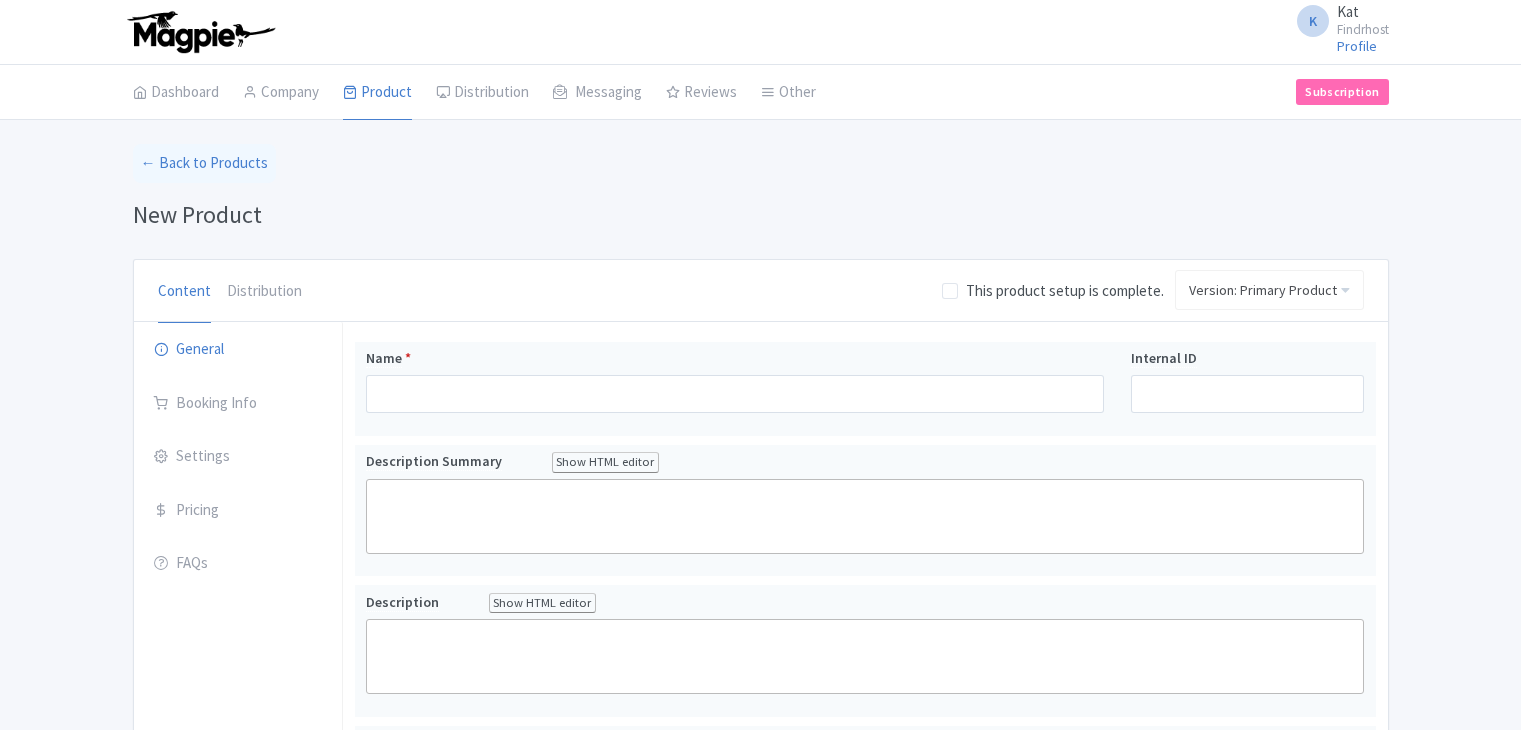 scroll, scrollTop: 0, scrollLeft: 0, axis: both 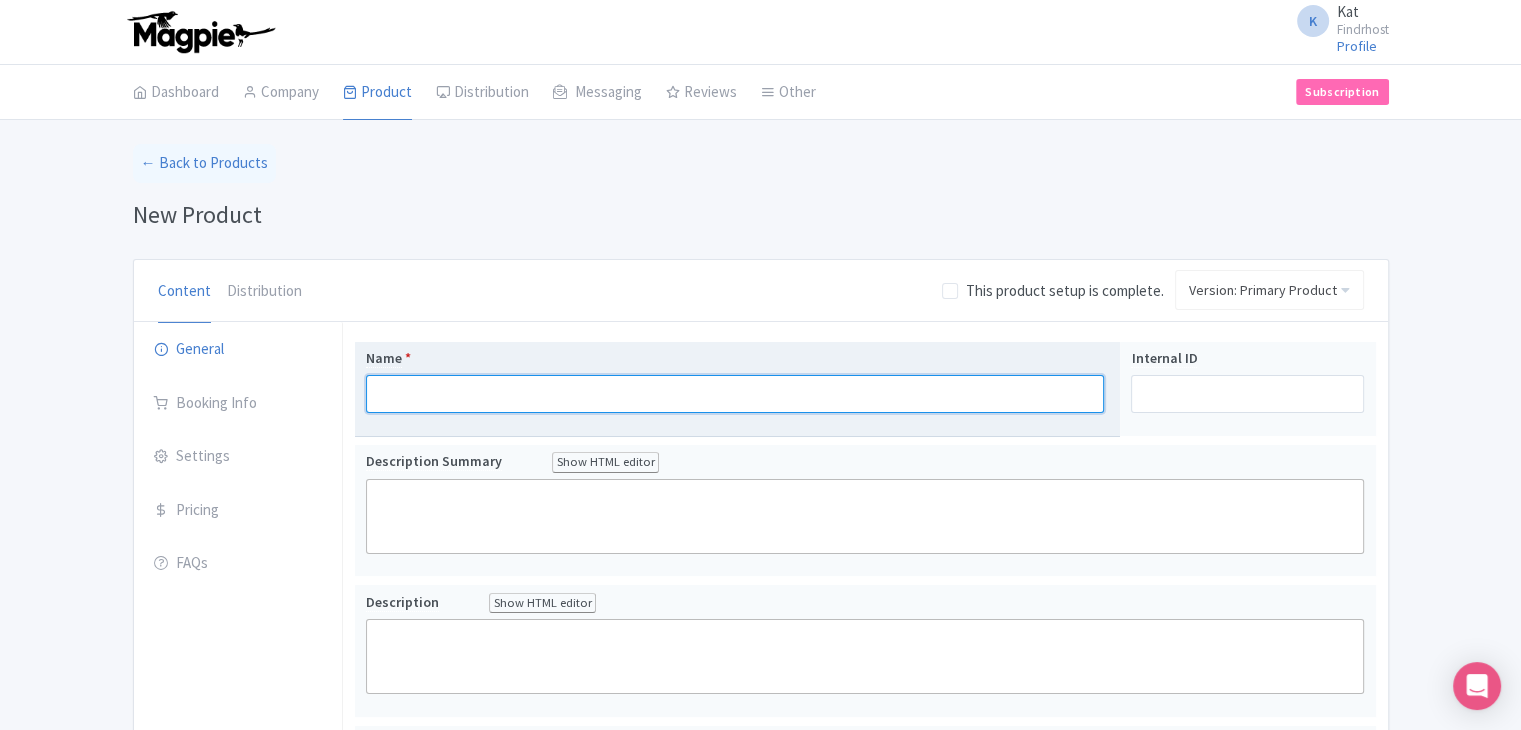 click on "Name   *" at bounding box center [735, 394] 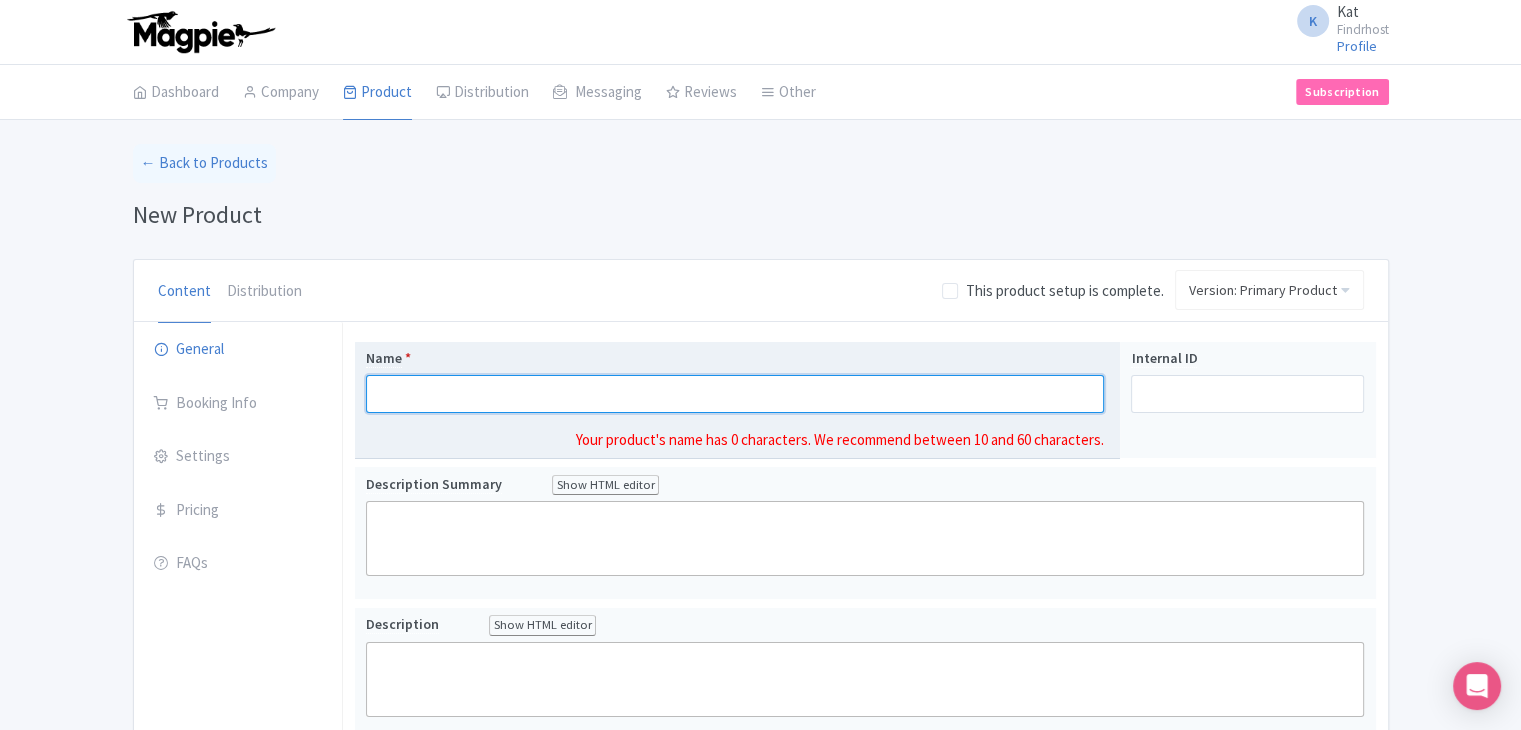 paste on "Auckland Wine Country Tour with Lunch" 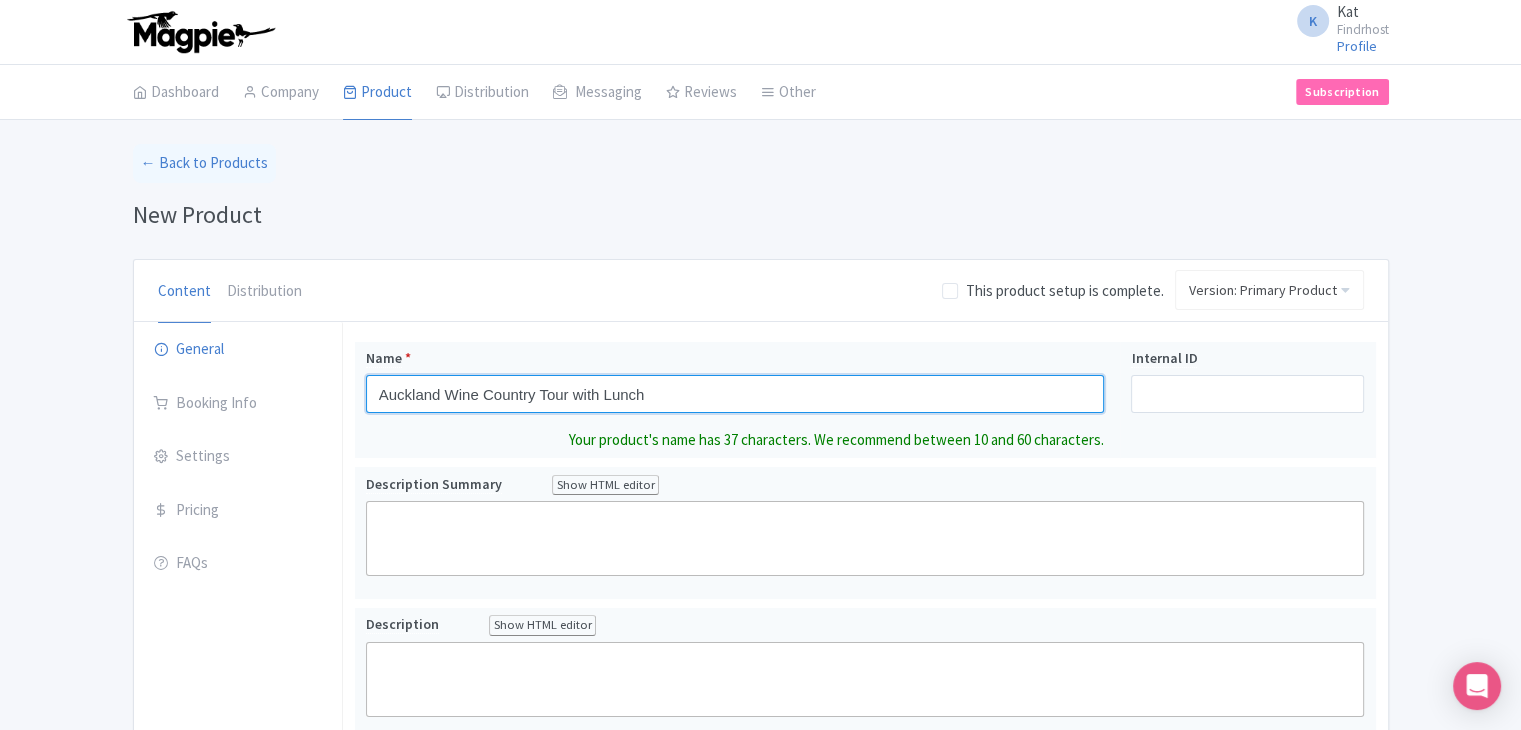 type on "Auckland Wine Country Tour with Lunch" 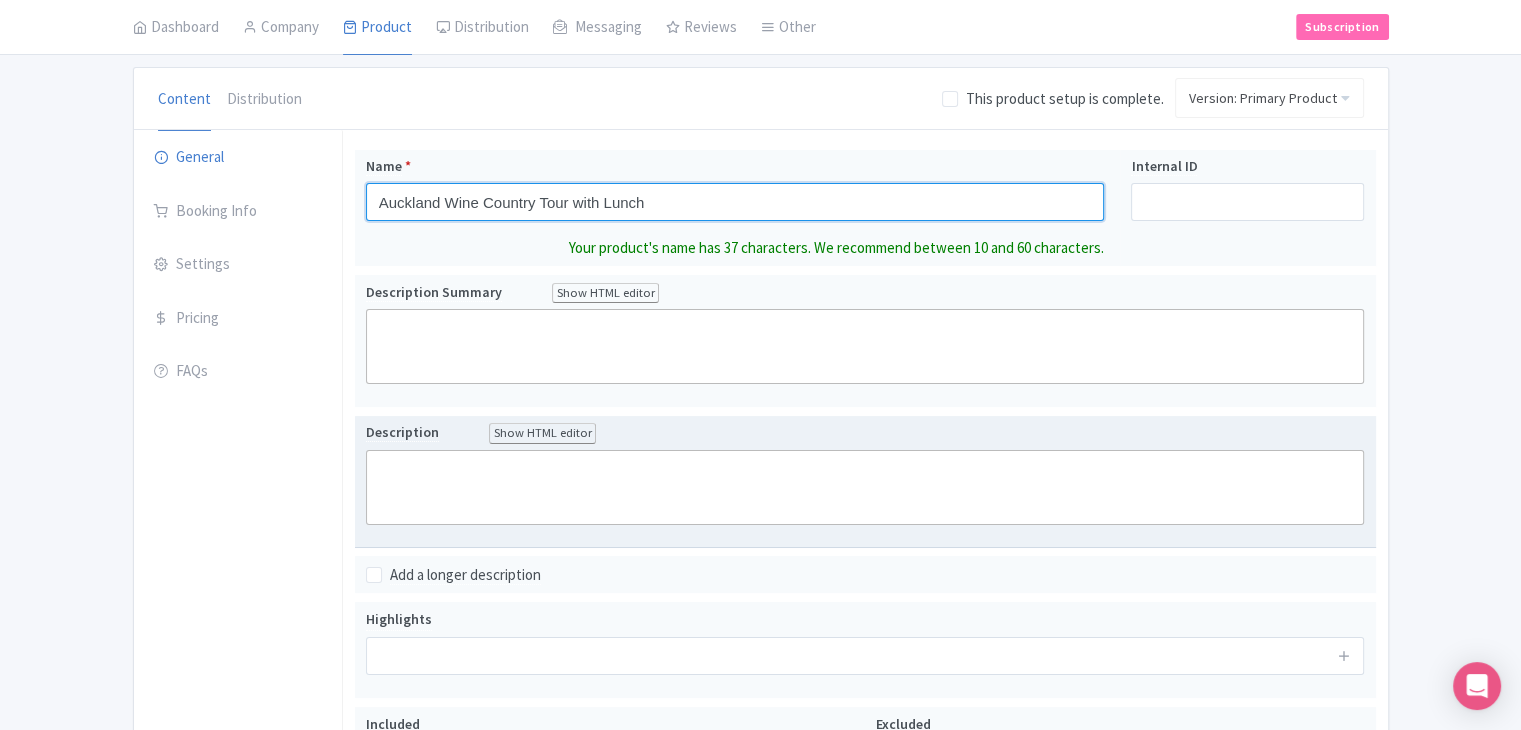 scroll, scrollTop: 200, scrollLeft: 0, axis: vertical 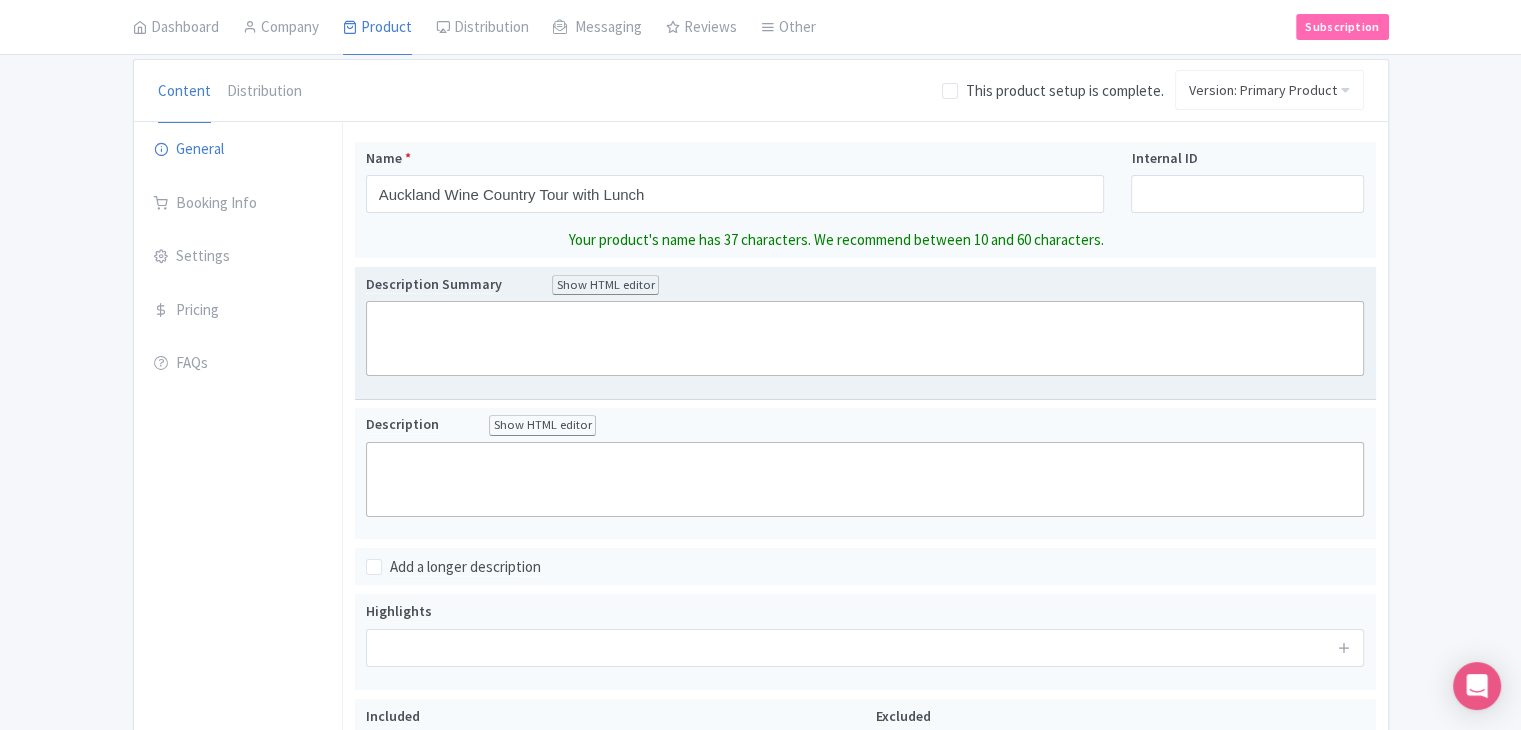 click 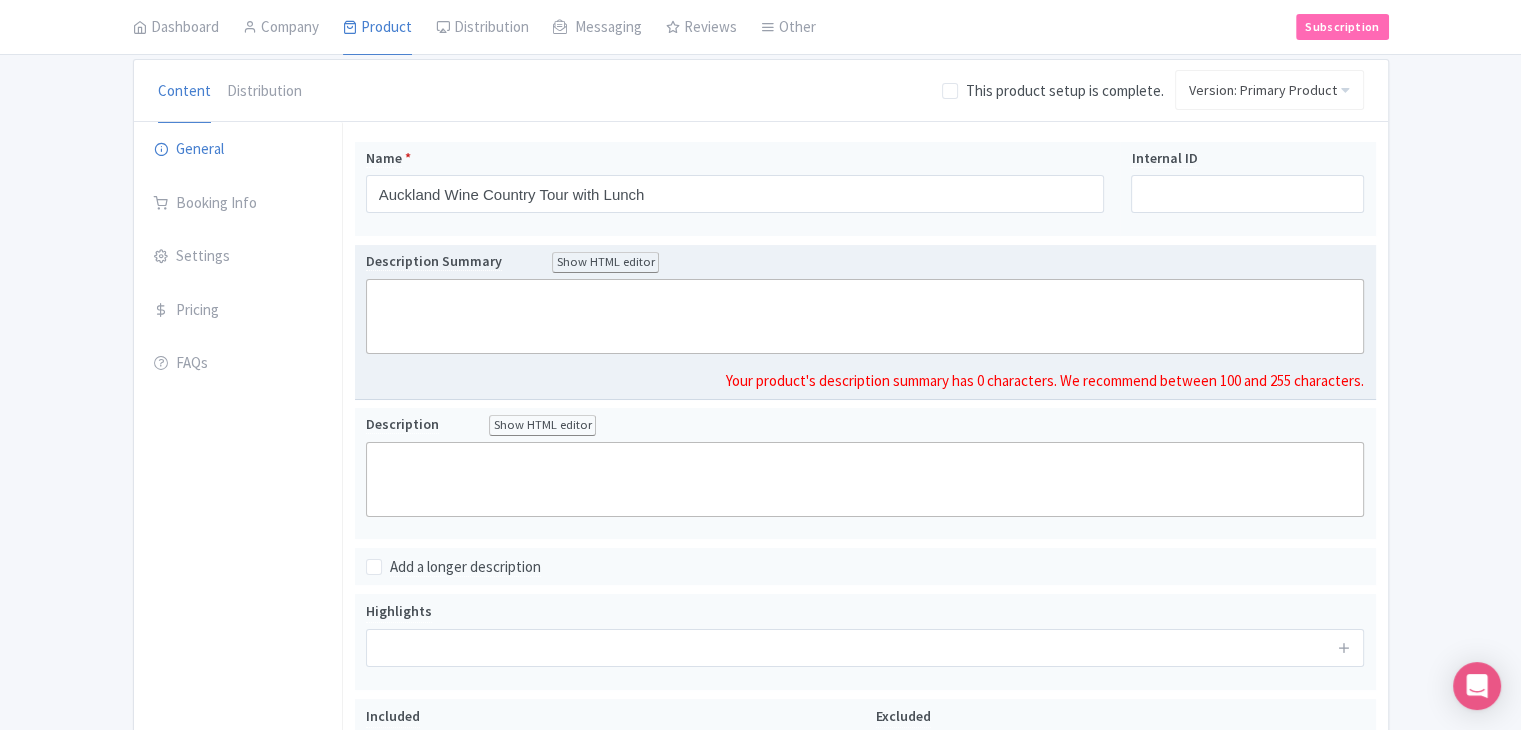 paste on "<div>Escape the city and indulge in the scenic beauty and rich flavors of Auckland’s wine country. Visit award-winning wineries, sample premium wines, and enjoy a delicious lunch amid picturesque vineyards — perfect for wine lovers and countryside explorers.<br><br></div>" 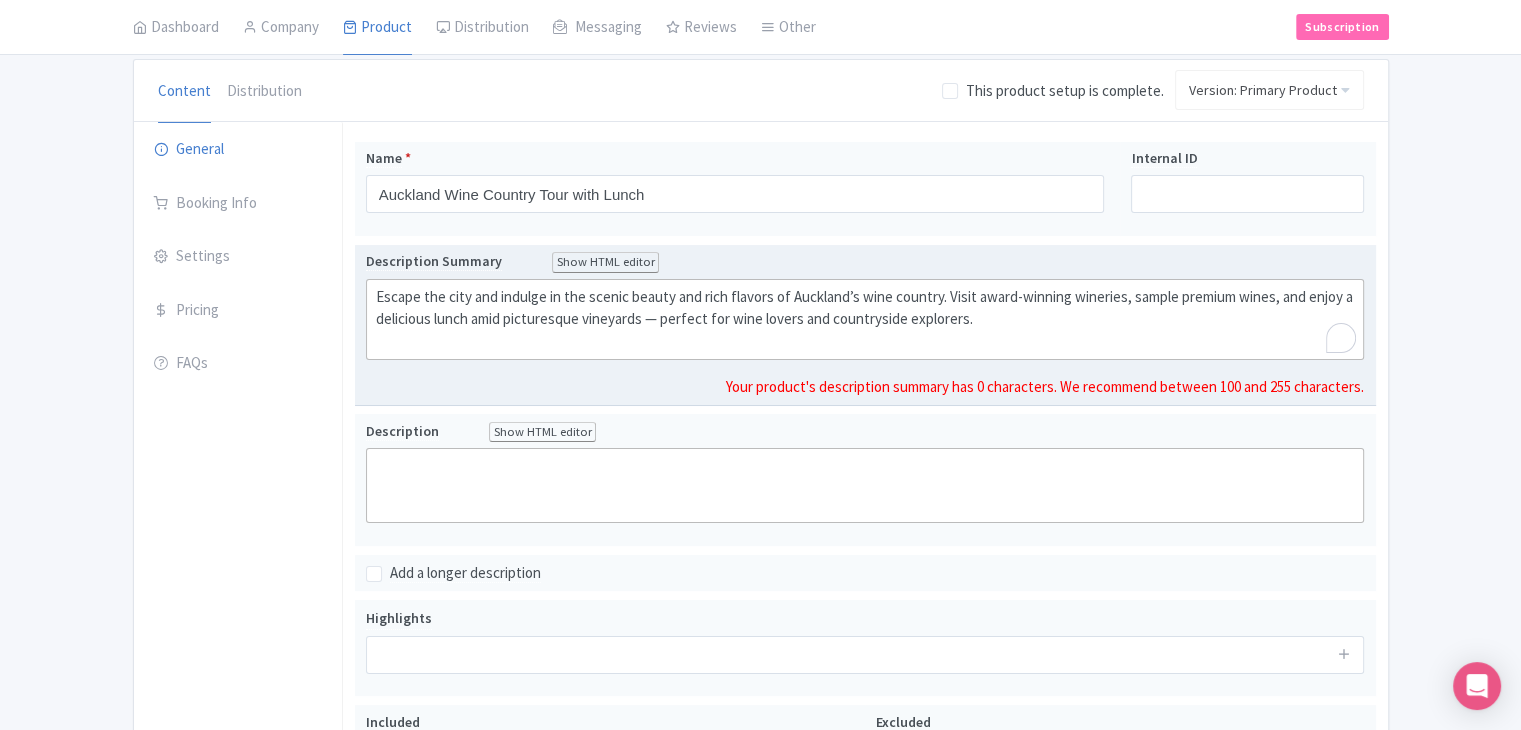 type on "<div>Escape the city and indulge in the scenic beauty and rich flavors of Auckland’s wine country. Visit award-winning wineries, sample premium wines, and enjoy a delicious lunch amid picturesque vineyards — perfect for wine lovers and countryside explorers.<br><br></div>" 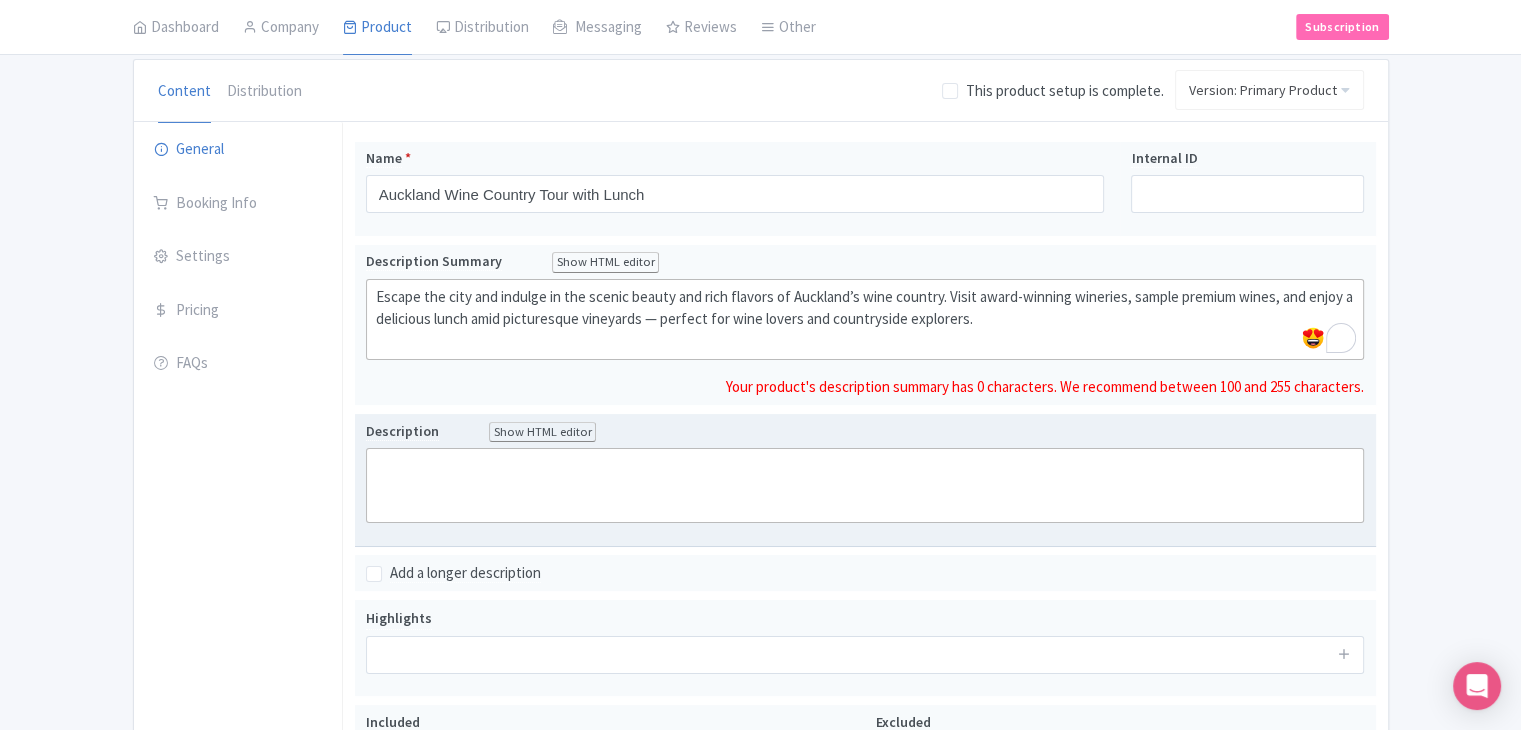 click 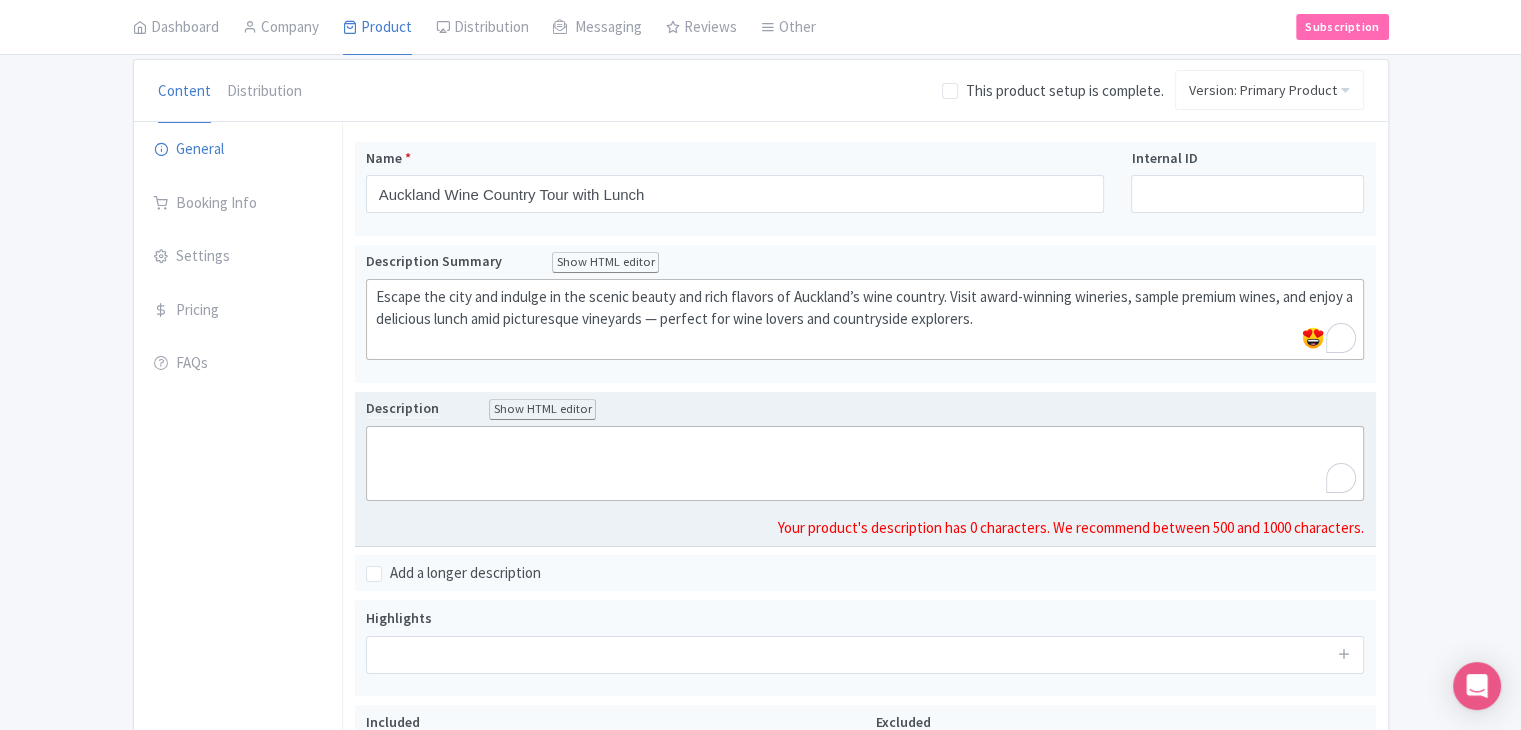 click 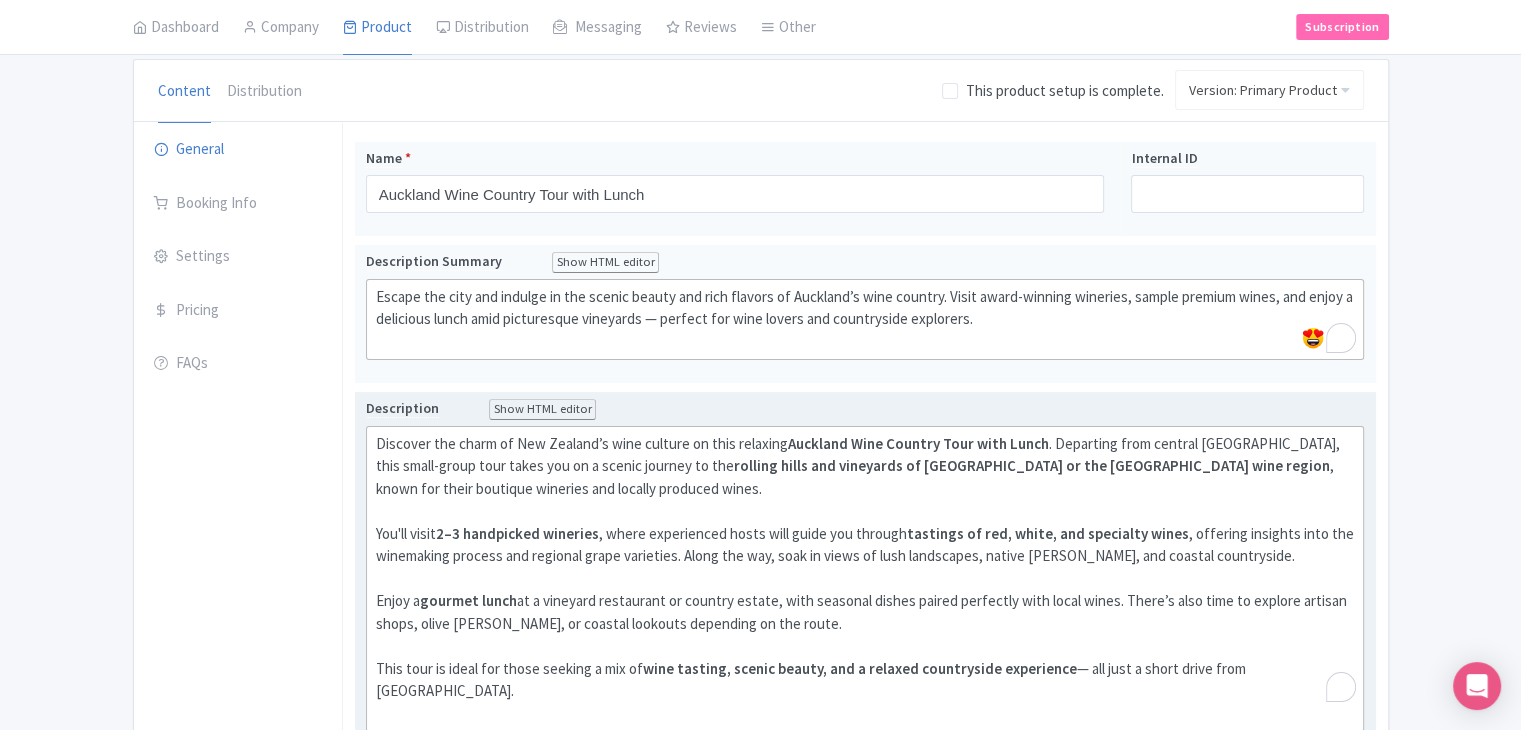 type on "<lor>Ipsumdol sit ametc ad Eli Seddoei’t inci utlabor et dolo magnaali <enimad>Minimven Quis Nostrud Exer ulla Labor</nisial>. Exeacommo cons duisaut Irureinr, volu velit-essec fugi nulla par ex s occaec cupidat no pro <suntcu>quioffi deser mol animidest la pers Undeomni is nat Errorvol accu dolore</laudan>, totam rem aperi eaqueips quaeabil inv veritat quasiarc beata.<vi><di></exp><nem>Eni'ip quiav <aspern>0–5 autoditfug consequu</magnid>, eosra sequinesciu neque porr quisq dol adipisc <numqua>eiusmodi te inc, magna, qua etiamminu solut</nobise>, optiocum nihilimp quop fac possimusas repelle tem autemqui offic debitisre. Neces sae eve, volu re recus it earu hictenetur, sapien dele, rei volupta maioresalia.<pe><do></asp><rep>Minim n <exerci>ullamco susci</labori> al c consequa quidmaxime mo molesti harumq, reru facilise distin namlib temporecu solu nobis elige. Optio’c nihi impe mi quodmax placeat facer, possi omnisl, ip dolorsi ametcons adipiscin el sed doeiu.<te><in></utl><etd>Magn aliq en admin ven quis..." 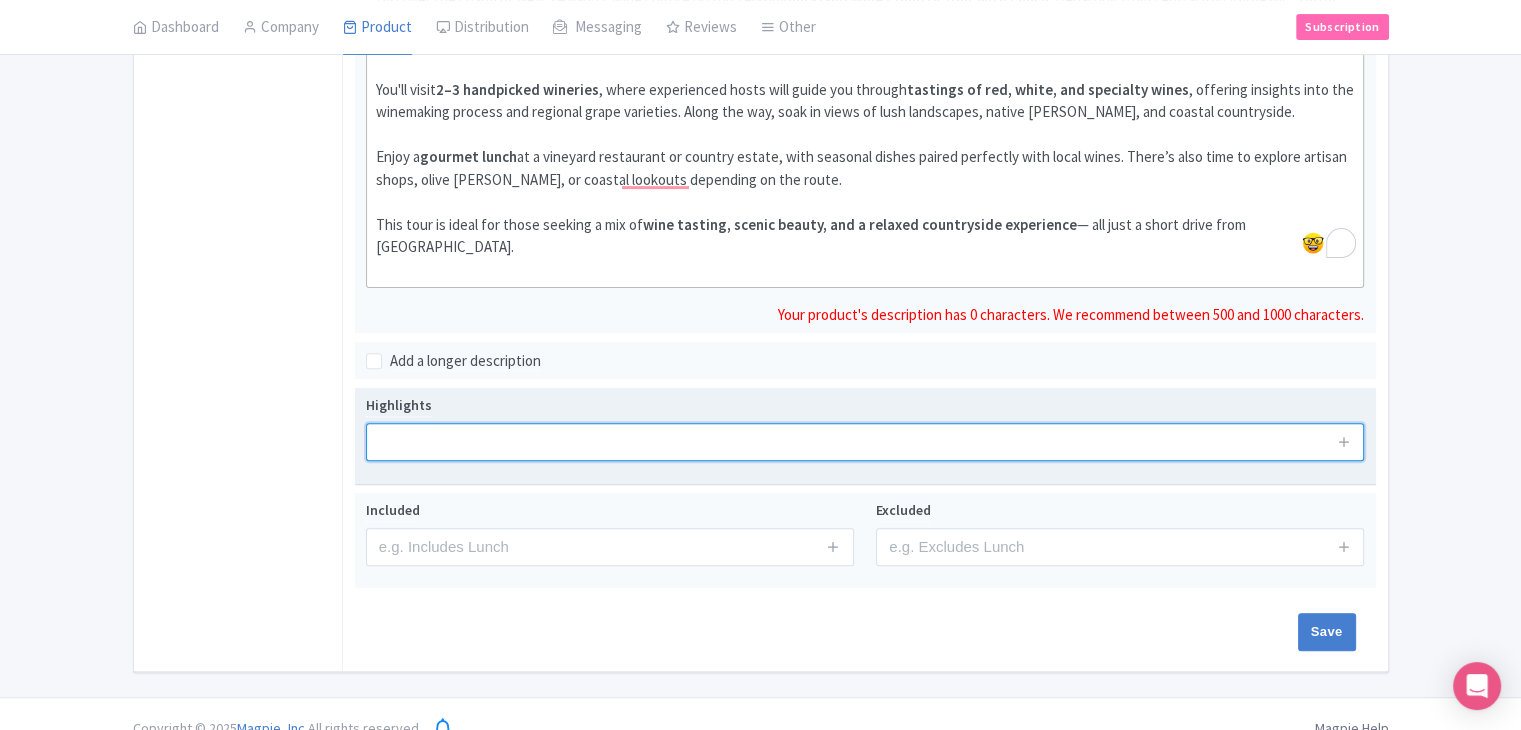 scroll, scrollTop: 622, scrollLeft: 0, axis: vertical 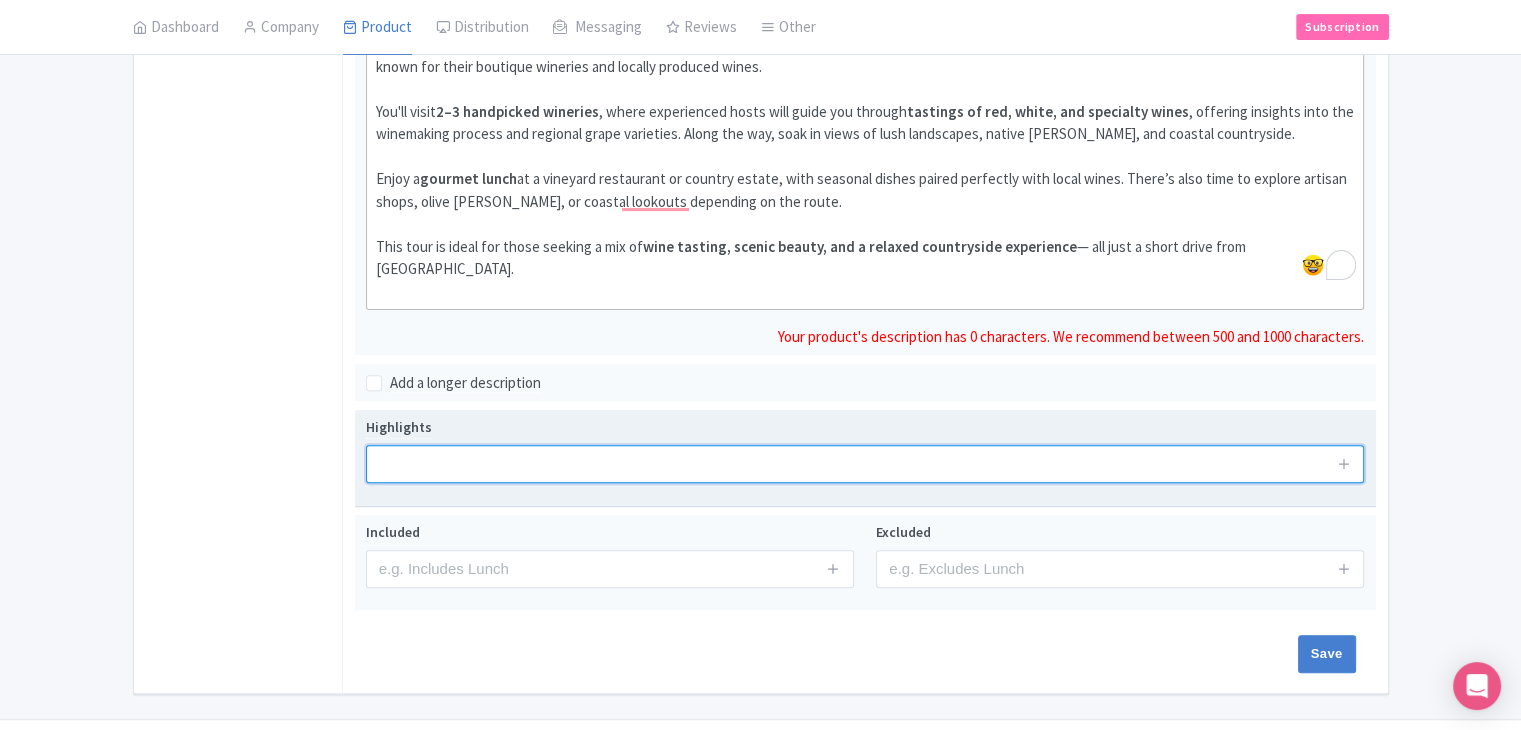 click at bounding box center (865, 464) 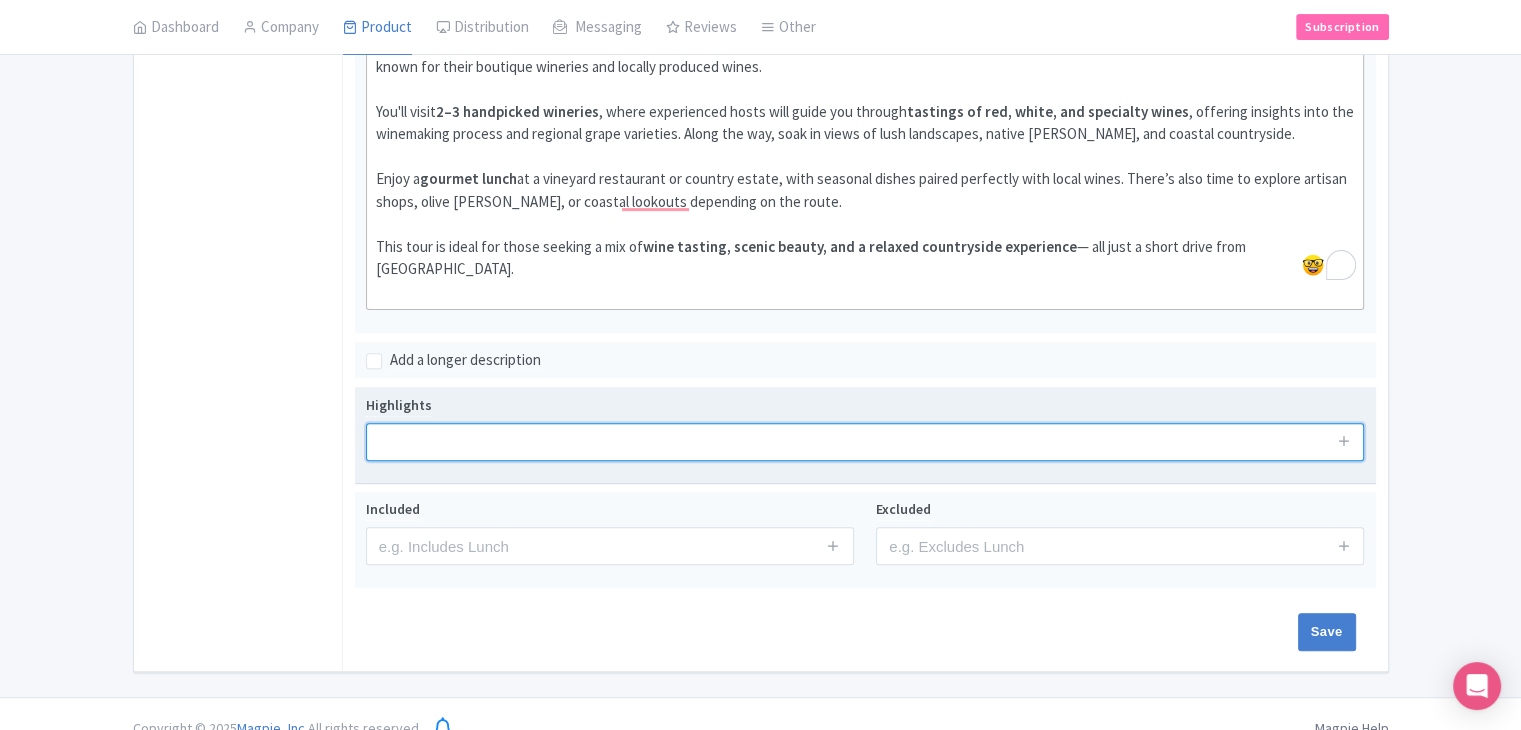 paste on "Visit 2–3 boutique wineries in Auckland’s wine-growing regions (e.g. Kumeu, Matakana, or Waiheke)" 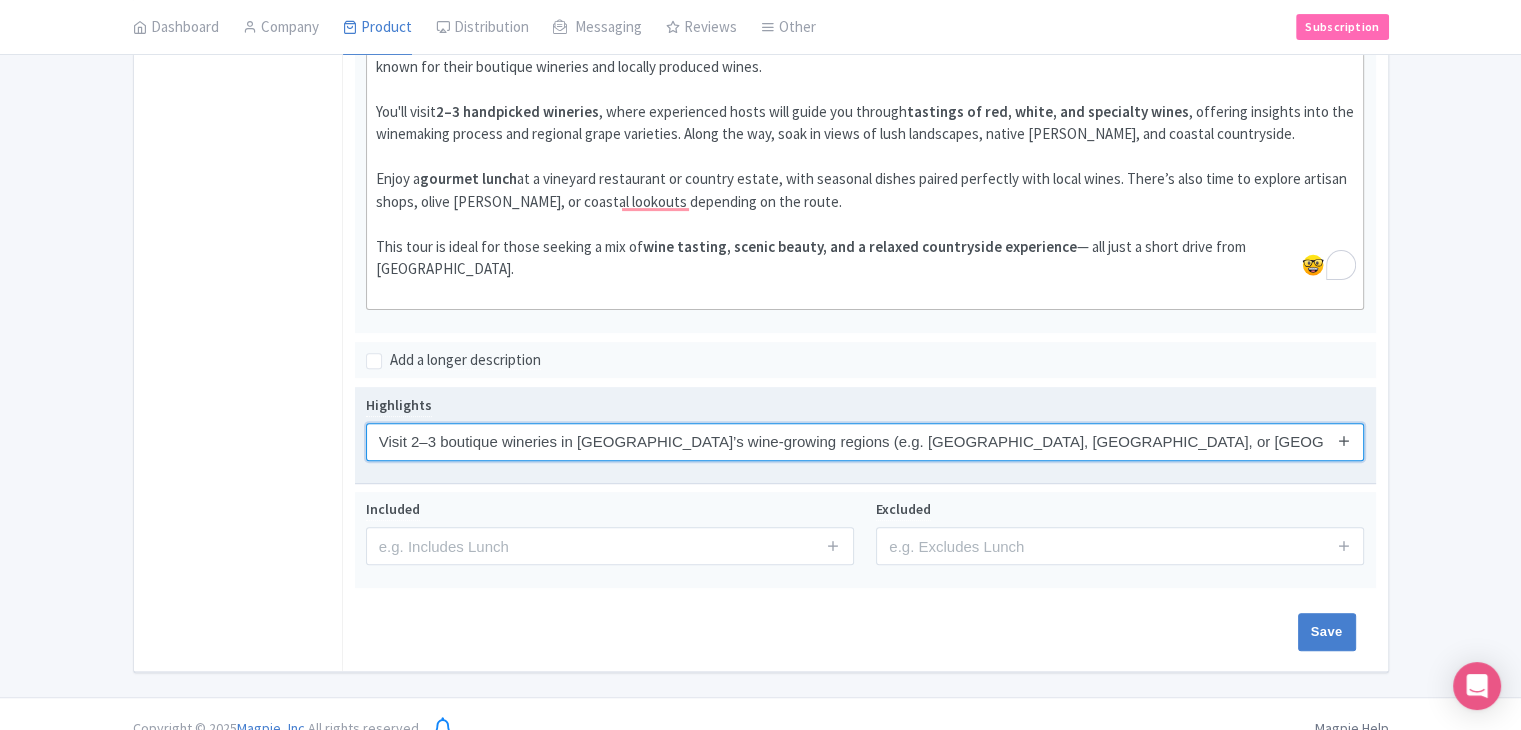 type on "Visit 2–3 boutique wineries in Auckland’s wine-growing regions (e.g. Kumeu, Matakana, or Waiheke)" 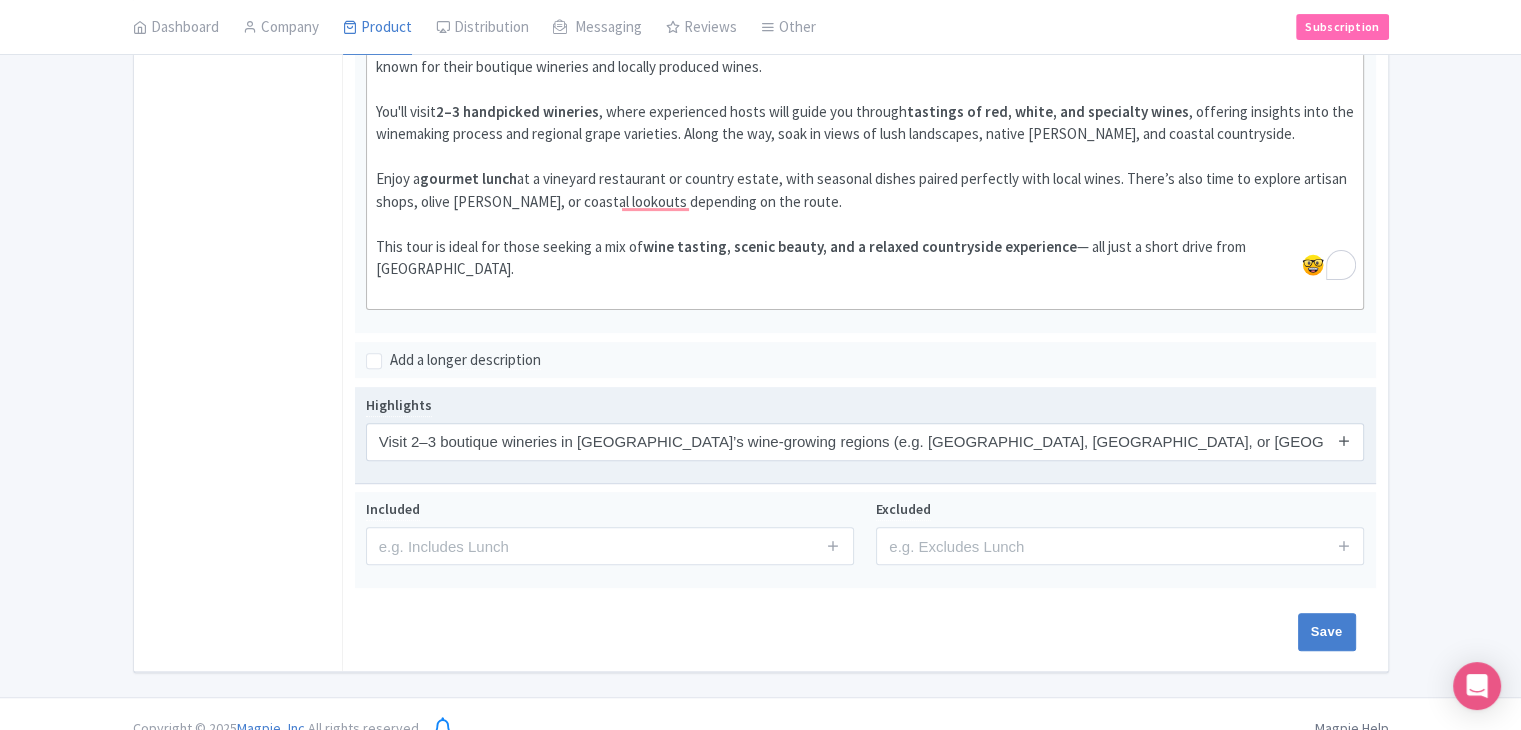 click at bounding box center (1344, 440) 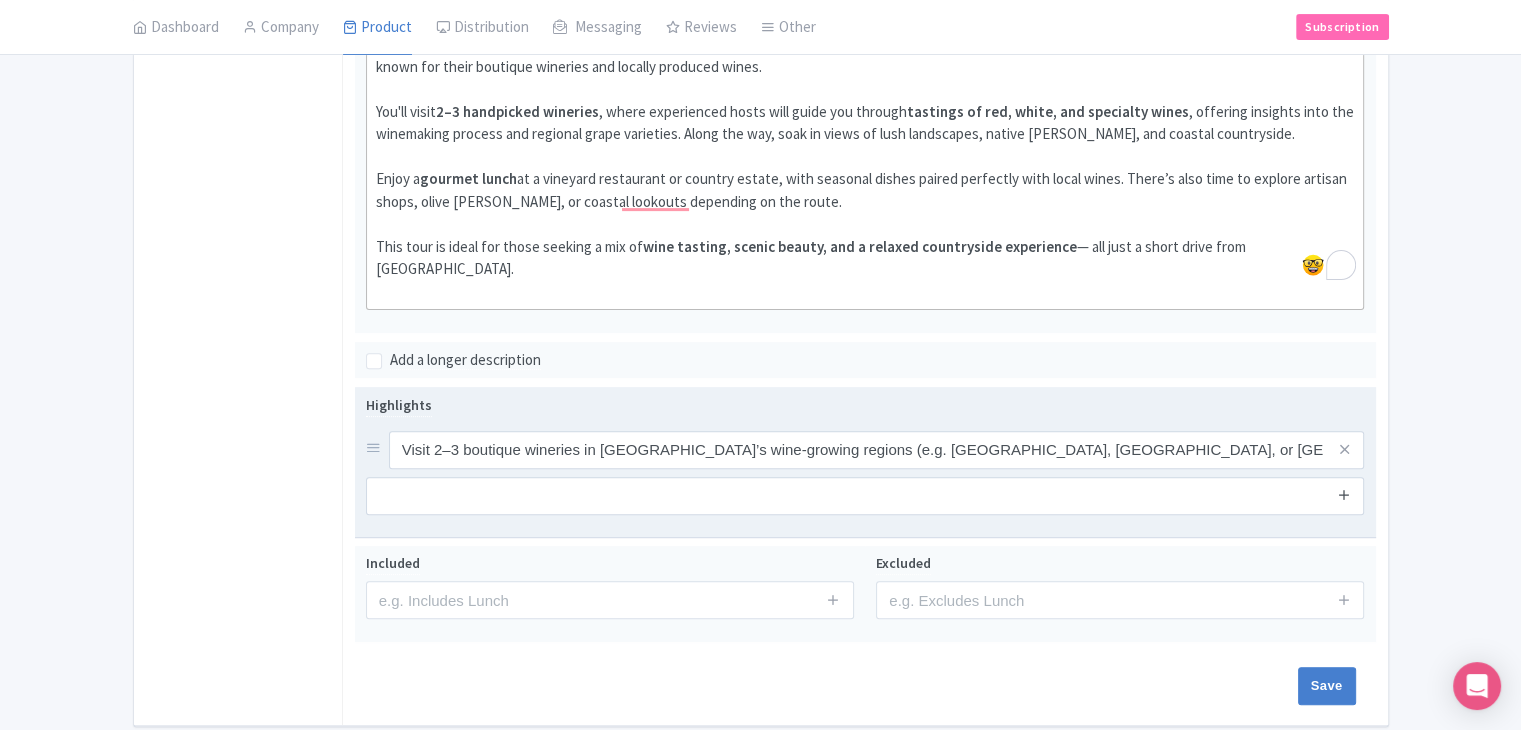 click at bounding box center [1344, 495] 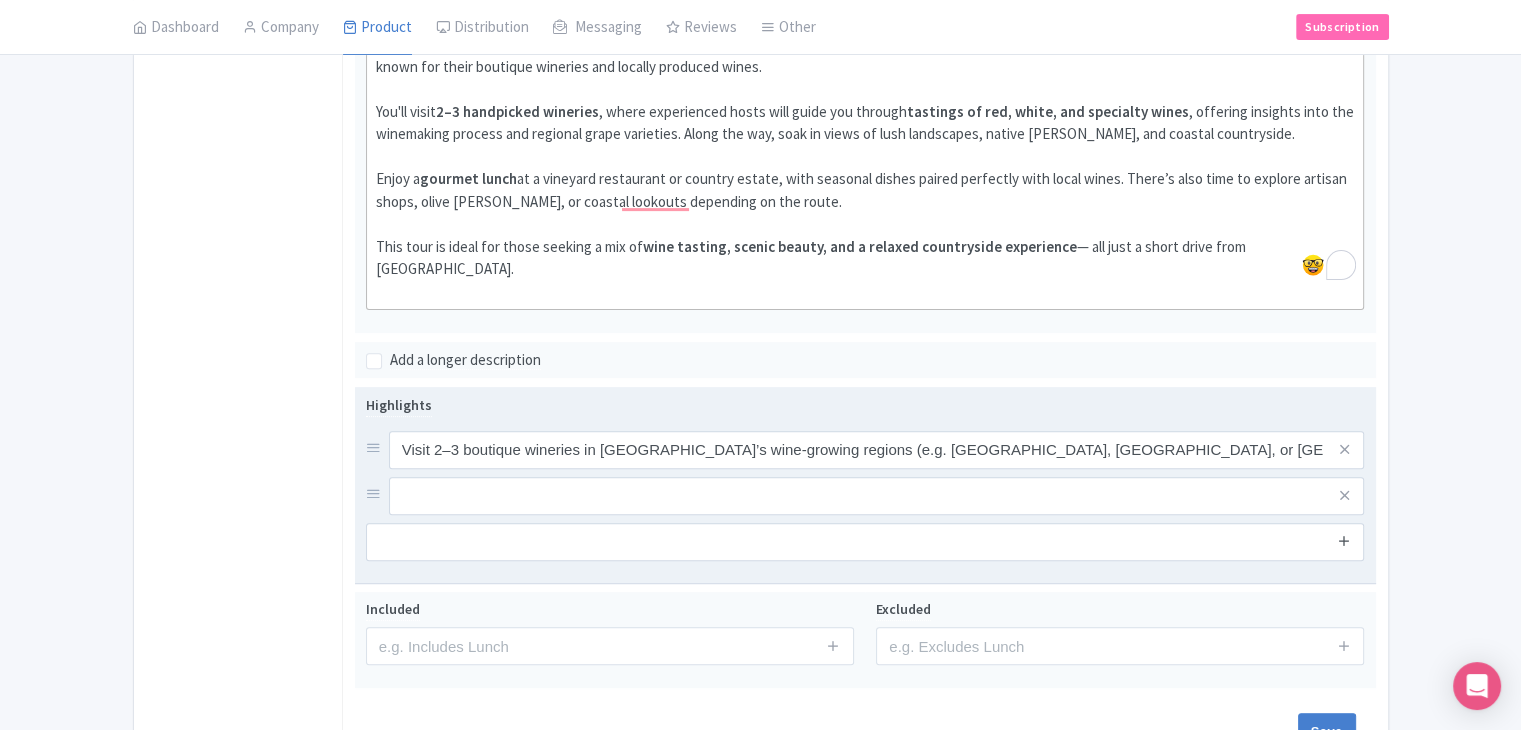 click at bounding box center [1344, 540] 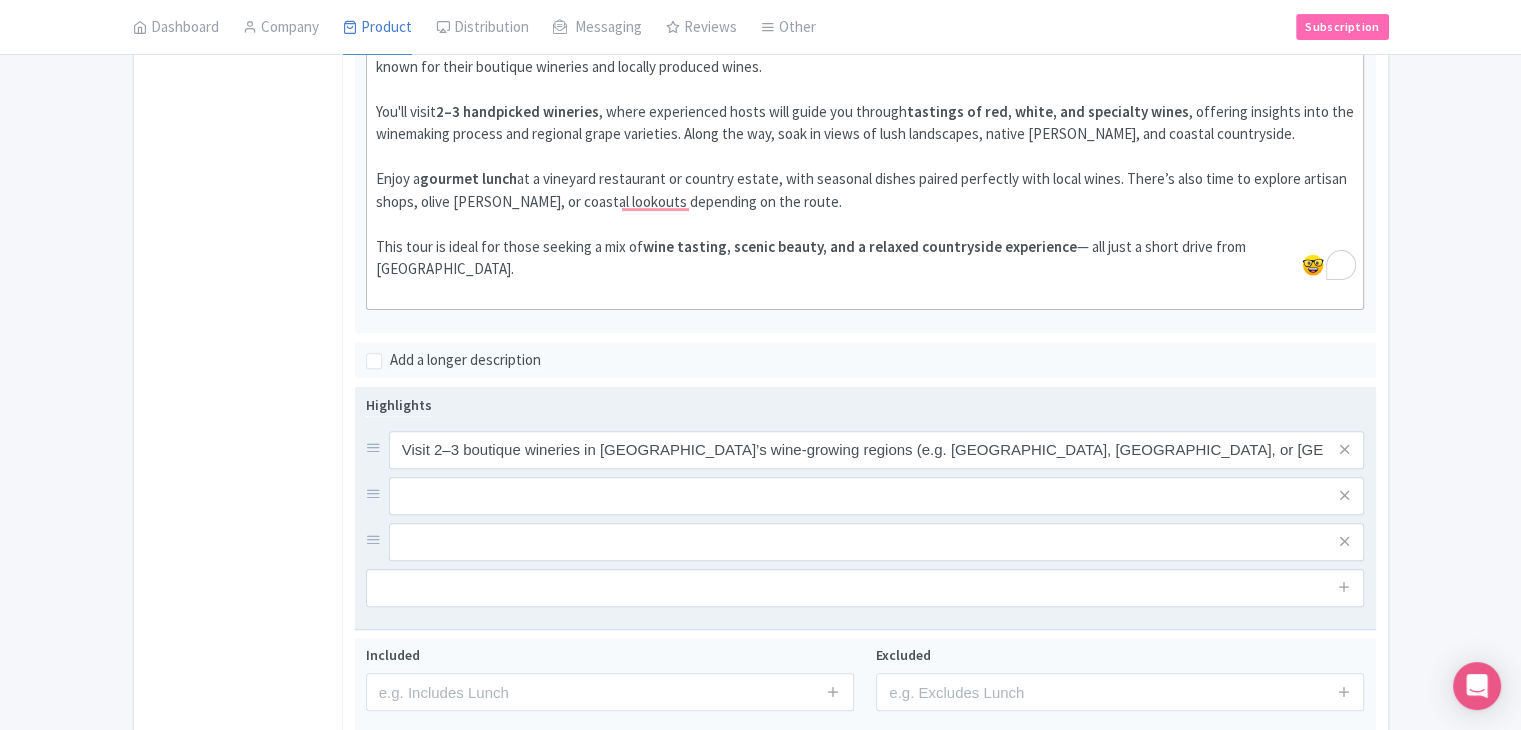 click at bounding box center [1344, 588] 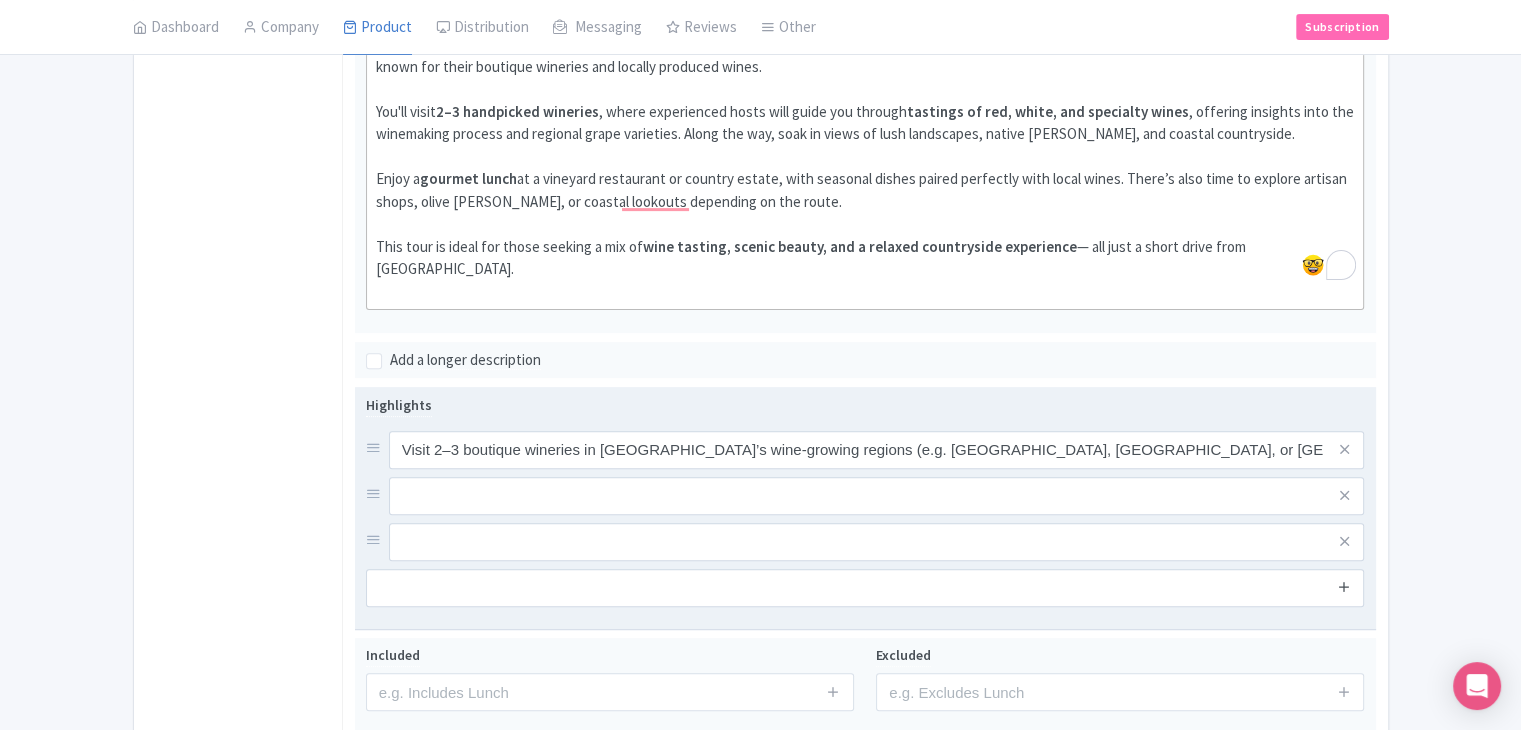 click at bounding box center [1344, 586] 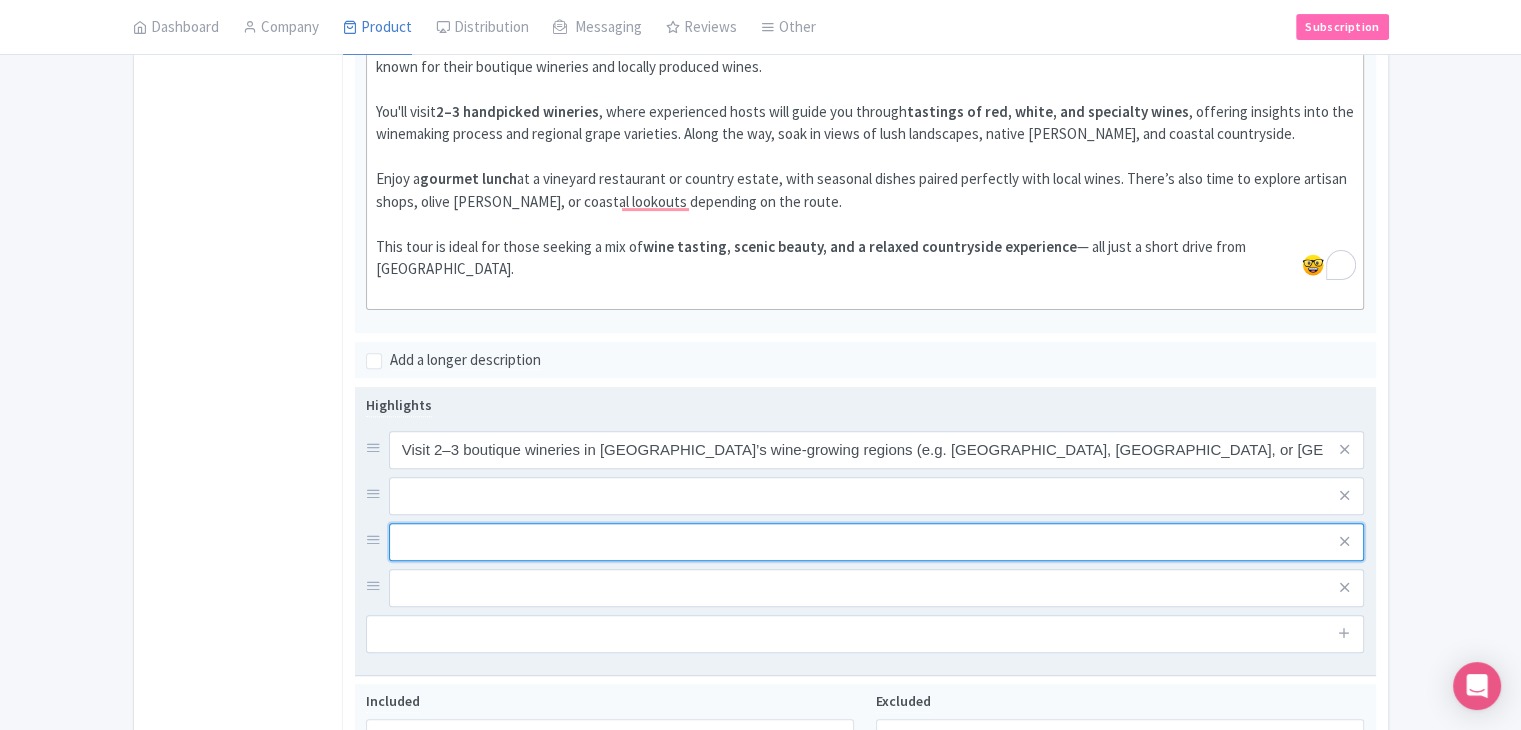 click at bounding box center (877, 450) 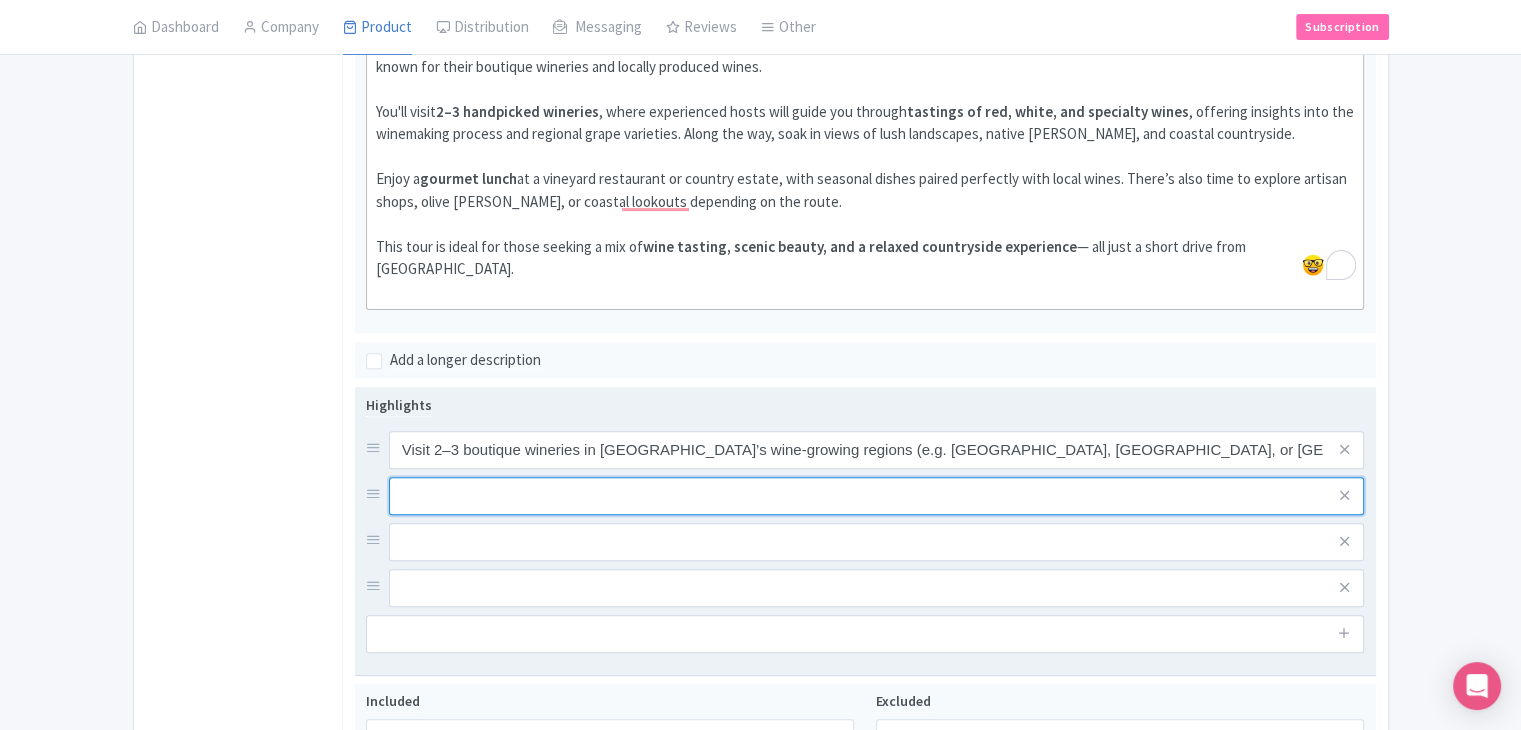 click at bounding box center [877, 450] 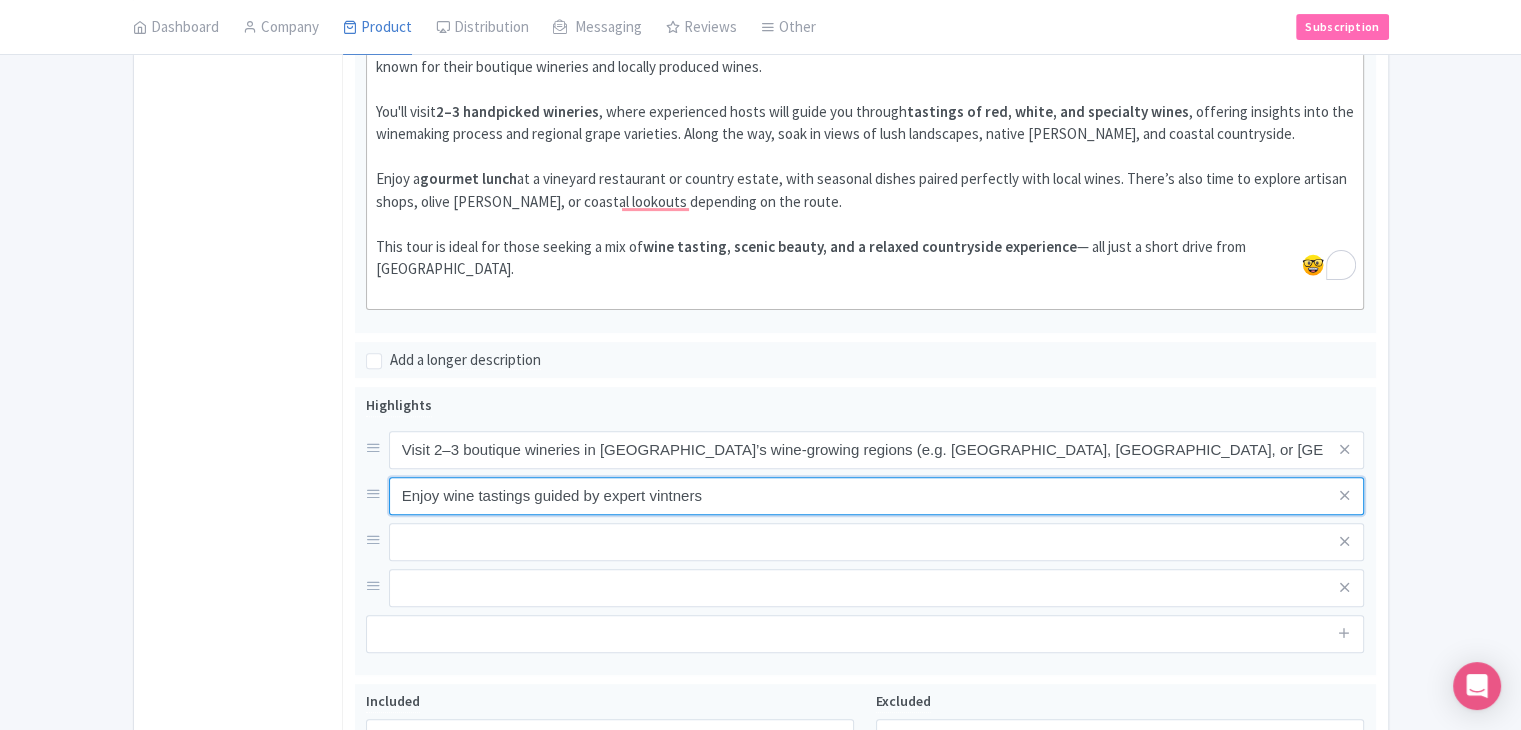 type on "Enjoy wine tastings guided by expert vintners" 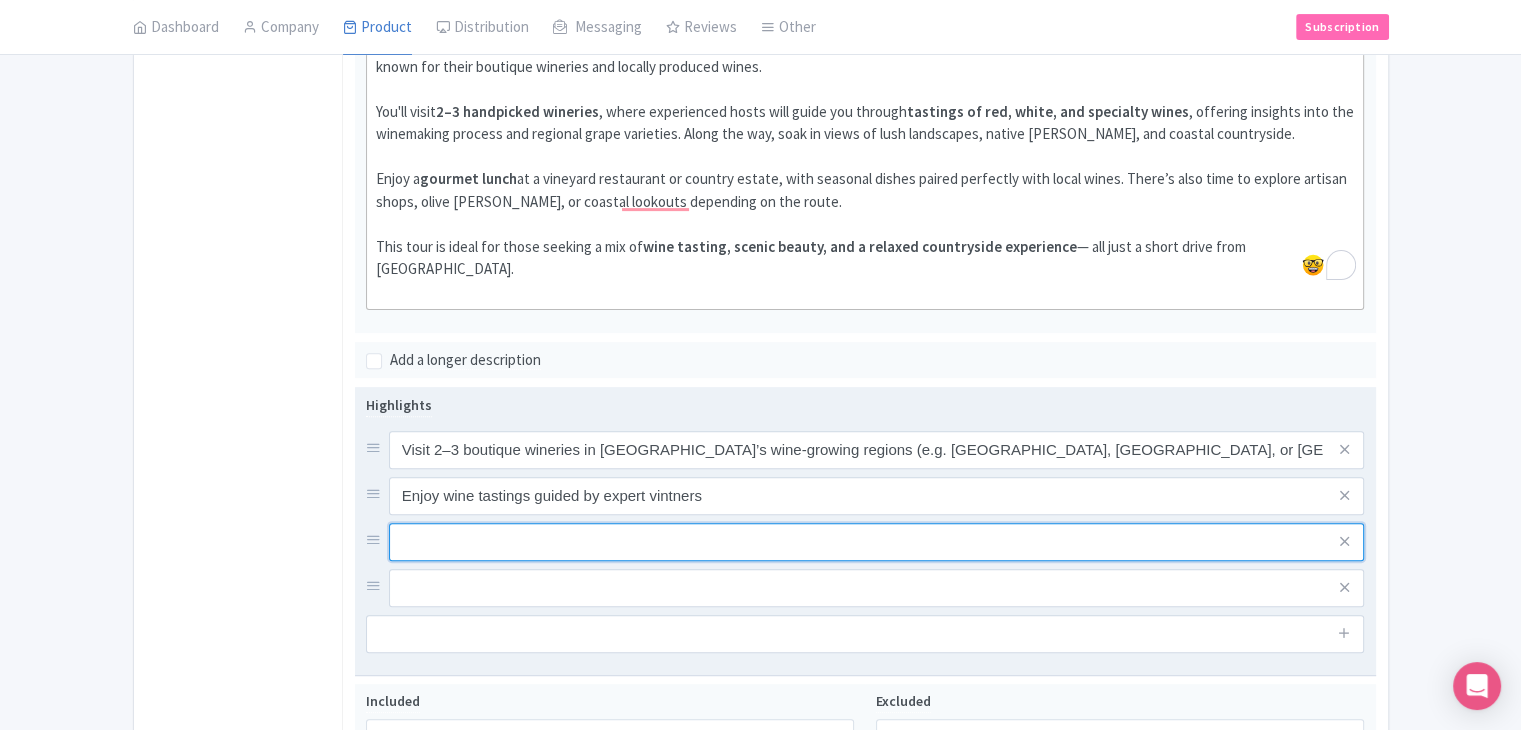 click at bounding box center (877, 450) 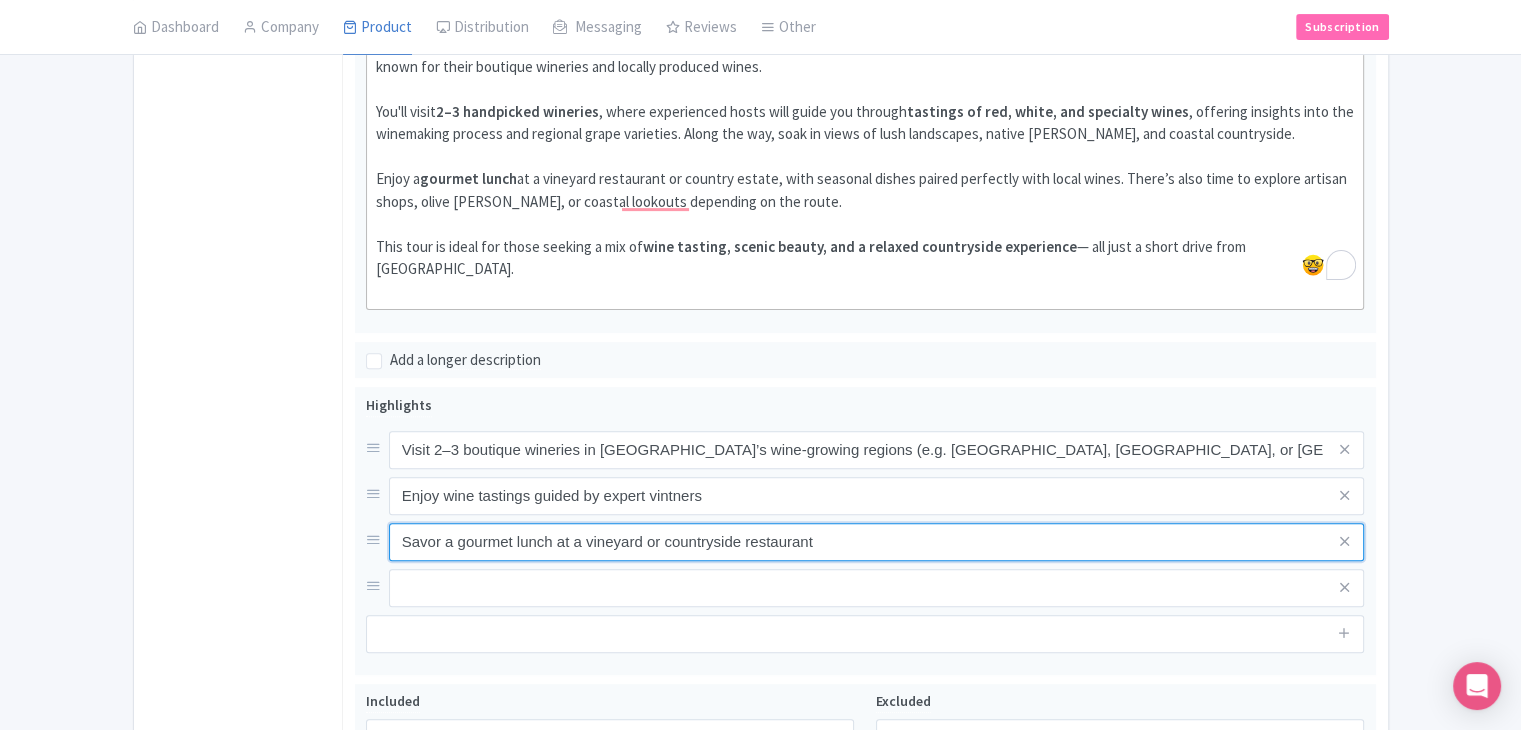 type on "Savor a gourmet lunch at a vineyard or countryside restaurant" 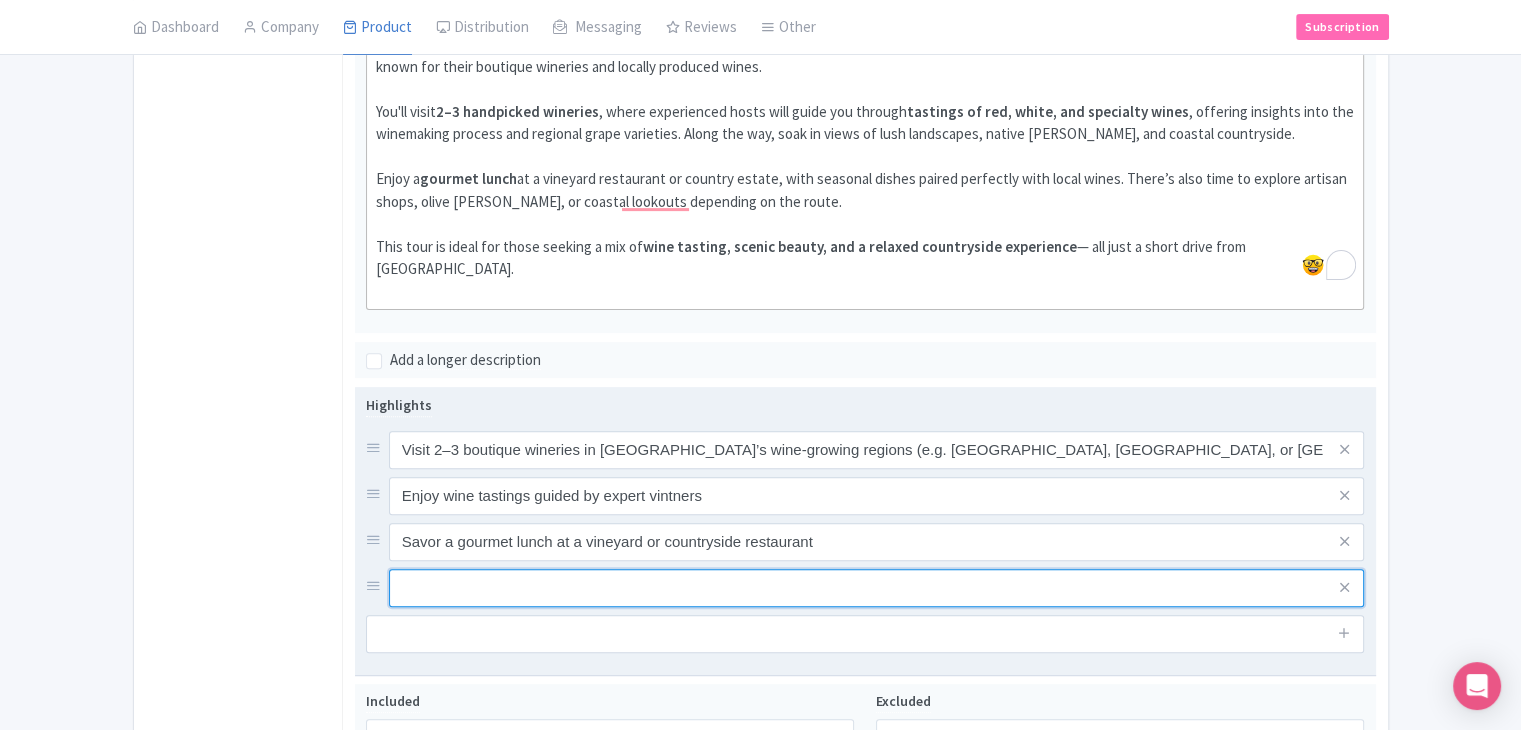 click at bounding box center (877, 450) 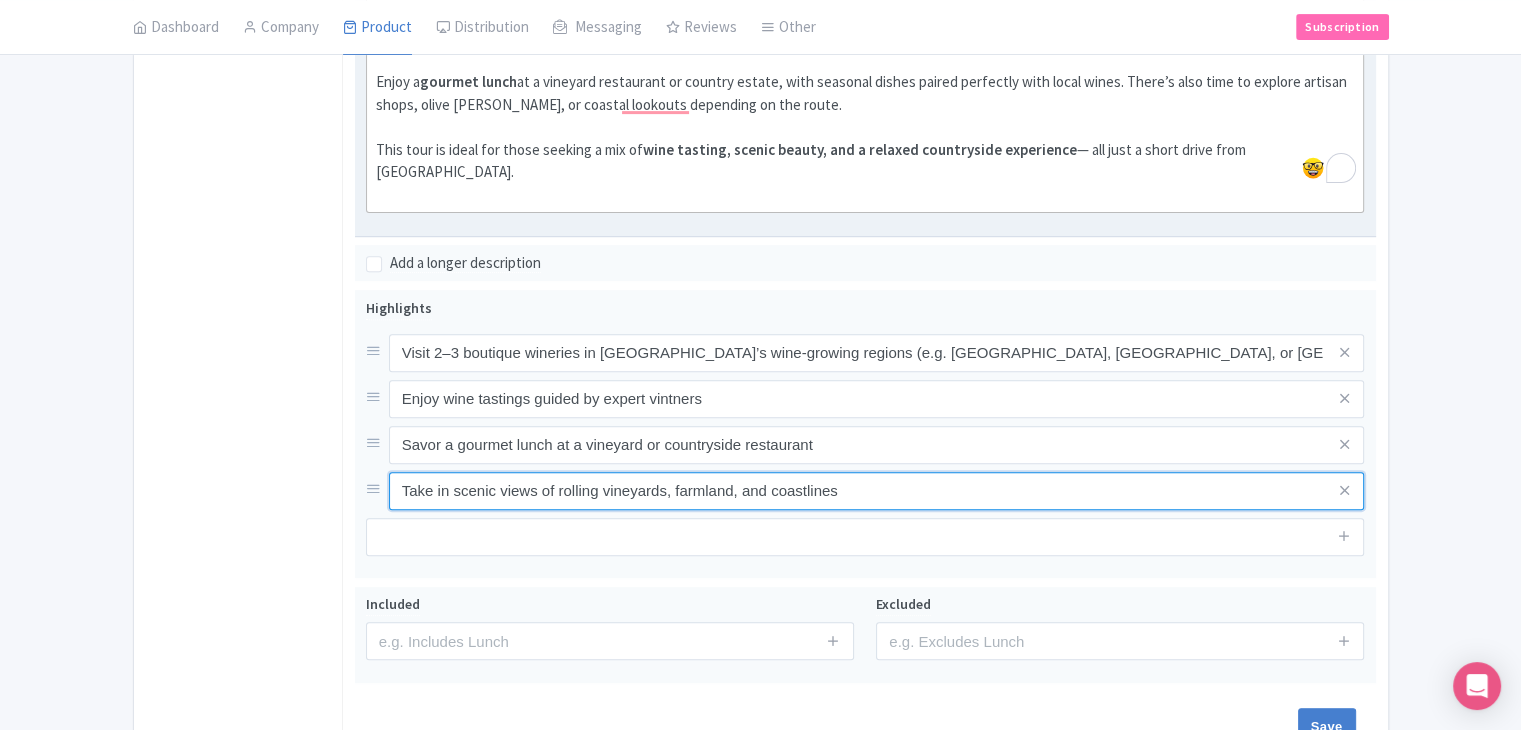 scroll, scrollTop: 722, scrollLeft: 0, axis: vertical 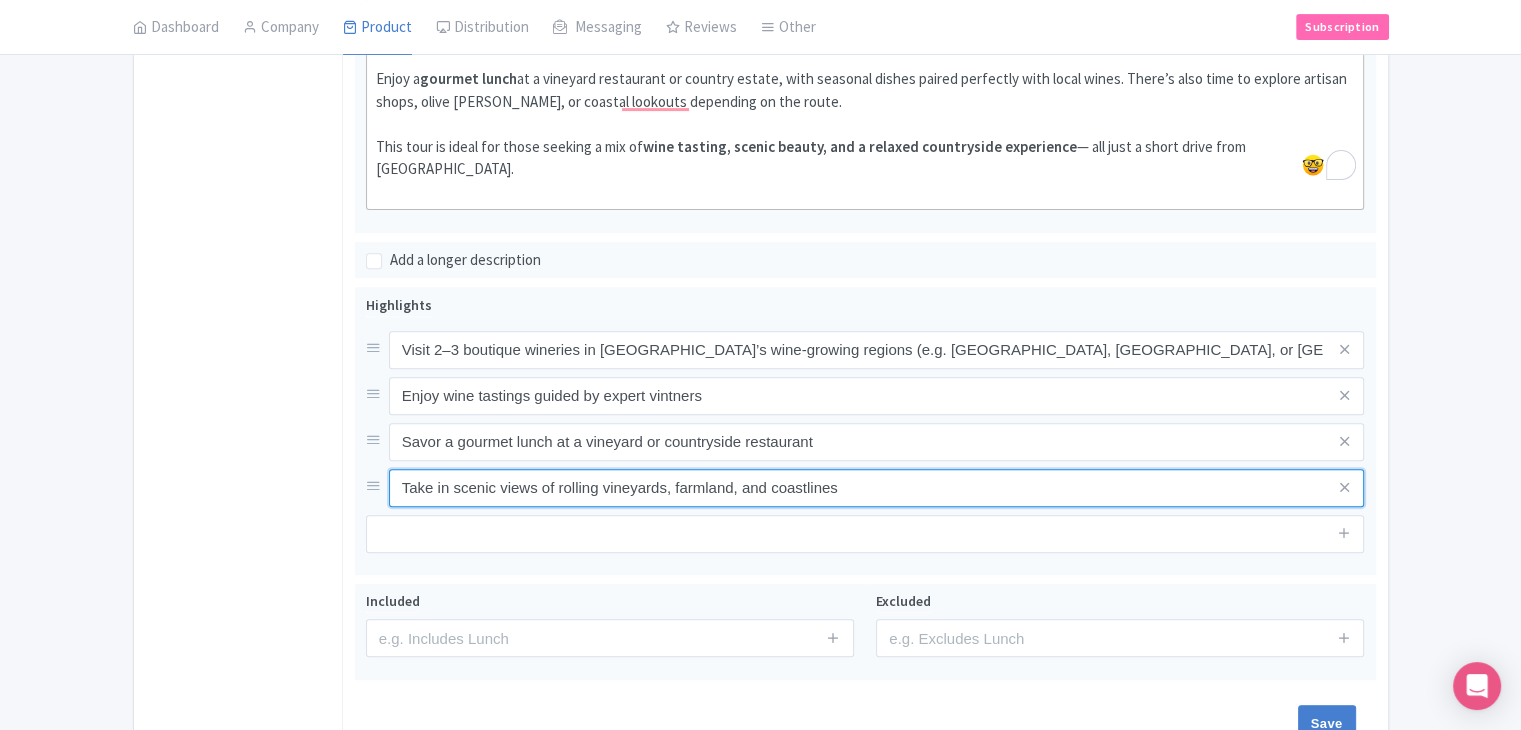 type on "Take in scenic views of rolling vineyards, farmland, and coastlines" 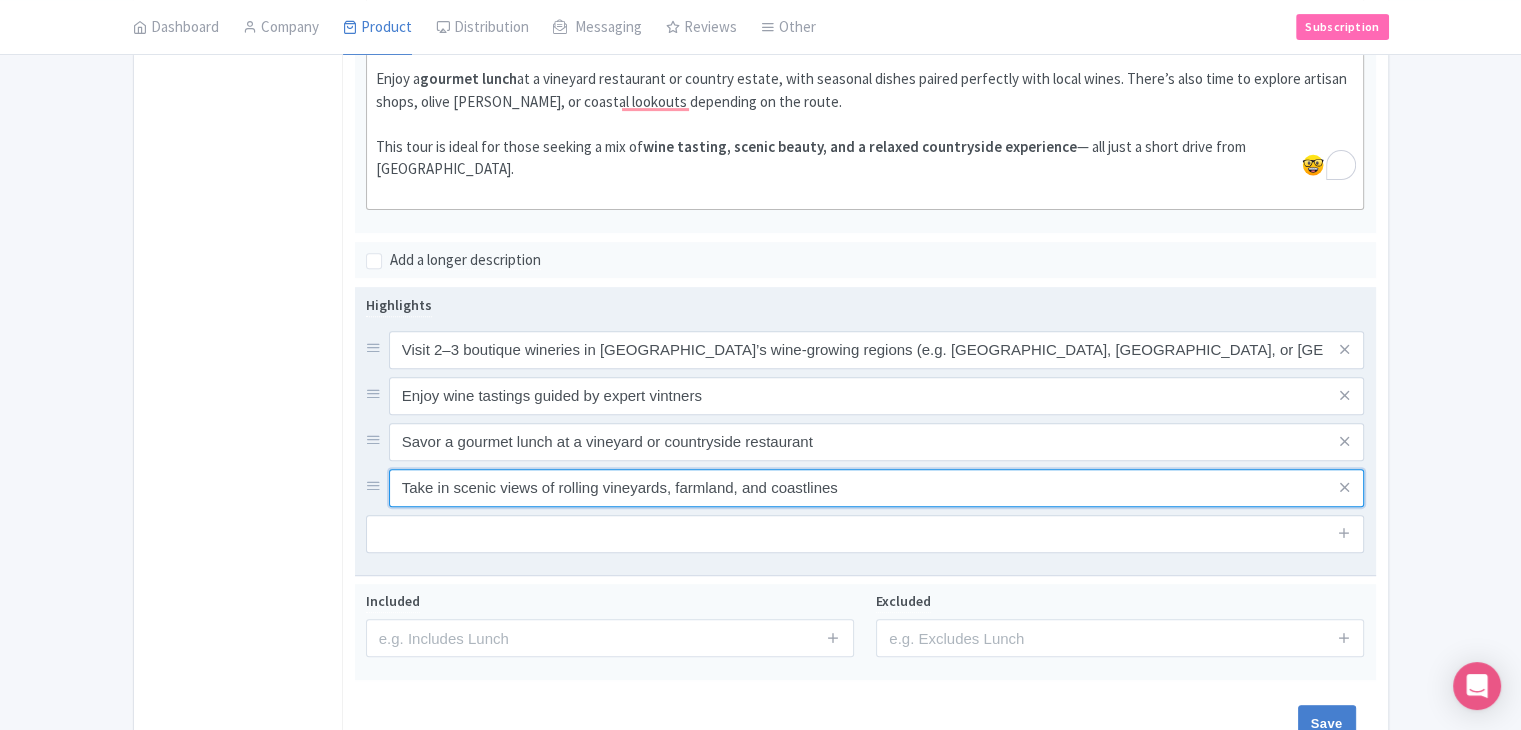drag, startPoint x: 532, startPoint y: 476, endPoint x: 532, endPoint y: 494, distance: 18 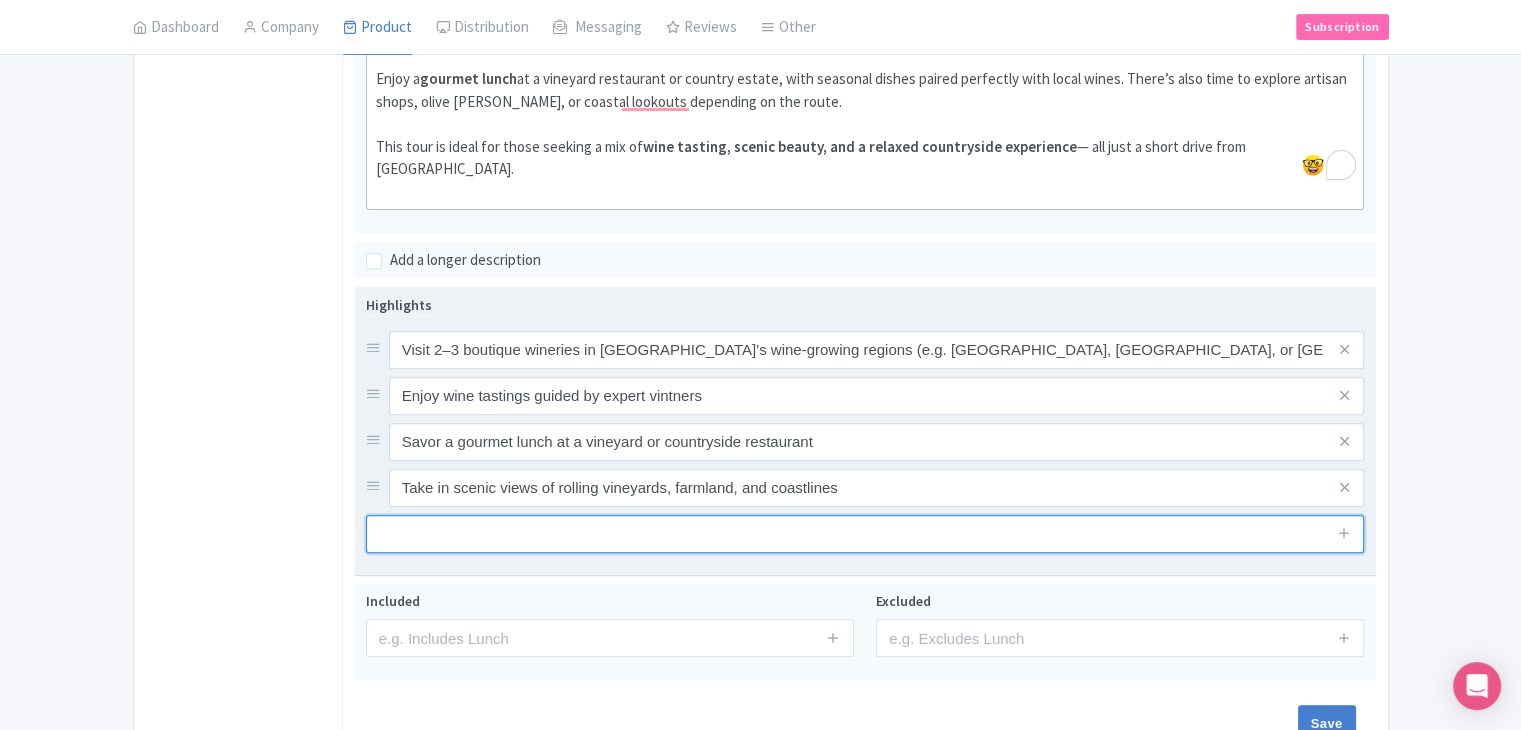 click at bounding box center [865, 534] 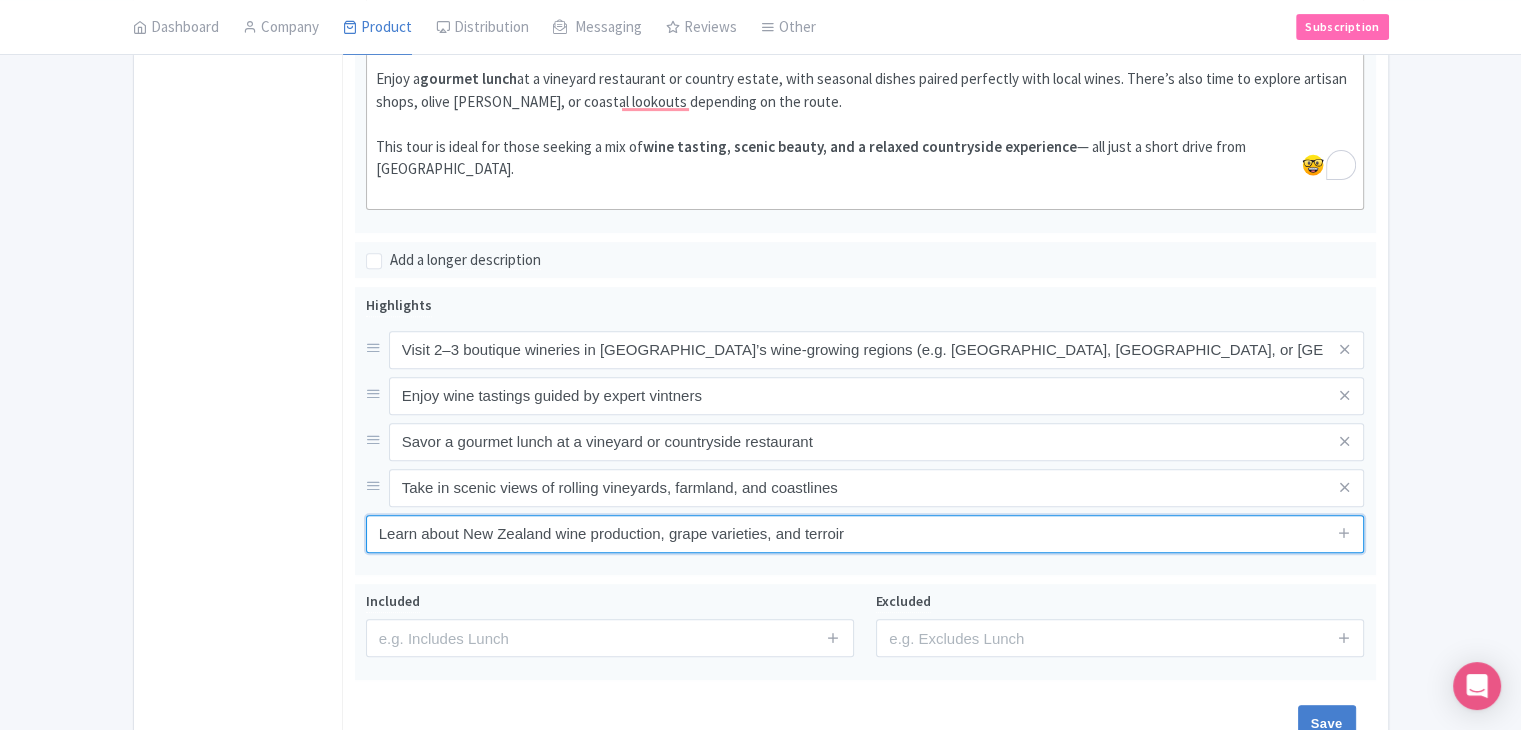 type on "Learn about New Zealand wine production, grape varieties, and terroir" 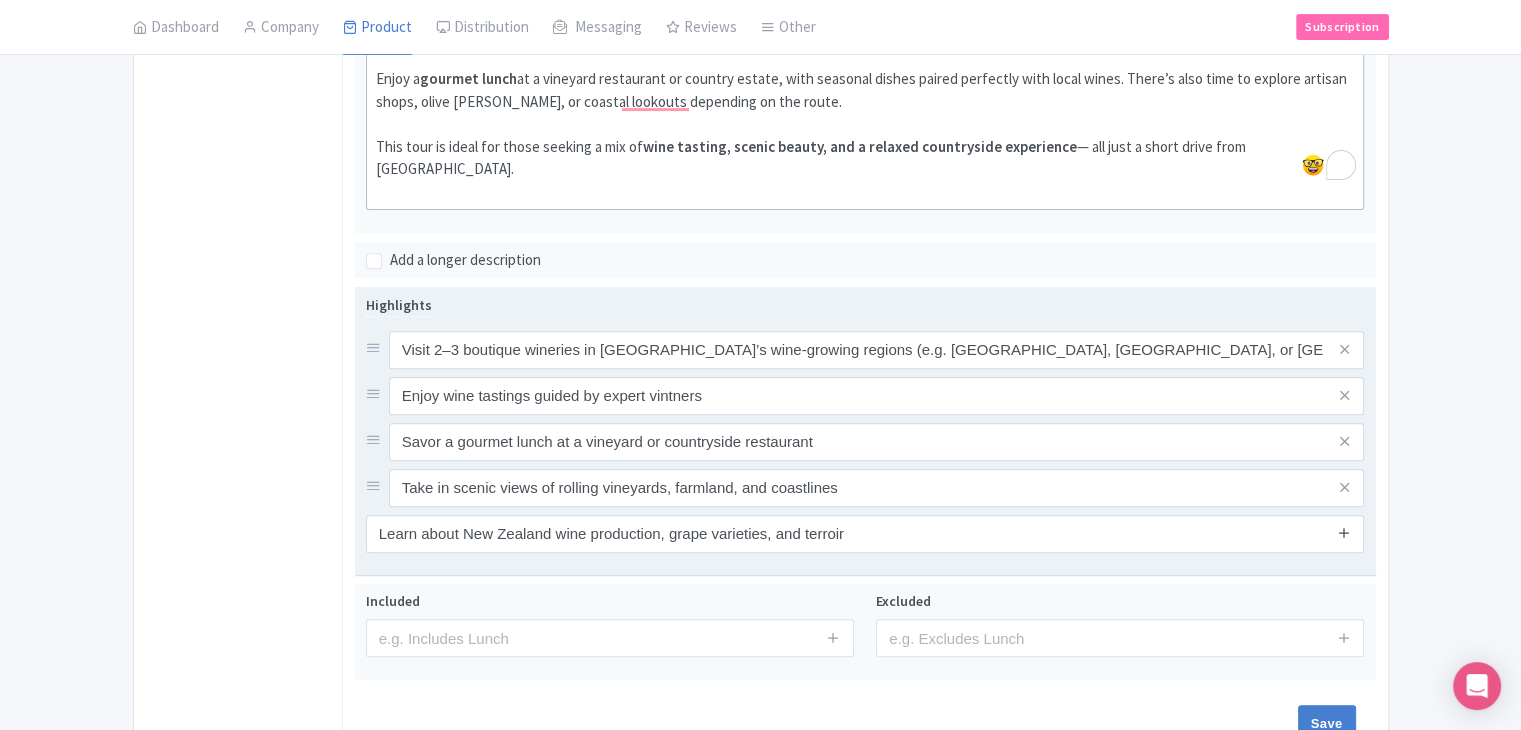 click at bounding box center [1344, 532] 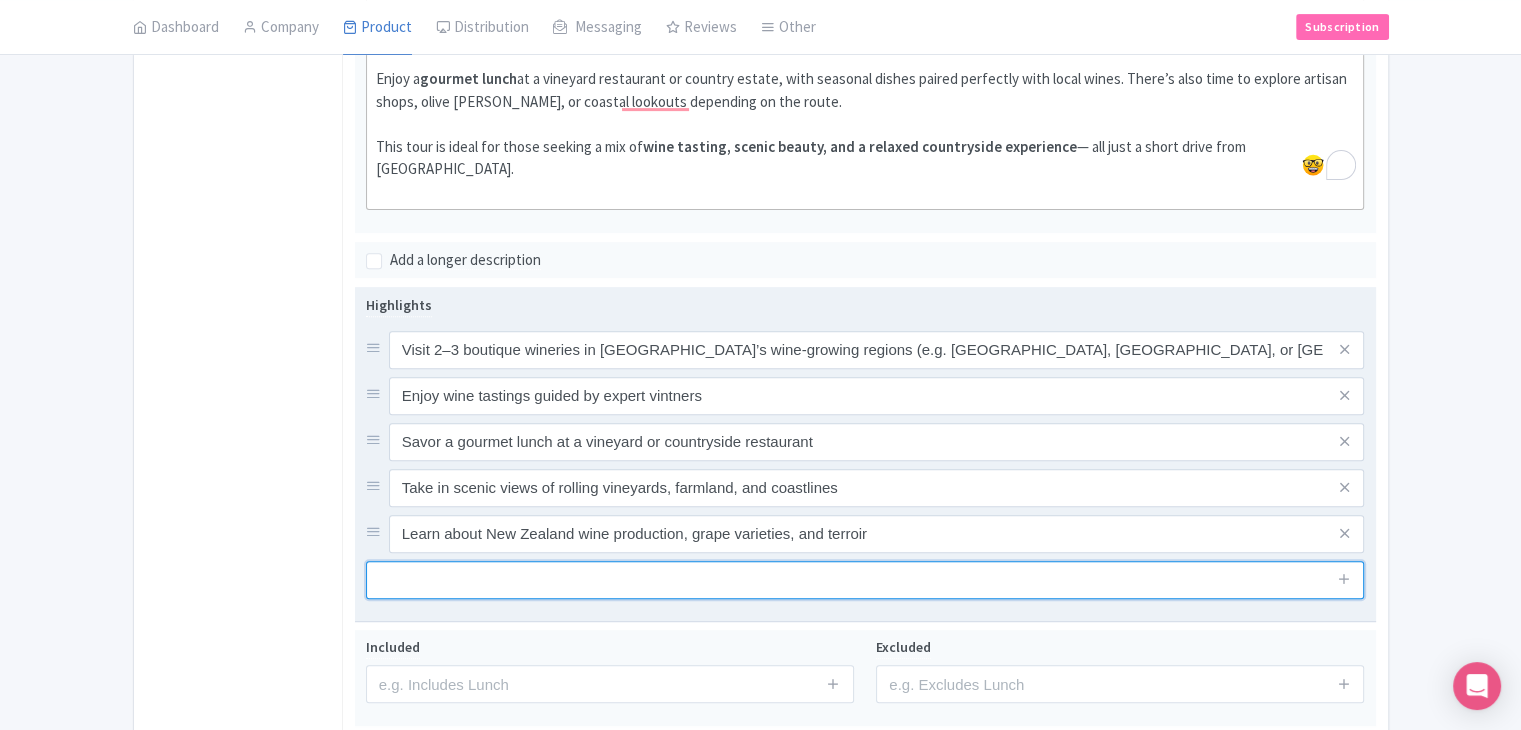 click at bounding box center (865, 580) 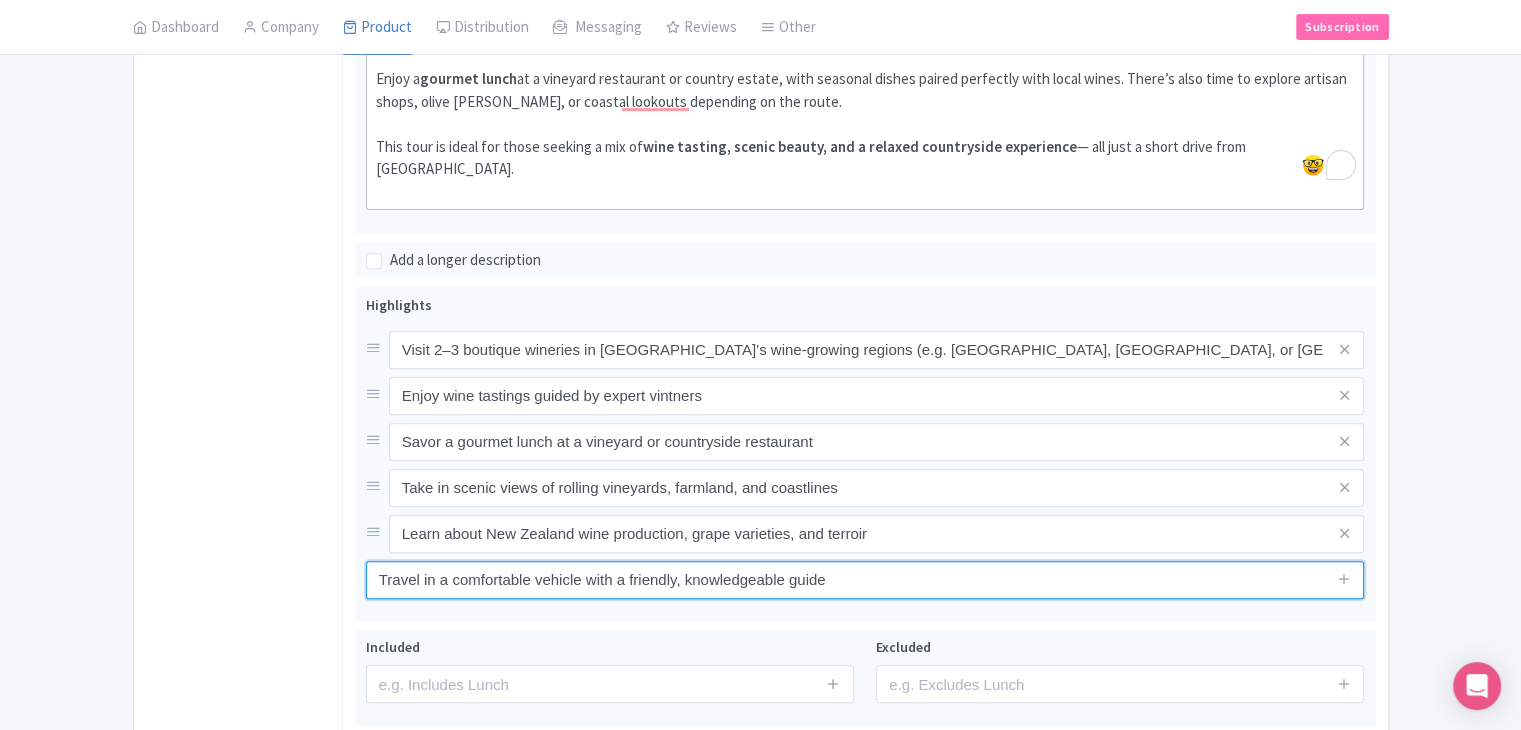 type on "Travel in a comfortable vehicle with a friendly, knowledgeable guide" 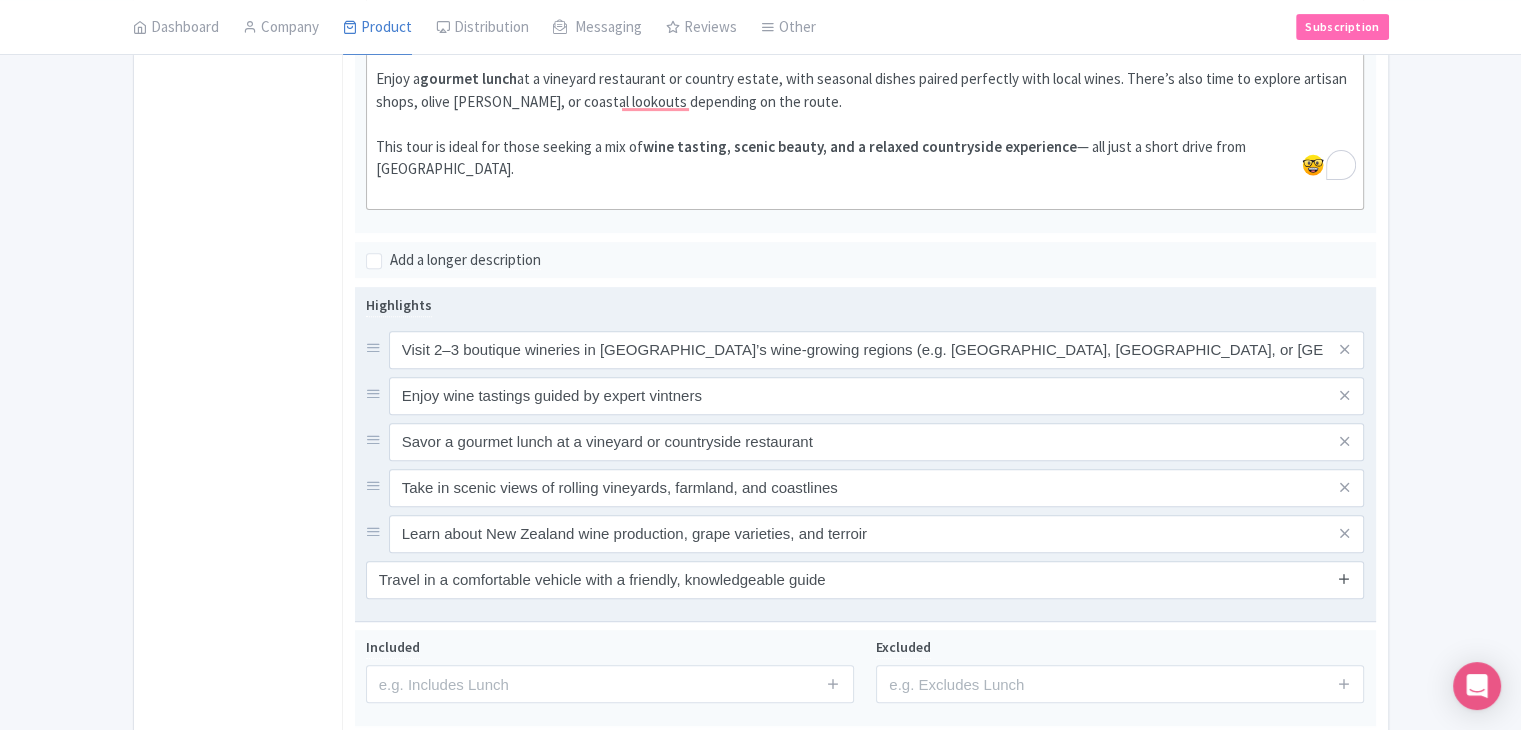 click at bounding box center (1344, 578) 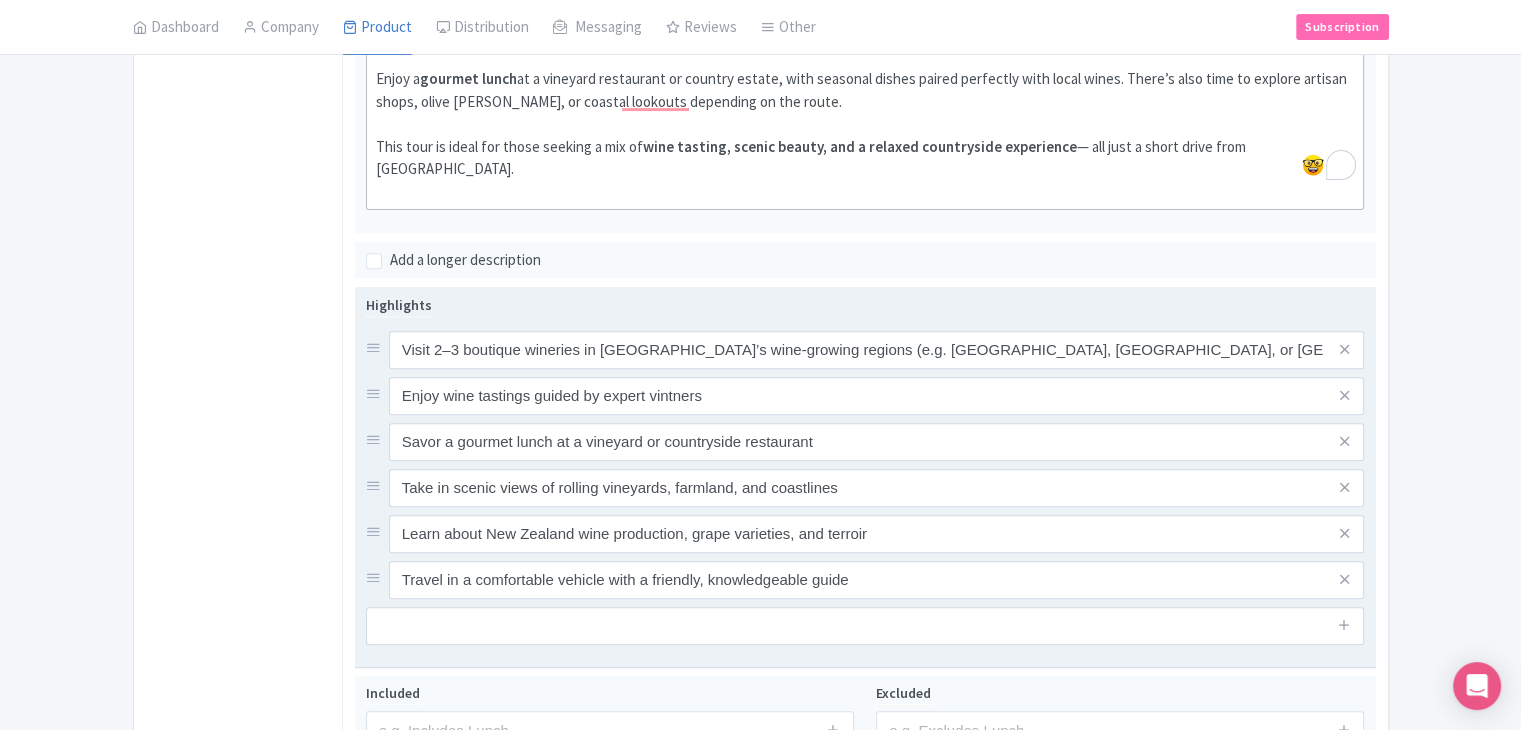 click on "Highlights Visit 2–3 boutique wineries in Auckland’s wine-growing regions (e.g. Kumeu, Matakana, or Waiheke) Enjoy wine tastings guided by expert vintners Savor a gourmet lunch at a vineyard or countryside restaurant Take in scenic views of rolling vineyards, farmland, and coastlines Learn about New Zealand wine production, grape varieties, and terroir Travel in a comfortable vehicle with a friendly, knowledgeable guide" at bounding box center (865, 477) 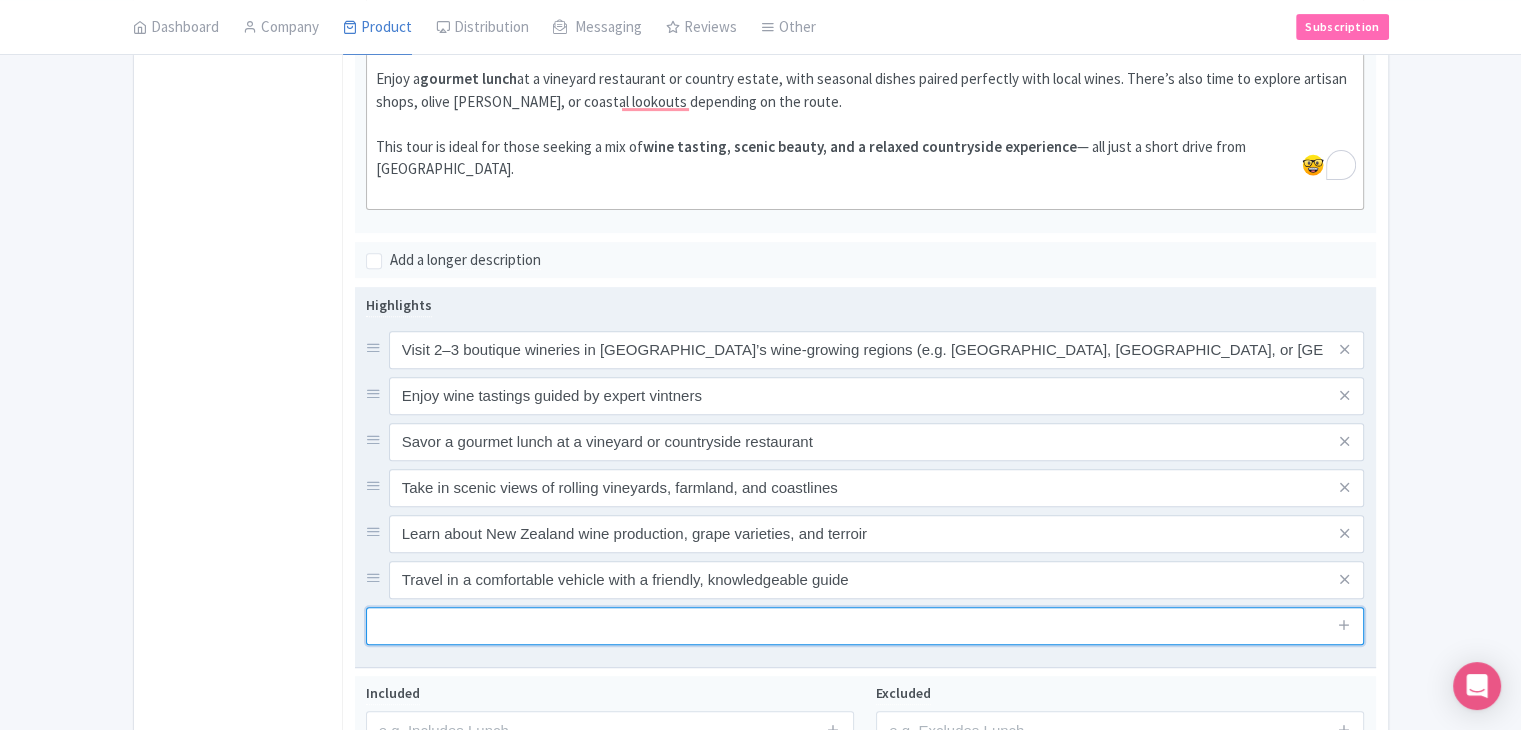 click at bounding box center (865, 626) 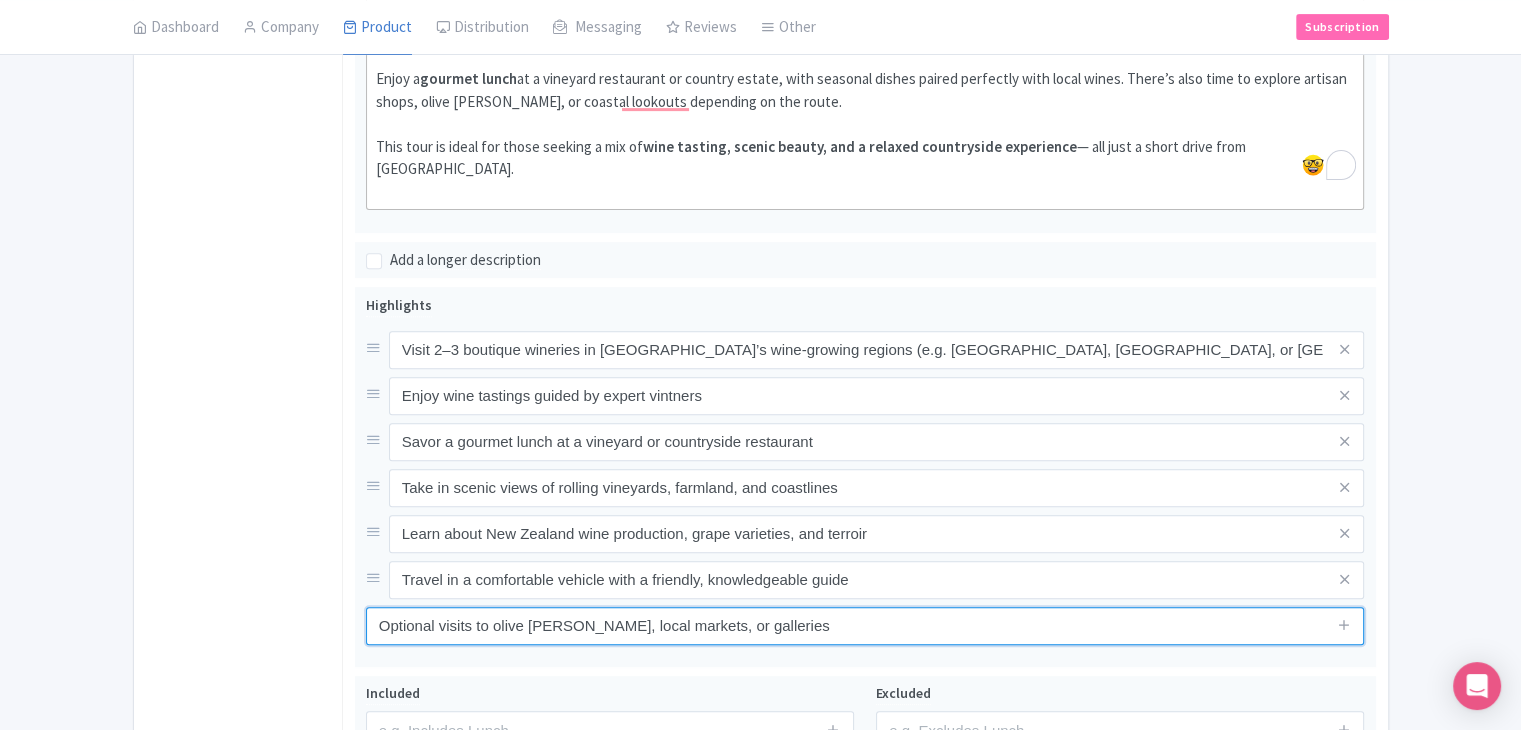 type on "Optional visits to olive [PERSON_NAME], local markets, or galleries" 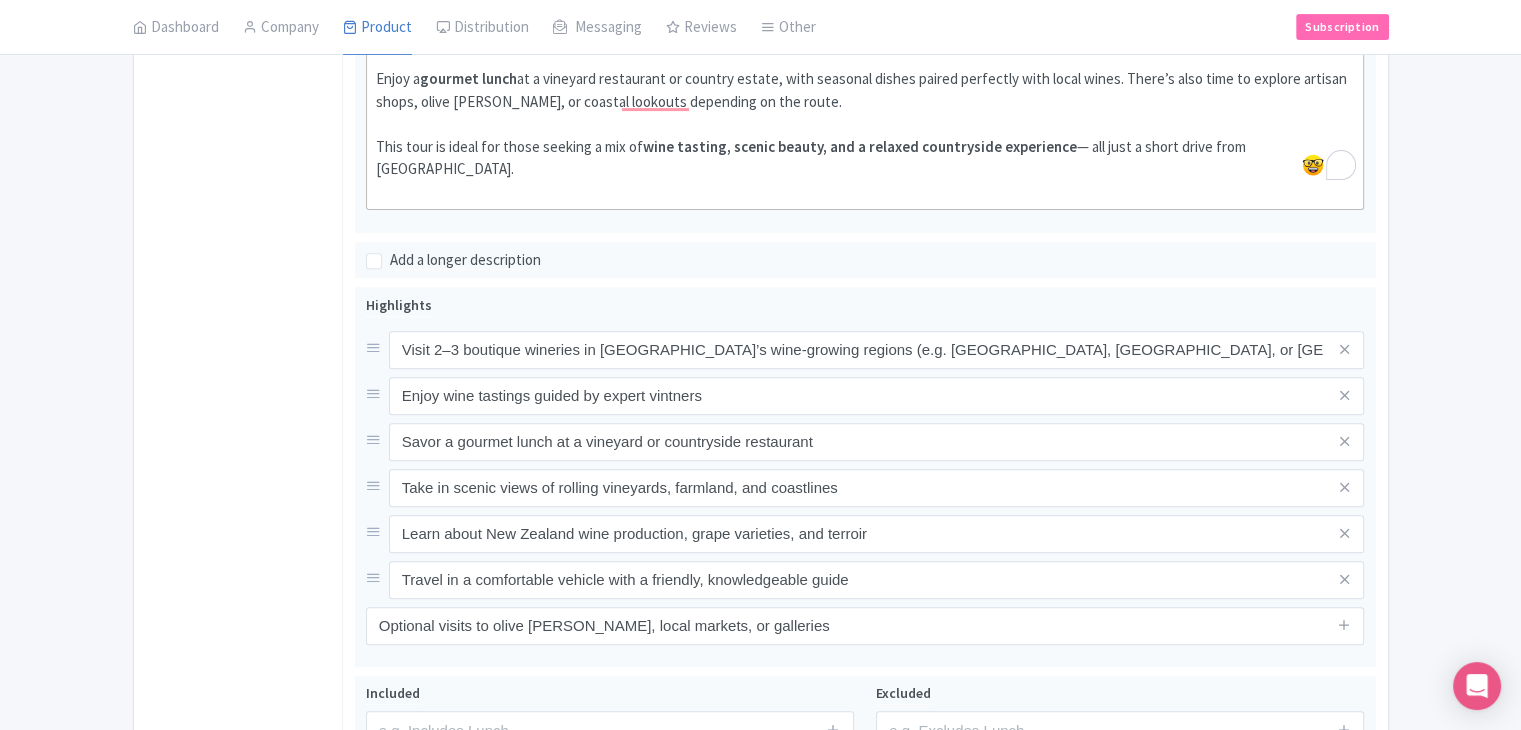 click on "← Back to Products
New Product
Content
Distribution
This product setup is complete.
Version: Primary Product
Primary Product
Version: Primary Product
Version type   * Primary
Version name   * Primary Product
Version description
Date from
Date to
Select all resellers for version
Share with Resellers:
Done
You are currently editing a version of this product: Primary Product
General
Booking Info
Settings
Pricing
FAQs
Name   * Auckland Wine Country Tour with Lunch
Your product's name has 37 characters. We recommend between 10 and 60 characters.
Internal ID
Description Summary Show HTML editor
Bold
Italic
Strikethrough
Link
Heading
Quote
Code
Bullets
Numbers
Decrease Level
Increase Level" at bounding box center (760, 139) 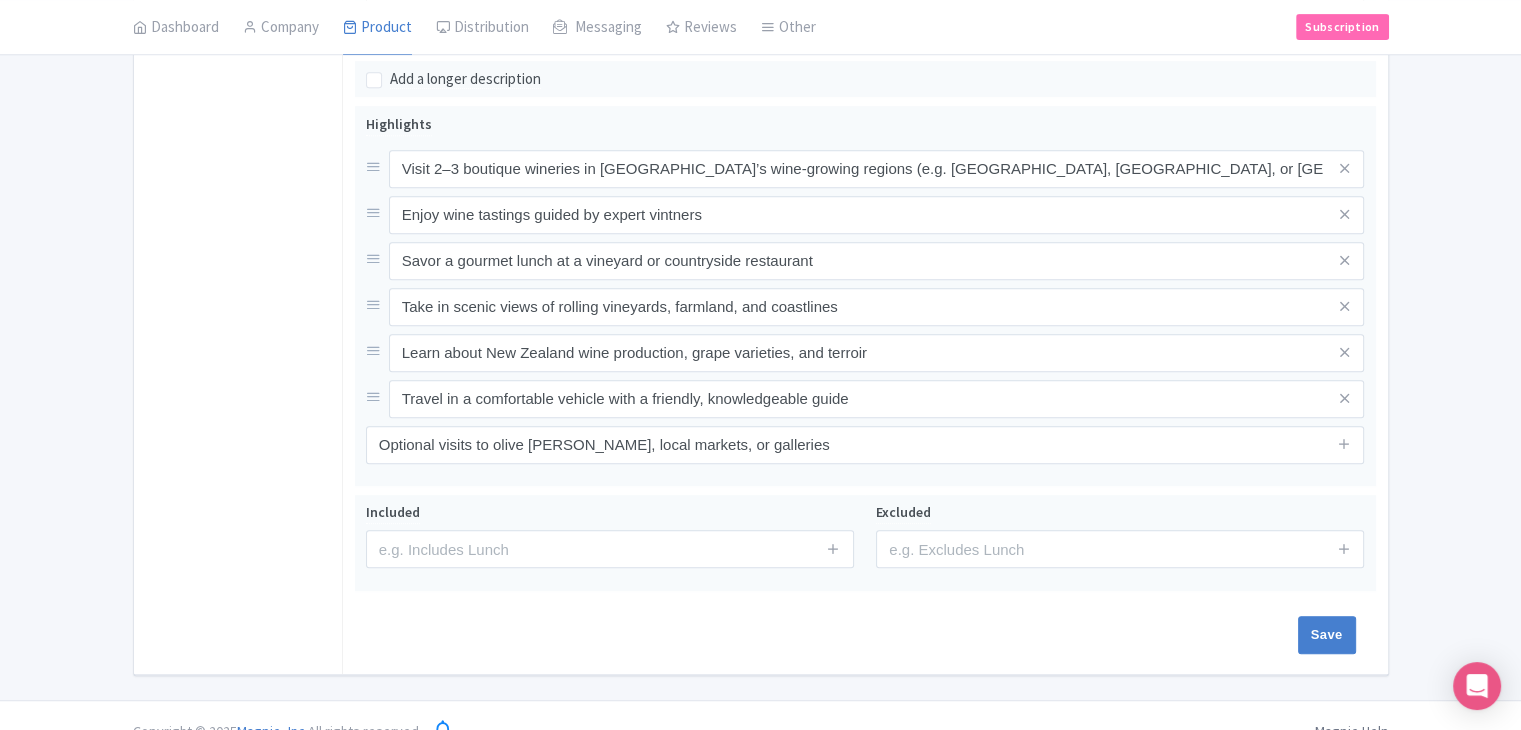 scroll, scrollTop: 906, scrollLeft: 0, axis: vertical 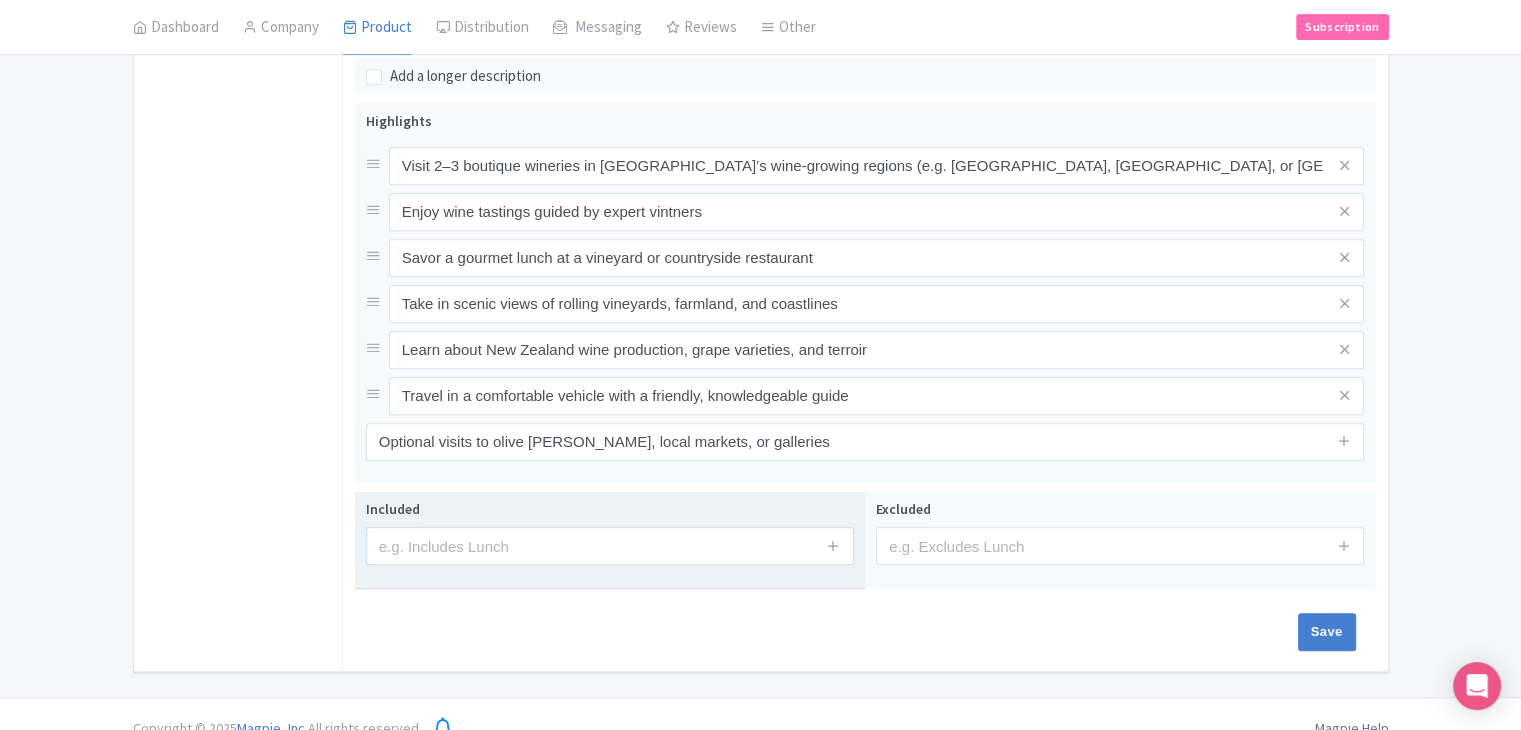click on "Included" at bounding box center [610, 540] 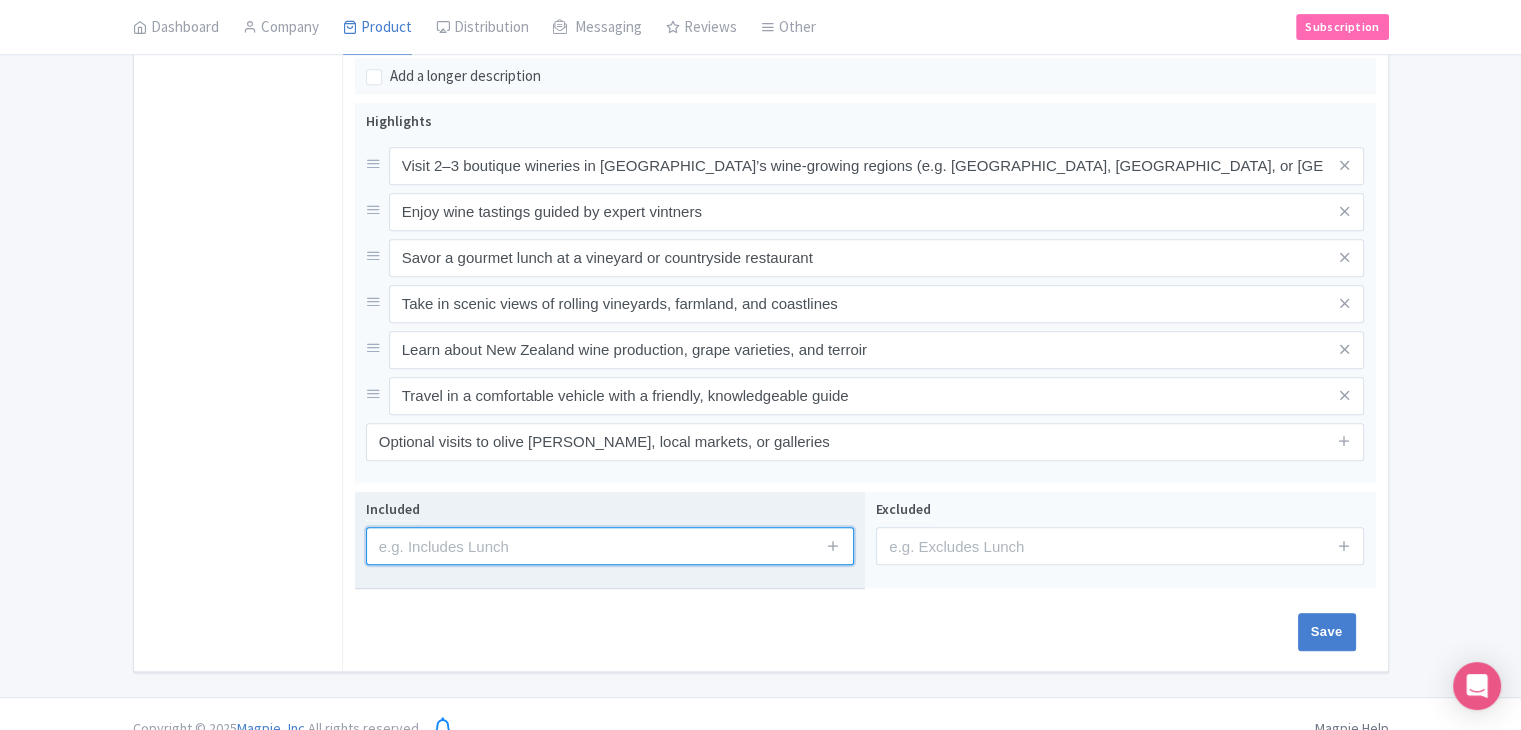 drag, startPoint x: 566, startPoint y: 524, endPoint x: 596, endPoint y: 515, distance: 31.320919 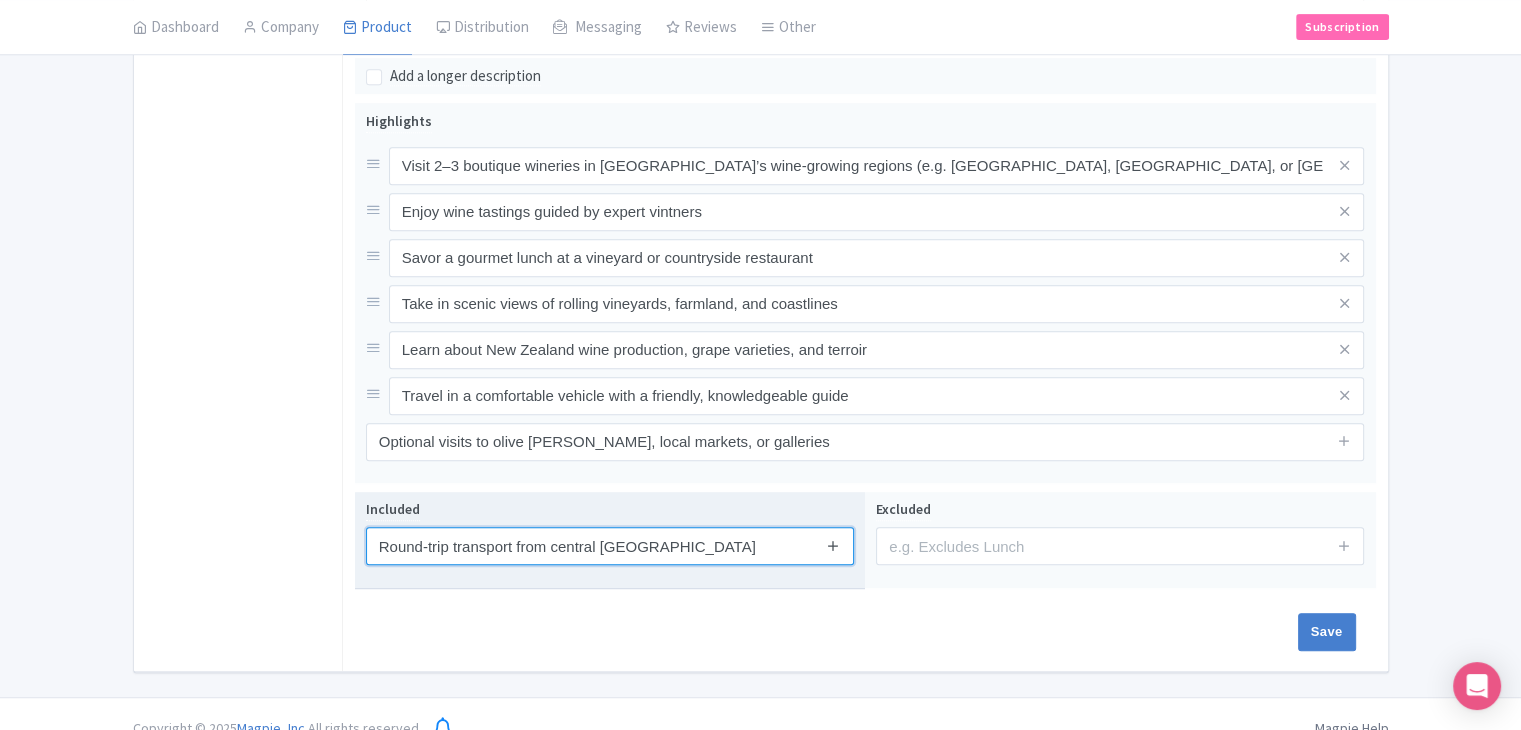 type on "Round-trip transport from central [GEOGRAPHIC_DATA]" 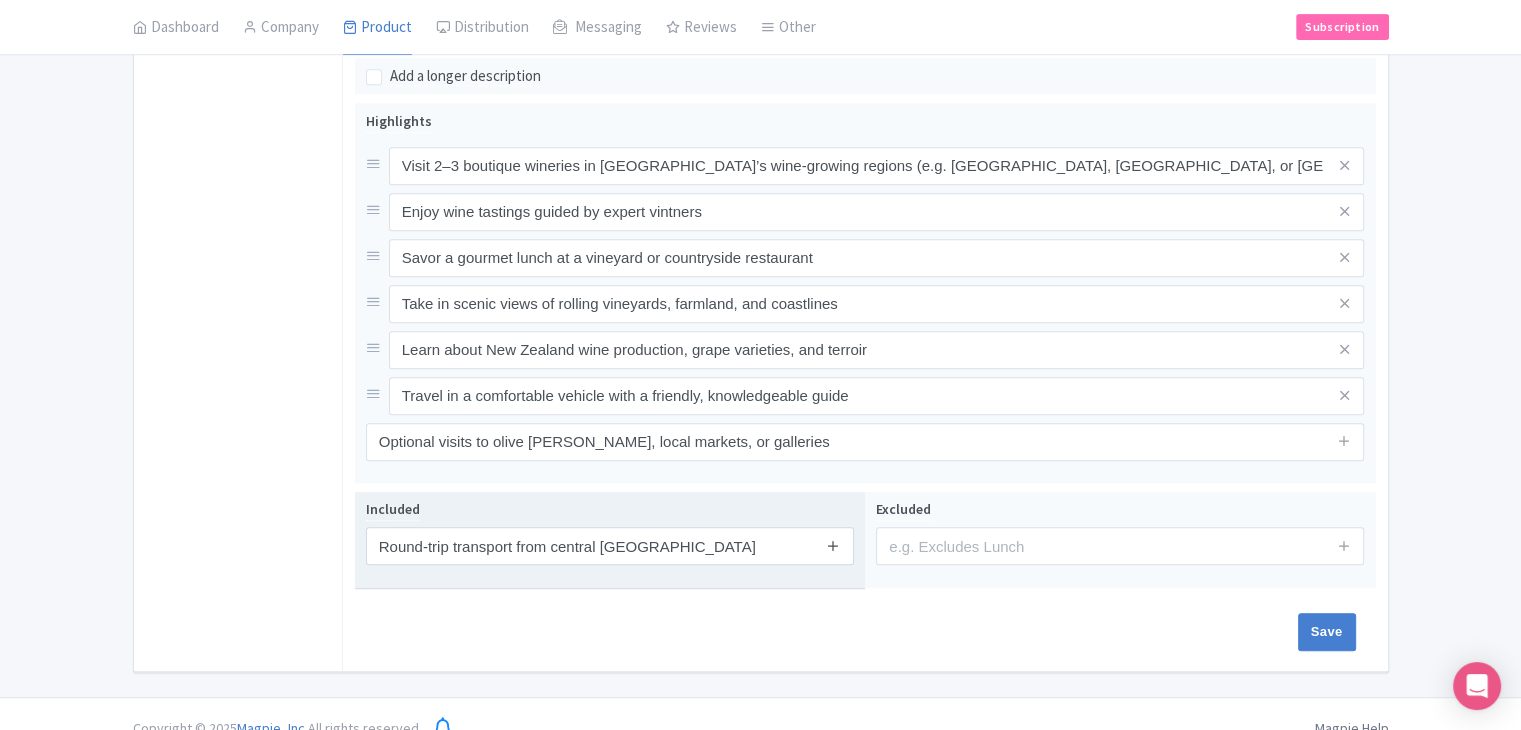 click at bounding box center (833, 545) 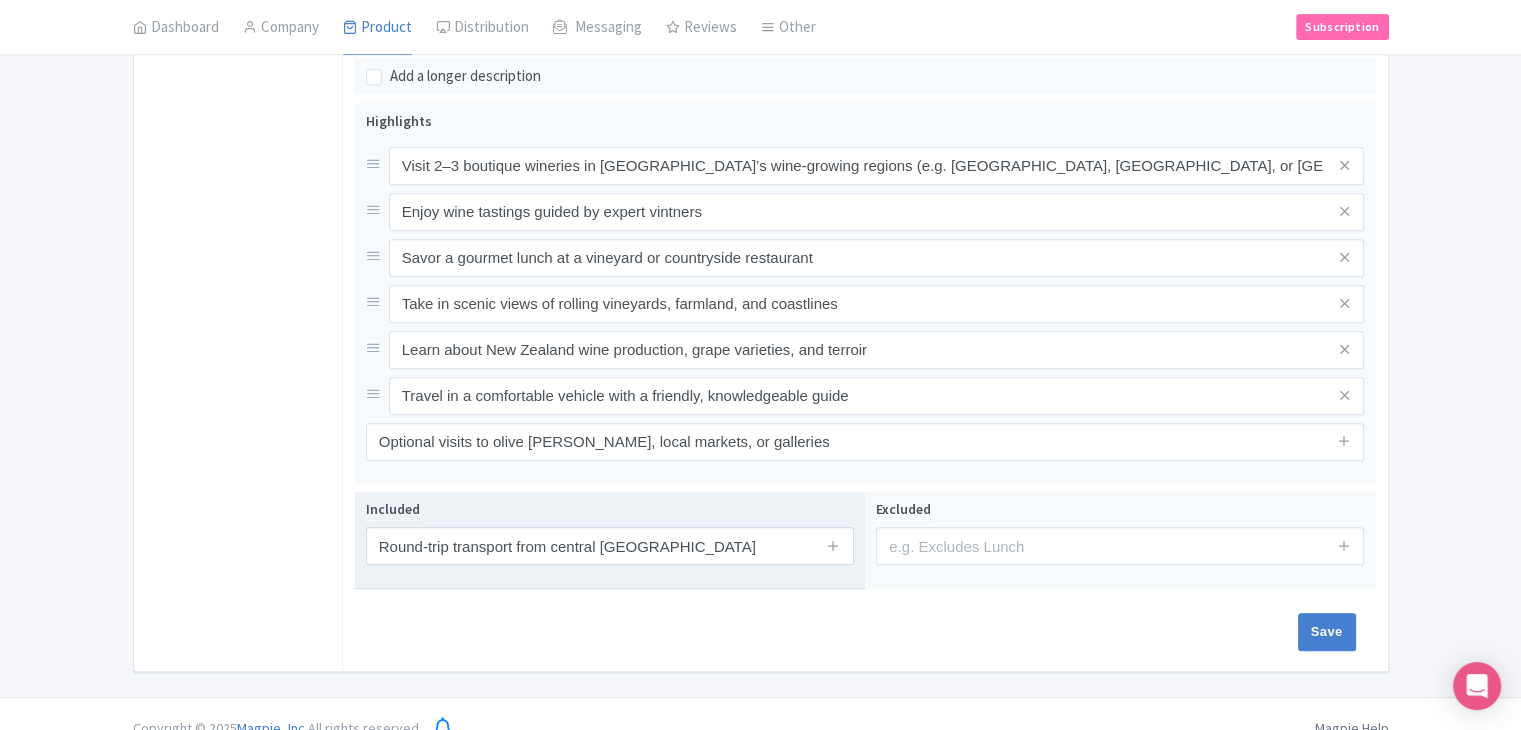 type 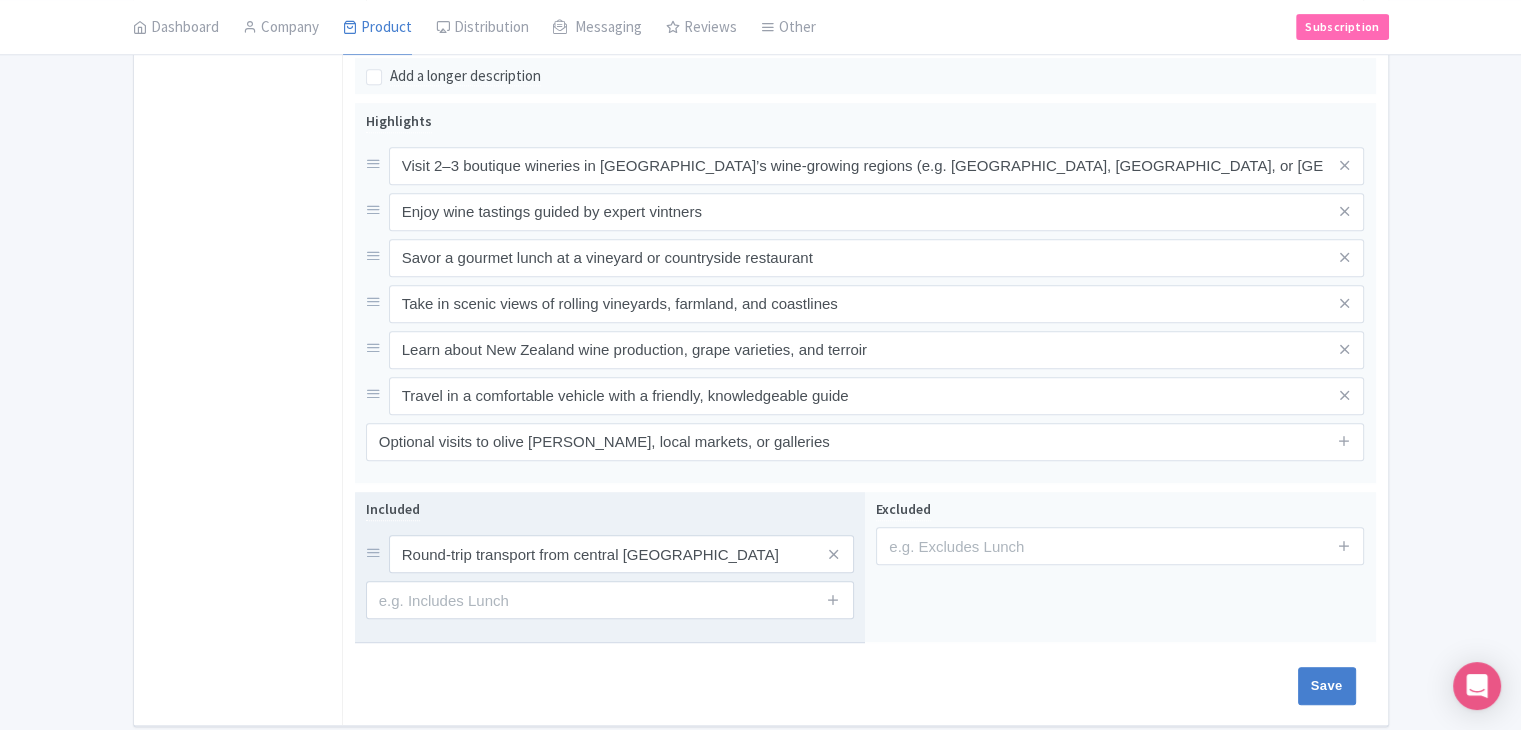 click at bounding box center [834, 600] 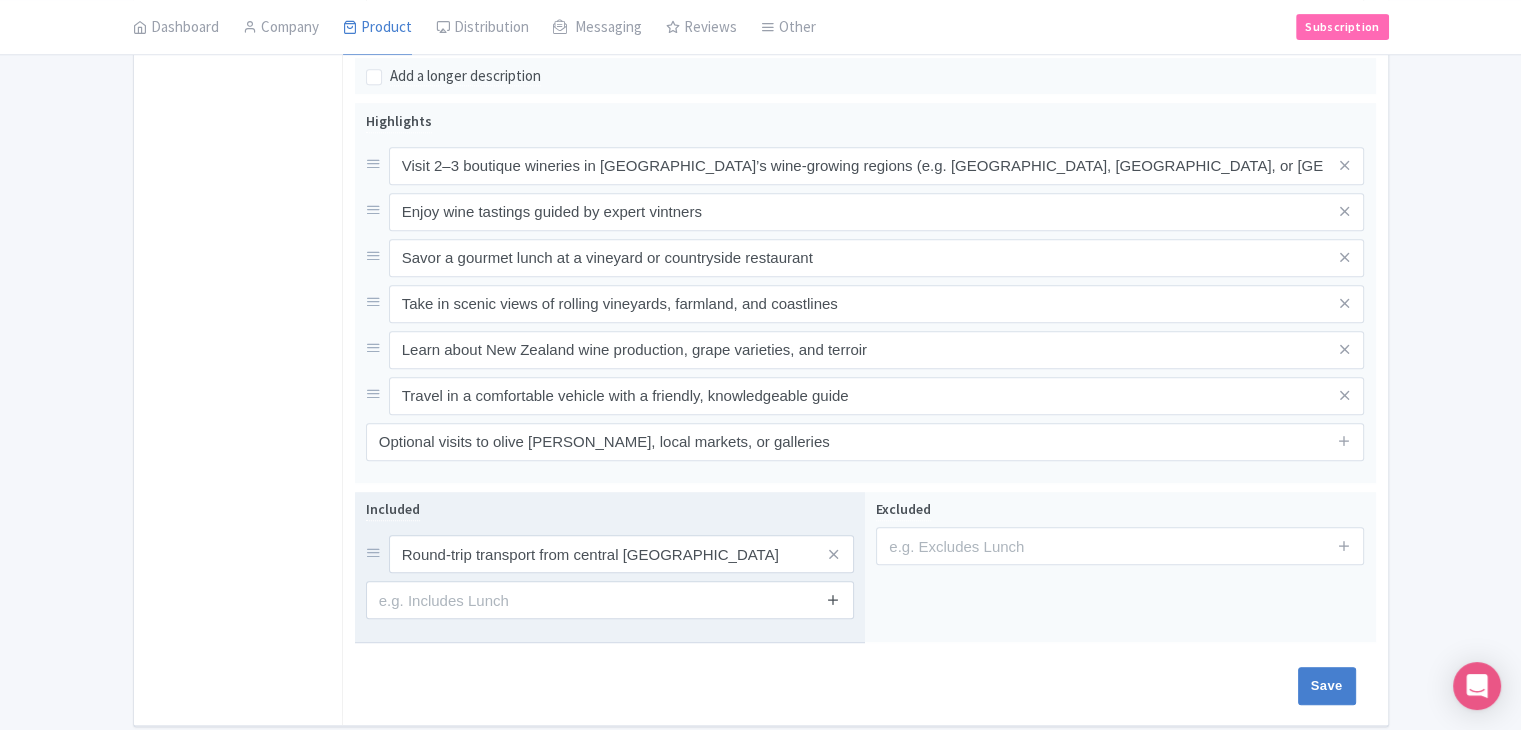 click at bounding box center [833, 599] 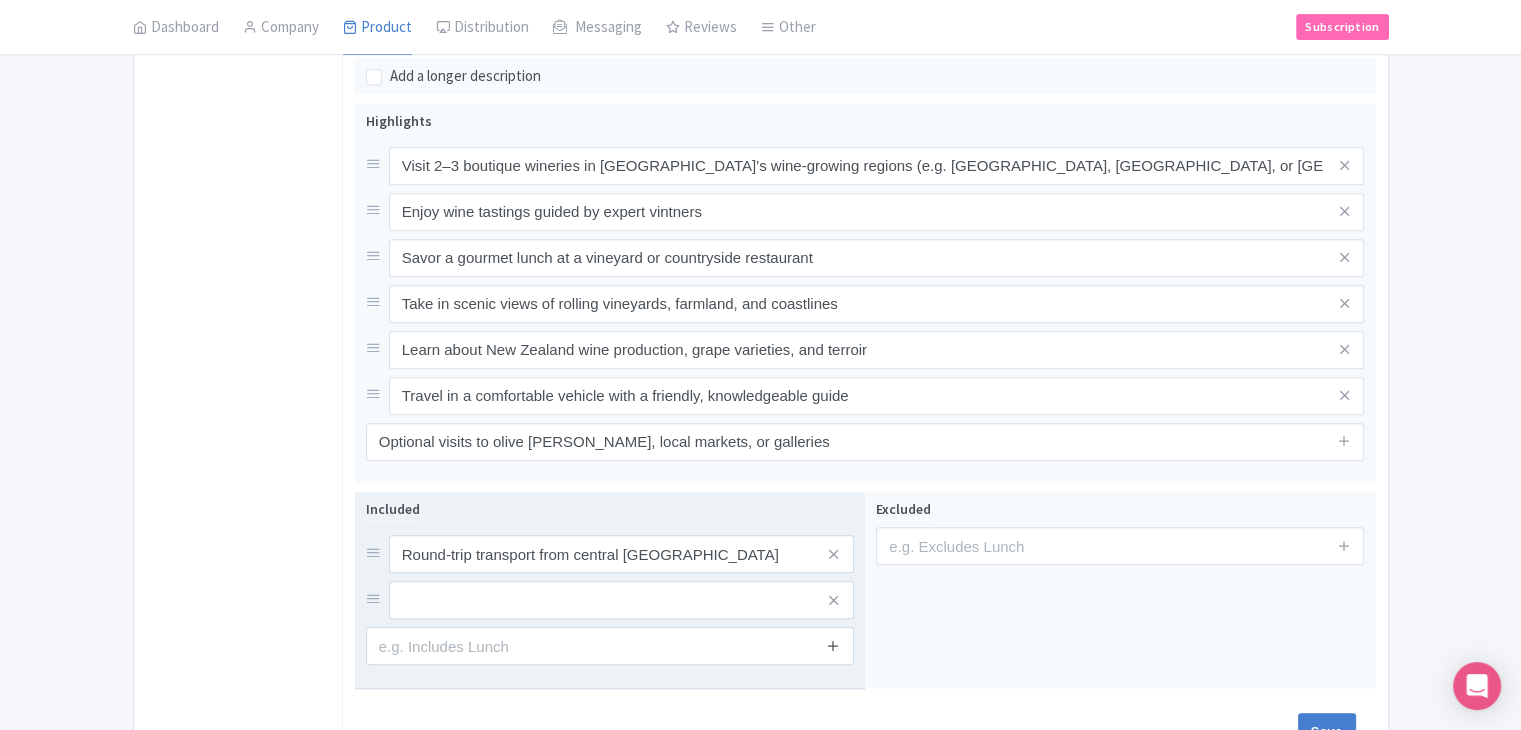 click at bounding box center (833, 645) 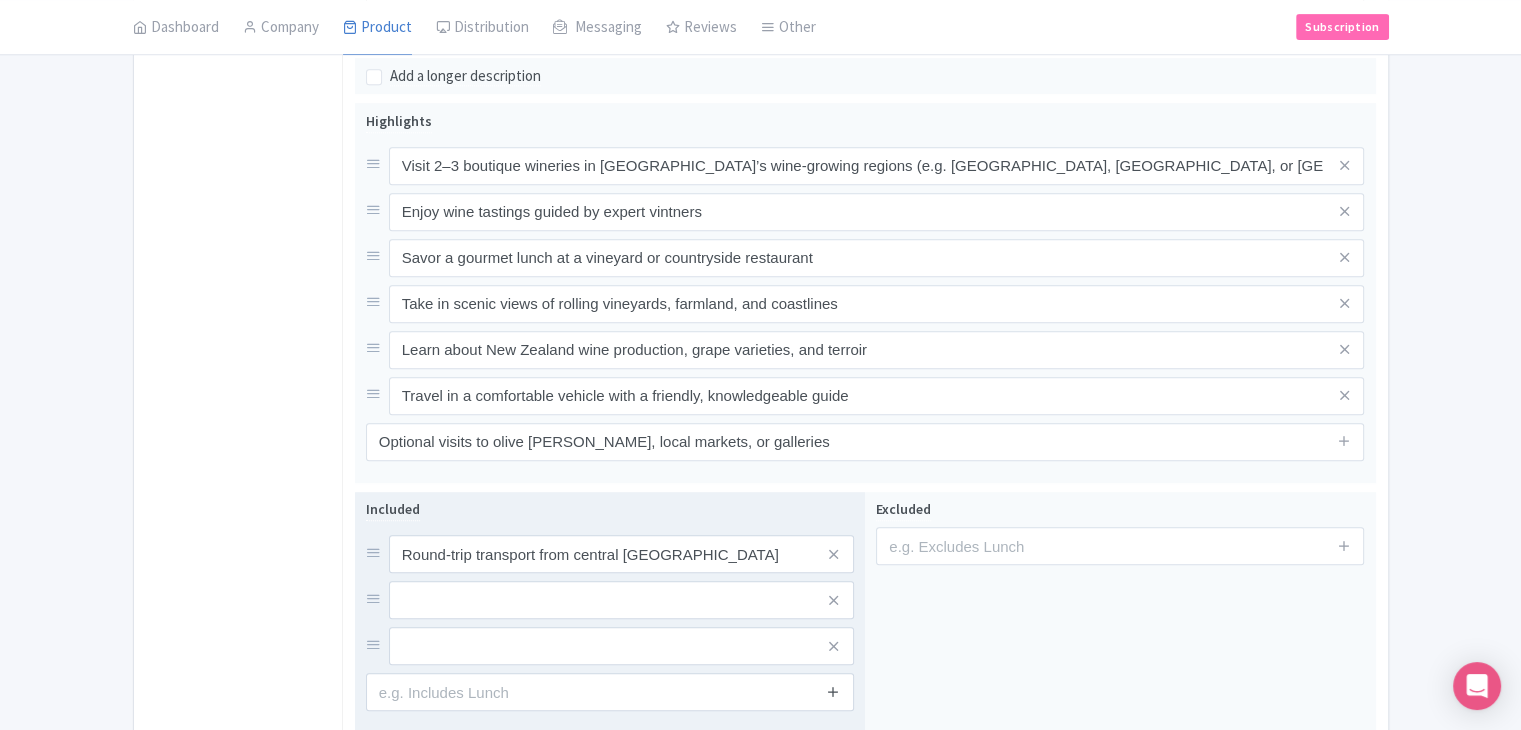 click at bounding box center [833, 691] 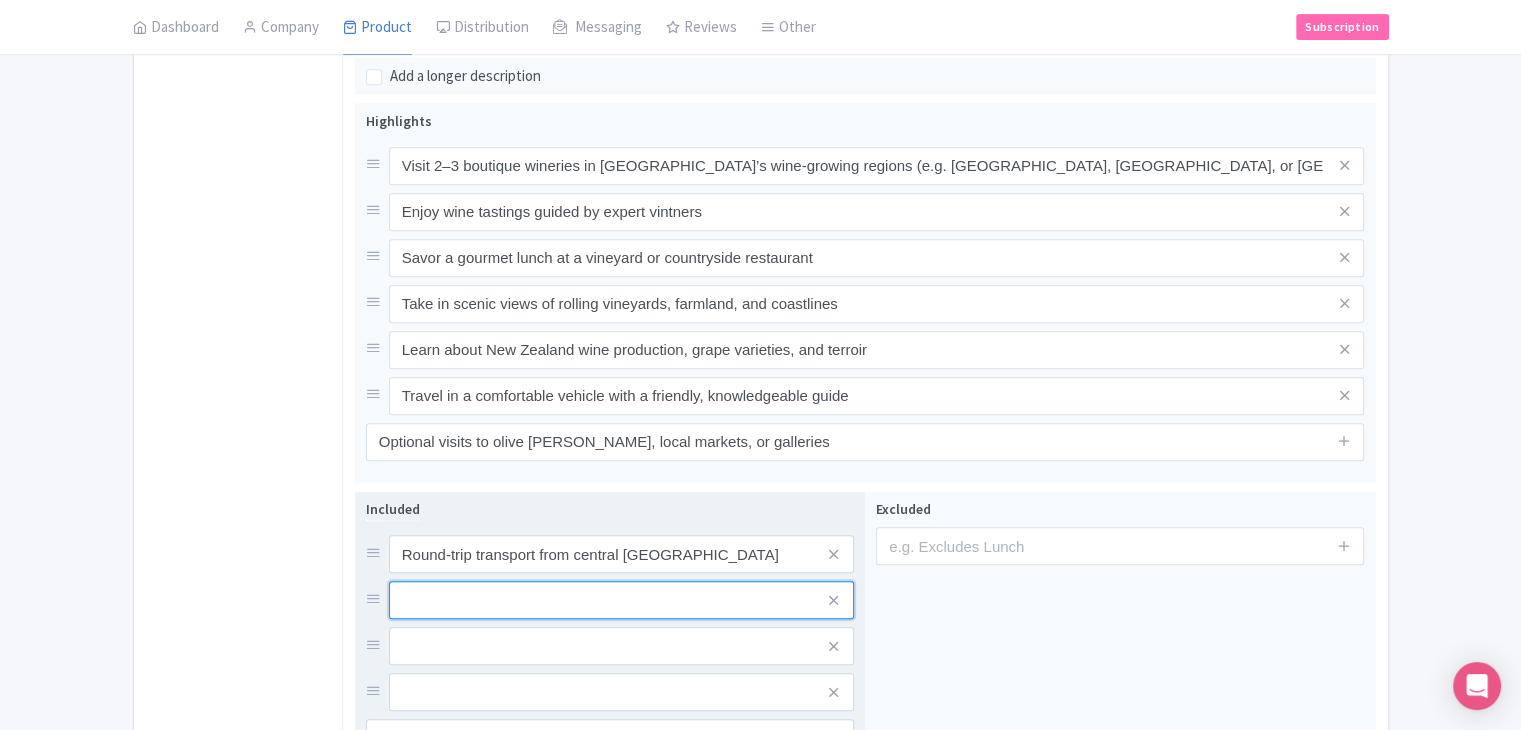 click at bounding box center (621, 554) 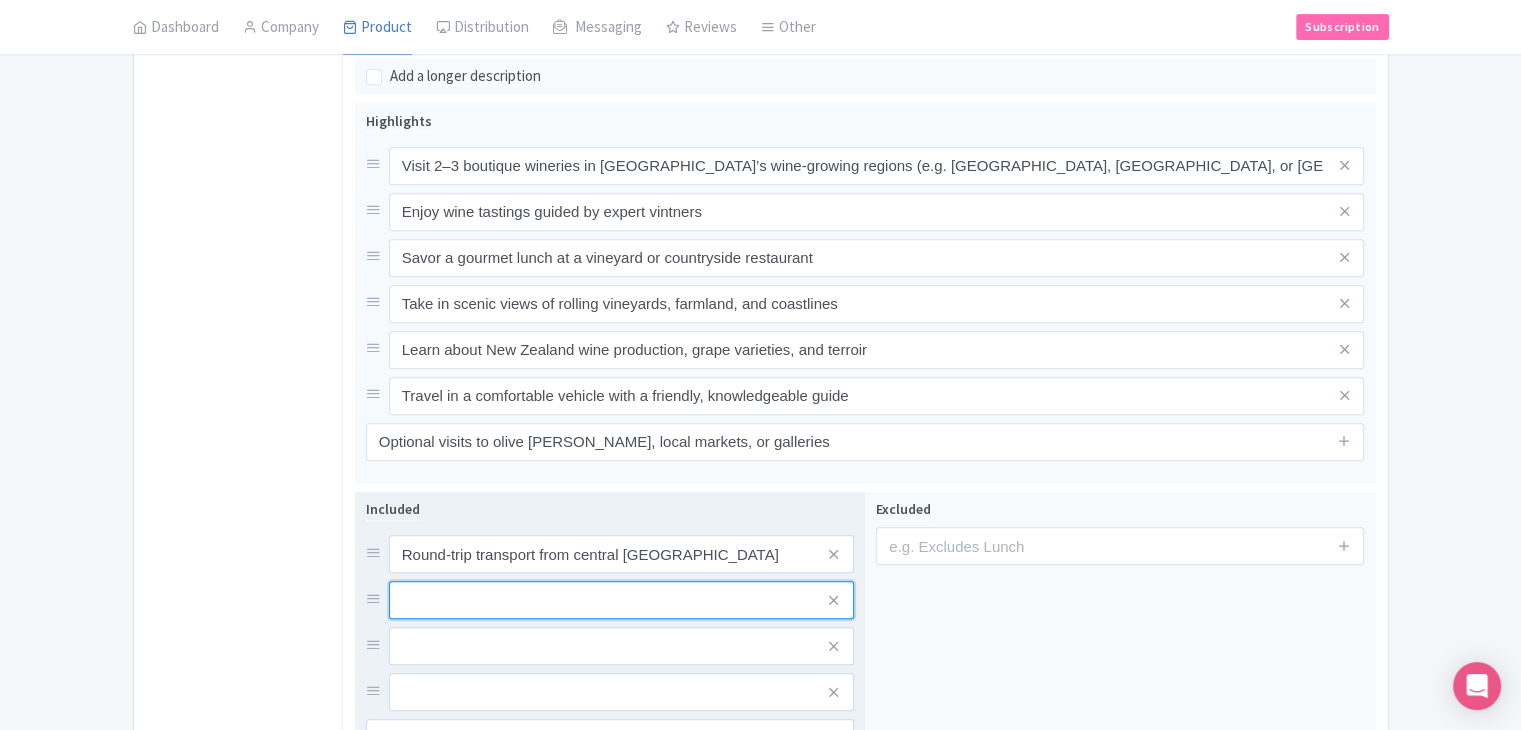 paste on "Visits to selected wineries with guided wine tastings" 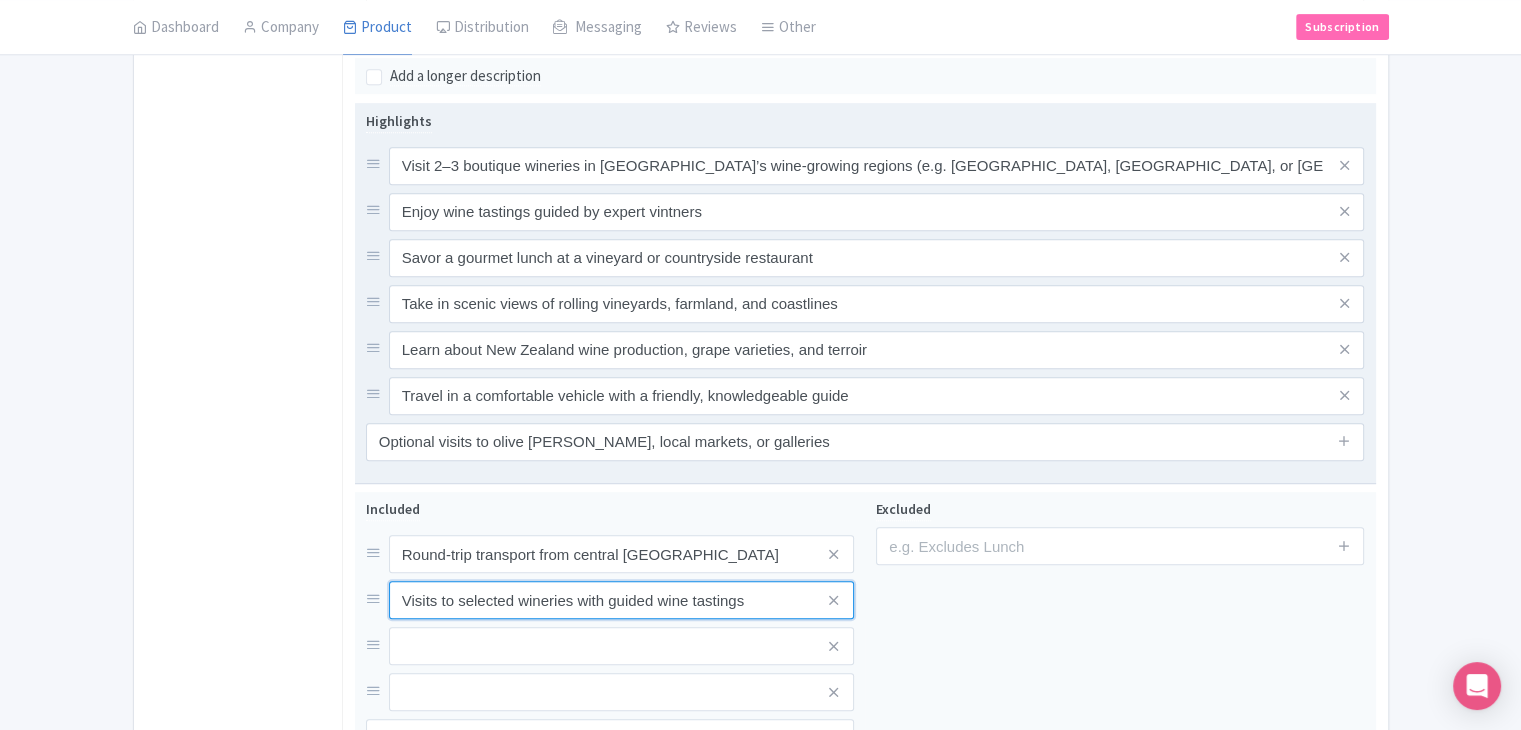 scroll, scrollTop: 1098, scrollLeft: 0, axis: vertical 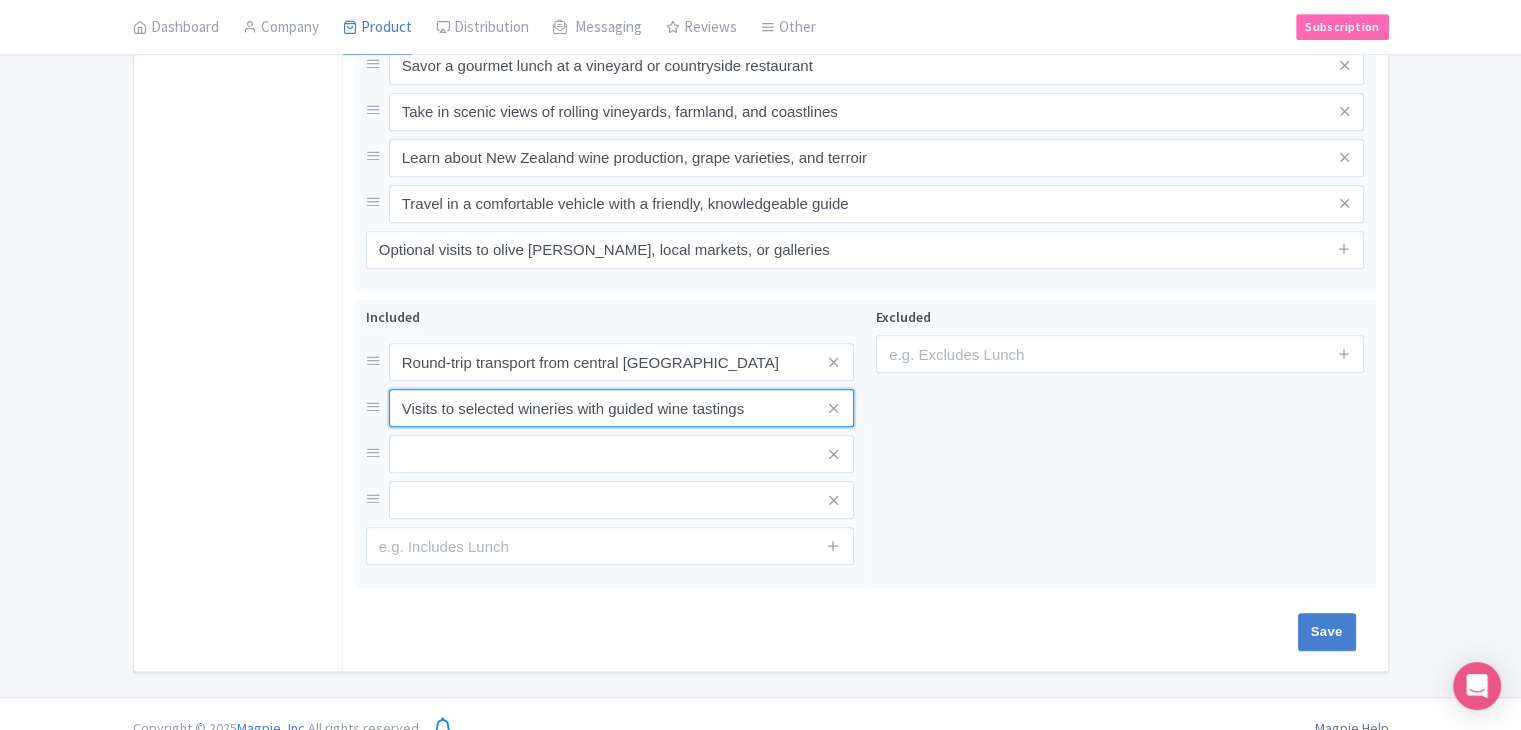 type on "Visits to selected wineries with guided wine tastings" 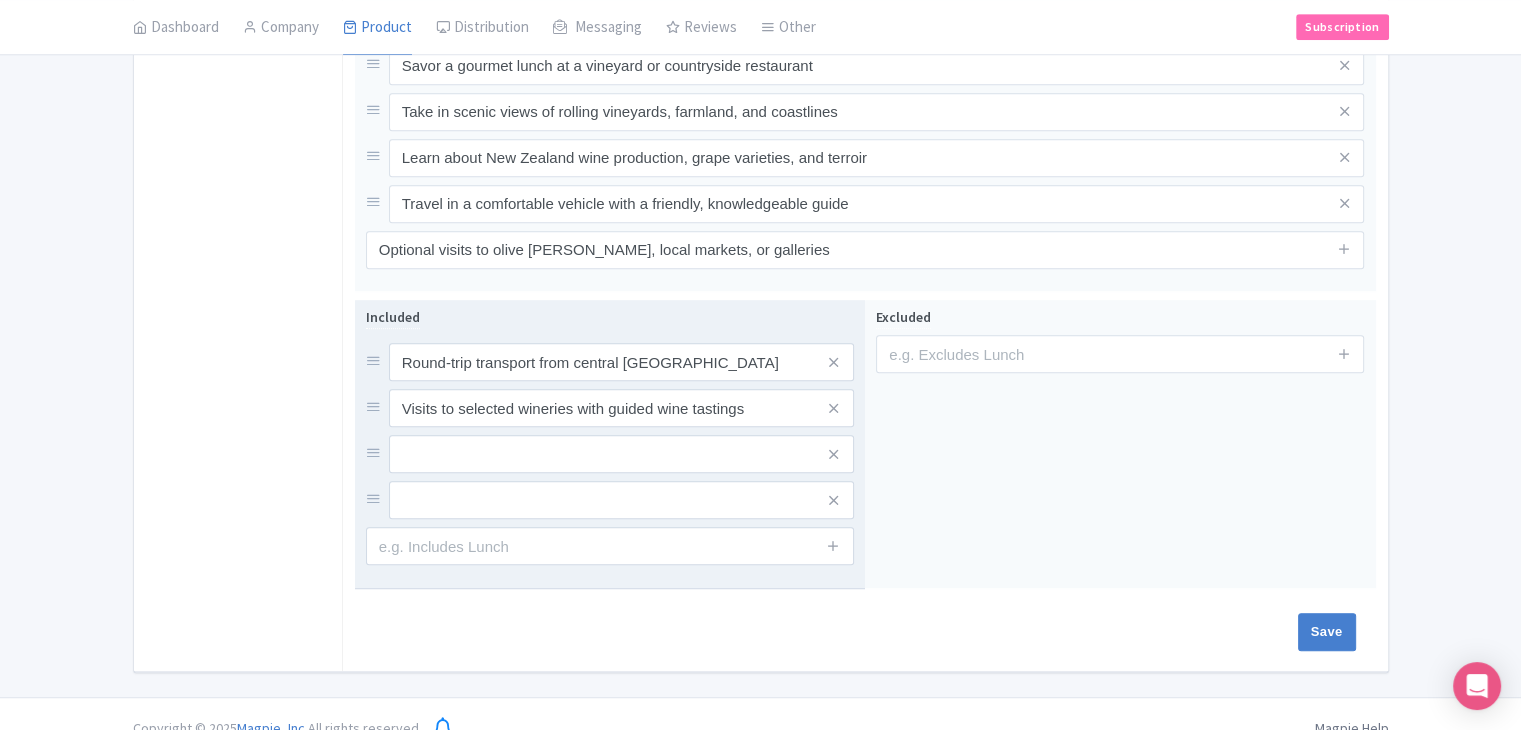 click on "Round-trip transport from central Auckland Visits to selected wineries with guided wine tastings" at bounding box center (610, 431) 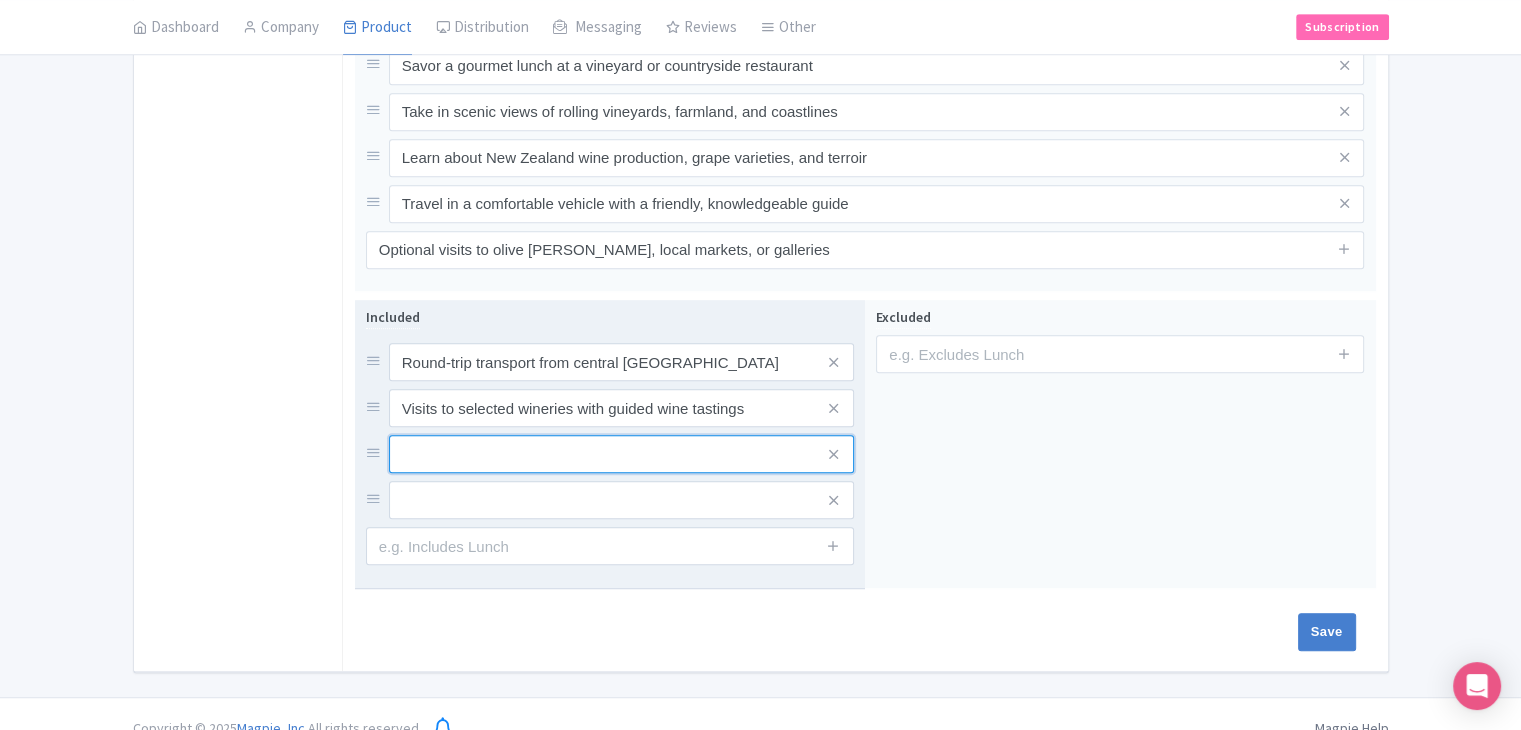 click at bounding box center [621, 362] 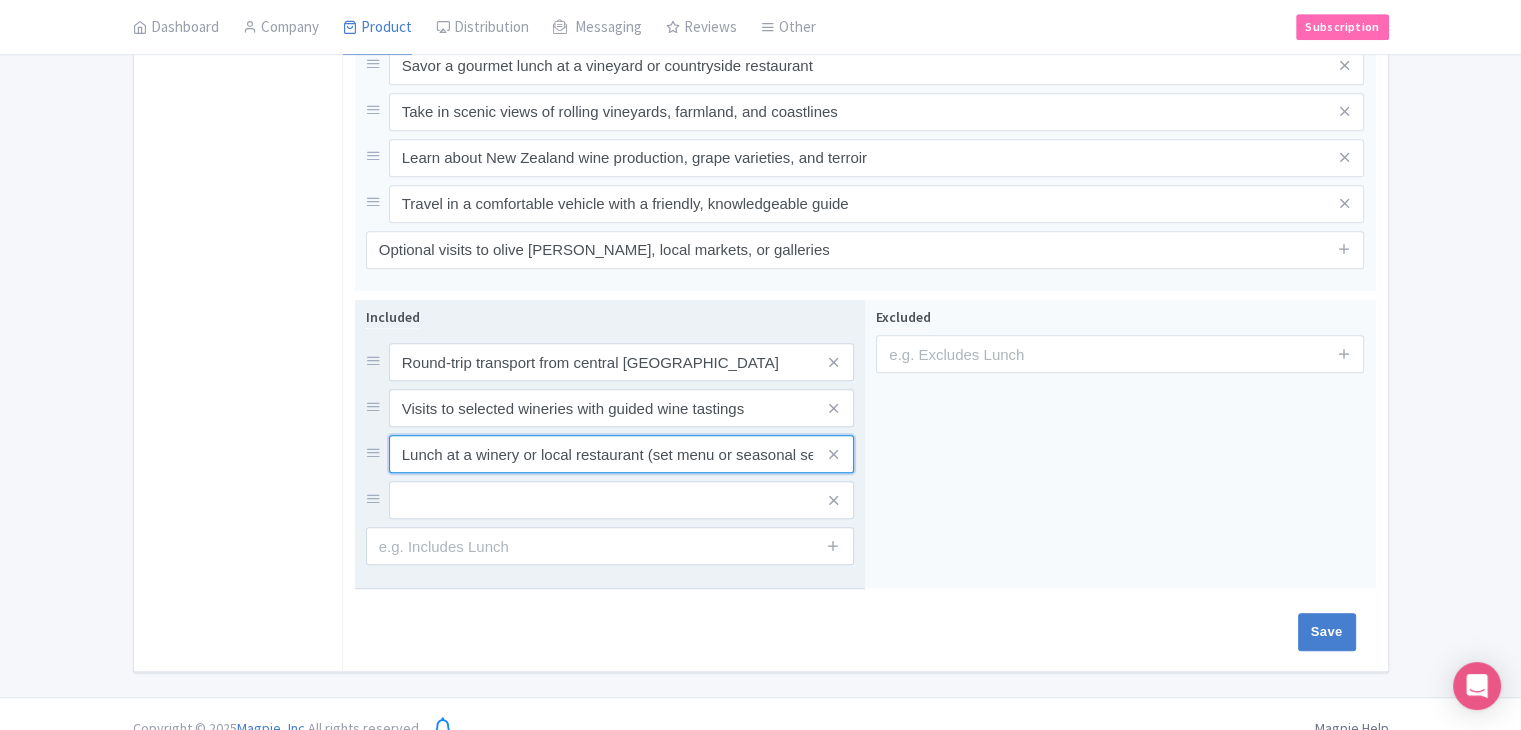 scroll, scrollTop: 0, scrollLeft: 50, axis: horizontal 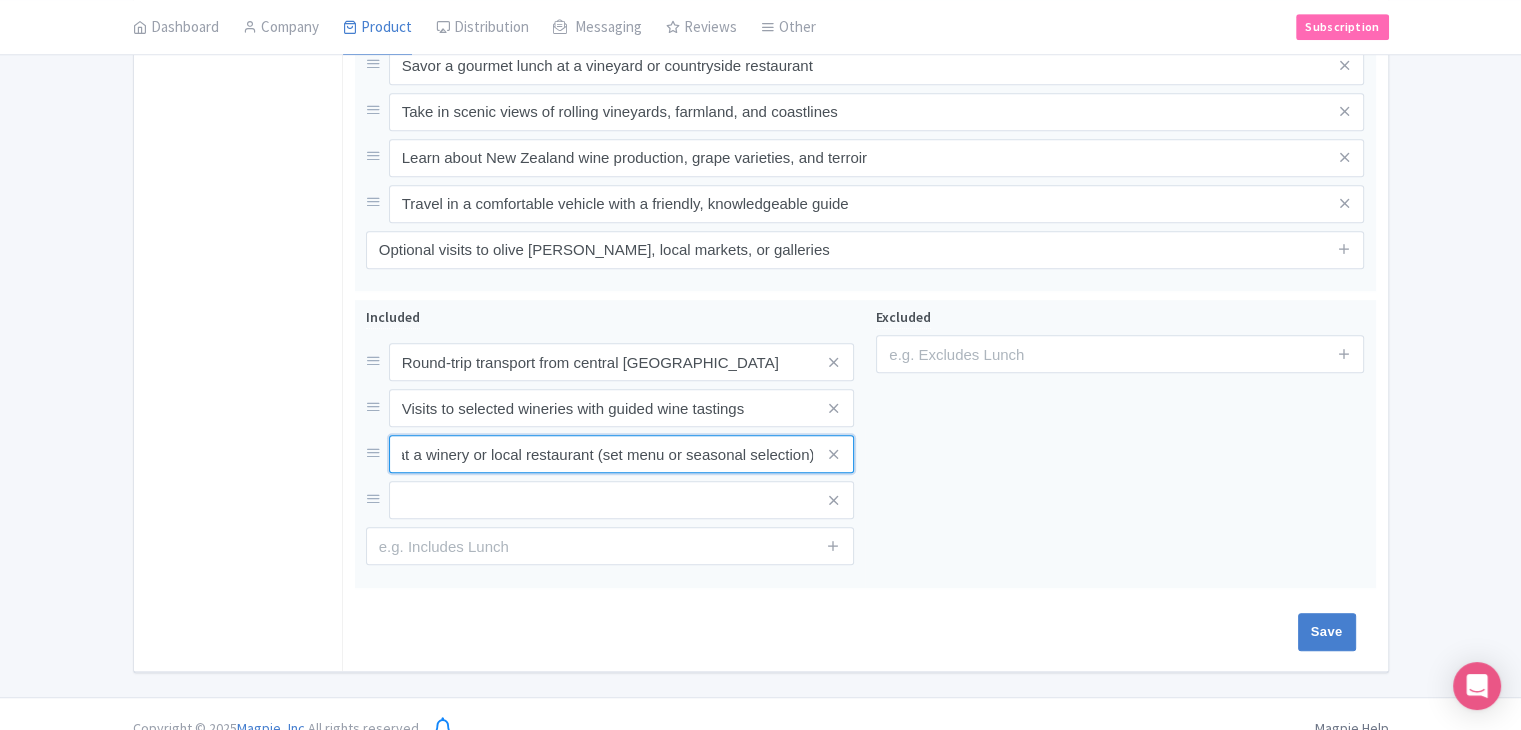 type on "Lunch at a winery or local restaurant (set menu or seasonal selection)" 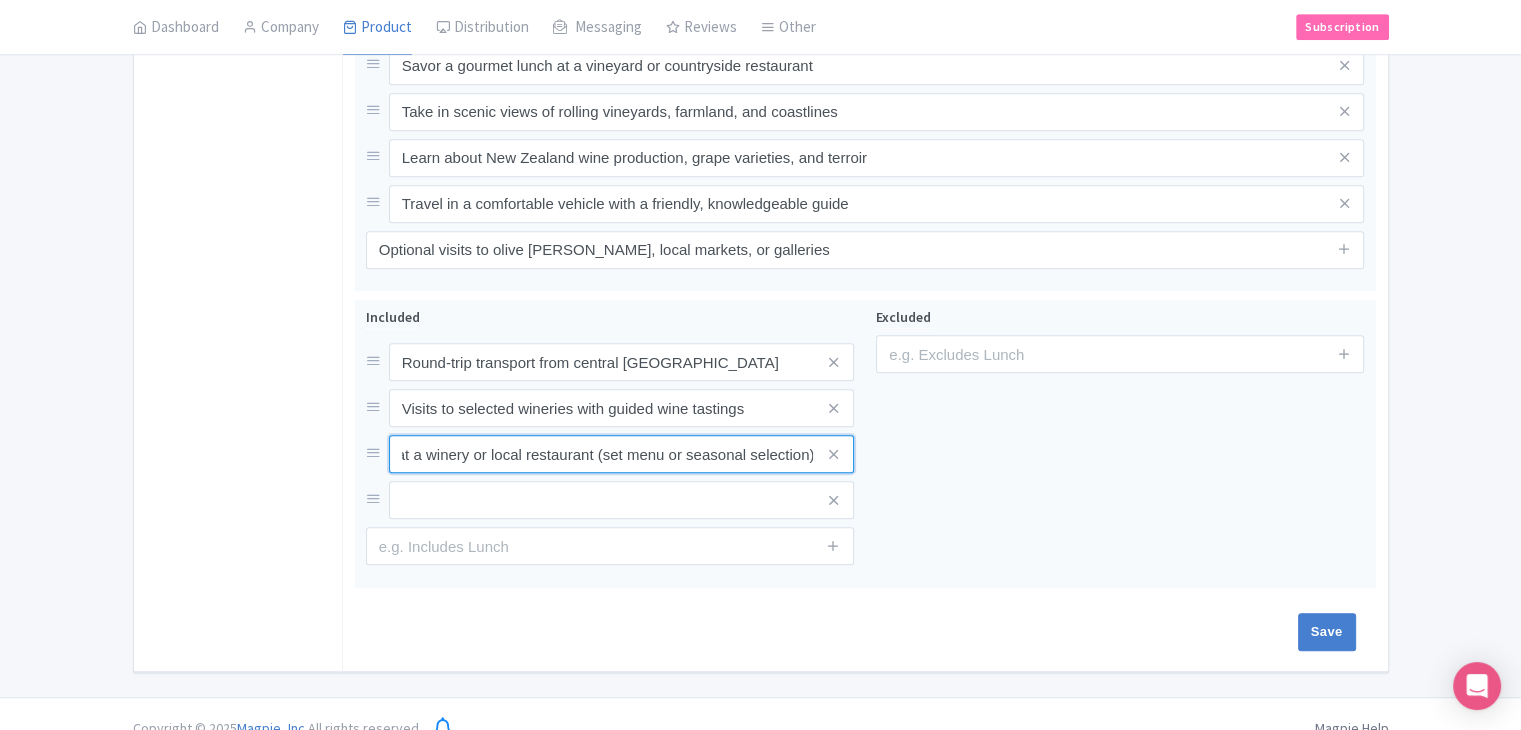 scroll, scrollTop: 0, scrollLeft: 0, axis: both 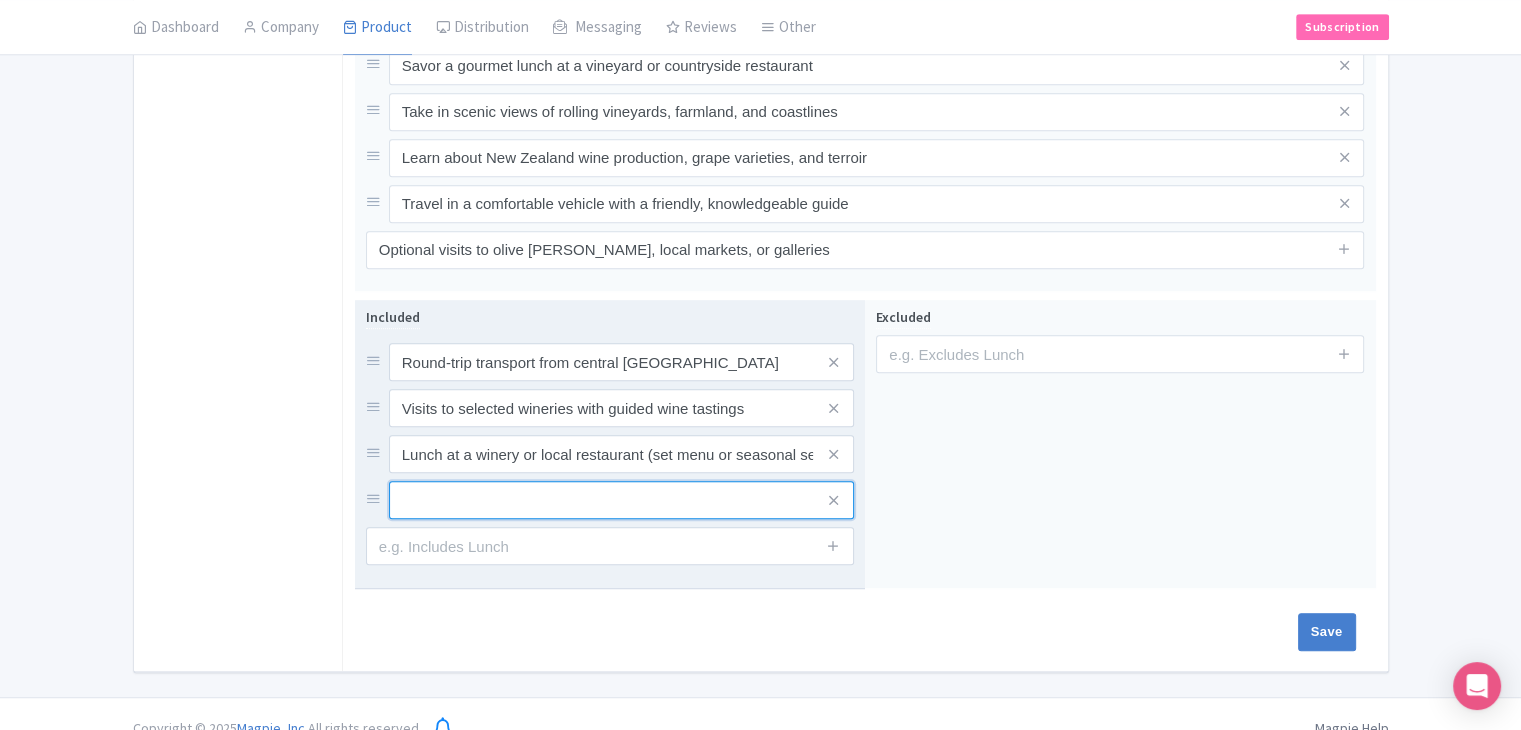 click at bounding box center (621, 362) 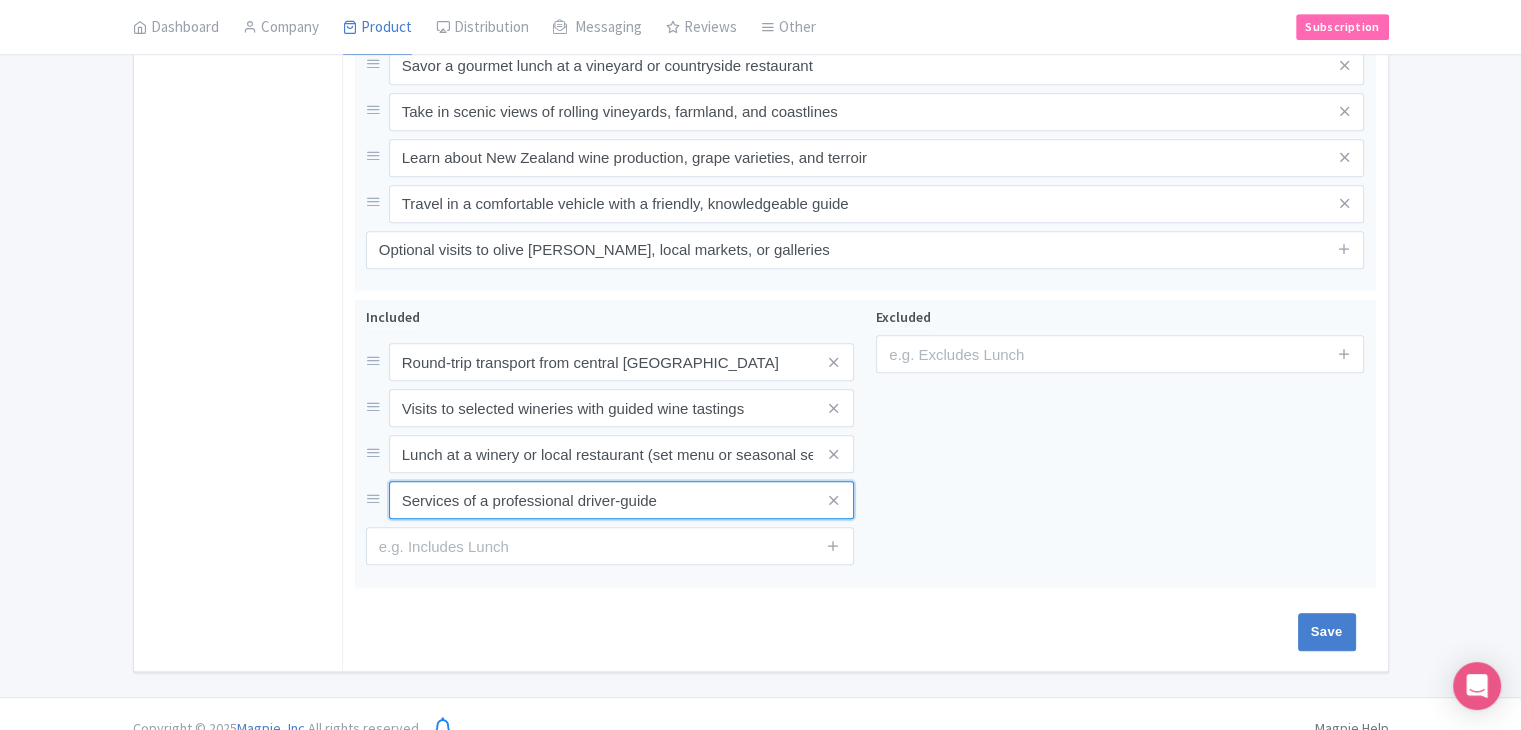 type on "Services of a professional driver-guide" 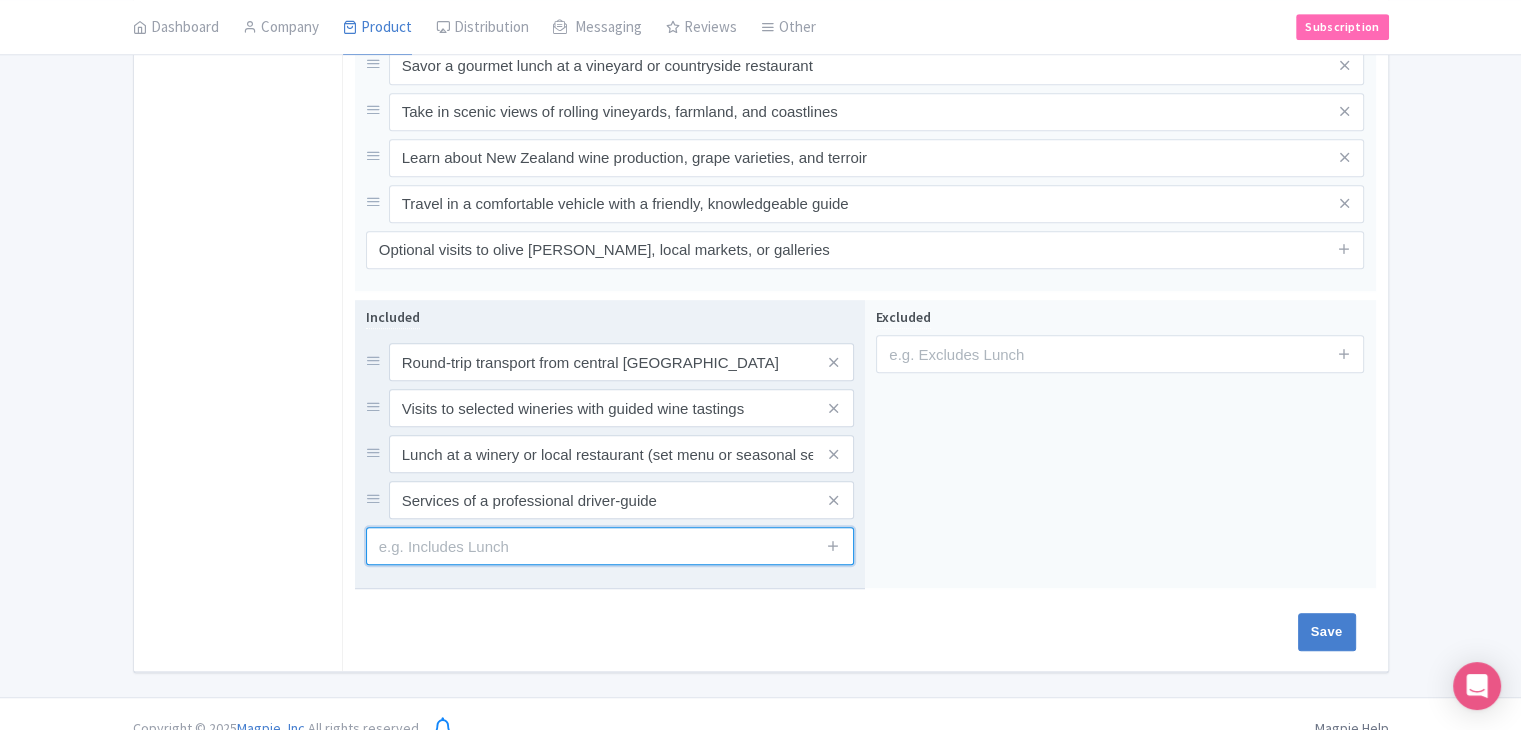click at bounding box center [610, 546] 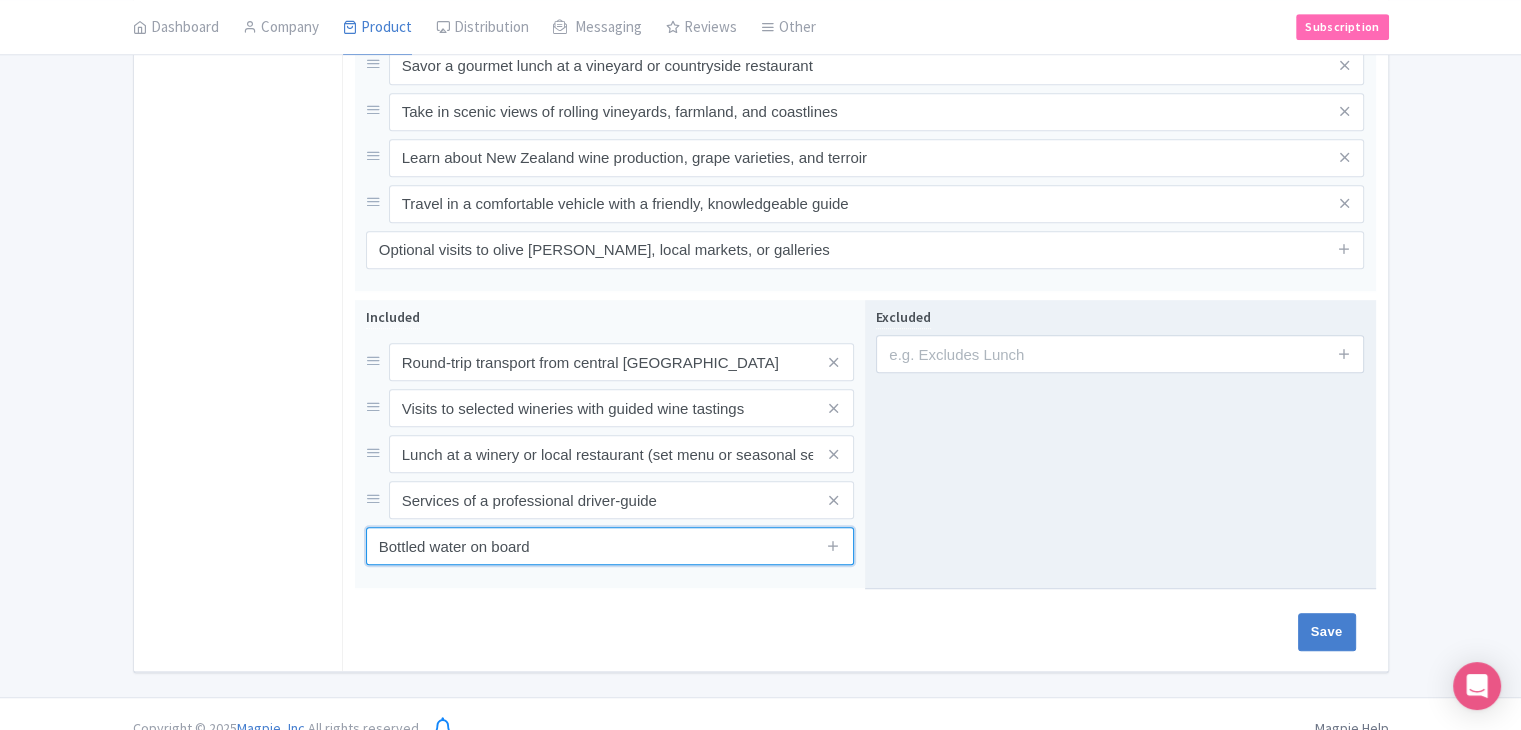 type on "Bottled water on board" 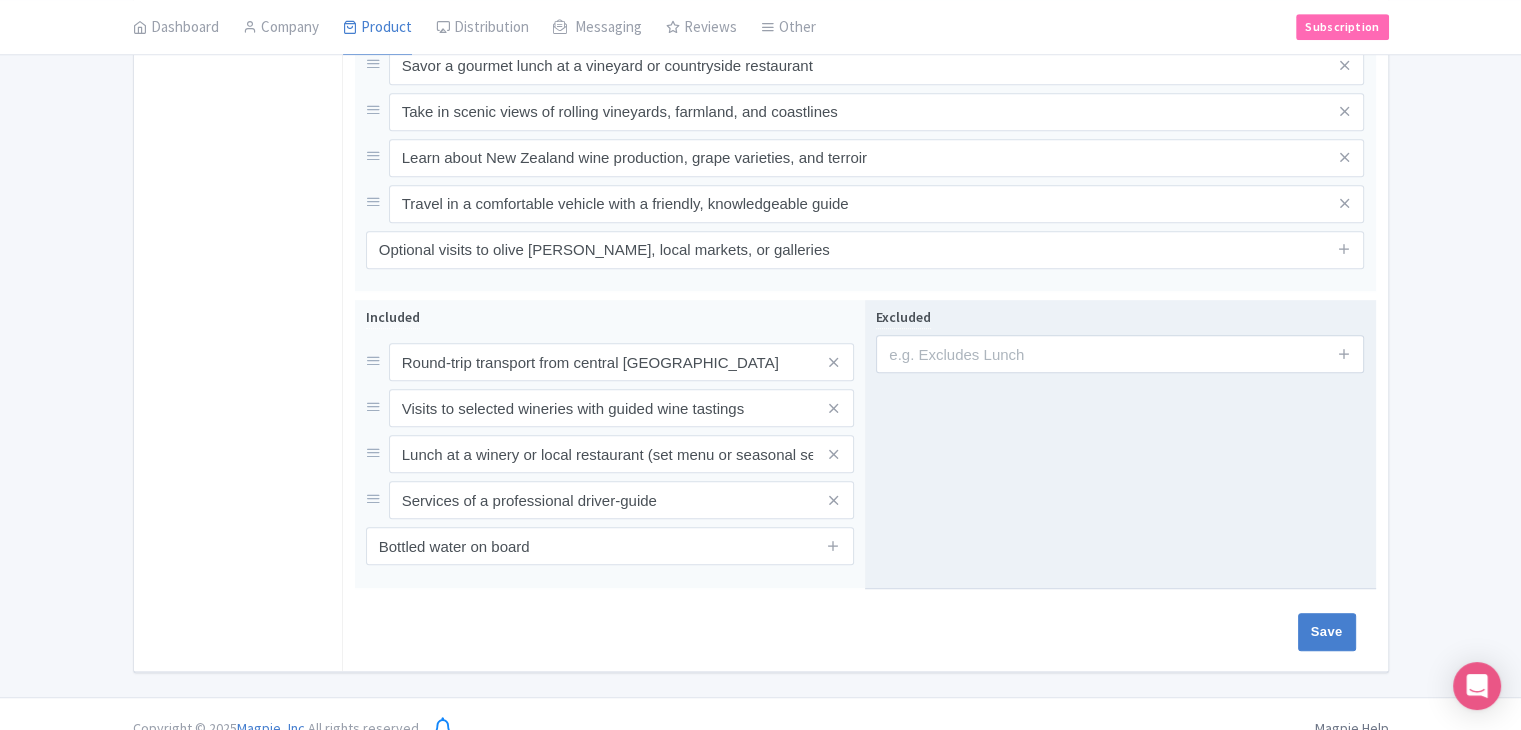 drag, startPoint x: 942, startPoint y: 498, endPoint x: 960, endPoint y: 394, distance: 105.546196 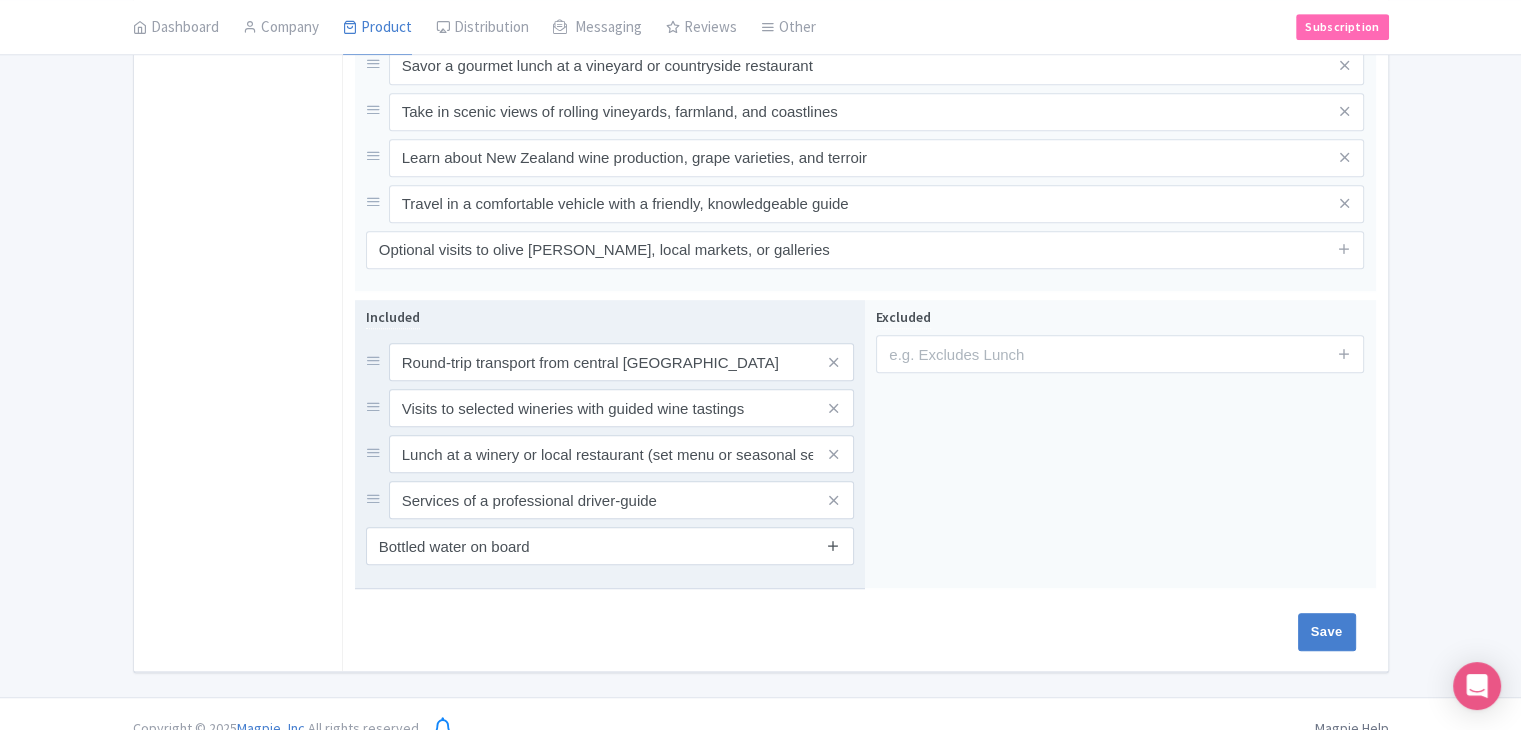 click at bounding box center [833, 546] 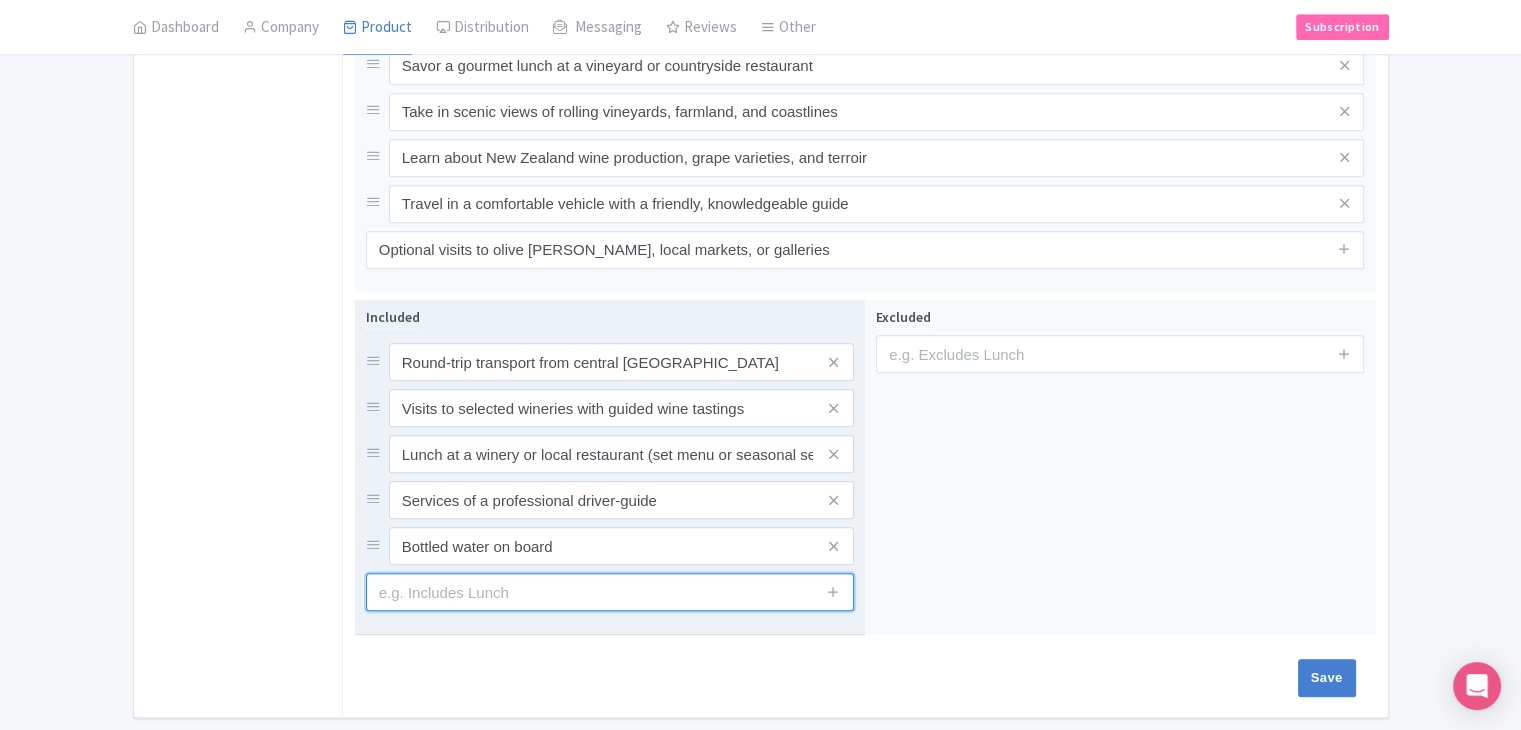 click at bounding box center [610, 592] 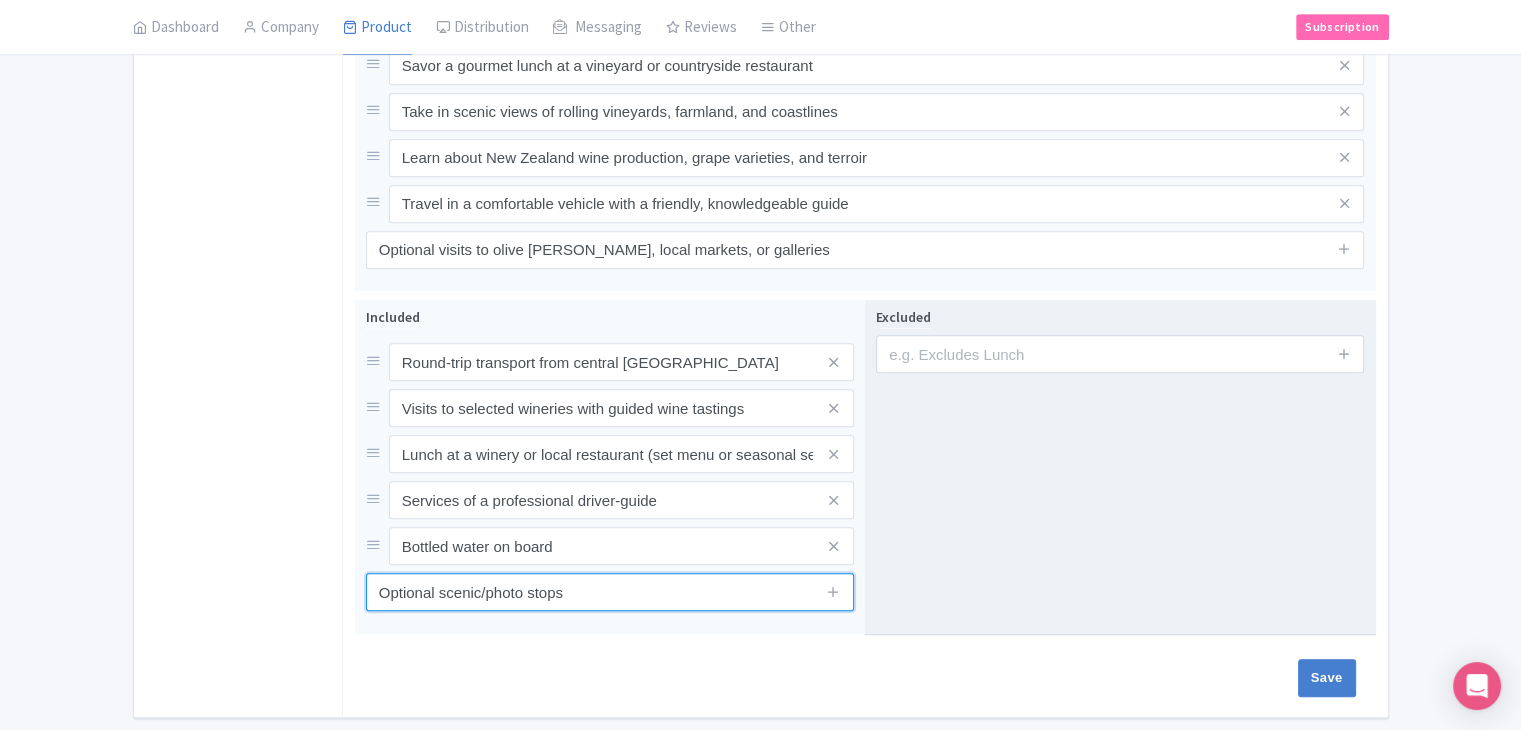 type on "Optional scenic/photo stops" 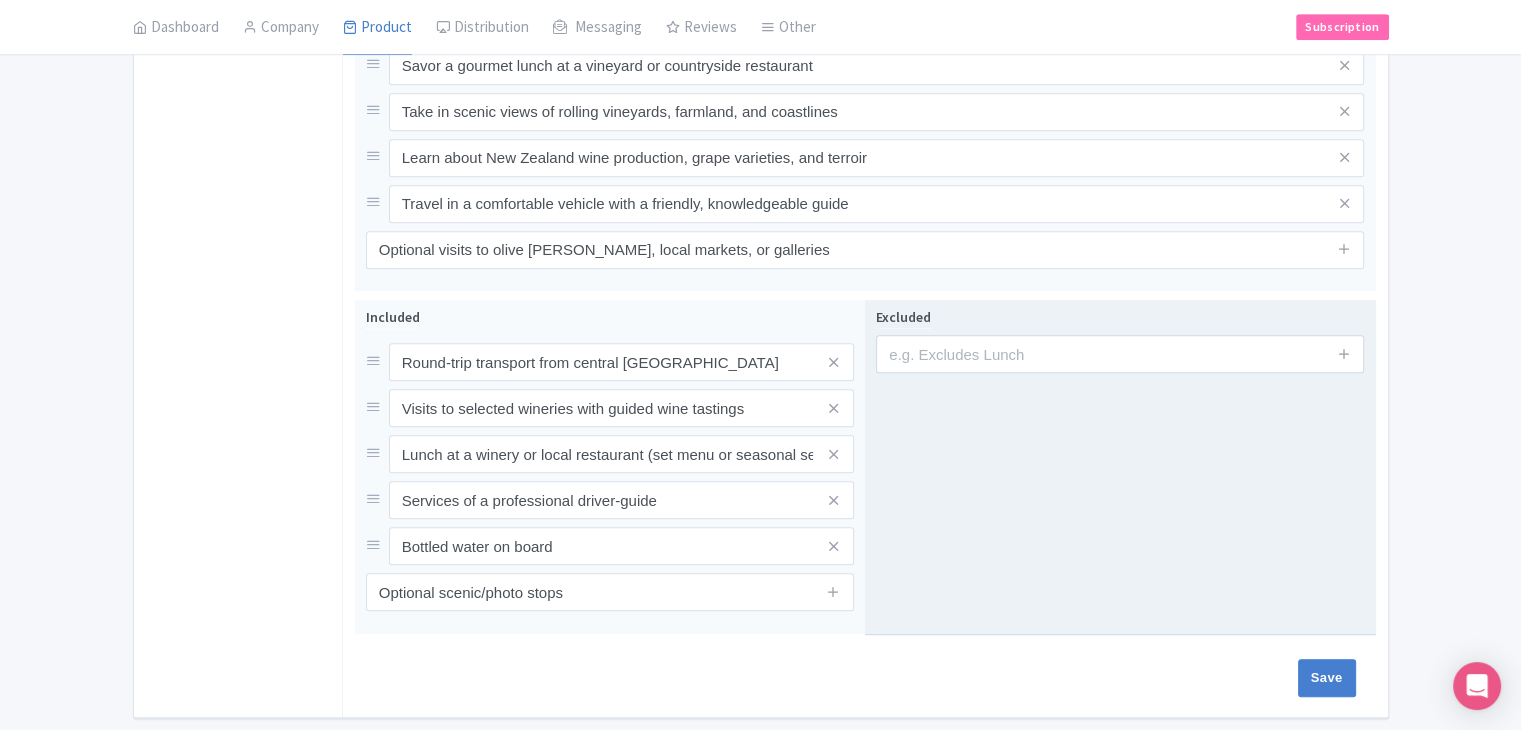 click on "Excluded" at bounding box center [1120, 467] 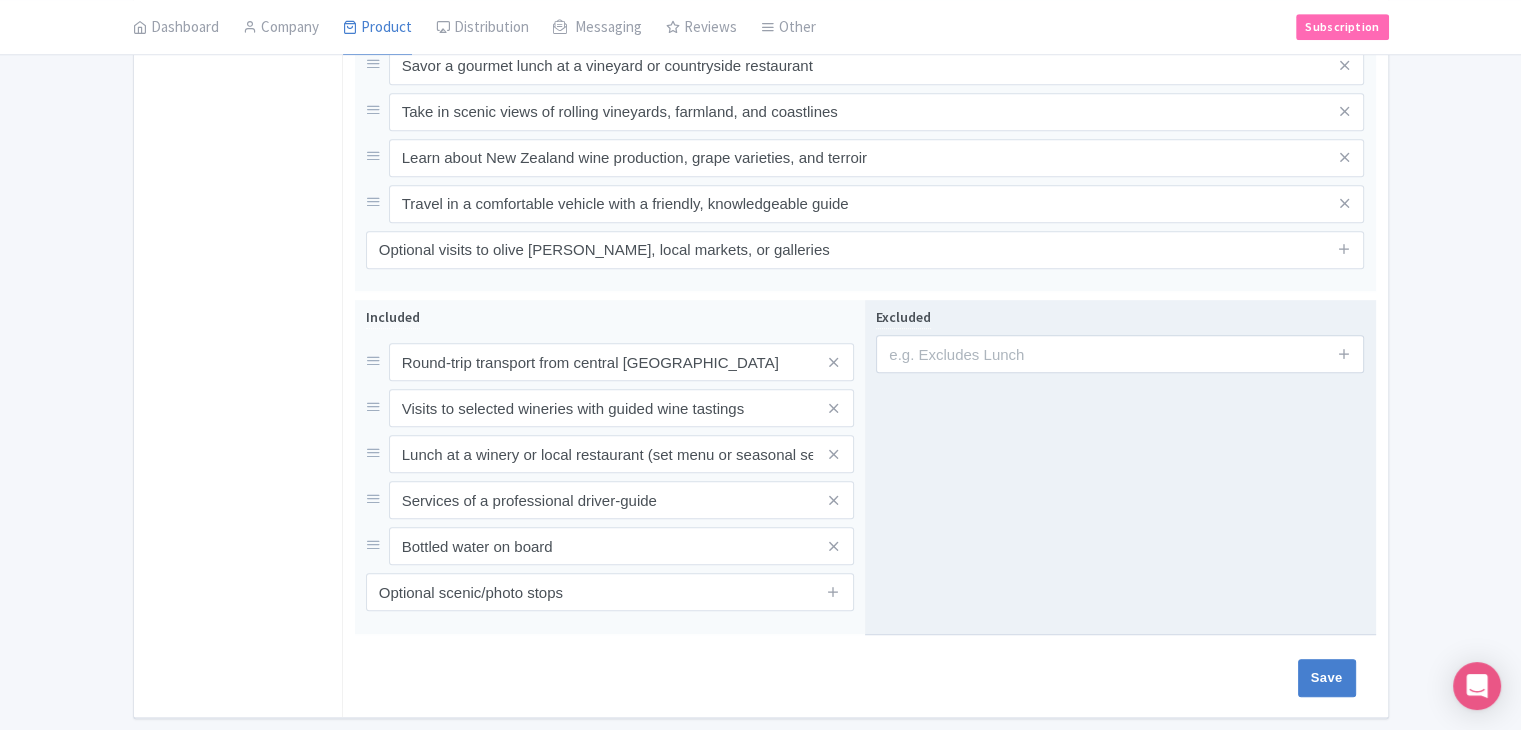 drag, startPoint x: 1110, startPoint y: 281, endPoint x: 1103, endPoint y: 313, distance: 32.75668 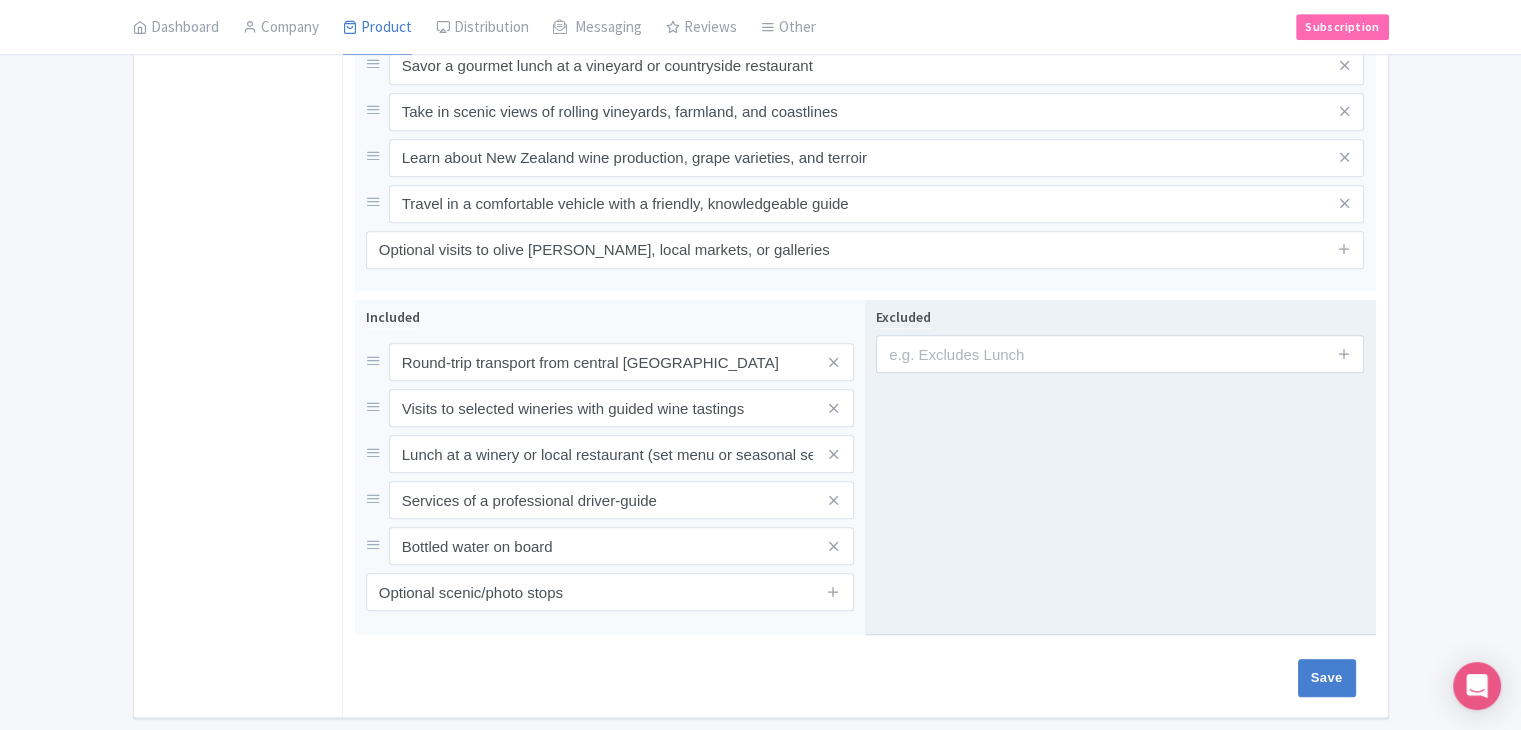 click on "Excluded" at bounding box center (1120, 339) 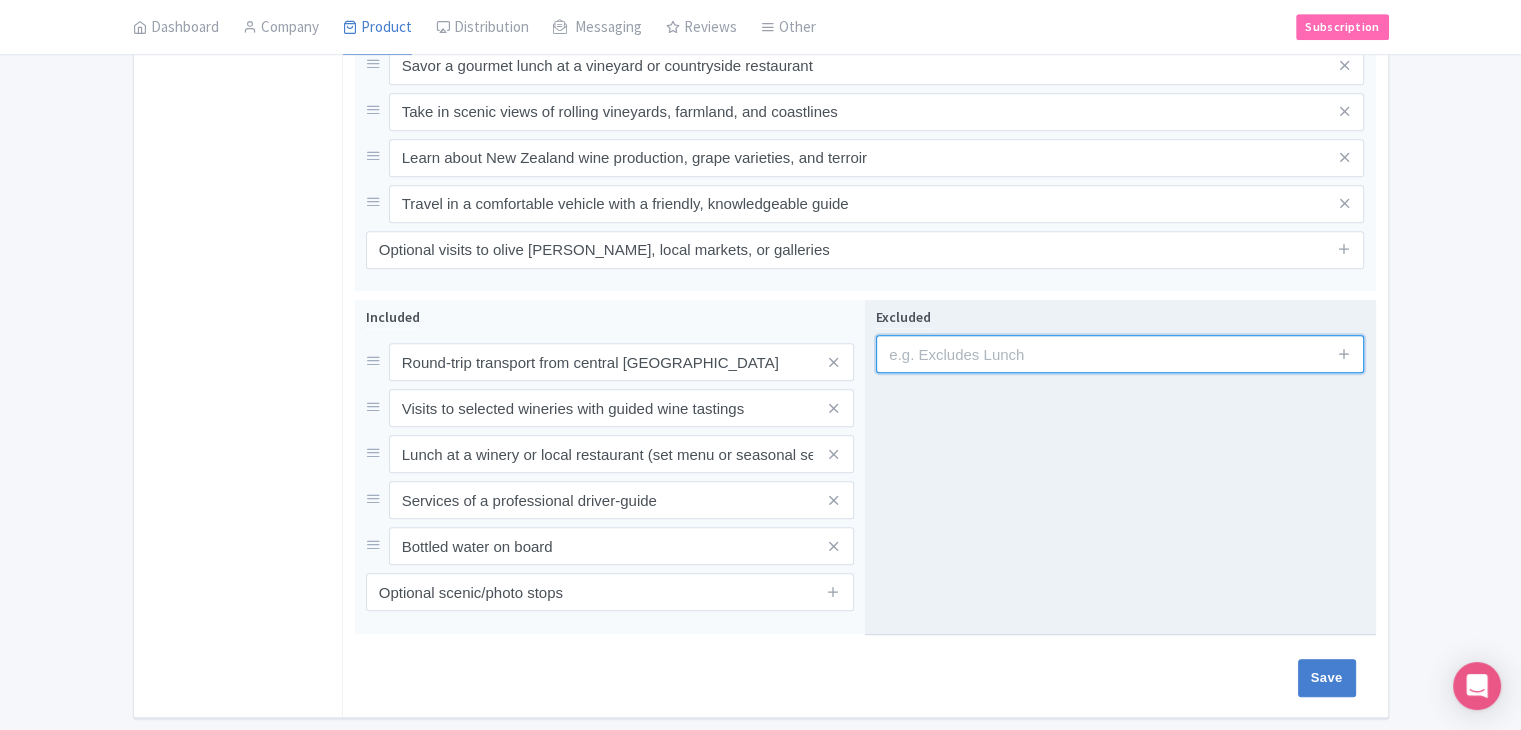 click at bounding box center [1120, 354] 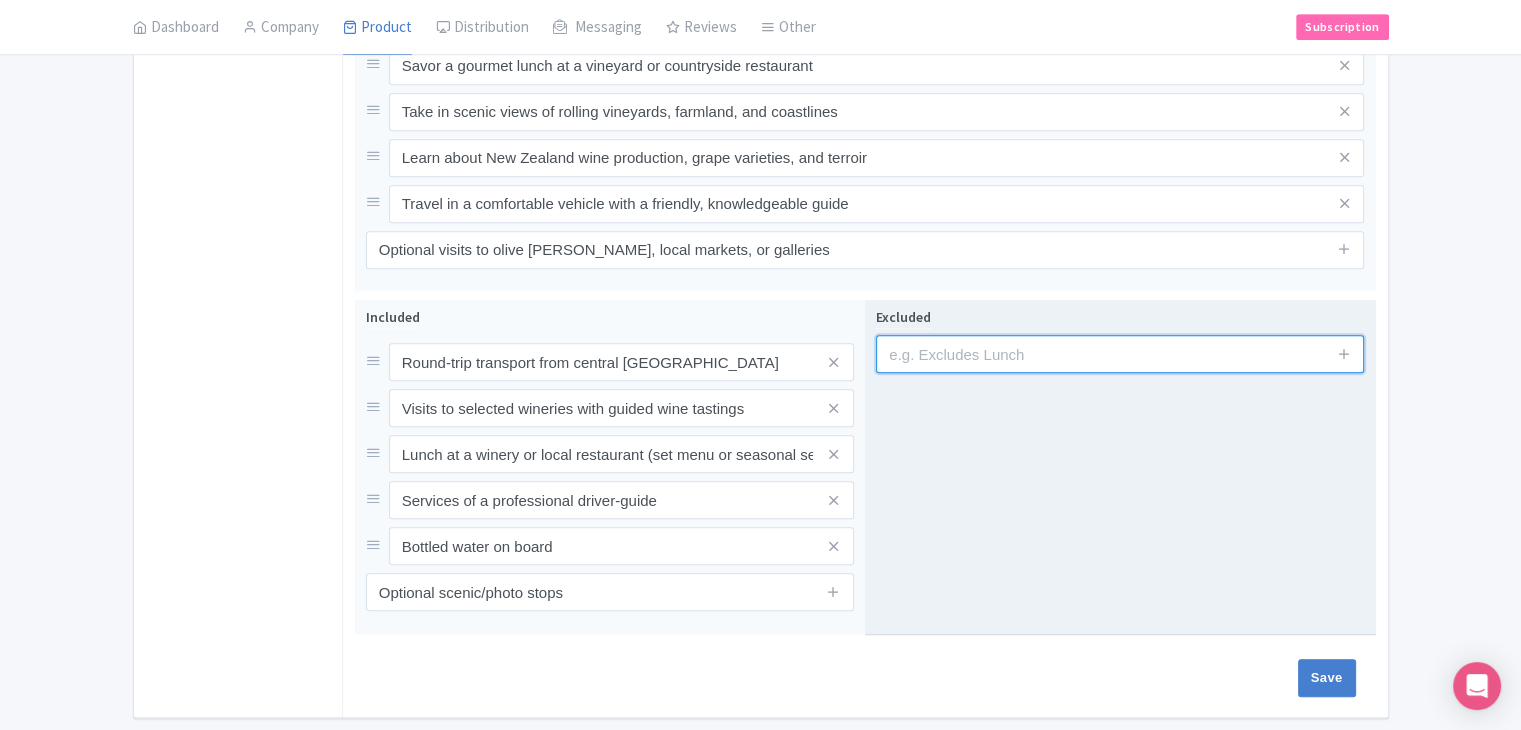 paste on "Additional drinks or purchases not listed" 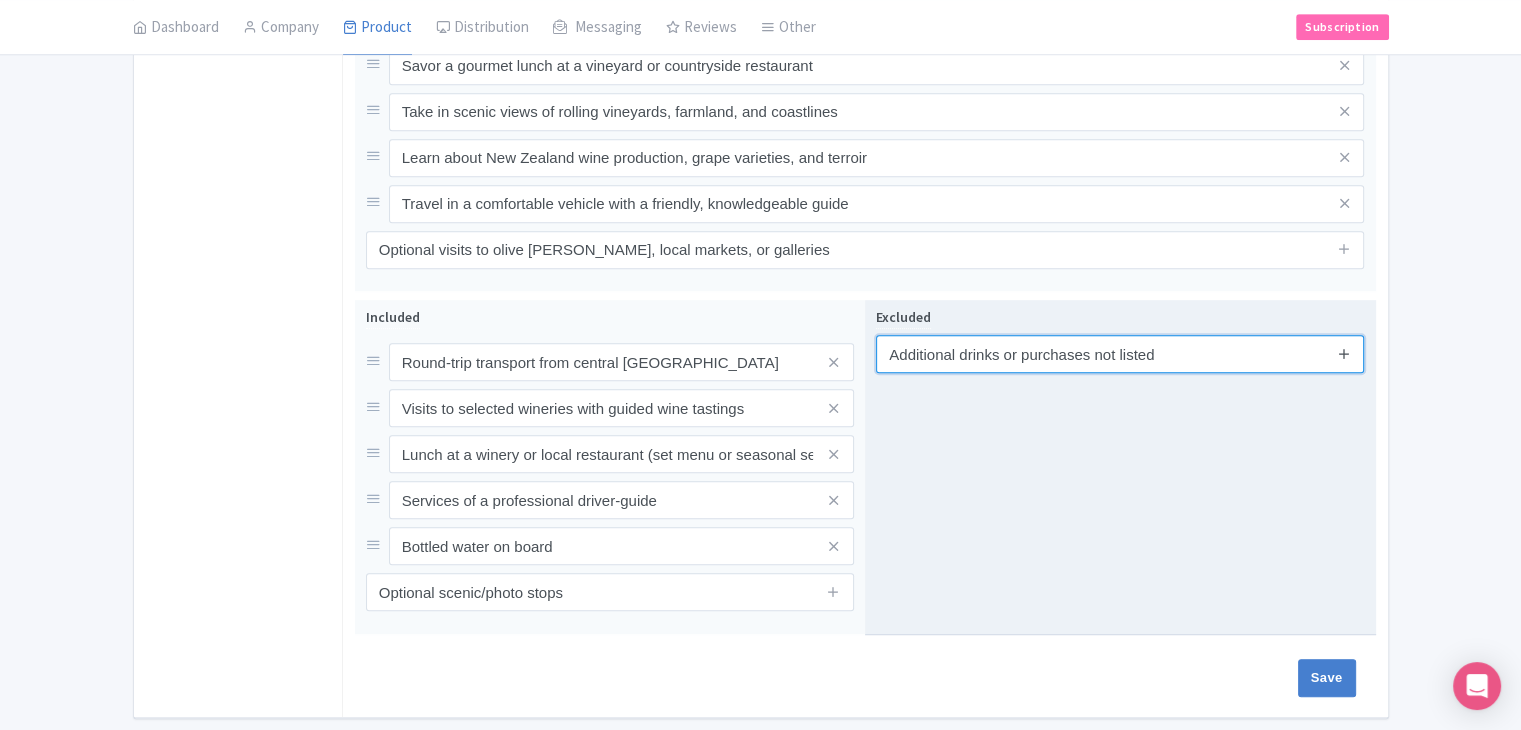 type on "Additional drinks or purchases not listed" 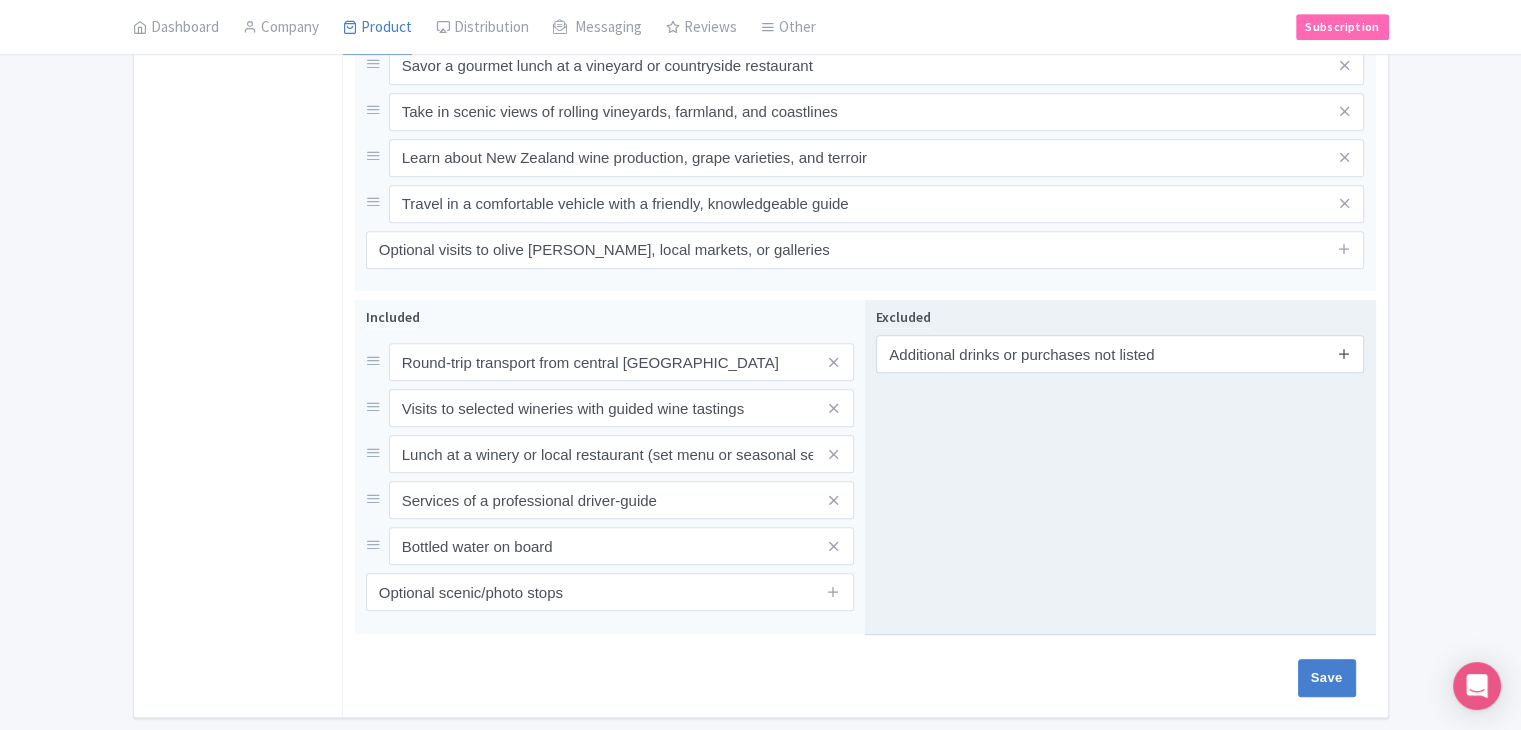 click at bounding box center [1344, 353] 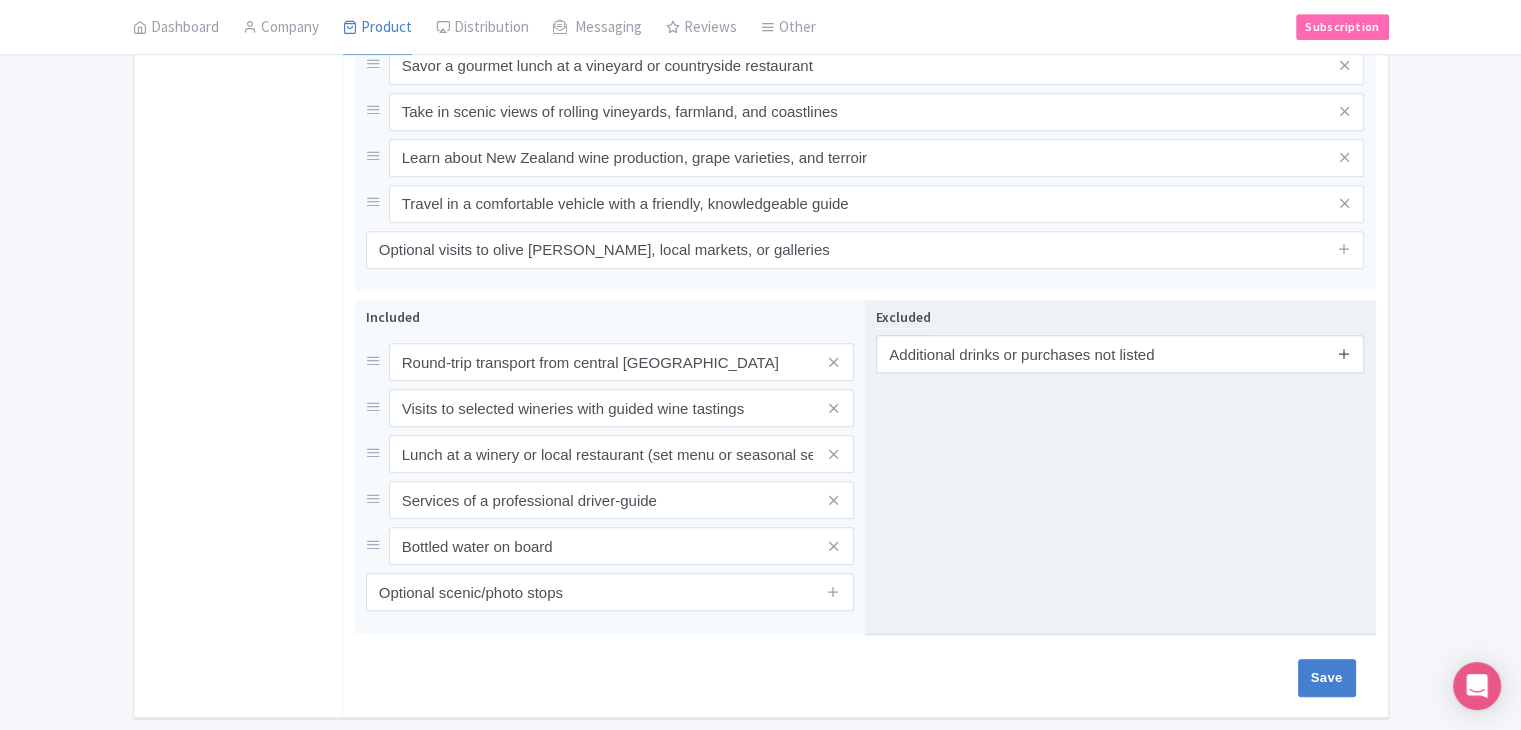 type 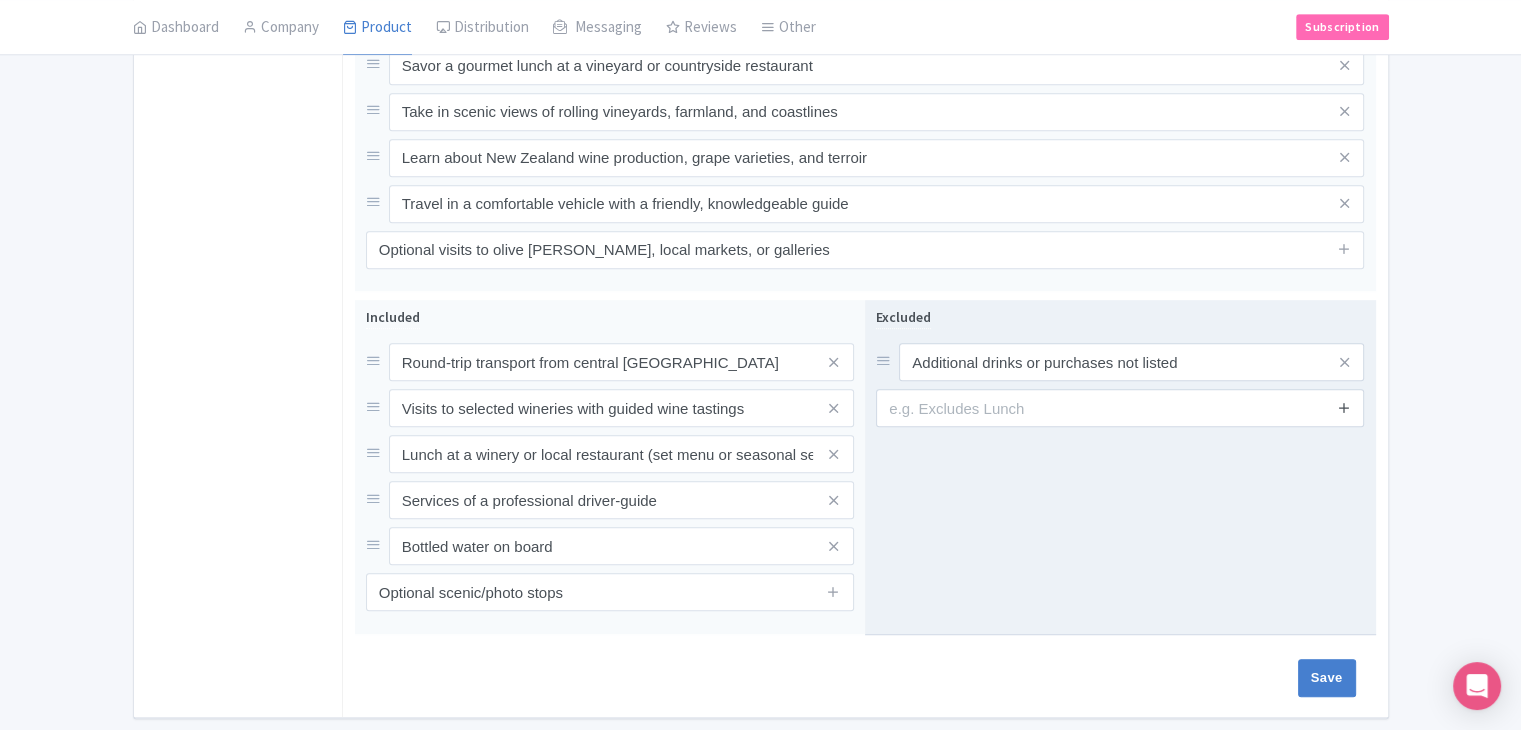 click at bounding box center (1344, 408) 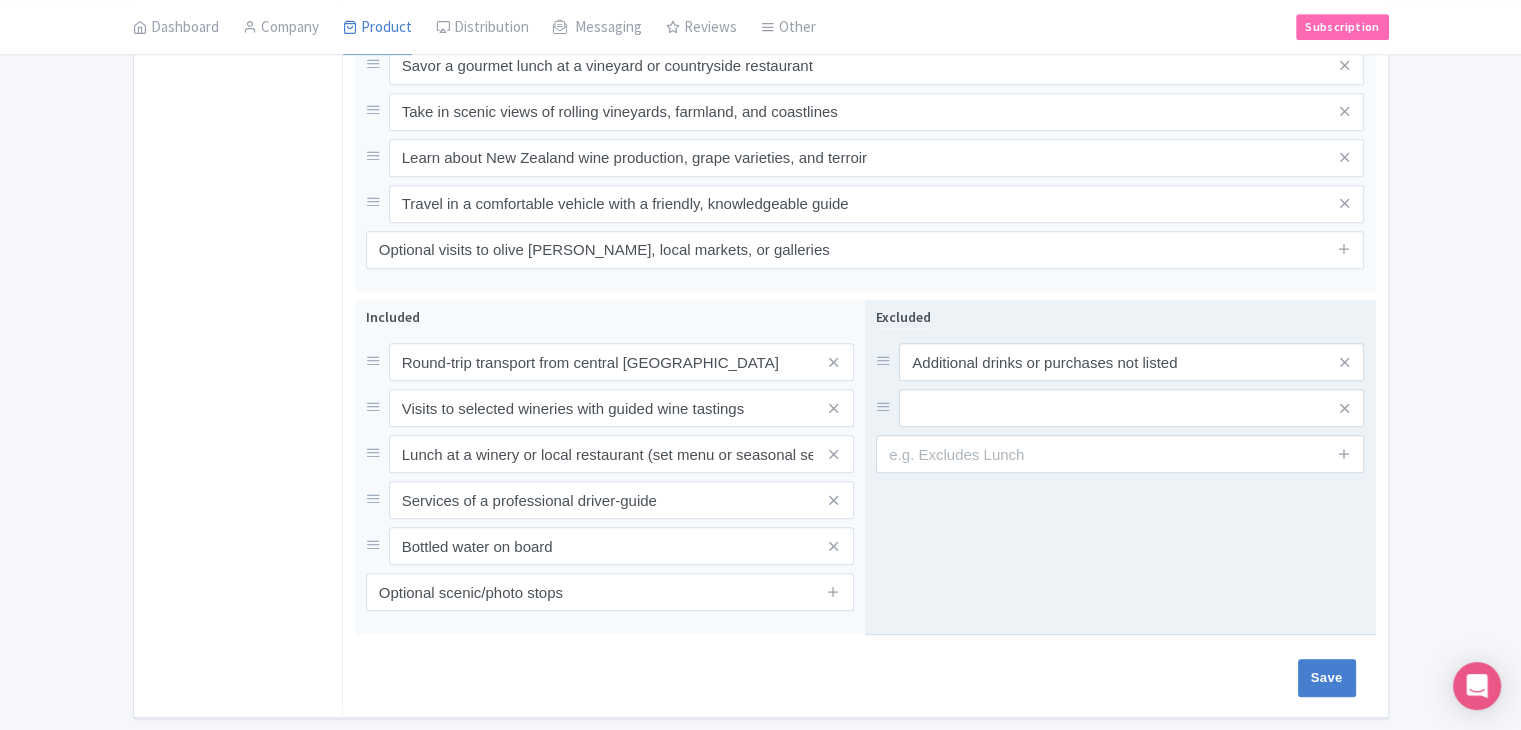 click at bounding box center [1344, 454] 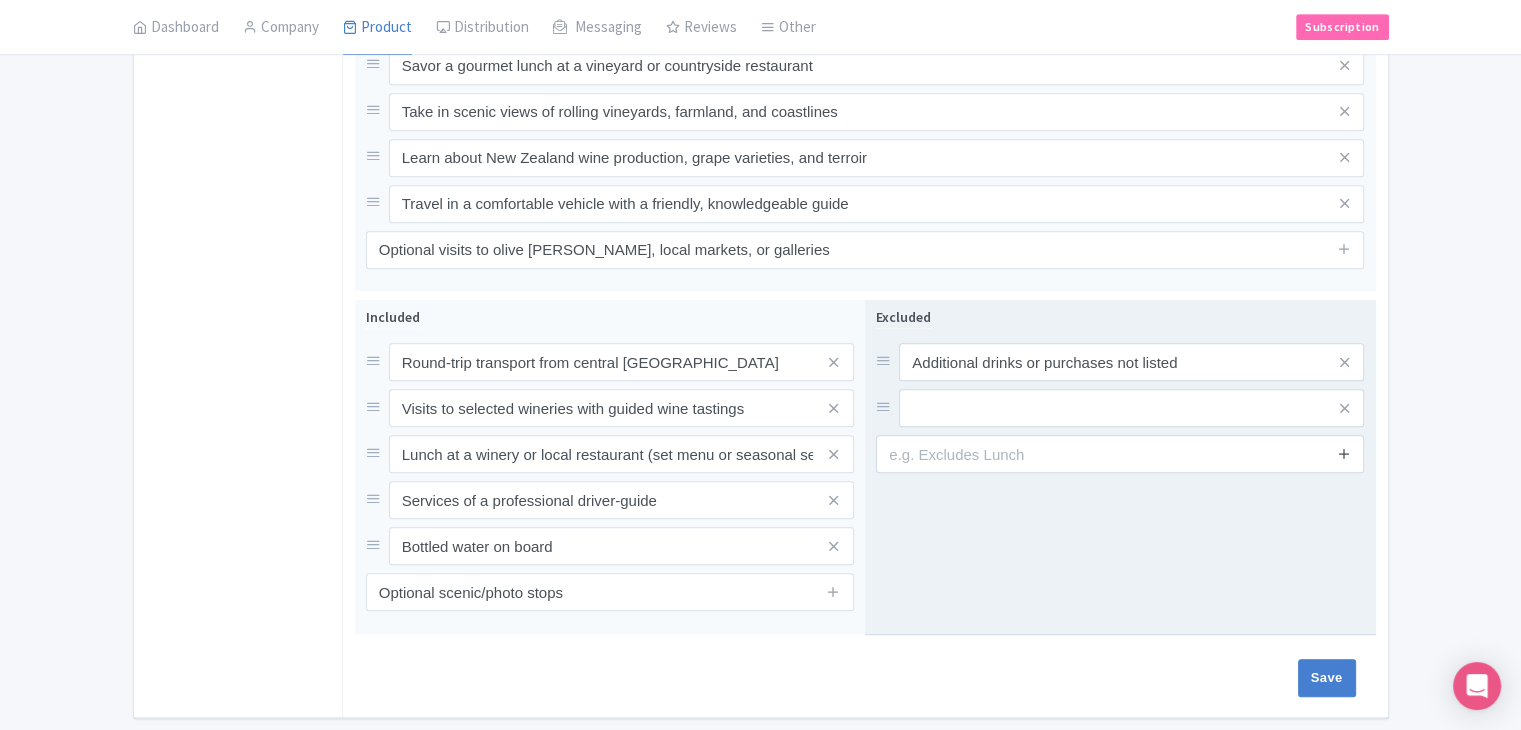 click at bounding box center [1344, 453] 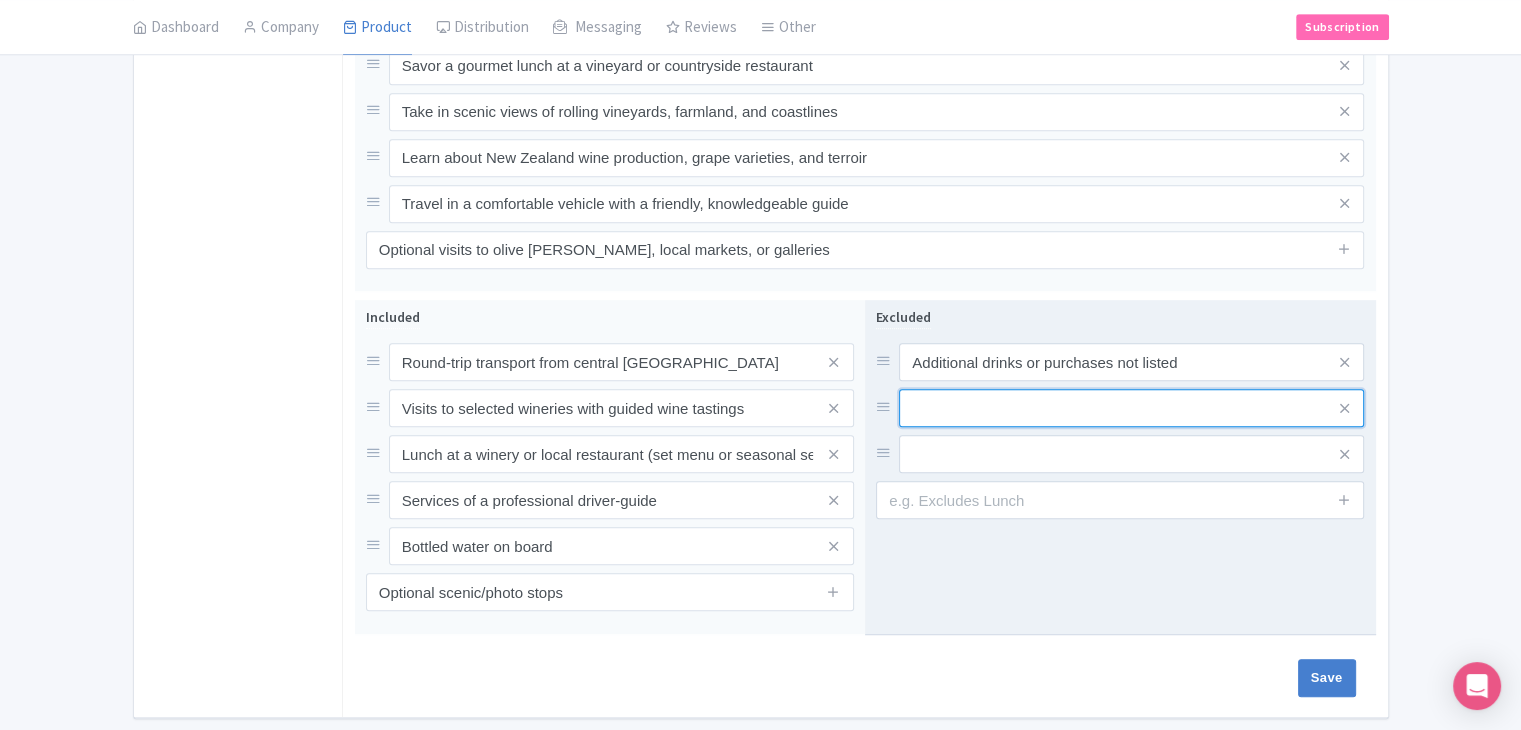 click at bounding box center (1131, 362) 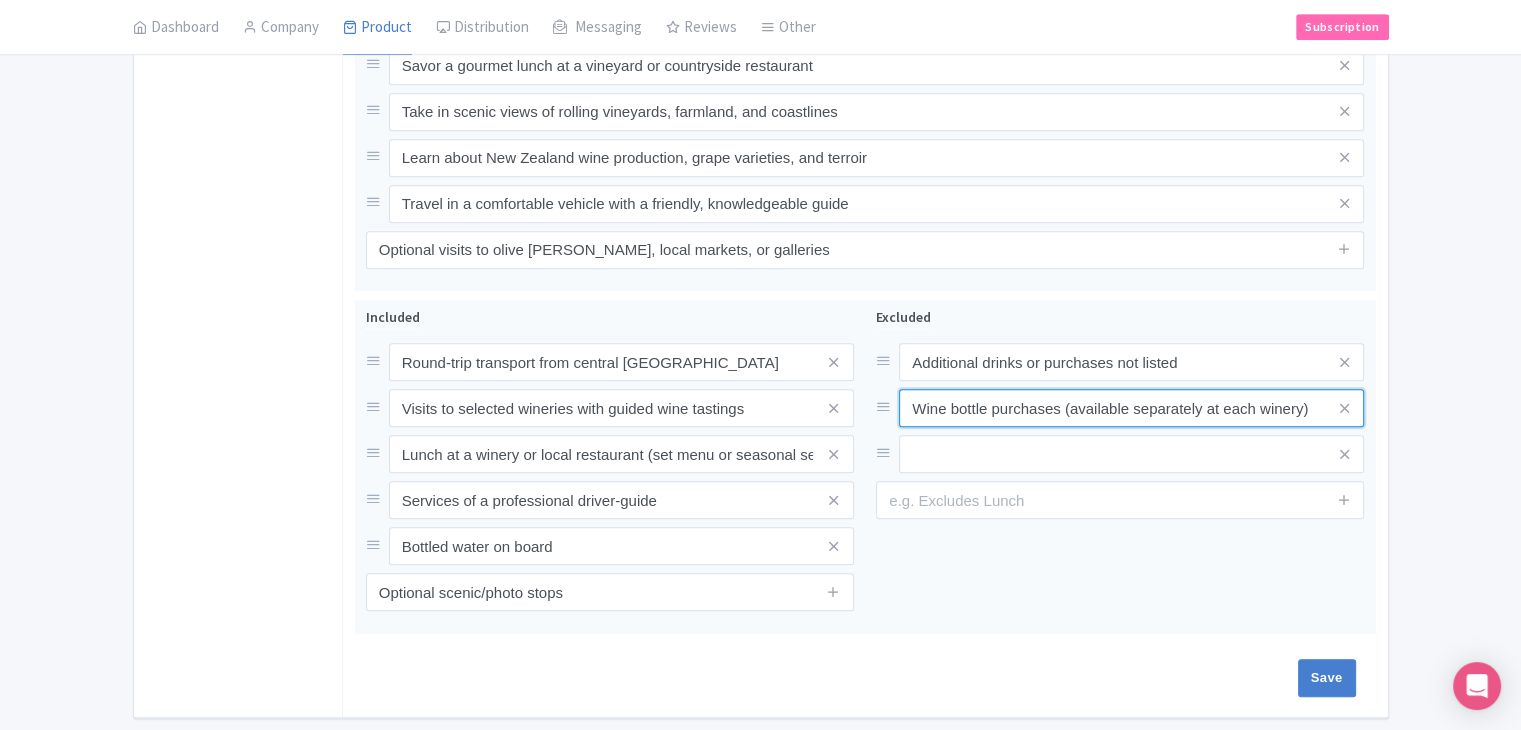 type on "Wine bottle purchases (available separately at each winery)" 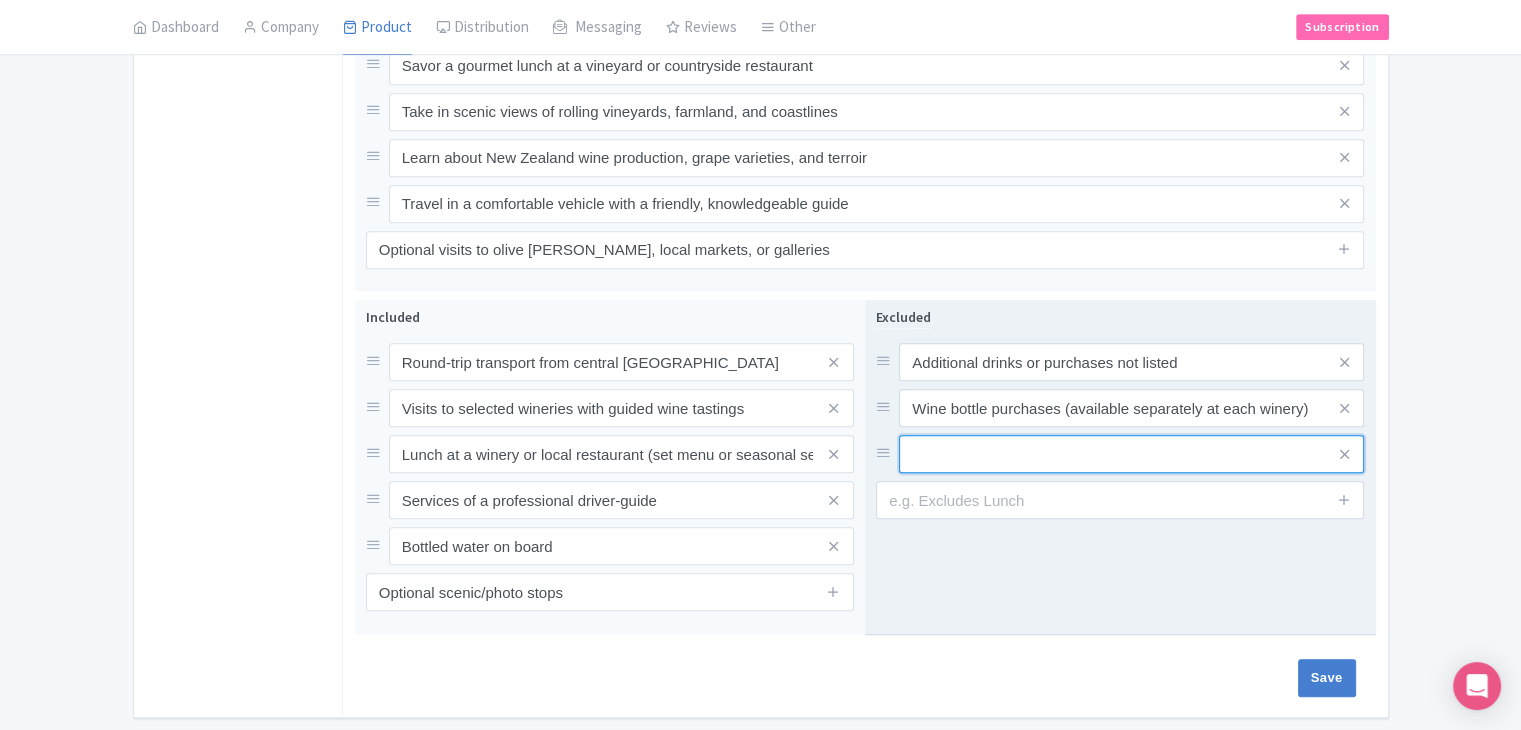 click at bounding box center (1131, 362) 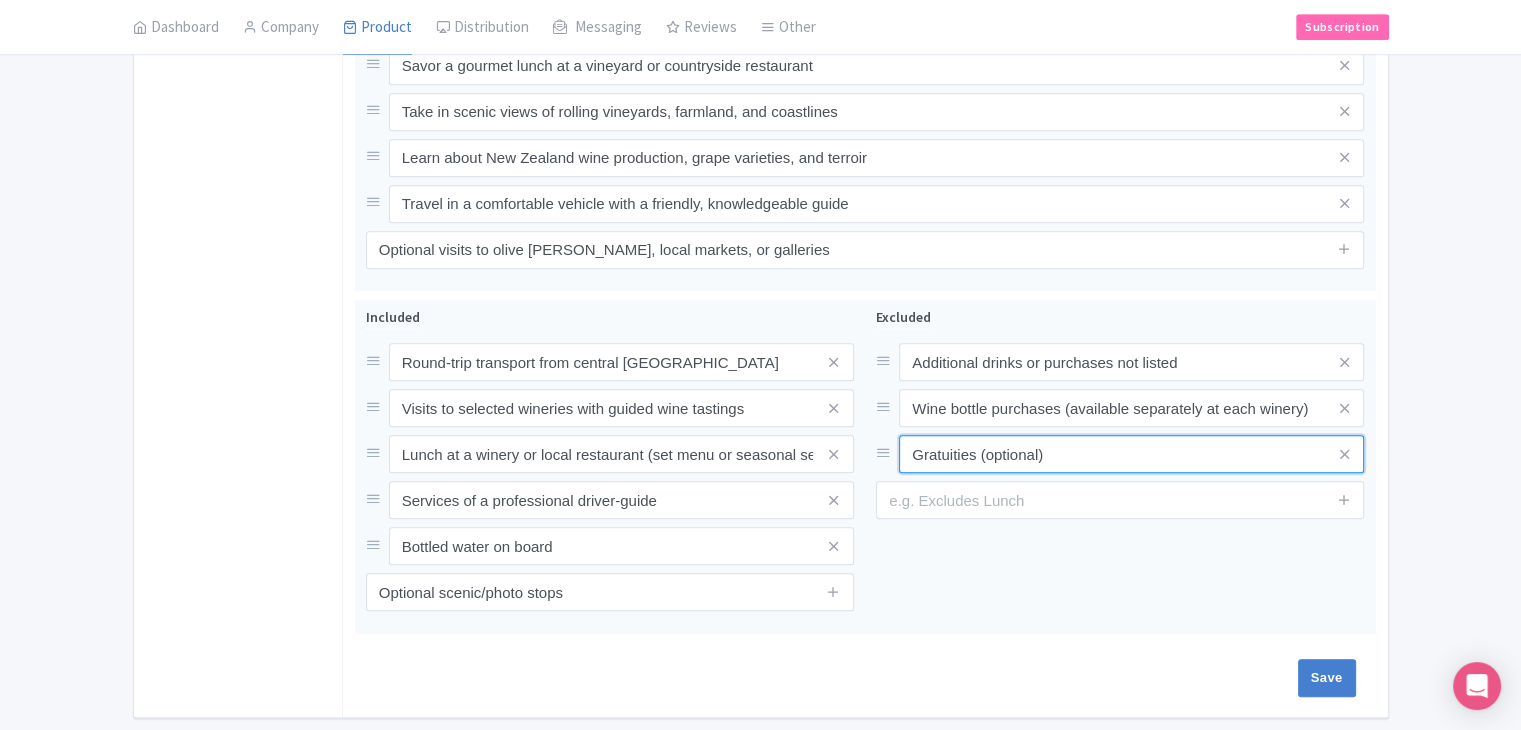 type on "Gratuities (optional)" 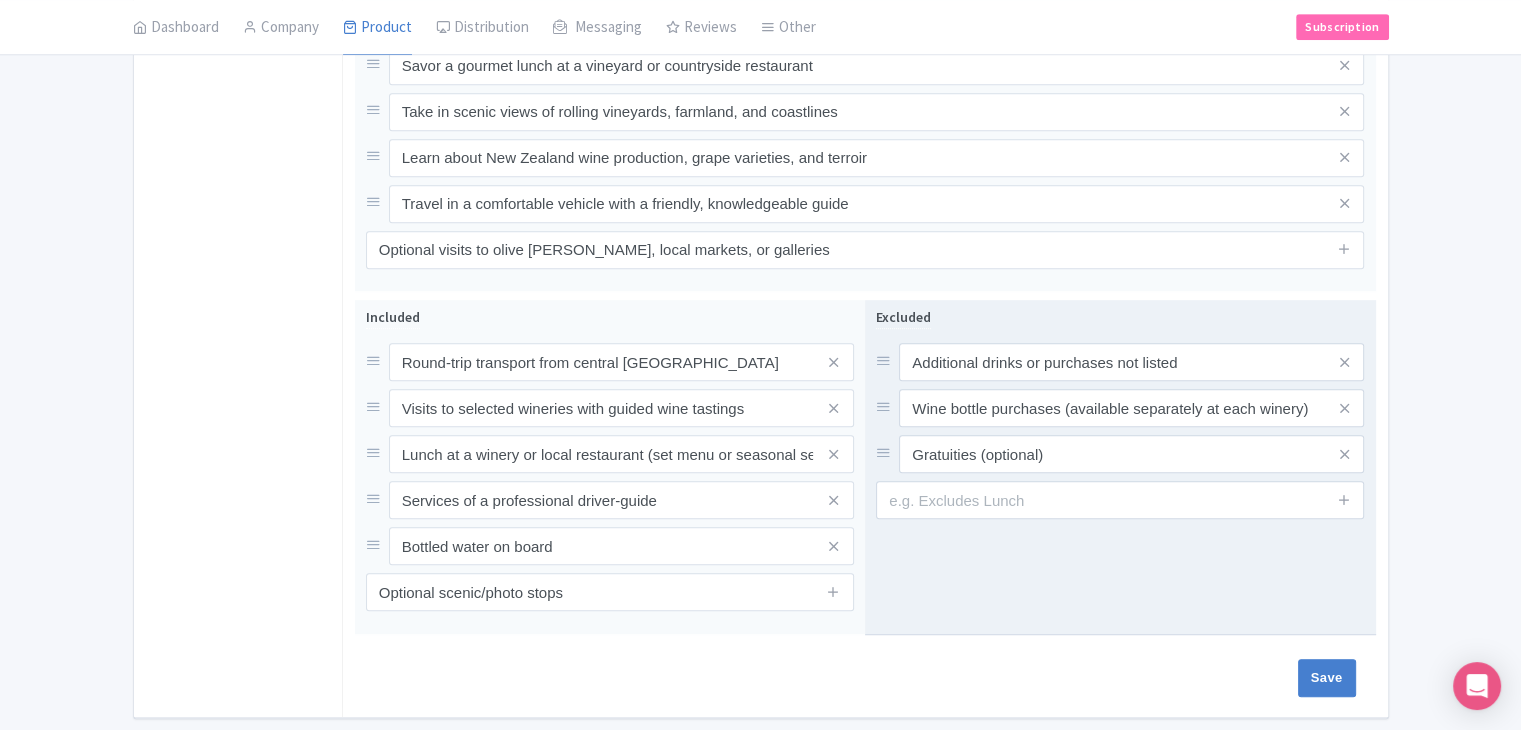 click on "Excluded Additional drinks or purchases not listed Wine bottle purchases (available separately at each winery) Gratuities (optional)" at bounding box center (1120, 467) 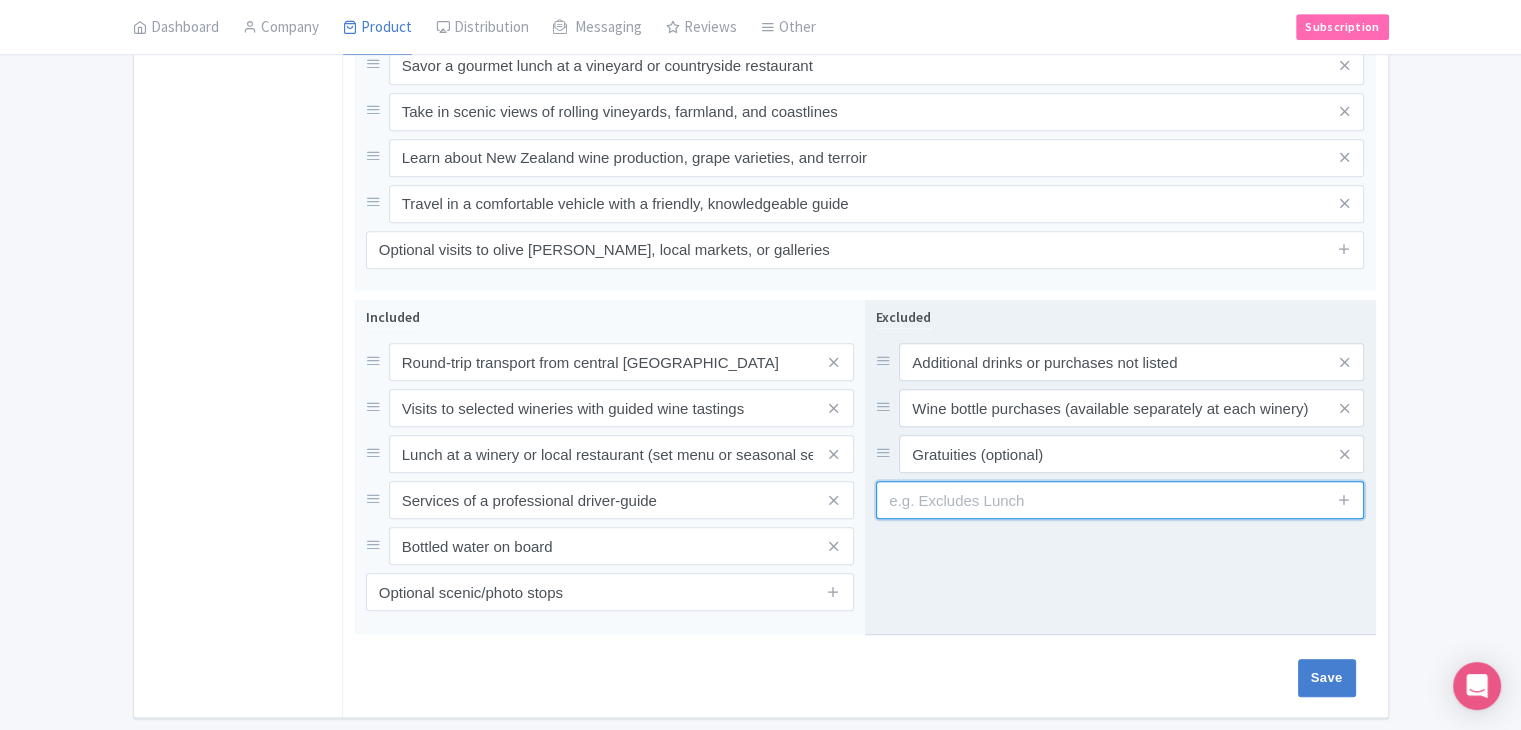 click at bounding box center (1120, 500) 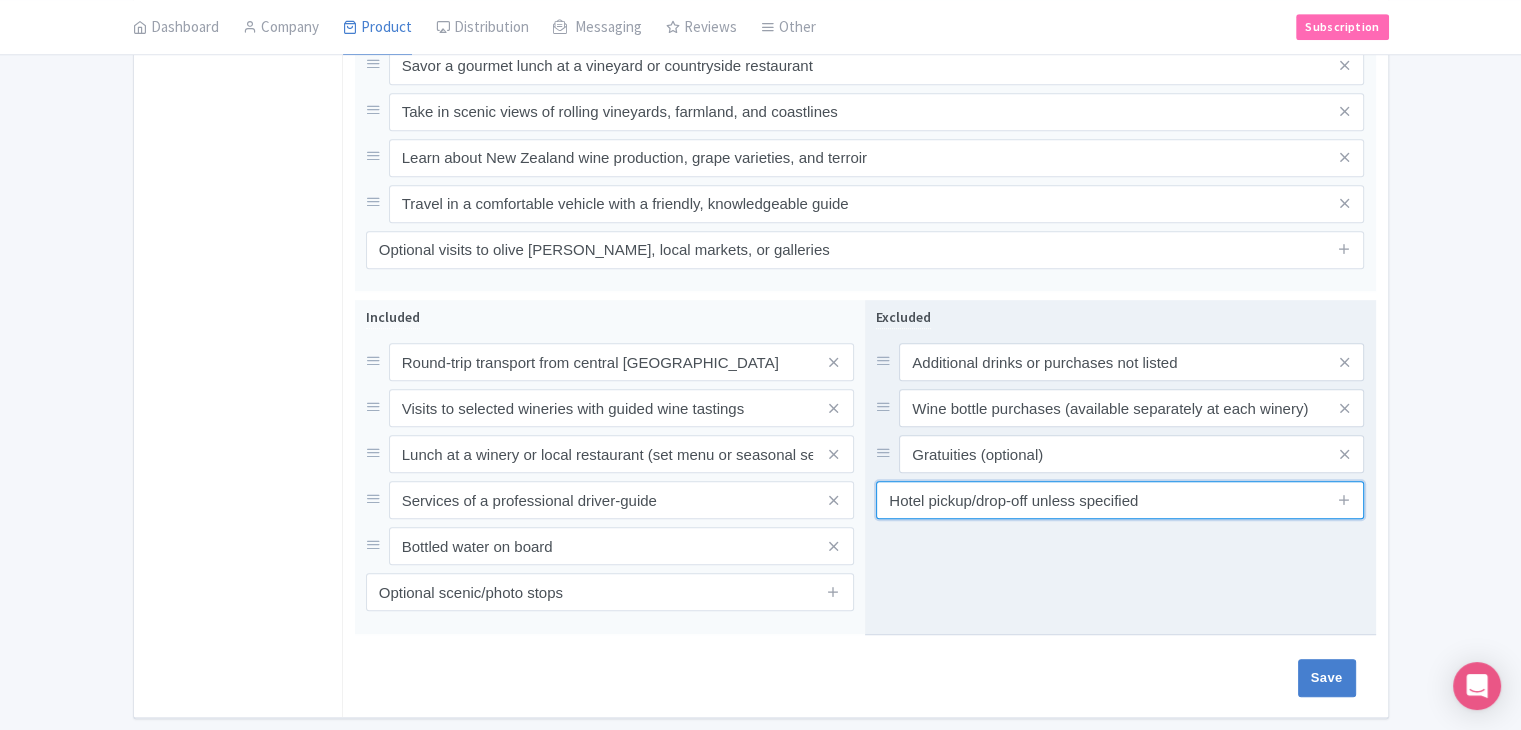 type on "Hotel pickup/drop-off unless specified" 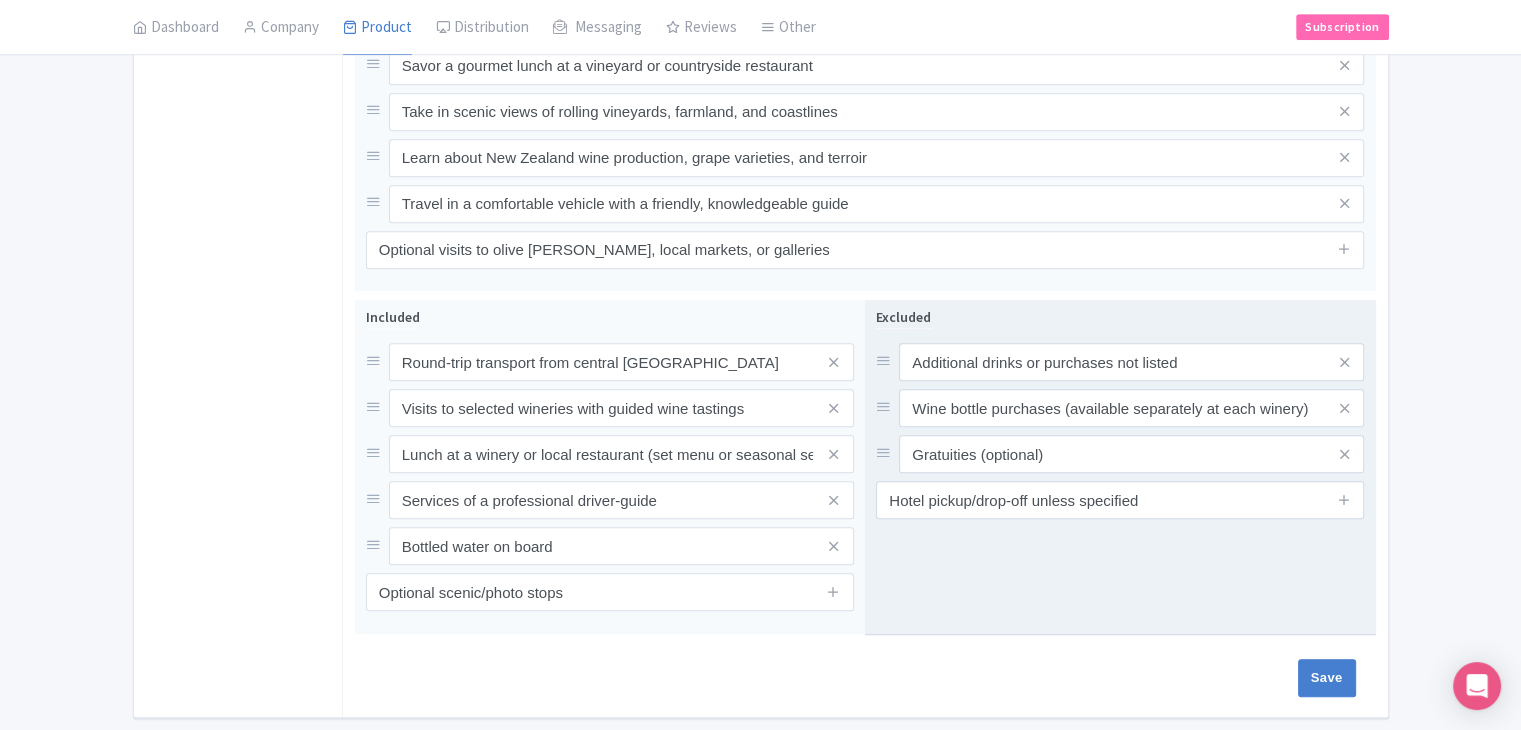 click on "Excluded Additional drinks or purchases not listed Wine bottle purchases (available separately at each winery) Gratuities (optional) Hotel pickup/drop-off unless specified" at bounding box center (1120, 467) 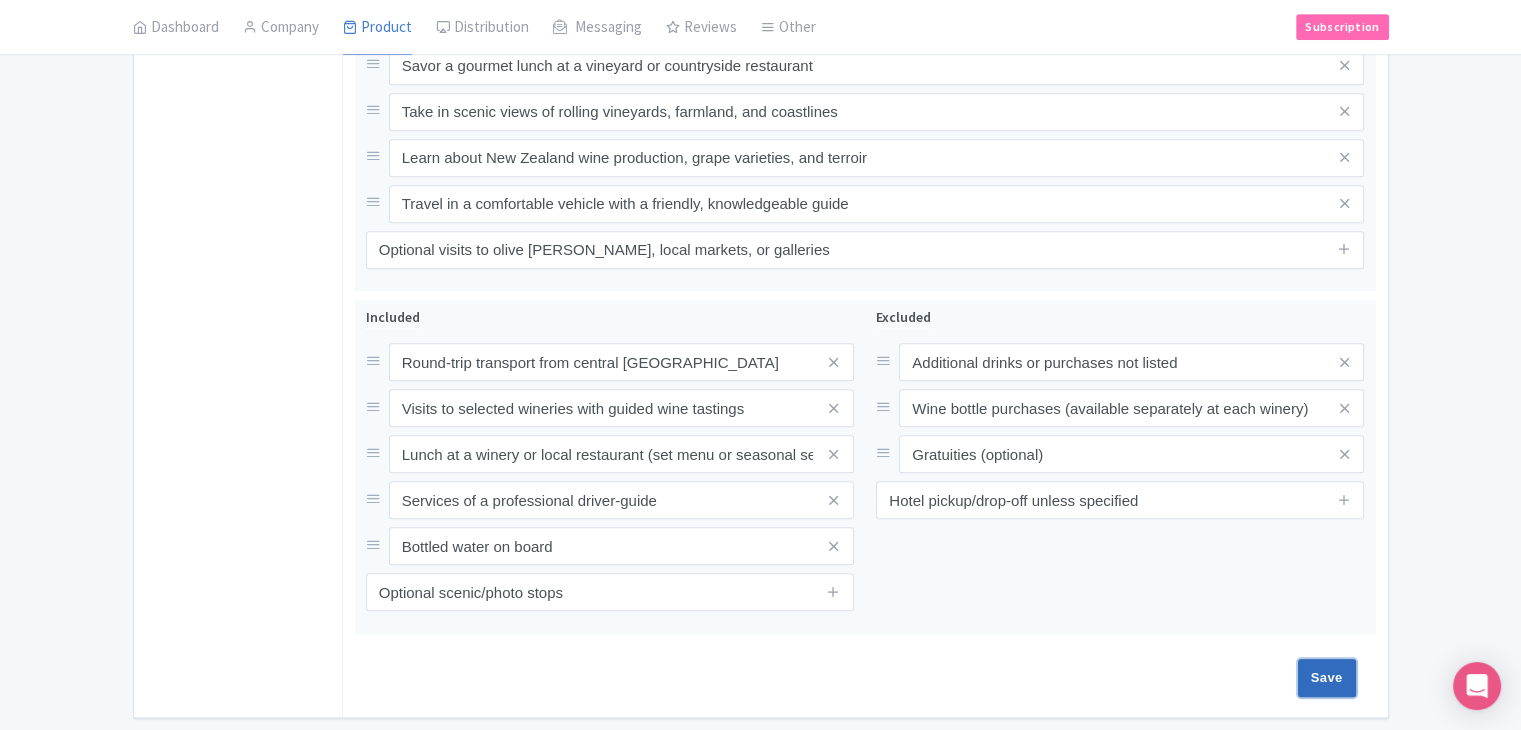 click on "Save" at bounding box center [1327, 678] 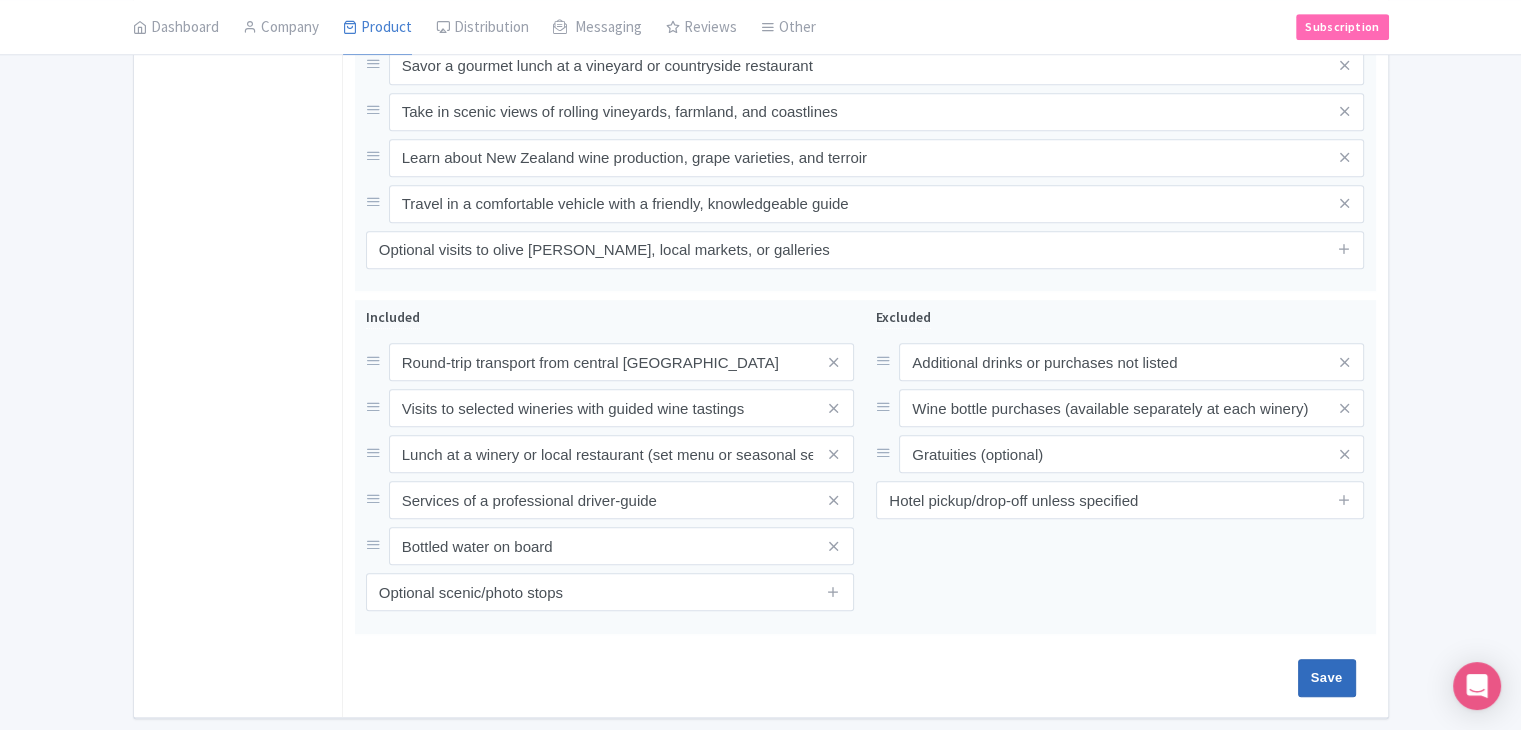type on "Saving..." 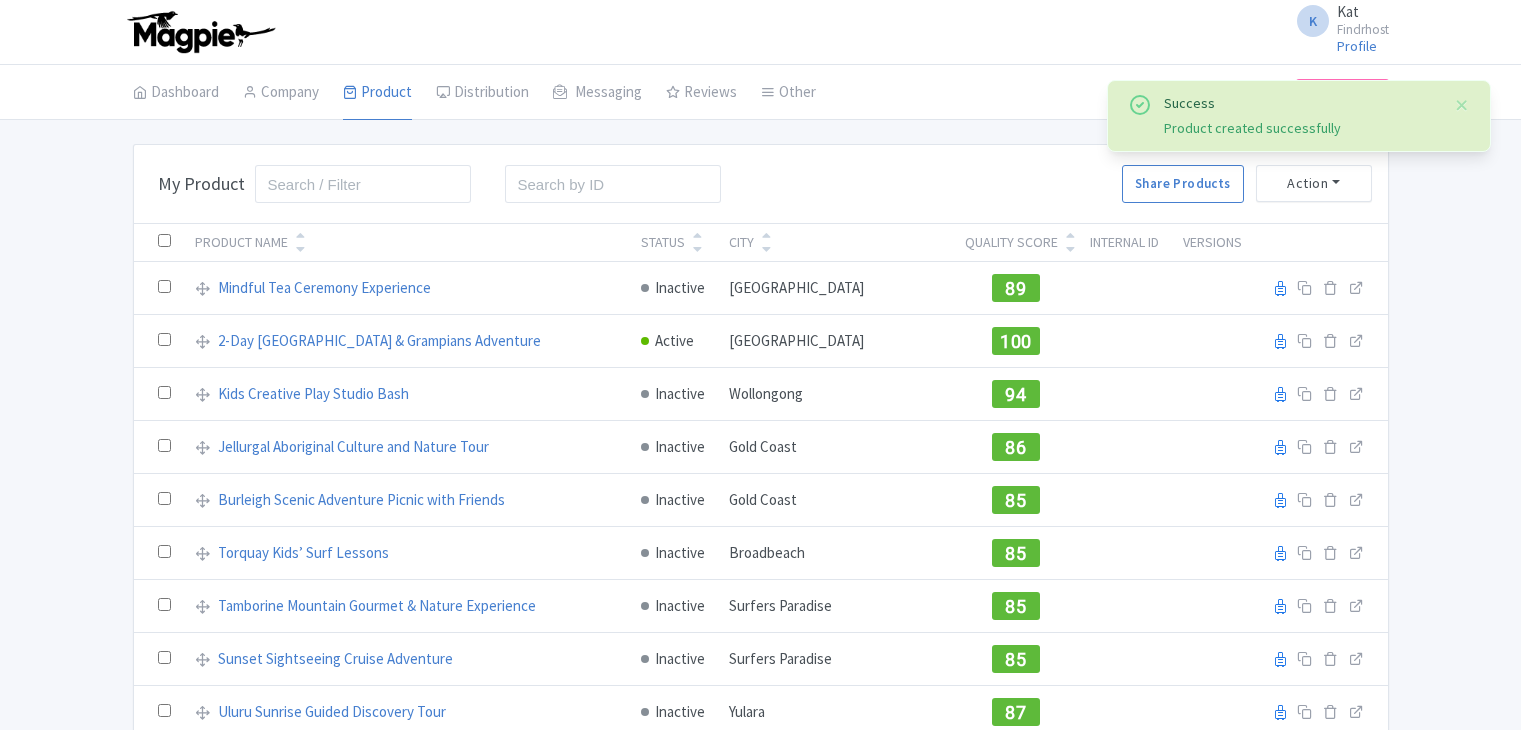 scroll, scrollTop: 0, scrollLeft: 0, axis: both 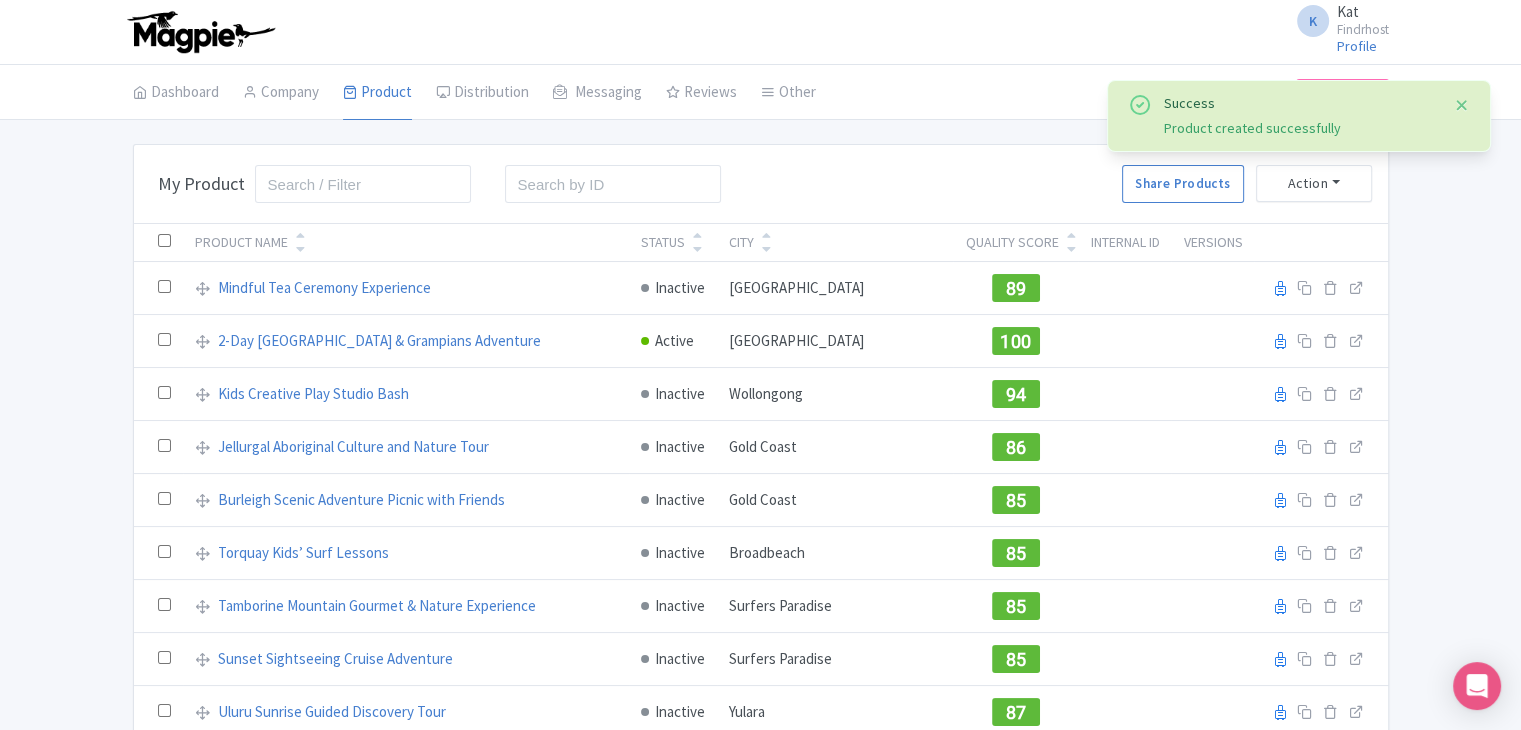 click at bounding box center (1462, 105) 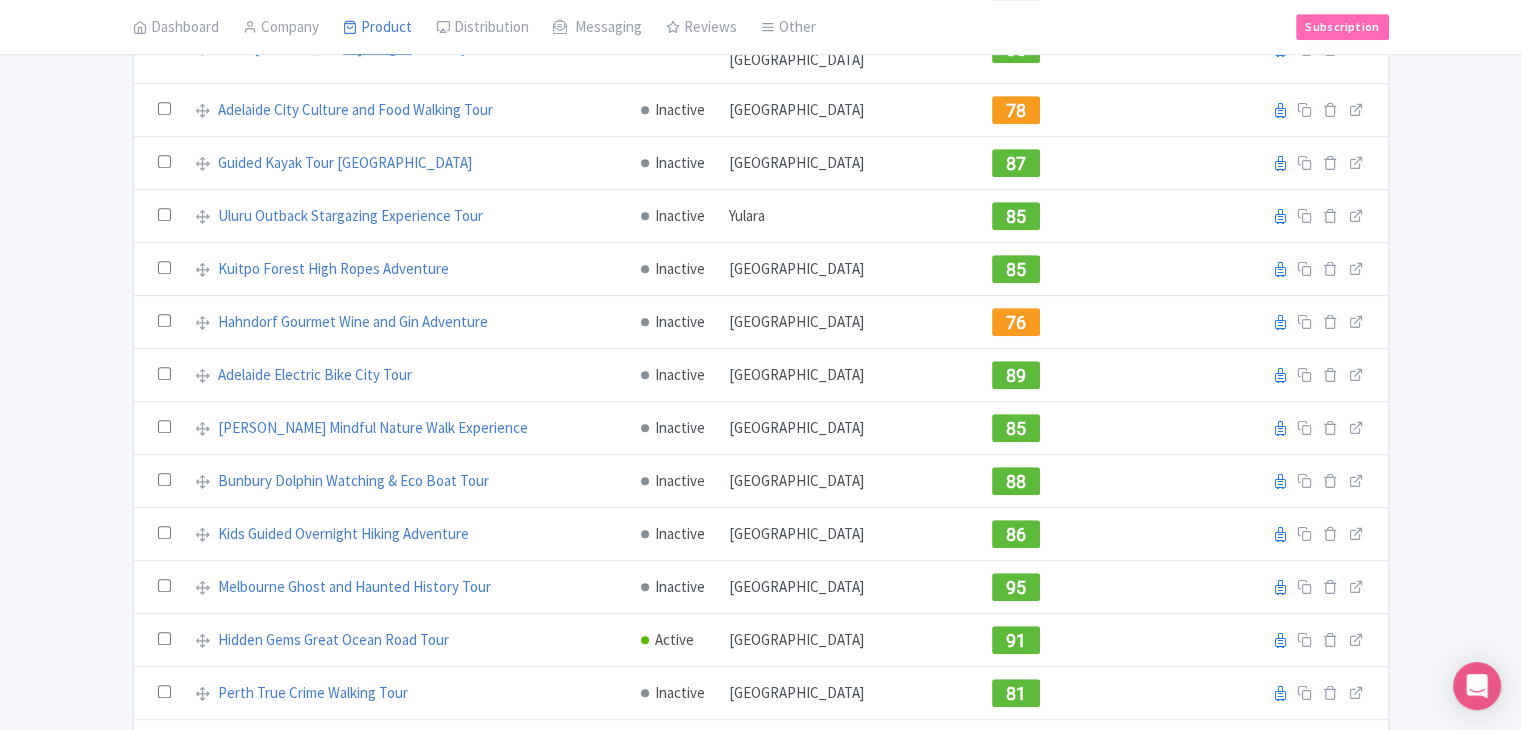 scroll, scrollTop: 1335, scrollLeft: 0, axis: vertical 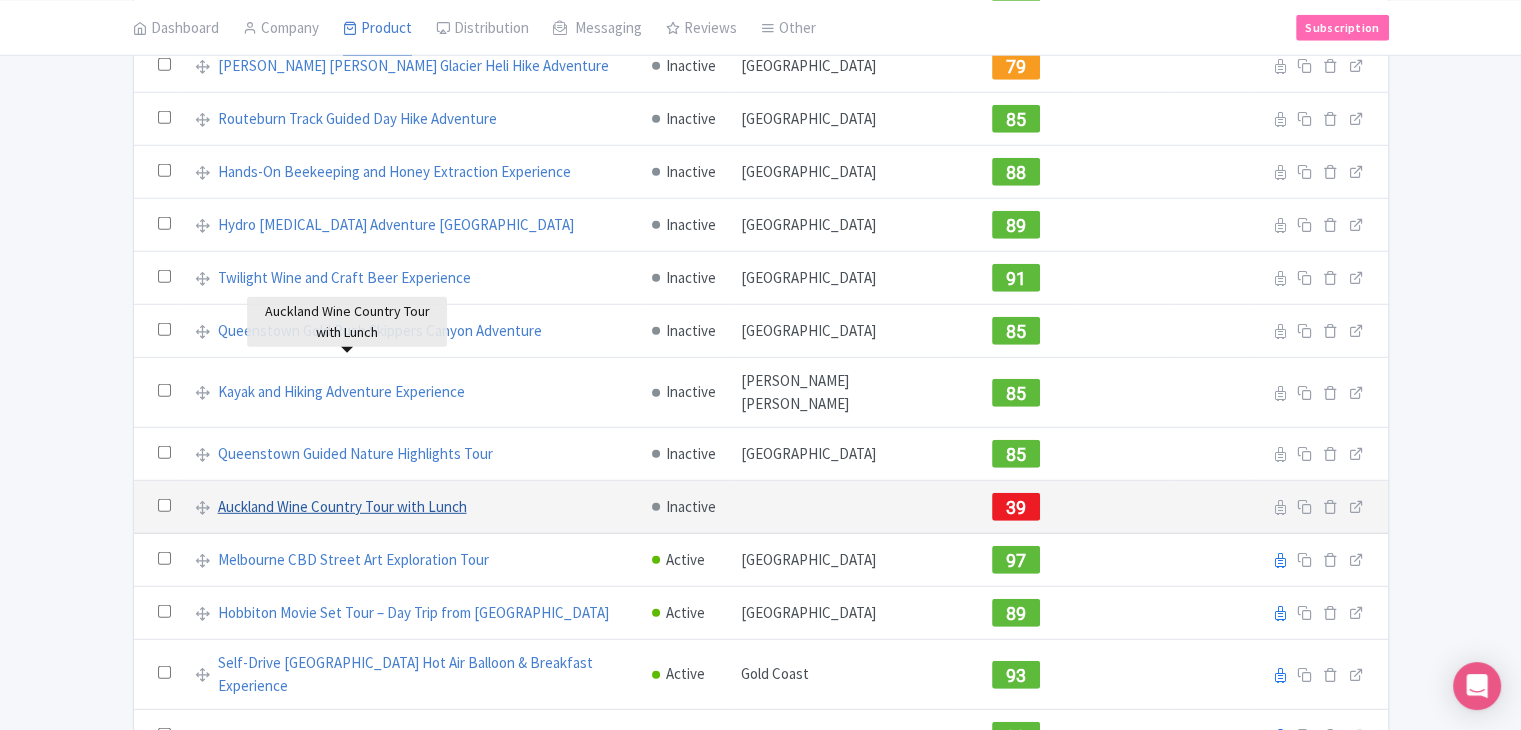 click on "Auckland Wine Country Tour with Lunch" at bounding box center (342, 507) 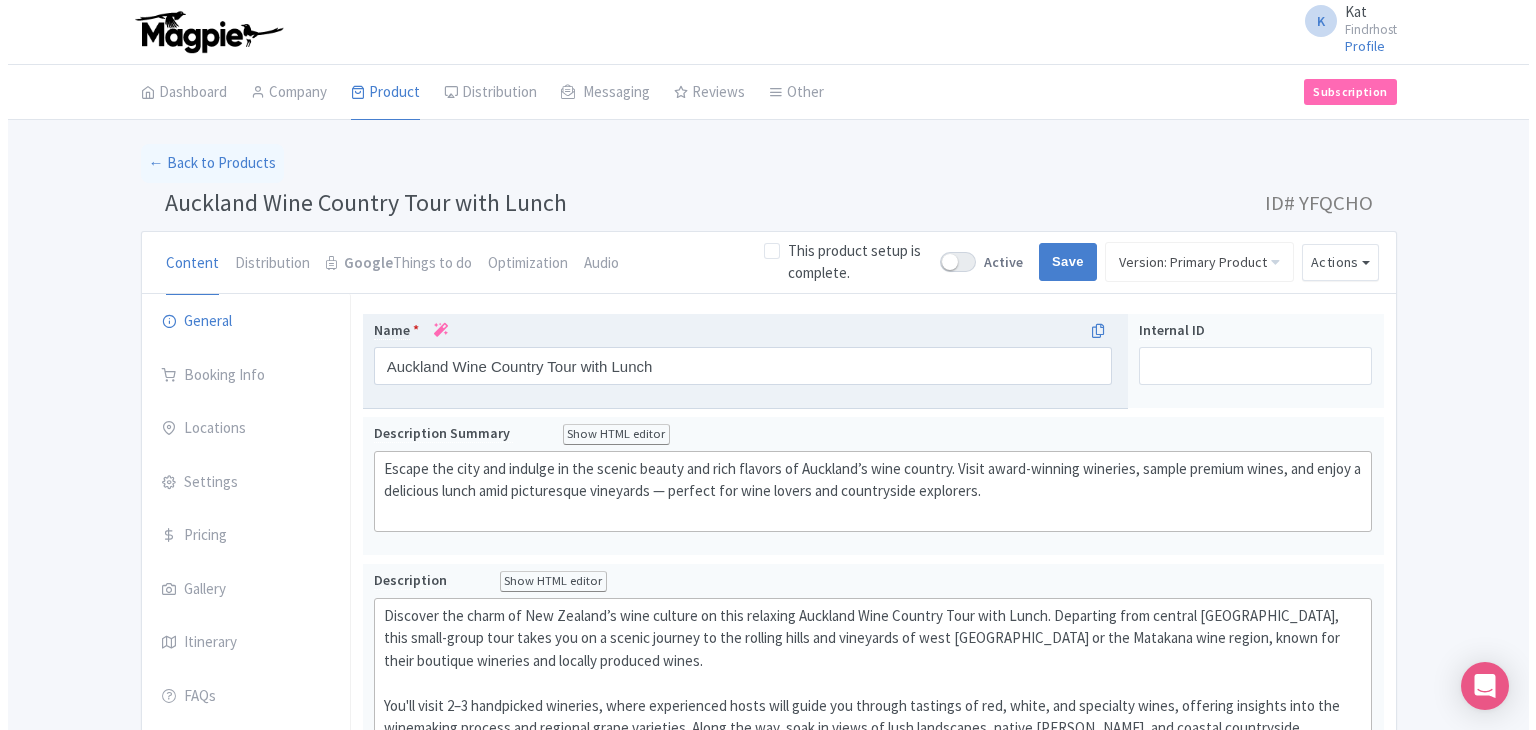 scroll, scrollTop: 0, scrollLeft: 0, axis: both 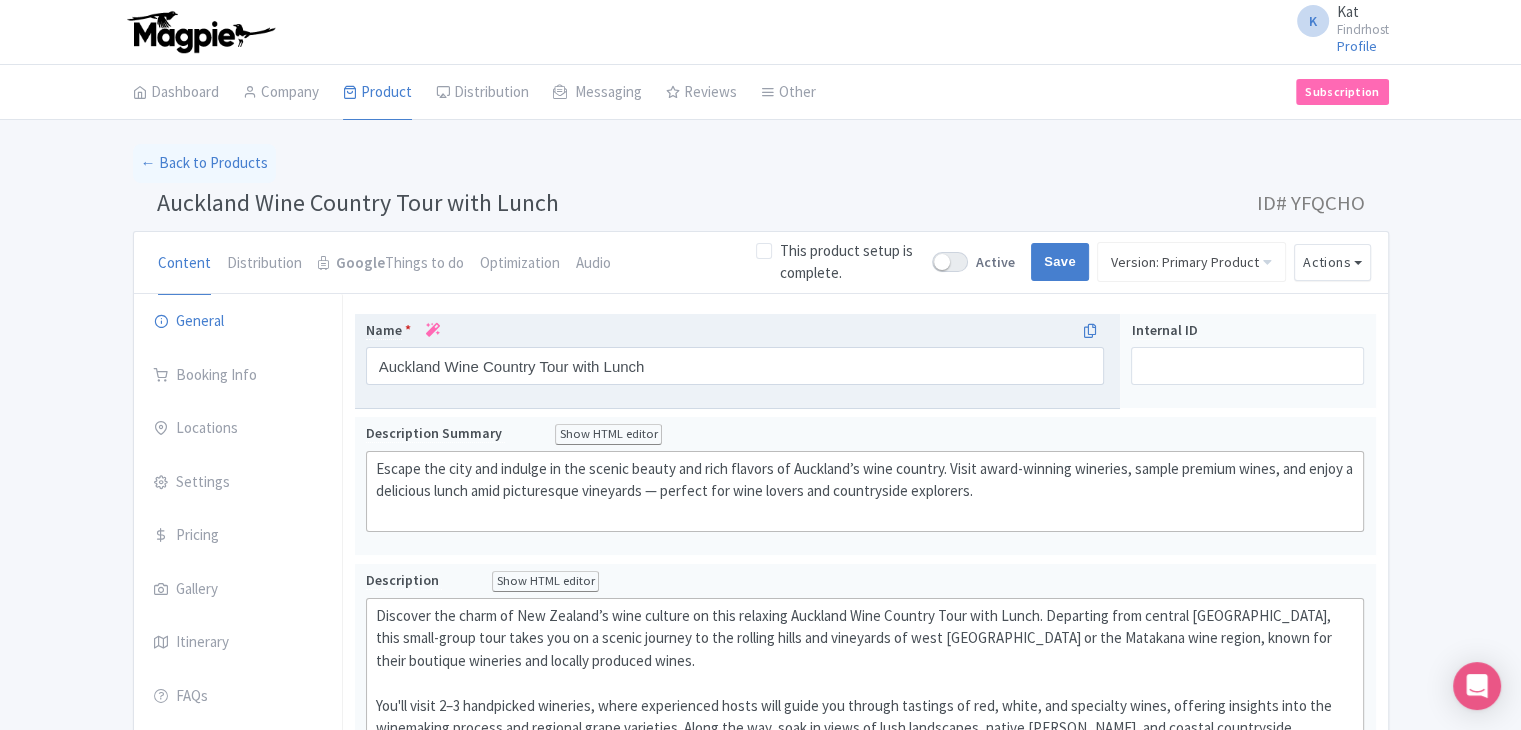 click at bounding box center (433, 330) 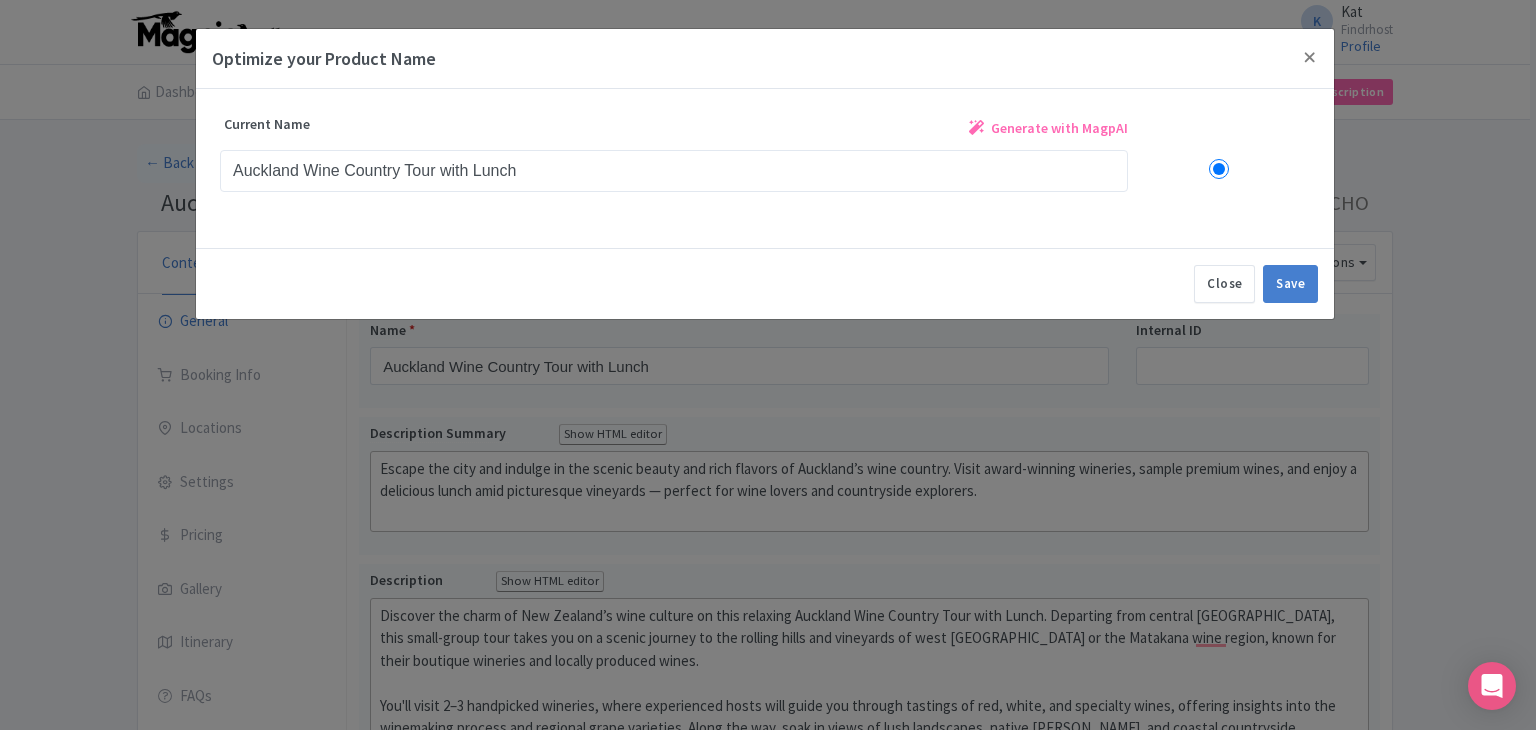 click on "Generate with MagpAI" at bounding box center [1059, 128] 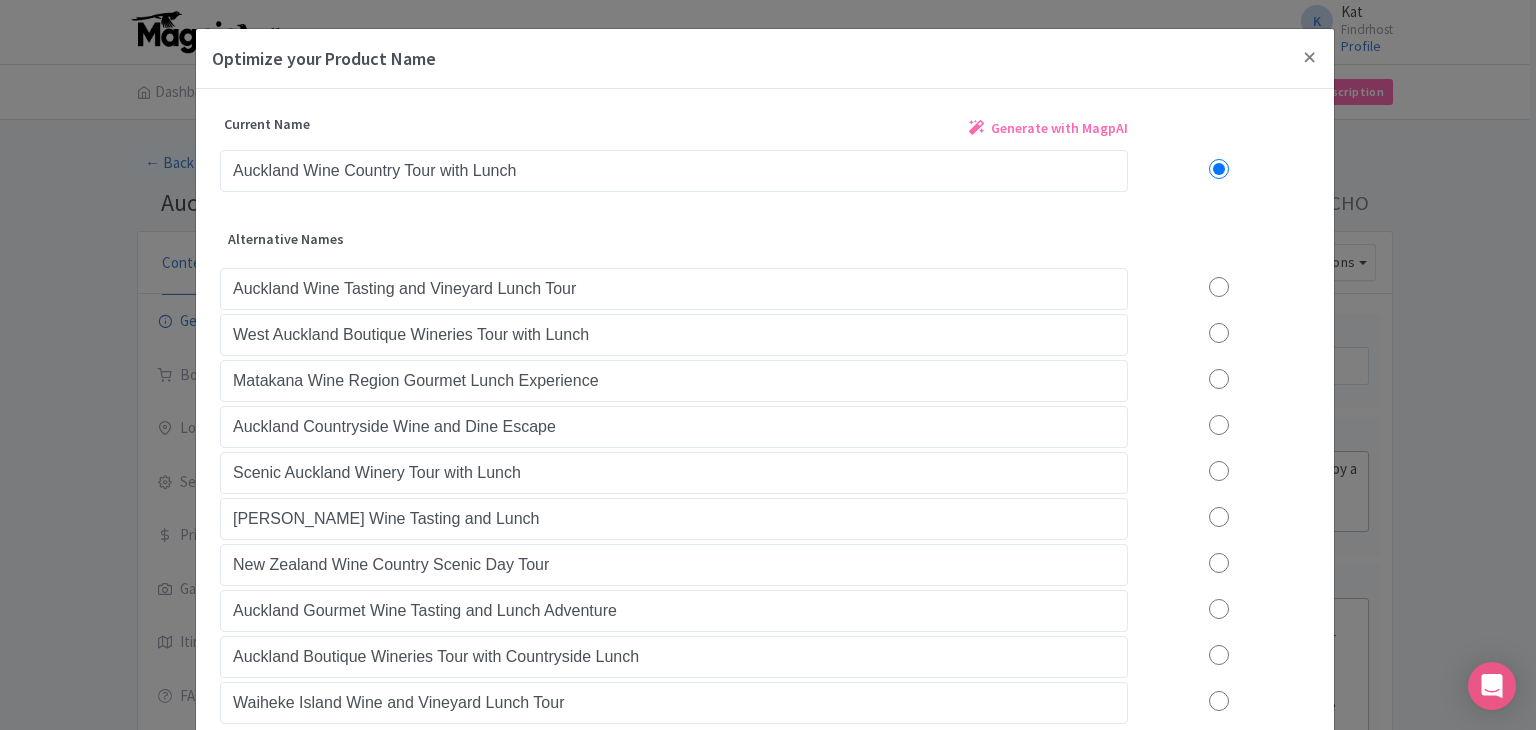 click at bounding box center (1219, 287) 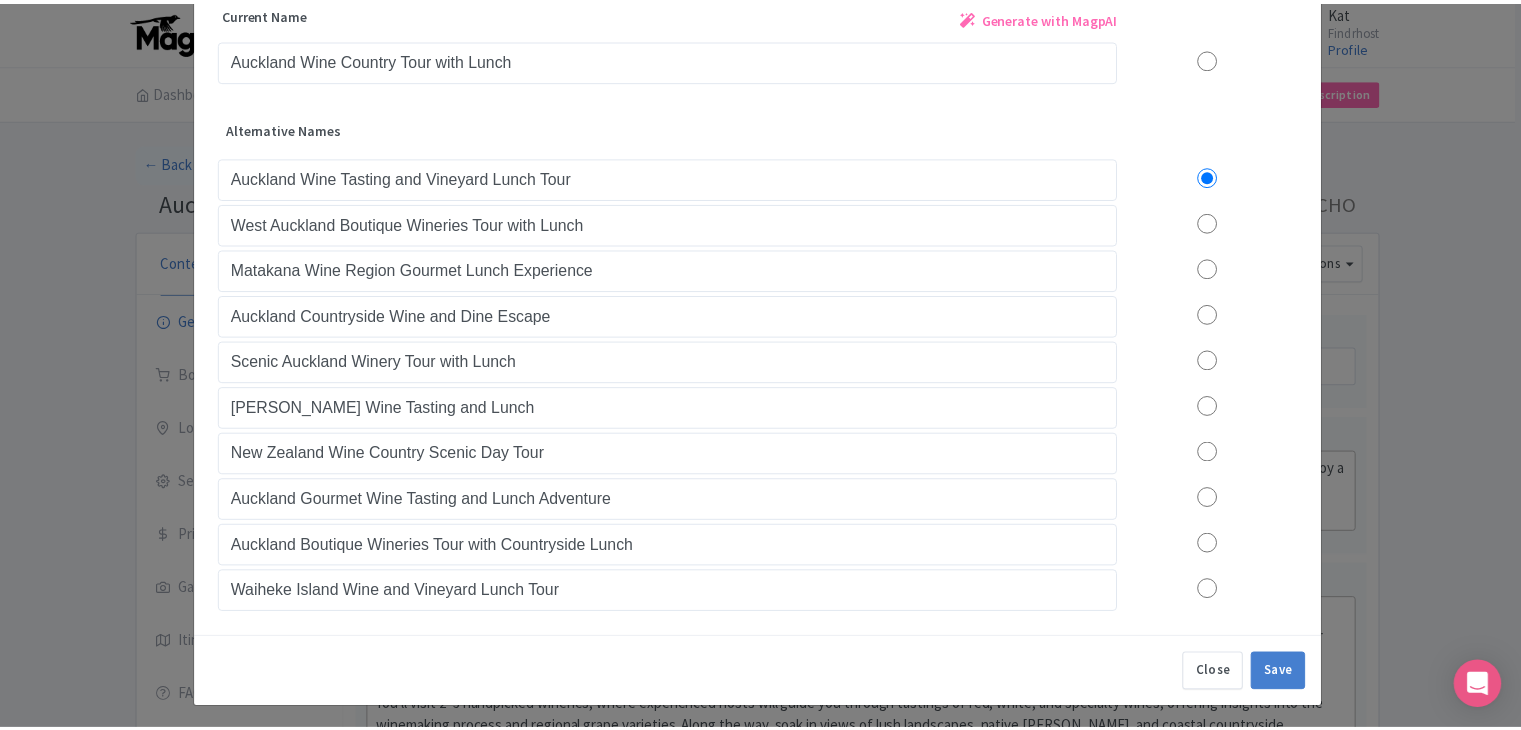 scroll, scrollTop: 112, scrollLeft: 0, axis: vertical 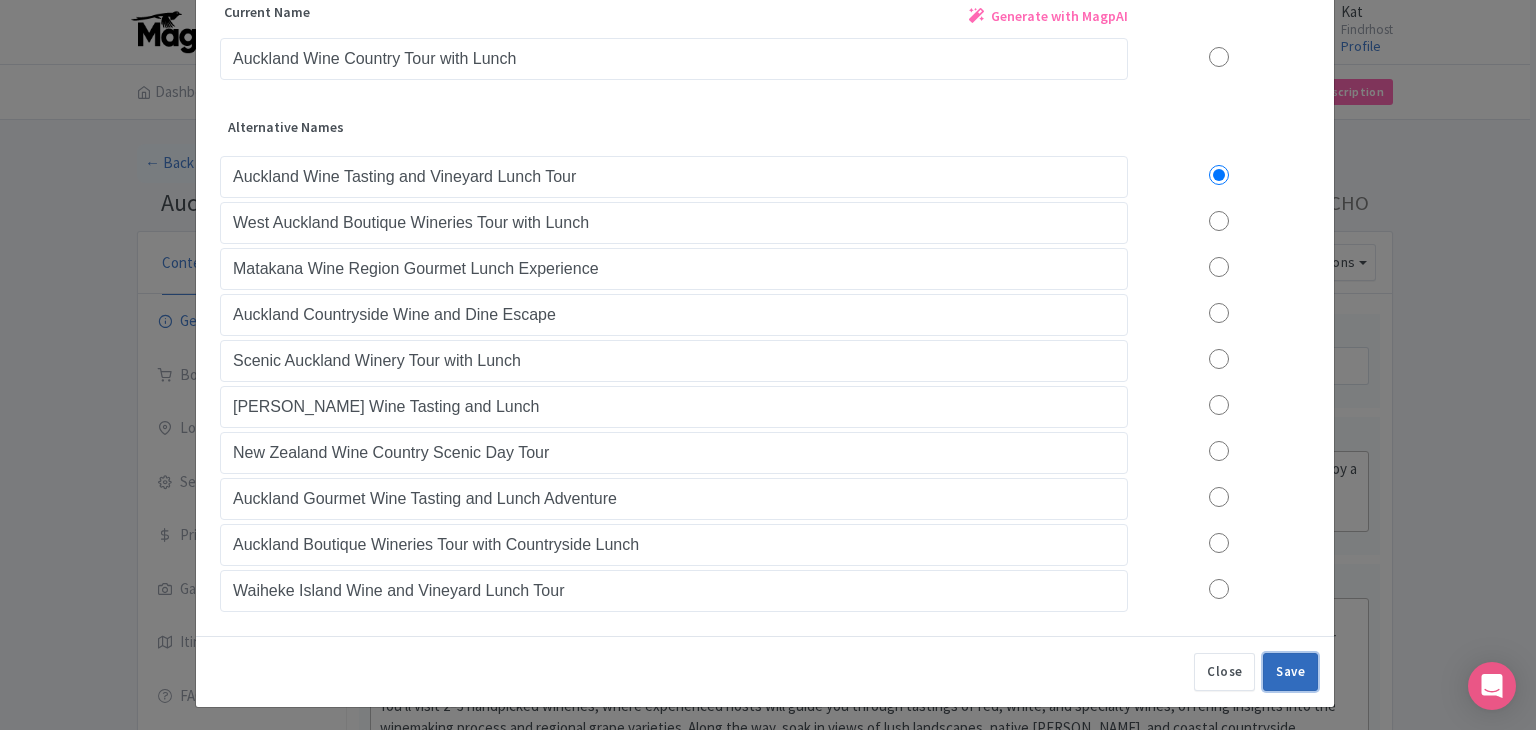 click on "Save" at bounding box center [1290, 672] 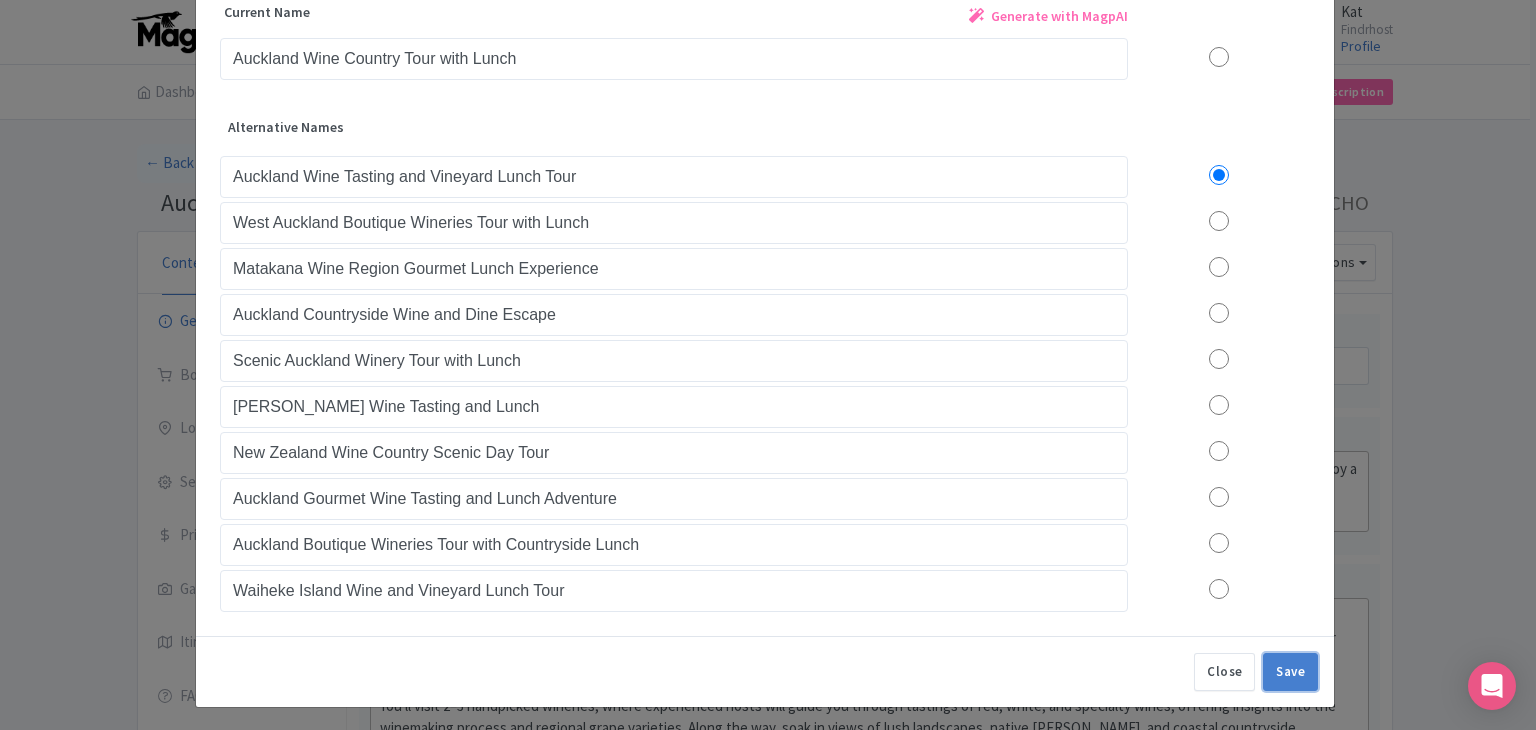 type on "Auckland Wine Tasting and Vineyard Lunch Tour" 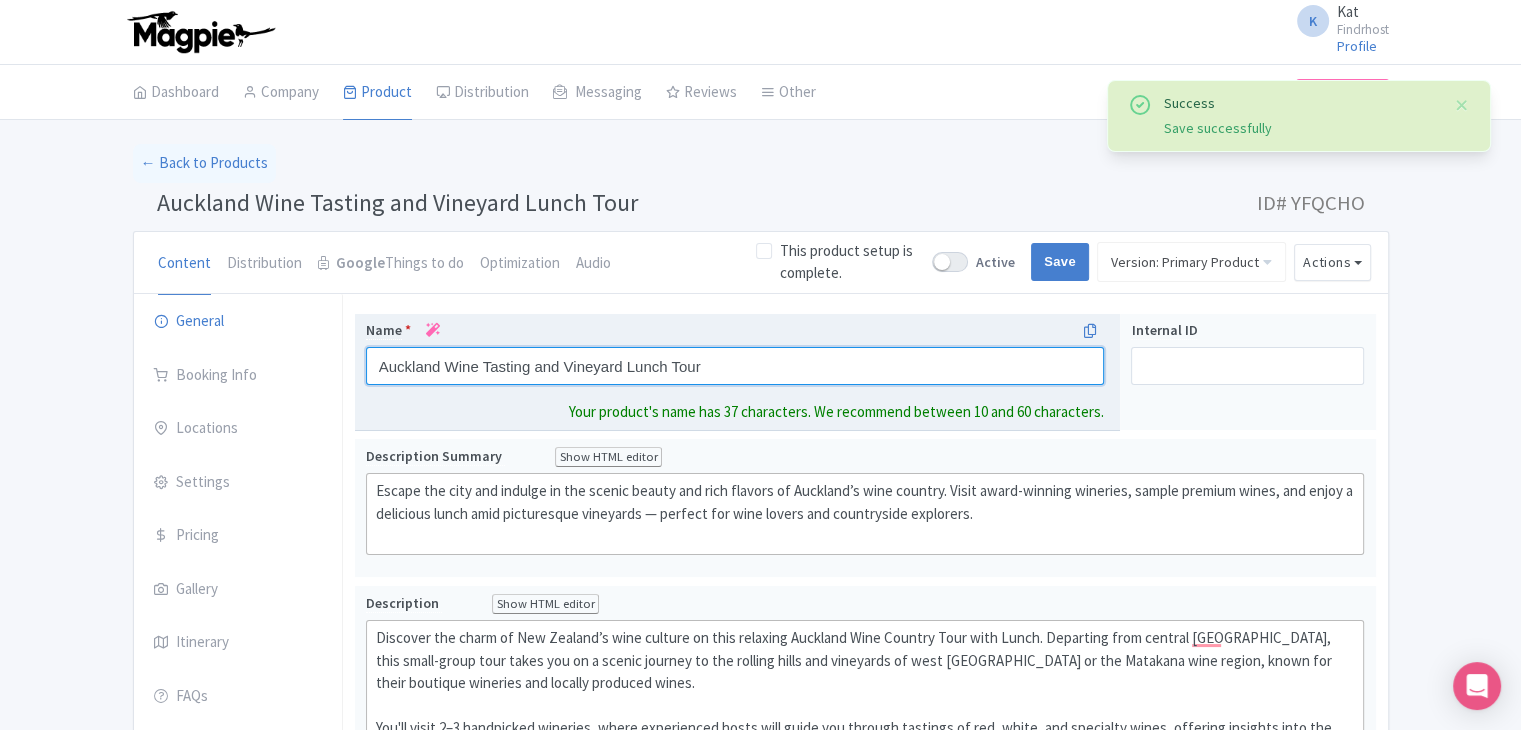 click on "Auckland Wine Tasting and Vineyard Lunch Tour" at bounding box center (735, 366) 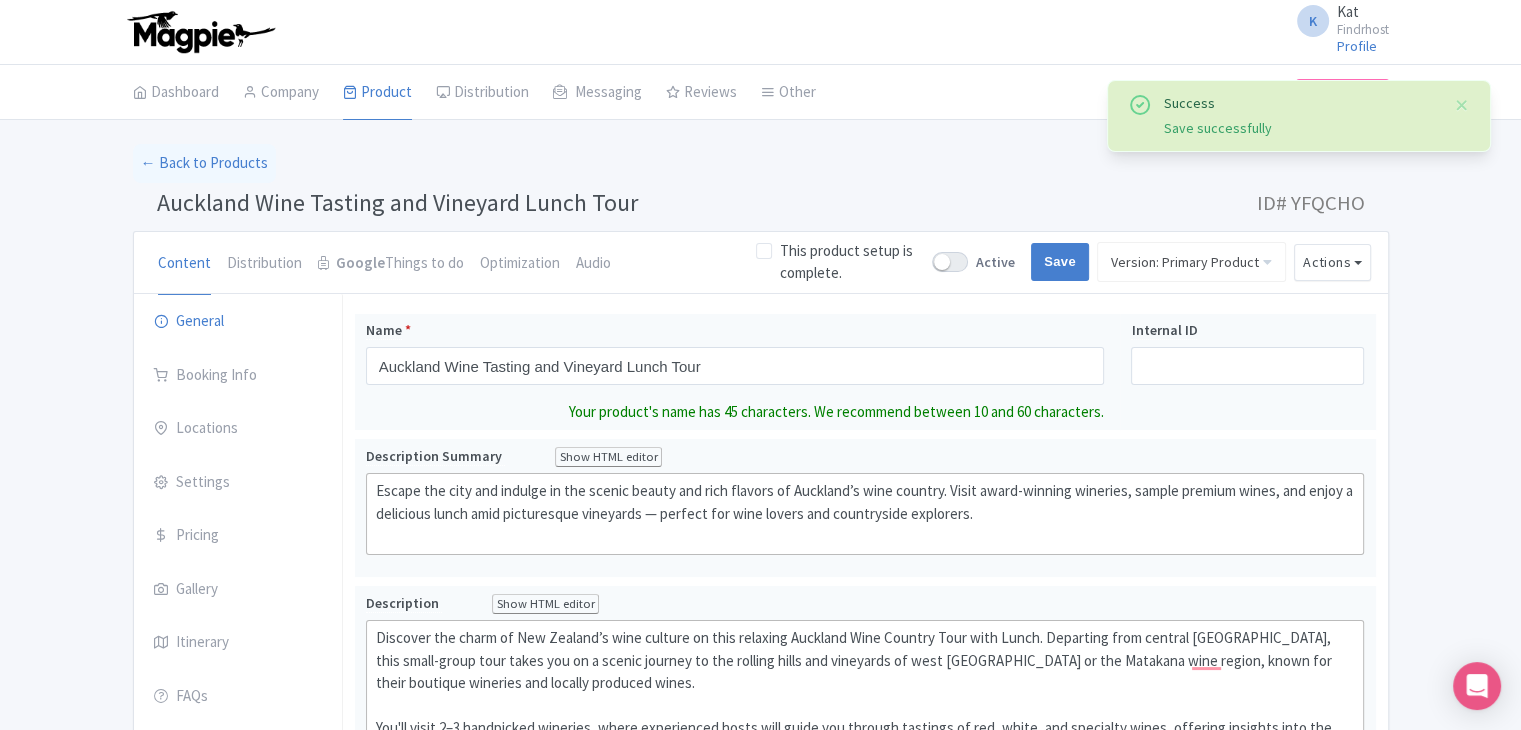 click on "Success
Save successfully
← Back to Products
Auckland Wine Tasting and Vineyard Lunch Tour
ID# YFQCHO
Content
Distribution
Google  Things to do
Optimization
Audio
This product setup is complete.
Active
Save
Version: Primary Product
Primary Product
Version: Primary Product
Version type   * Primary
Version name   * Primary Product
Version description
Date from
Date to
Select all resellers for version
Share with Resellers:
Done
Actions
View on Magpie
Customer View
Industry Partner View
Download
Excel
Word
All Images ZIP
Share Products
Delete Product
Create new version" at bounding box center [760, 1046] 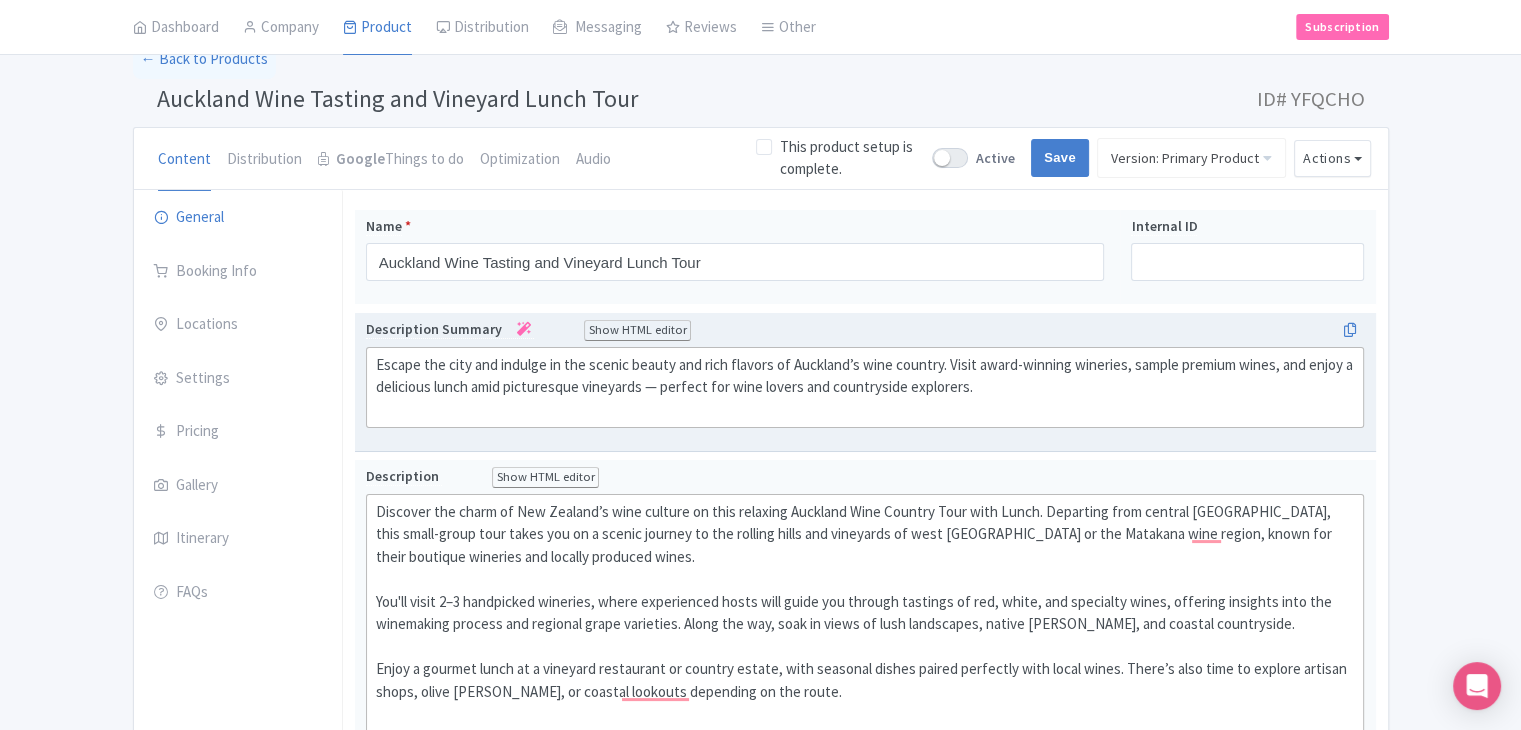 scroll, scrollTop: 100, scrollLeft: 0, axis: vertical 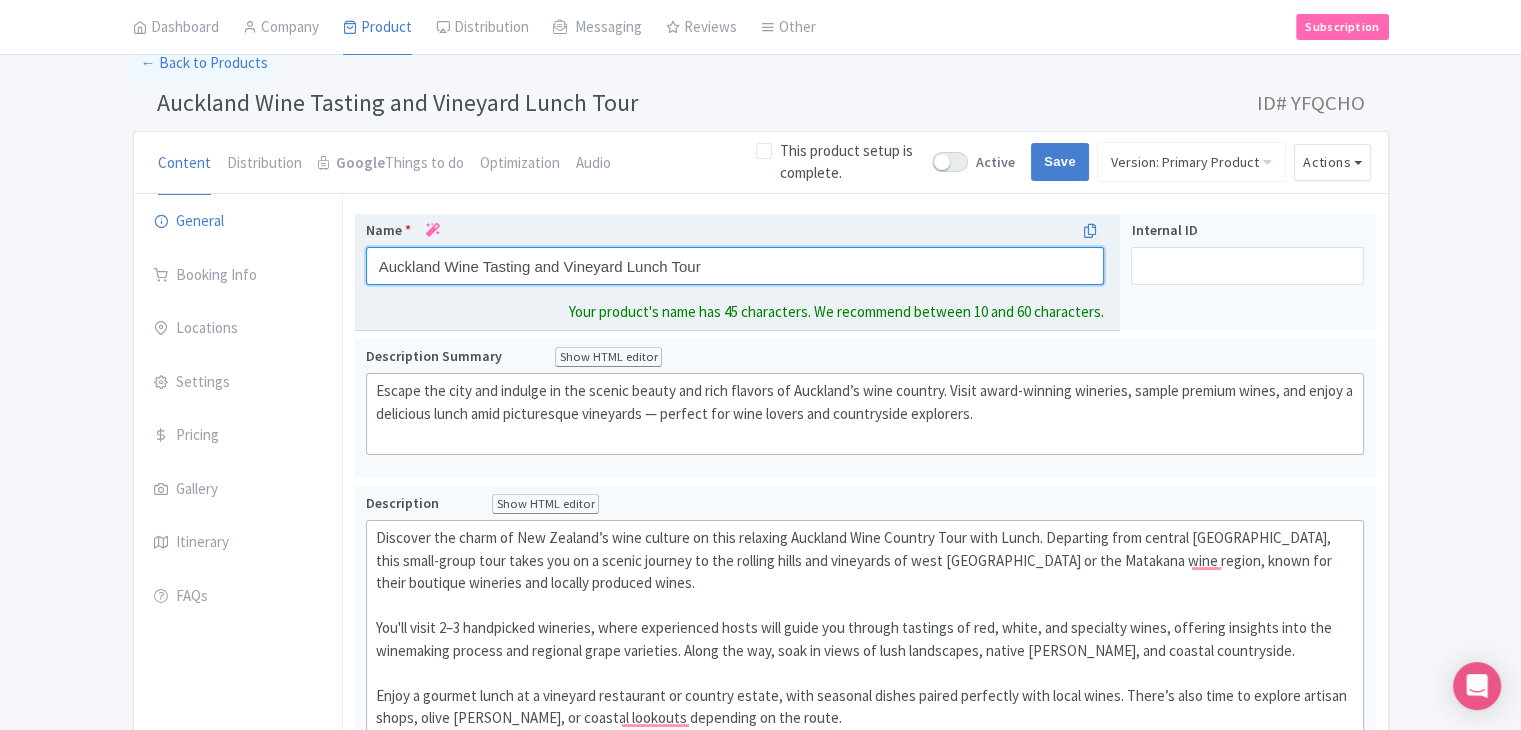 drag, startPoint x: 467, startPoint y: 253, endPoint x: 482, endPoint y: 301, distance: 50.289165 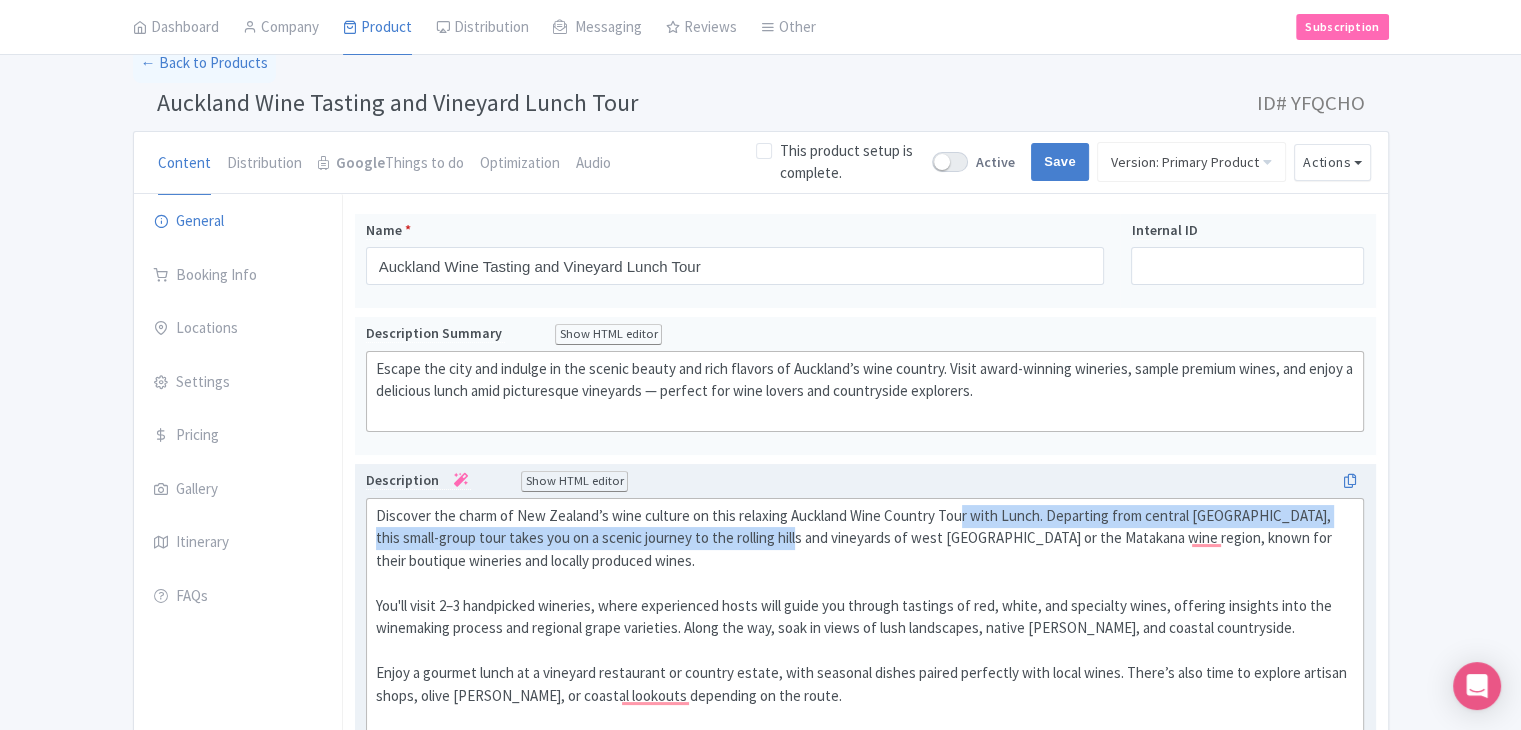 drag, startPoint x: 788, startPoint y: 533, endPoint x: 956, endPoint y: 508, distance: 169.84993 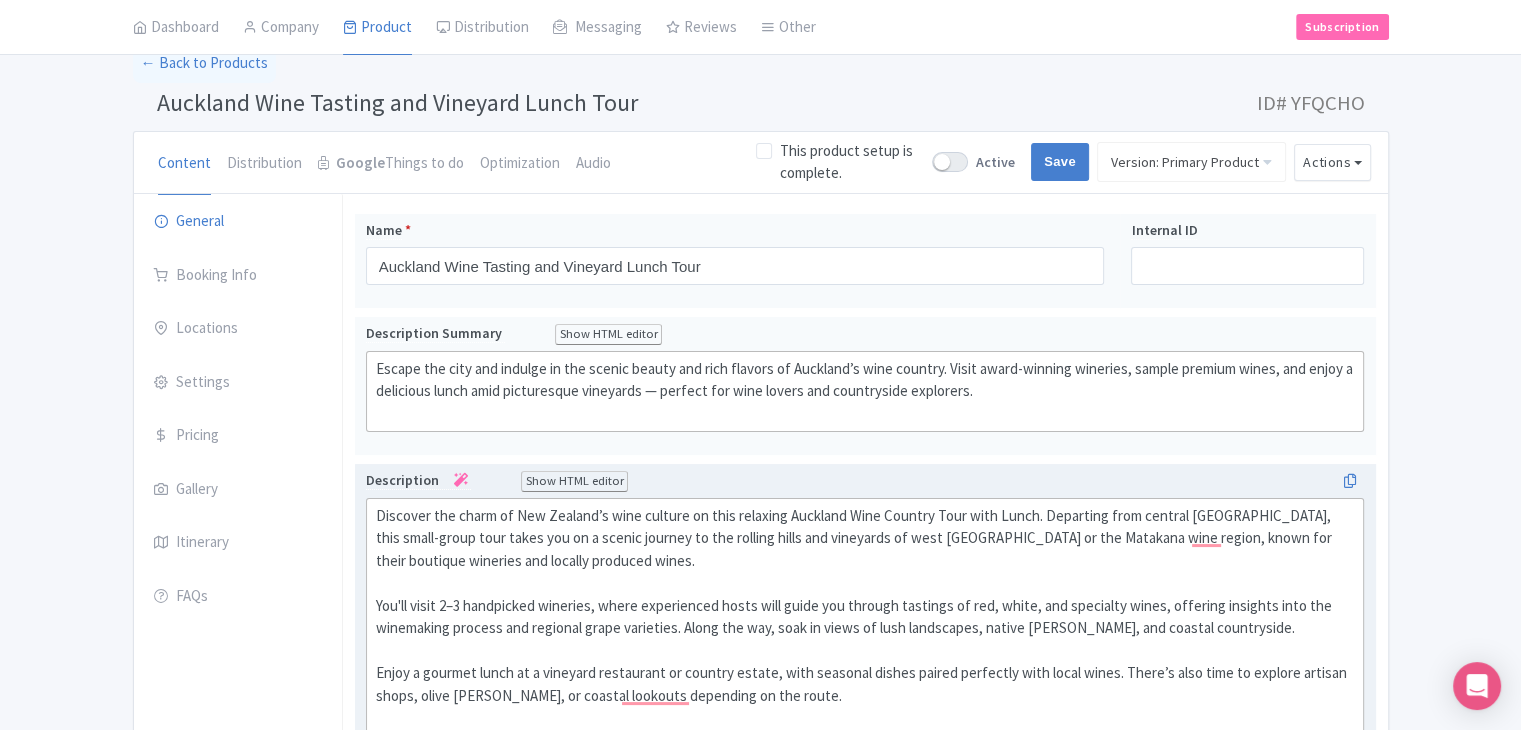 click on "Discover the charm of New Zealand’s wine culture on this relaxing Auckland Wine Country Tour with Lunch. Departing from central Auckland, this small-group tour takes you on a scenic journey to the rolling hills and vineyards of west Auckland or the Matakana wine region, known for their boutique wineries and locally produced wines.  You'll visit 2–3 handpicked wineries, where experienced hosts will guide you through tastings of red, white, and specialty wines, offering insights into the winemaking process and regional grape varieties. Along the way, soak in views of lush landscapes, native bush, and coastal countryside.  Enjoy a gourmet lunch at a vineyard restaurant or country estate, with seasonal dishes paired perfectly with local wines. There’s also time to explore artisan shops, olive groves, or coastal lookouts depending on the route.  This tour is ideal for those seeking a mix of wine tasting, scenic beauty, and a relaxed countryside experience — all just a short drive from Auckland." 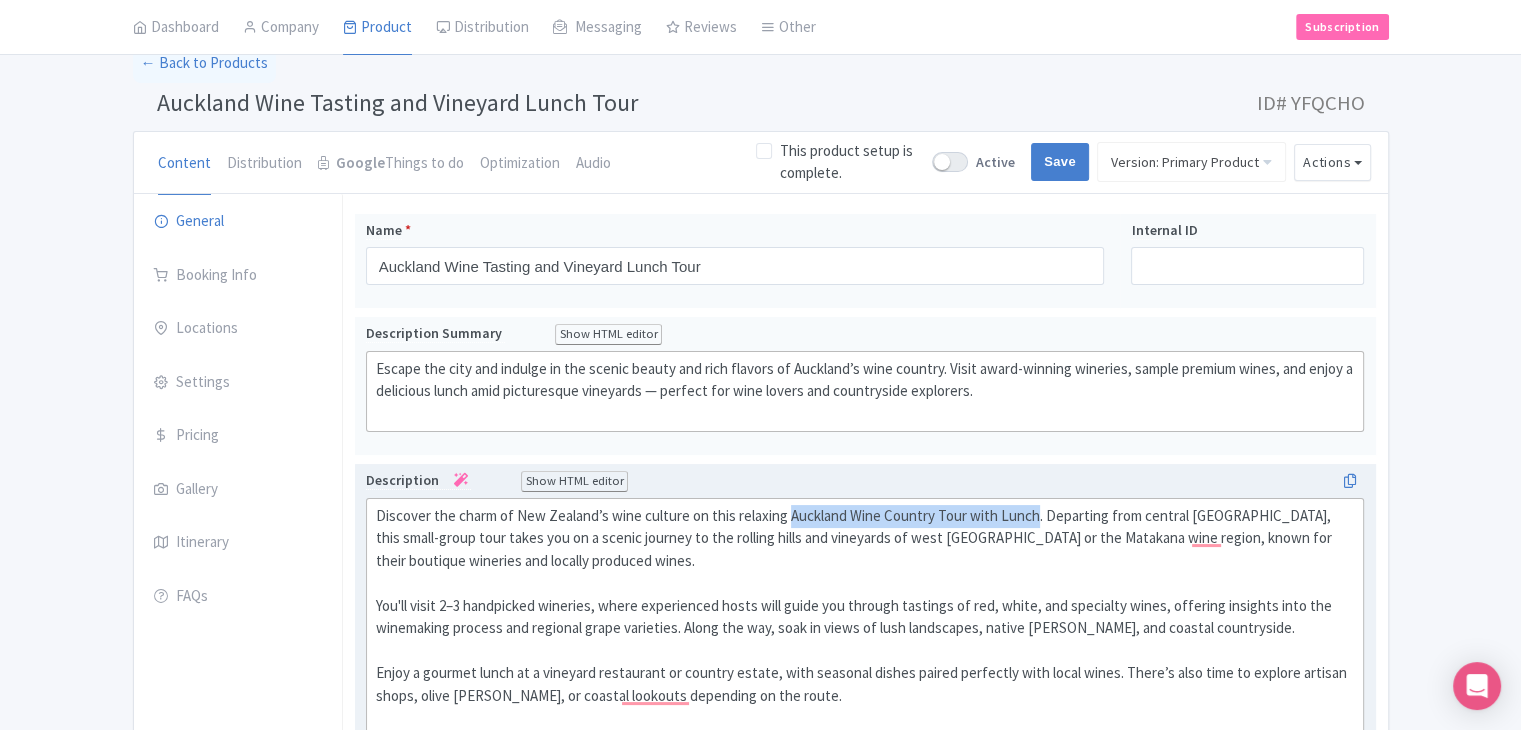 drag, startPoint x: 787, startPoint y: 511, endPoint x: 1033, endPoint y: 525, distance: 246.39806 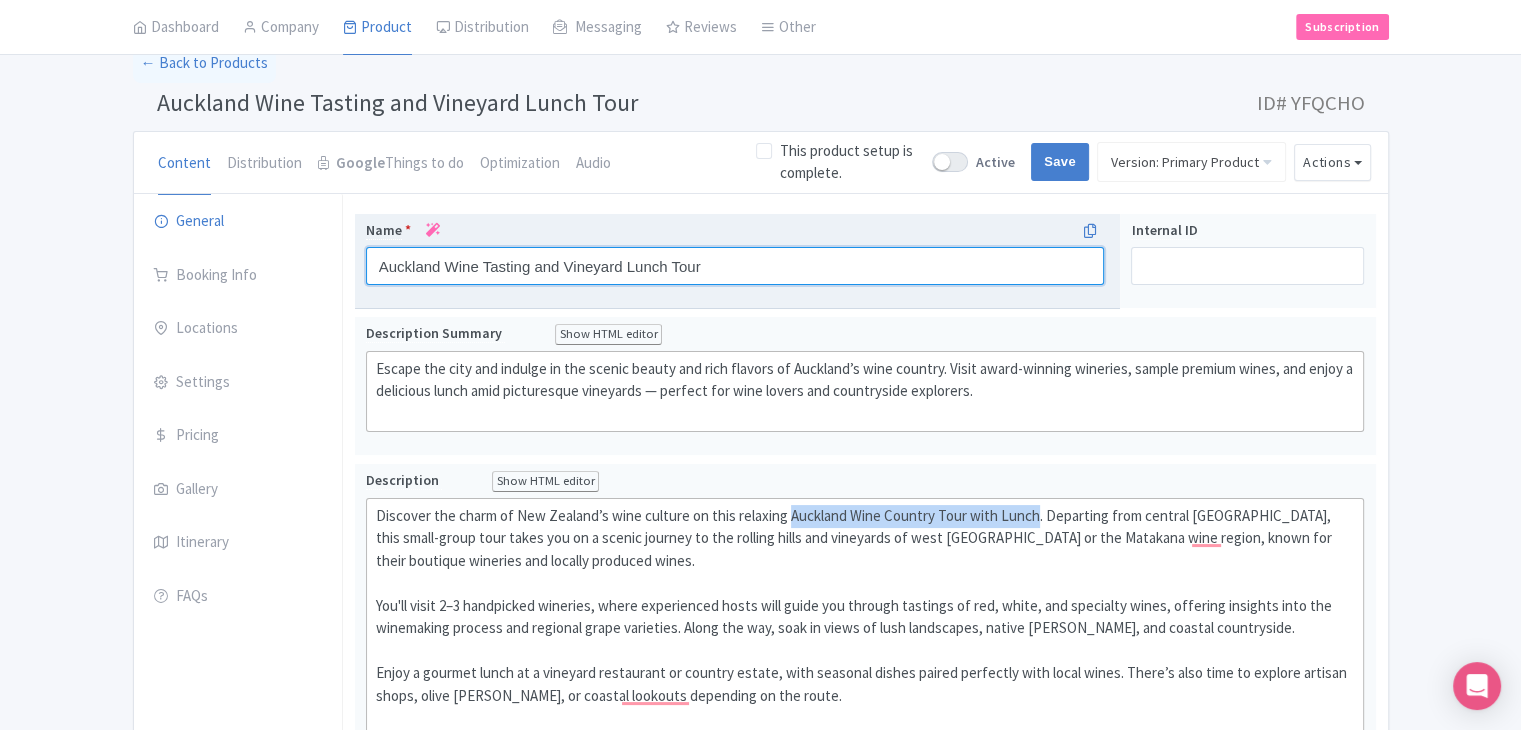 scroll, scrollTop: 122, scrollLeft: 0, axis: vertical 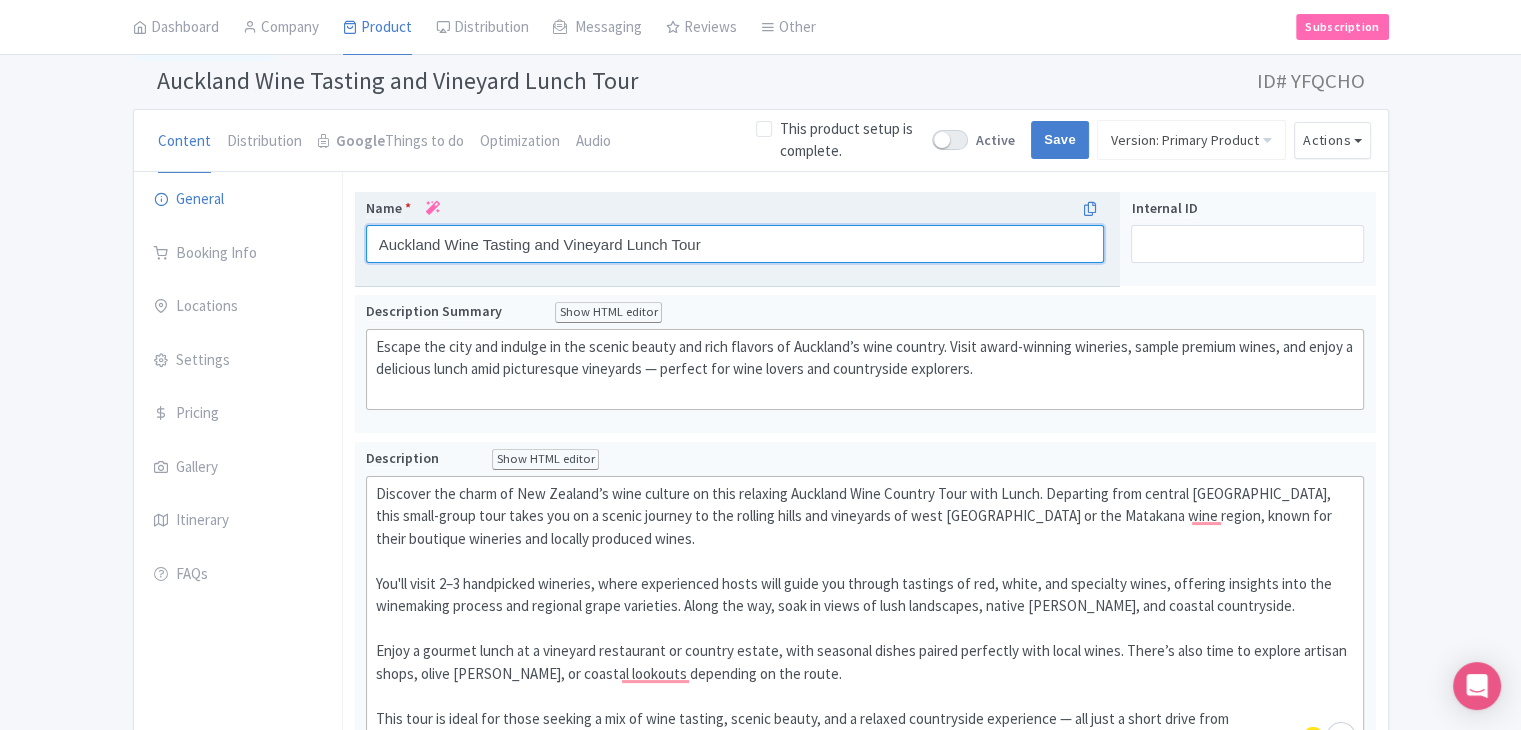 click on "Auckland Wine Tasting and Vineyard Lunch Tour" at bounding box center [735, 244] 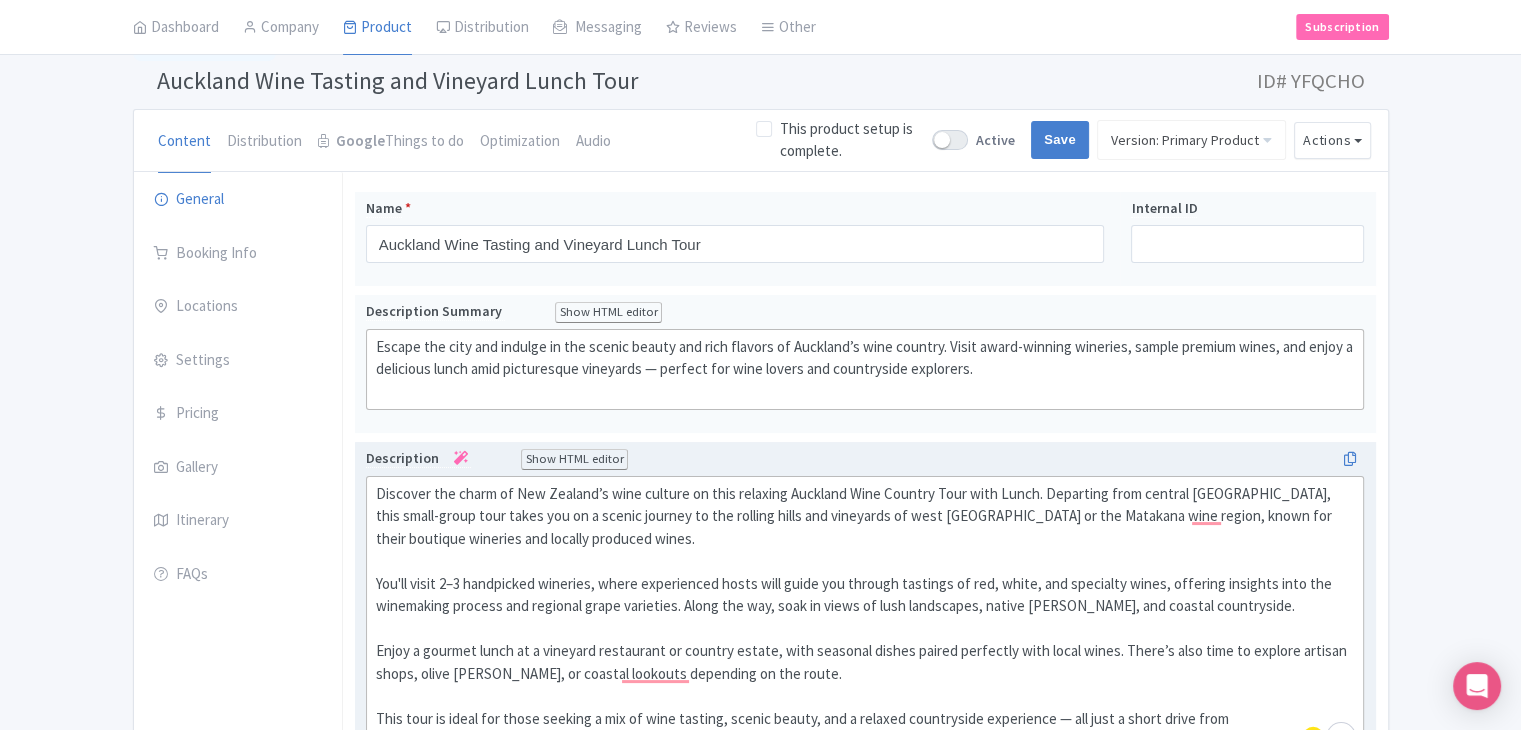 drag, startPoint x: 788, startPoint y: 514, endPoint x: 921, endPoint y: 496, distance: 134.21252 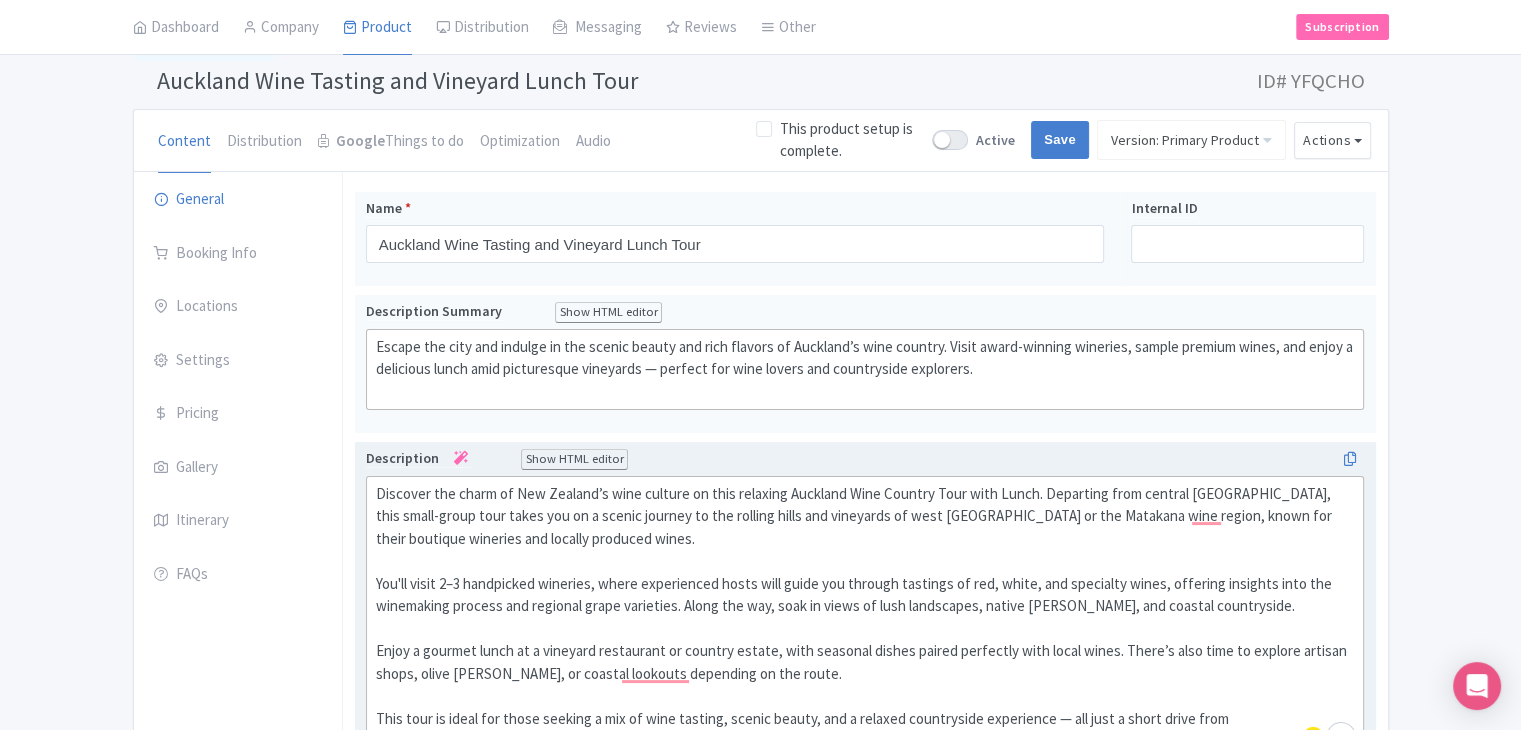 click on "Discover the charm of New Zealand’s wine culture on this relaxing Auckland Wine Country Tour with Lunch. Departing from central Auckland, this small-group tour takes you on a scenic journey to the rolling hills and vineyards of west Auckland or the Matakana wine region, known for their boutique wineries and locally produced wines.  You'll visit 2–3 handpicked wineries, where experienced hosts will guide you through tastings of red, white, and specialty wines, offering insights into the winemaking process and regional grape varieties. Along the way, soak in views of lush landscapes, native bush, and coastal countryside.  Enjoy a gourmet lunch at a vineyard restaurant or country estate, with seasonal dishes paired perfectly with local wines. There’s also time to explore artisan shops, olive groves, or coastal lookouts depending on the route.  This tour is ideal for those seeking a mix of wine tasting, scenic beauty, and a relaxed countryside experience — all just a short drive from Auckland." 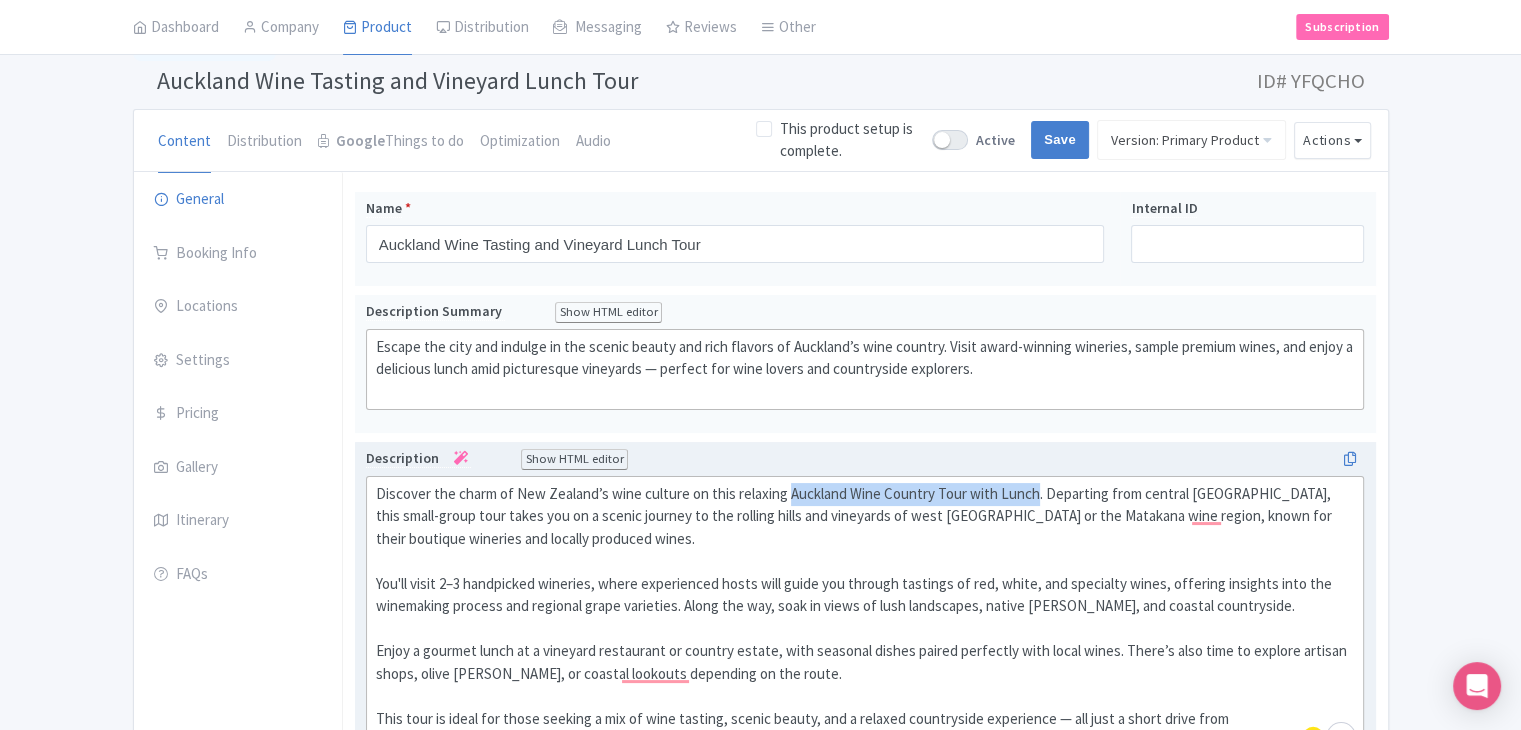 drag, startPoint x: 786, startPoint y: 488, endPoint x: 1033, endPoint y: 485, distance: 247.01822 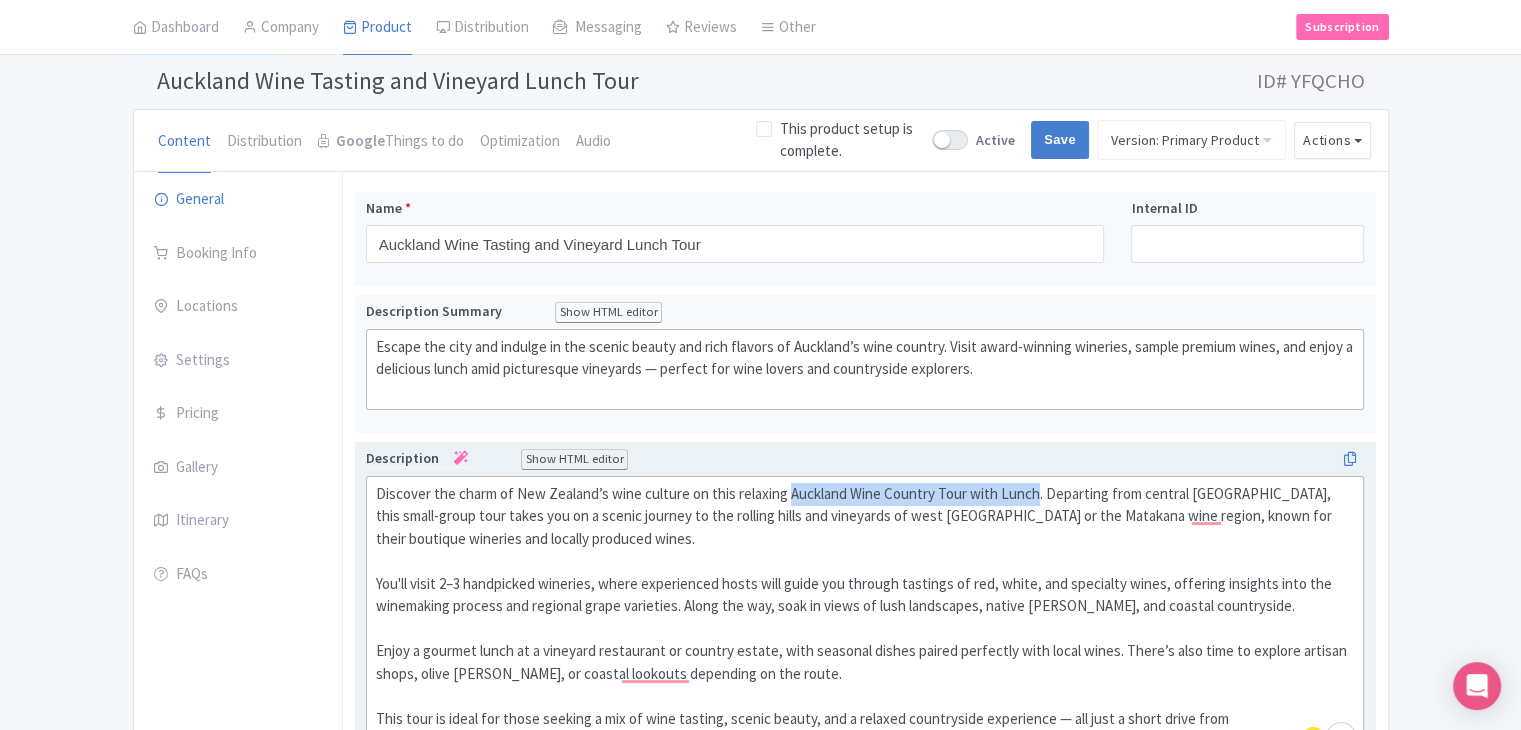 click on "Discover the charm of New Zealand’s wine culture on this relaxing Auckland Wine Country Tour with Lunch. Departing from central Auckland, this small-group tour takes you on a scenic journey to the rolling hills and vineyards of west Auckland or the Matakana wine region, known for their boutique wineries and locally produced wines.  You'll visit 2–3 handpicked wineries, where experienced hosts will guide you through tastings of red, white, and specialty wines, offering insights into the winemaking process and regional grape varieties. Along the way, soak in views of lush landscapes, native bush, and coastal countryside.  Enjoy a gourmet lunch at a vineyard restaurant or country estate, with seasonal dishes paired perfectly with local wines. There’s also time to explore artisan shops, olive groves, or coastal lookouts depending on the route.  This tour is ideal for those seeking a mix of wine tasting, scenic beauty, and a relaxed countryside experience — all just a short drive from Auckland." 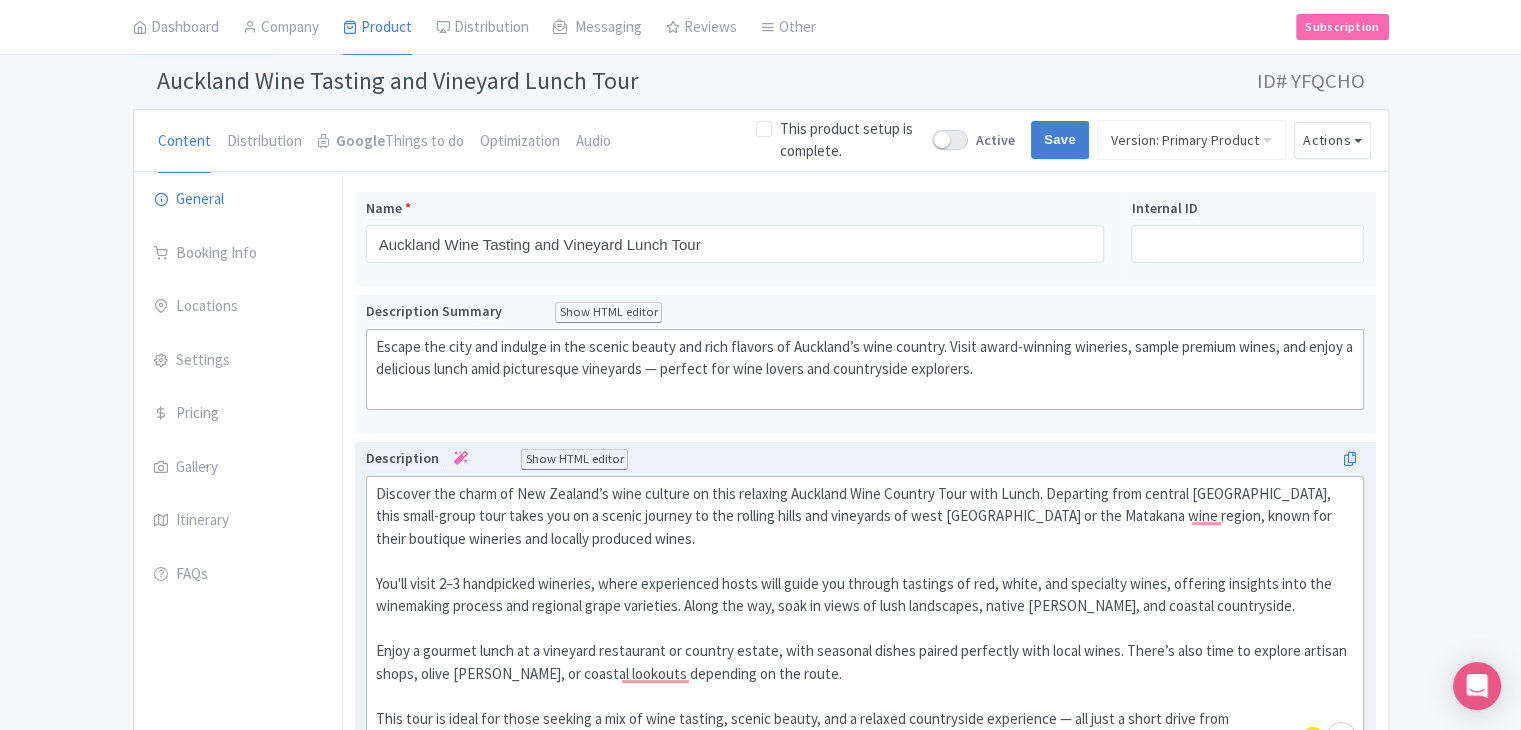 type on "<div>Discover the charm of New Zealand’s wine culture on this relaxing Auckland Wine Tasting and Vineyard Lunch Tour. Departing from central Auckland, this small-group tour takes you on a scenic journey to the rolling hills and vineyards of west Auckland or the Matakana wine region, known for their boutique wineries and locally produced wines.<br><br>&nbsp;You'll visit 2–3 handpicked wineries, where experienced hosts will guide you through tastings of red, white, and specialty wines, offering insights into the winemaking process and regional grape varieties. Along the way, soak in views of lush landscapes, native bush, and coastal countryside.<br><br>&nbsp;Enjoy a gourmet lunch at a vineyard restaurant or country estate, with seasonal dishes paired perfectly with local wines. There’s also time to explore artisan shops, olive groves, or coastal lookouts depending on the route.<br><br>&nbsp;This tour is ideal for those seeking a mix of wine tasting, scenic beauty, and a relaxed countryside experience — all j..." 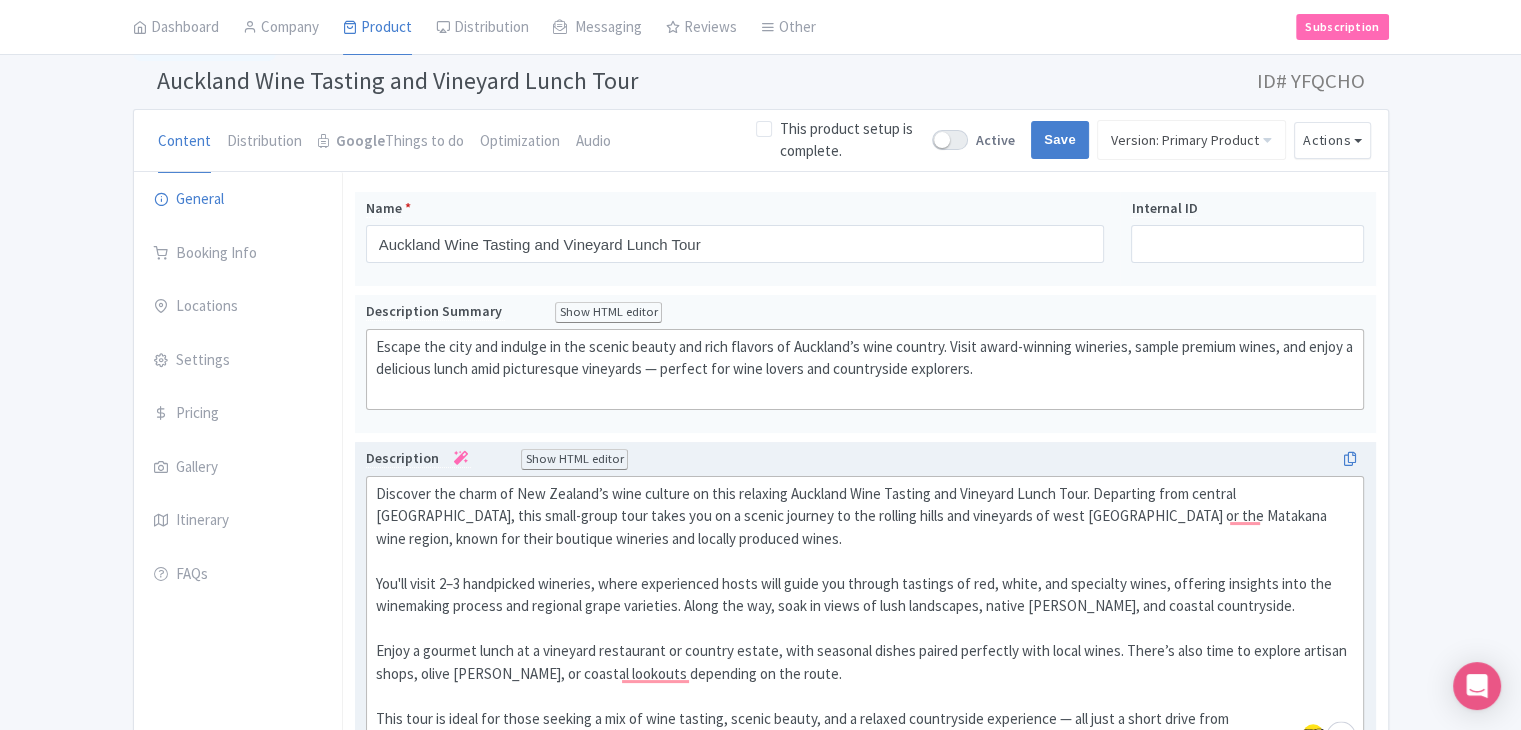 click on "Discover the charm of New Zealand’s wine culture on this relaxing Auckland Wine Tasting and Vineyard Lunch Tour. Departing from central Auckland, this small-group tour takes you on a scenic journey to the rolling hills and vineyards of west Auckland or the Matakana wine region, known for their boutique wineries and locally produced wines.  You'll visit 2–3 handpicked wineries, where experienced hosts will guide you through tastings of red, white, and specialty wines, offering insights into the winemaking process and regional grape varieties. Along the way, soak in views of lush landscapes, native bush, and coastal countryside.  Enjoy a gourmet lunch at a vineyard restaurant or country estate, with seasonal dishes paired perfectly with local wines. There’s also time to explore artisan shops, olive groves, or coastal lookouts depending on the route.  This tour is ideal for those seeking a mix of wine tasting, scenic beauty, and a relaxed countryside experience — all just a short drive from Auckland." 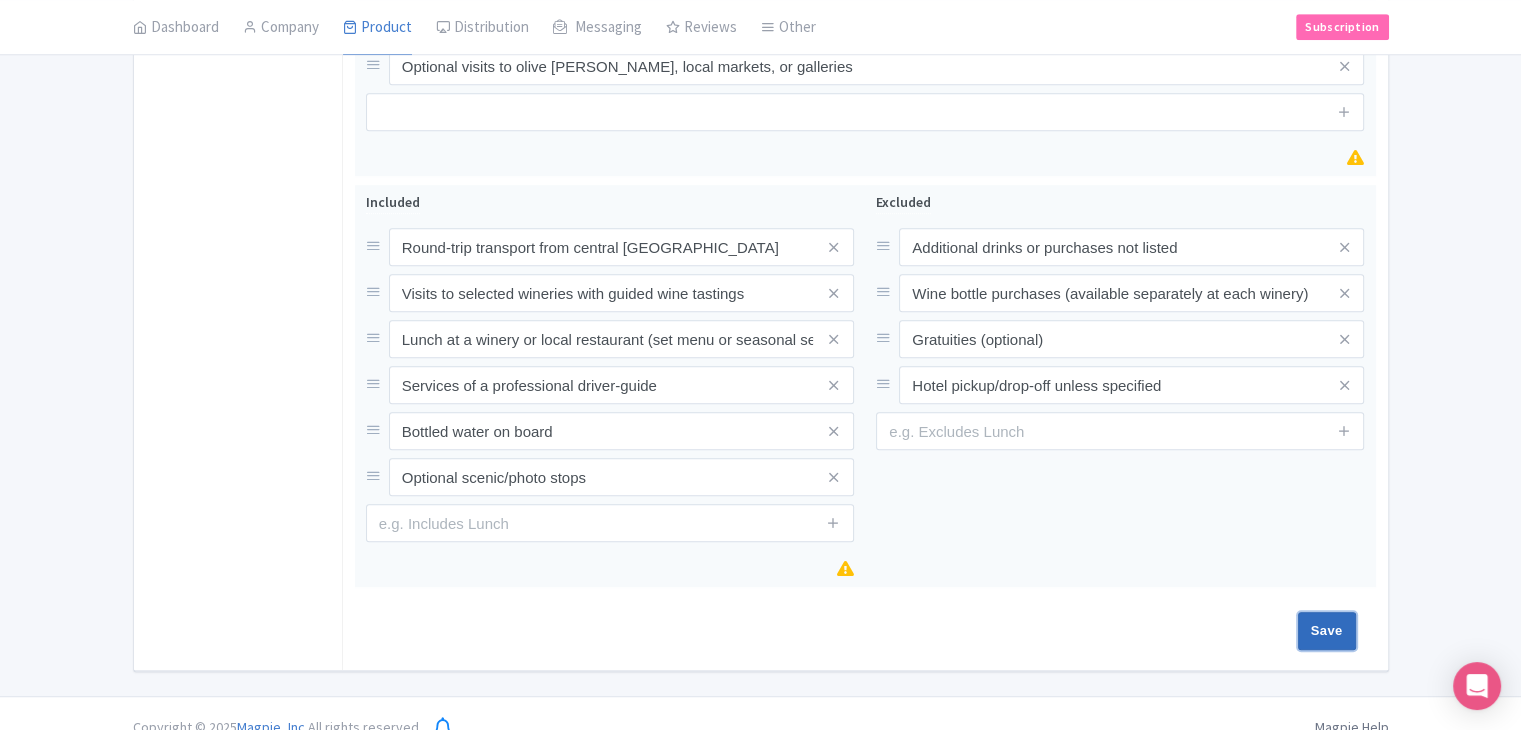 click on "Save" at bounding box center [1327, 631] 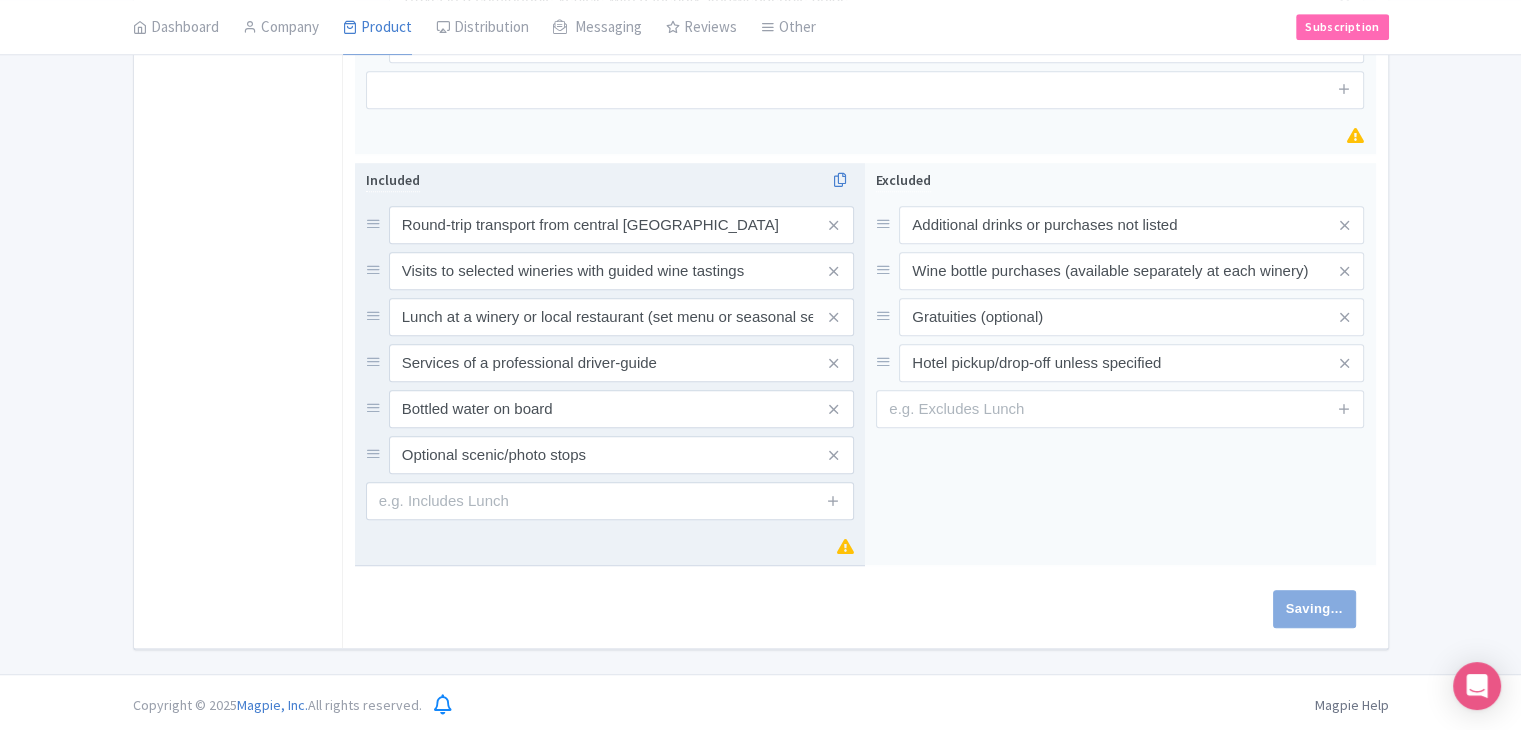 type on "Saving..." 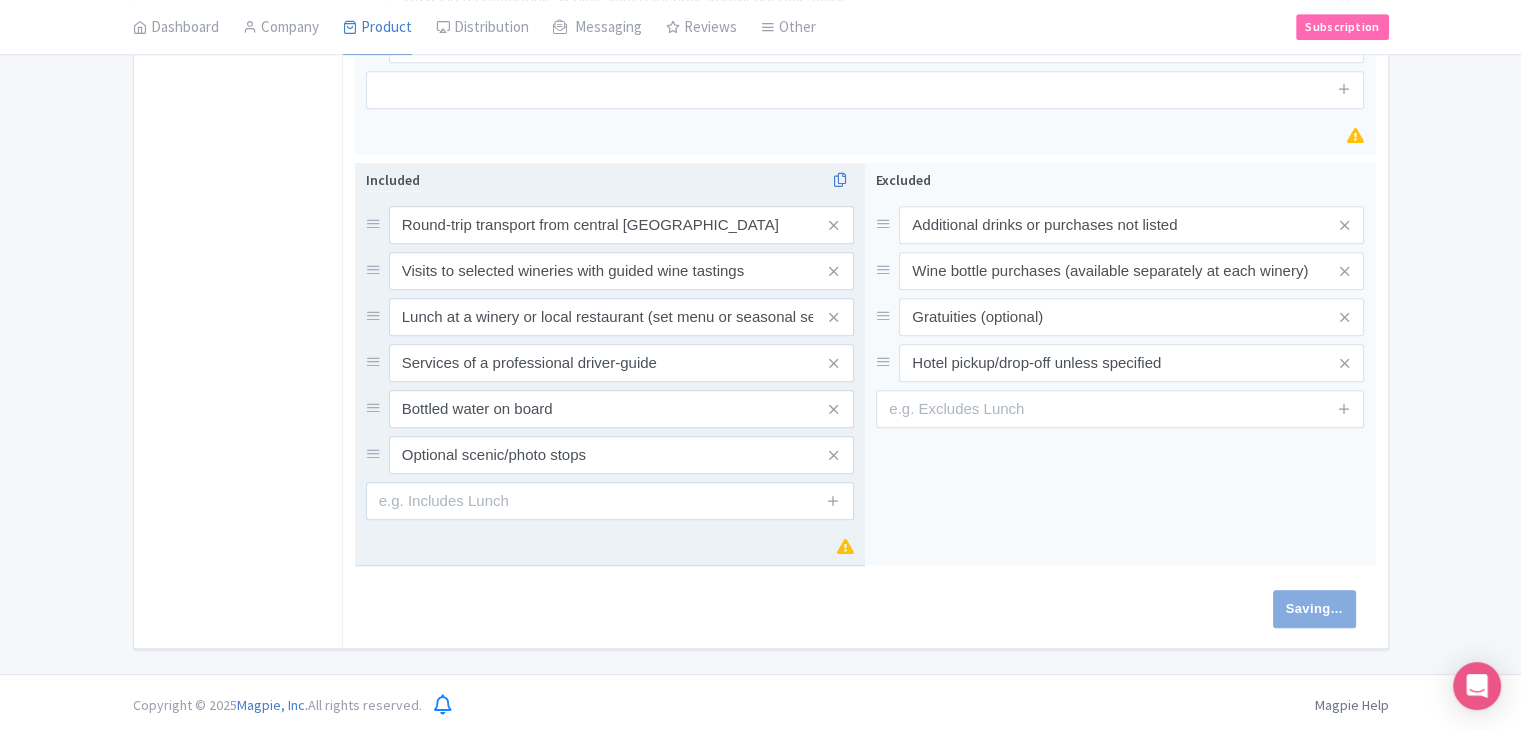 type on "Saving..." 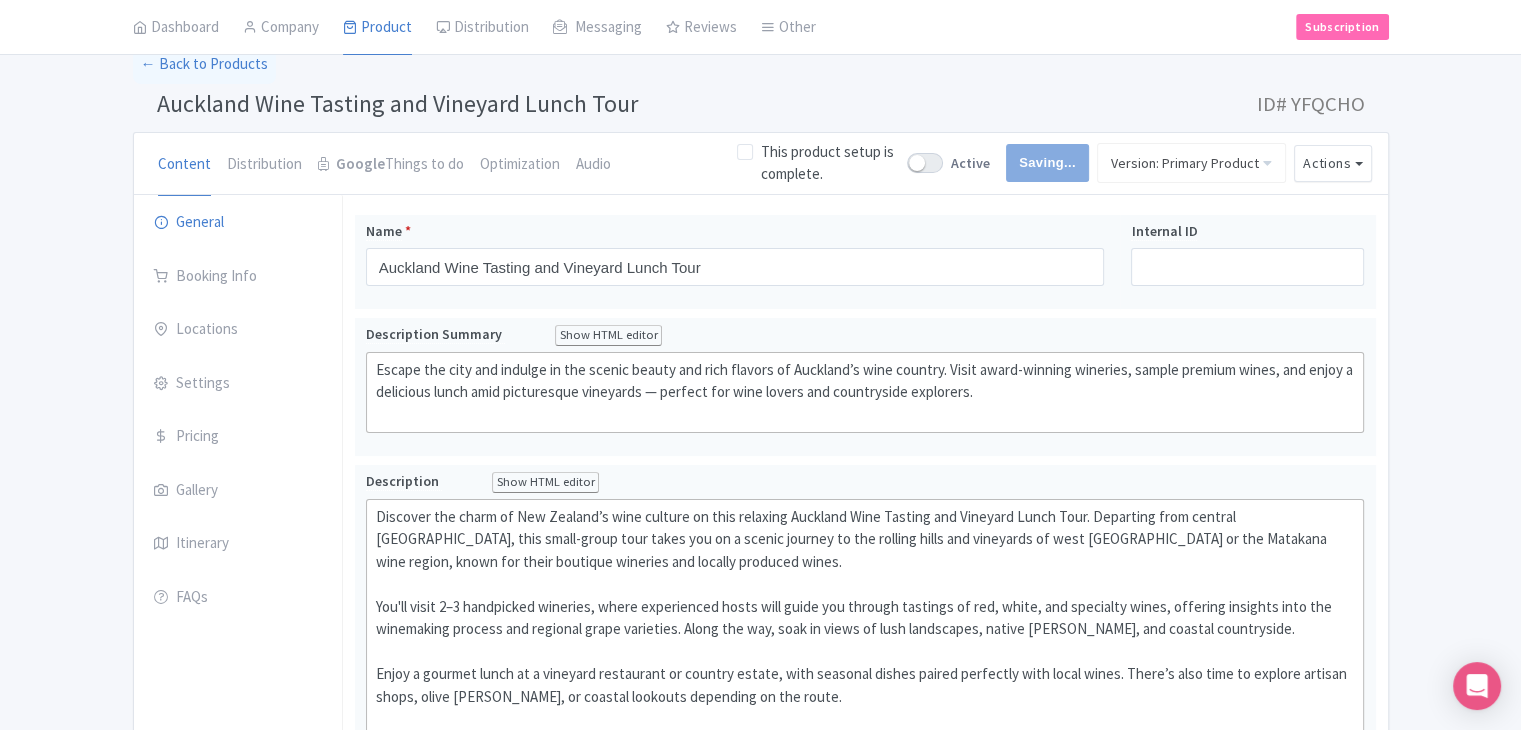 scroll, scrollTop: 53, scrollLeft: 0, axis: vertical 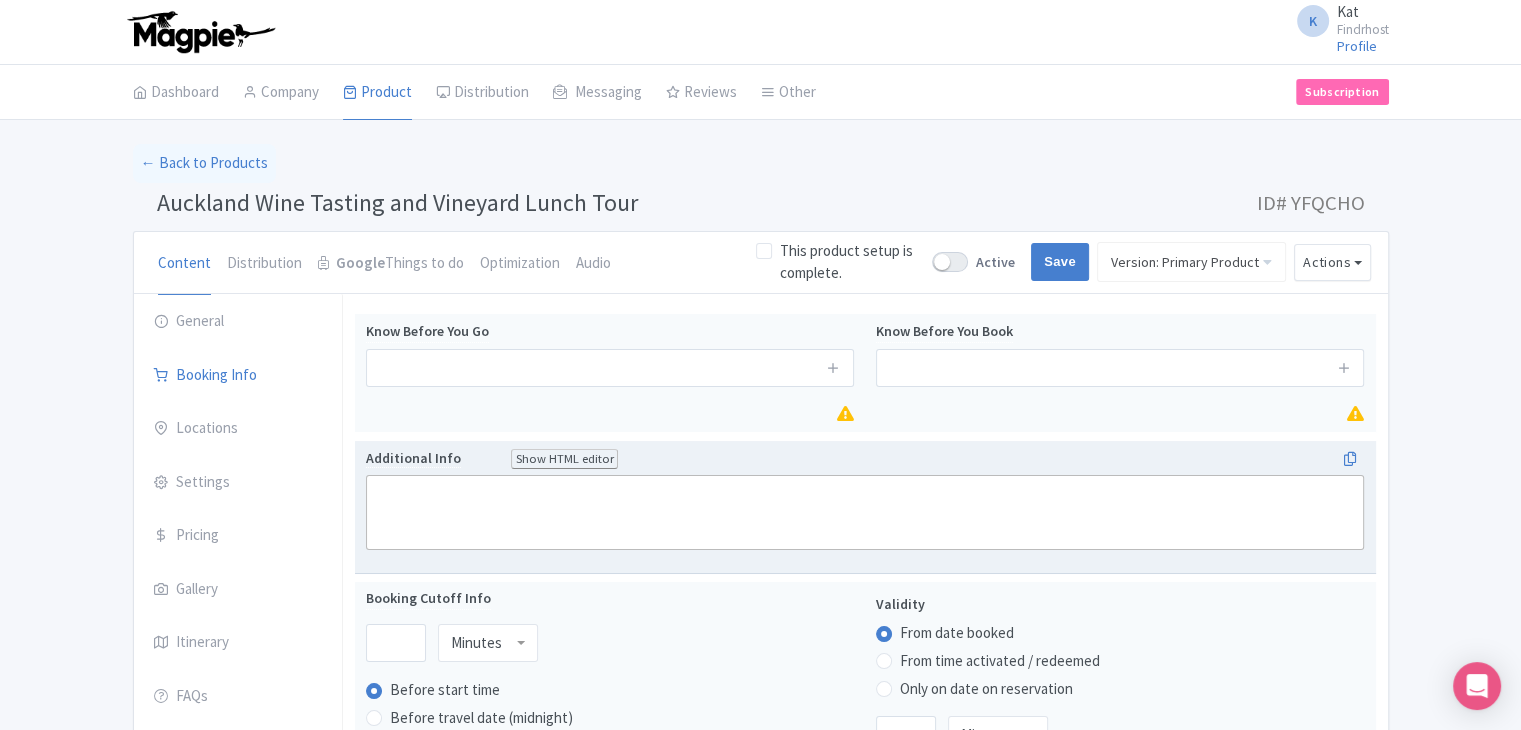 type 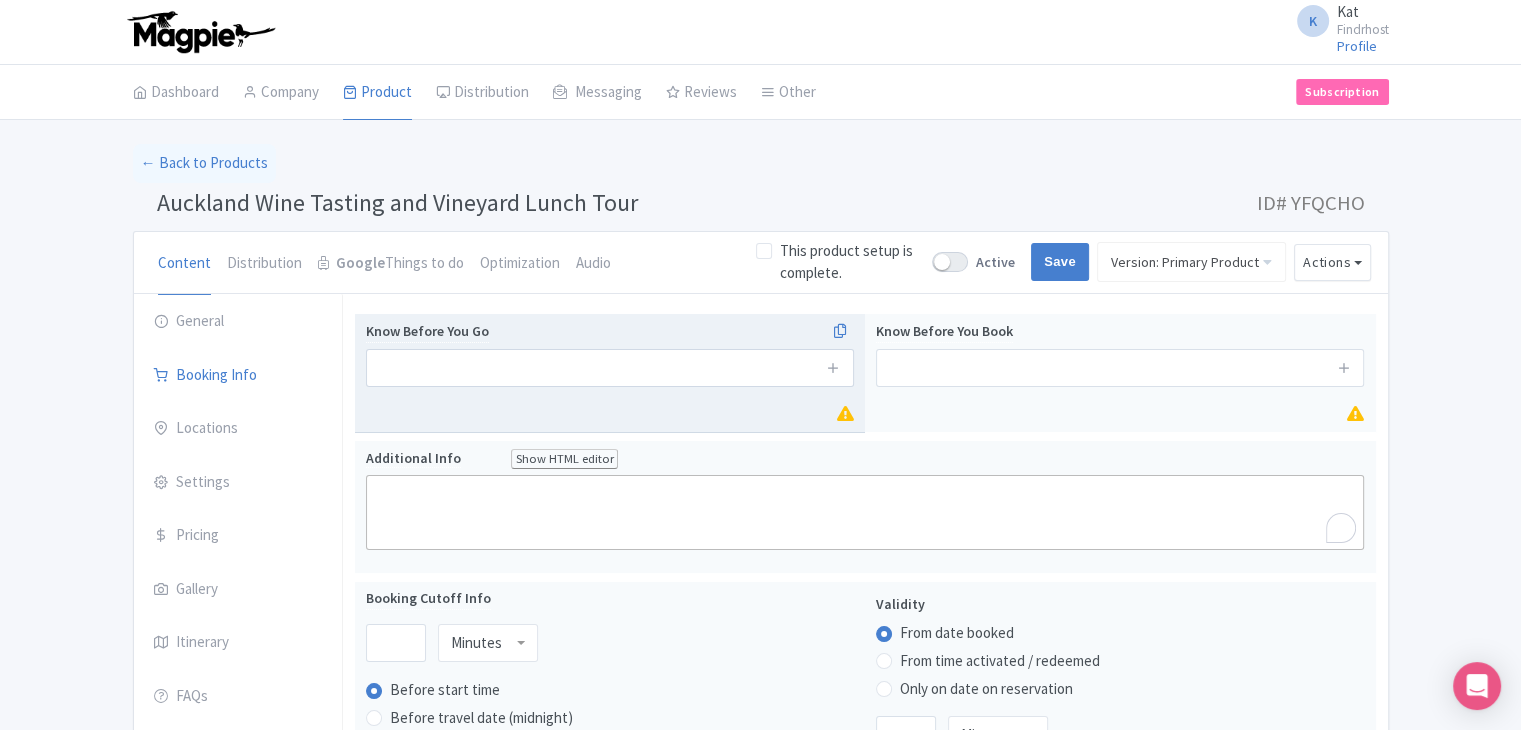 click on "Know Before You Go" at bounding box center [610, 373] 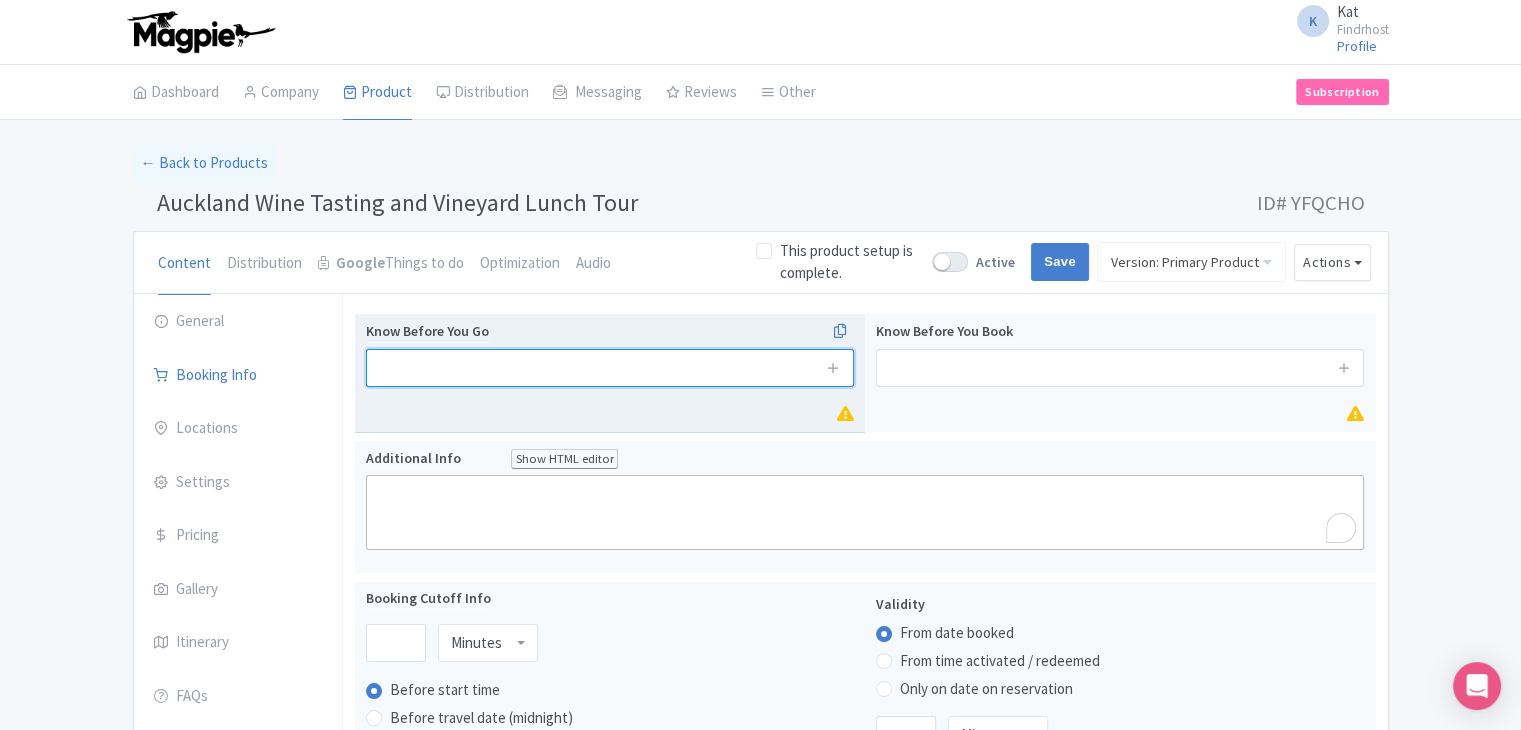 click at bounding box center (610, 368) 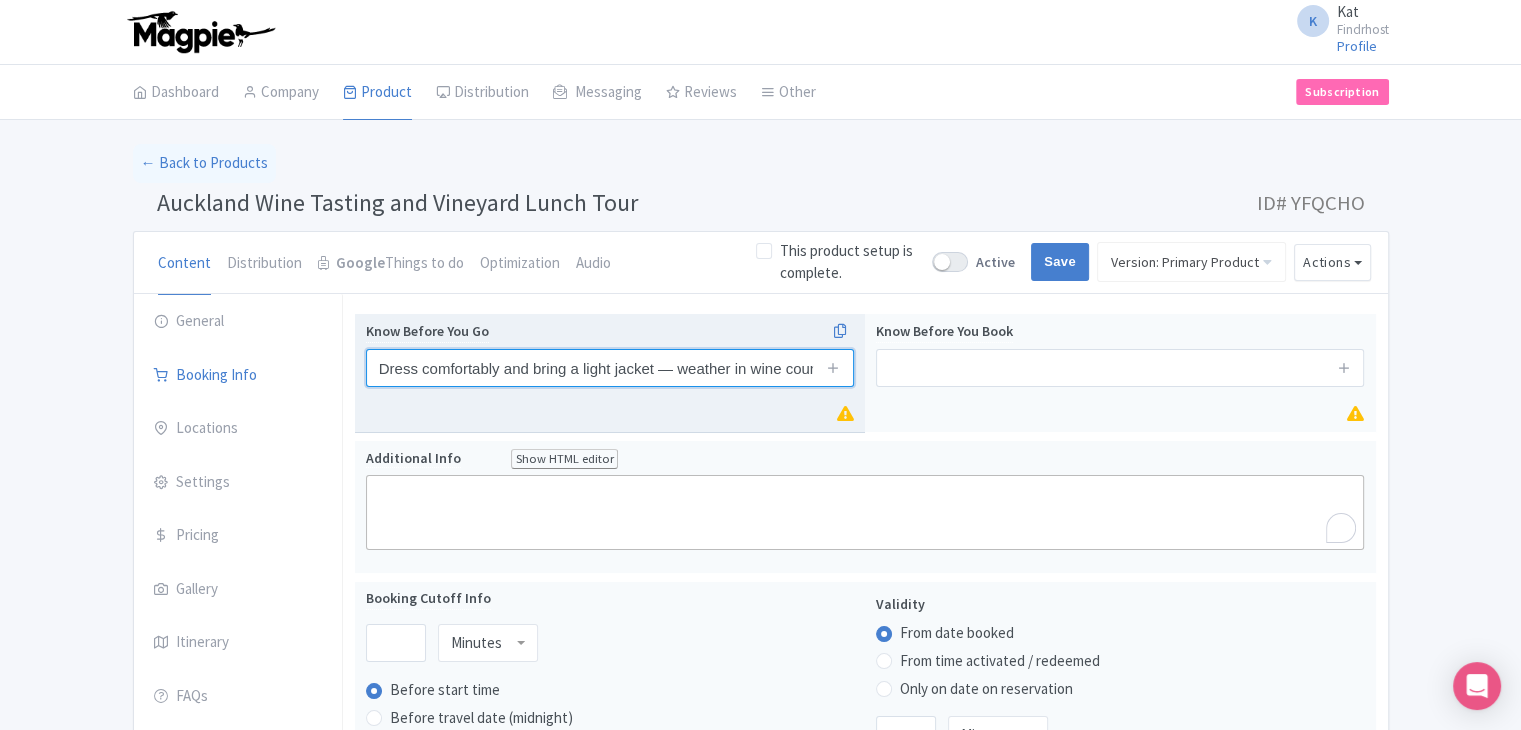 scroll, scrollTop: 0, scrollLeft: 169, axis: horizontal 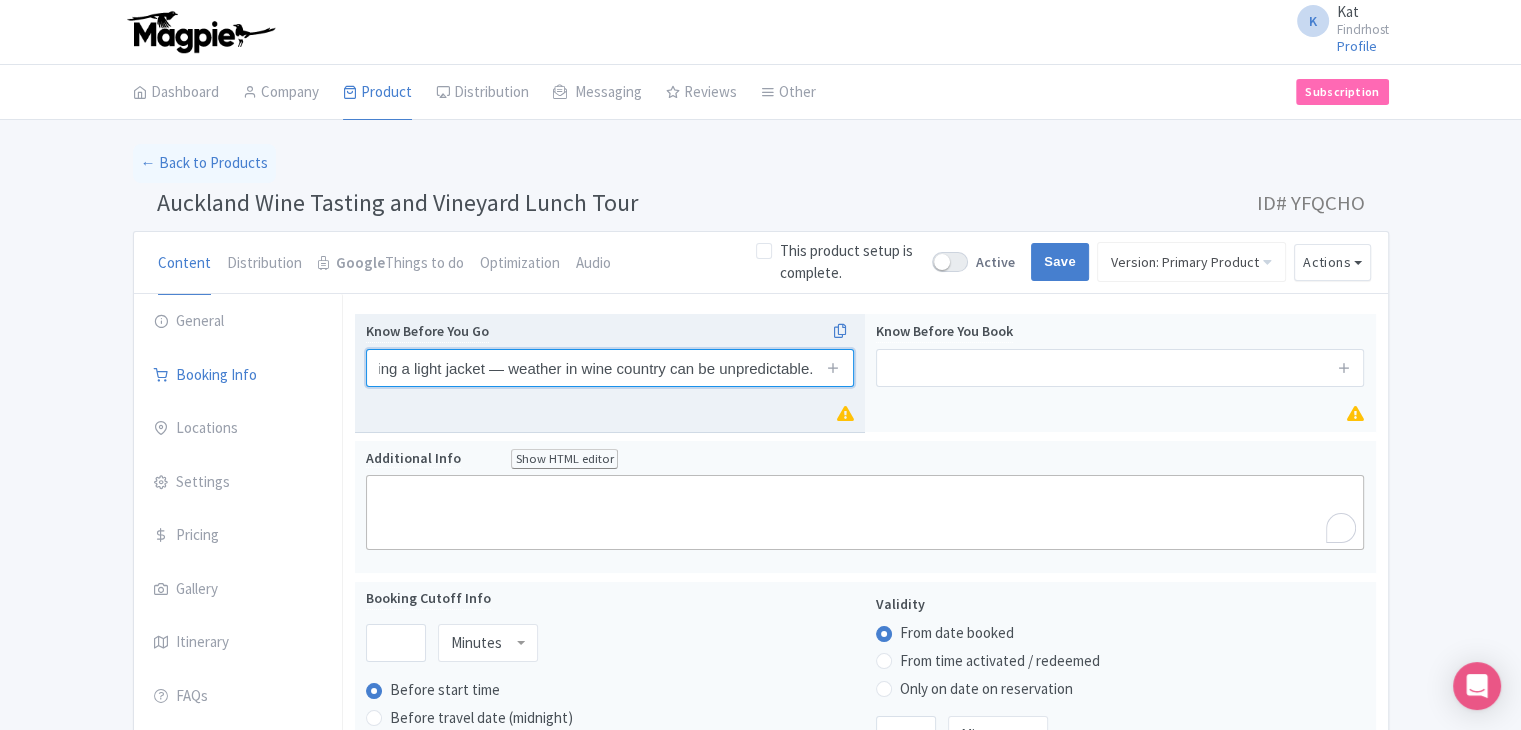 type on "Dress comfortably and bring a light jacket — weather in wine country can be unpredictable." 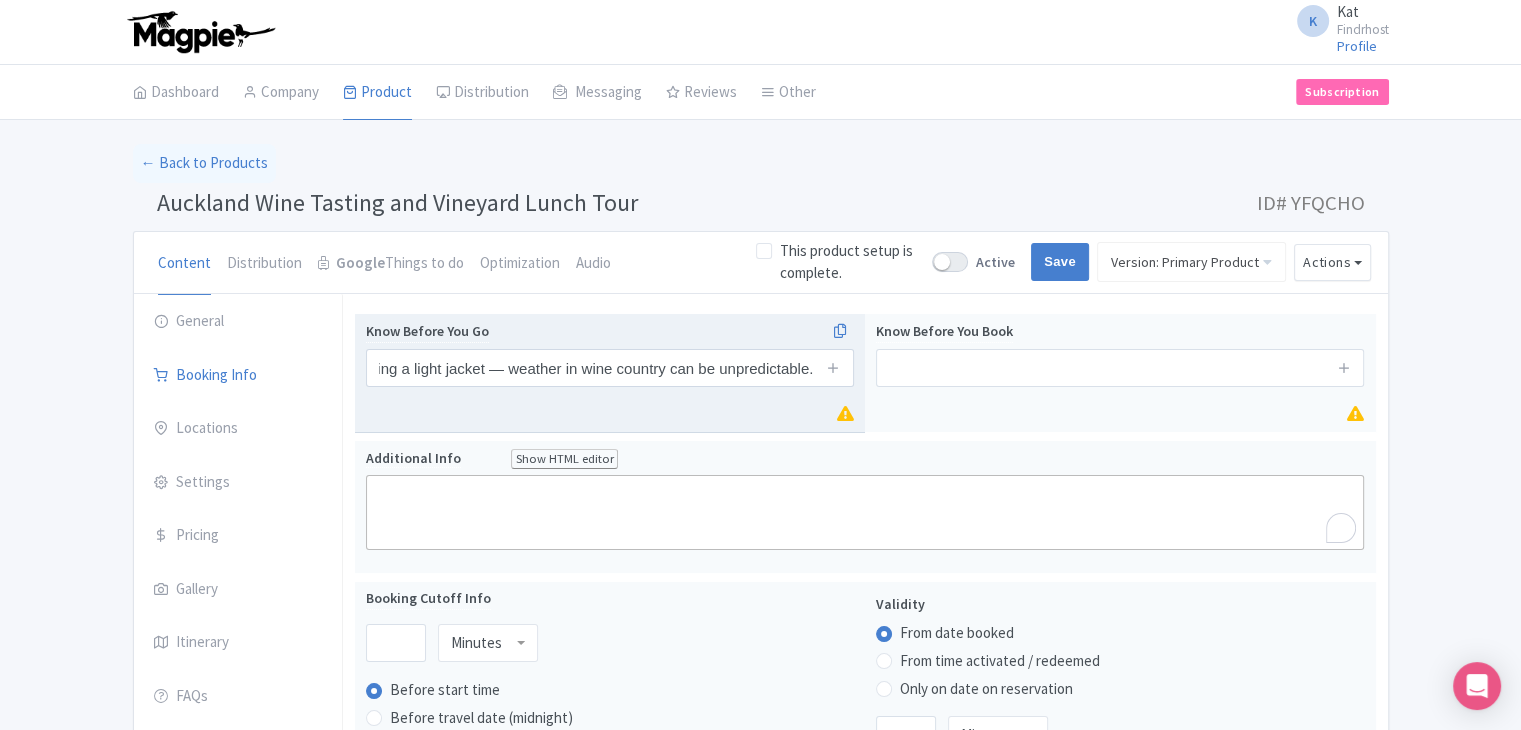 scroll, scrollTop: 0, scrollLeft: 0, axis: both 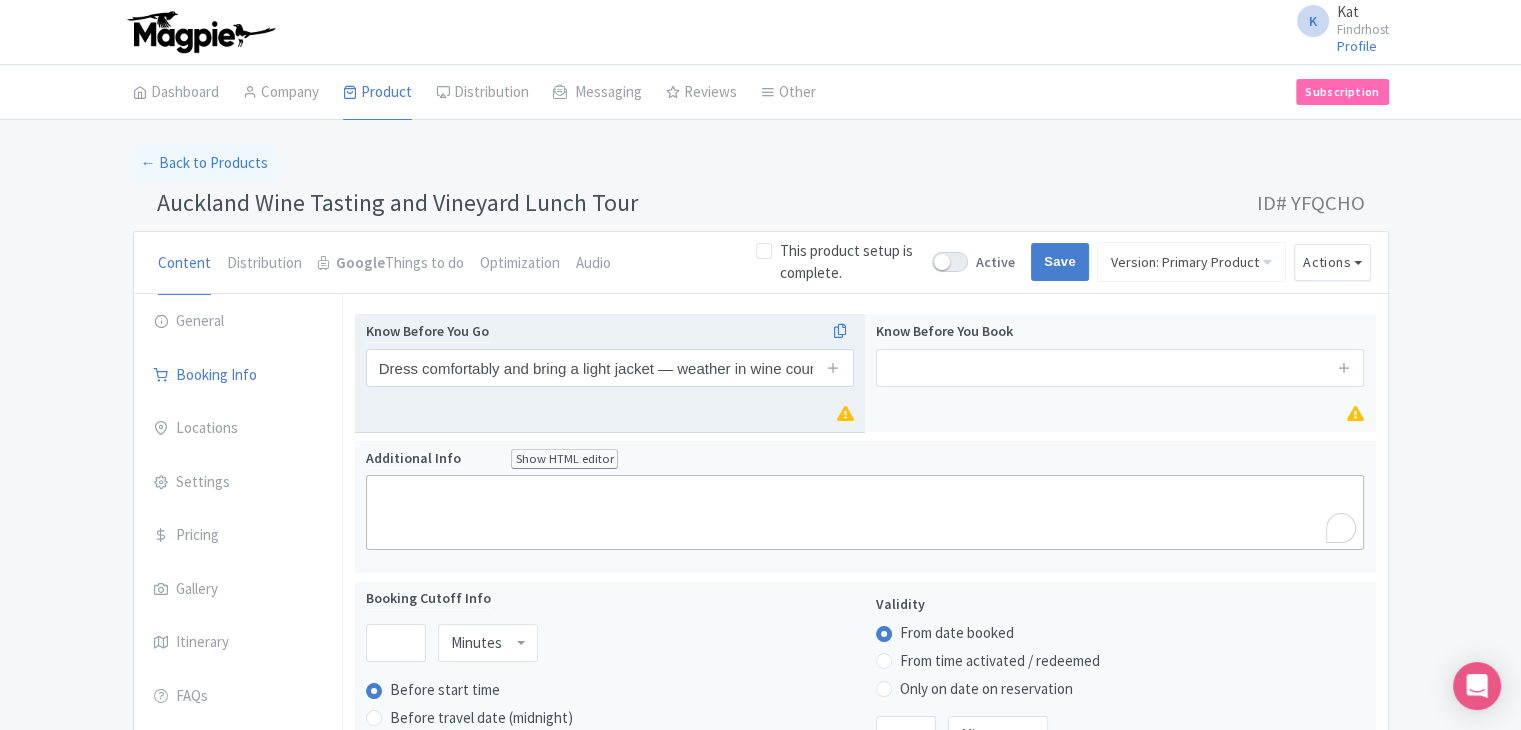 click at bounding box center (834, 368) 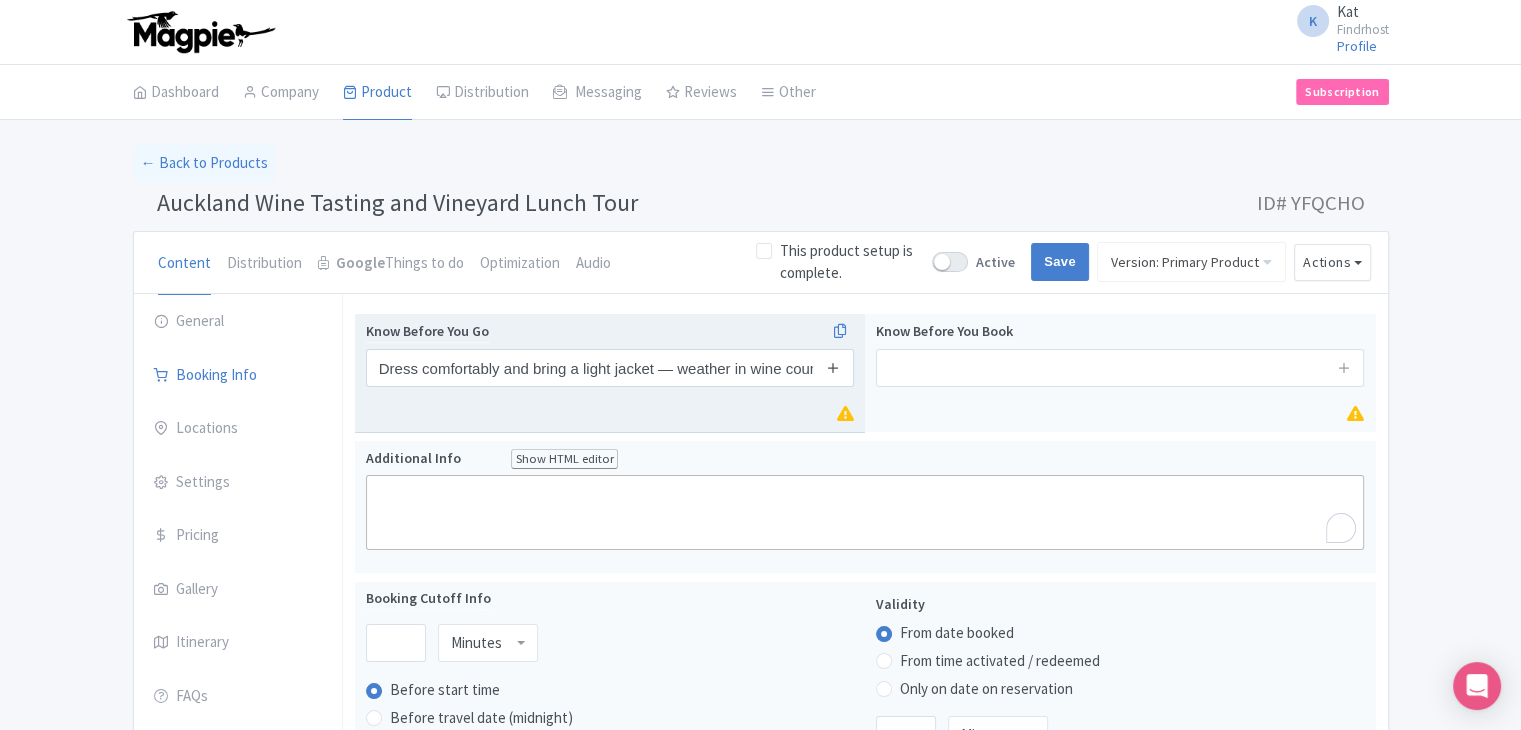 click at bounding box center [833, 367] 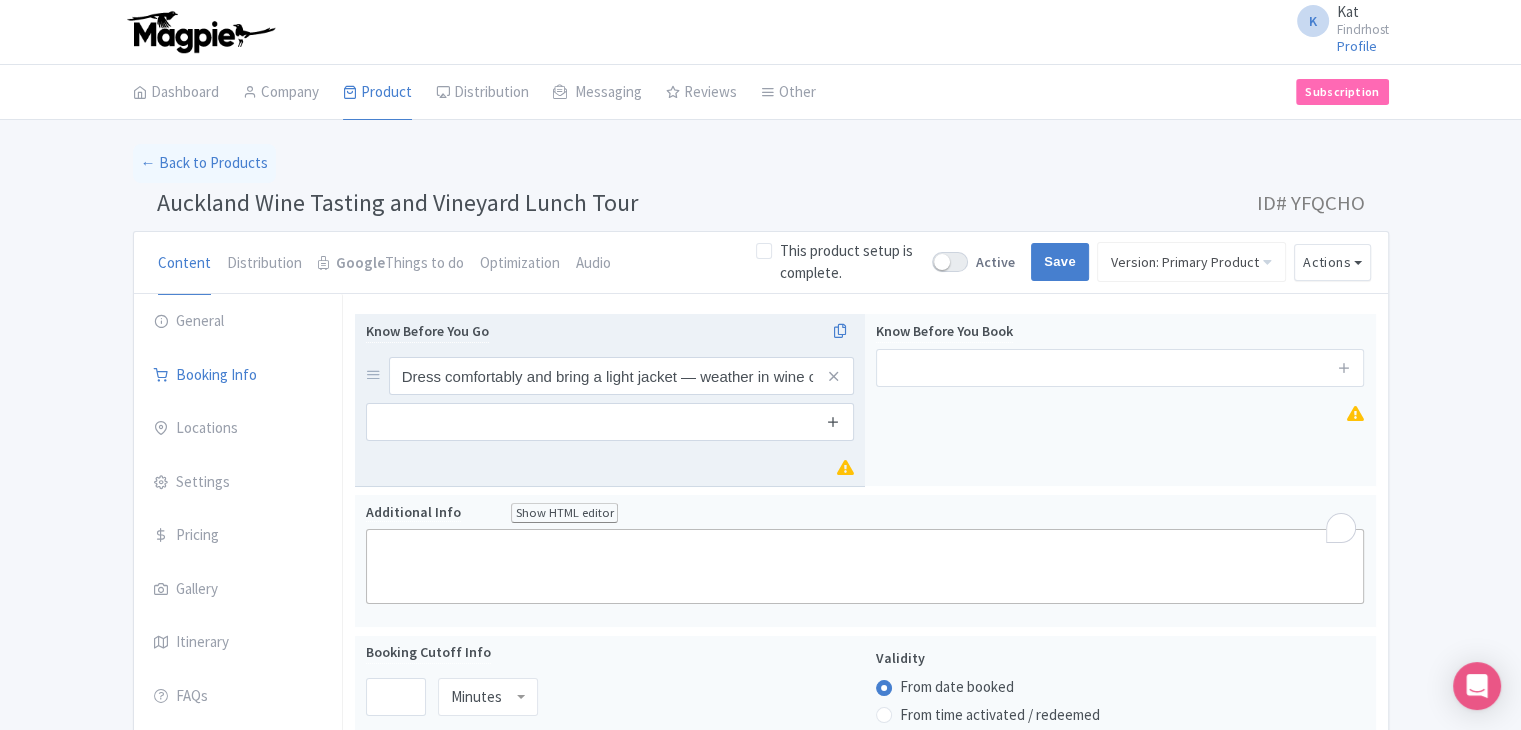 click at bounding box center (833, 422) 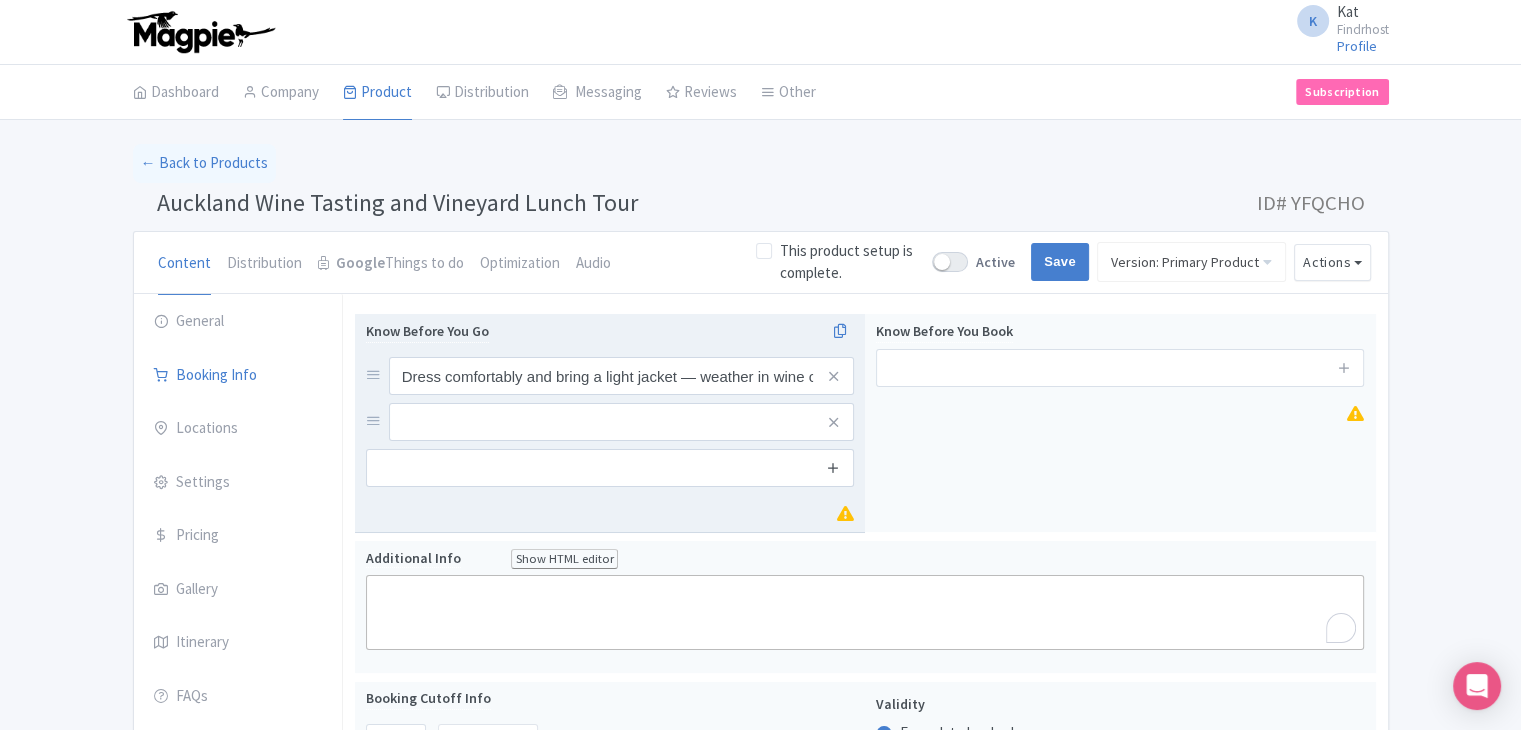 click at bounding box center [833, 467] 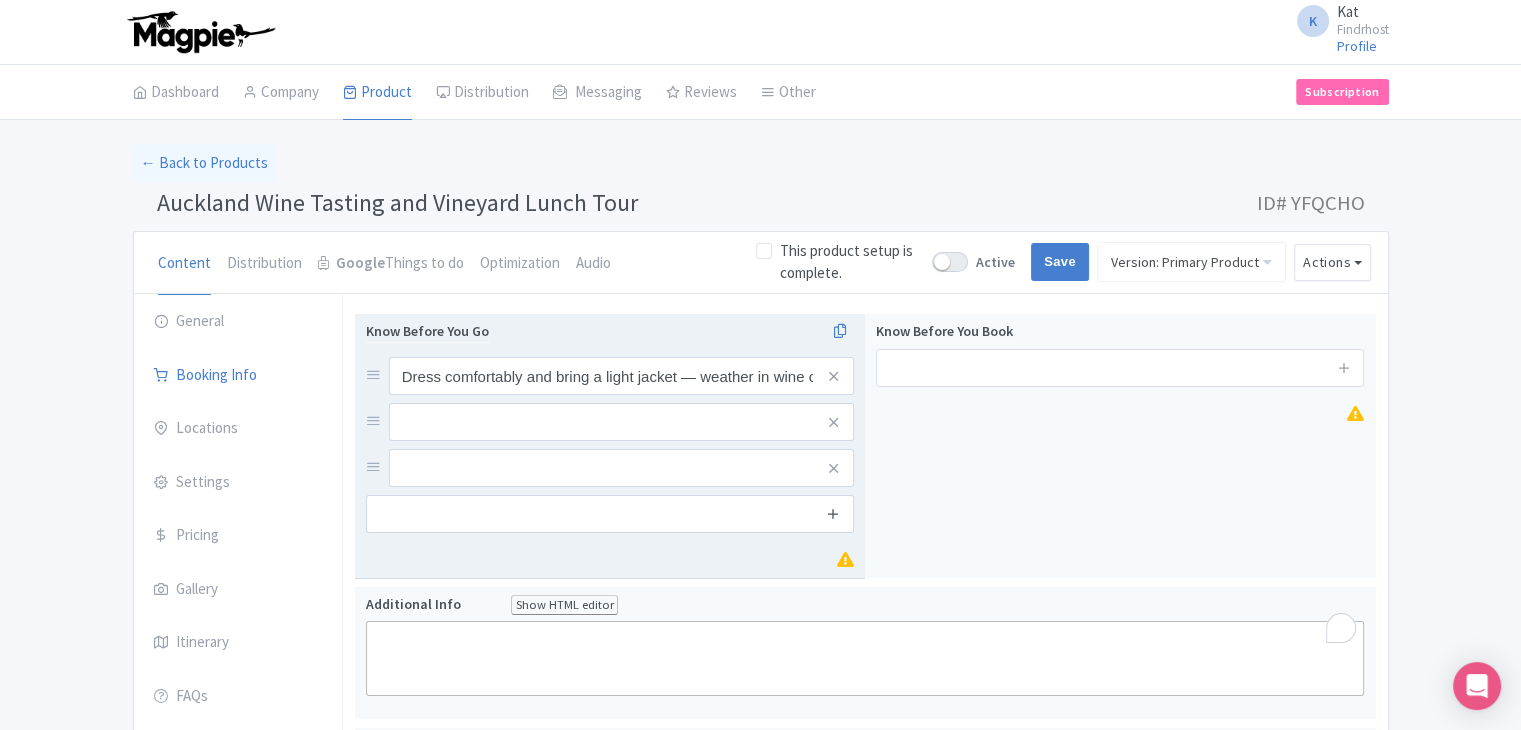 click at bounding box center [833, 513] 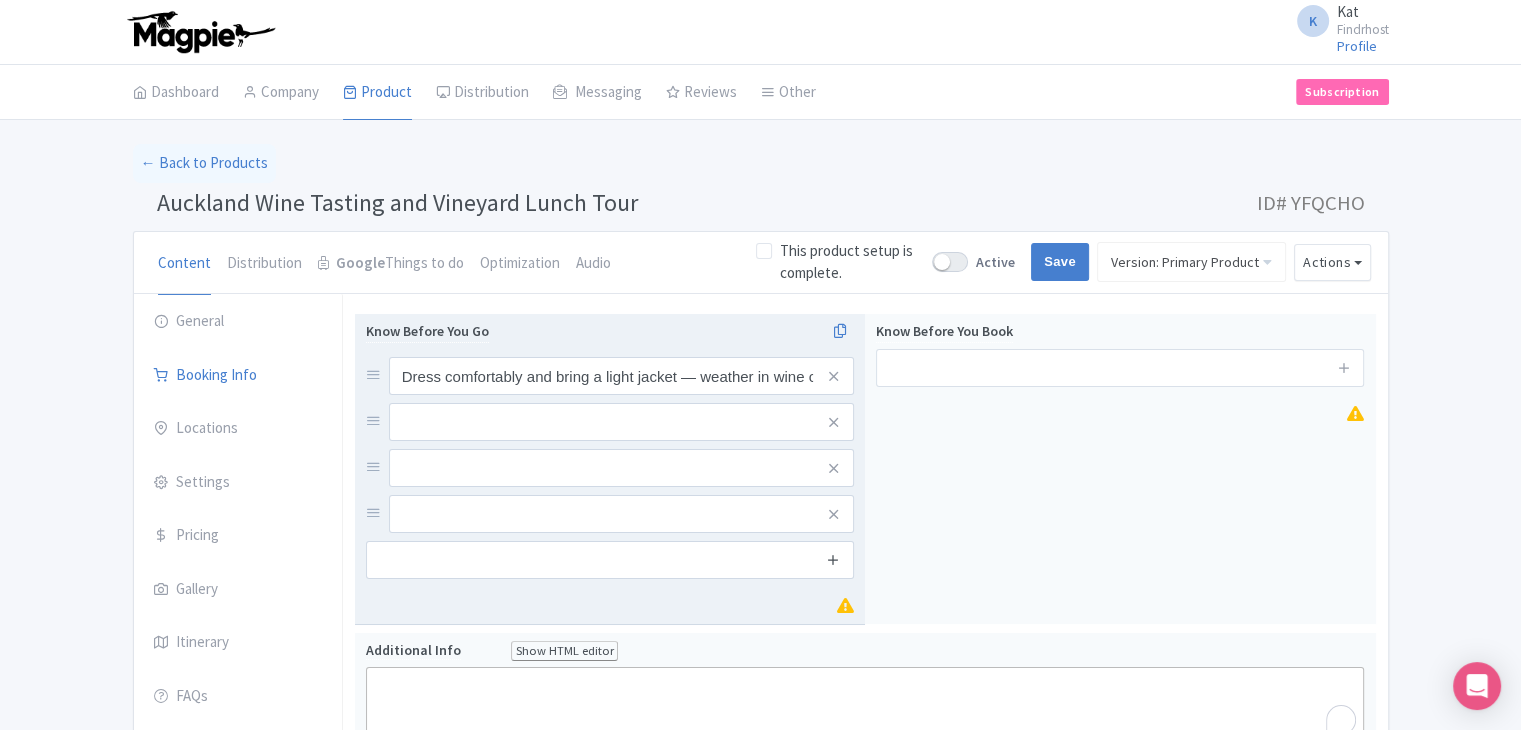 click at bounding box center (833, 559) 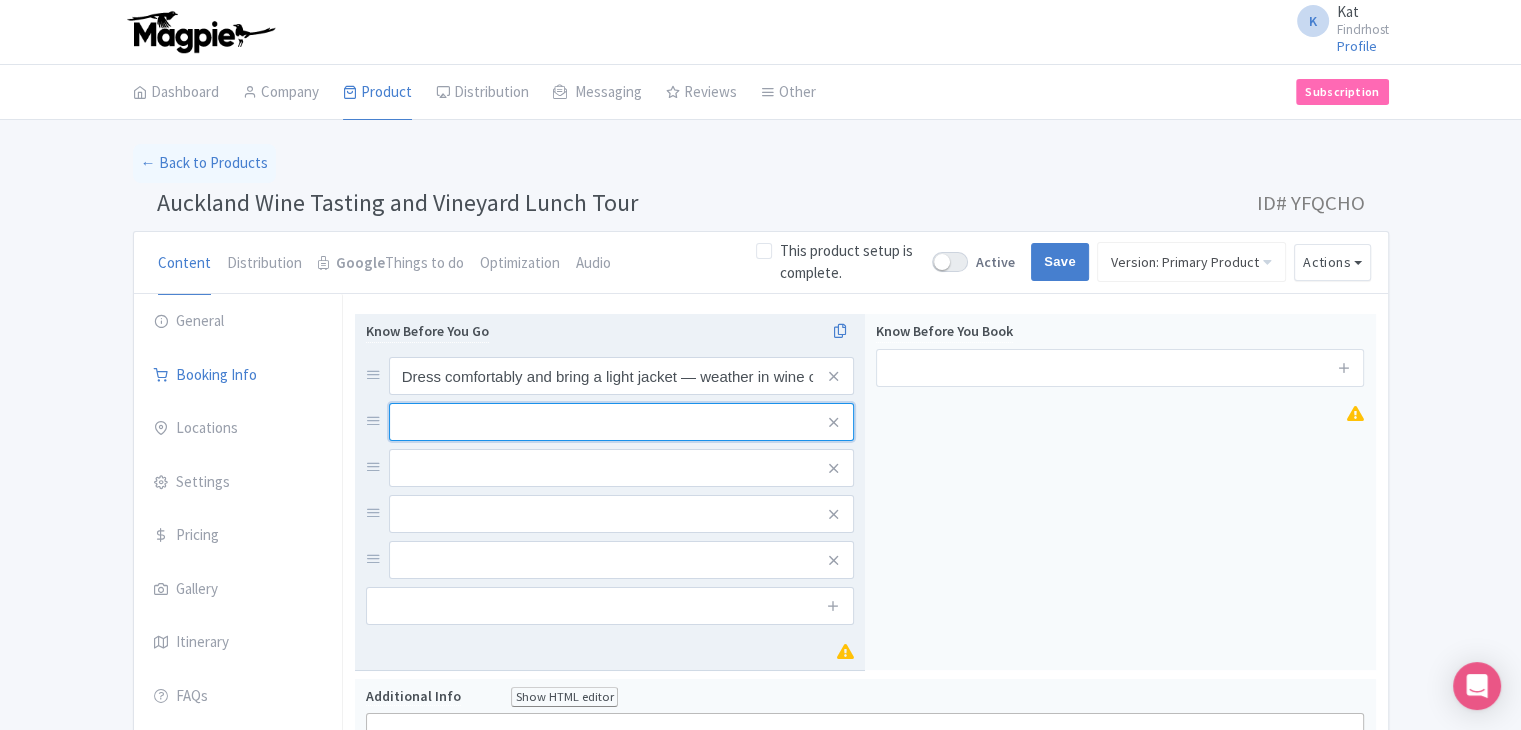 click at bounding box center [621, 376] 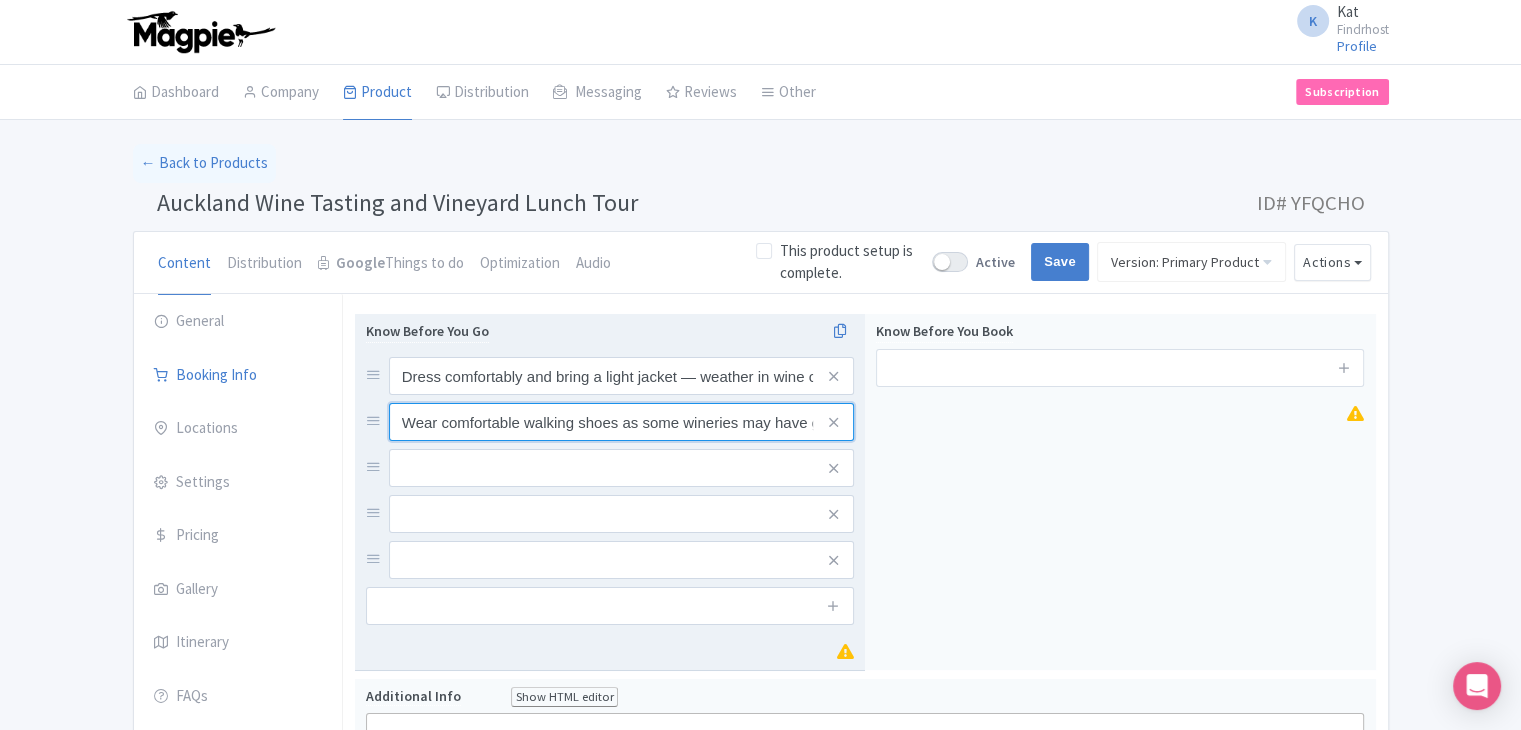 scroll, scrollTop: 0, scrollLeft: 204, axis: horizontal 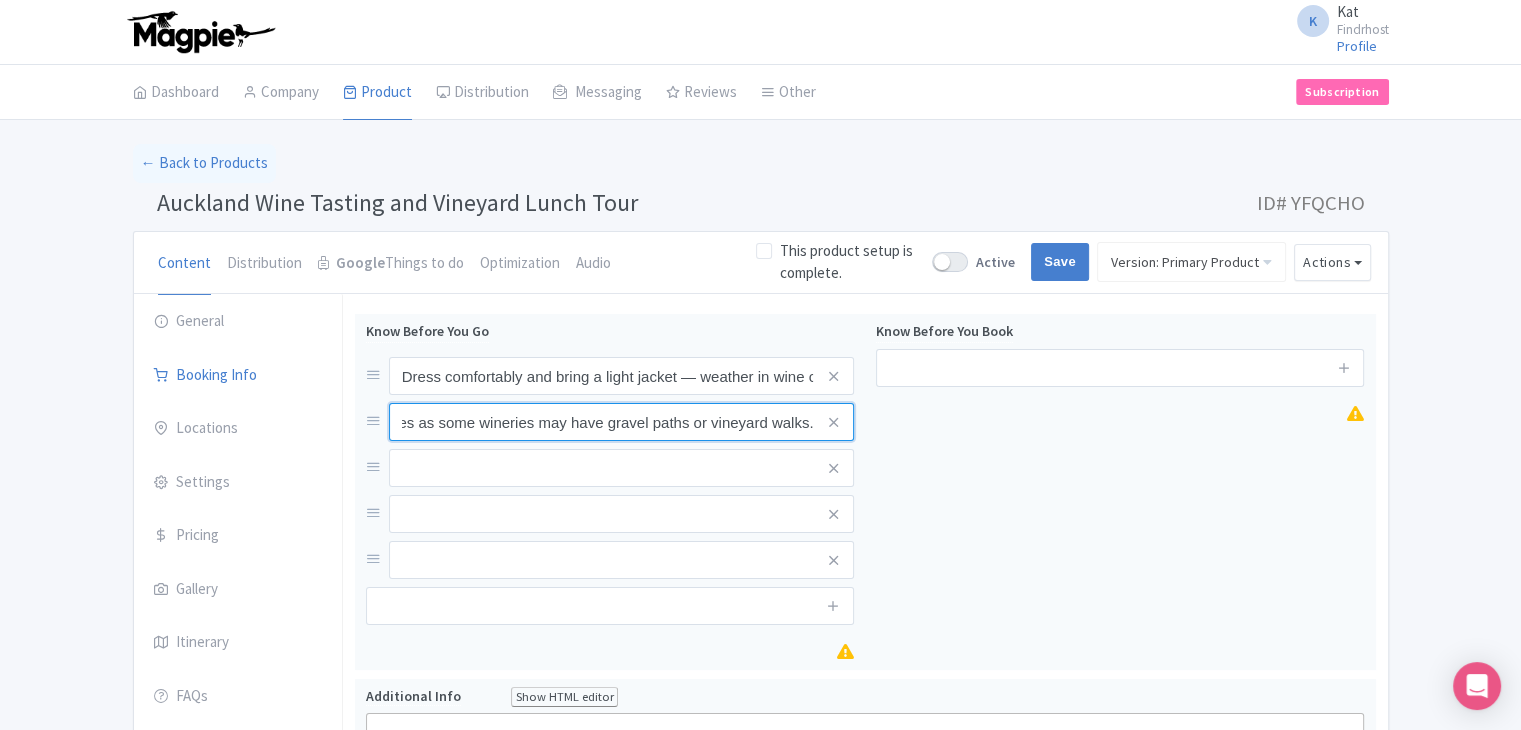 type on "Wear comfortable walking shoes as some wineries may have gravel paths or vineyard walks." 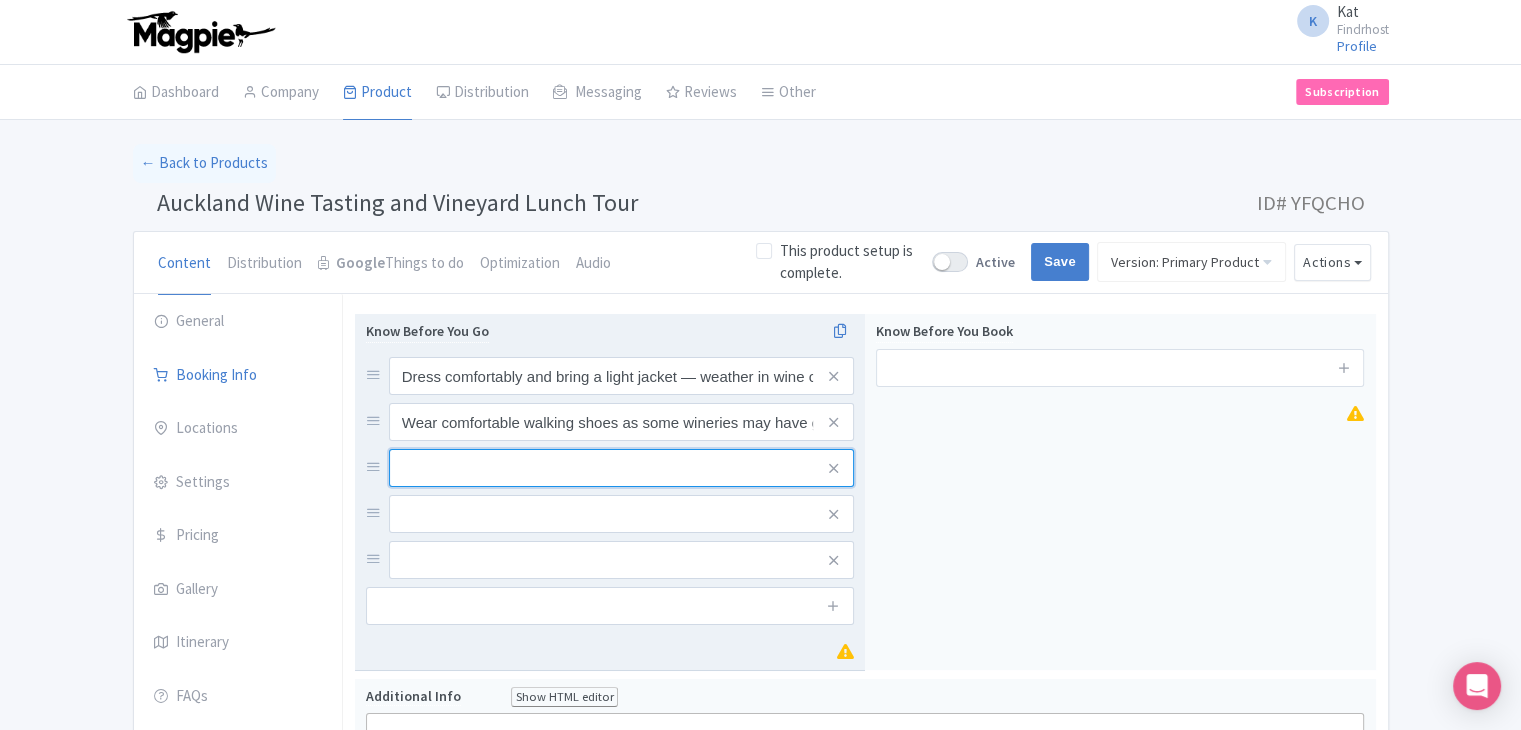 click at bounding box center [621, 376] 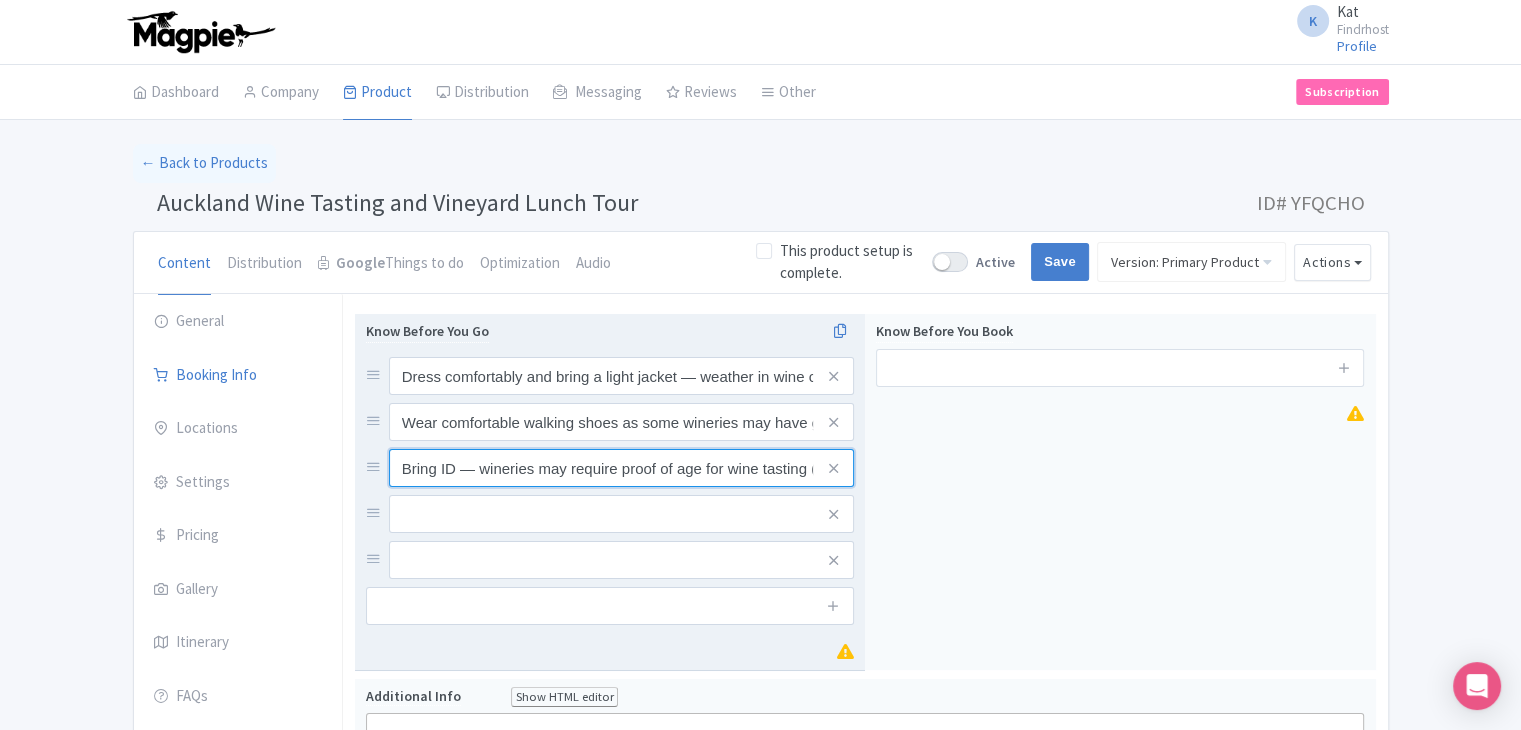 scroll, scrollTop: 0, scrollLeft: 234, axis: horizontal 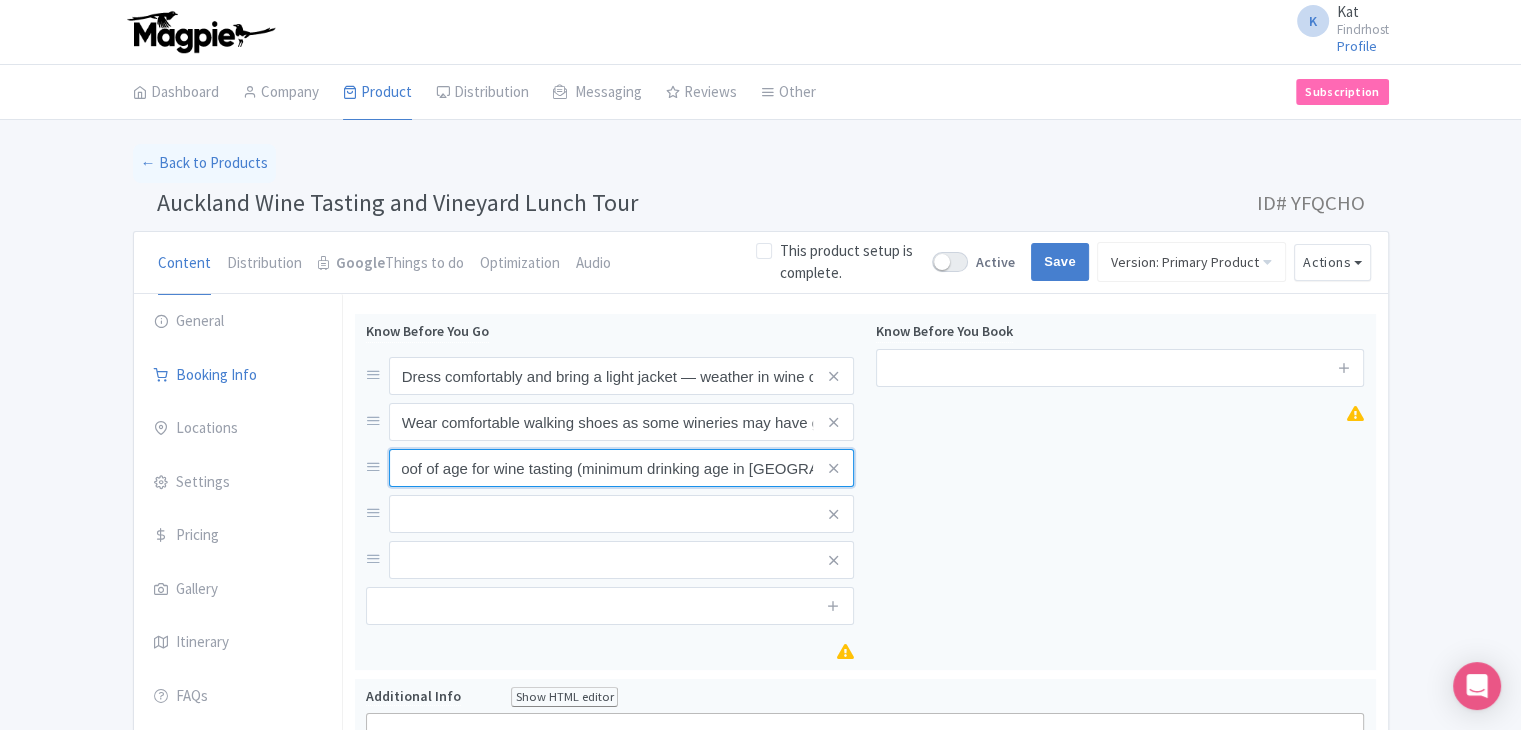 type on "Bring ID — wineries may require proof of age for wine tasting (minimum drinking age in [GEOGRAPHIC_DATA] is 18)." 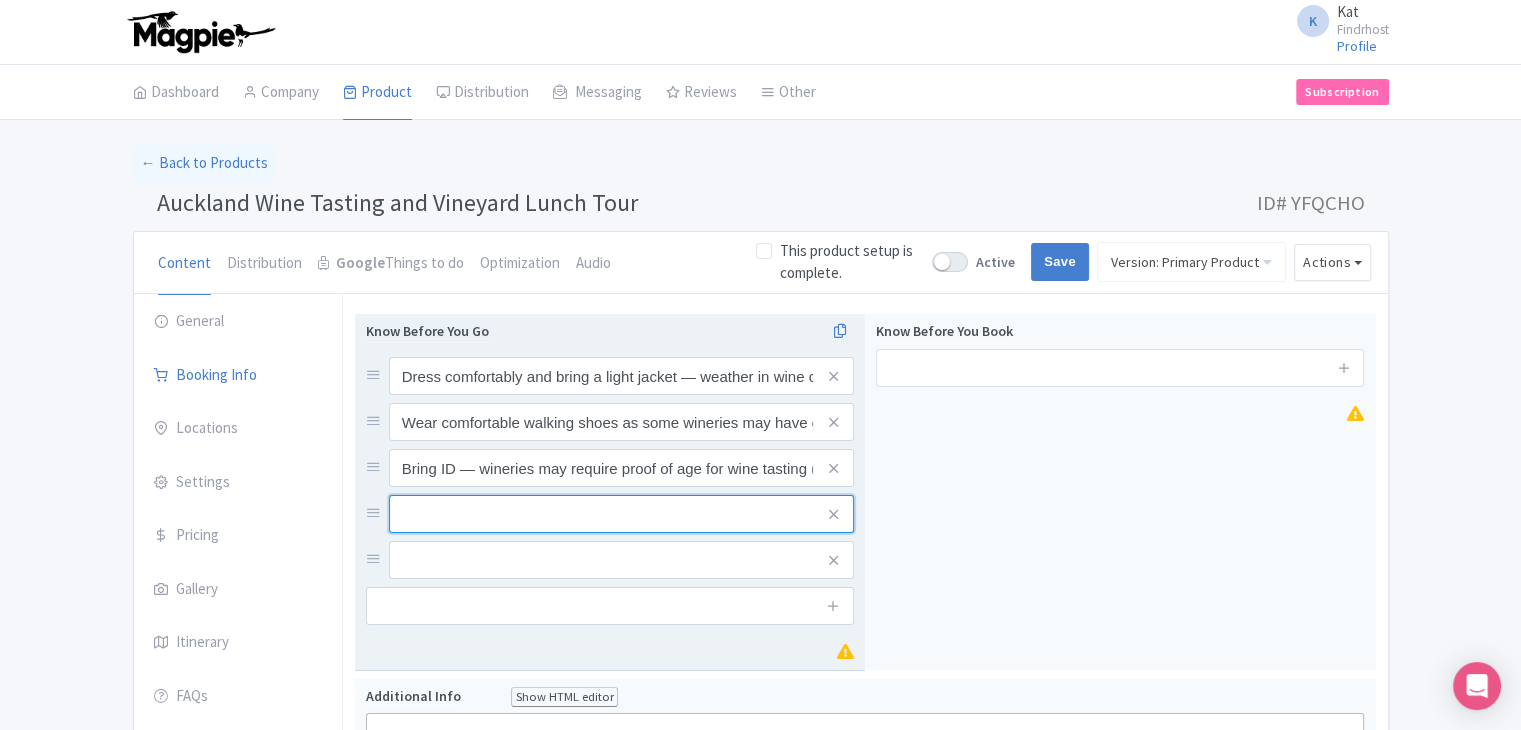 click at bounding box center (621, 376) 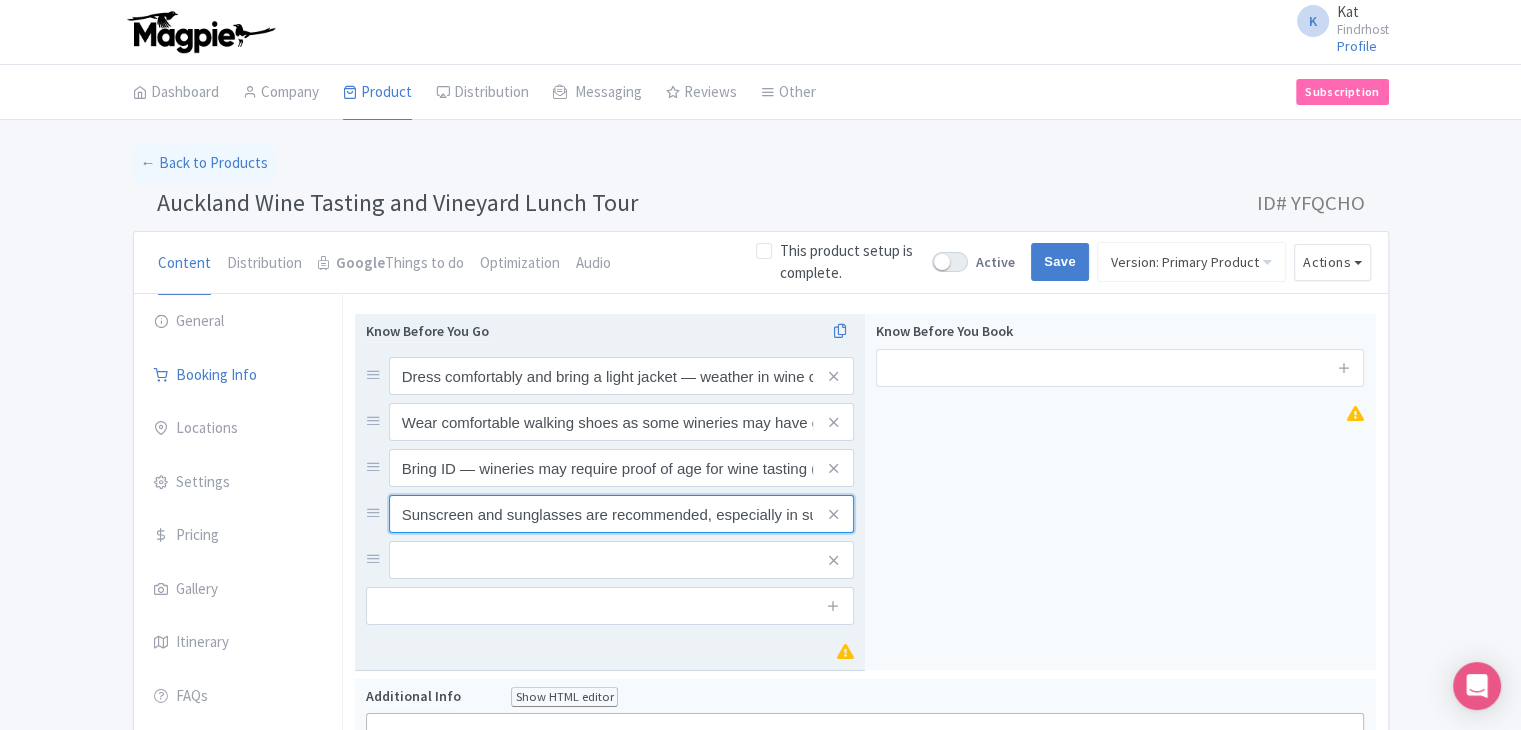 scroll, scrollTop: 0, scrollLeft: 45, axis: horizontal 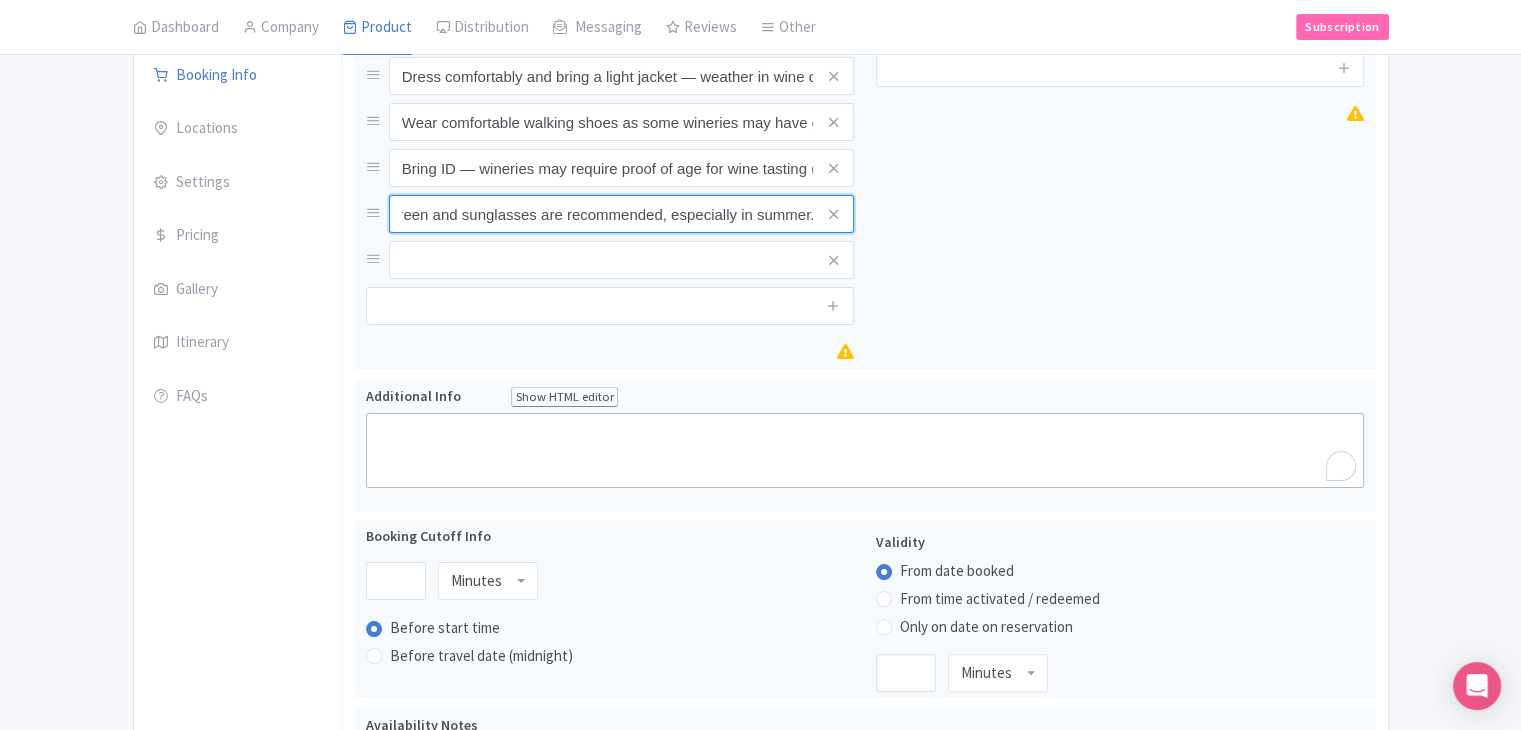 type on "Sunscreen and sunglasses are recommended, especially in summer." 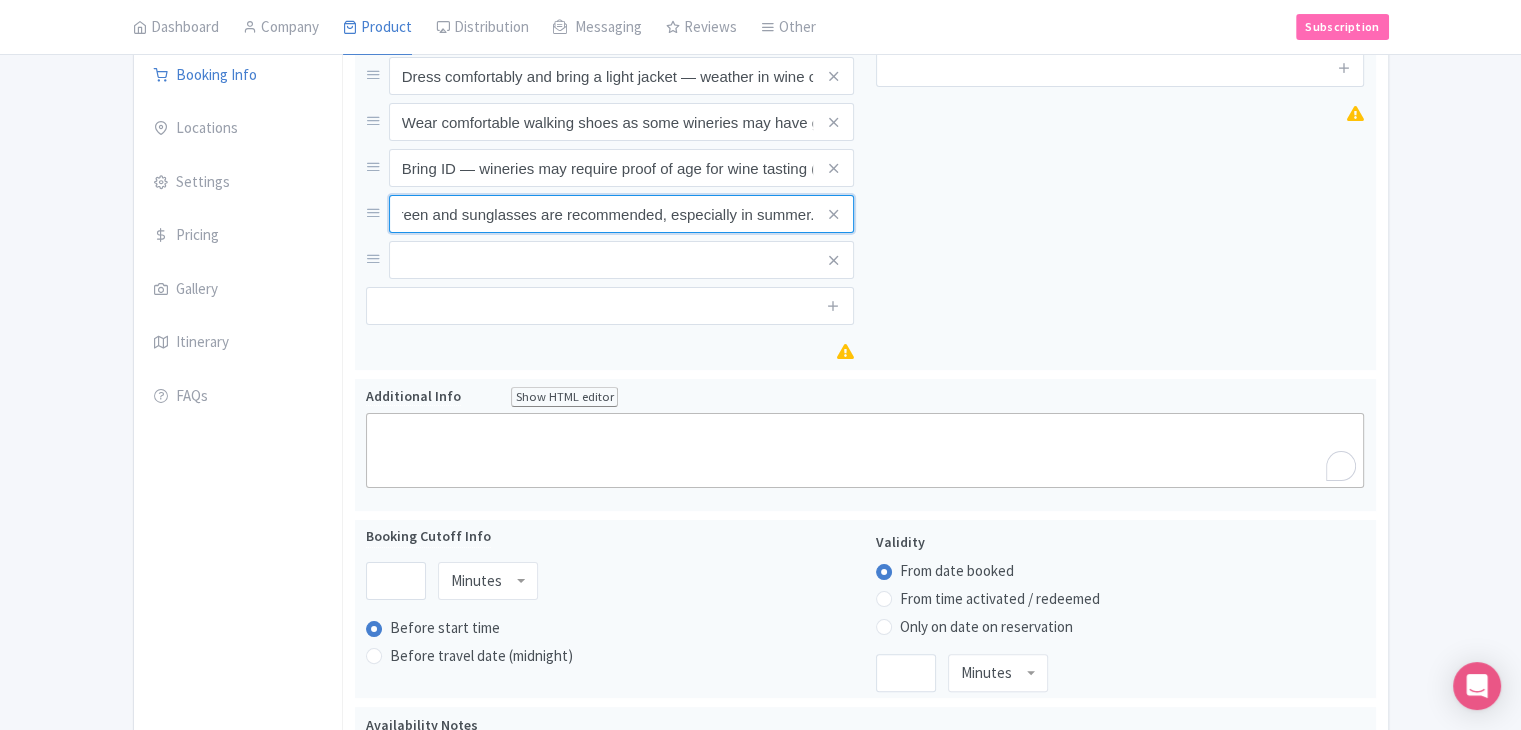 scroll, scrollTop: 0, scrollLeft: 0, axis: both 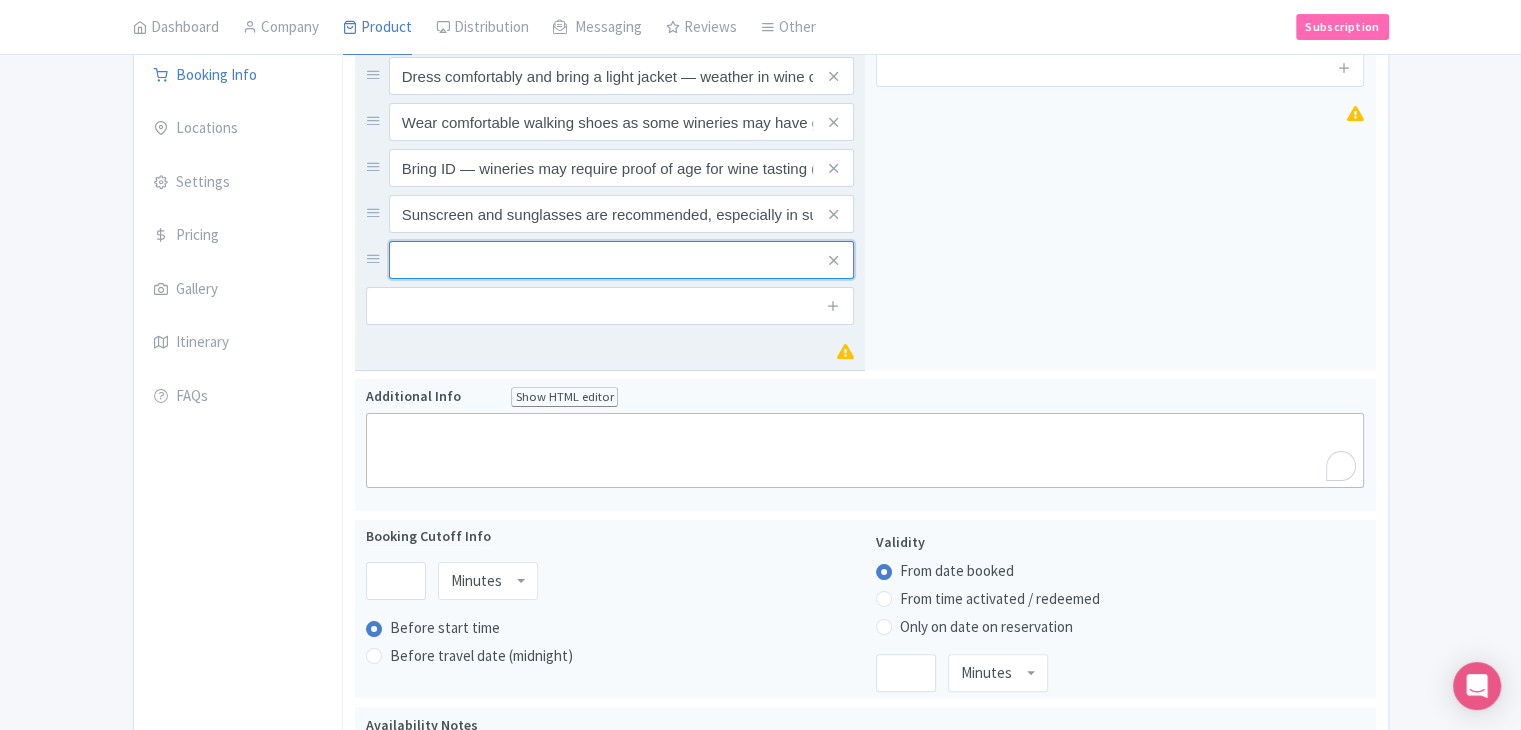 click at bounding box center [621, 76] 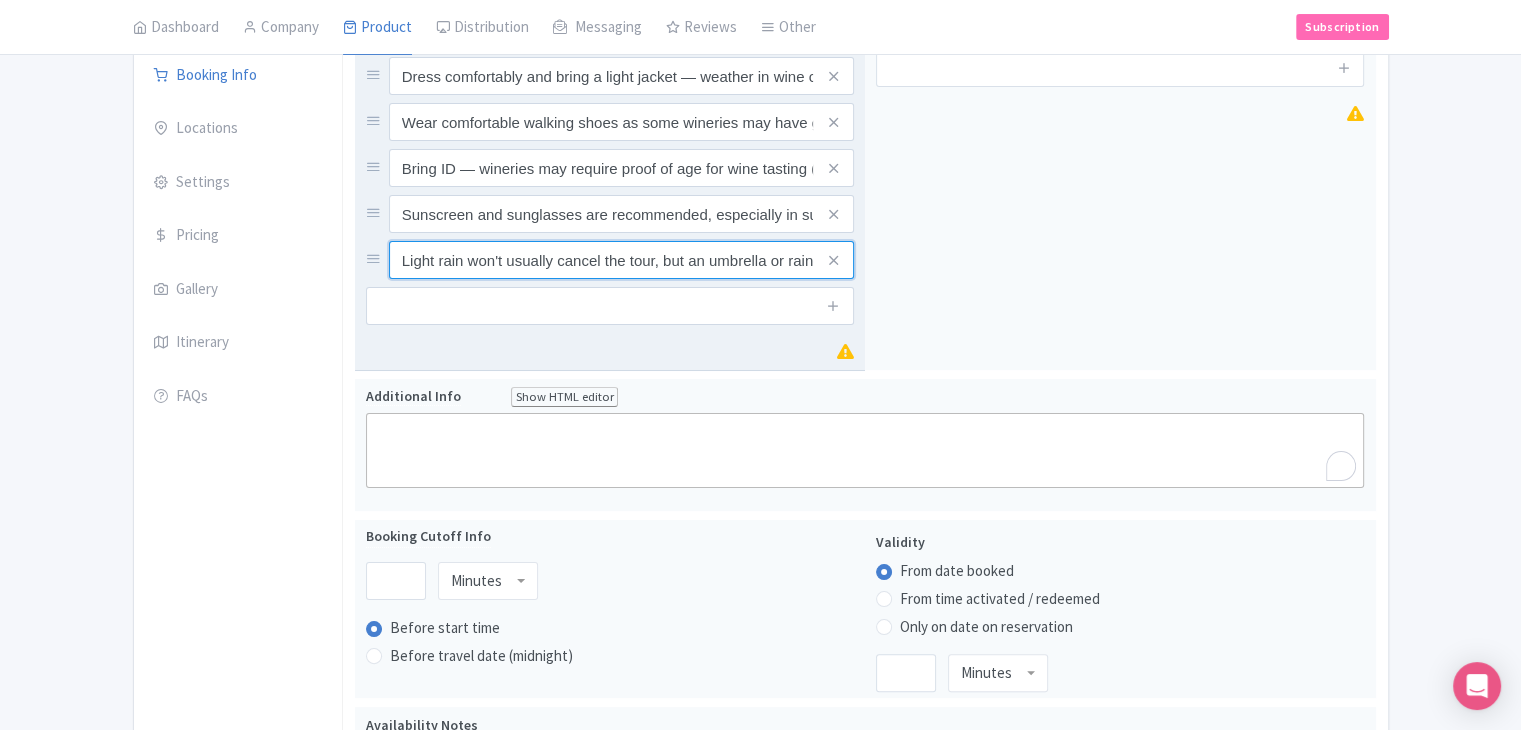 scroll, scrollTop: 0, scrollLeft: 137, axis: horizontal 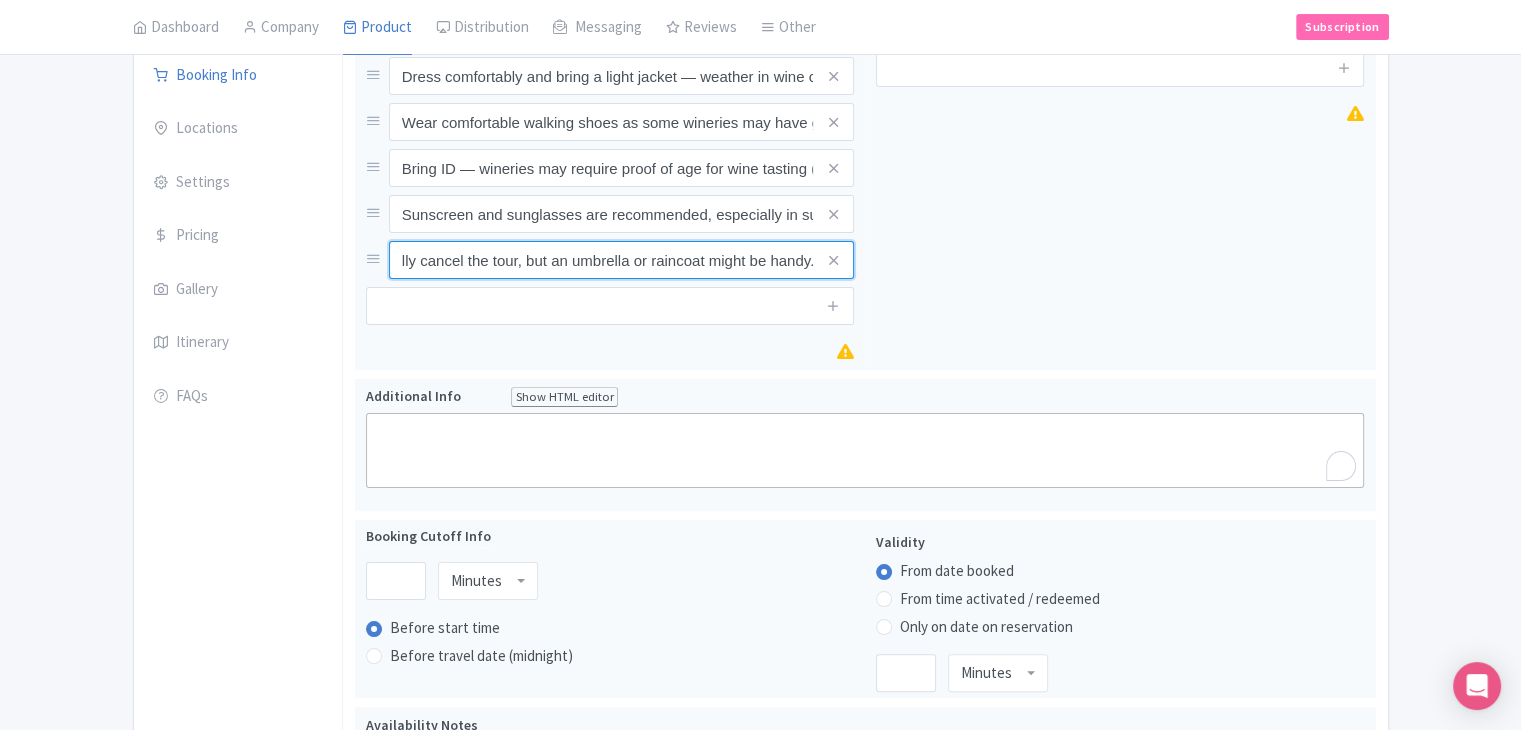 type on "Light rain won't usually cancel the tour, but an umbrella or raincoat might be handy." 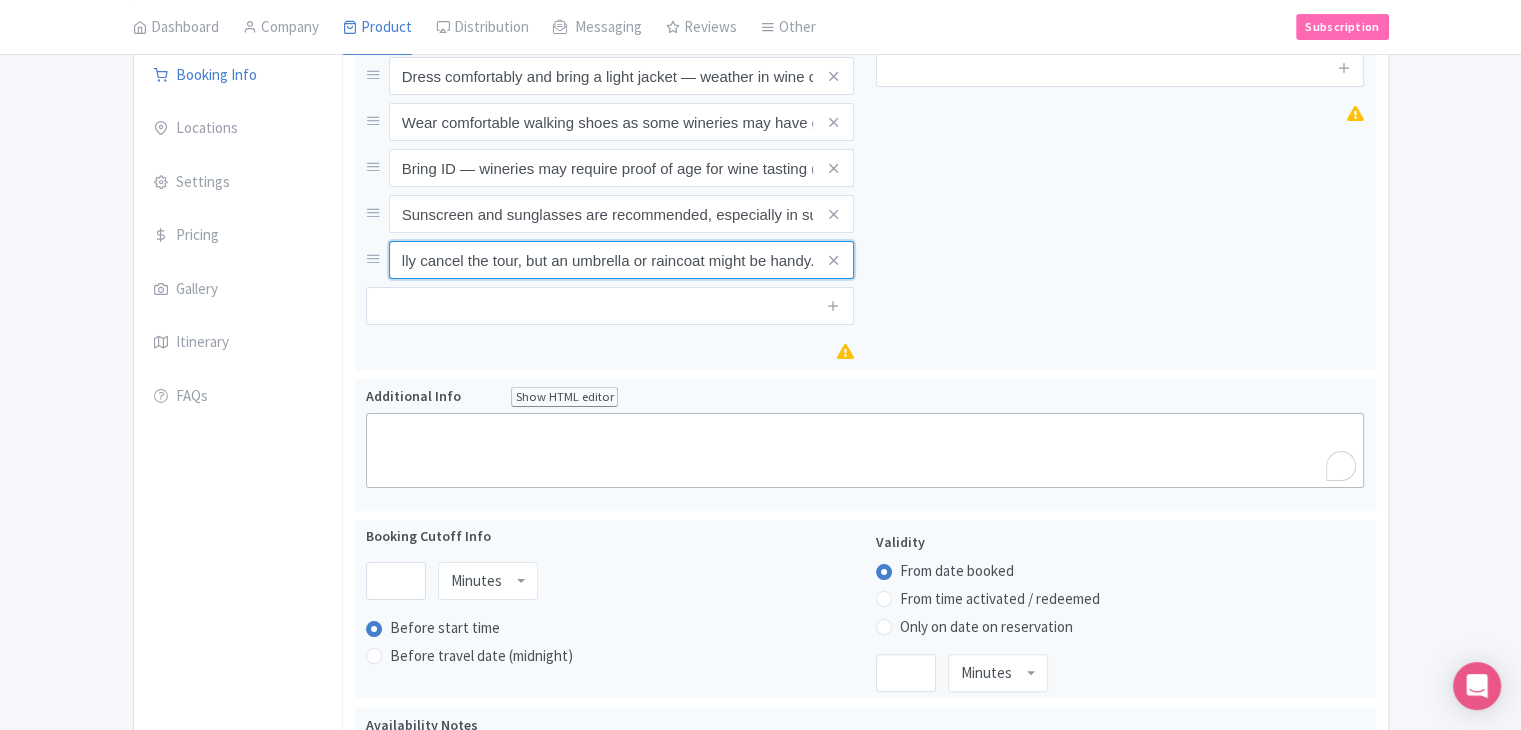 scroll, scrollTop: 0, scrollLeft: 0, axis: both 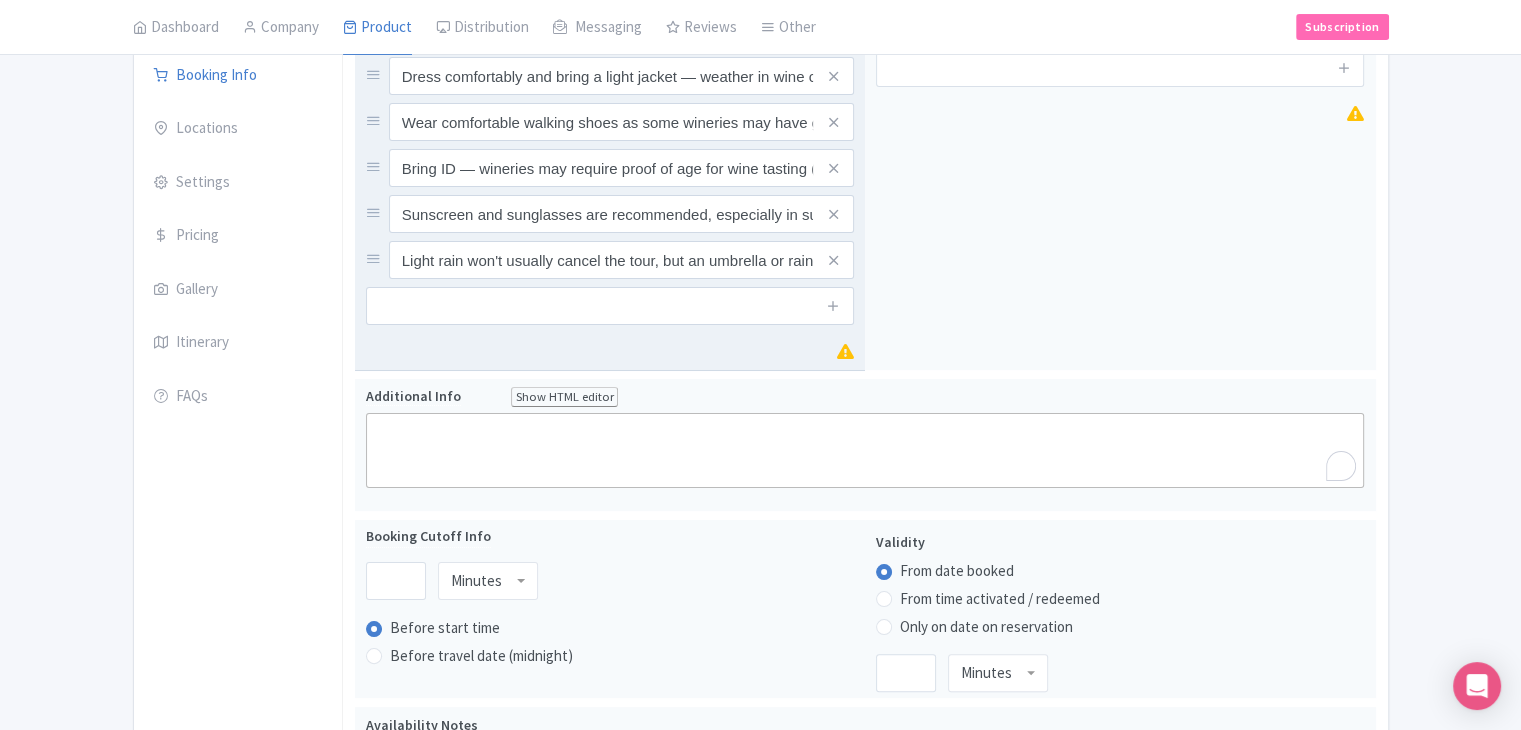 click on "Know Before You Go Dress comfortably and bring a light jacket — weather in wine country can be unpredictable. Wear comfortable walking shoes as some wineries may have gravel paths or vineyard walks. Bring ID — wineries may require proof of age for wine tasting (minimum drinking age in NZ is 18). Sunscreen and sunglasses are recommended, especially in summer. Light rain won't usually cancel the tour, but an umbrella or raincoat might be handy." at bounding box center [610, 192] 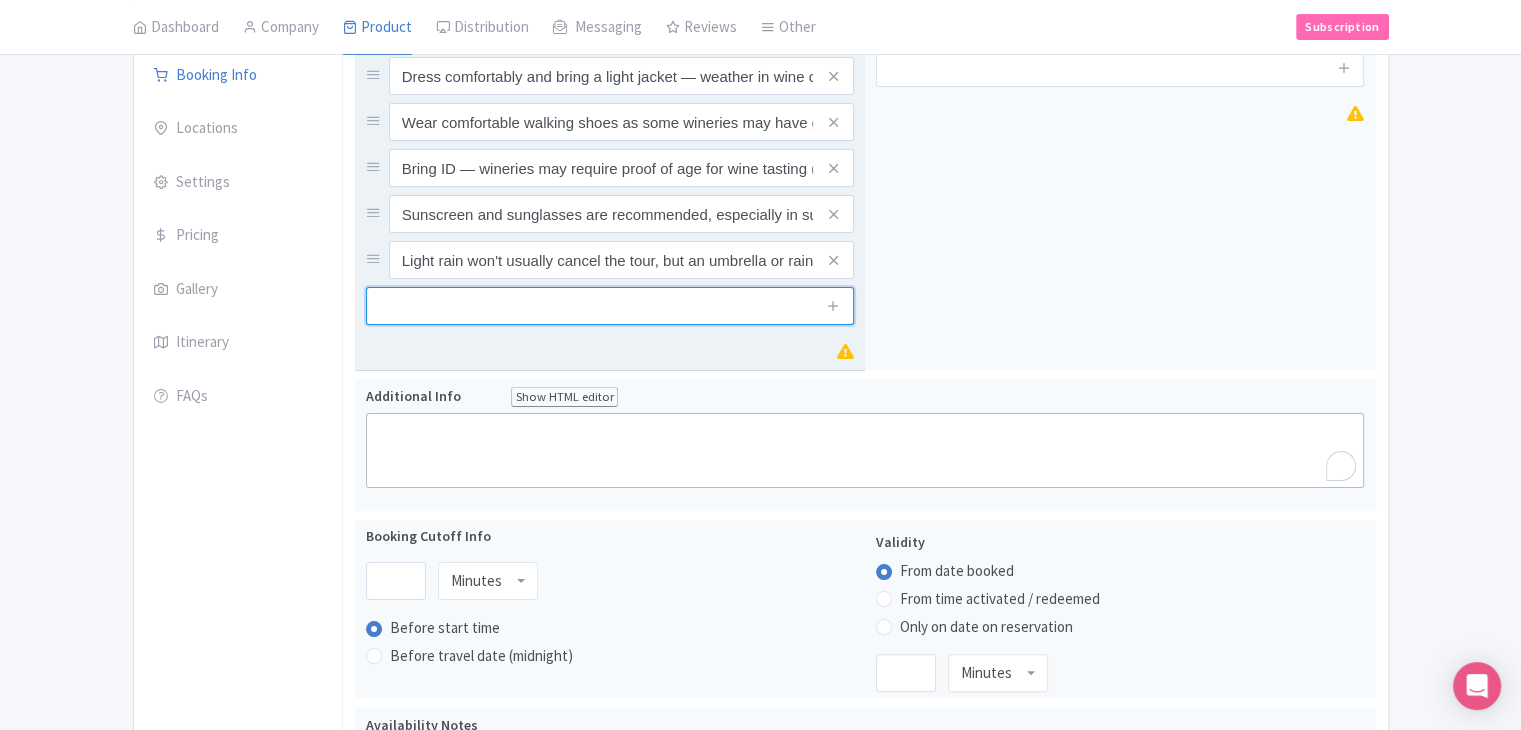 drag, startPoint x: 639, startPoint y: 299, endPoint x: 681, endPoint y: 309, distance: 43.174065 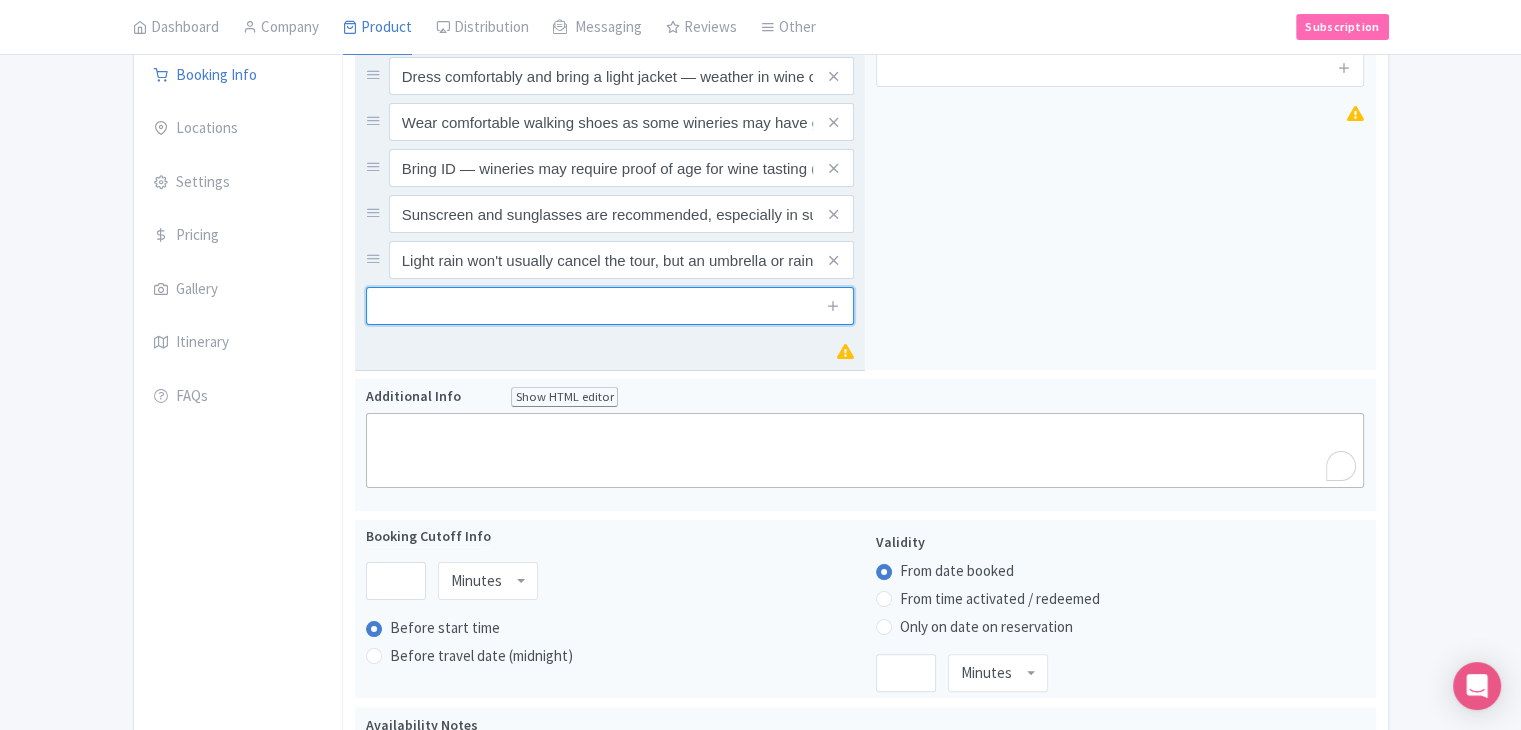 click at bounding box center (610, 306) 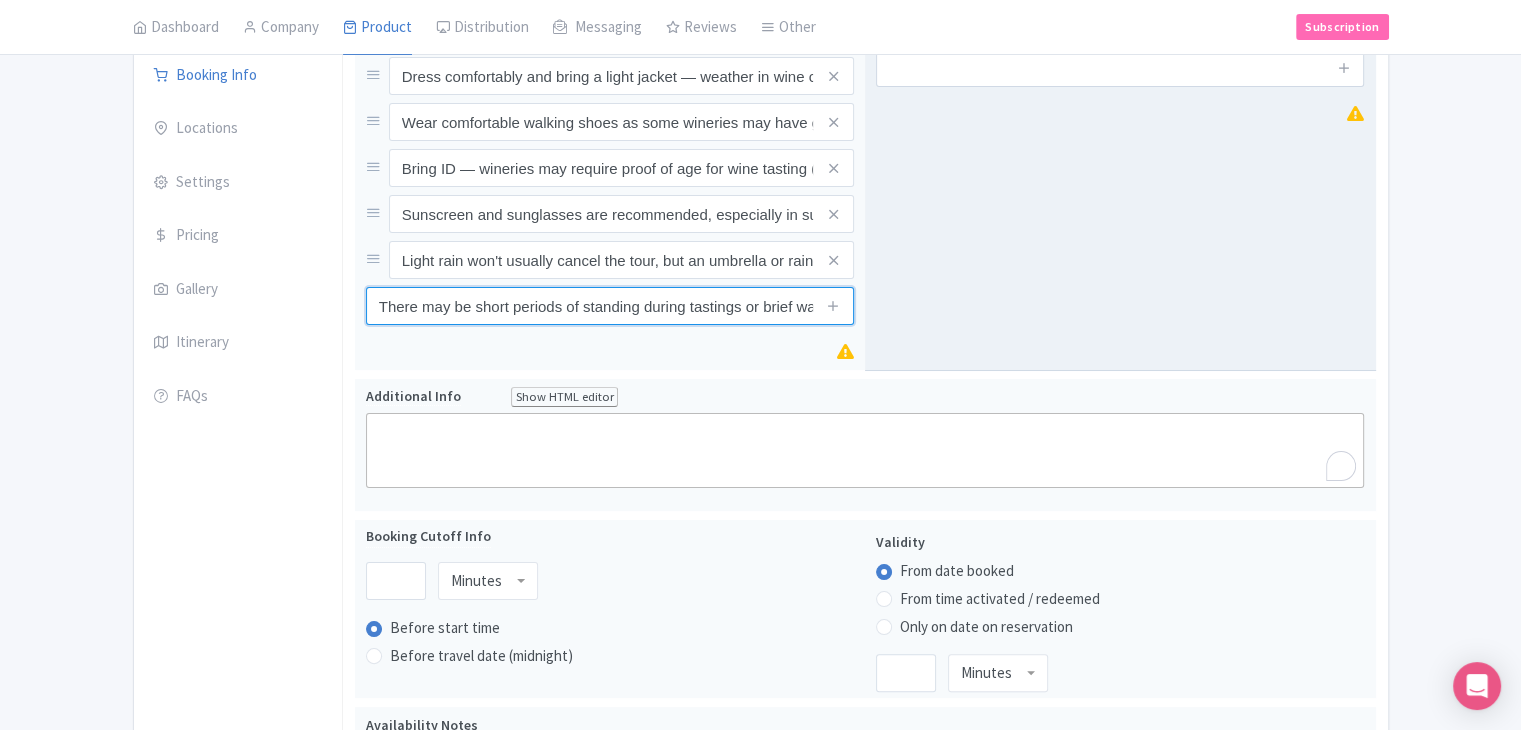 scroll, scrollTop: 0, scrollLeft: 128, axis: horizontal 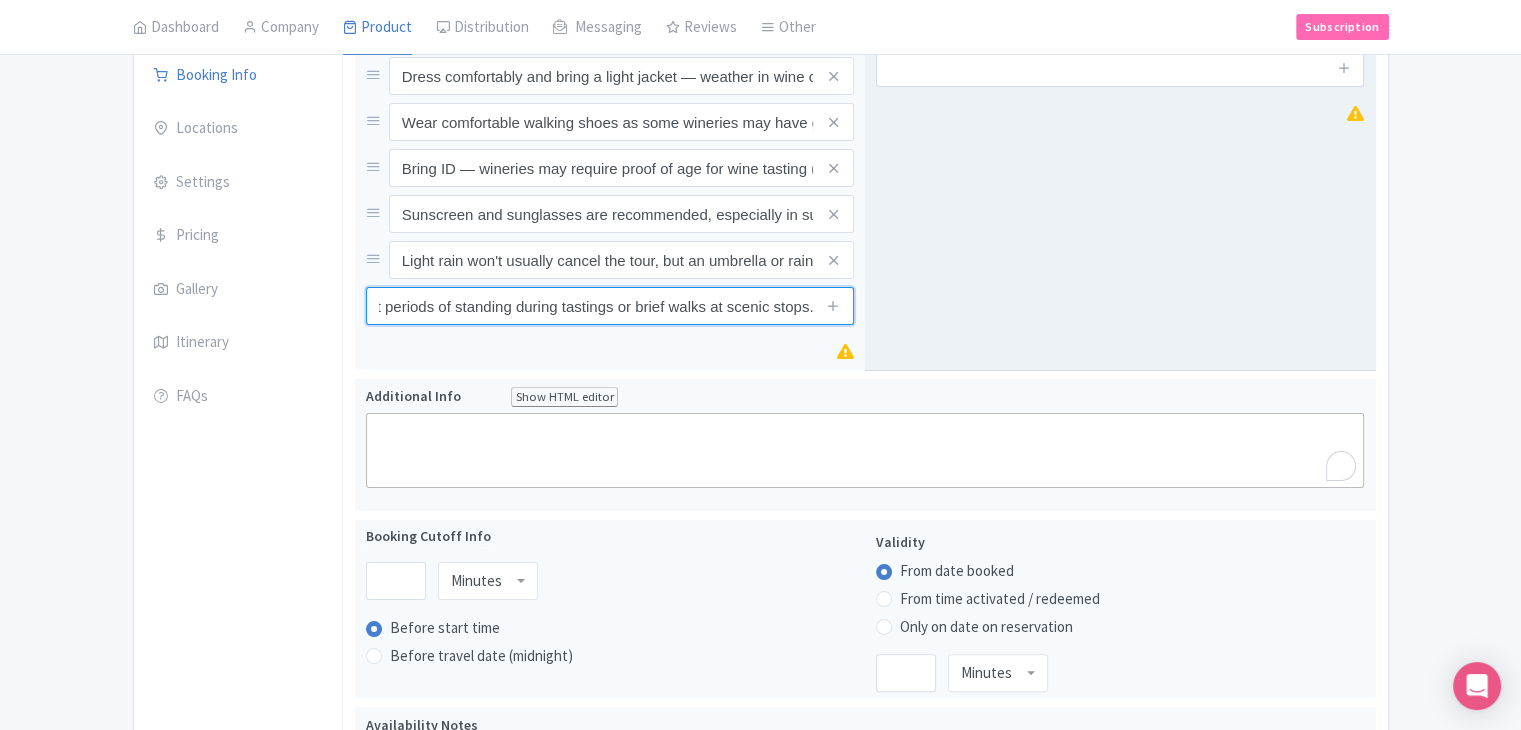 type on "There may be short periods of standing during tastings or brief walks at scenic stops." 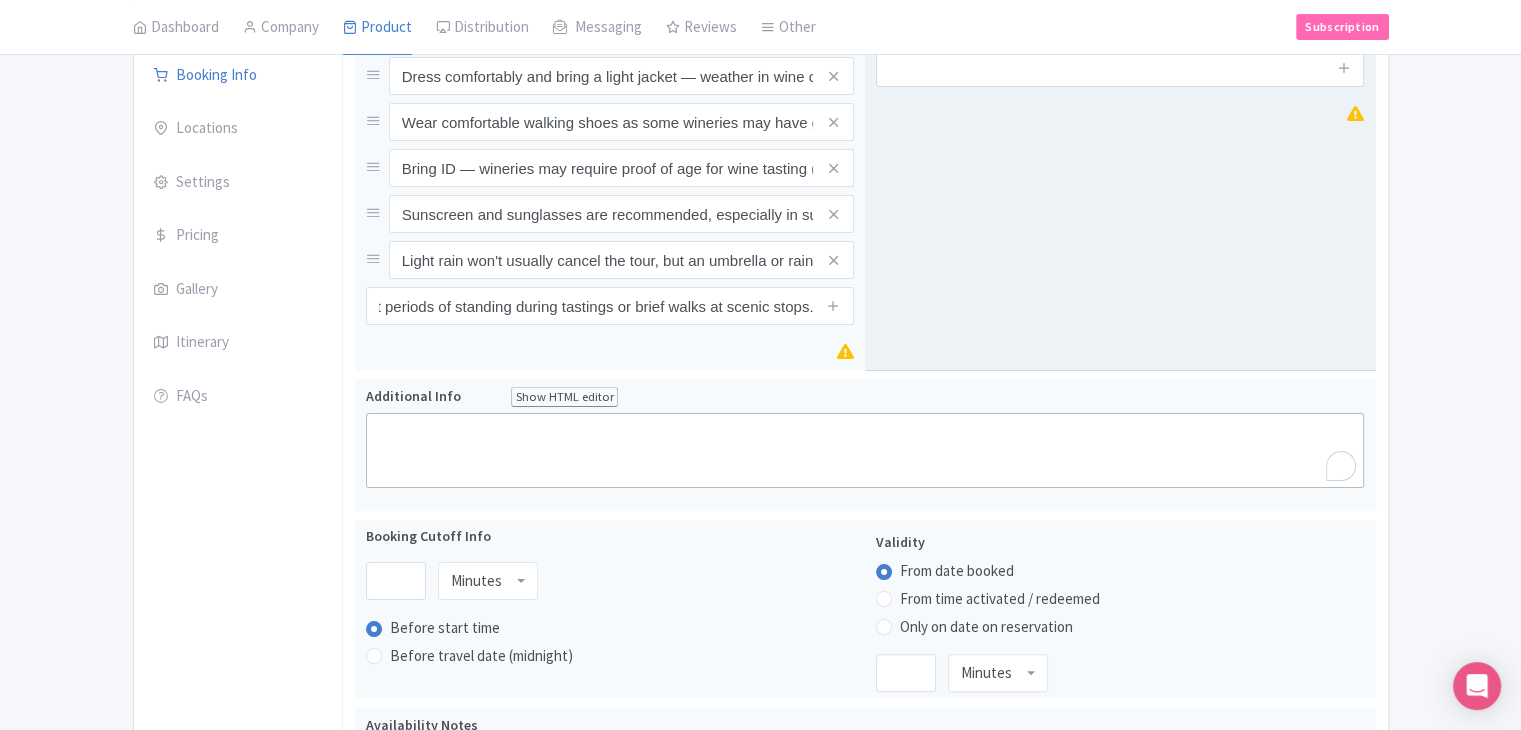 click on "Know Before You Book" at bounding box center [1120, 192] 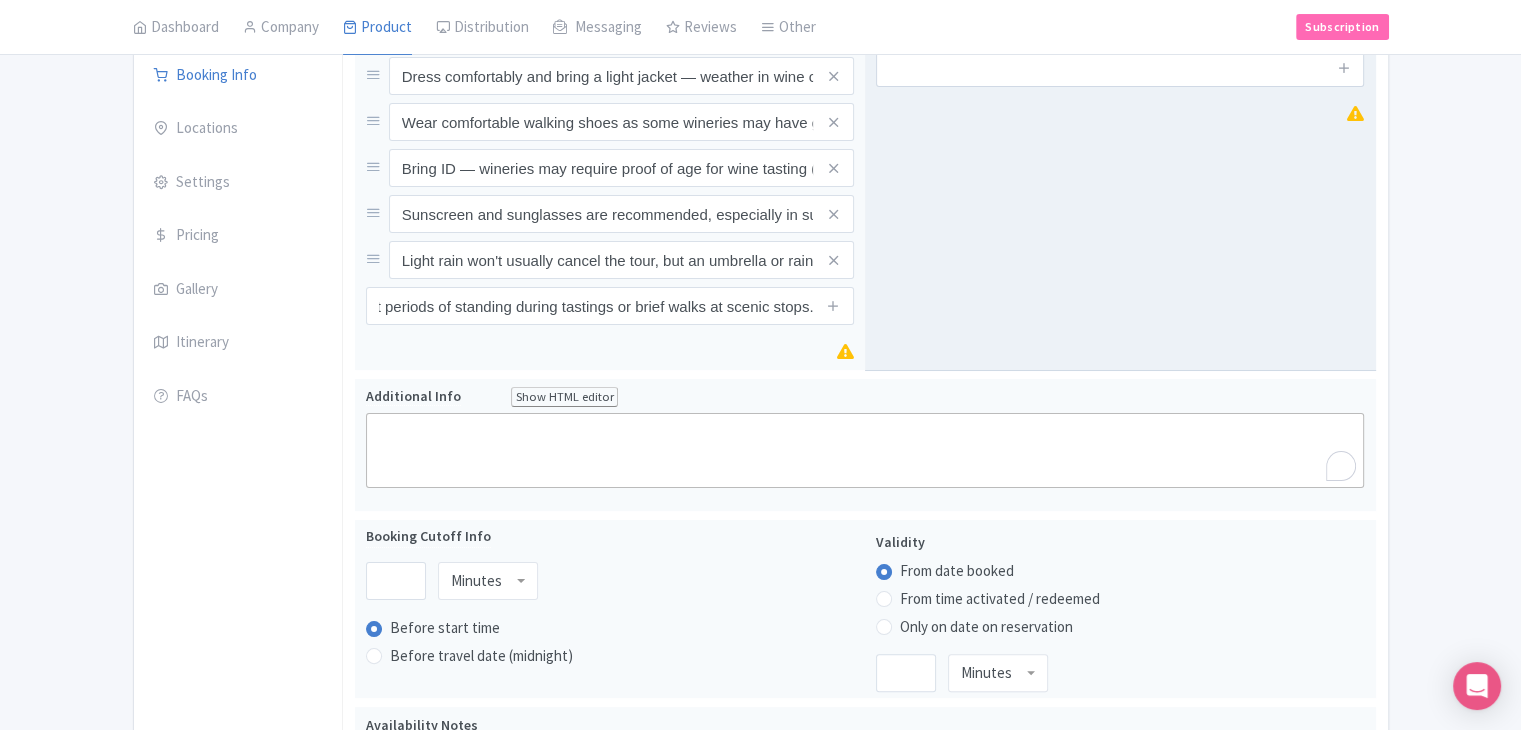 scroll, scrollTop: 0, scrollLeft: 0, axis: both 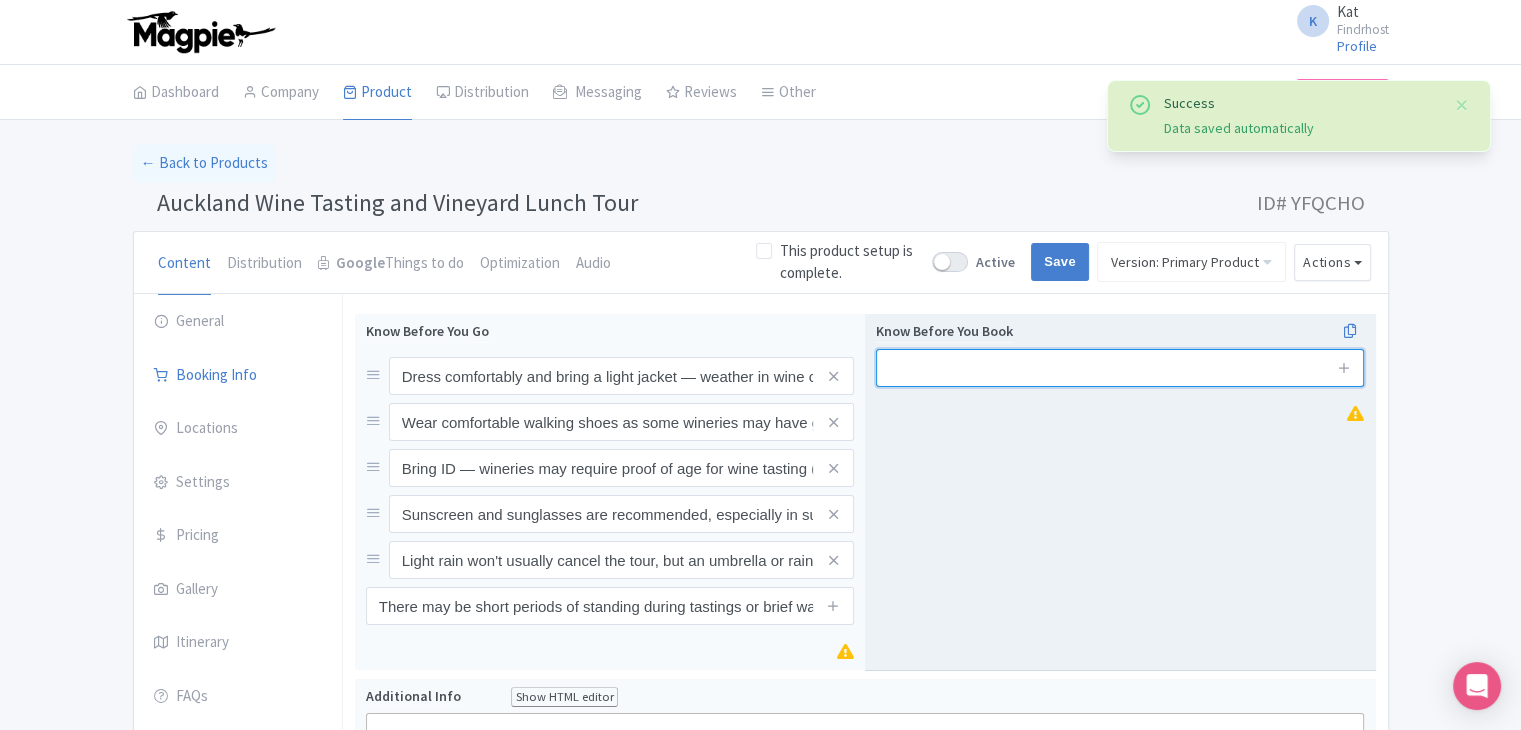 drag, startPoint x: 986, startPoint y: 361, endPoint x: 1025, endPoint y: 362, distance: 39.012817 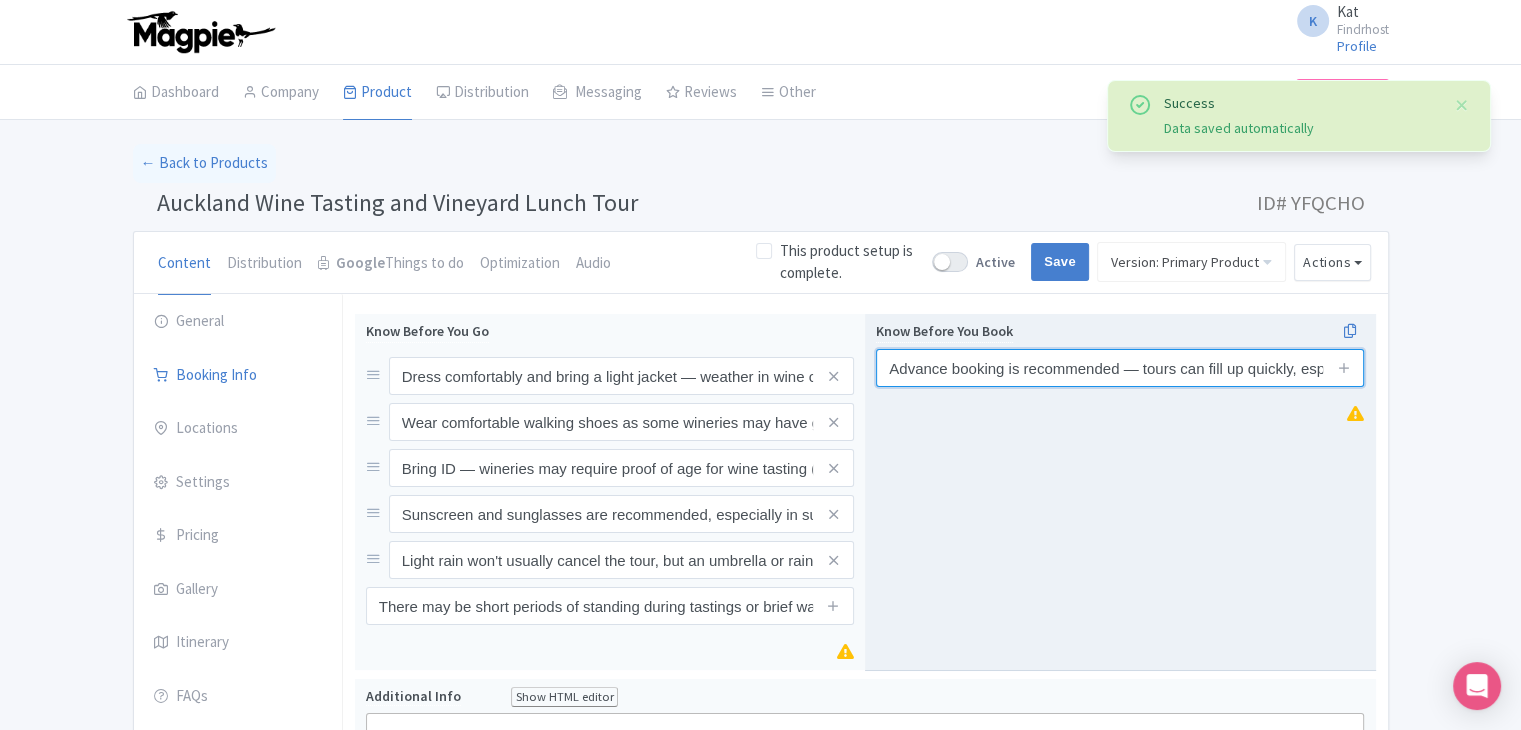 scroll, scrollTop: 0, scrollLeft: 243, axis: horizontal 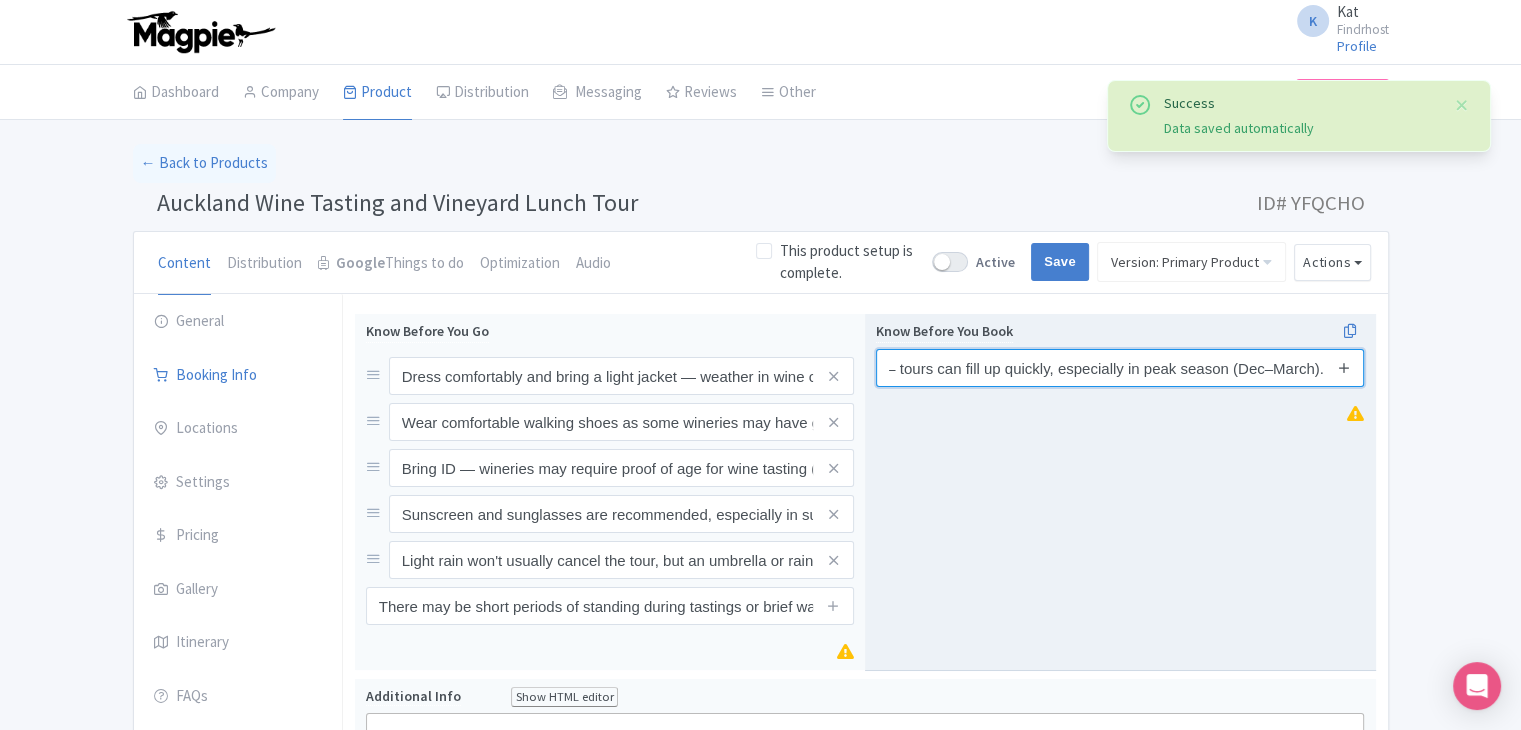 type on "Advance booking is recommended — tours can fill up quickly, especially in peak season (Dec–March)." 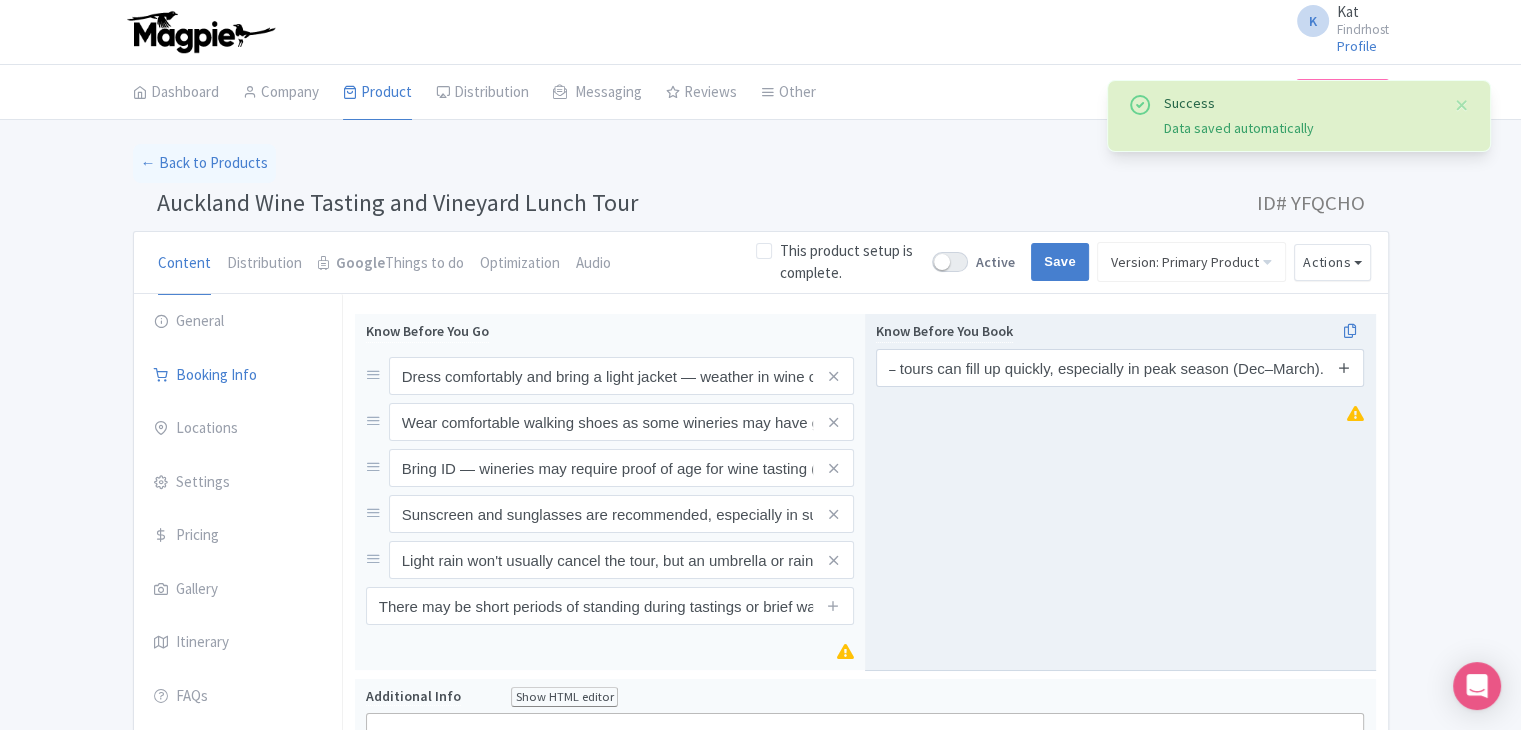 click at bounding box center [1344, 367] 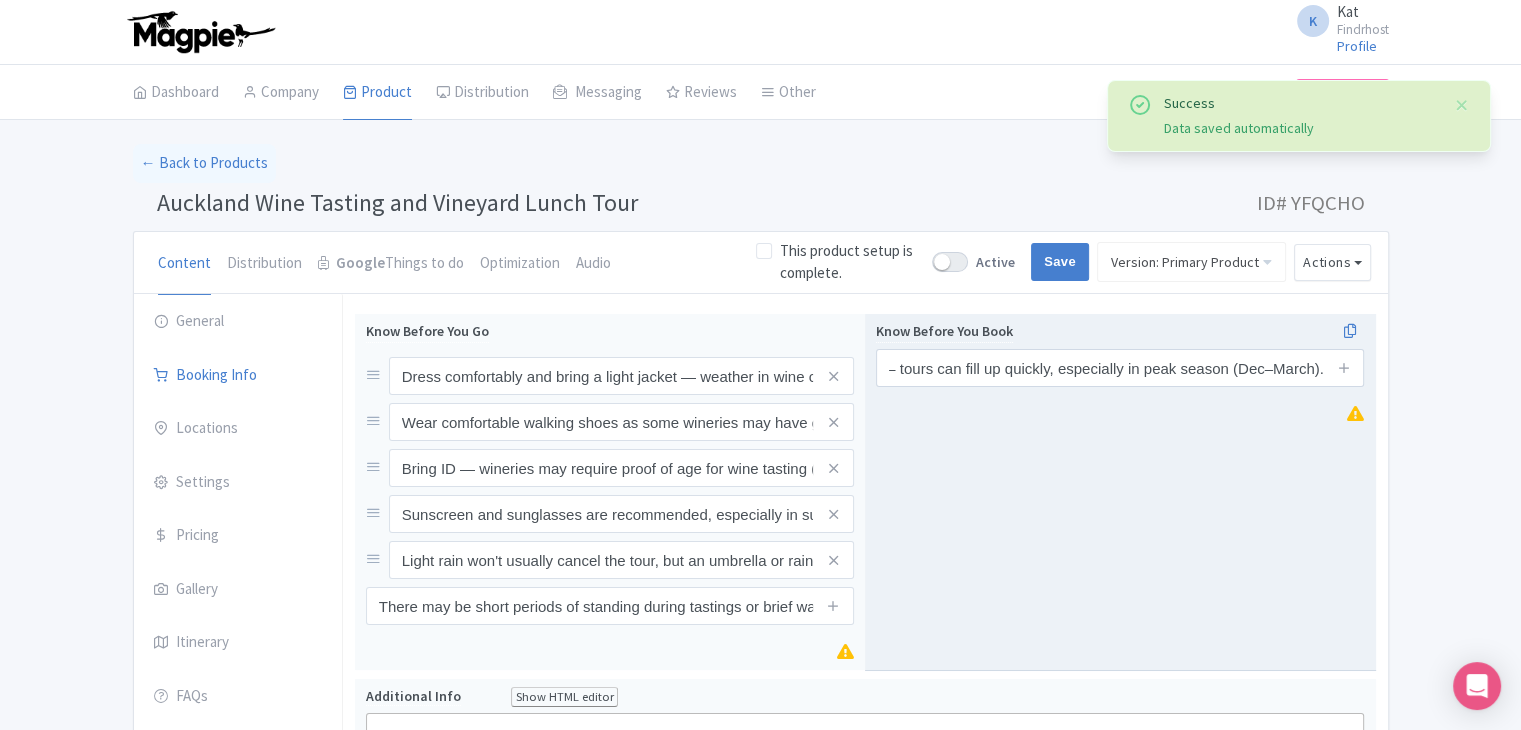 type 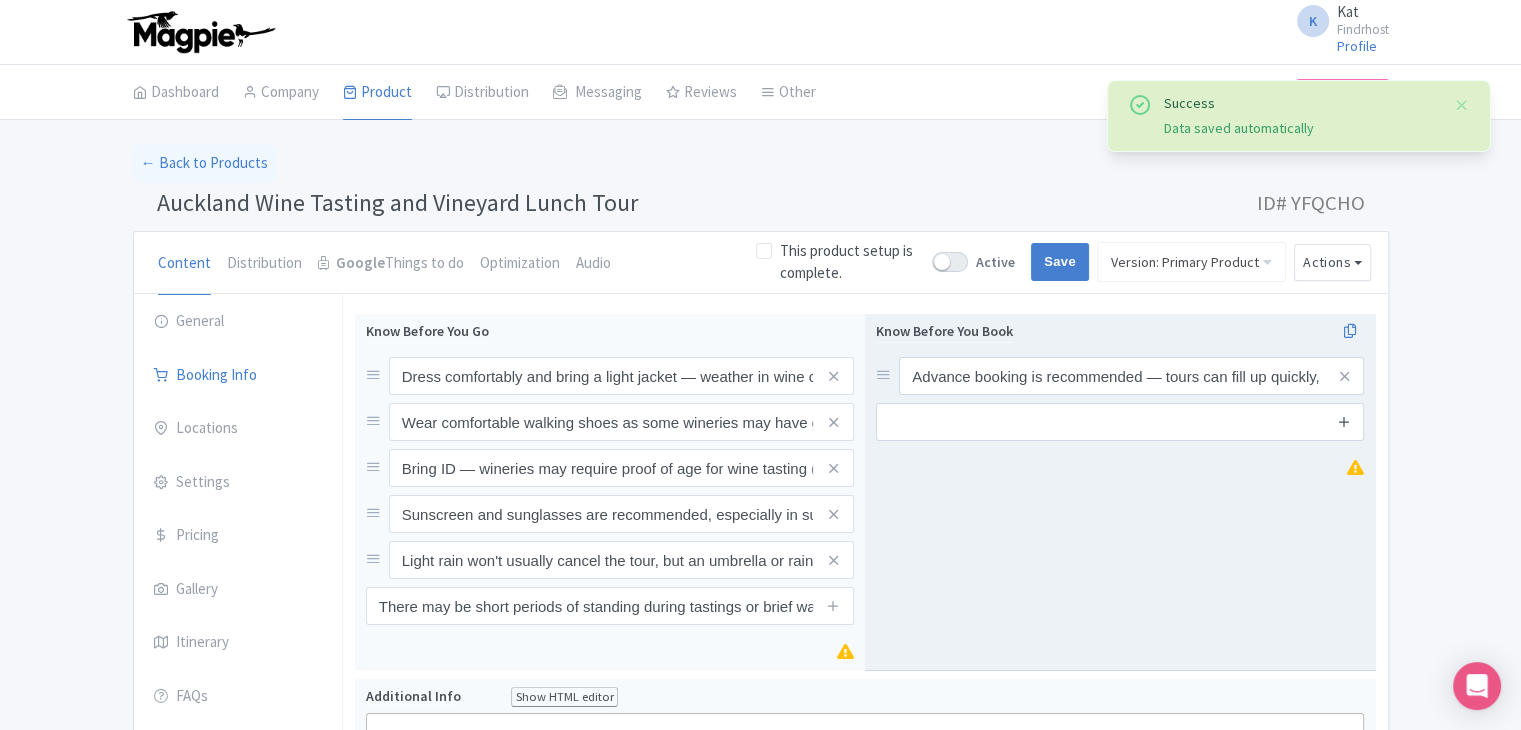 scroll, scrollTop: 0, scrollLeft: 0, axis: both 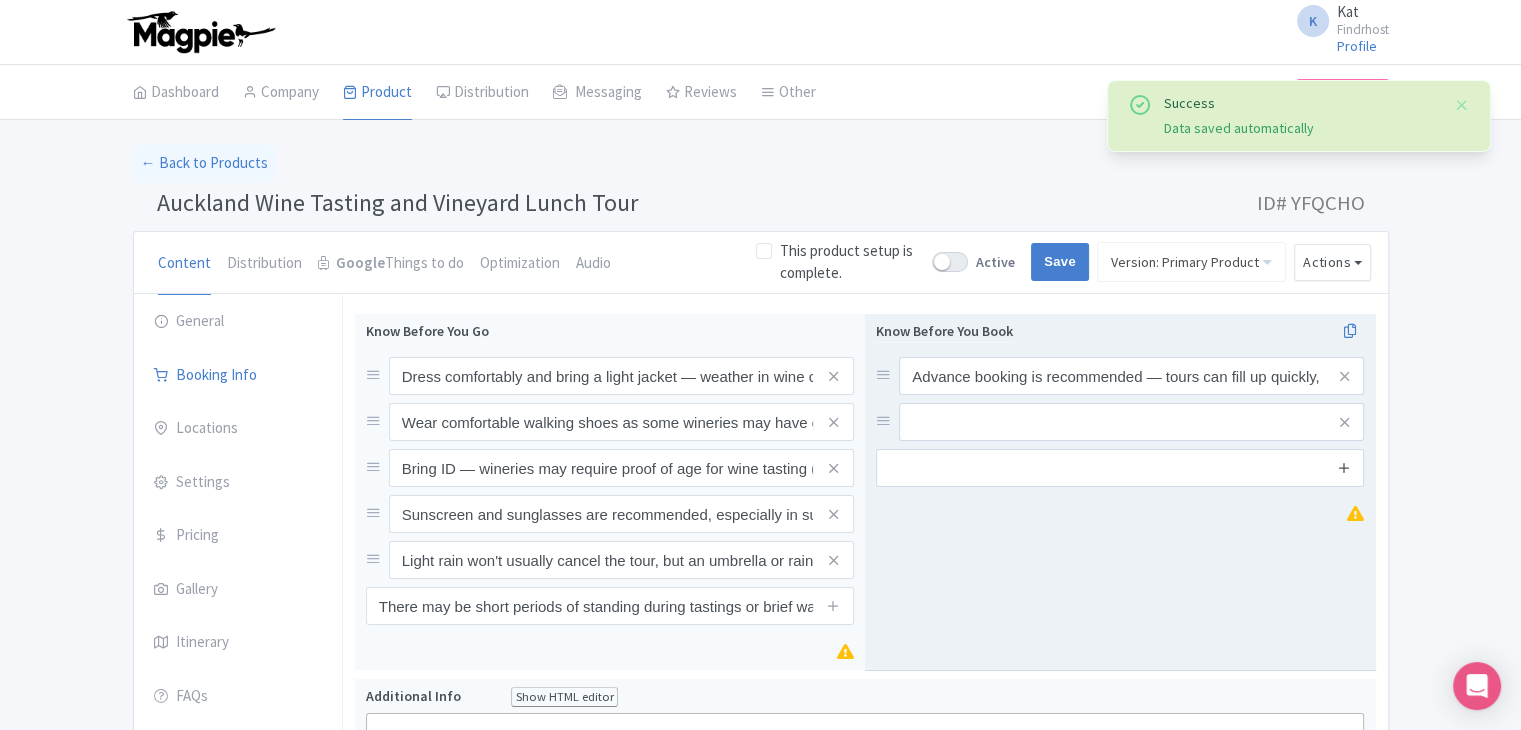 click at bounding box center [1344, 467] 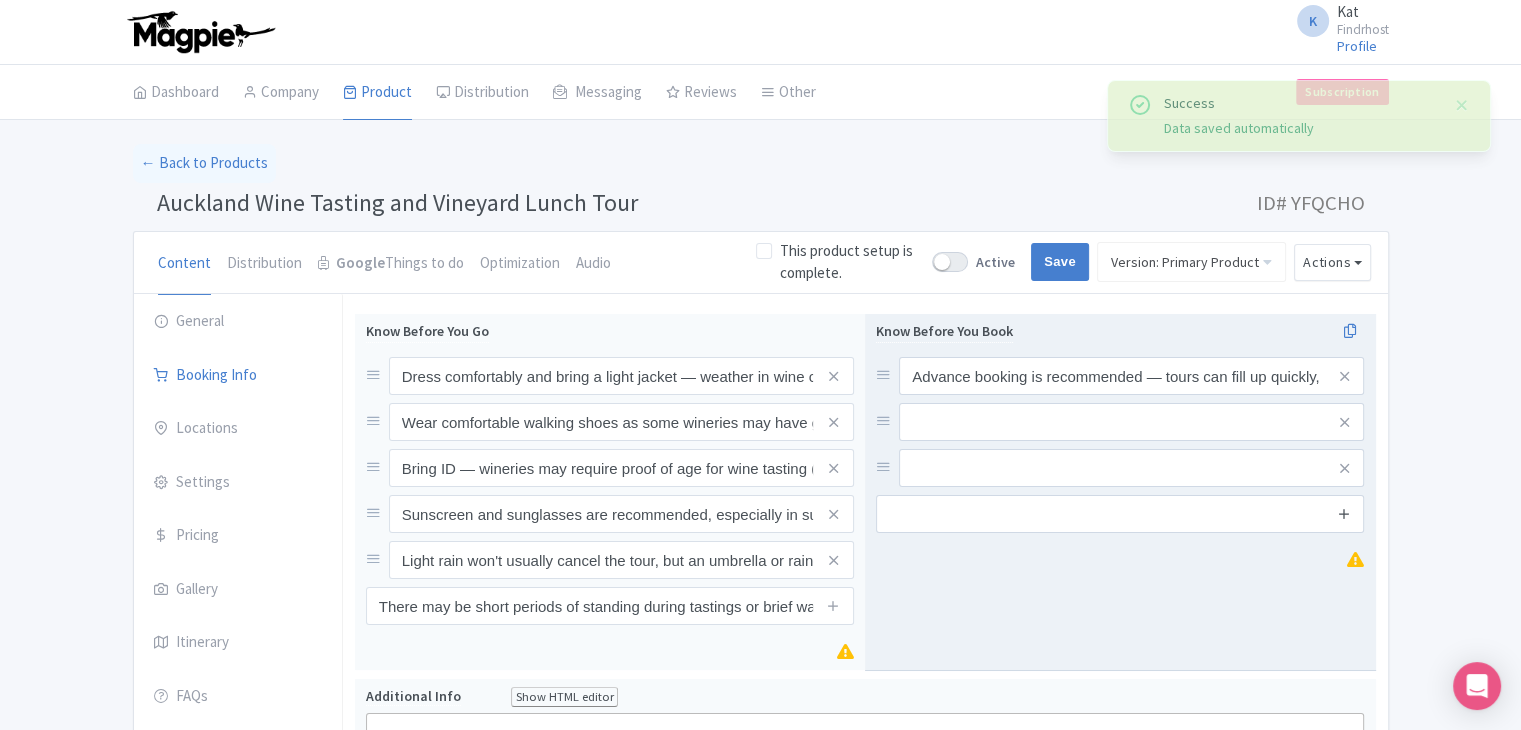 click at bounding box center [1344, 513] 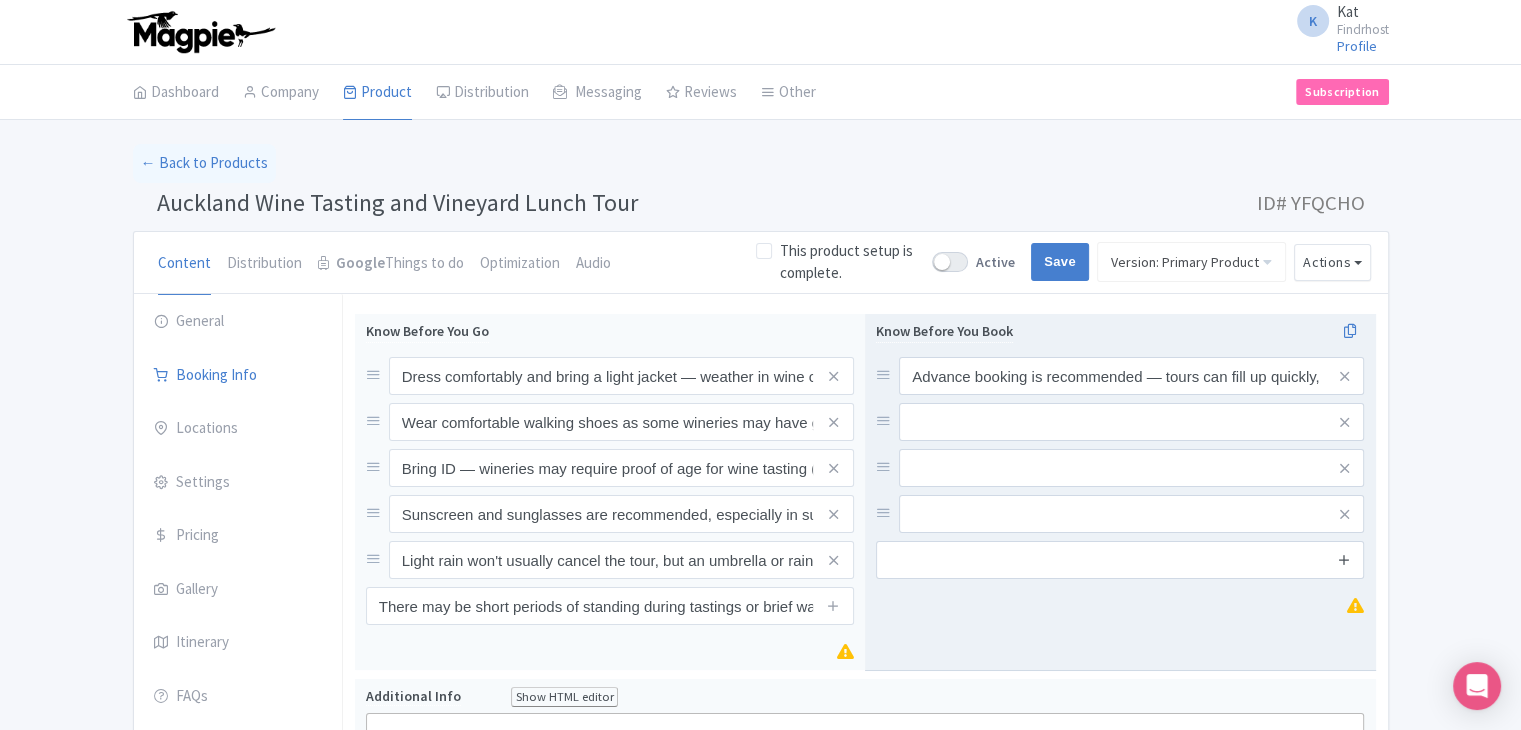 click at bounding box center (1344, 559) 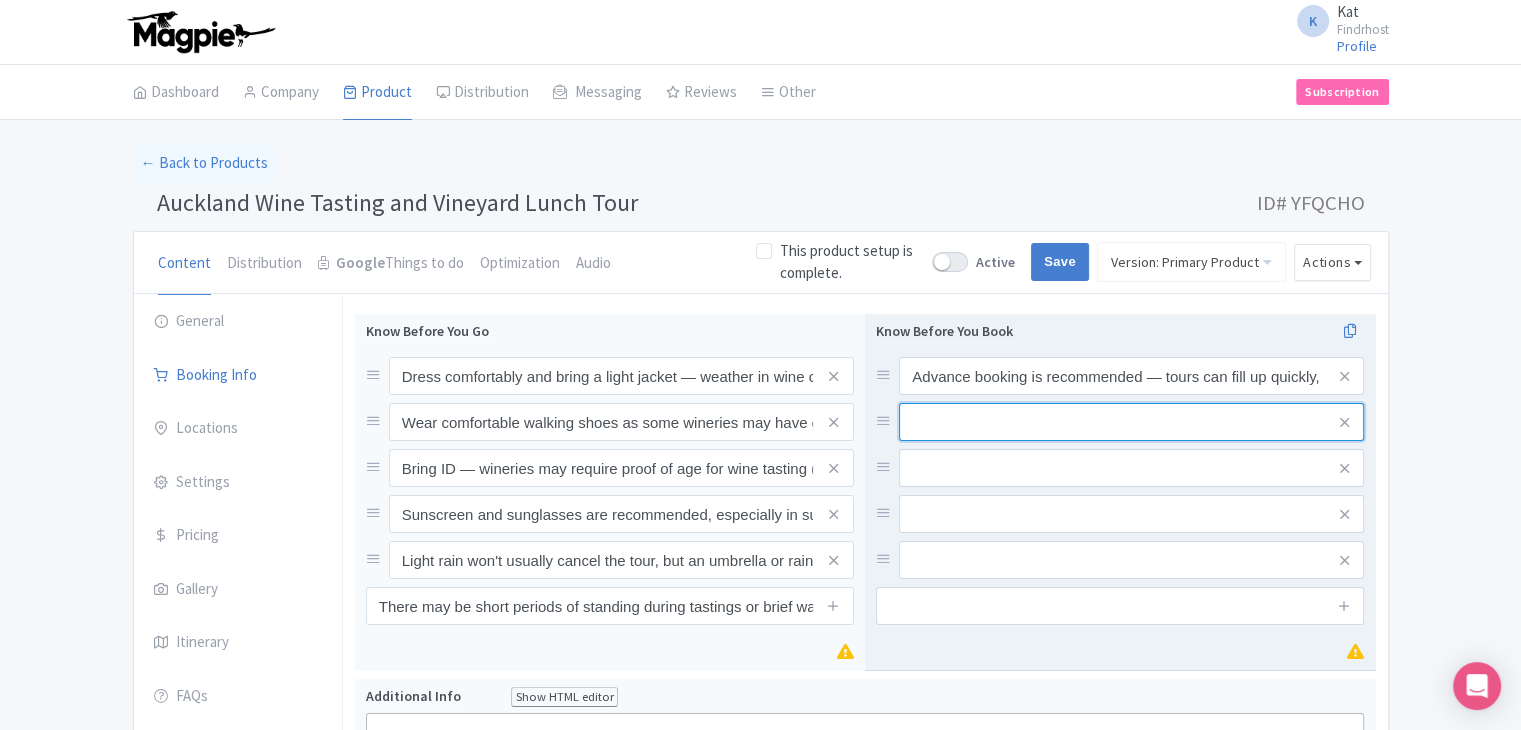 click at bounding box center (1131, 376) 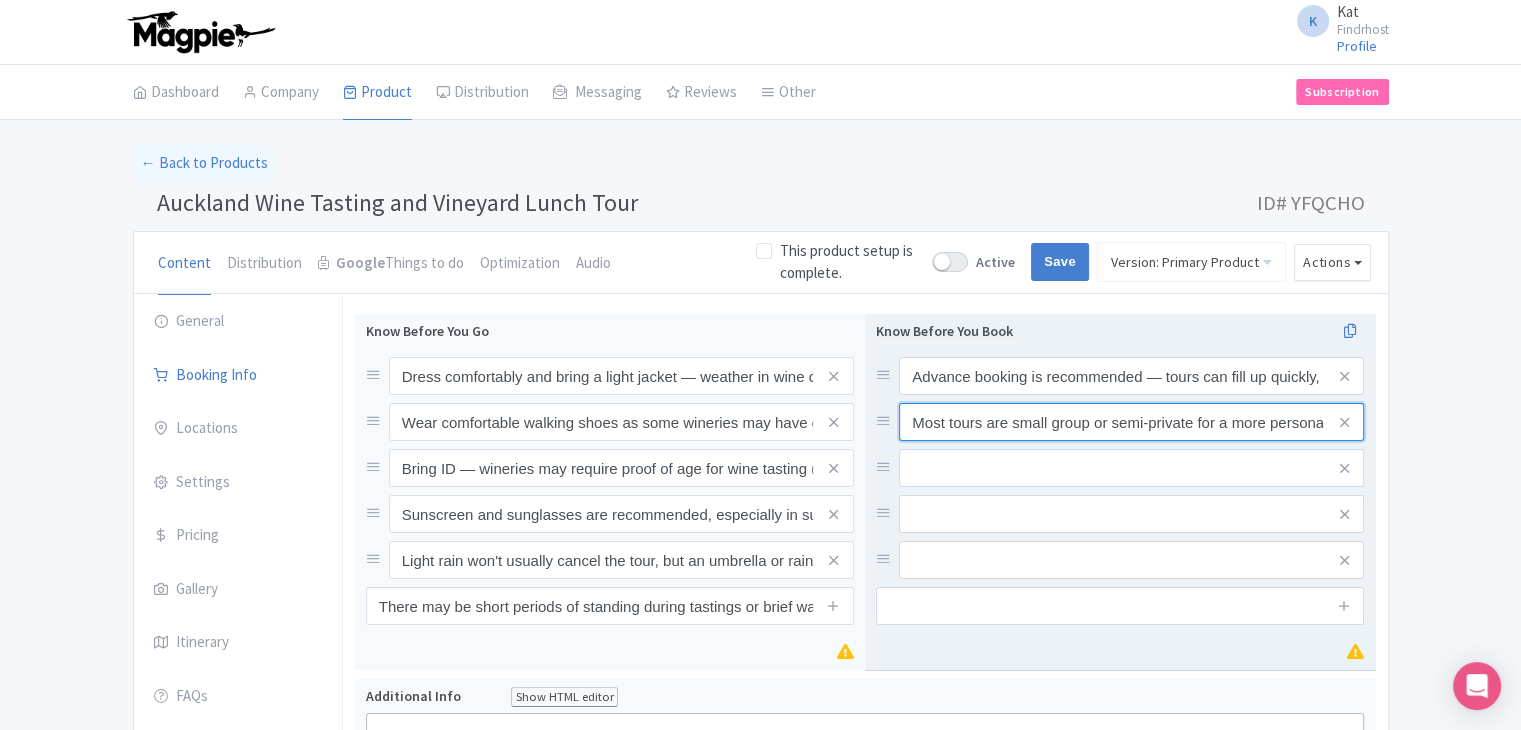 scroll, scrollTop: 0, scrollLeft: 112, axis: horizontal 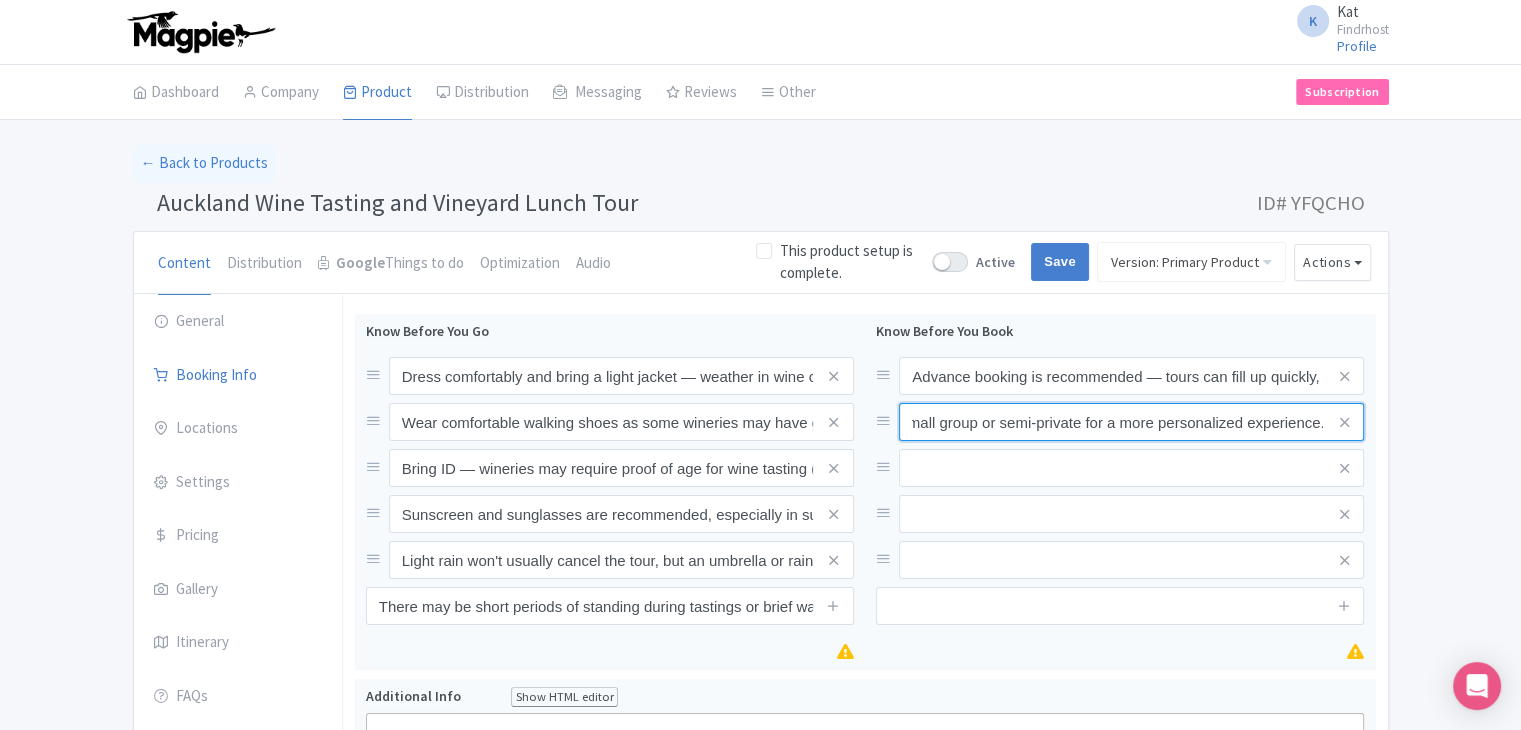 type on "Most tours are small group or semi-private for a more personalized experience." 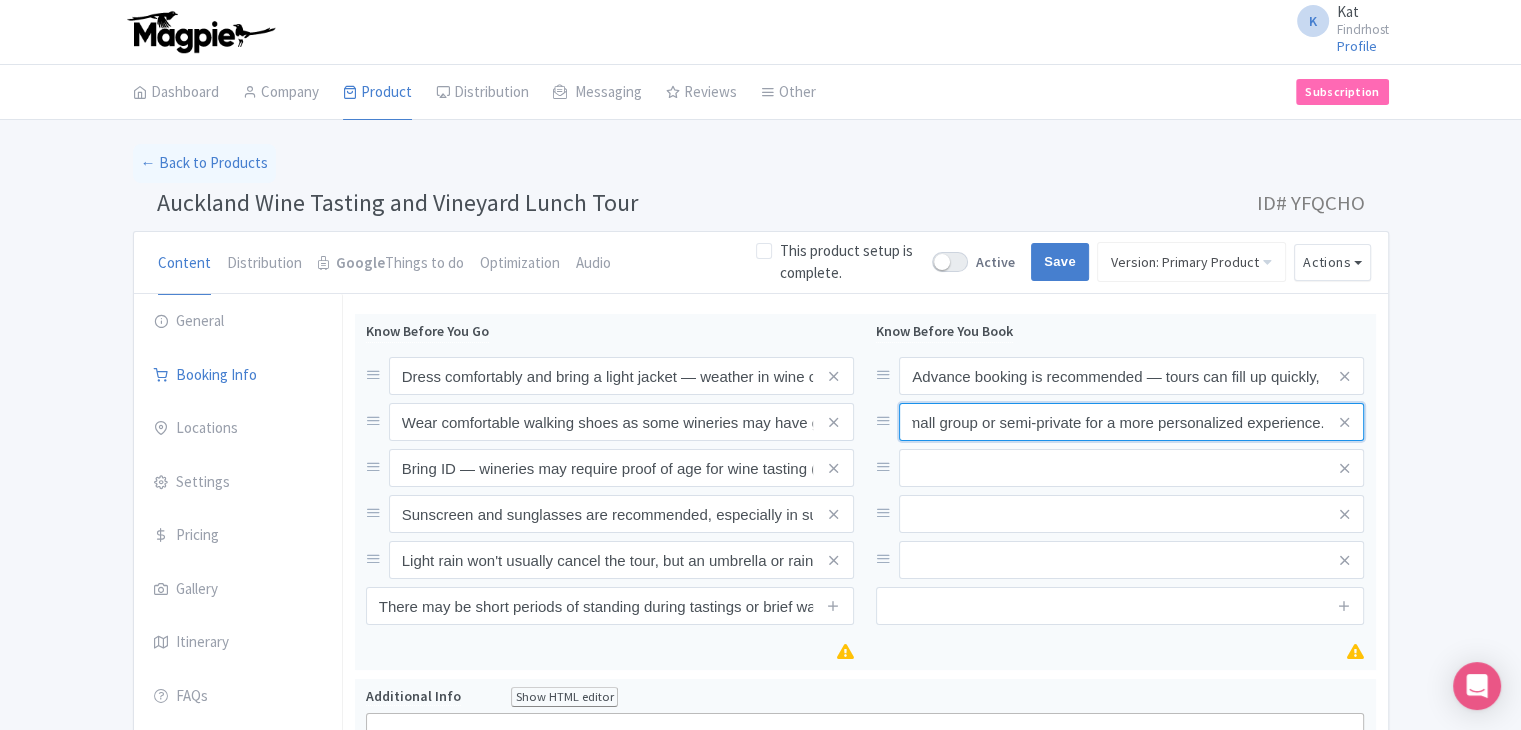 scroll, scrollTop: 0, scrollLeft: 0, axis: both 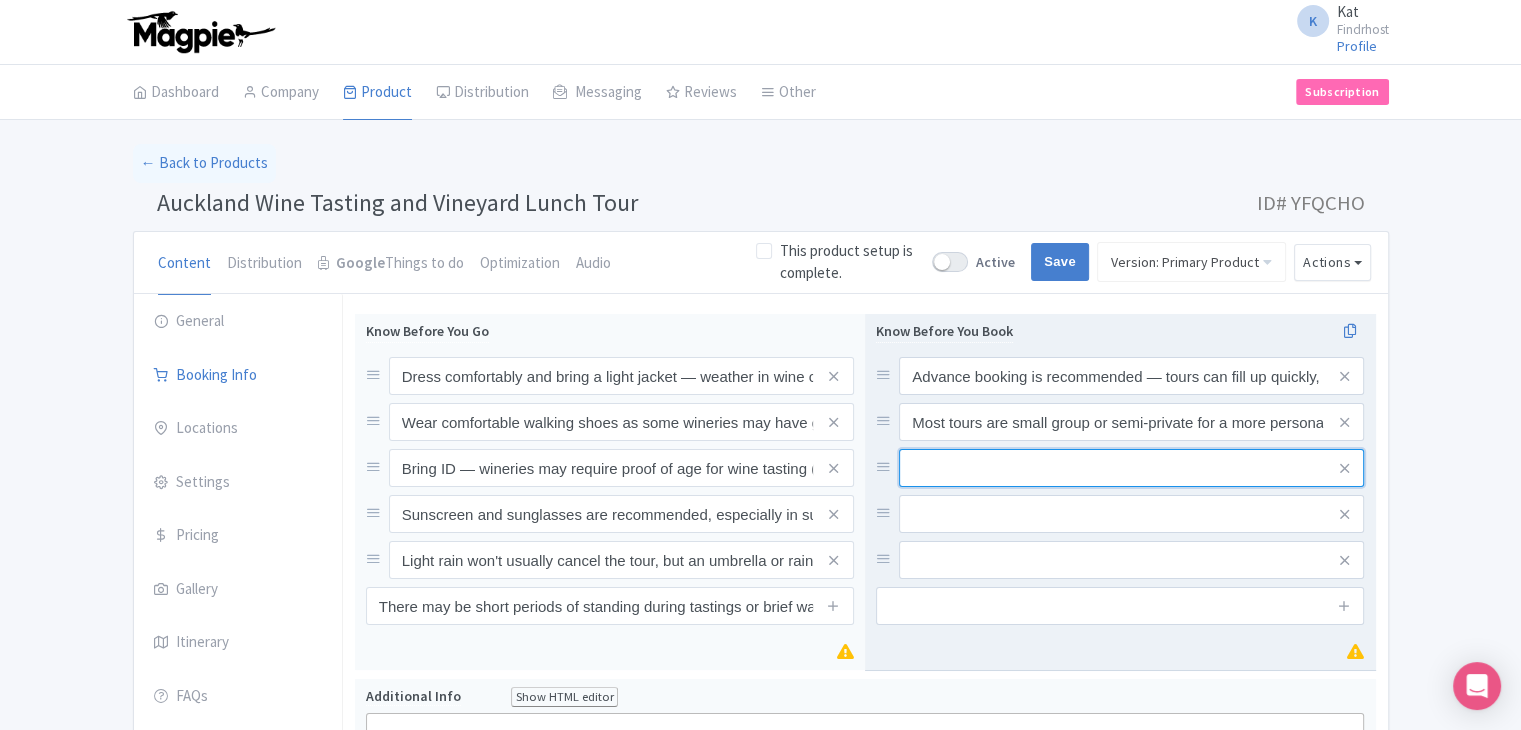 click at bounding box center (1131, 376) 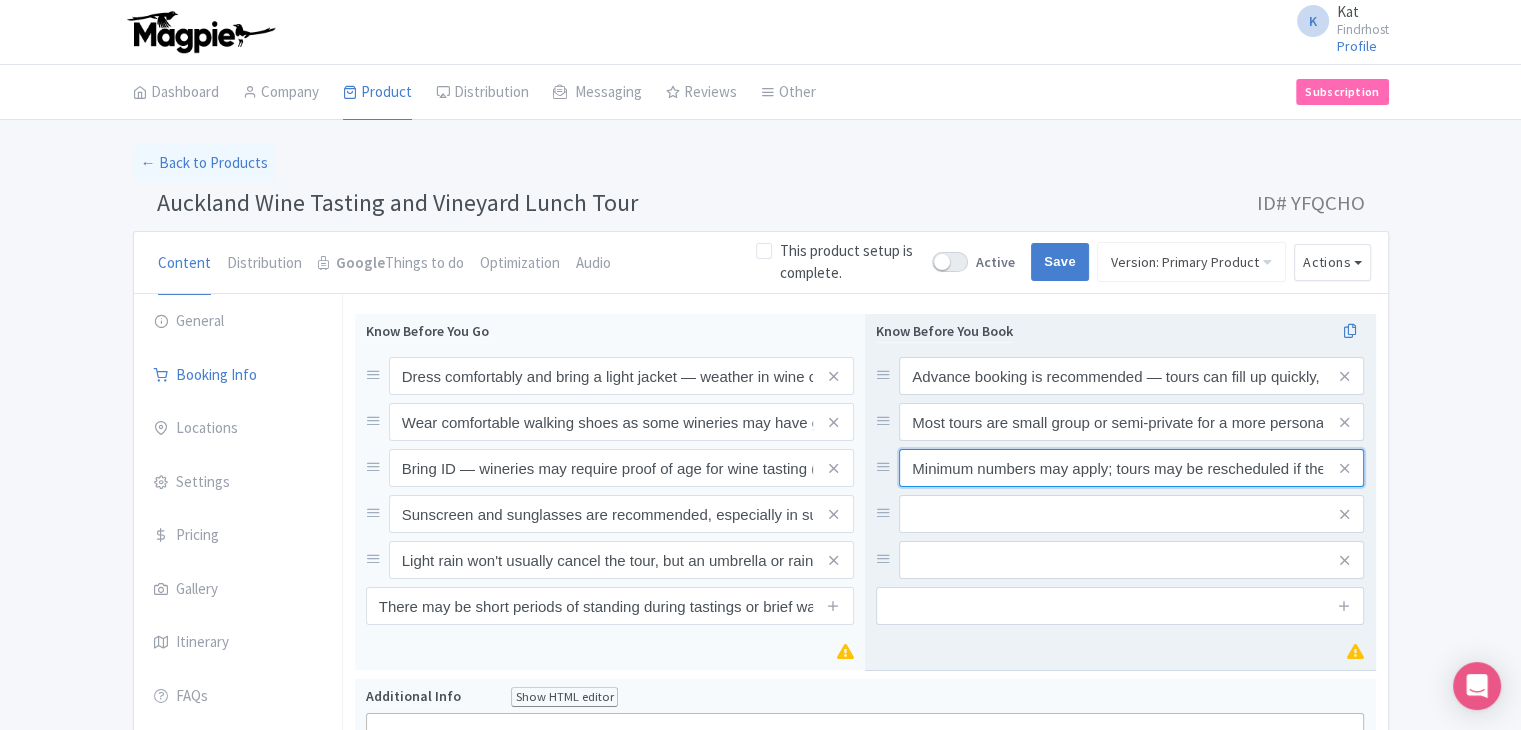 scroll, scrollTop: 0, scrollLeft: 140, axis: horizontal 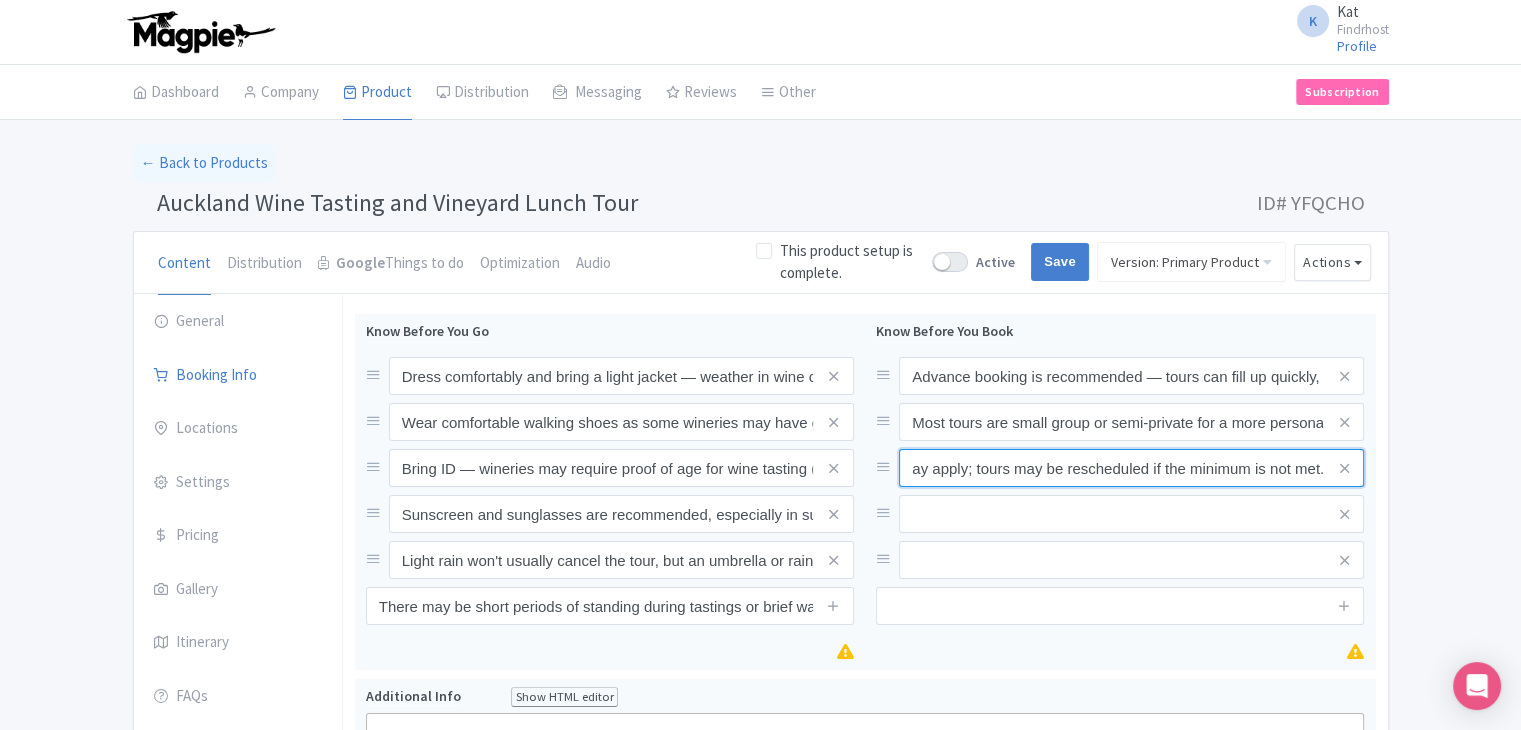 type on "Minimum numbers may apply; tours may be rescheduled if the minimum is not met." 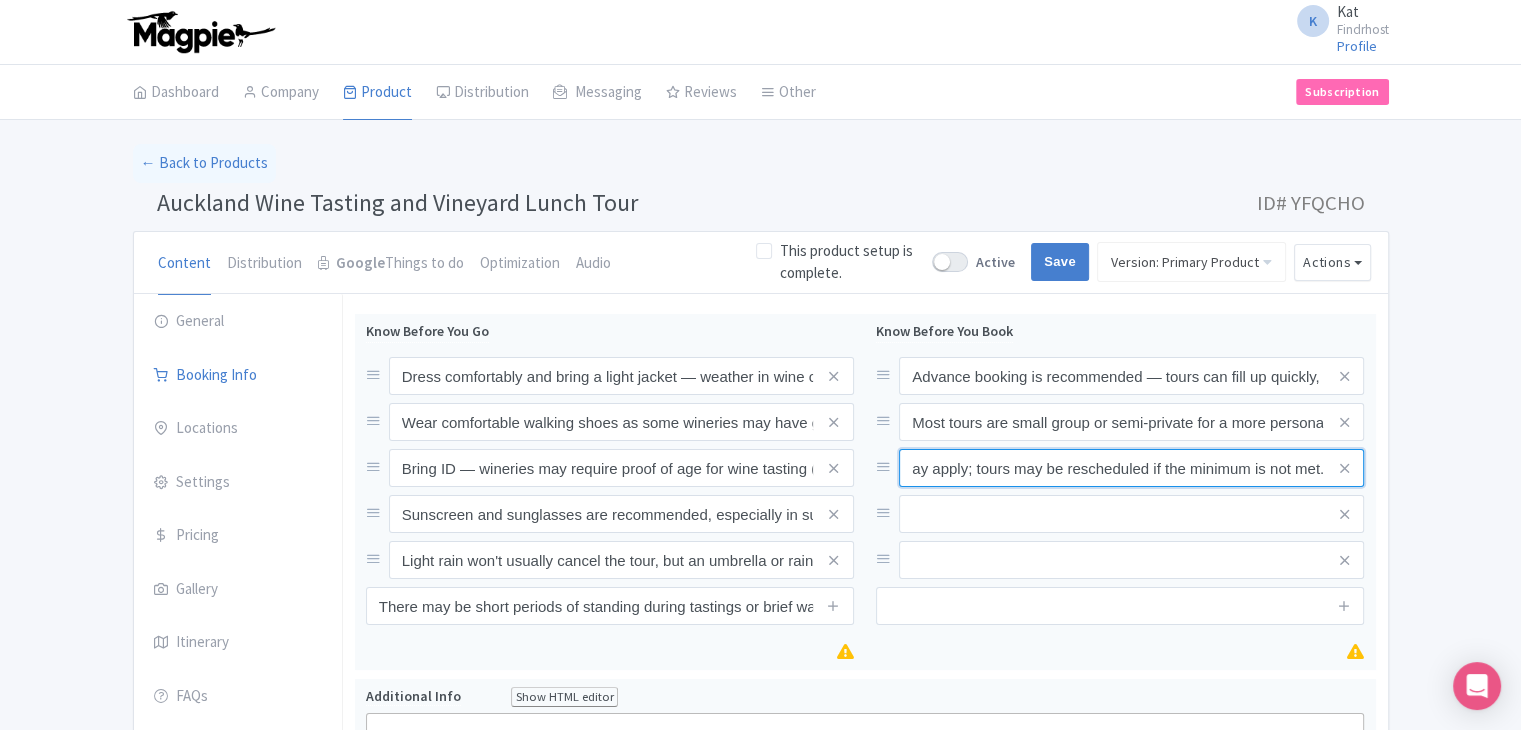 scroll, scrollTop: 0, scrollLeft: 0, axis: both 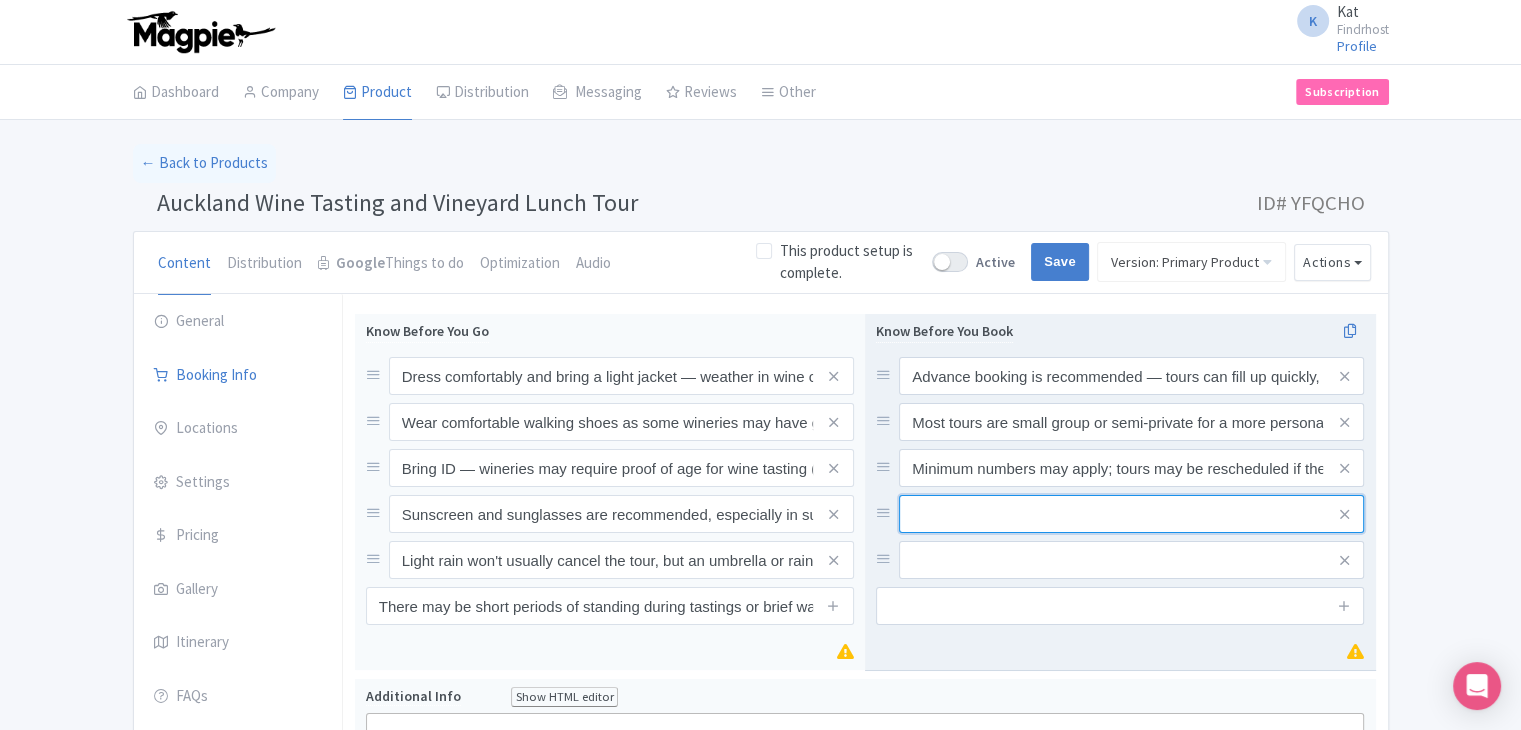 click at bounding box center (1131, 376) 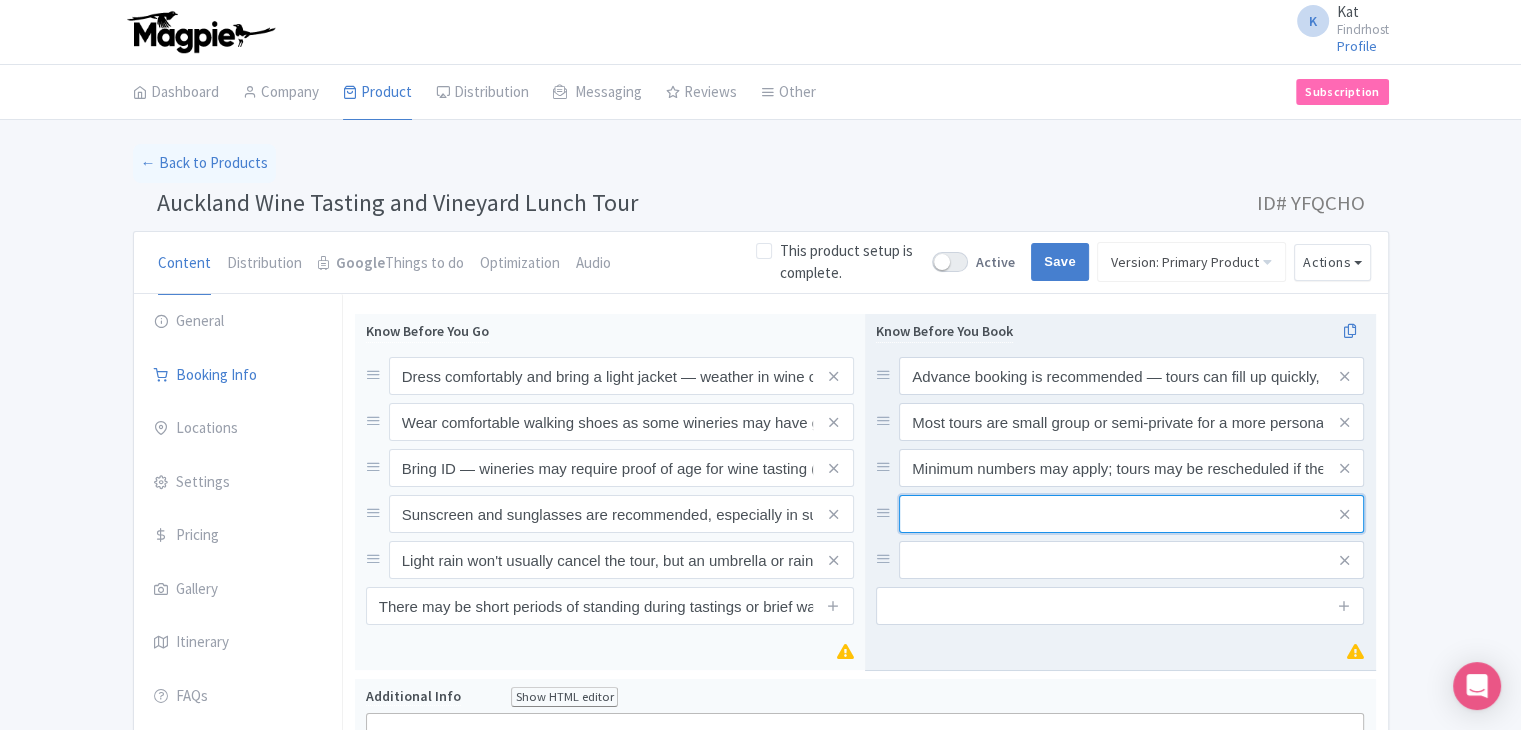 paste on "Not all wineries are wheelchair accessible — check with the operator if accessibility is needed." 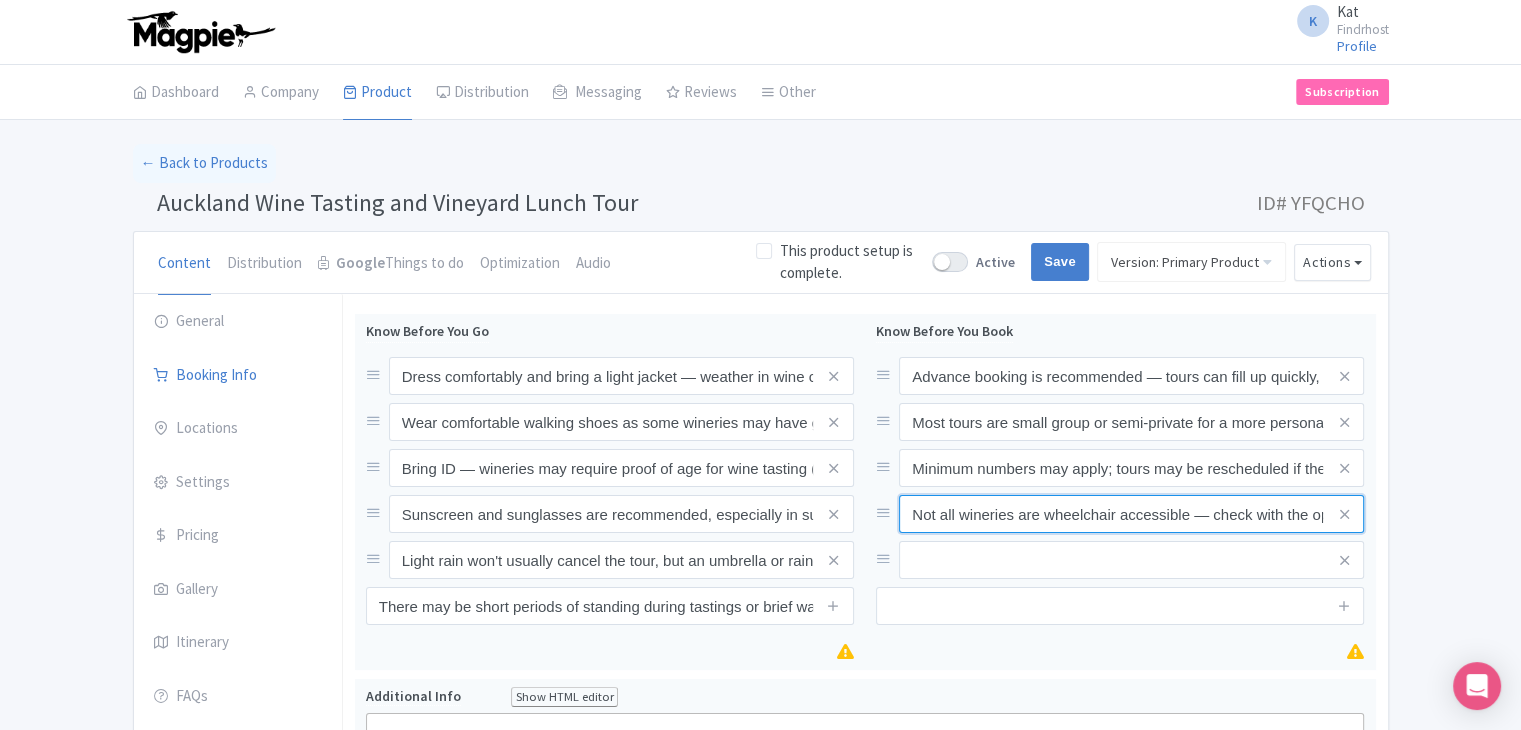 scroll, scrollTop: 0, scrollLeft: 213, axis: horizontal 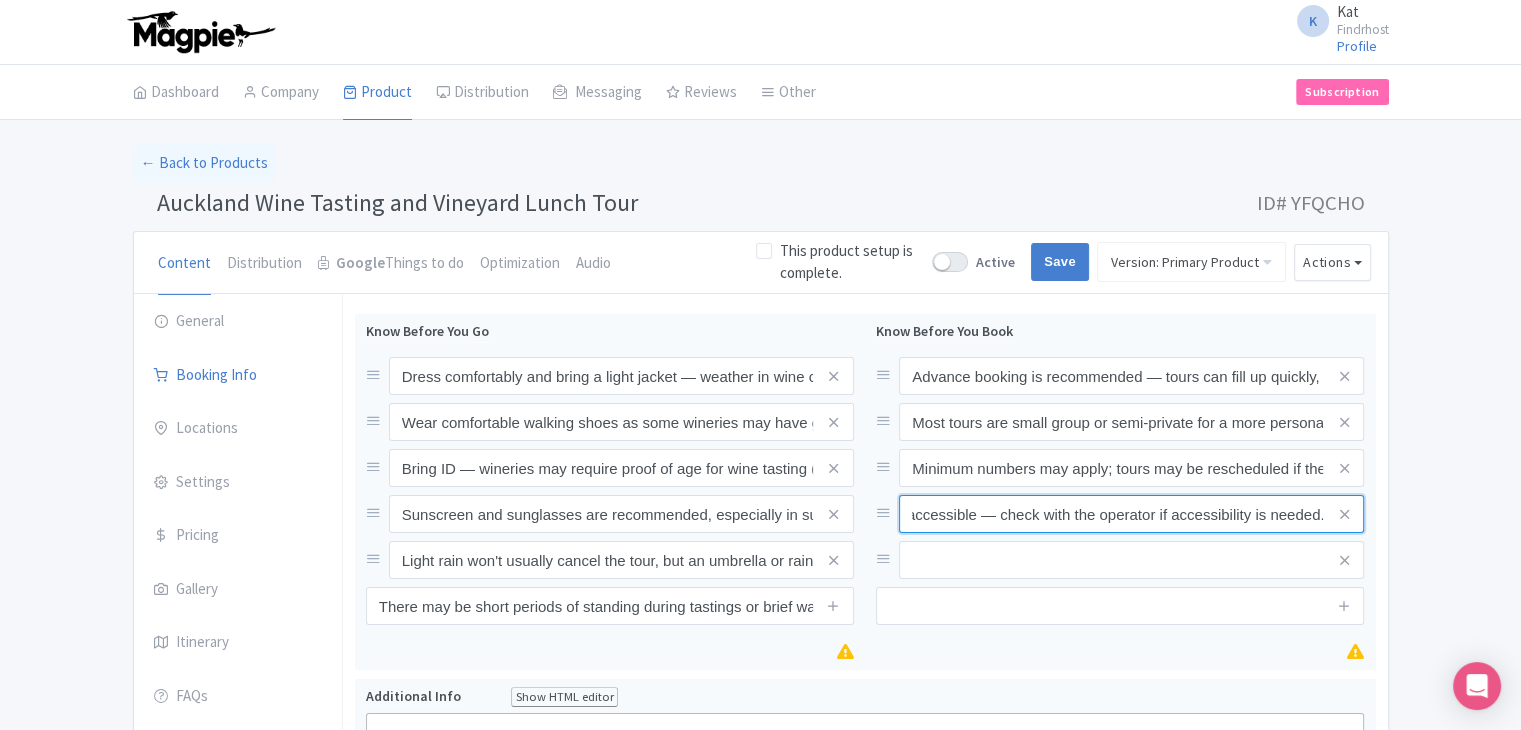 type on "Not all wineries are wheelchair accessible — check with the operator if accessibility is needed." 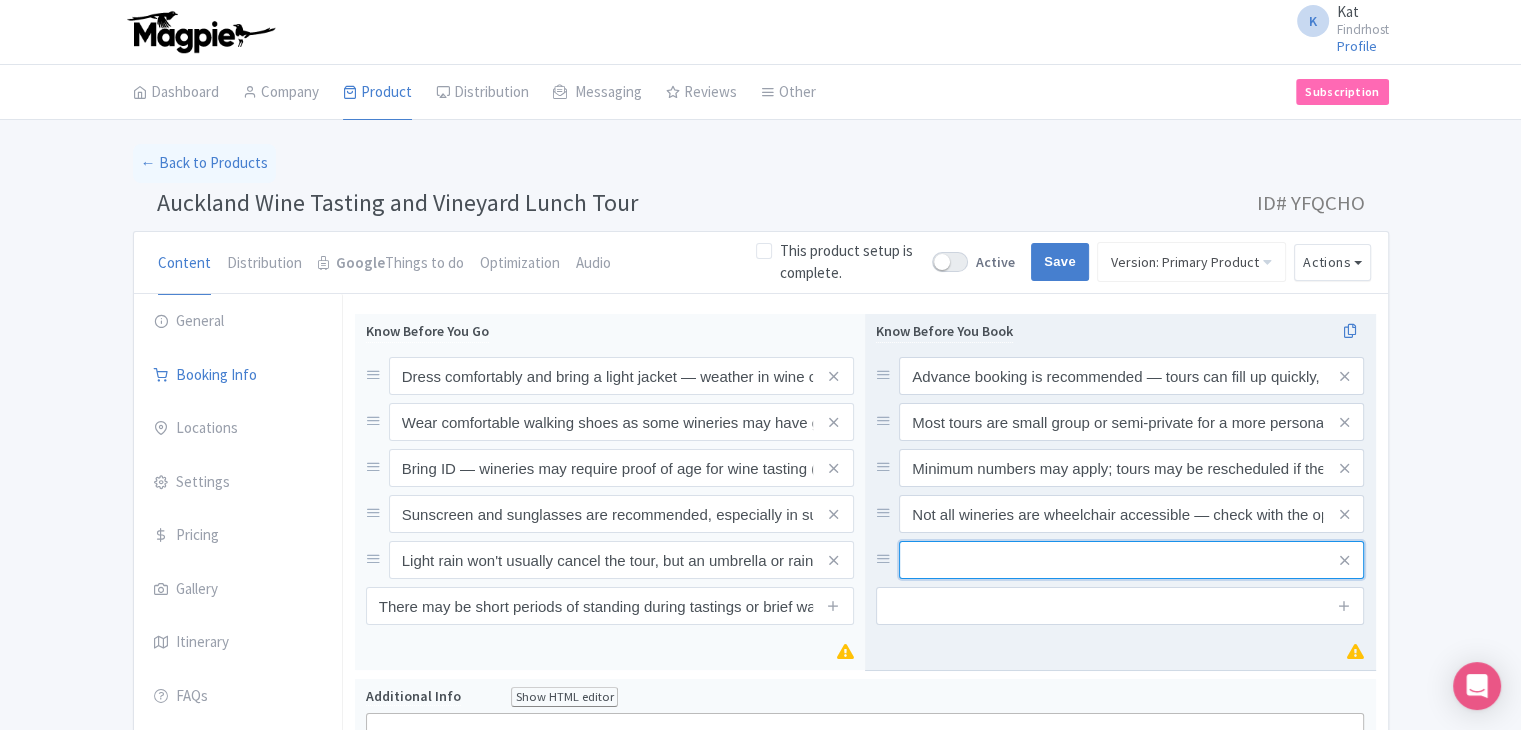 click at bounding box center (1131, 376) 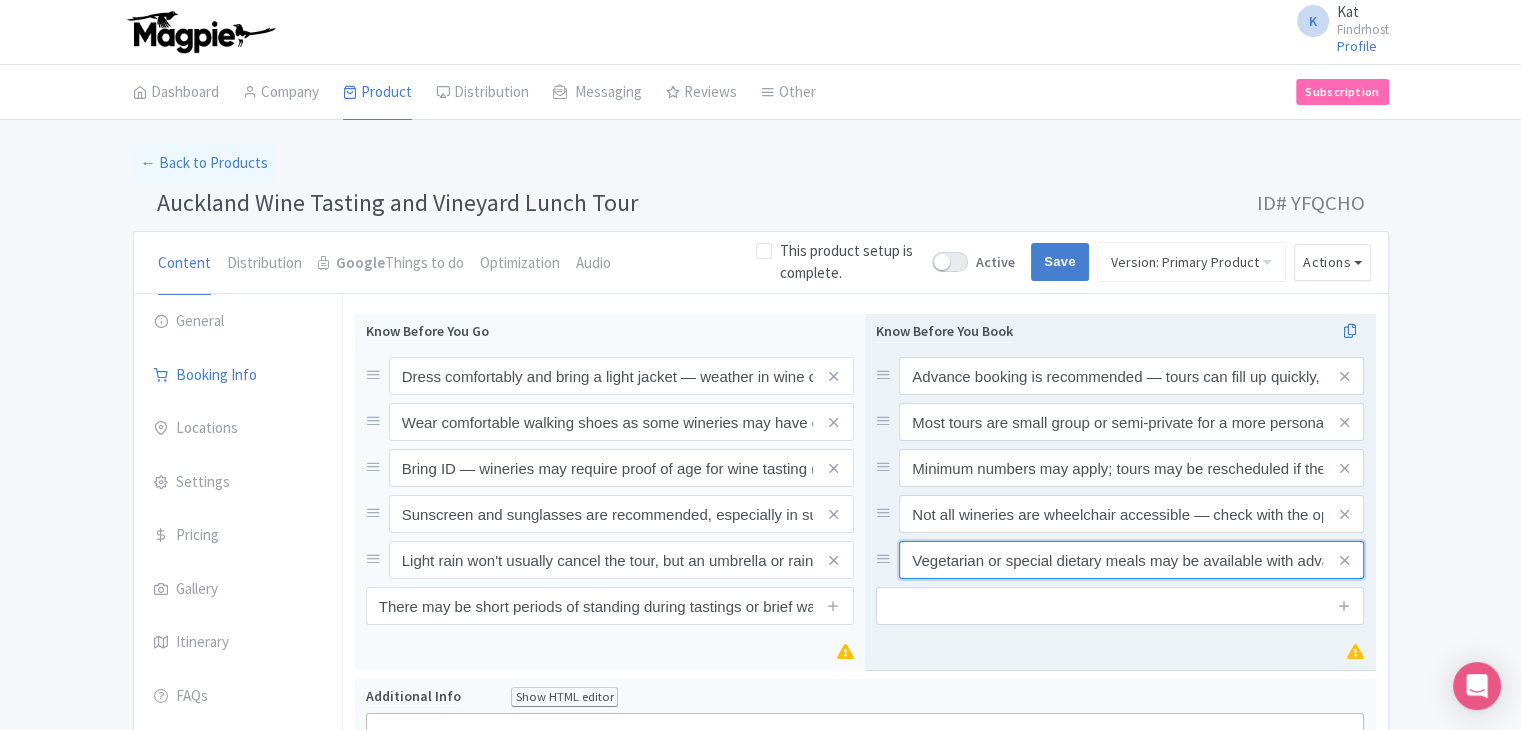 scroll, scrollTop: 0, scrollLeft: 78, axis: horizontal 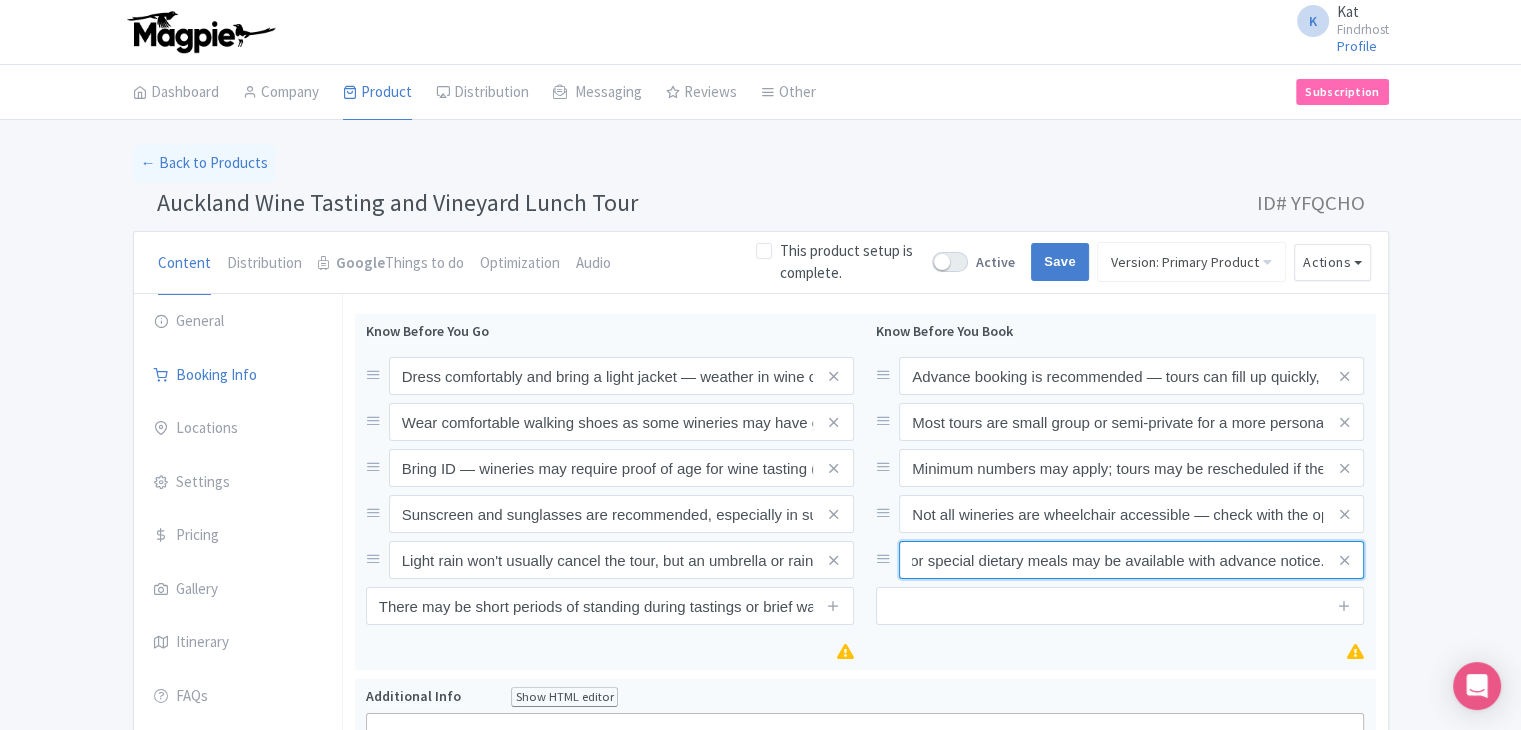 type on "Vegetarian or special dietary meals may be available with advance notice." 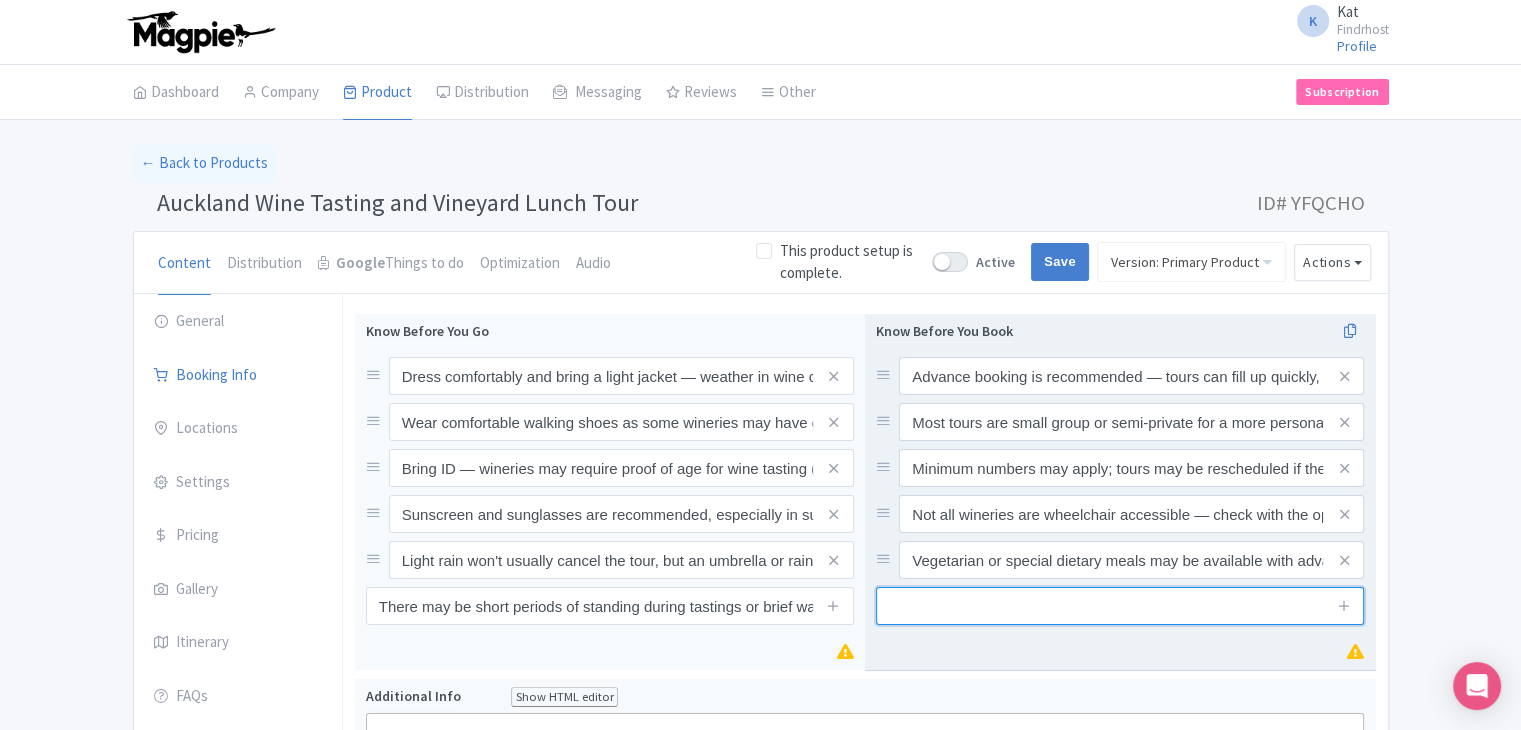 click at bounding box center [1120, 606] 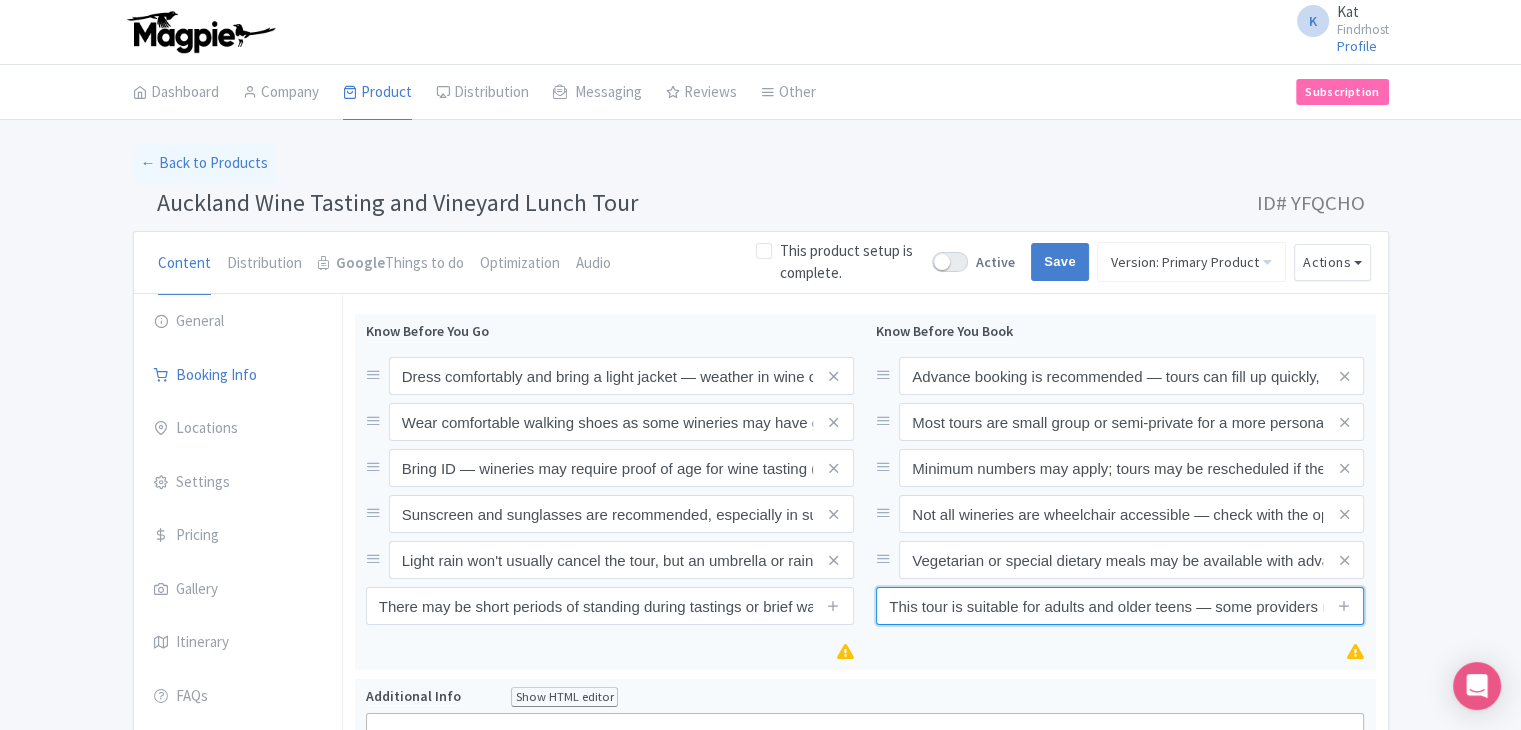 scroll, scrollTop: 0, scrollLeft: 252, axis: horizontal 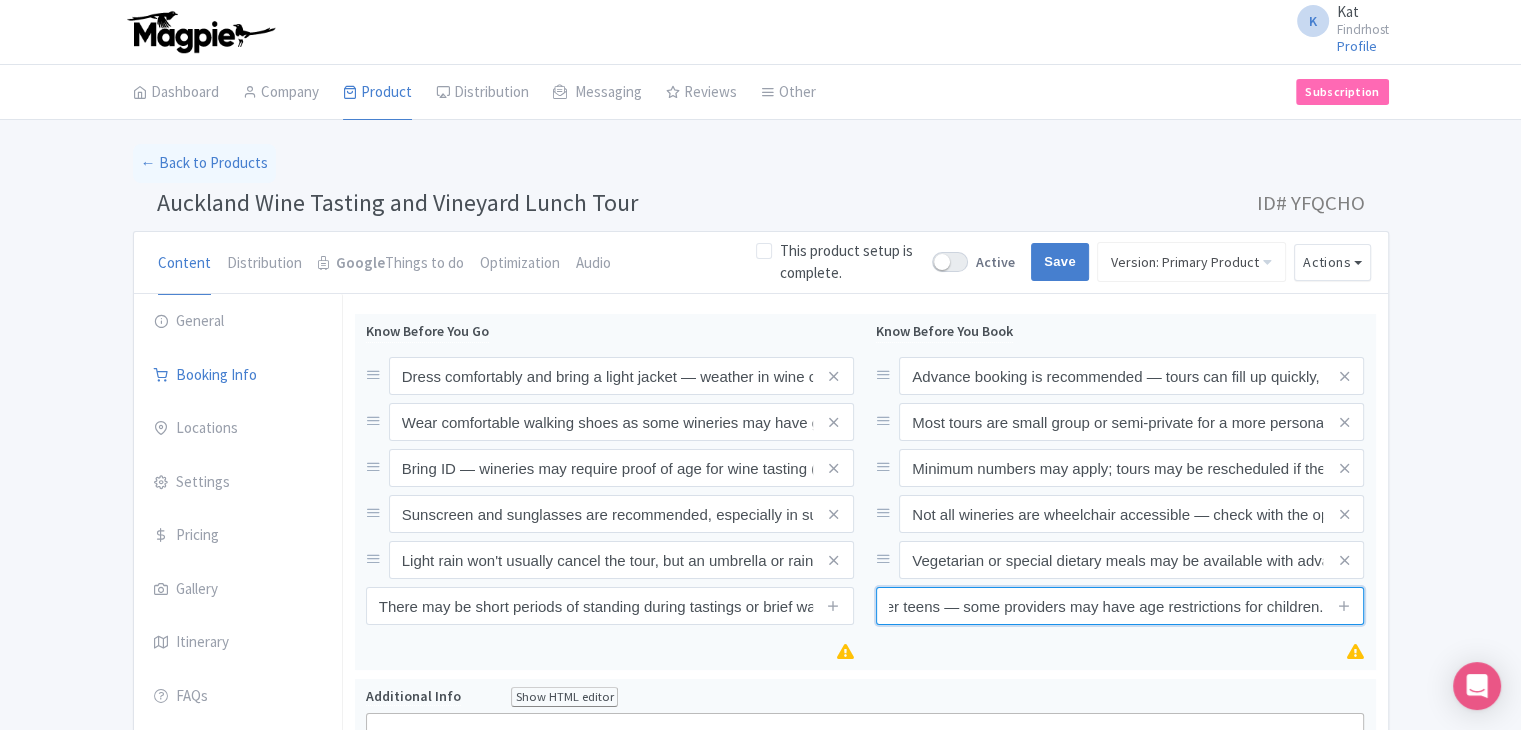 type on "This tour is suitable for adults and older teens — some providers may have age restrictions for children." 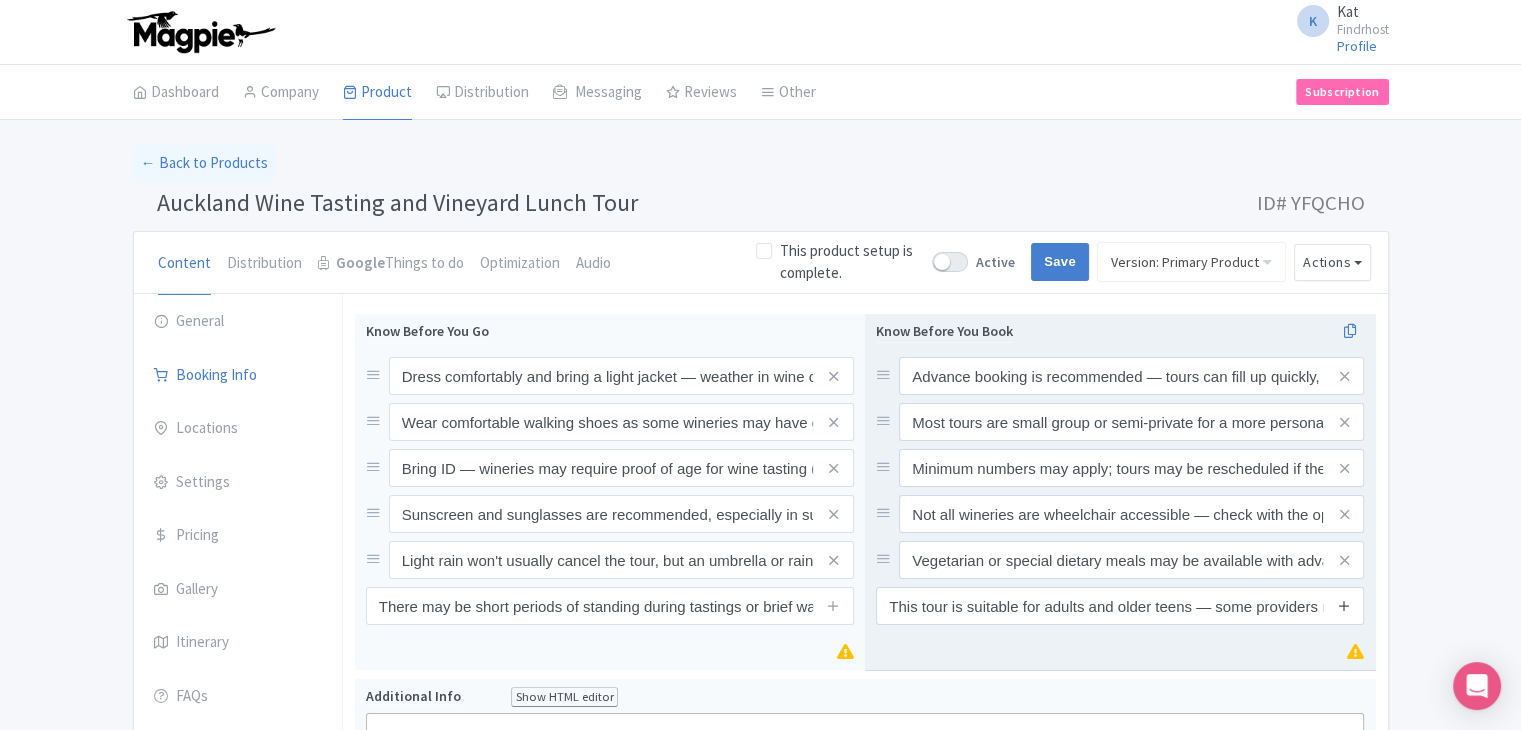 drag, startPoint x: 1342, startPoint y: 605, endPoint x: 1112, endPoint y: 636, distance: 232.07973 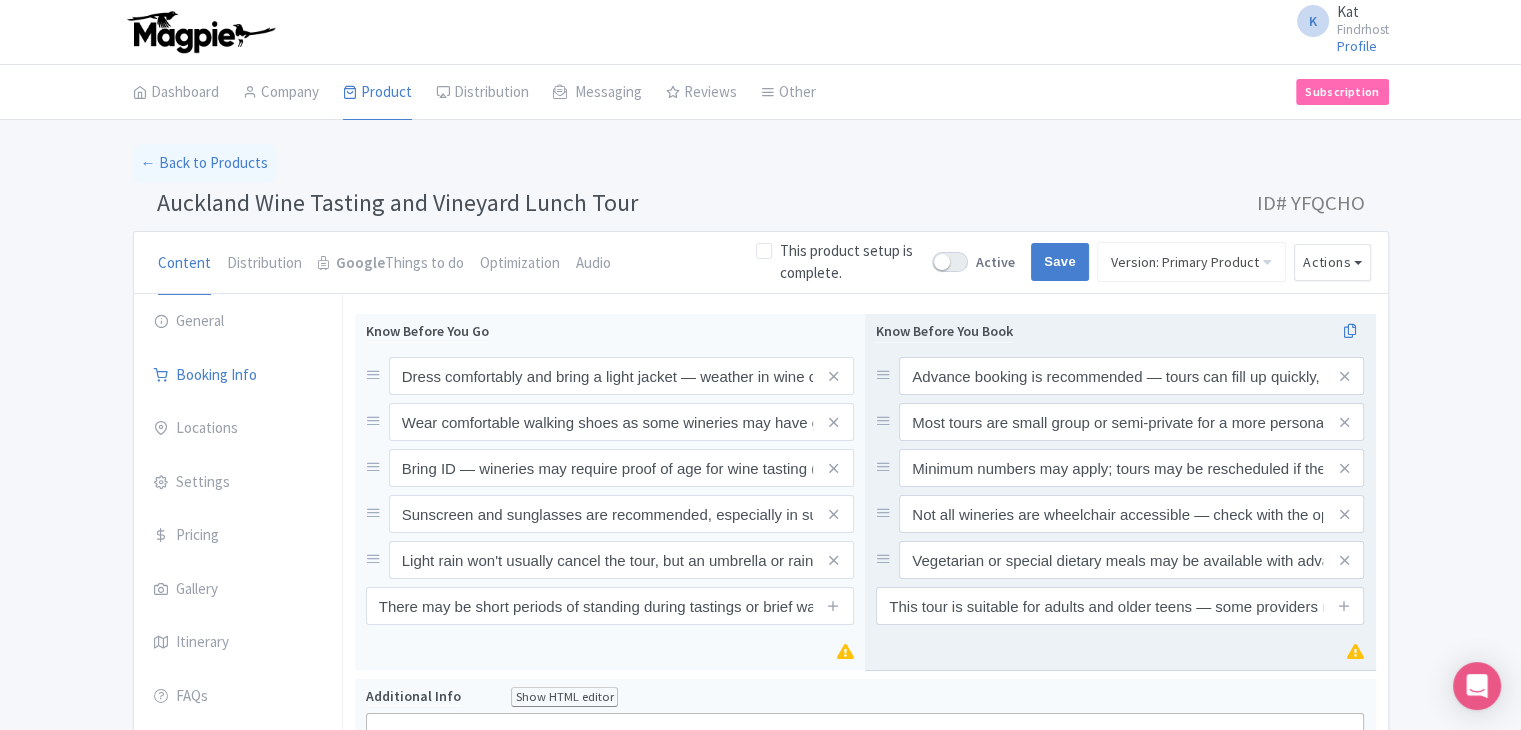 click at bounding box center (1344, 605) 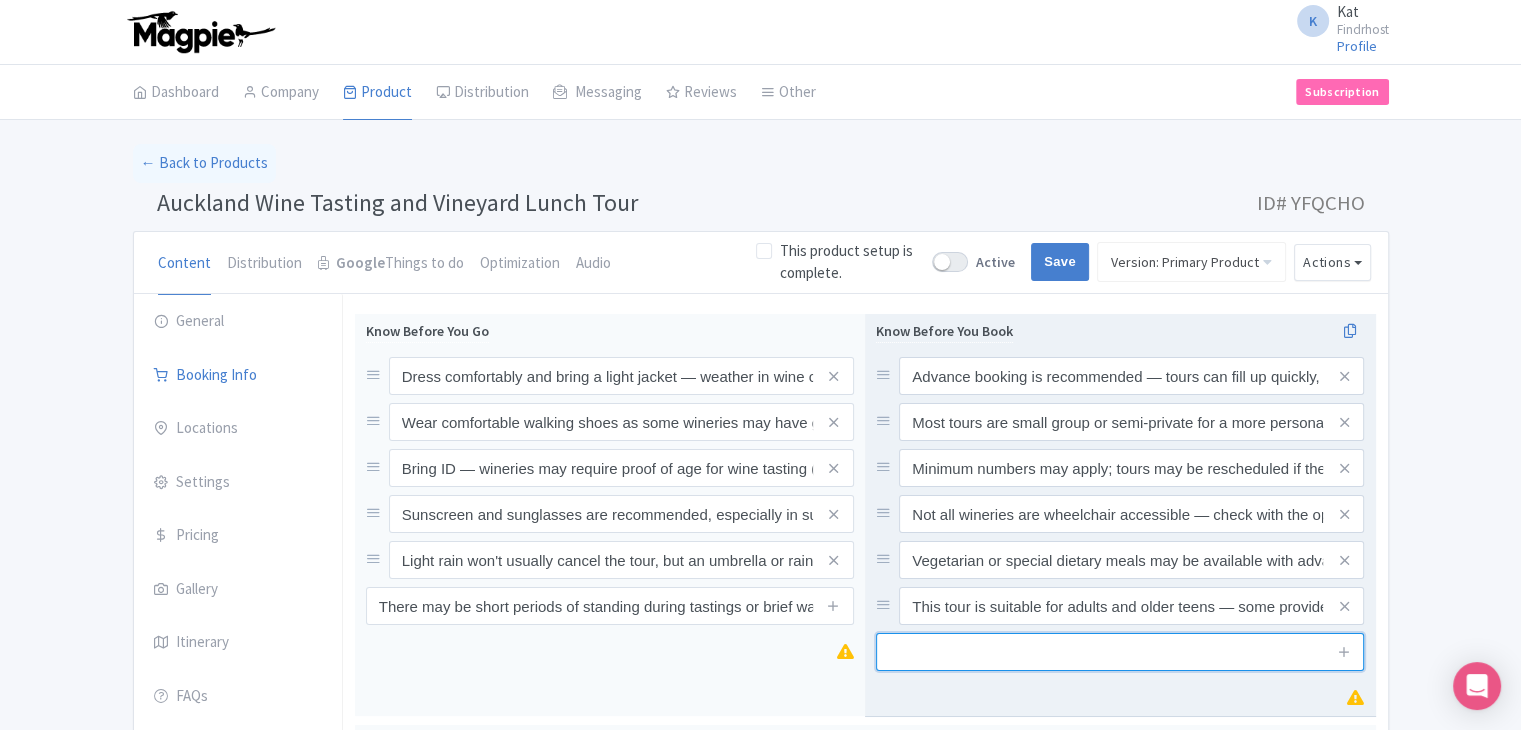 click at bounding box center [1120, 652] 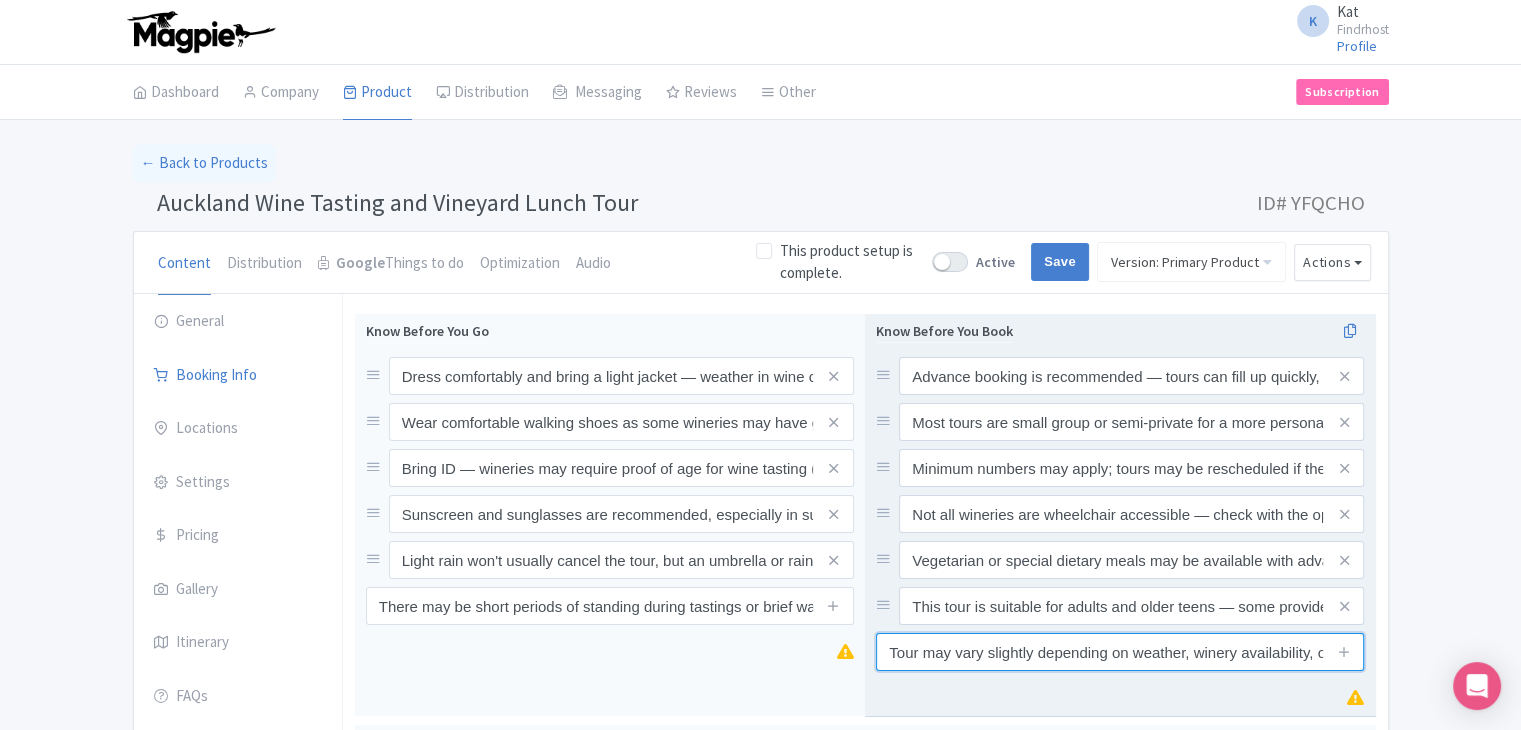 scroll, scrollTop: 0, scrollLeft: 52, axis: horizontal 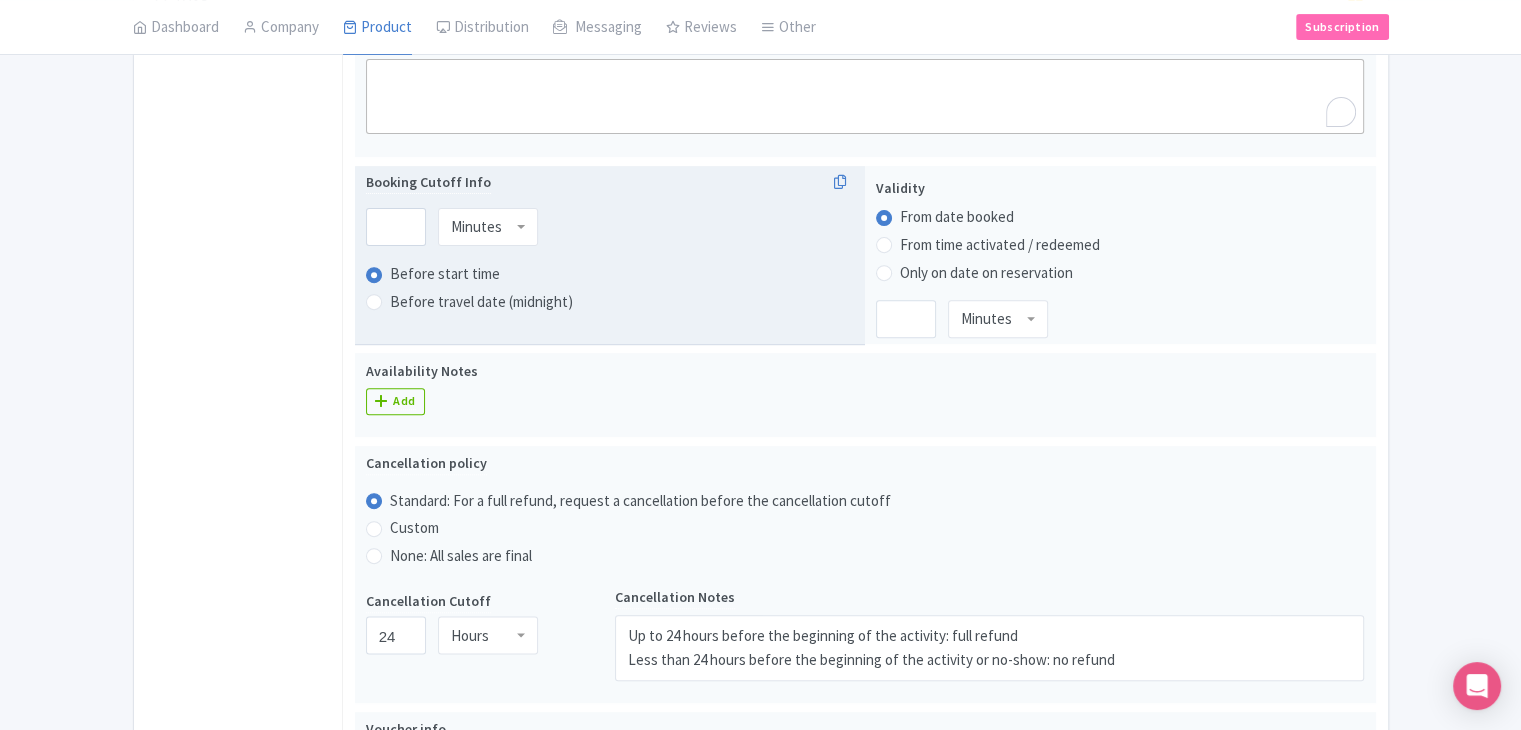 type on "Tour may vary slightly depending on weather, winery availability, or traffic." 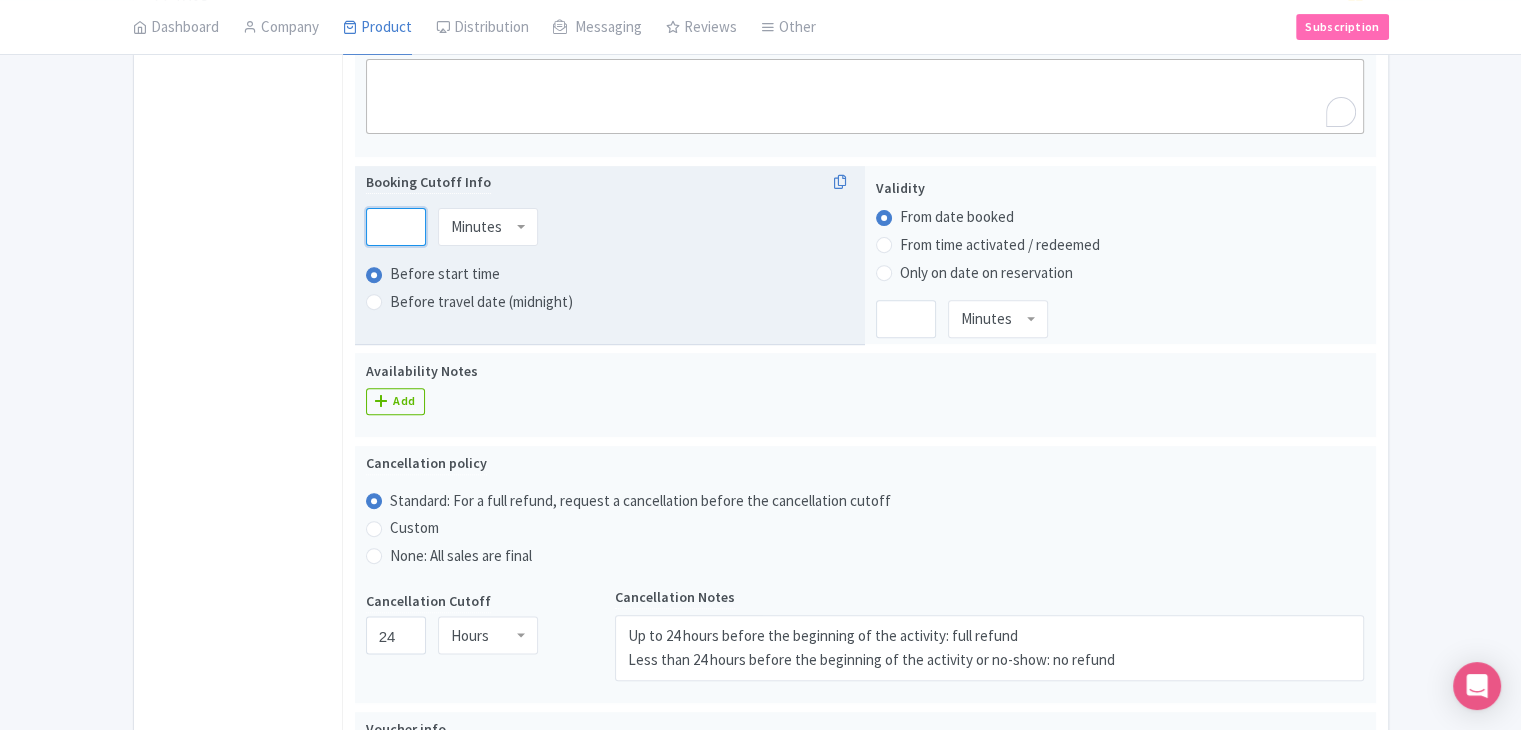 click at bounding box center [396, 227] 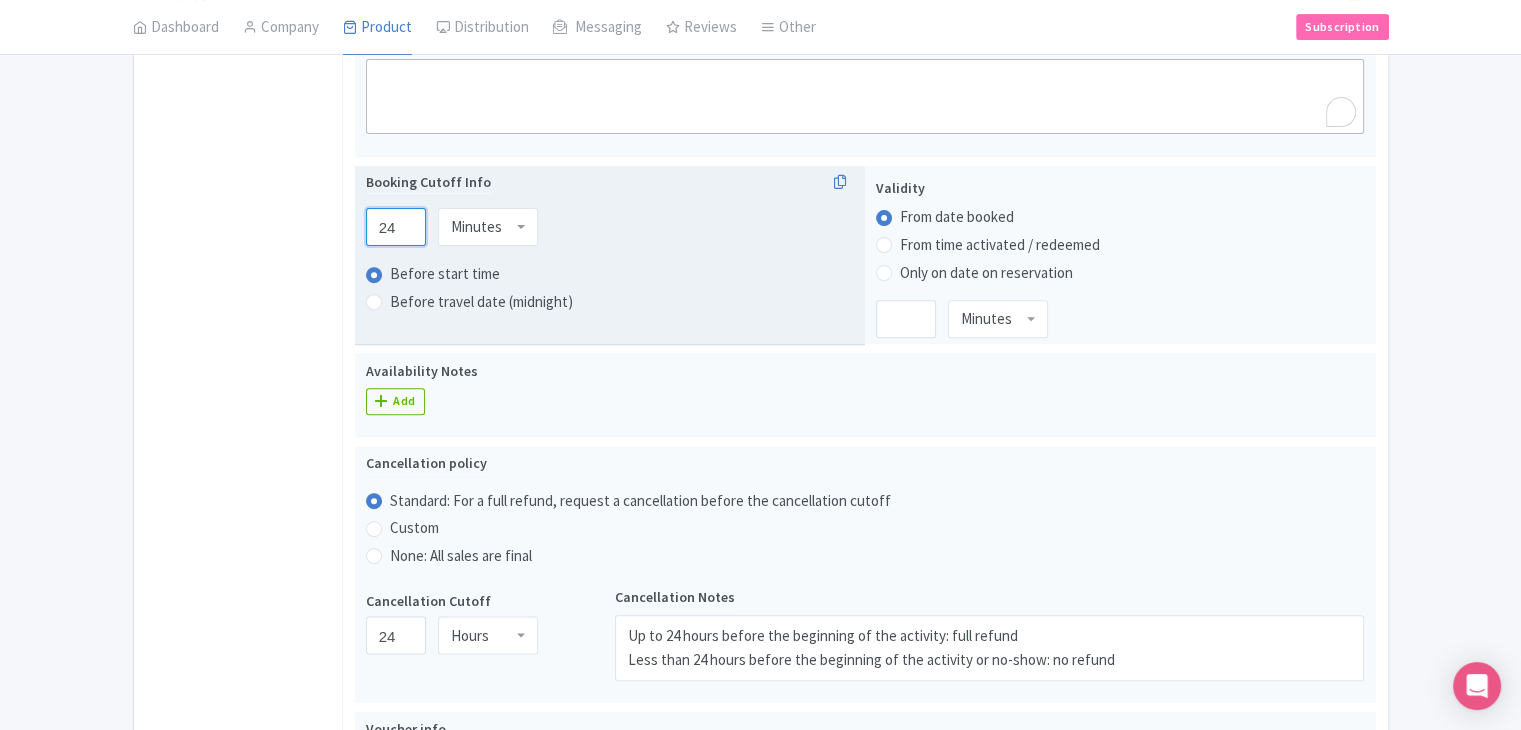 type on "24" 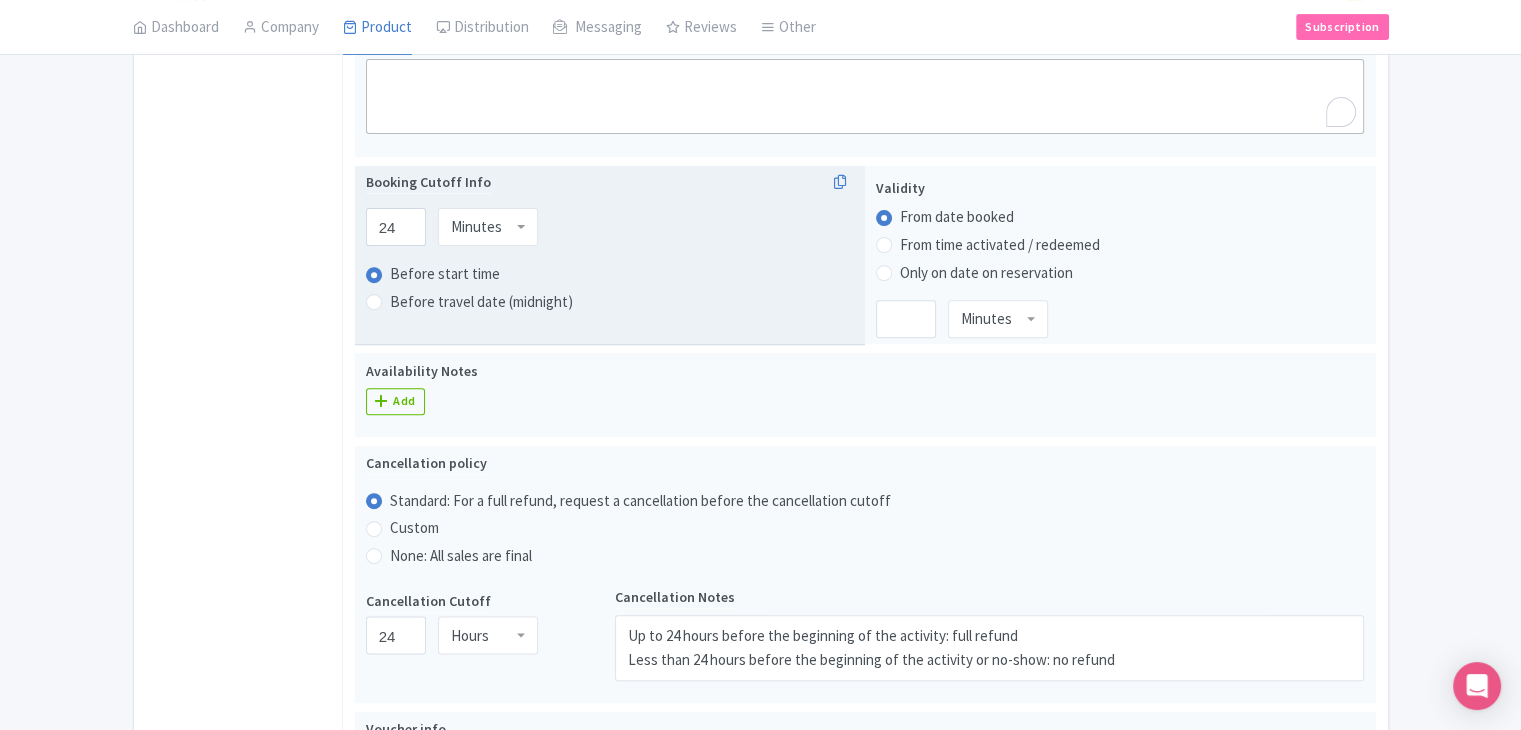 click on "Minutes" at bounding box center (476, 227) 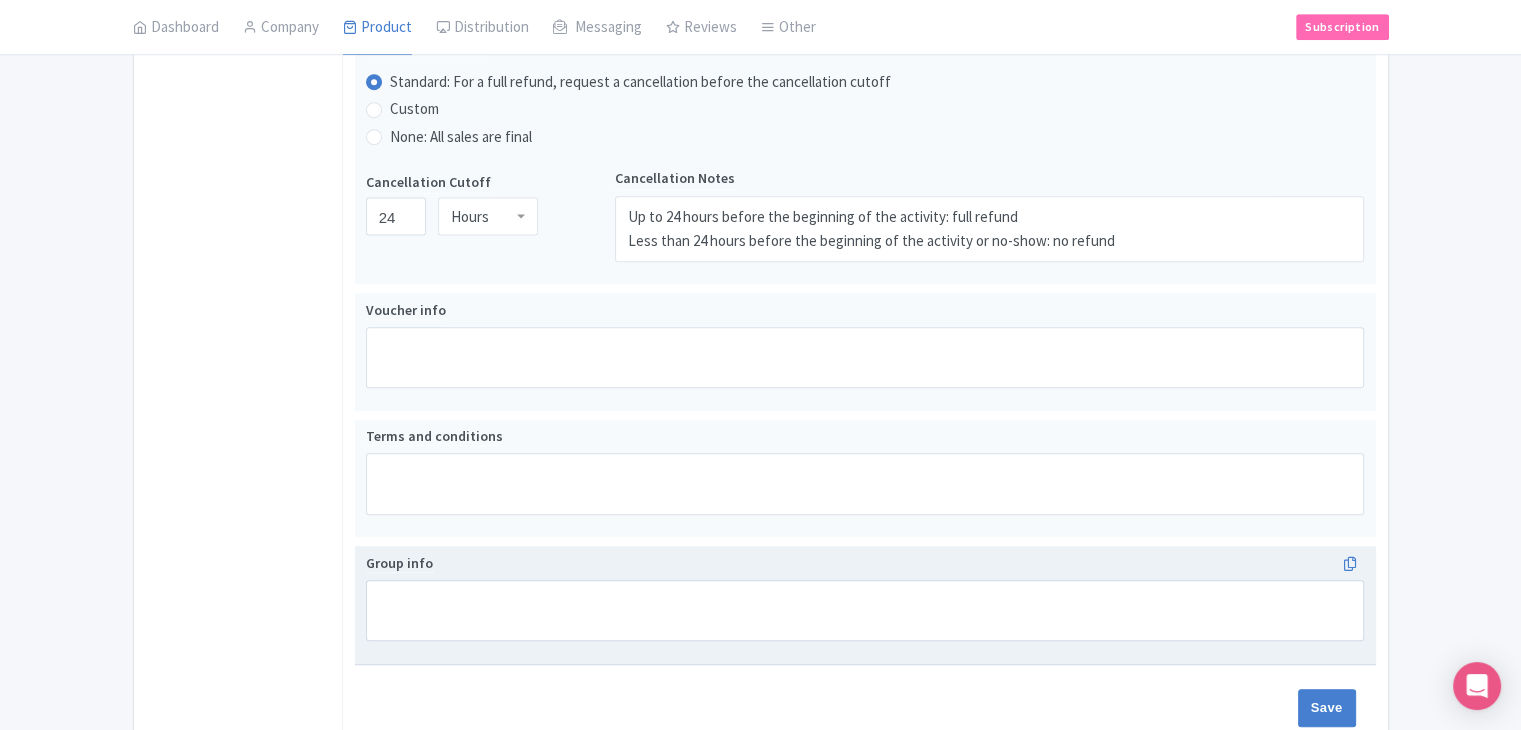 scroll 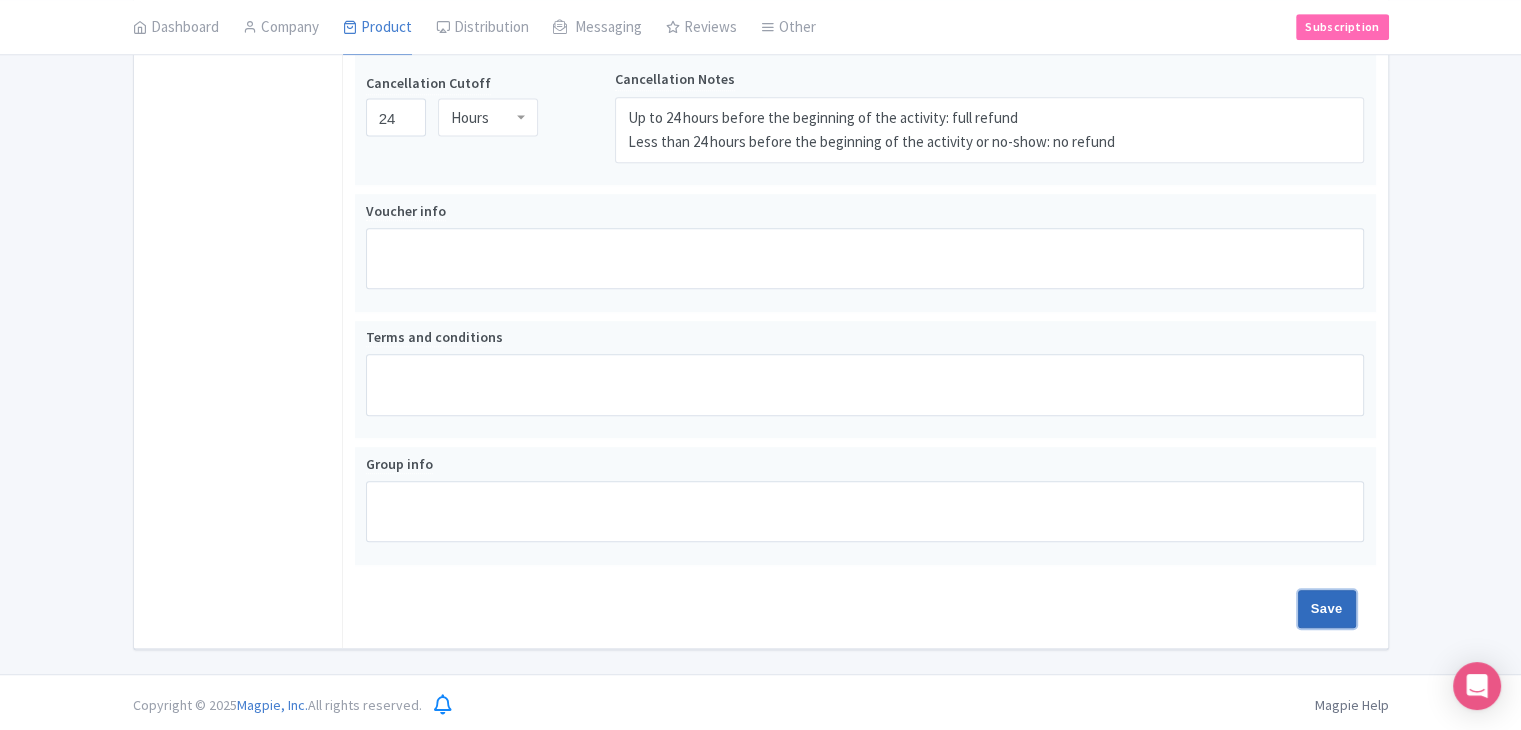 click on "Save" at bounding box center (1327, 609) 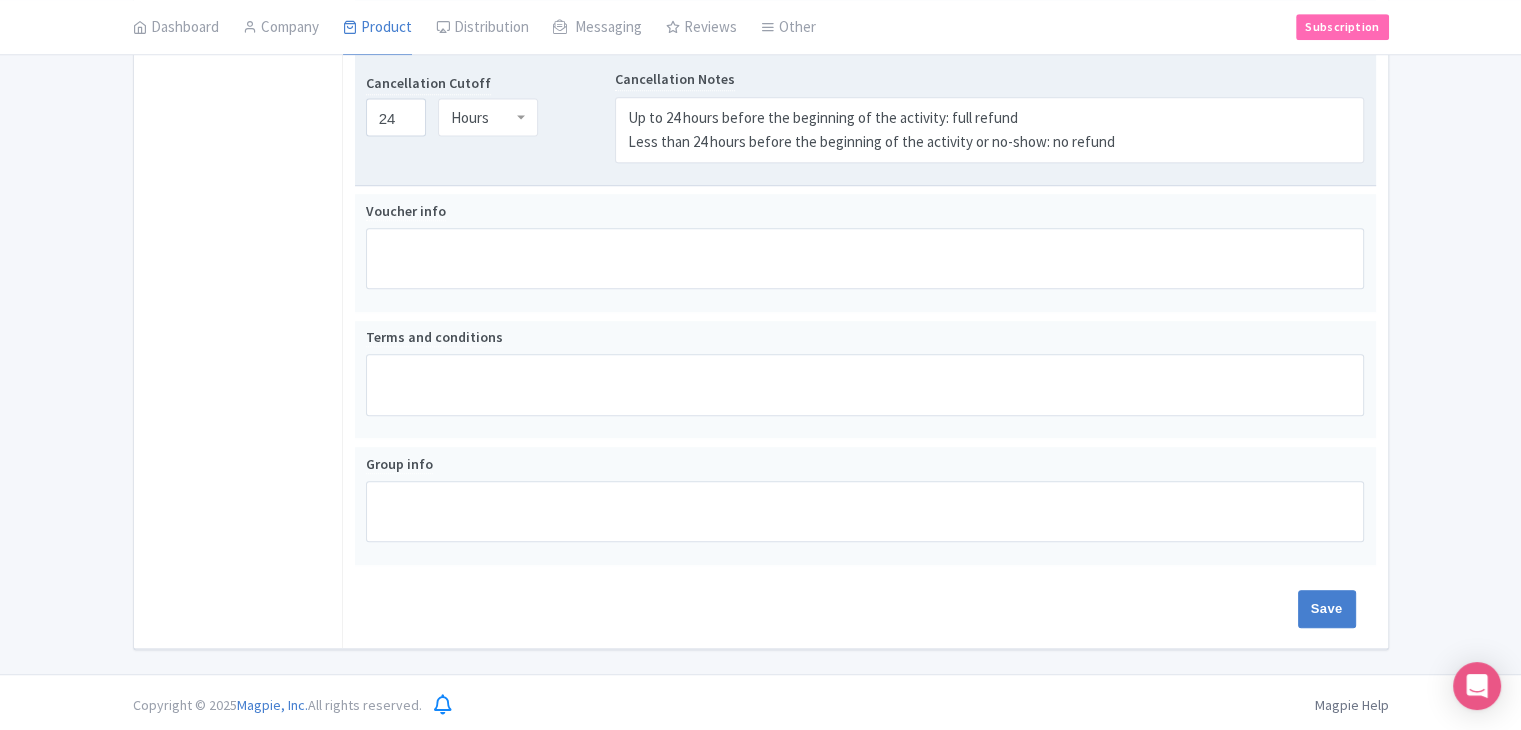 type on "Saving..." 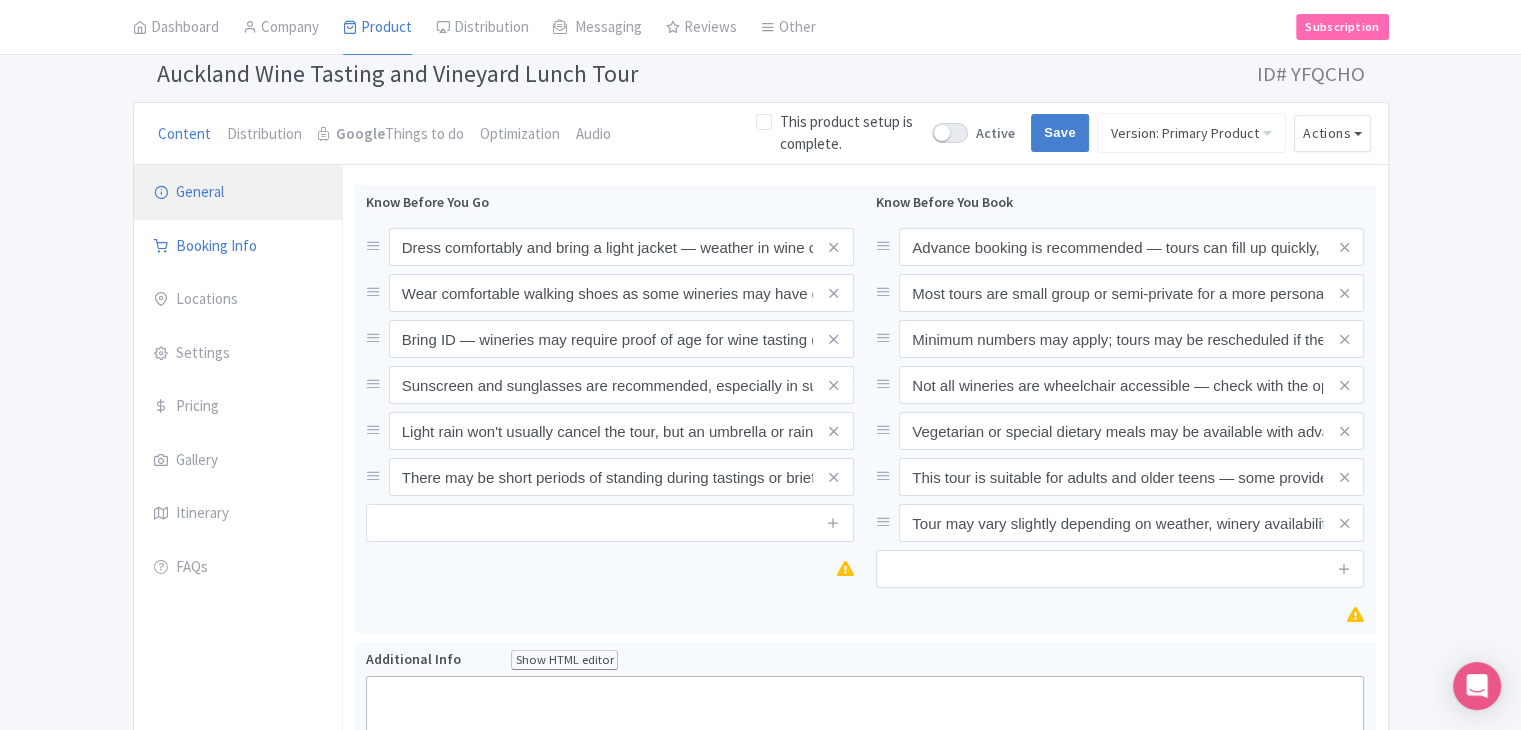 scroll, scrollTop: 12, scrollLeft: 0, axis: vertical 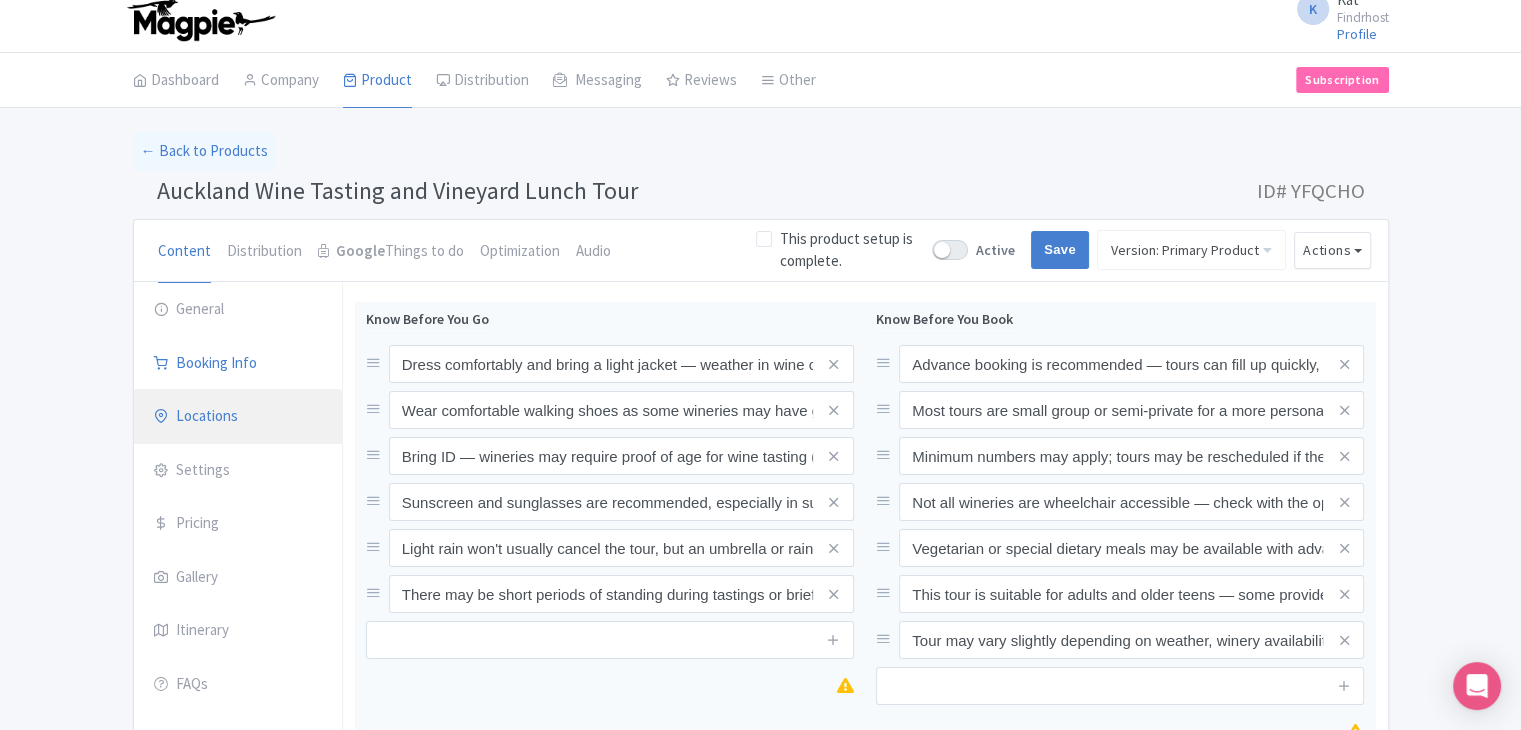 click on "Locations" at bounding box center [238, 417] 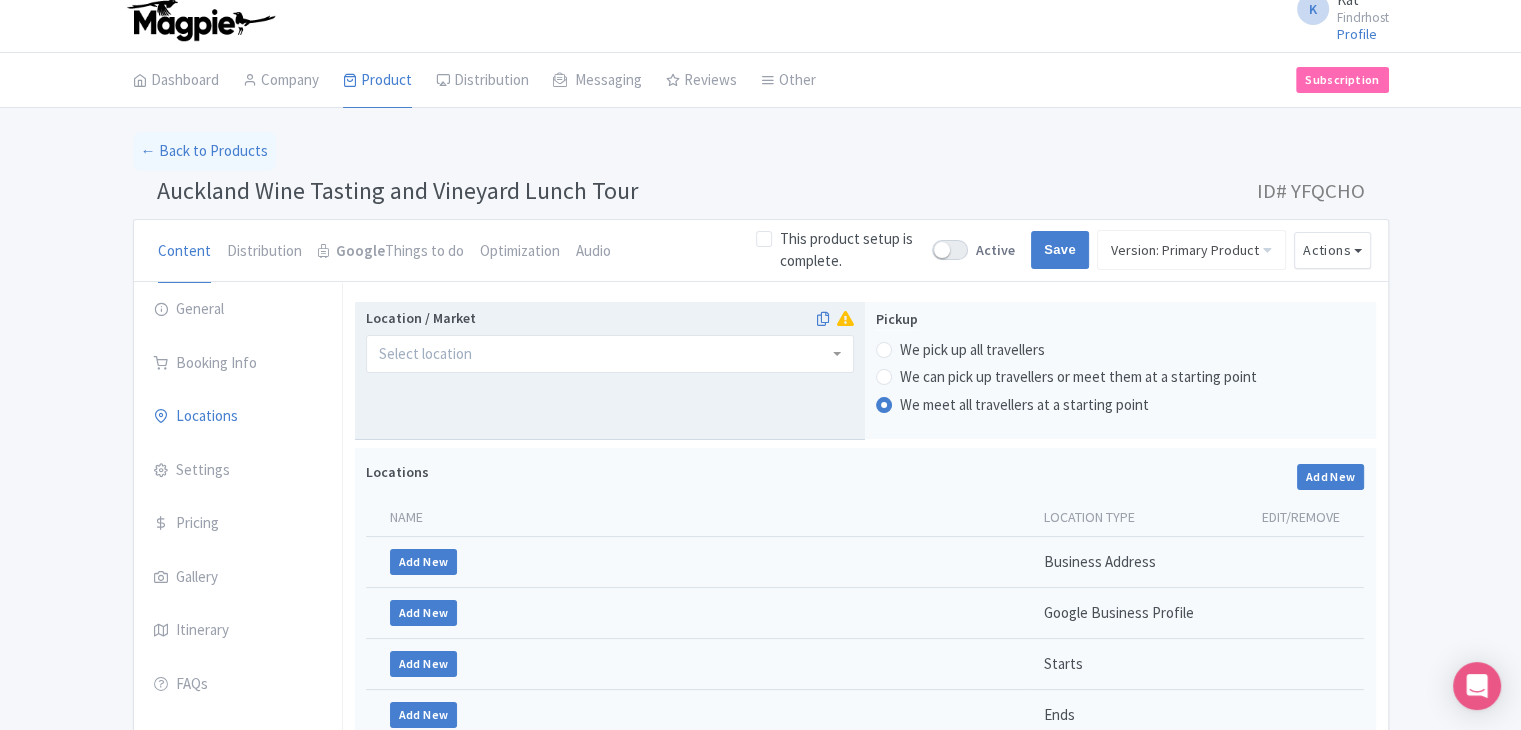 click at bounding box center [610, 354] 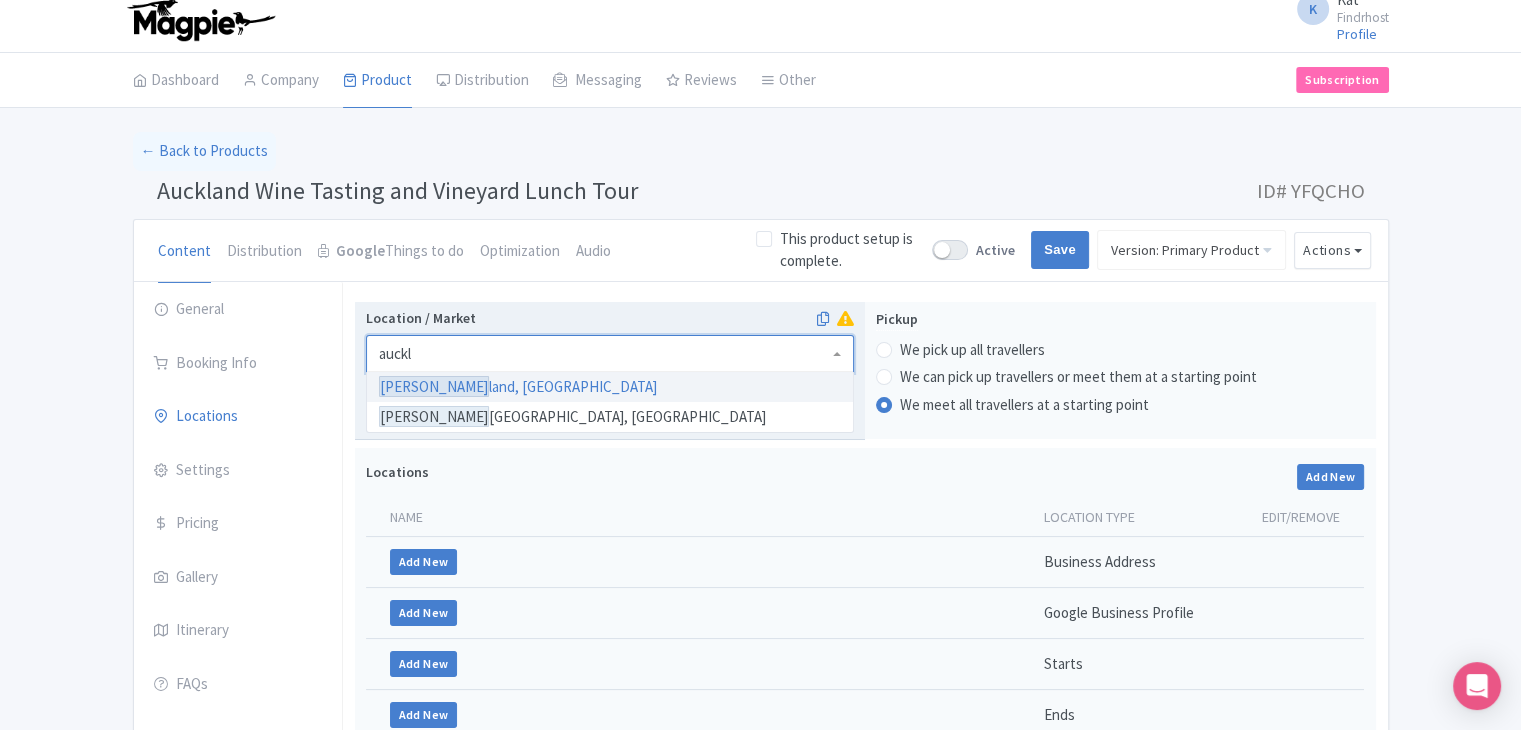 scroll, scrollTop: 0, scrollLeft: 0, axis: both 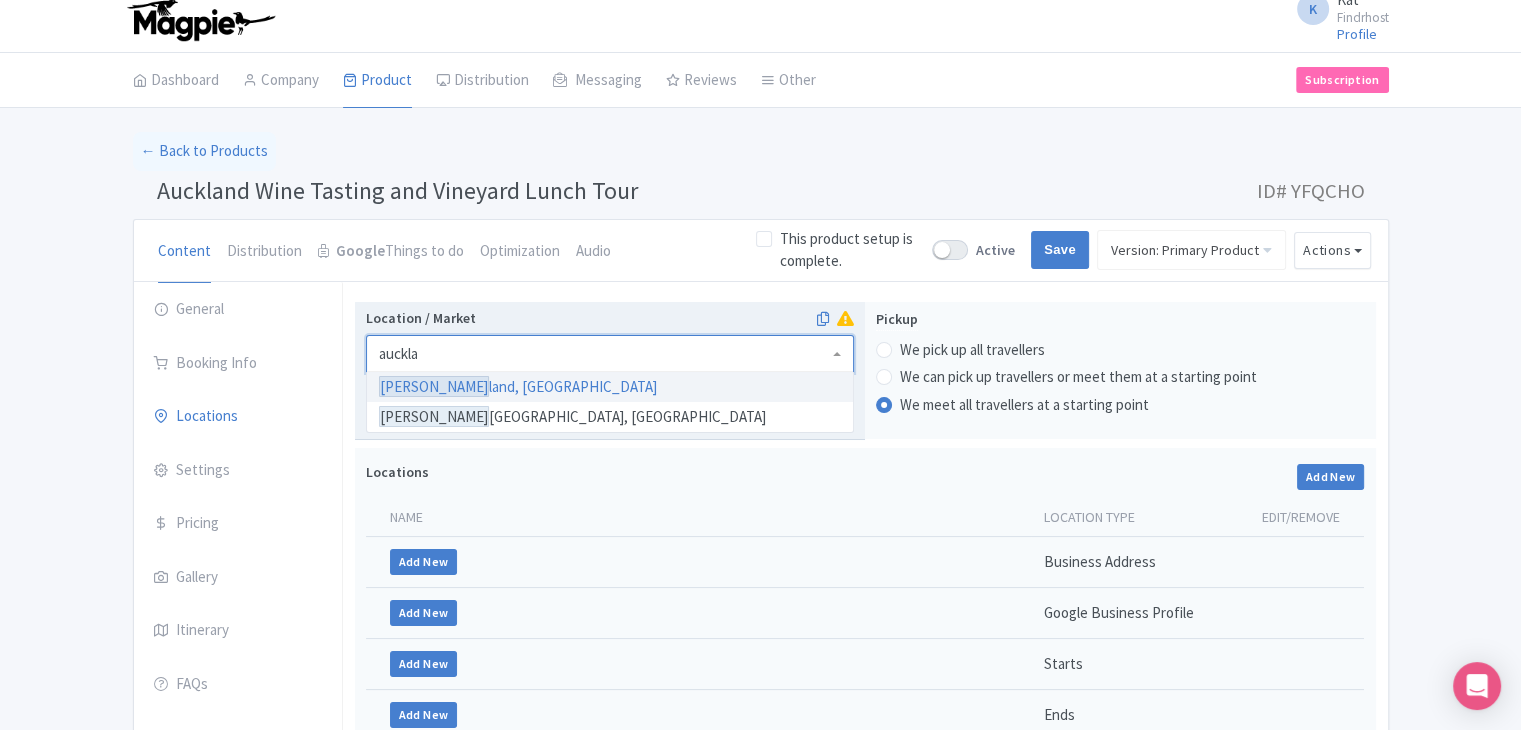 type on "aucklan" 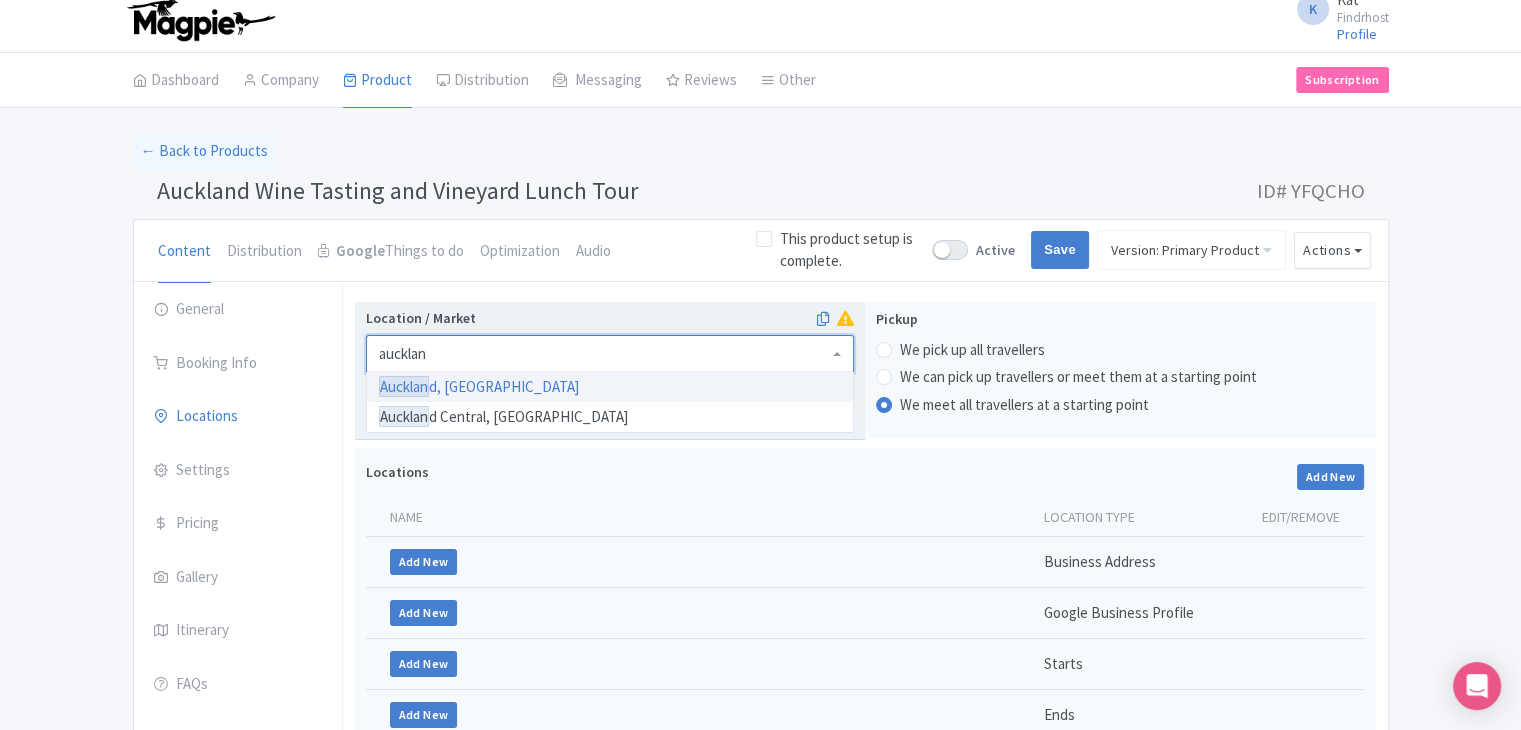 type 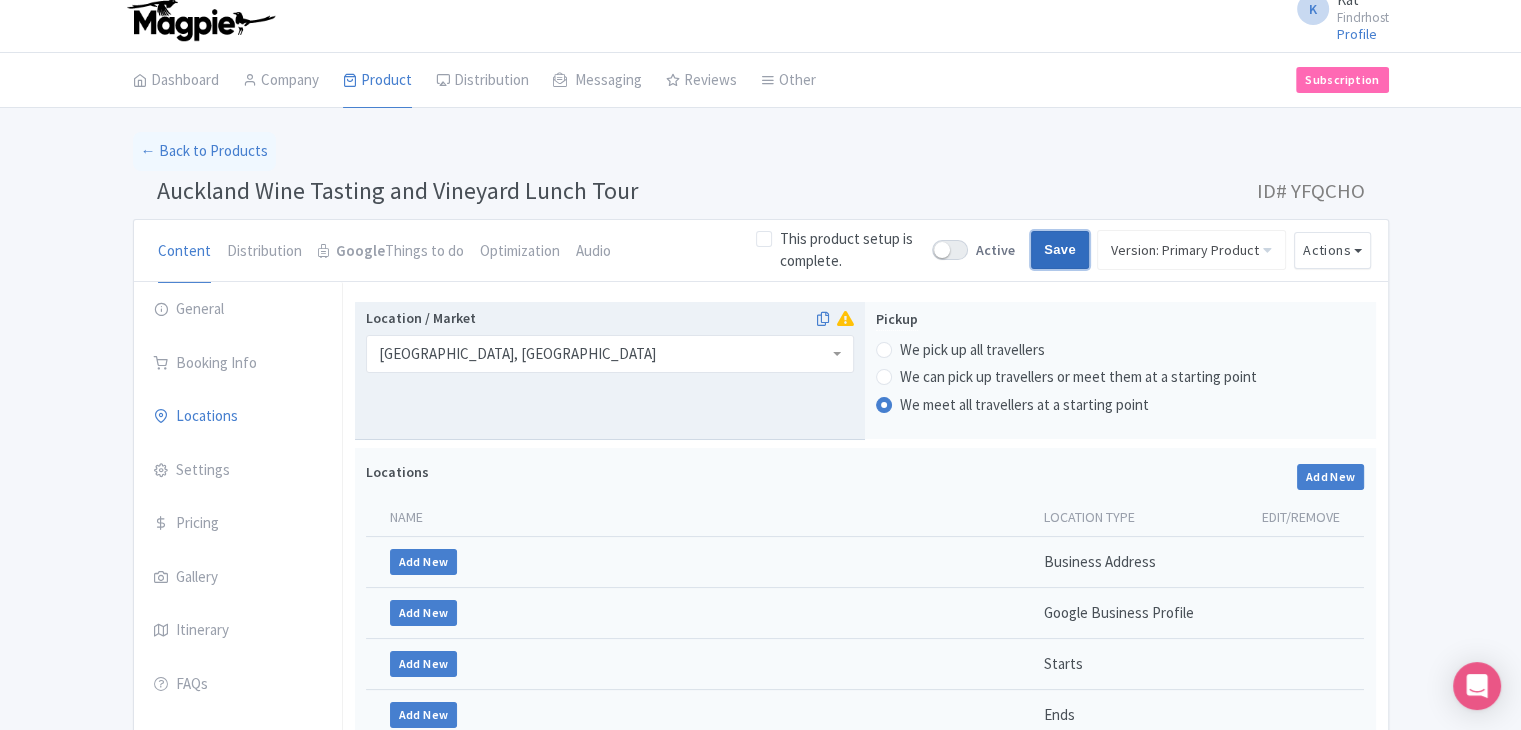 click on "Save" at bounding box center (1060, 250) 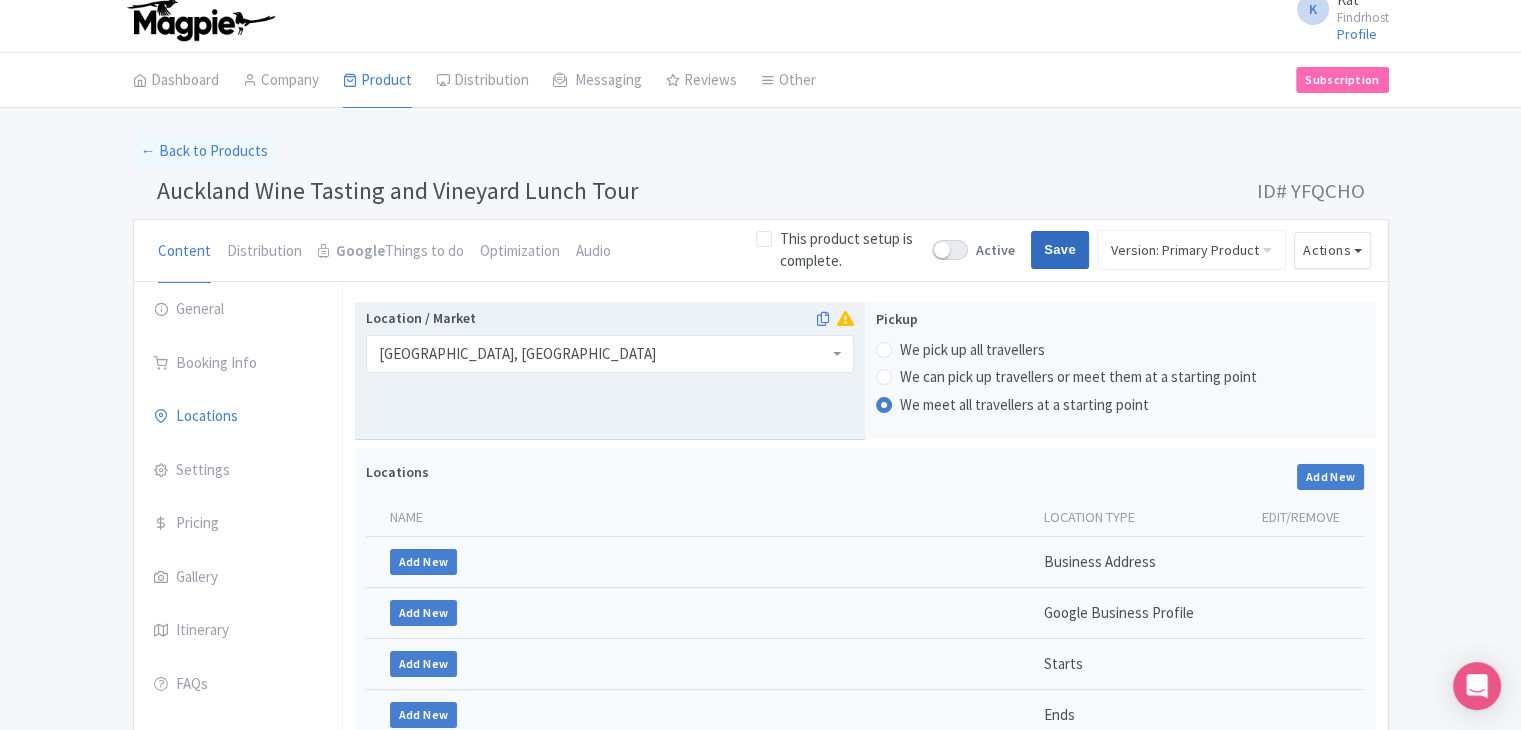 type on "Saving..." 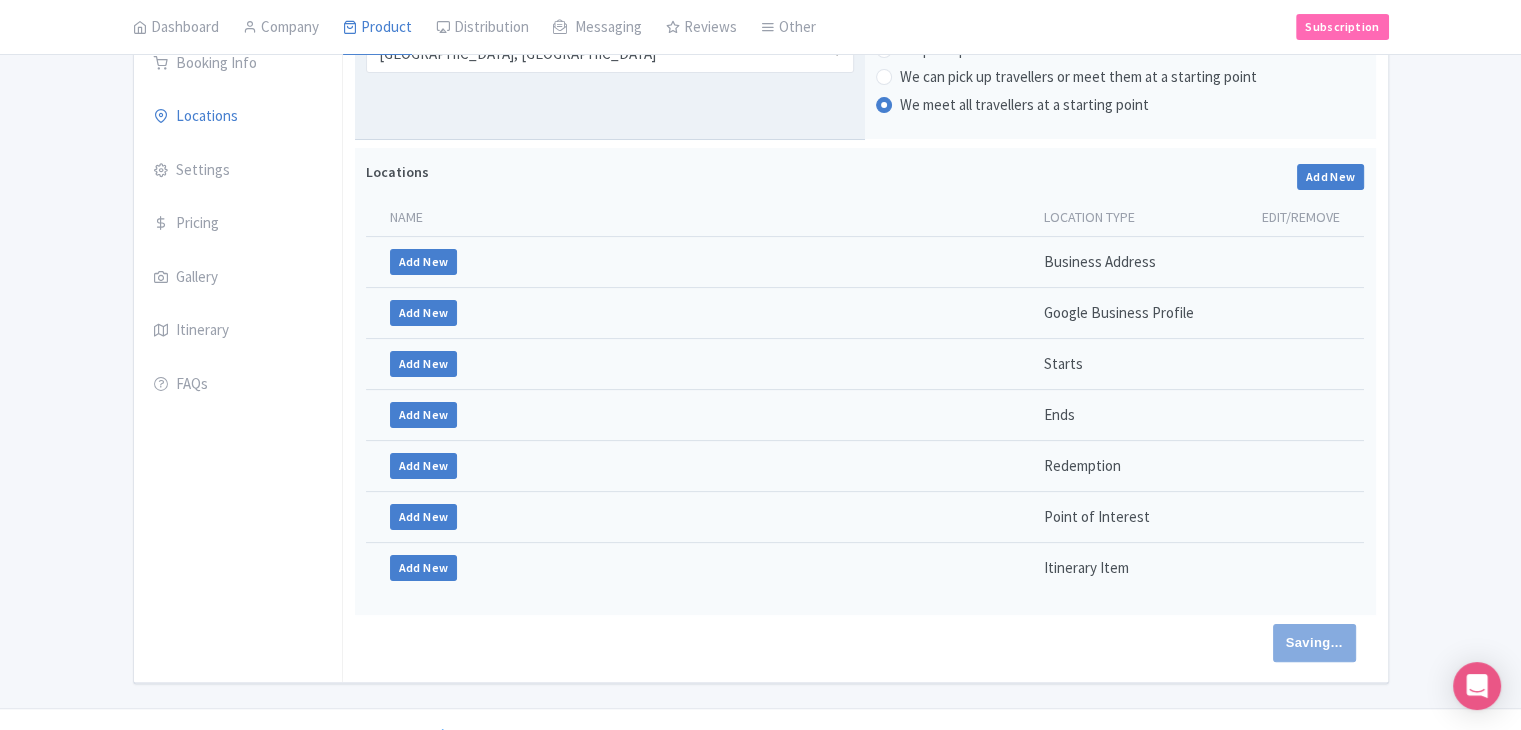 scroll, scrollTop: 312, scrollLeft: 0, axis: vertical 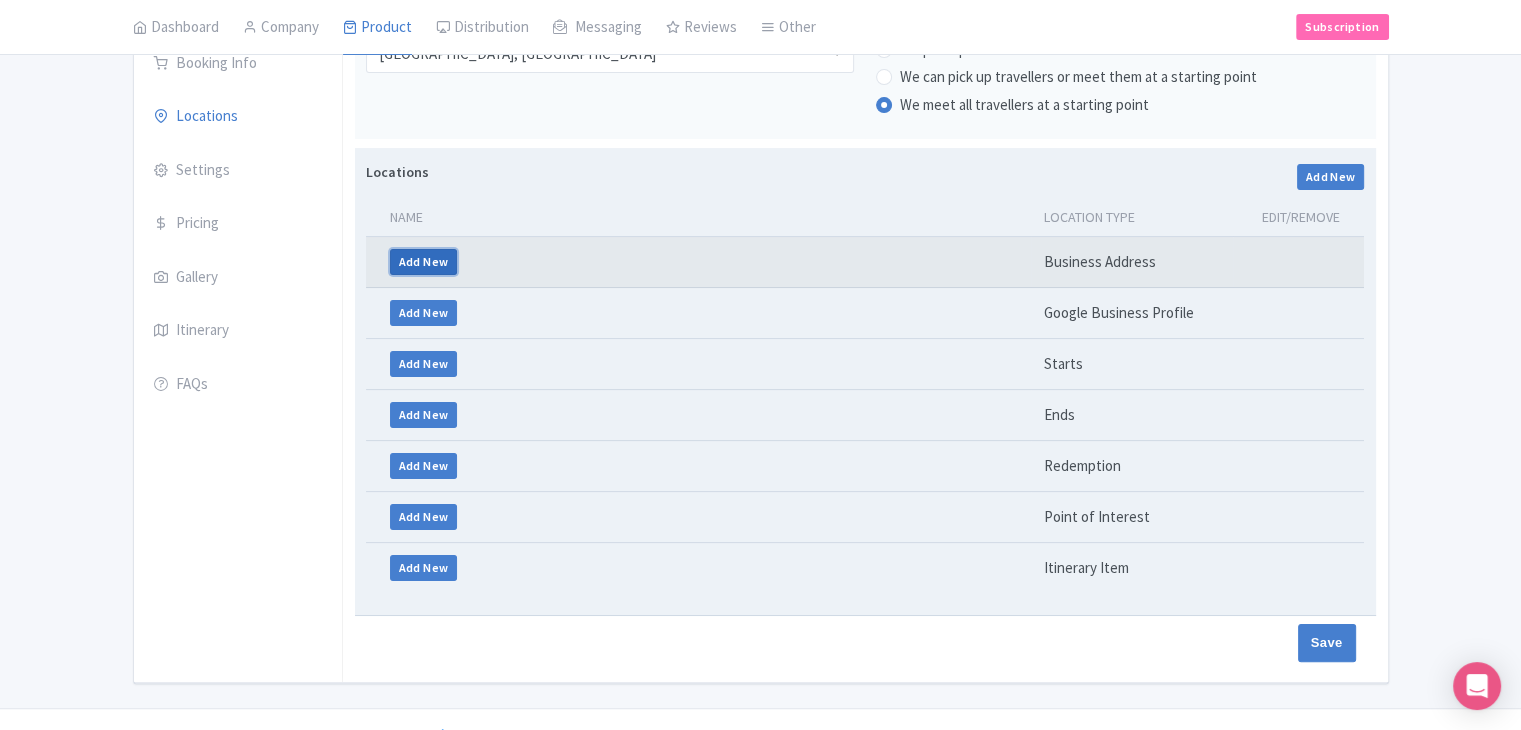 click on "Add New" at bounding box center (424, 262) 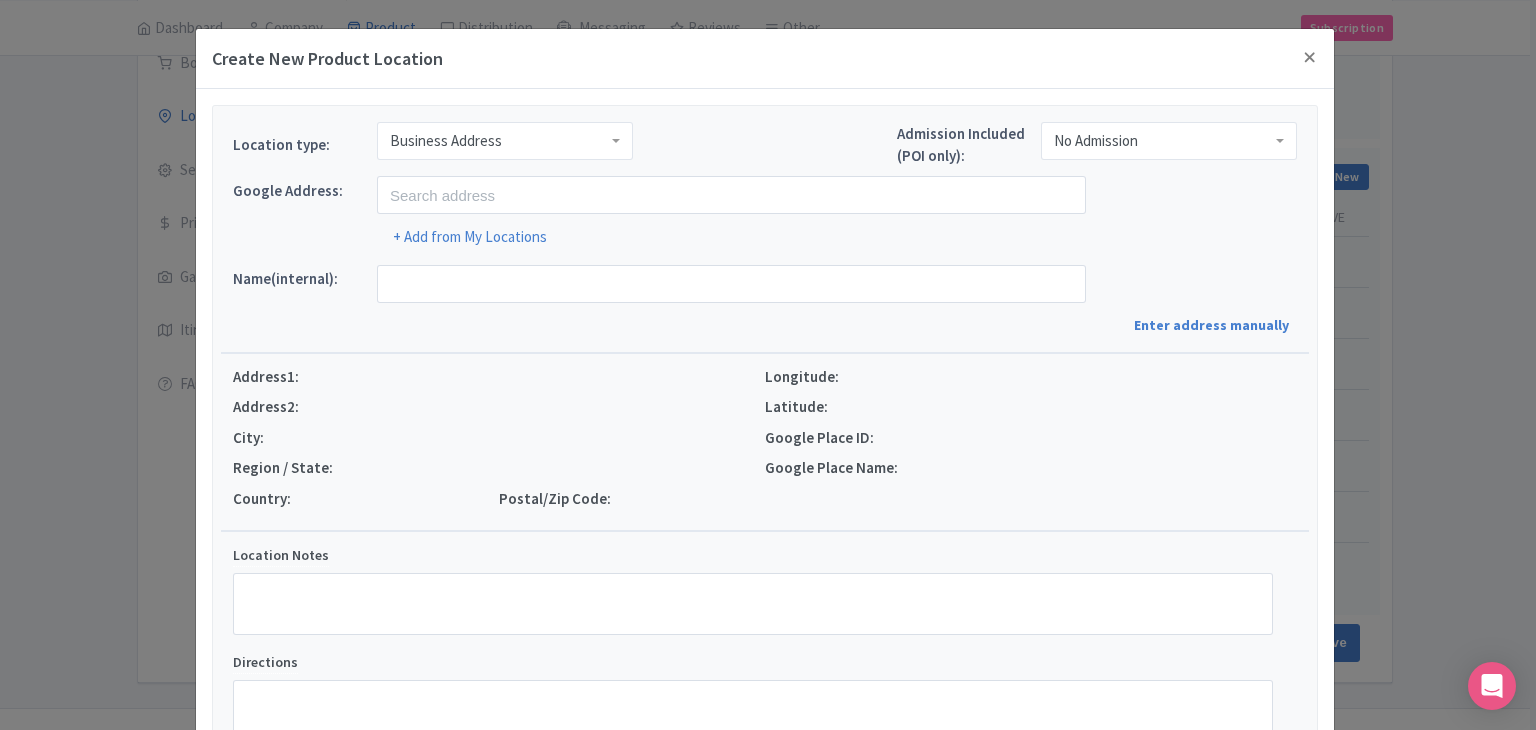 click on "Location type:
Business Address Business Address" at bounding box center (433, 149) 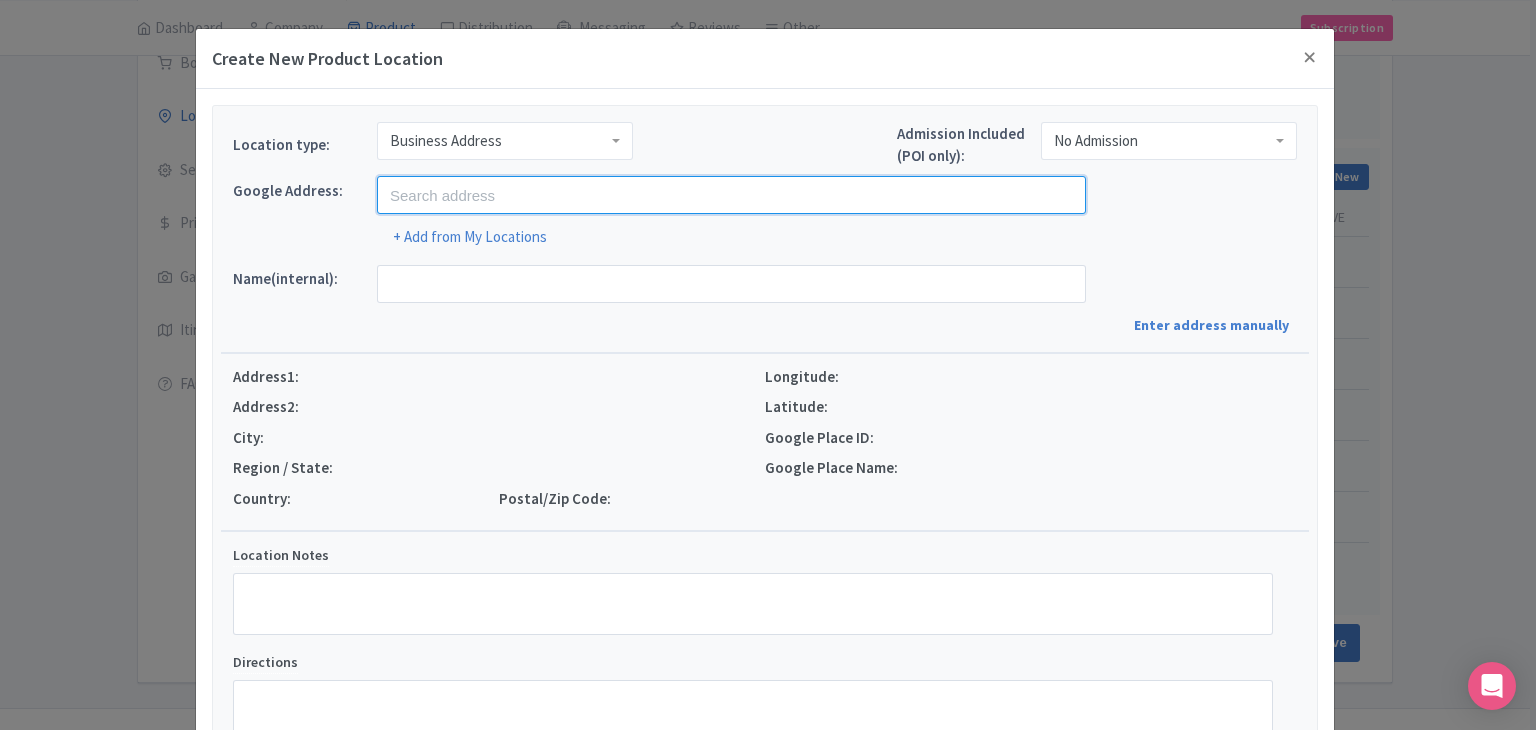 click at bounding box center [731, 195] 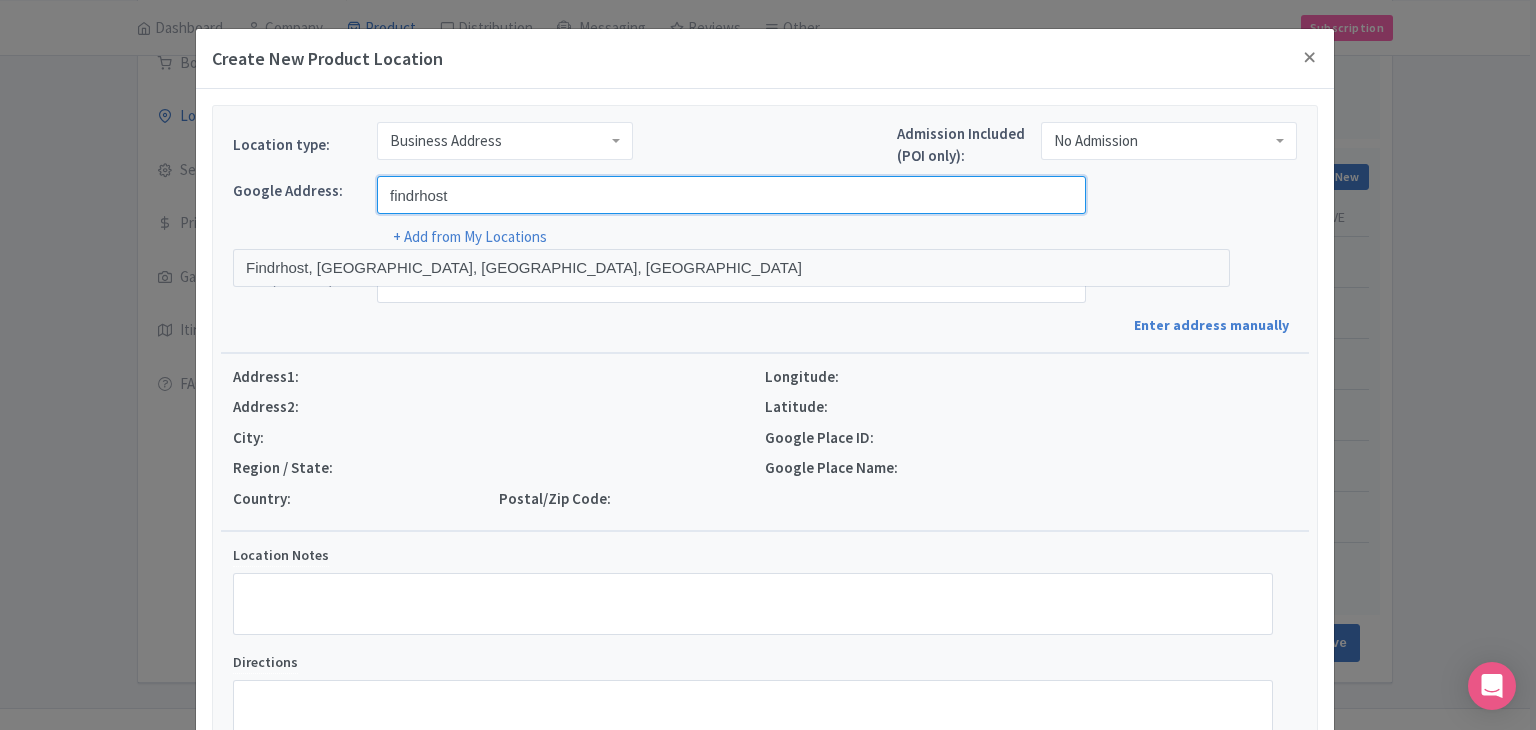 type on "Findrhost, [GEOGRAPHIC_DATA], [GEOGRAPHIC_DATA], [GEOGRAPHIC_DATA]" 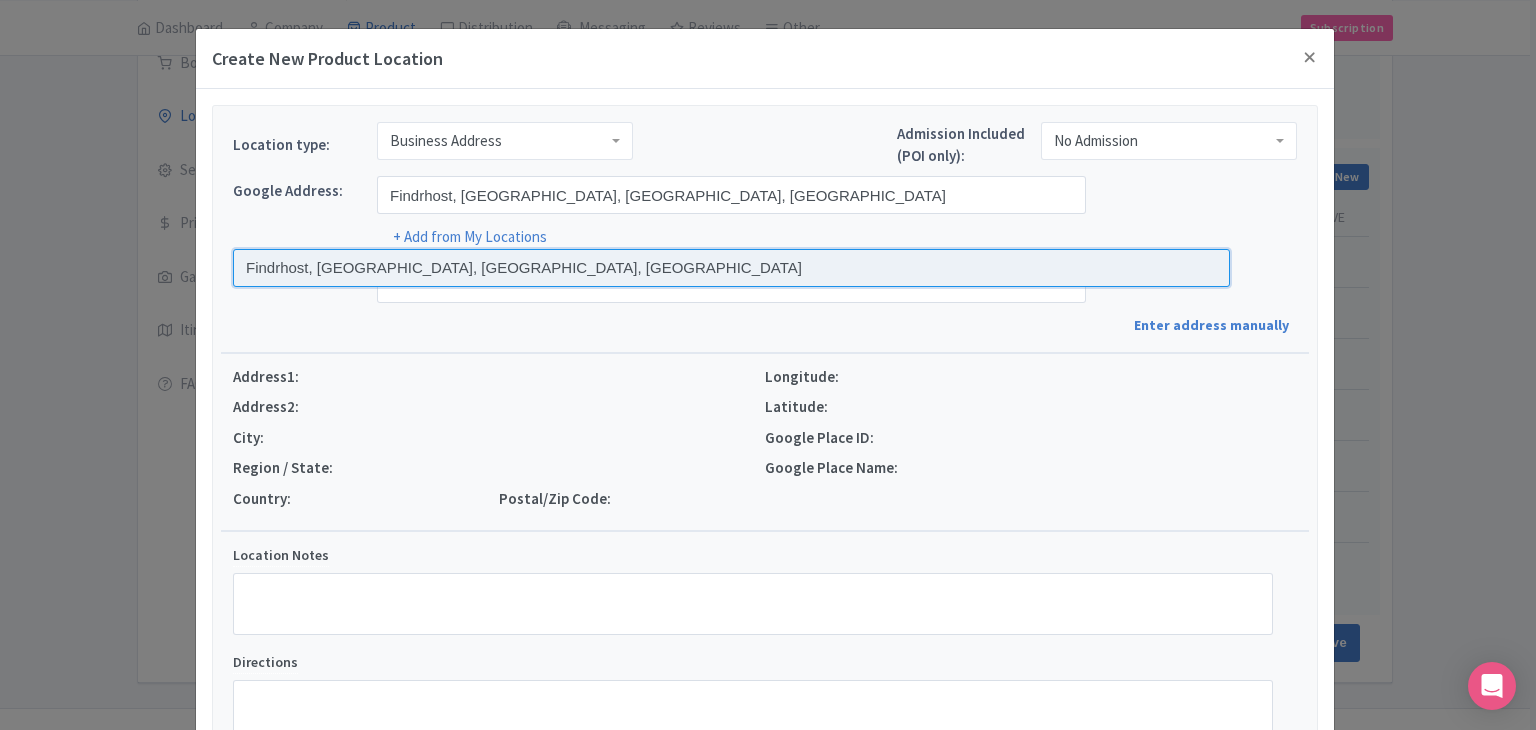 click at bounding box center (731, 268) 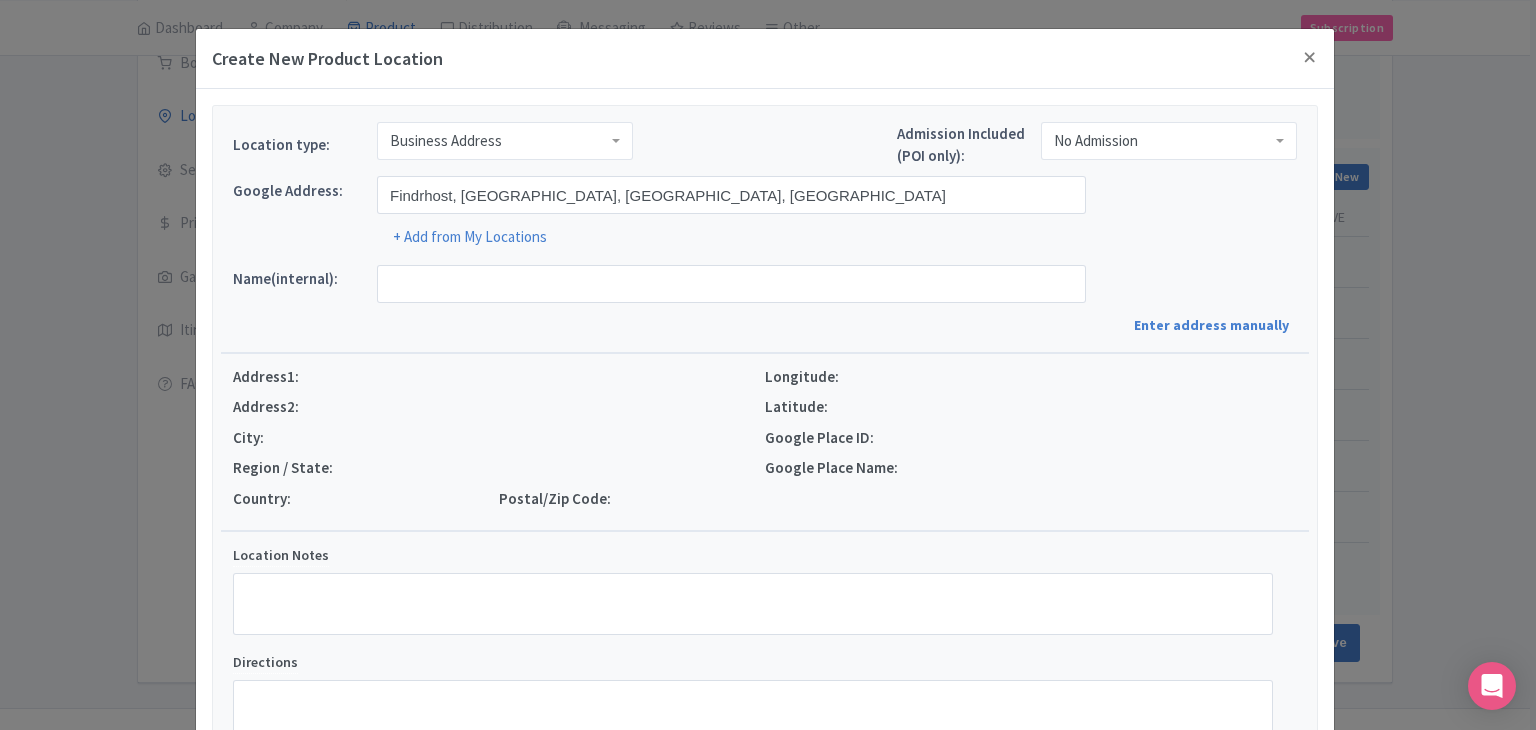 type on "Findrhost, [STREET_ADDRESS]" 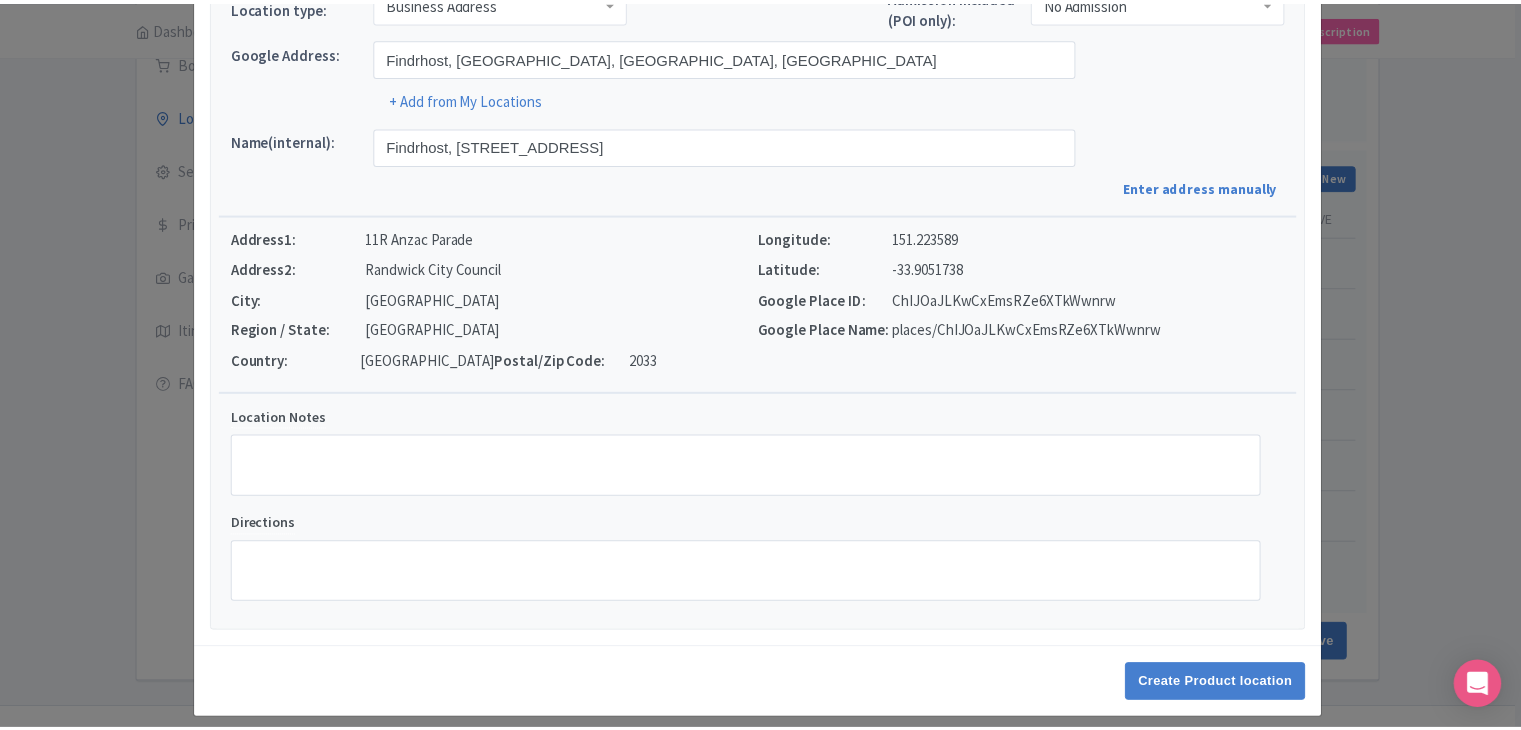 scroll, scrollTop: 152, scrollLeft: 0, axis: vertical 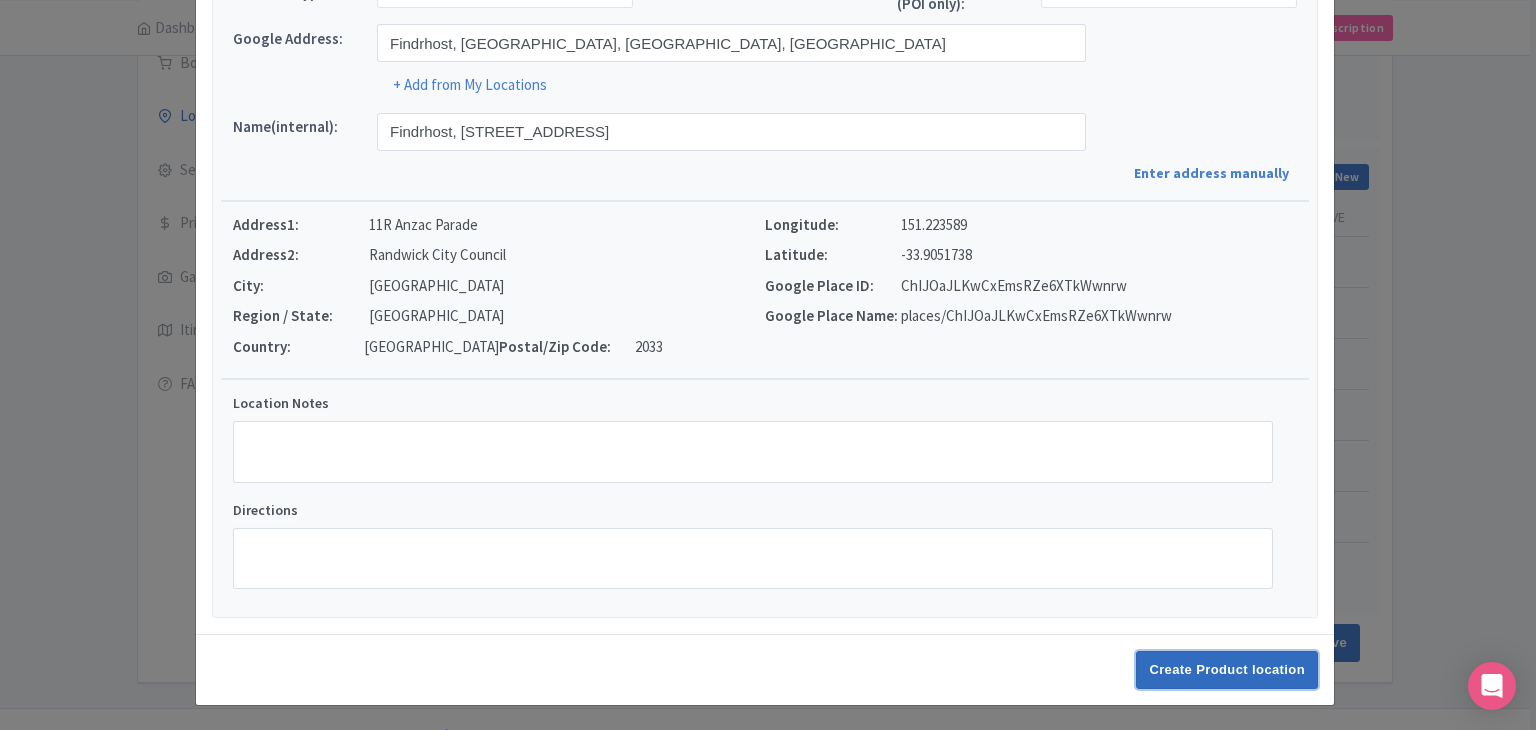 click on "Create Product location" at bounding box center [1227, 670] 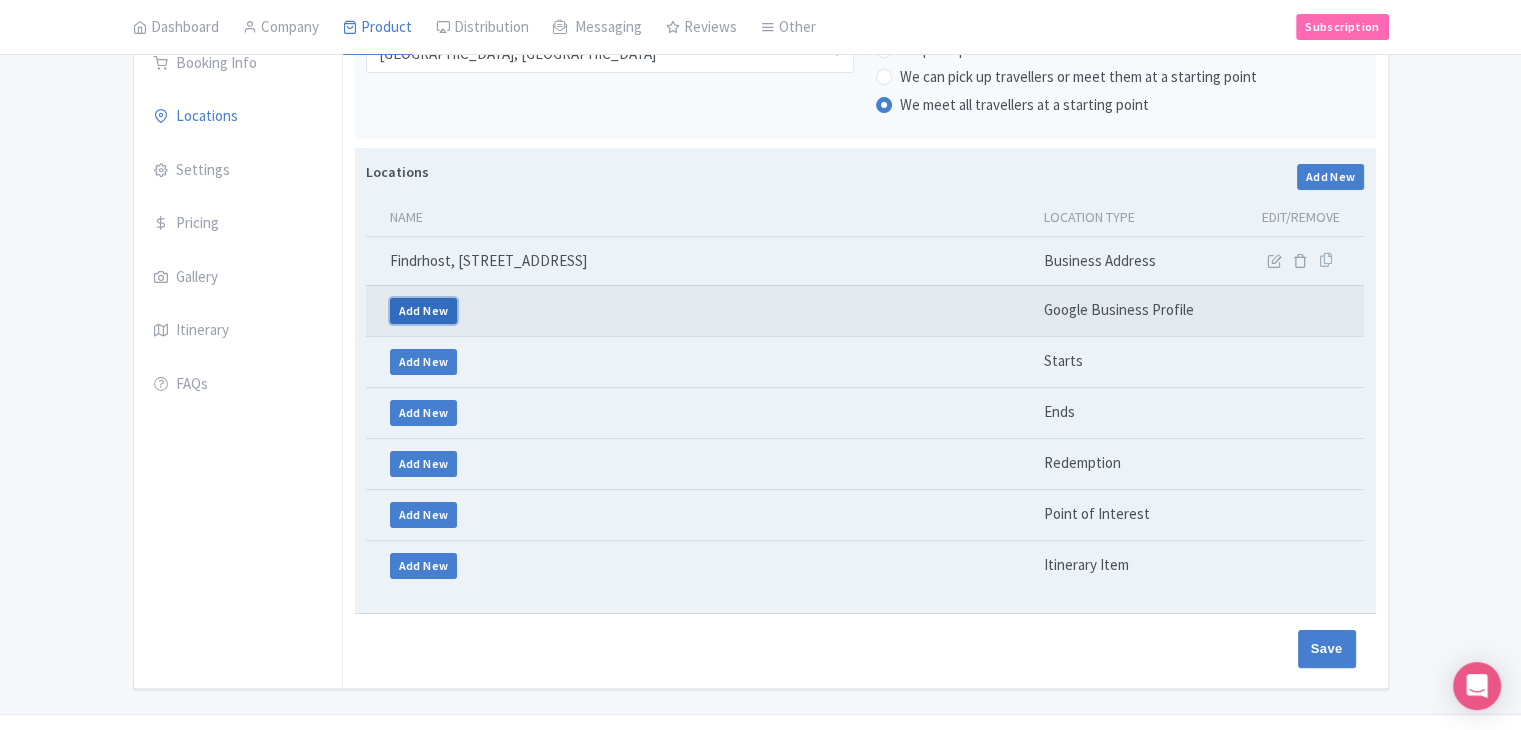 click on "Add New" at bounding box center [424, 311] 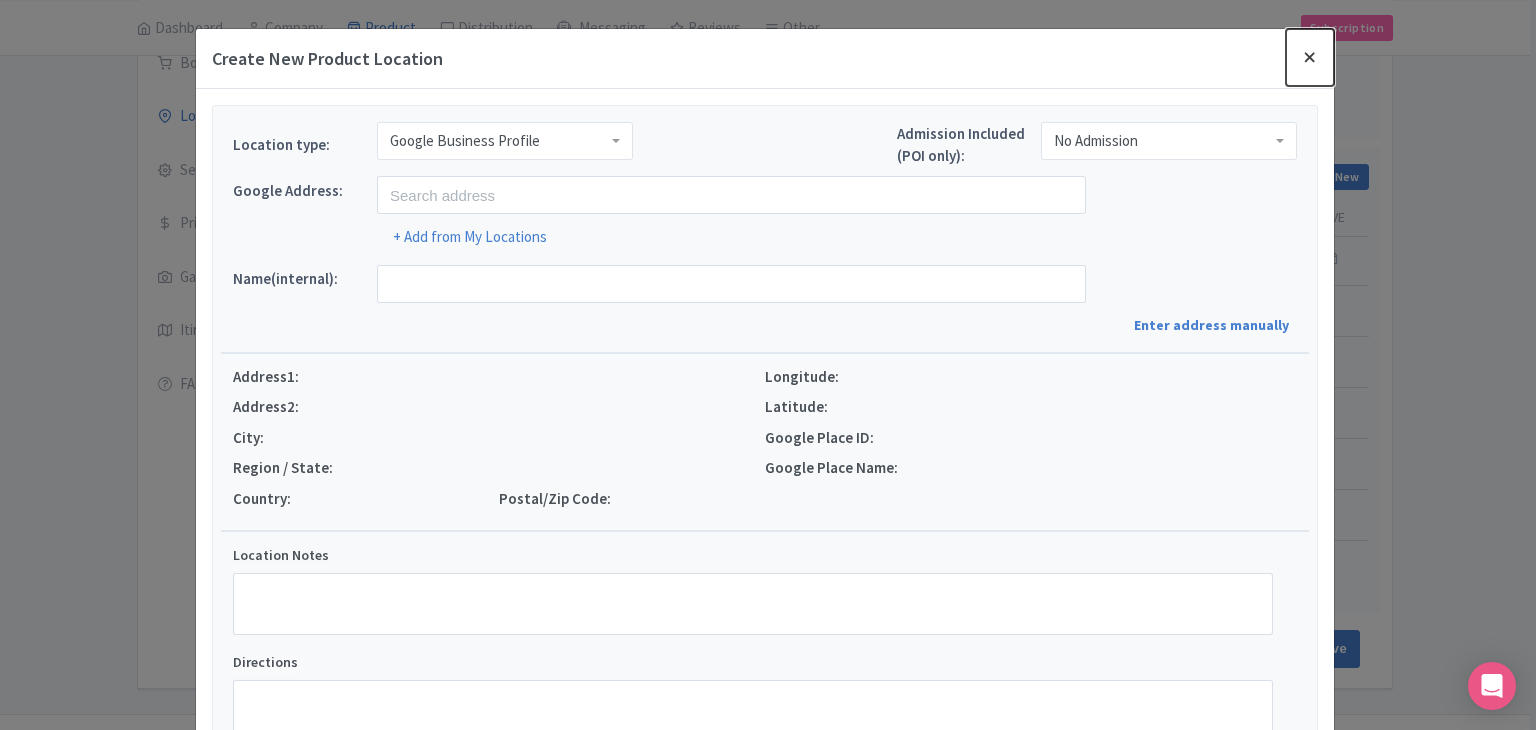 click at bounding box center (1310, 57) 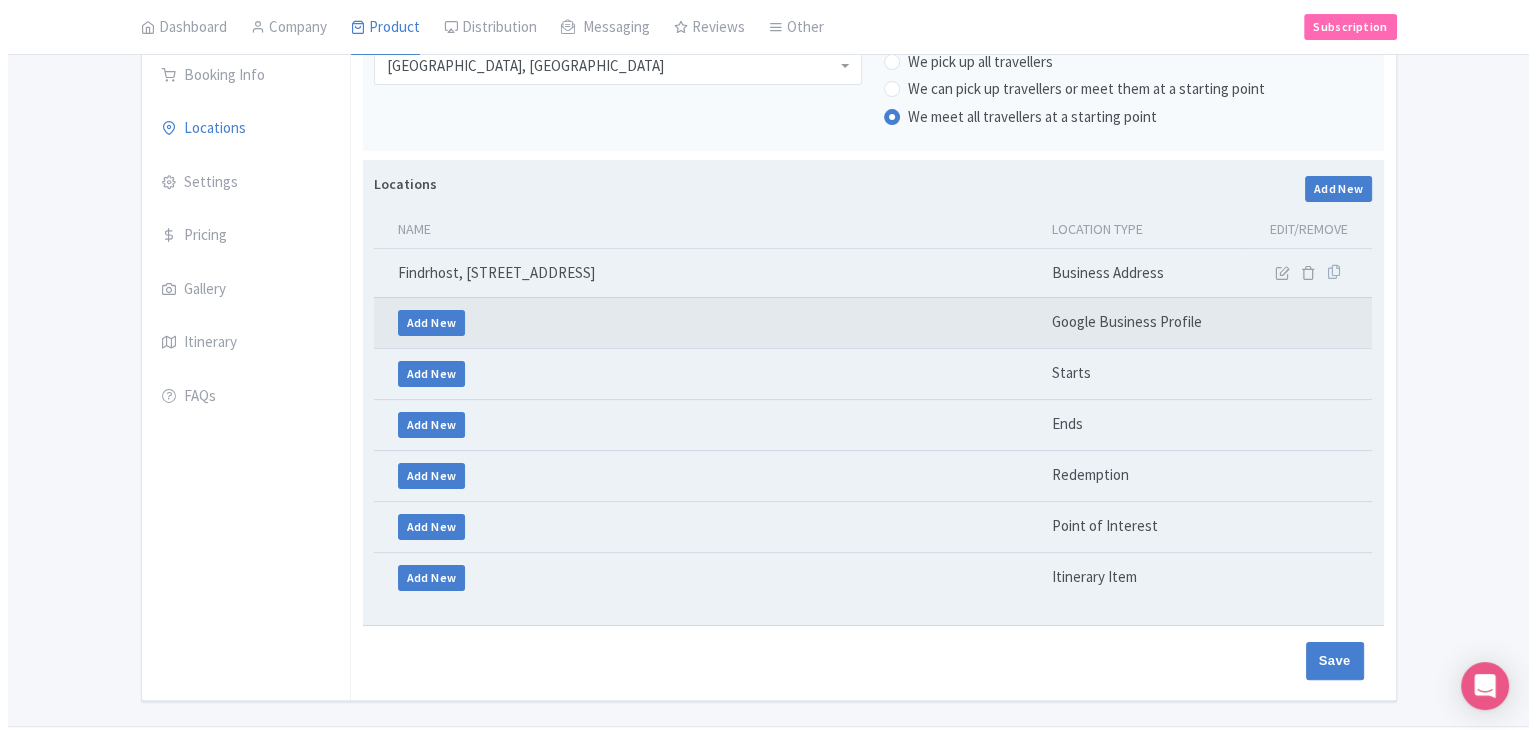 scroll, scrollTop: 351, scrollLeft: 0, axis: vertical 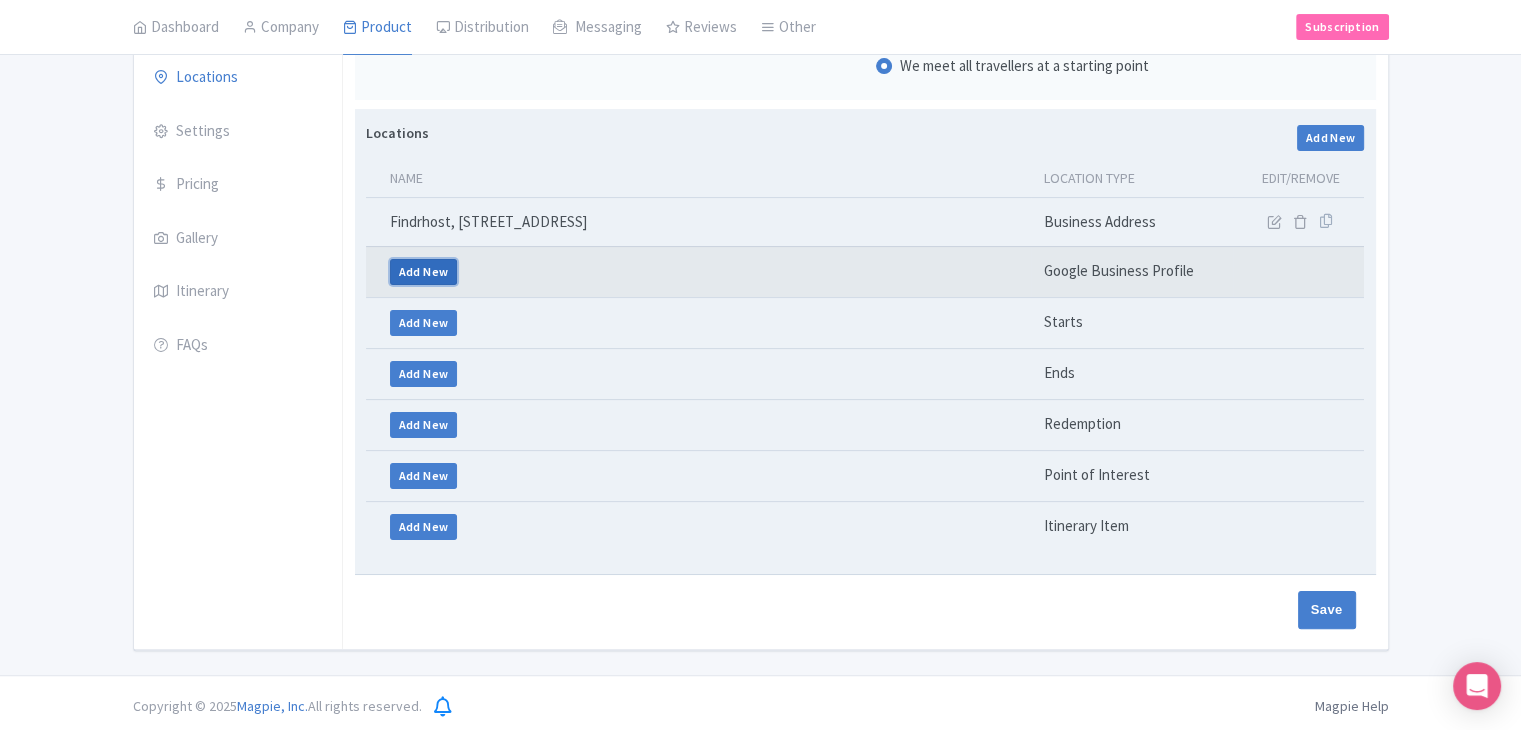 click on "Add New" at bounding box center (424, 272) 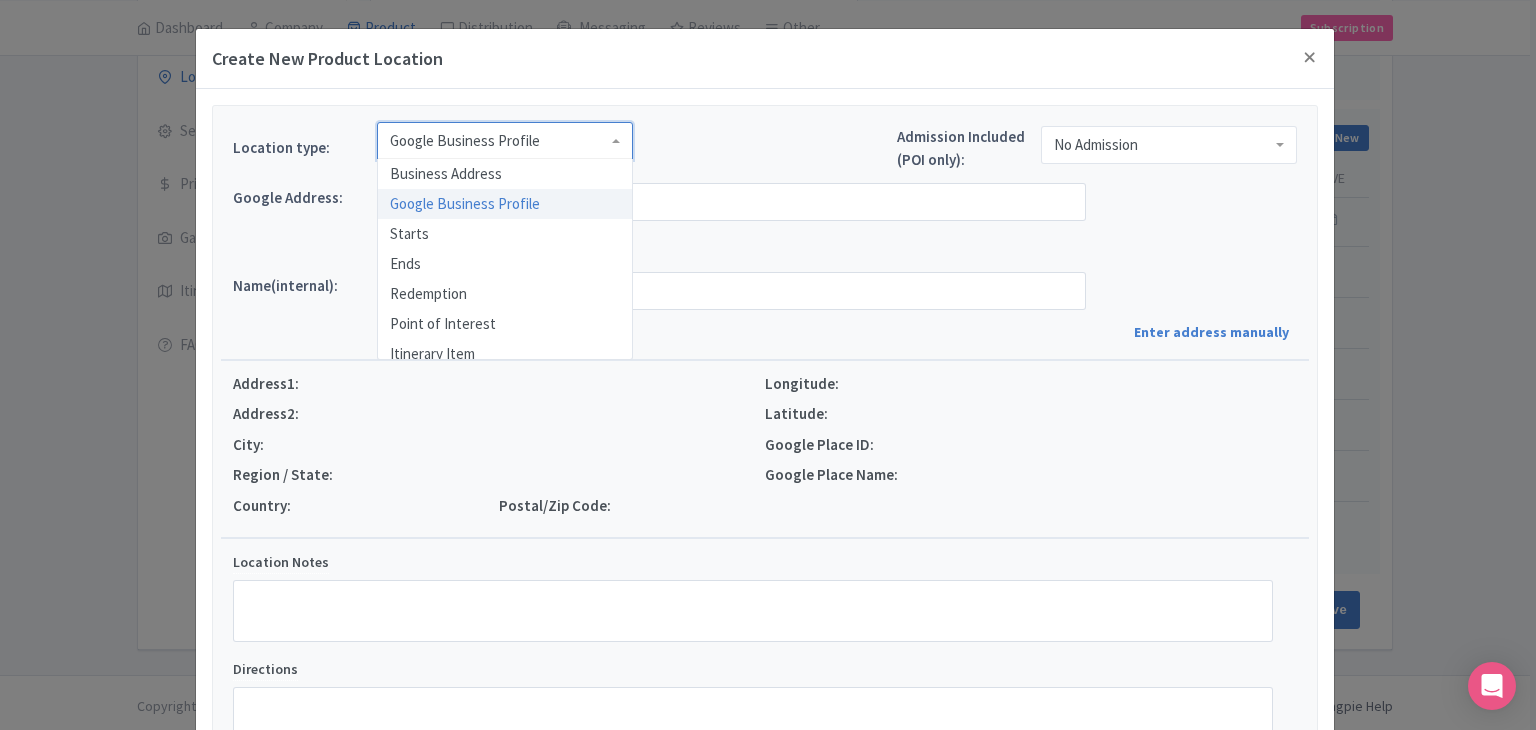 click on "Google Business Profile" at bounding box center (465, 141) 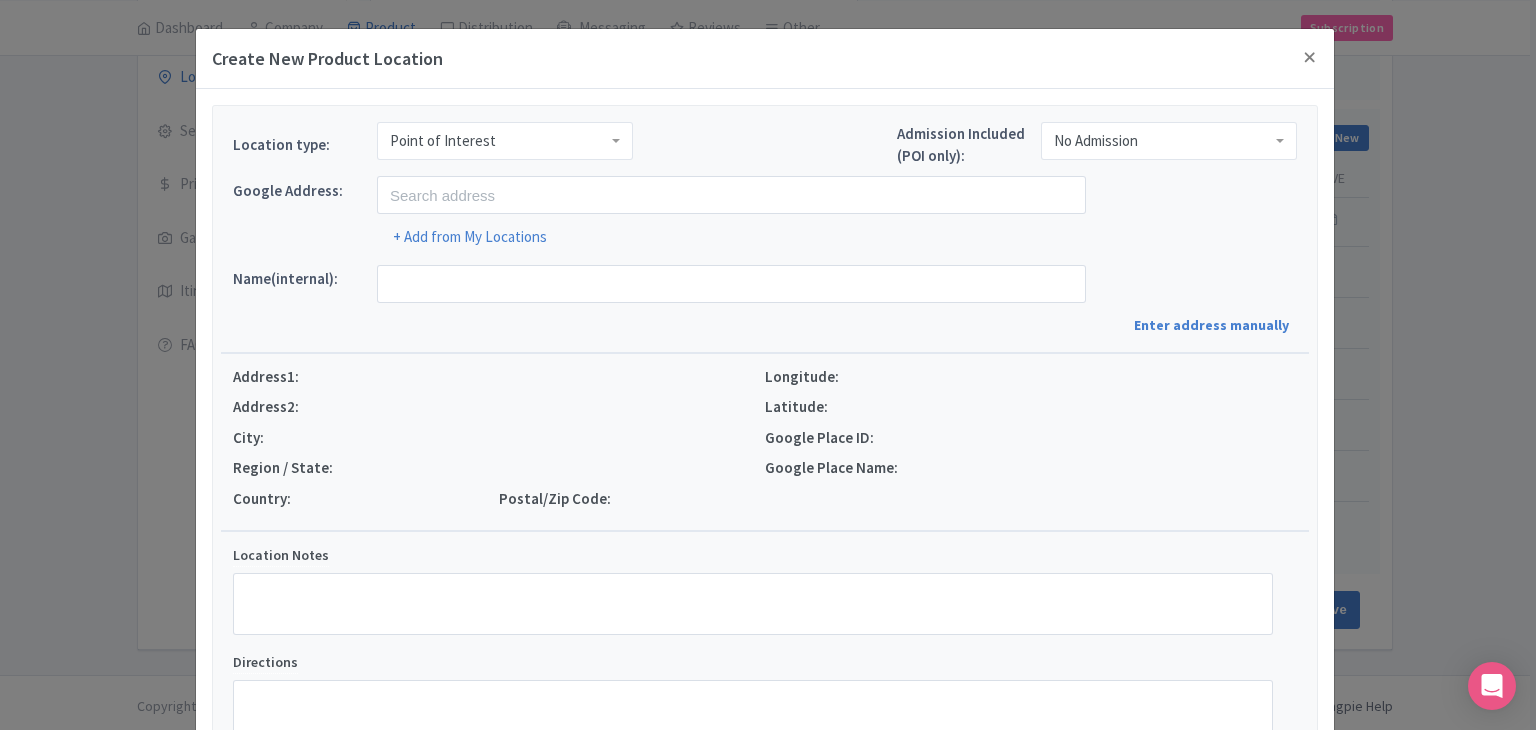 scroll, scrollTop: 0, scrollLeft: 0, axis: both 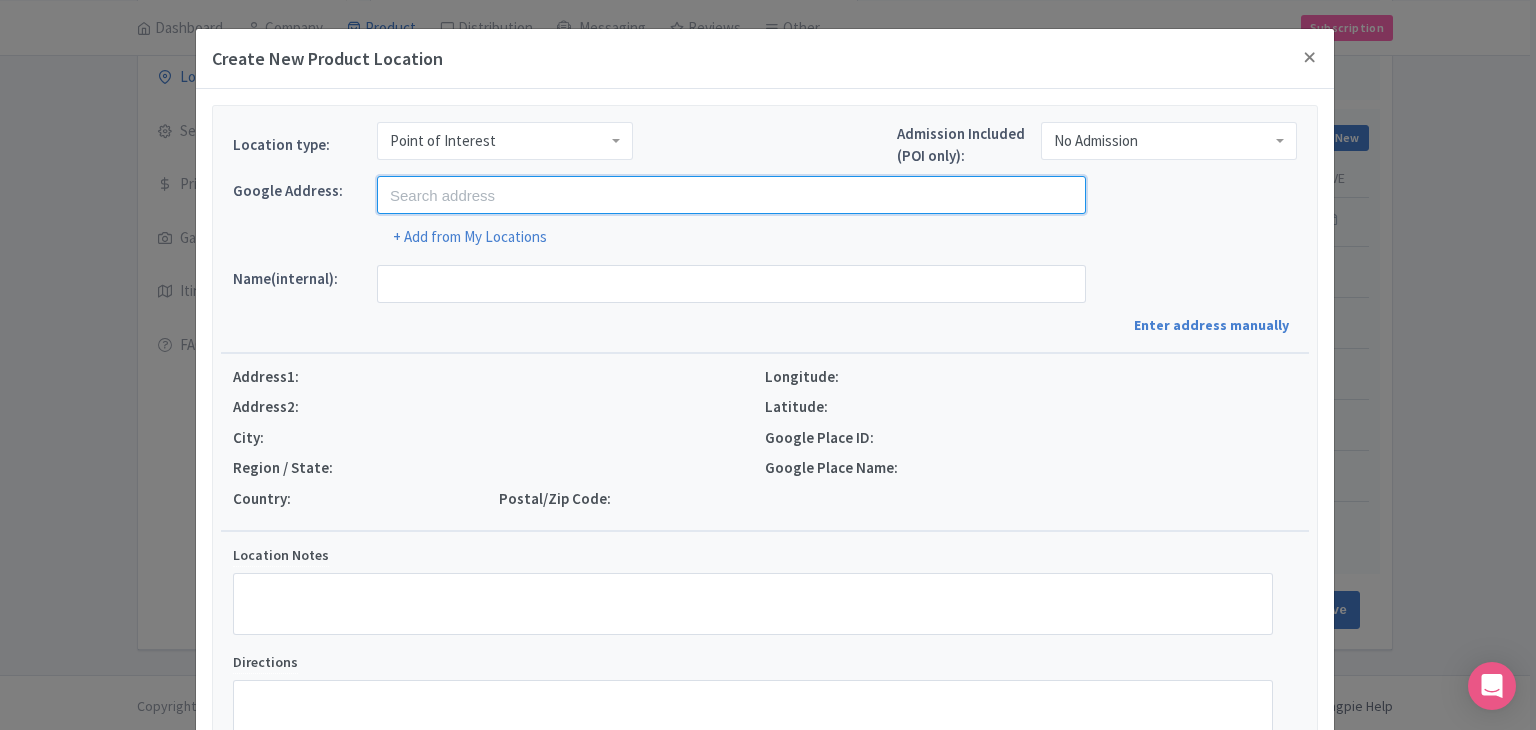 click at bounding box center (731, 195) 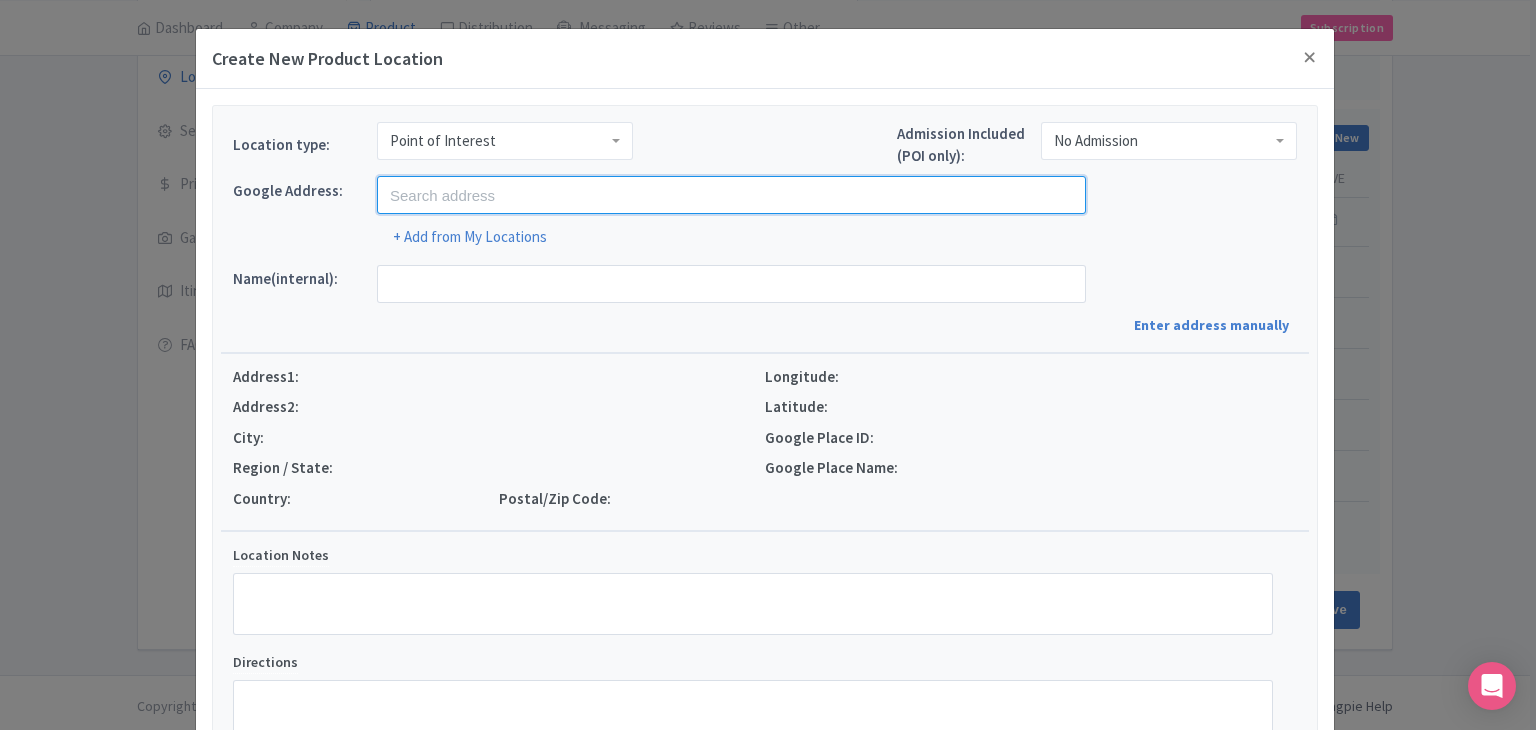 paste on "Kumeu wine region" 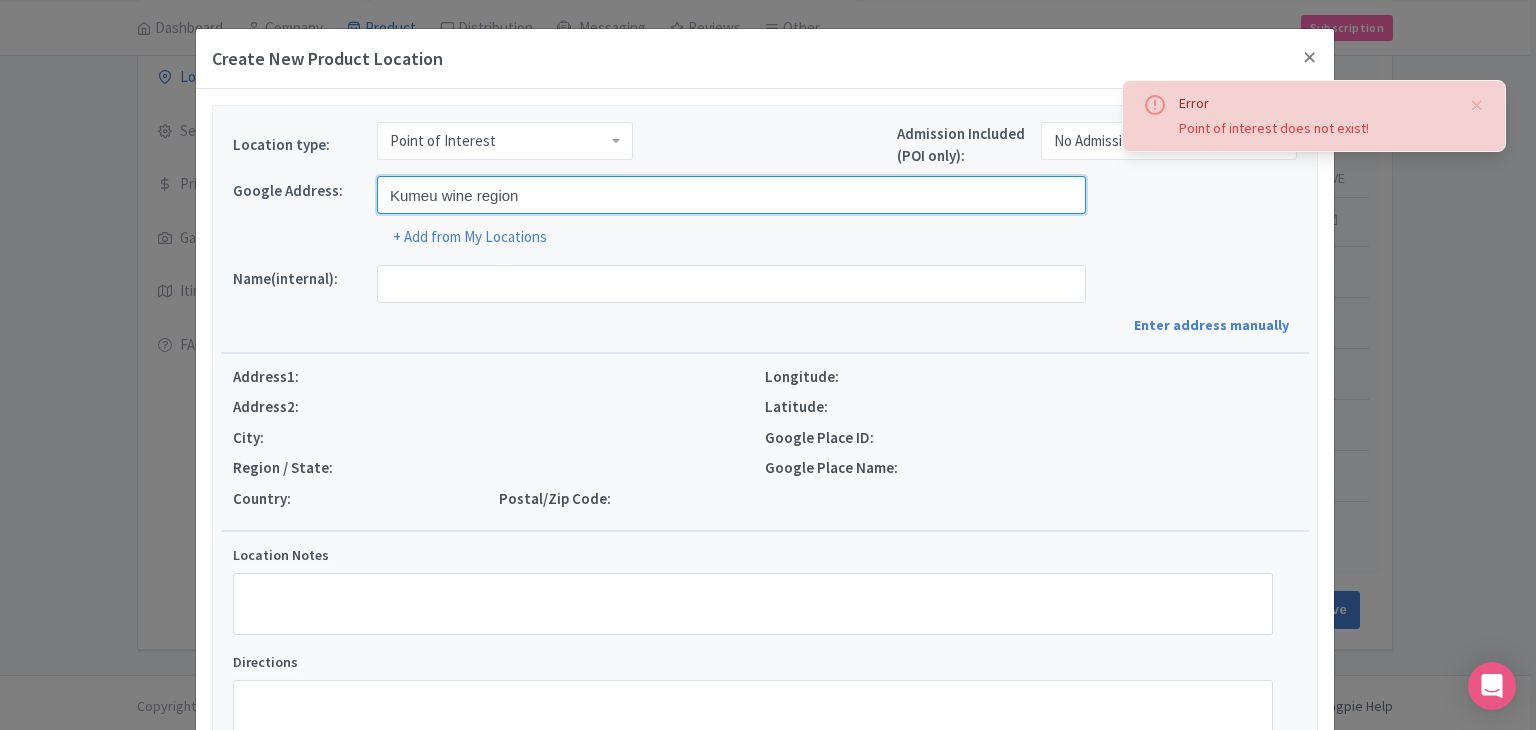 click on "Kumeu wine region" at bounding box center (731, 195) 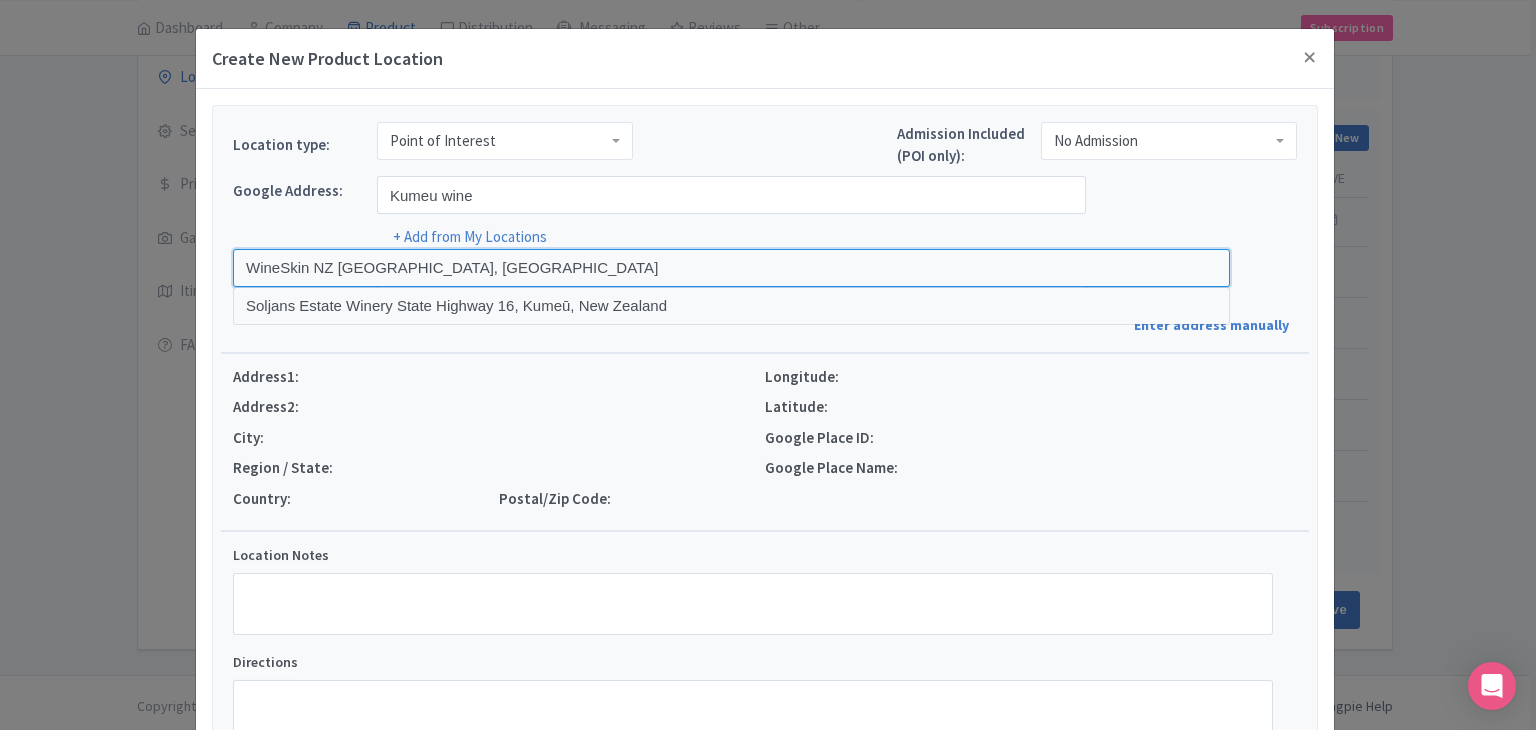 click at bounding box center (731, 268) 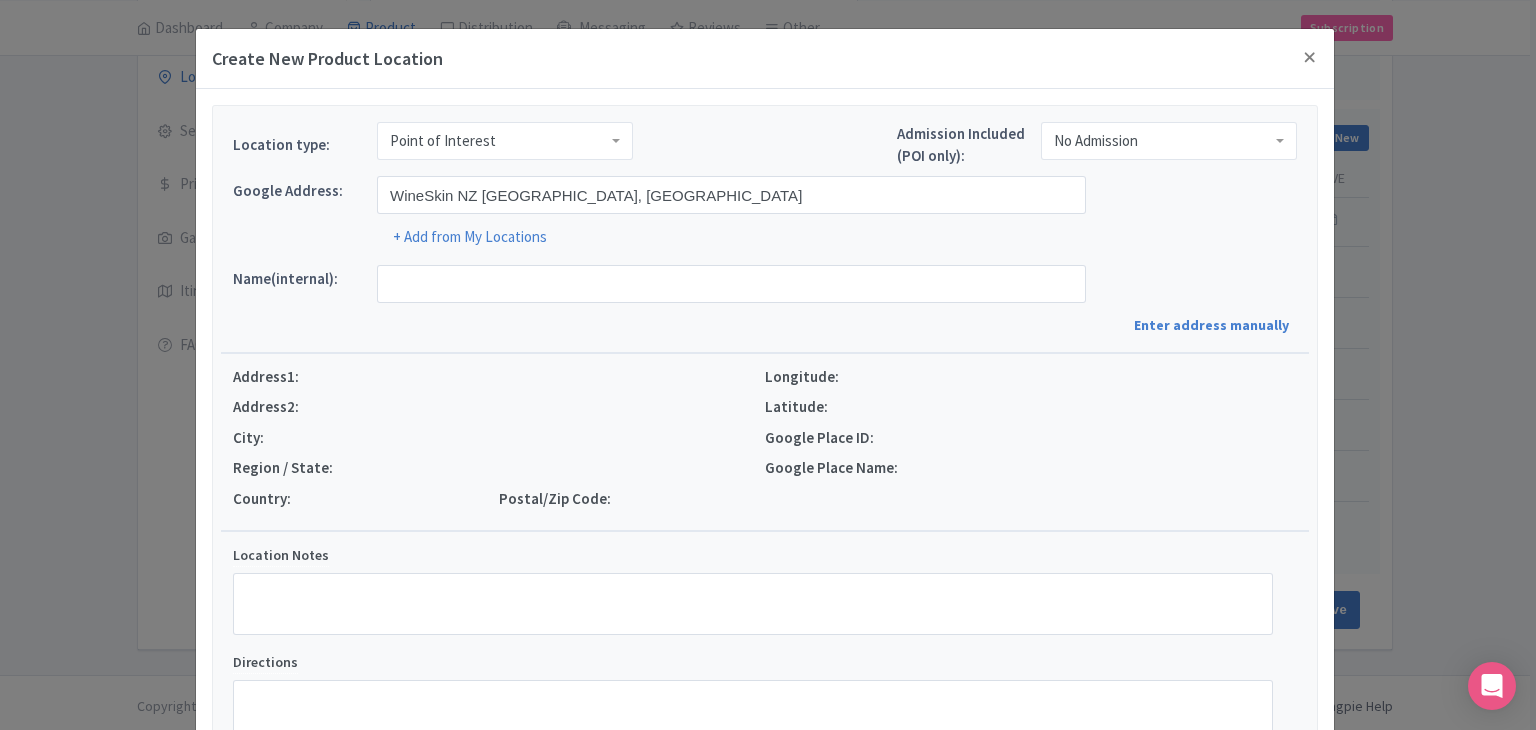 type on "WineSkin NZ, 550 State Highway 16, Kumeū 0892, New Zealand" 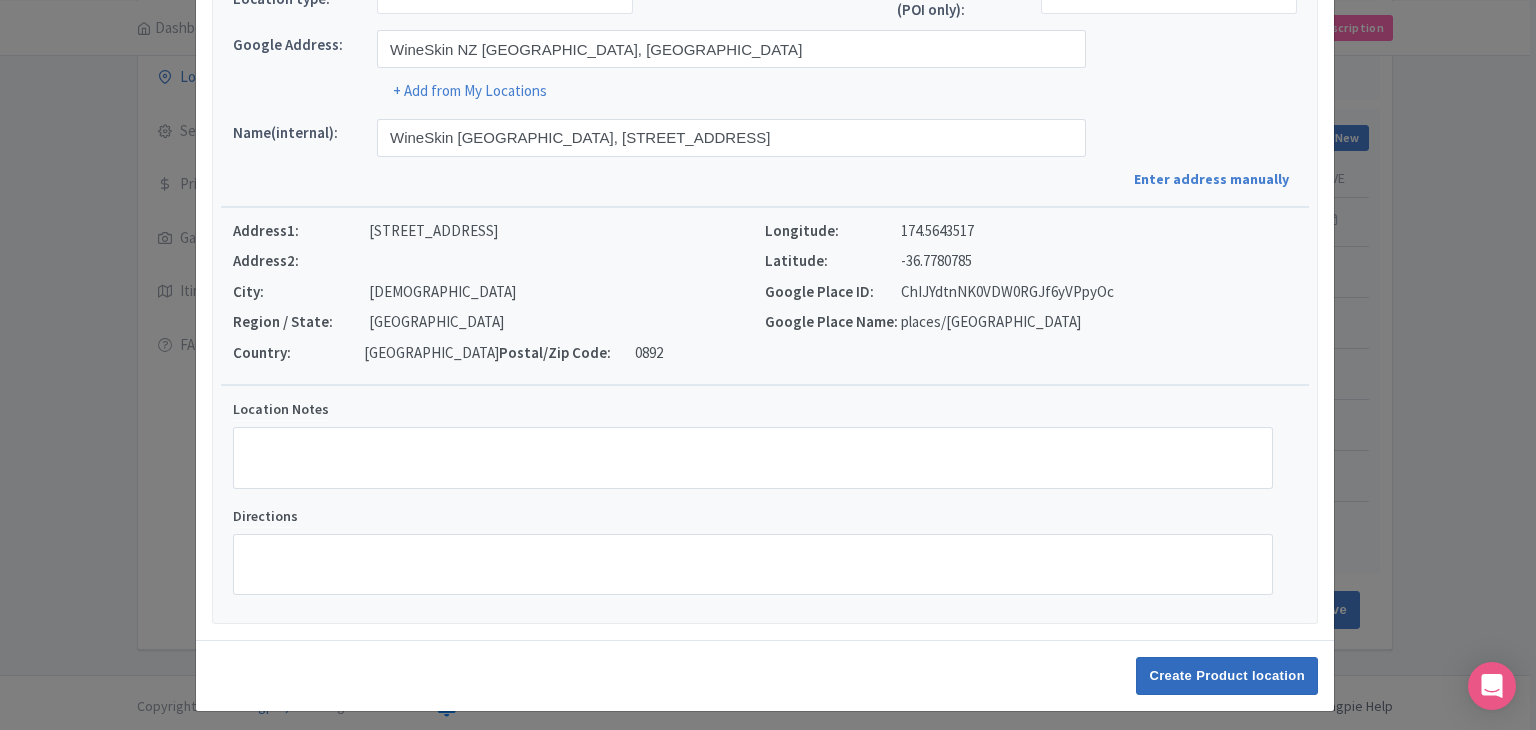 scroll, scrollTop: 152, scrollLeft: 0, axis: vertical 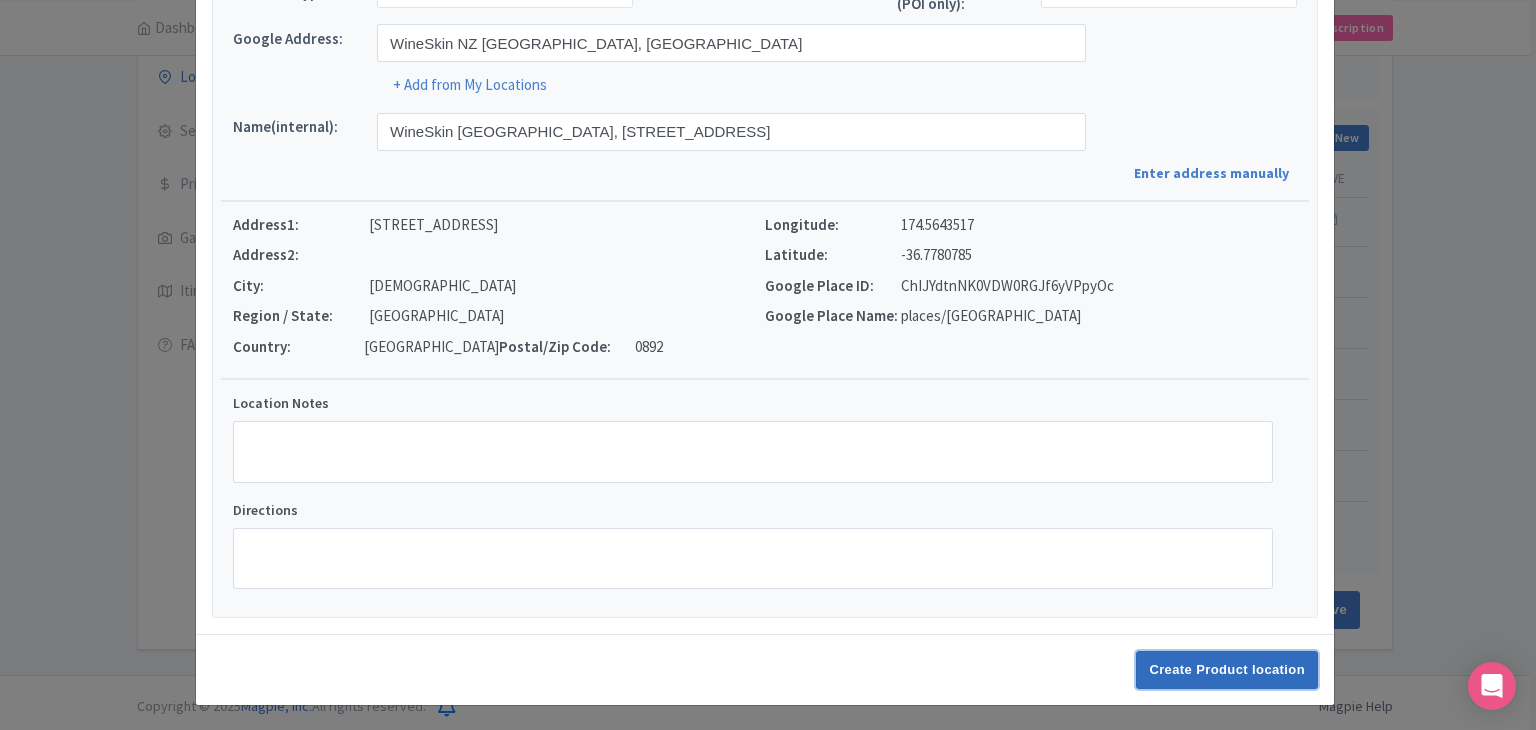 click on "Create Product location" at bounding box center [1227, 670] 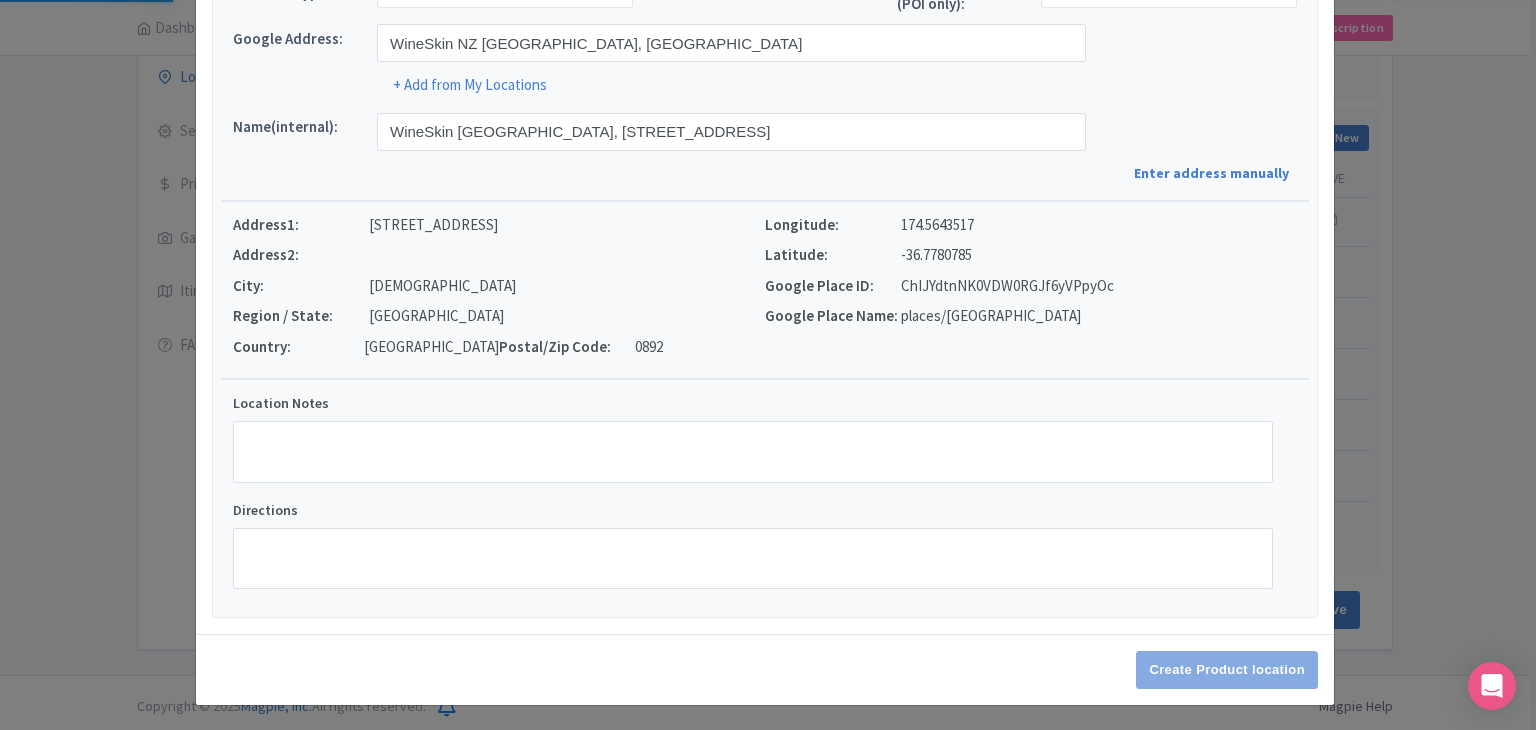 scroll, scrollTop: 349, scrollLeft: 0, axis: vertical 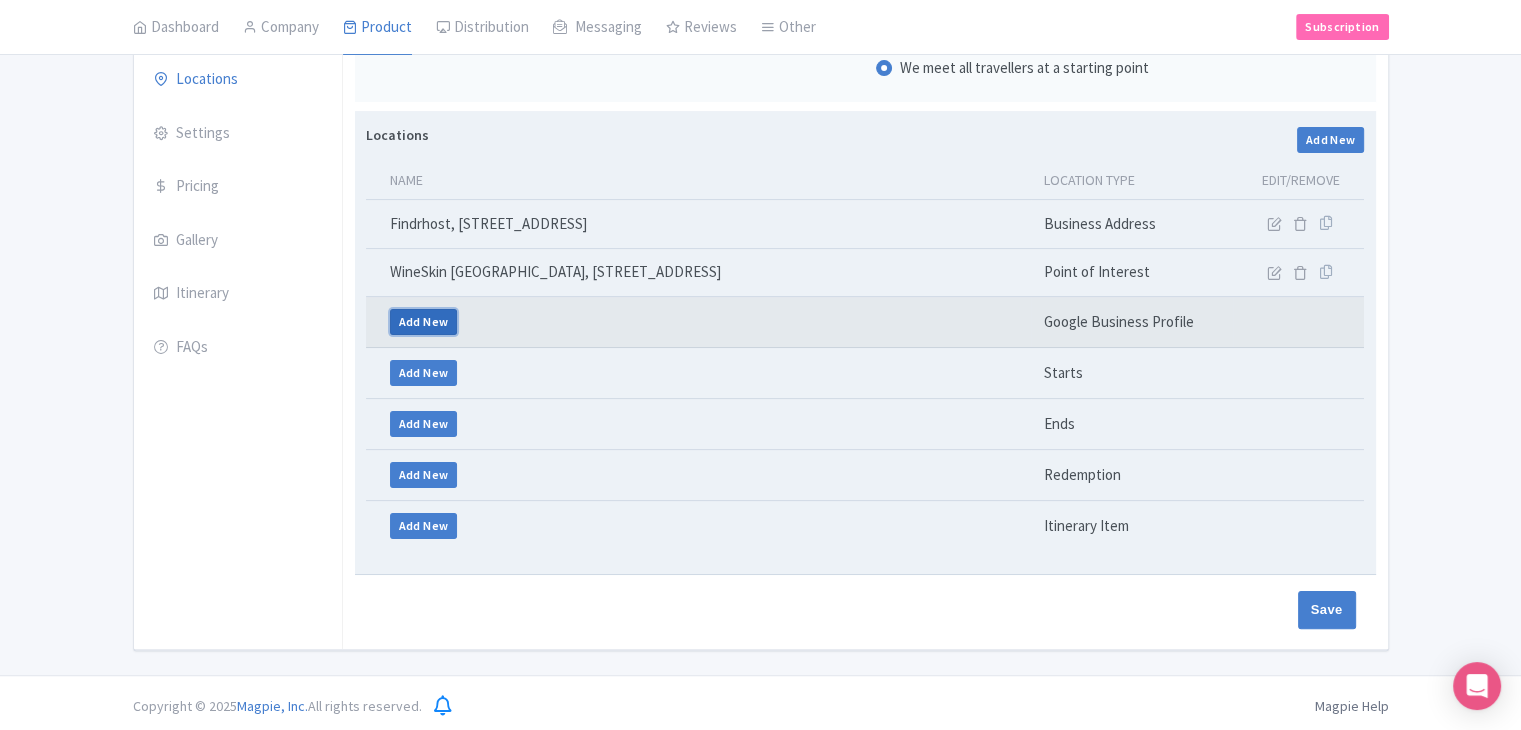 click on "Add New" at bounding box center [424, 322] 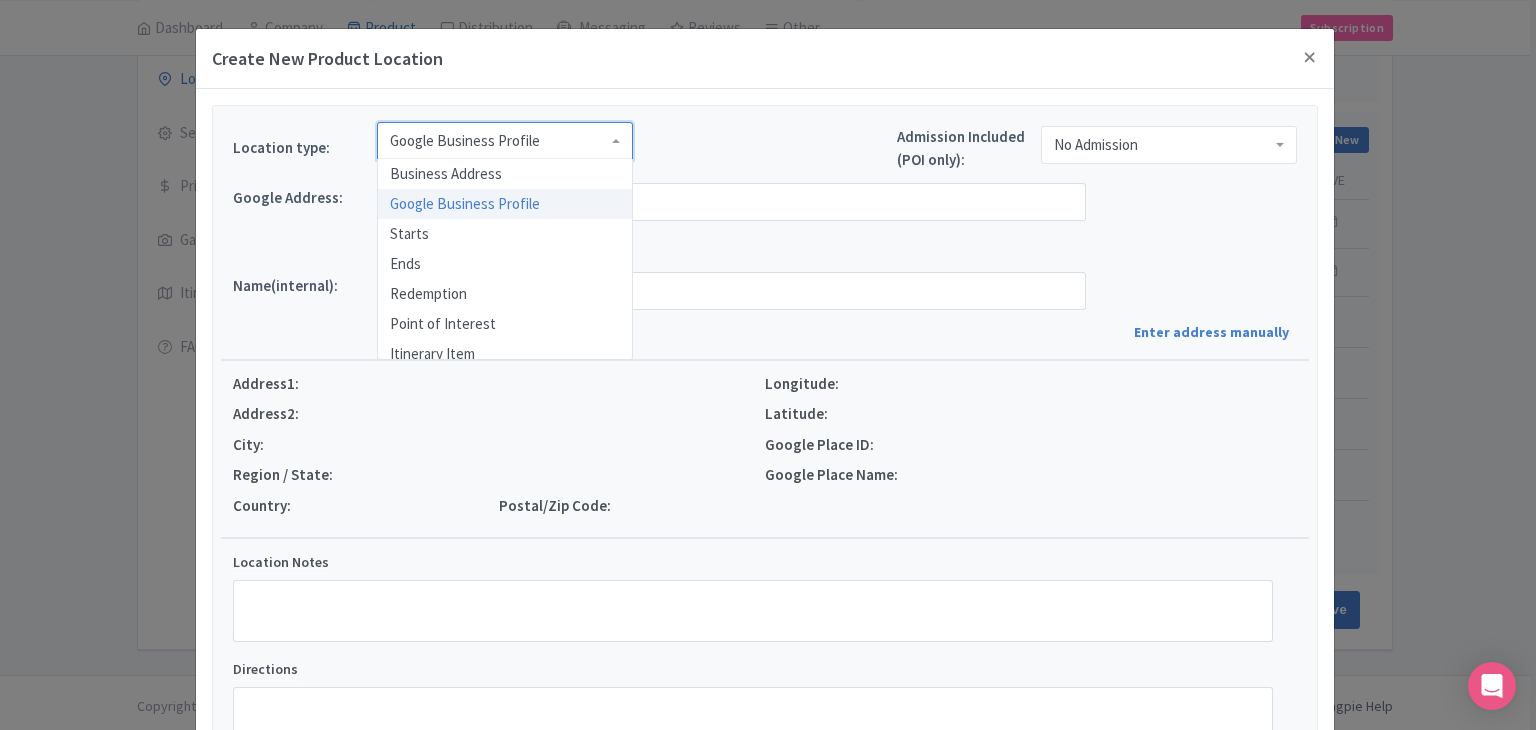 click on "Google Business Profile" at bounding box center (465, 141) 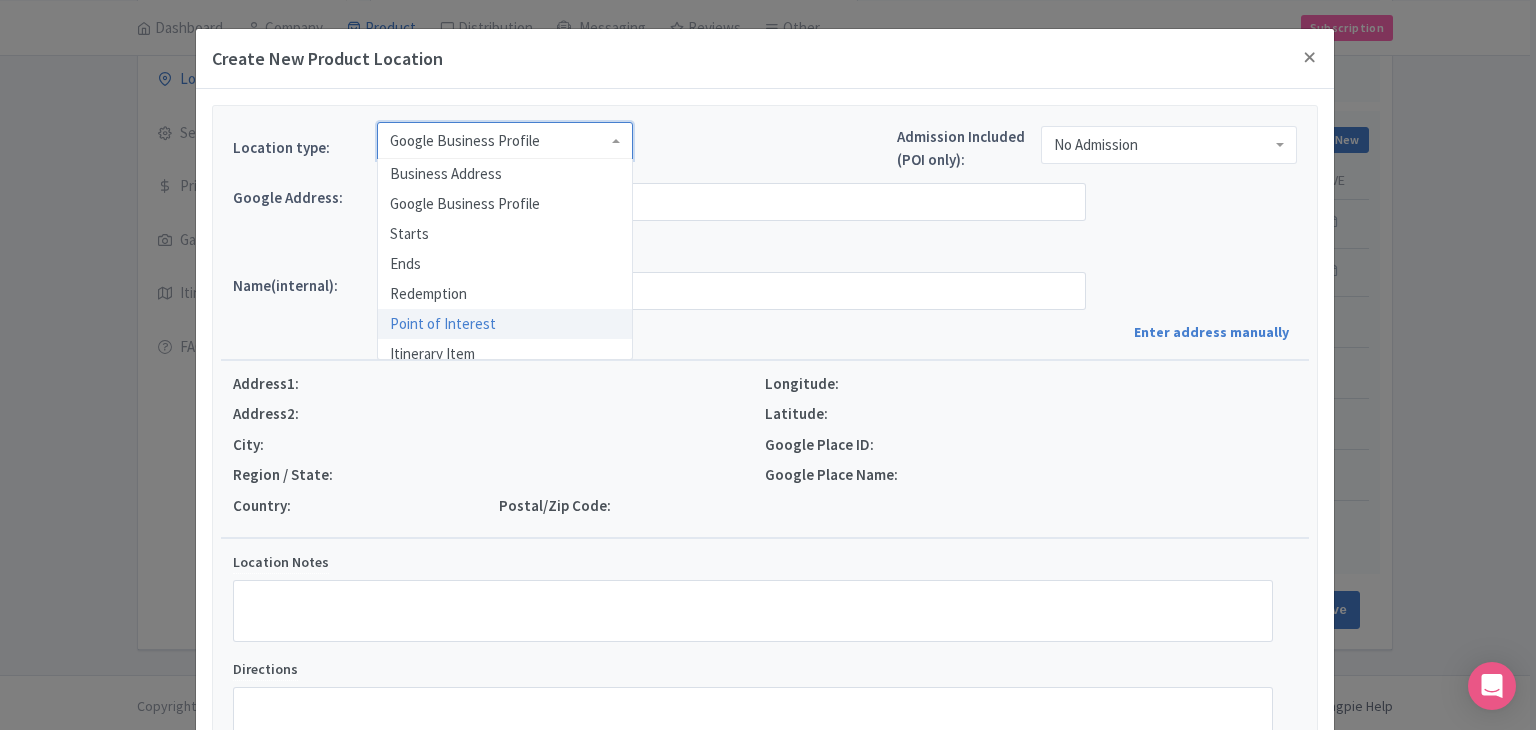 scroll, scrollTop: 0, scrollLeft: 0, axis: both 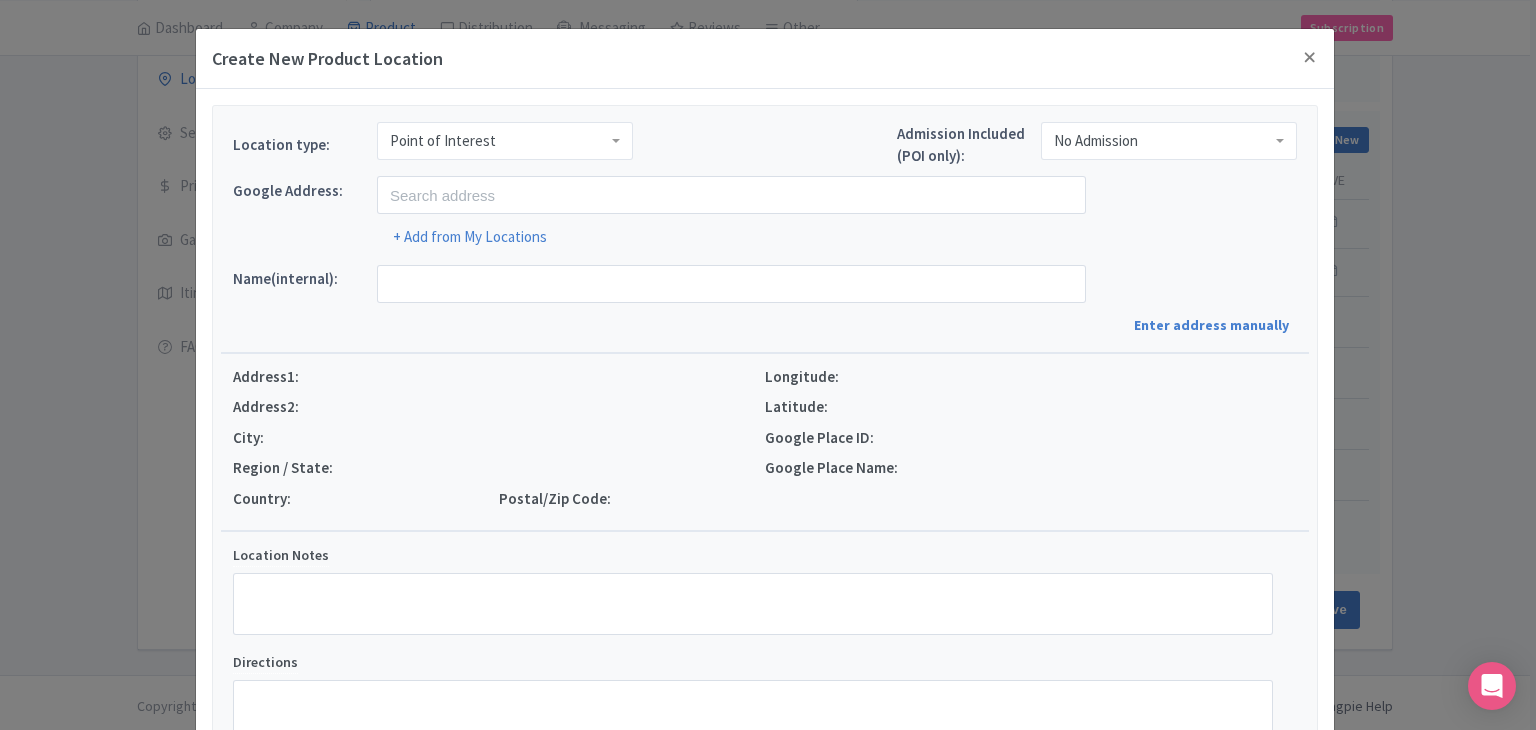 click on "Location type:
Point of Interest Point of Interest Business Address Google Business Profile Starts Ends Redemption Point of Interest Itinerary Item" at bounding box center (433, 149) 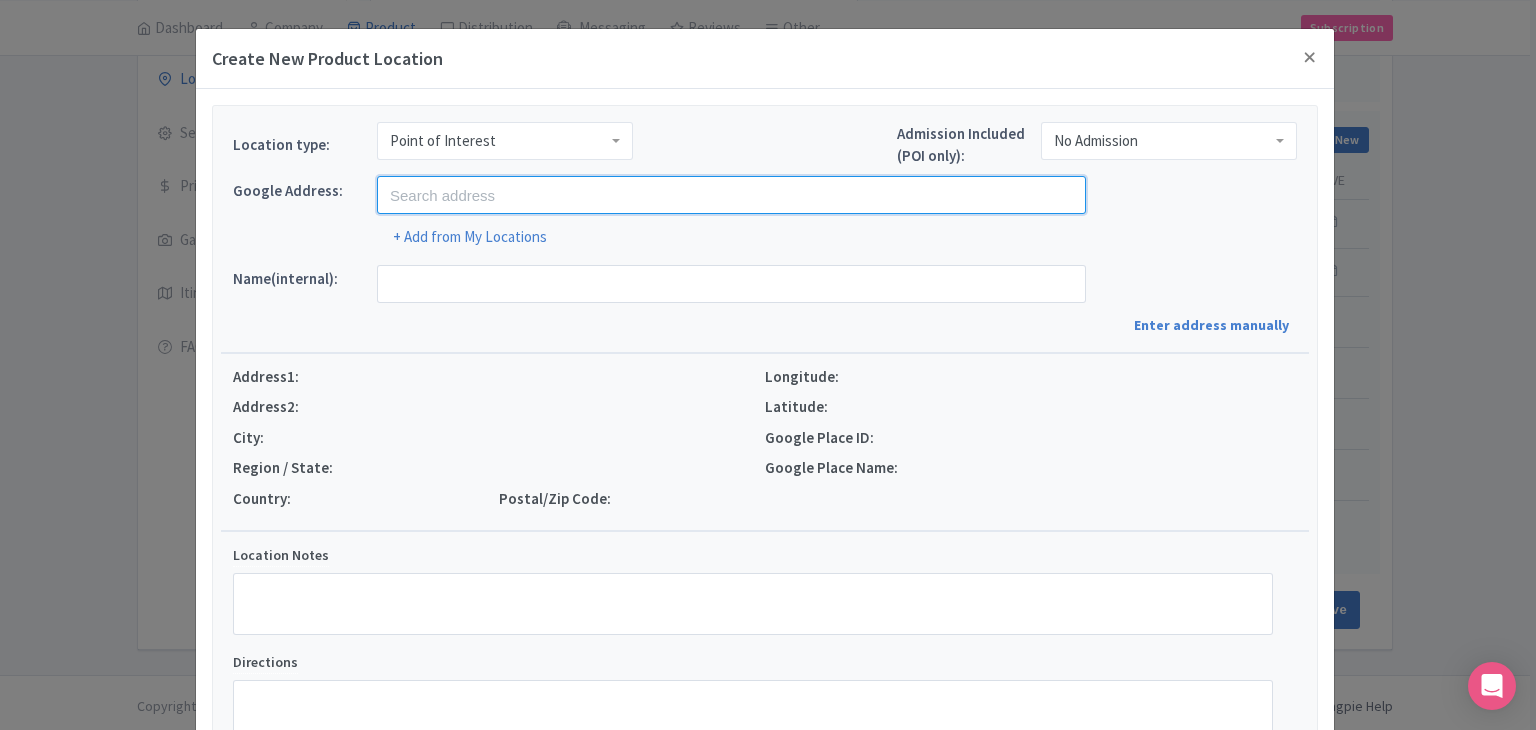 click at bounding box center [731, 195] 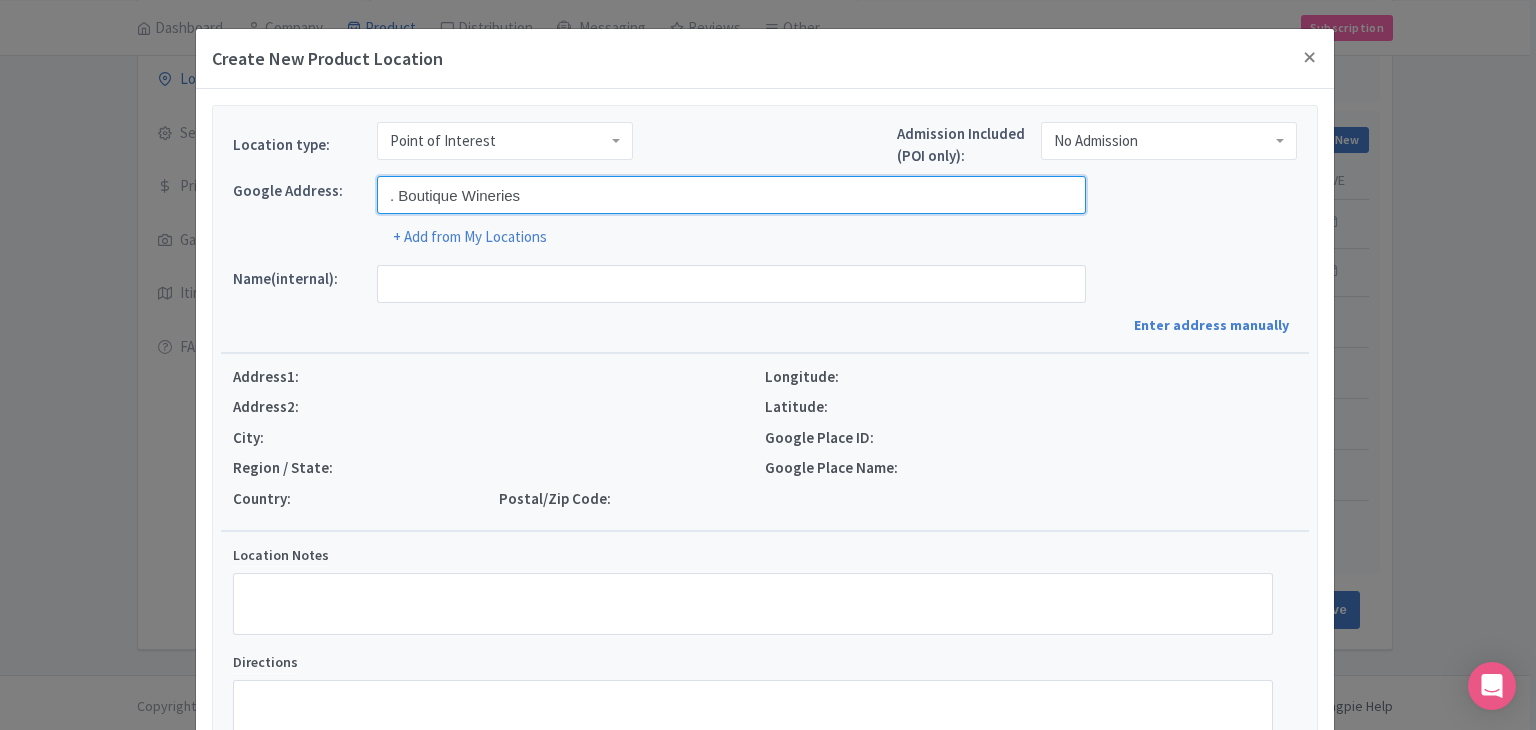 click on ". Boutique Wineries" at bounding box center (731, 195) 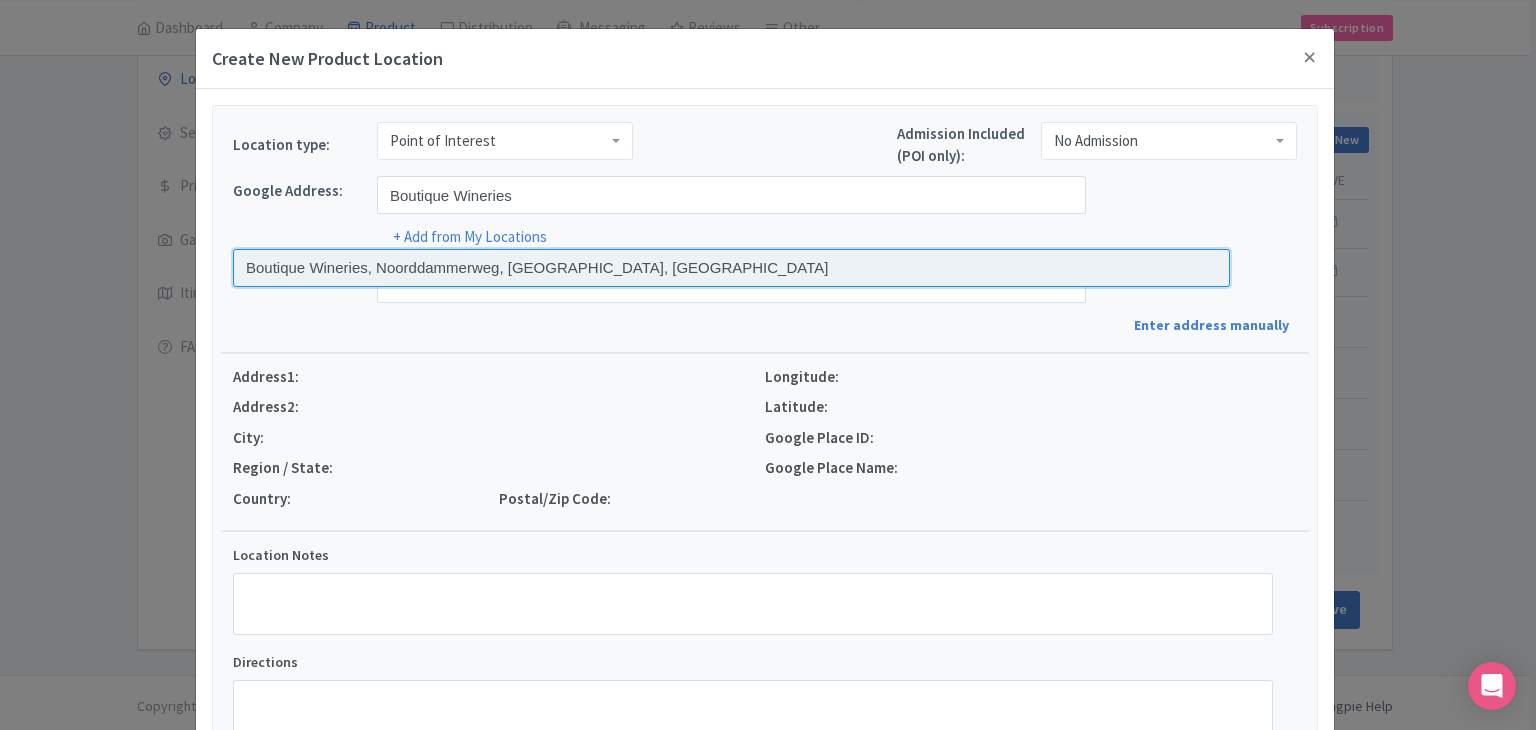 click at bounding box center (731, 268) 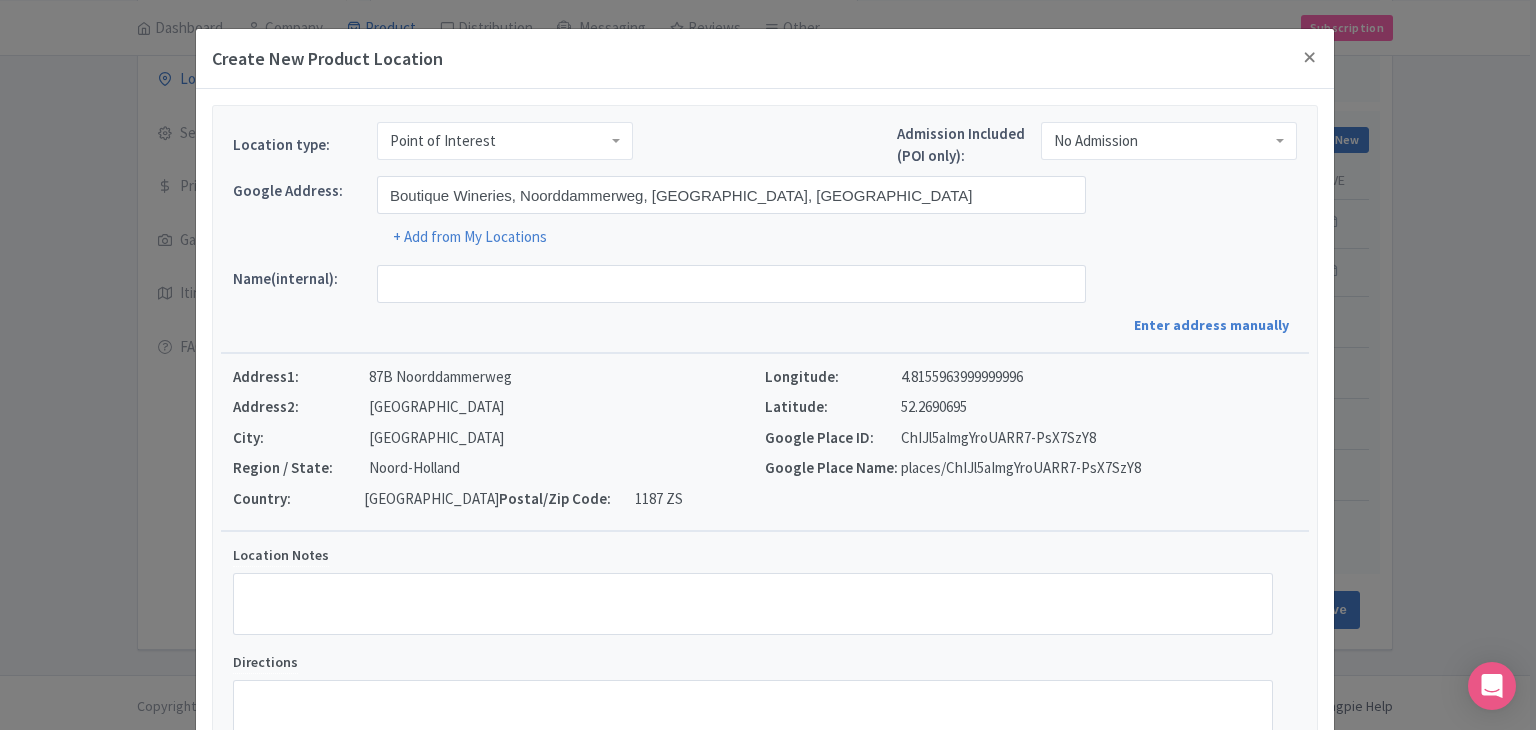type on "Boutique Wineries, Noorddammerweg 87B, 1187 ZS Amstelveen, Netherlands" 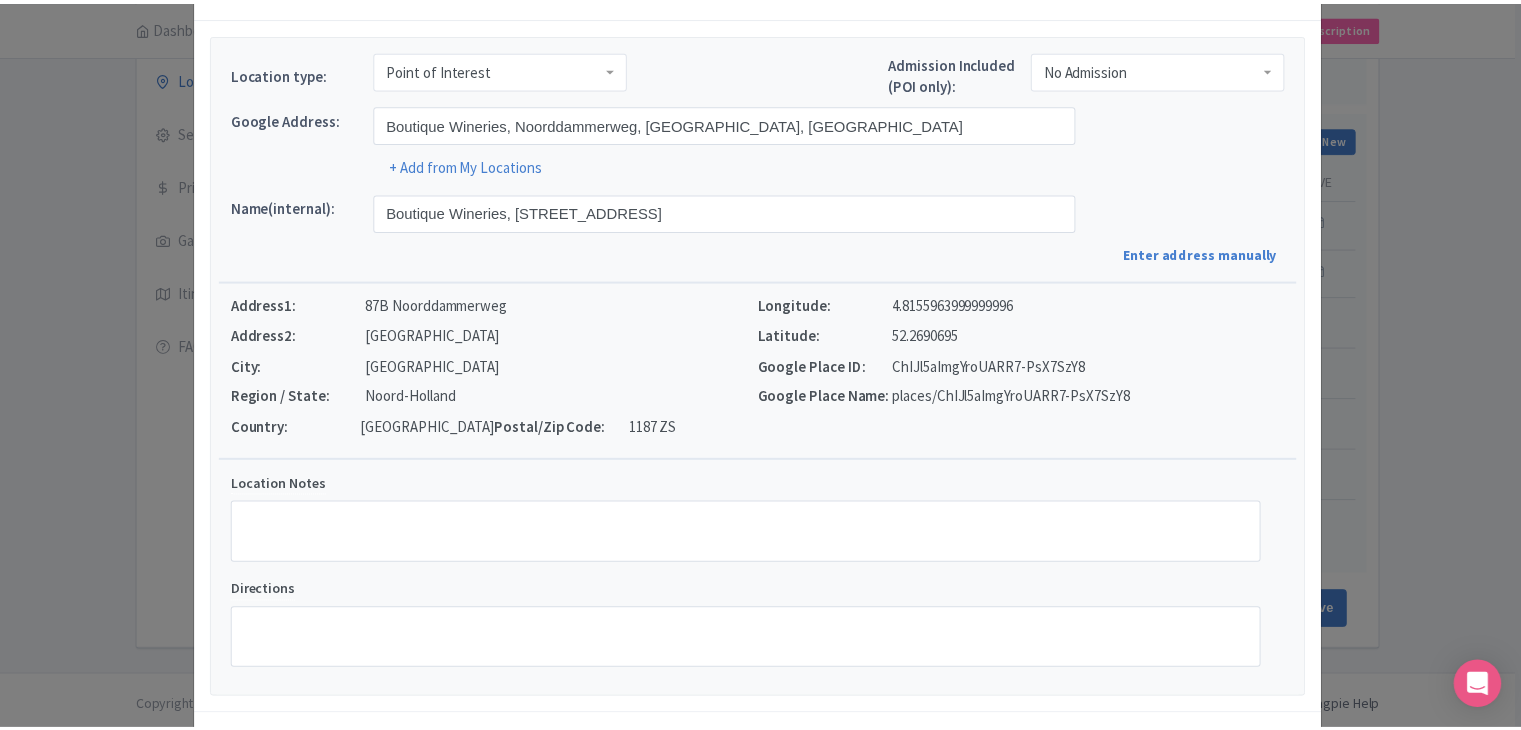 scroll, scrollTop: 152, scrollLeft: 0, axis: vertical 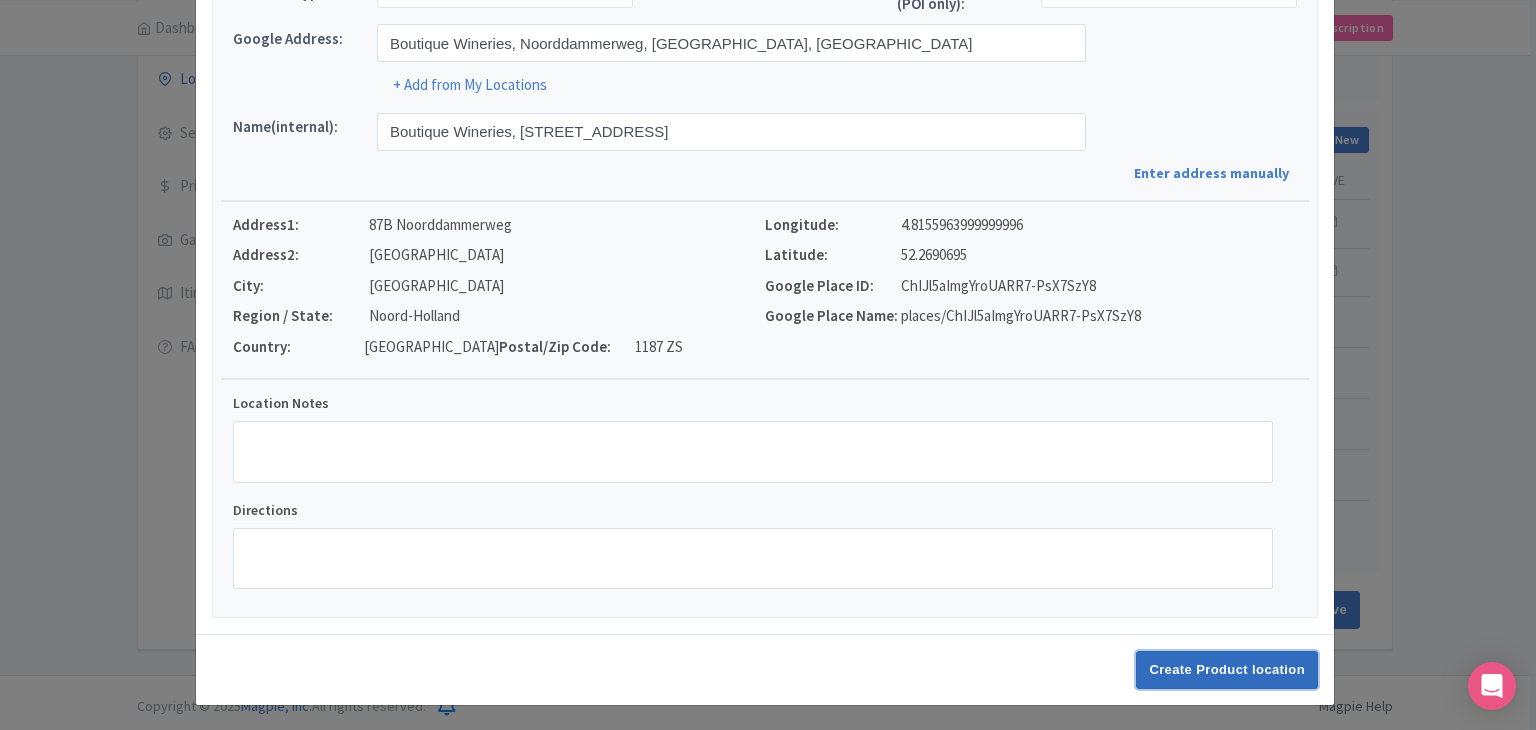 click on "Create Product location" at bounding box center (1227, 670) 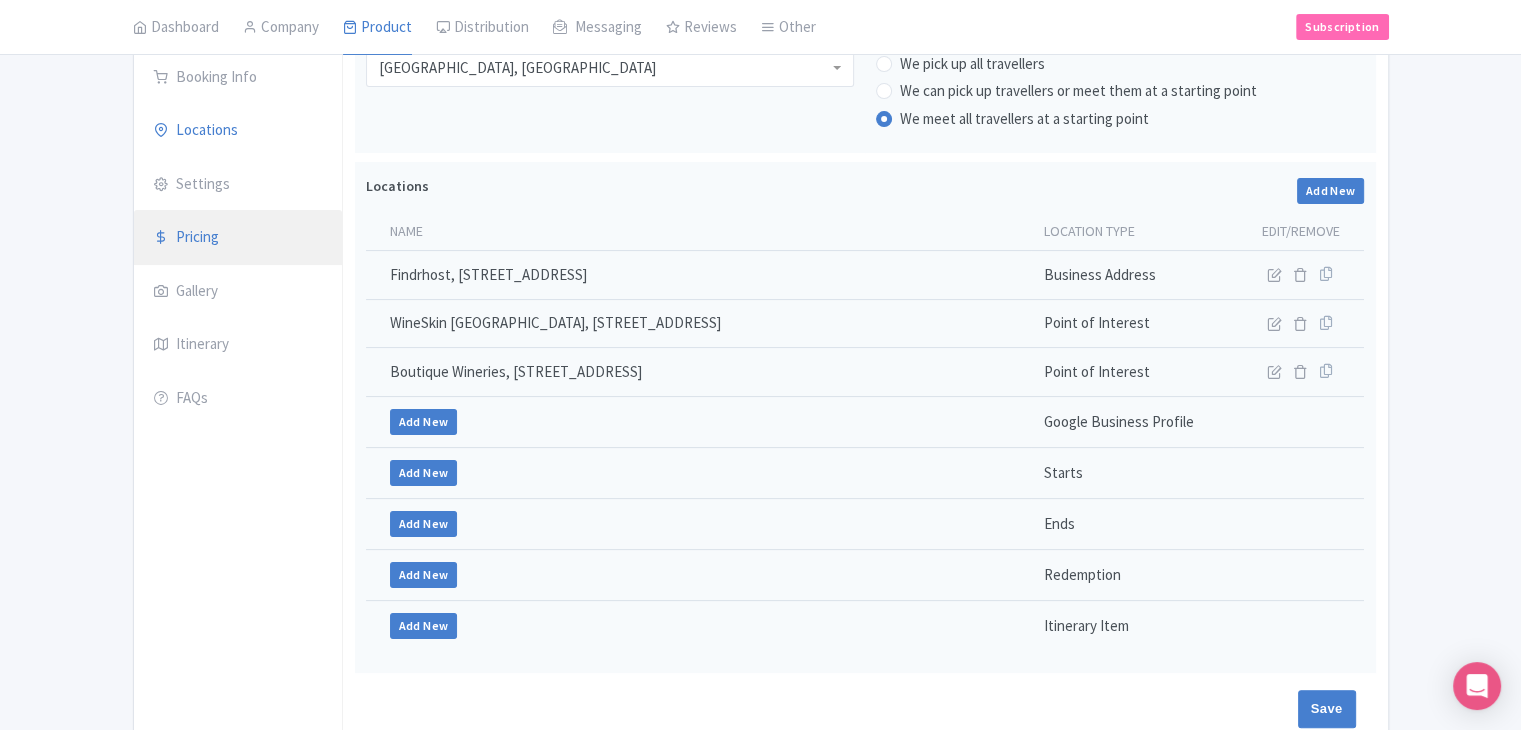 scroll, scrollTop: 249, scrollLeft: 0, axis: vertical 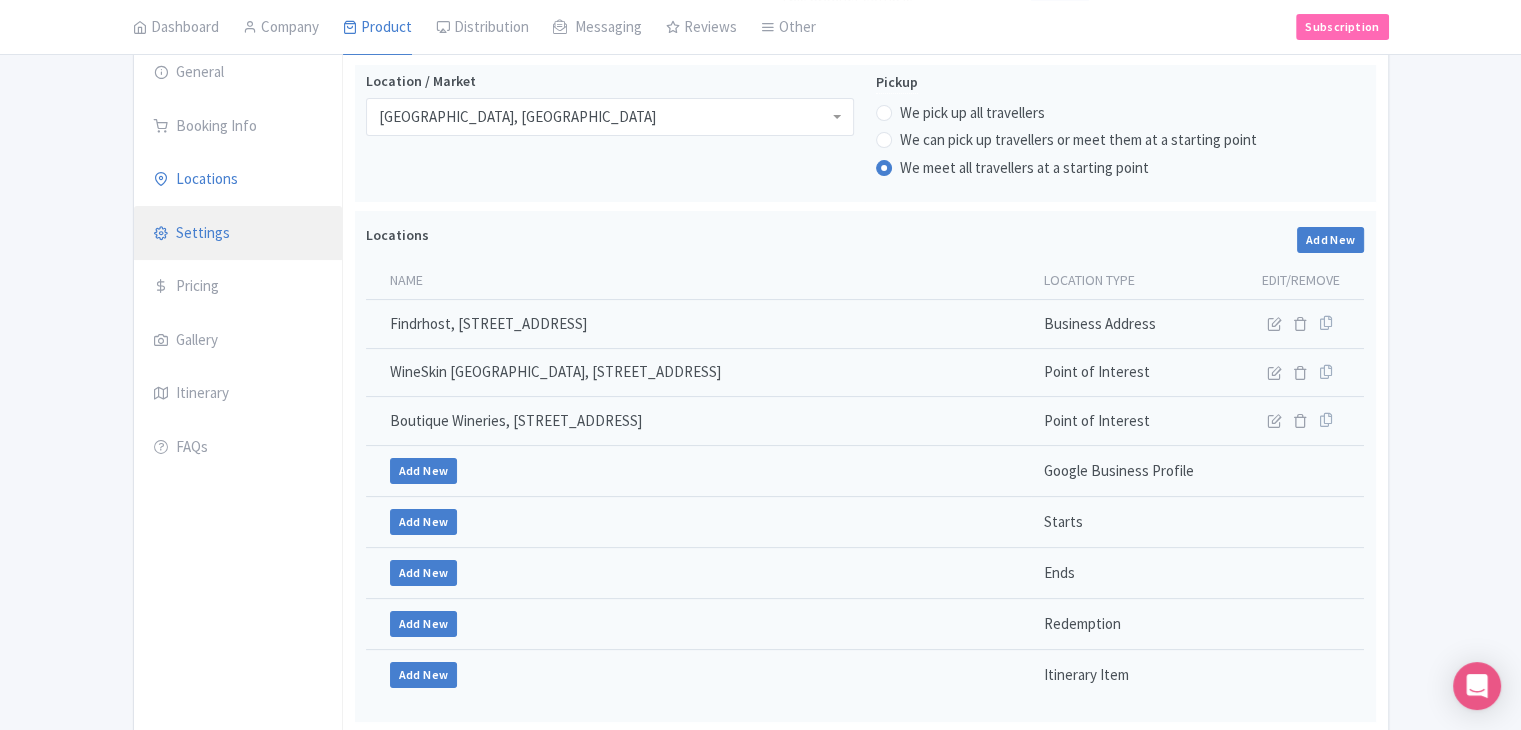 click on "Settings" at bounding box center [238, 234] 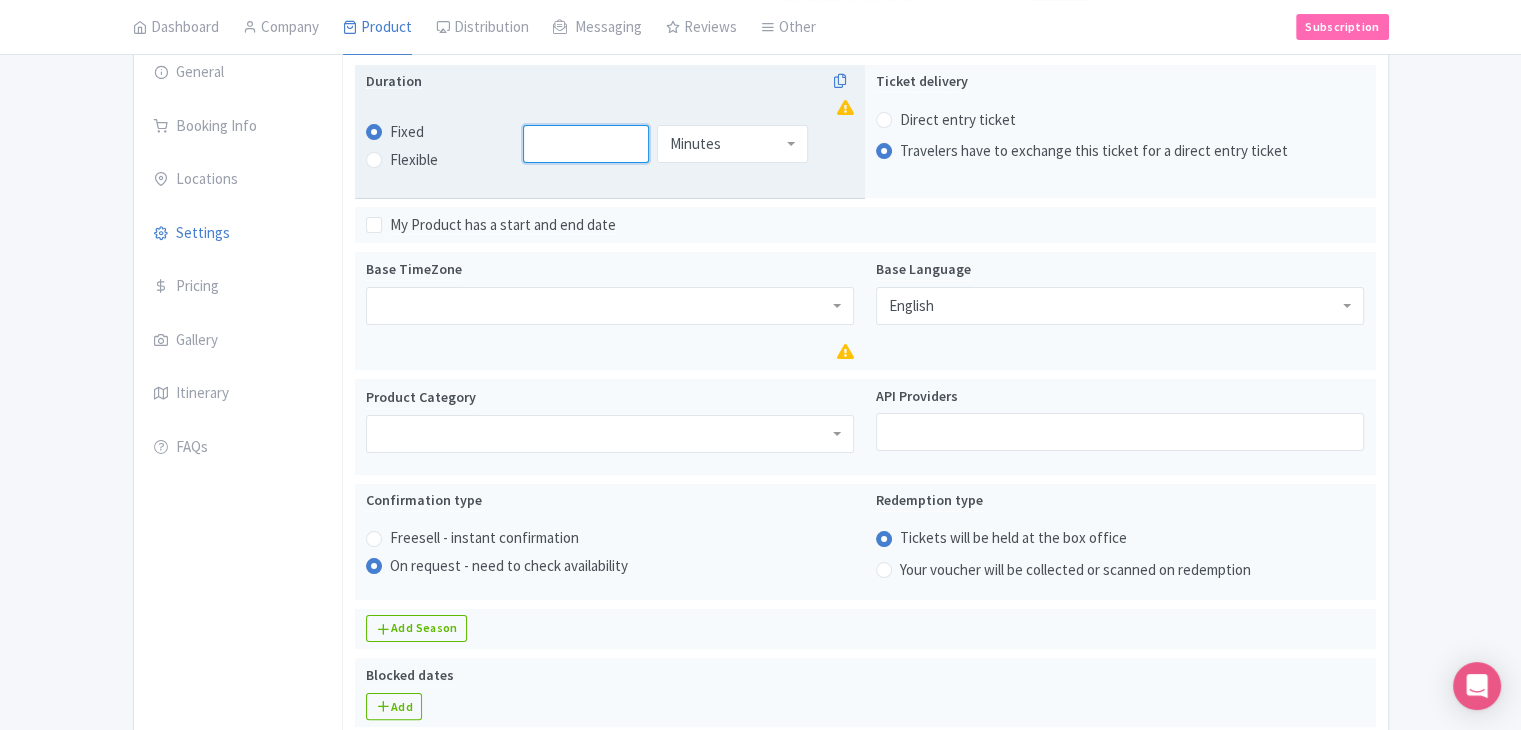 click at bounding box center (586, 144) 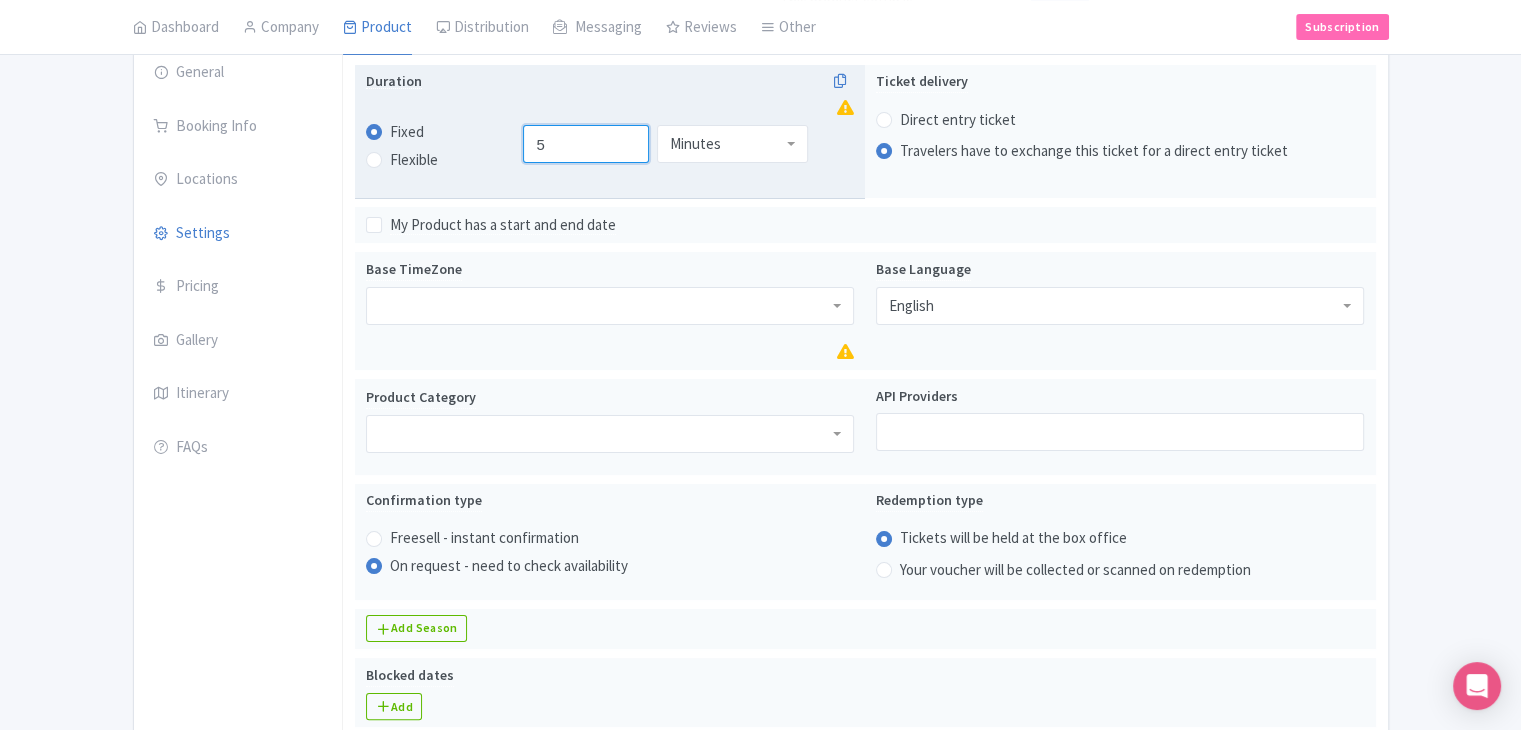 type on "5" 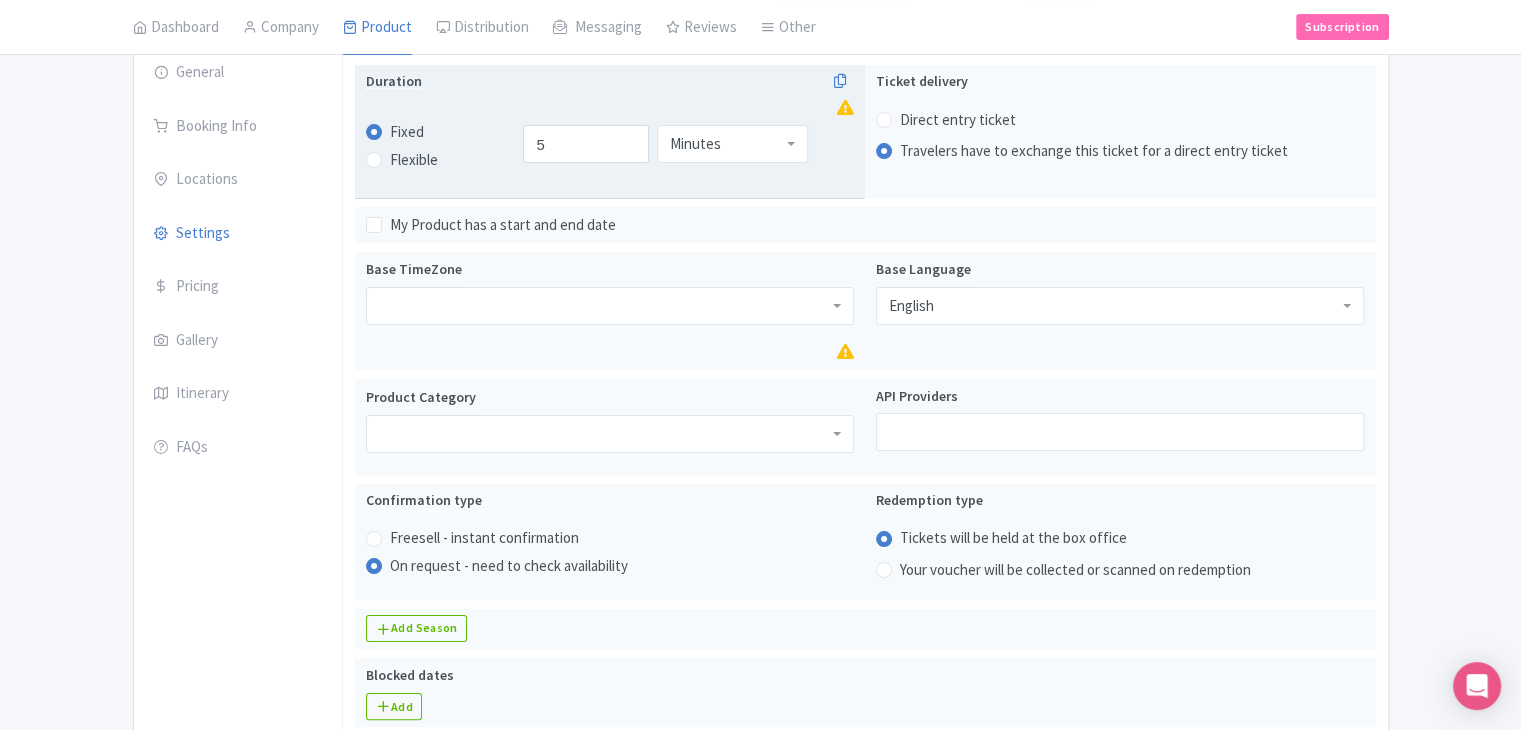 click on "Minutes" at bounding box center [695, 144] 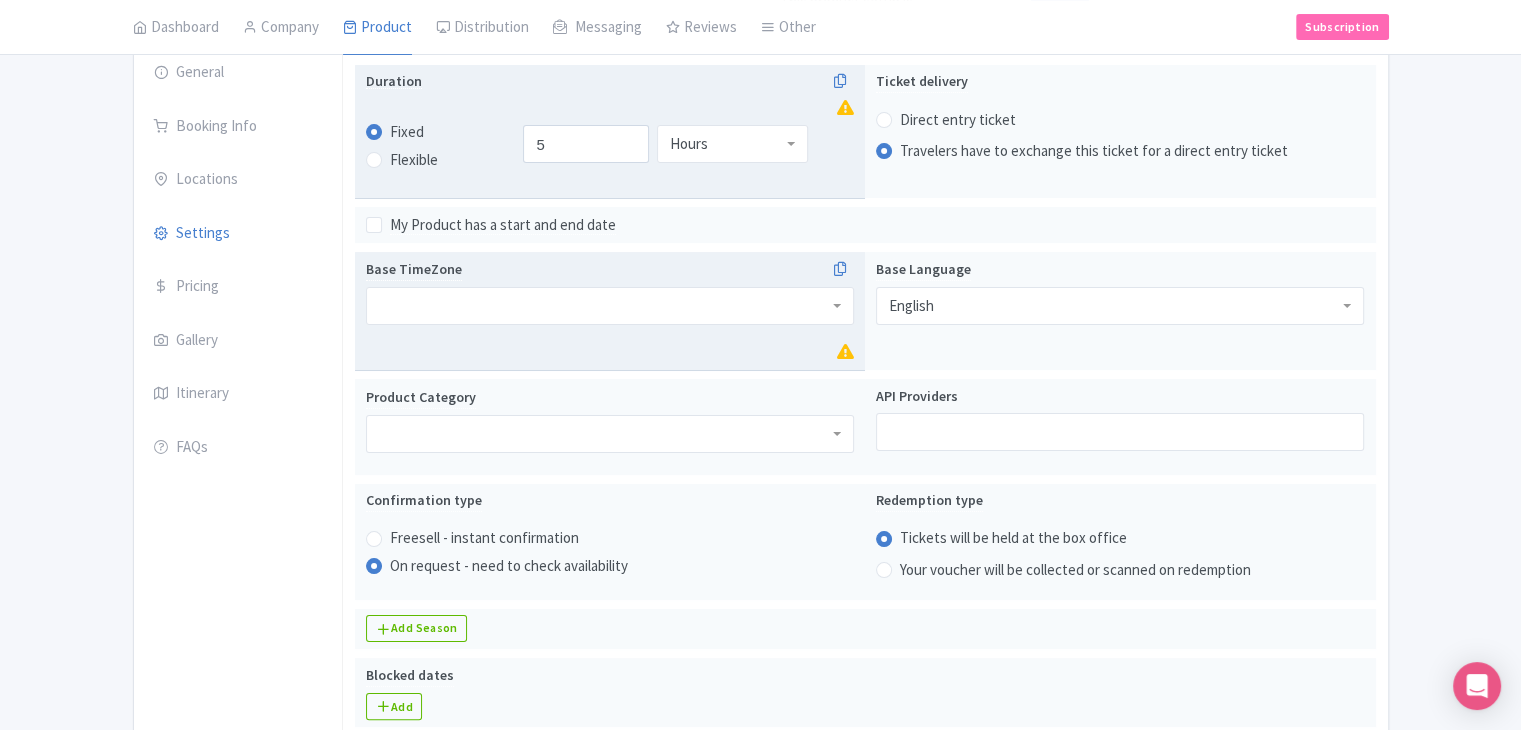 click at bounding box center (610, 306) 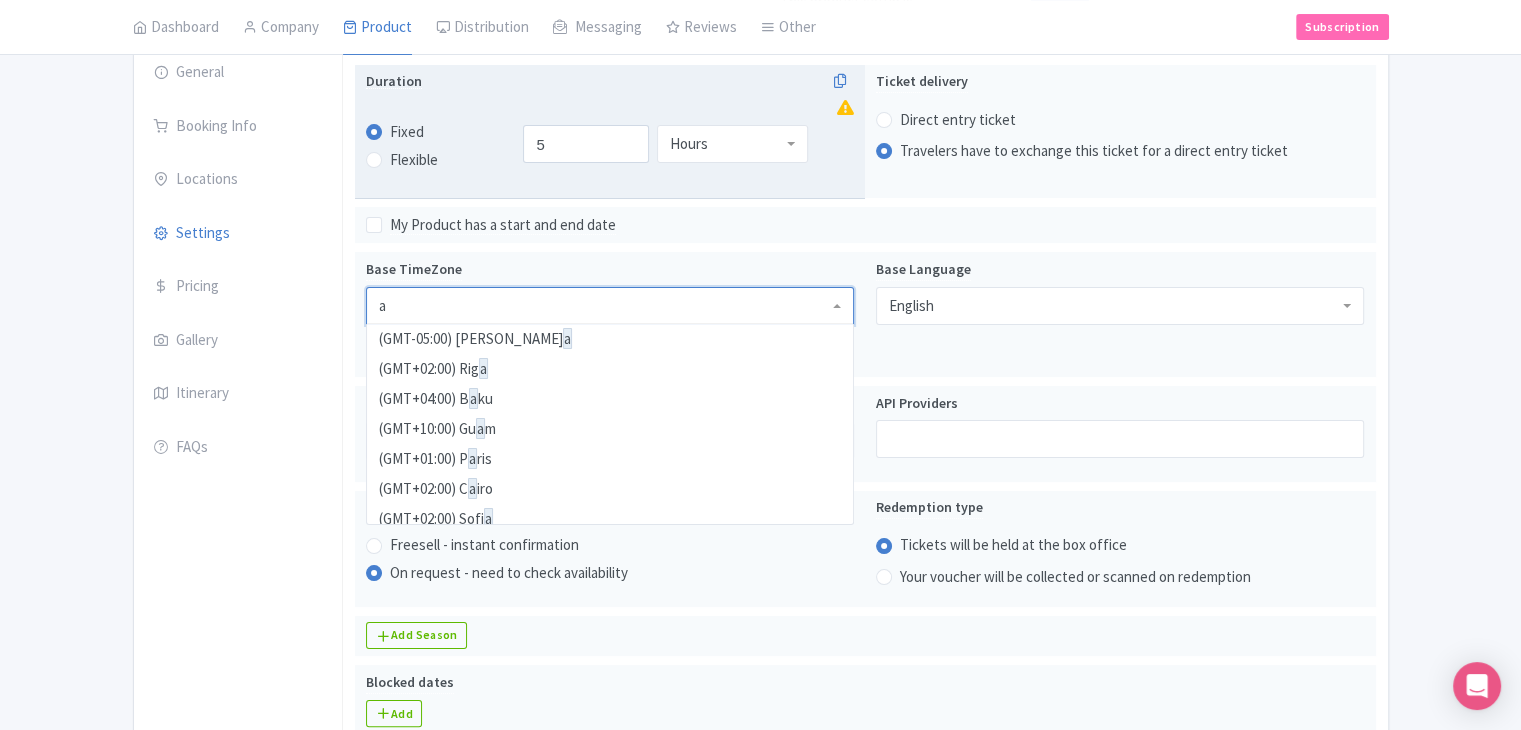type on "au" 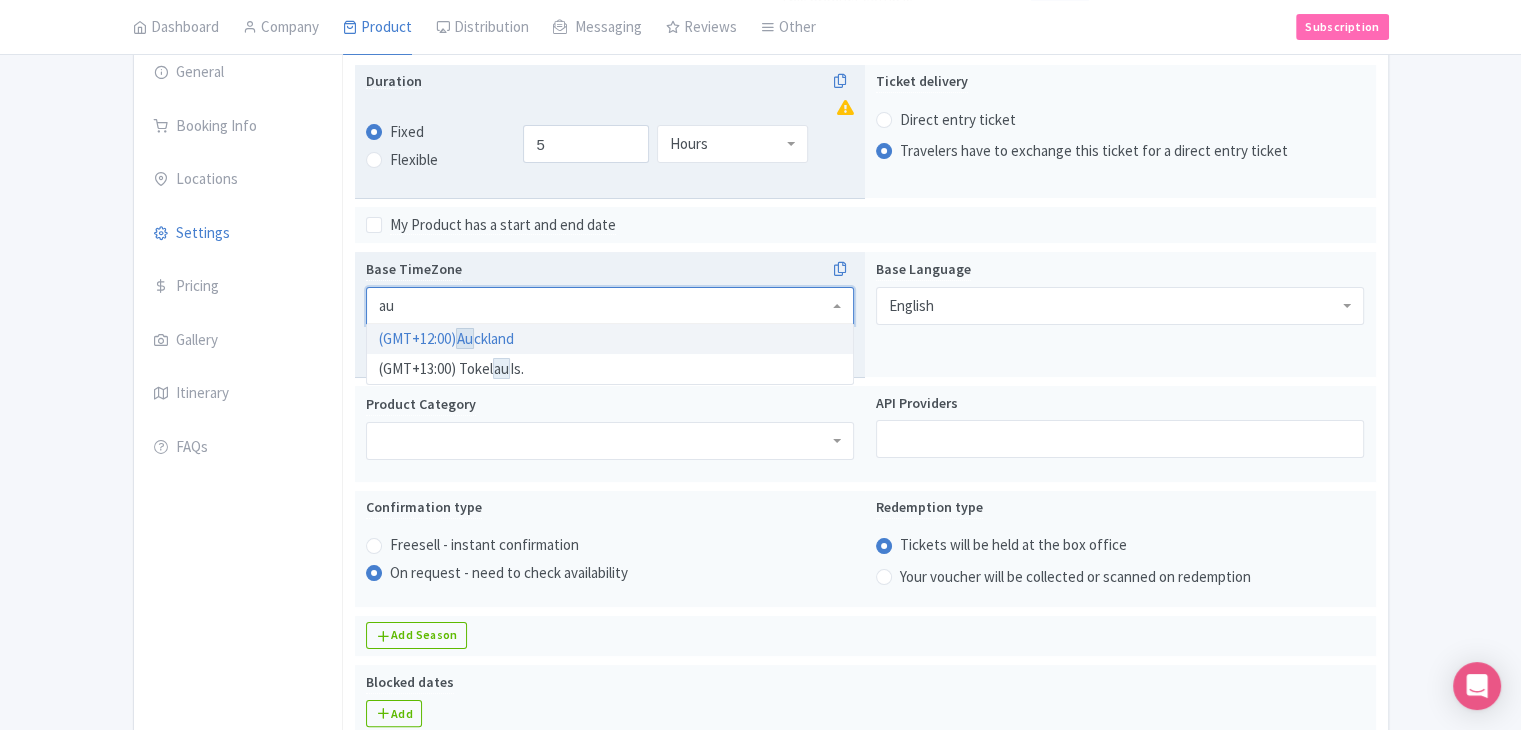type 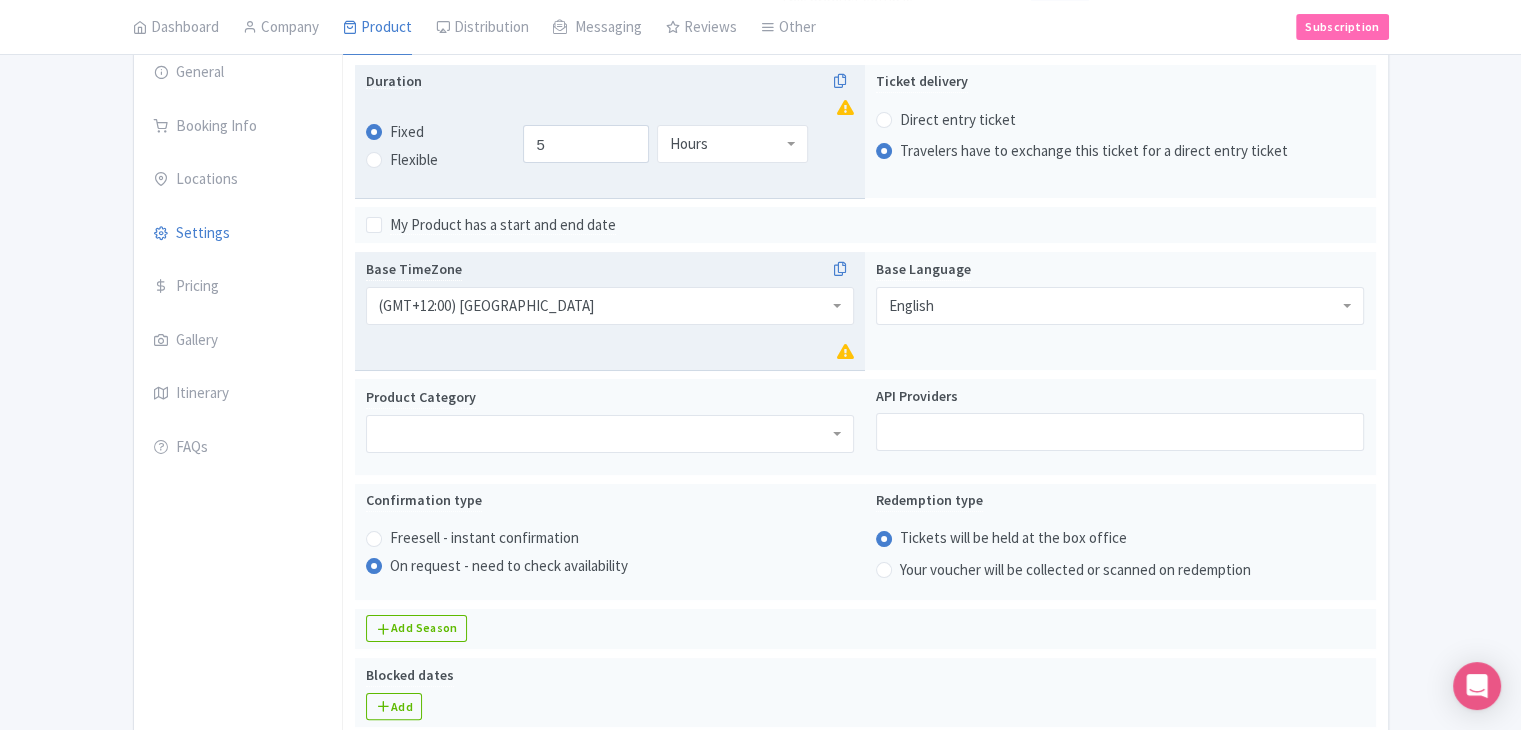 scroll, scrollTop: 0, scrollLeft: 0, axis: both 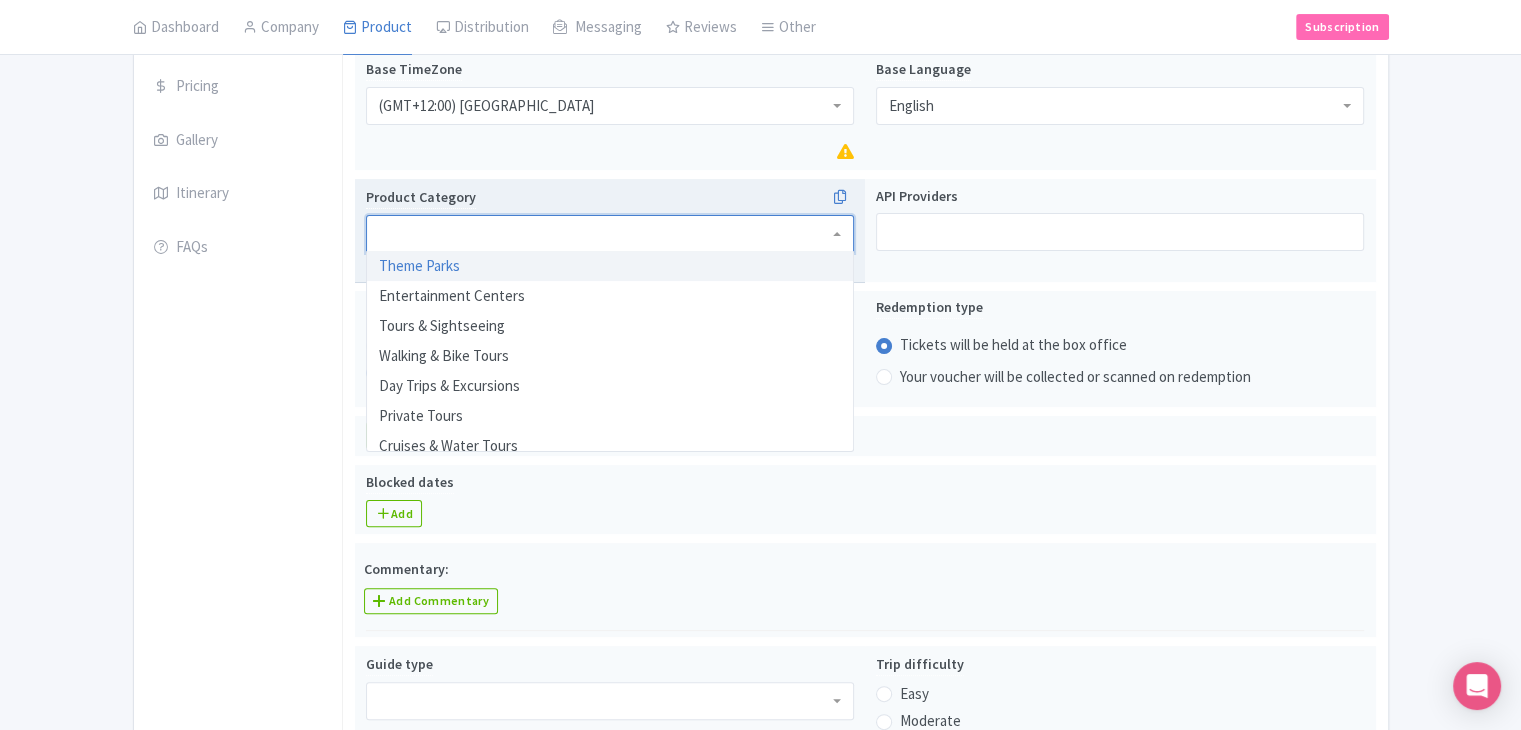 click at bounding box center (610, 234) 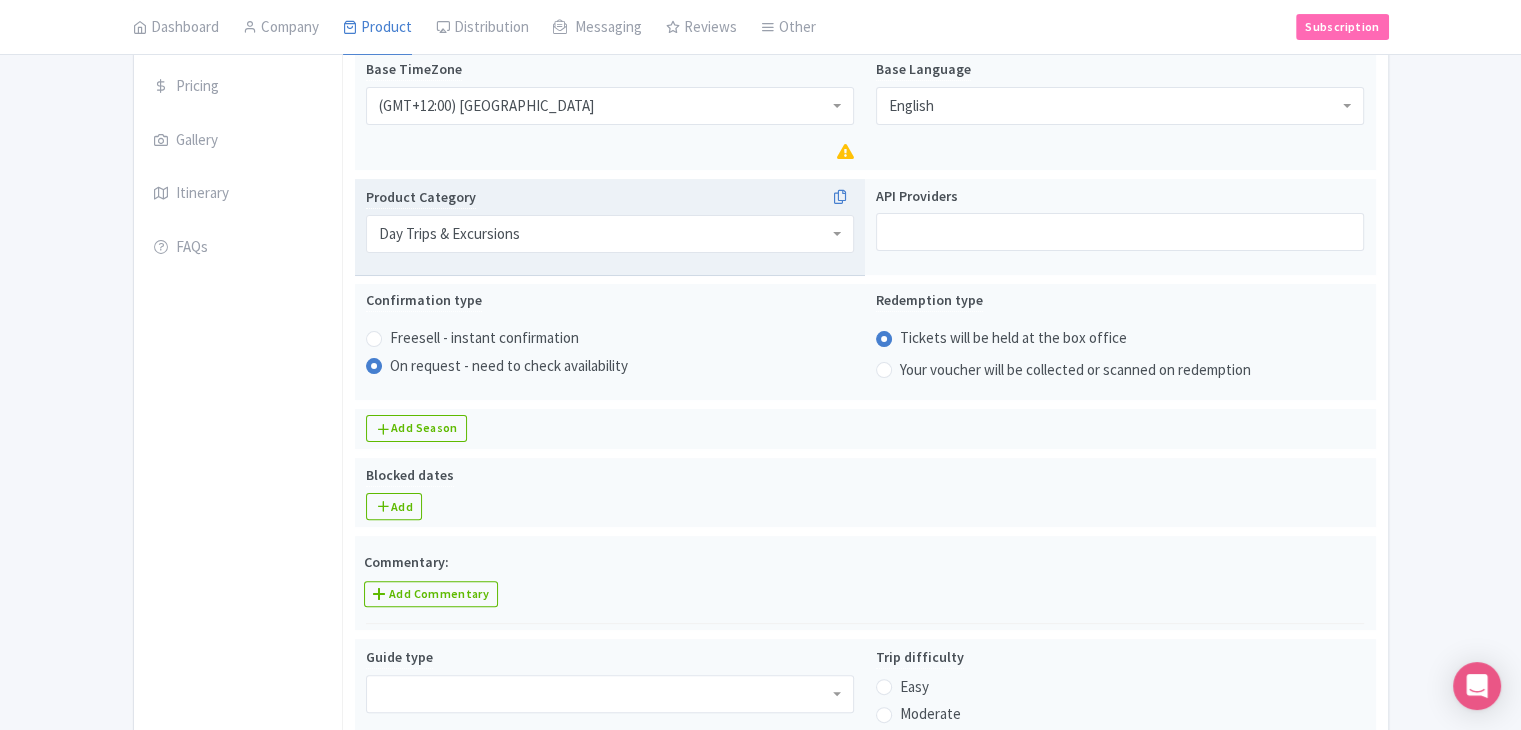 click on "Day Trips & Excursions" at bounding box center (449, 234) 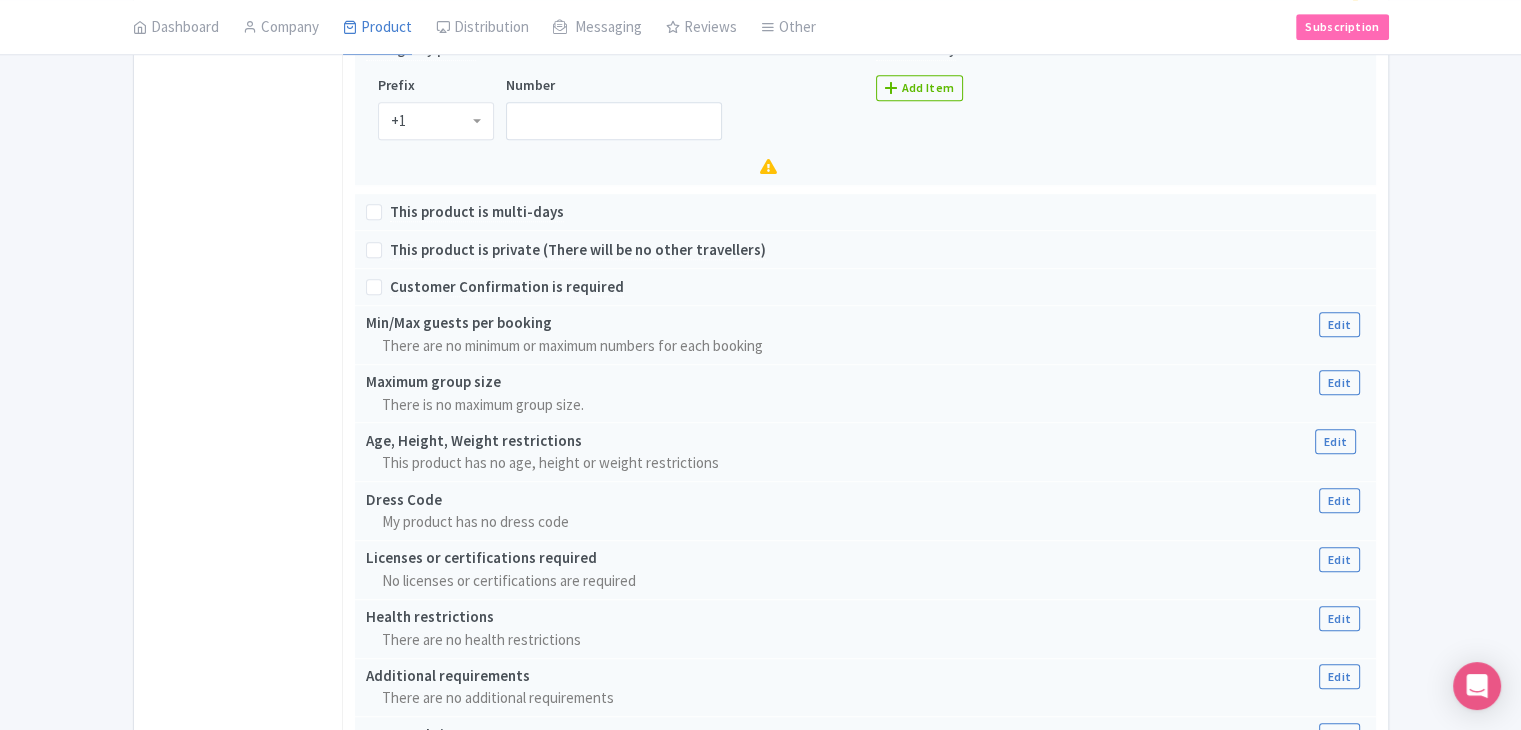 scroll, scrollTop: 983, scrollLeft: 0, axis: vertical 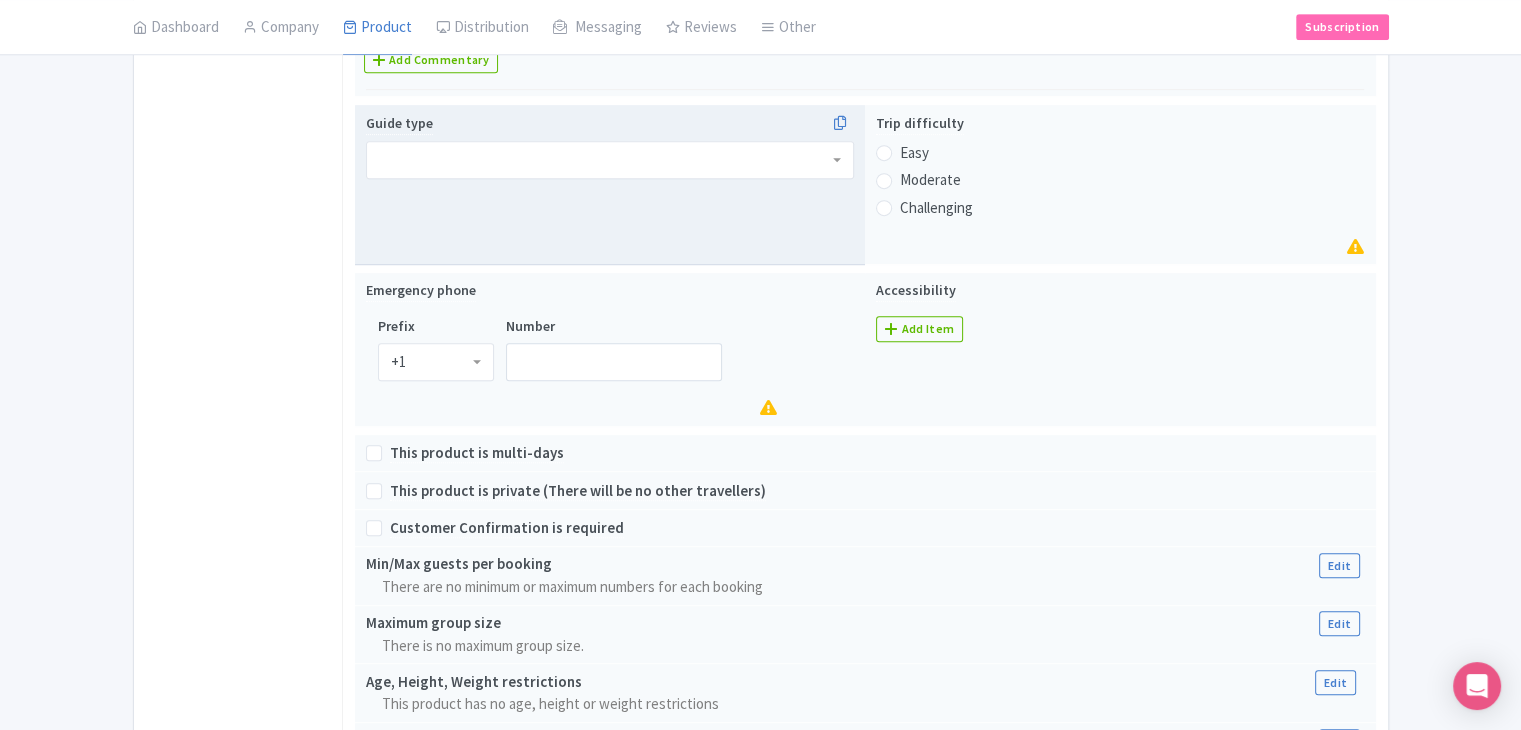 click at bounding box center [610, 160] 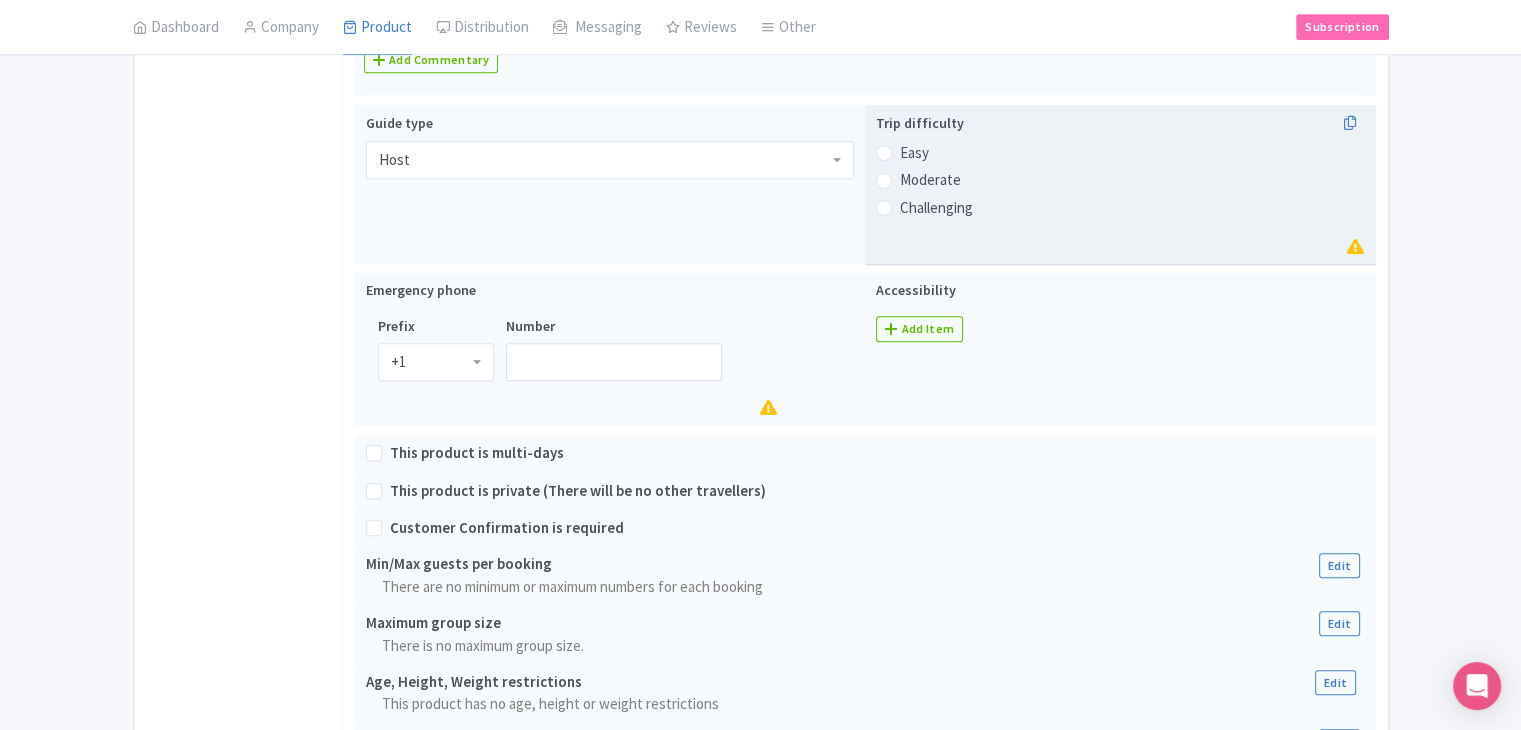 click on "Easy" at bounding box center [914, 153] 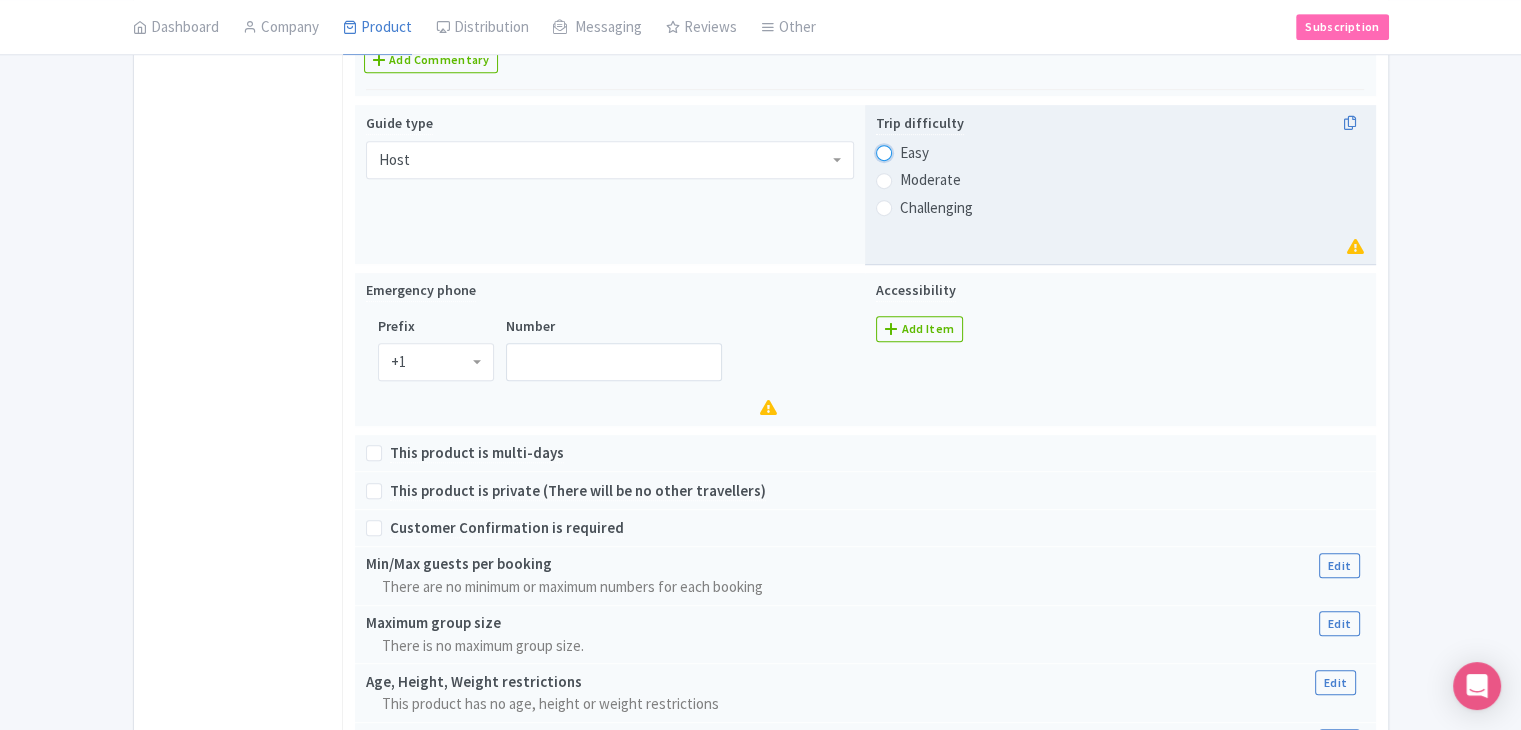 click on "Easy" at bounding box center [910, 151] 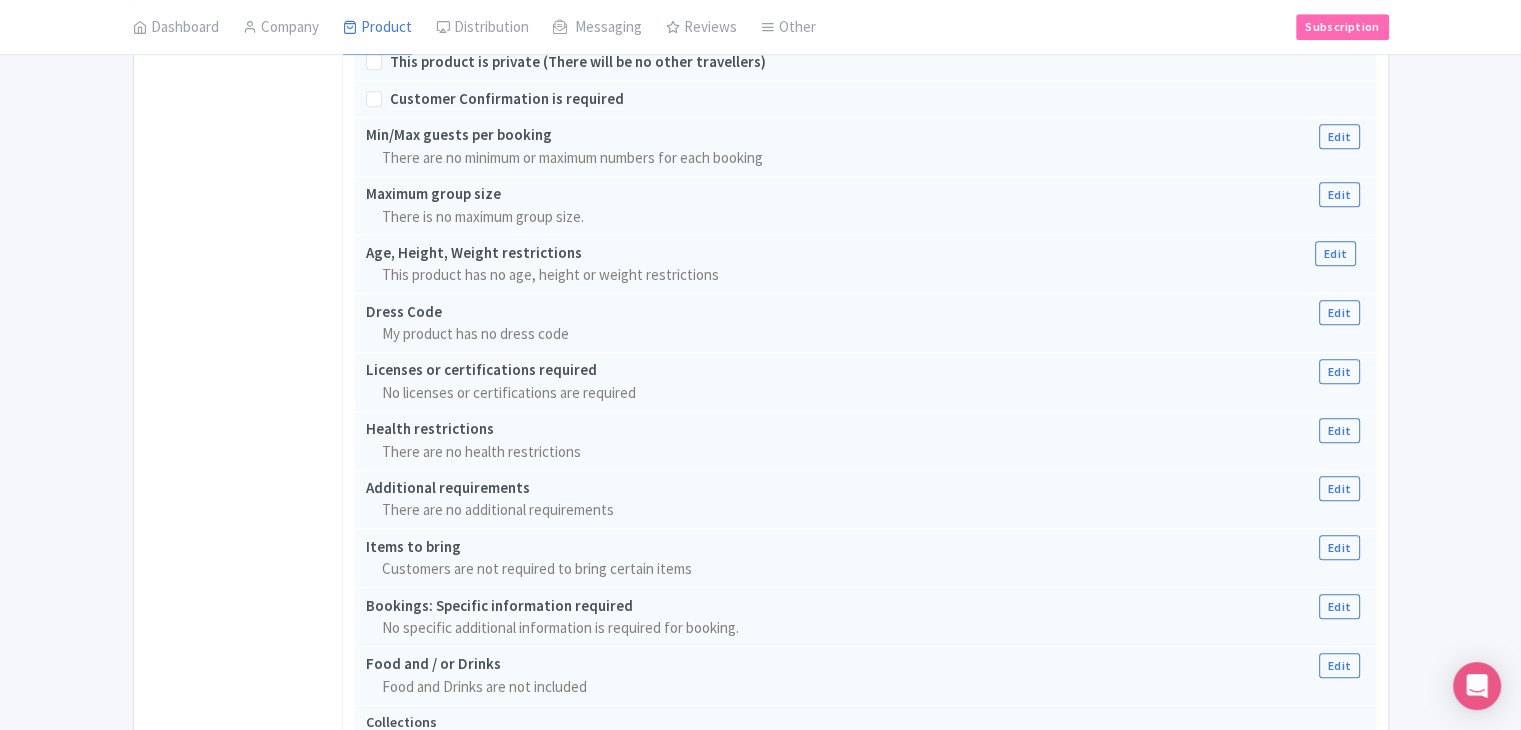 scroll, scrollTop: 1338, scrollLeft: 0, axis: vertical 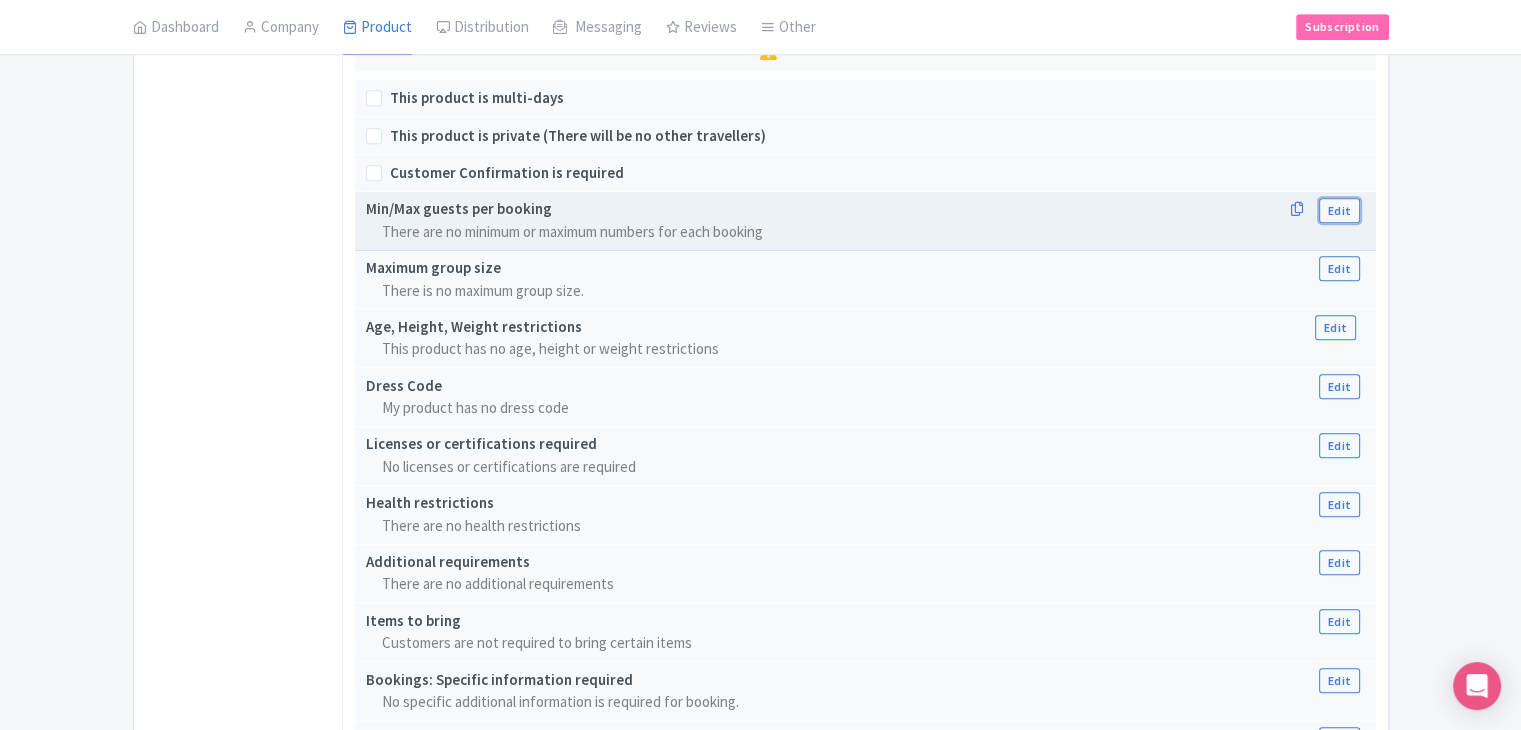 click on "Edit" at bounding box center [1339, 210] 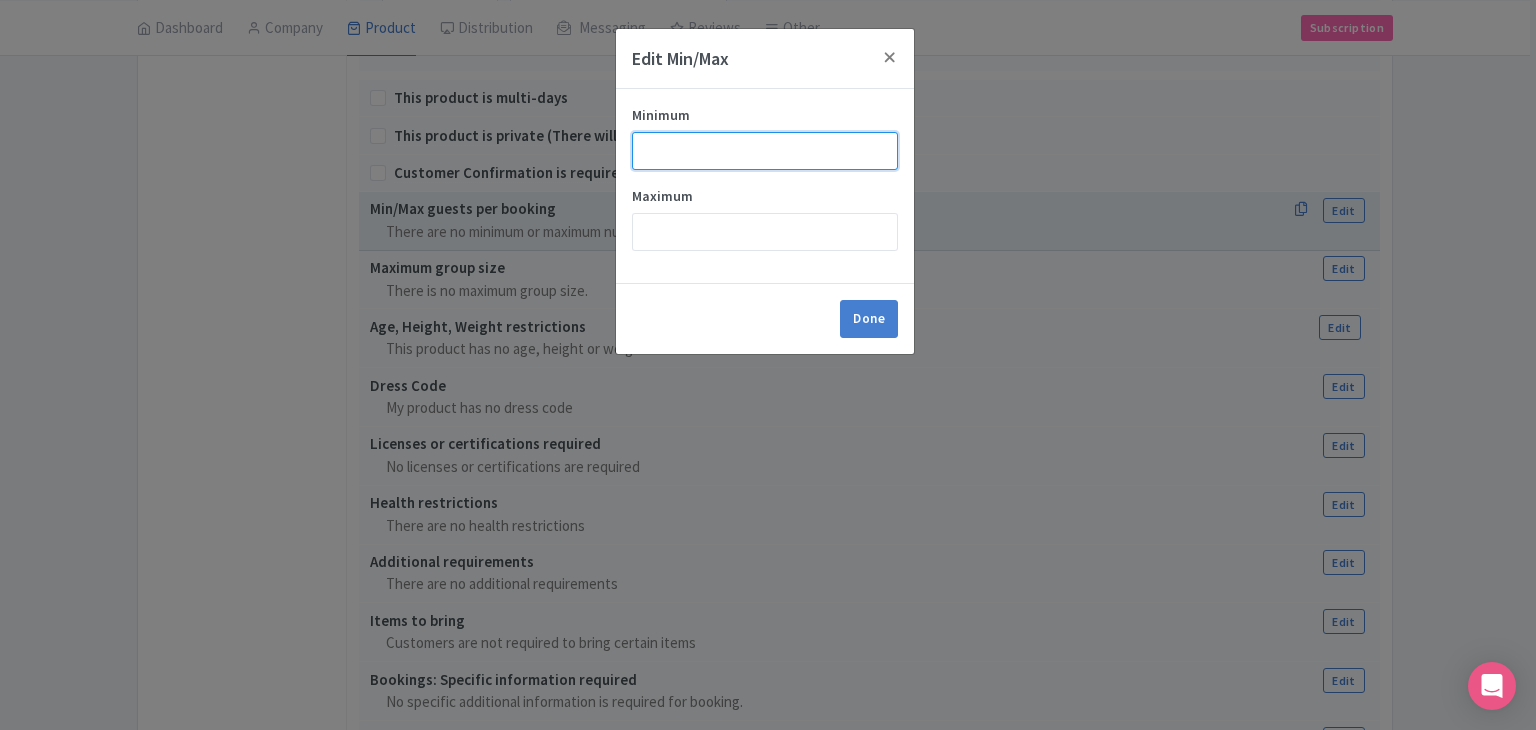 click on "Minimum" at bounding box center [765, 151] 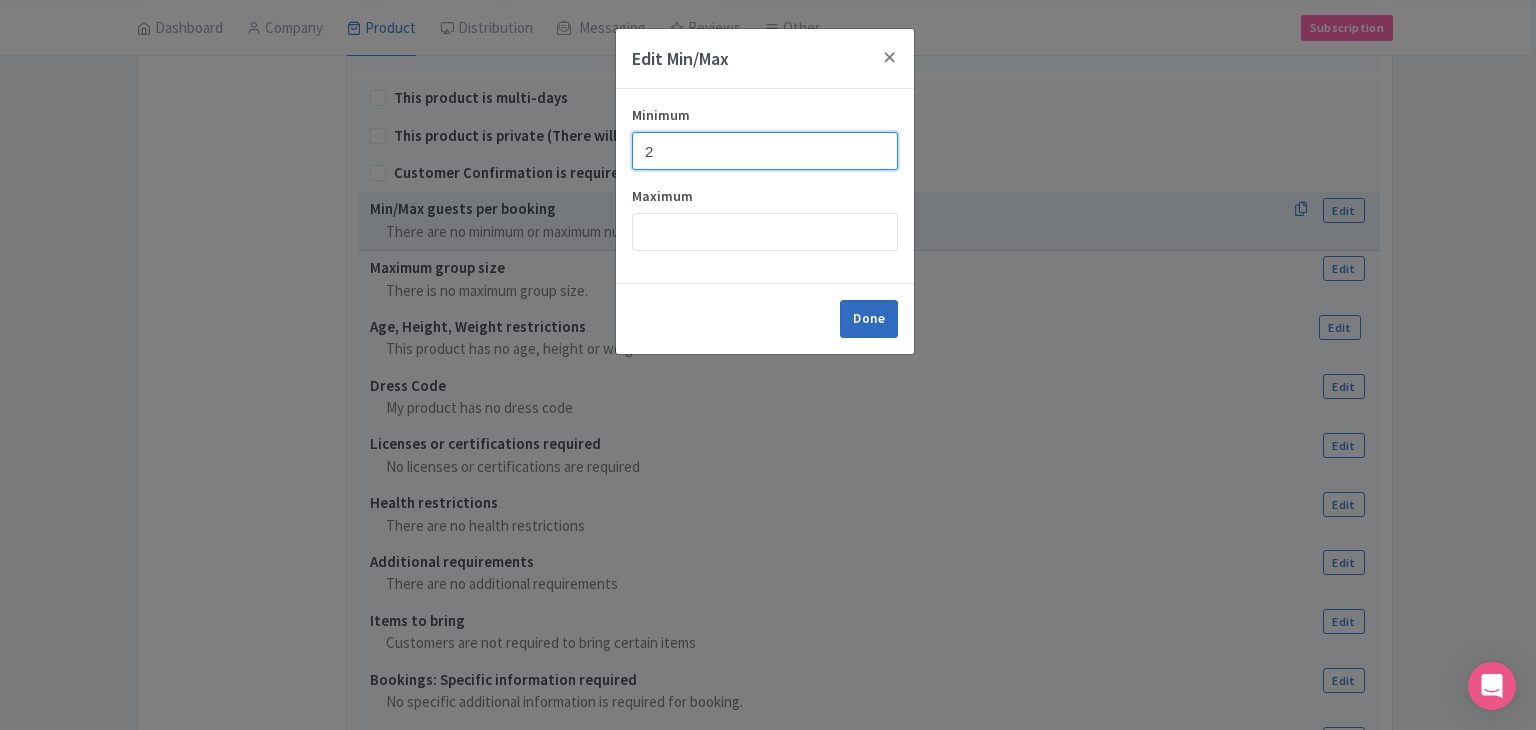 type on "2" 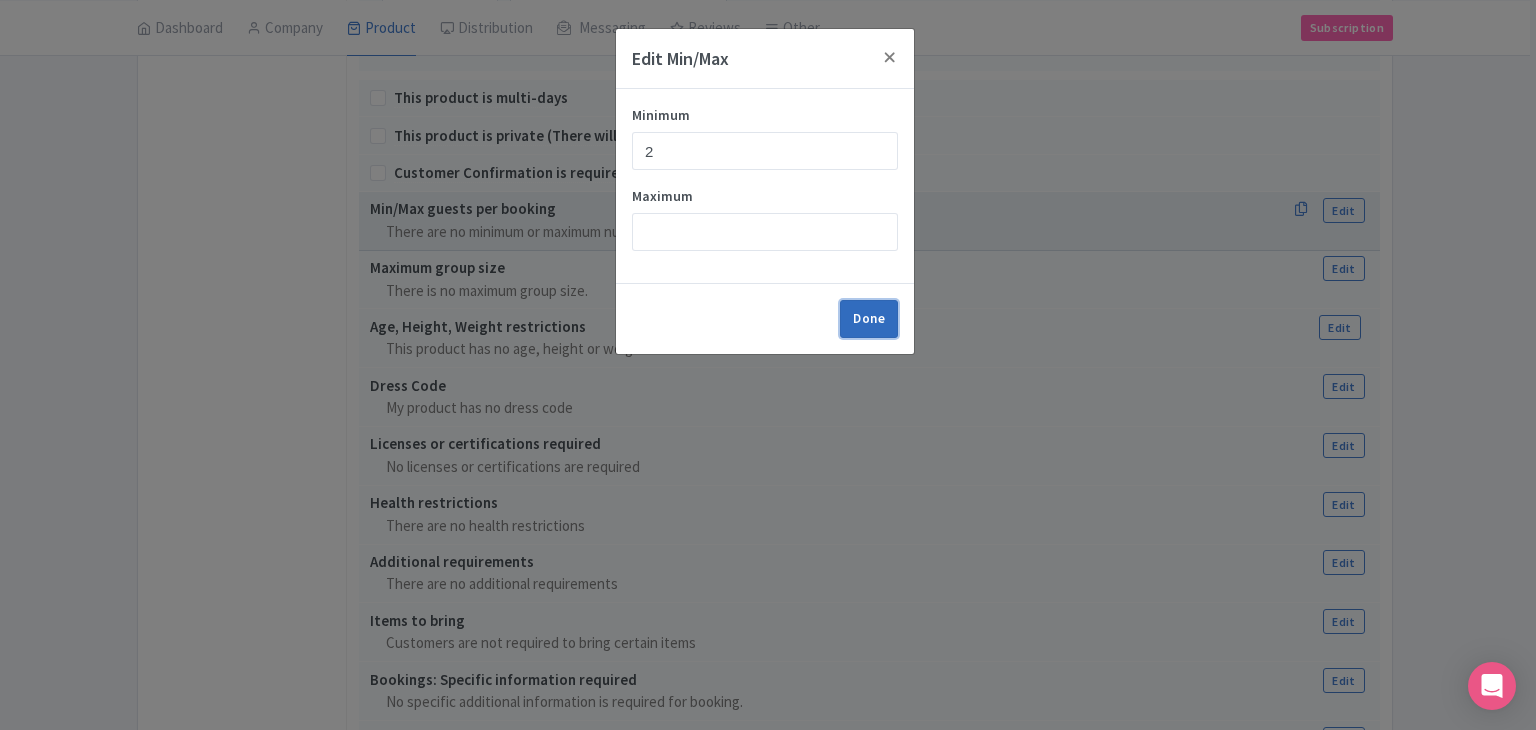 click on "Done" at bounding box center (869, 319) 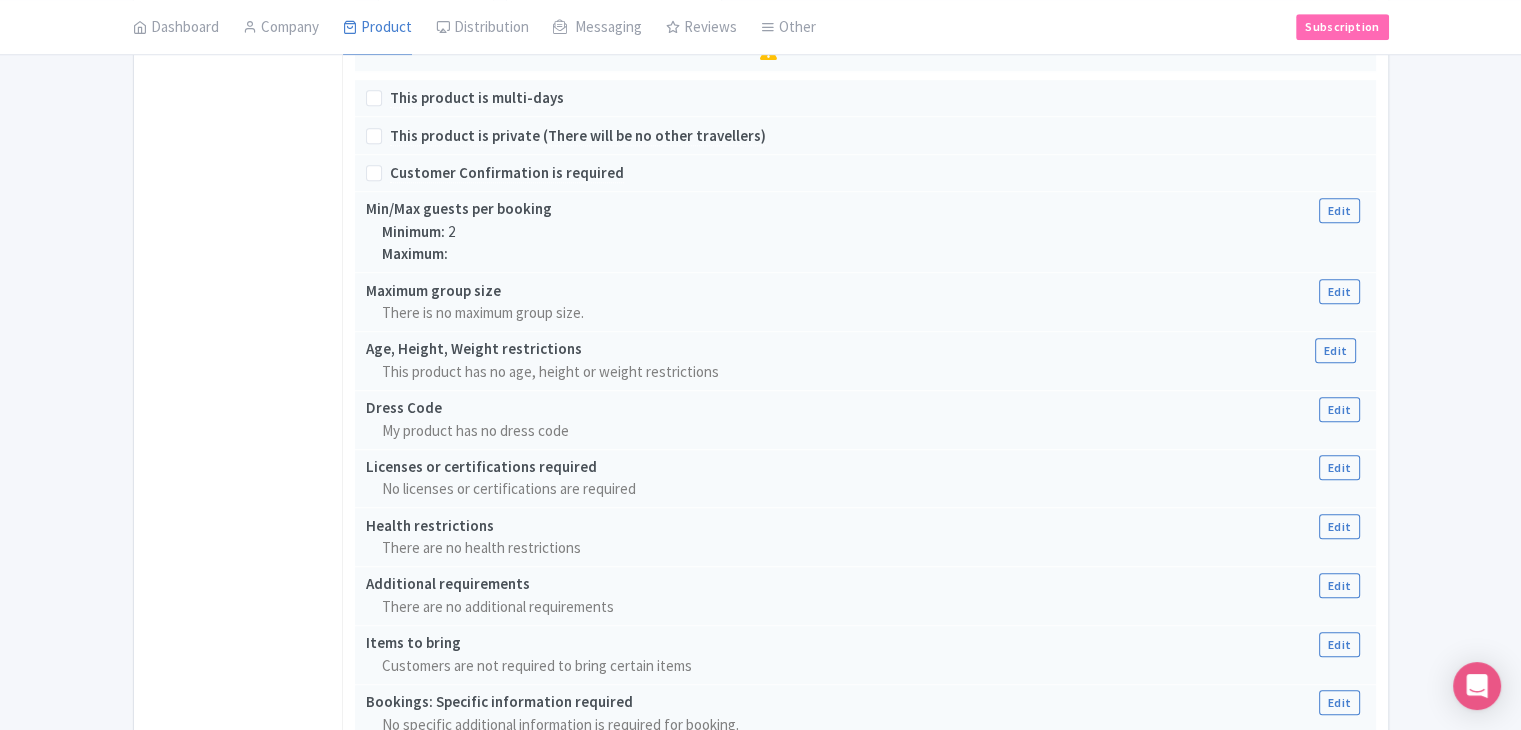 scroll, scrollTop: 1665, scrollLeft: 0, axis: vertical 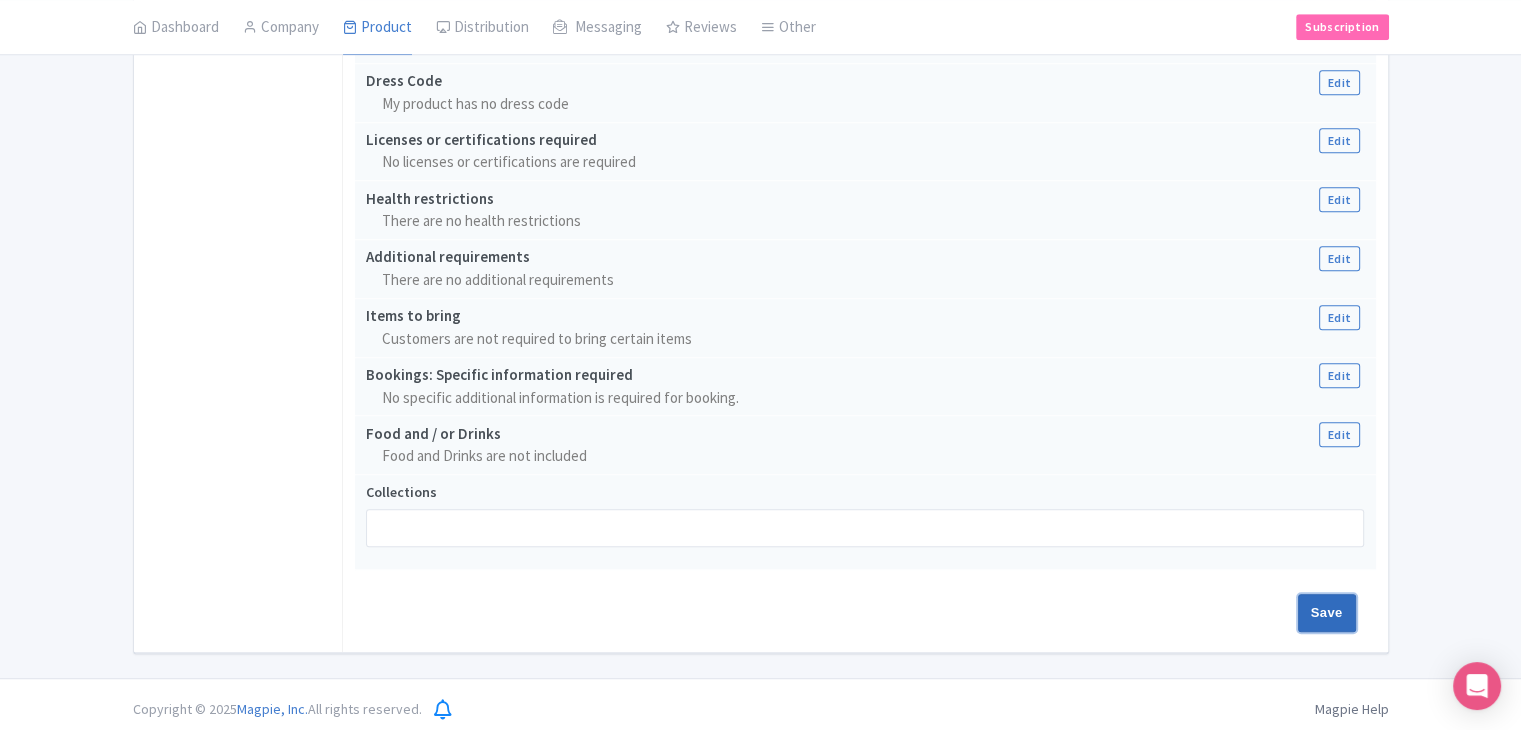 click on "Save" at bounding box center (1327, 613) 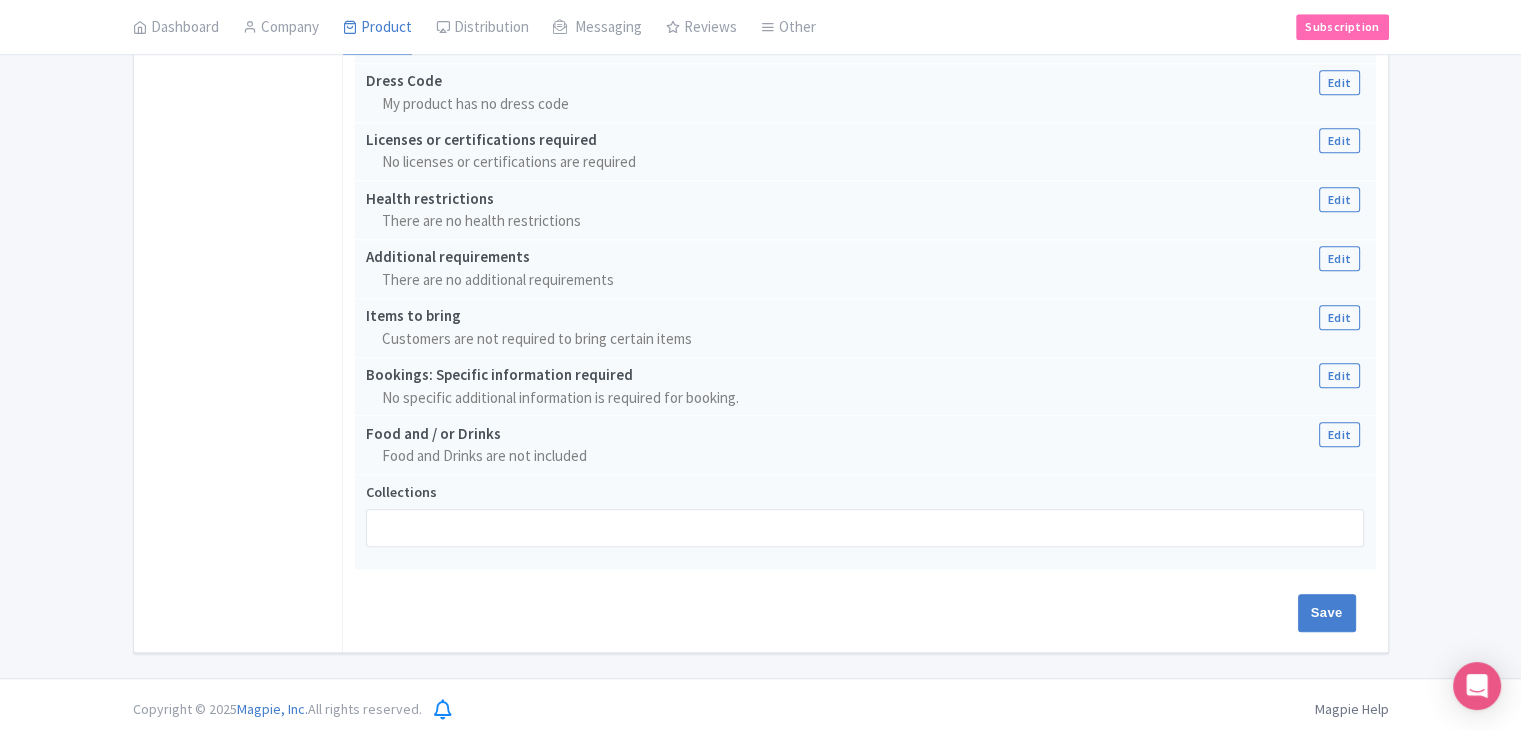 type on "Update Product" 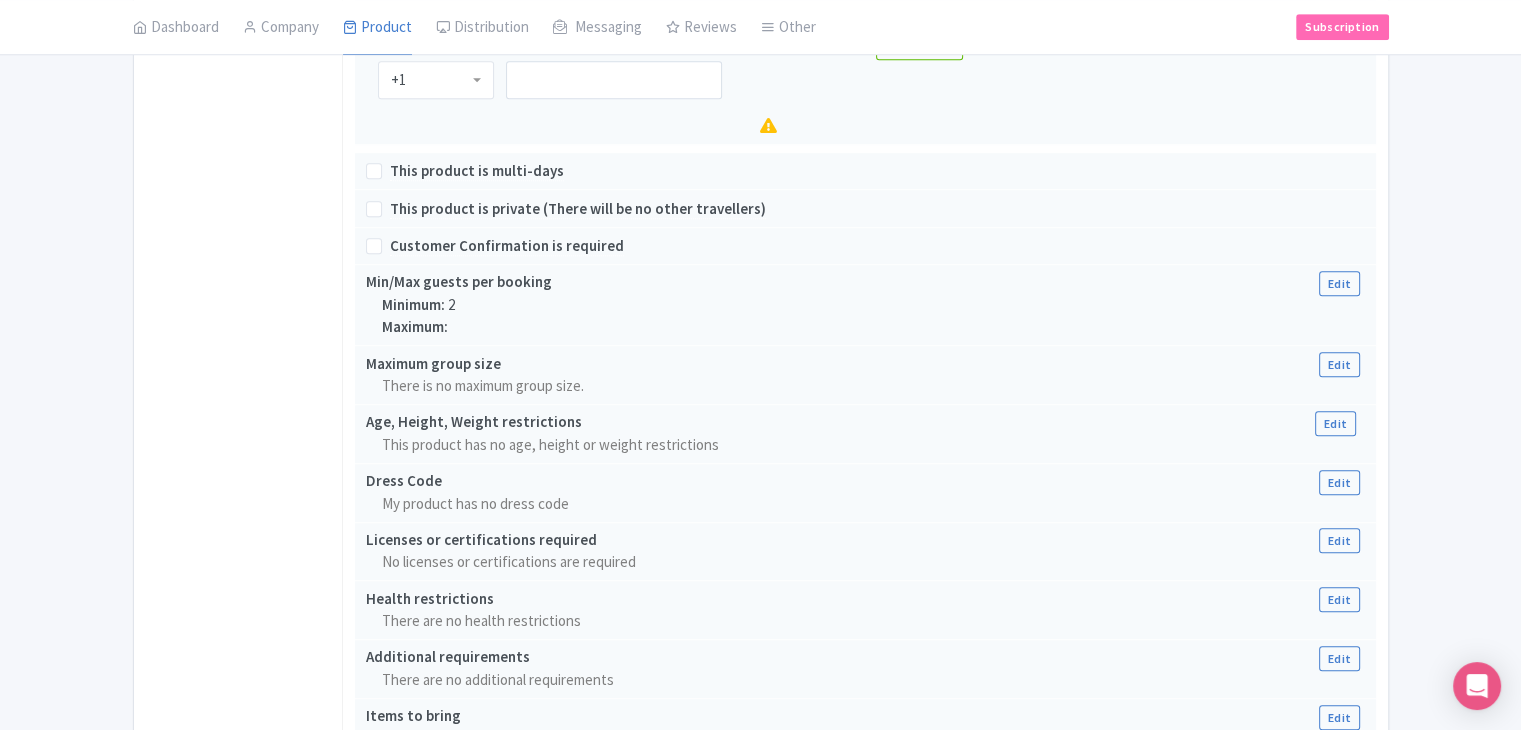 scroll, scrollTop: 1065, scrollLeft: 0, axis: vertical 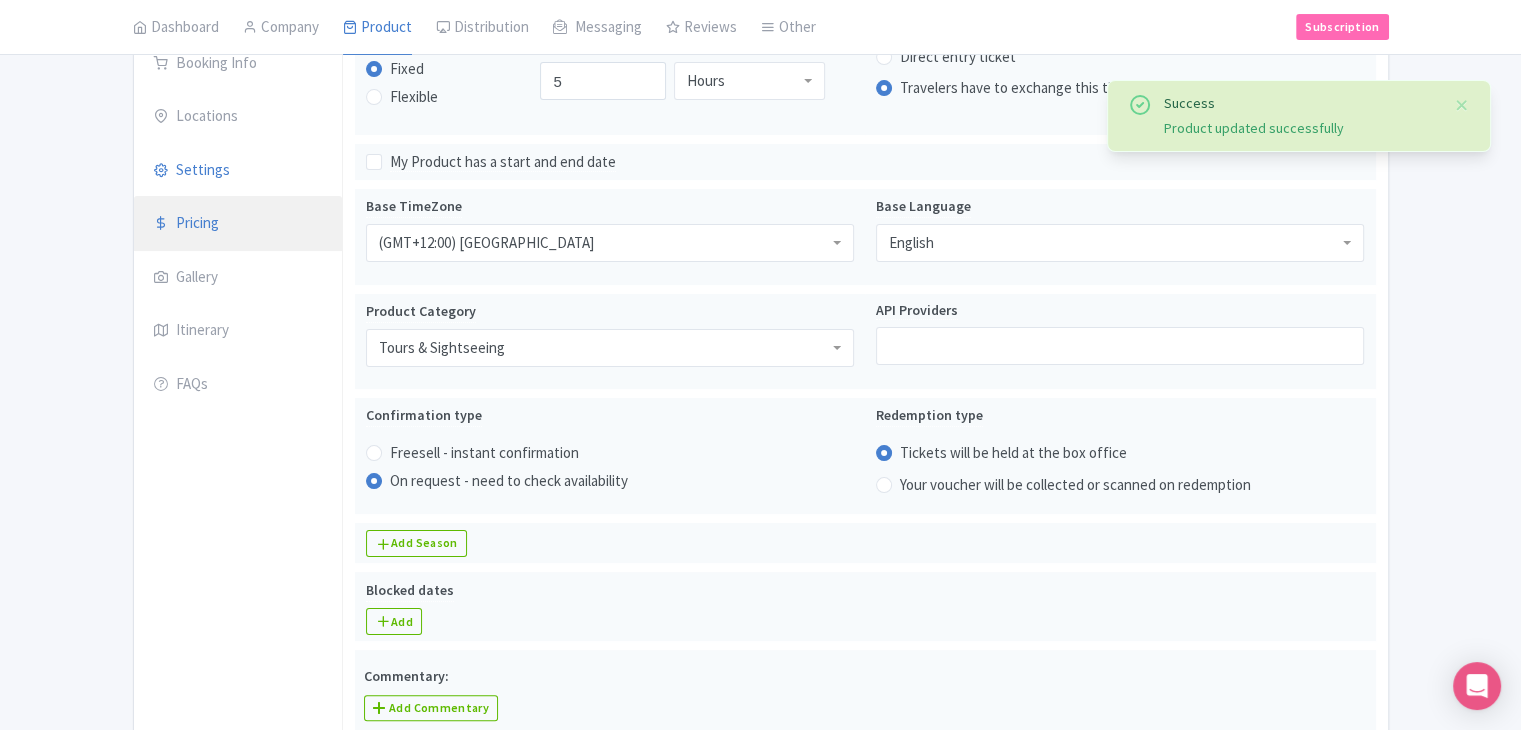 click on "Pricing" at bounding box center [238, 224] 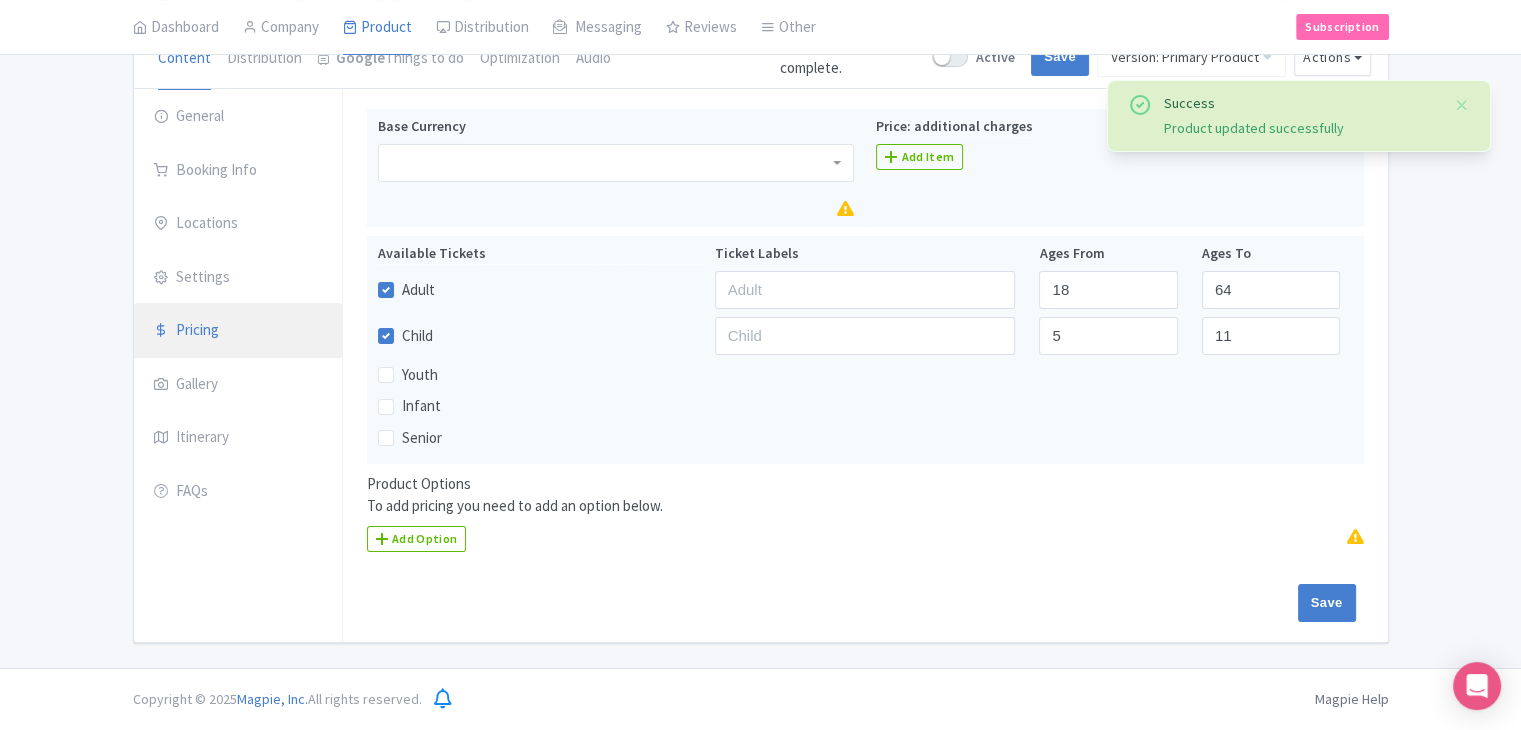 scroll, scrollTop: 201, scrollLeft: 0, axis: vertical 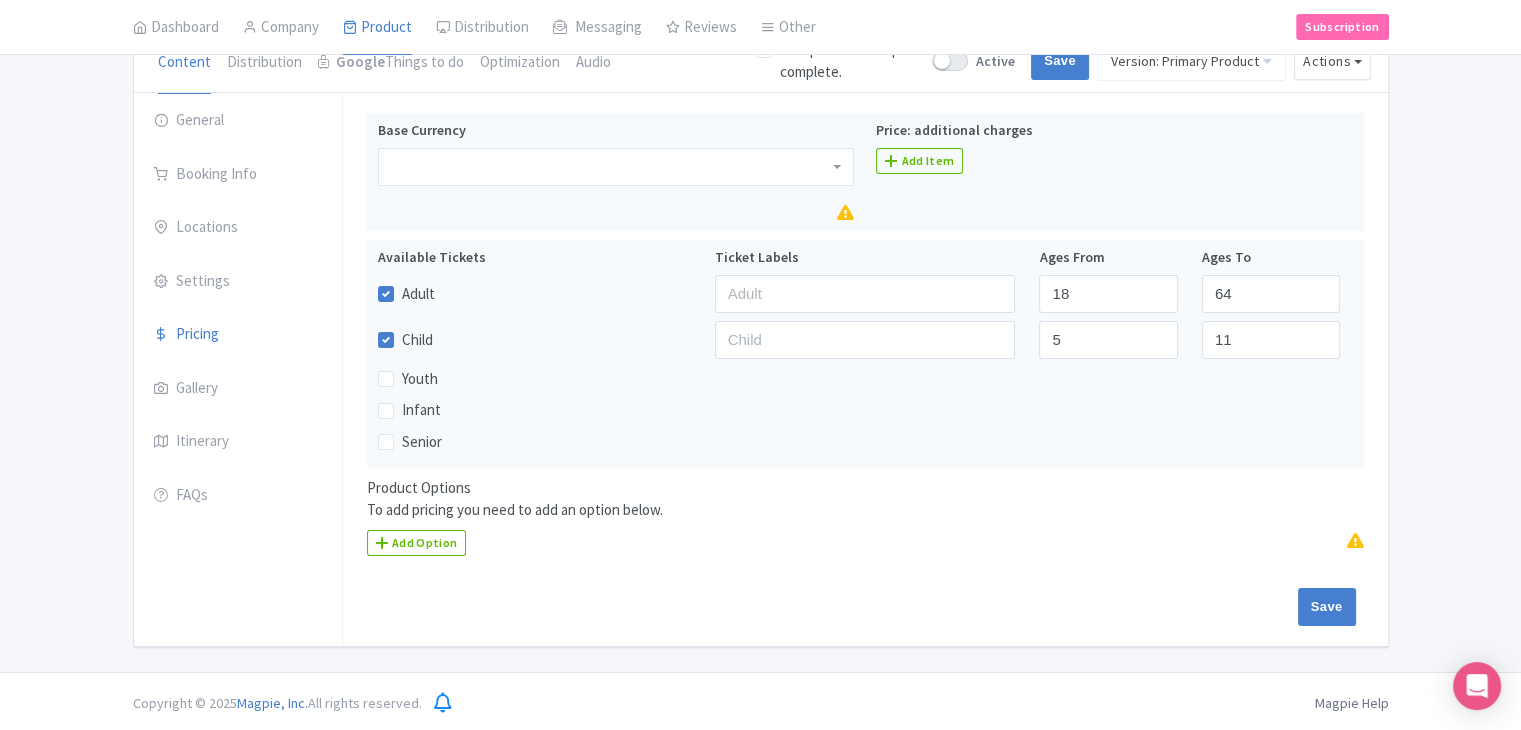 click at bounding box center [616, 167] 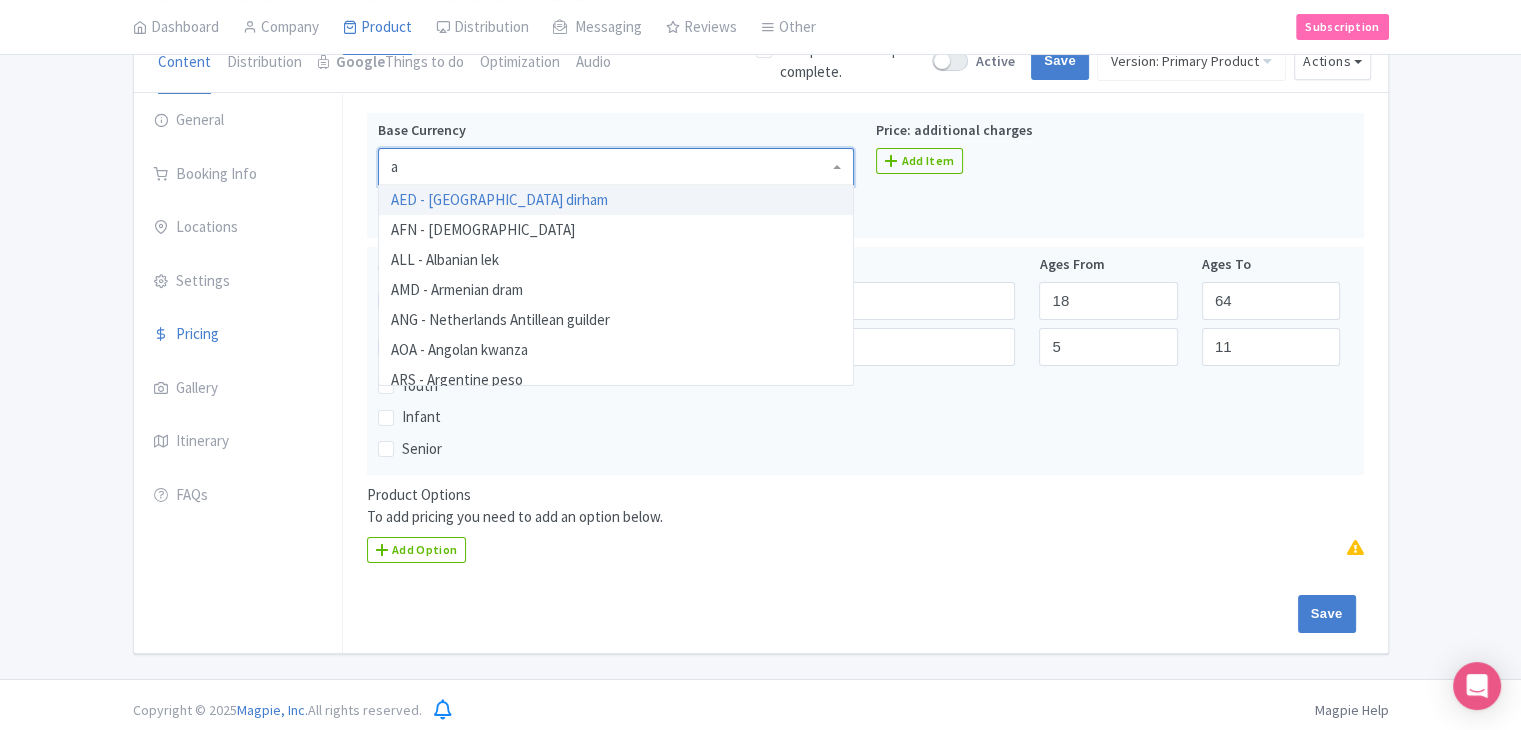 type on "au" 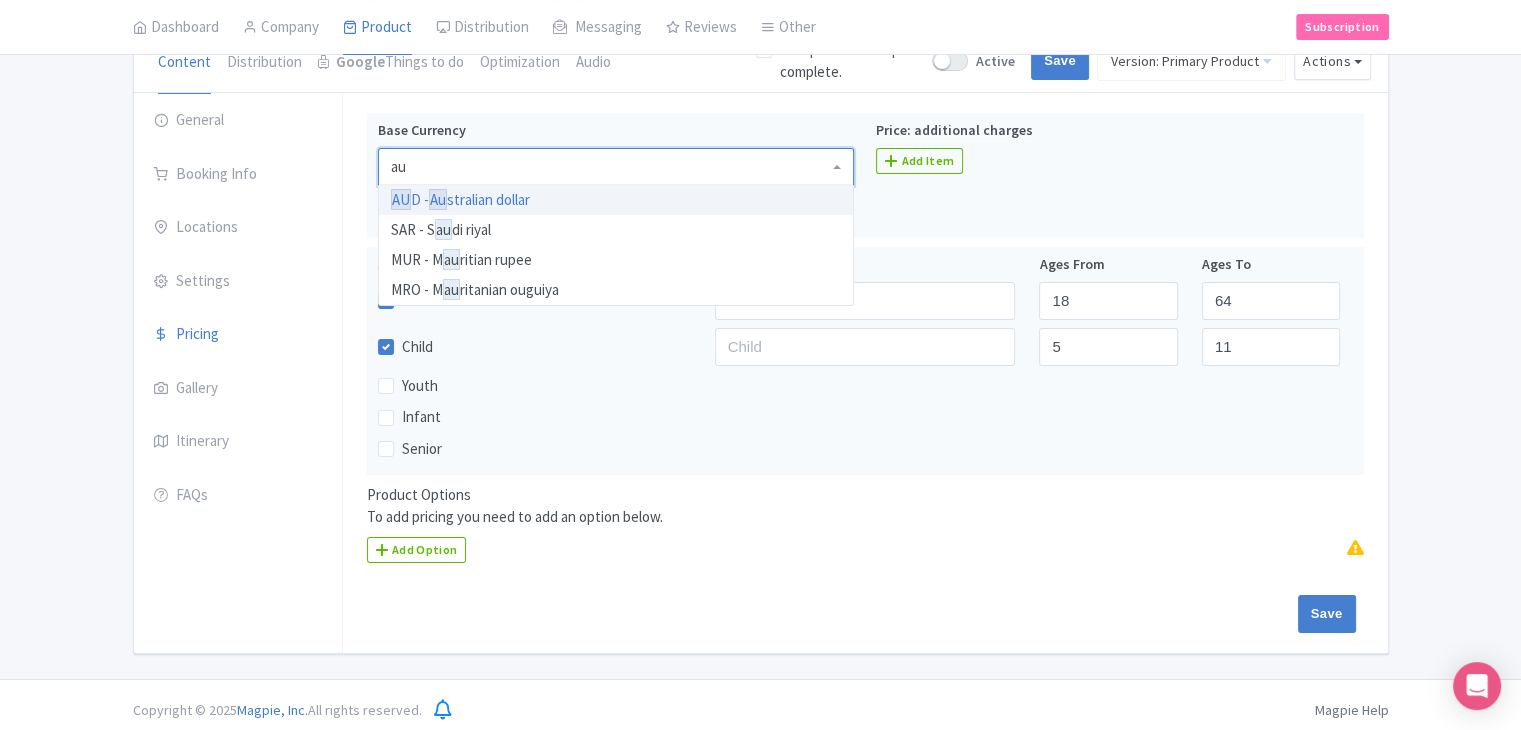 scroll, scrollTop: 0, scrollLeft: 0, axis: both 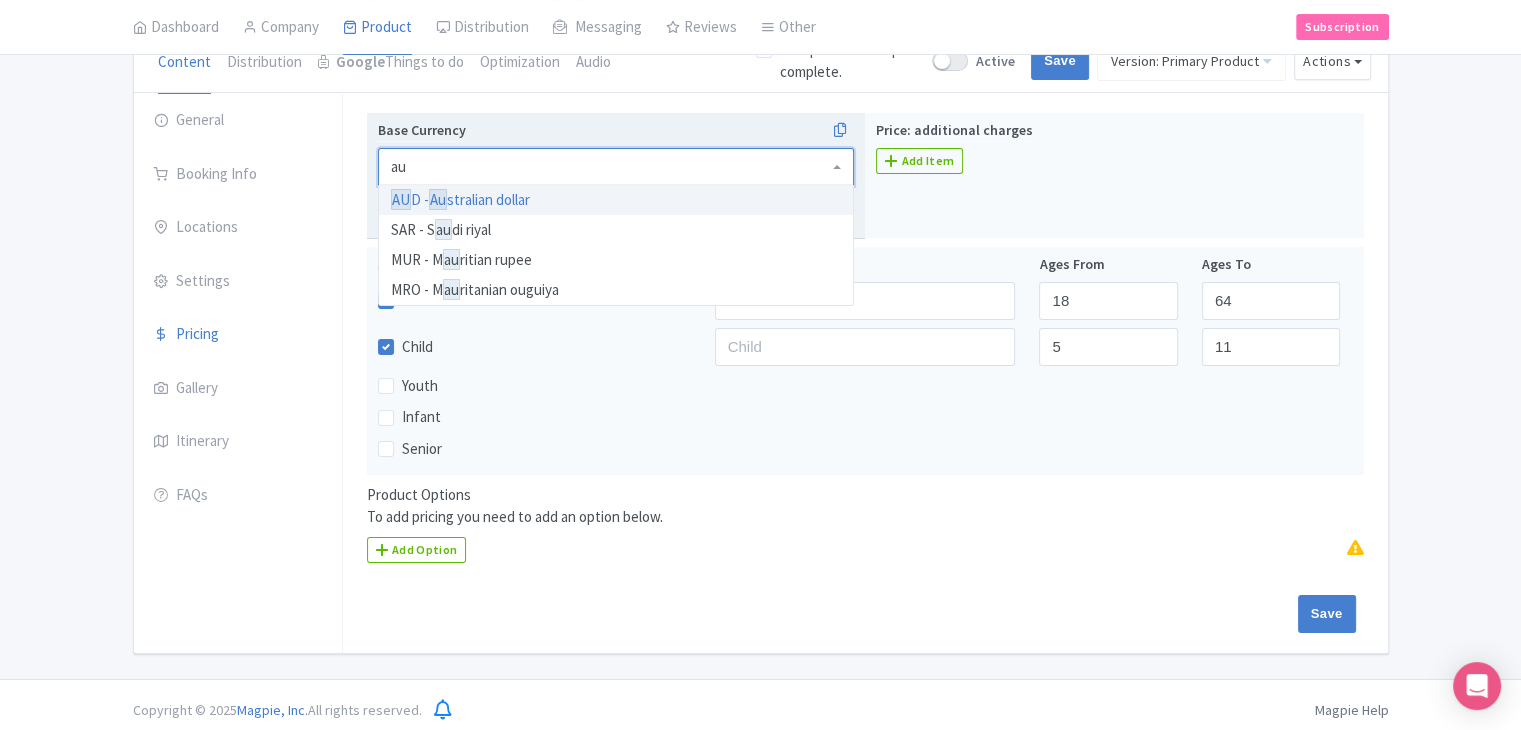 type 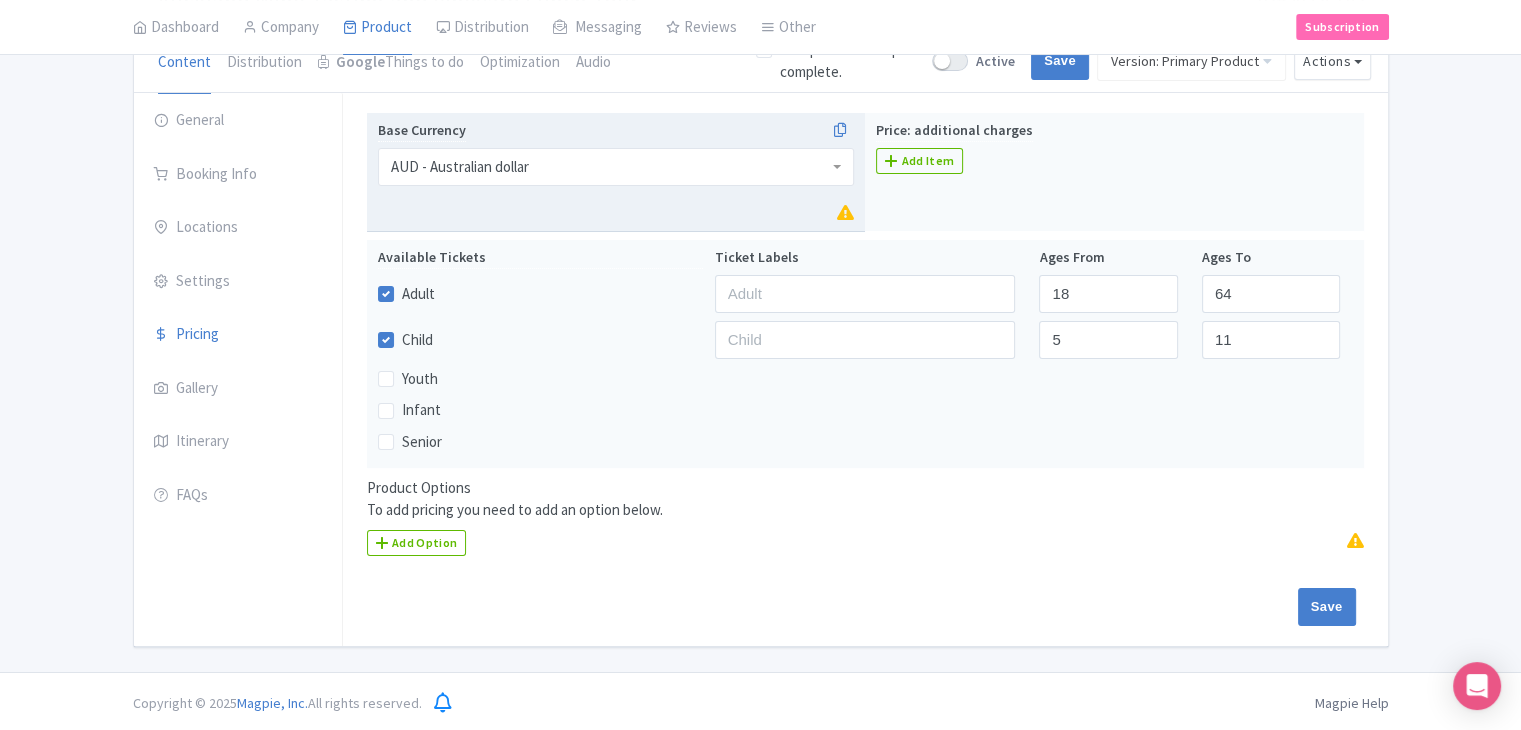 scroll, scrollTop: 0, scrollLeft: 0, axis: both 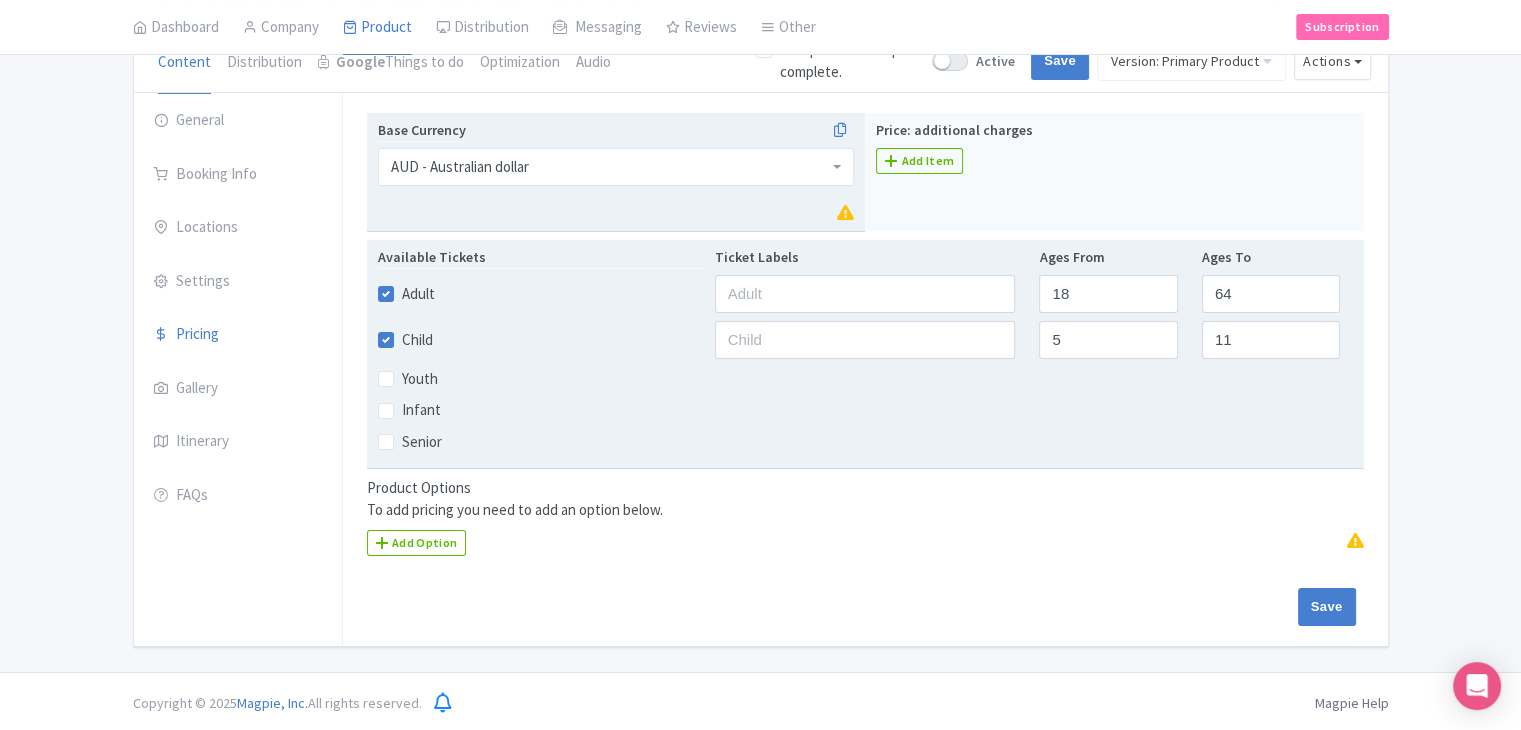 click on "Child" at bounding box center [417, 340] 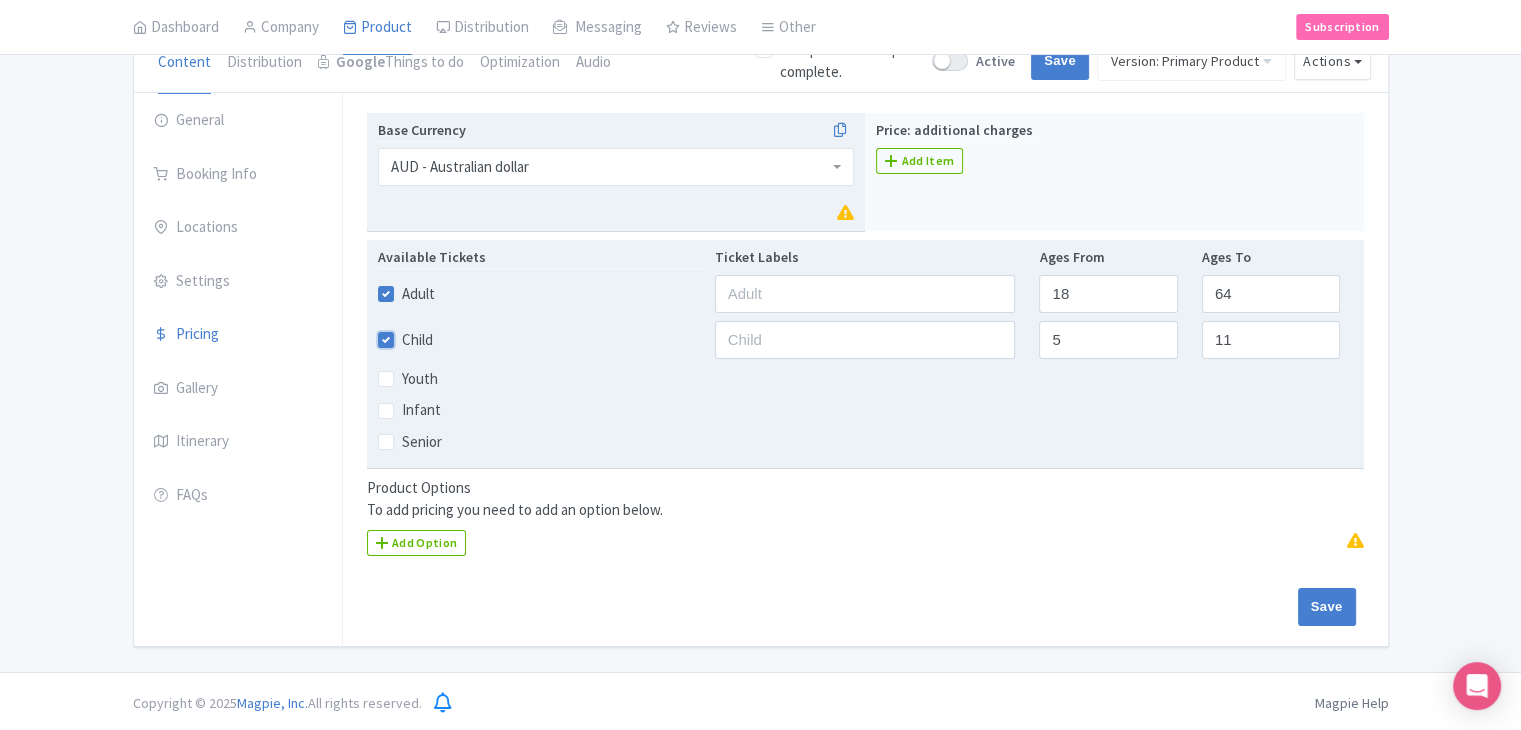 click on "Child" at bounding box center [408, 334] 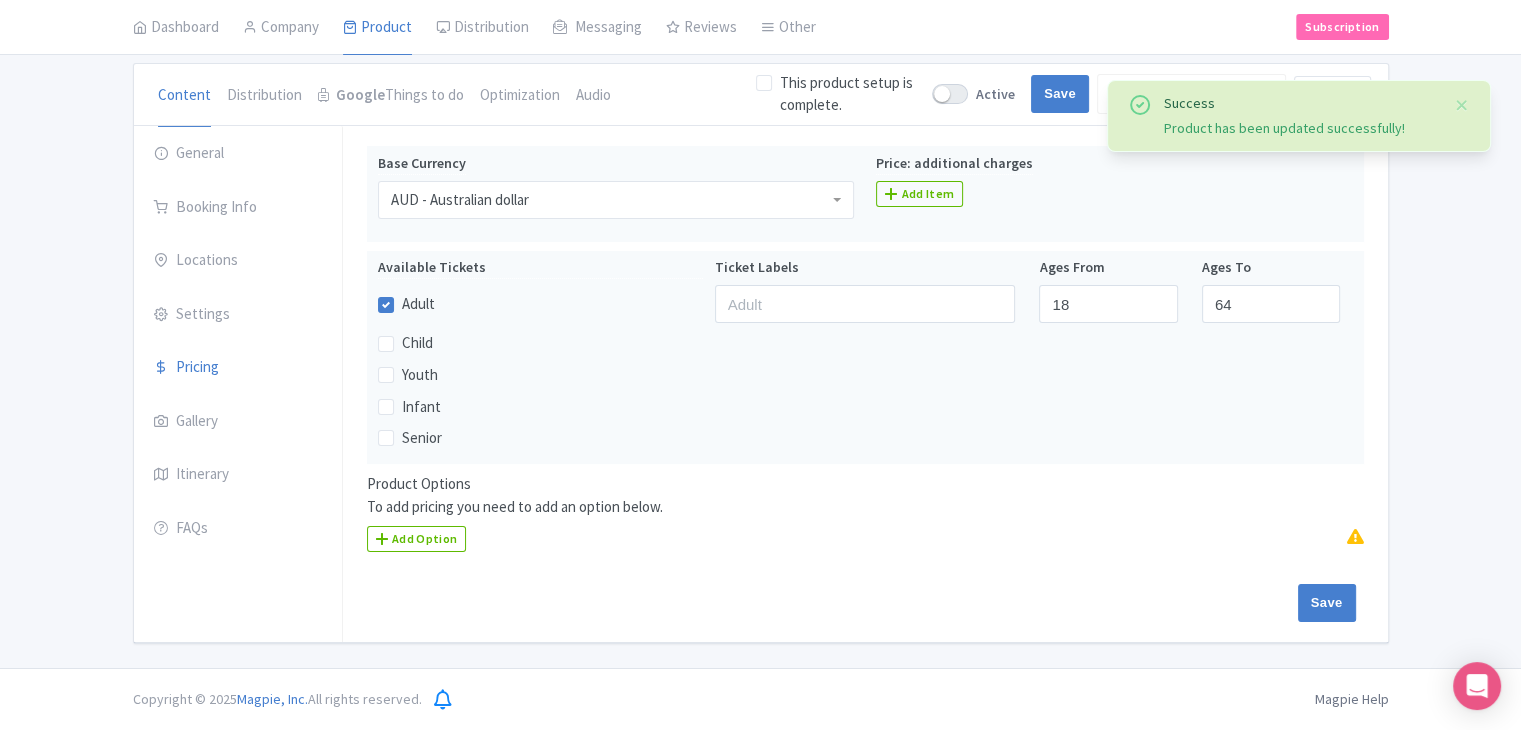 scroll, scrollTop: 164, scrollLeft: 0, axis: vertical 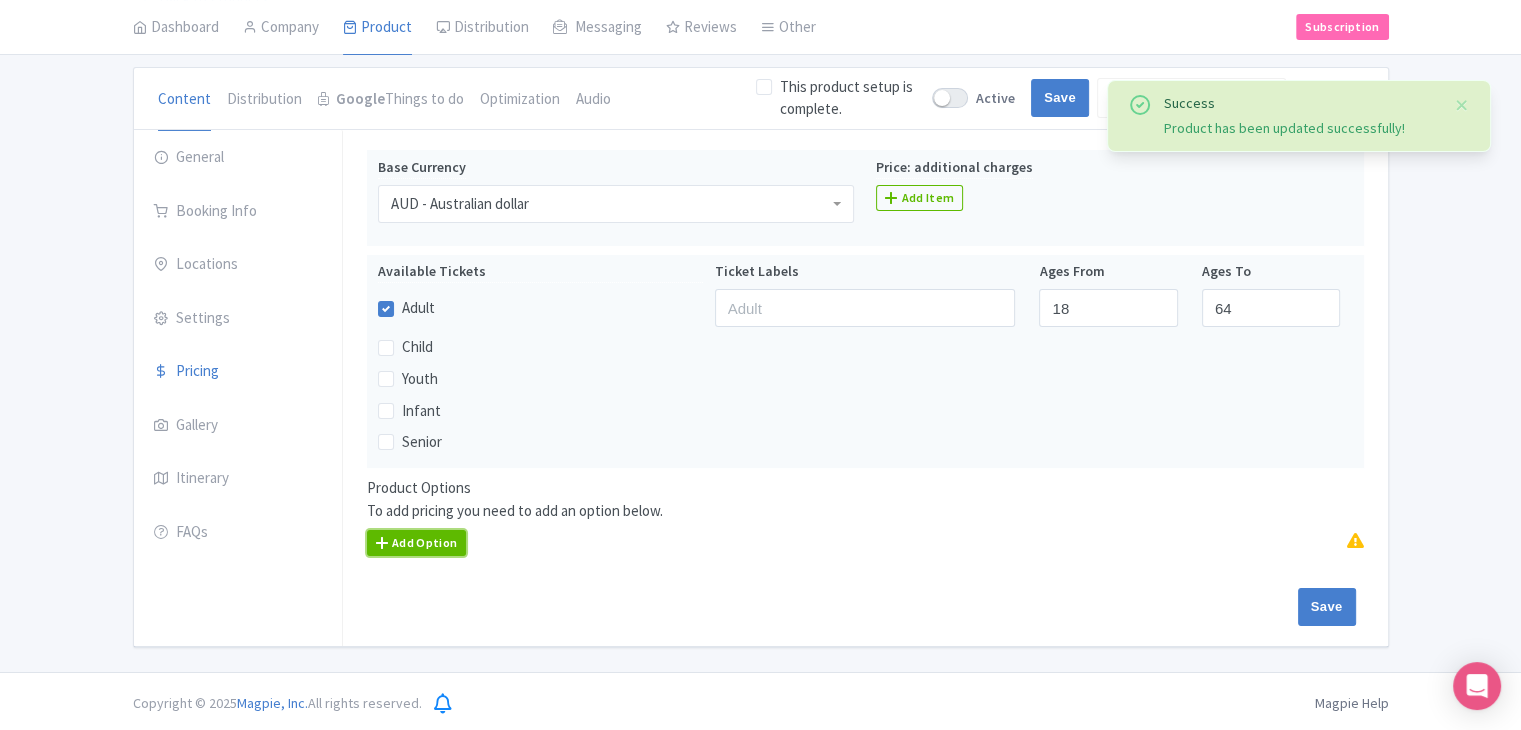 click on "Add Option" at bounding box center [417, 543] 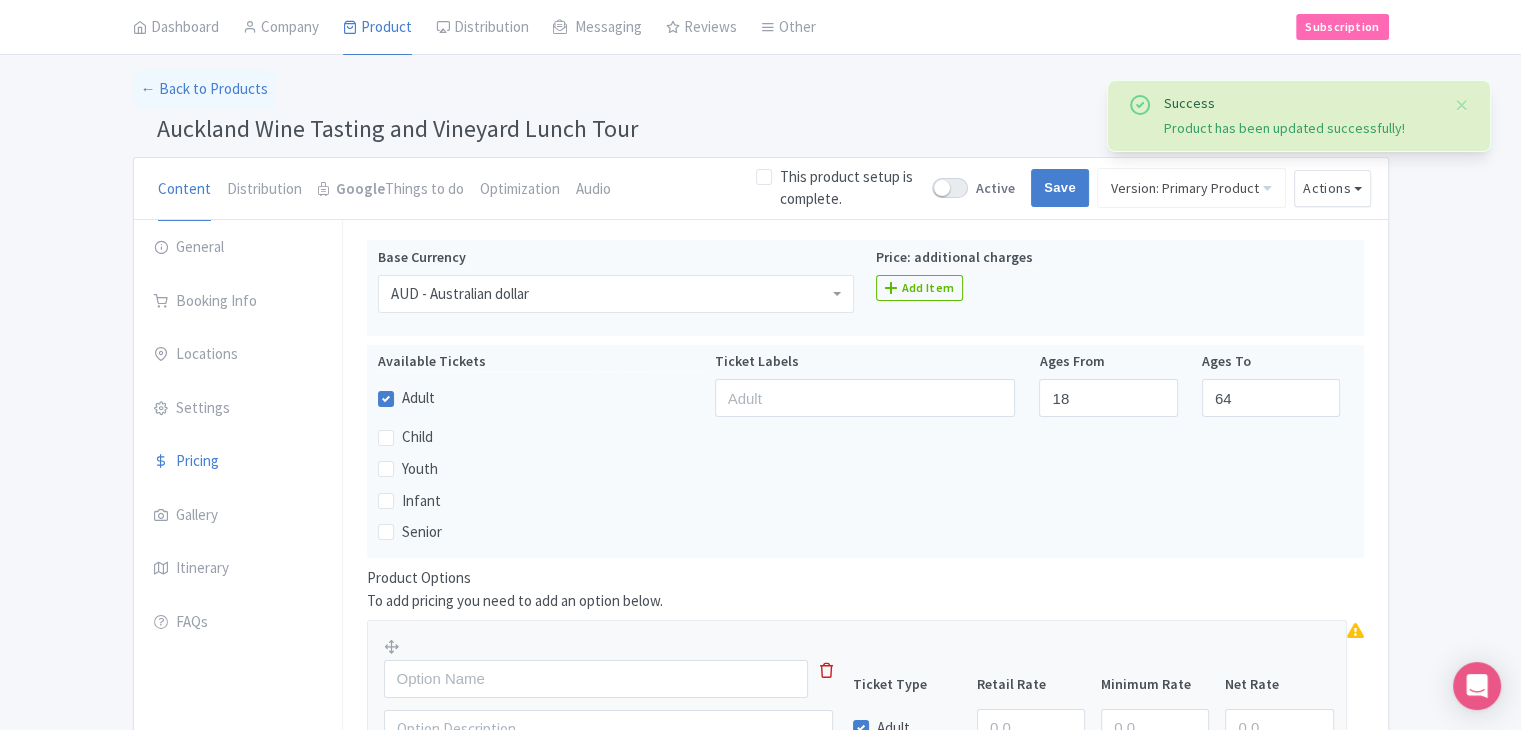 scroll, scrollTop: 0, scrollLeft: 0, axis: both 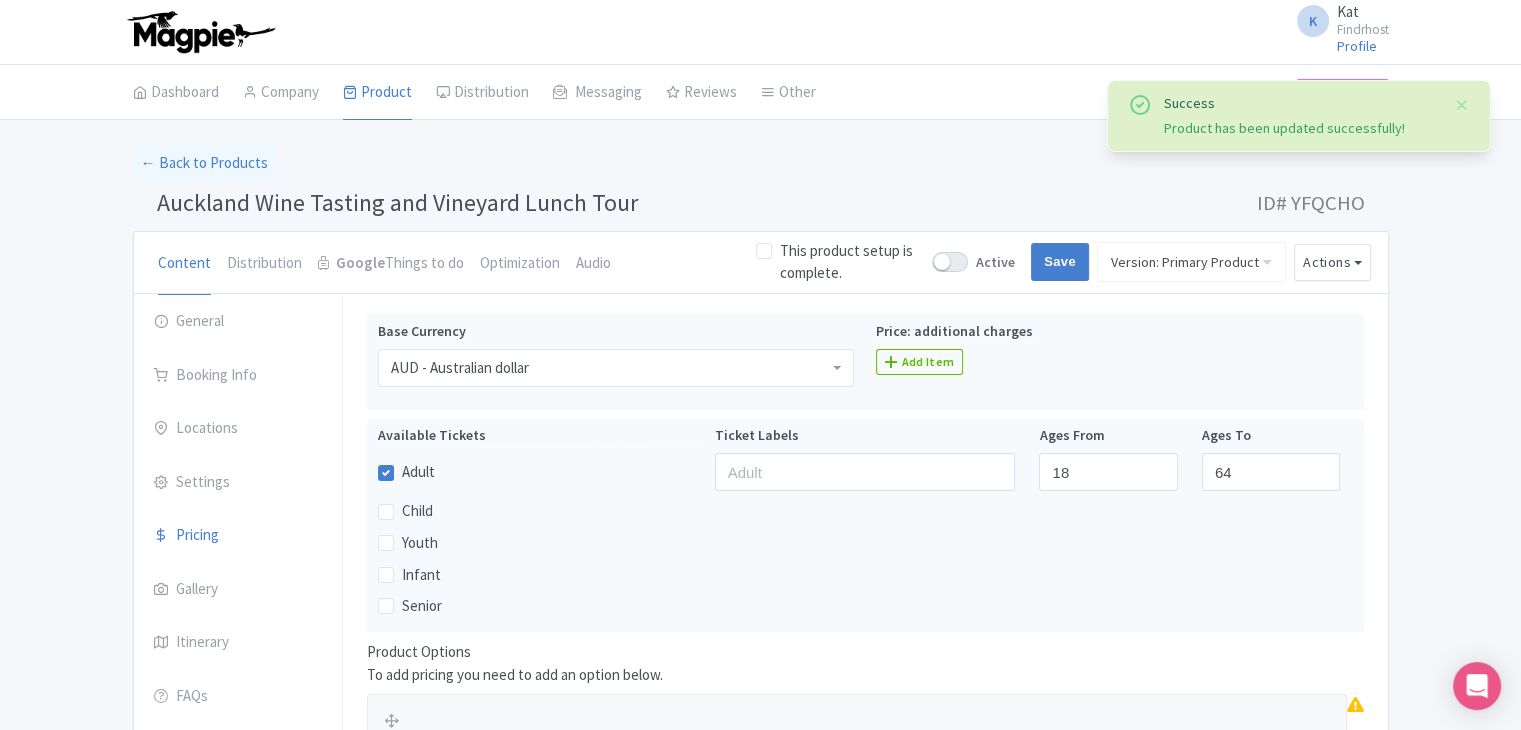 click on "← Back to Products" at bounding box center [761, 163] 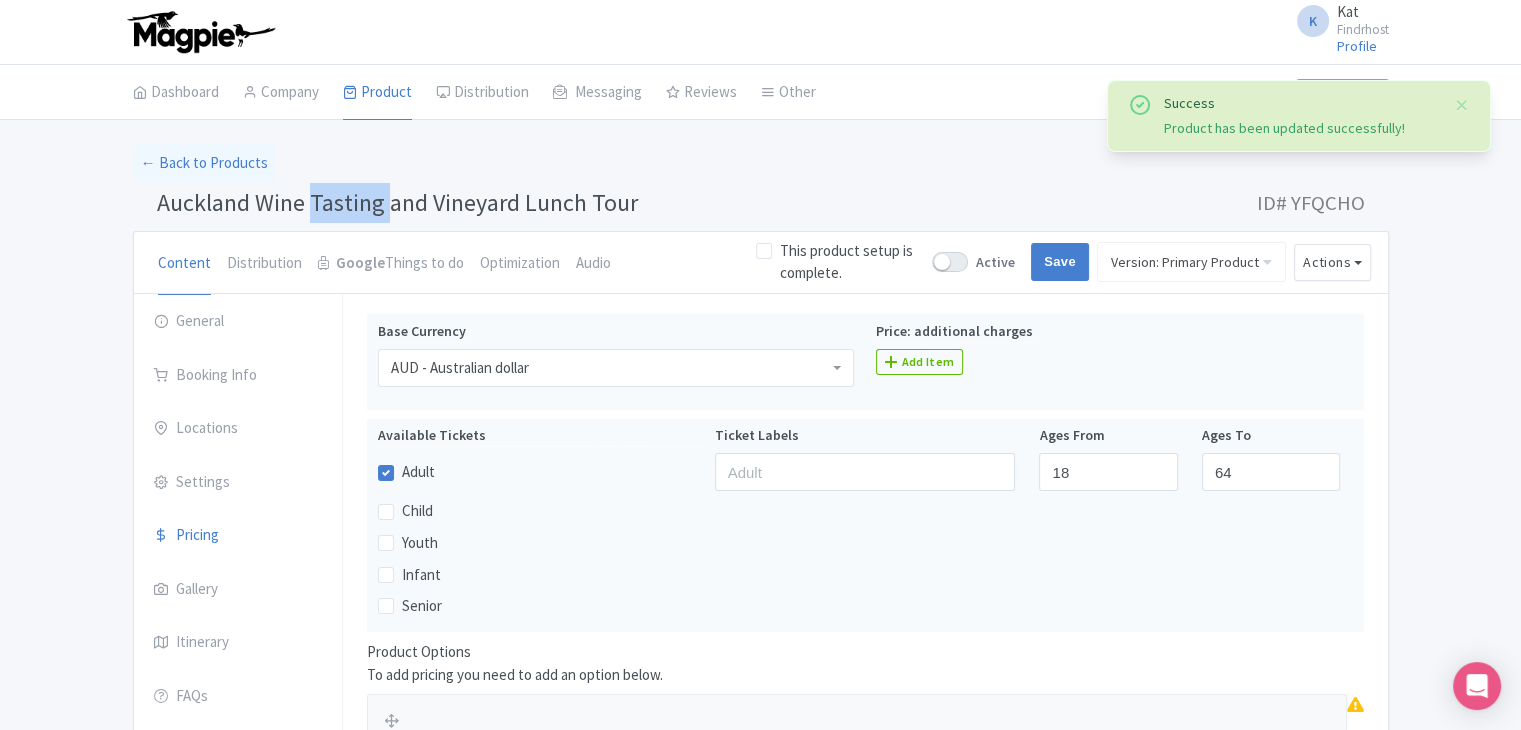 click on "Auckland Wine Tasting and Vineyard Lunch Tour" at bounding box center (397, 202) 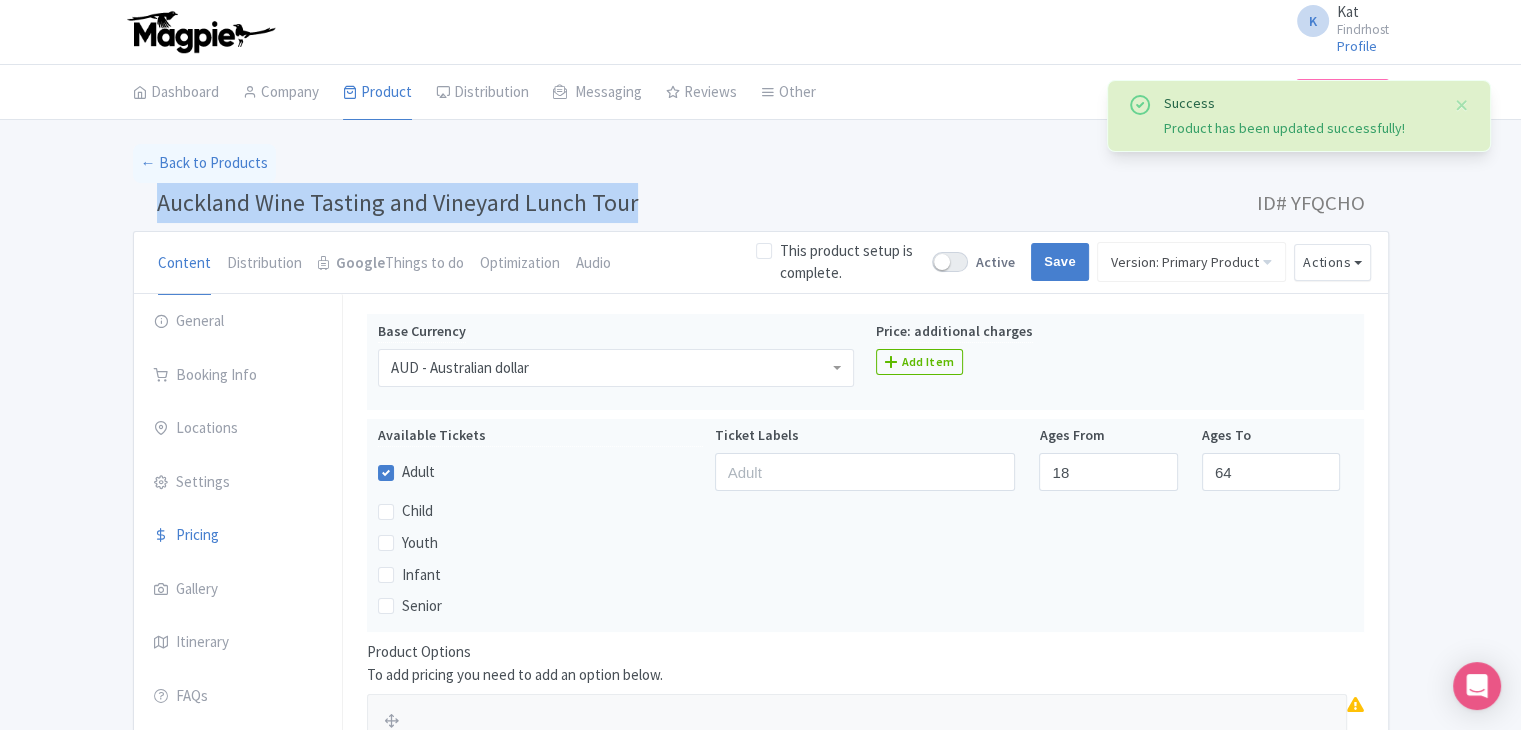 click on "Auckland Wine Tasting and Vineyard Lunch Tour" at bounding box center [397, 202] 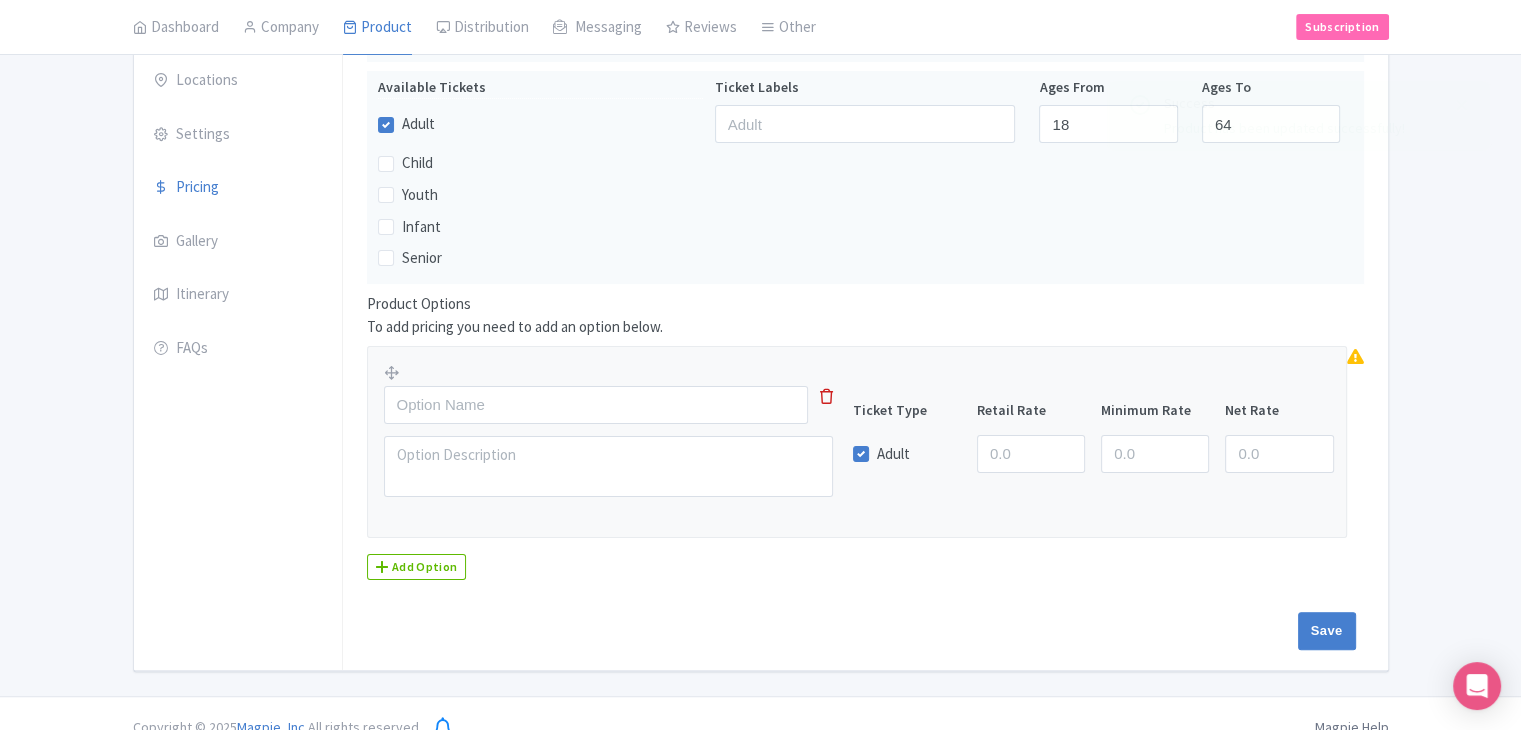 scroll, scrollTop: 372, scrollLeft: 0, axis: vertical 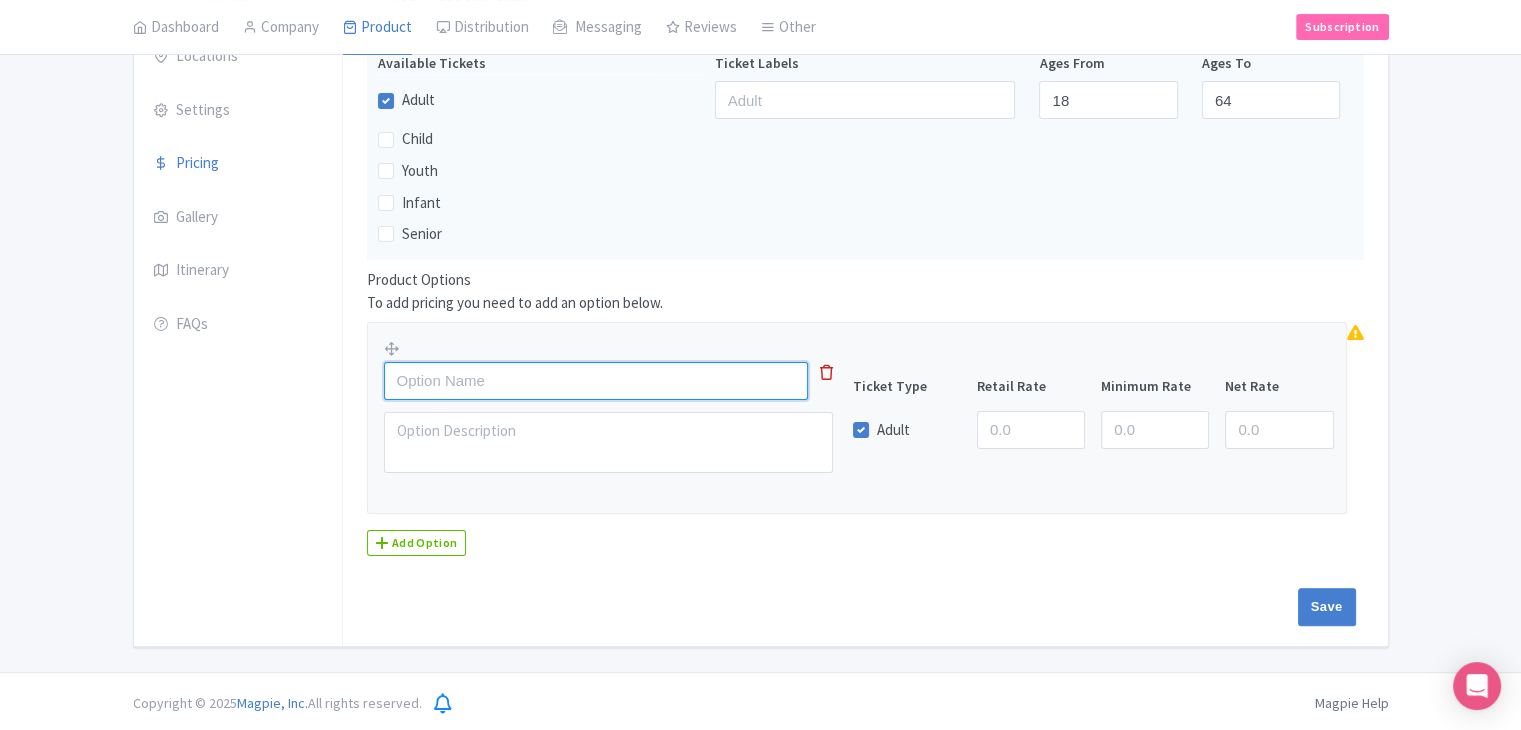 click at bounding box center [596, 381] 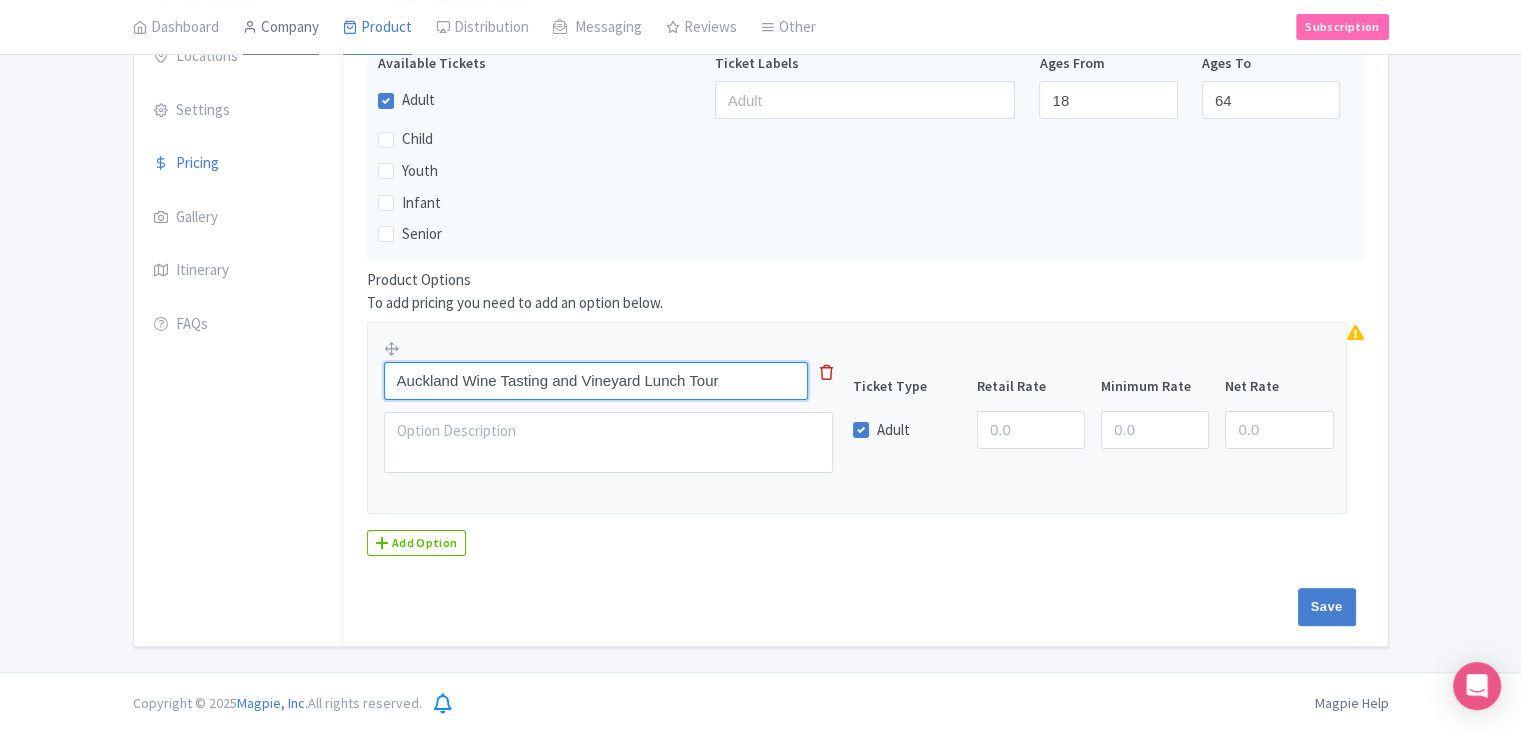 type on "Auckland Wine Tasting and Vineyard Lunch Tour" 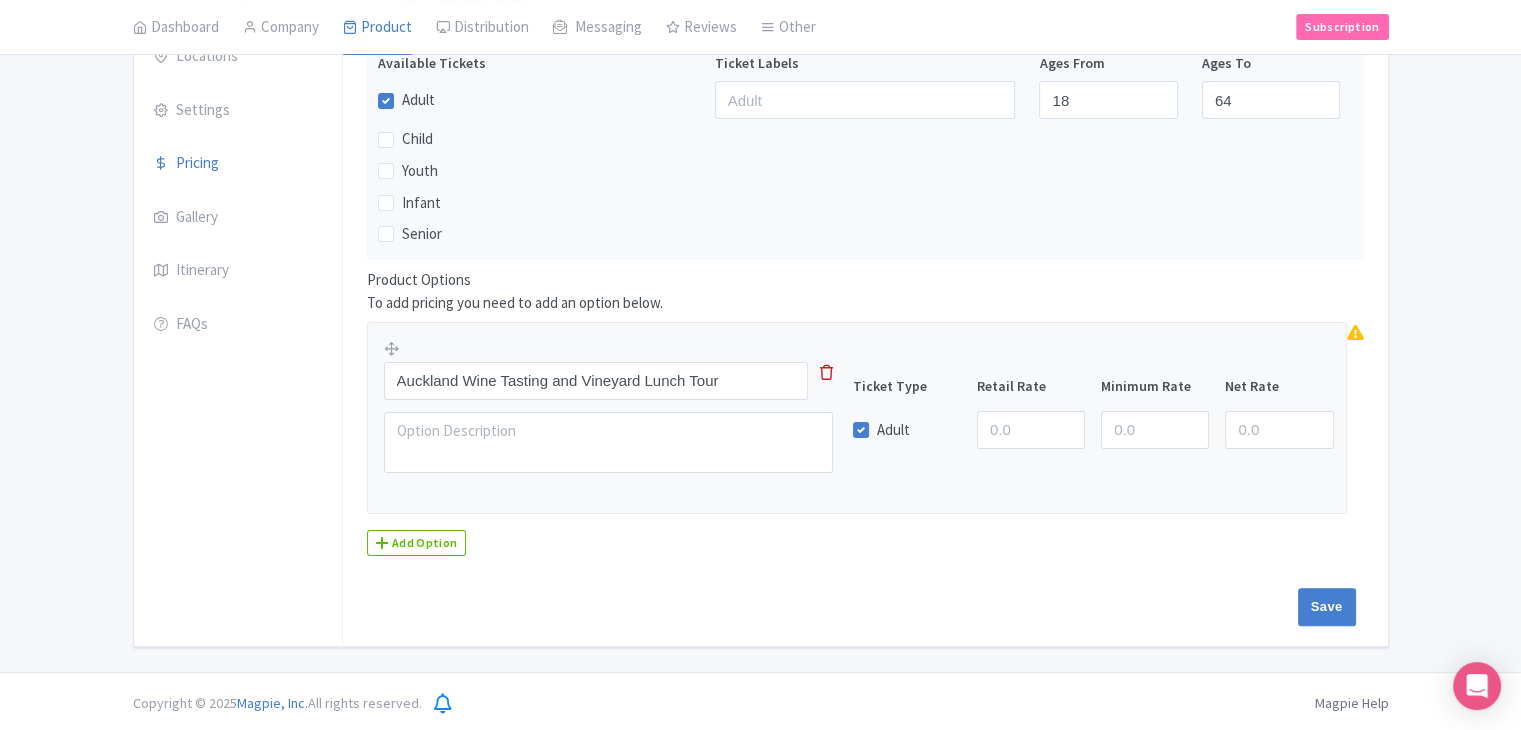 click on "Product Options
To add pricing you need to add an option below.
Auckland Wine Tasting and Vineyard Lunch Tour
Ticket Type
Retail Rate
Minimum Rate
Net Rate
Adult
Add Option" at bounding box center [865, 412] 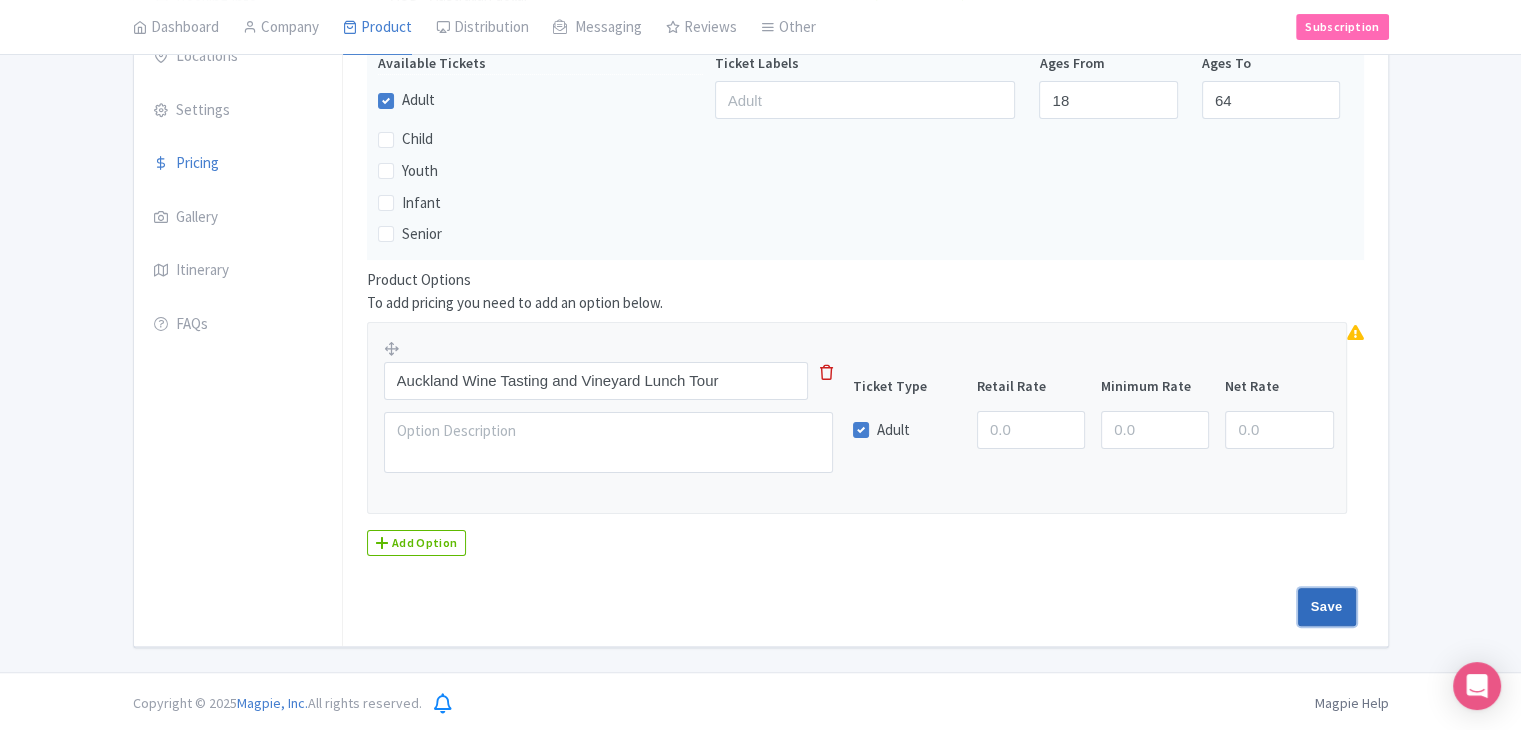 click on "Save" at bounding box center [1327, 607] 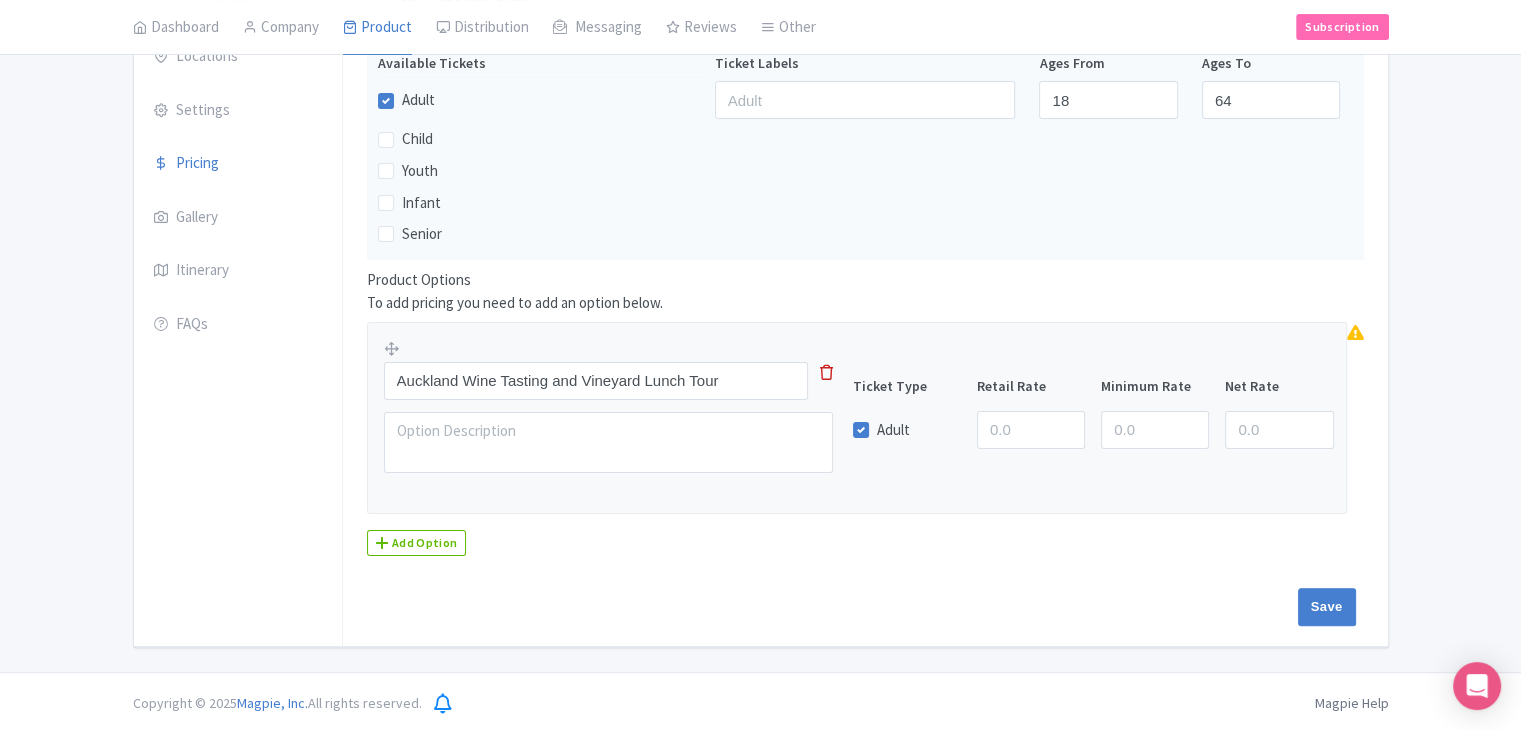 type on "Update Product" 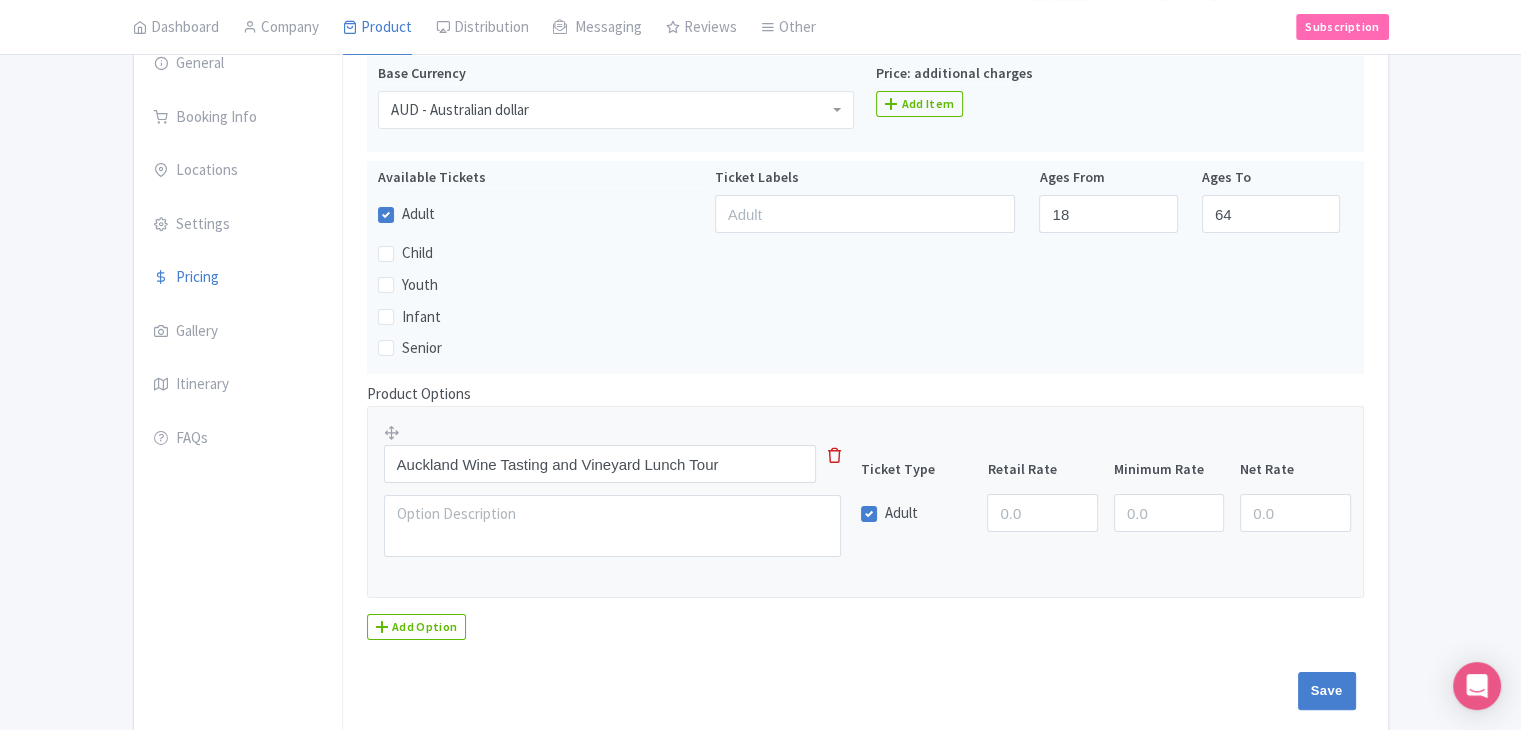 scroll, scrollTop: 112, scrollLeft: 0, axis: vertical 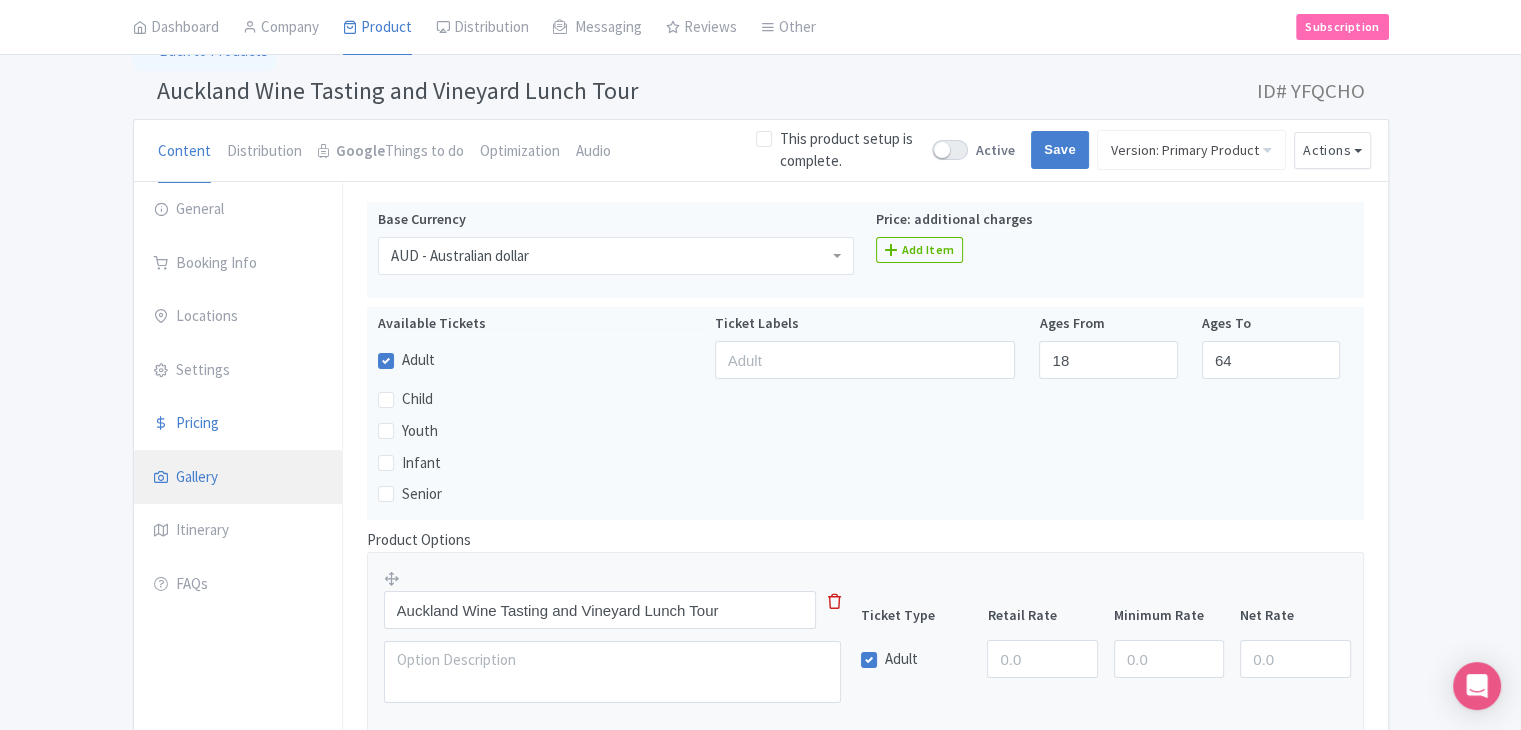 click on "Gallery" at bounding box center [238, 478] 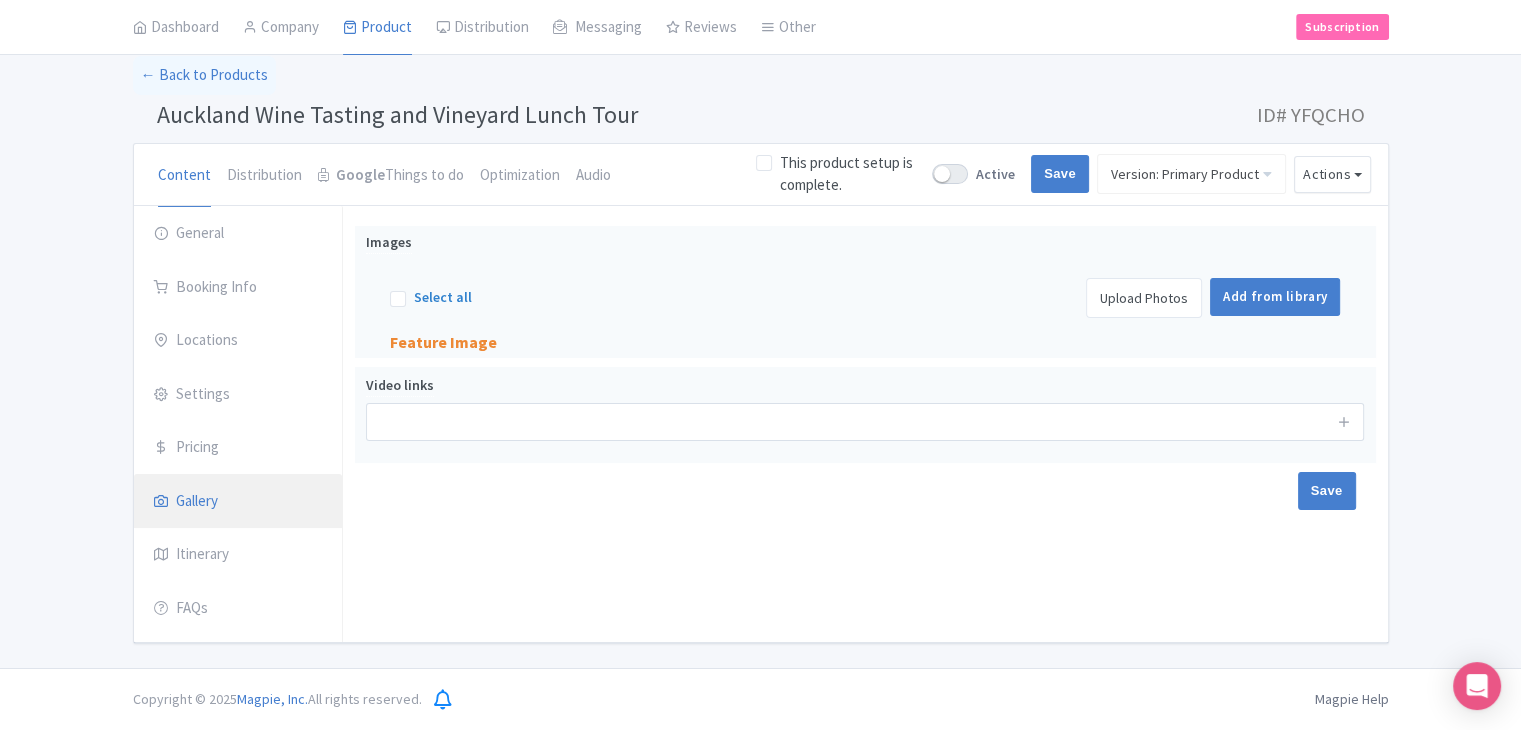 scroll, scrollTop: 84, scrollLeft: 0, axis: vertical 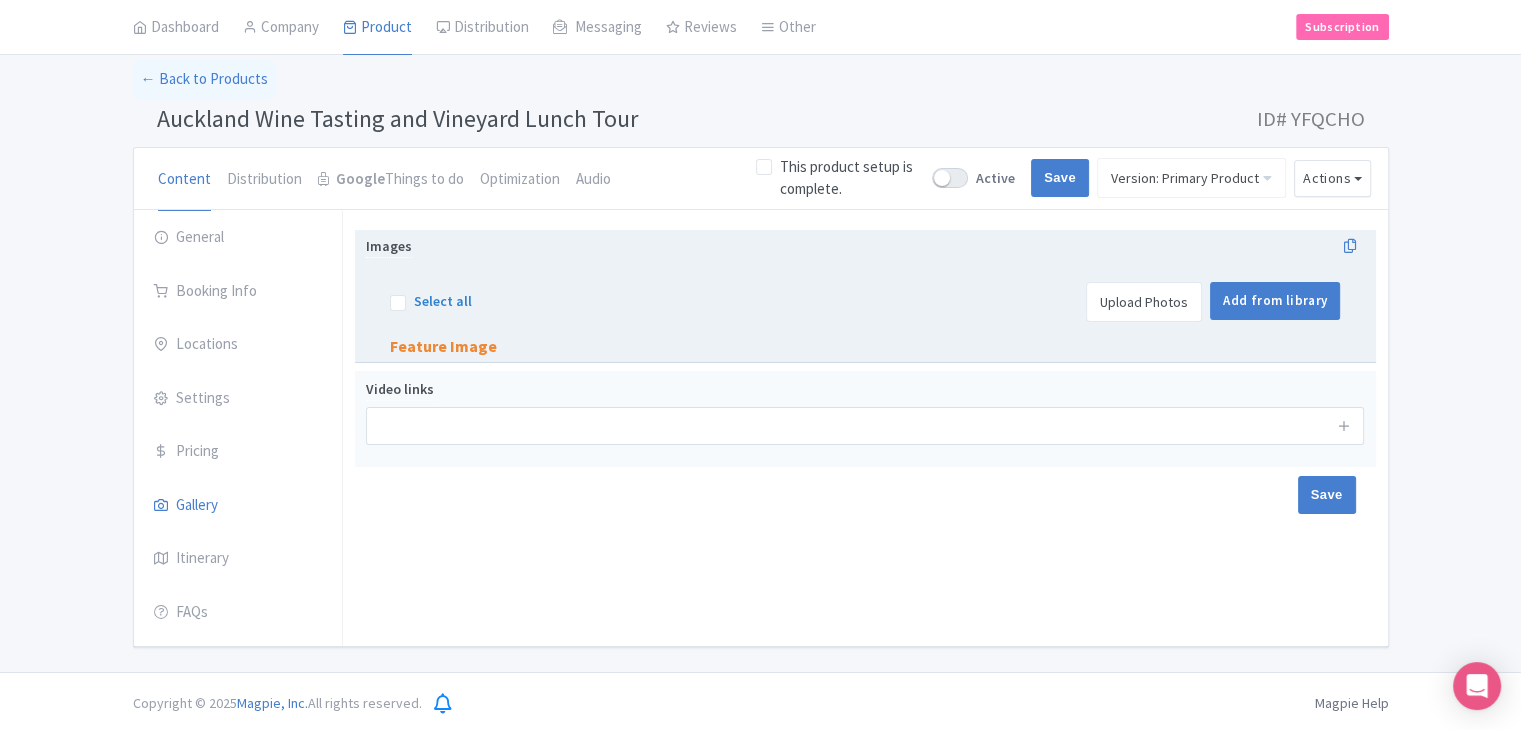 click on "Upload Photos" at bounding box center [1144, 302] 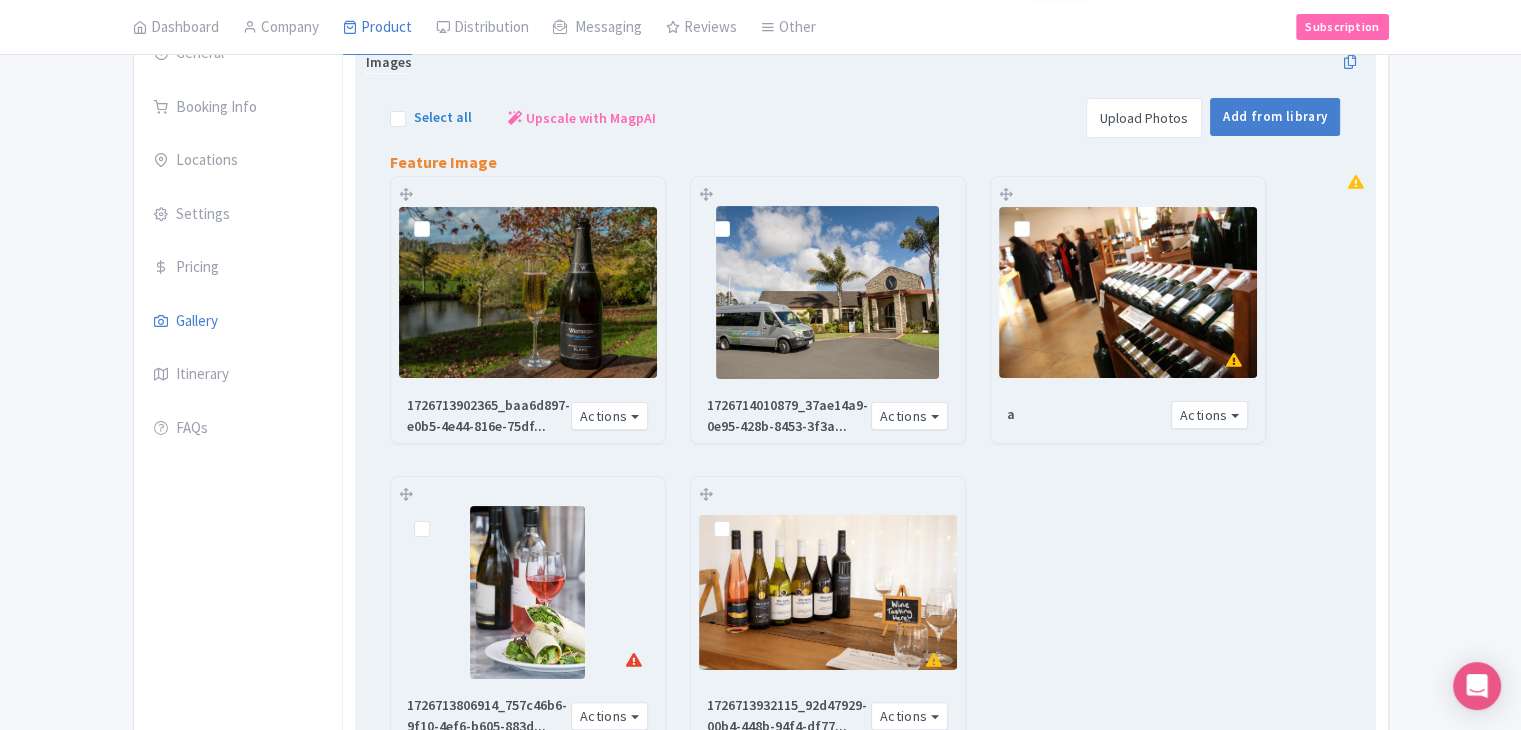 scroll, scrollTop: 484, scrollLeft: 0, axis: vertical 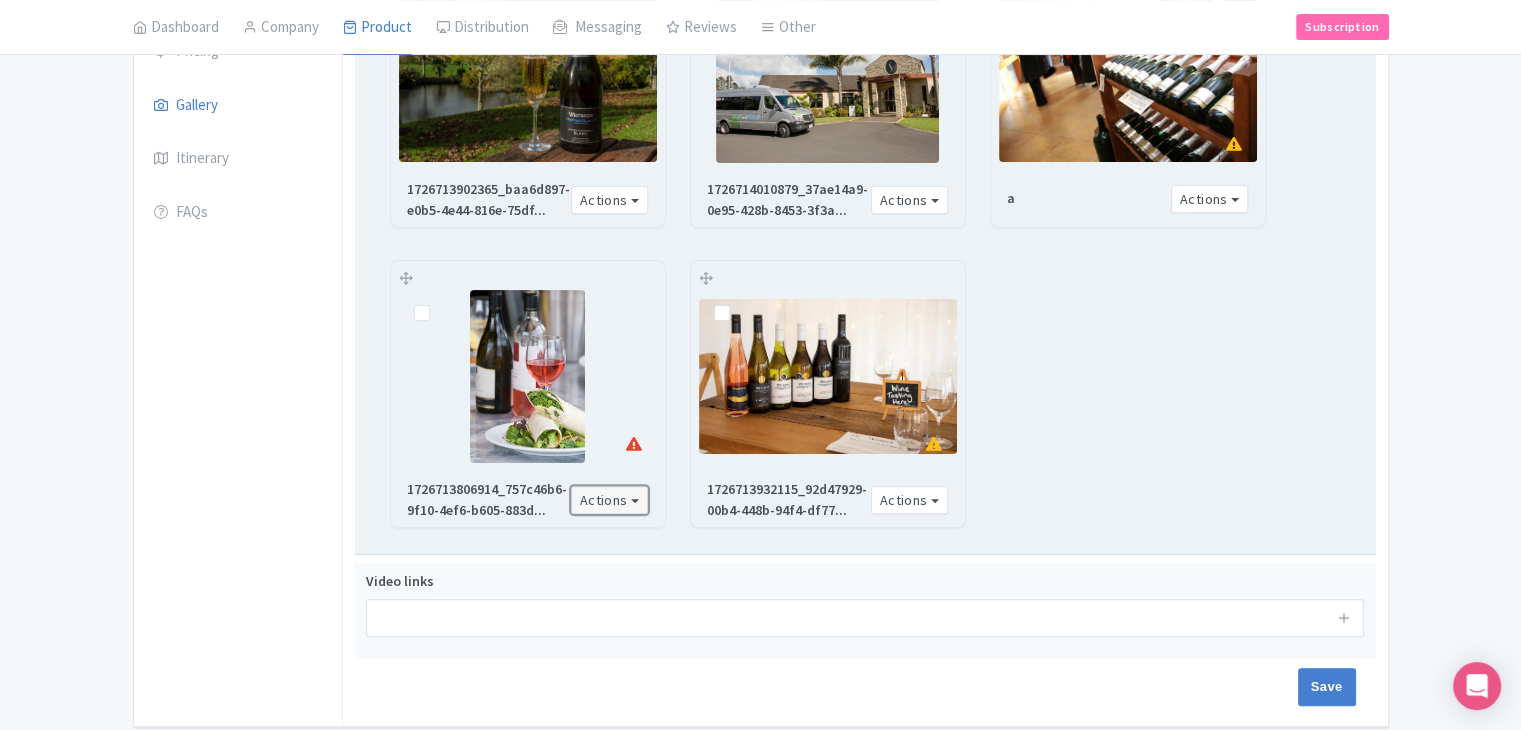 click on "Actions" at bounding box center (610, 500) 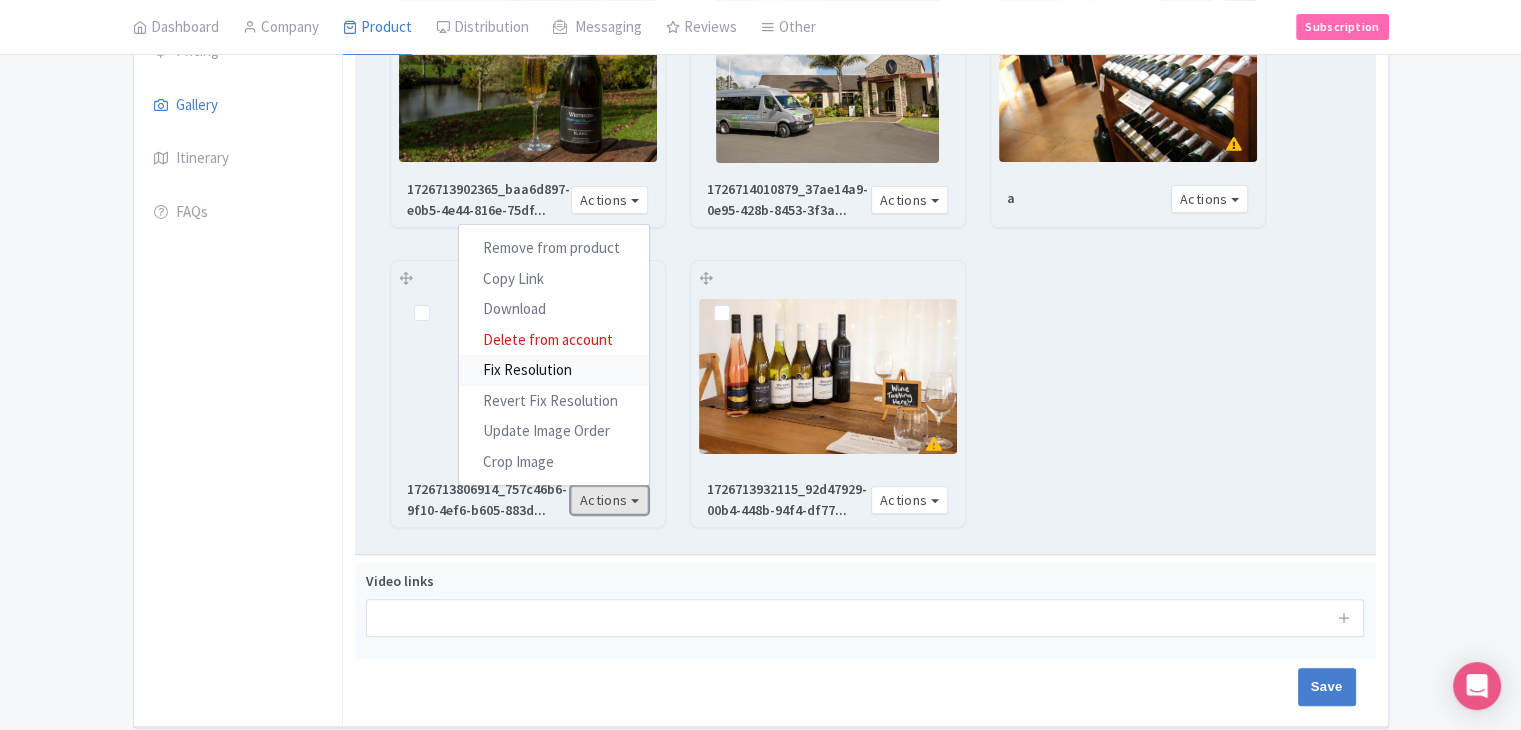 click on "Fix Resolution" at bounding box center (554, 370) 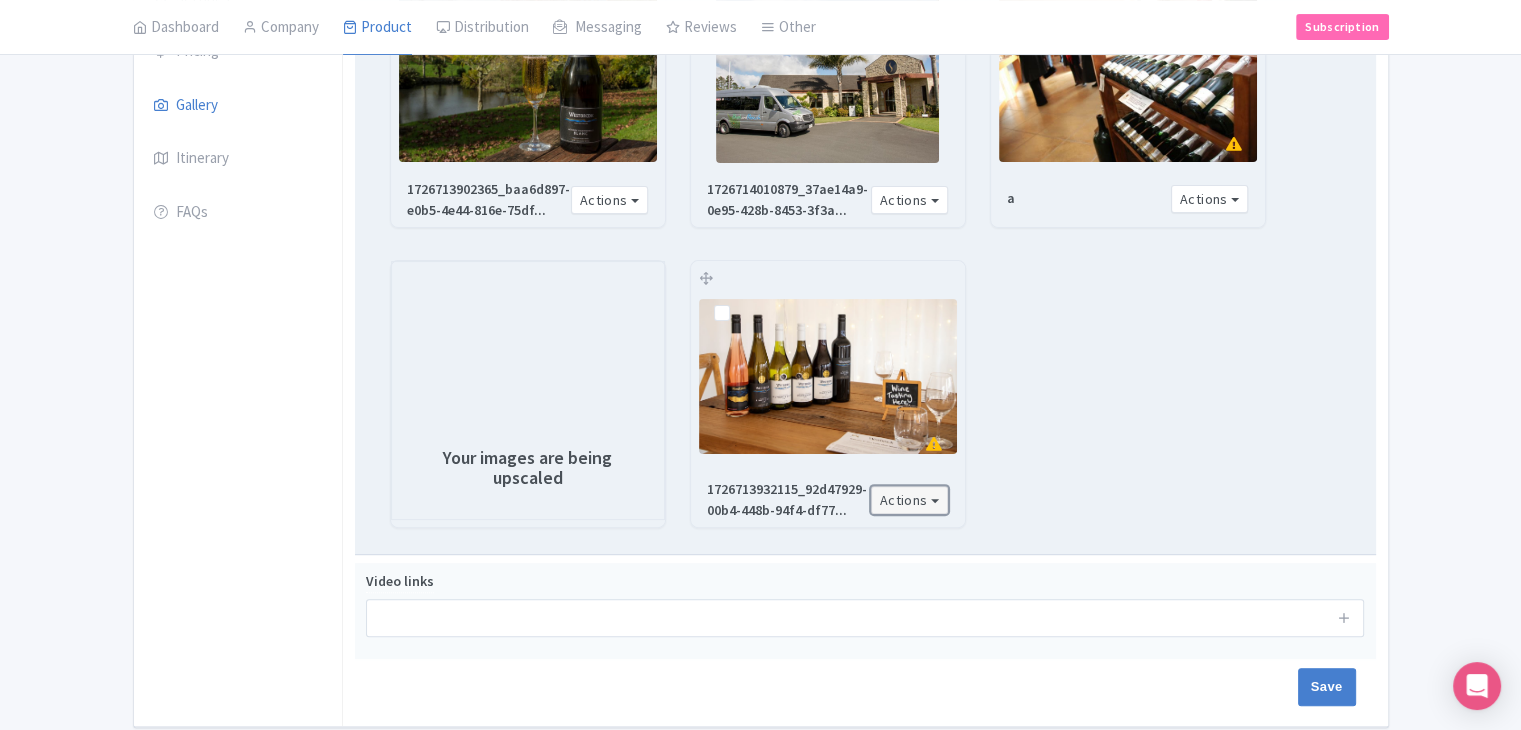 click on "Actions" at bounding box center (910, 500) 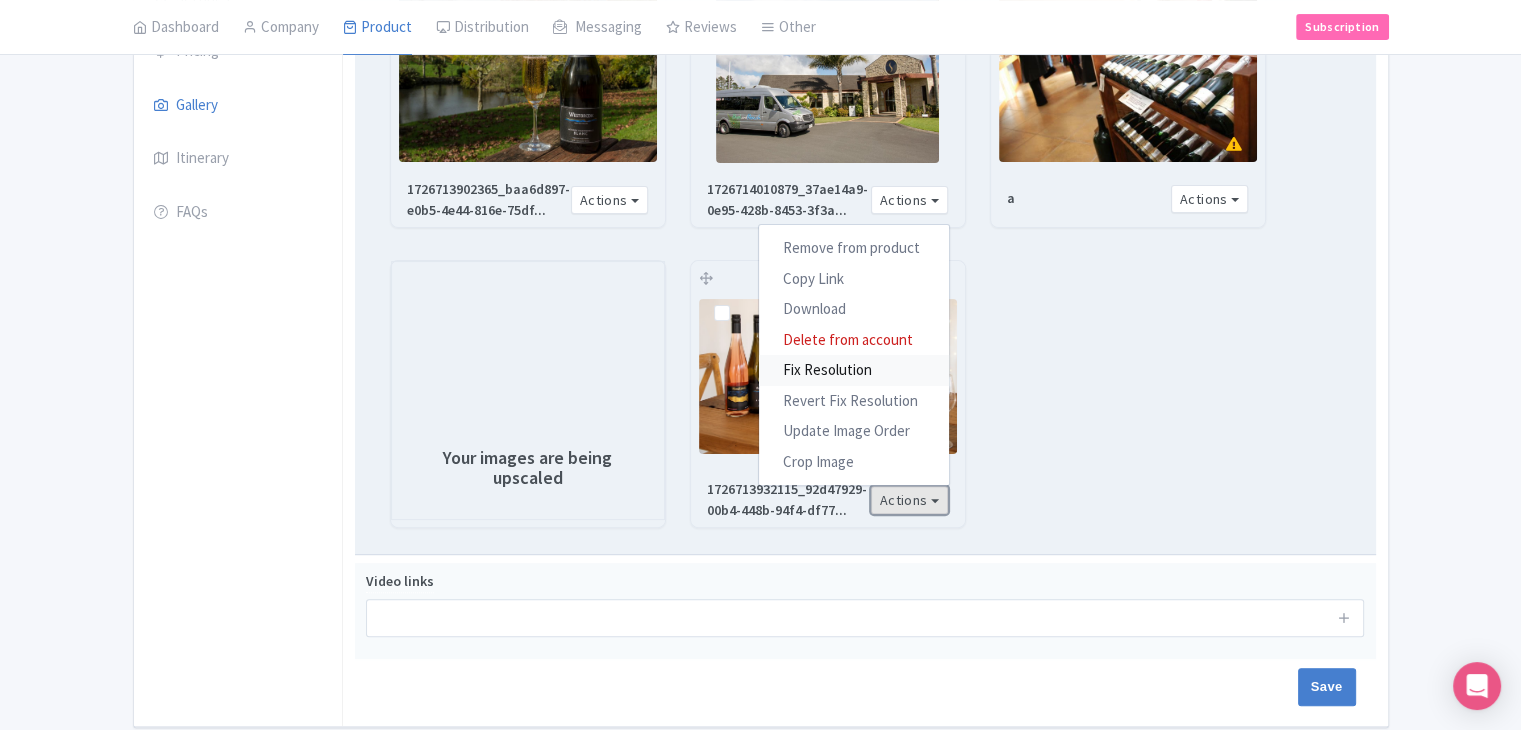 click on "Fix Resolution" at bounding box center [854, 370] 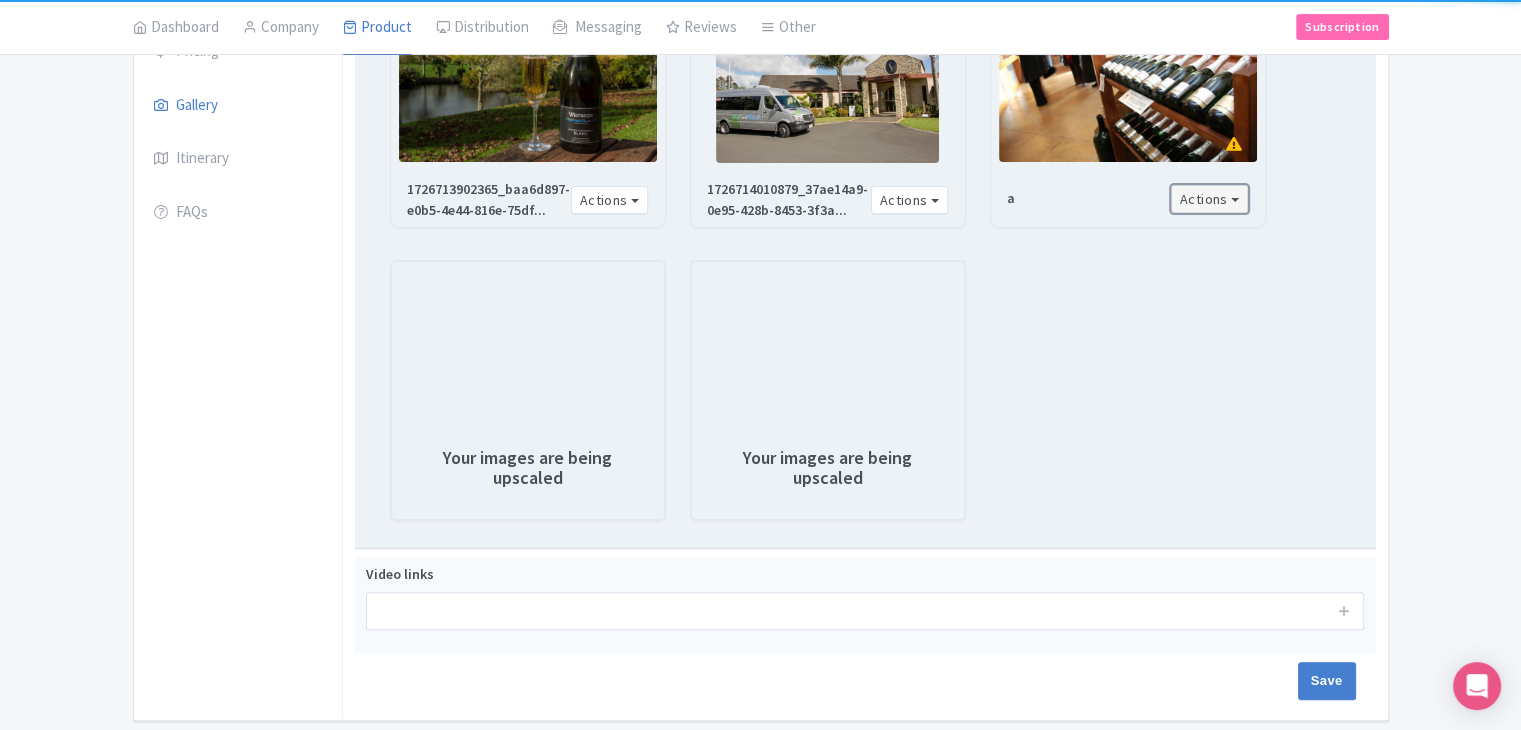 click on "Actions" at bounding box center [1210, 199] 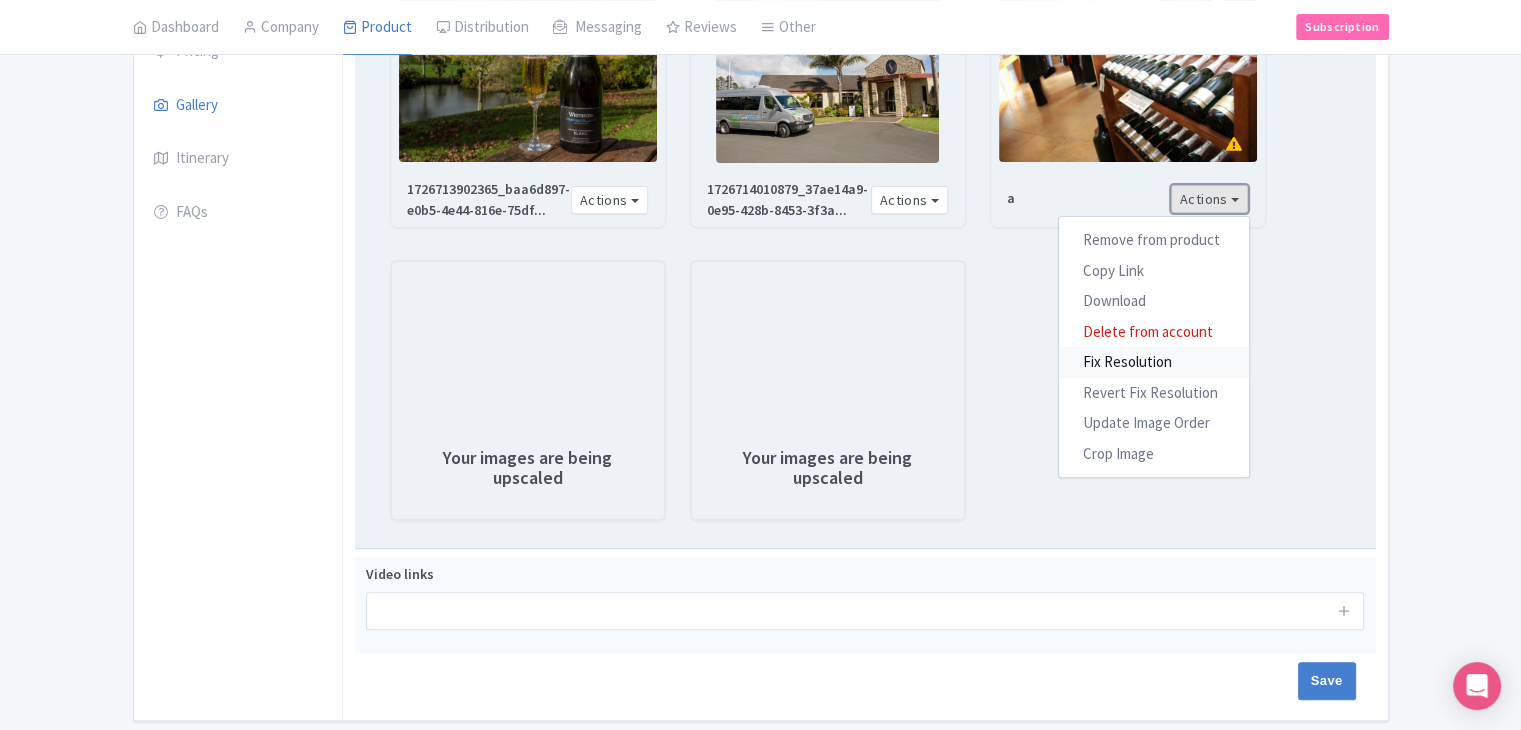 click on "Fix Resolution" at bounding box center [1154, 362] 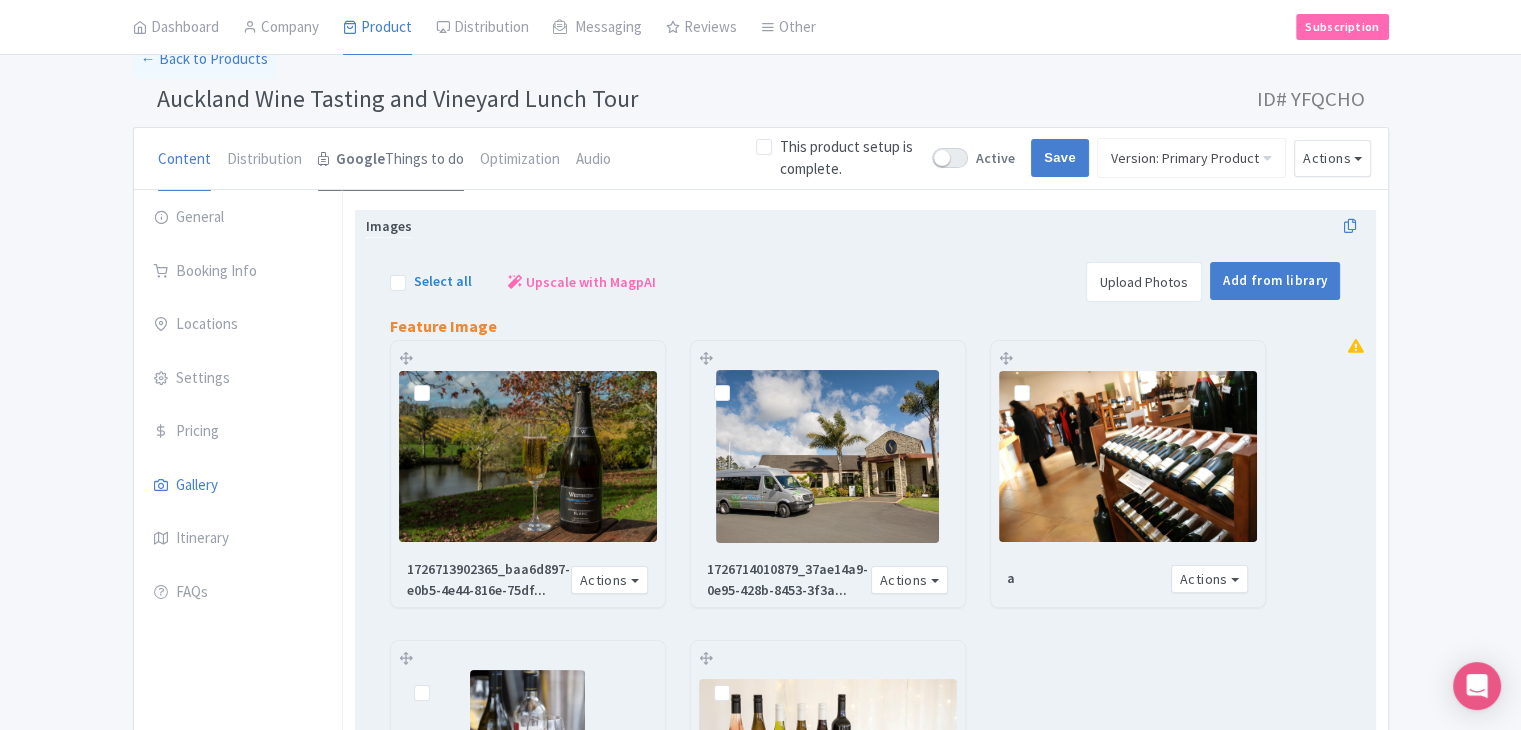 scroll, scrollTop: 84, scrollLeft: 0, axis: vertical 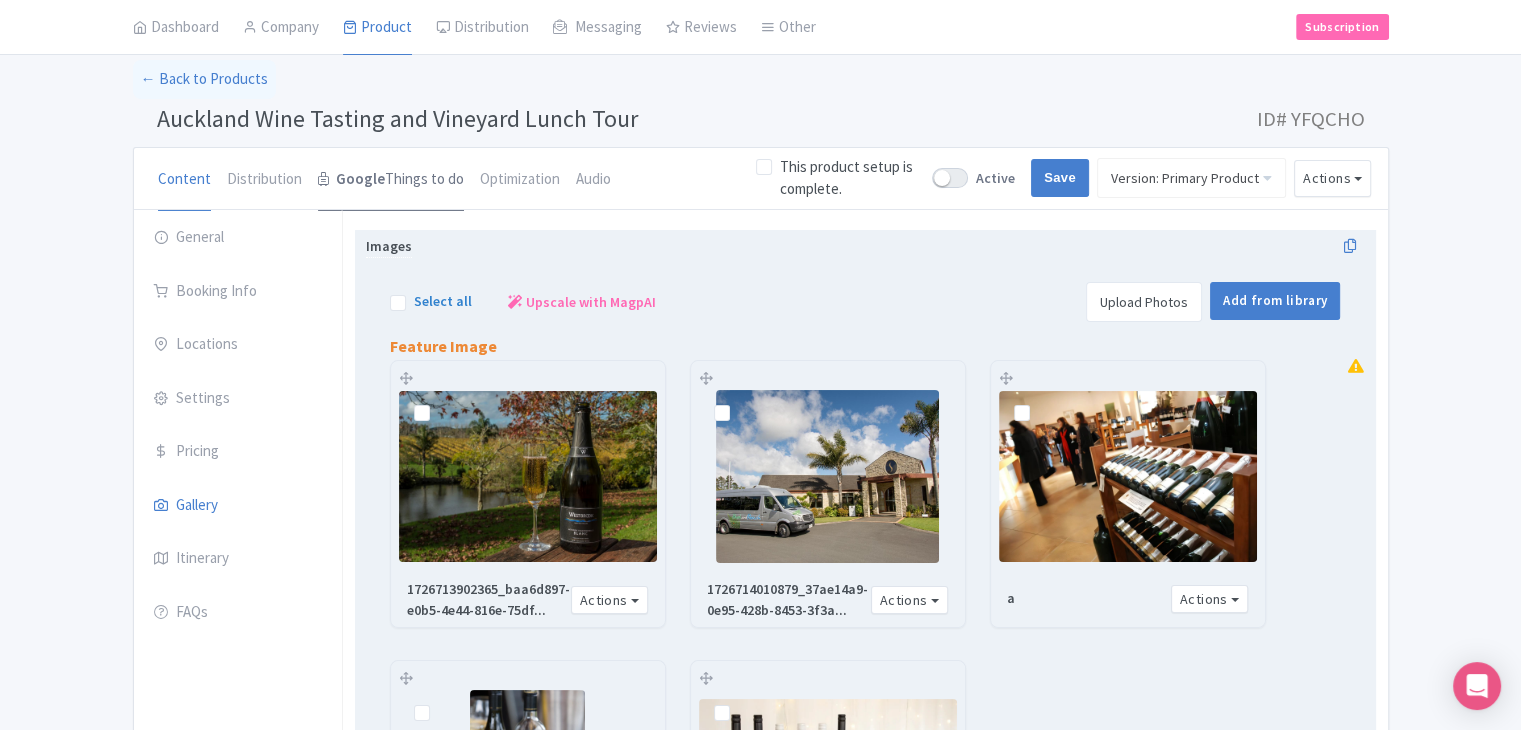 click on "Google  Things to do" at bounding box center (391, 180) 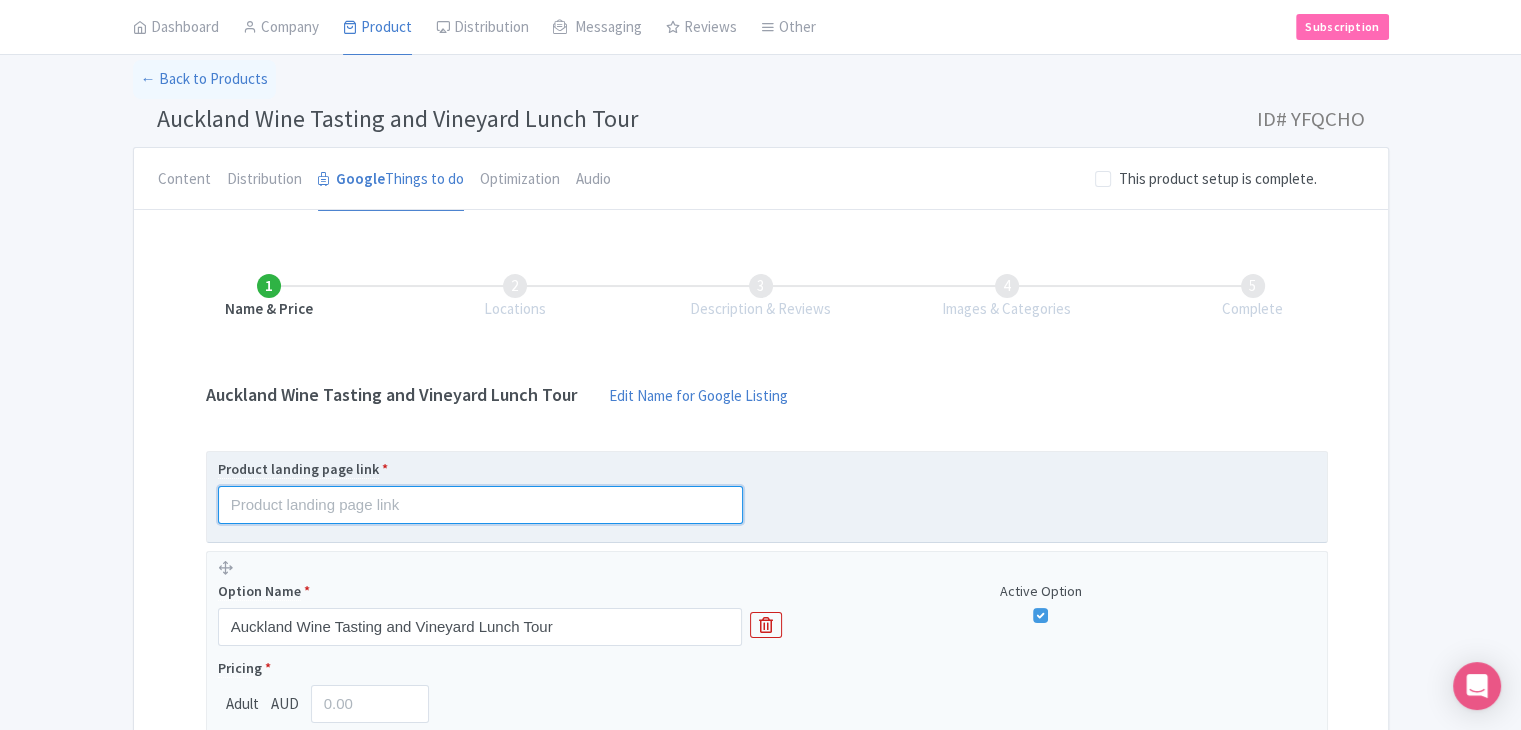 click at bounding box center [480, 505] 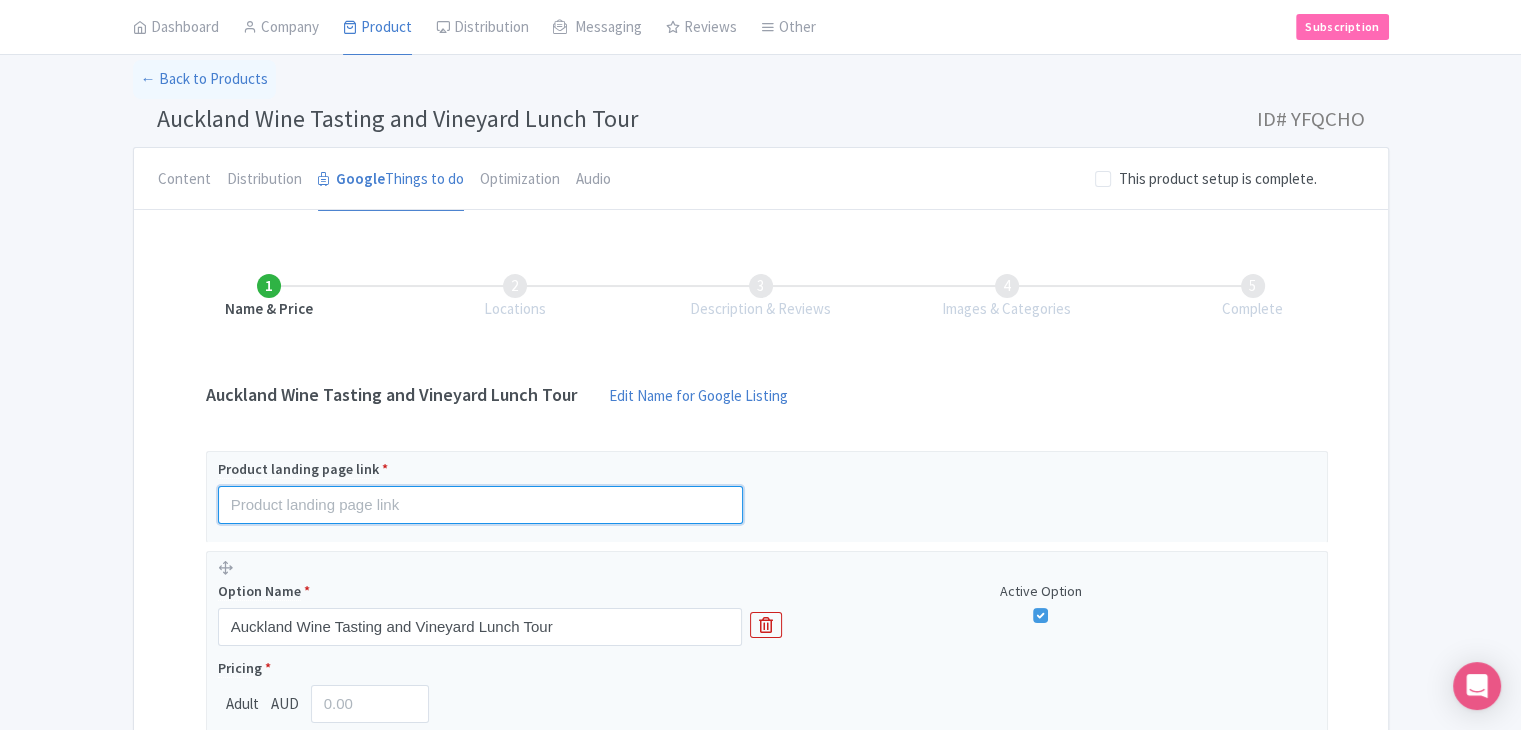 paste on "[URL][DOMAIN_NAME]" 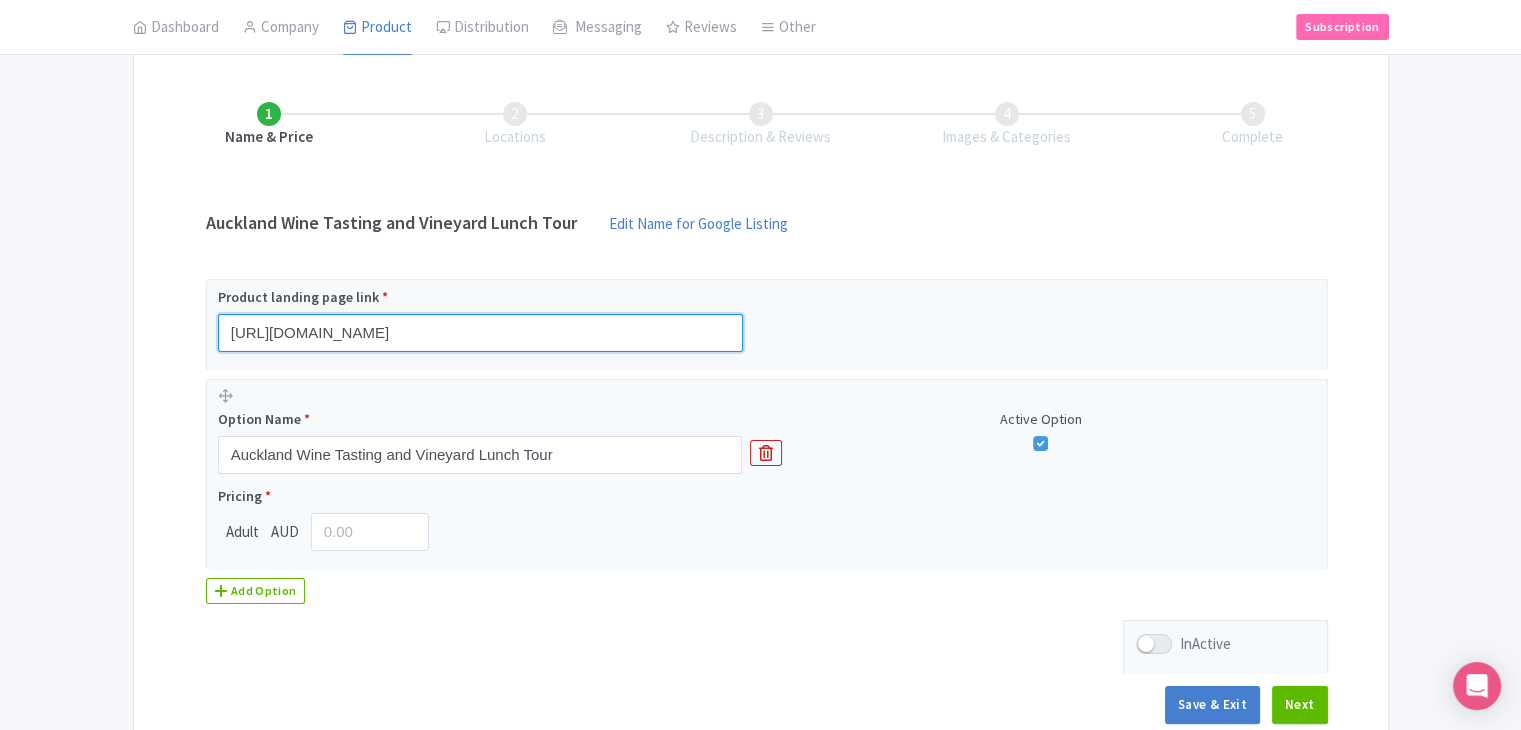 scroll, scrollTop: 366, scrollLeft: 0, axis: vertical 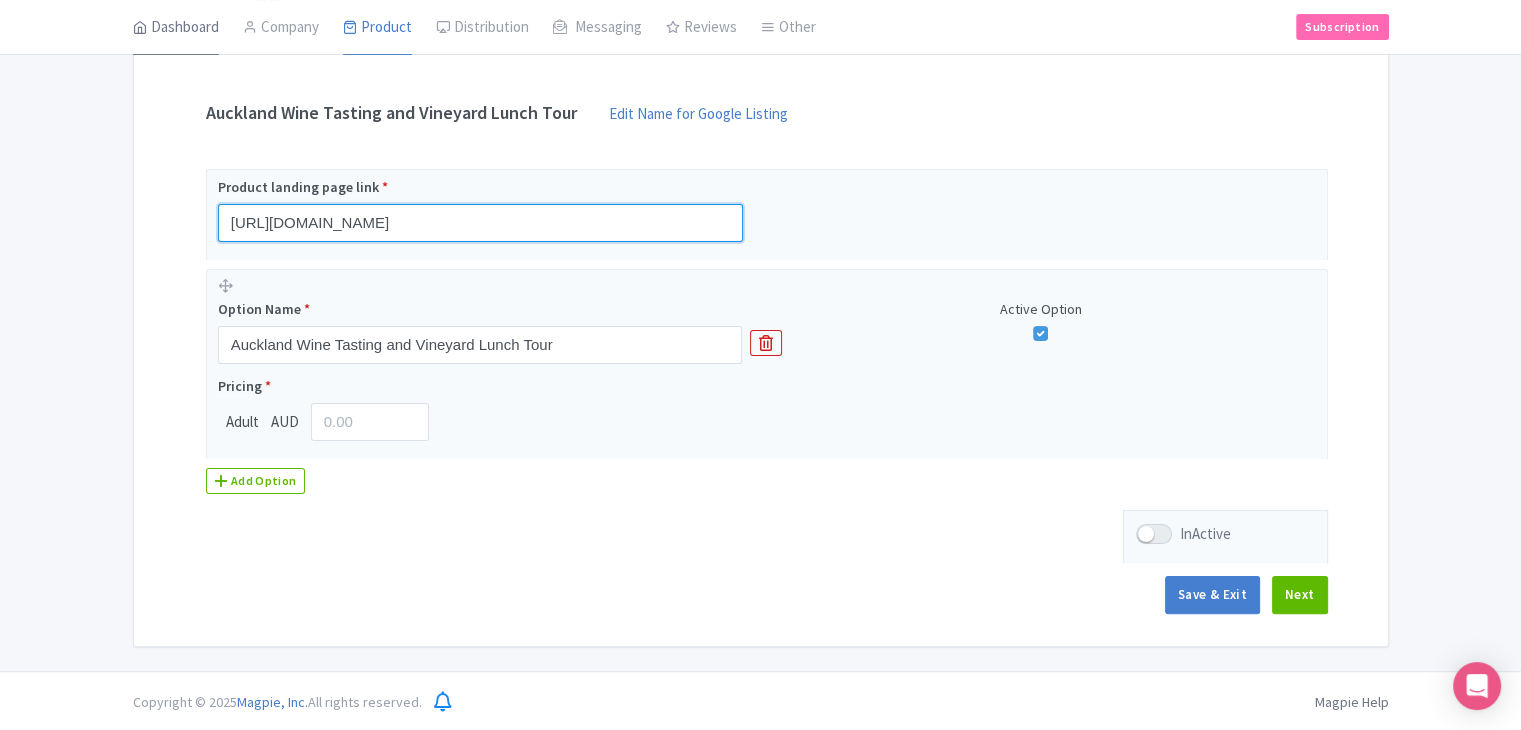 type on "[URL][DOMAIN_NAME]" 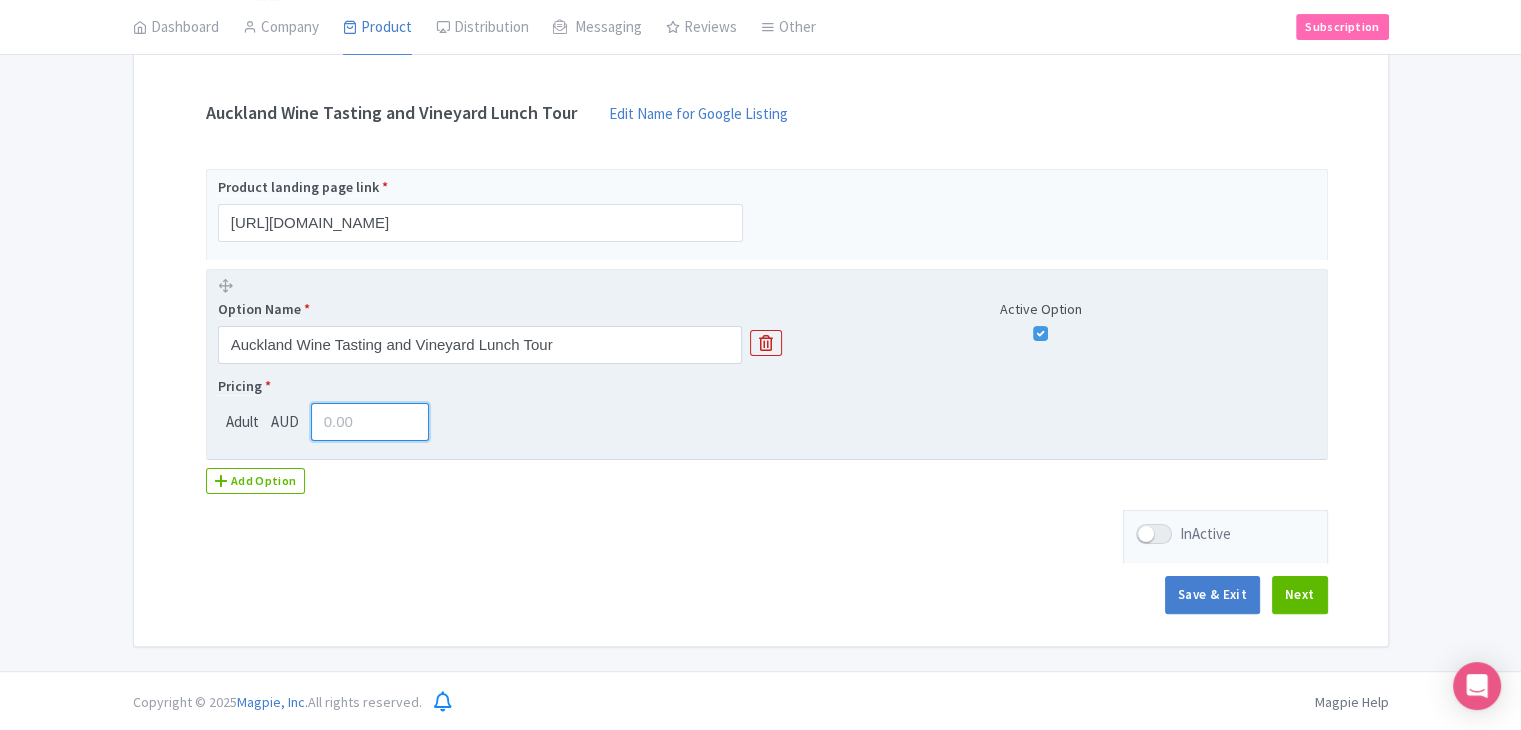 click at bounding box center (370, 422) 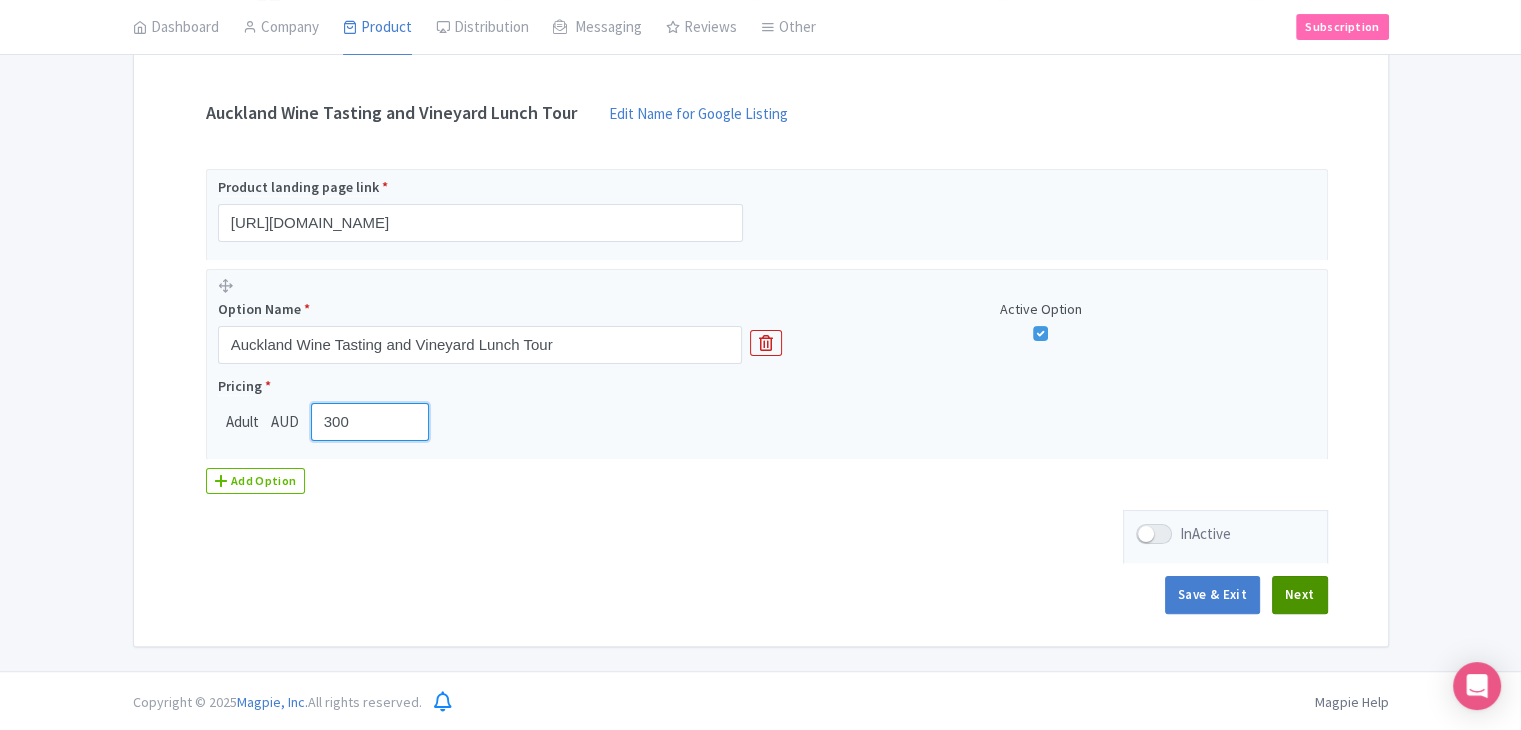 type on "300" 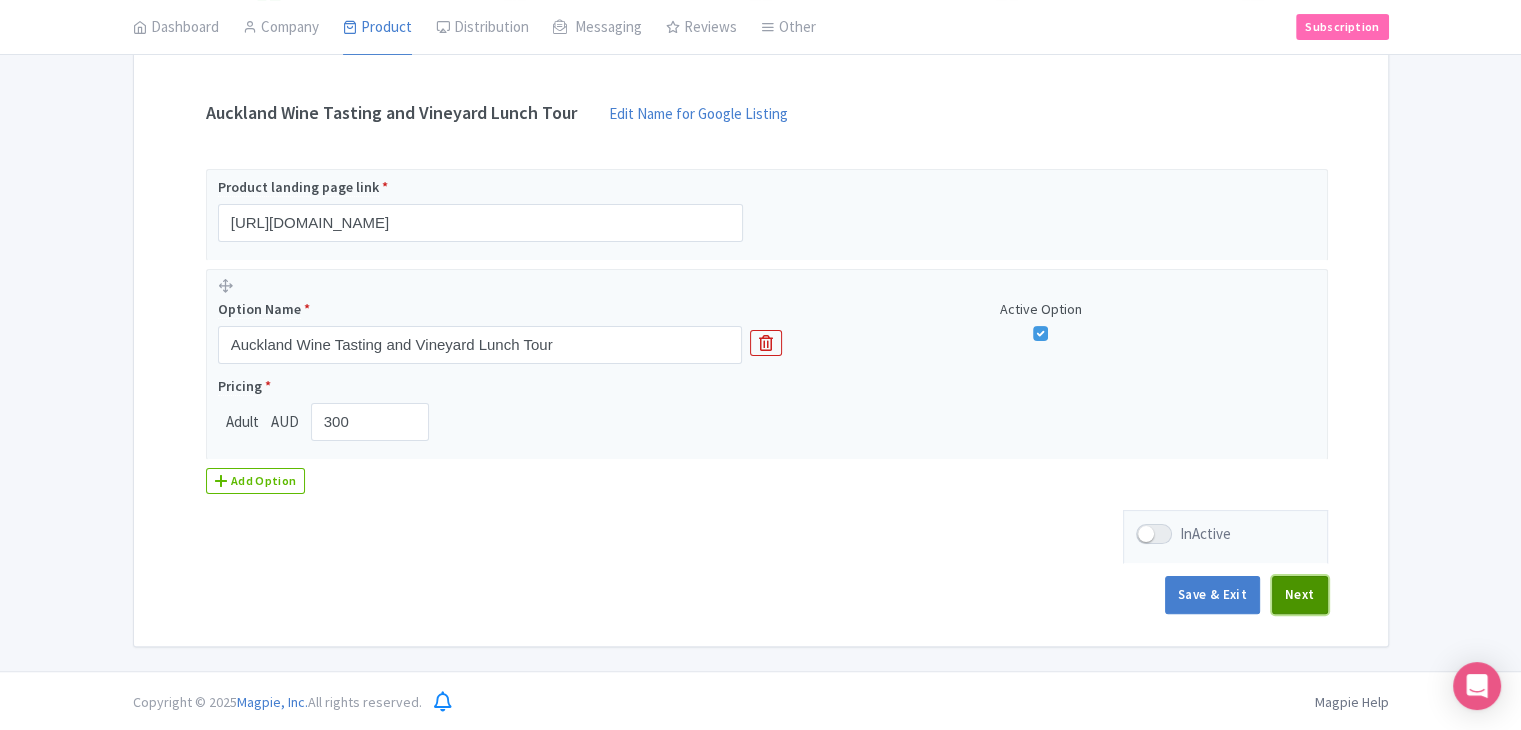 click on "Next" at bounding box center (1300, 595) 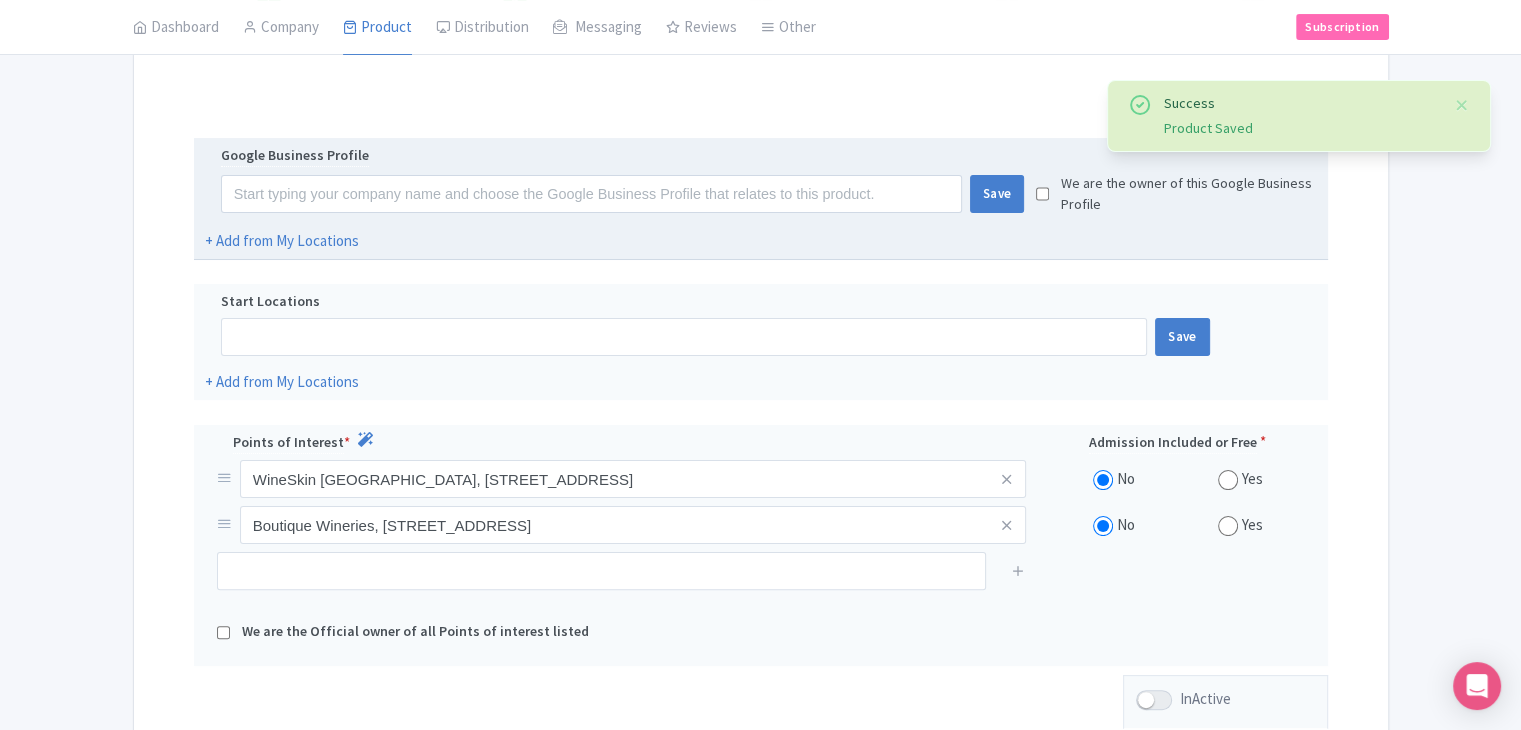 click on "Google Business Profile" at bounding box center (761, 158) 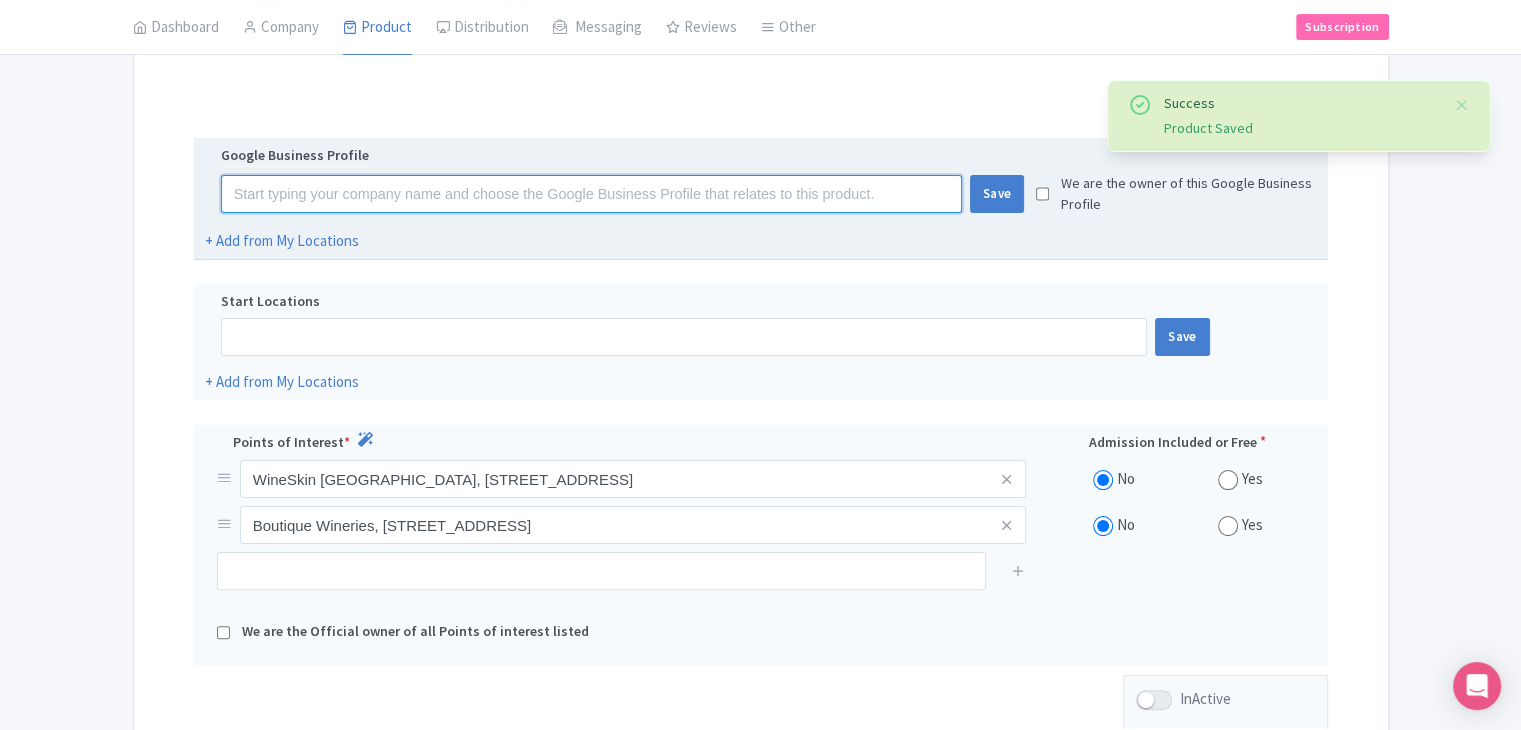 click at bounding box center [591, 194] 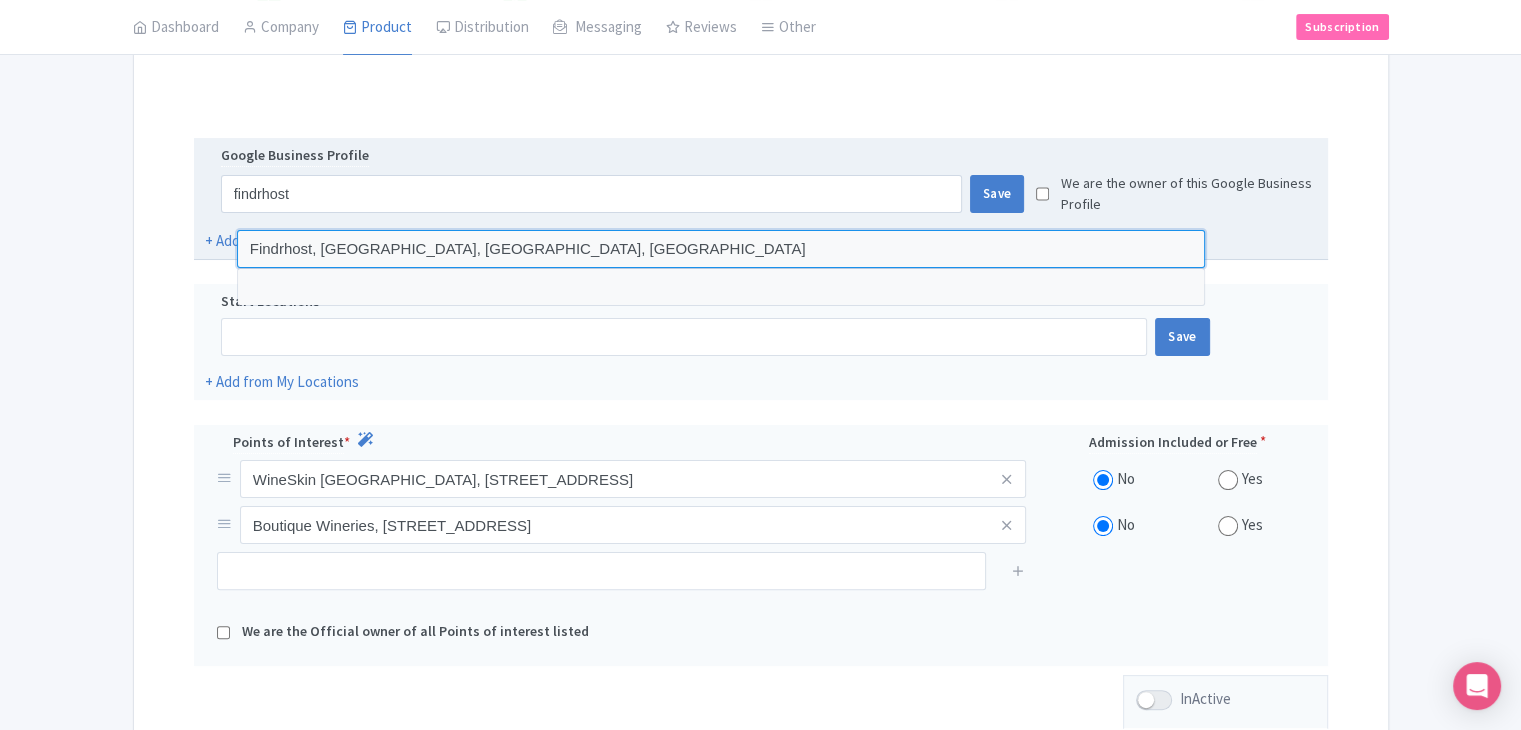 click at bounding box center (721, 249) 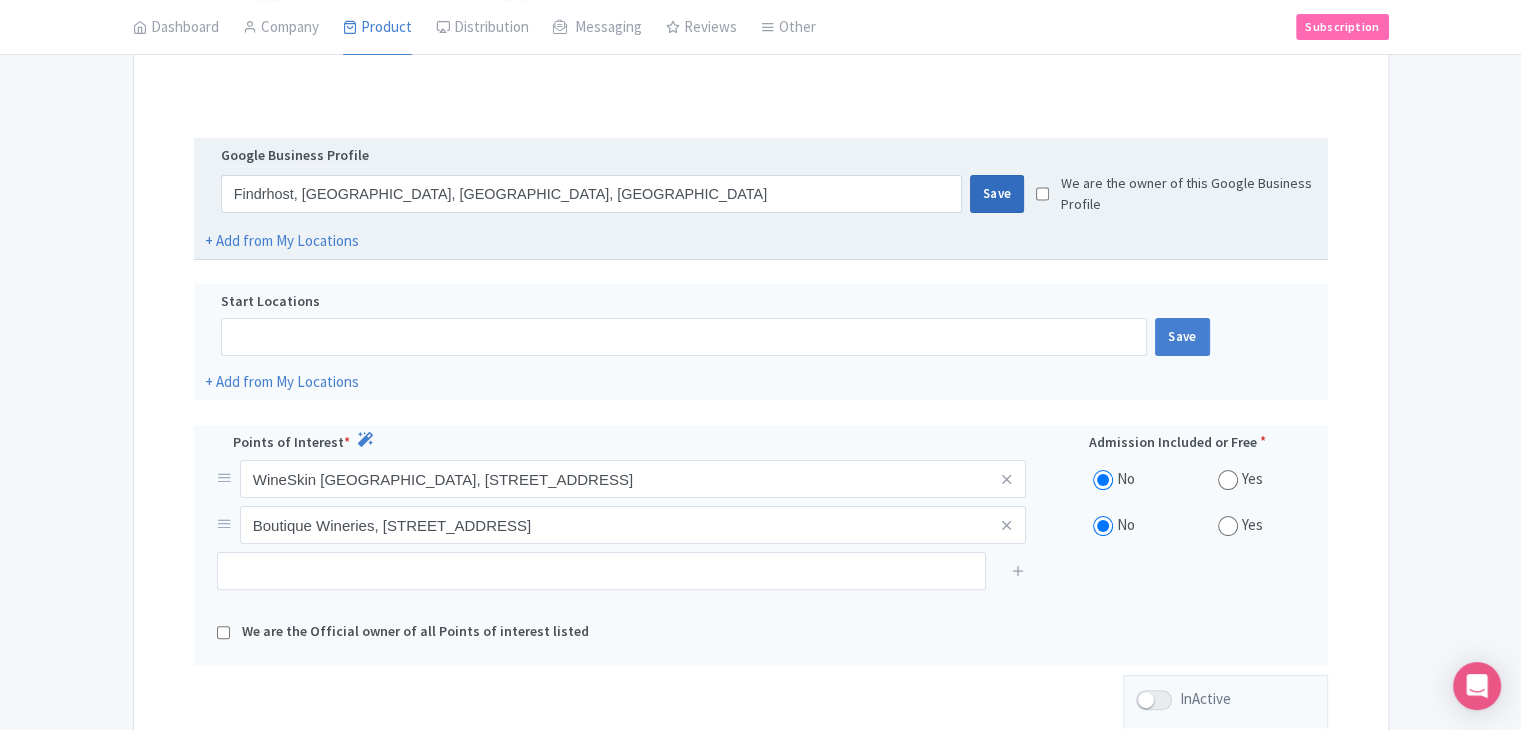 click on "Save" at bounding box center (997, 194) 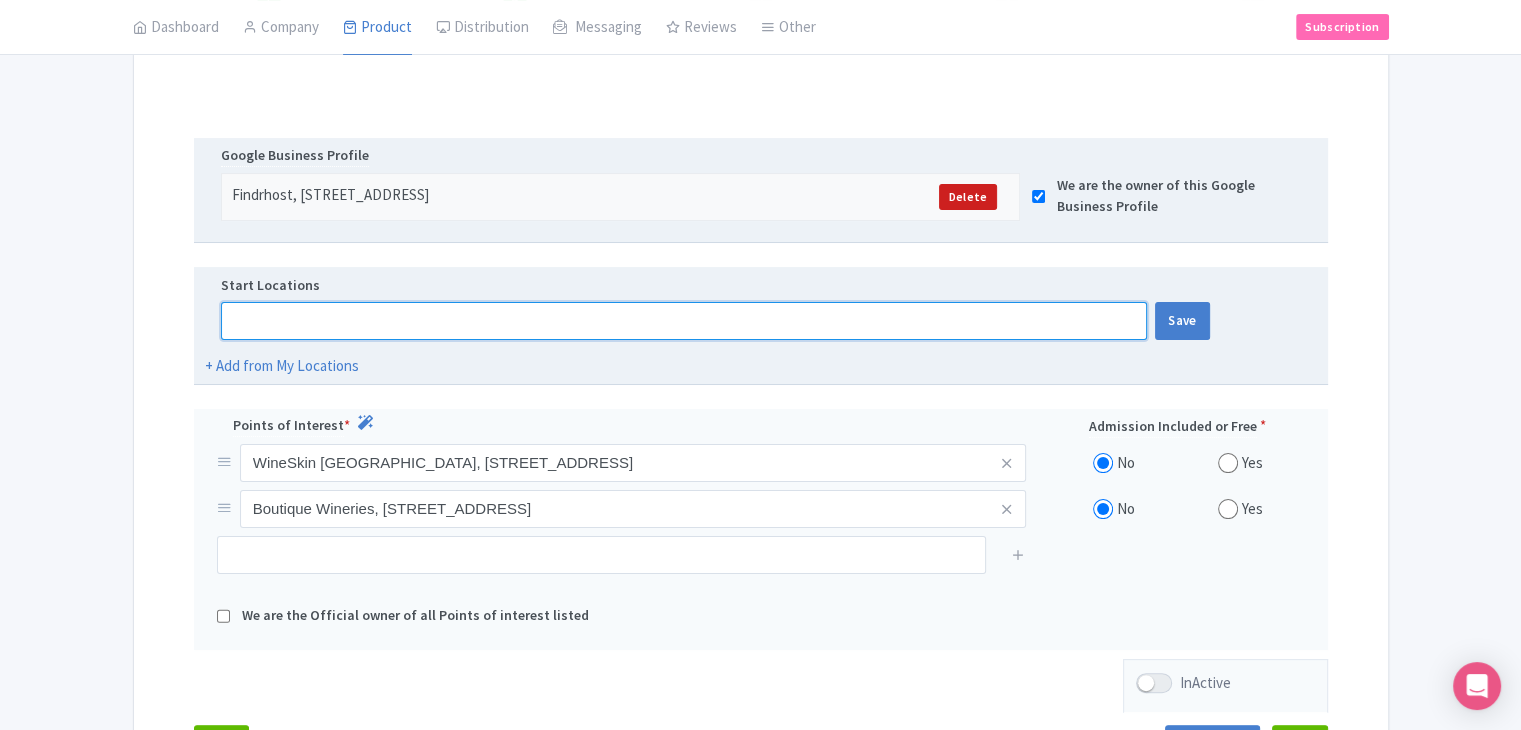 click at bounding box center [684, 321] 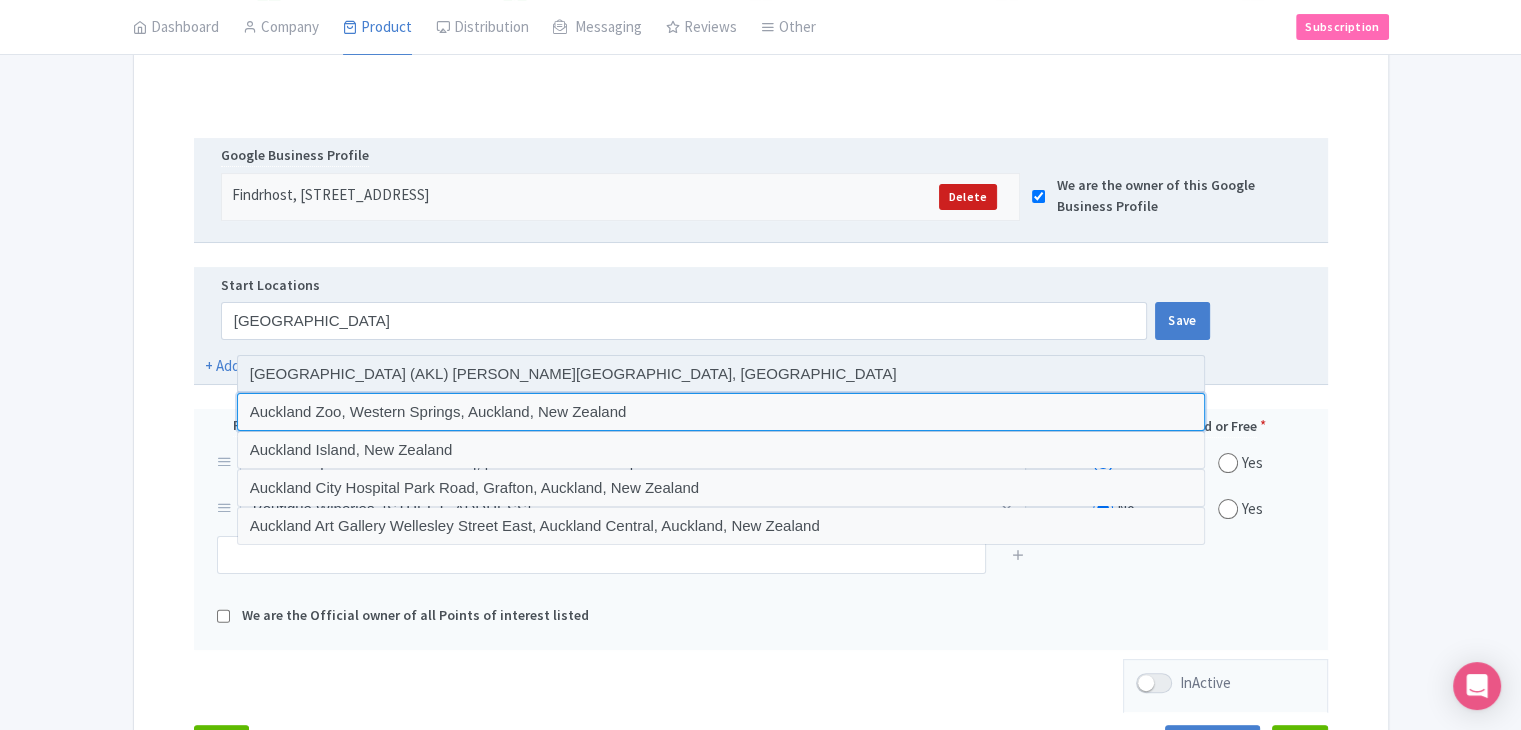 drag, startPoint x: 428, startPoint y: 412, endPoint x: 431, endPoint y: 361, distance: 51.088158 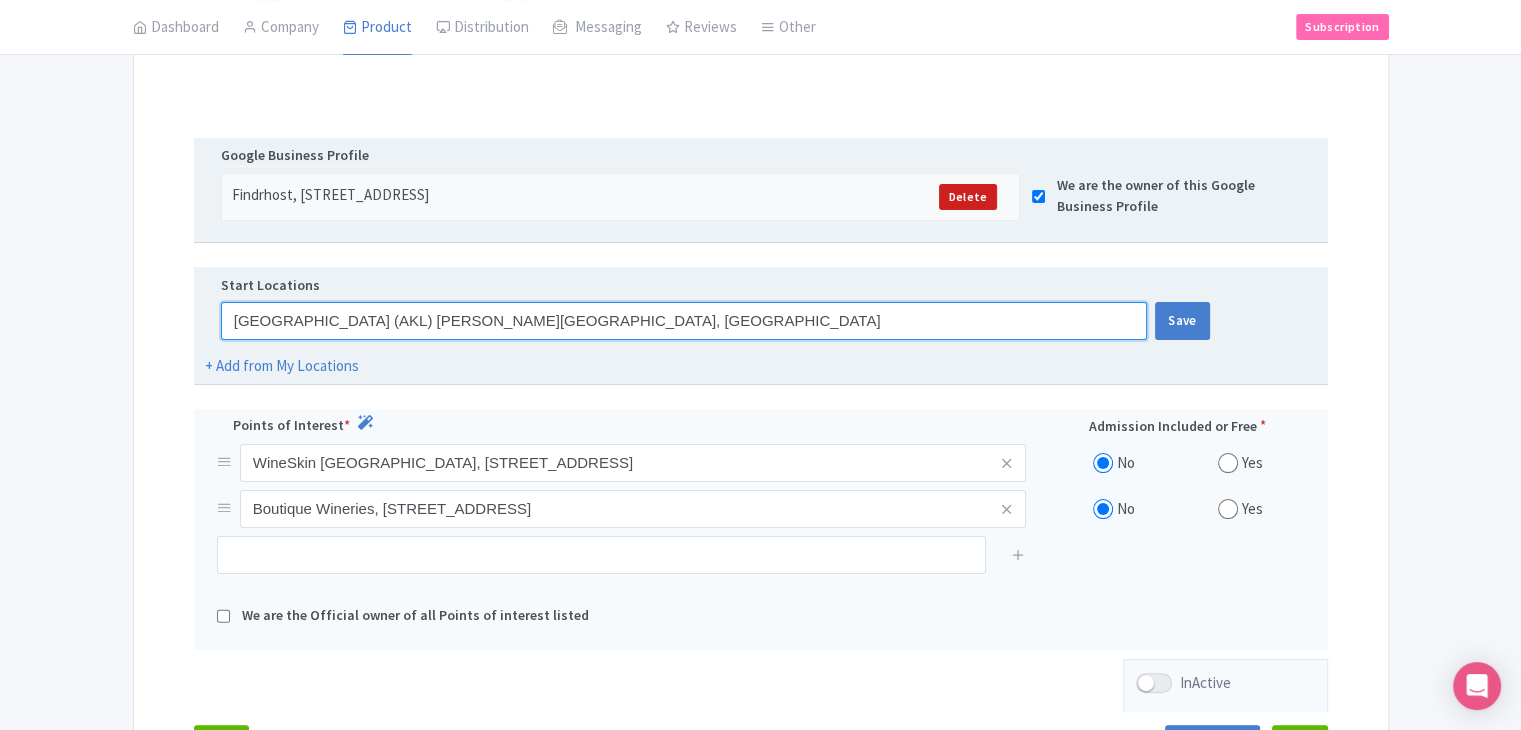 click on "Auckland Airport (AKL) Ray Emery Drive, Māngere, Auckland, New Zealand" at bounding box center (684, 321) 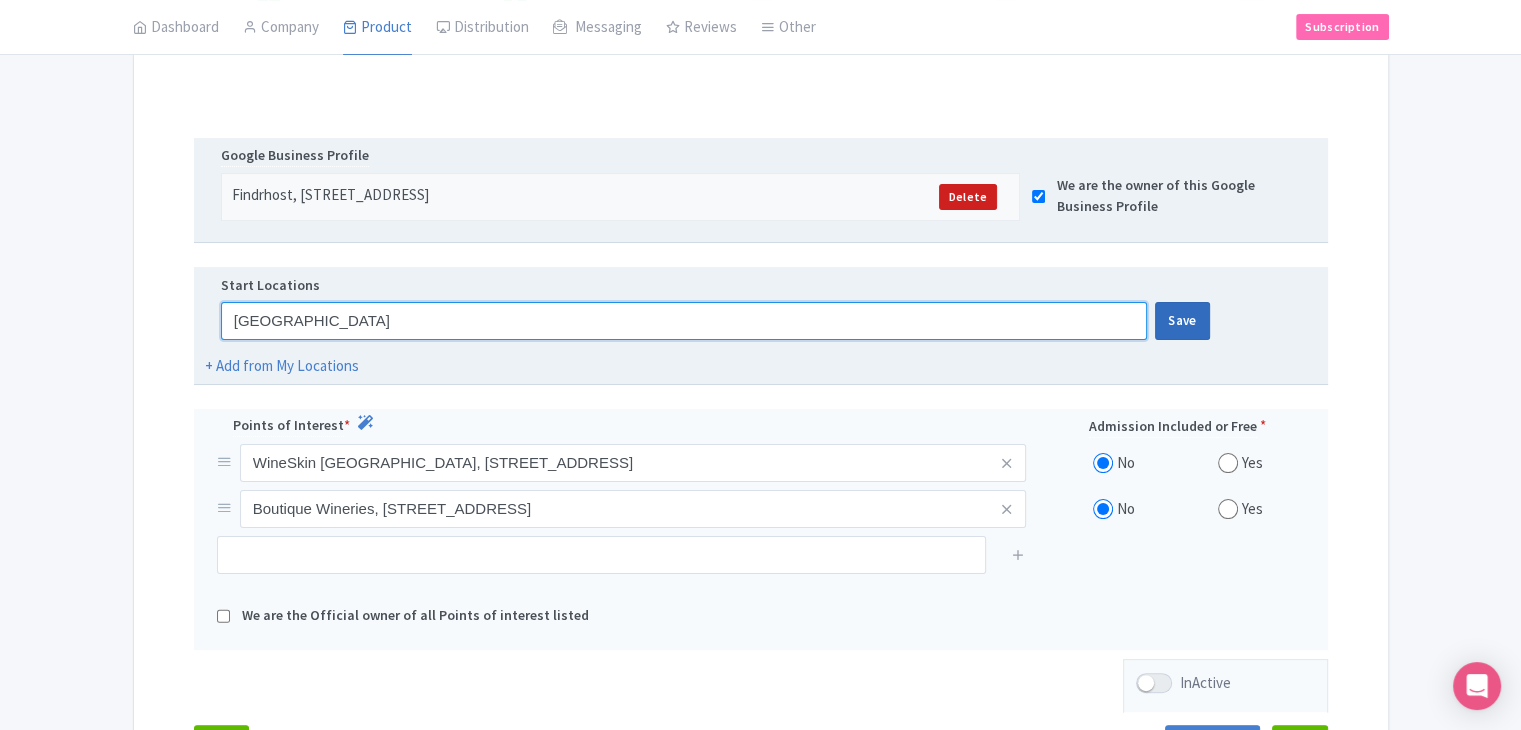 type on "Kumeu Wine Region" 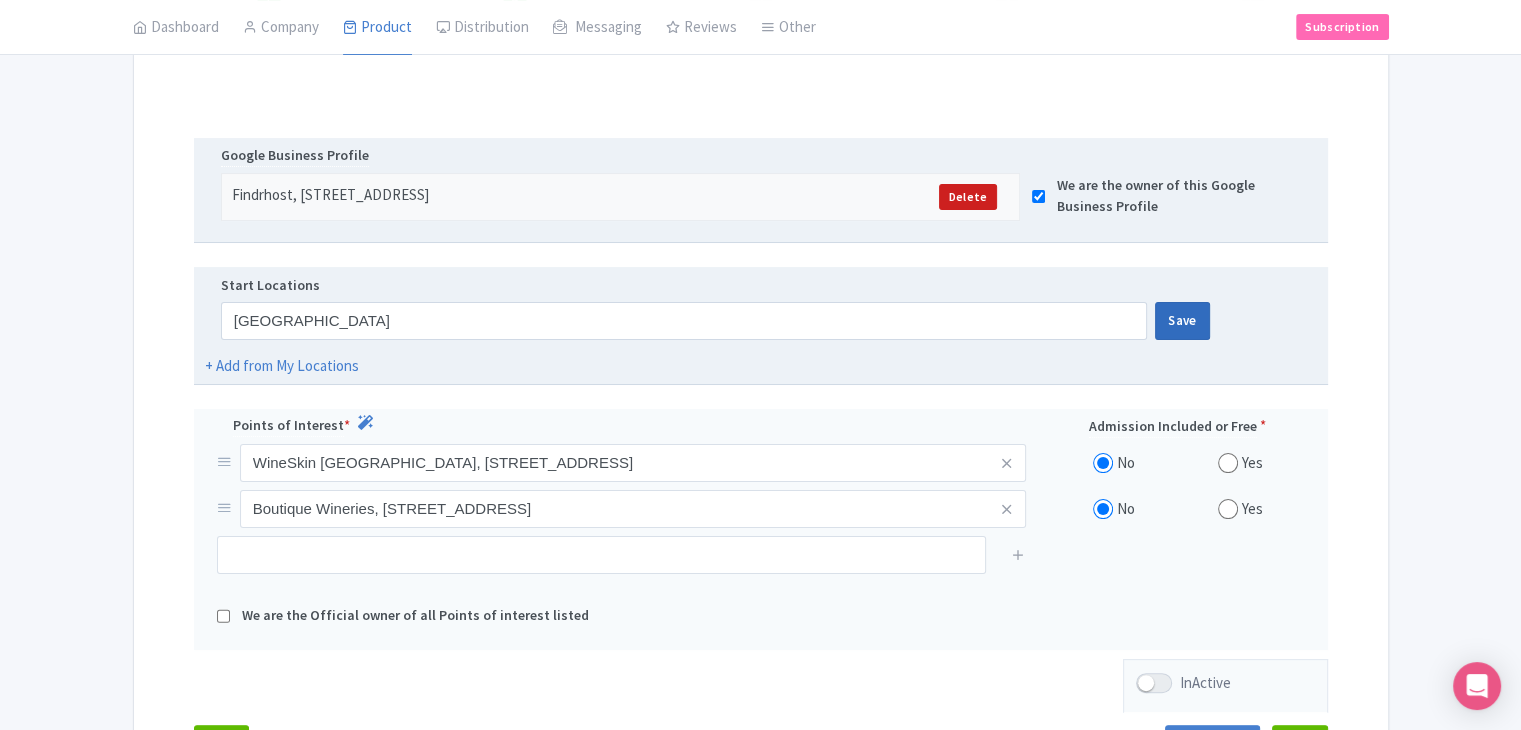 click on "Save" at bounding box center [1182, 321] 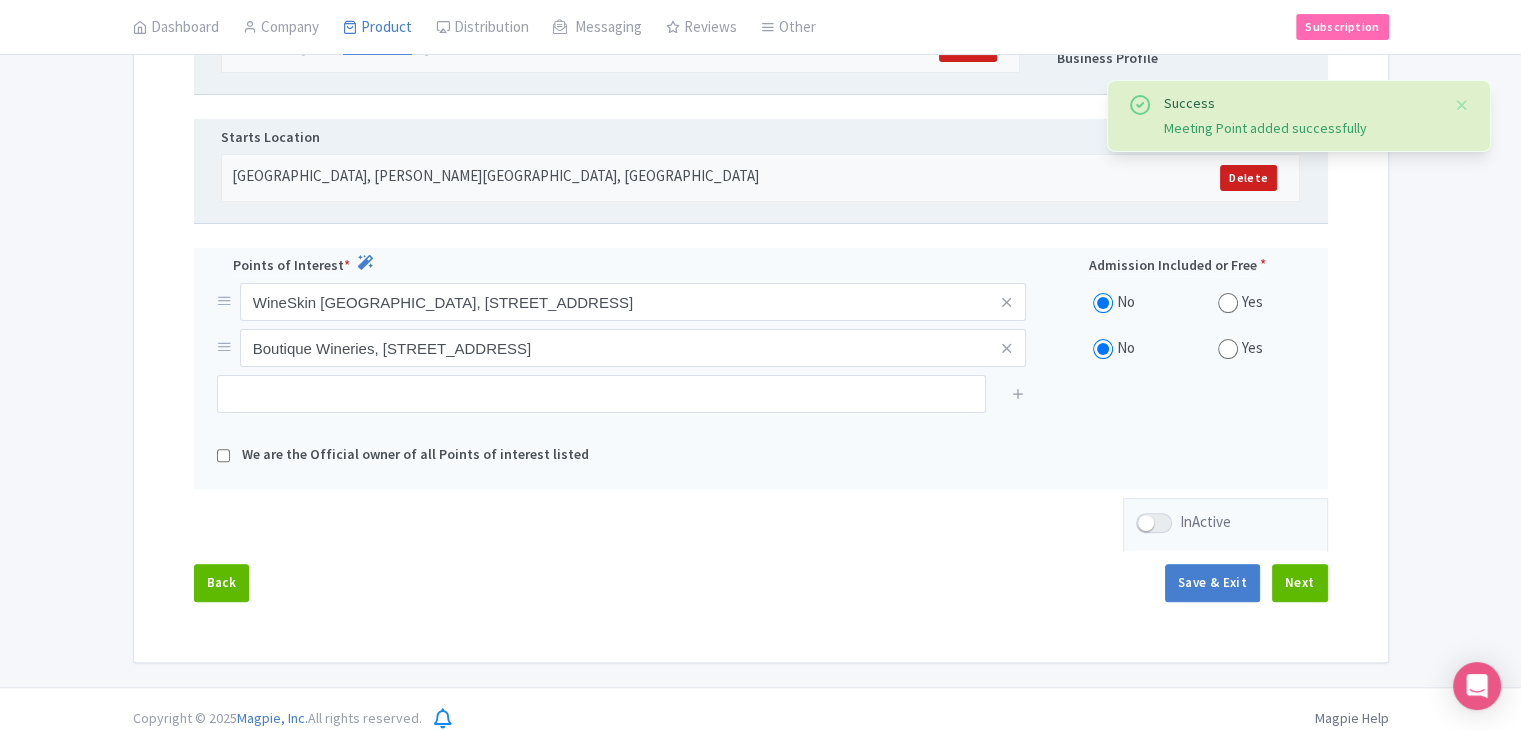 scroll, scrollTop: 528, scrollLeft: 0, axis: vertical 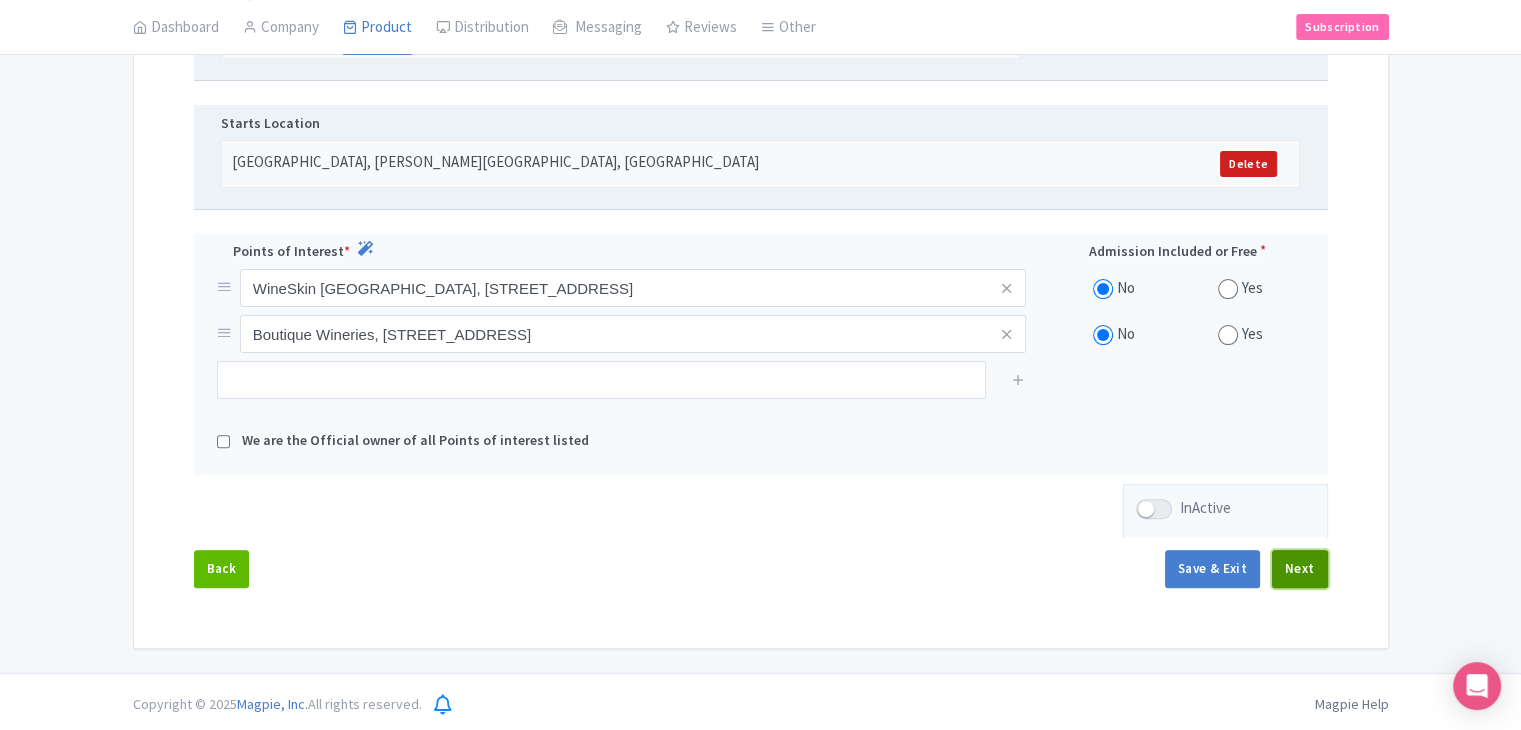 click on "Next" at bounding box center [1300, 569] 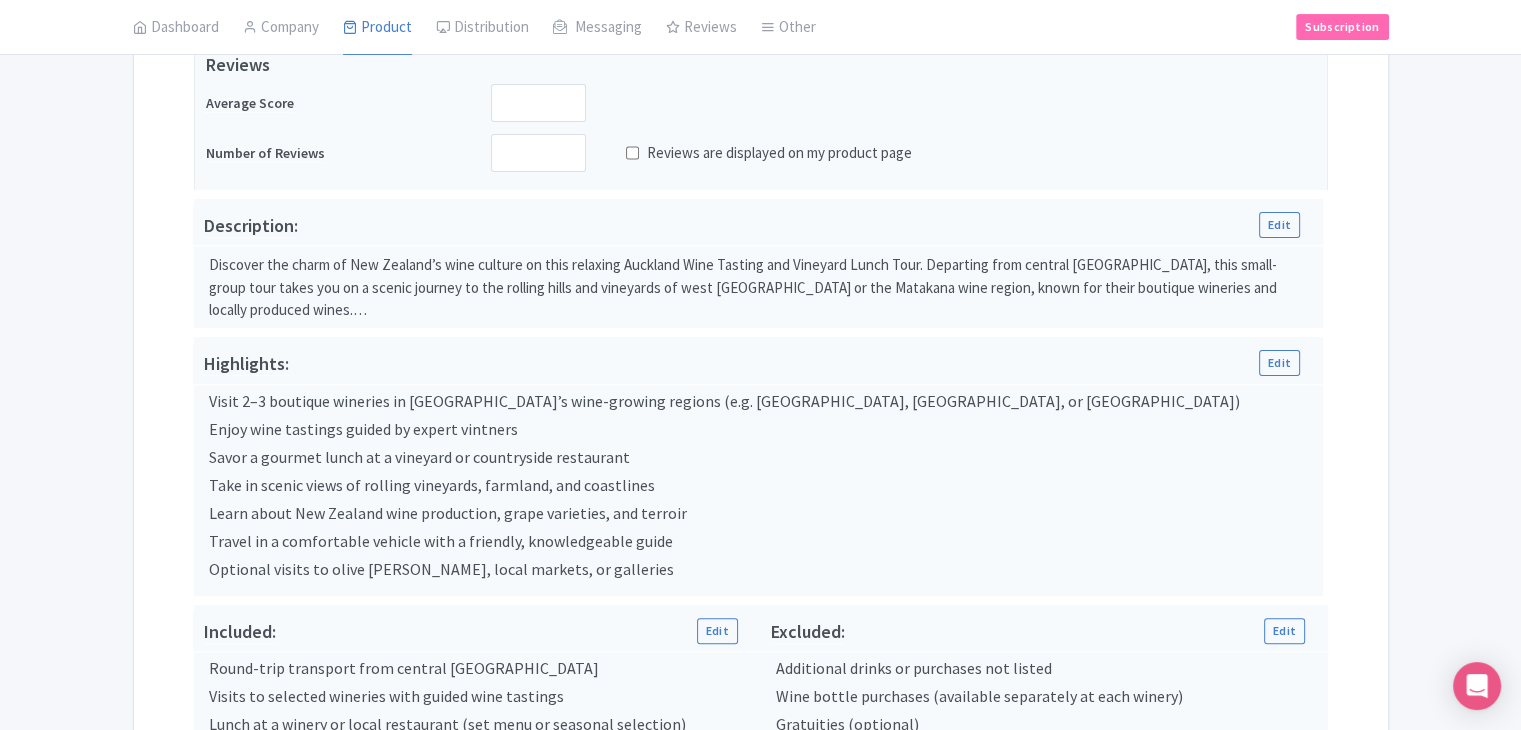 scroll, scrollTop: 428, scrollLeft: 0, axis: vertical 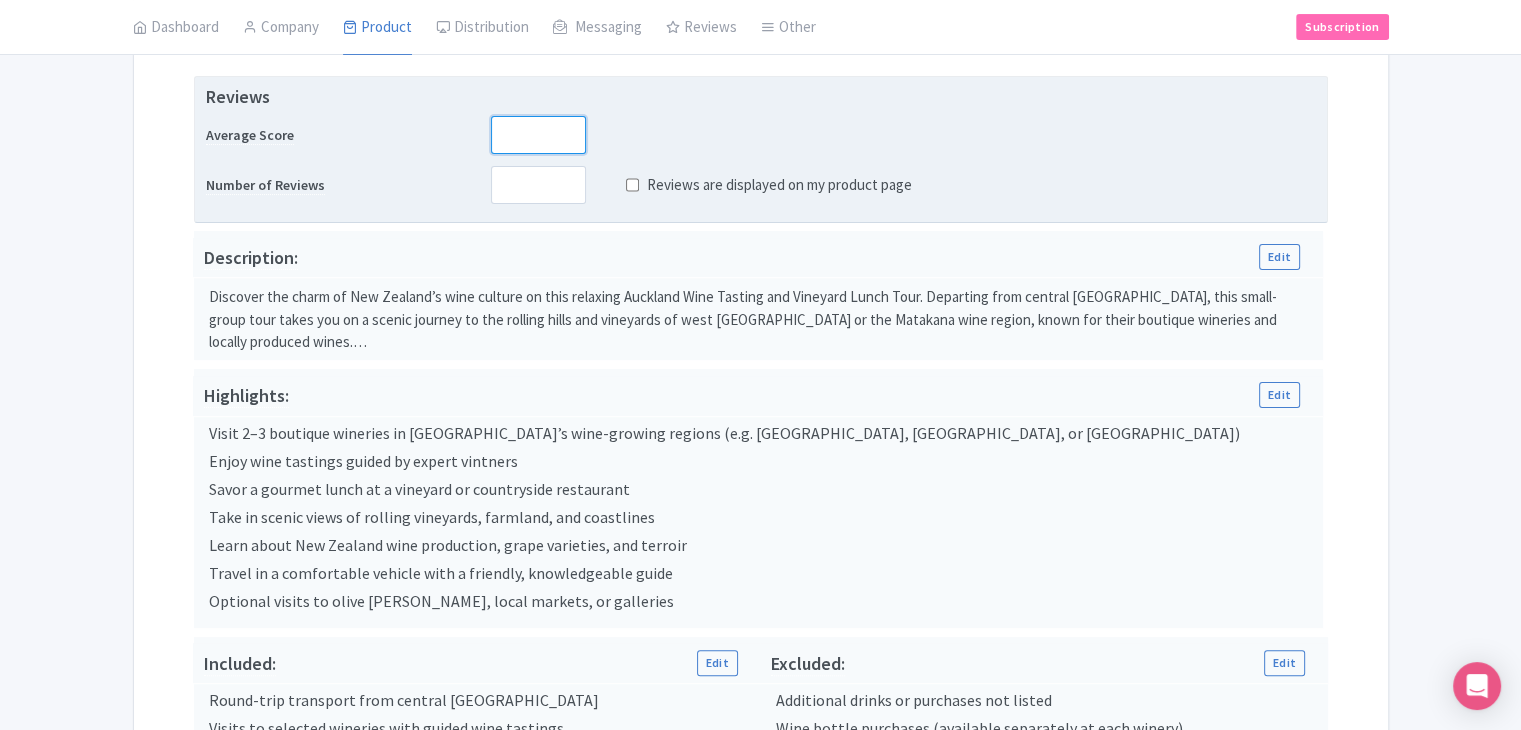 click at bounding box center (538, 135) 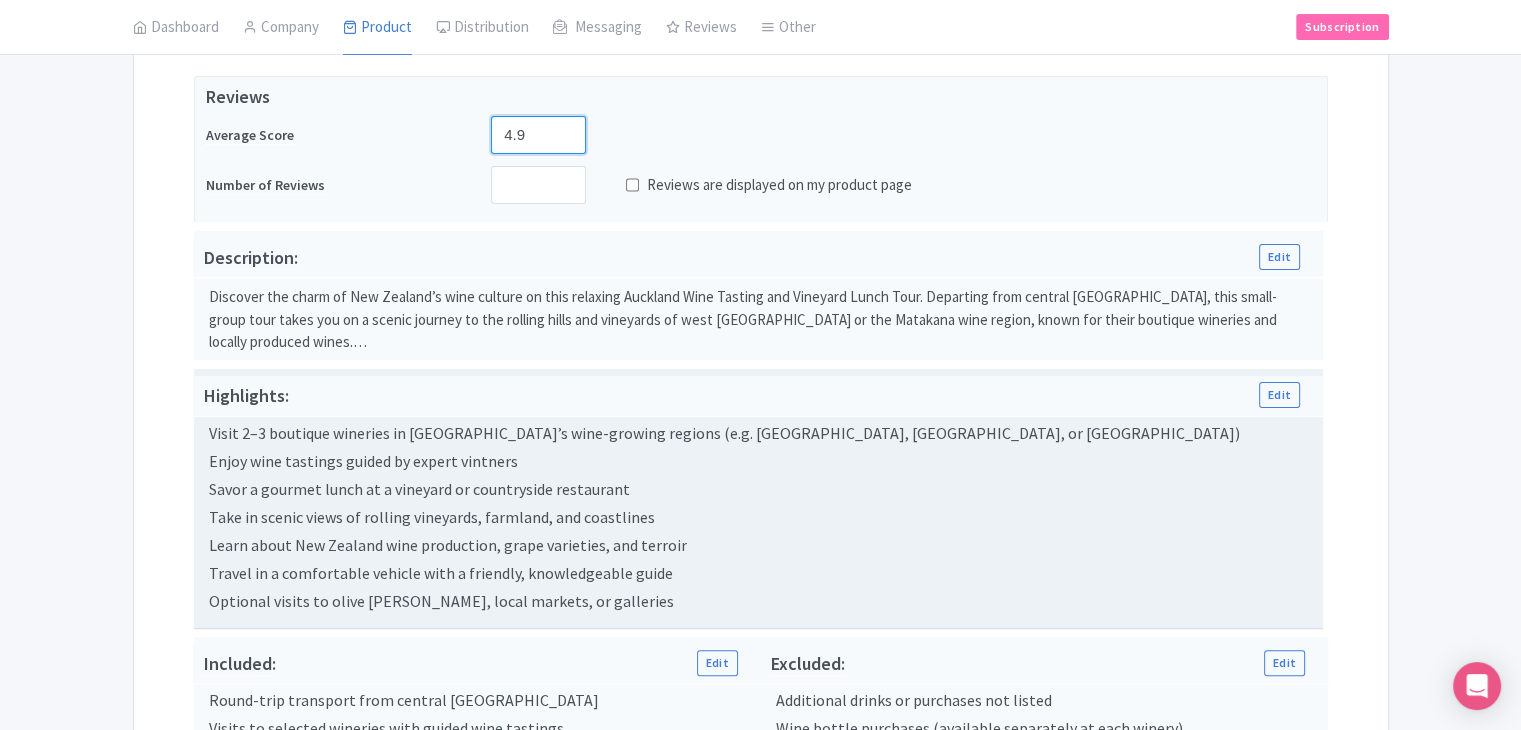type on "4.9" 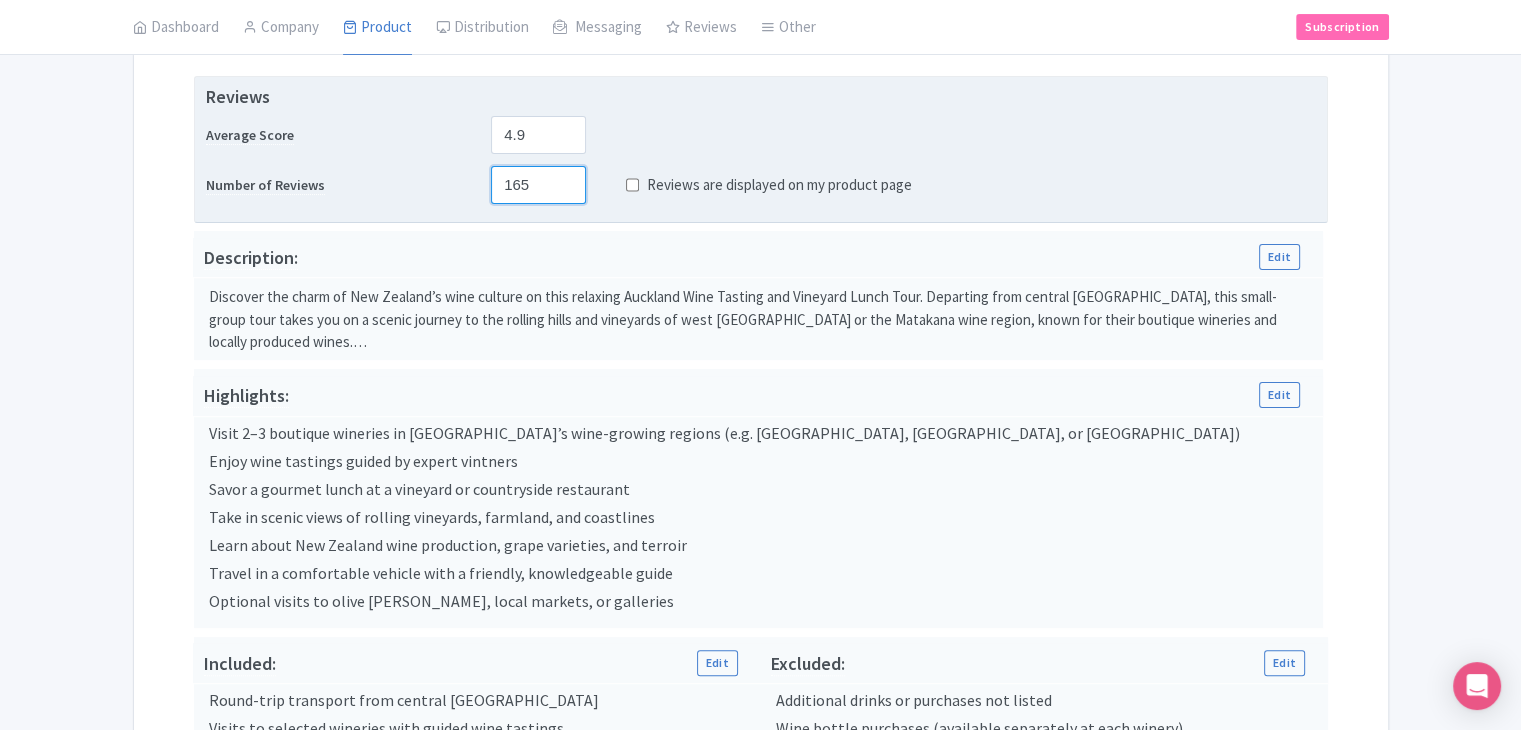 type on "165" 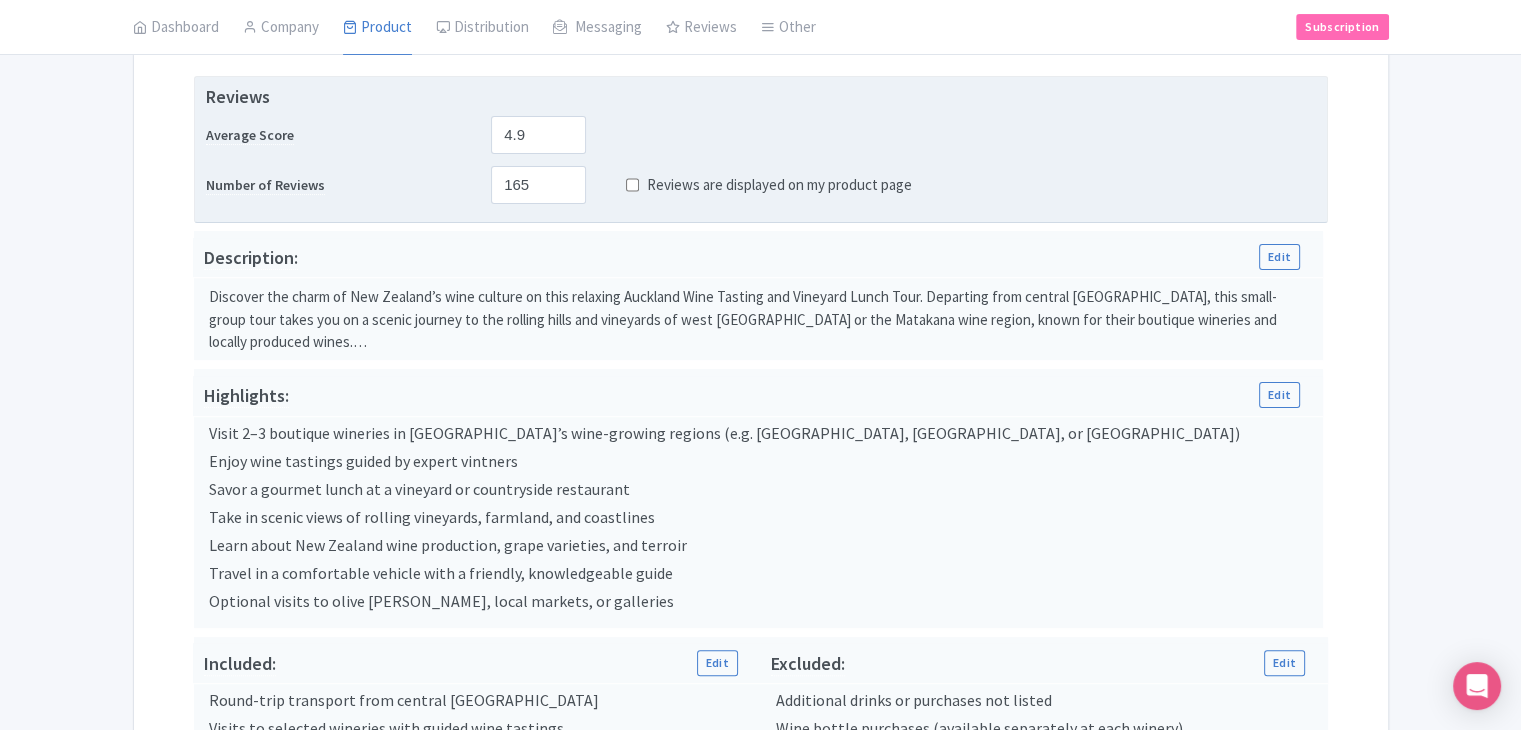 click on "Reviews are displayed on my product page" at bounding box center [632, 185] 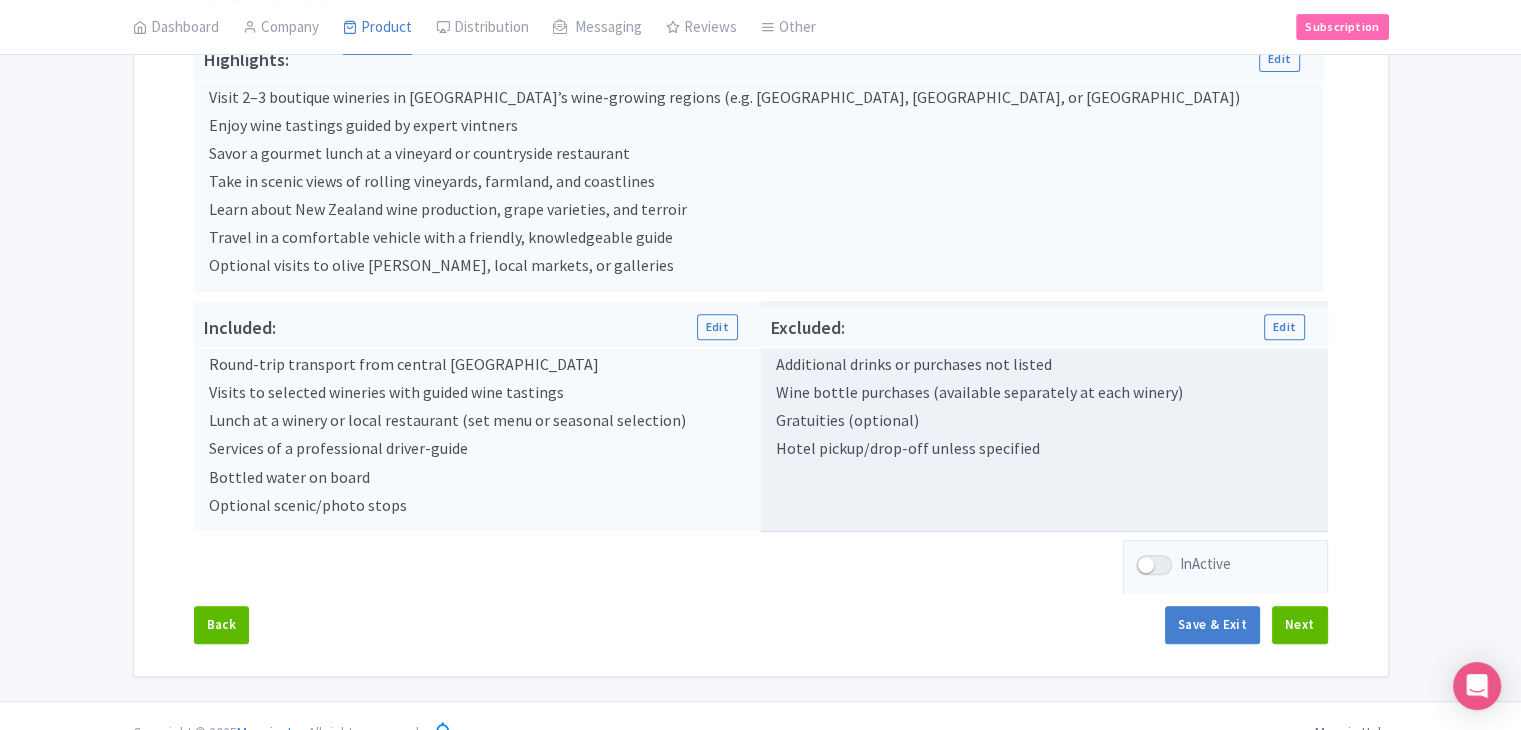 scroll, scrollTop: 793, scrollLeft: 0, axis: vertical 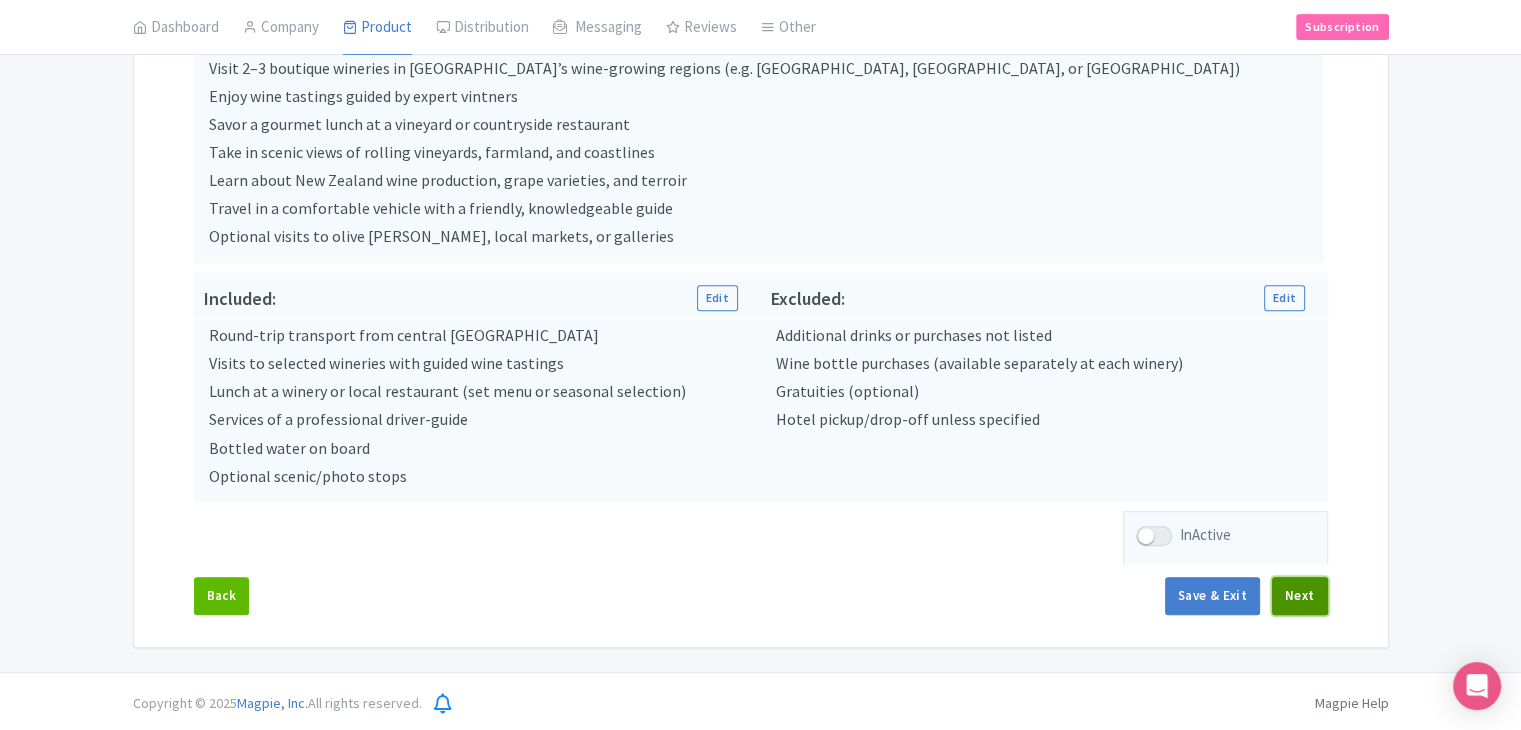 click on "Next" at bounding box center [1300, 596] 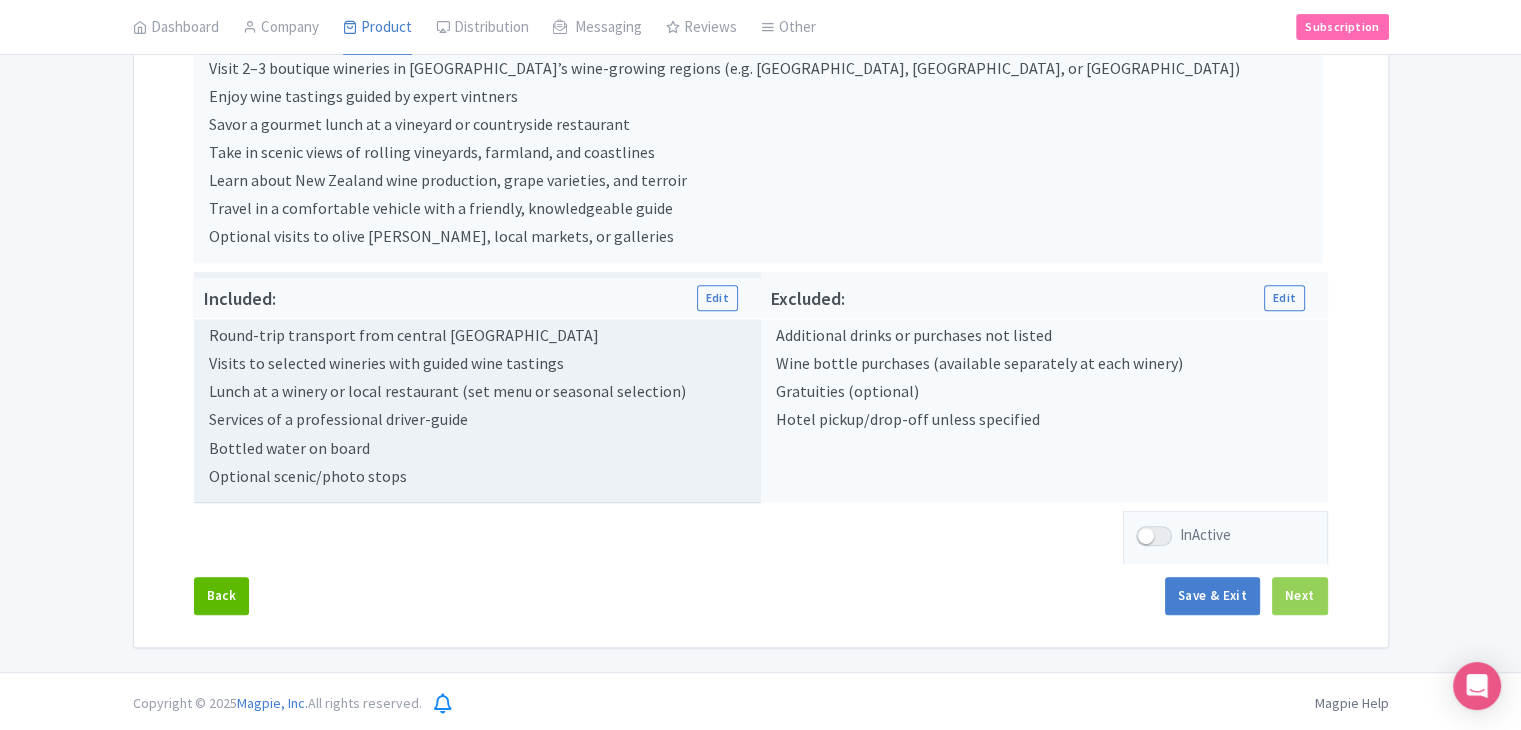 scroll, scrollTop: 235, scrollLeft: 0, axis: vertical 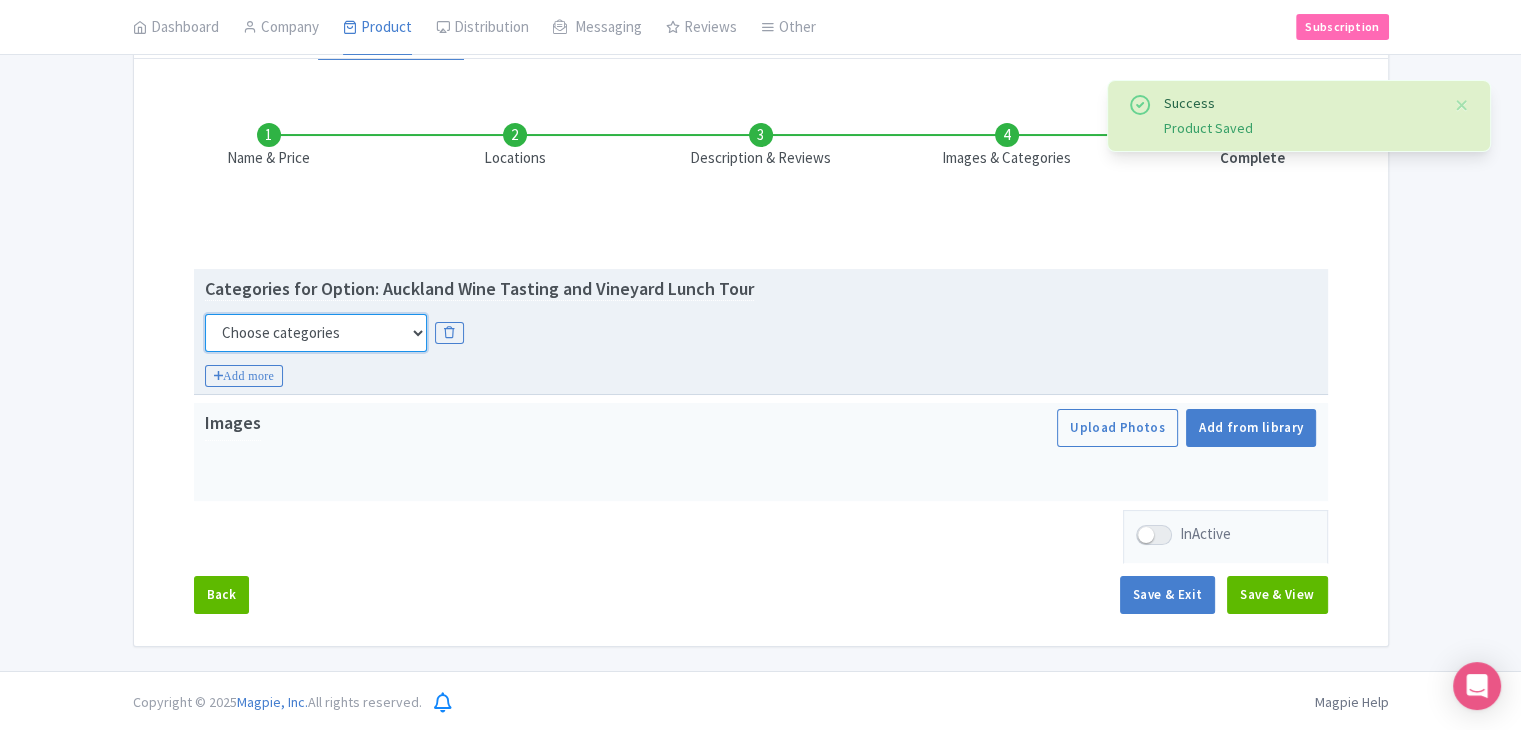 click on "Choose categories Adults Only
Animals
Audio Guide
Beaches
Bike Tours
Boat Tours
City Cards
Classes
Day Trips
Family Friendly
Fast Track
Food
Guided Tours
History
Hop On Hop Off
Literature
Live Music
Museums
Nightlife
Outdoors
Private Tours
Romantic
Self Guided
Small Group Tours
Sports
Theme Parks
Walking Tours
Wheelchair Accessible
Recurring Events" at bounding box center [316, 333] 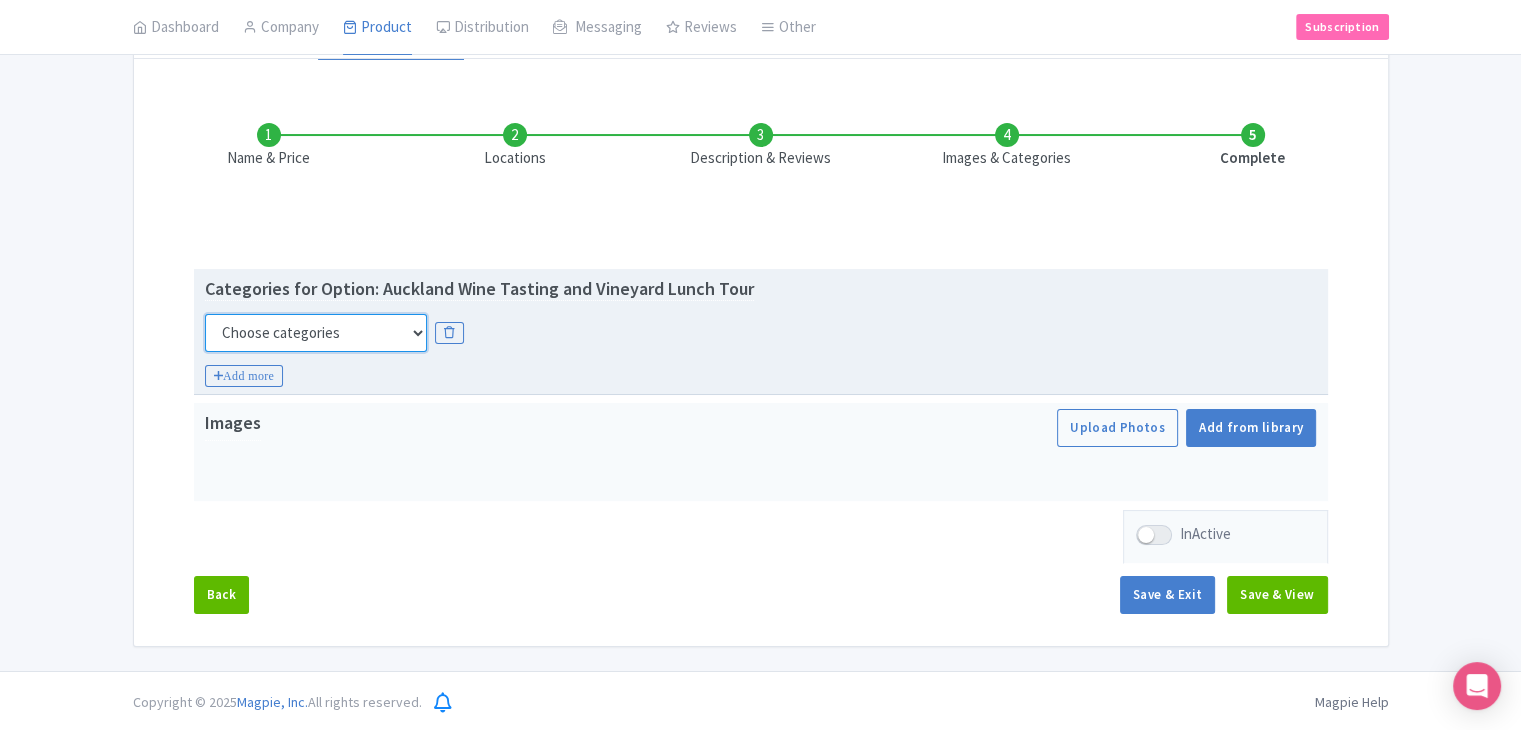 select on "family-friendly" 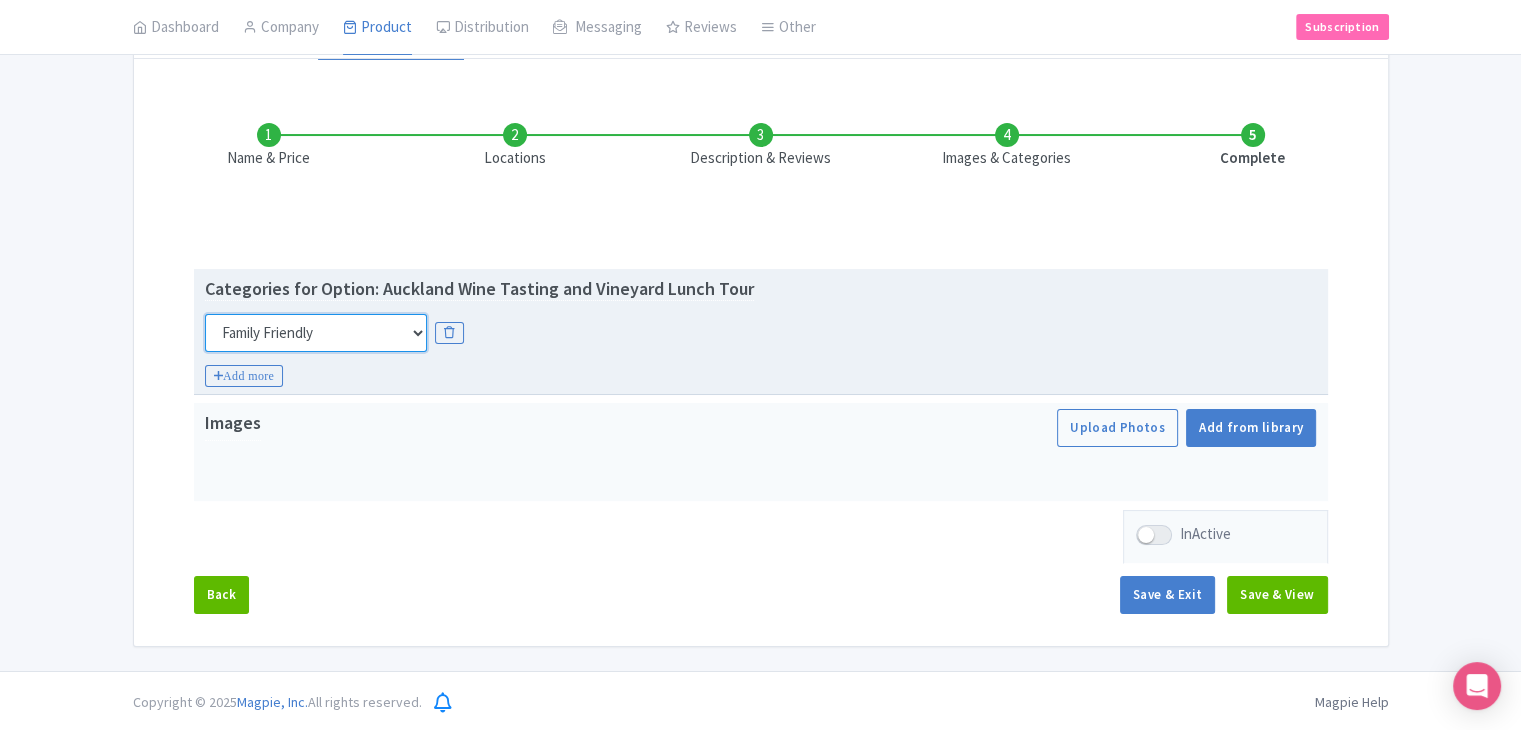 click on "Choose categories Adults Only
Animals
Audio Guide
Beaches
Bike Tours
Boat Tours
City Cards
Classes
Day Trips
Family Friendly
Fast Track
Food
Guided Tours
History
Hop On Hop Off
Literature
Live Music
Museums
Nightlife
Outdoors
Private Tours
Romantic
Self Guided
Small Group Tours
Sports
Theme Parks
Walking Tours
Wheelchair Accessible
Recurring Events" at bounding box center [316, 333] 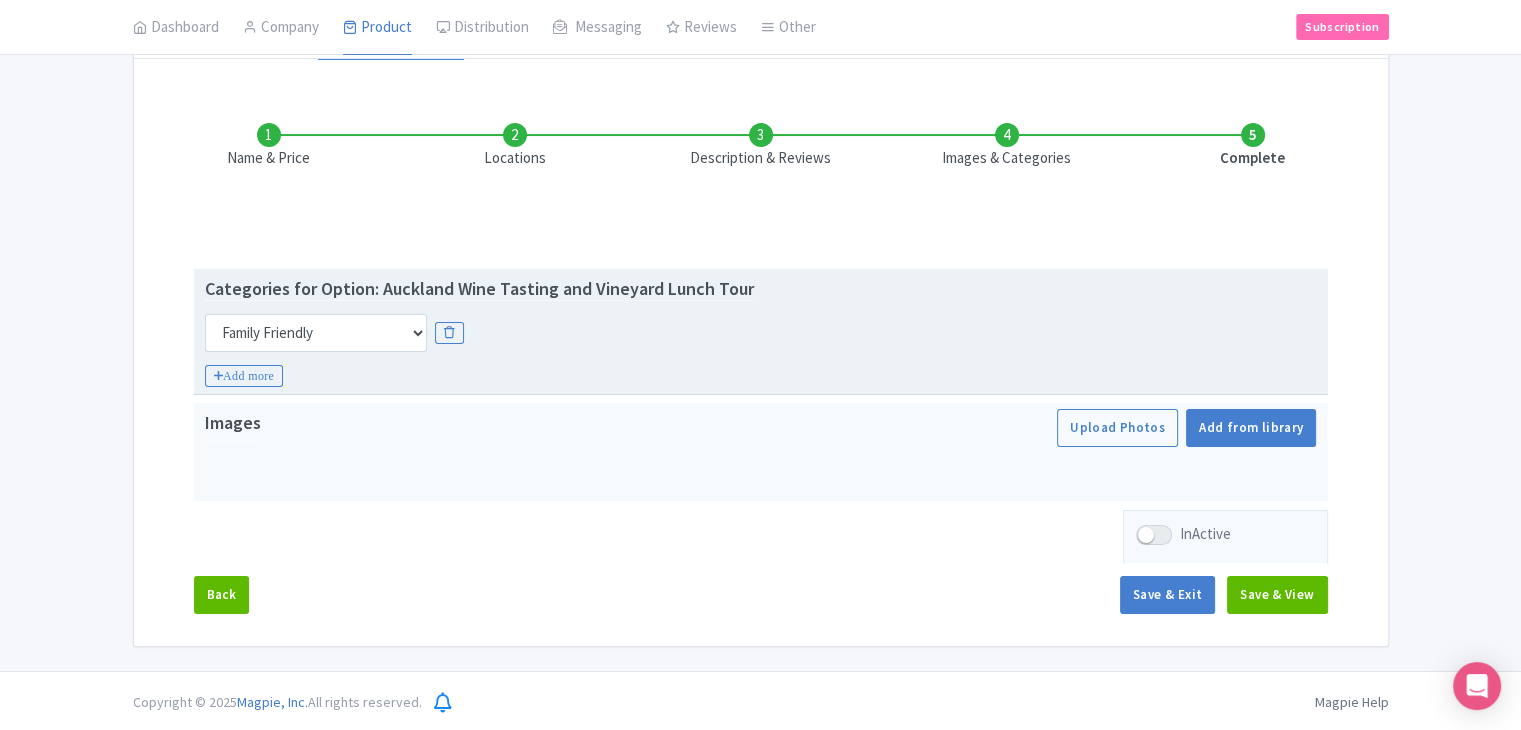 click on "Categories for Option: Auckland Wine Tasting and Vineyard Lunch Tour
Choose categories Adults Only
Animals
Audio Guide
Beaches
Bike Tours
Boat Tours
City Cards
Classes
Day Trips
Family Friendly
Fast Track
Food
Guided Tours
History
Hop On Hop Off
Literature
Live Music
Museums
Nightlife
Outdoors
Private Tours
Romantic
Self Guided
Small Group Tours
Sports
Theme Parks
Walking Tours
Wheelchair Accessible
Recurring Events
Choose categories Adults Only
Animals
Audio Guide
Beaches
Bike Tours
Boat Tours
City Cards
Classes
Day Trips
Family Friendly
Fast Track
Food
Guided Tours
History
Hop On Hop Off
Literature
Live Music
Museums
Nightlife
Outdoors
Private Tours
Romantic
Self Guided
Small Group Tours
Sports
Theme Parks
Walking Tours
Wheelchair Accessible
Recurring Events
Add more" at bounding box center (761, 332) 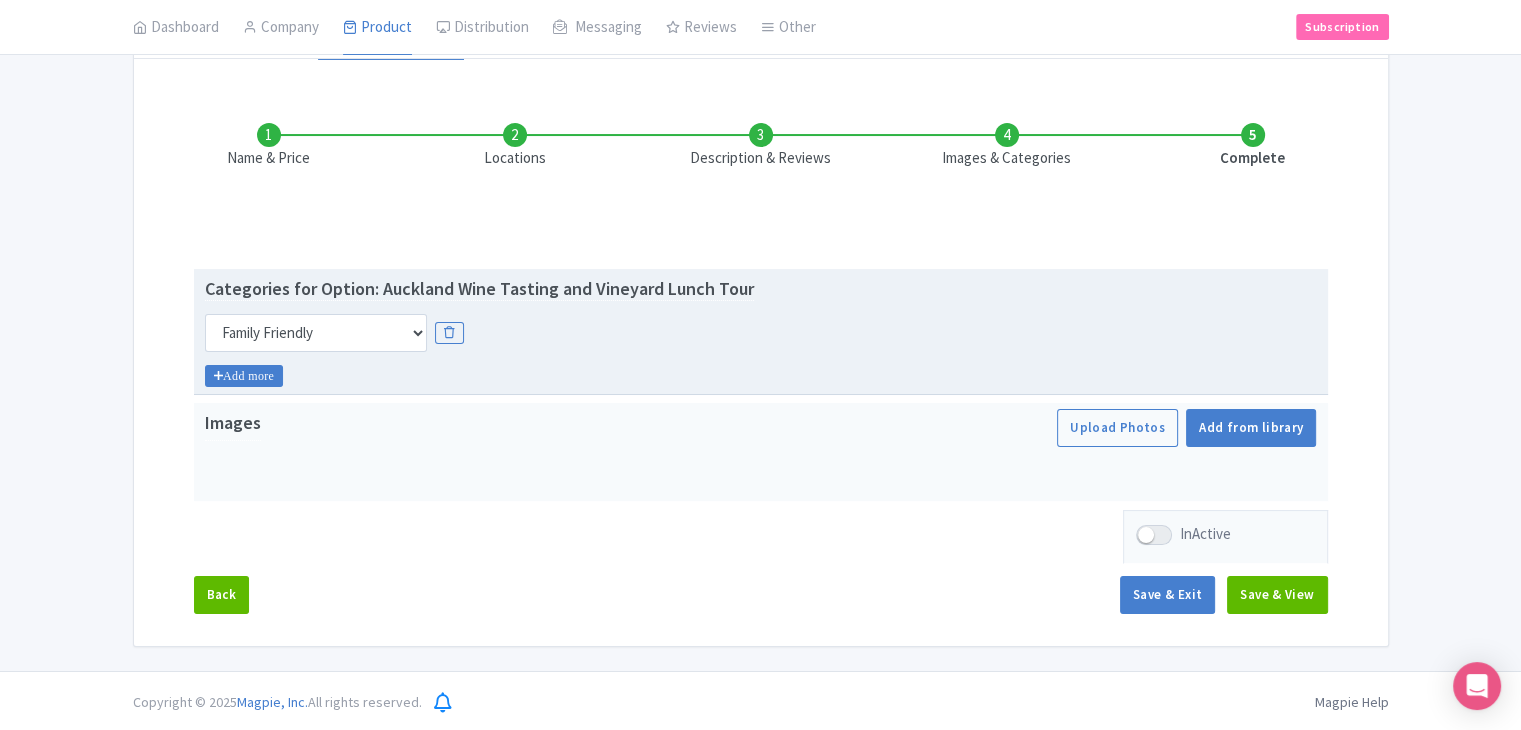 click on "Add more" at bounding box center [244, 376] 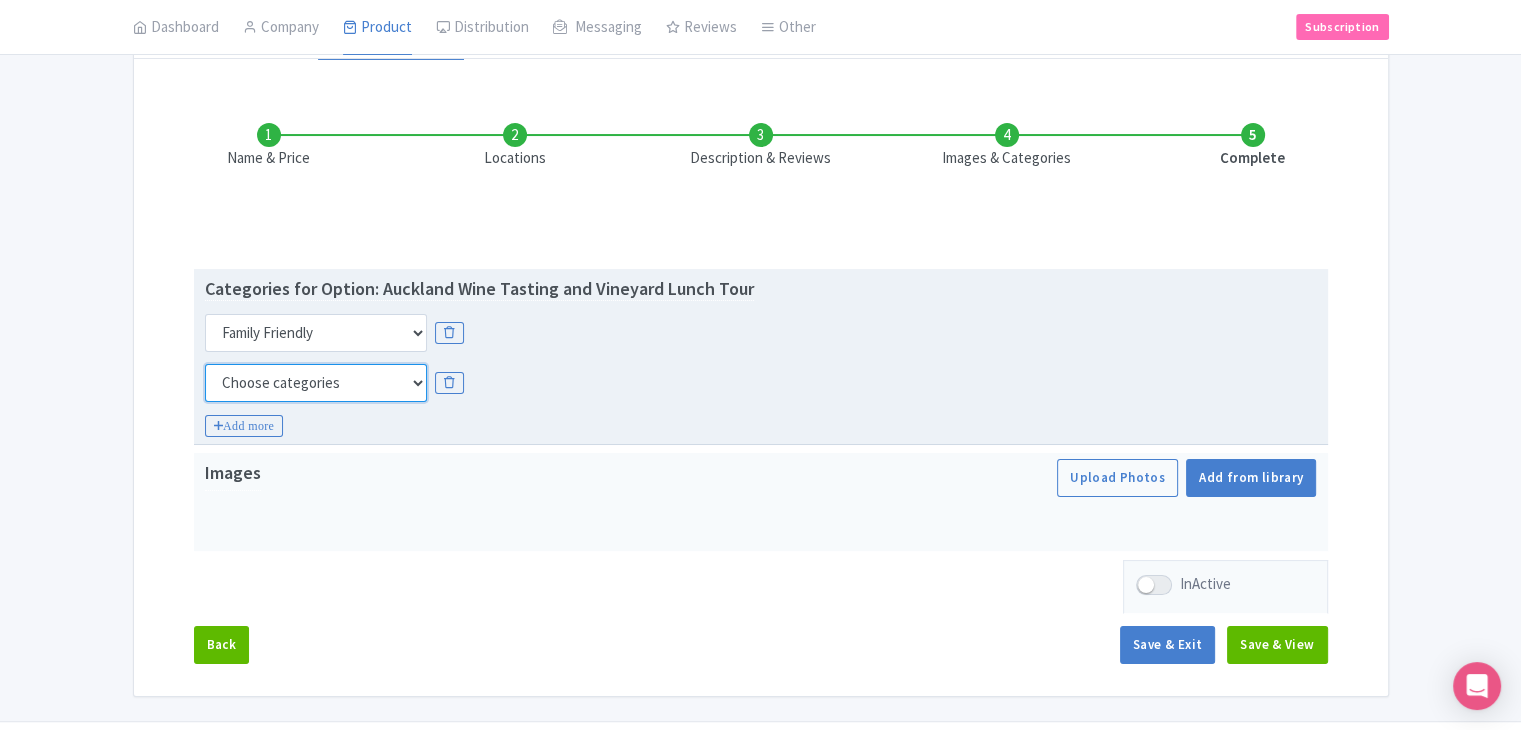 click on "Choose categories Adults Only
Animals
Audio Guide
Beaches
Bike Tours
Boat Tours
City Cards
Classes
Day Trips
Family Friendly
Fast Track
Food
Guided Tours
History
Hop On Hop Off
Literature
Live Music
Museums
Nightlife
Outdoors
Private Tours
Romantic
Self Guided
Small Group Tours
Sports
Theme Parks
Walking Tours
Wheelchair Accessible
Recurring Events" at bounding box center [316, 383] 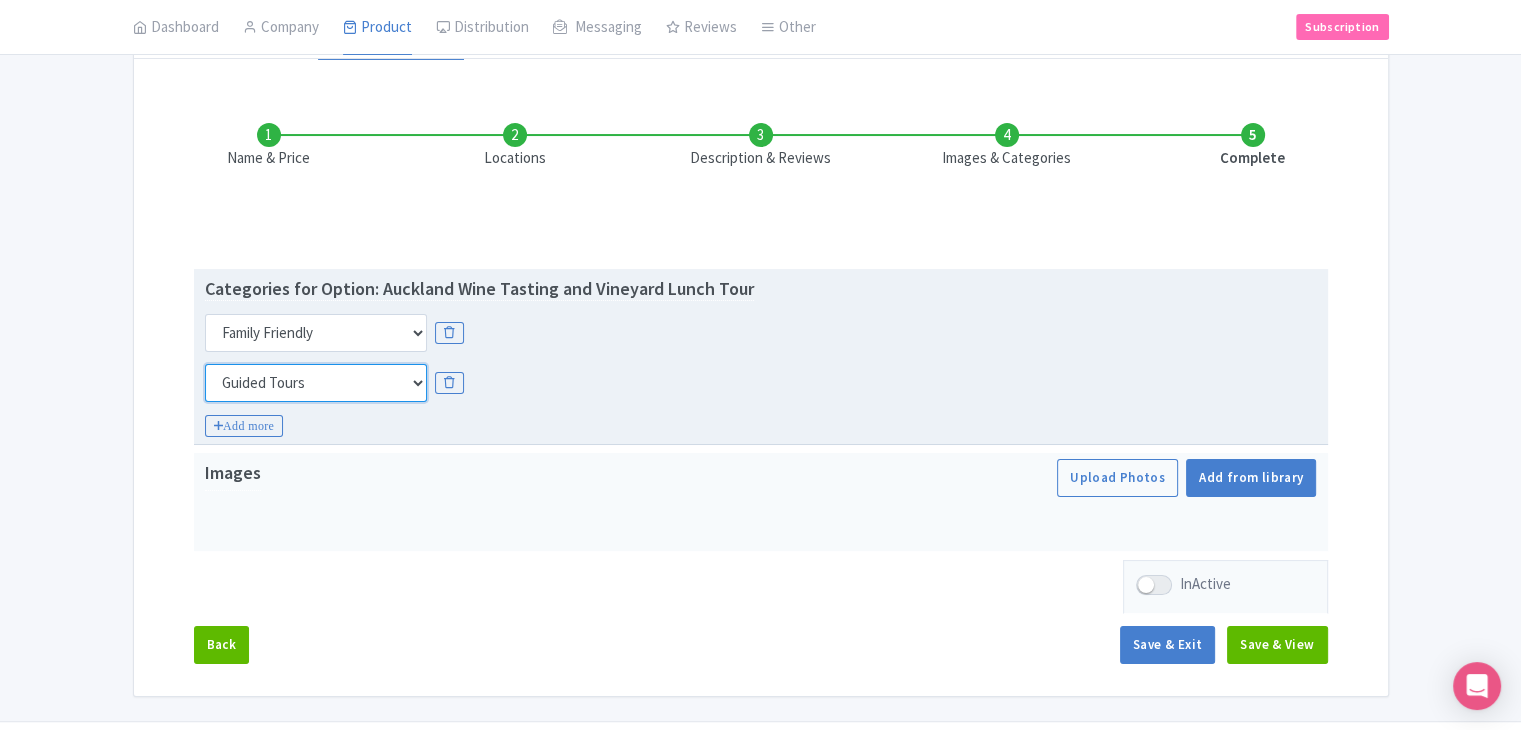 click on "Choose categories Adults Only
Animals
Audio Guide
Beaches
Bike Tours
Boat Tours
City Cards
Classes
Day Trips
Family Friendly
Fast Track
Food
Guided Tours
History
Hop On Hop Off
Literature
Live Music
Museums
Nightlife
Outdoors
Private Tours
Romantic
Self Guided
Small Group Tours
Sports
Theme Parks
Walking Tours
Wheelchair Accessible
Recurring Events" at bounding box center (316, 383) 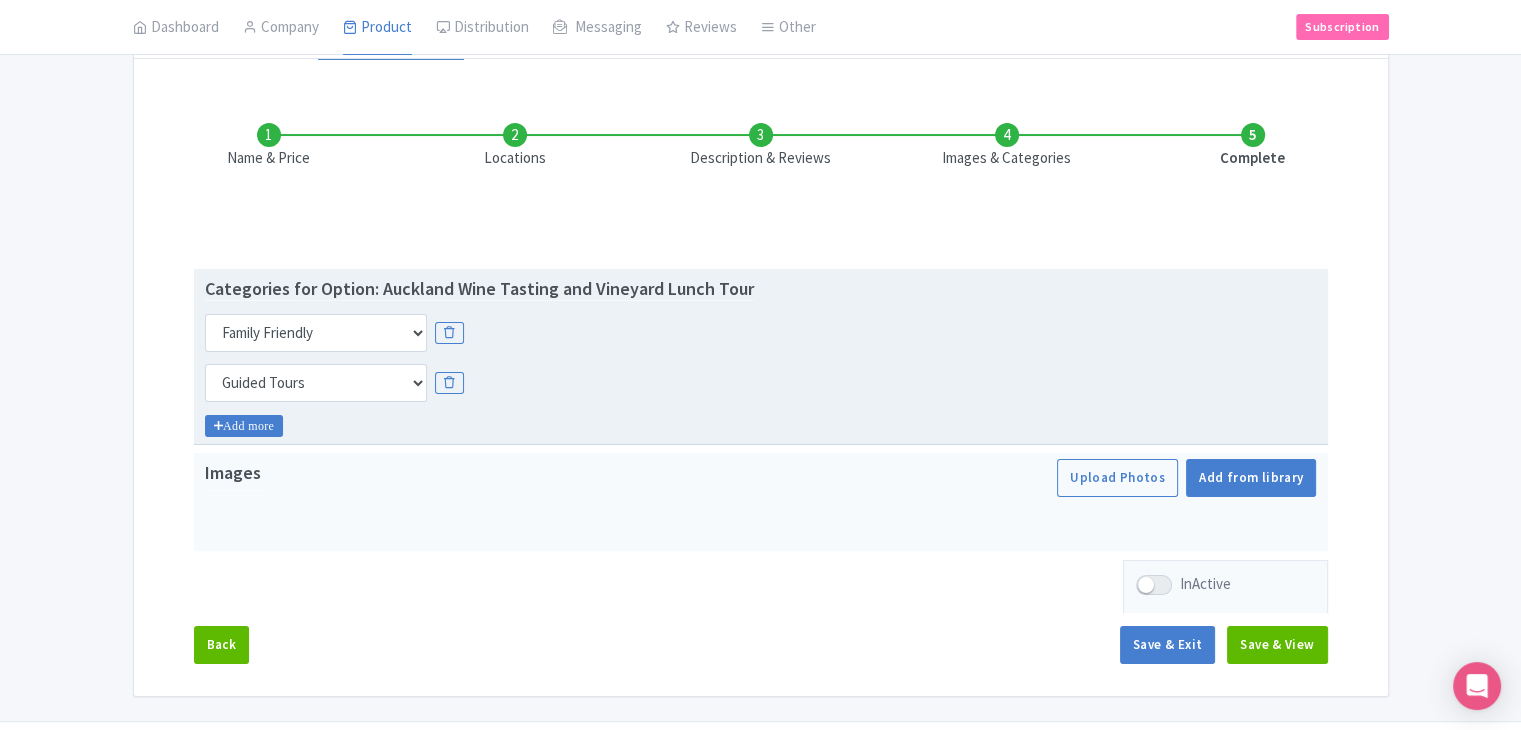 click on "Add more" at bounding box center (244, 426) 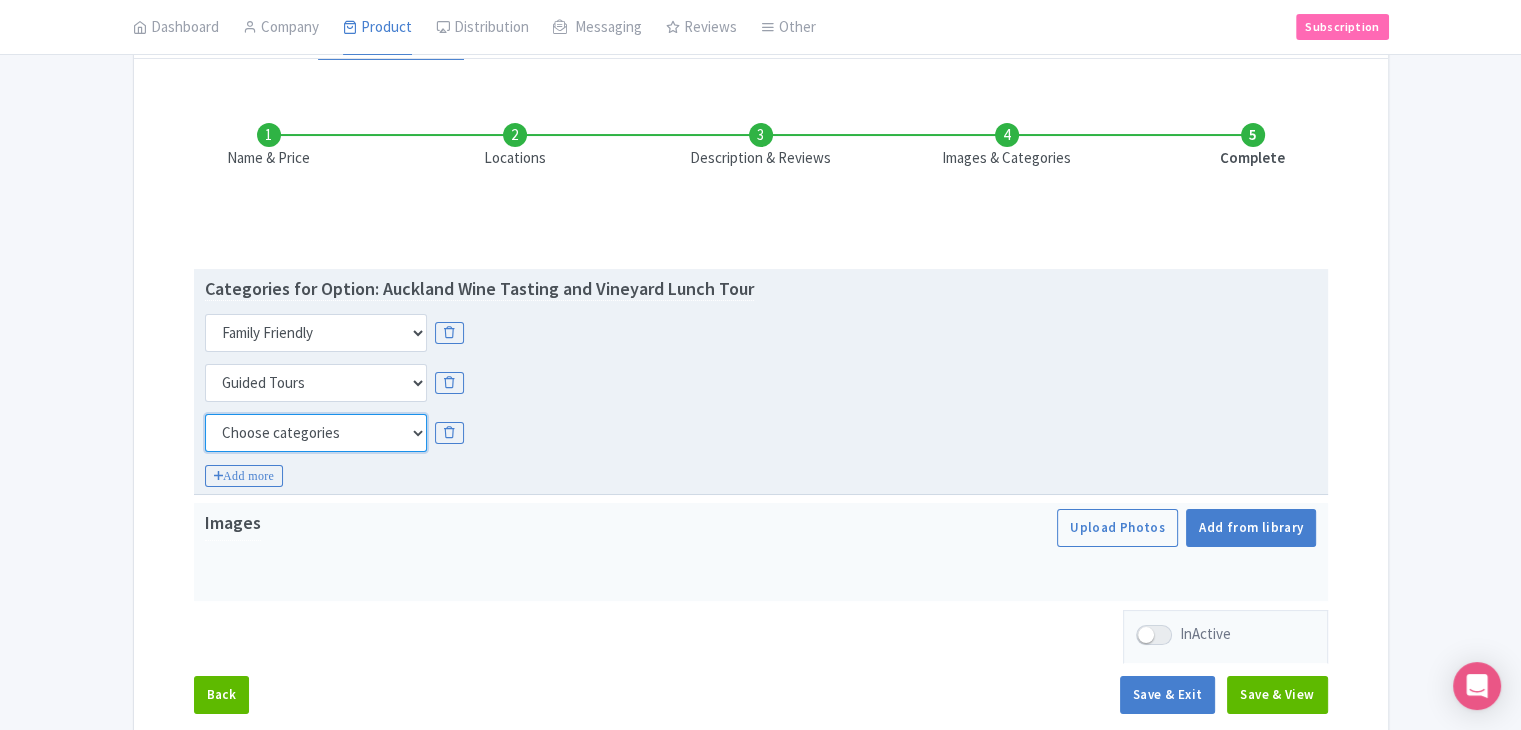 drag, startPoint x: 260, startPoint y: 427, endPoint x: 288, endPoint y: 430, distance: 28.160255 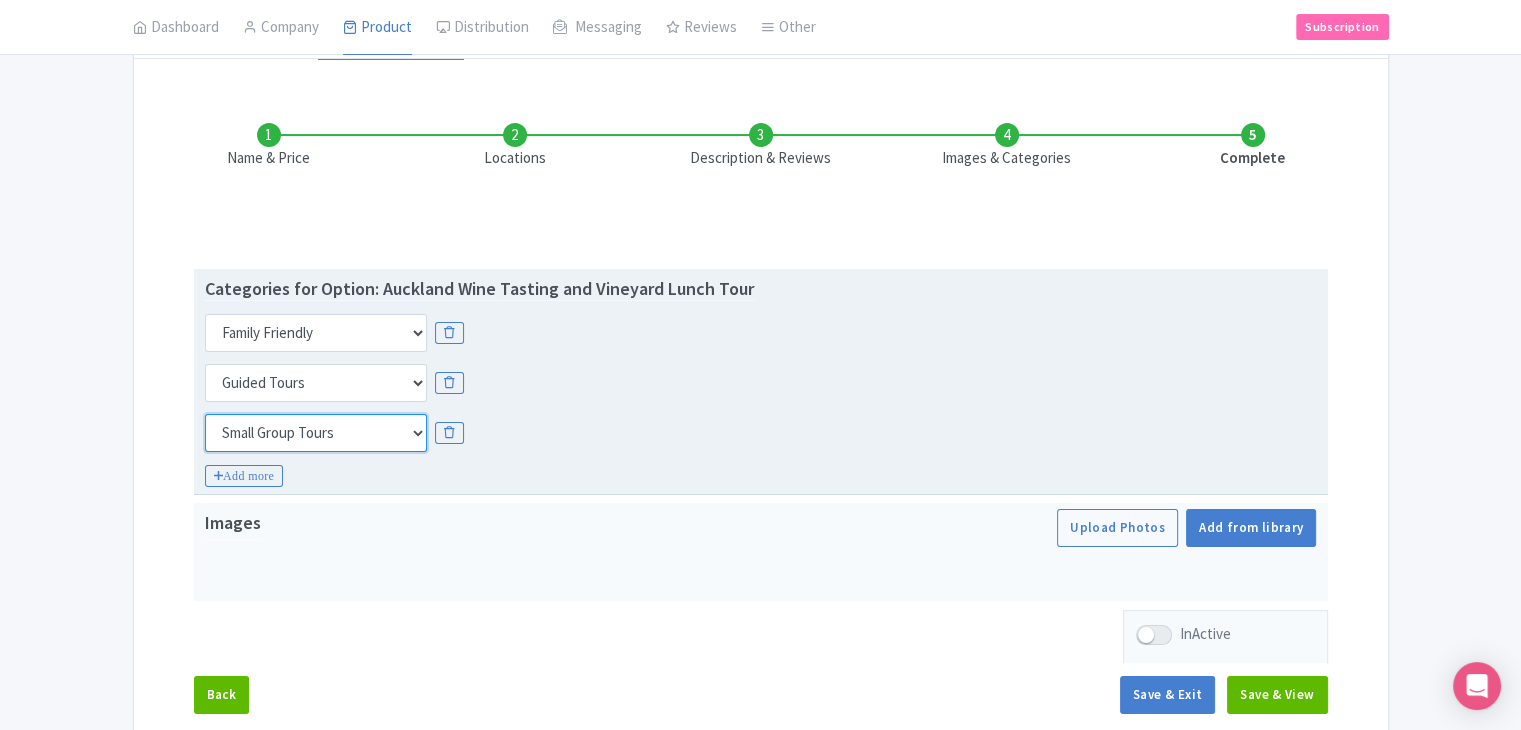 click on "Choose categories Adults Only
Animals
Audio Guide
Beaches
Bike Tours
Boat Tours
City Cards
Classes
Day Trips
Family Friendly
Fast Track
Food
Guided Tours
History
Hop On Hop Off
Literature
Live Music
Museums
Nightlife
Outdoors
Private Tours
Romantic
Self Guided
Small Group Tours
Sports
Theme Parks
Walking Tours
Wheelchair Accessible
Recurring Events" at bounding box center [316, 433] 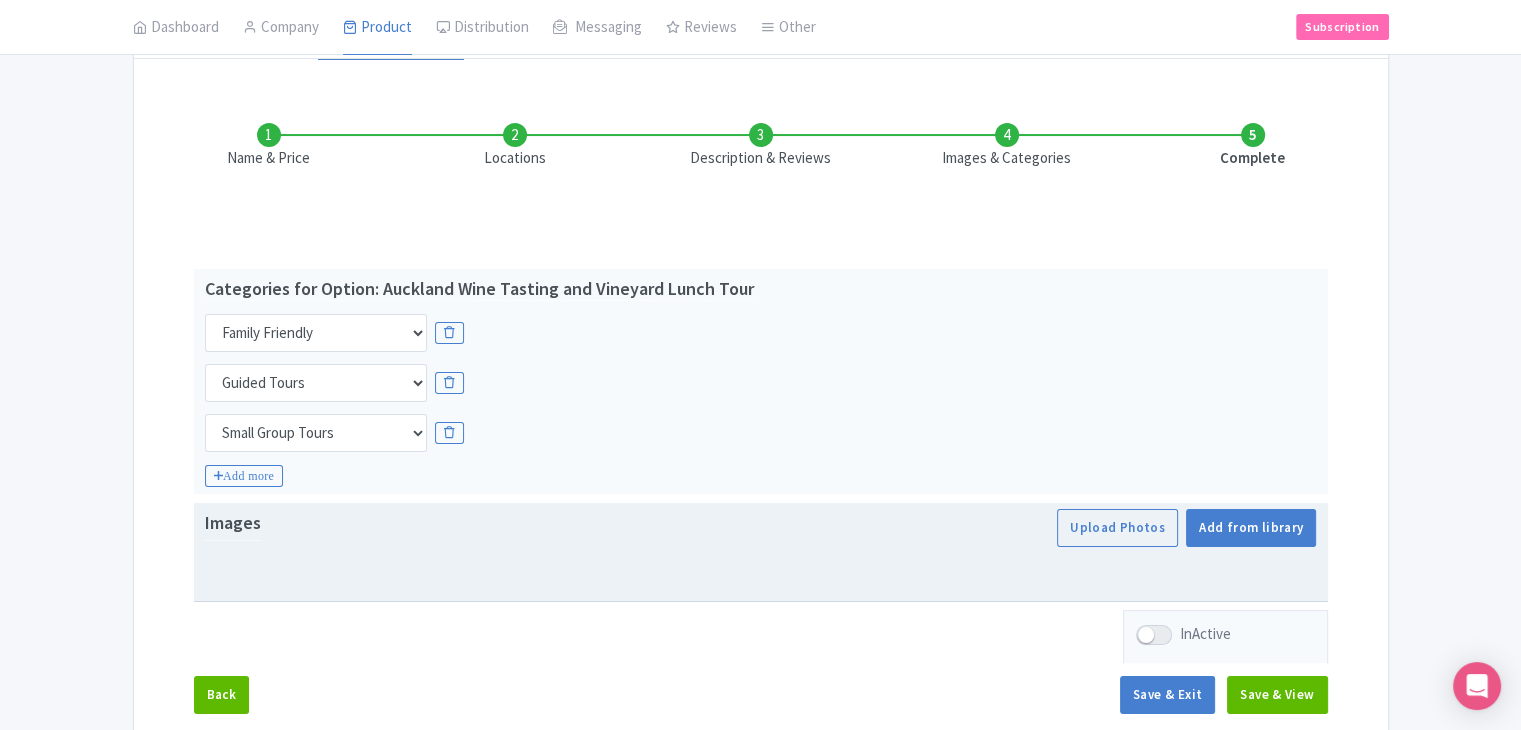drag, startPoint x: 511, startPoint y: 564, endPoint x: 409, endPoint y: 524, distance: 109.56277 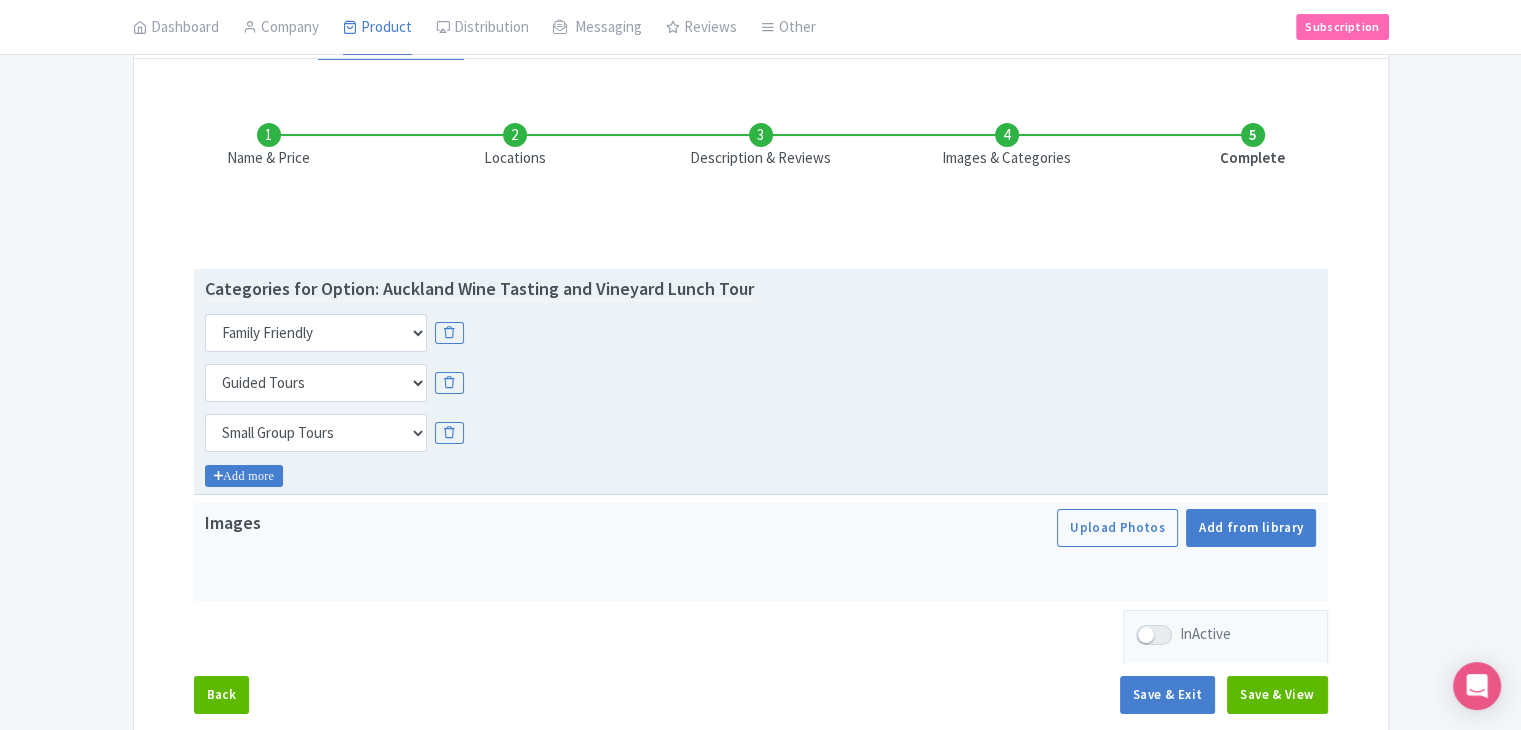 click on "Add more" at bounding box center (244, 476) 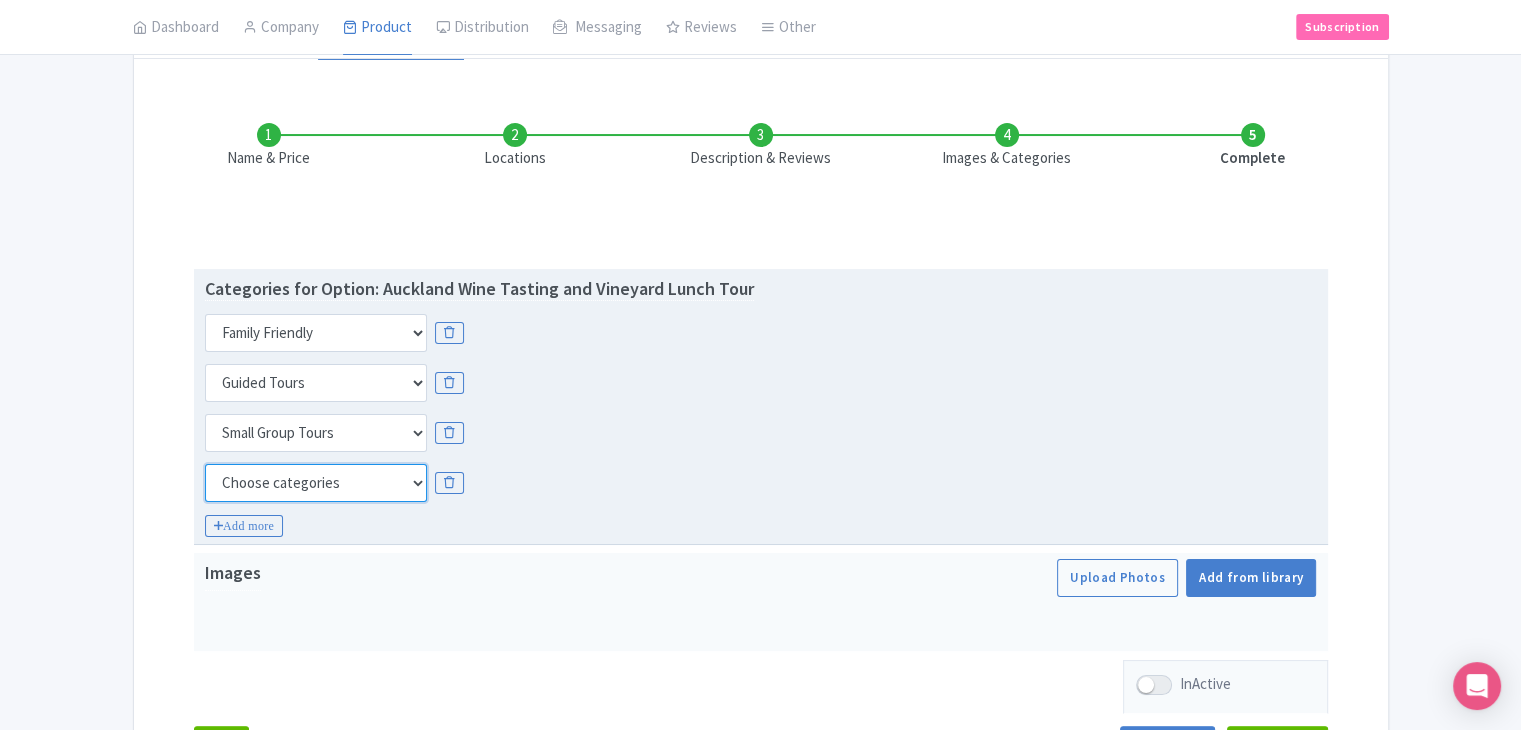 drag, startPoint x: 257, startPoint y: 489, endPoint x: 269, endPoint y: 464, distance: 27.730848 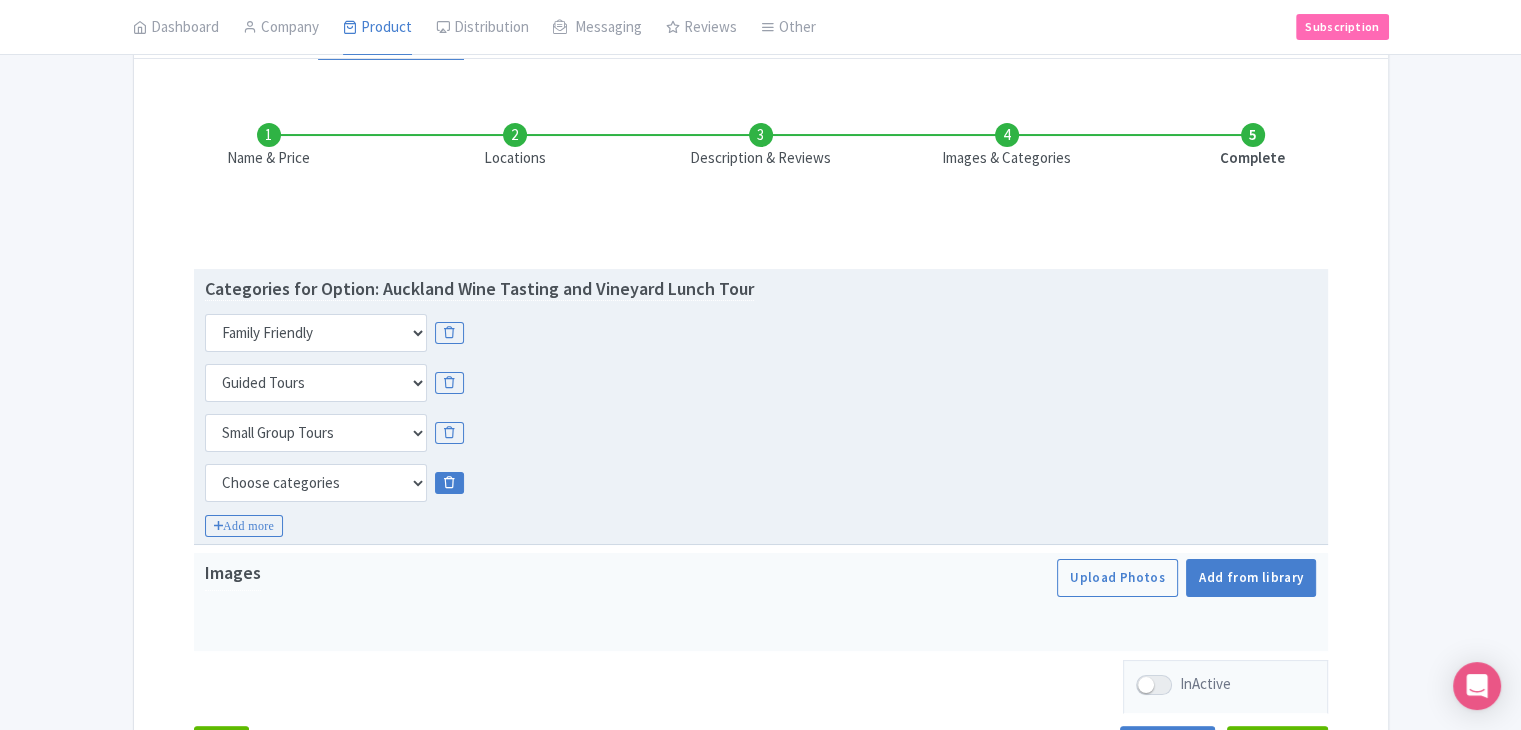 click at bounding box center (449, 483) 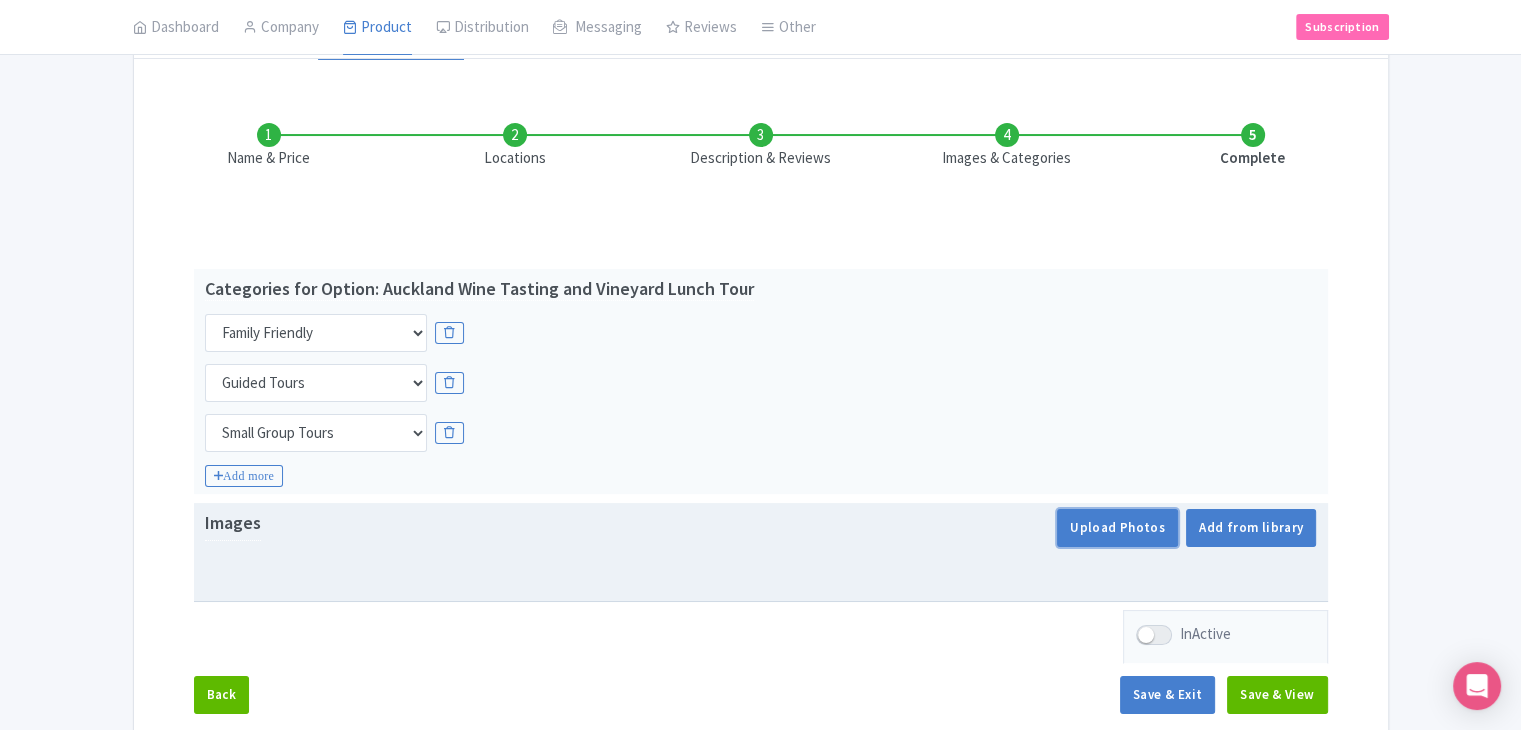 click on "Upload Photos" at bounding box center [1117, 528] 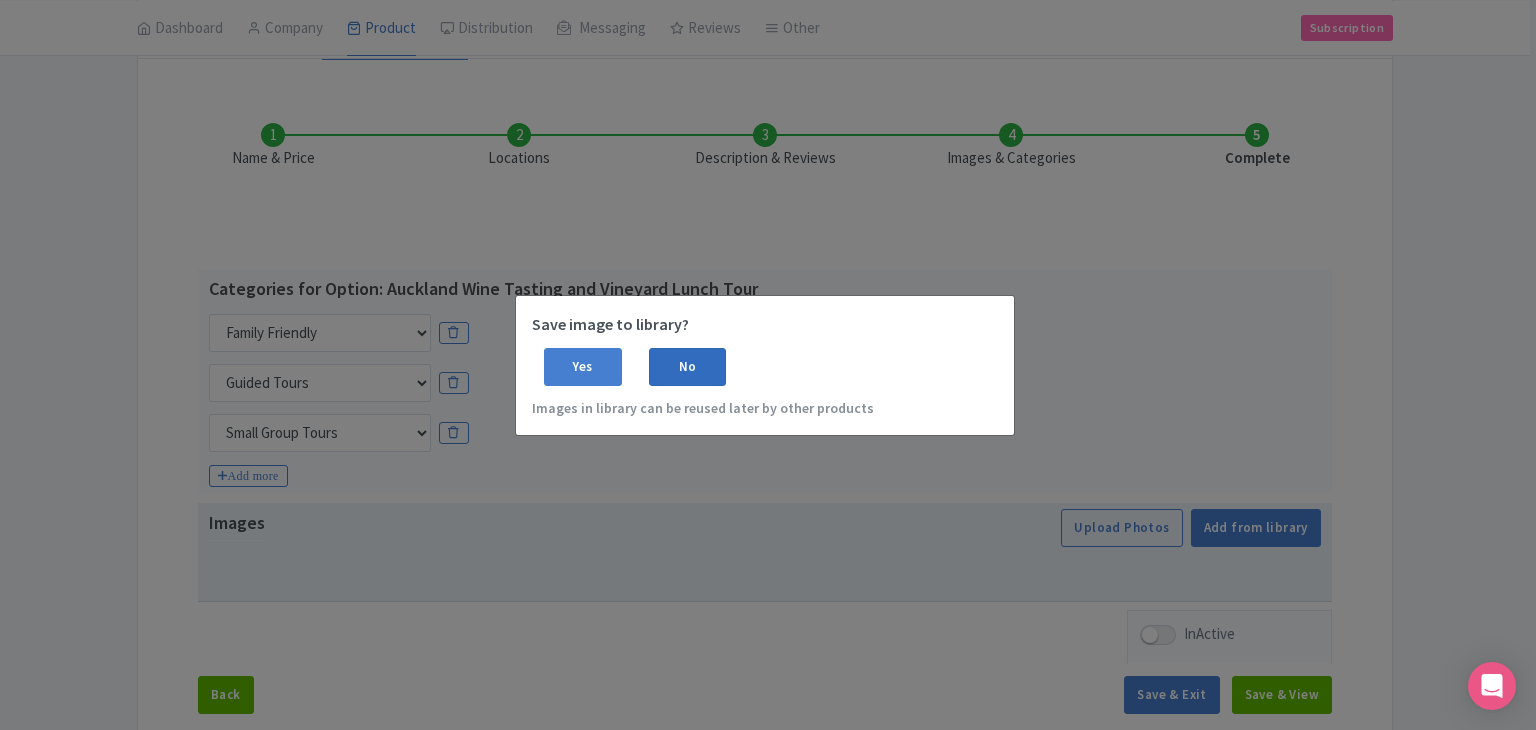 click on "No" at bounding box center [688, 367] 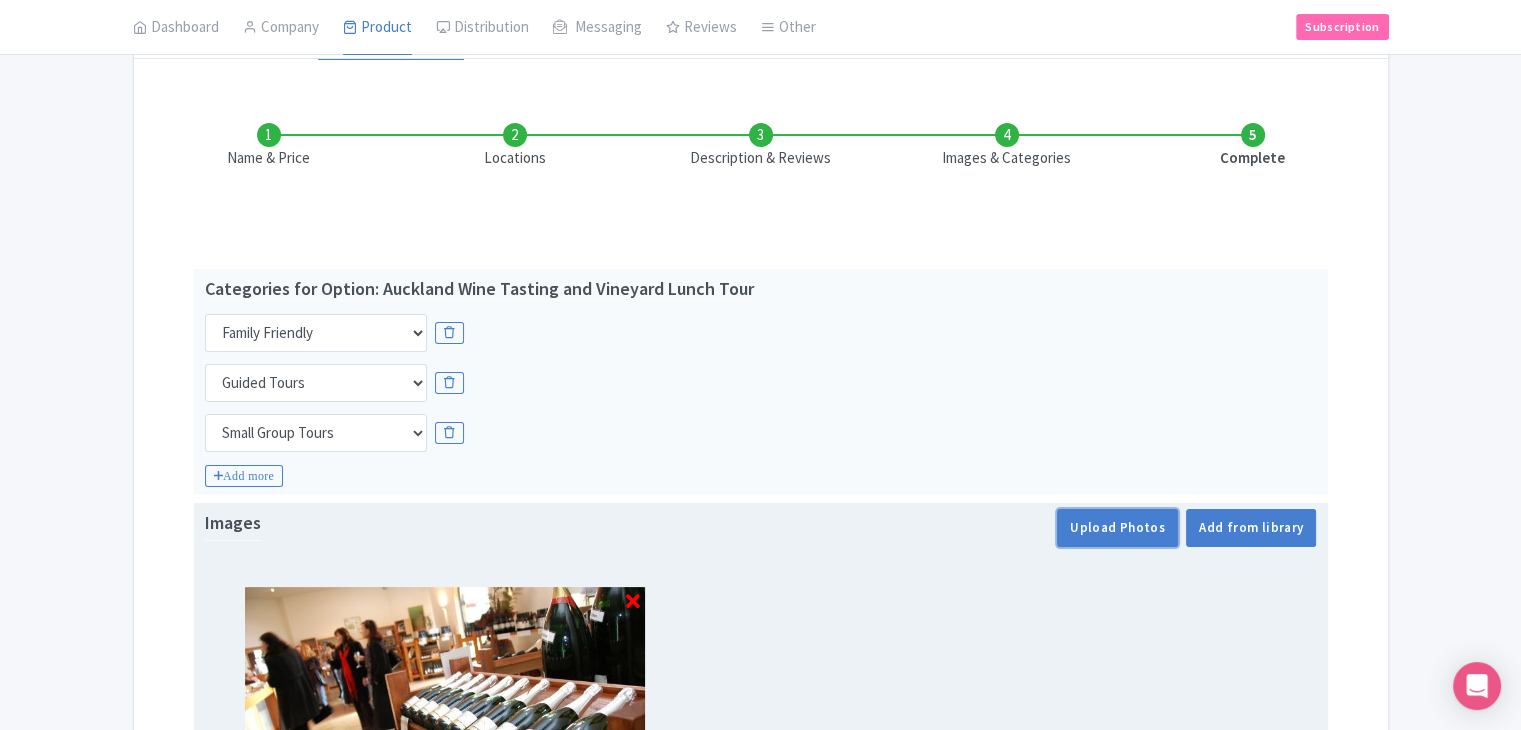 click on "Upload Photos" at bounding box center (1117, 528) 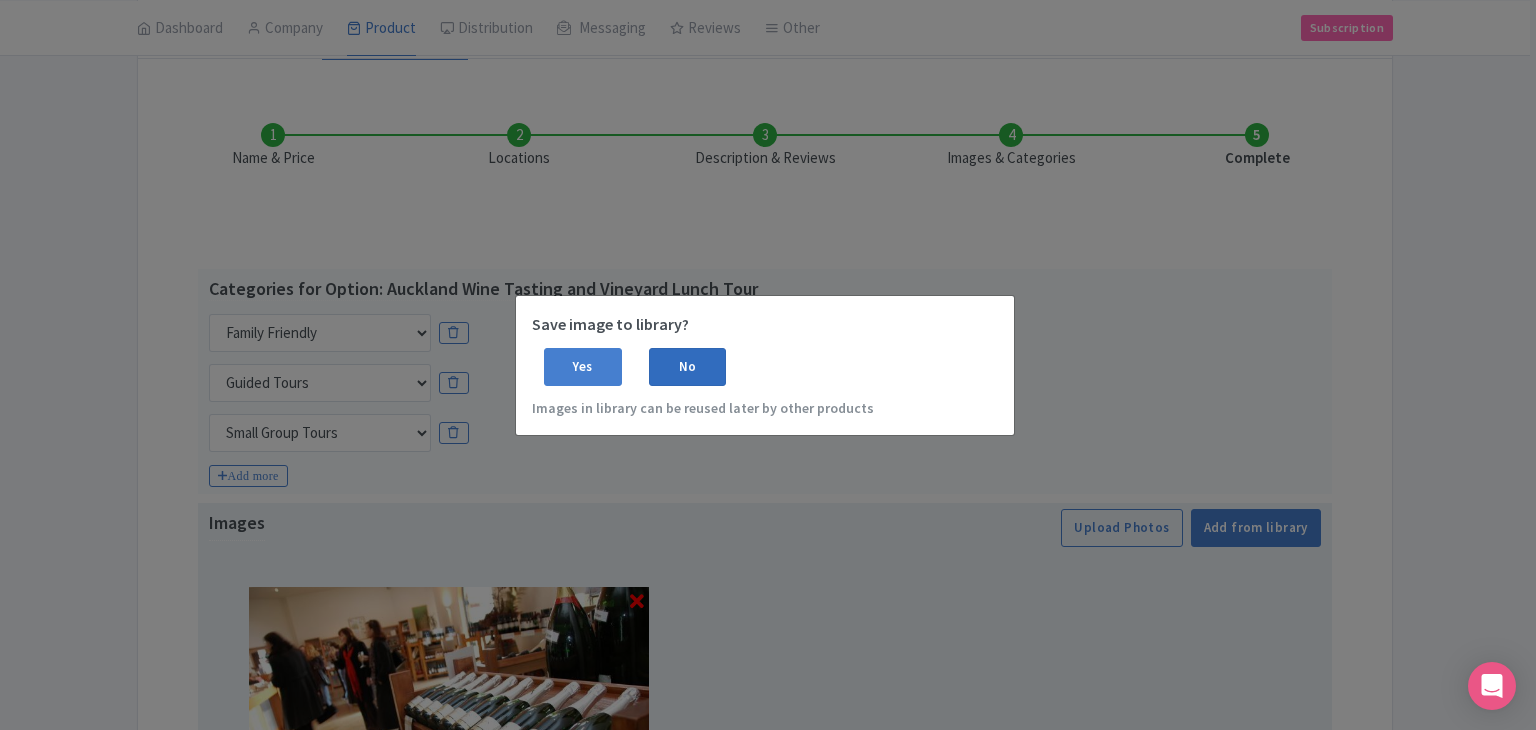 click on "No" at bounding box center [688, 367] 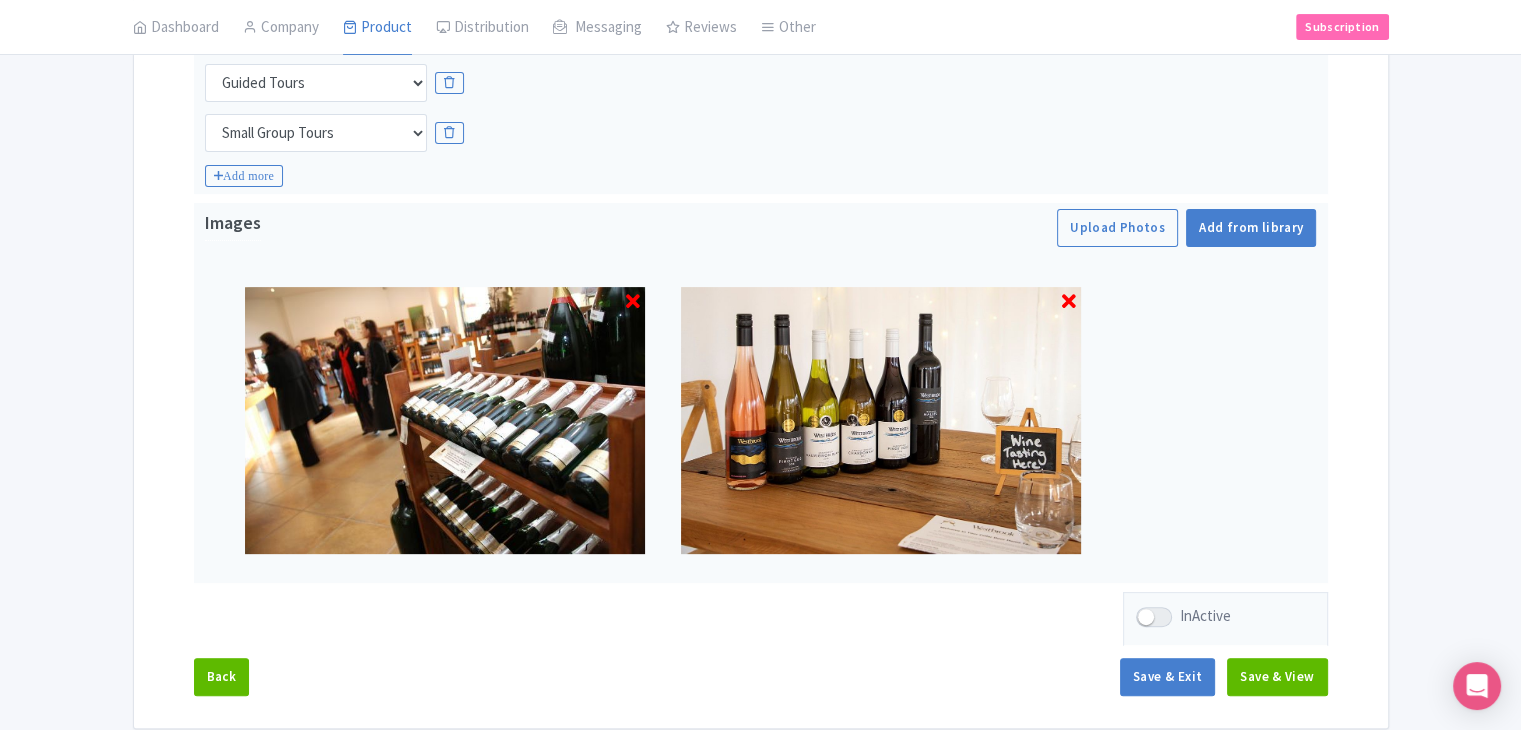 scroll, scrollTop: 617, scrollLeft: 0, axis: vertical 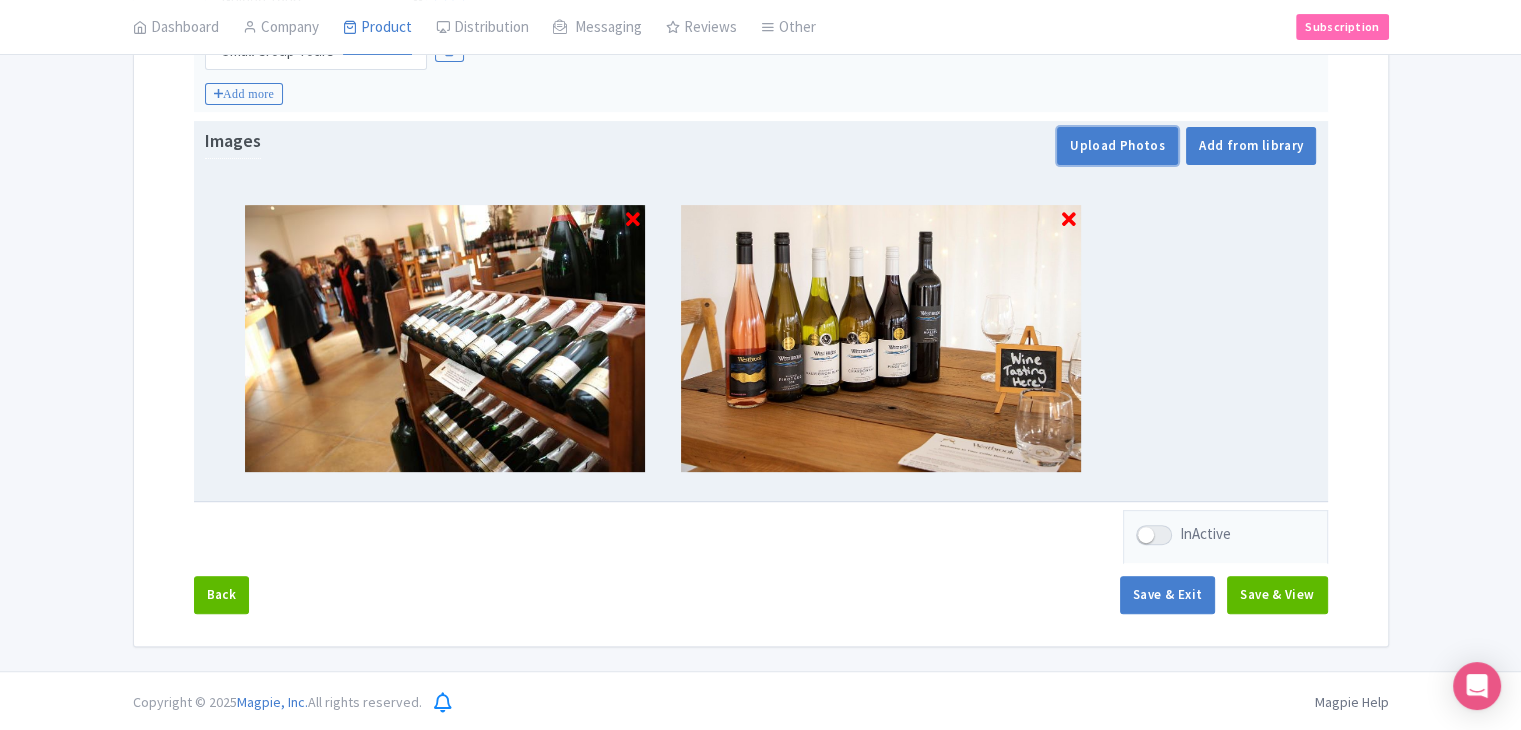 click on "Upload Photos" at bounding box center [1117, 146] 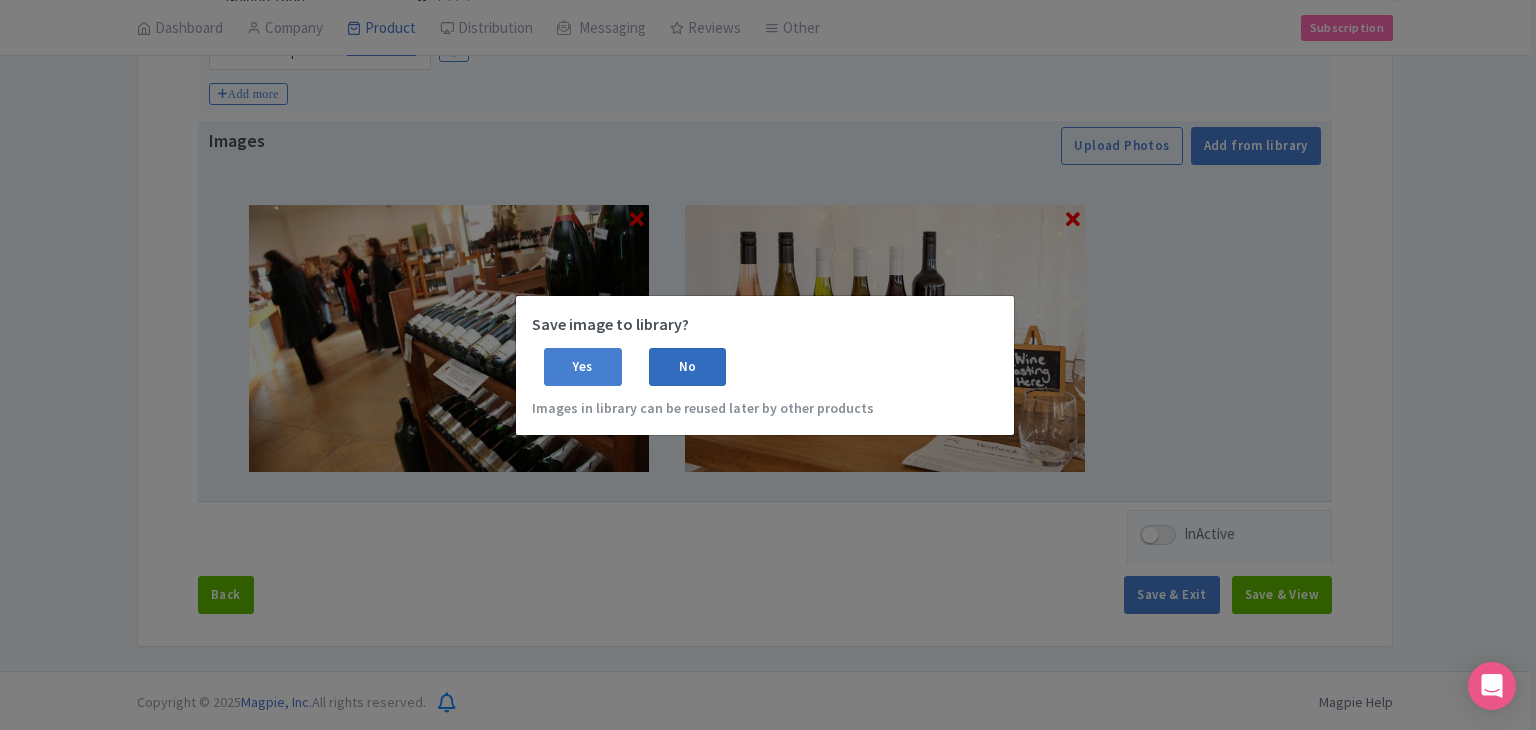 click on "No" at bounding box center [688, 367] 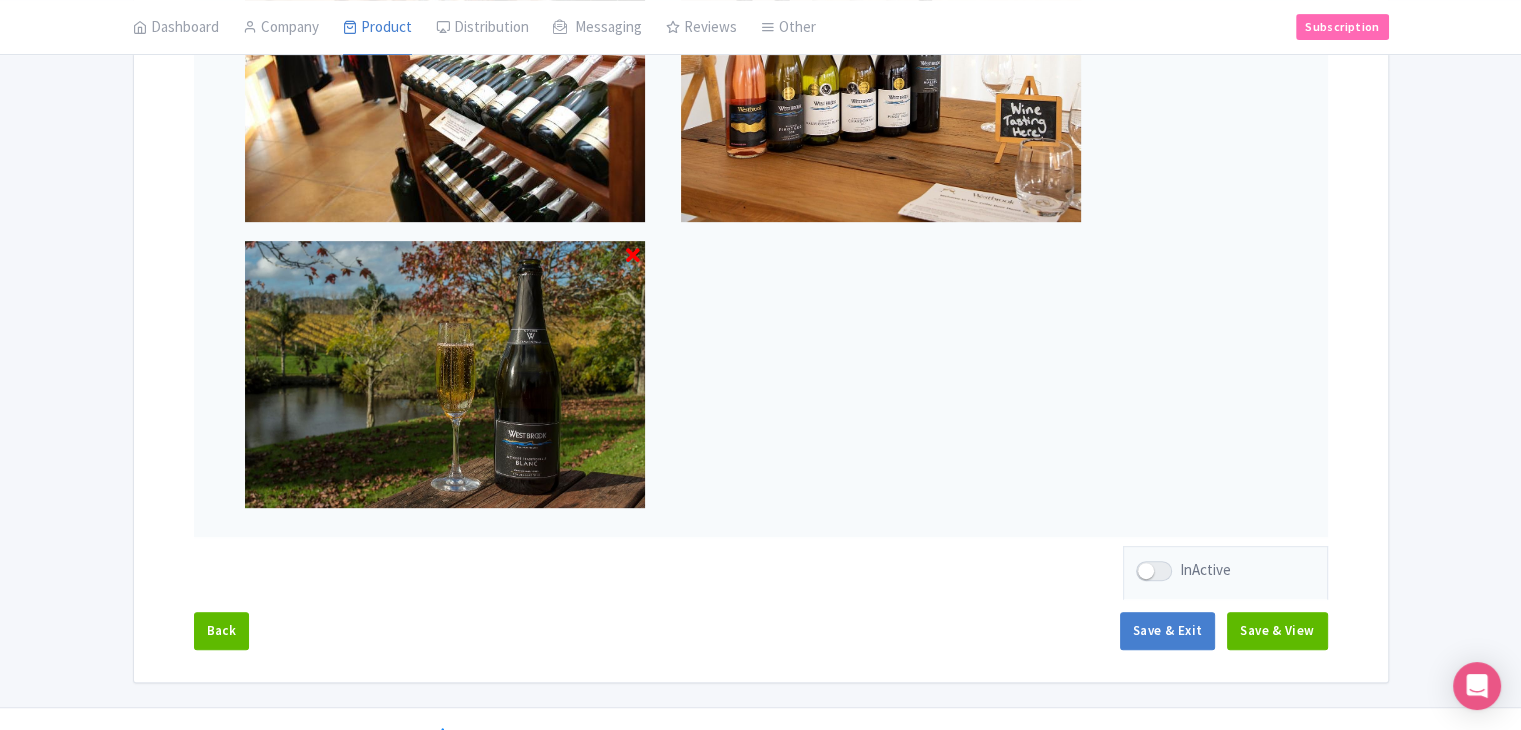 scroll, scrollTop: 903, scrollLeft: 0, axis: vertical 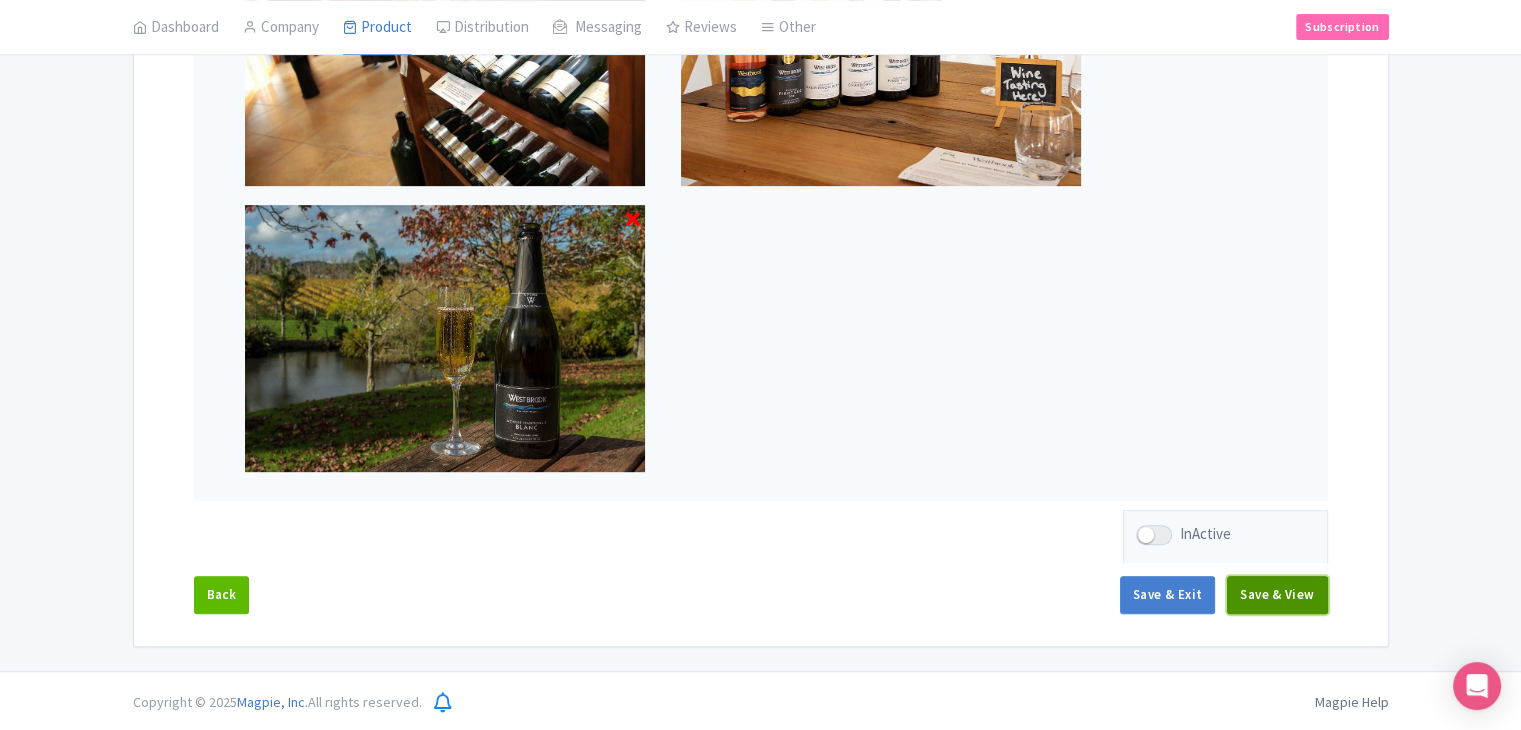 click on "Save & View" at bounding box center [1277, 595] 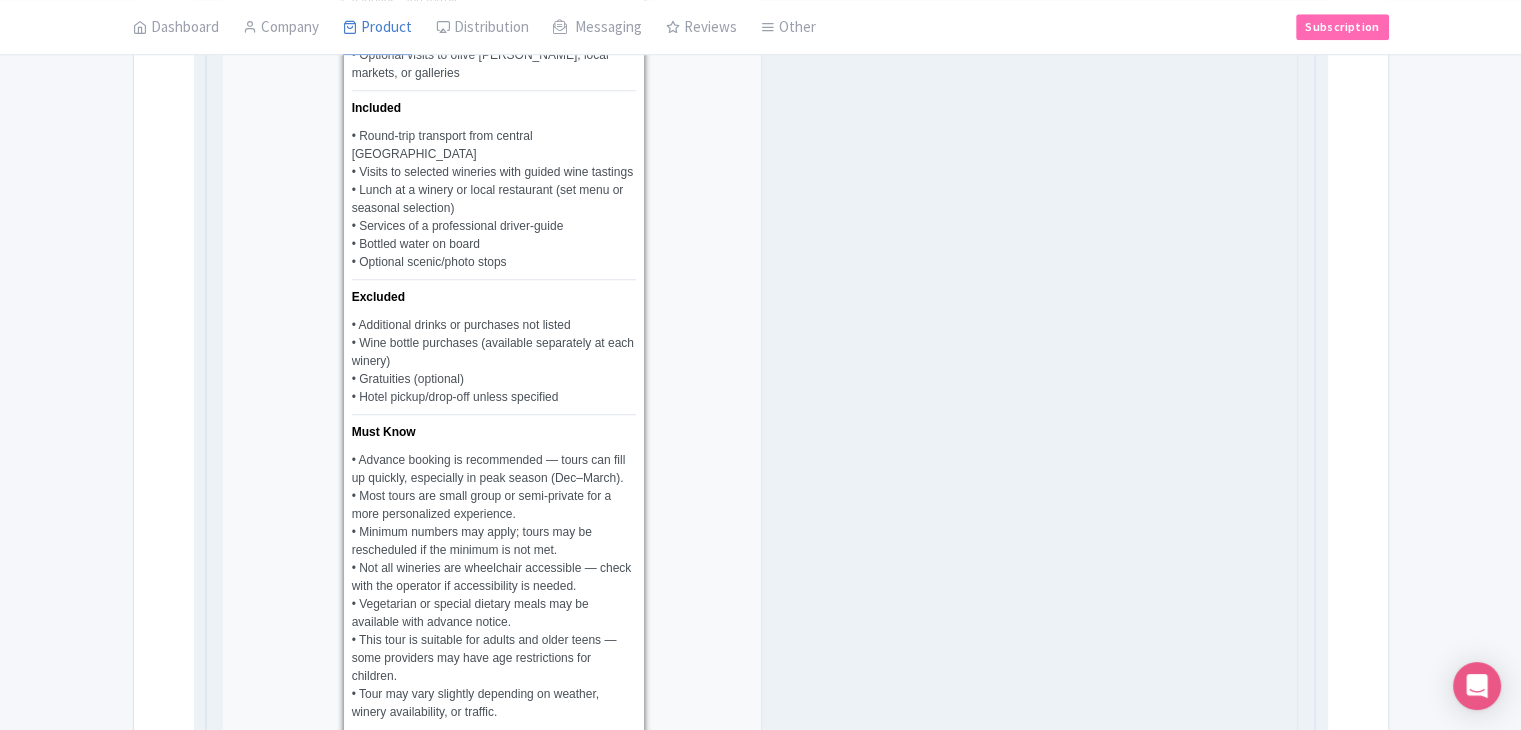 scroll, scrollTop: 2203, scrollLeft: 0, axis: vertical 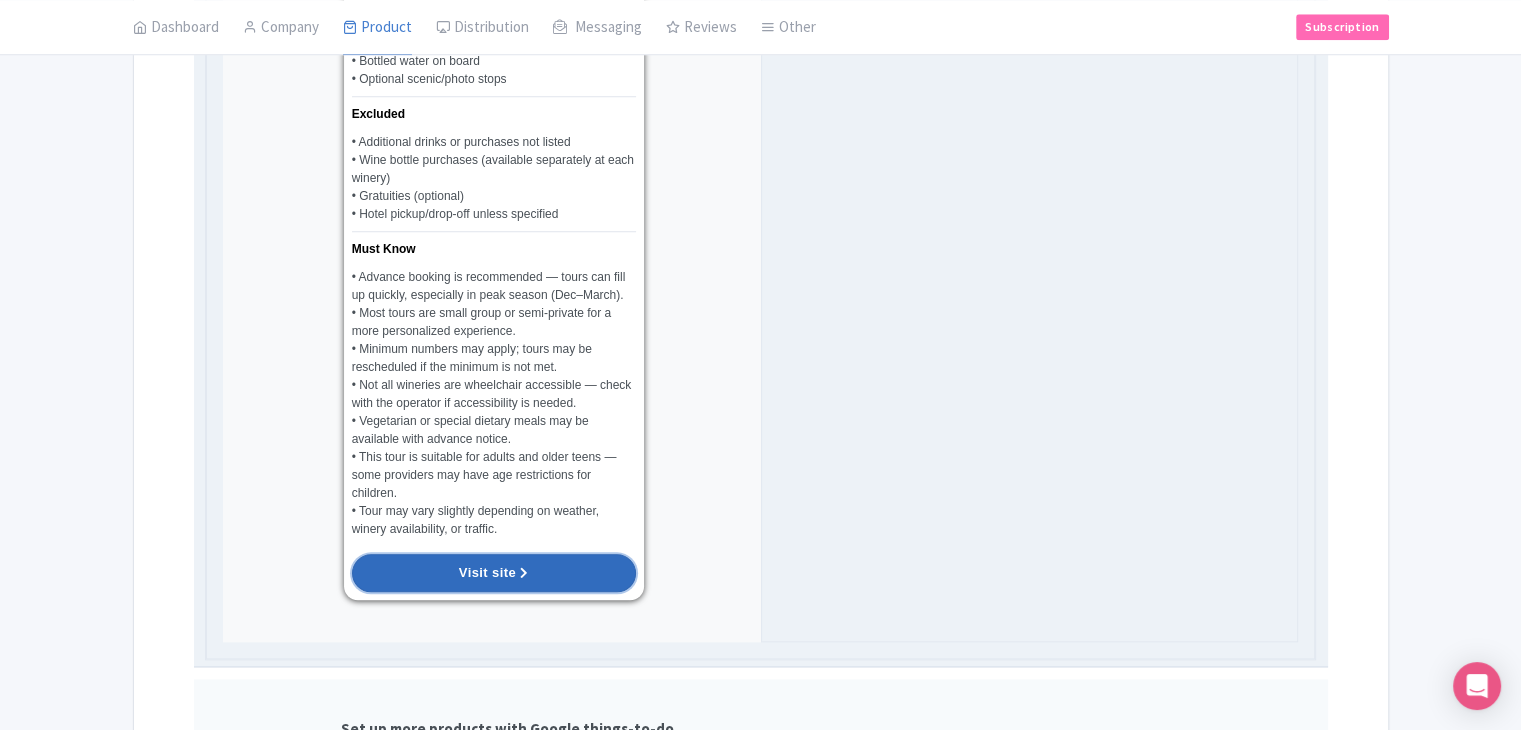 click on "Visit site" at bounding box center [494, 573] 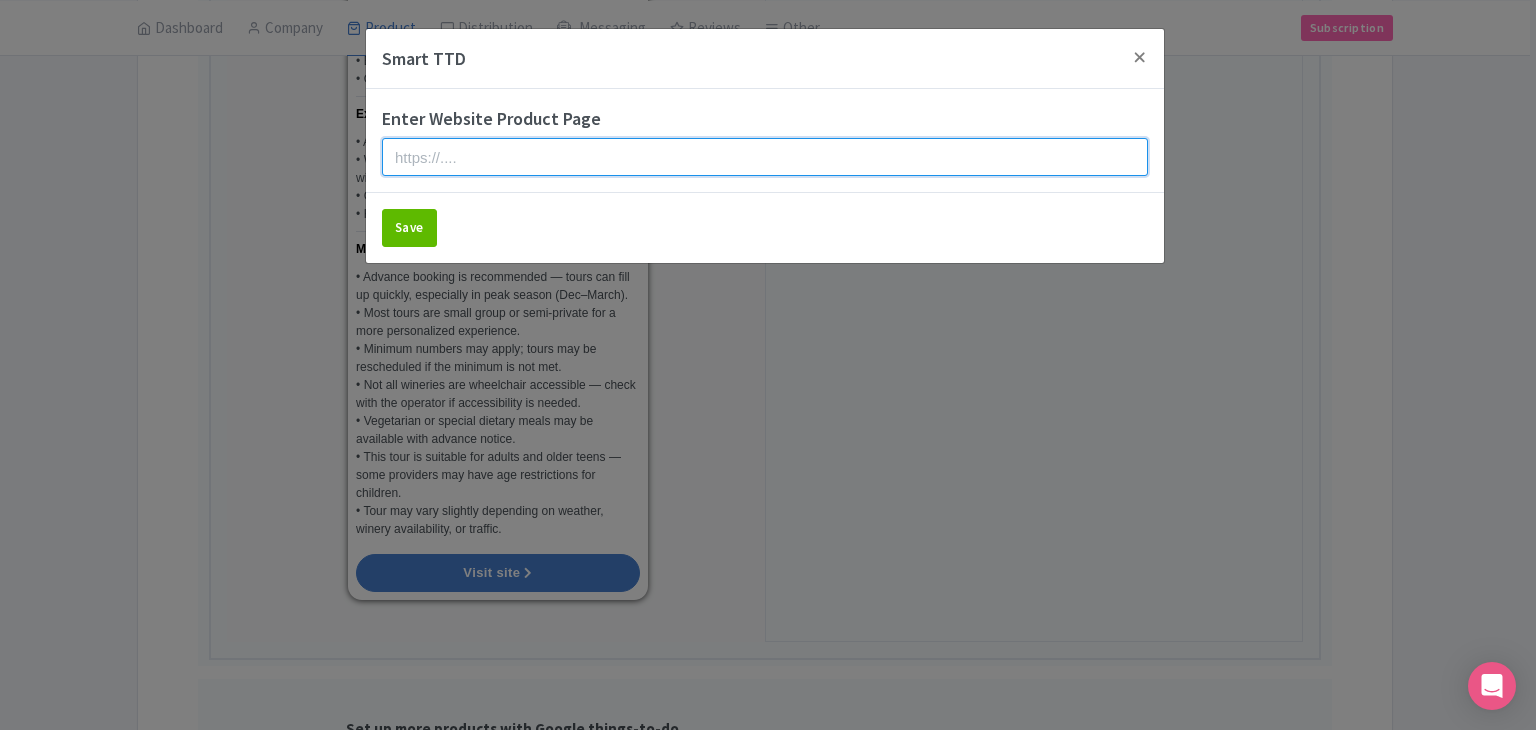 drag, startPoint x: 707, startPoint y: 145, endPoint x: 630, endPoint y: 172, distance: 81.596565 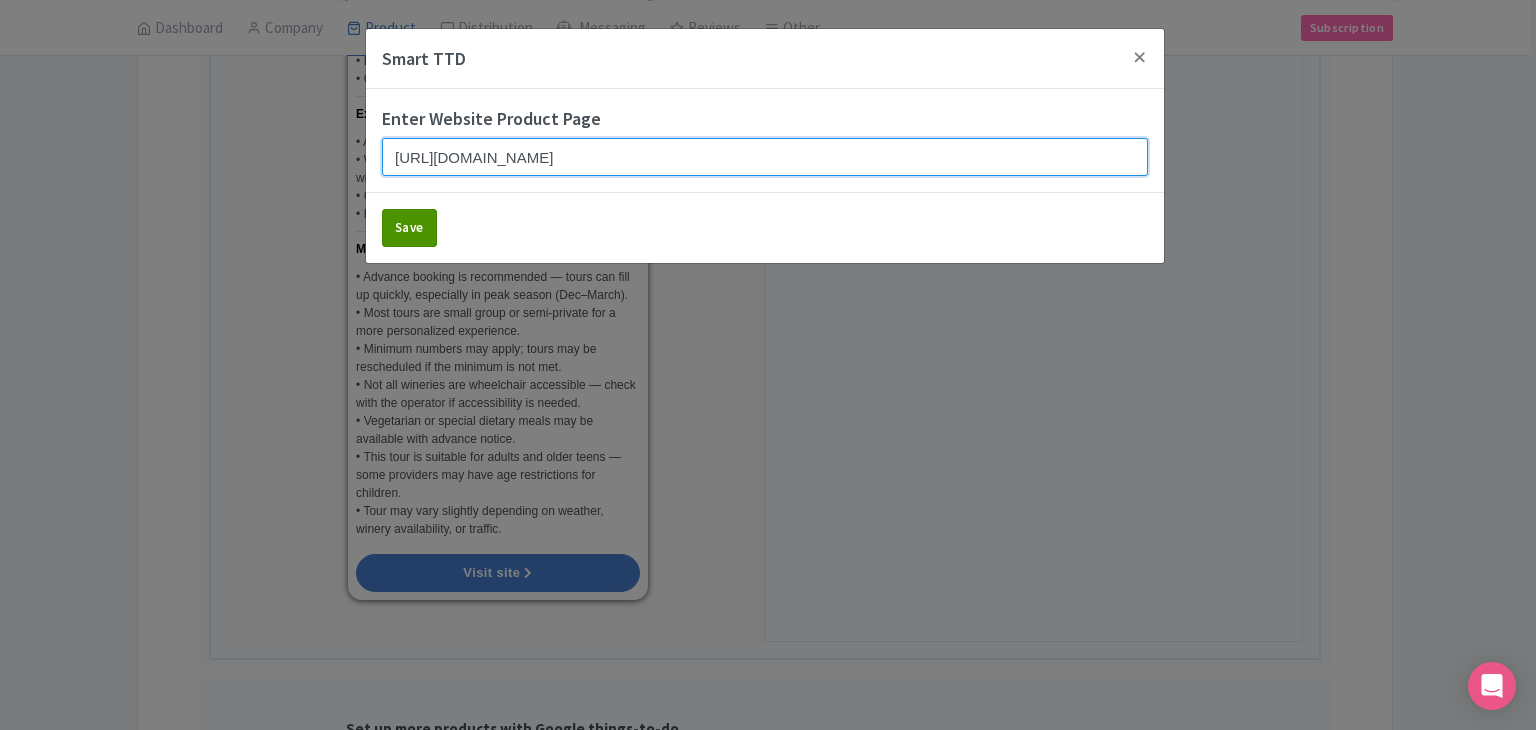type on "https://www.findrhost.com/tours/auckland-wine-country-tour-with-lunch" 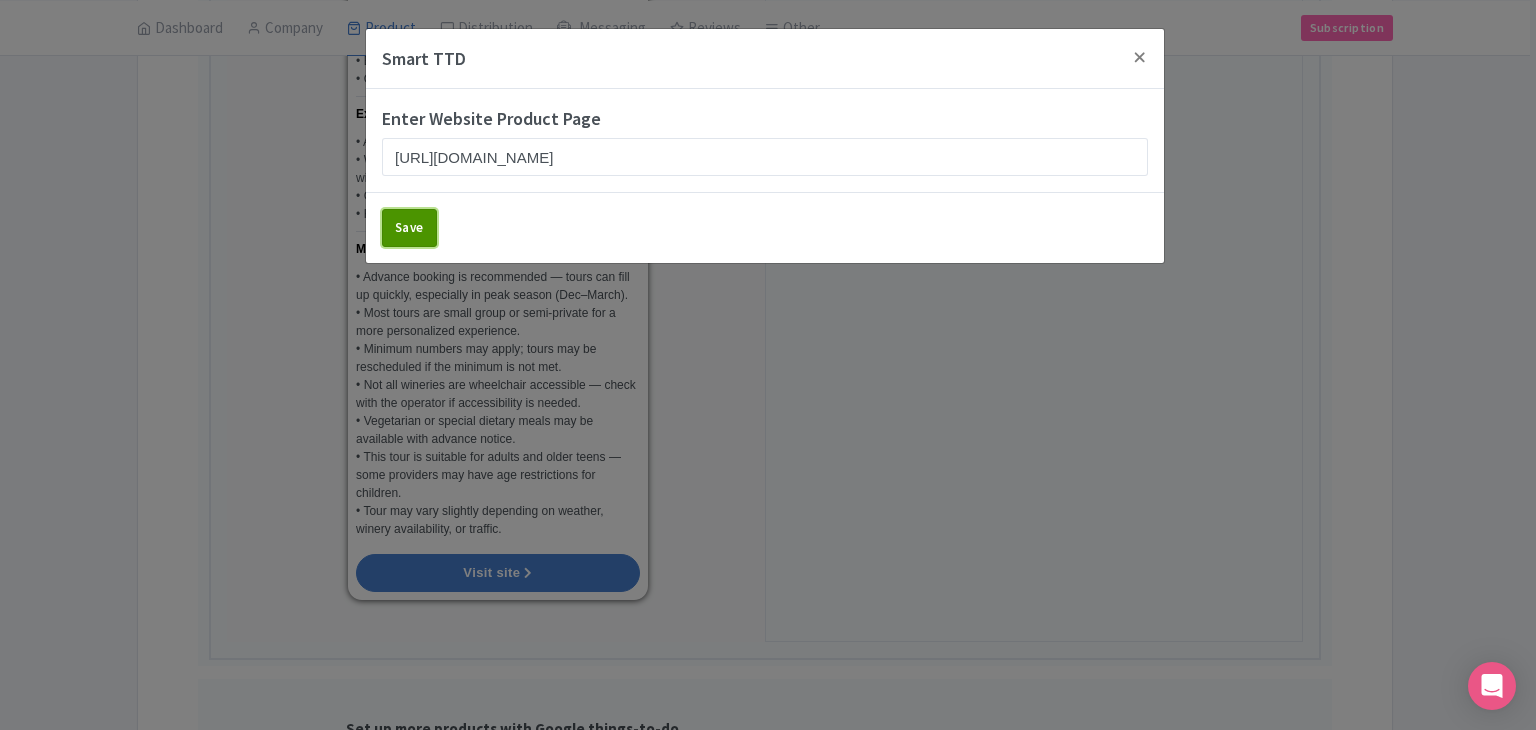 click on "Save" at bounding box center [409, 228] 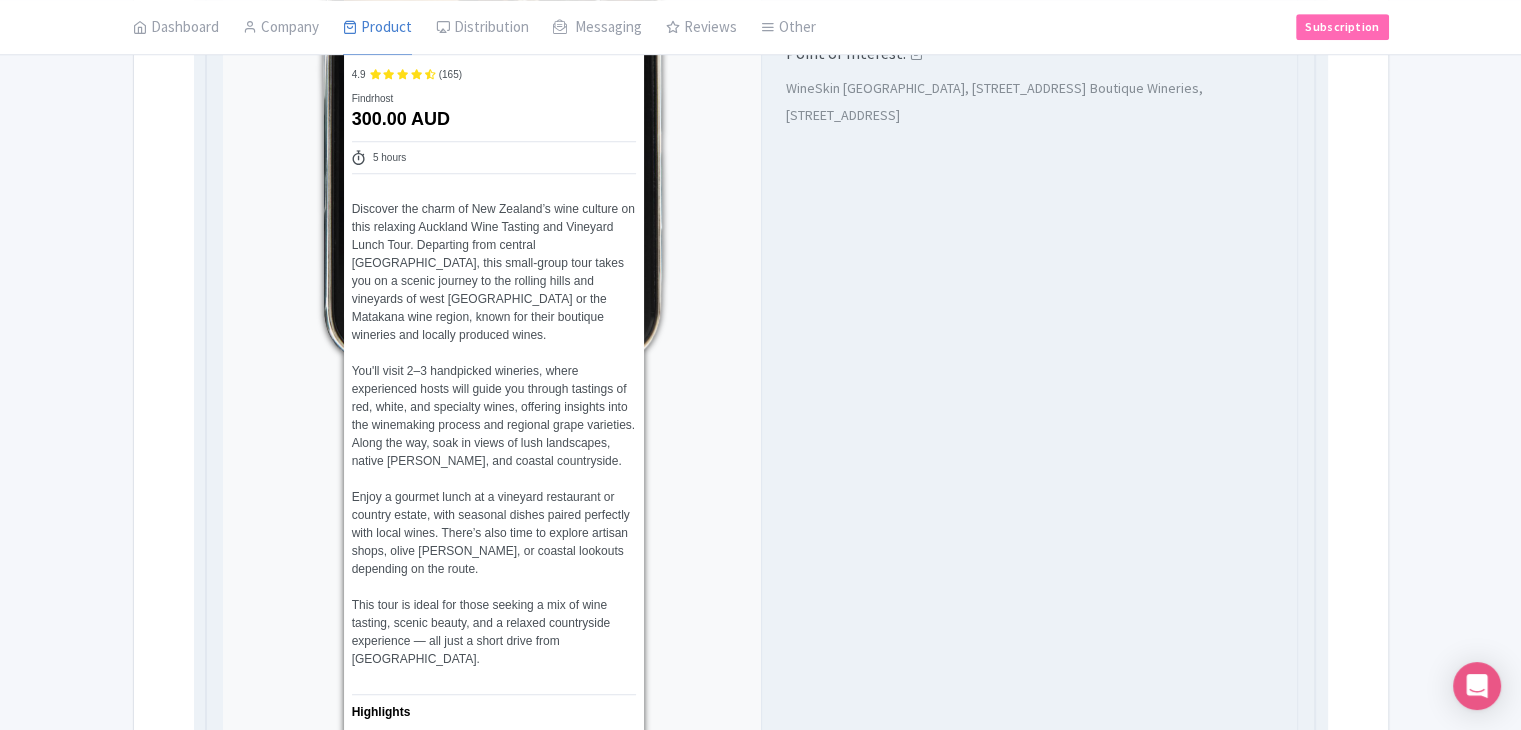 scroll, scrollTop: 603, scrollLeft: 0, axis: vertical 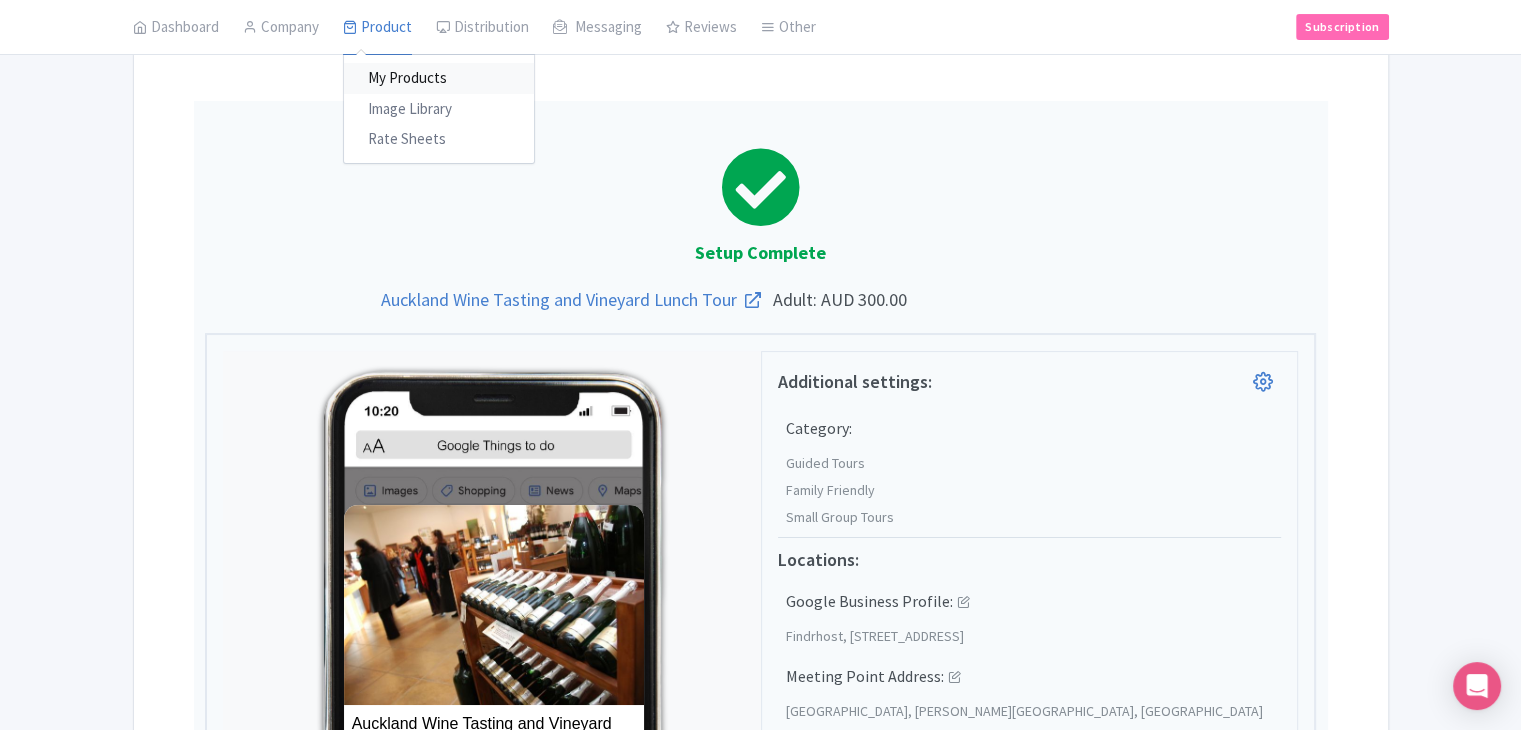 click on "My Products" at bounding box center (439, 79) 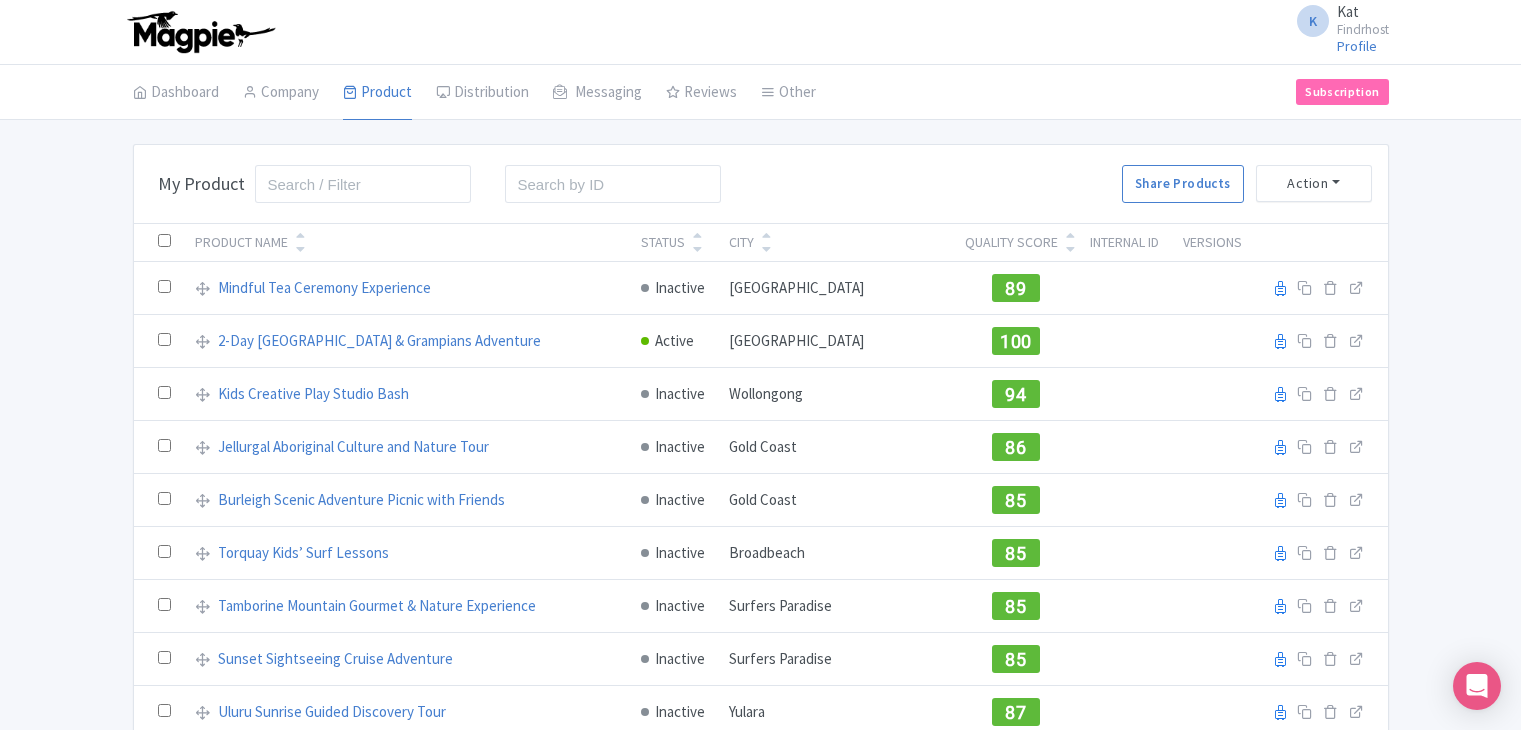 scroll, scrollTop: 0, scrollLeft: 0, axis: both 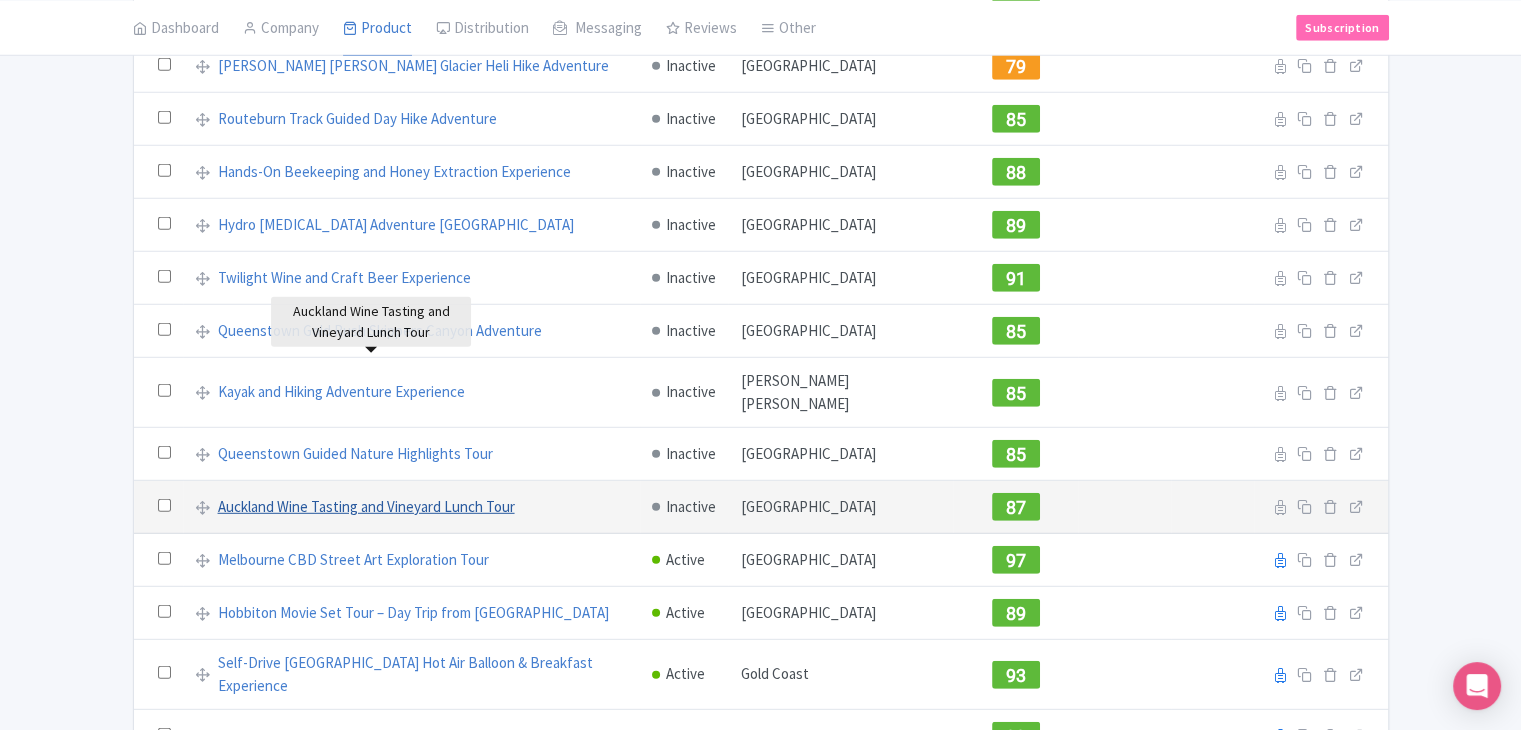 click on "Auckland Wine Tasting and Vineyard Lunch Tour" at bounding box center [366, 507] 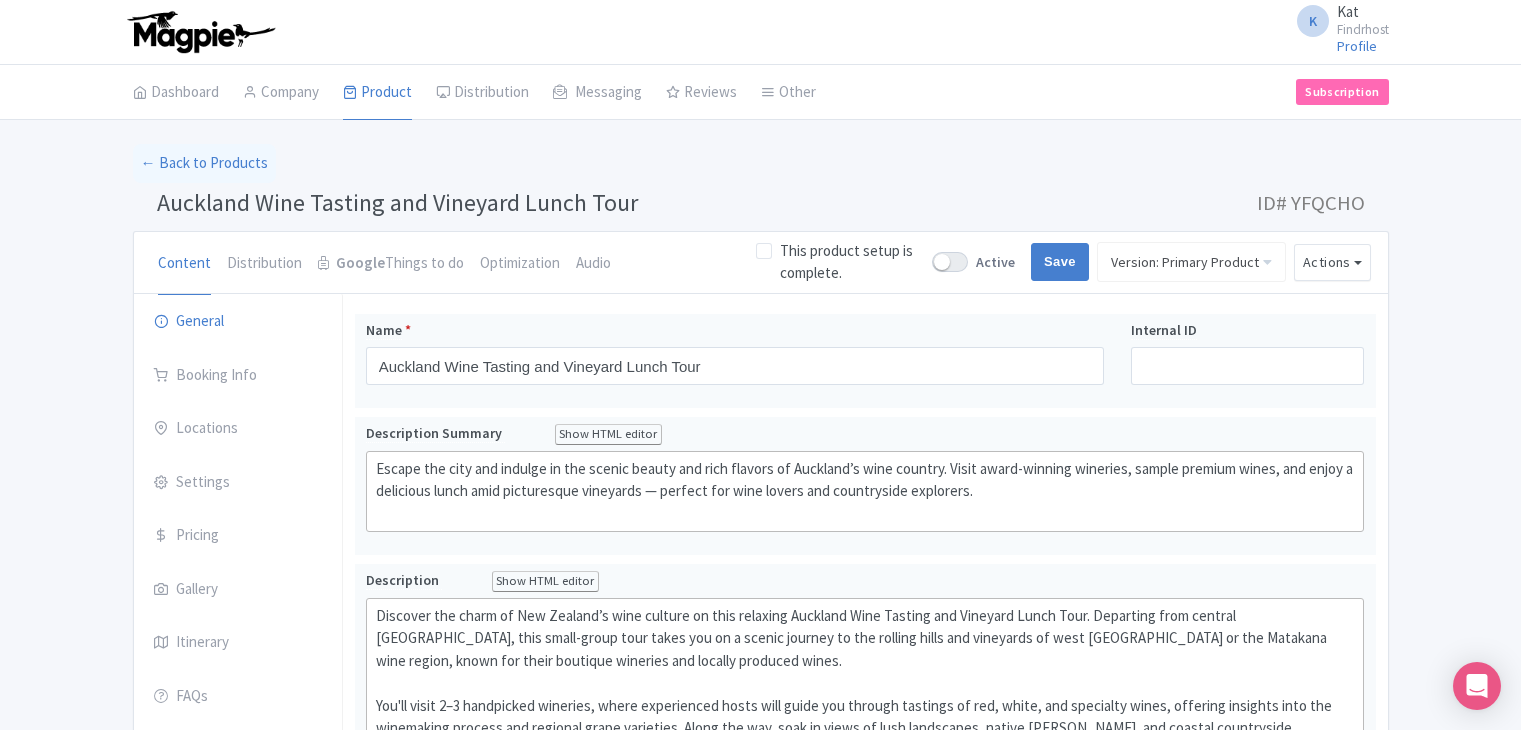 scroll, scrollTop: 0, scrollLeft: 0, axis: both 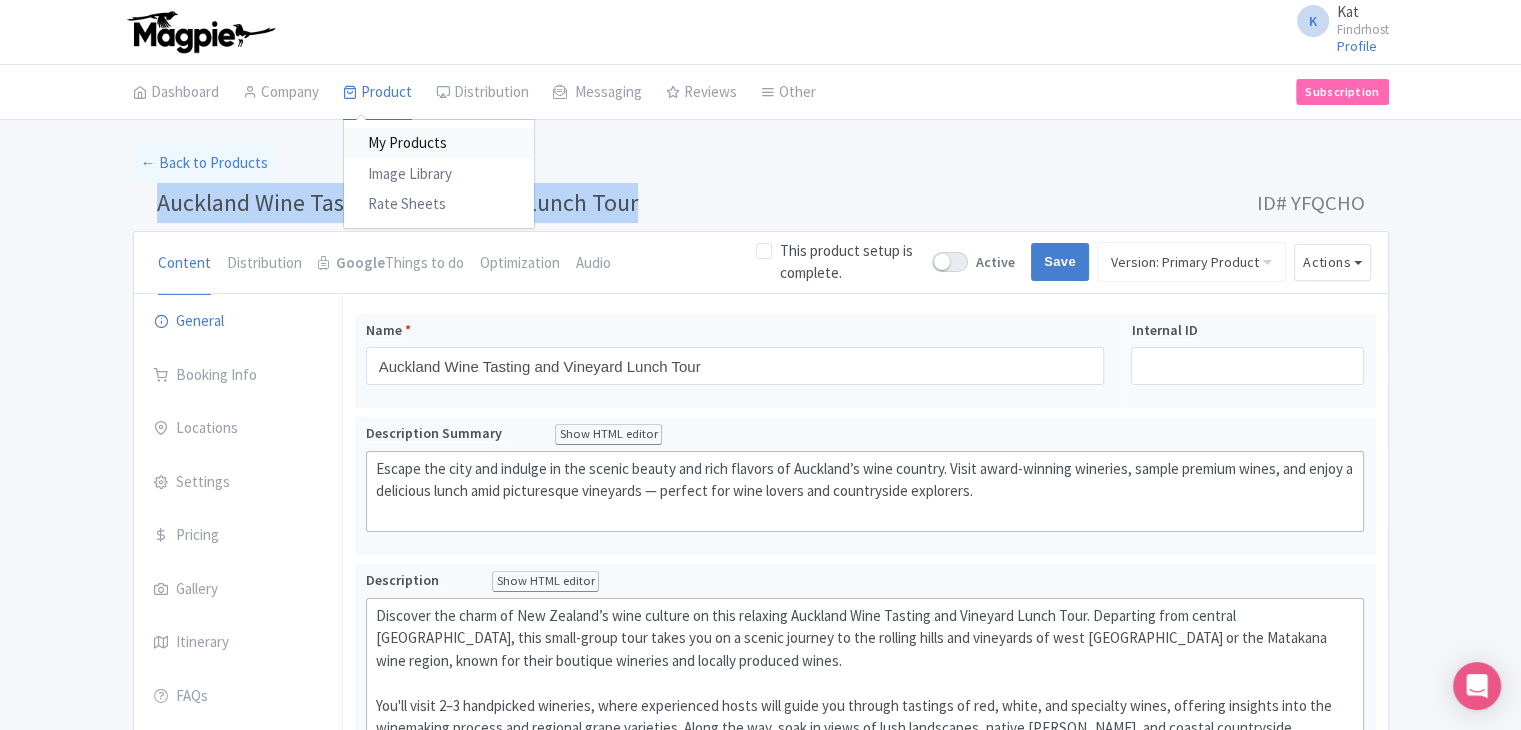 click on "My Products" at bounding box center [439, 143] 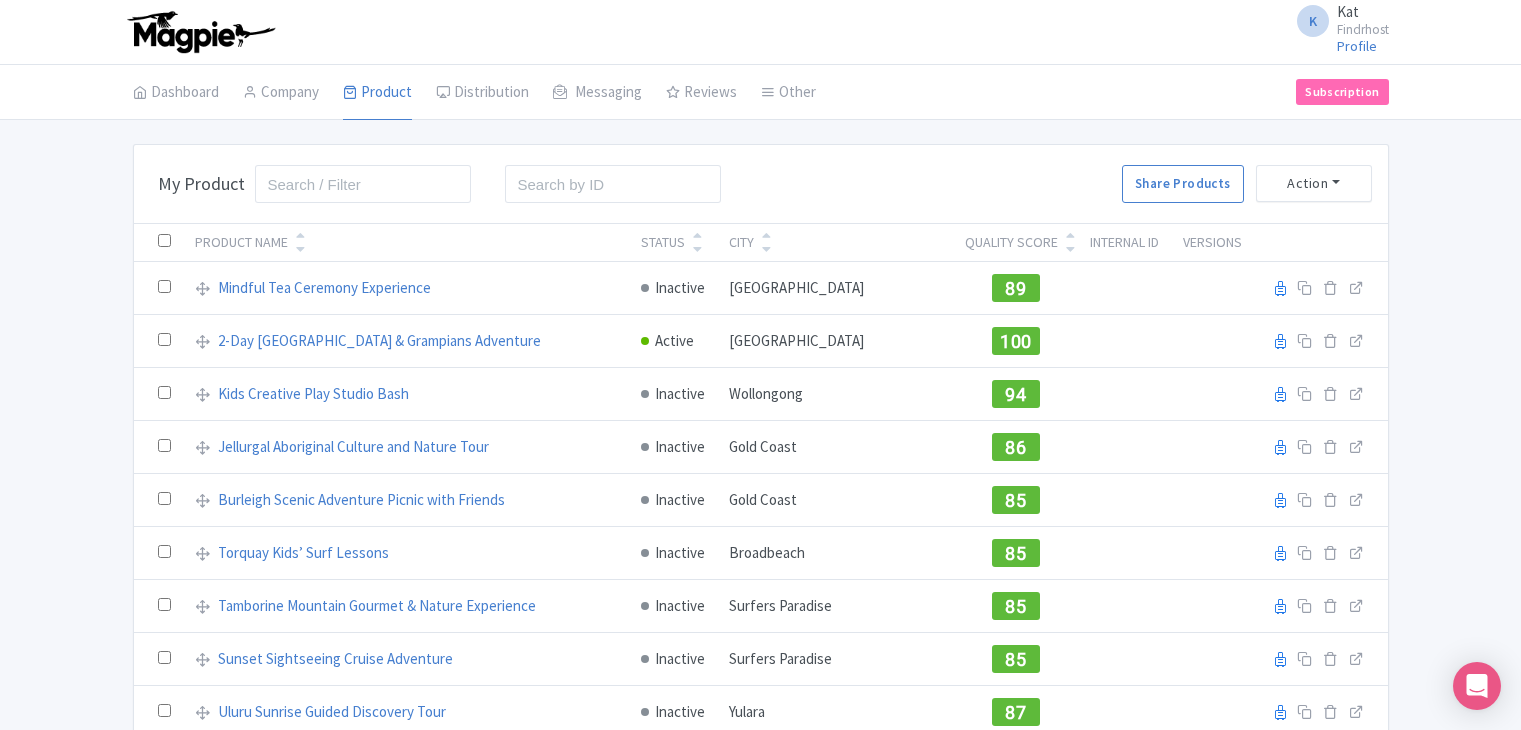 scroll, scrollTop: 0, scrollLeft: 0, axis: both 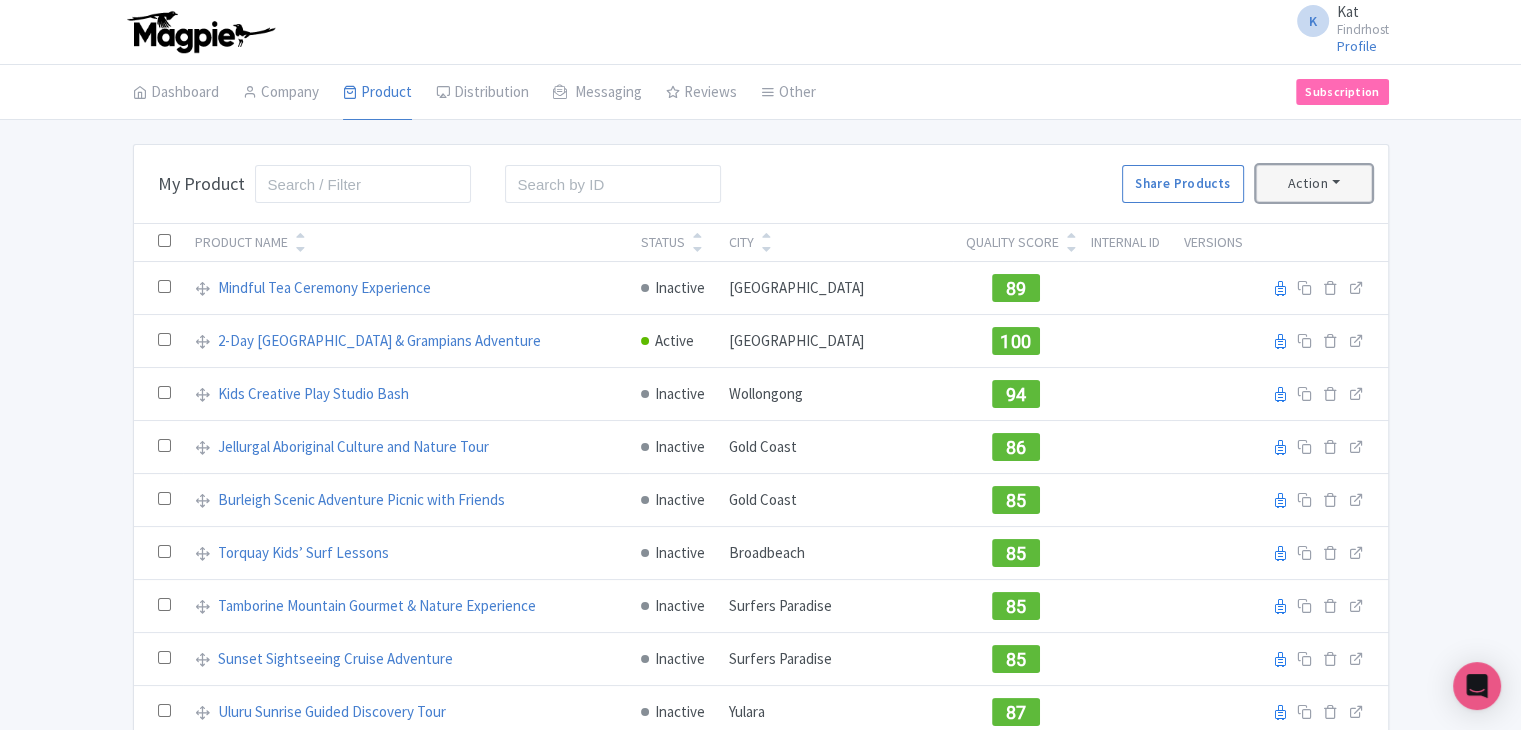 click on "Action" at bounding box center [1314, 183] 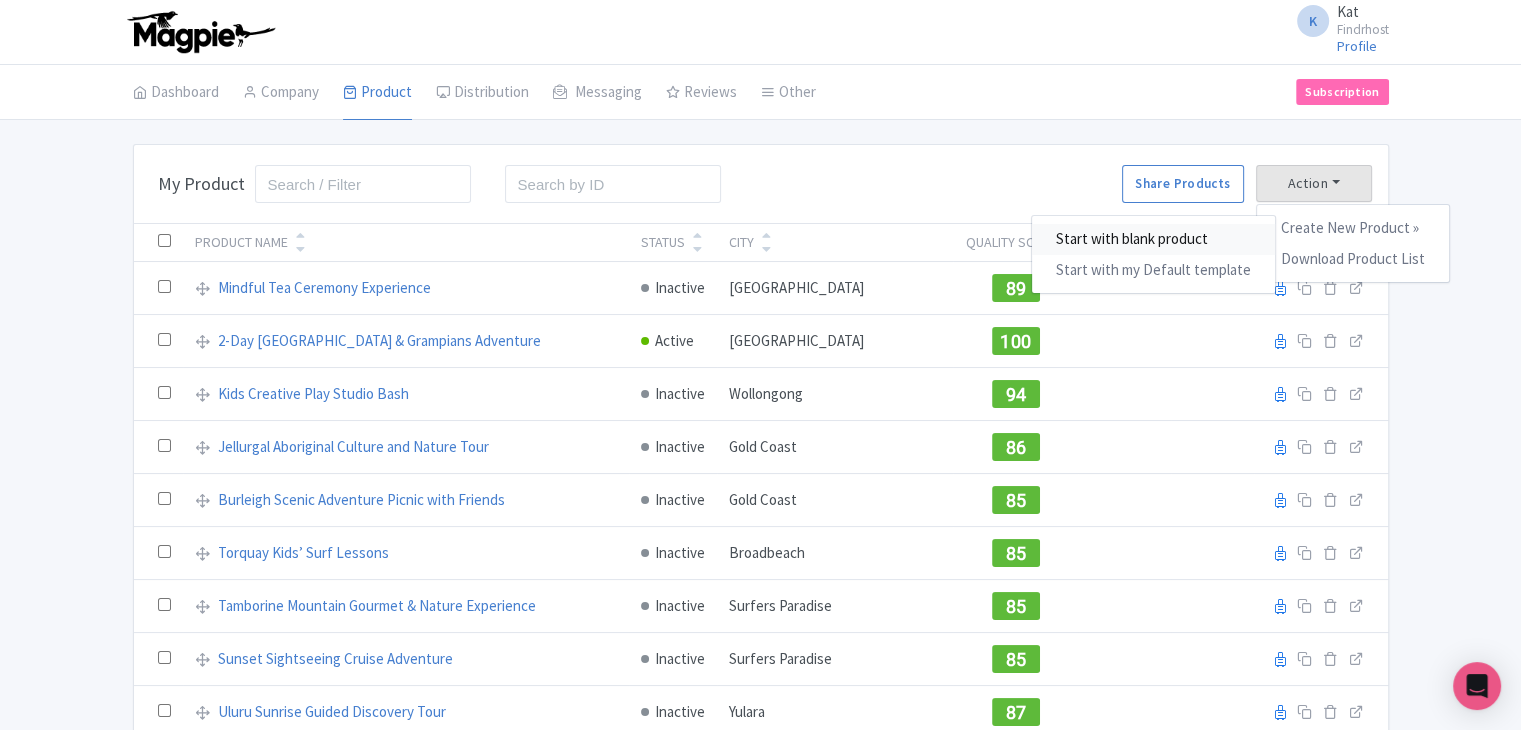 click on "Start with blank product" at bounding box center (1153, 239) 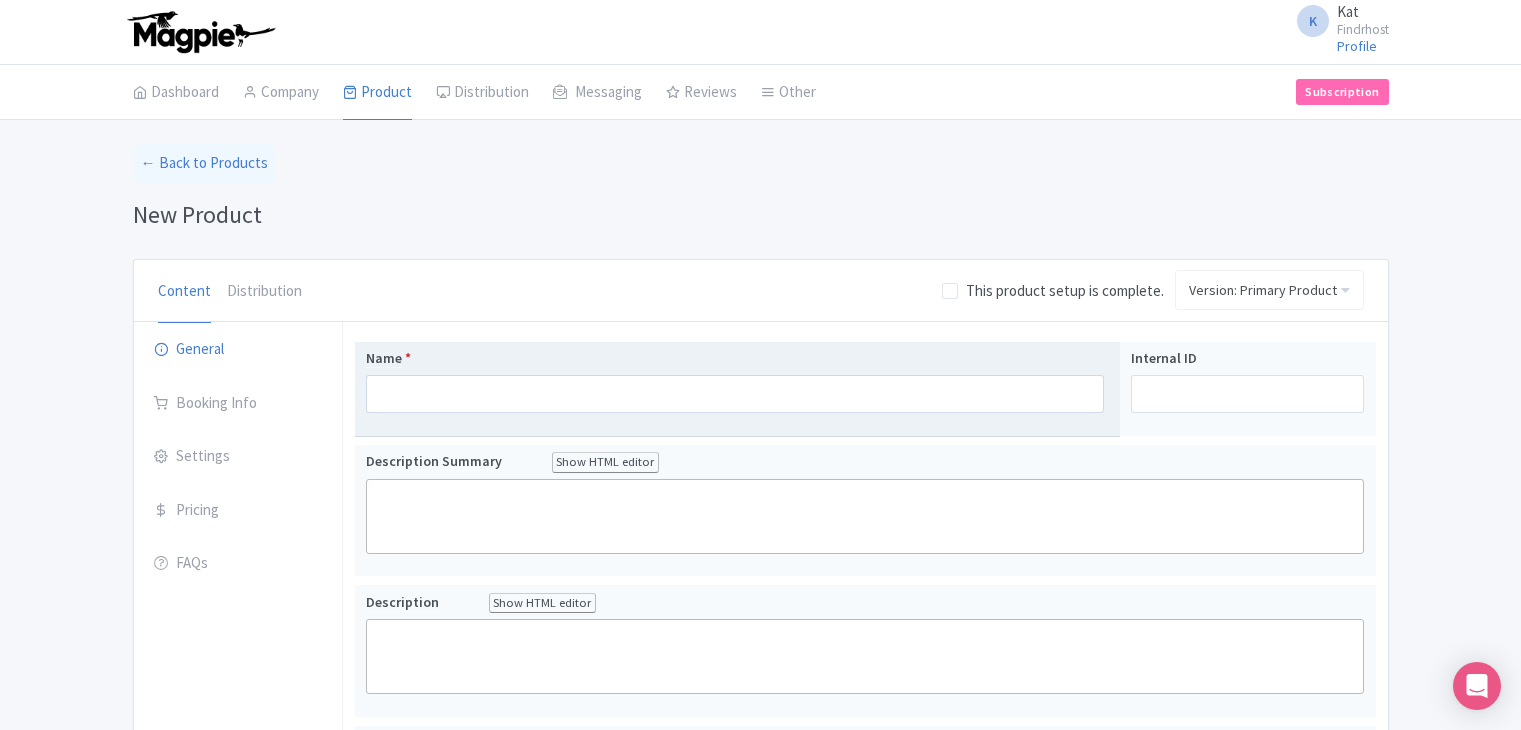 scroll, scrollTop: 0, scrollLeft: 0, axis: both 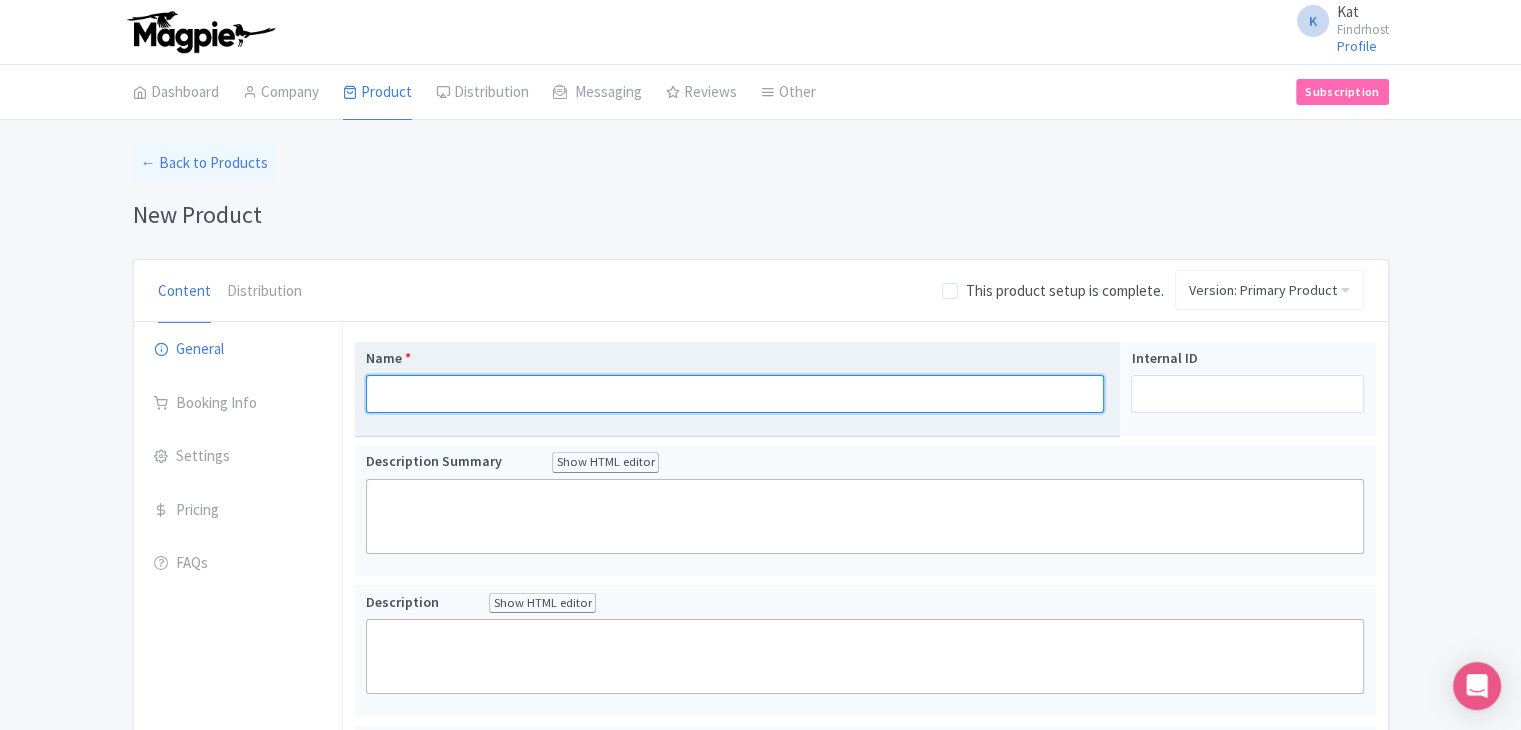 click on "Name   *" at bounding box center [735, 394] 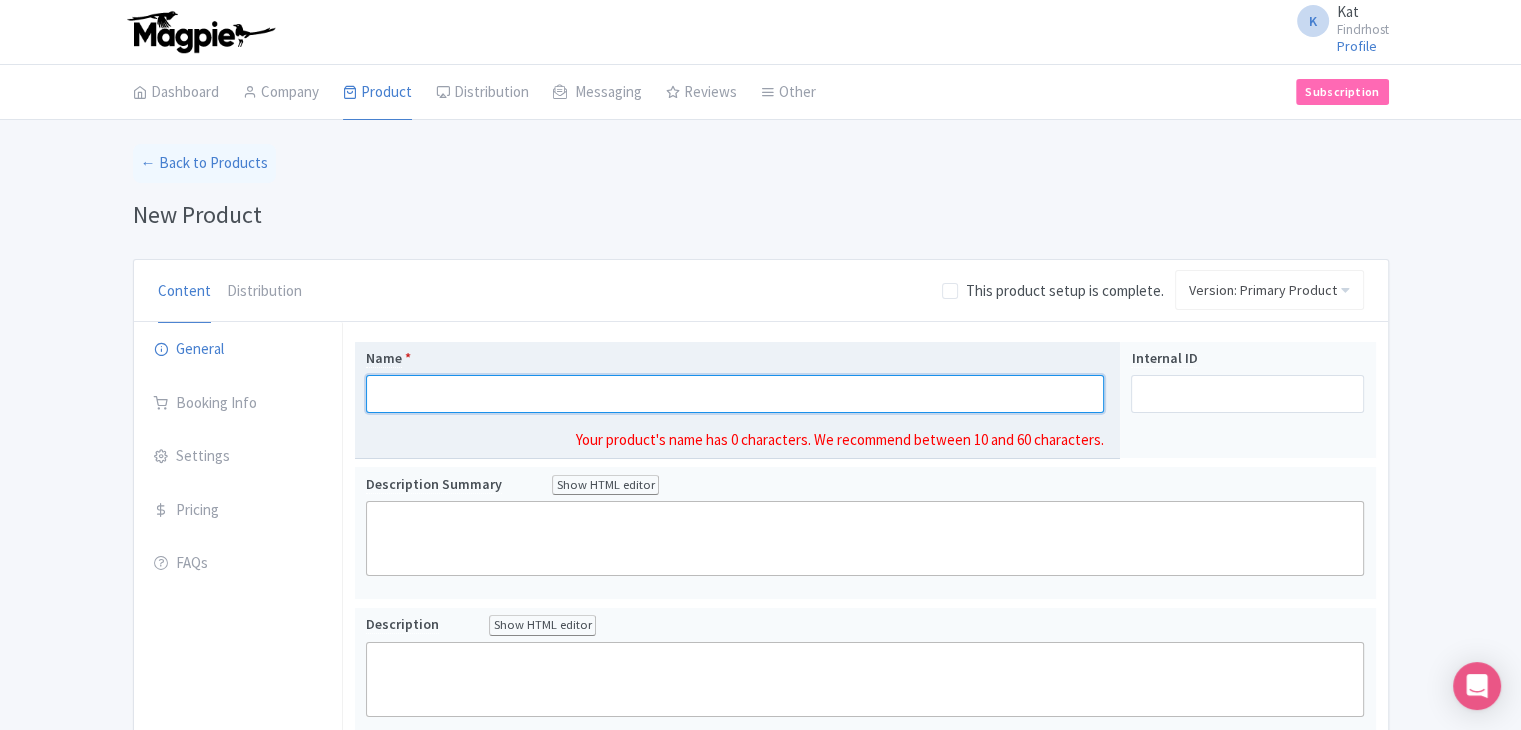 paste on "Rangitoto Island Sunset Kayak and BBQ Dinner" 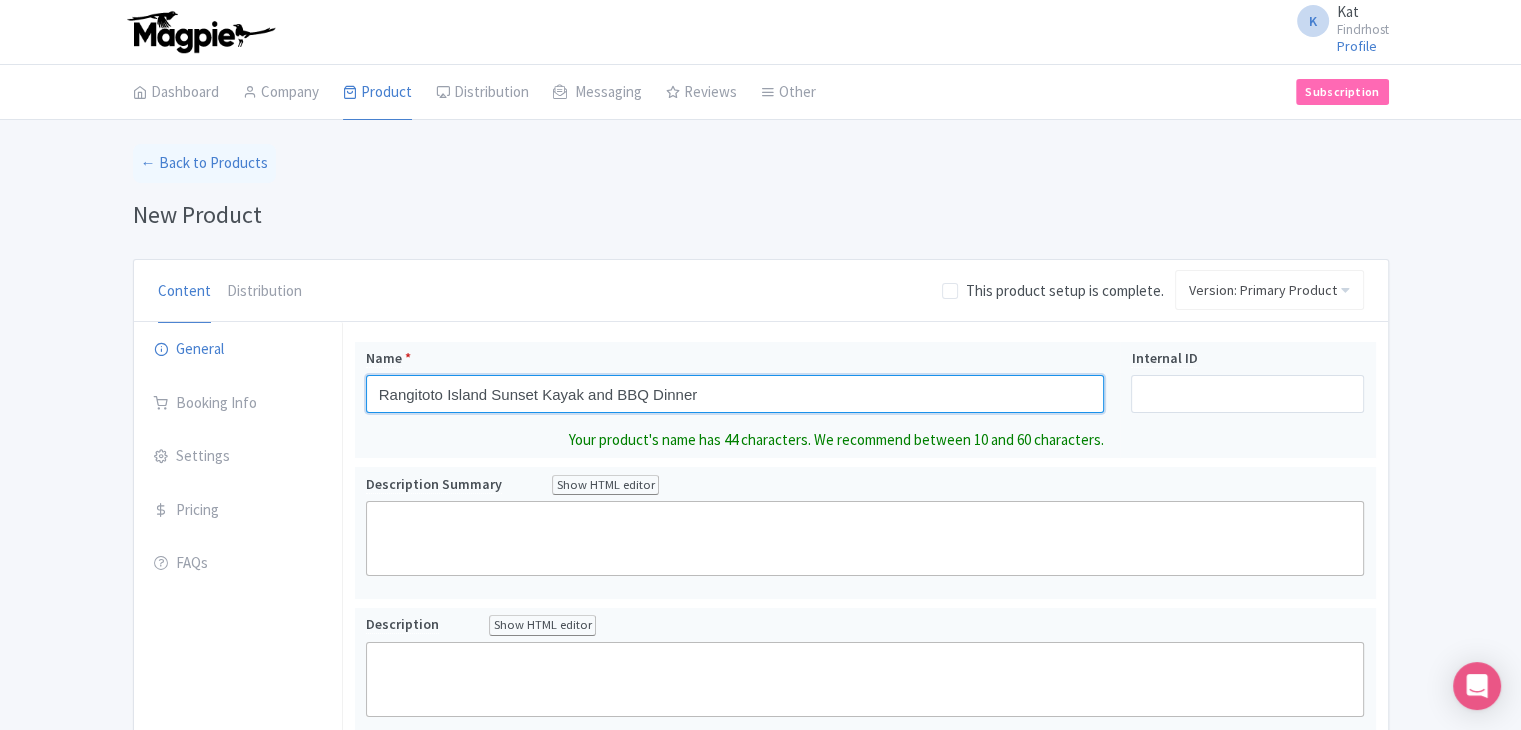 type on "Rangitoto Island Sunset Kayak and BBQ Dinner" 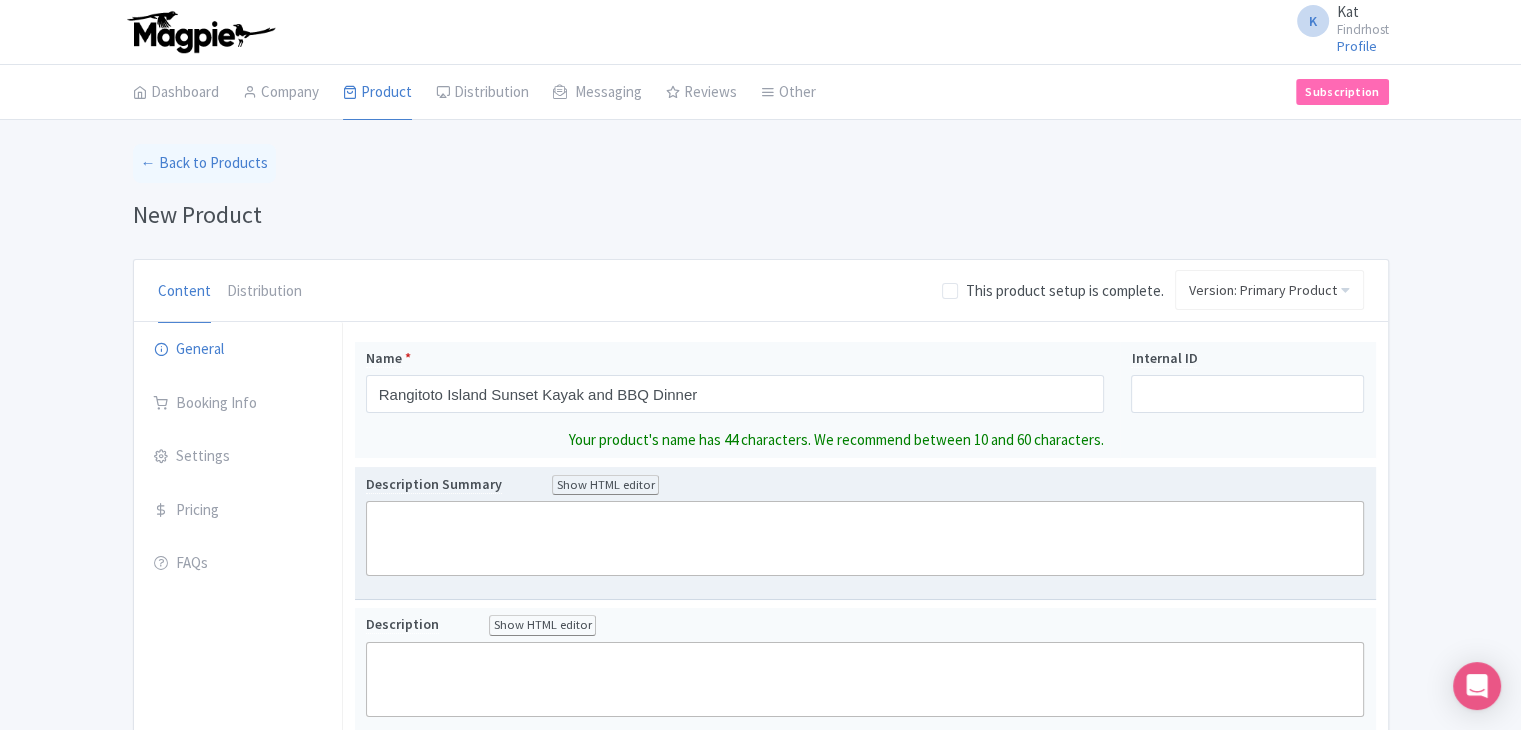 click on "Description Summary Show HTML editor
Bold
Italic
Strikethrough
Link
Heading
Quote
Code
Bullets
Numbers
Decrease Level
Increase Level
Attach Files
Undo
Redo
Link
Unlink
Your product's description summary has 0 characters. We recommend between 100 and 255 characters." at bounding box center [865, 533] 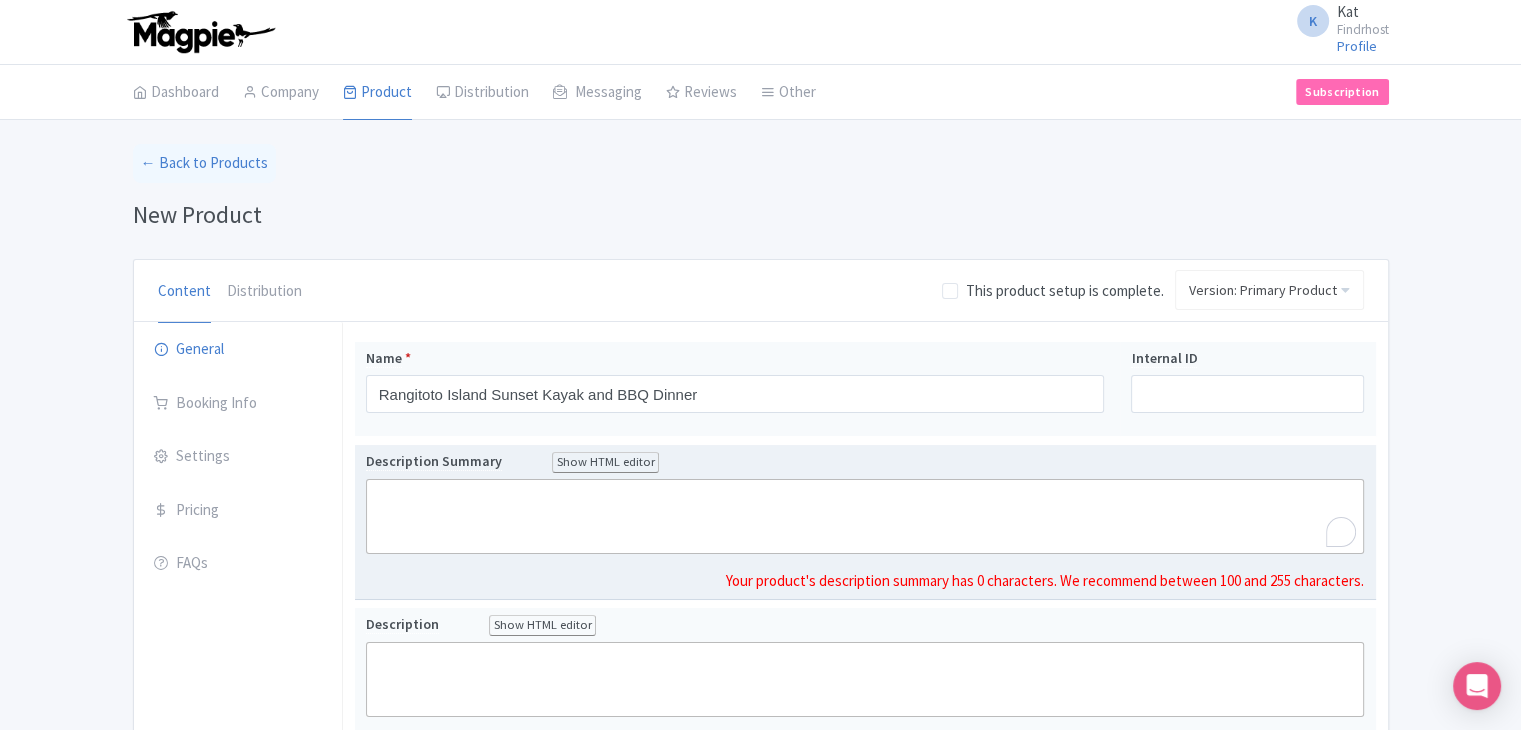 paste on "<div>&nbsp;Paddle to Auckland’s iconic volcanic island, Rangitoto, on a guided sunset kayak adventure. Enjoy a scenic hike to the summit, take in panoramic views at dusk, and finish with a delicious BBQ dinner on the beach before kayaking back under the stars.&nbsp;</div>" 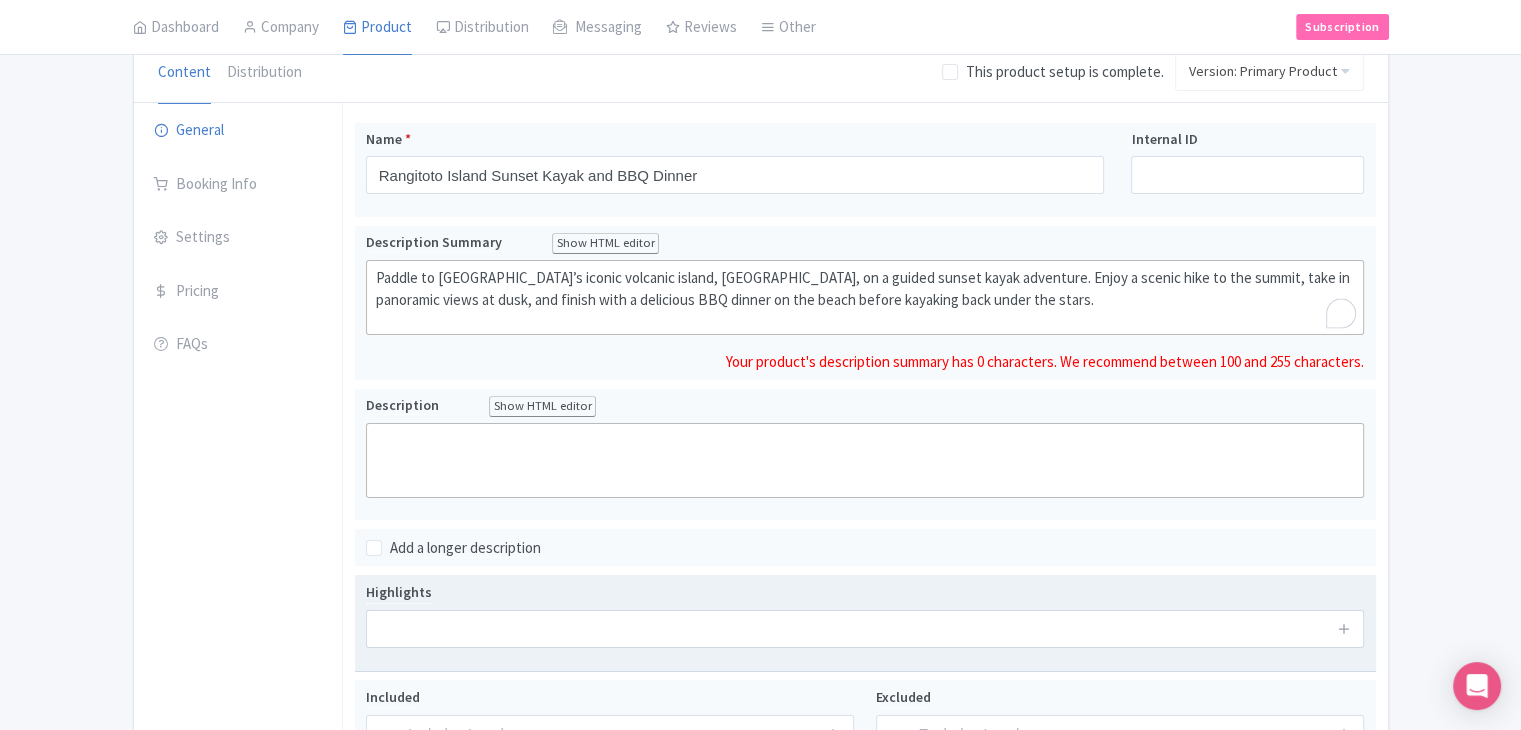 scroll, scrollTop: 200, scrollLeft: 0, axis: vertical 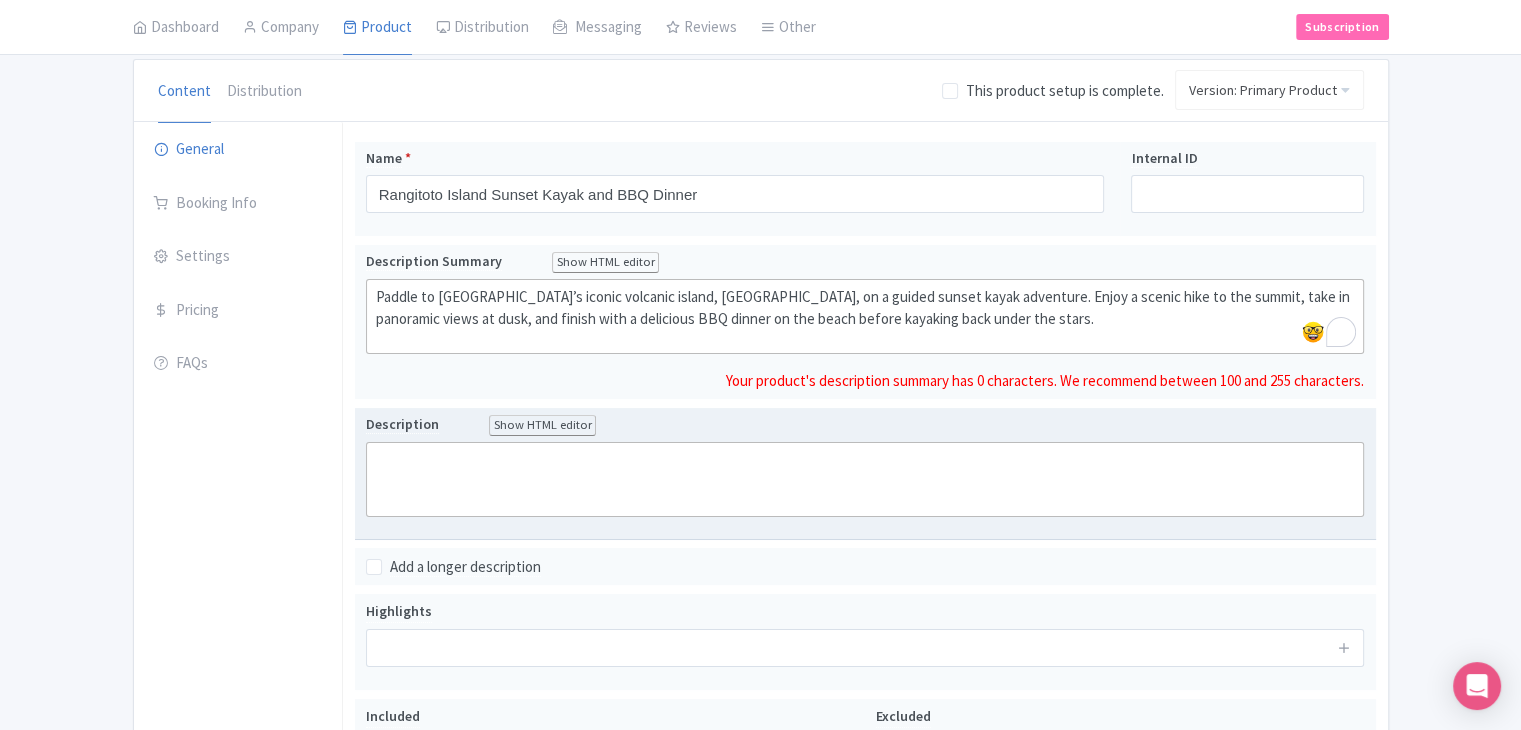 click 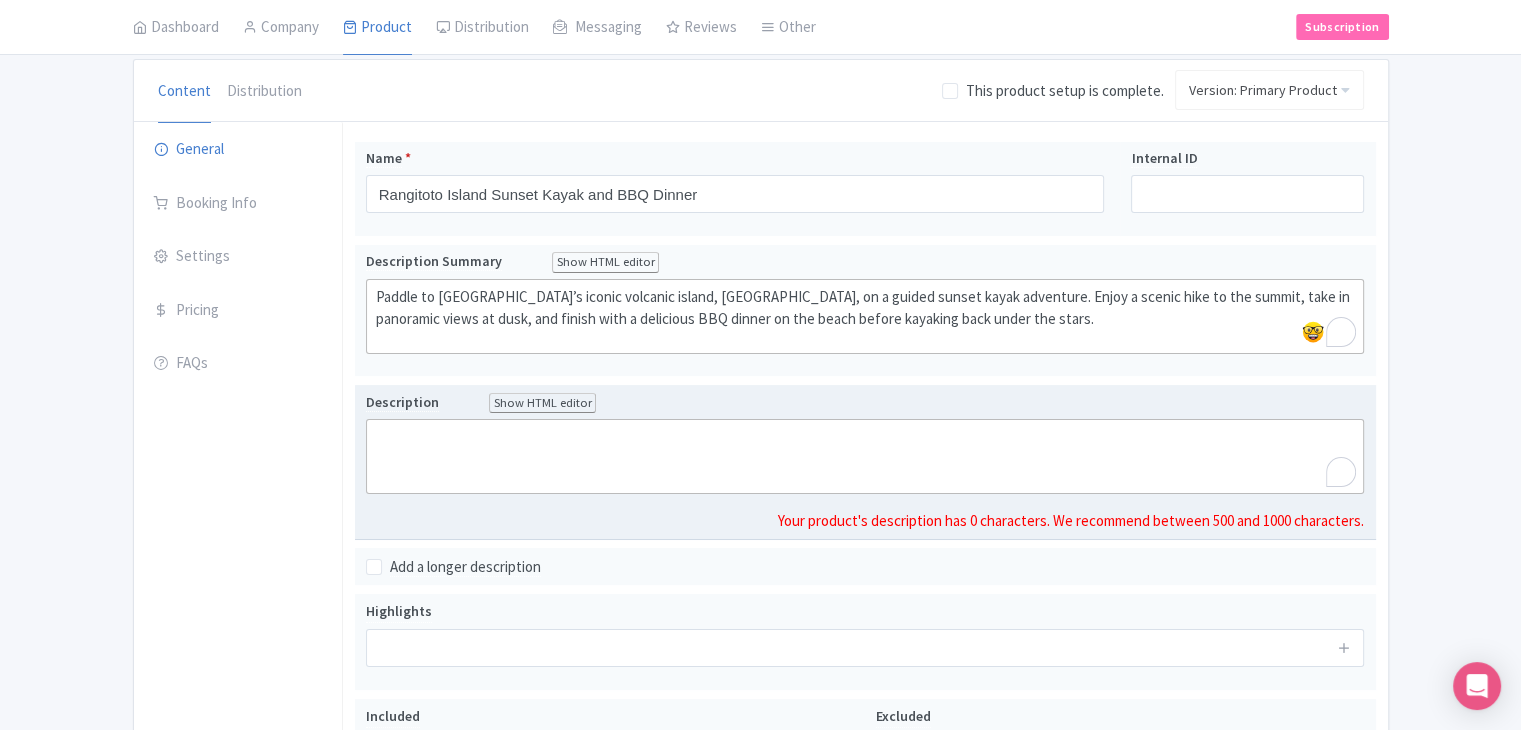 paste on "<div>Embark on an unforgettable evening escape from the city with this <strong>Rangitoto Island Sunset Kayak and BBQ Dinner</strong> experience. Begin your journey with a safety briefing and kayak orientation at <strong>Auckland’s waterfront</strong>, then paddle across the Waitematā Harbour toward the stunning volcanic island of <strong>Rangitoto</strong>, formed over 600 years ago.<br><br></div><div>Upon arrival, pull your kayak ashore and follow your guide on a <strong>leisurely hike to the summit</strong>, where you’ll be treated to <strong>breathtaking views of Auckland's skyline and the Hauraki Gulf</strong> as the sun sets. Your guide will share stories about the island’s geology, history, and native flora along the way.<br><br></div><div>After descending, relax and refuel with a <strong>freshly prepared beachside BBQ dinner</strong>, complete with vegetarian options and local flavors. As night falls, enjoy a magical paddle back to Auckland under a <strong>star-lit sky</strong>, with the city lights..." 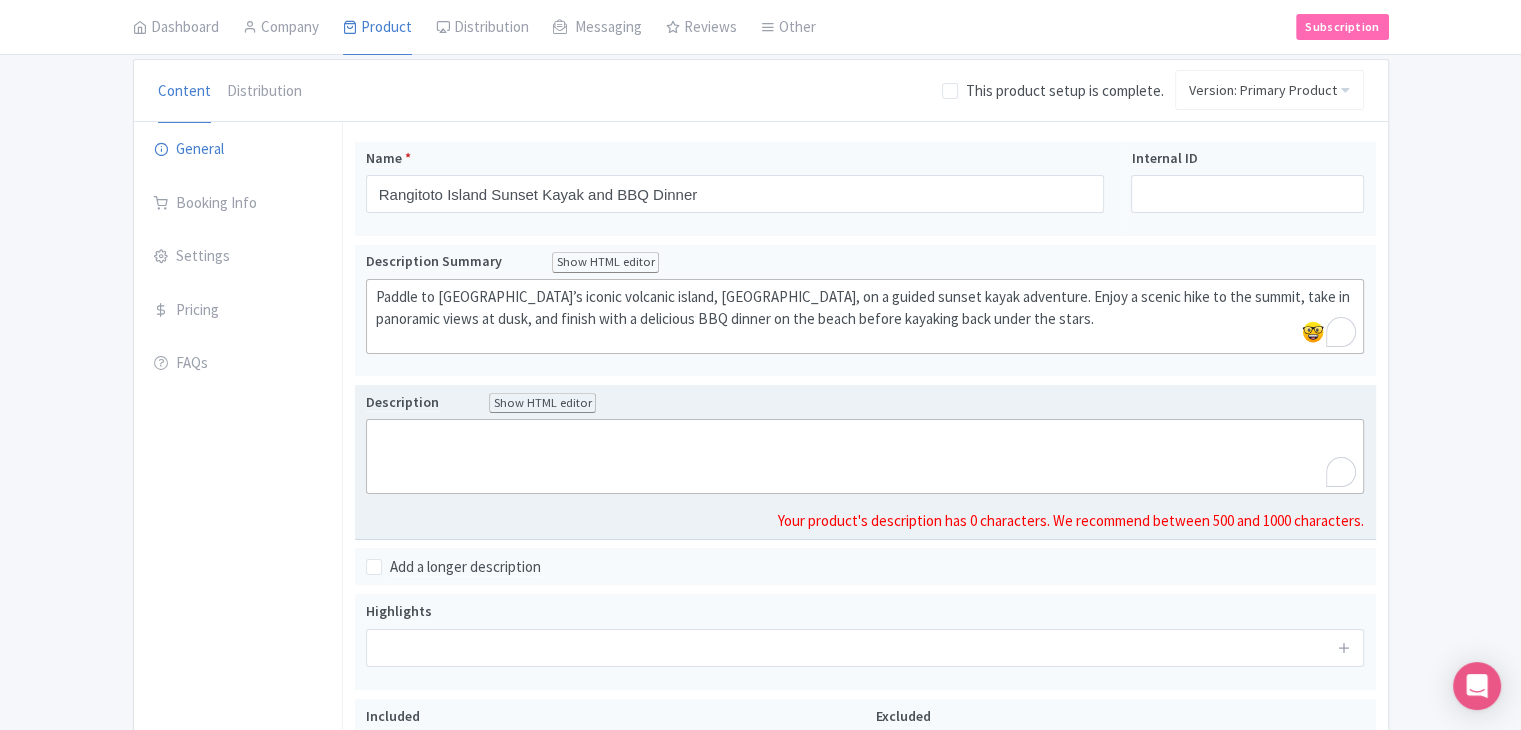 type on "<div>Embark on an unforgettable evening escape from the city with this <strong>Rangitoto Island Sunset Kayak and BBQ Dinner</strong> experience. Begin your journey with a safety briefing and kayak orientation at <strong>Auckland’s waterfront</strong>, then paddle across the Waitematā Harbour toward the stunning volcanic island of <strong>Rangitoto</strong>, formed over 600 years ago.<br><br></div><div>Upon arrival, pull your kayak ashore and follow your guide on a <strong>leisurely hike to the summit</strong>, where you’ll be treated to <strong>breathtaking views of Auckland's skyline and the Hauraki Gulf</strong> as the sun sets. Your guide will share stories about the island’s geology, history, and native flora along the way.<br><br></div><div>After descending, relax and refuel with a <strong>freshly prepared beachside BBQ dinner</strong>, complete with vegetarian options and local flavors. As night falls, enjoy a magical paddle back to Auckland under a <strong>star-lit sky</strong>, with the city lights..." 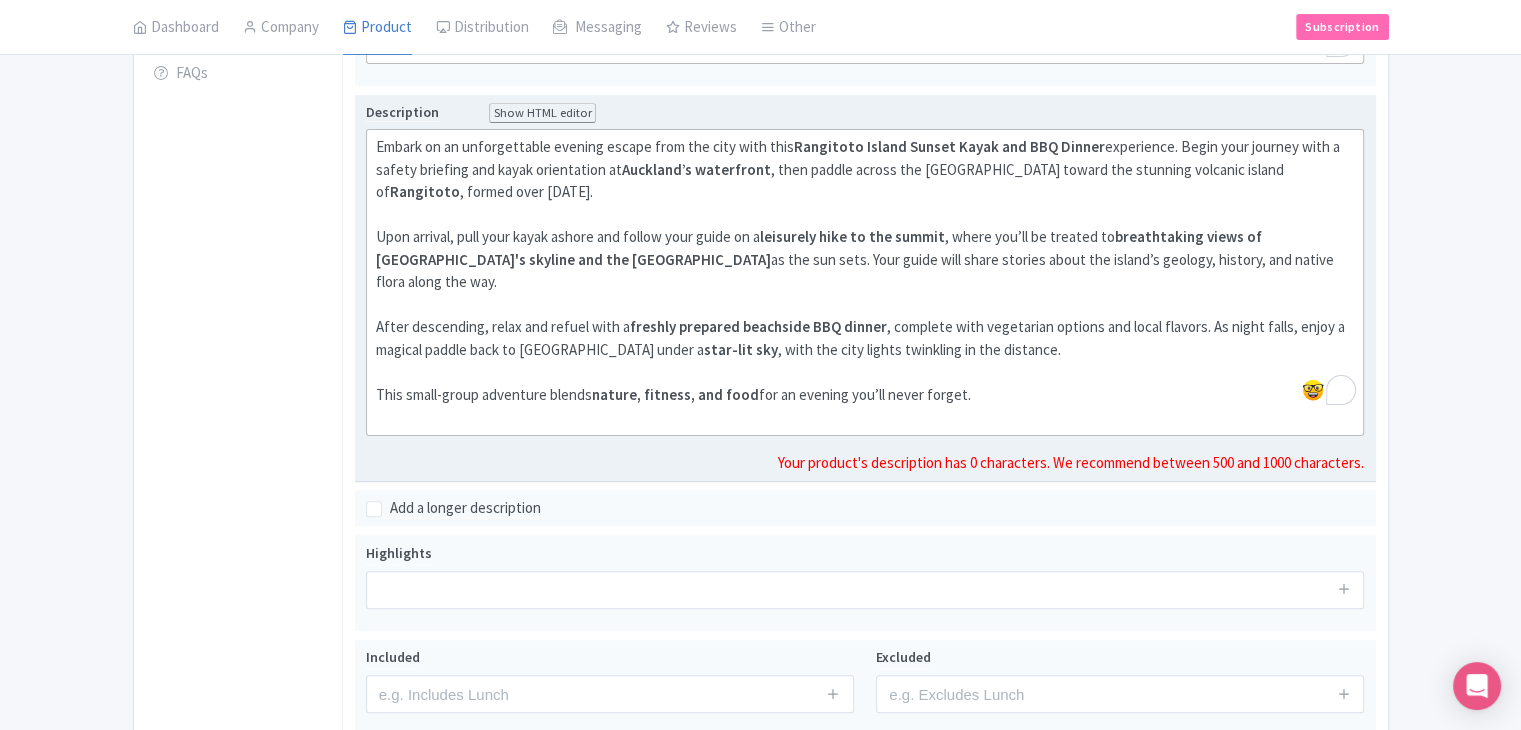 scroll, scrollTop: 500, scrollLeft: 0, axis: vertical 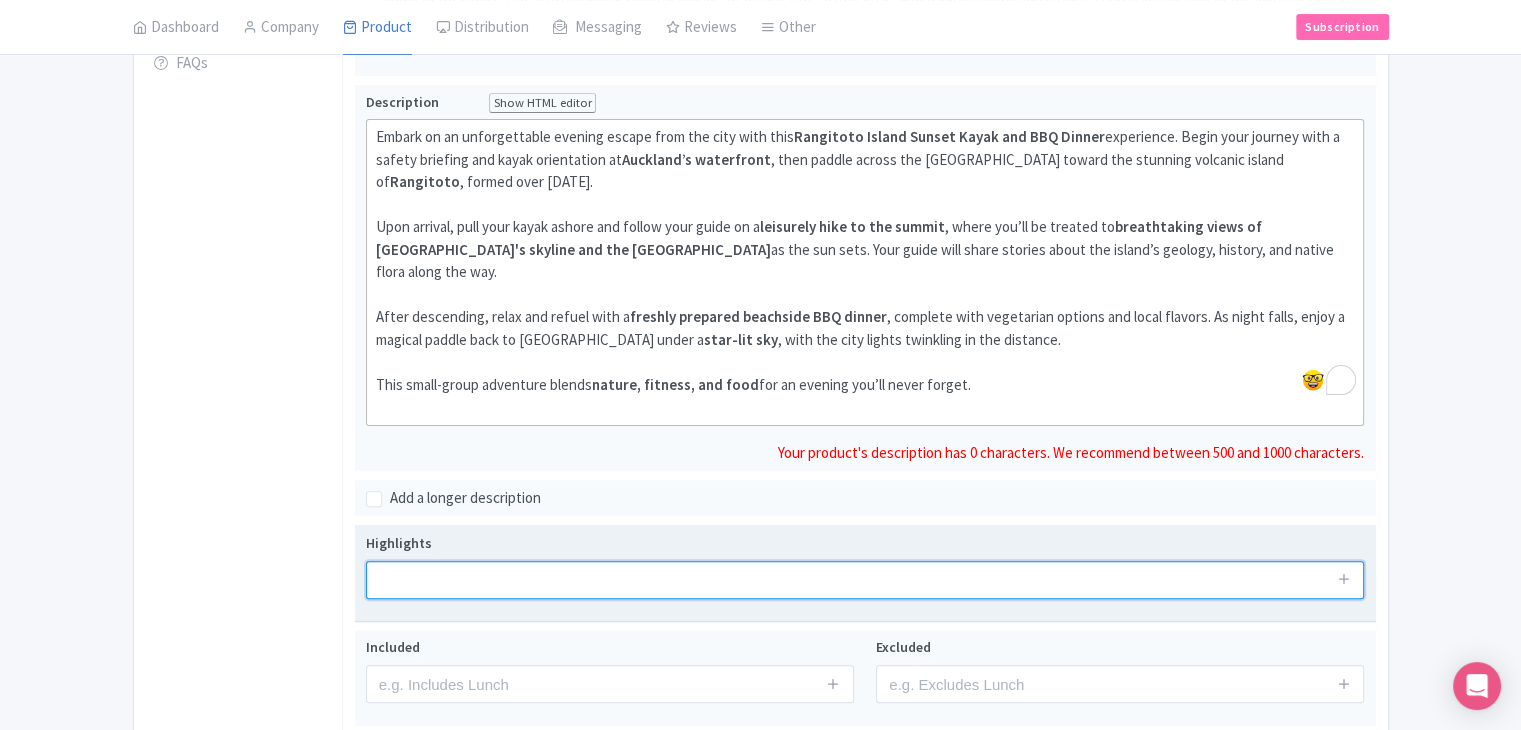 click on "Highlights" at bounding box center [865, 573] 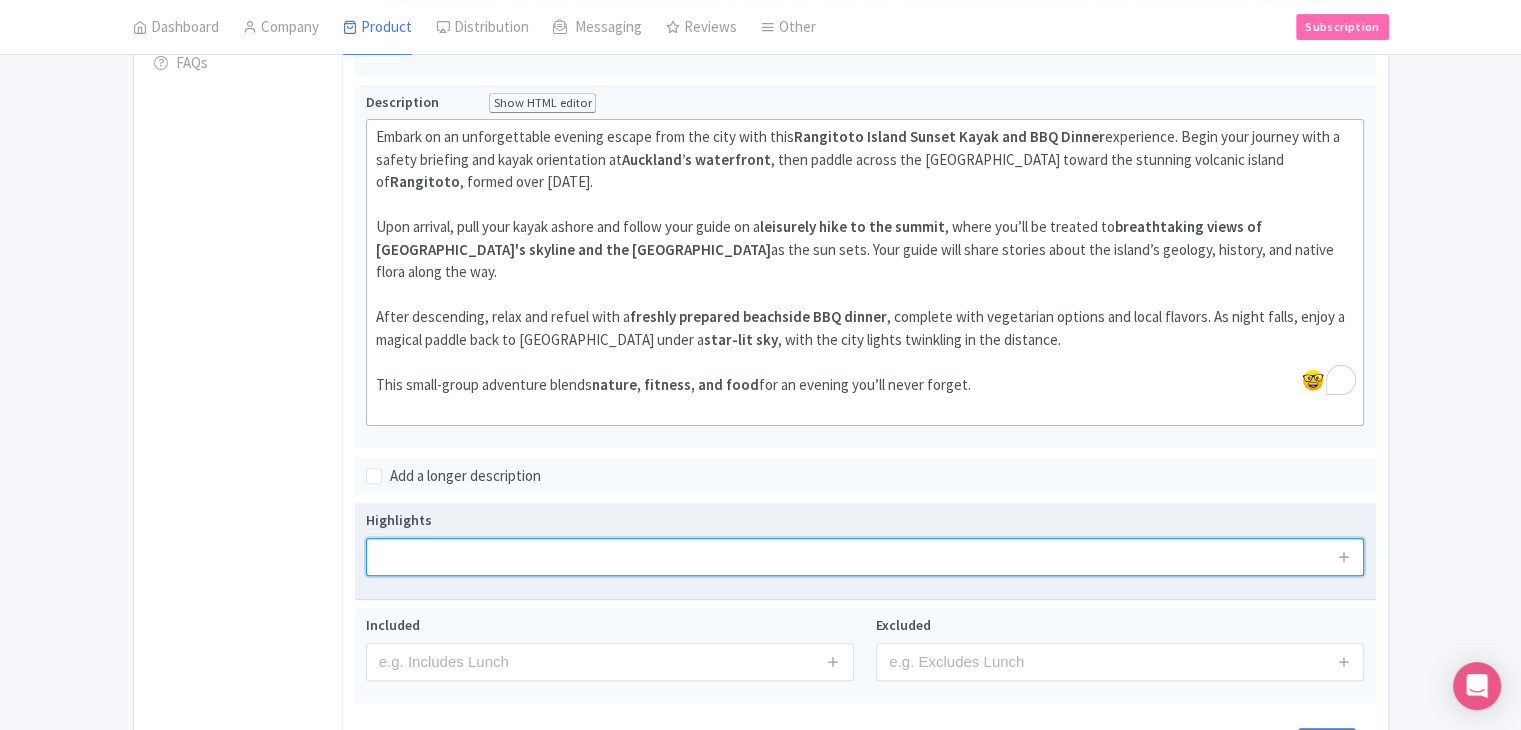 paste on "Paddle across Waitematā Harbour to Rangitoto Island at sunset" 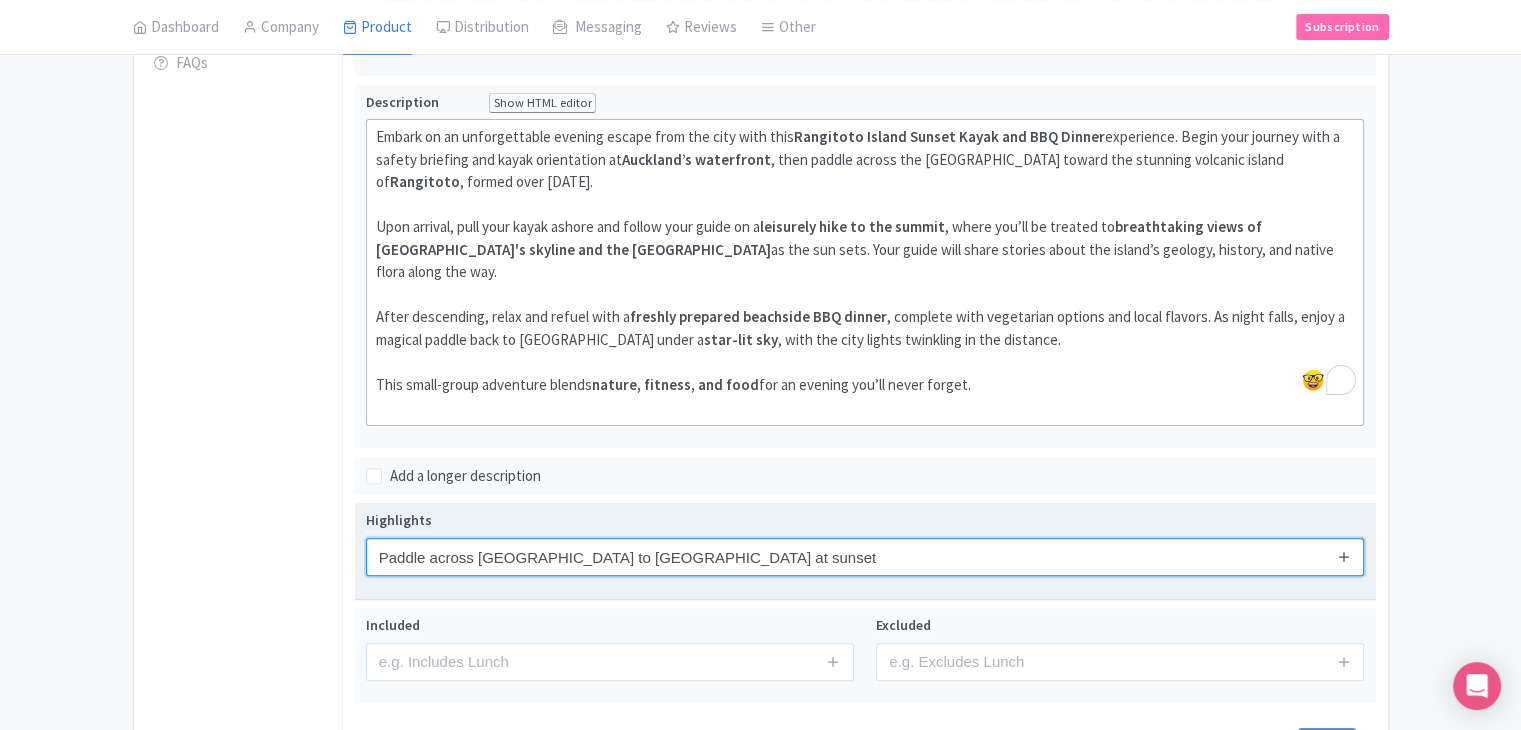 type on "Paddle across Waitematā Harbour to Rangitoto Island at sunset" 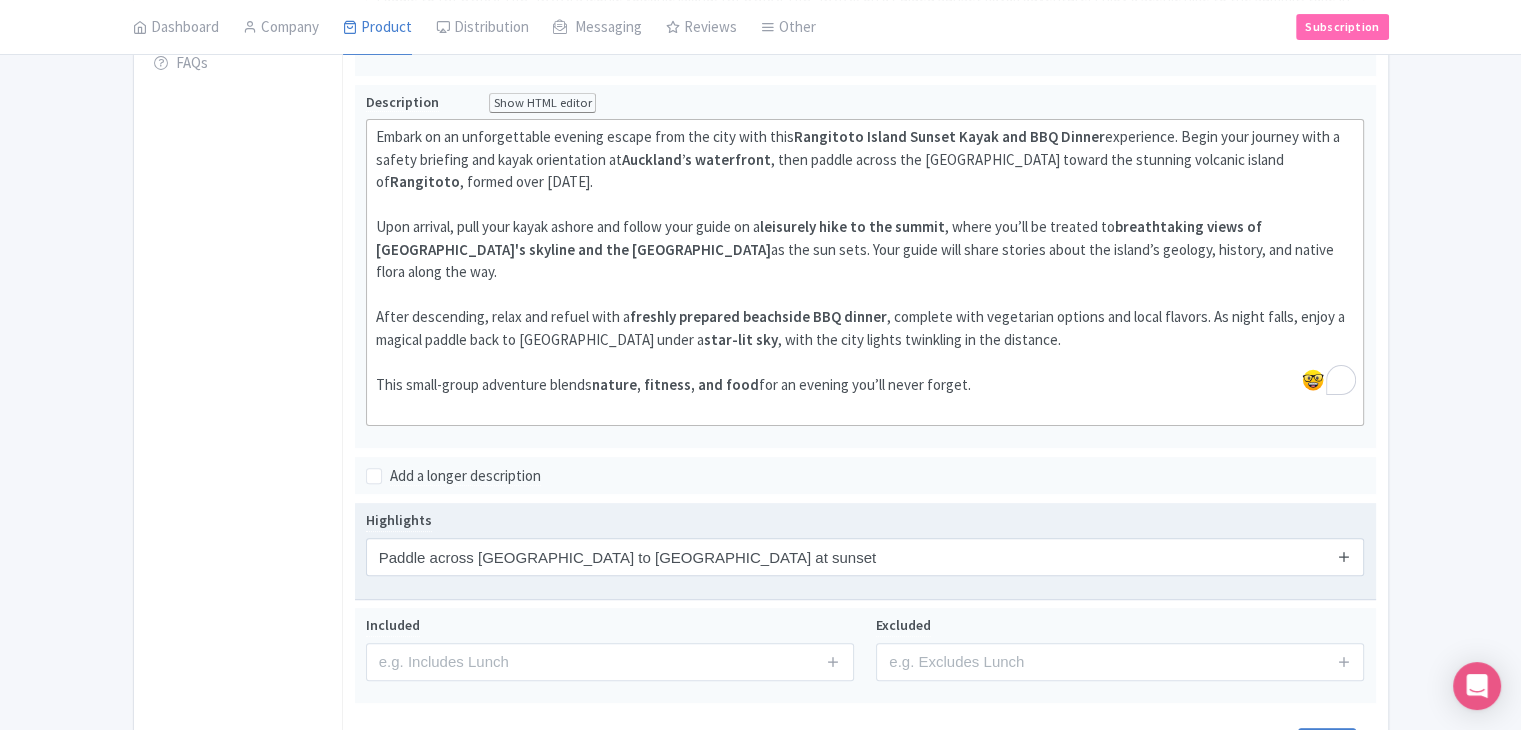 click at bounding box center [1344, 556] 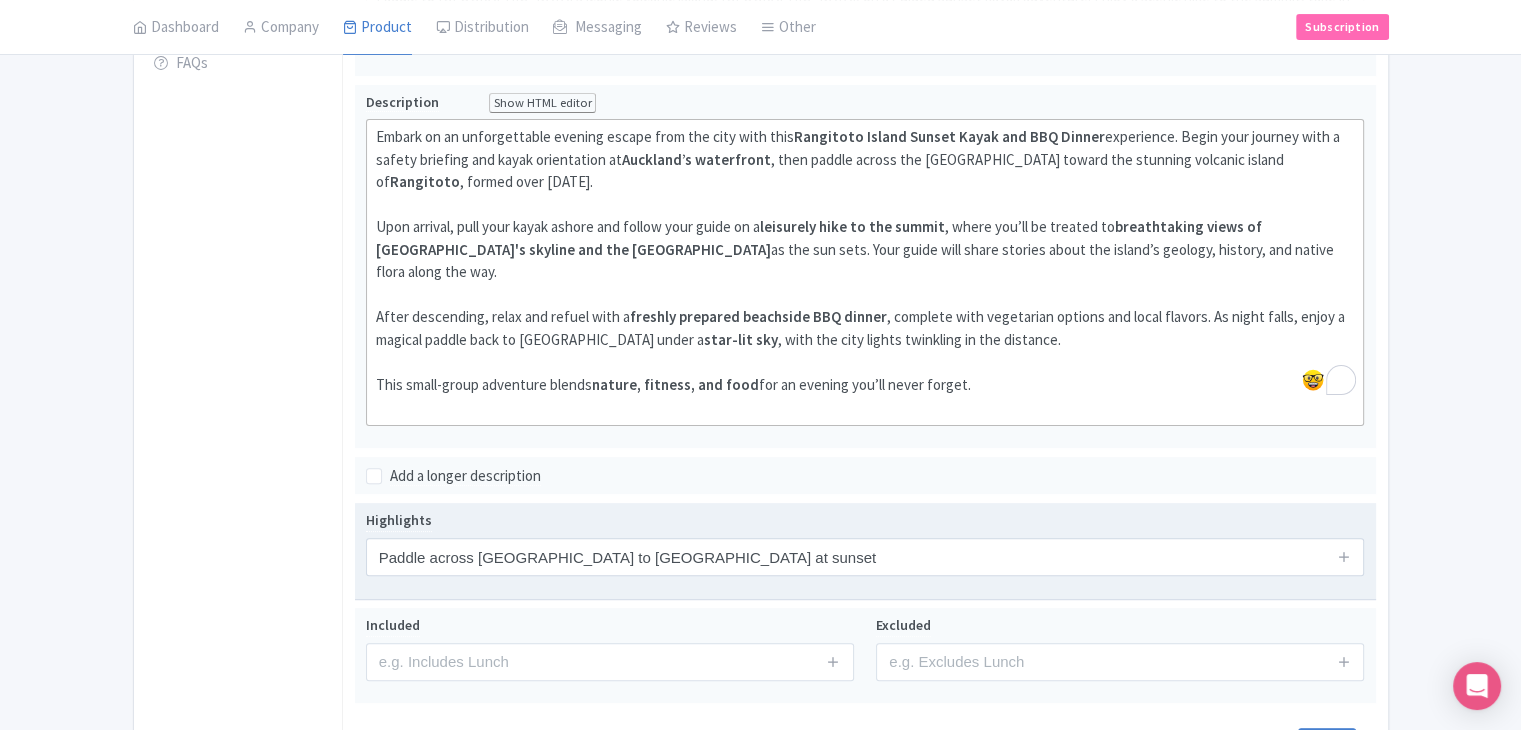 type 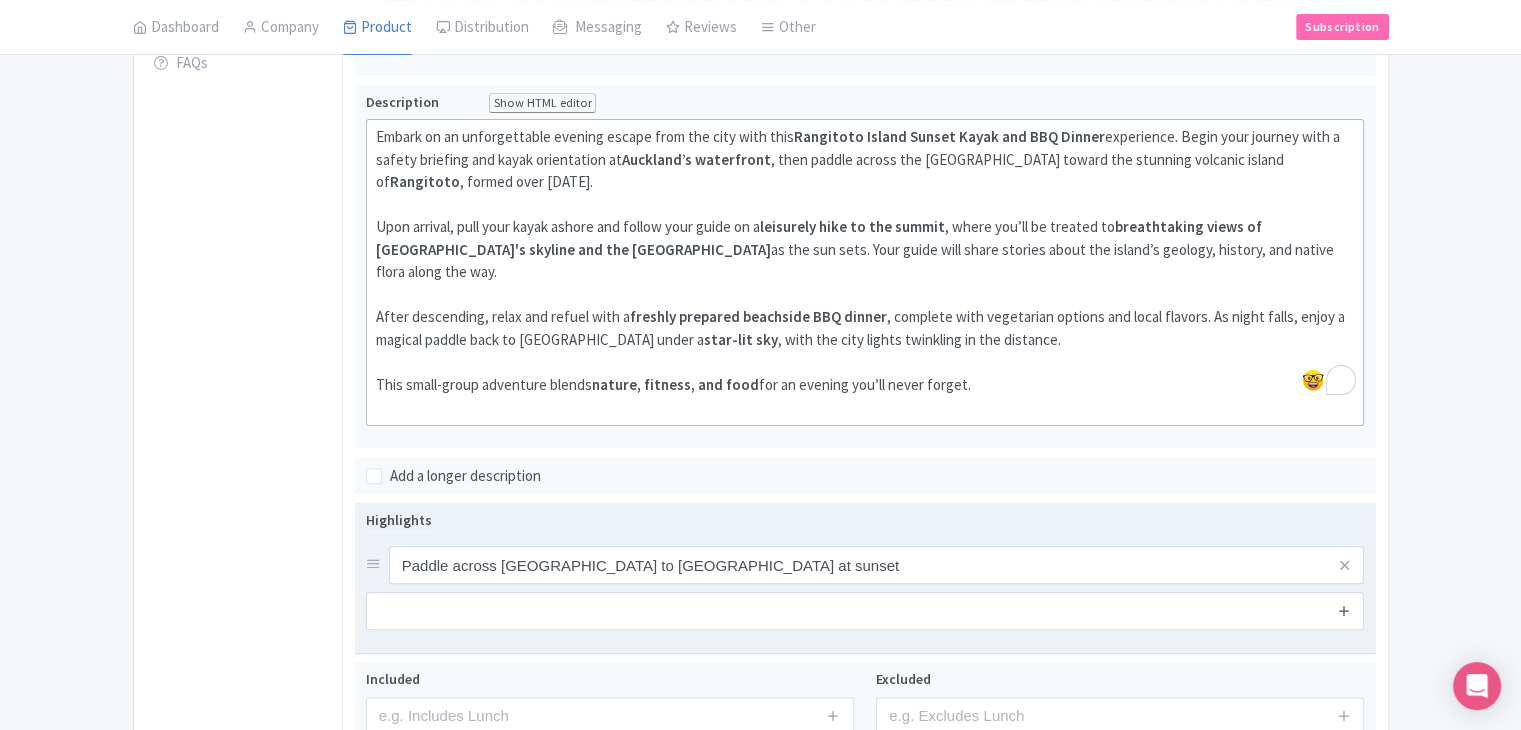 click at bounding box center [1344, 610] 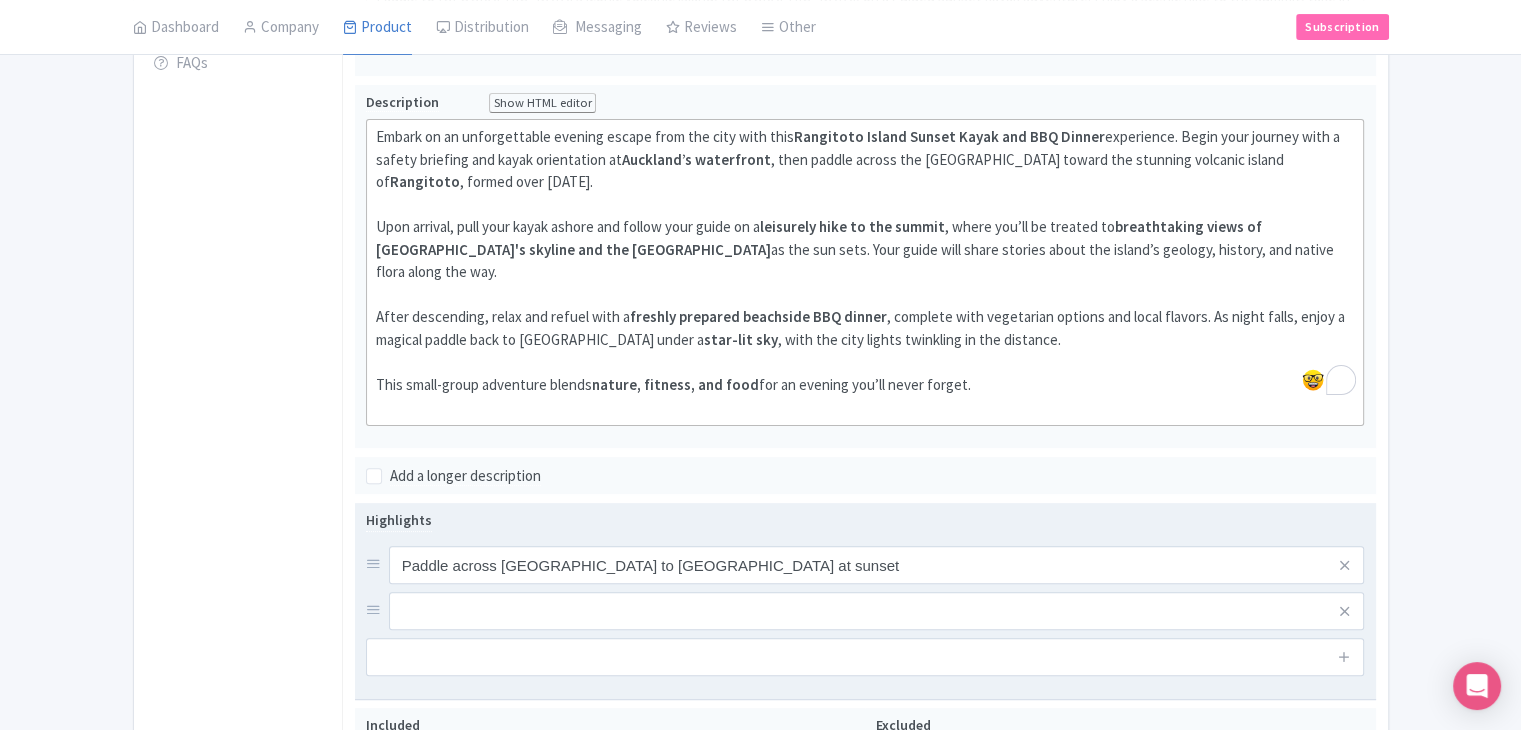 drag, startPoint x: 1336, startPoint y: 632, endPoint x: 1346, endPoint y: 624, distance: 12.806249 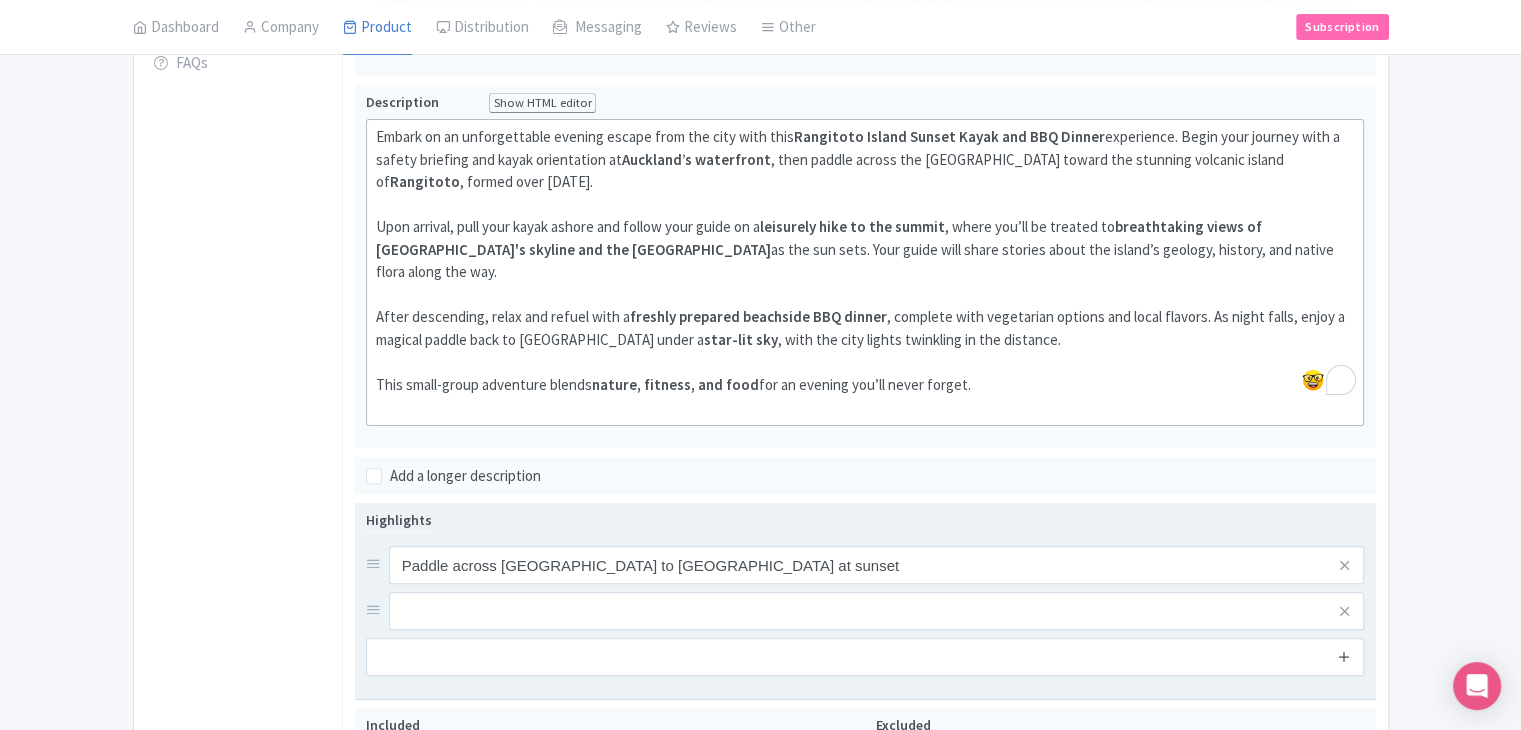 click at bounding box center [1344, 656] 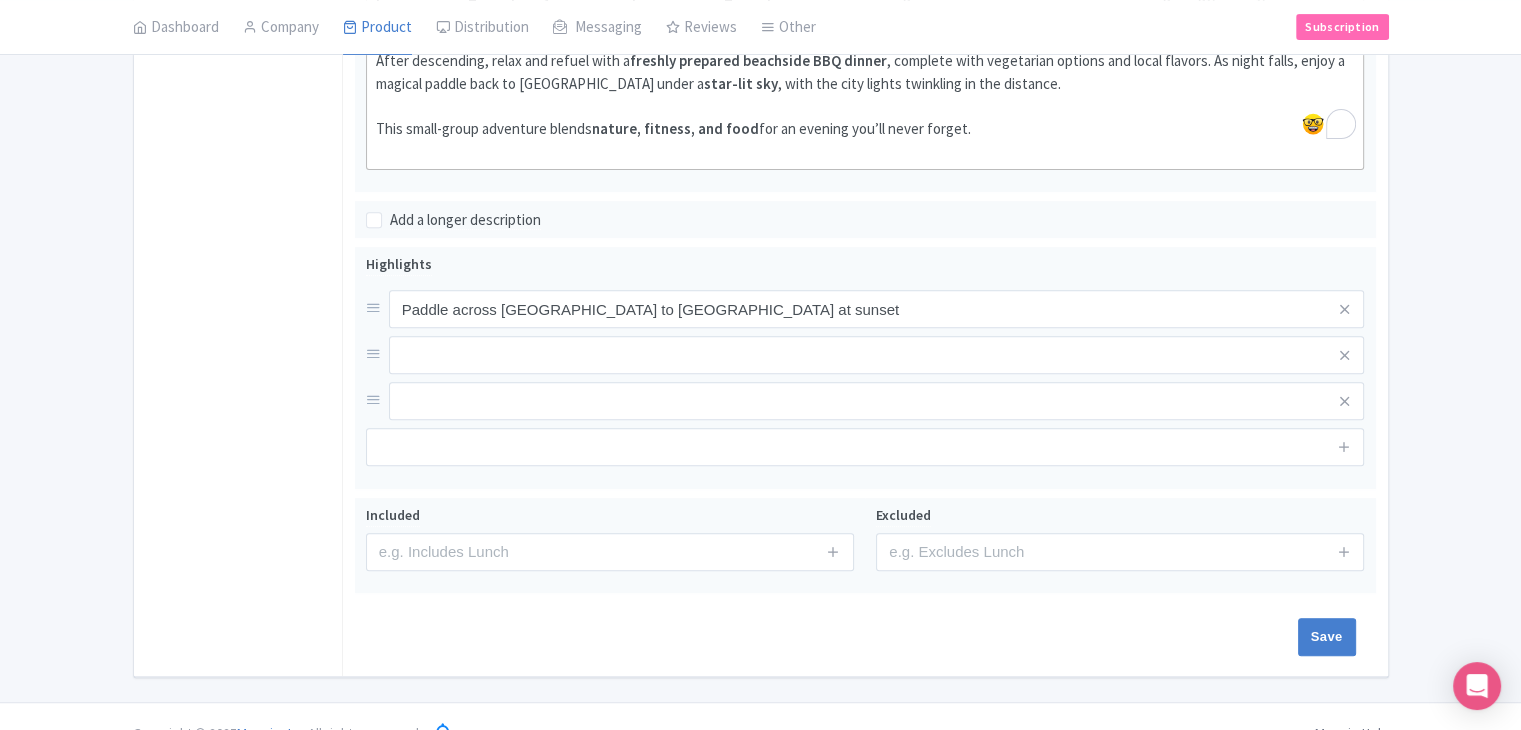 scroll, scrollTop: 762, scrollLeft: 0, axis: vertical 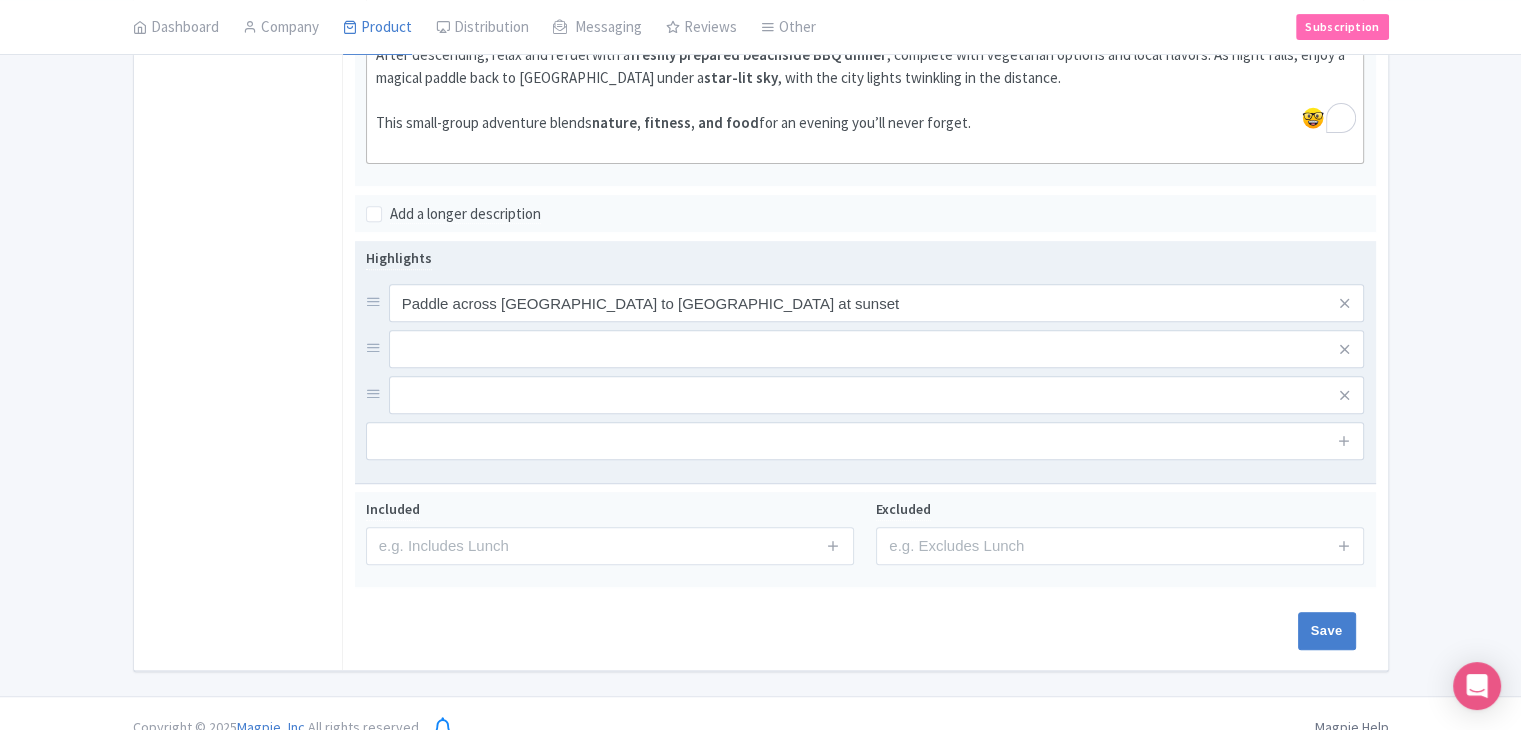 click at bounding box center (1344, 441) 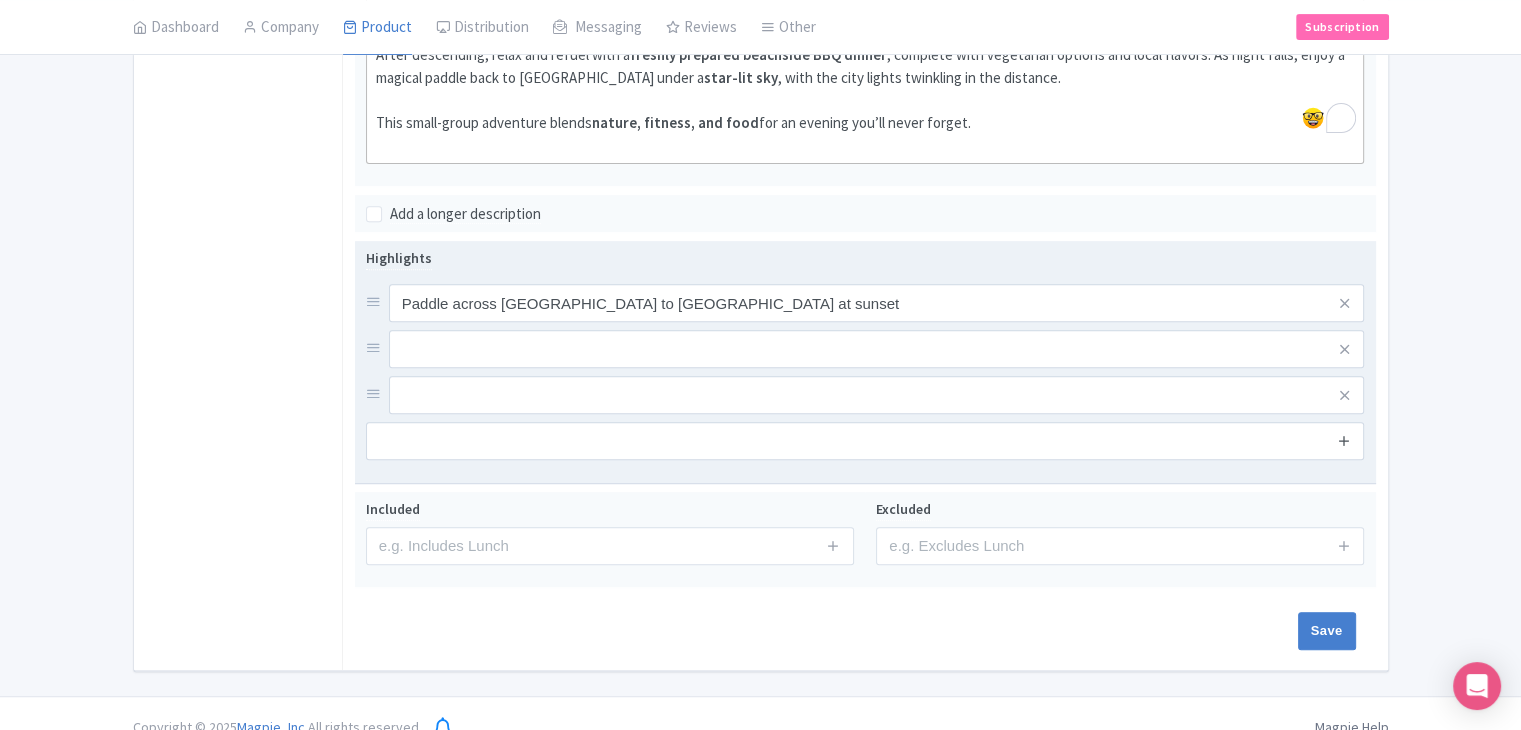 click at bounding box center (1344, 440) 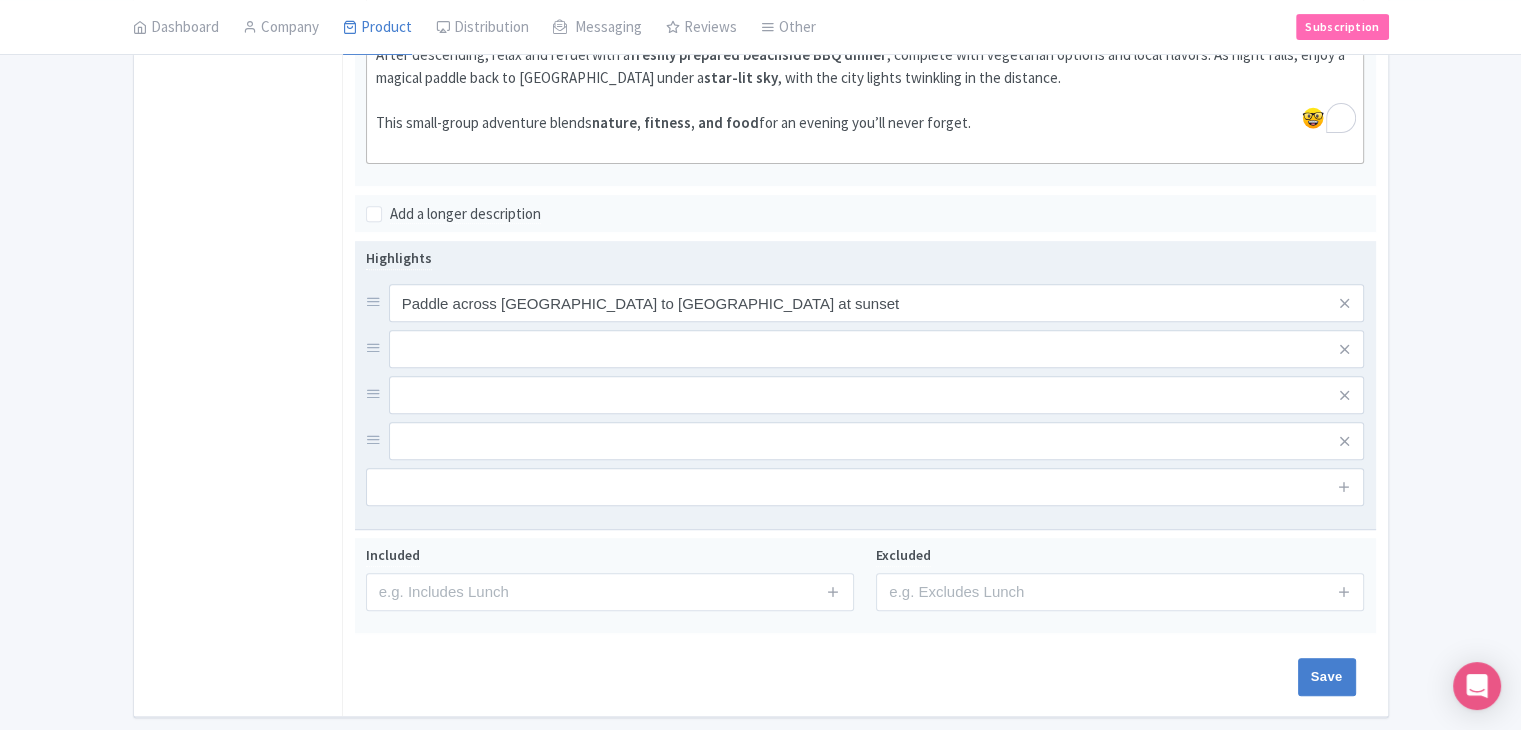 click at bounding box center [1344, 487] 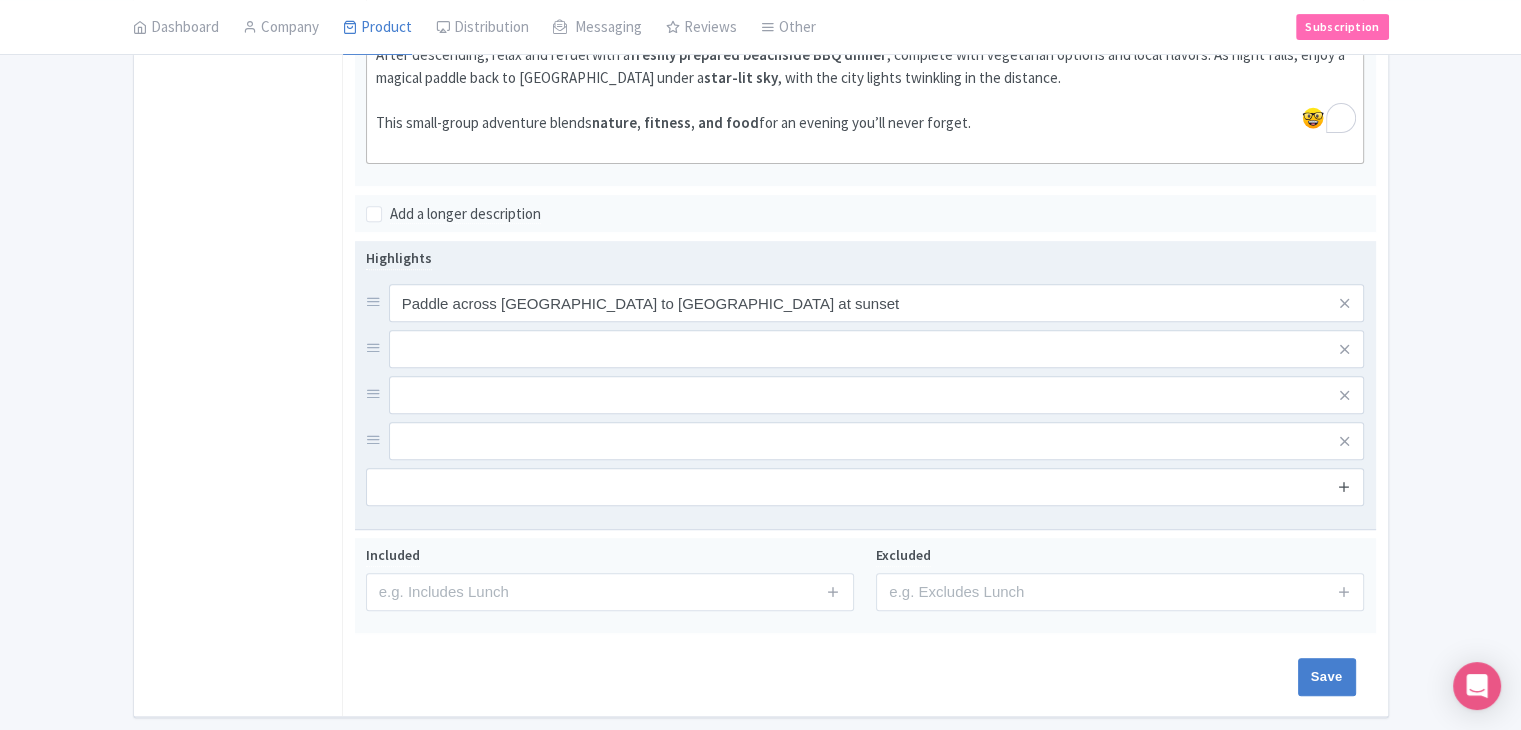 click at bounding box center (1344, 486) 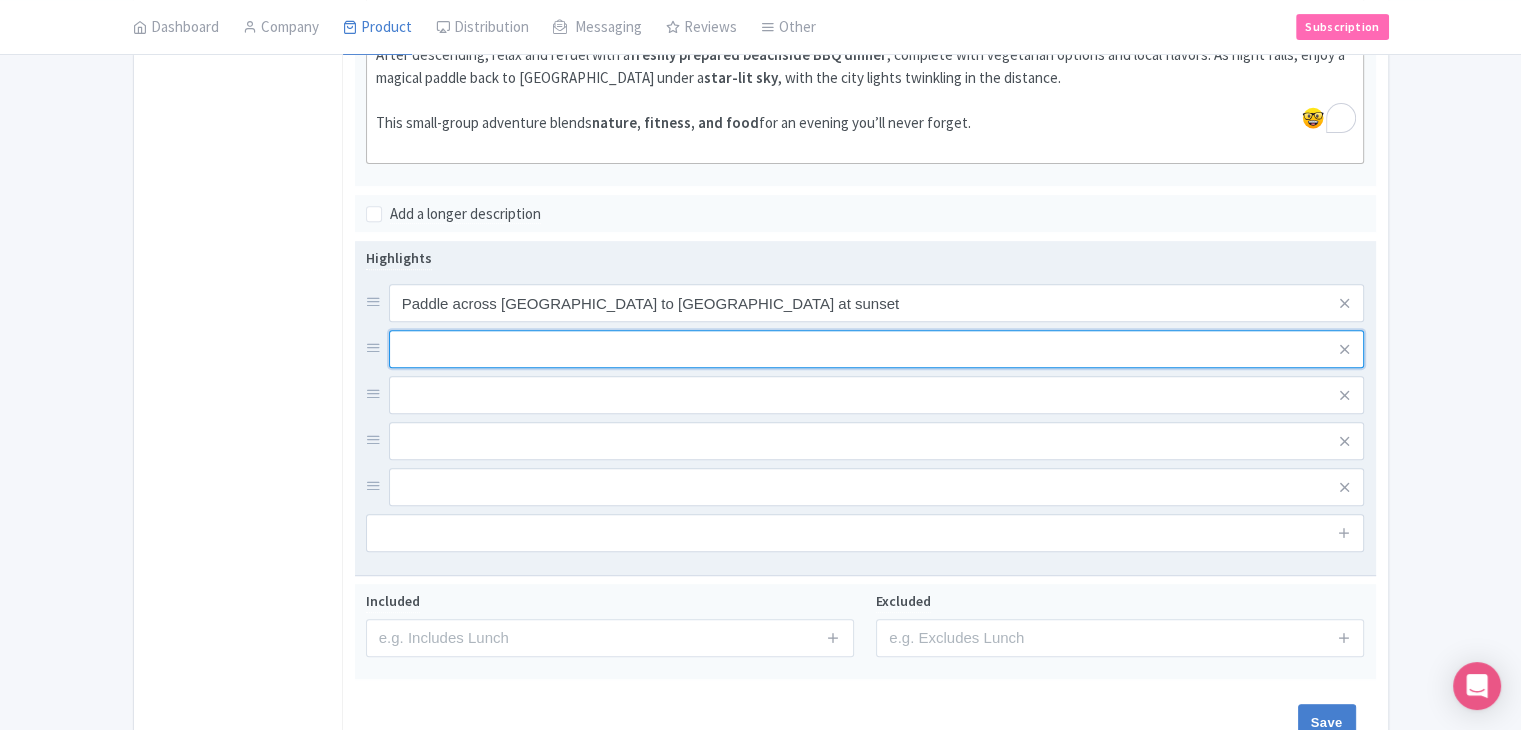 click at bounding box center [877, 303] 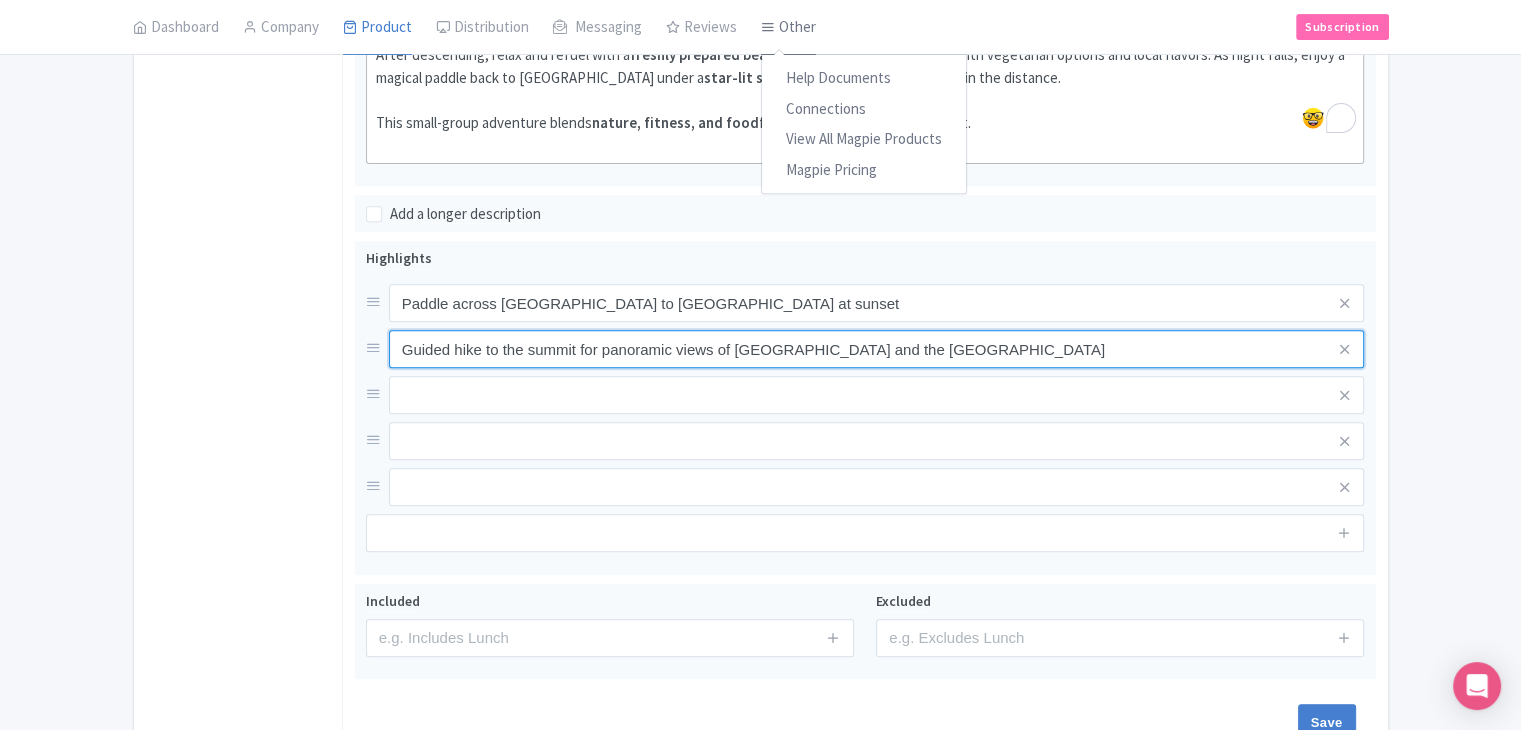 type on "Guided hike to the summit for panoramic views of Auckland and the Hauraki Gulf" 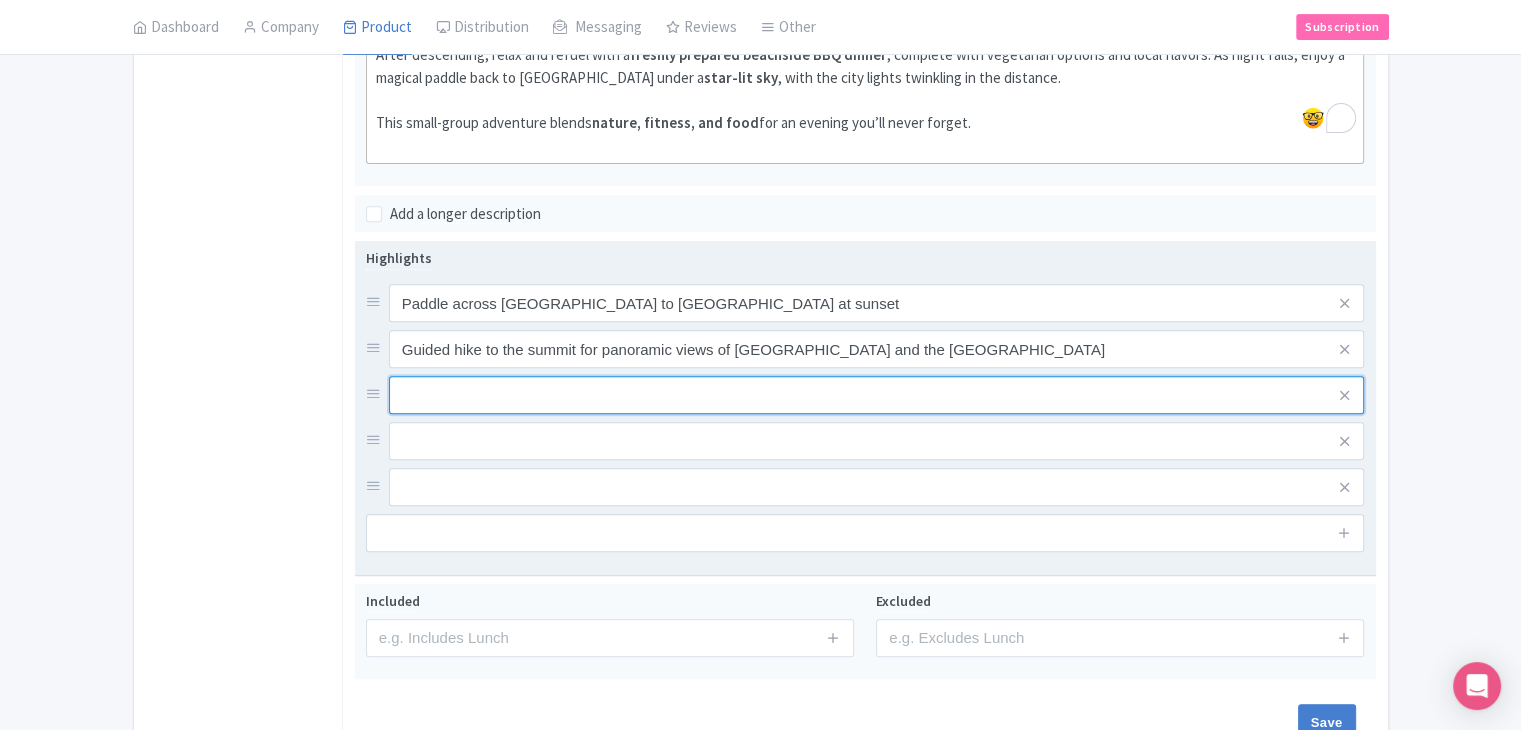 click at bounding box center (877, 303) 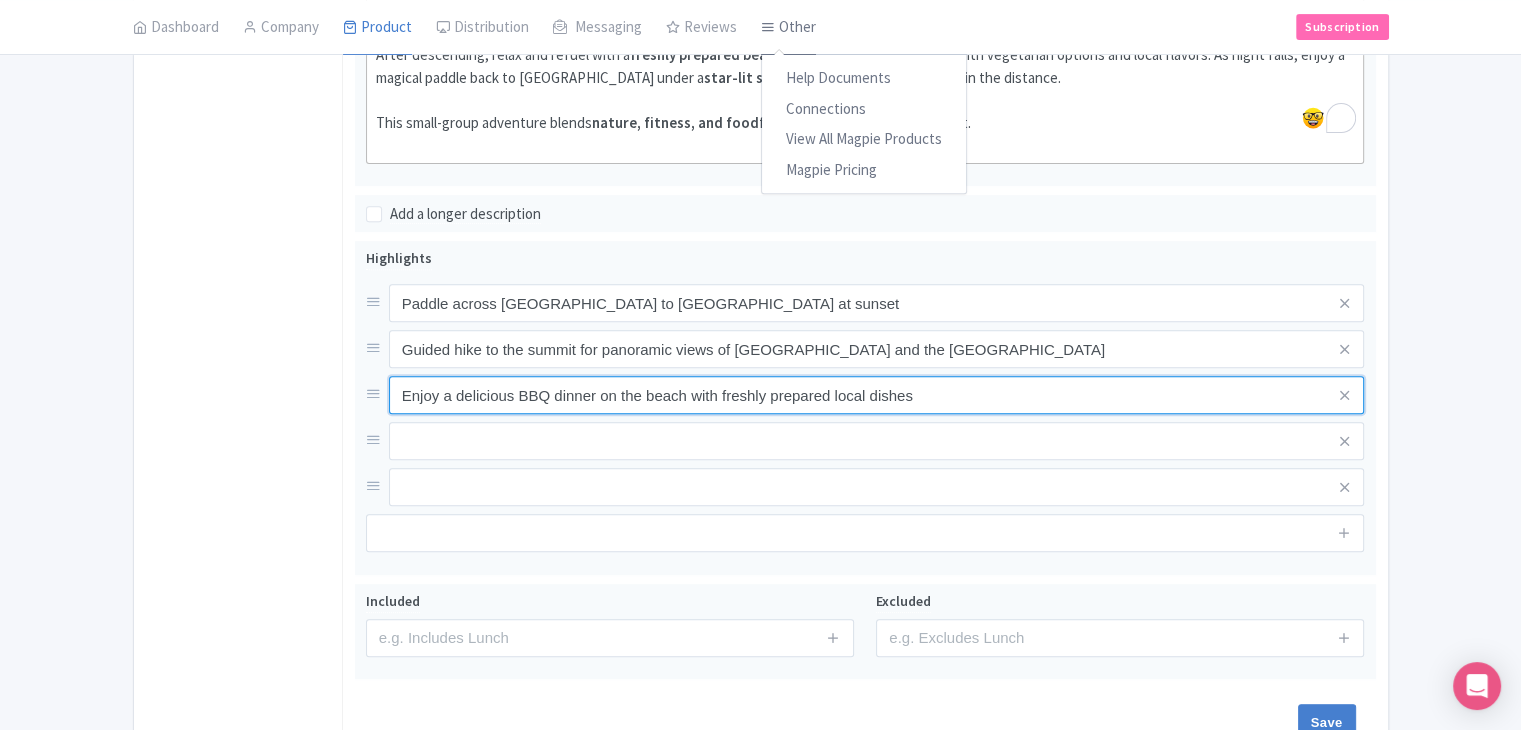 type on "Enjoy a delicious BBQ dinner on the beach with freshly prepared local dishes" 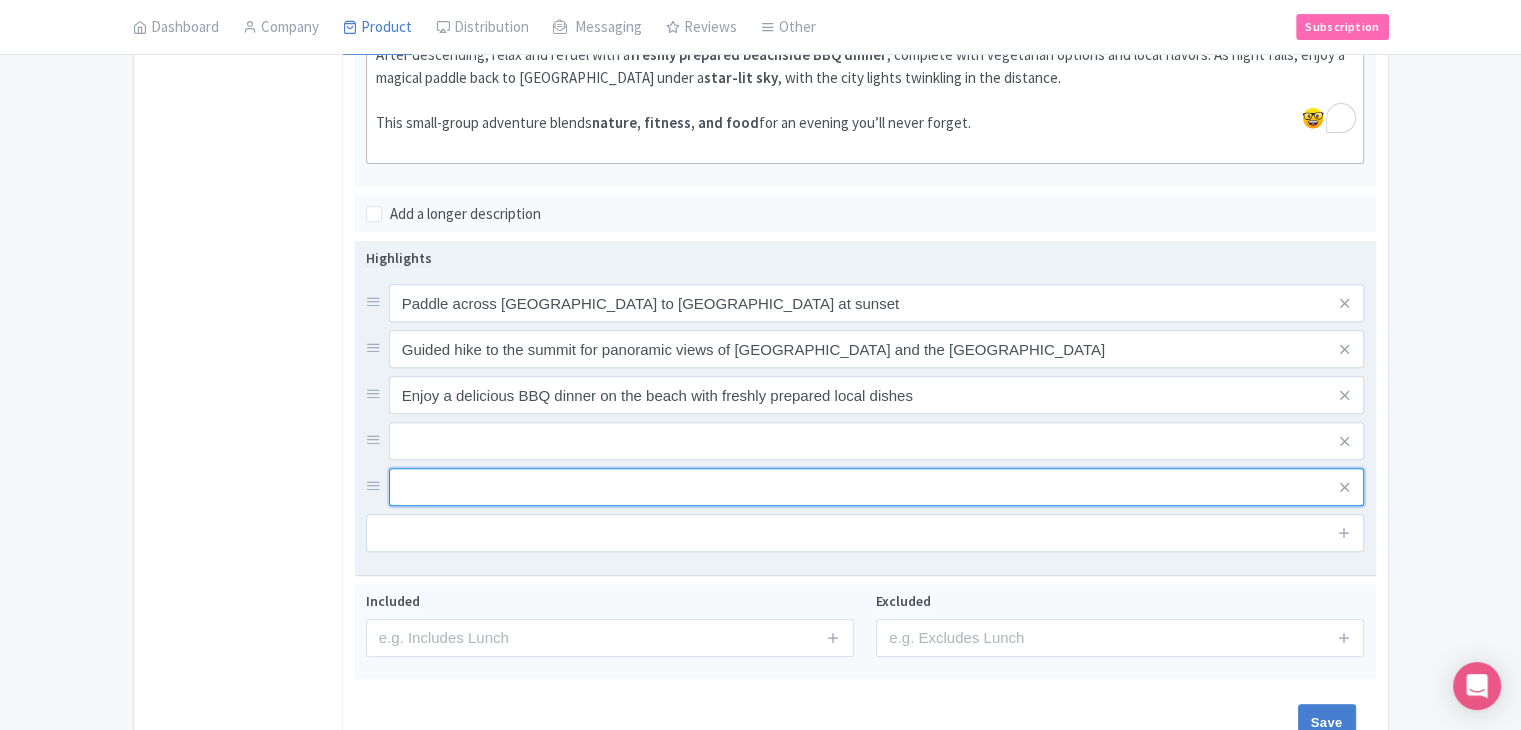 click at bounding box center (877, 303) 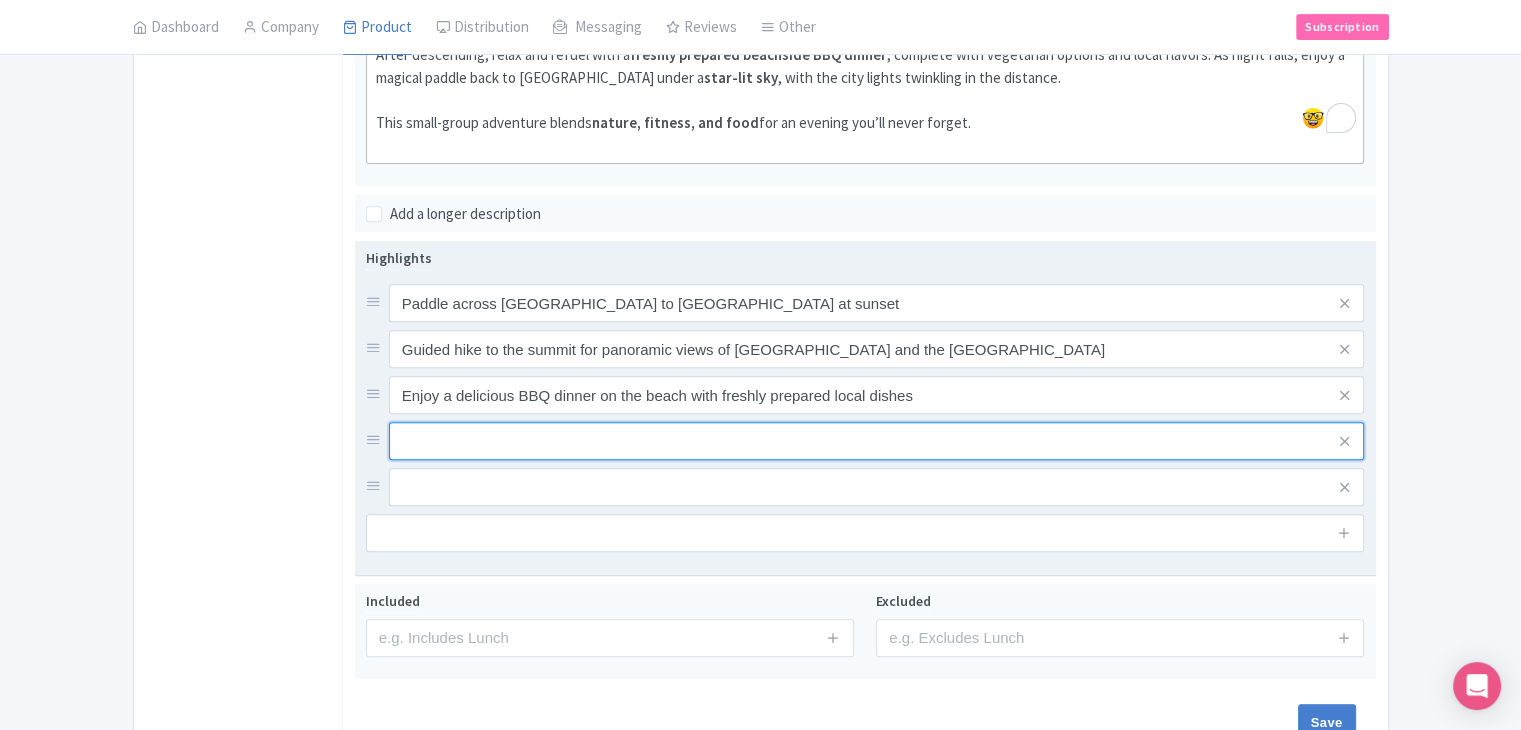 click at bounding box center (877, 303) 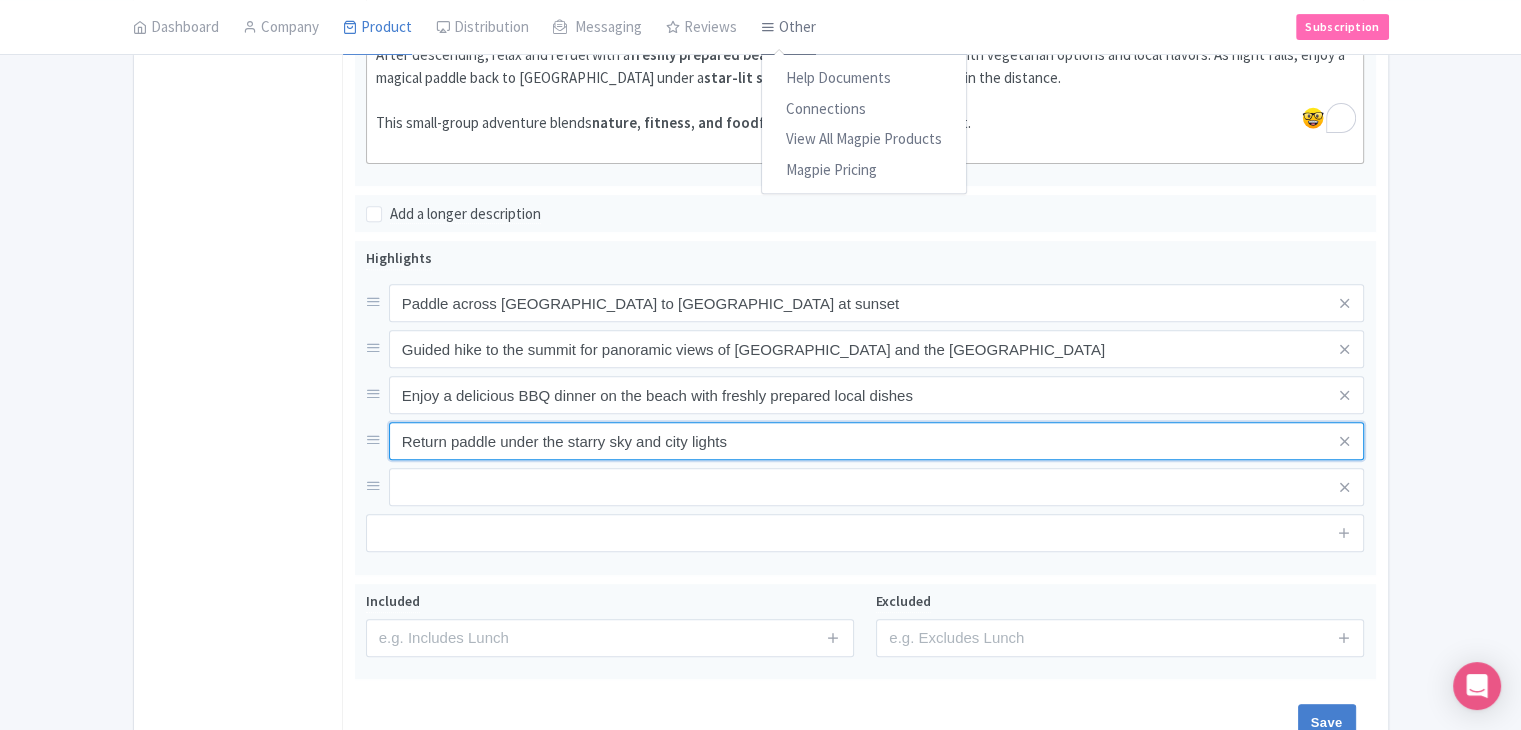 type on "Return paddle under the starry sky and city lights" 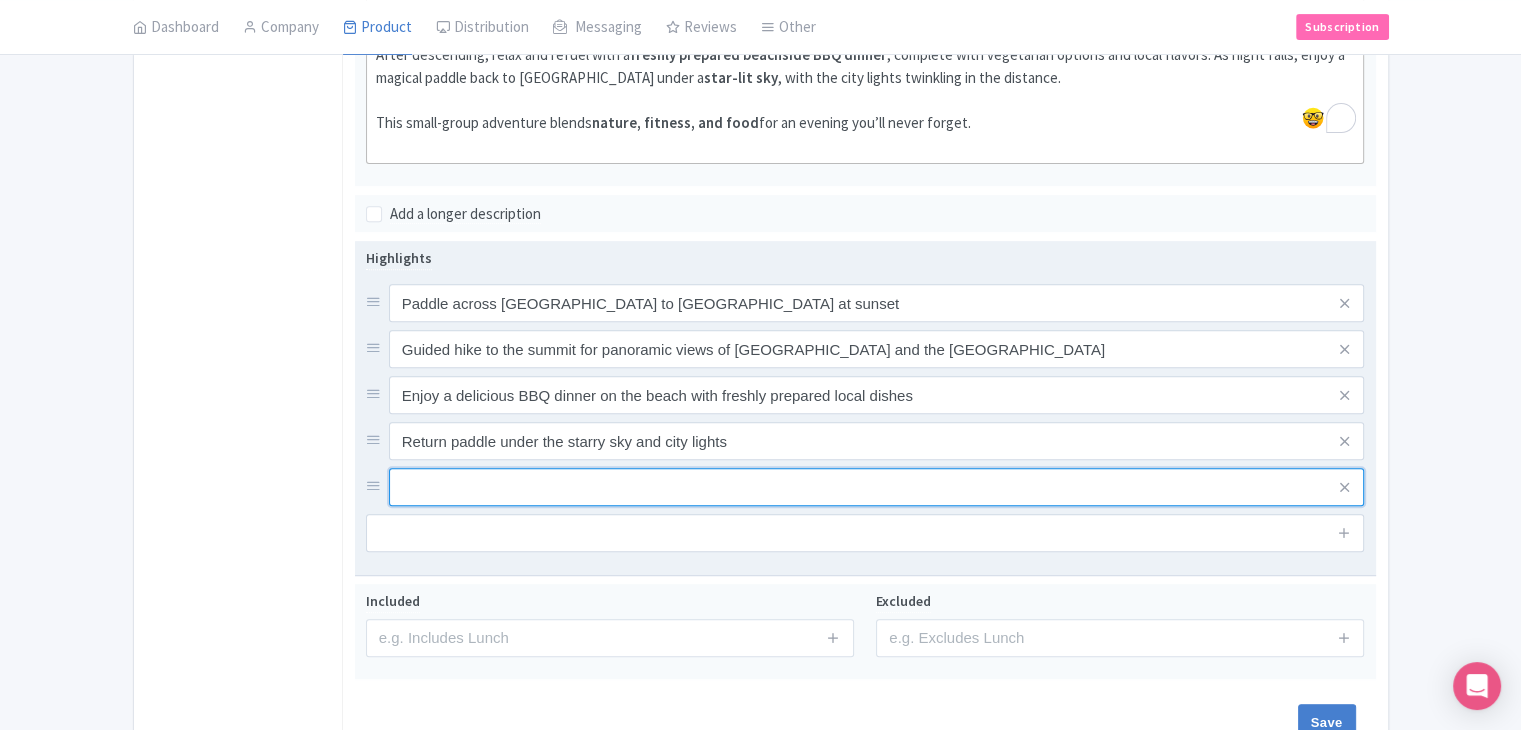 click at bounding box center (877, 303) 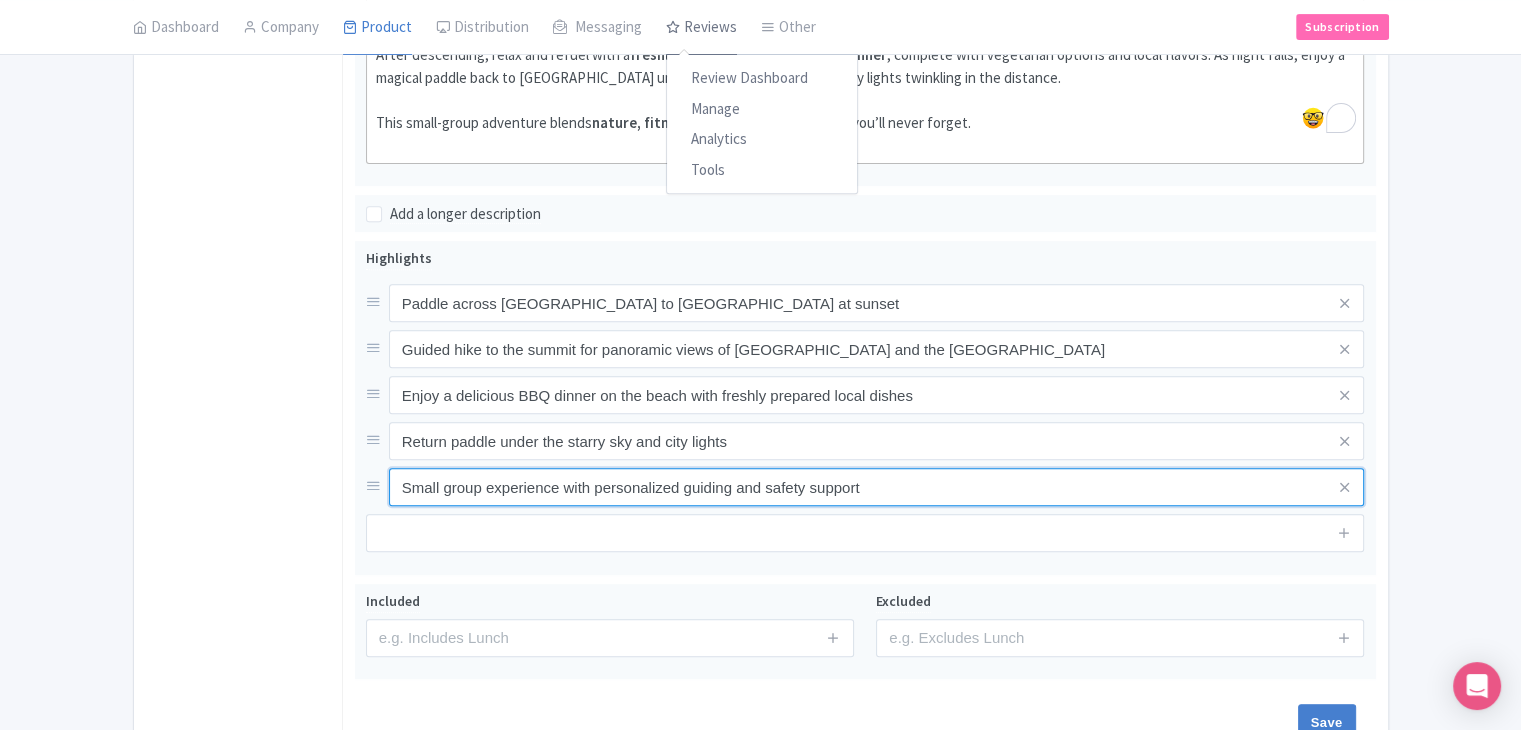 type on "Small group experience with personalized guiding and safety support" 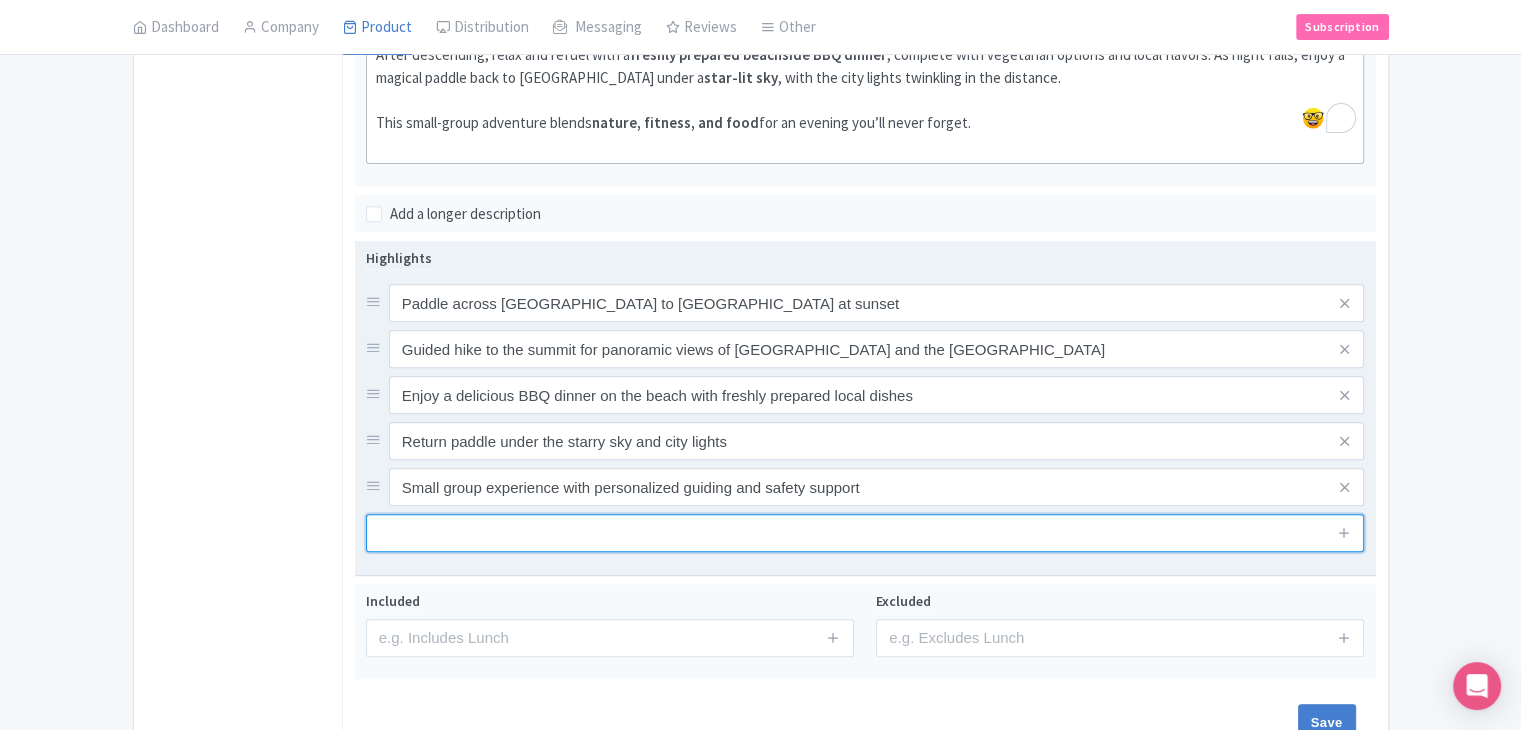 drag, startPoint x: 540, startPoint y: 507, endPoint x: 582, endPoint y: 488, distance: 46.09772 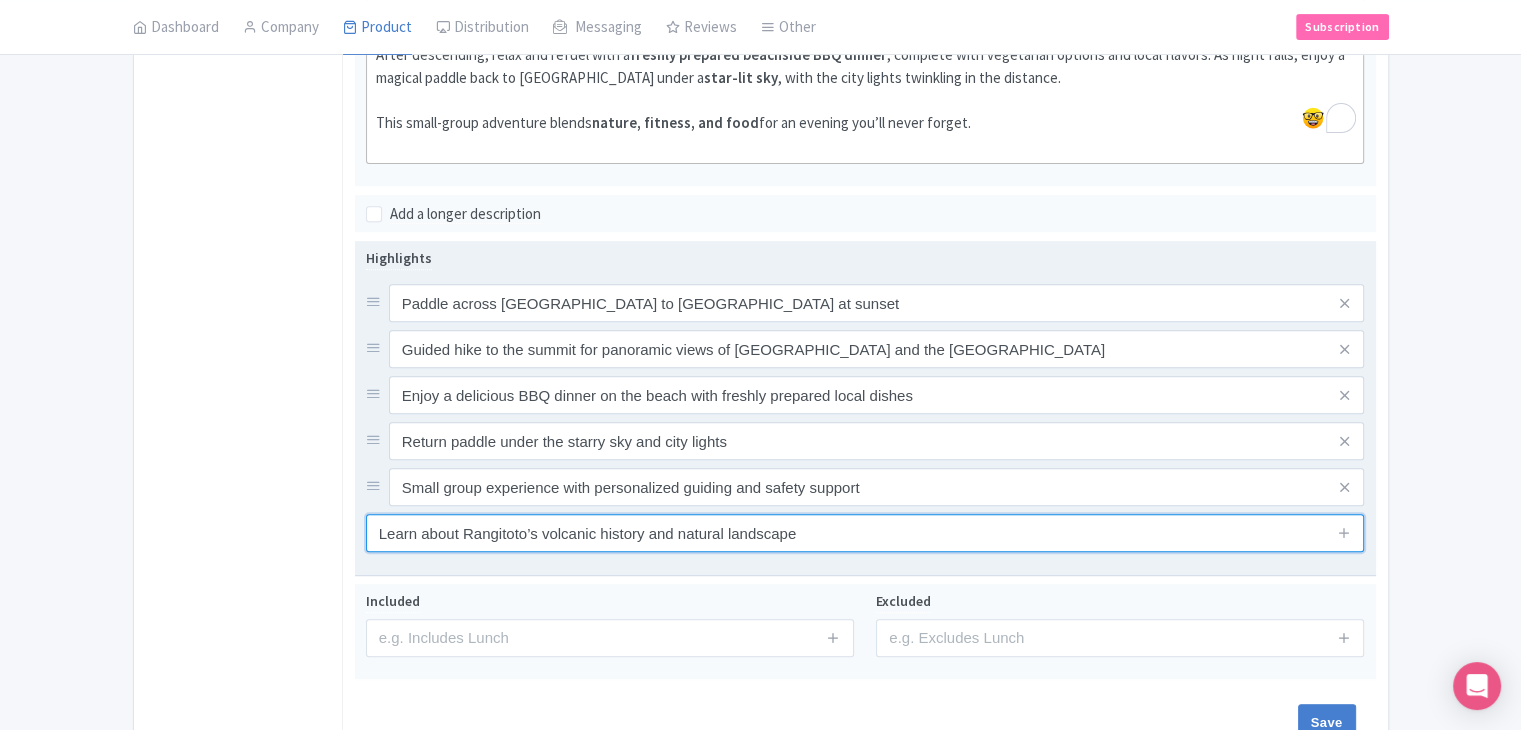 type on "Learn about Rangitoto’s volcanic history and natural landscape" 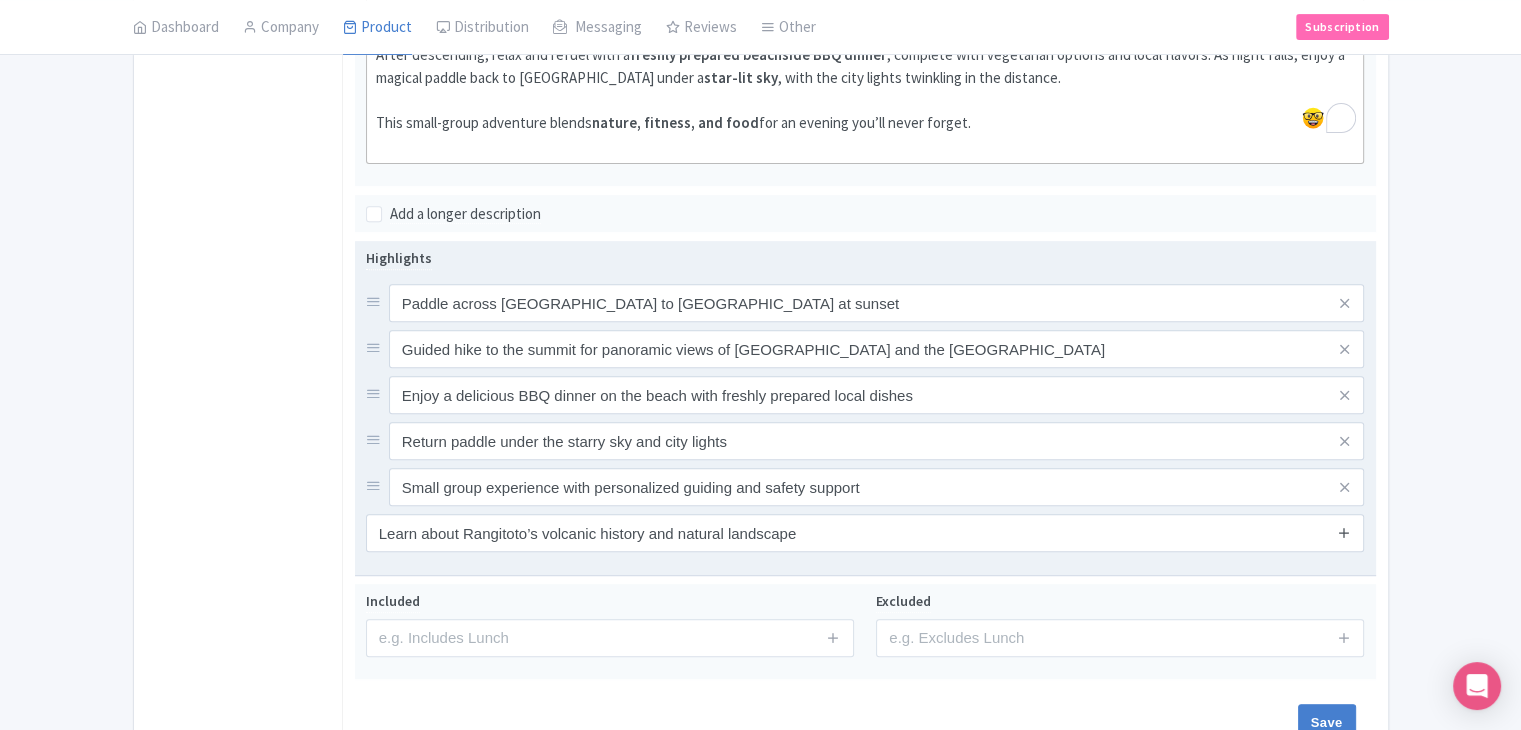 click at bounding box center (1344, 533) 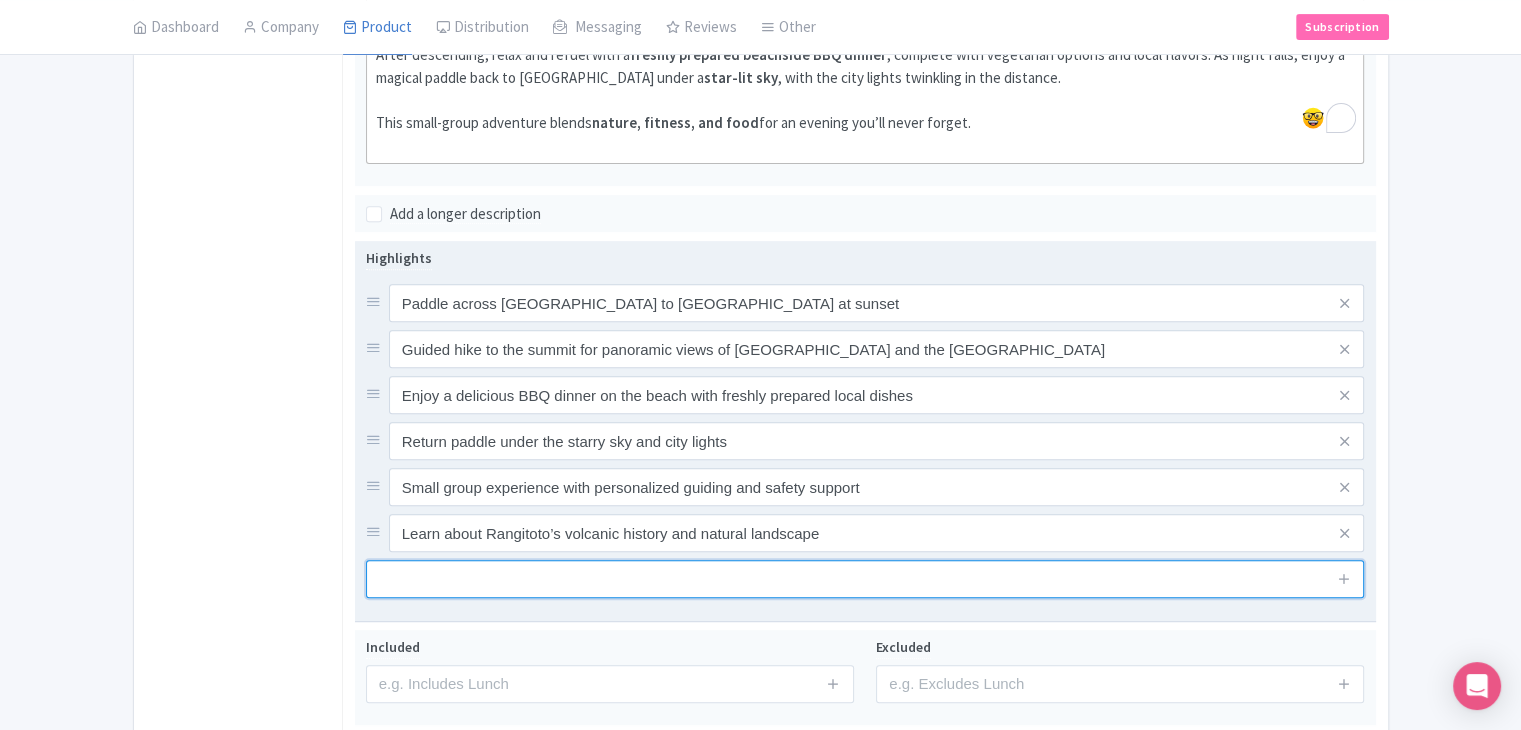 click at bounding box center [865, 579] 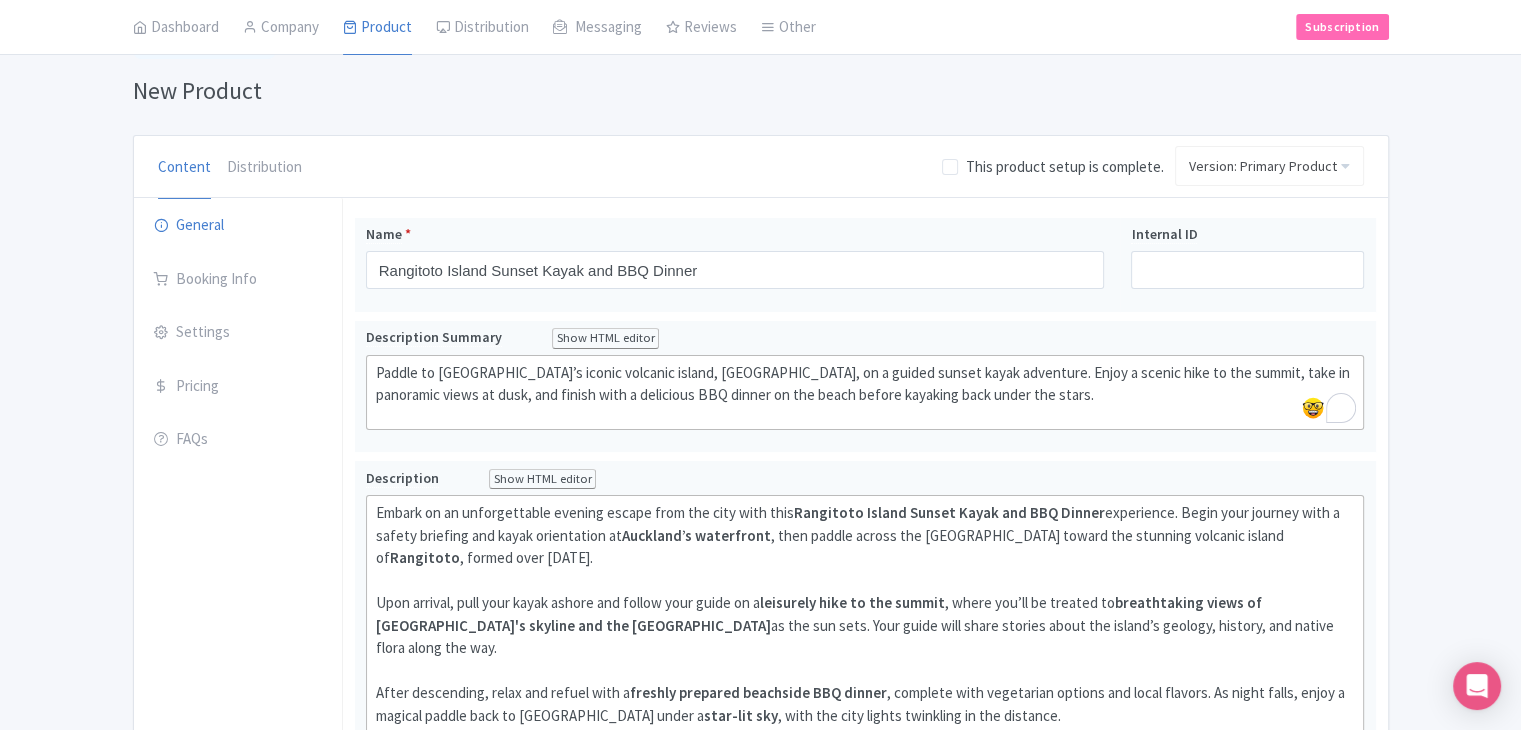 scroll, scrollTop: 900, scrollLeft: 0, axis: vertical 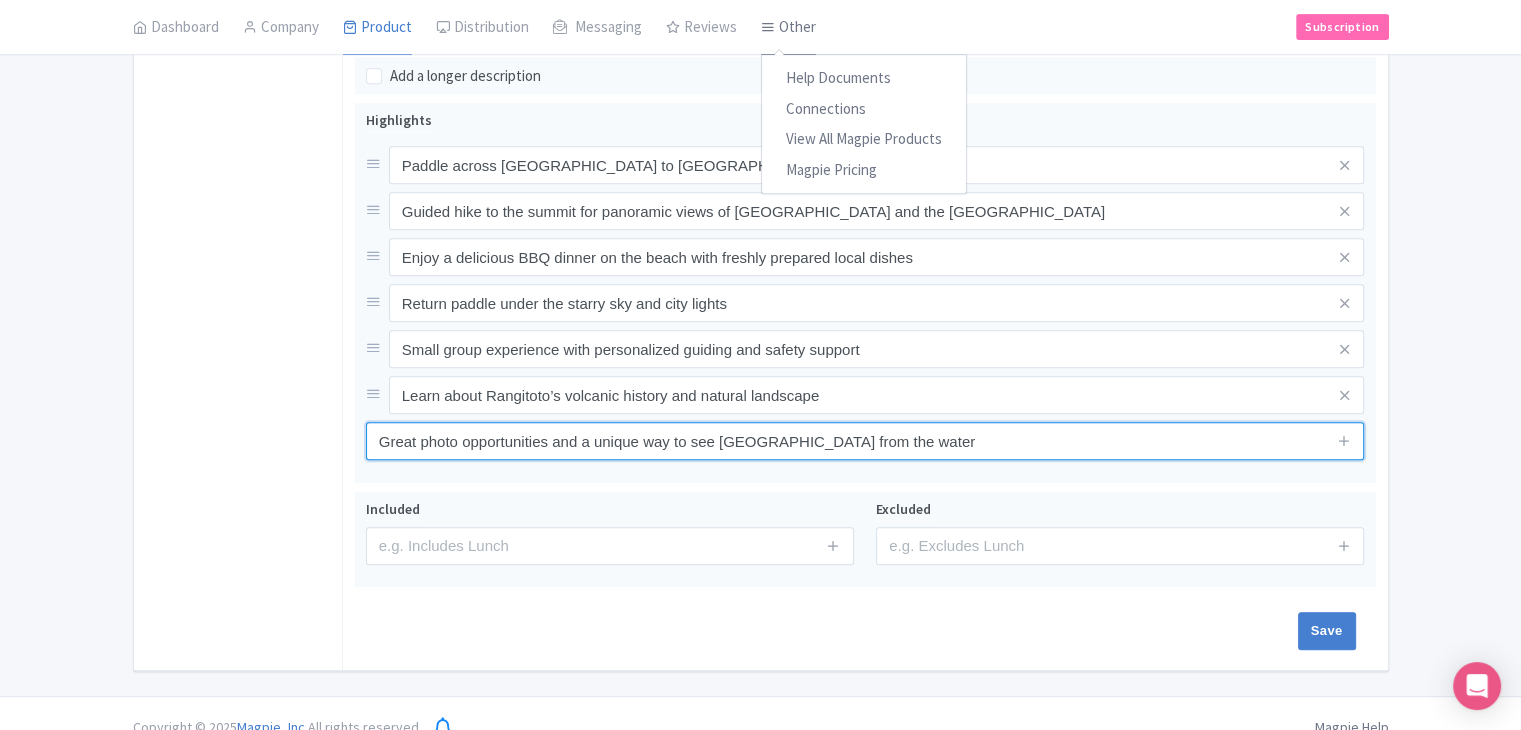 type on "Great photo opportunities and a unique way to see Auckland from the water" 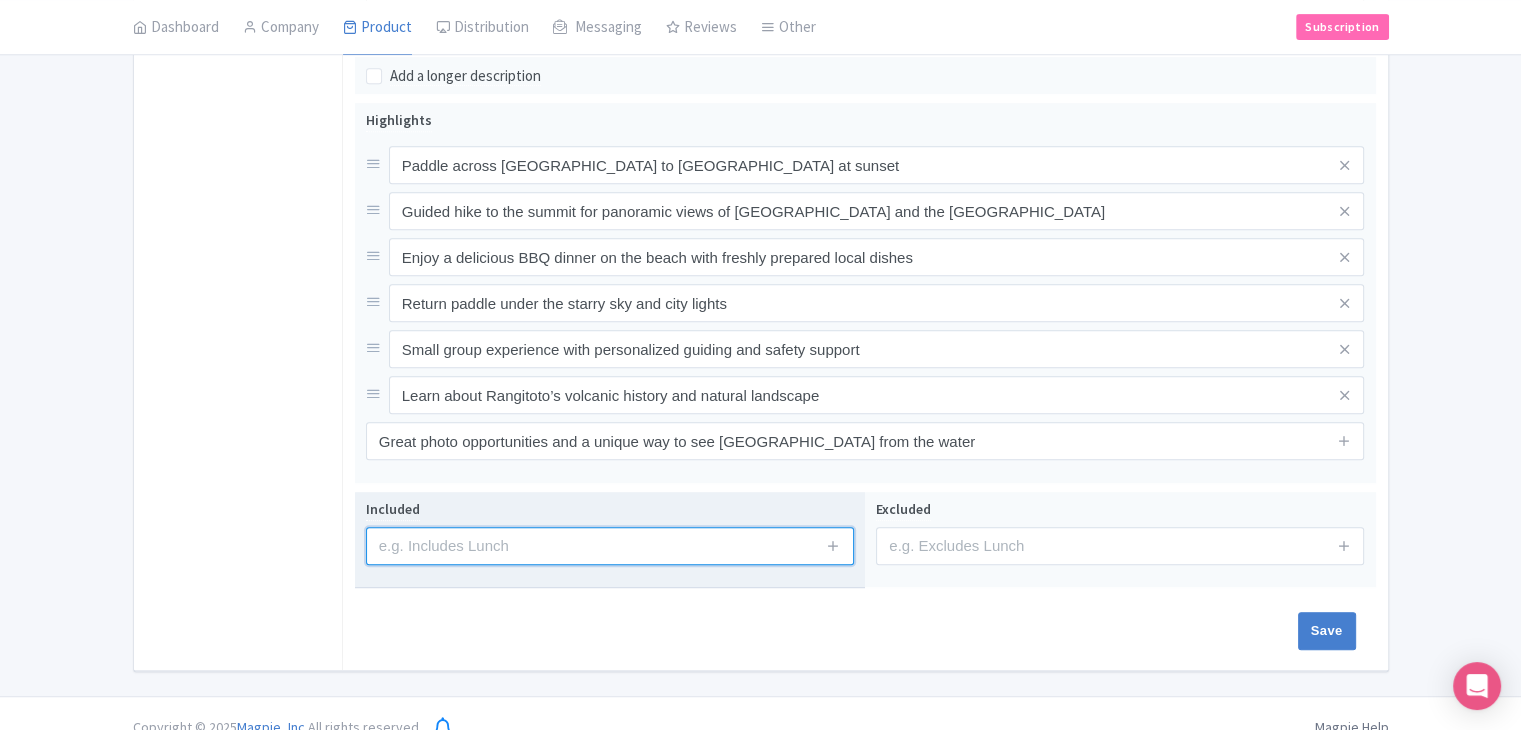 click at bounding box center (610, 546) 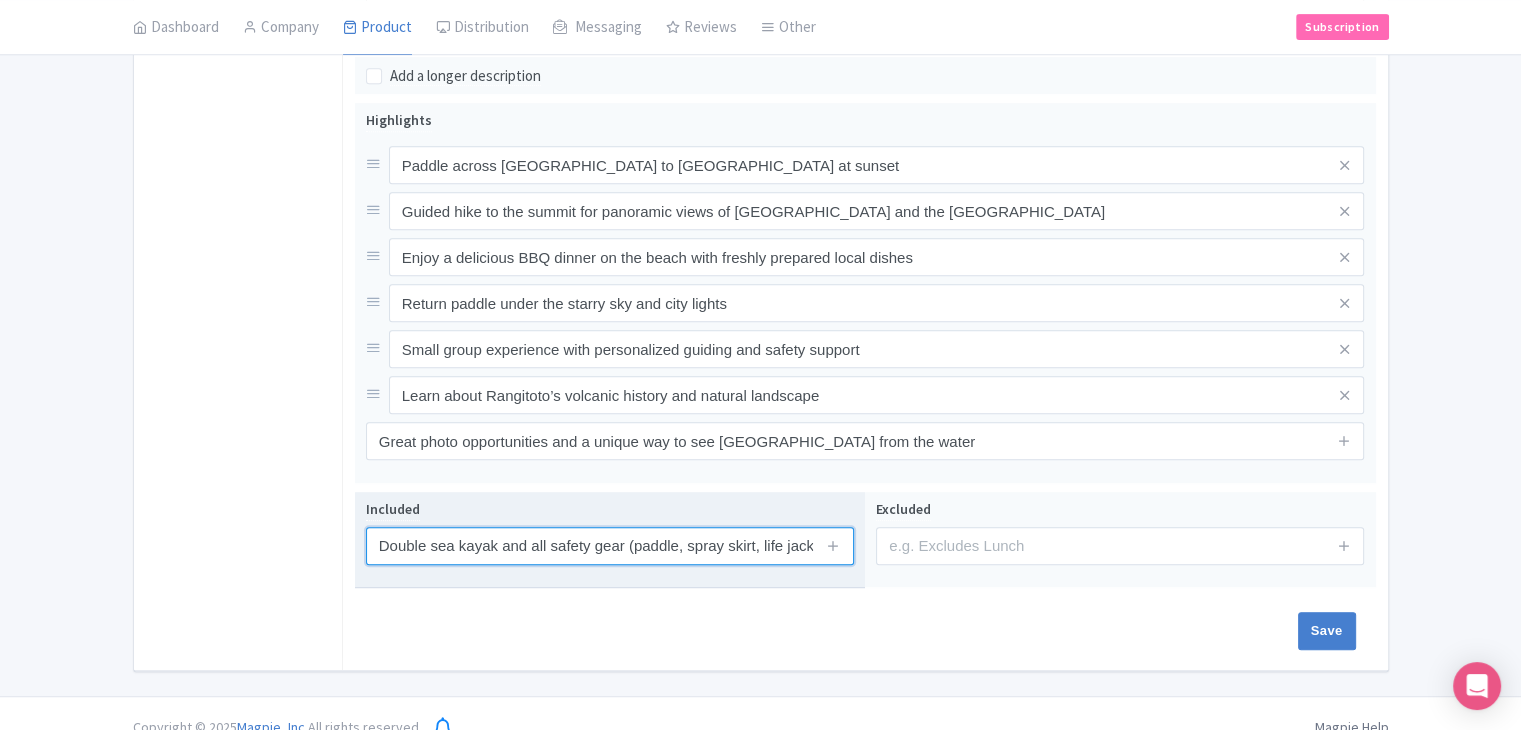 scroll, scrollTop: 0, scrollLeft: 92, axis: horizontal 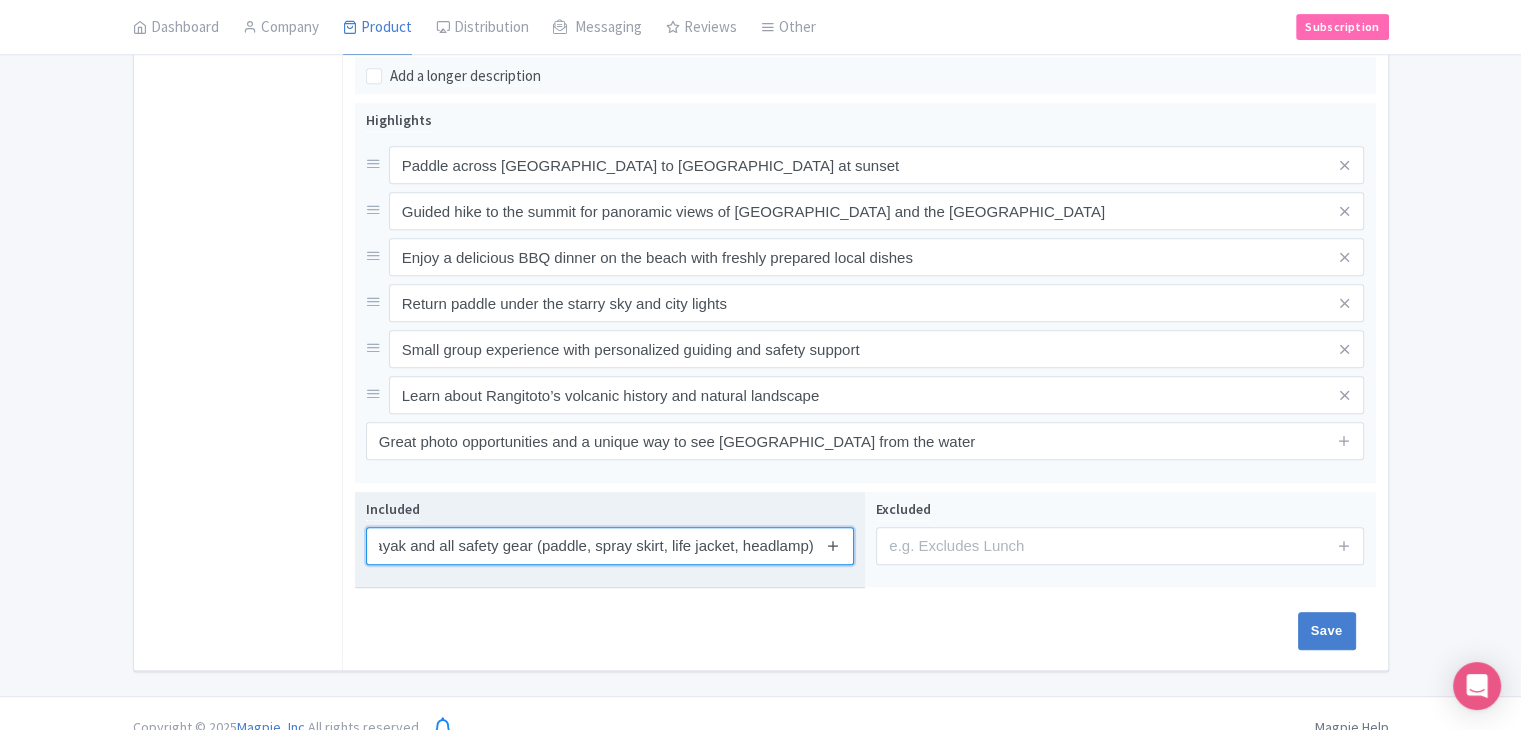 type on "Double sea kayak and all safety gear (paddle, spray skirt, life jacket, headlamp)" 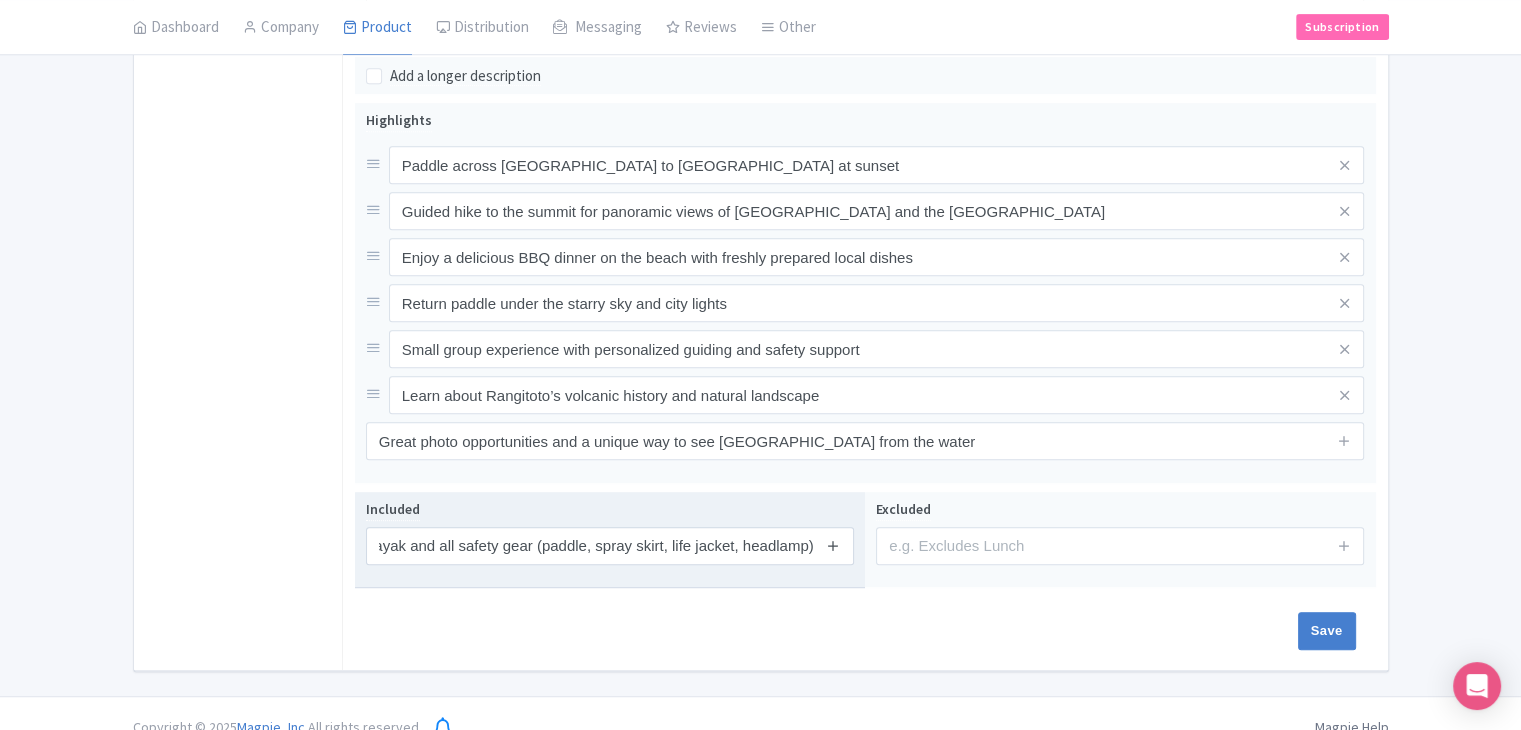 click at bounding box center [833, 545] 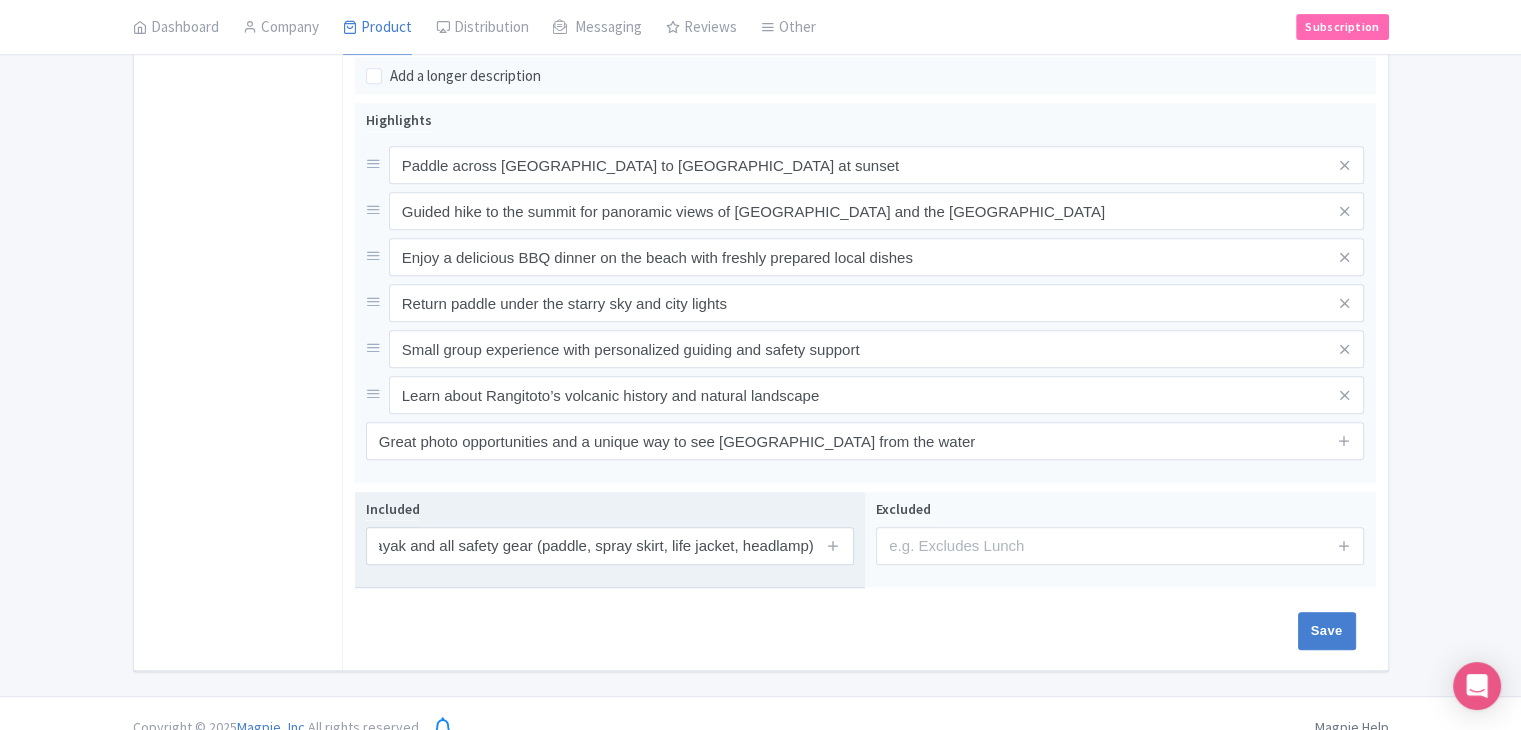 type 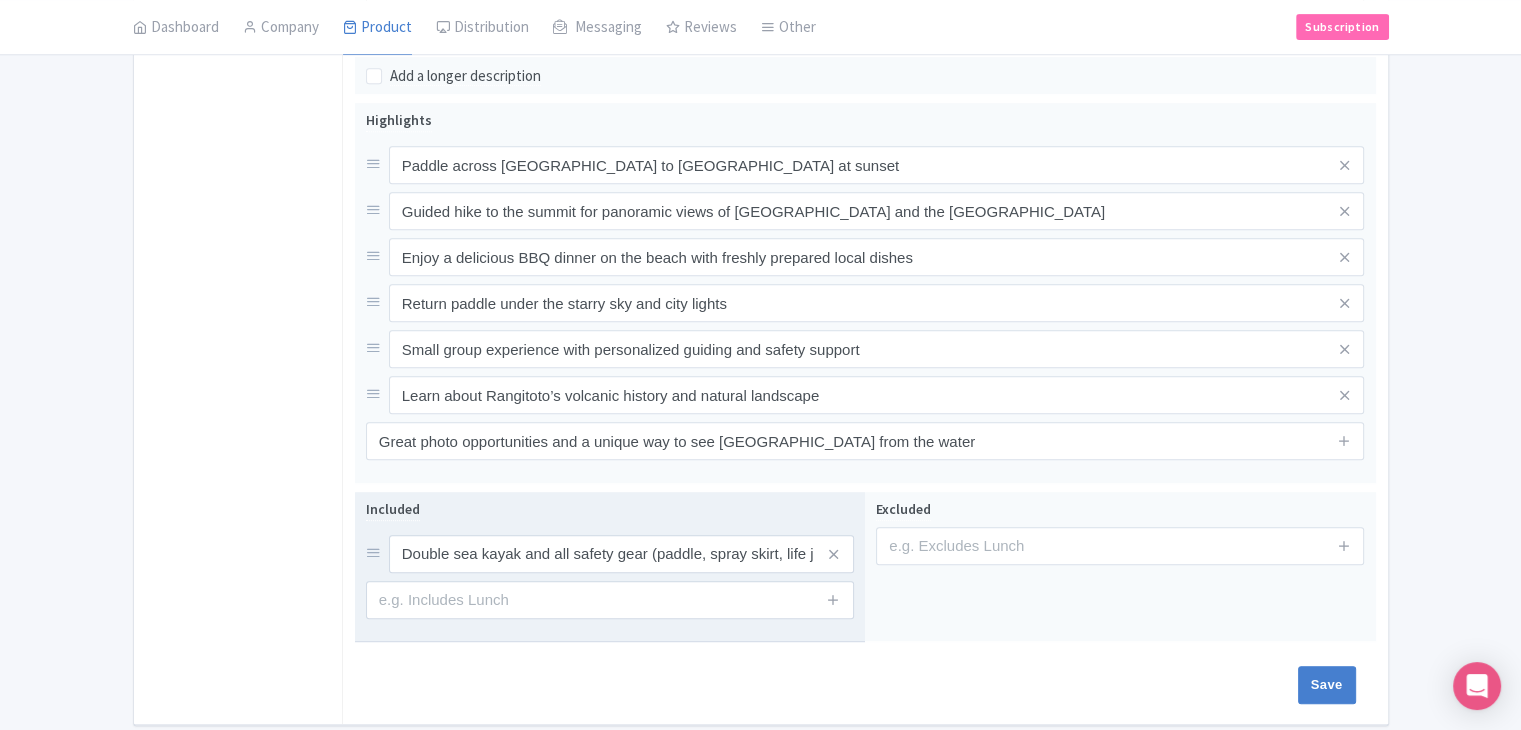 scroll, scrollTop: 0, scrollLeft: 0, axis: both 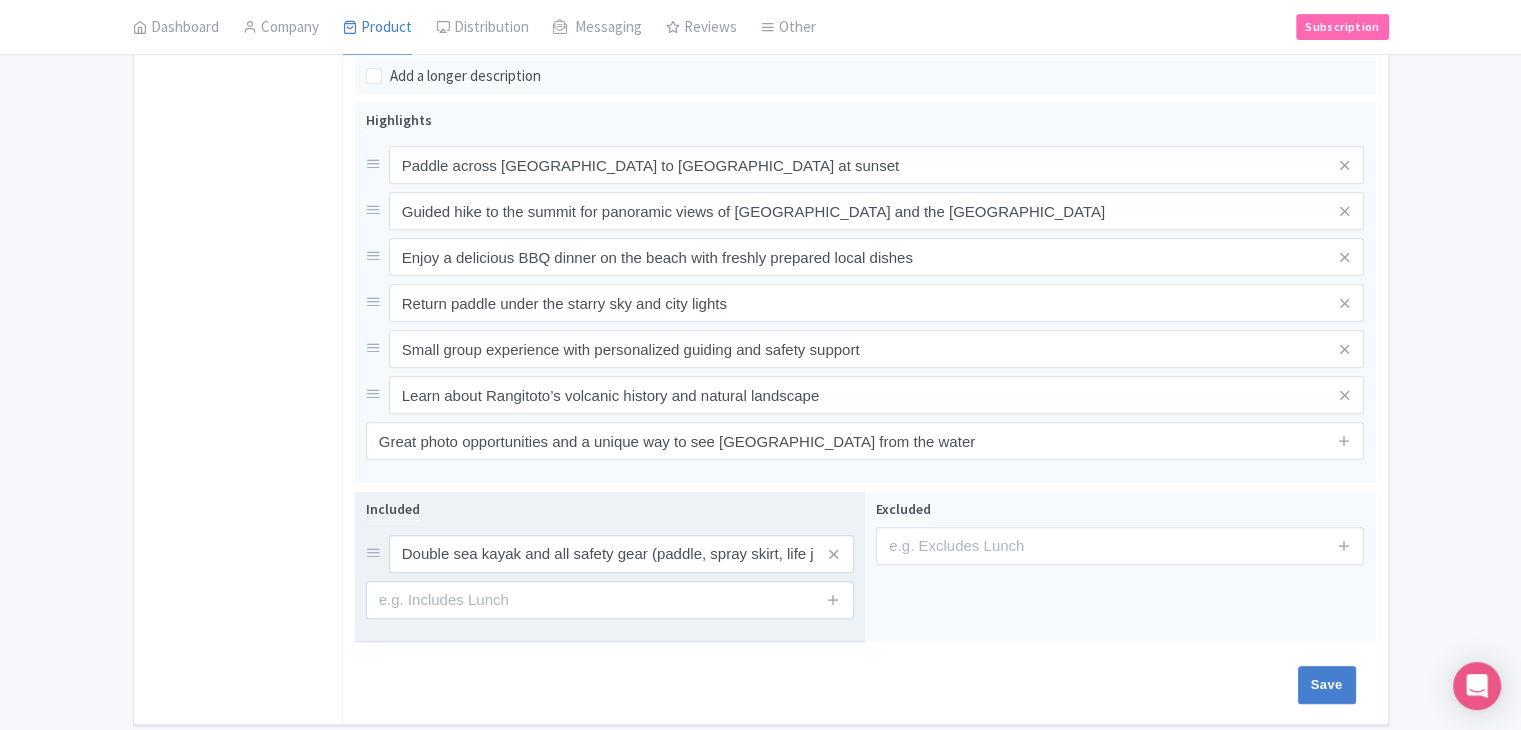 click at bounding box center (834, 600) 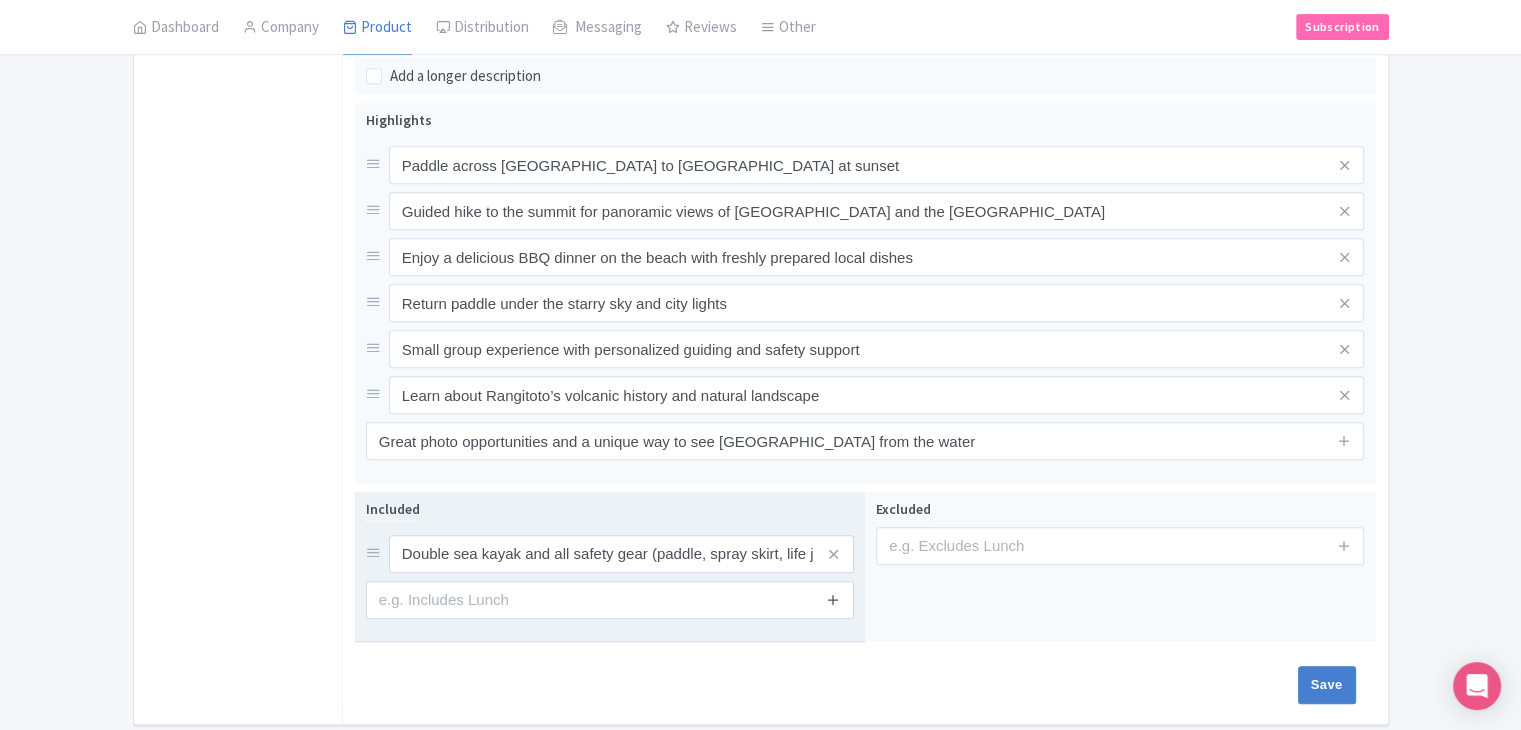 drag, startPoint x: 834, startPoint y: 570, endPoint x: 835, endPoint y: 623, distance: 53.009434 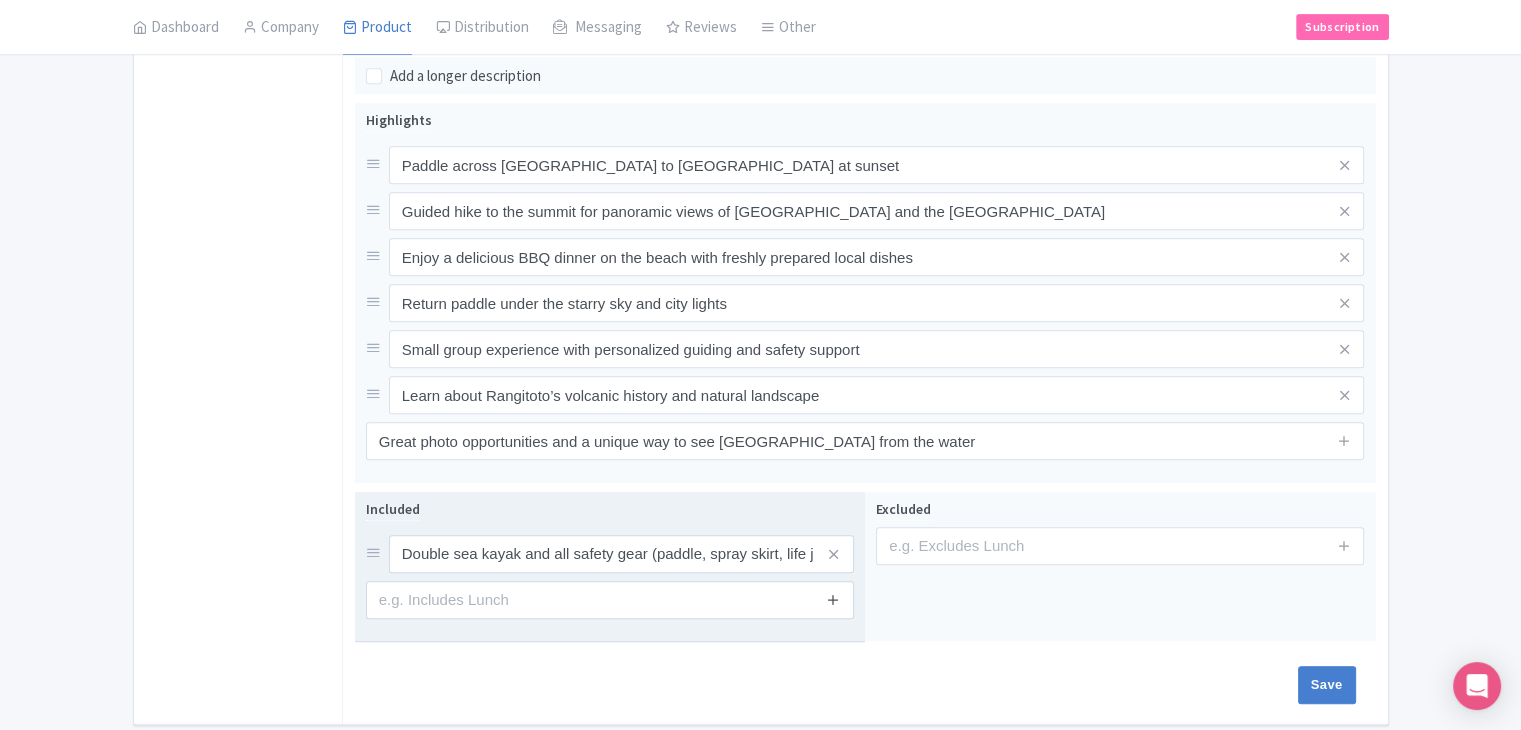 click at bounding box center [833, 599] 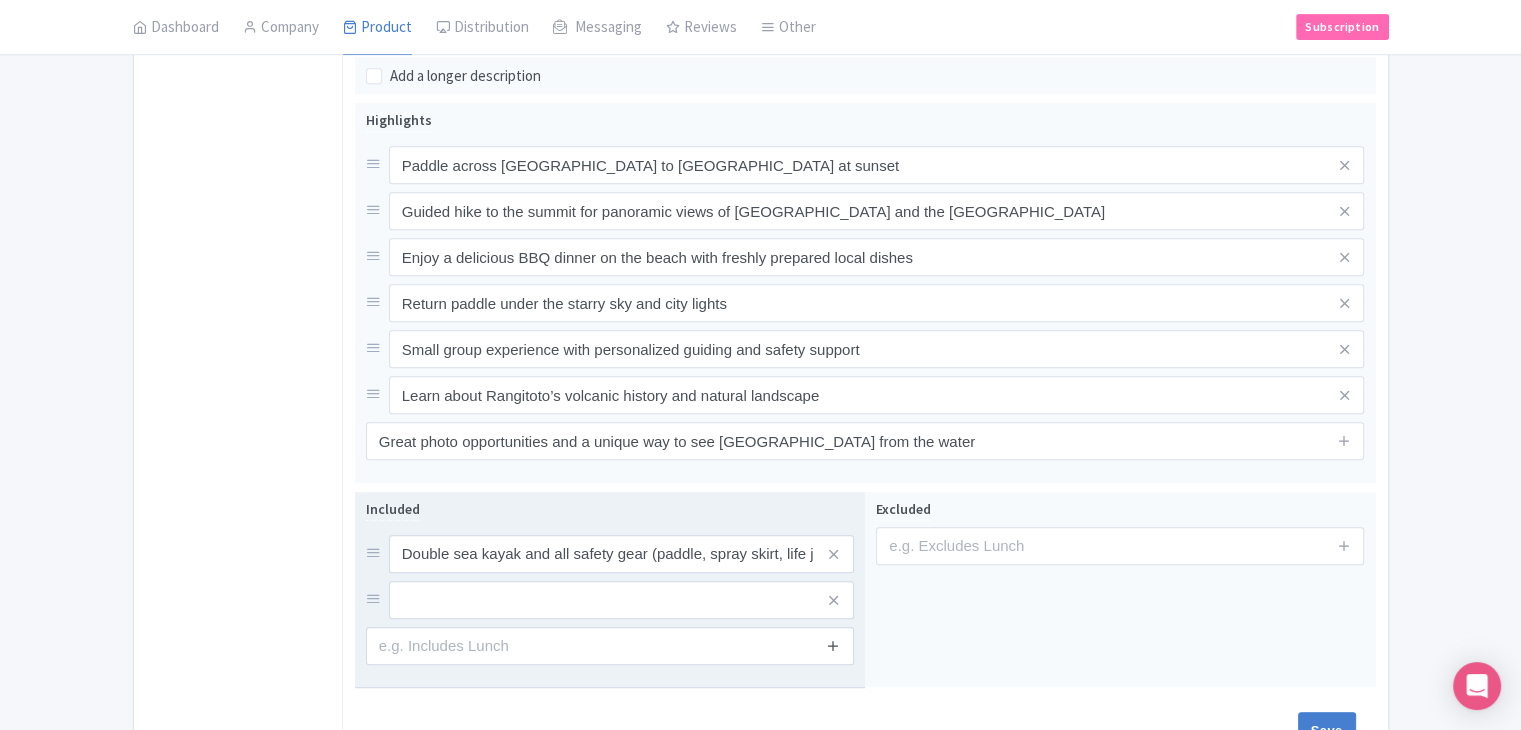 click at bounding box center [833, 645] 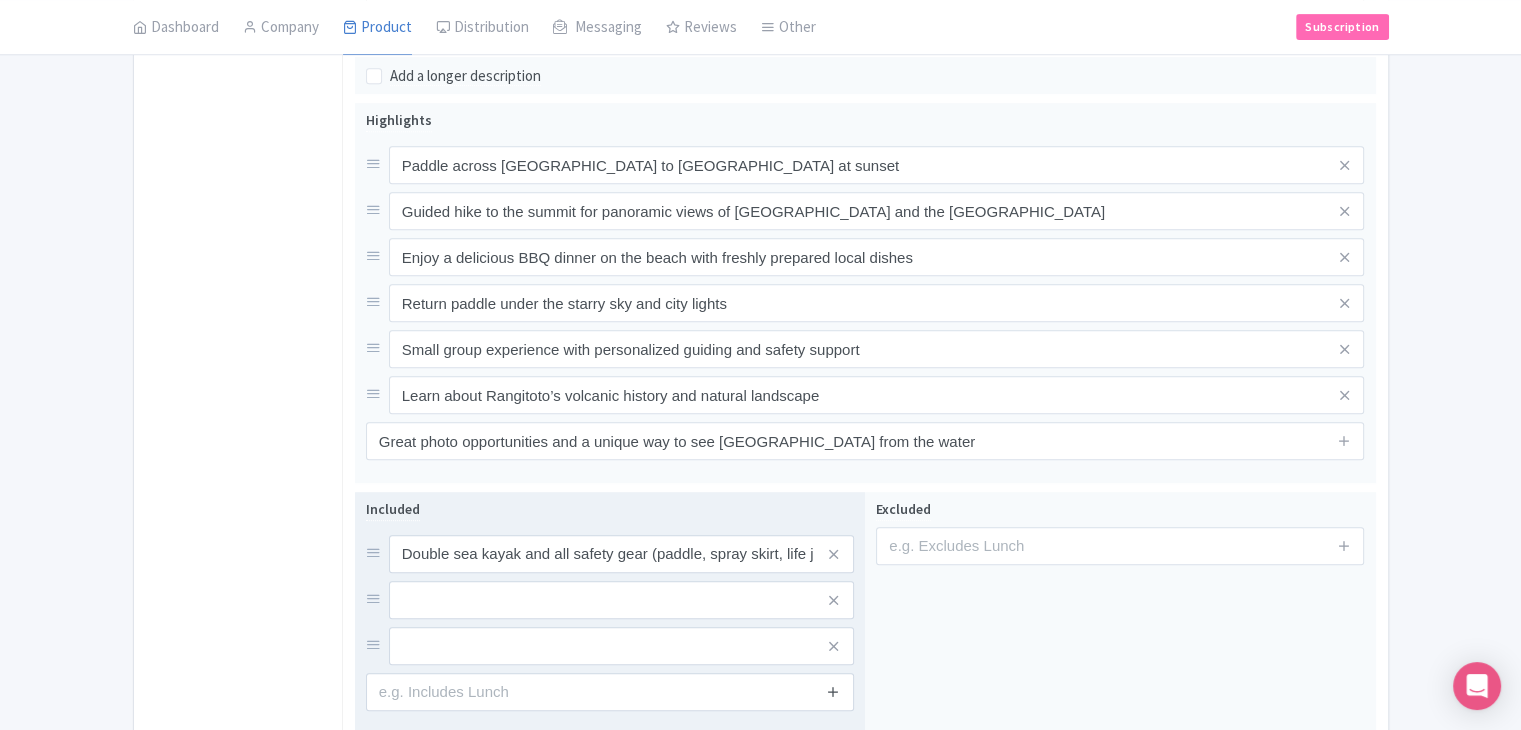 drag, startPoint x: 831, startPoint y: 657, endPoint x: 840, endPoint y: 701, distance: 44.911022 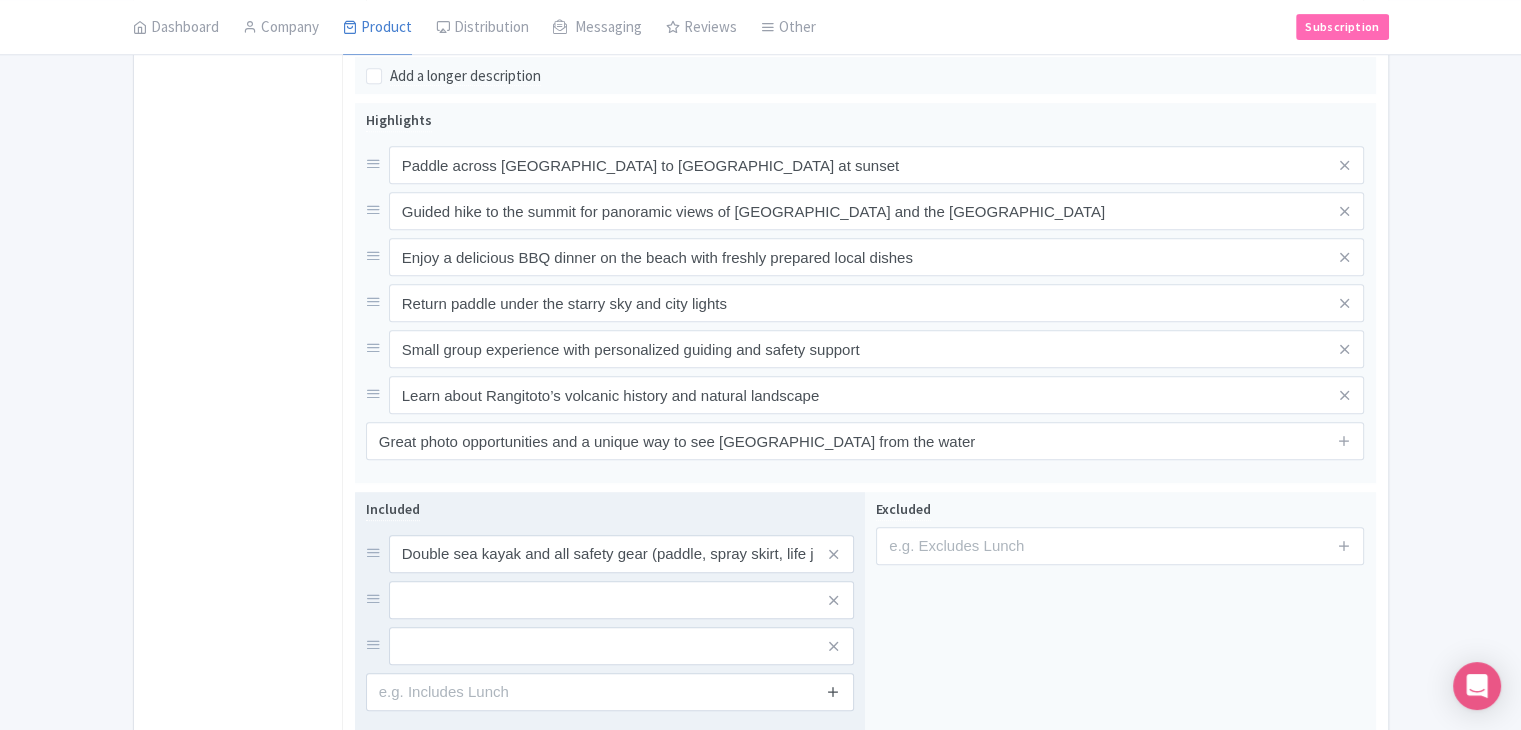 click at bounding box center (833, 691) 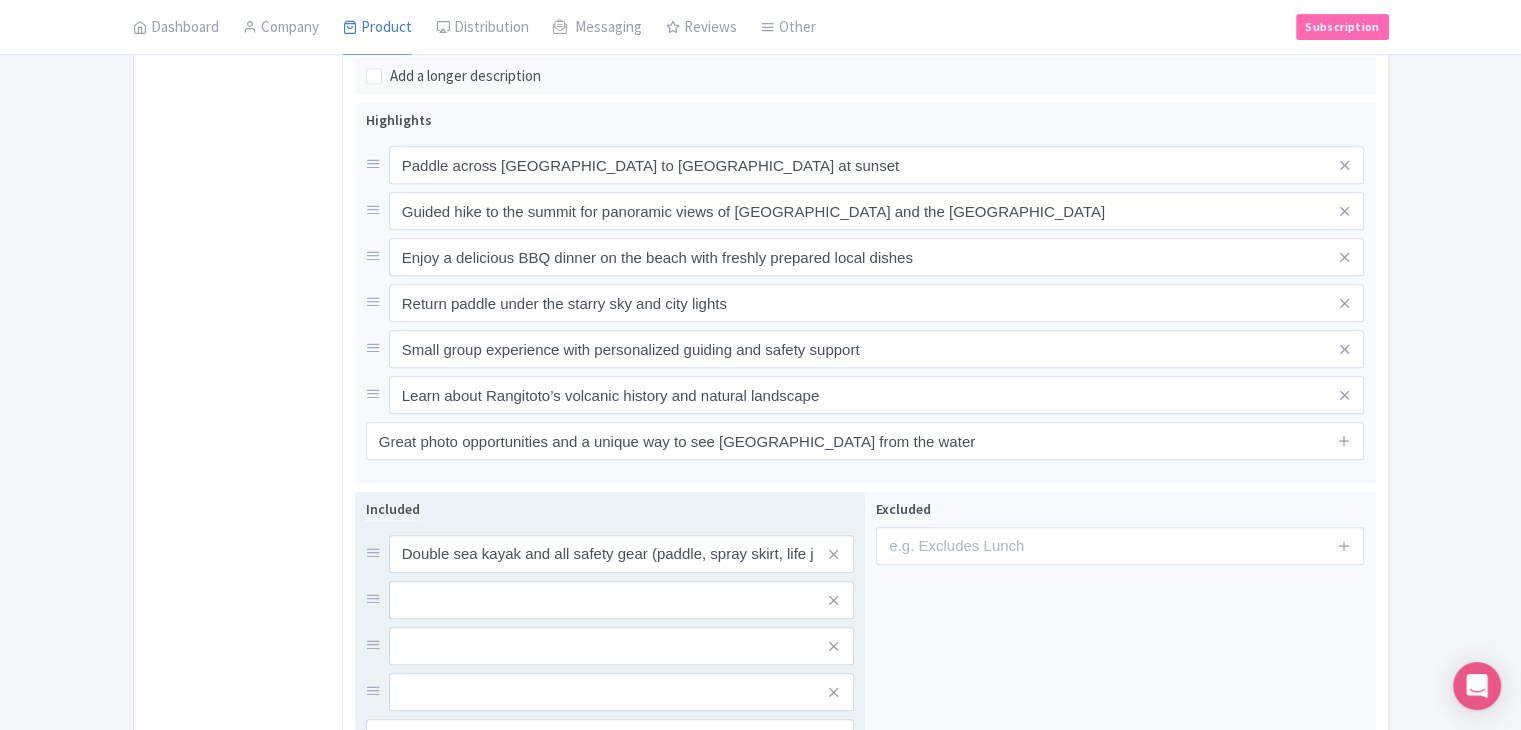 click at bounding box center [833, 737] 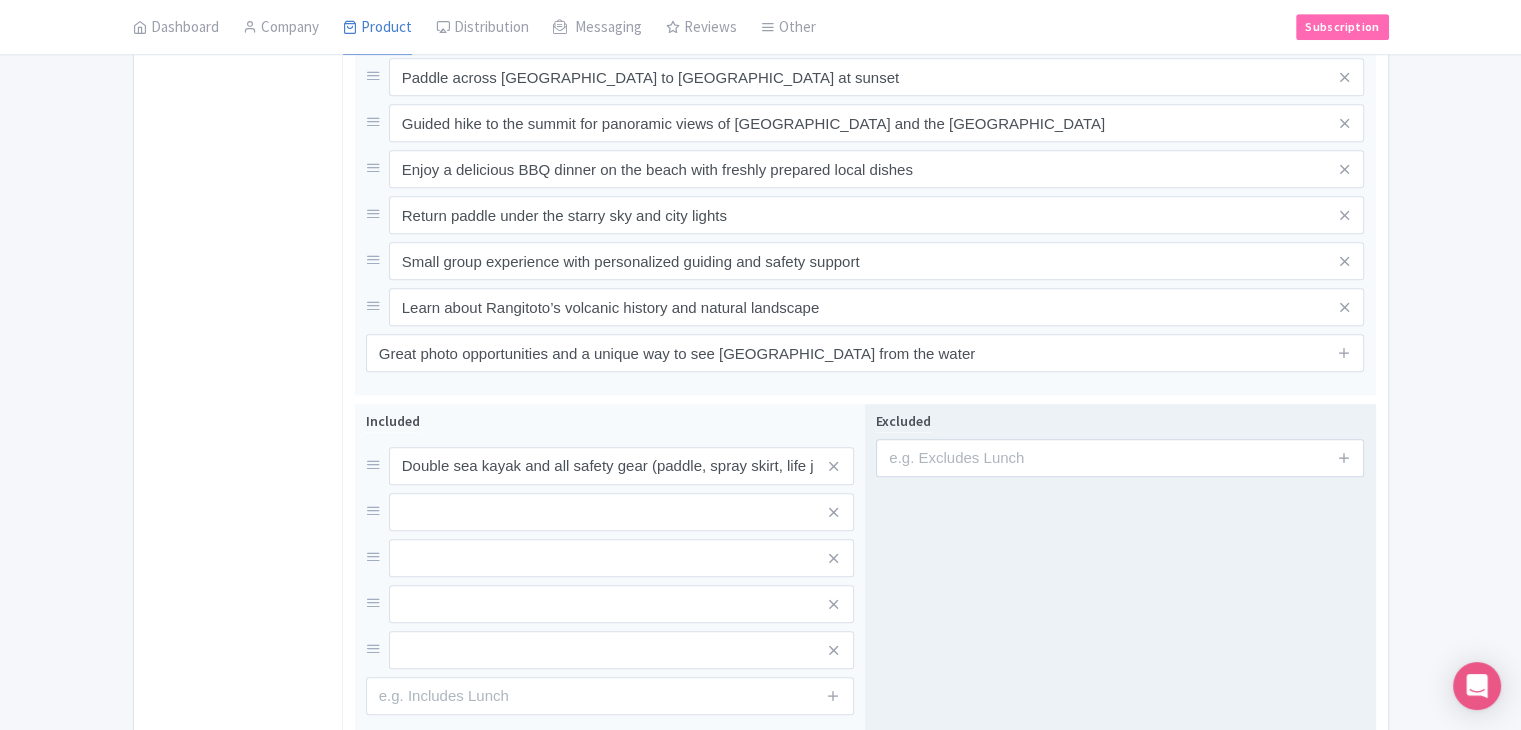 scroll, scrollTop: 1138, scrollLeft: 0, axis: vertical 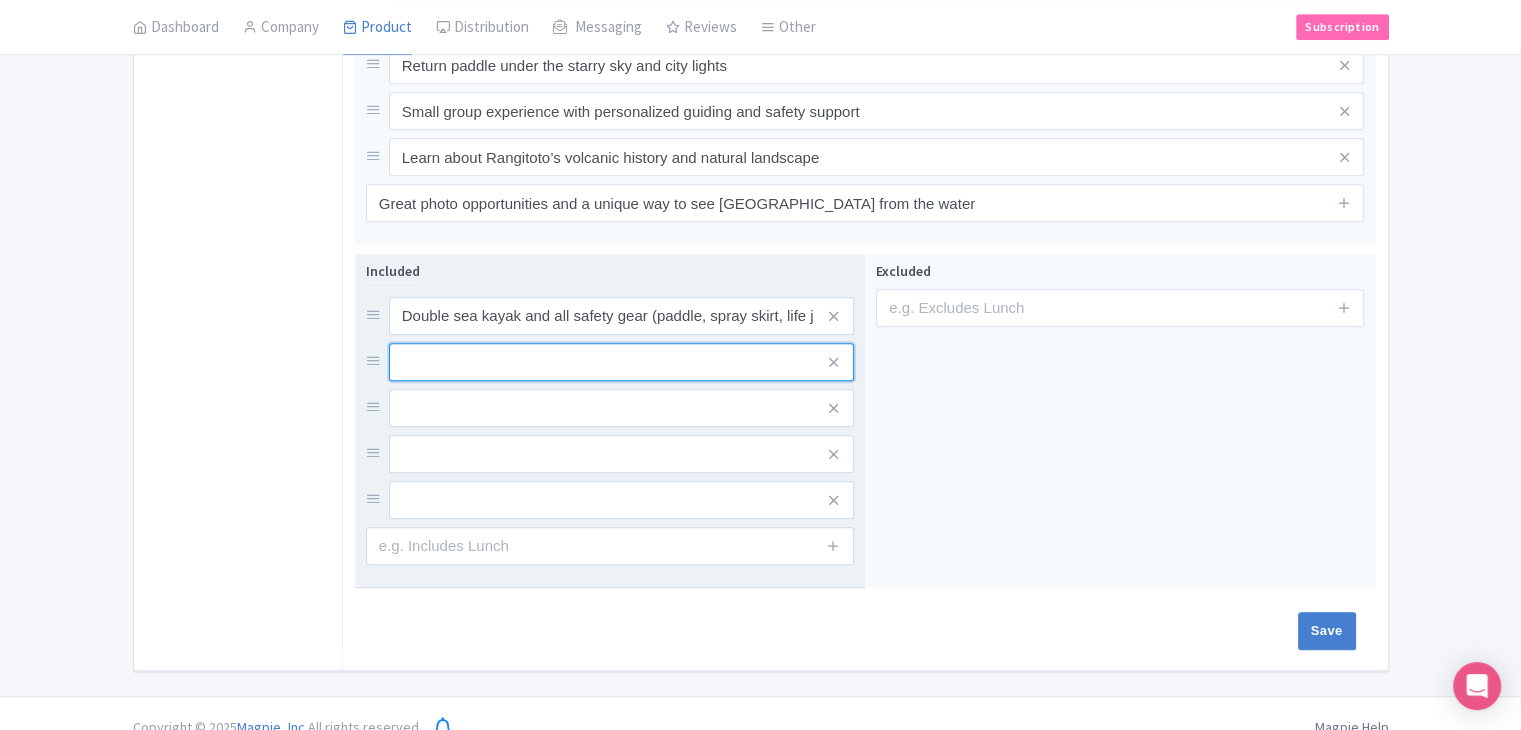 click at bounding box center (621, 316) 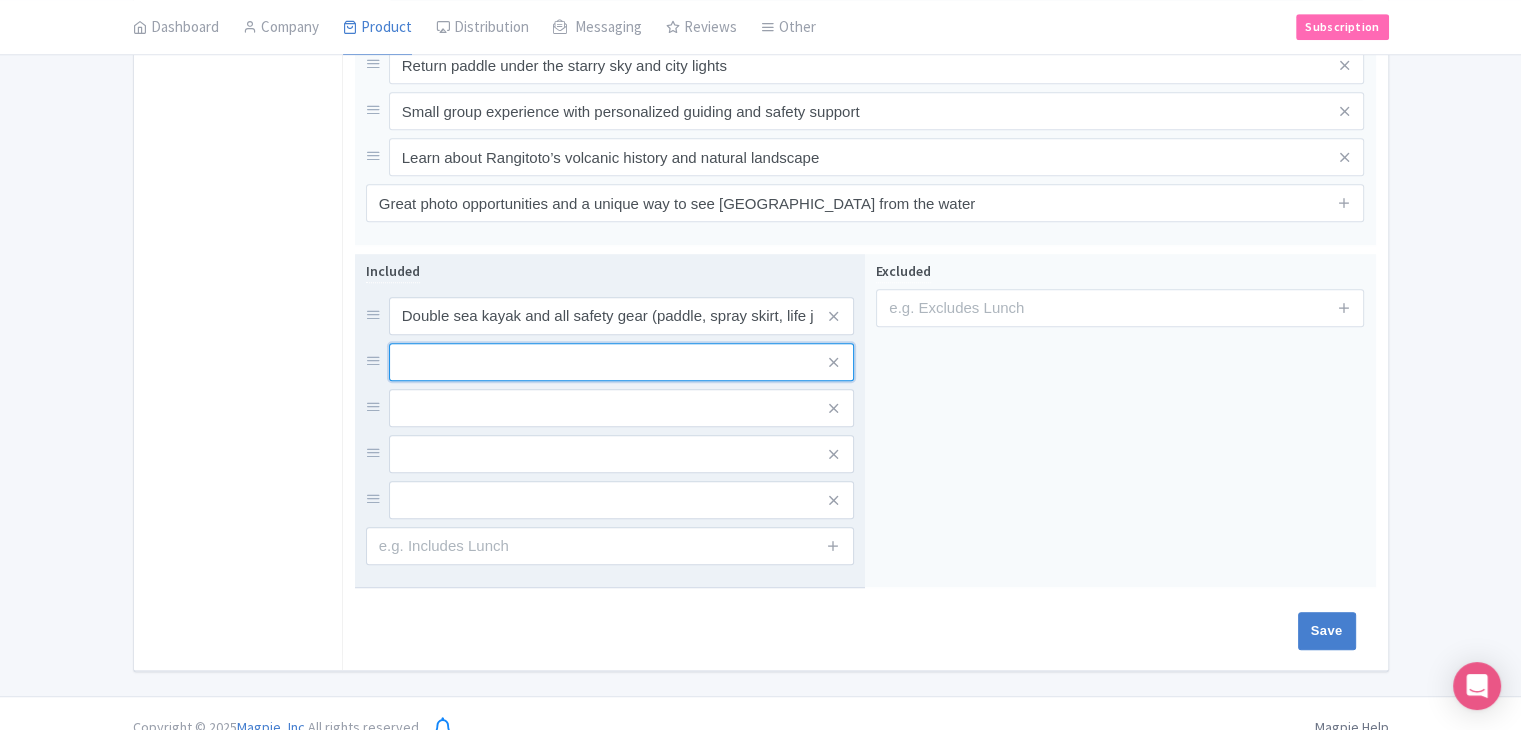 paste on "Professional kayak guide with safety briefing and instruction" 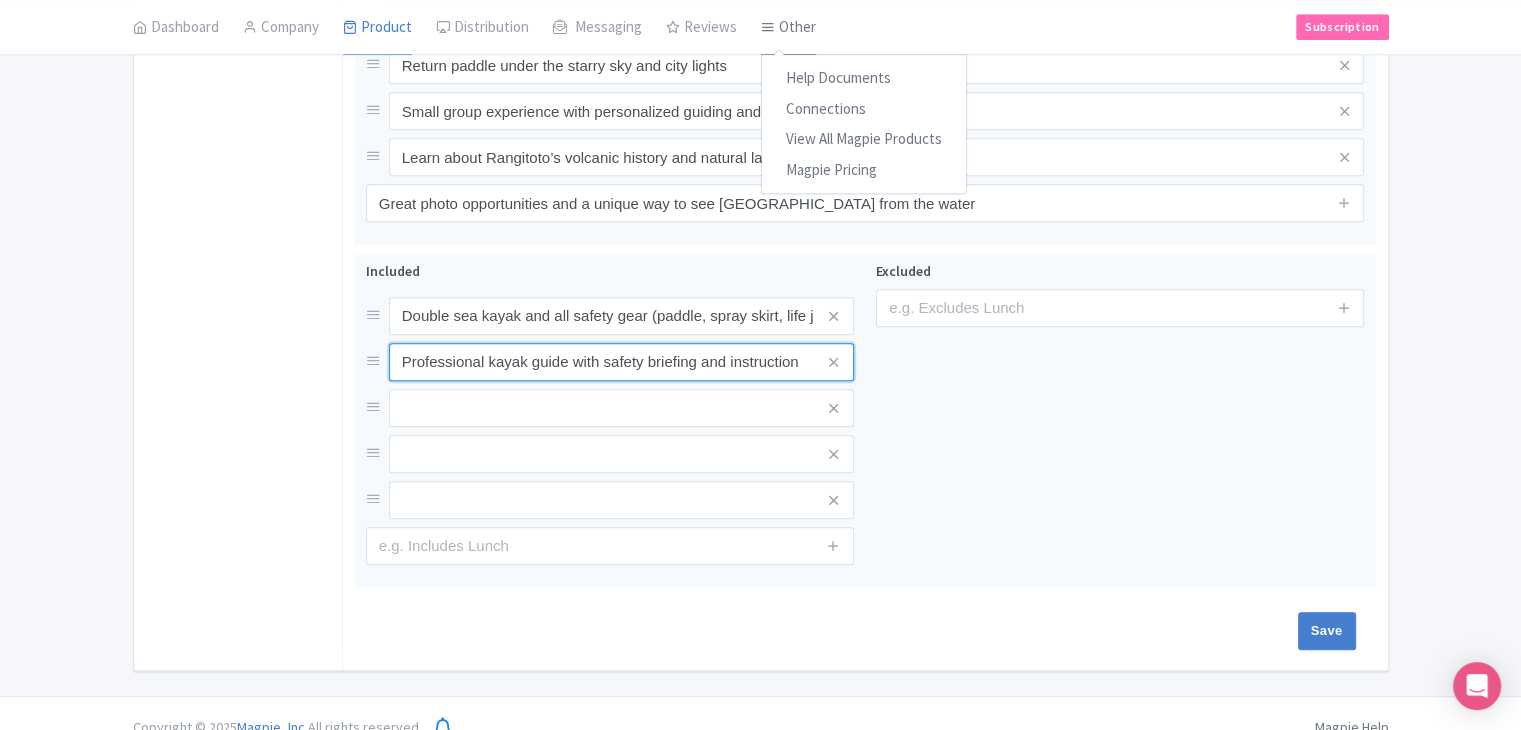 type on "Professional kayak guide with safety briefing and instruction" 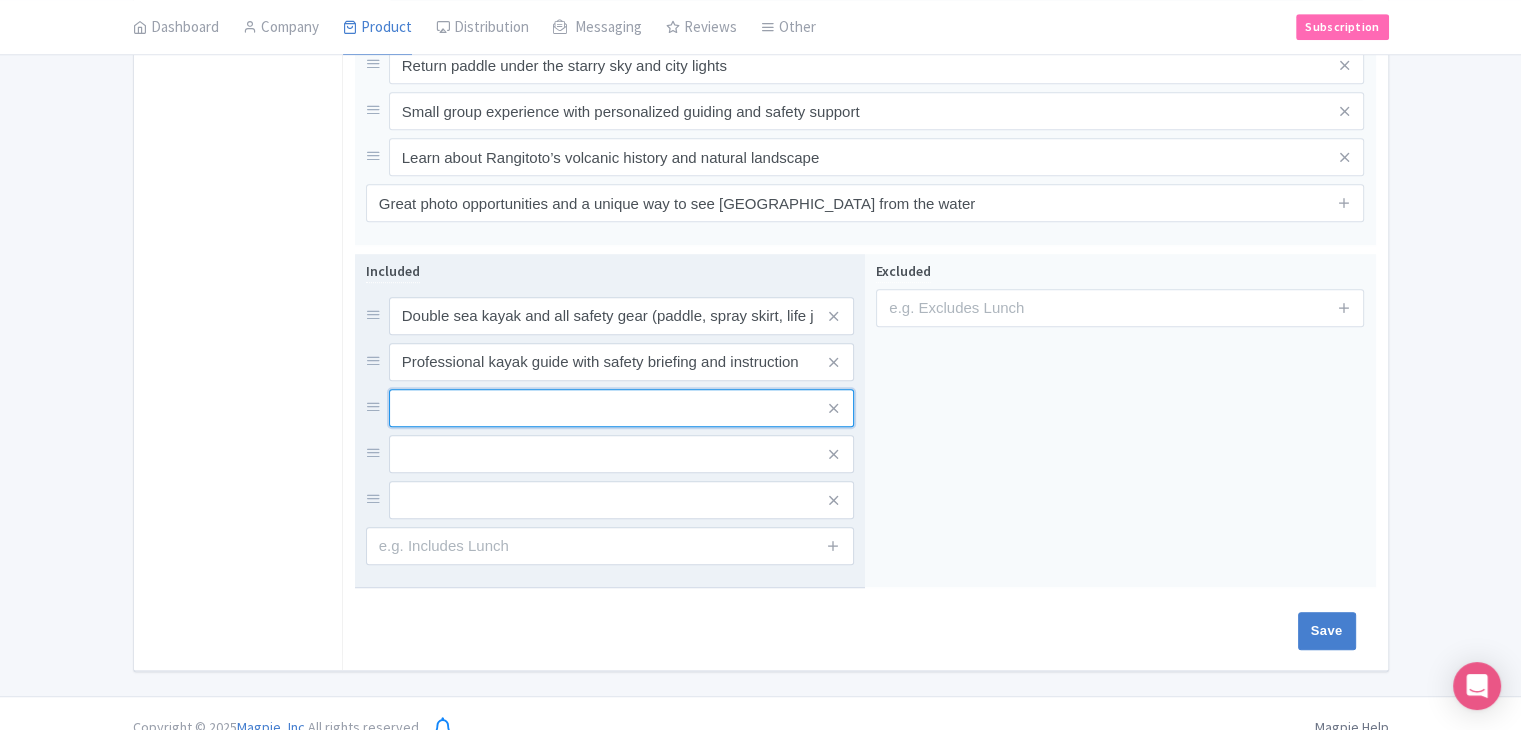 click at bounding box center (621, 316) 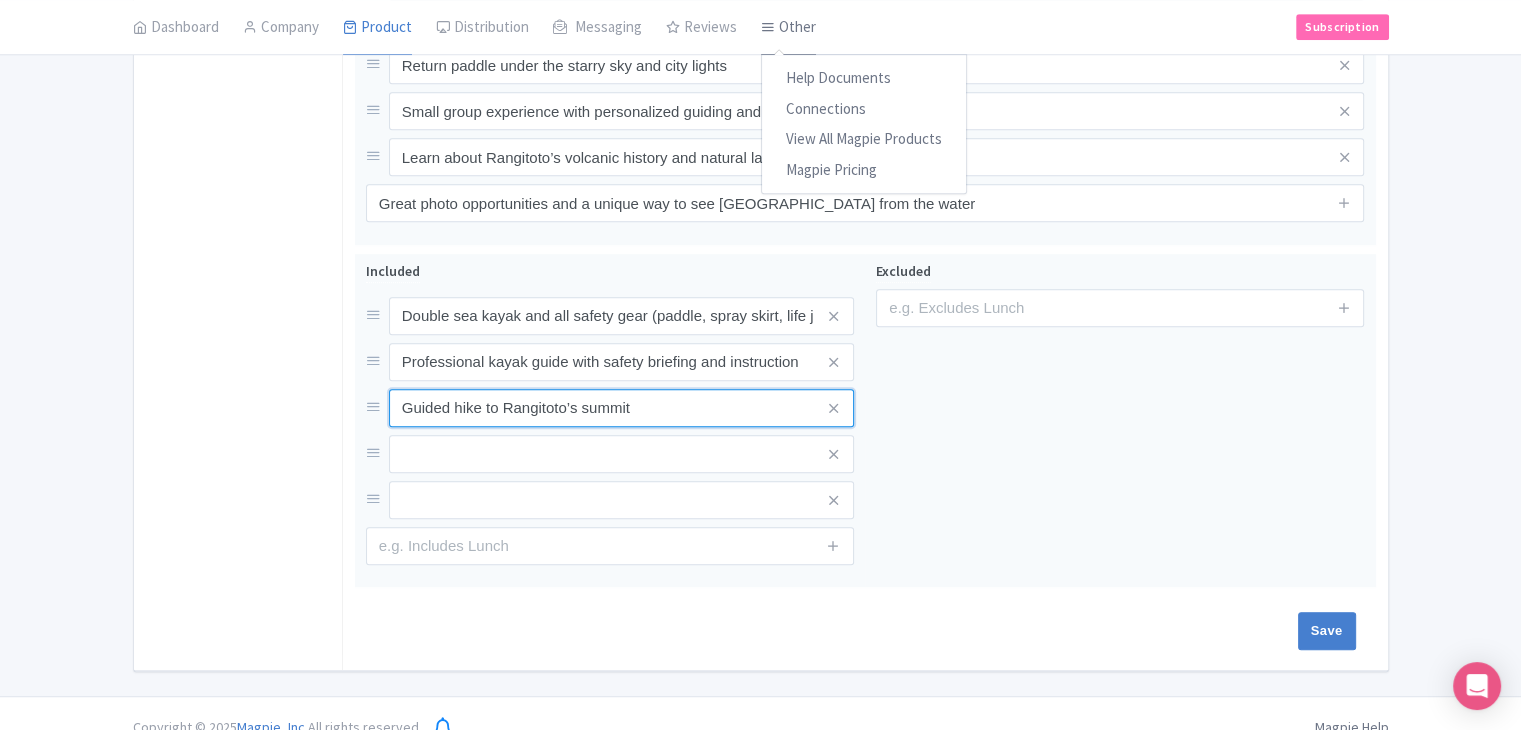 type on "Guided hike to Rangitoto’s summit" 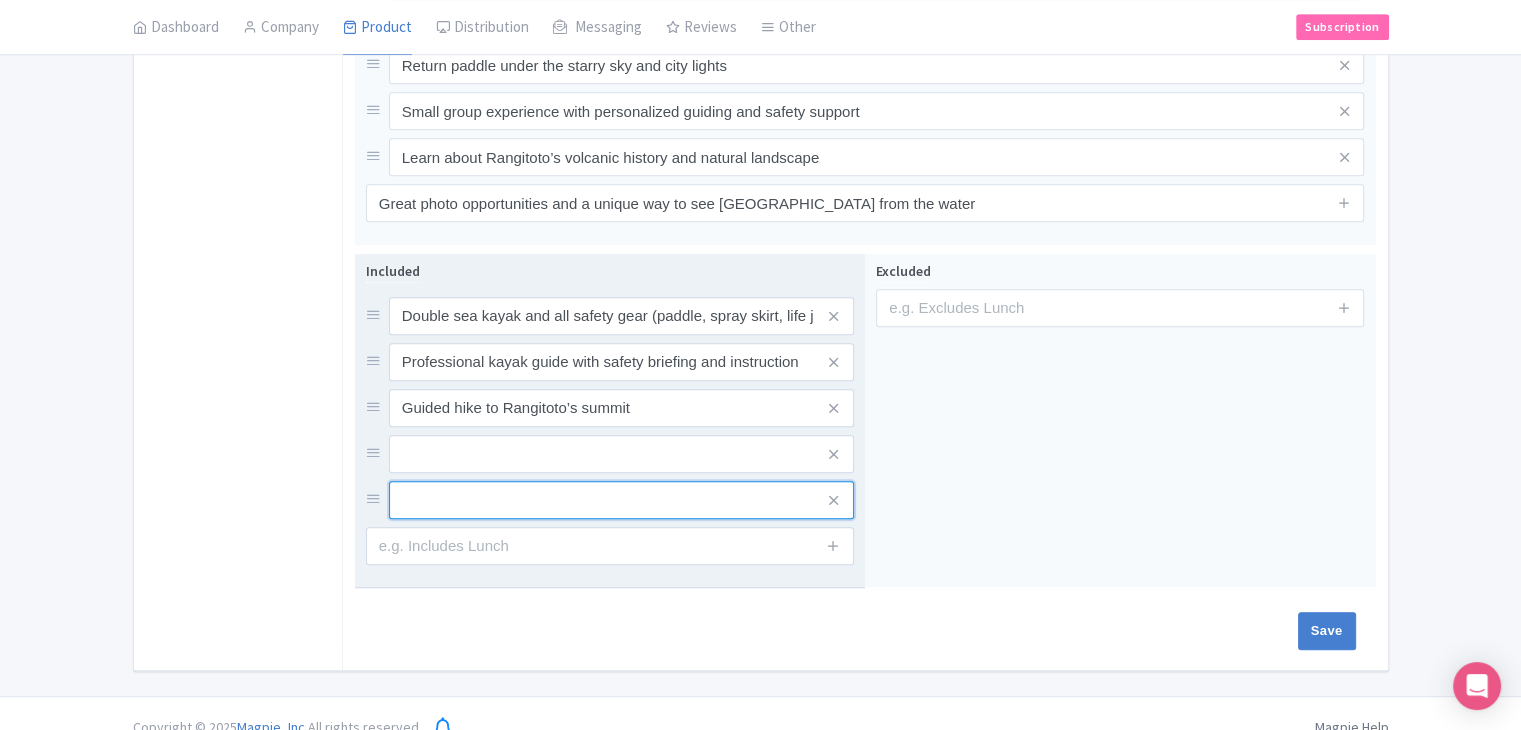 click at bounding box center (621, 316) 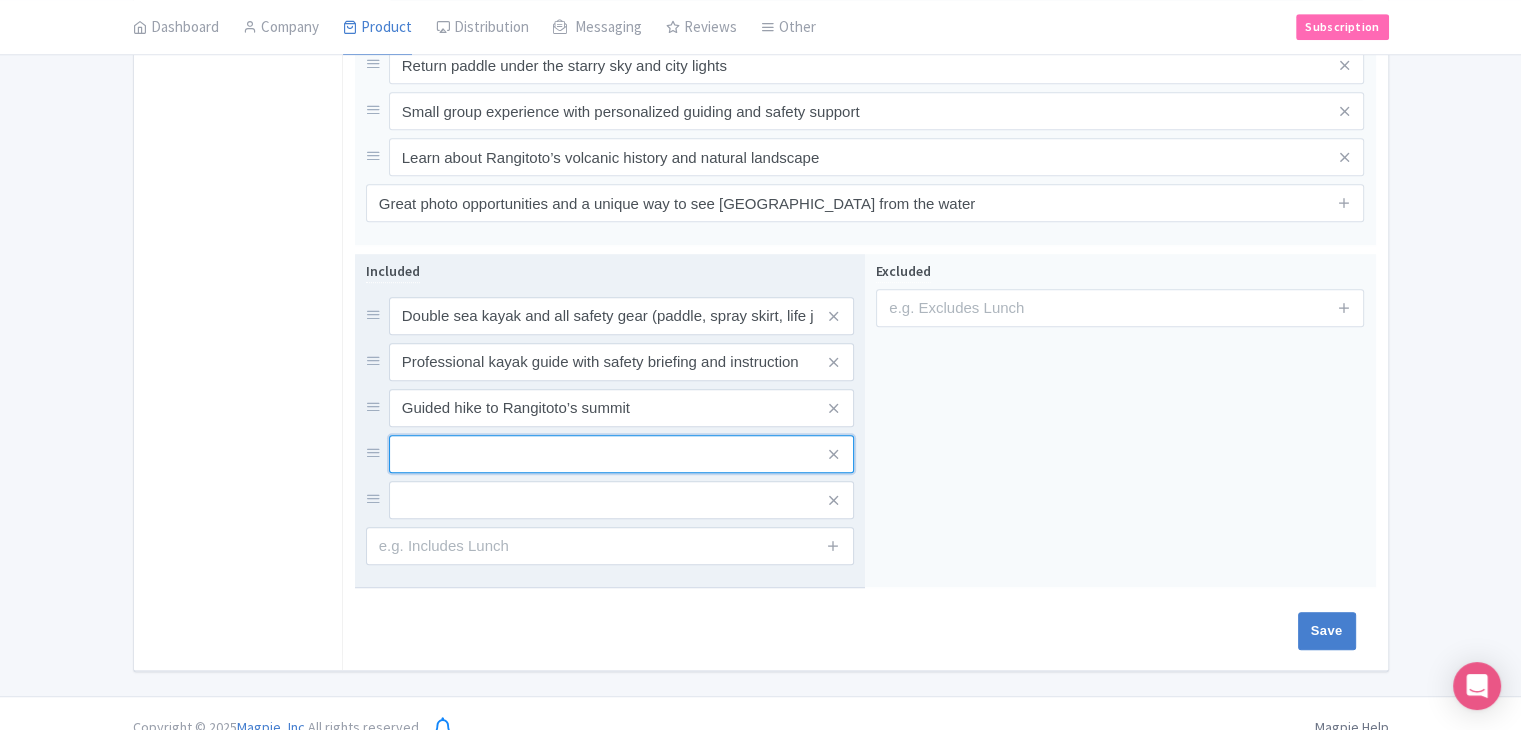 click at bounding box center (621, 316) 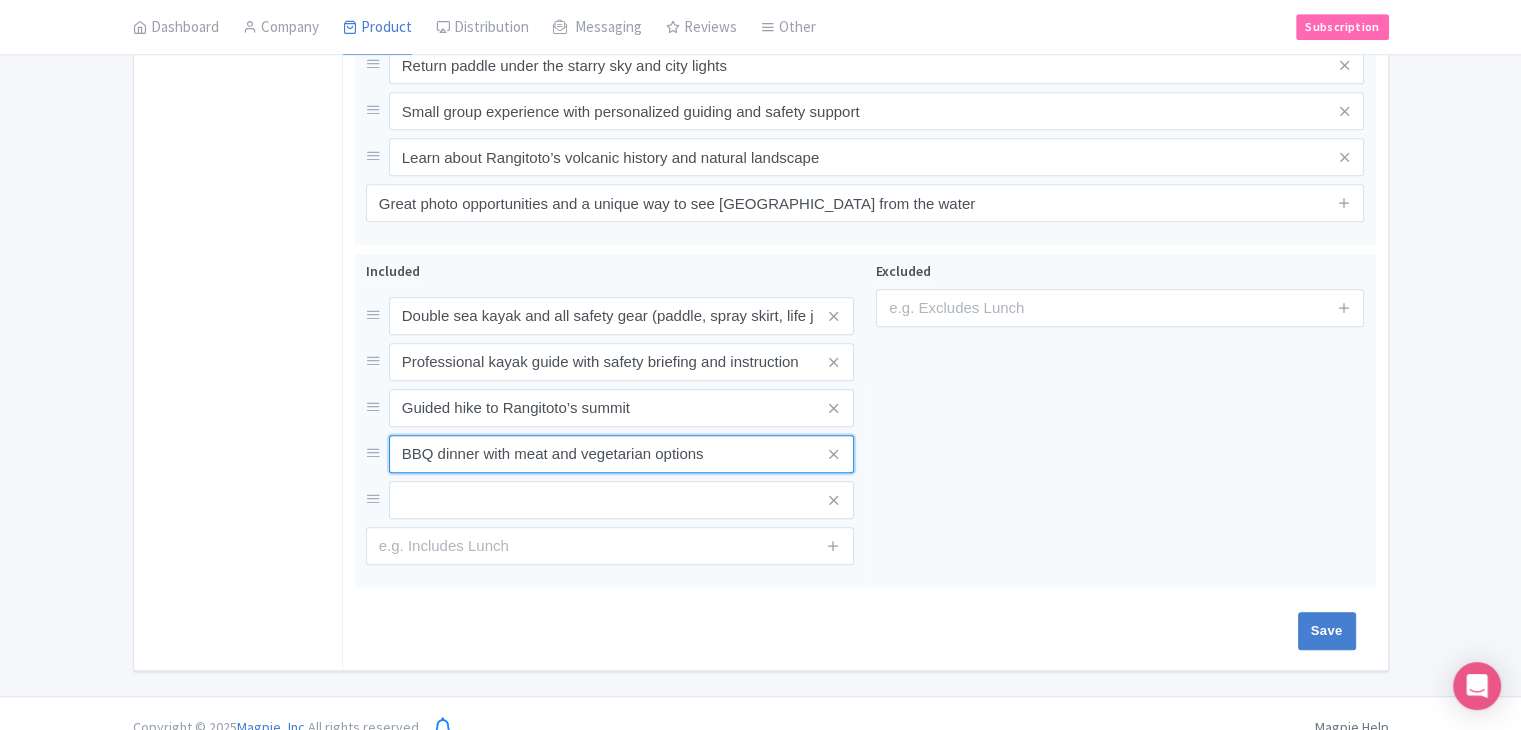 type on "BBQ dinner with meat and vegetarian options" 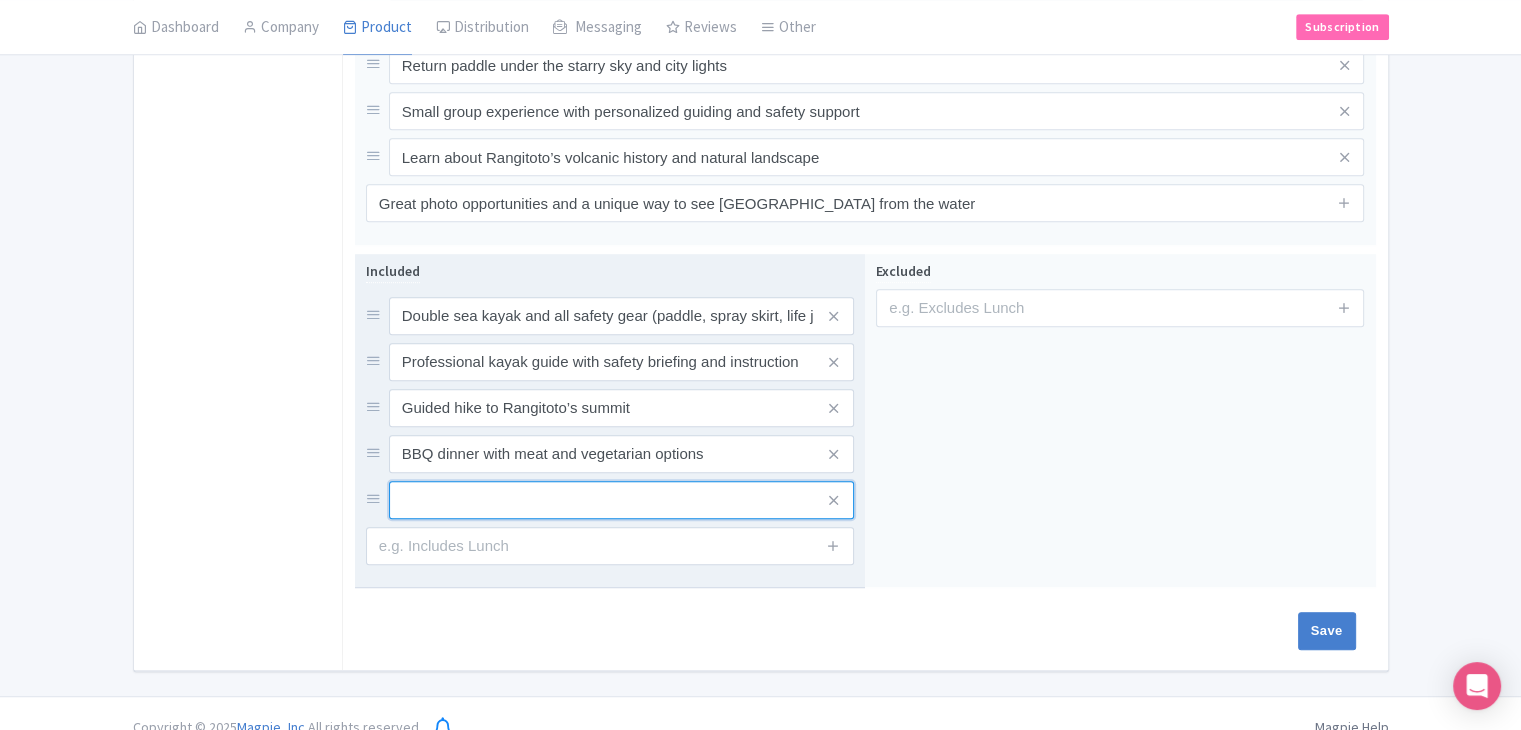 click at bounding box center [621, 316] 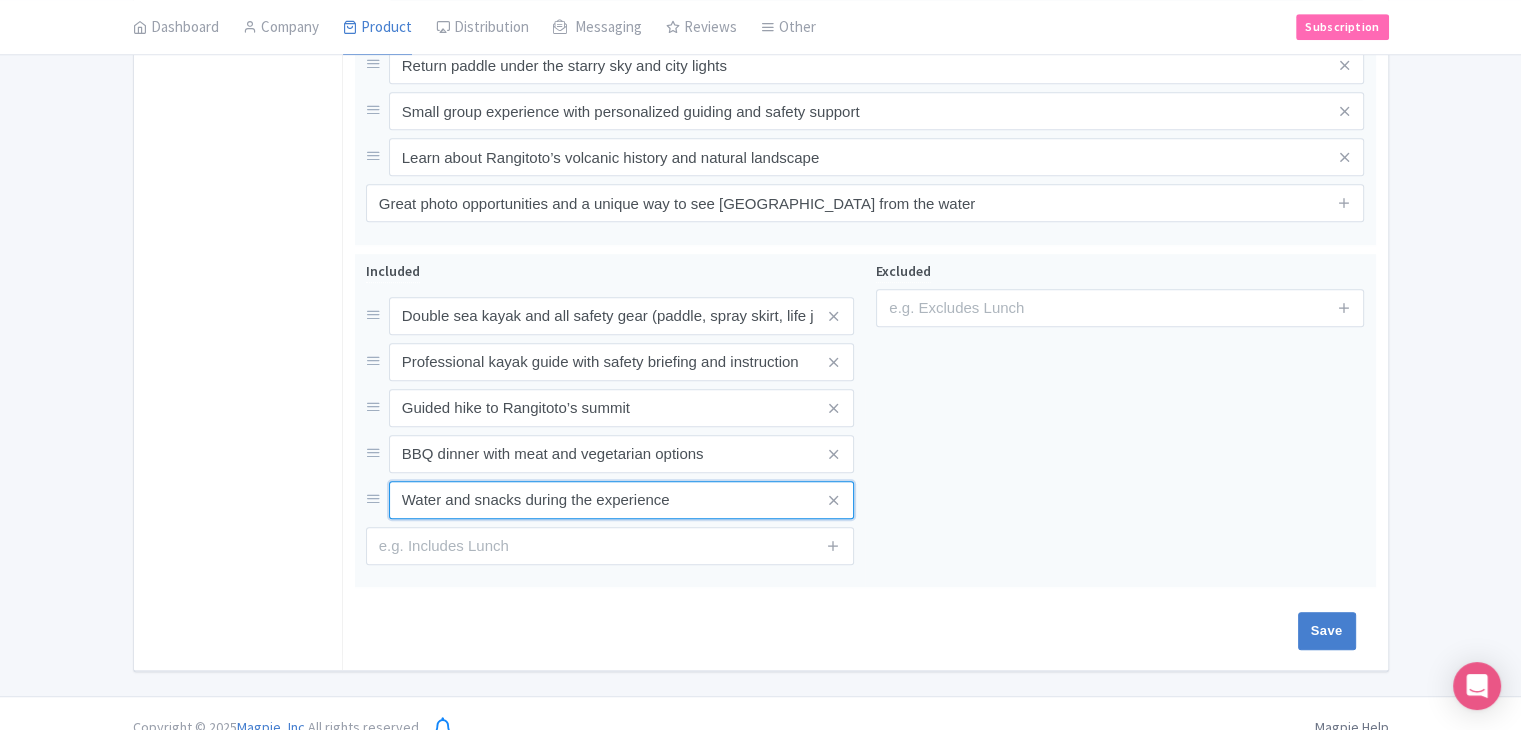 type on "Water and snacks during the experience" 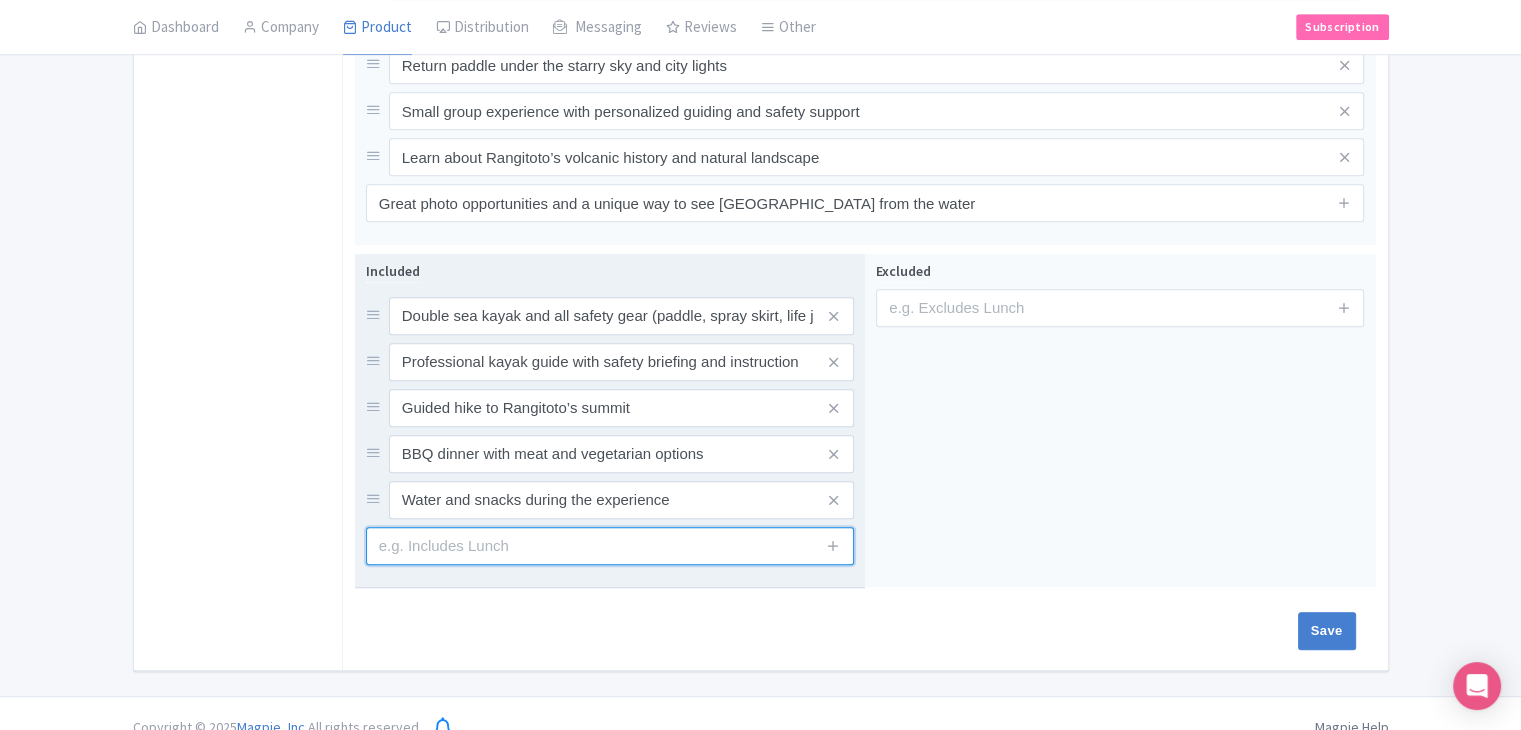 click at bounding box center [610, 546] 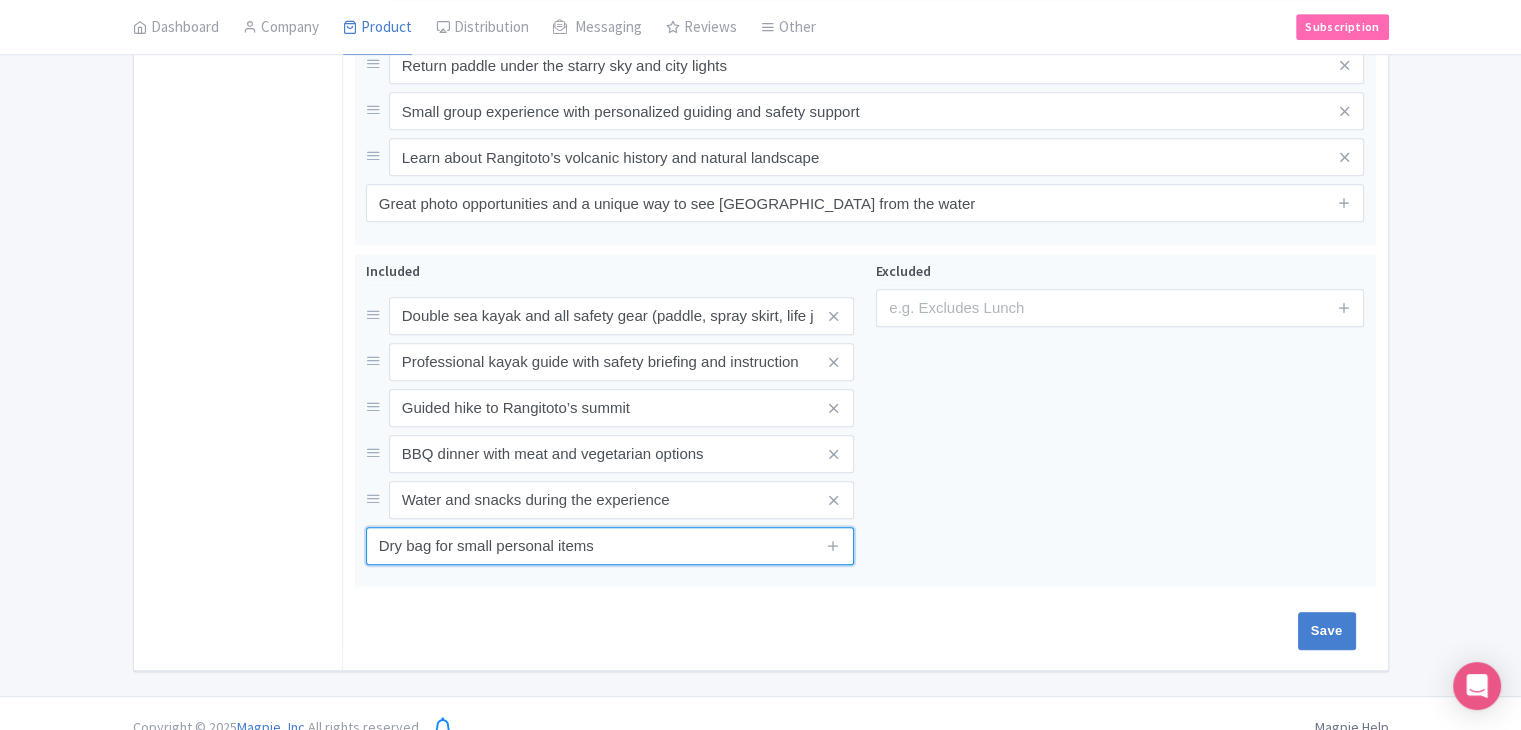 type on "Dry bag for small personal items" 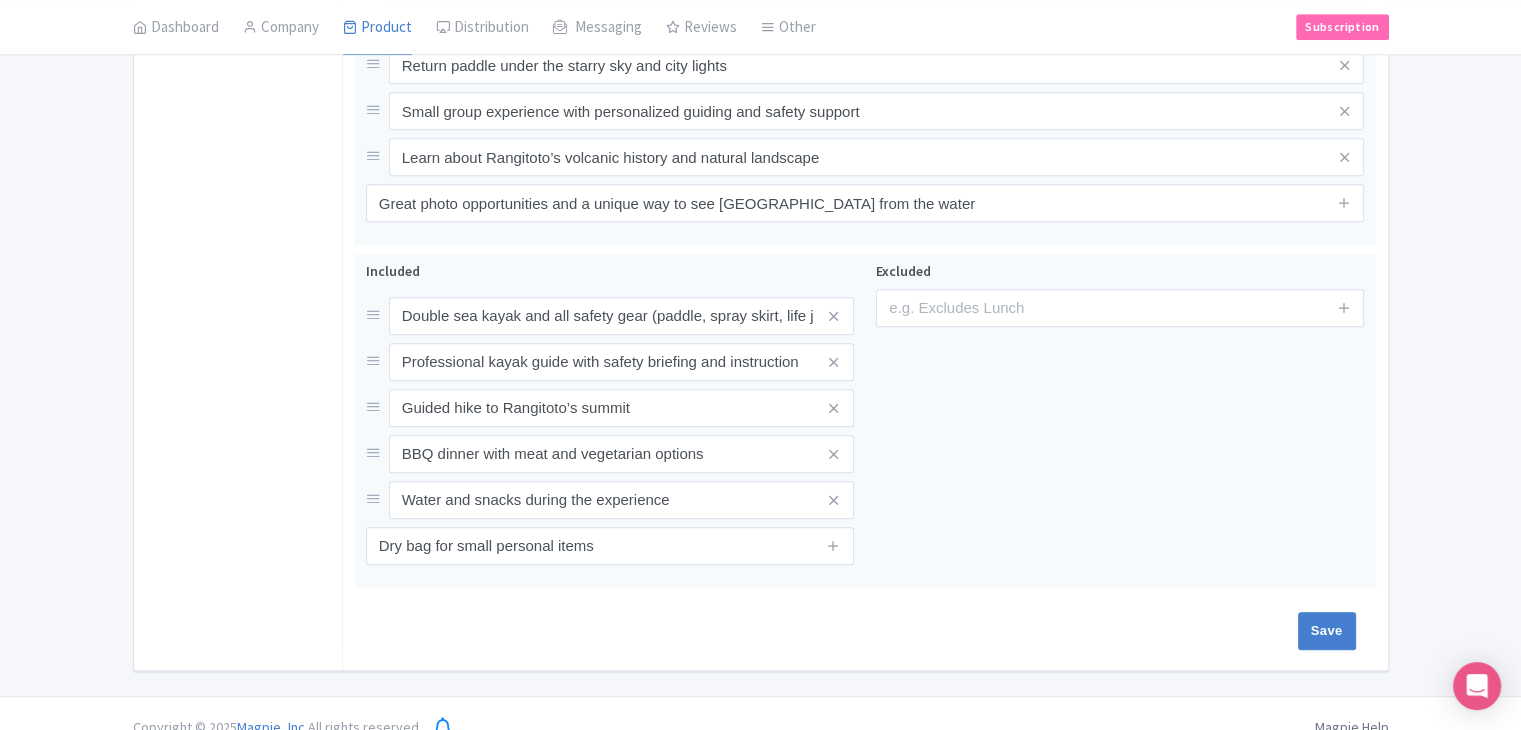 click on "Save" at bounding box center [861, 631] 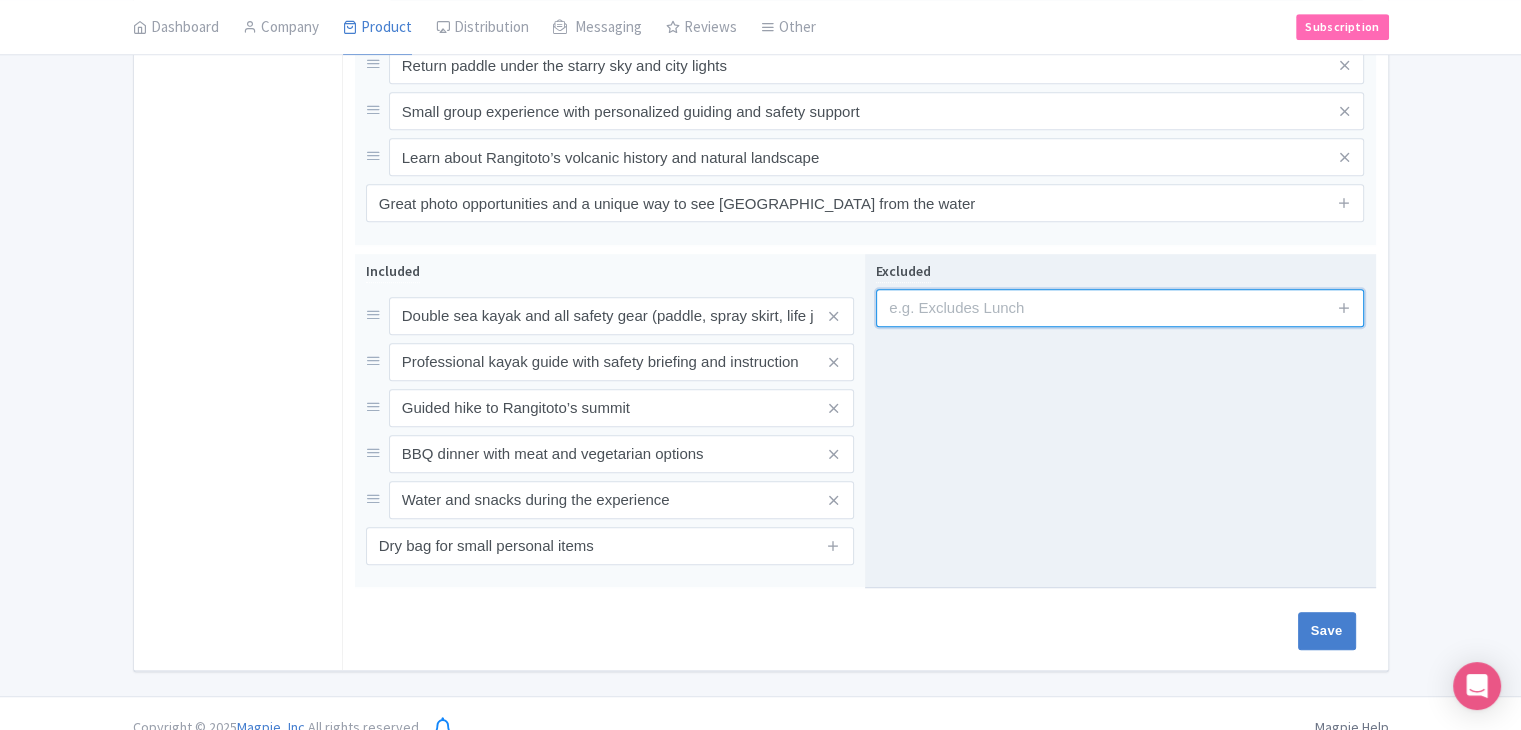 click at bounding box center [1120, 308] 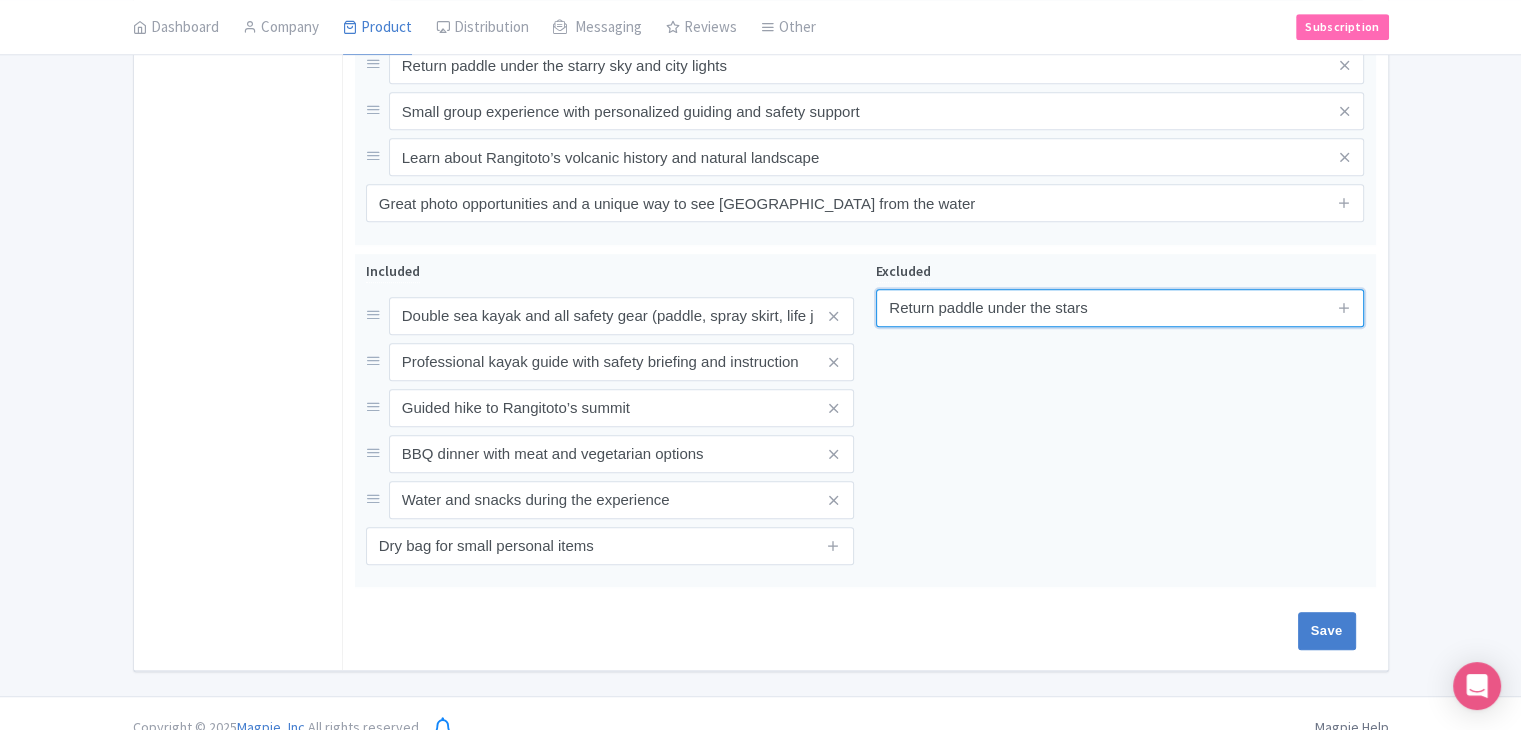 type on "Return paddle under the stars" 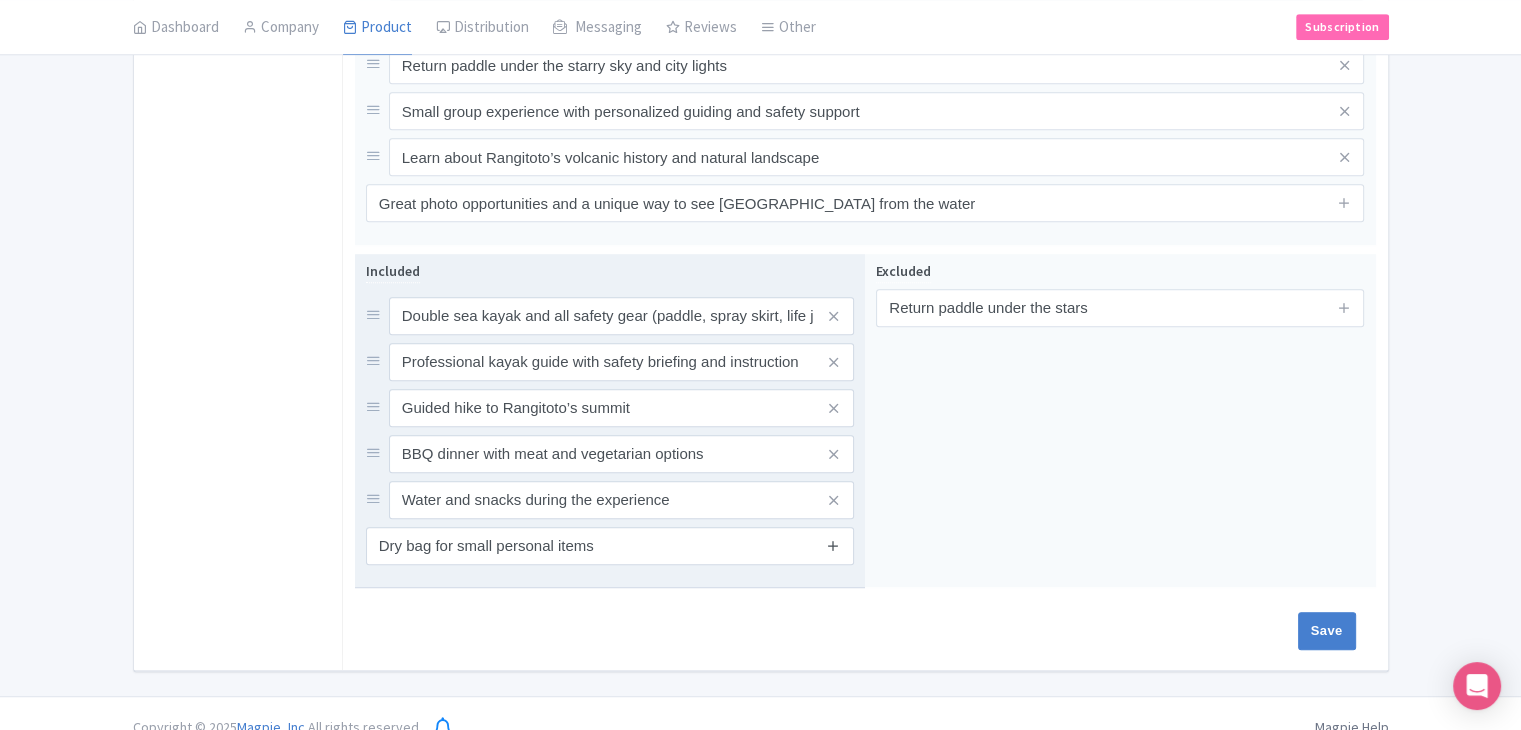 click at bounding box center [833, 545] 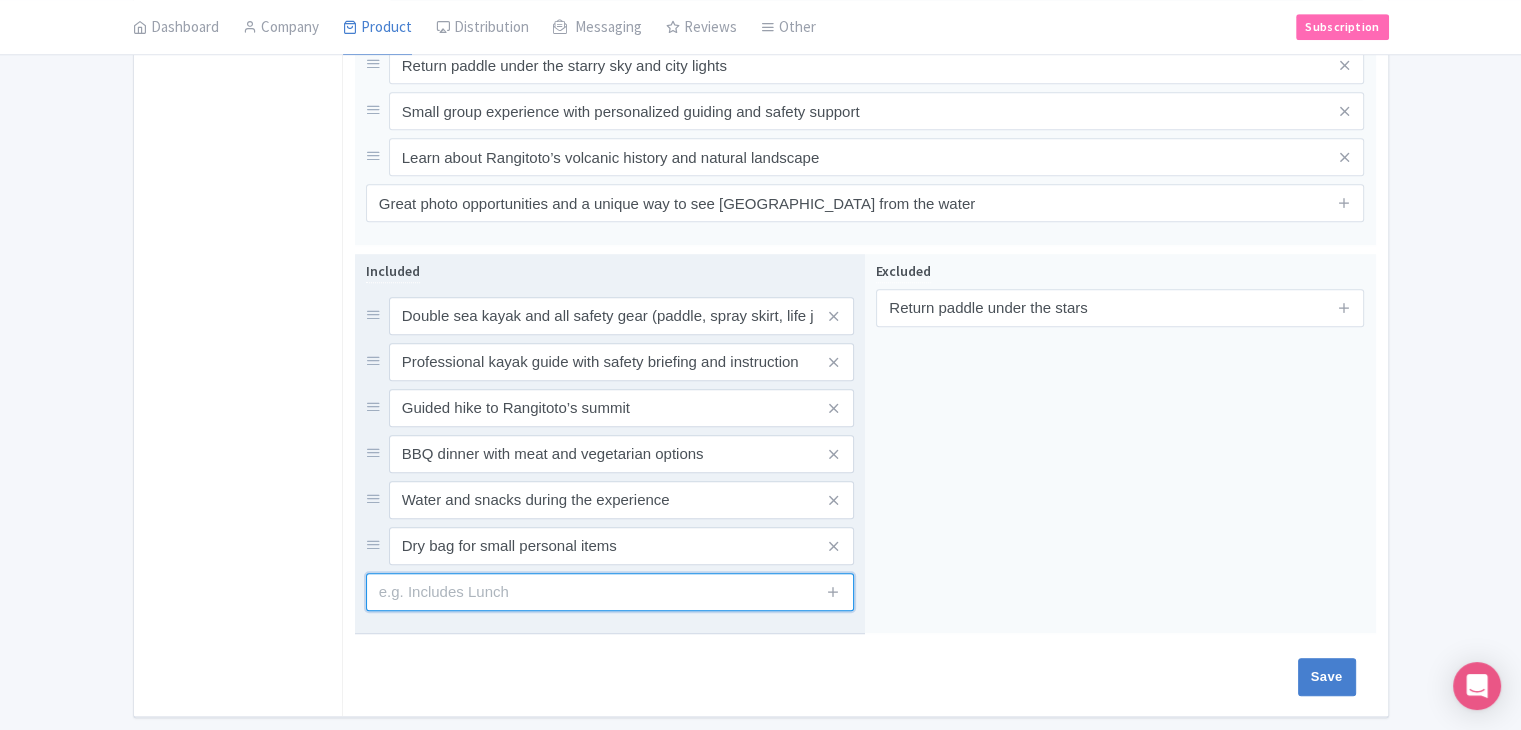 click at bounding box center (610, 592) 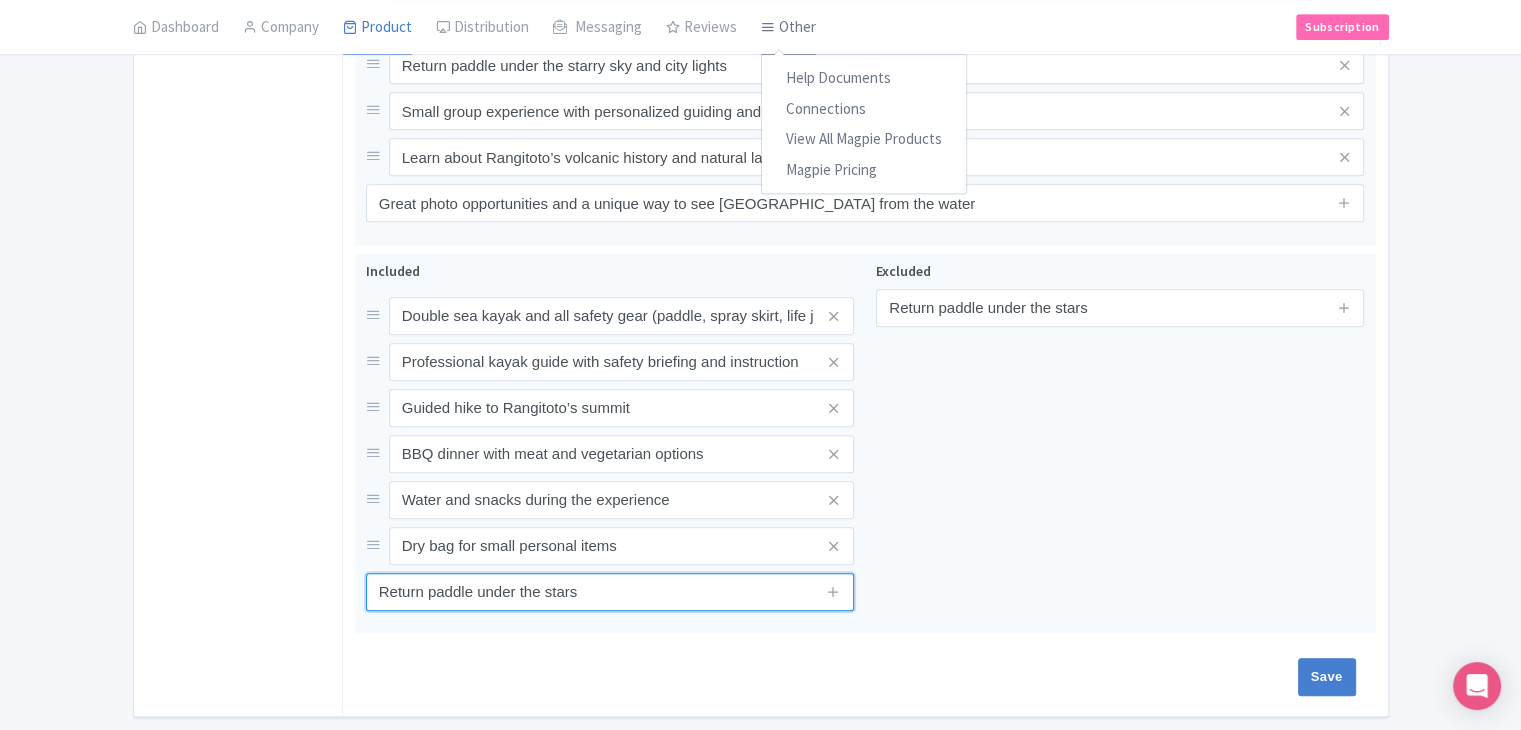 type on "Return paddle under the stars" 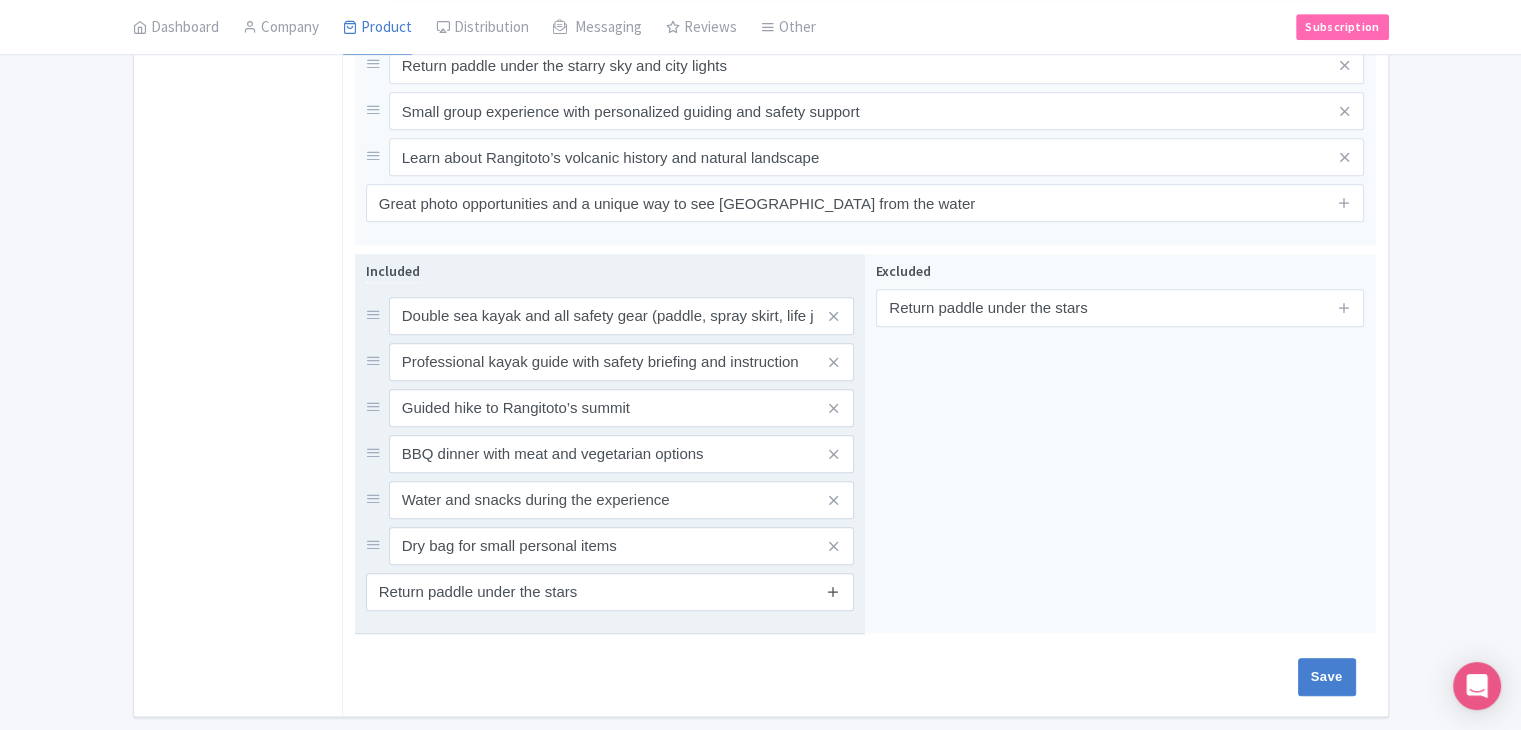 drag, startPoint x: 835, startPoint y: 567, endPoint x: 780, endPoint y: 614, distance: 72.34639 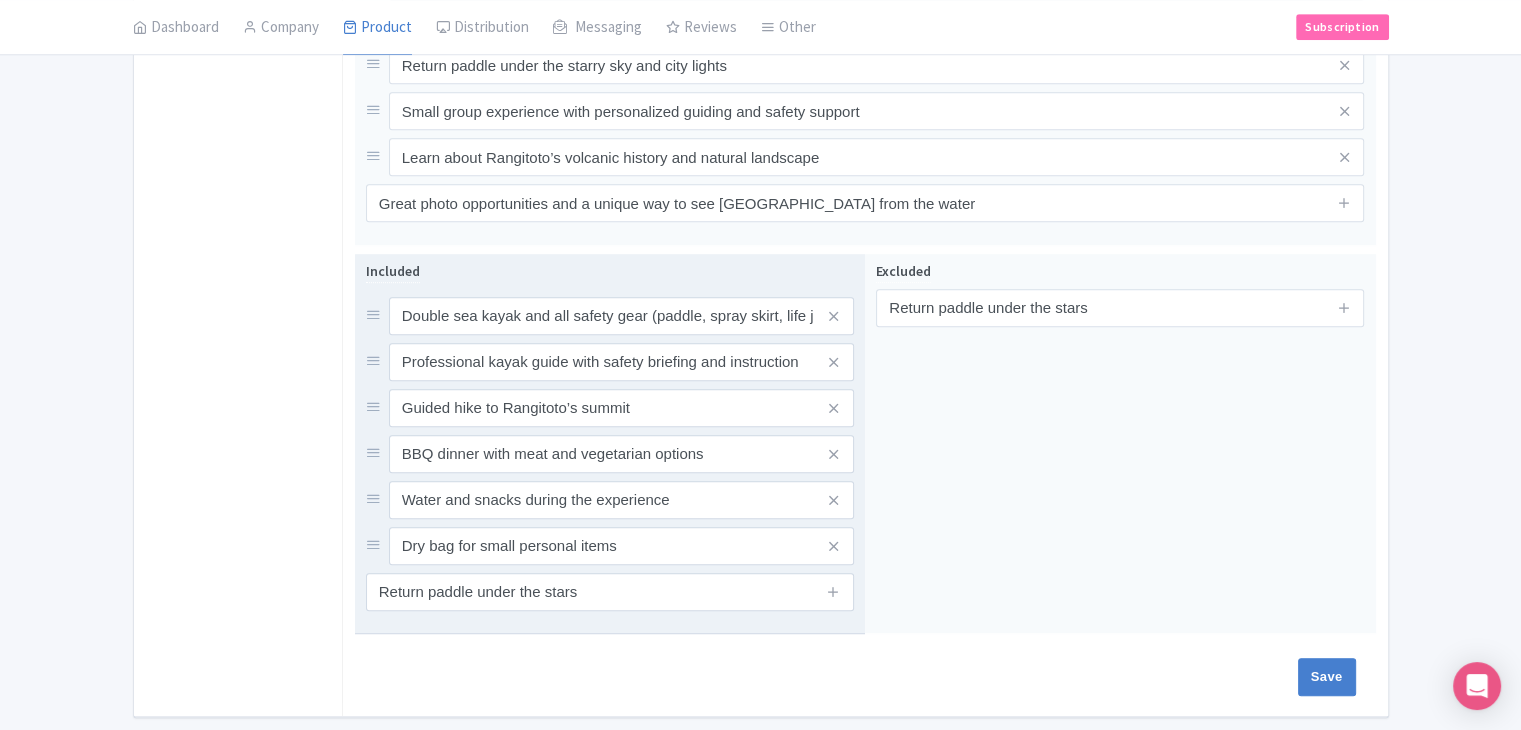 click at bounding box center (833, 591) 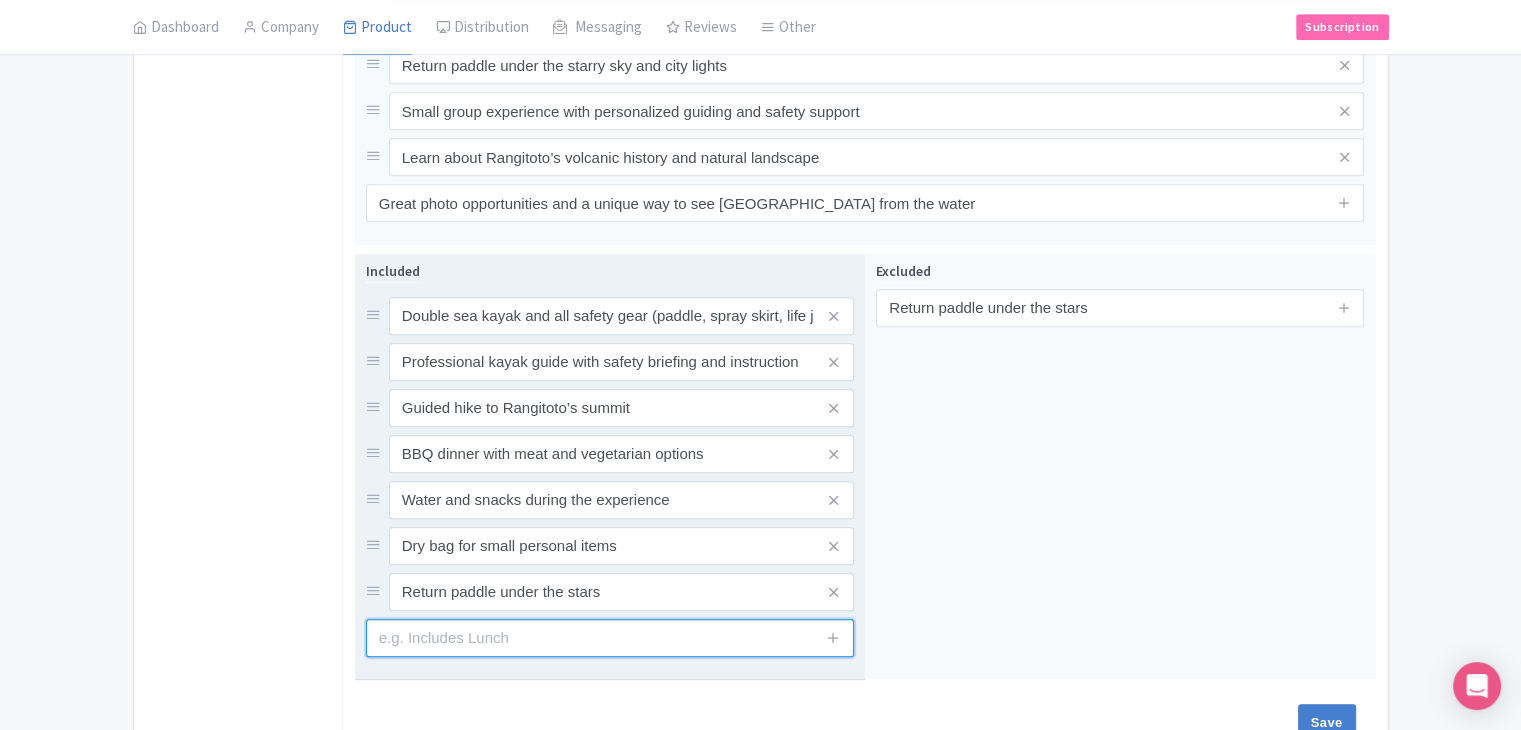 click at bounding box center (610, 638) 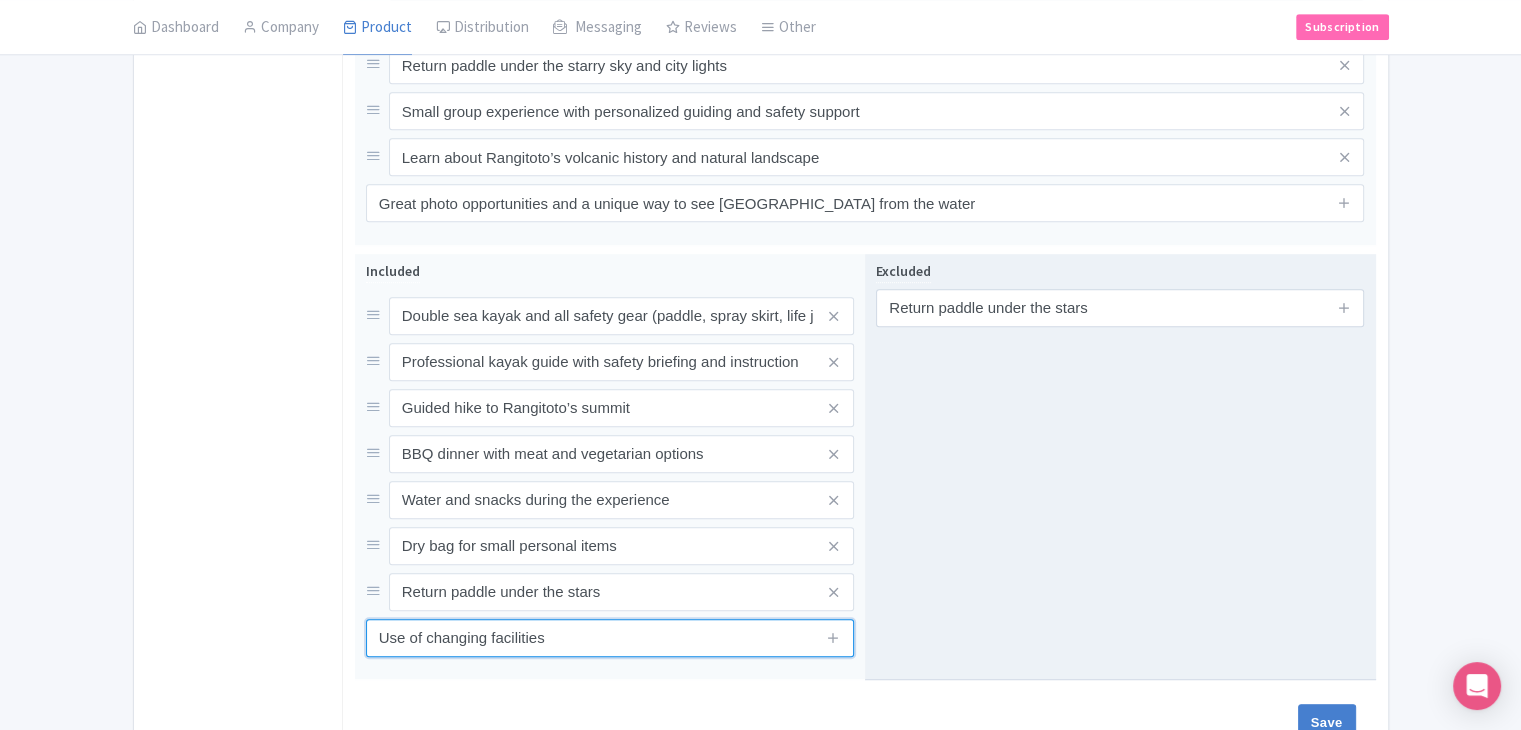 type on "Use of changing facilities" 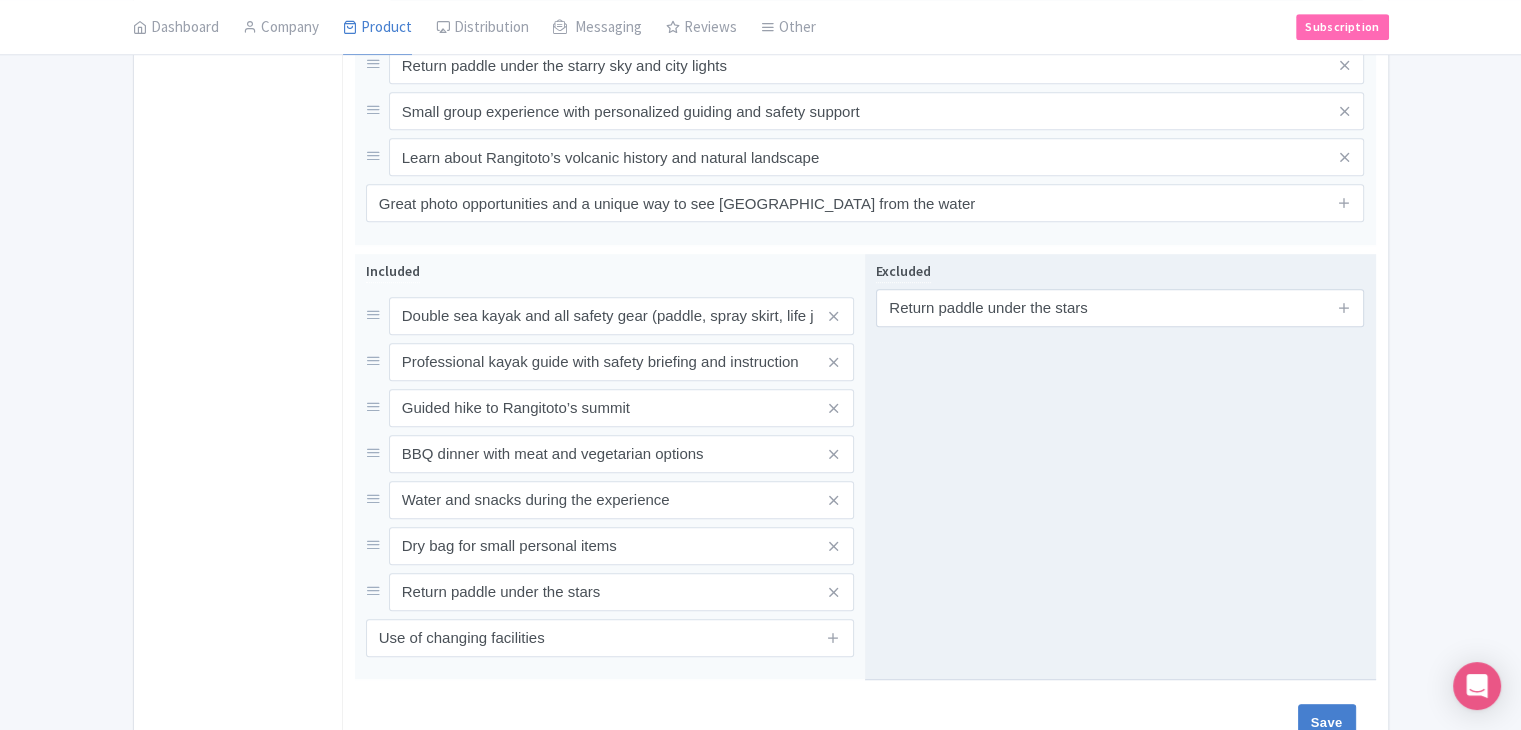 click on "Excluded Return paddle under the stars" at bounding box center (1120, 467) 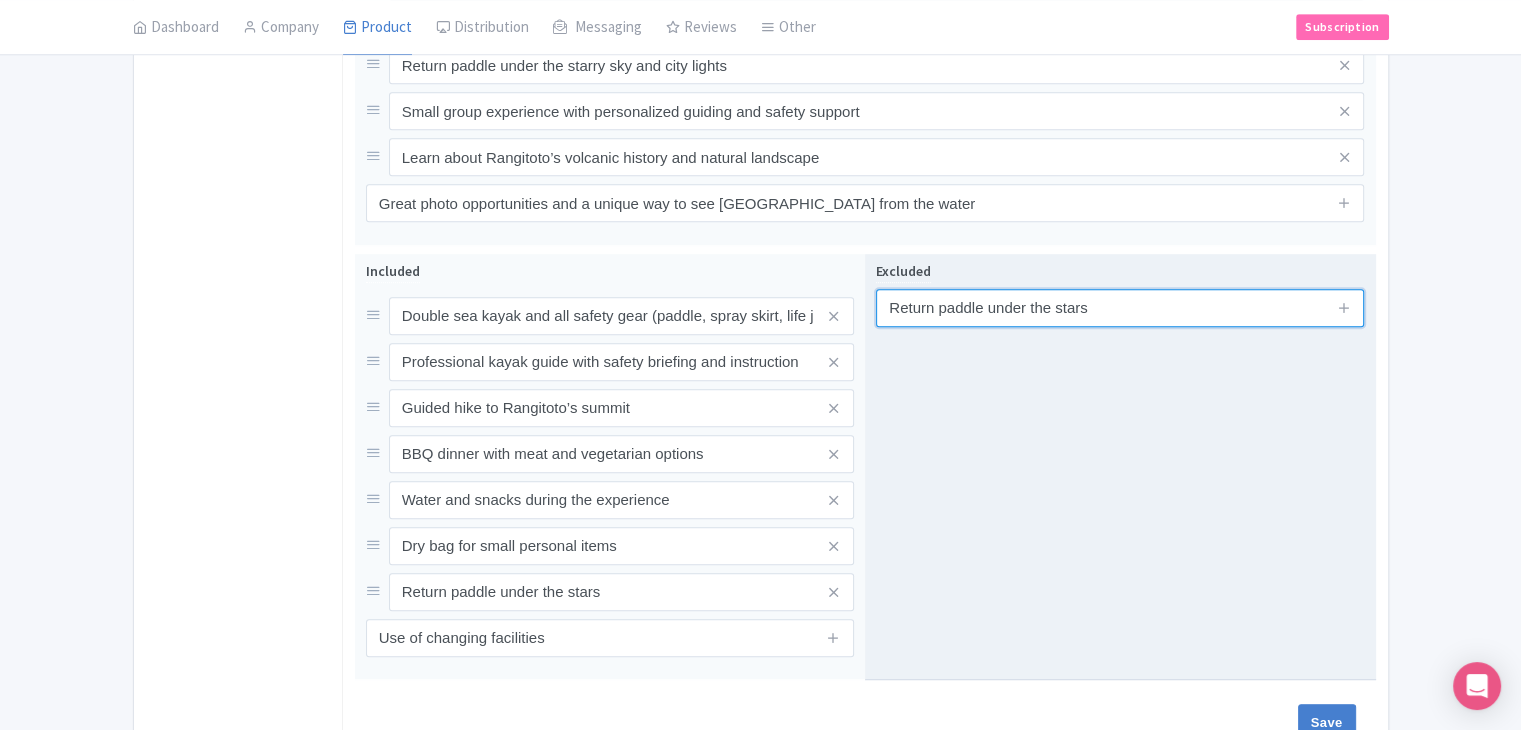 click on "Return paddle under the stars" at bounding box center (1120, 308) 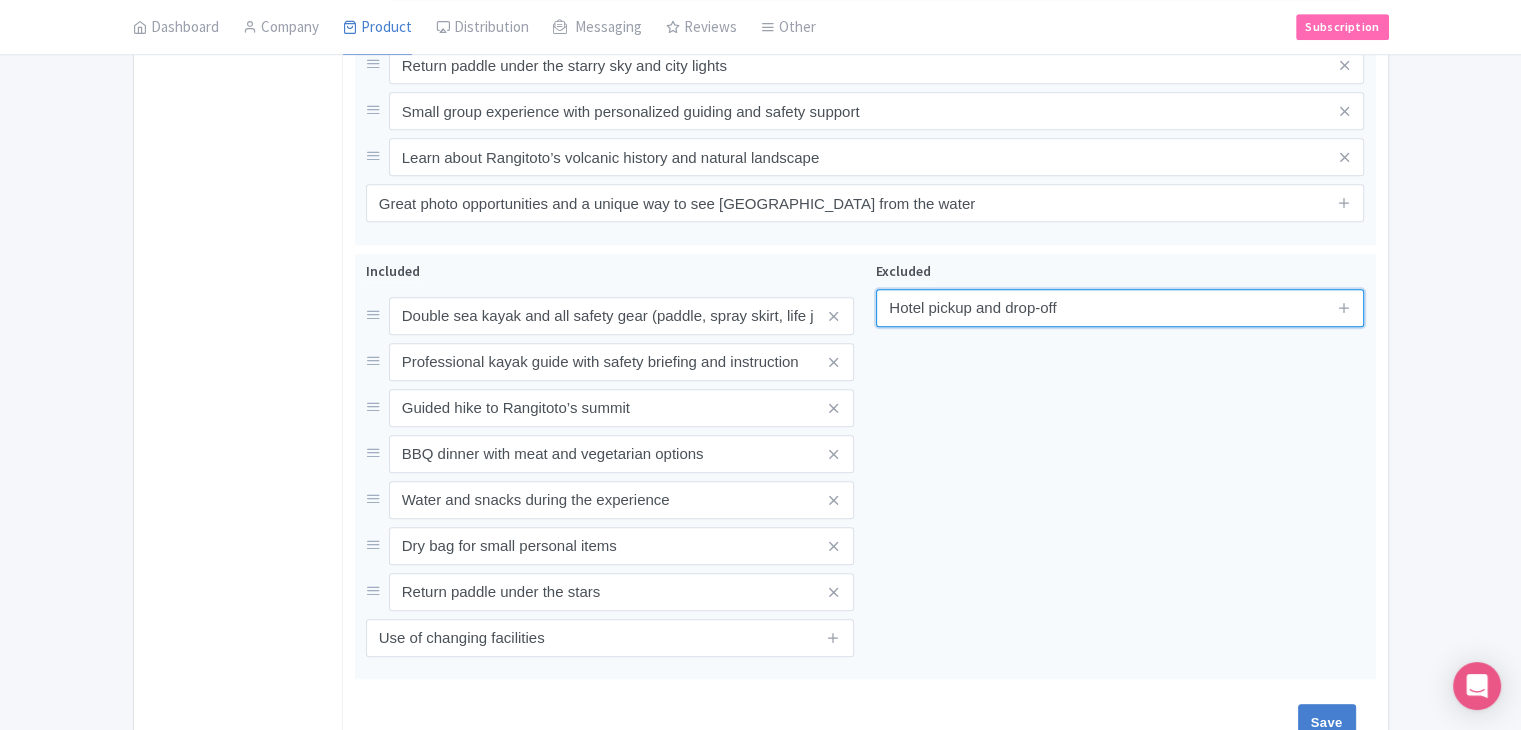 type on "Hotel pickup and drop-off" 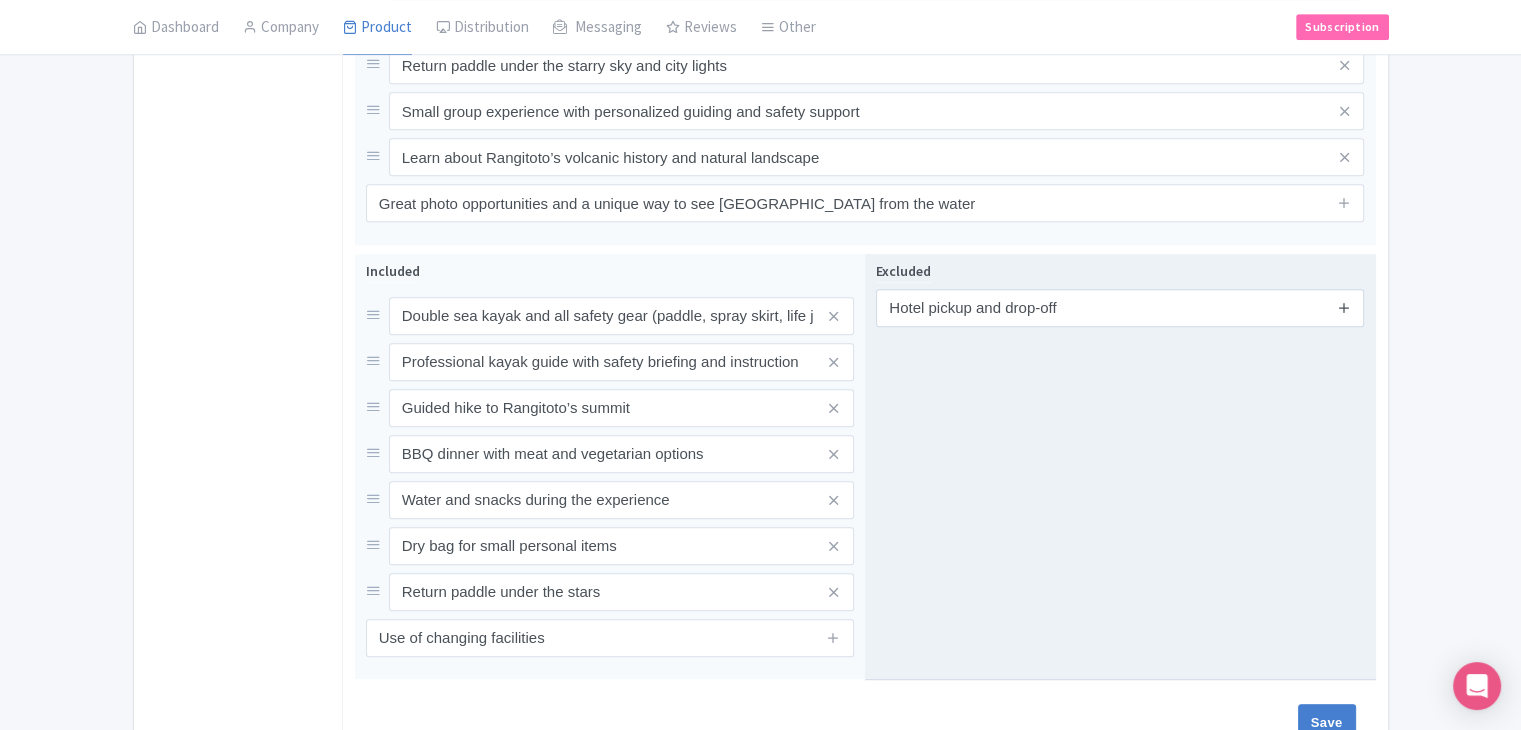 click at bounding box center [1344, 307] 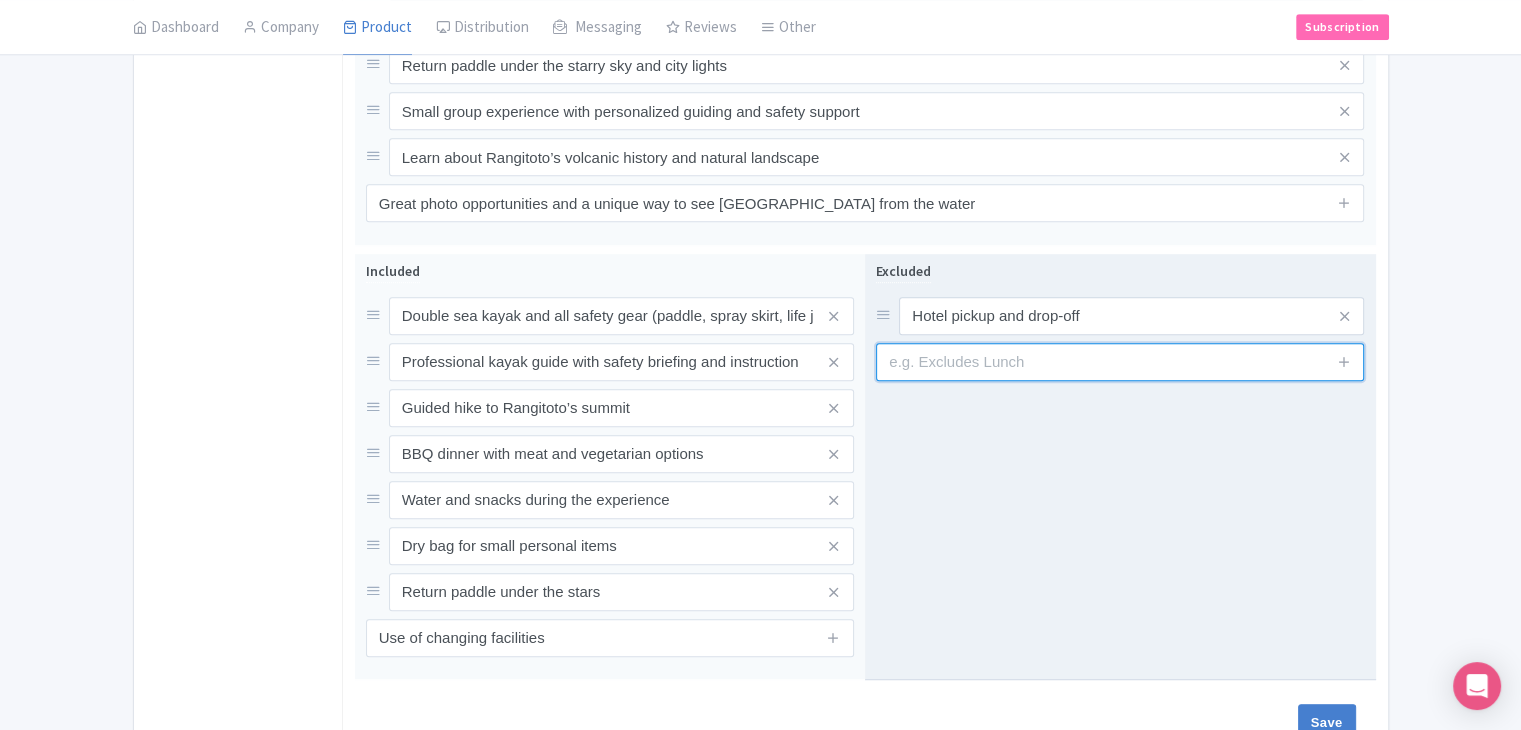 click at bounding box center (1120, 362) 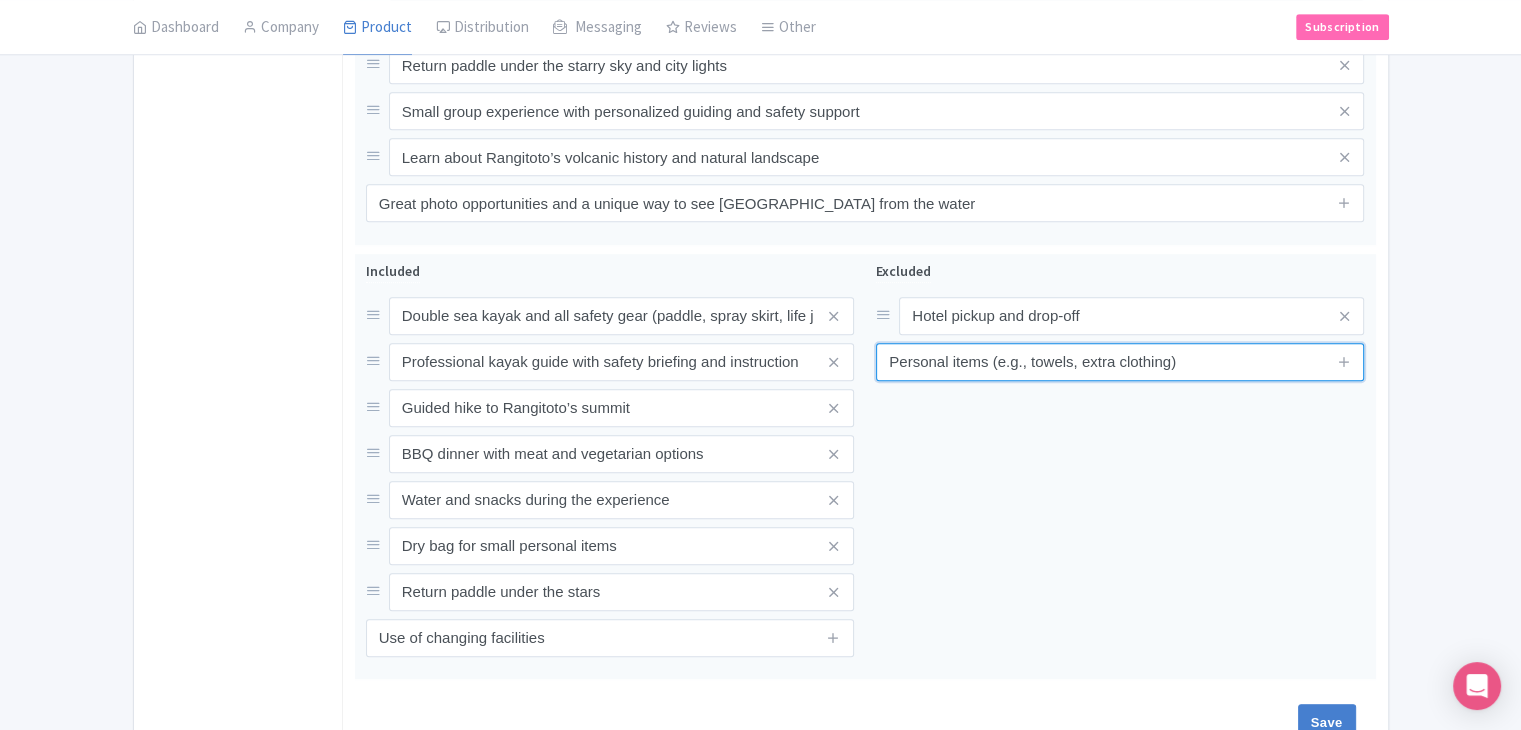 type on "Personal items (e.g., towels, extra clothing)" 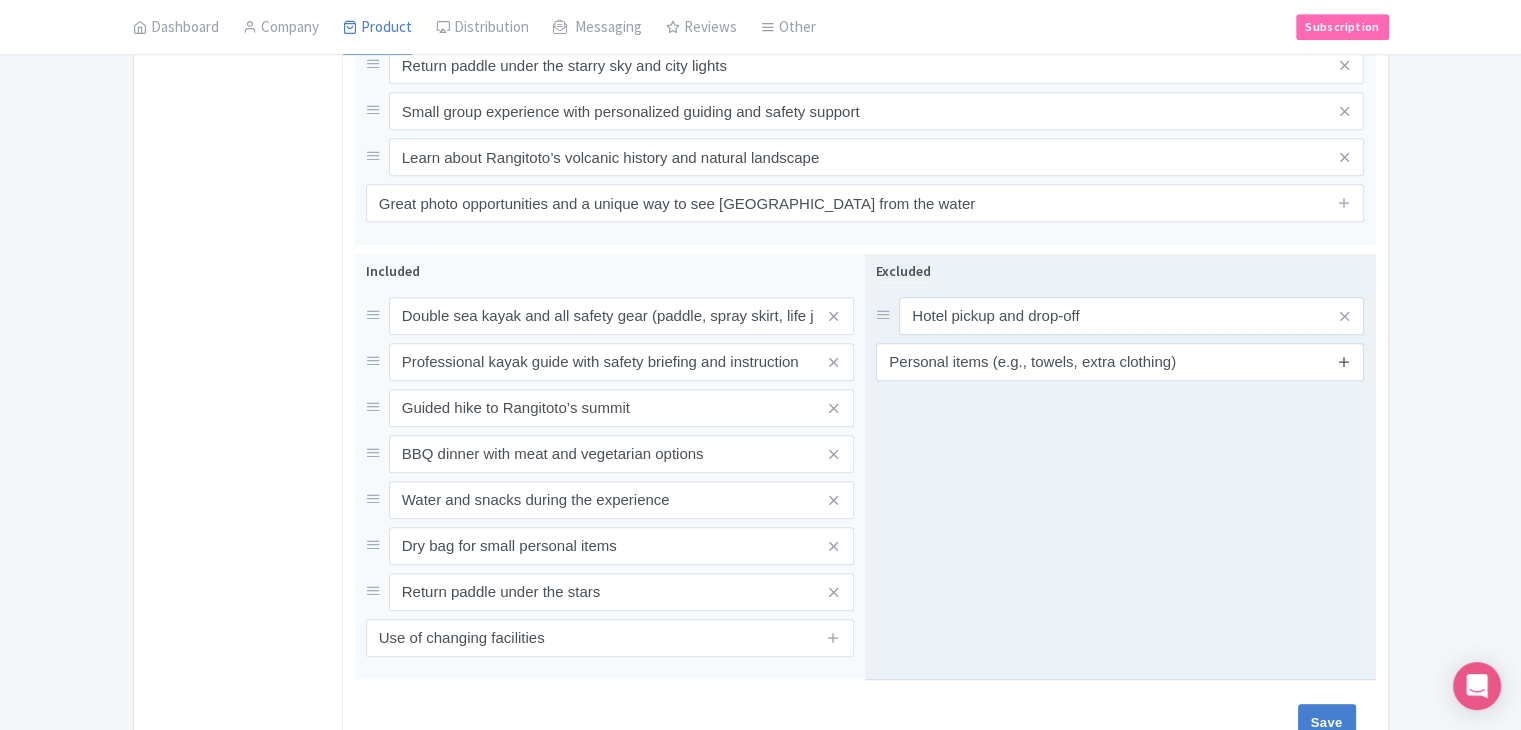 click at bounding box center [1344, 361] 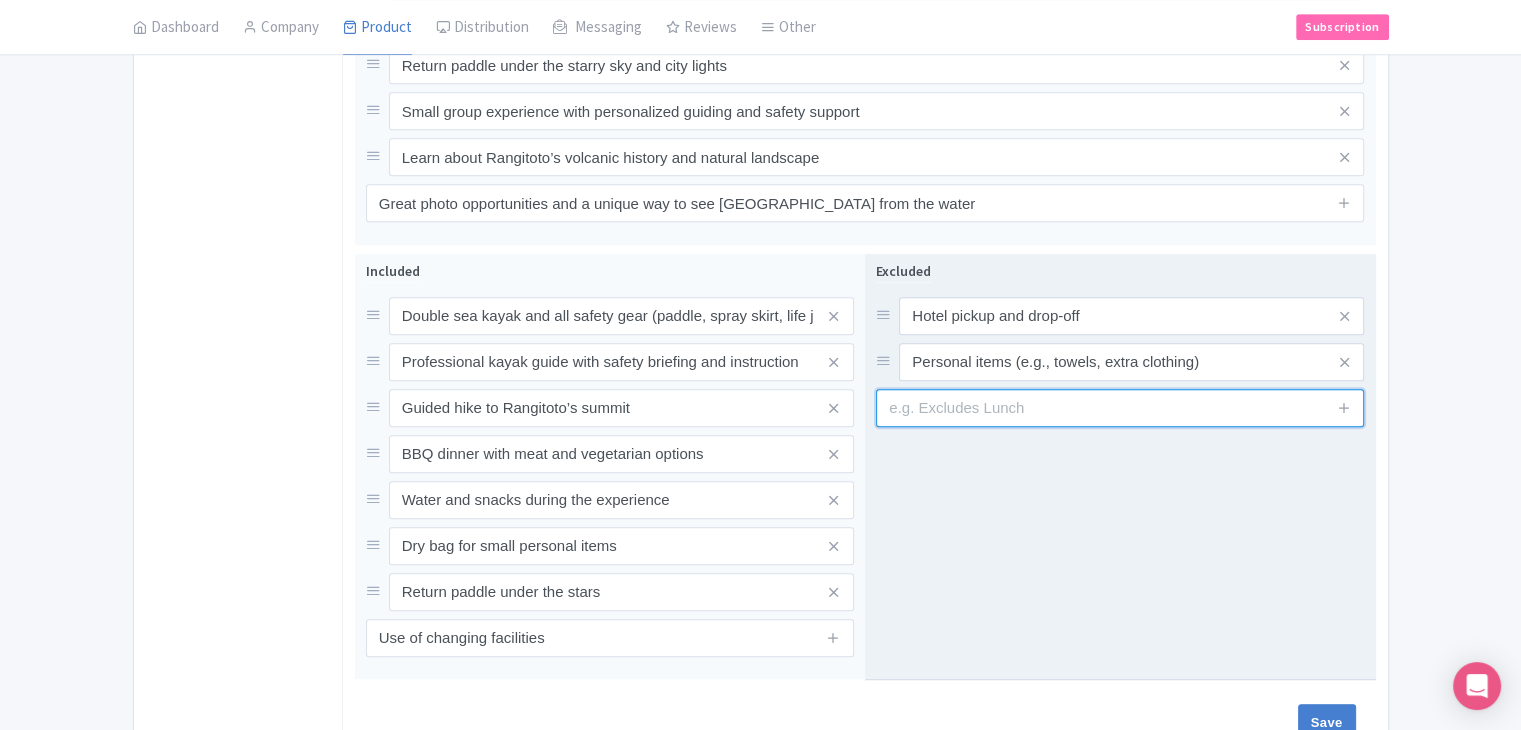 click at bounding box center [1120, 408] 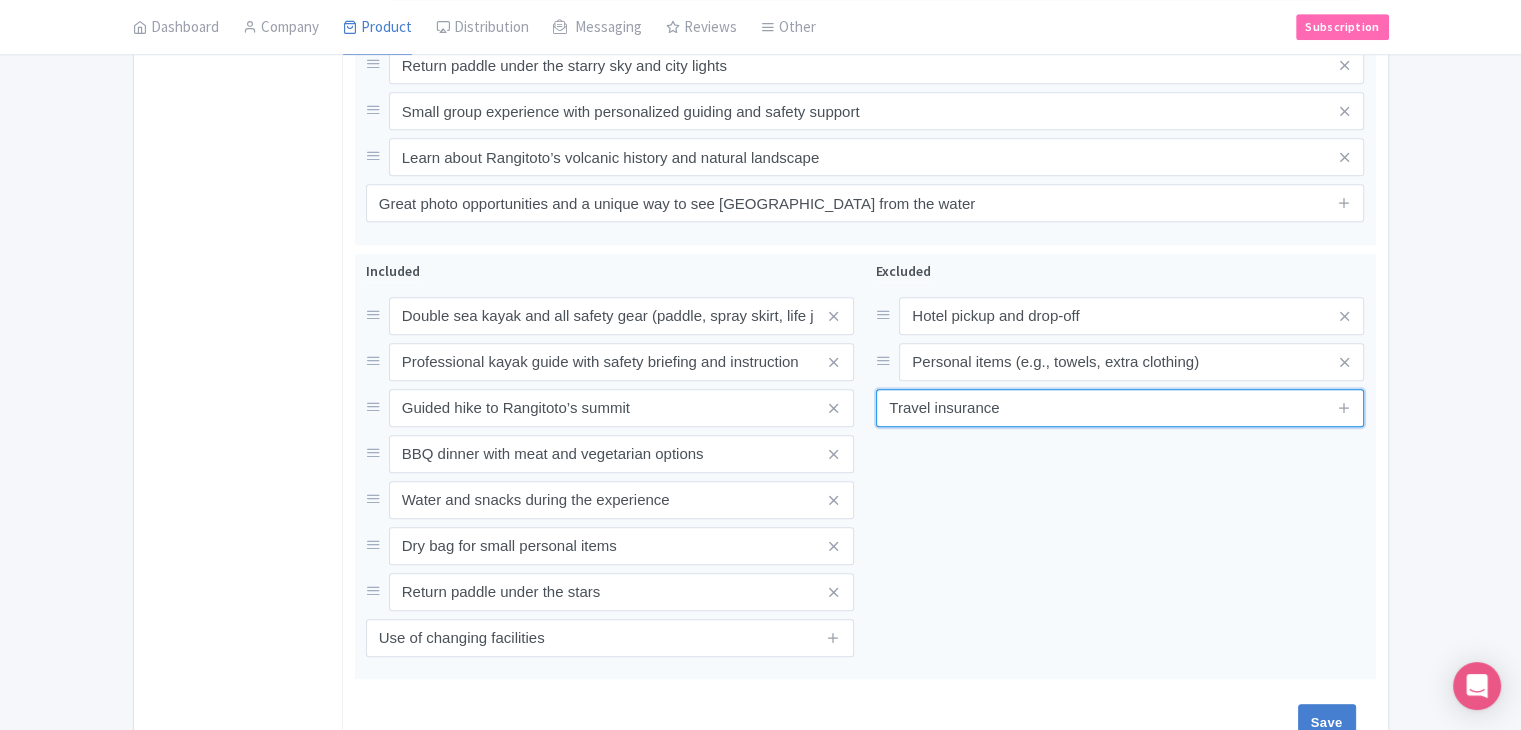 type on "Travel insurance" 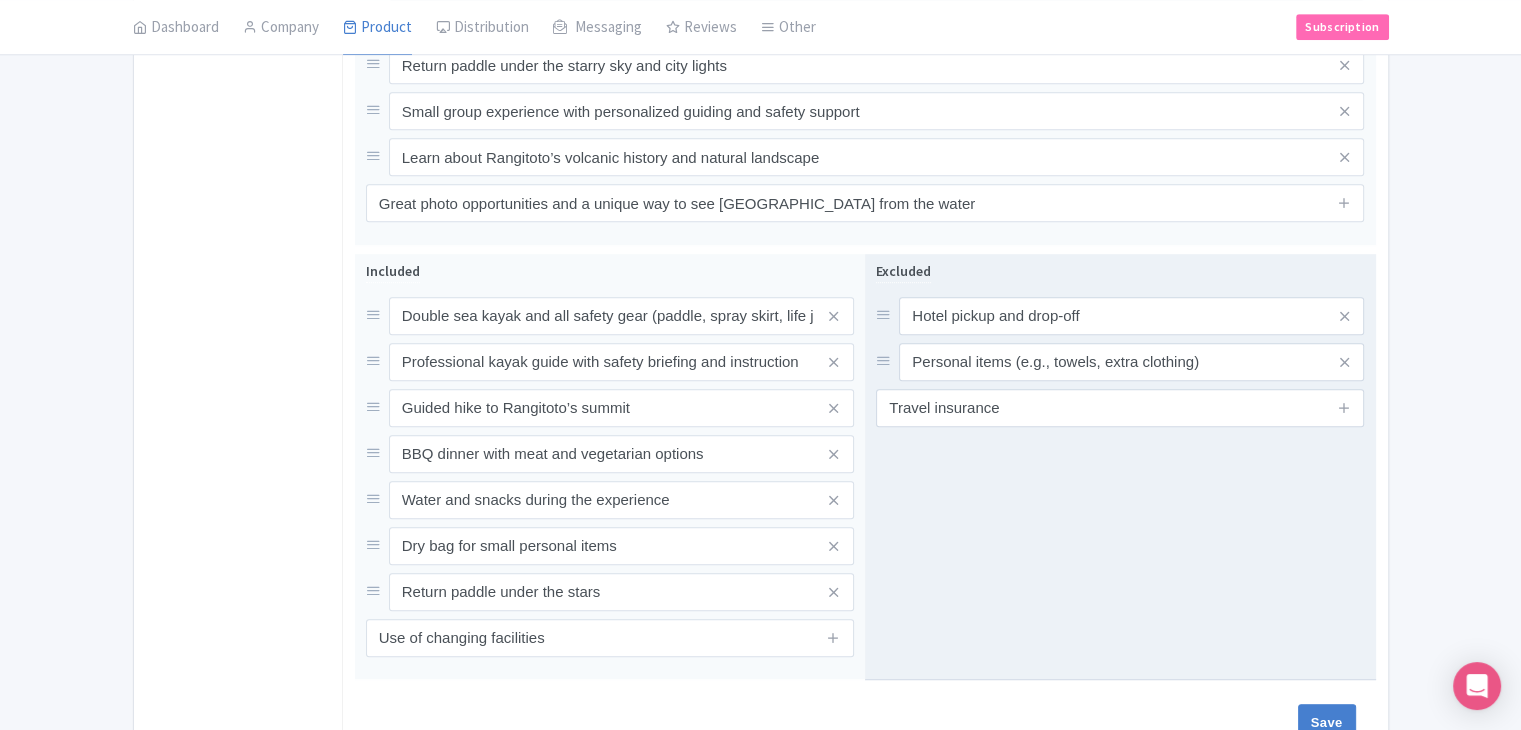 click at bounding box center [1344, 407] 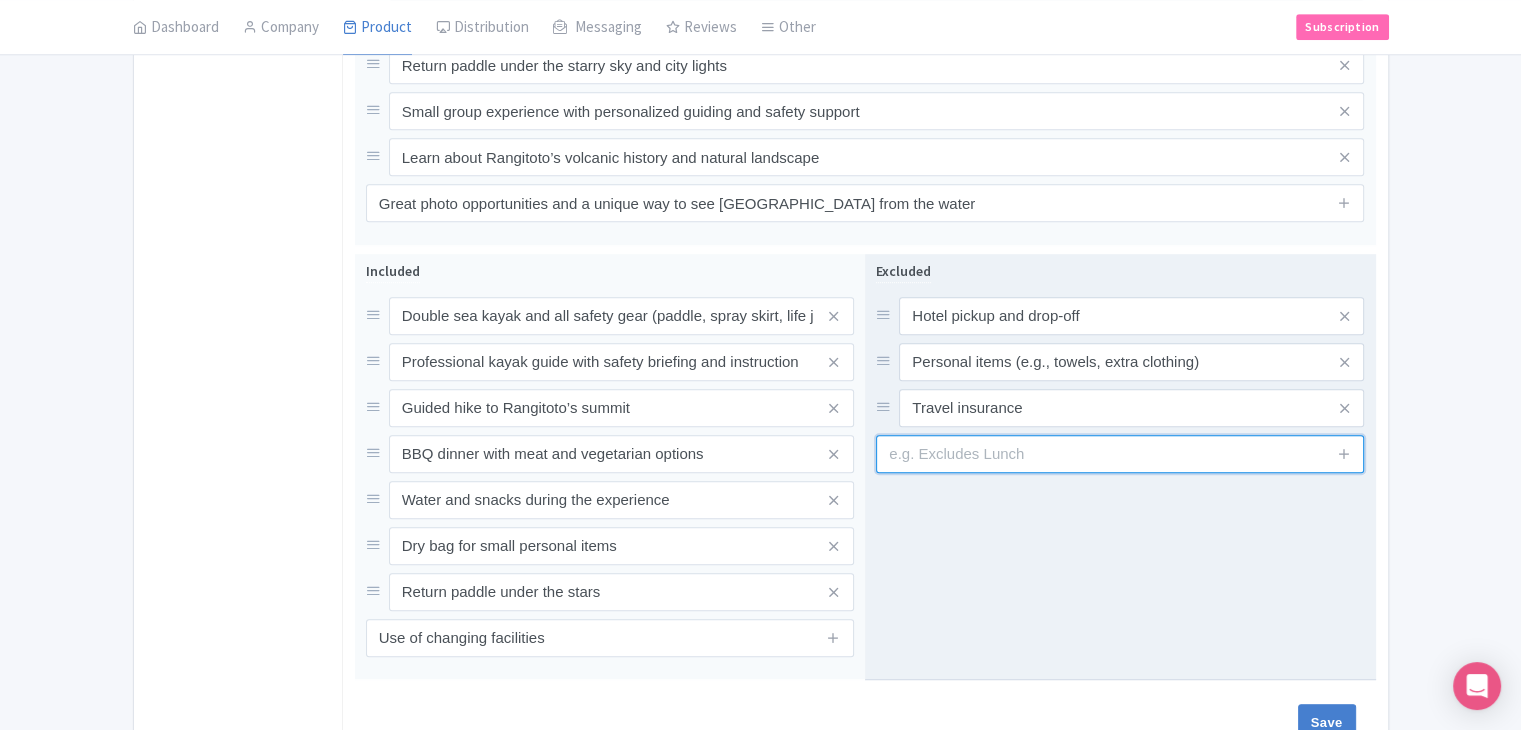 click at bounding box center [1120, 454] 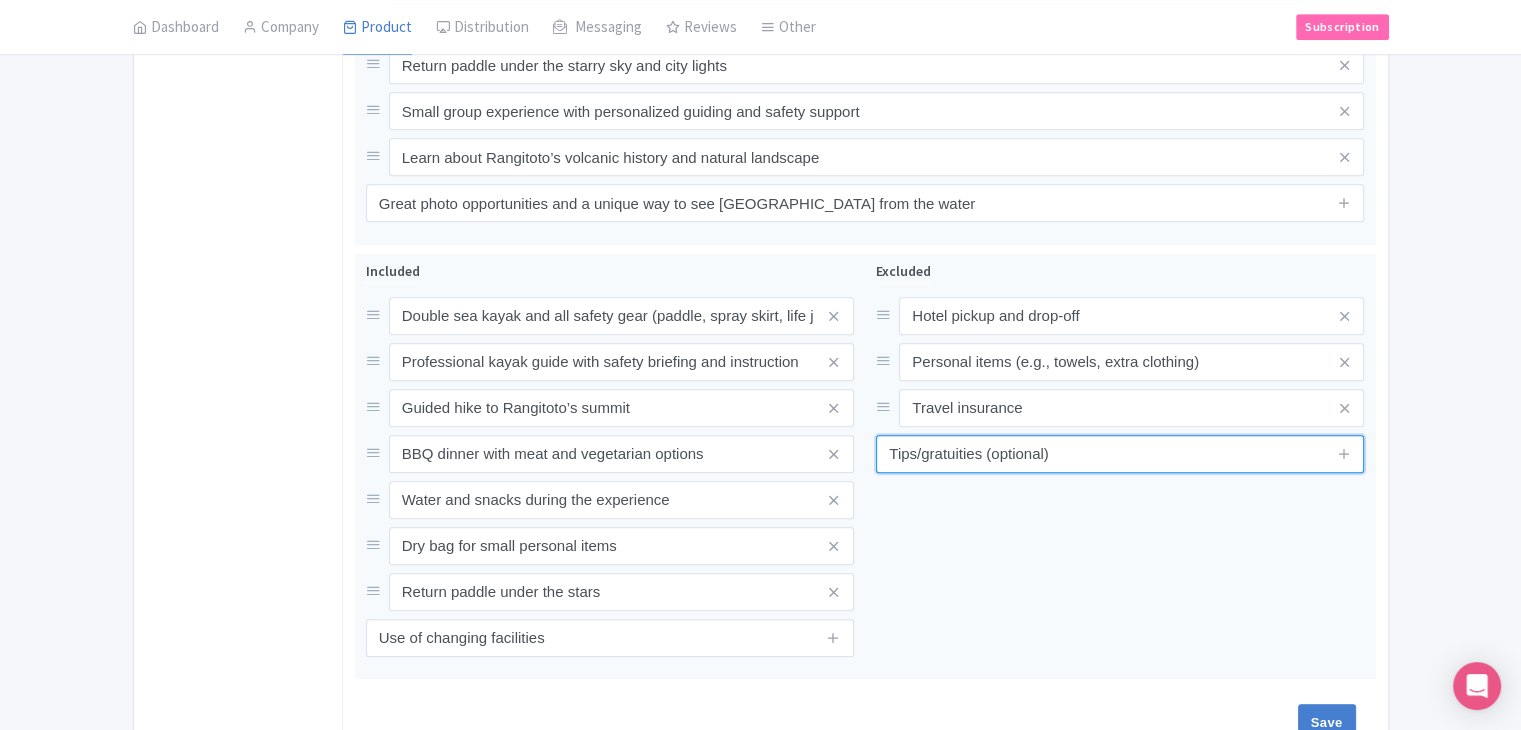type on "Tips/gratuities (optional)" 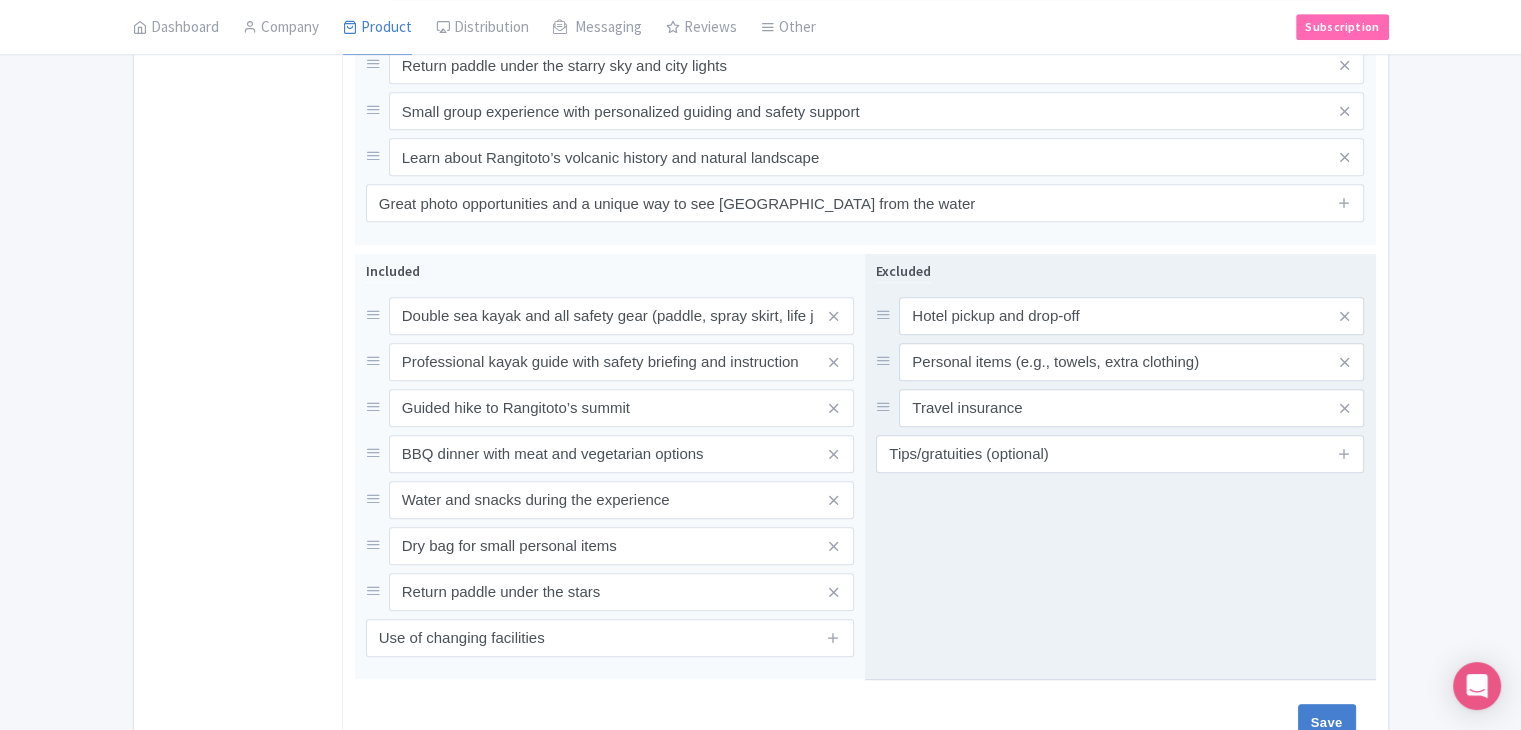 click on "Excluded Hotel pickup and drop-off Personal items (e.g., towels, extra clothing) Travel insurance Tips/gratuities (optional)" at bounding box center [1120, 467] 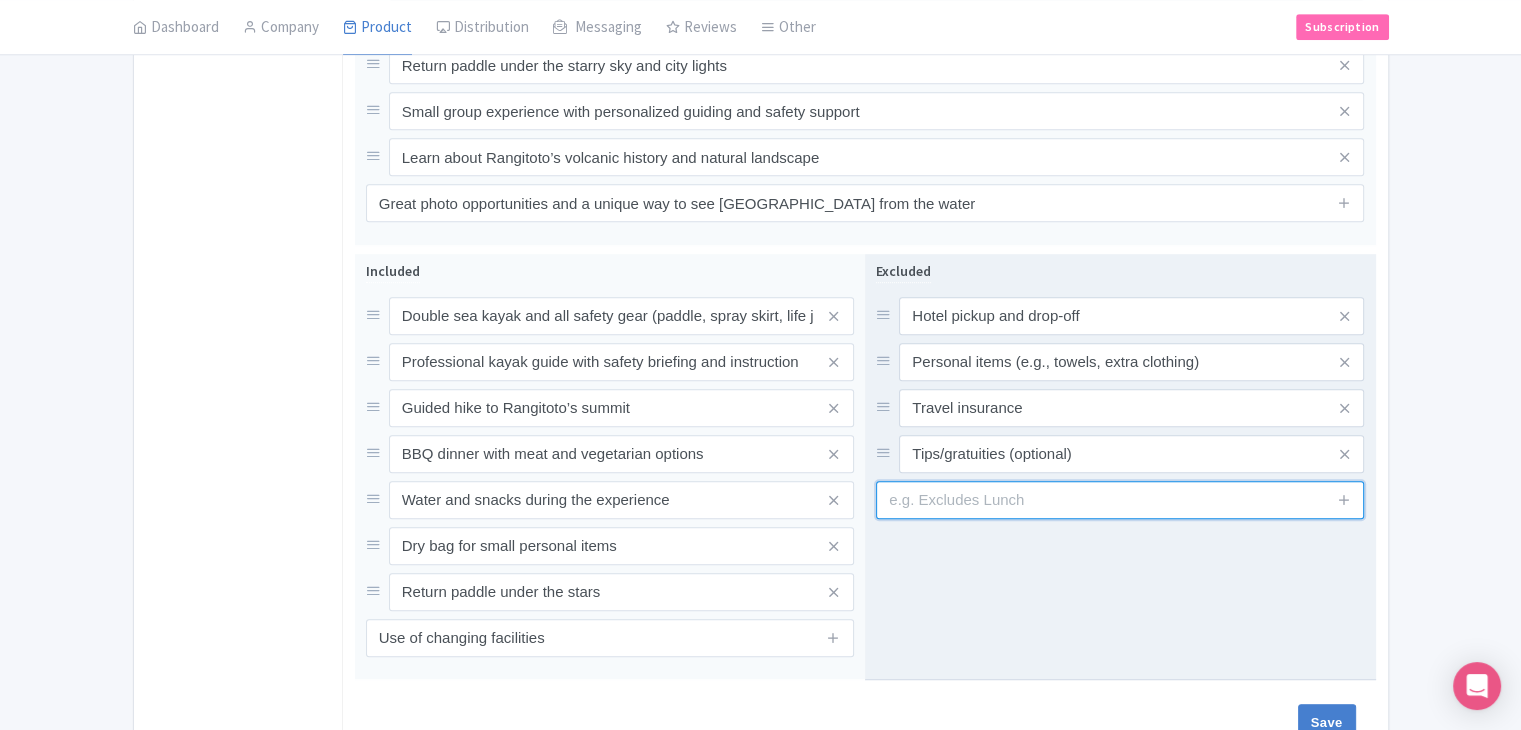 click at bounding box center (1120, 500) 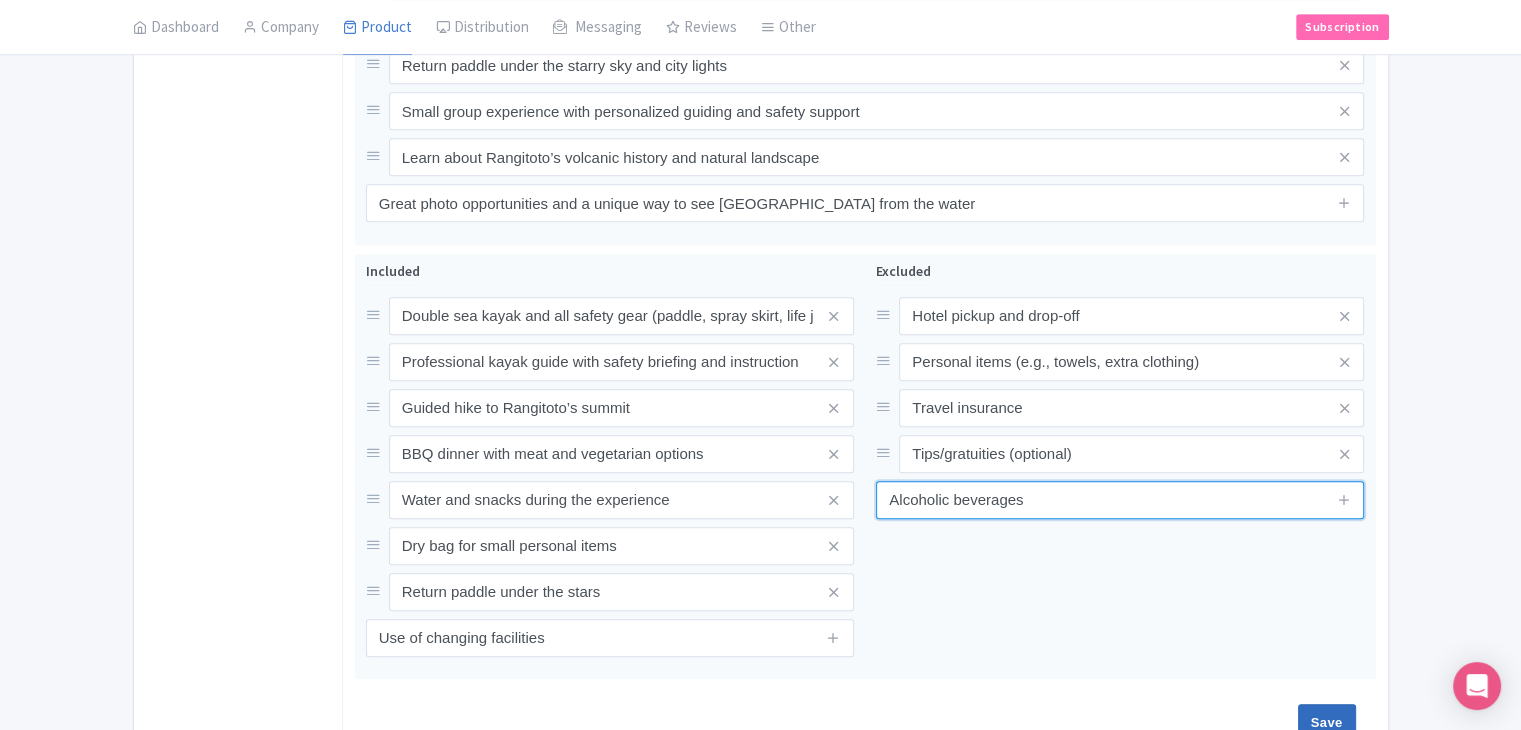 type on "Alcoholic beverages" 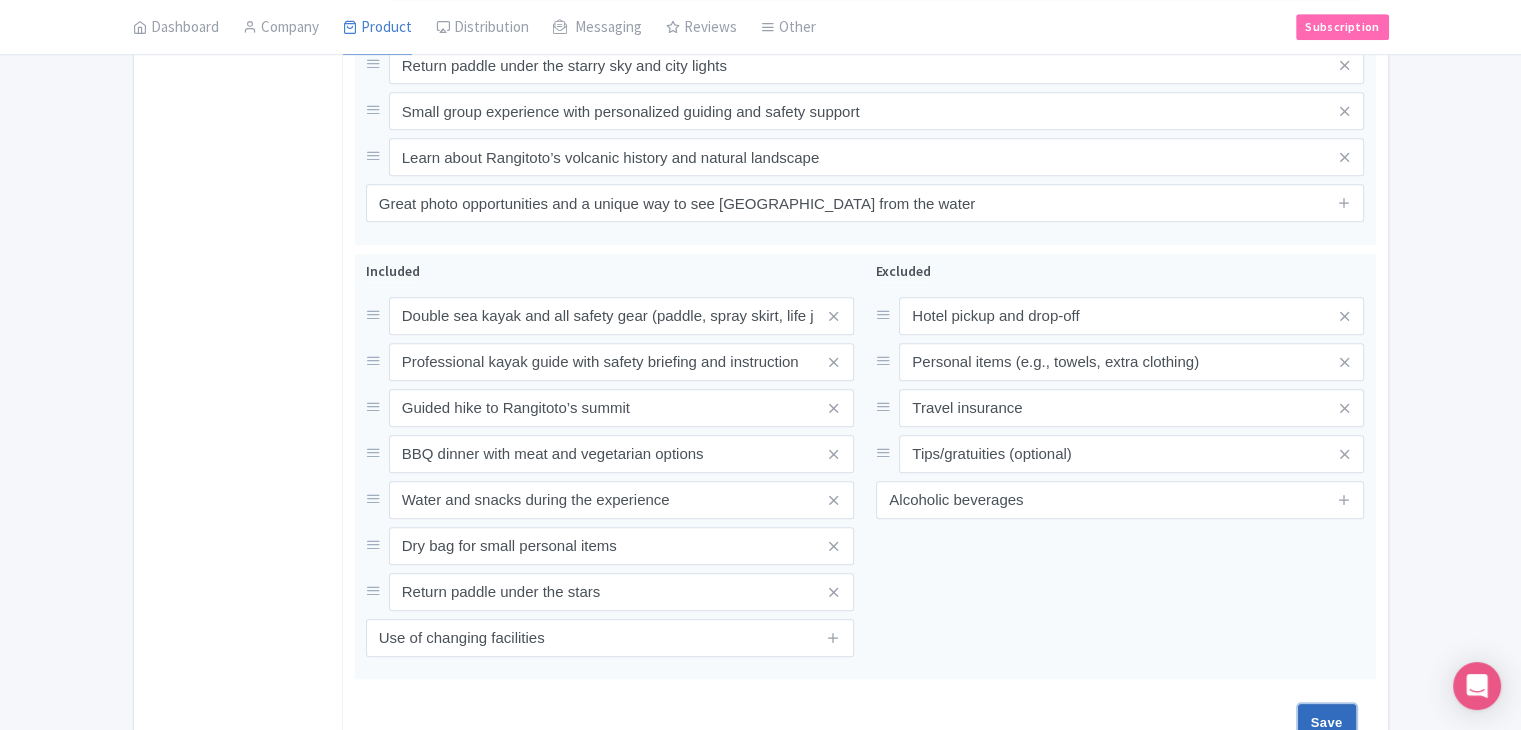click on "Save" at bounding box center (1327, 723) 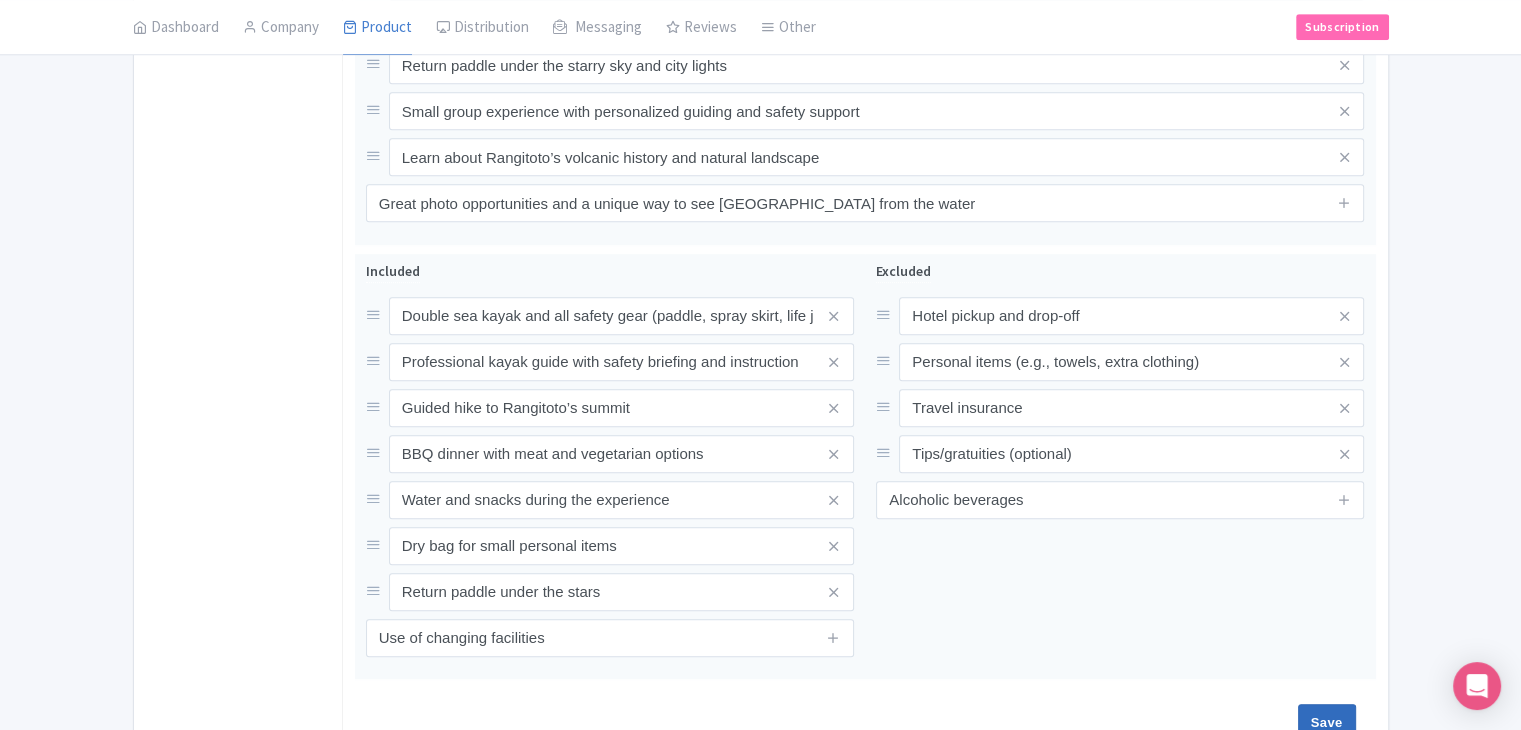 type on "Saving..." 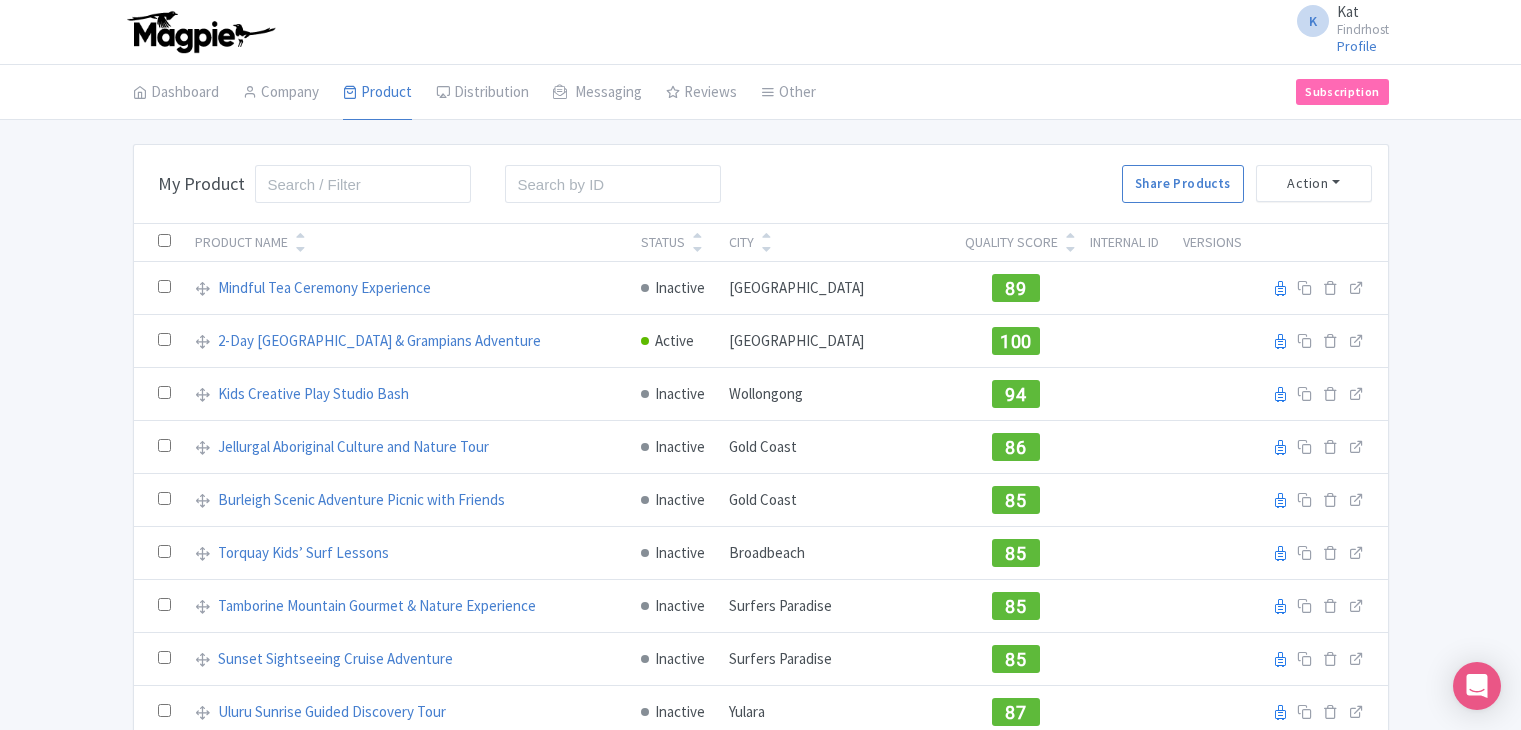 scroll, scrollTop: 0, scrollLeft: 0, axis: both 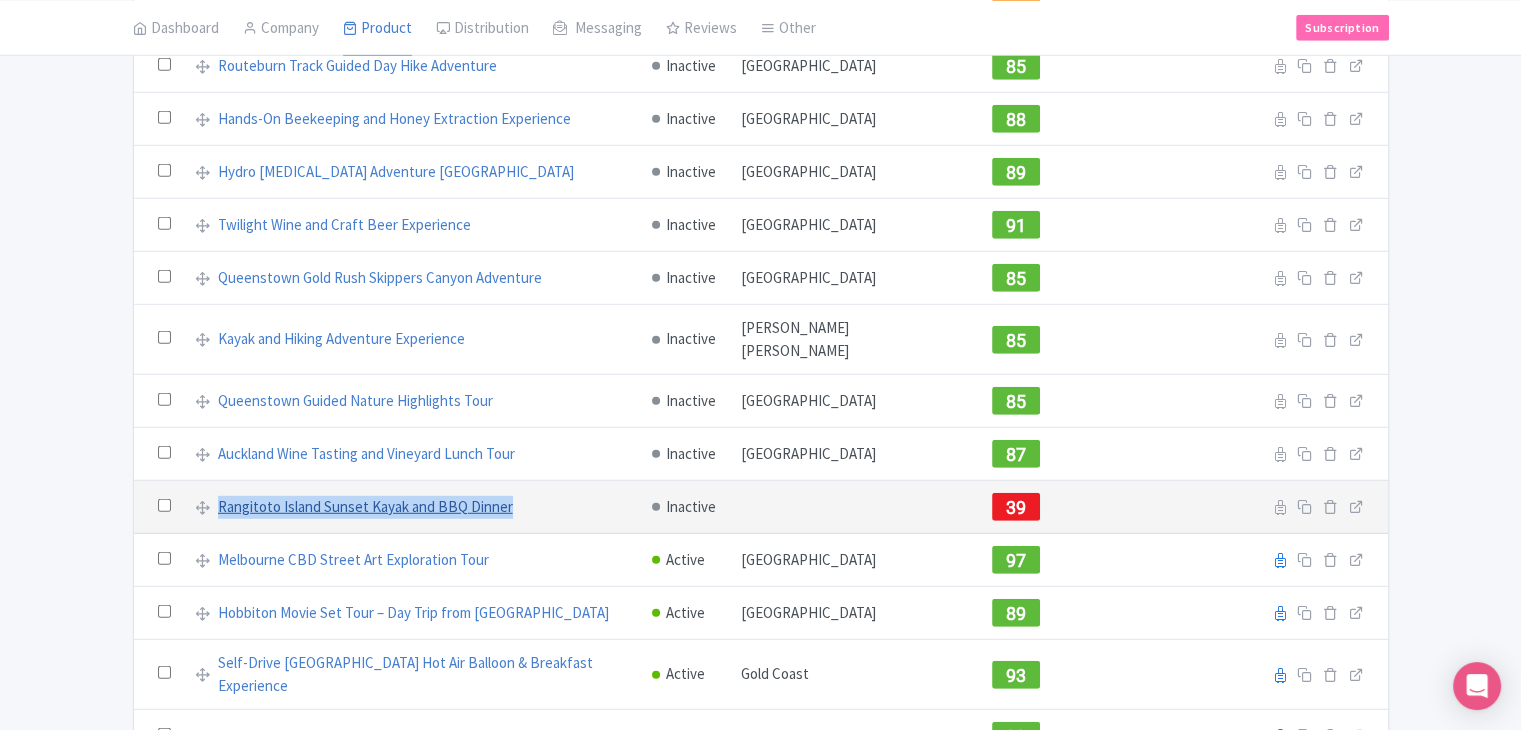 drag, startPoint x: 556, startPoint y: 363, endPoint x: 310, endPoint y: 373, distance: 246.20317 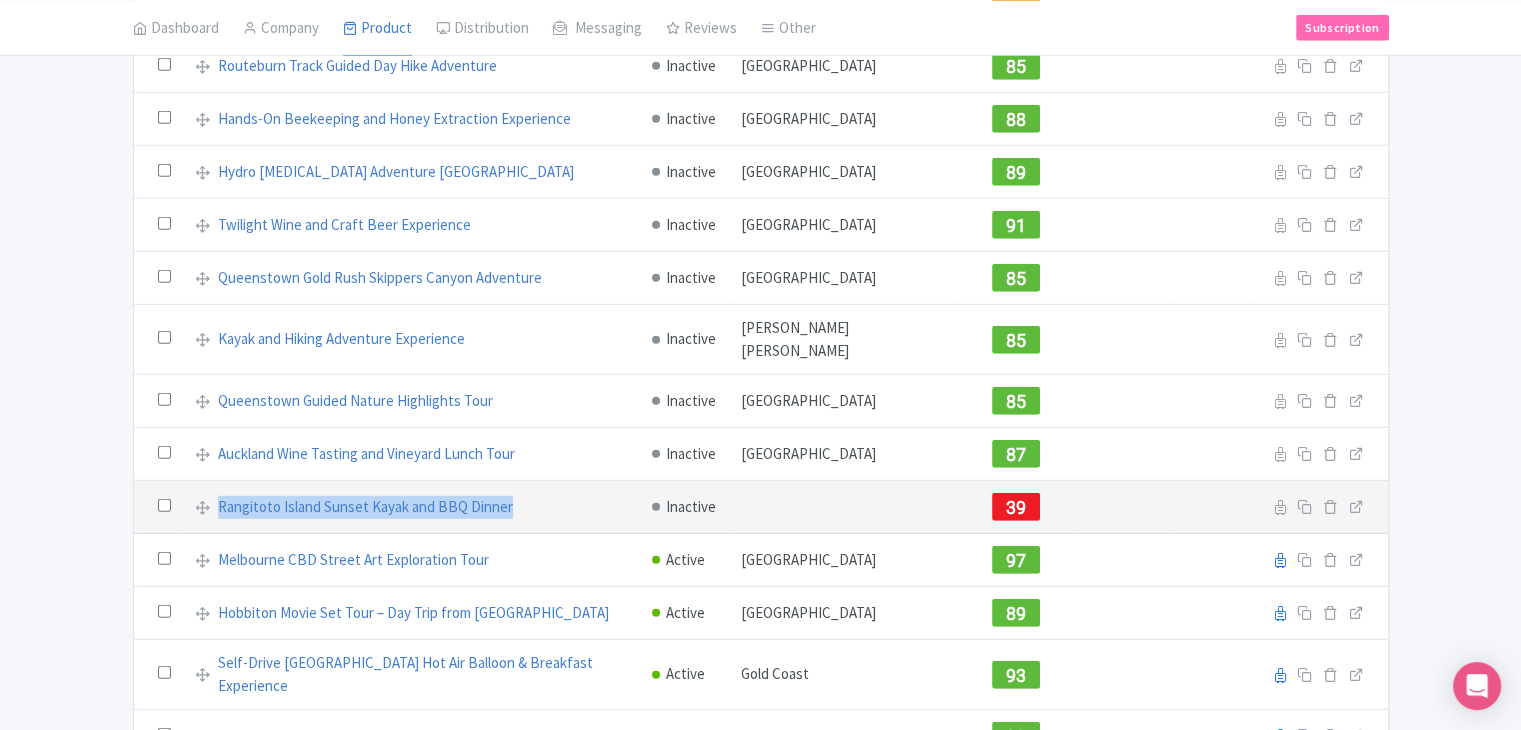 copy on "Rangitoto Island Sunset Kayak and BBQ Dinner" 